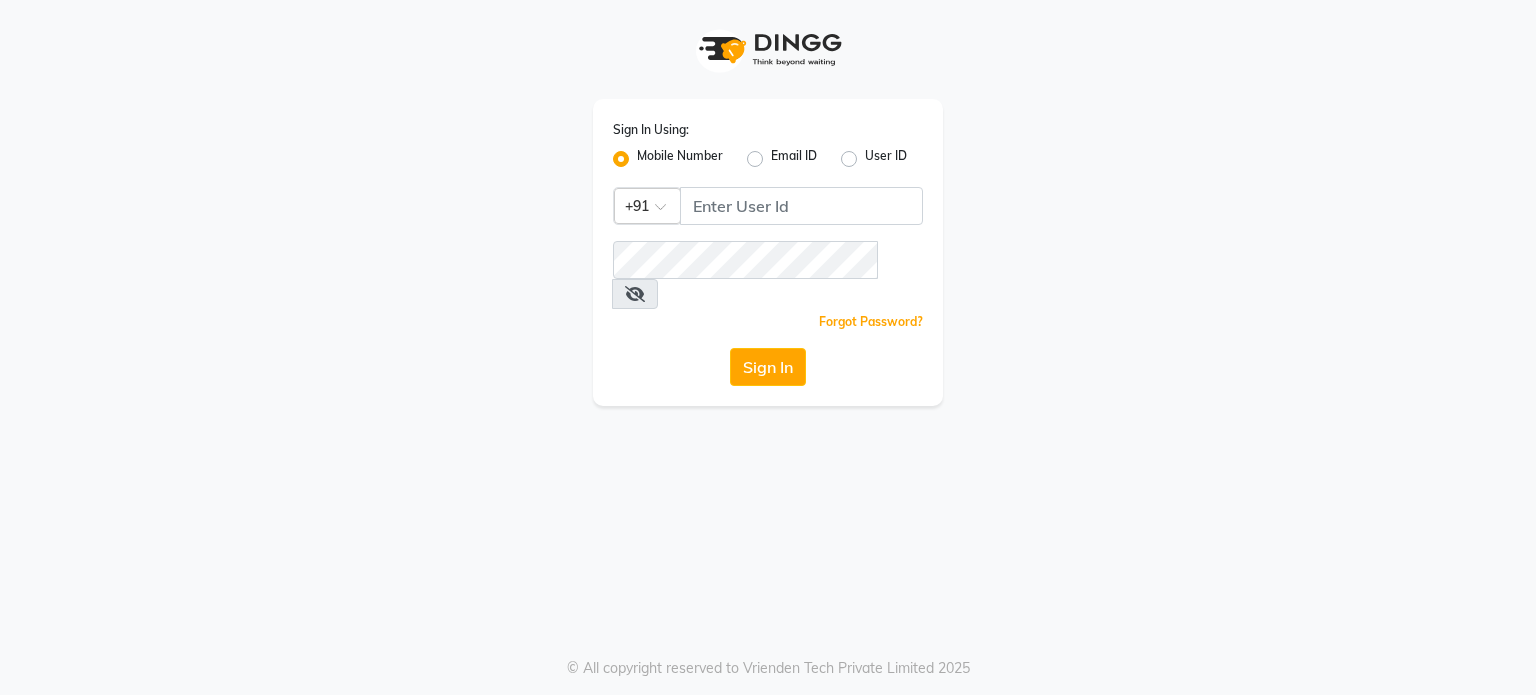 scroll, scrollTop: 0, scrollLeft: 0, axis: both 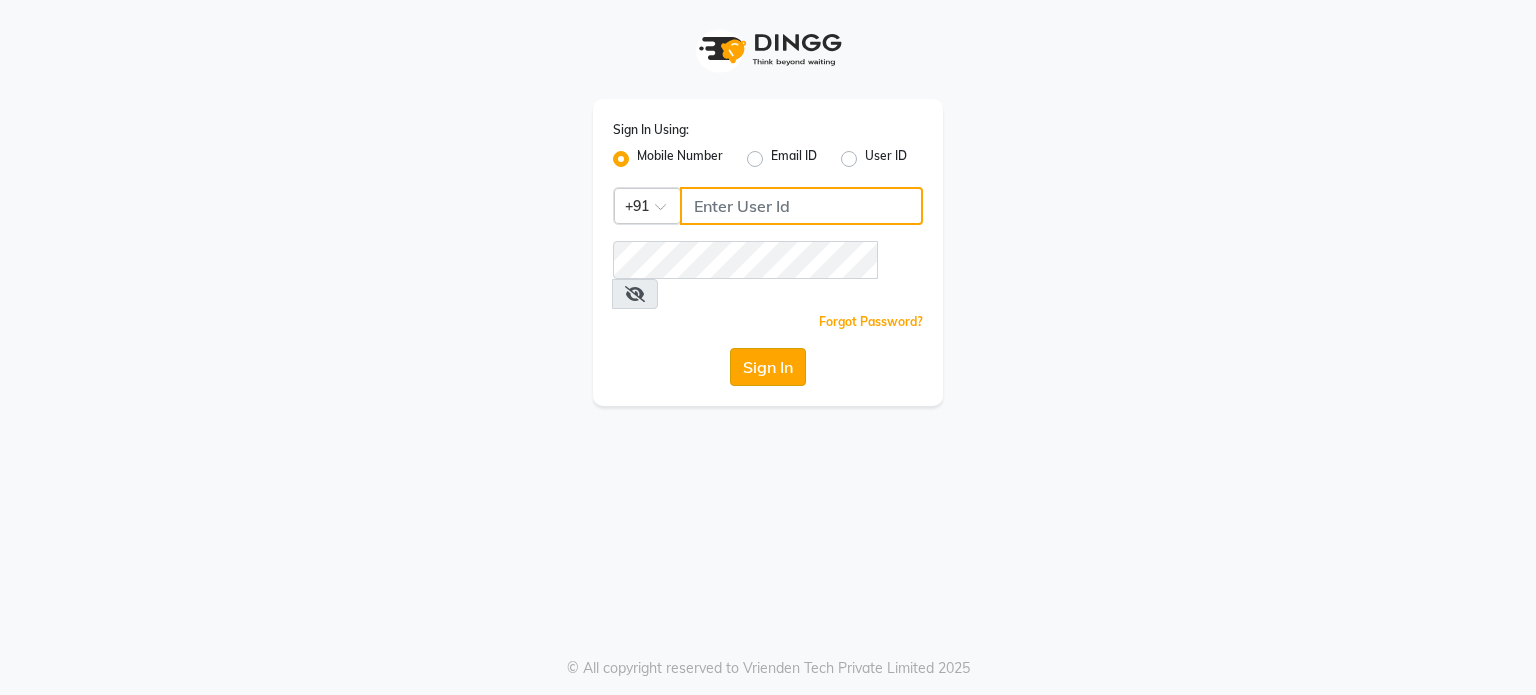 type on "[PHONE]" 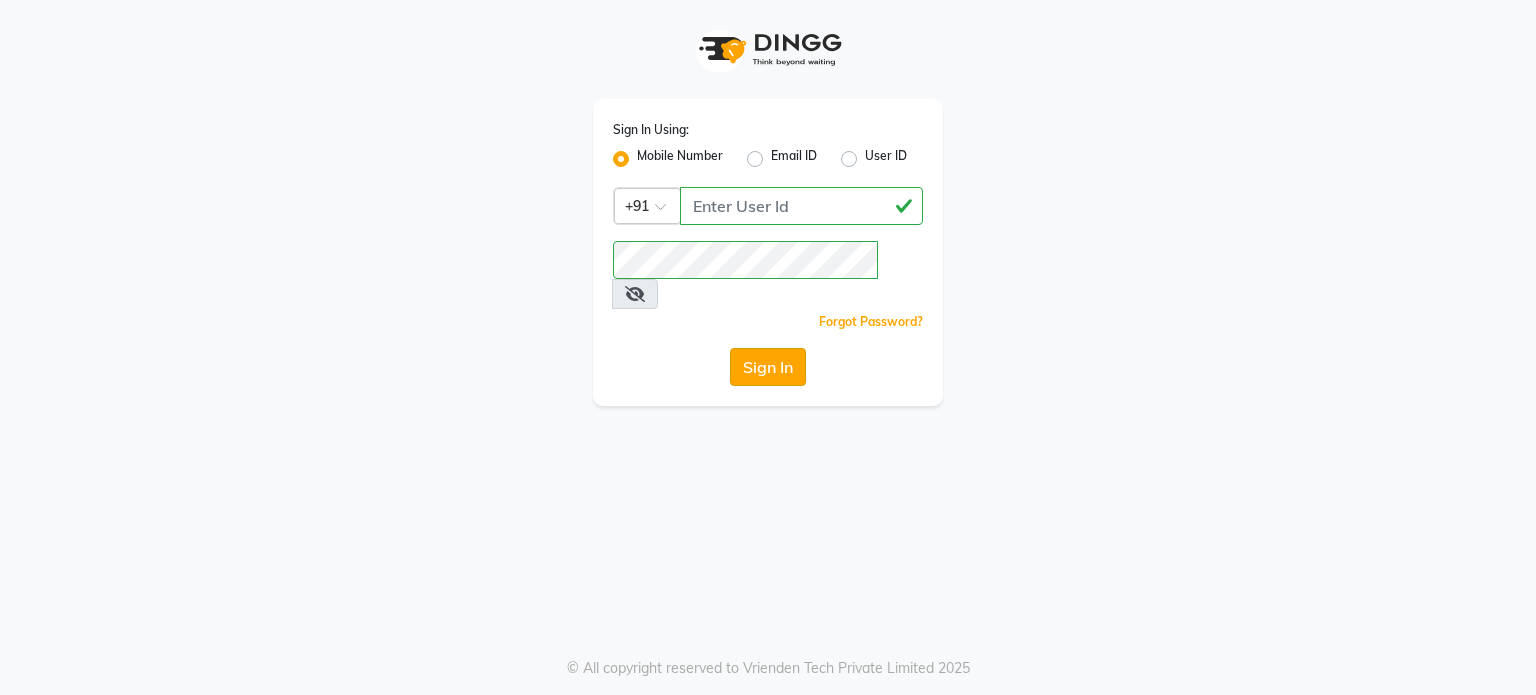 click on "Sign In" 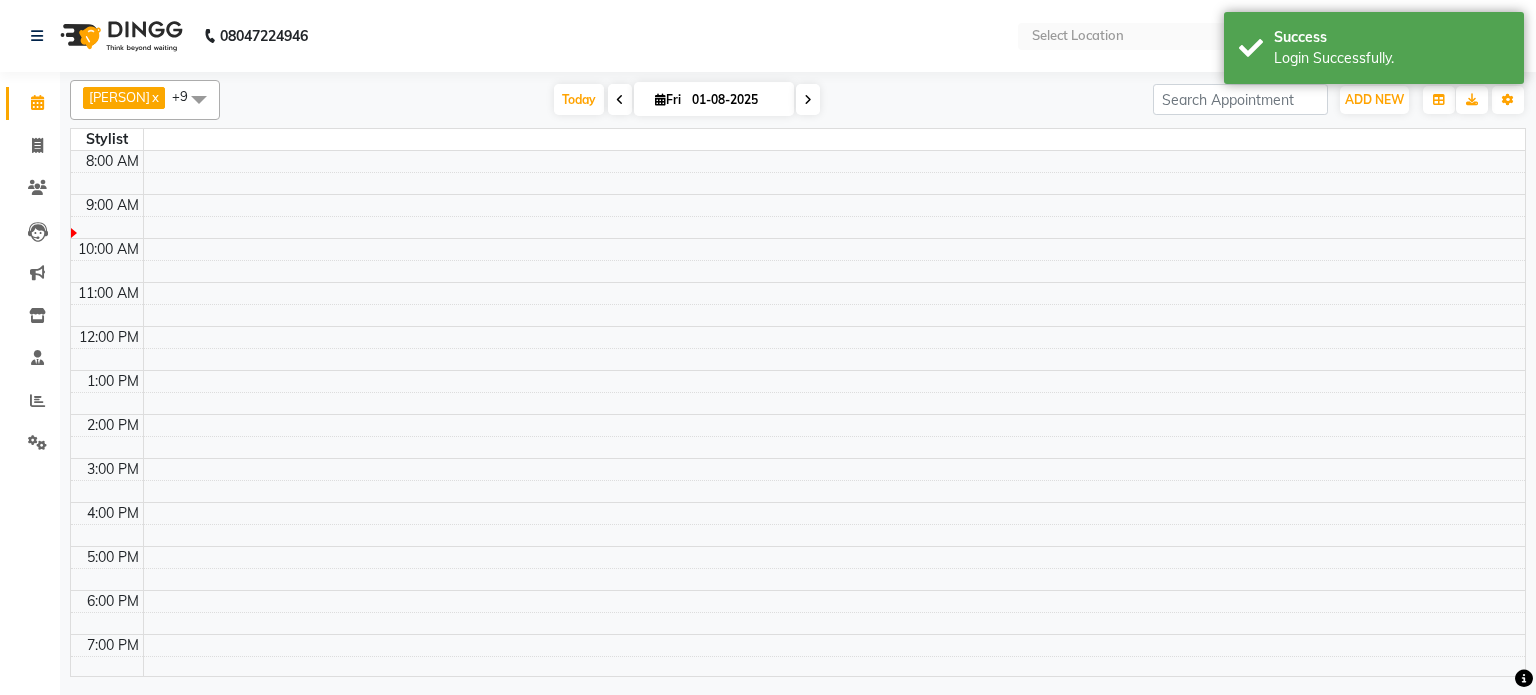 select on "en" 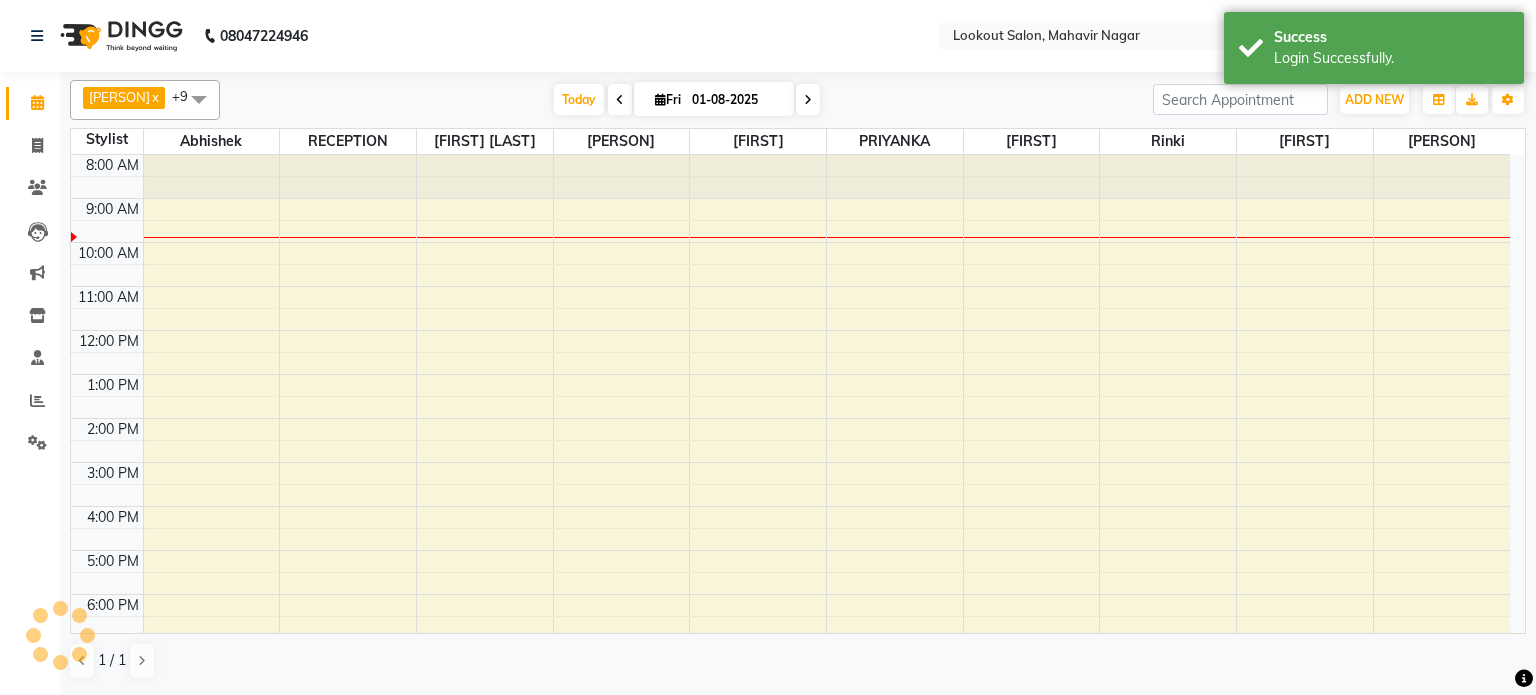 scroll, scrollTop: 44, scrollLeft: 0, axis: vertical 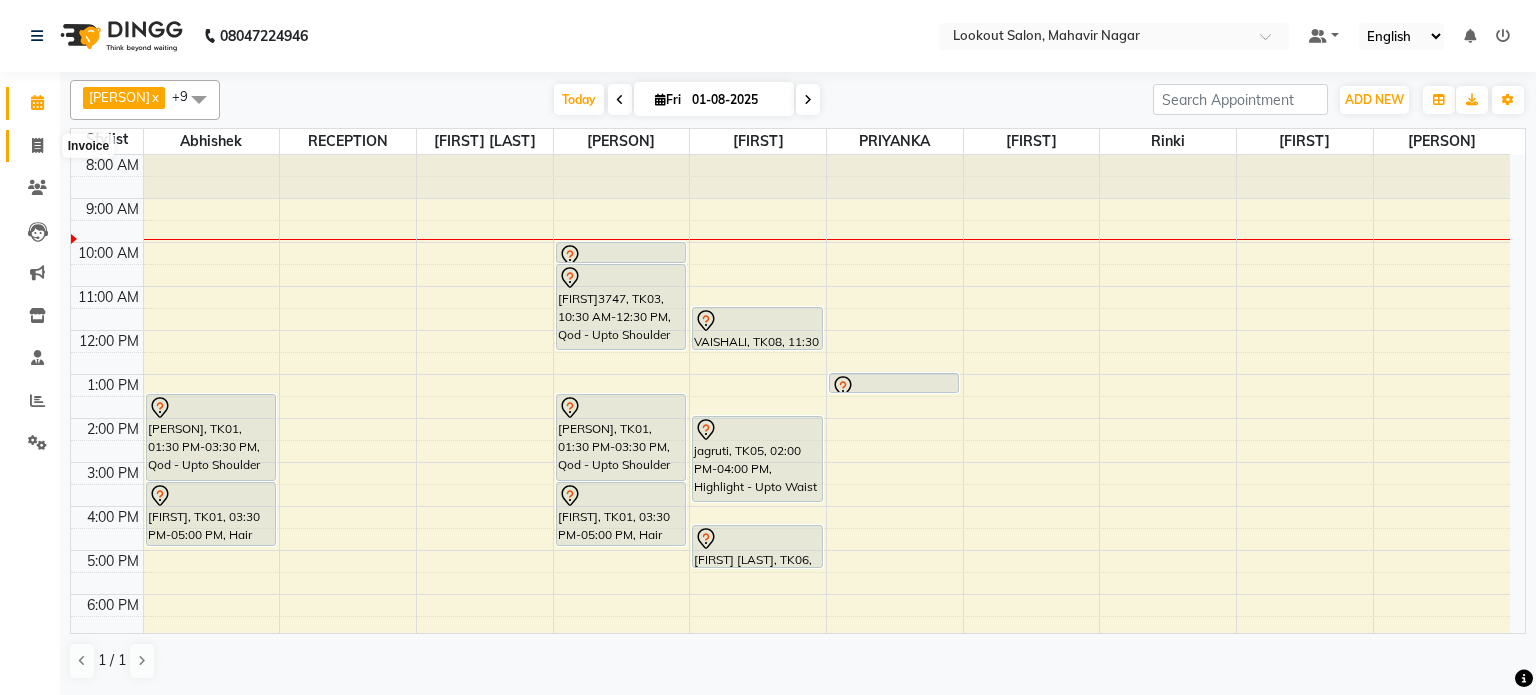 click 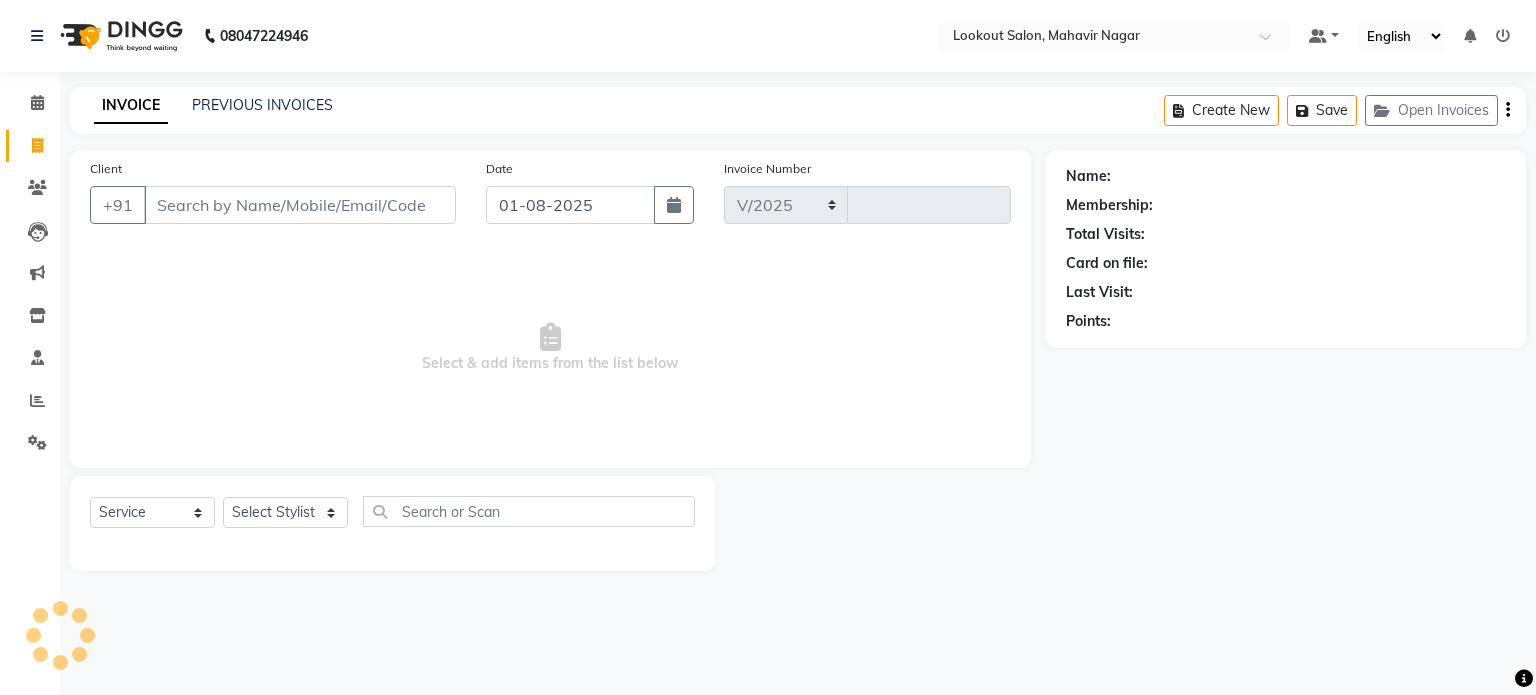 select on "150" 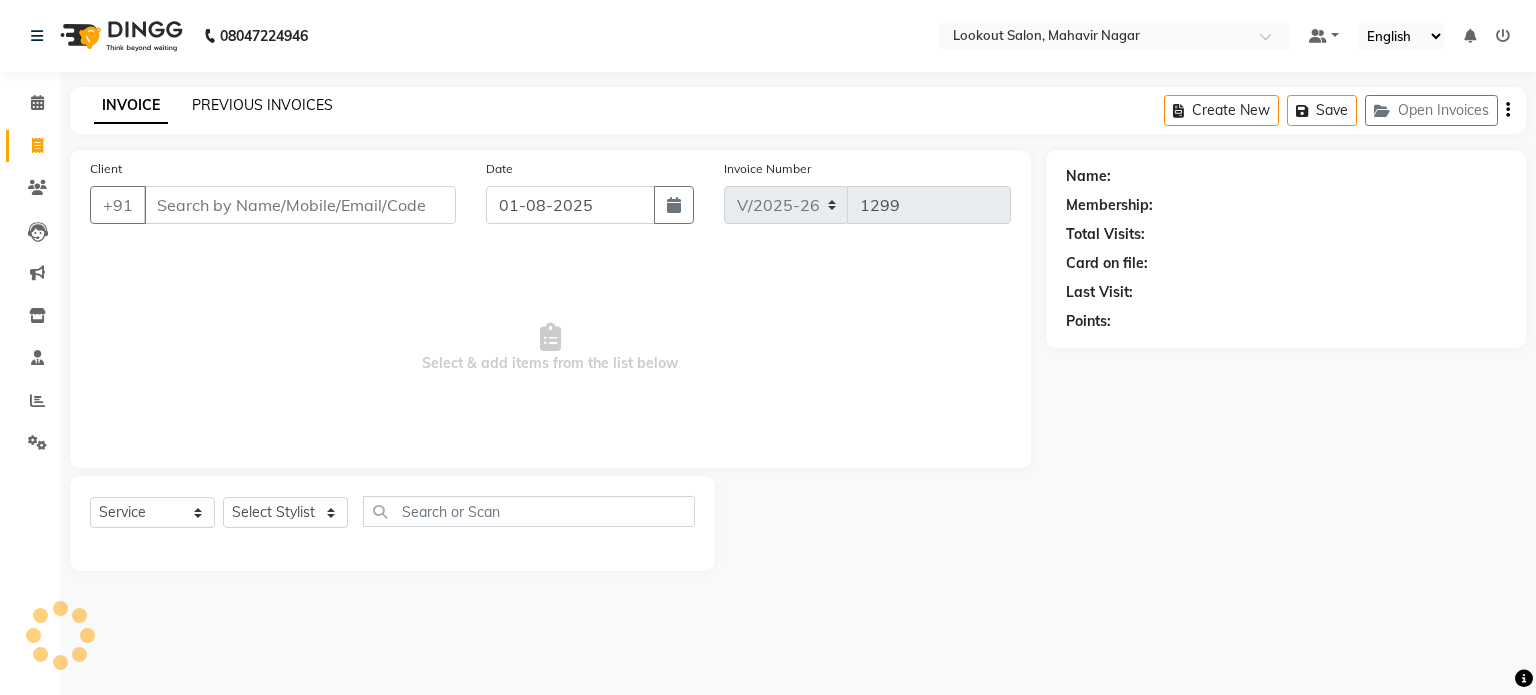 click on "PREVIOUS INVOICES" 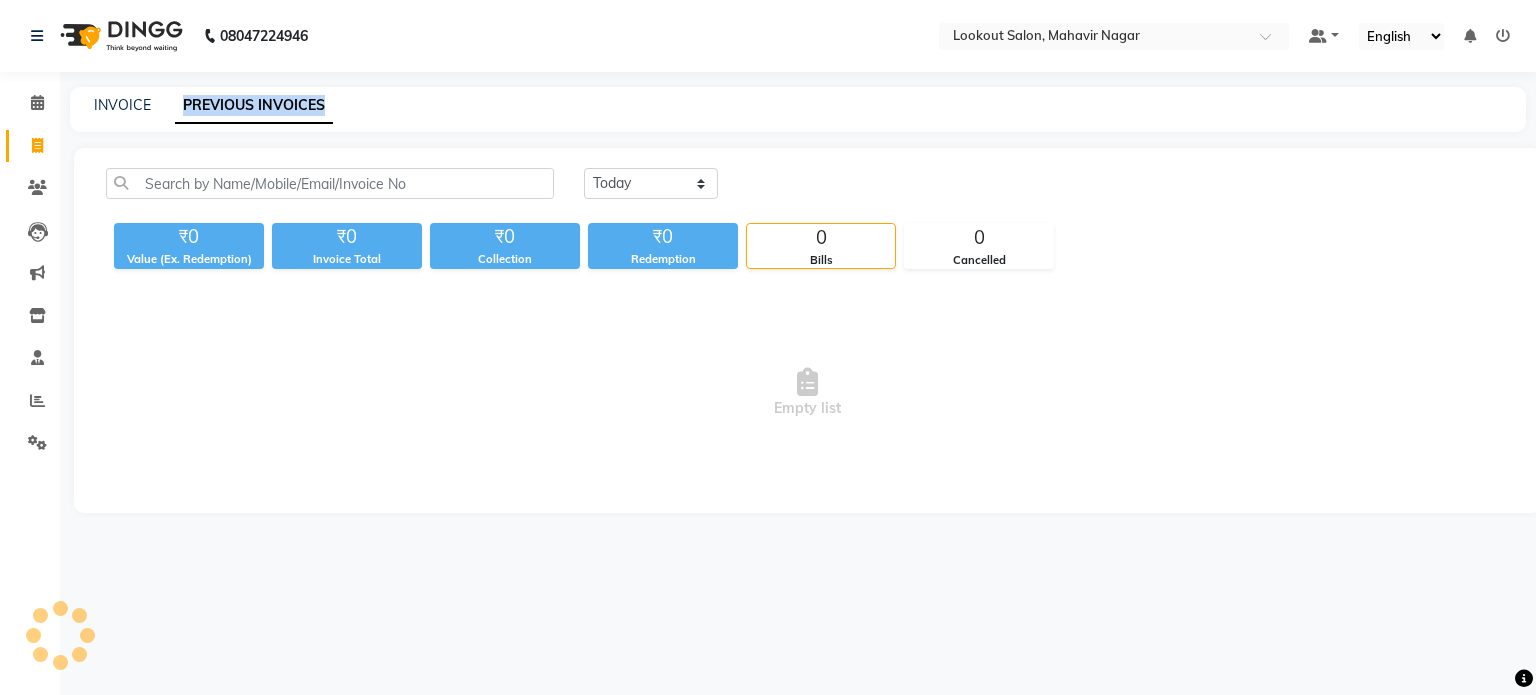 click on "PREVIOUS INVOICES" 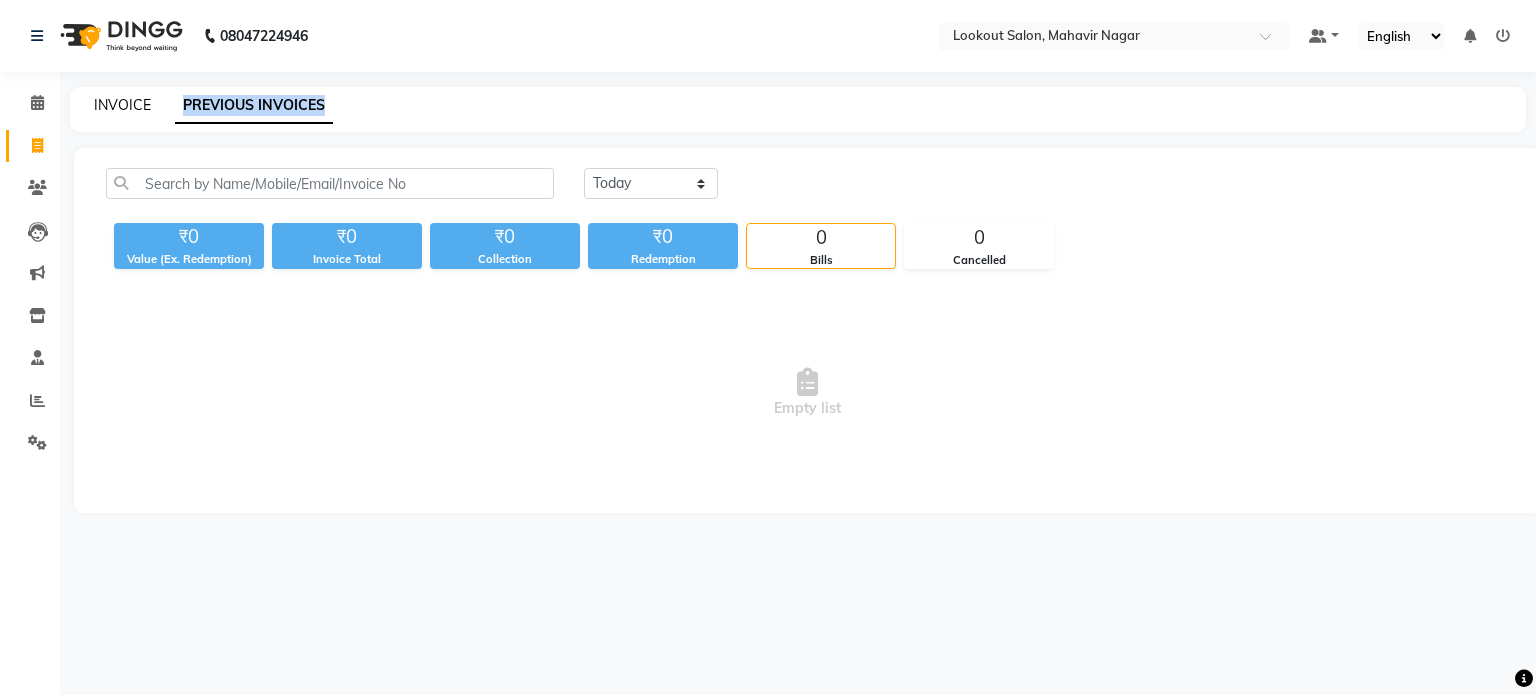 click on "INVOICE" 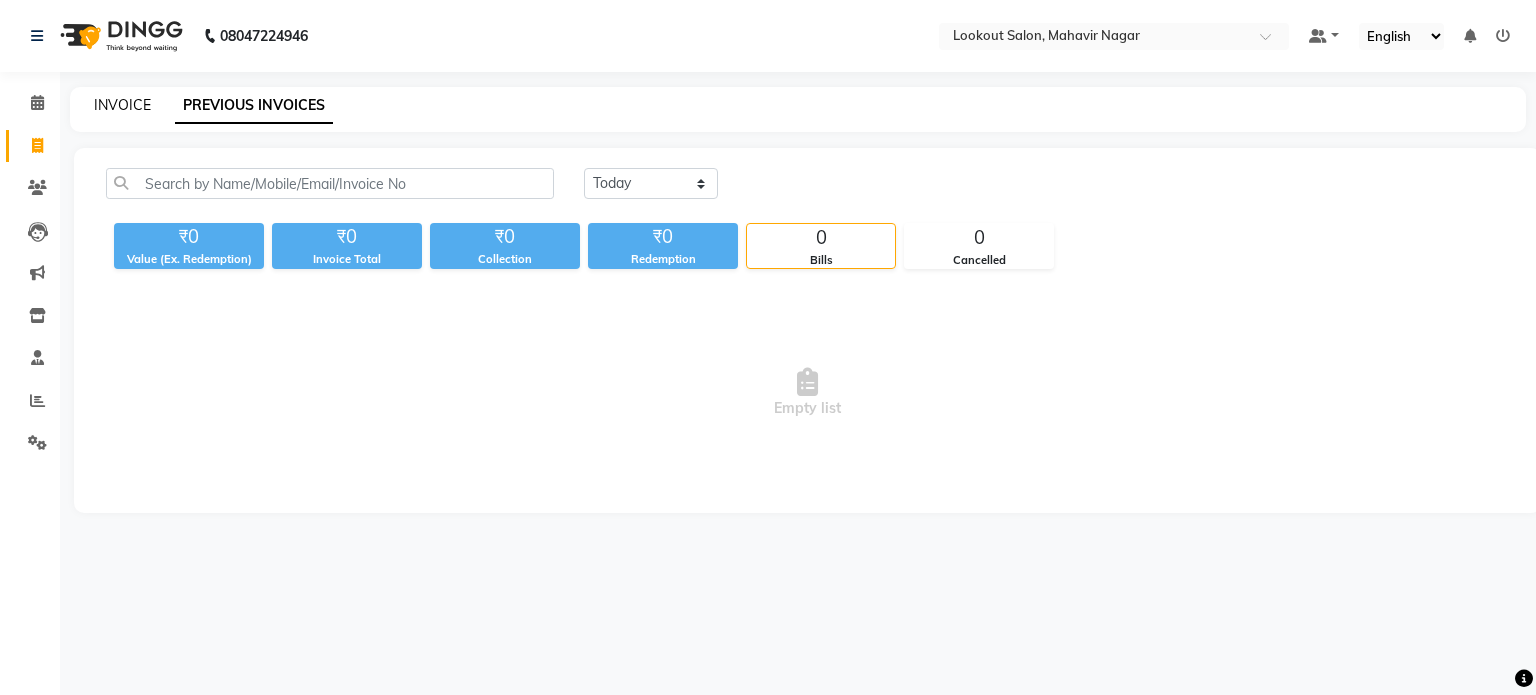 select on "150" 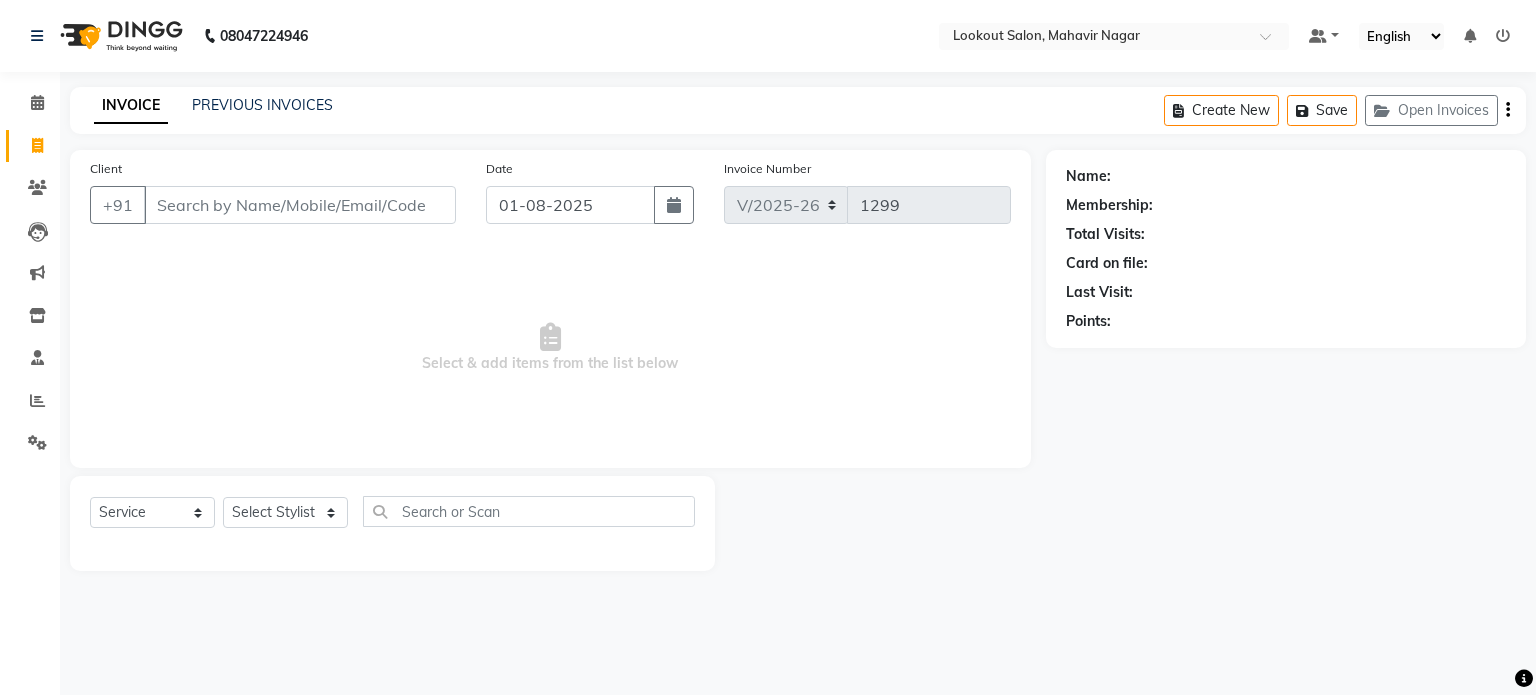 click on "INVOICE" 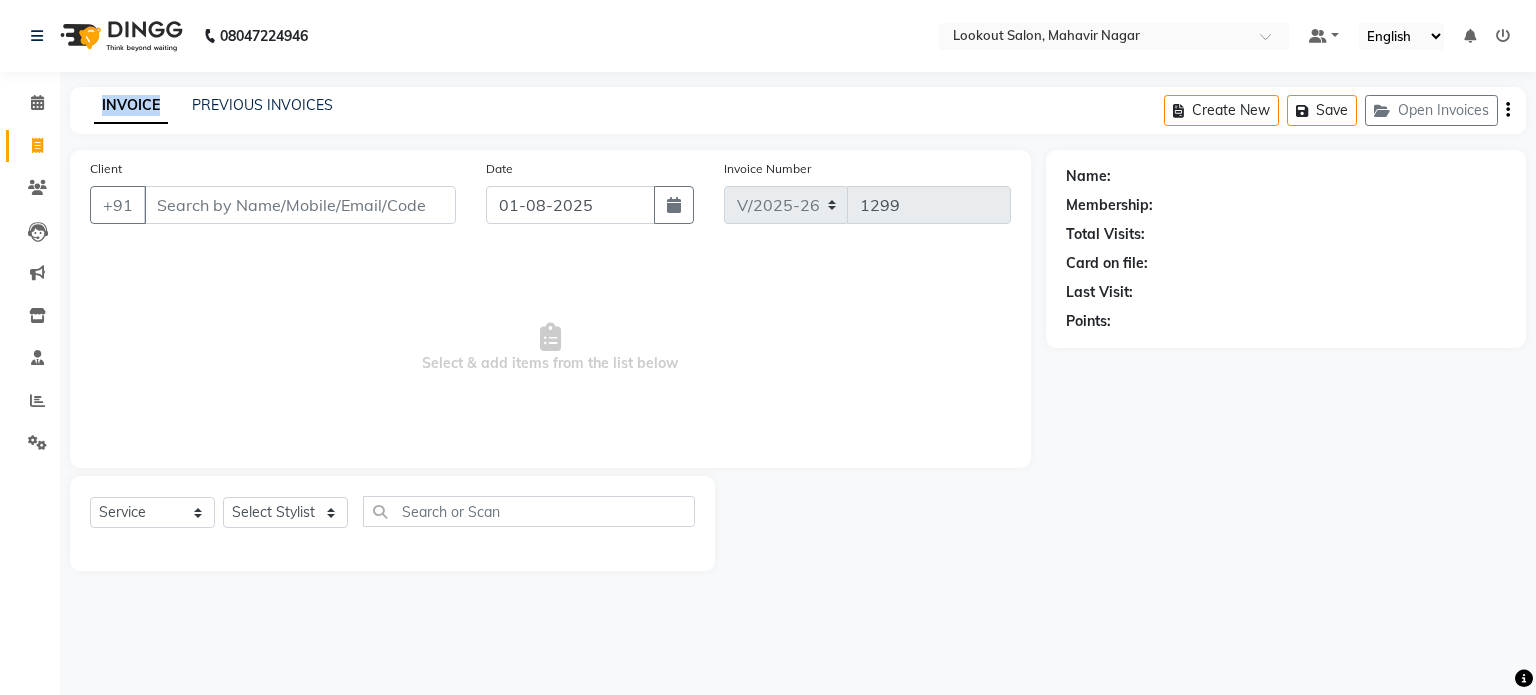 click on "INVOICE" 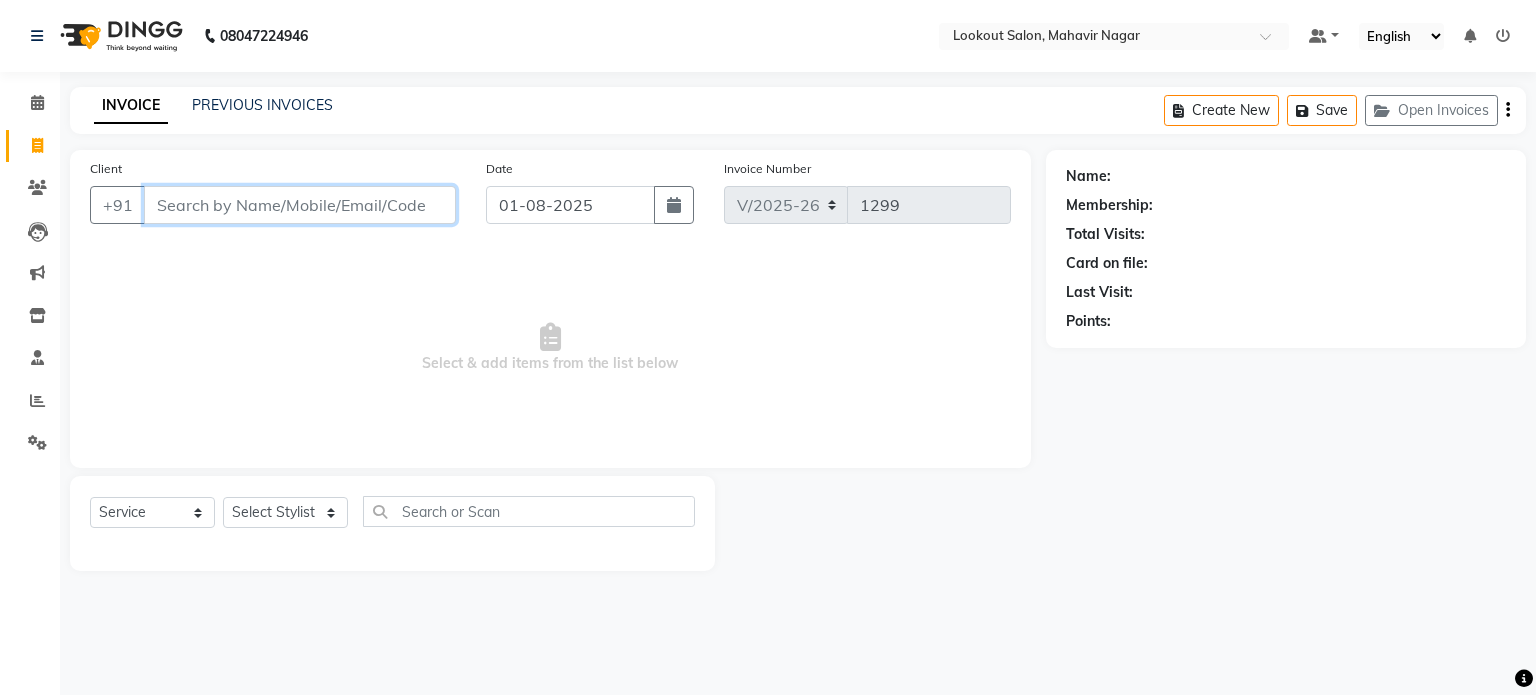 click on "Client" at bounding box center [300, 205] 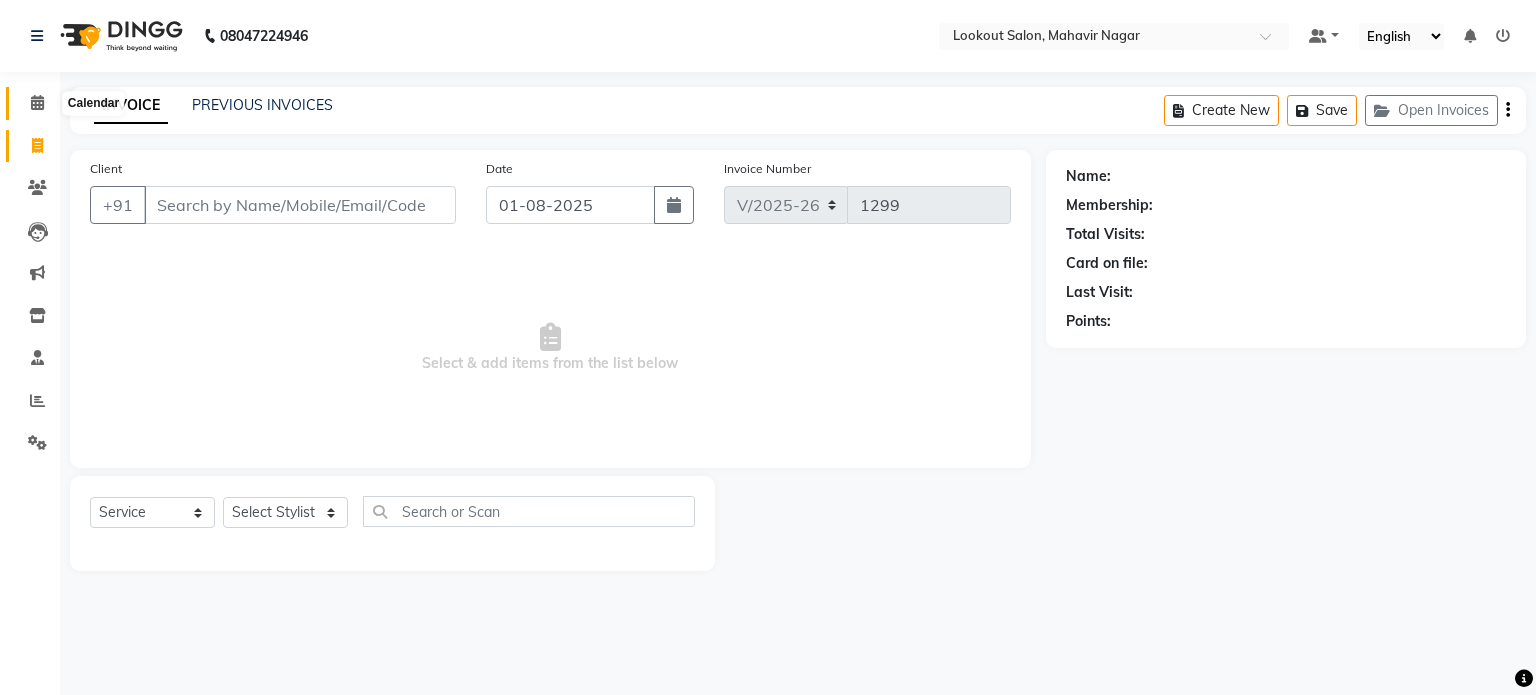 click 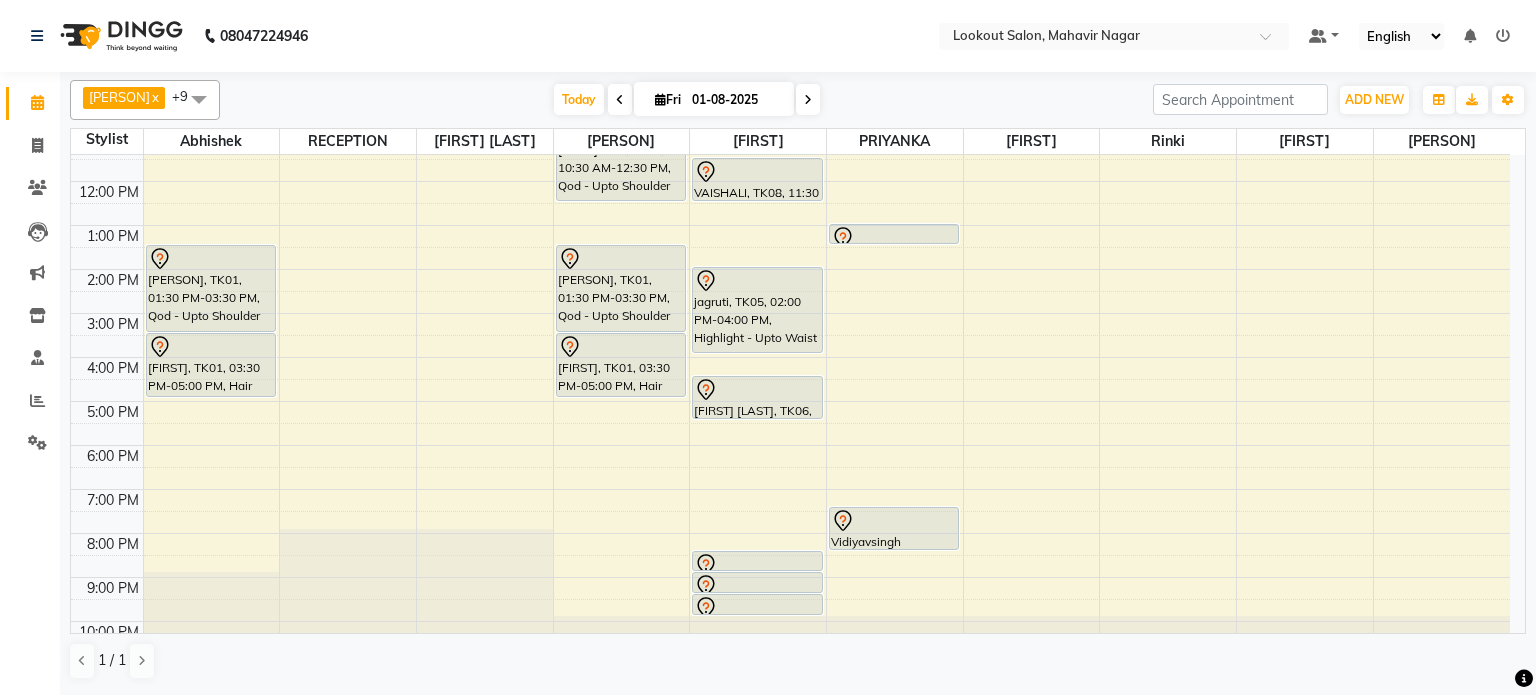scroll, scrollTop: 175, scrollLeft: 0, axis: vertical 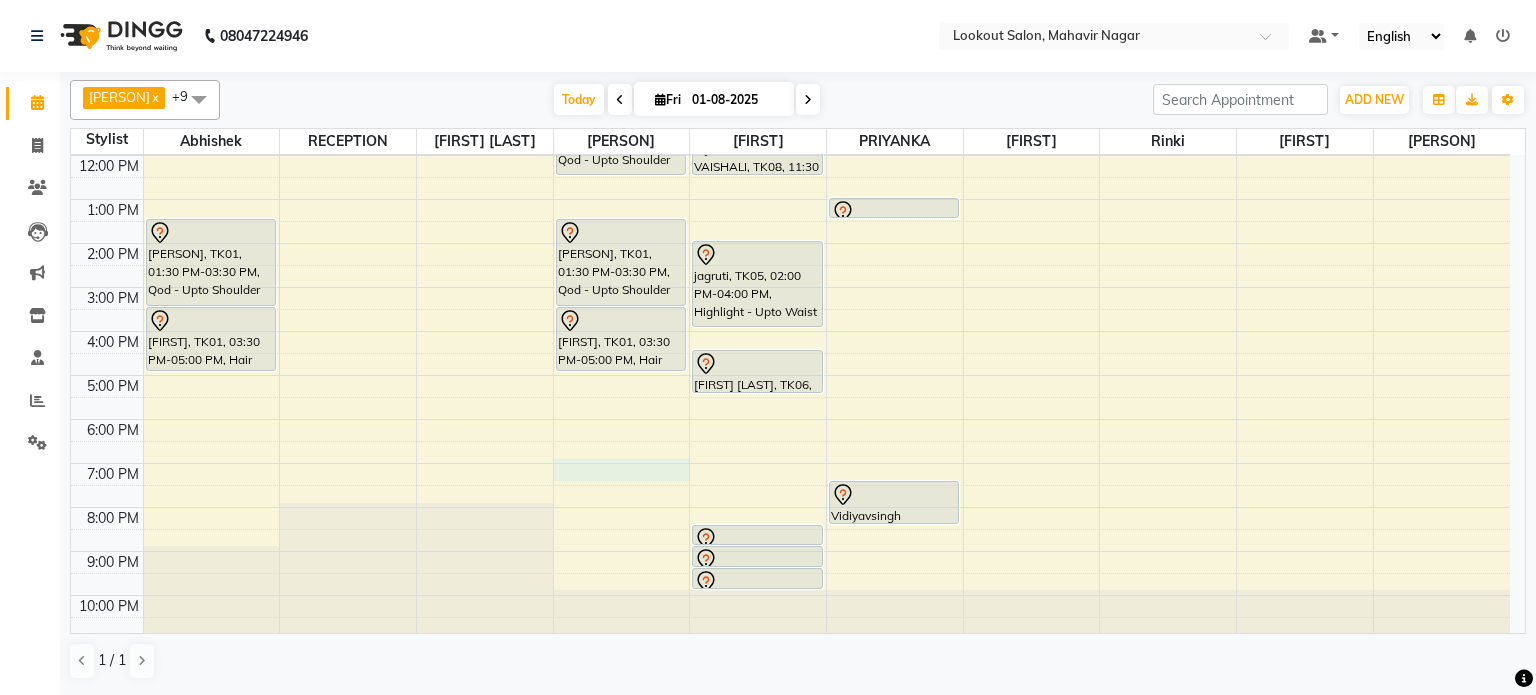 click on "8:00 AM 9:00 AM 10:00 AM 11:00 AM 12:00 PM 1:00 PM 2:00 PM 3:00 PM 4:00 PM 5:00 PM 6:00 PM 7:00 PM 8:00 PM 9:00 PM 10:00 PM             Shivam, TK01, 01:30 PM-03:30 PM, Qod - Upto Shoulder             Shivam, TK01, 03:30 PM-05:00 PM, Hair Color - Global - Upto Shoulder             NIRAV VAKHARIA, TK02, 10:00 AM-10:30 AM, Hair Cut - Haircut With Senior Stylist (Male)             Surbhi3747, TK03, 10:30 AM-12:30 PM, Qod - Upto Shoulder             Shivam, TK01, 01:30 PM-03:30 PM, Qod - Upto Shoulder             Shivam, TK01, 03:30 PM-05:00 PM, Hair Color - Global - Upto Neck             VAISHALI, TK08, 11:30 AM-12:30 PM, Styling - 1 Inch (Without Ammonia)             jagruti, TK05, 02:00 PM-04:00 PM, Highlight - Upto Waist             shraddha patani, TK06, 04:30 PM-05:30 PM, Styling - 1 Inch (With Ammonia)             Payal Kapadia 29/06/26, TK09, 08:30 PM-09:00 PM, Styling - Below Shoulder (Ironing)             Dimple Shah, TK04, 09:00 PM-09:30 PM, Hair Cut - Fringes / Bangs (Female)" at bounding box center (790, 309) 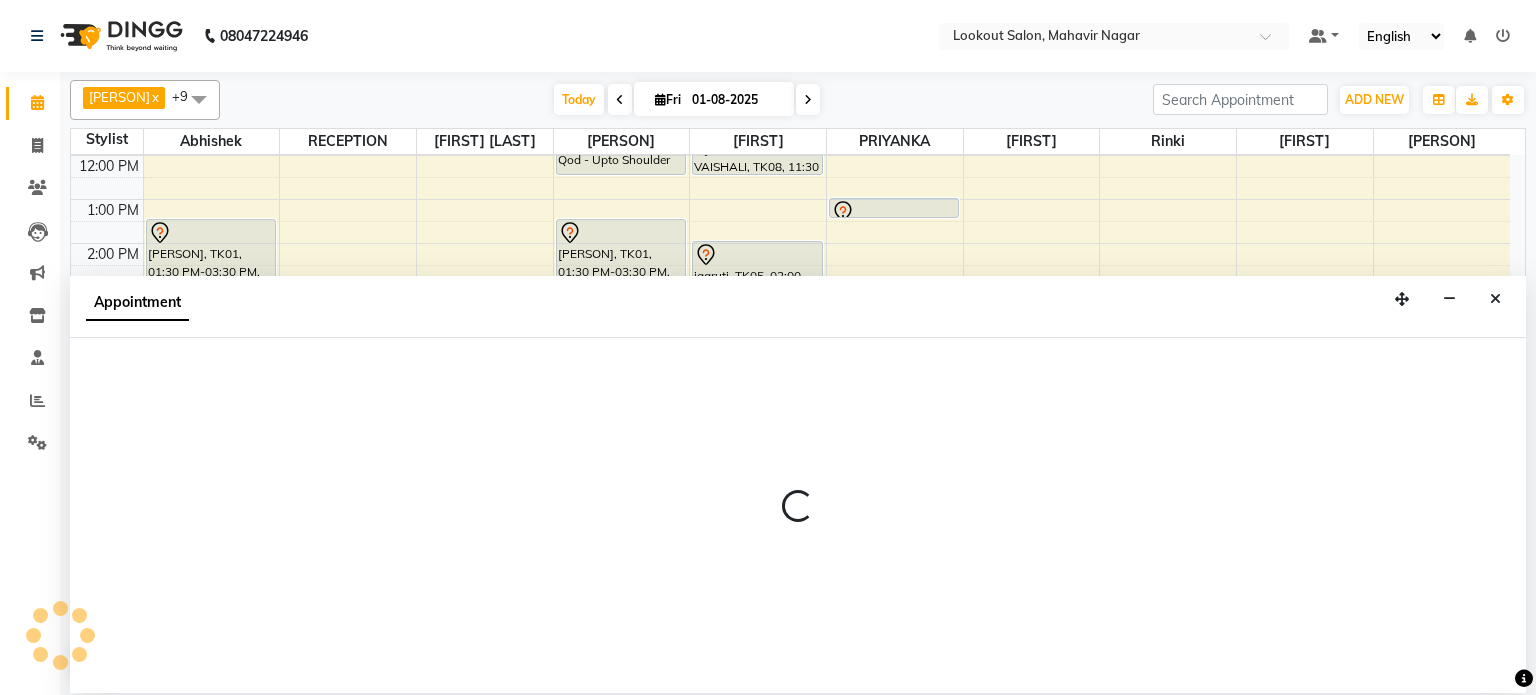 select on "11446" 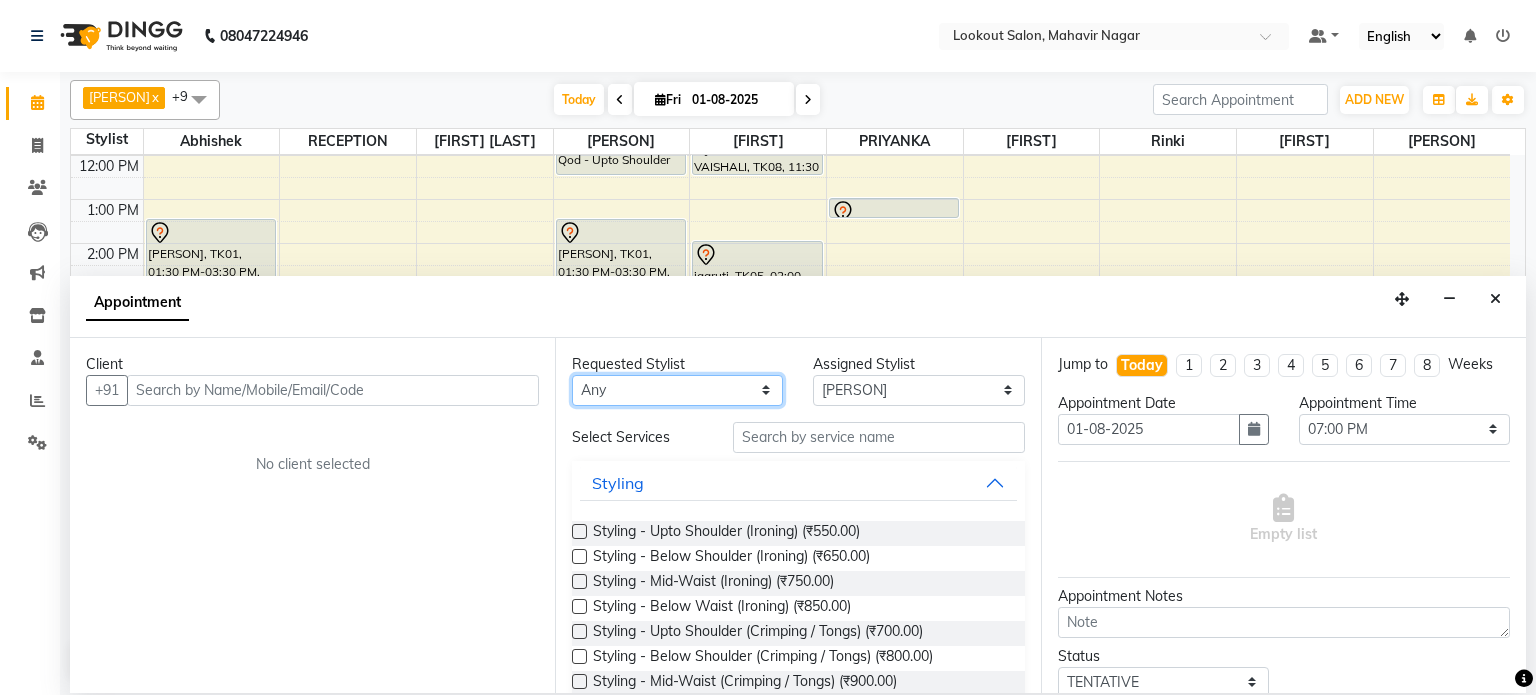click on "Select Stylist [FIRST] [FIRST] [FIRST] [FIRST] [FIRST] [FIRST] [FIRST] [FIRST] [FIRST] [FIRST] [FIRST] [FIRST]" at bounding box center [677, 390] 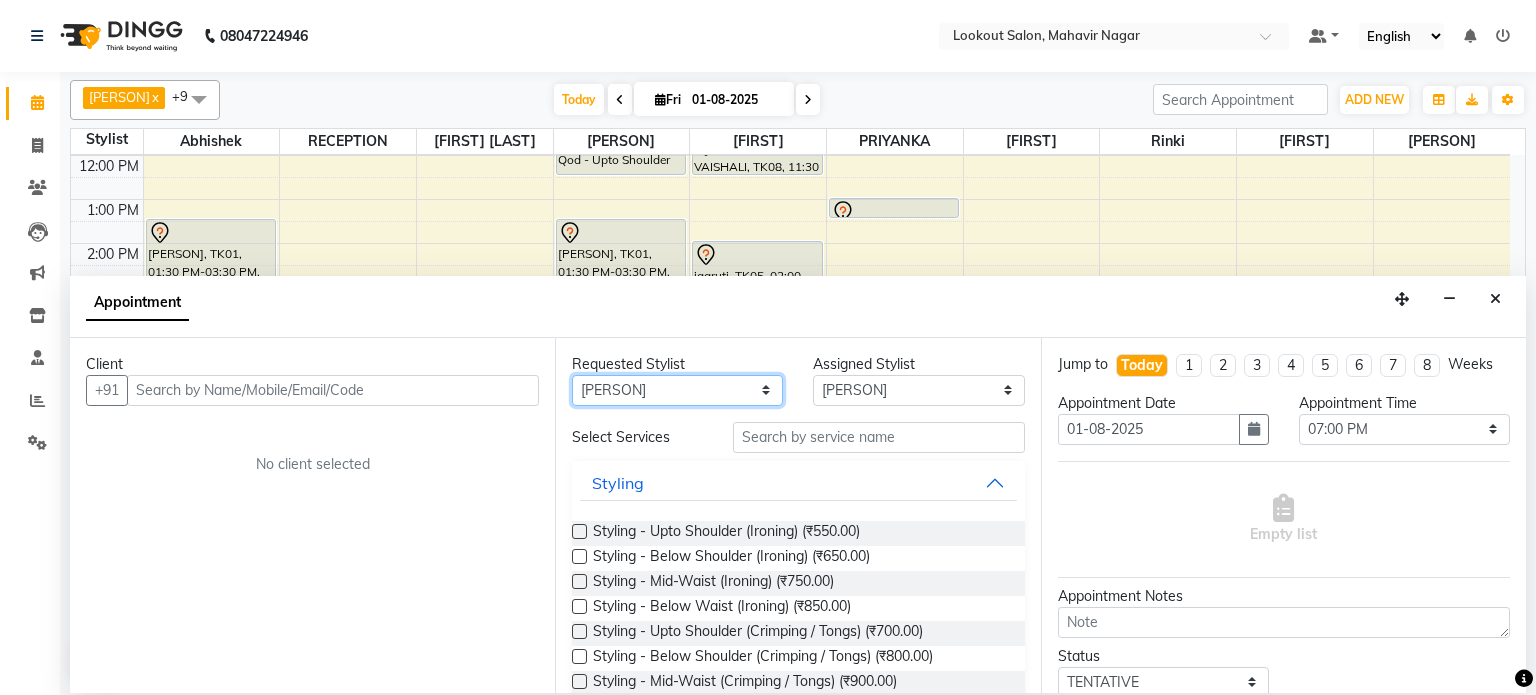 click on "Select Stylist [FIRST] [FIRST] [FIRST] [FIRST] [FIRST] [FIRST] [FIRST] [FIRST] [FIRST] [FIRST] [FIRST] [FIRST]" at bounding box center (677, 390) 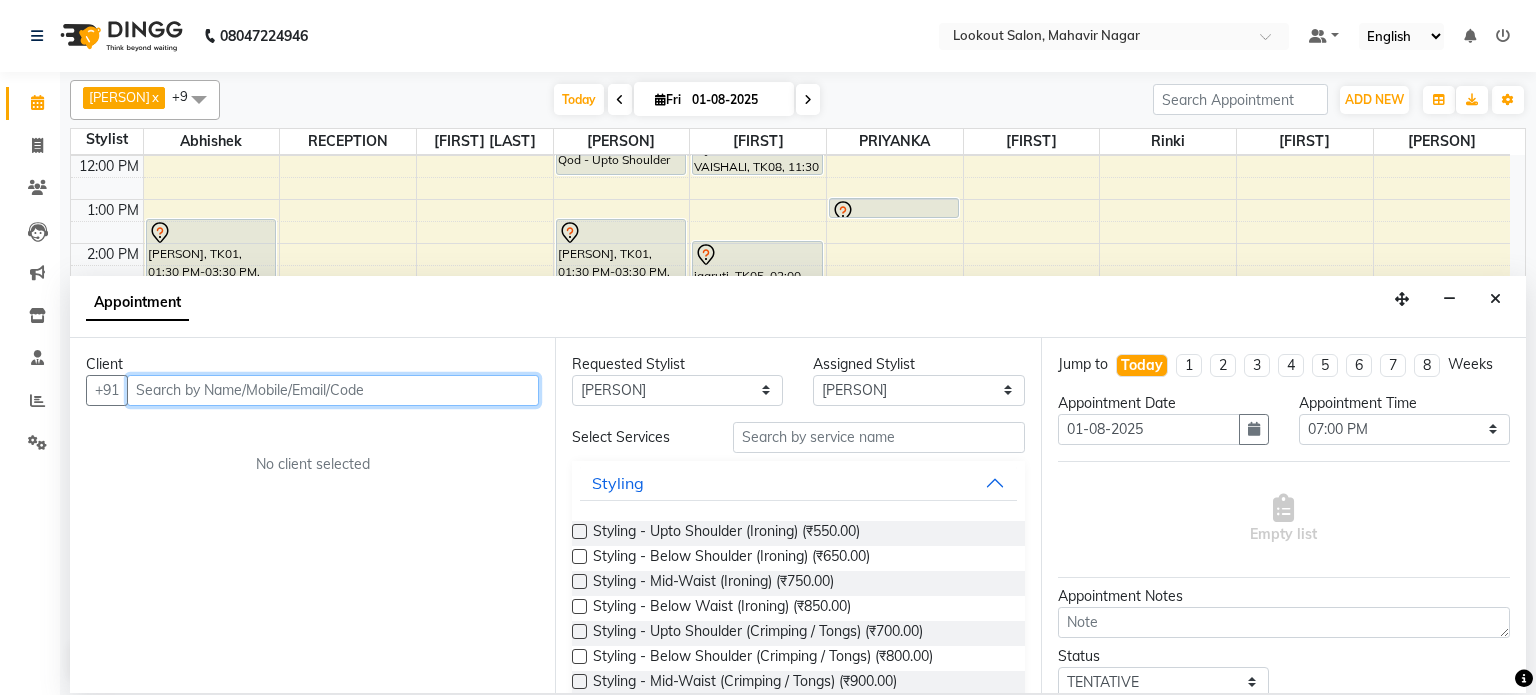 click at bounding box center (333, 390) 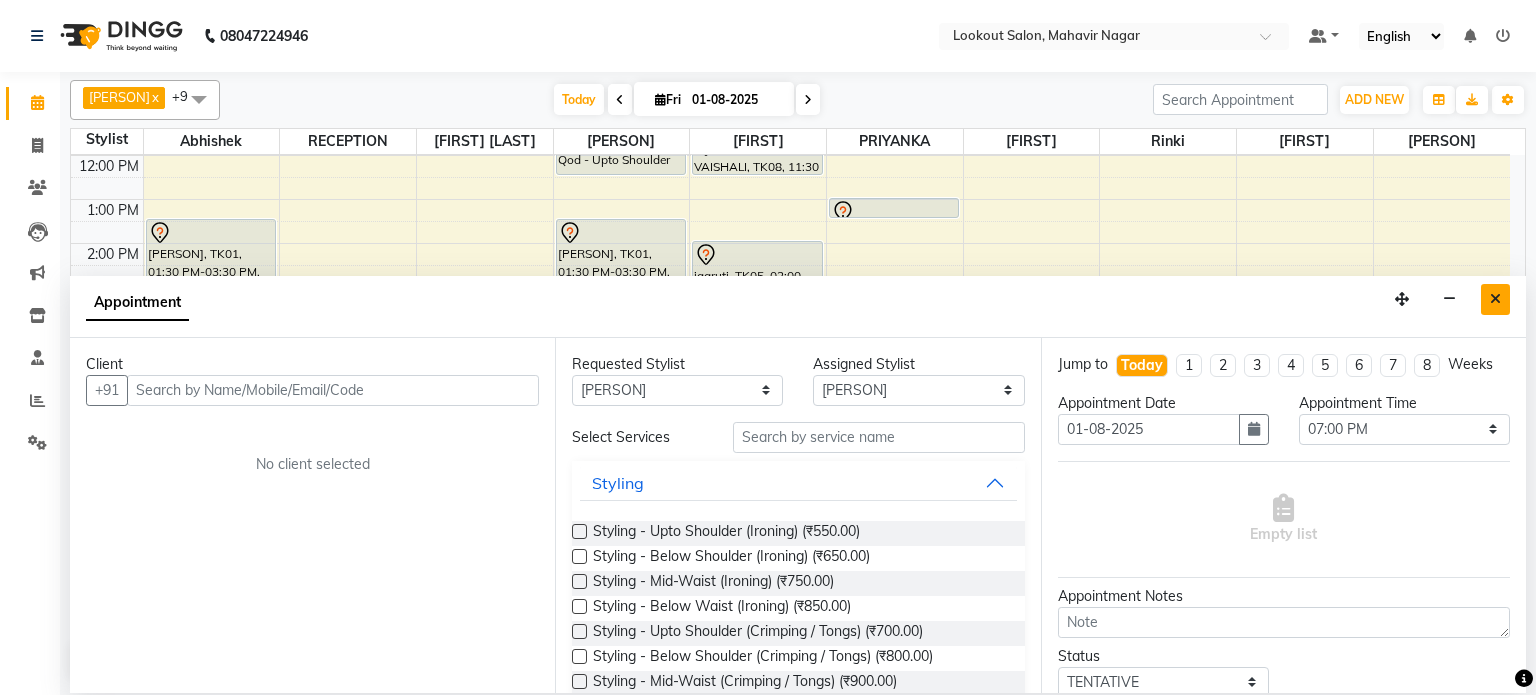 click at bounding box center (1495, 299) 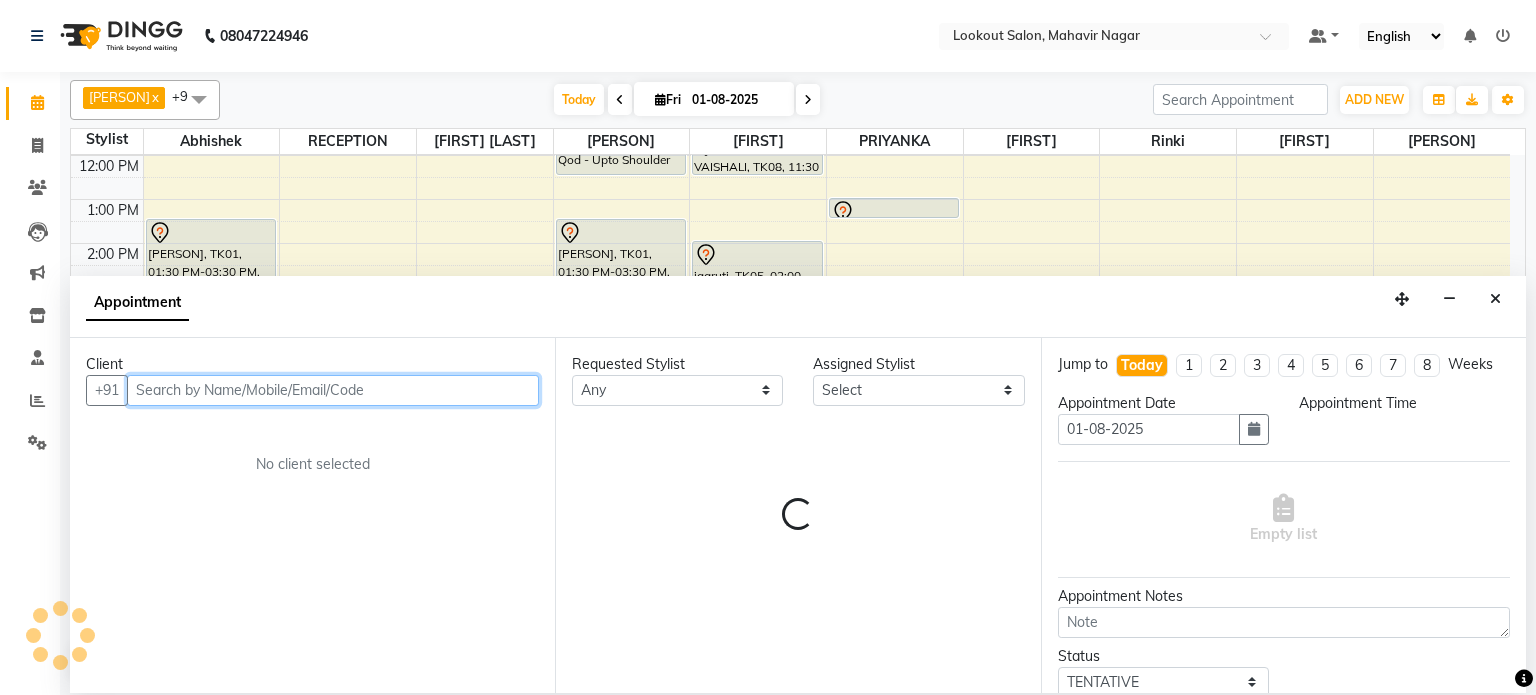 select on "900" 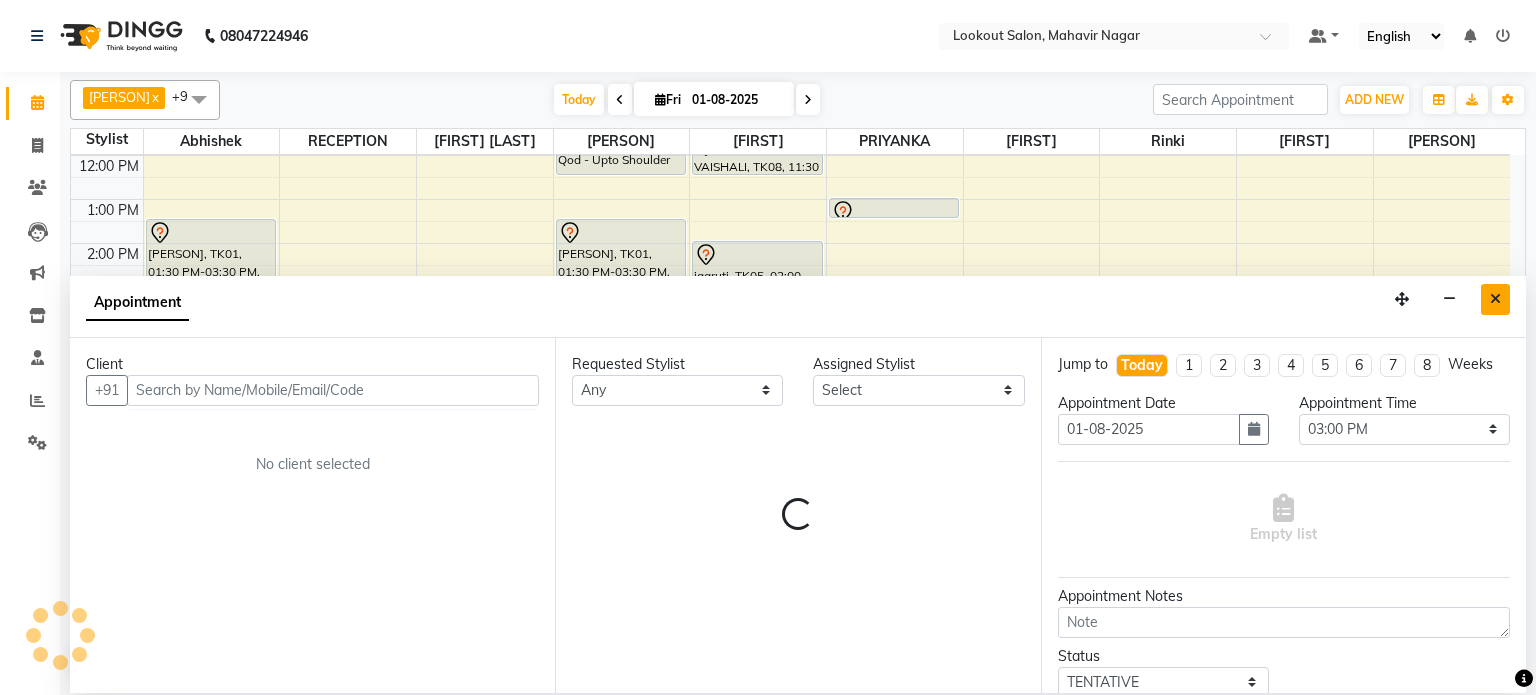 click at bounding box center (1495, 299) 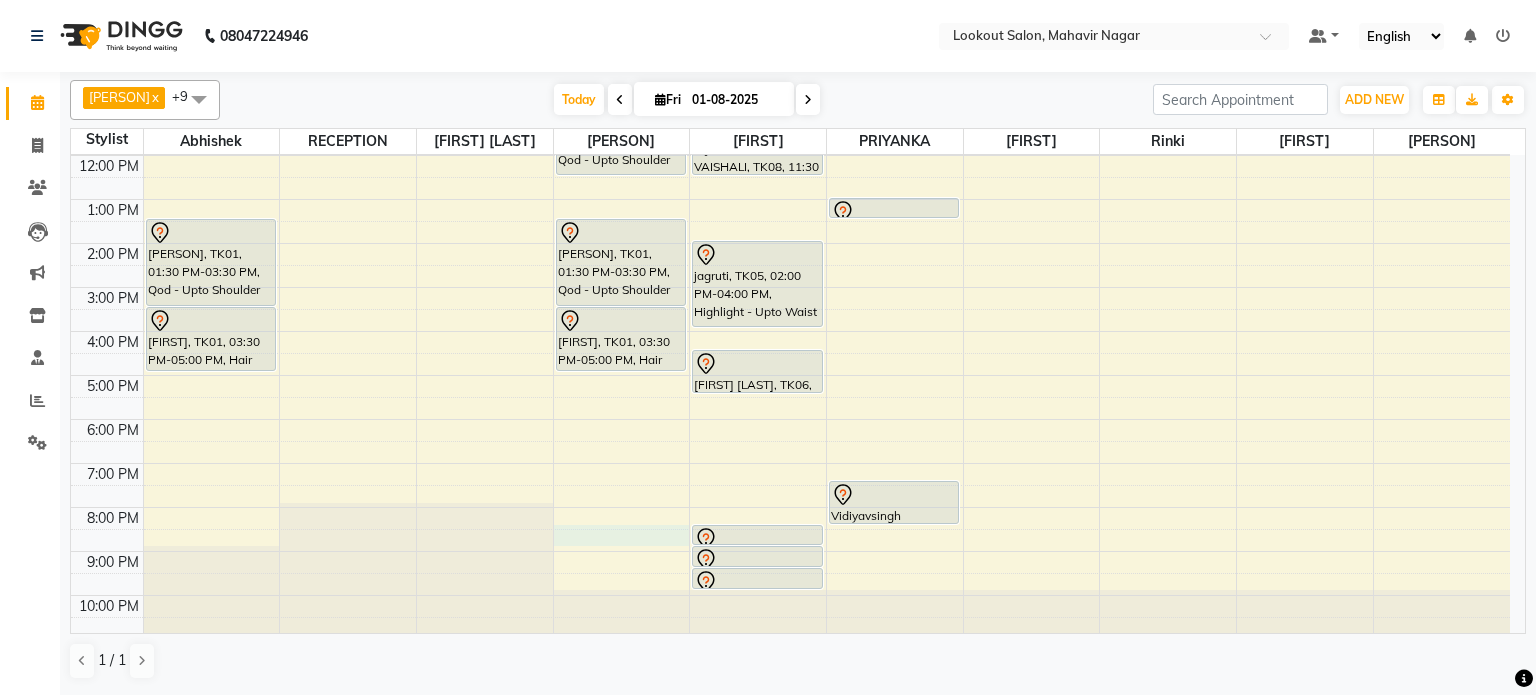 click on "8:00 AM 9:00 AM 10:00 AM 11:00 AM 12:00 PM 1:00 PM 2:00 PM 3:00 PM 4:00 PM 5:00 PM 6:00 PM 7:00 PM 8:00 PM 9:00 PM 10:00 PM             Shivam, TK01, 01:30 PM-03:30 PM, Qod - Upto Shoulder             Shivam, TK01, 03:30 PM-05:00 PM, Hair Color - Global - Upto Shoulder             NIRAV VAKHARIA, TK02, 10:00 AM-10:30 AM, Hair Cut - Haircut With Senior Stylist (Male)             Surbhi3747, TK03, 10:30 AM-12:30 PM, Qod - Upto Shoulder             Shivam, TK01, 01:30 PM-03:30 PM, Qod - Upto Shoulder             Shivam, TK01, 03:30 PM-05:00 PM, Hair Color - Global - Upto Neck             VAISHALI, TK08, 11:30 AM-12:30 PM, Styling - 1 Inch (Without Ammonia)             jagruti, TK05, 02:00 PM-04:00 PM, Highlight - Upto Waist             shraddha patani, TK06, 04:30 PM-05:30 PM, Styling - 1 Inch (With Ammonia)             Payal Kapadia 29/06/26, TK09, 08:30 PM-09:00 PM, Styling - Below Shoulder (Ironing)             Dimple Shah, TK04, 09:00 PM-09:30 PM, Hair Cut - Fringes / Bangs (Female)" at bounding box center [790, 309] 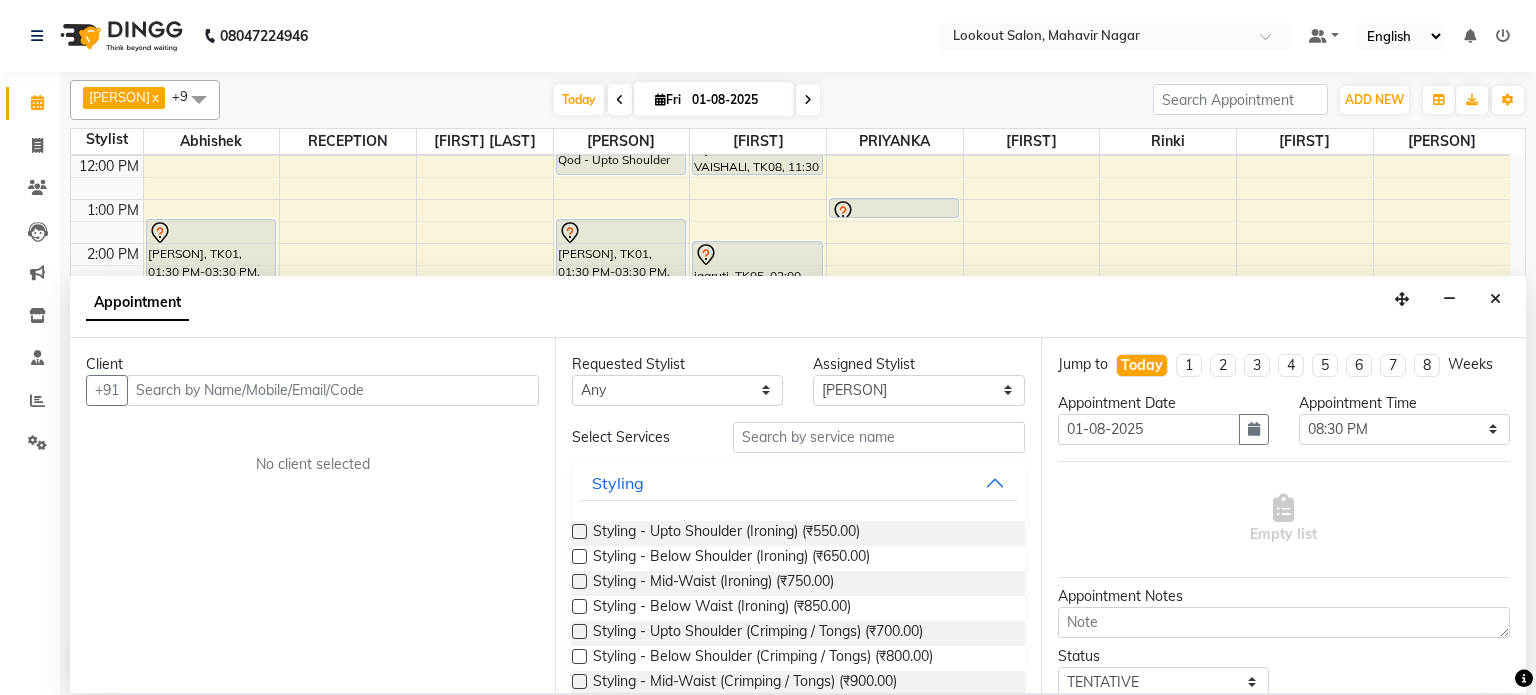 click at bounding box center [333, 390] 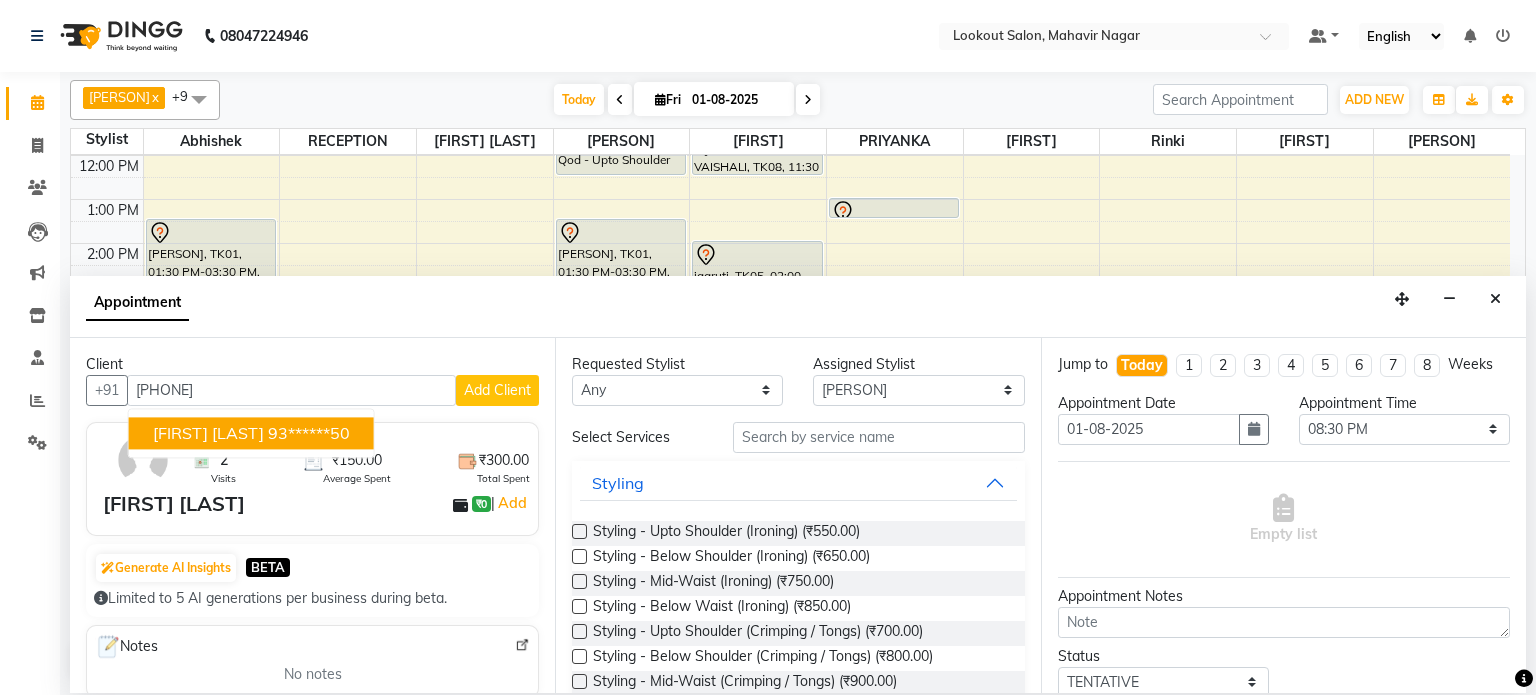 click on "93******50" at bounding box center [309, 433] 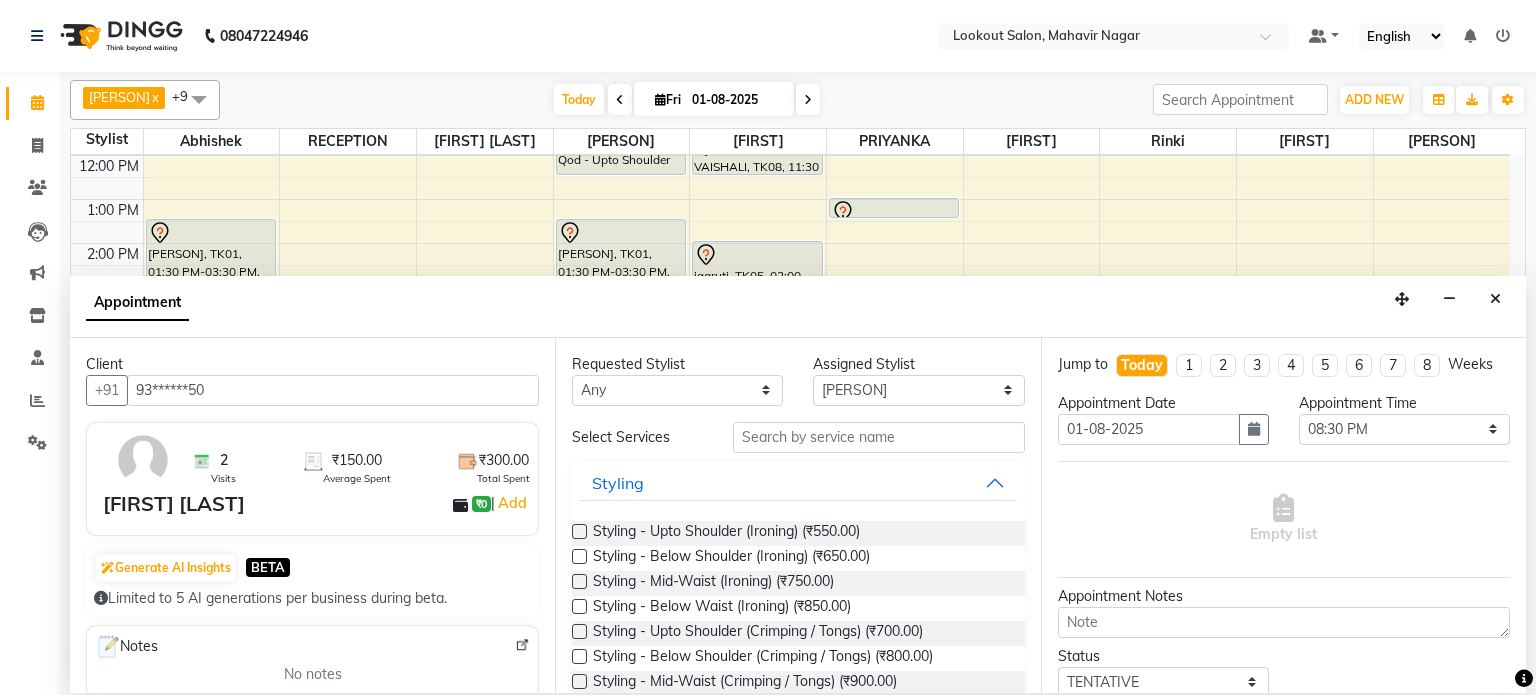 type on "93******50" 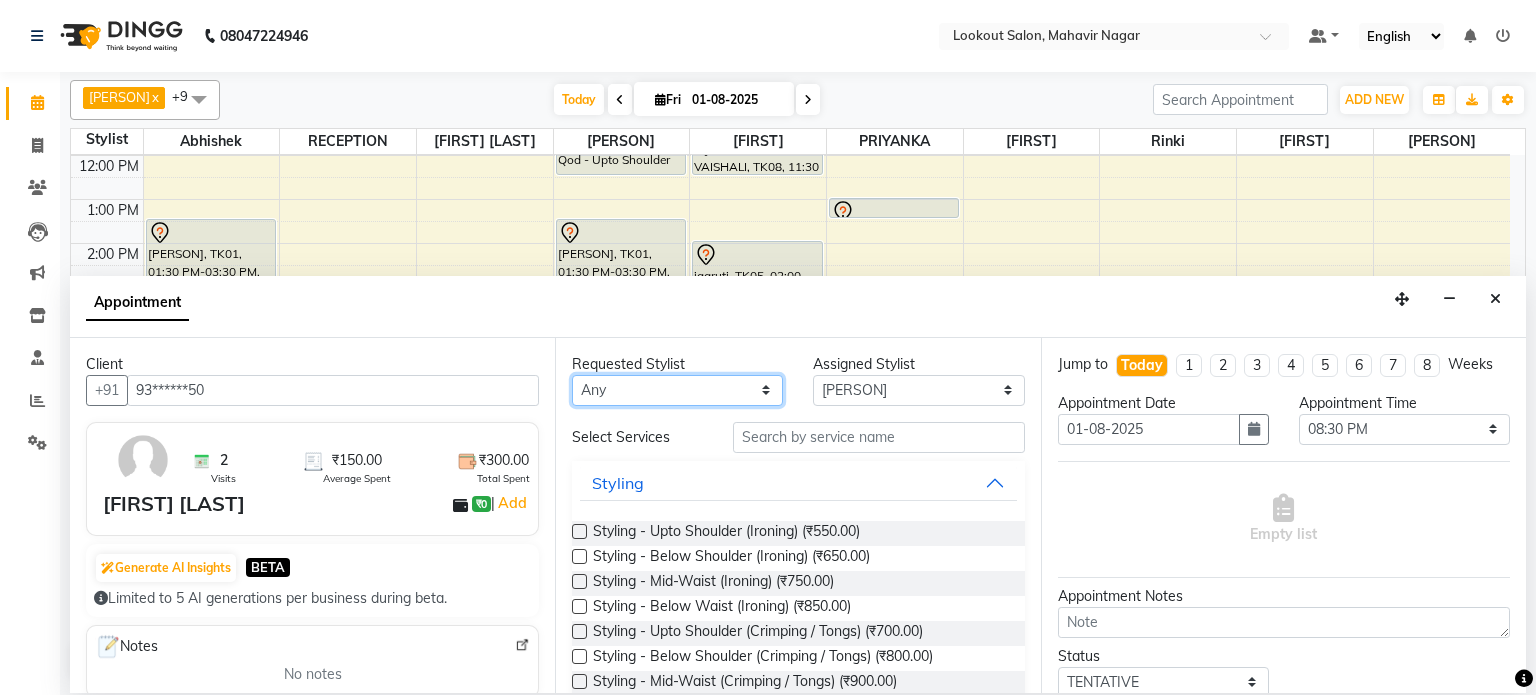 click on "Select Stylist [FIRST] [FIRST] [FIRST] [FIRST] [FIRST] [FIRST] [FIRST] [FIRST] [FIRST] [FIRST] [FIRST] [FIRST]" at bounding box center [677, 390] 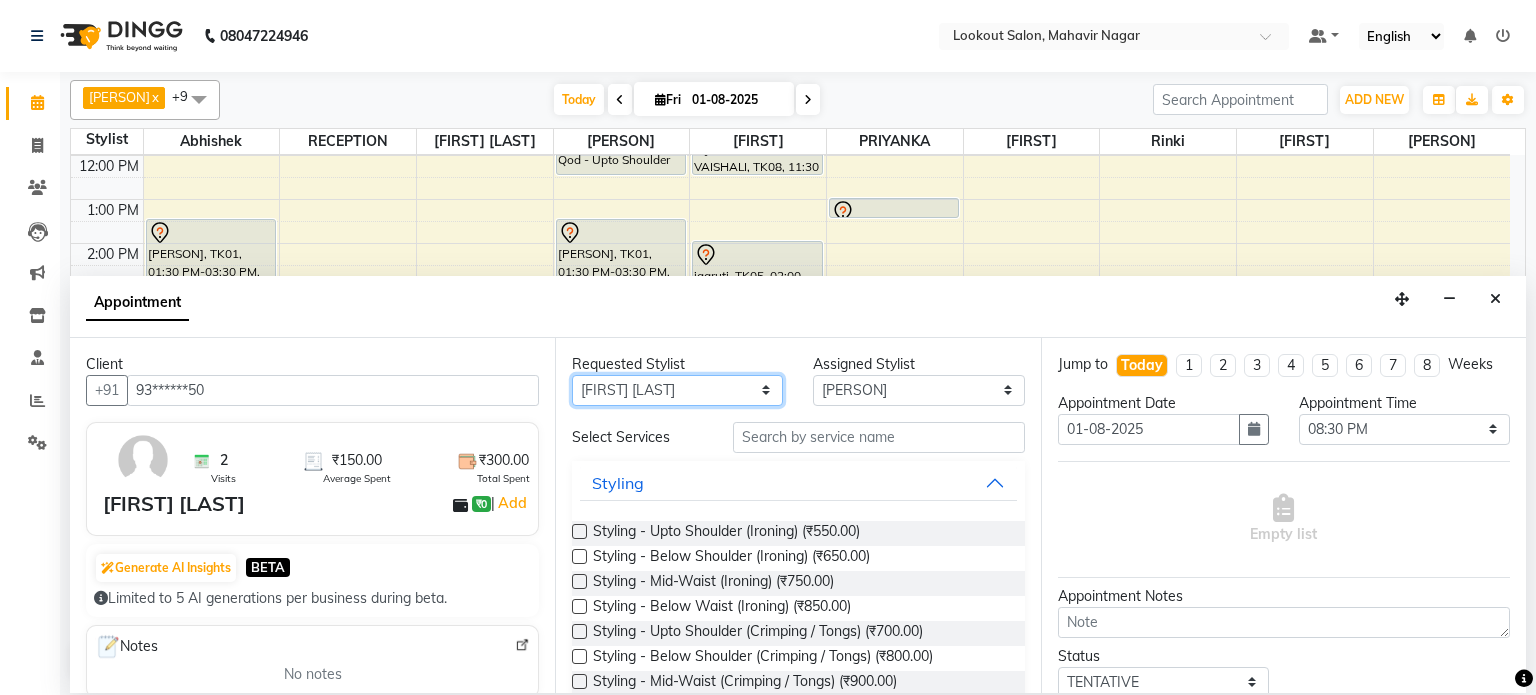 click on "Select Stylist [FIRST] [FIRST] [FIRST] [FIRST] [FIRST] [FIRST] [FIRST] [FIRST] [FIRST] [FIRST] [FIRST] [FIRST]" at bounding box center [677, 390] 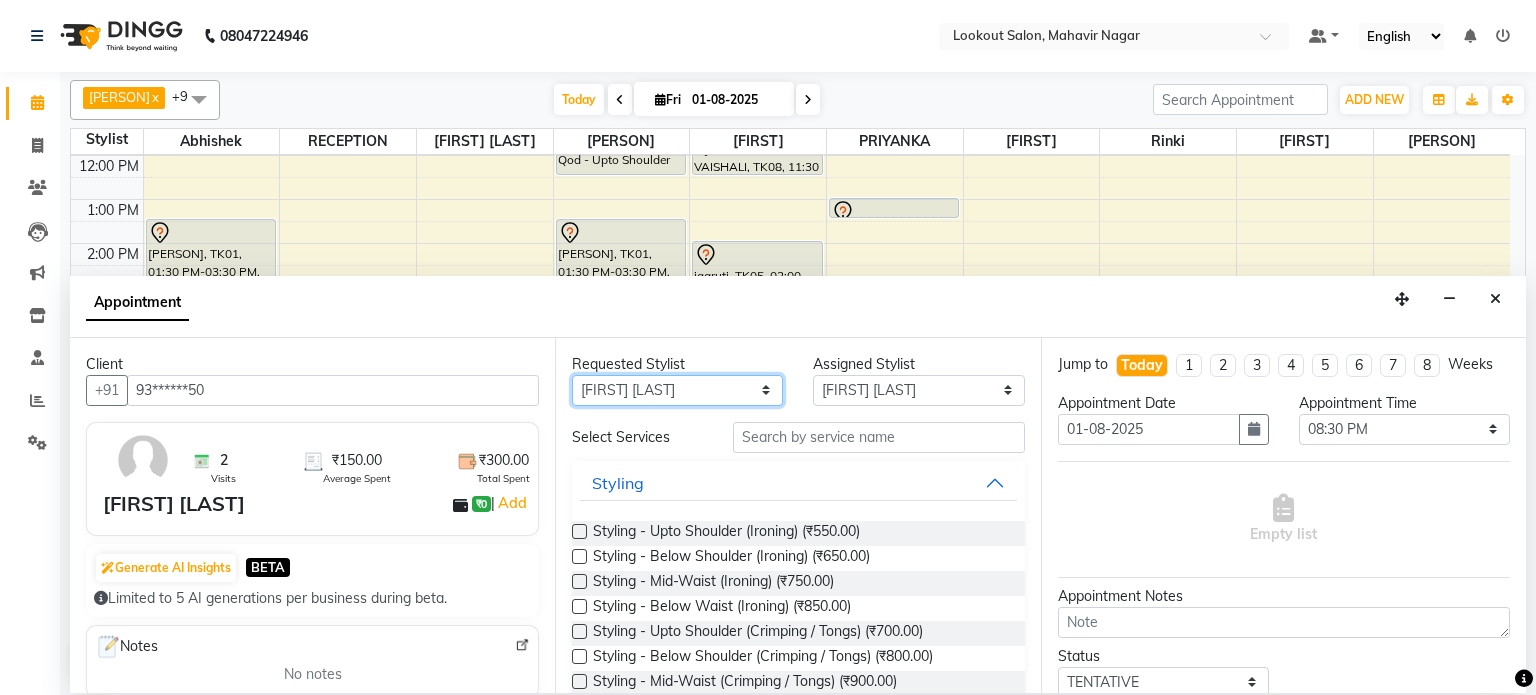 click on "Select Stylist [FIRST] [FIRST] [FIRST] [FIRST] [FIRST] [FIRST] [FIRST] [FIRST] [FIRST] [FIRST] [FIRST] [FIRST]" at bounding box center [677, 390] 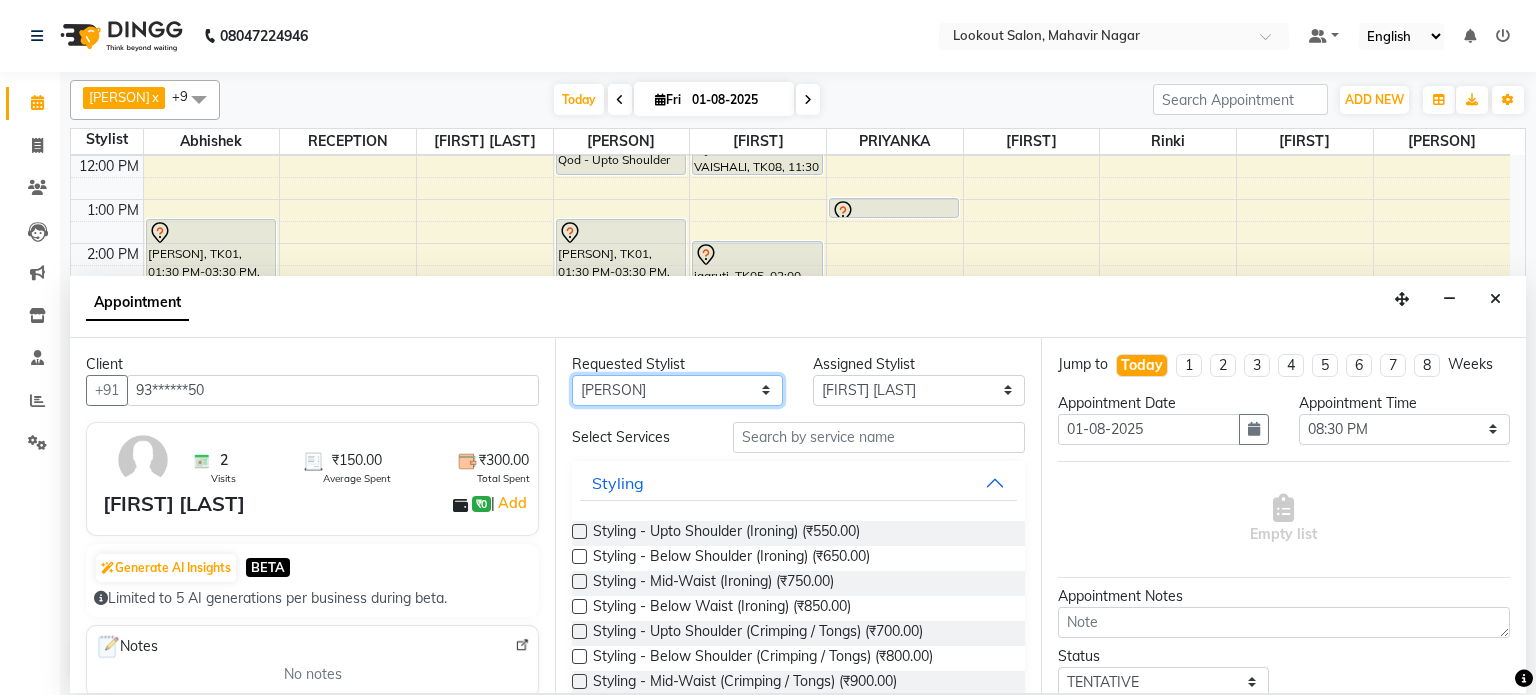 click on "Any abhishek Asfaak AZAZ DHARMESH SIR kARAN PRIYANKA RECEPTION rinki  shailendar VANDAN" at bounding box center [677, 390] 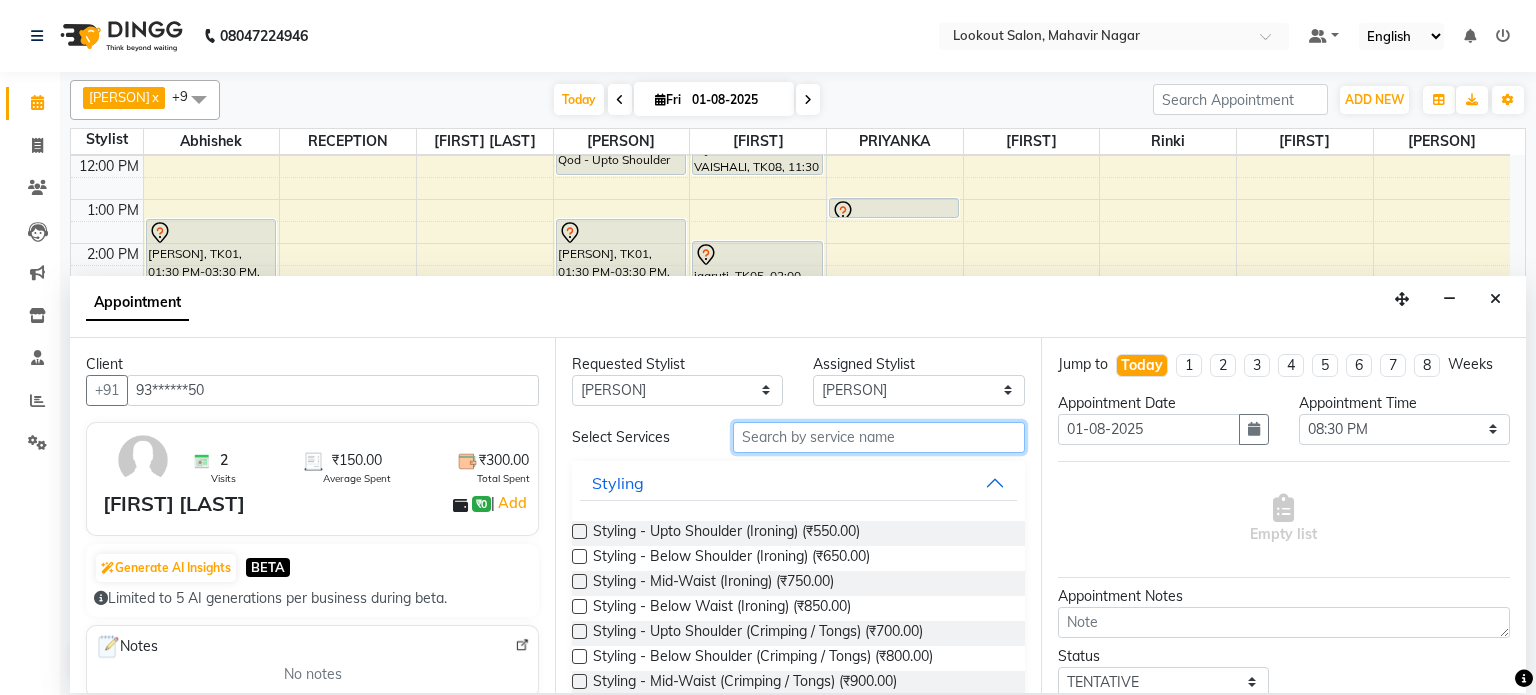 click at bounding box center (879, 437) 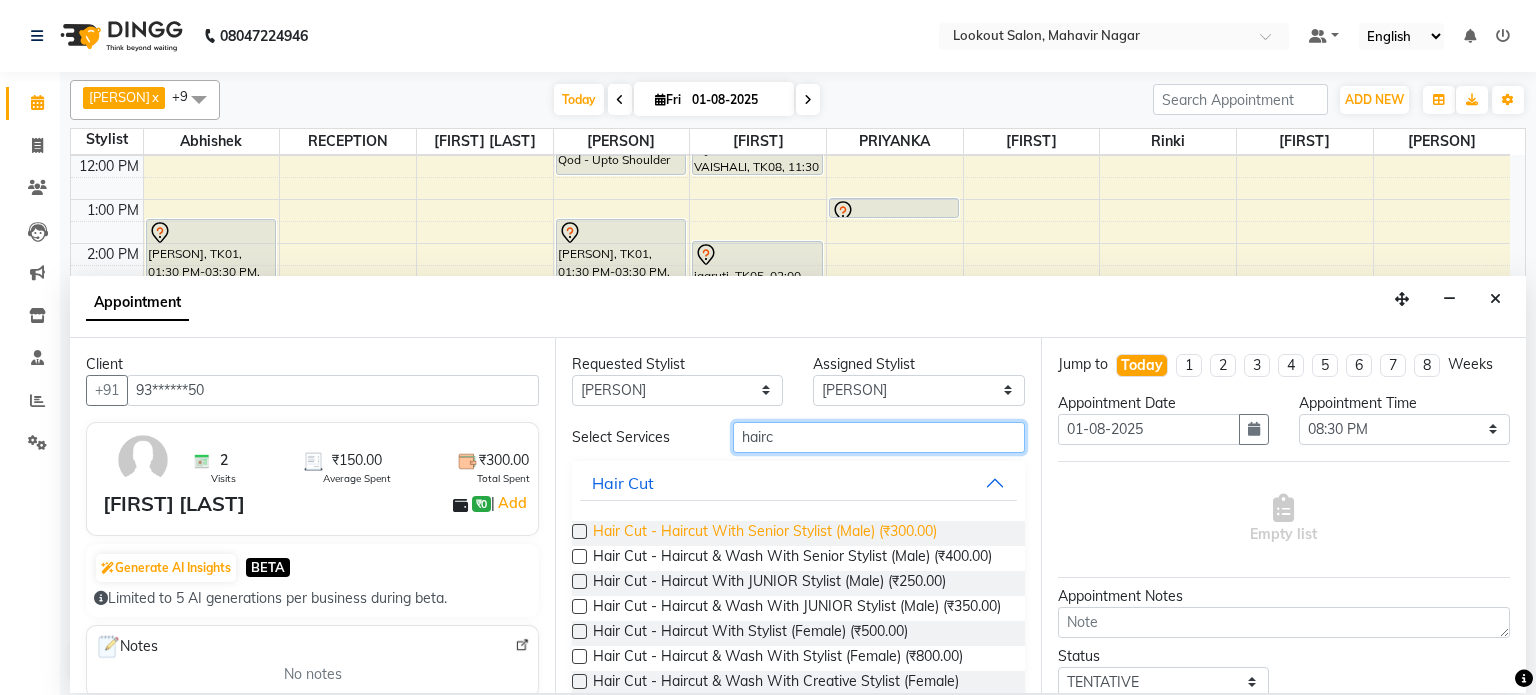 type on "hairc" 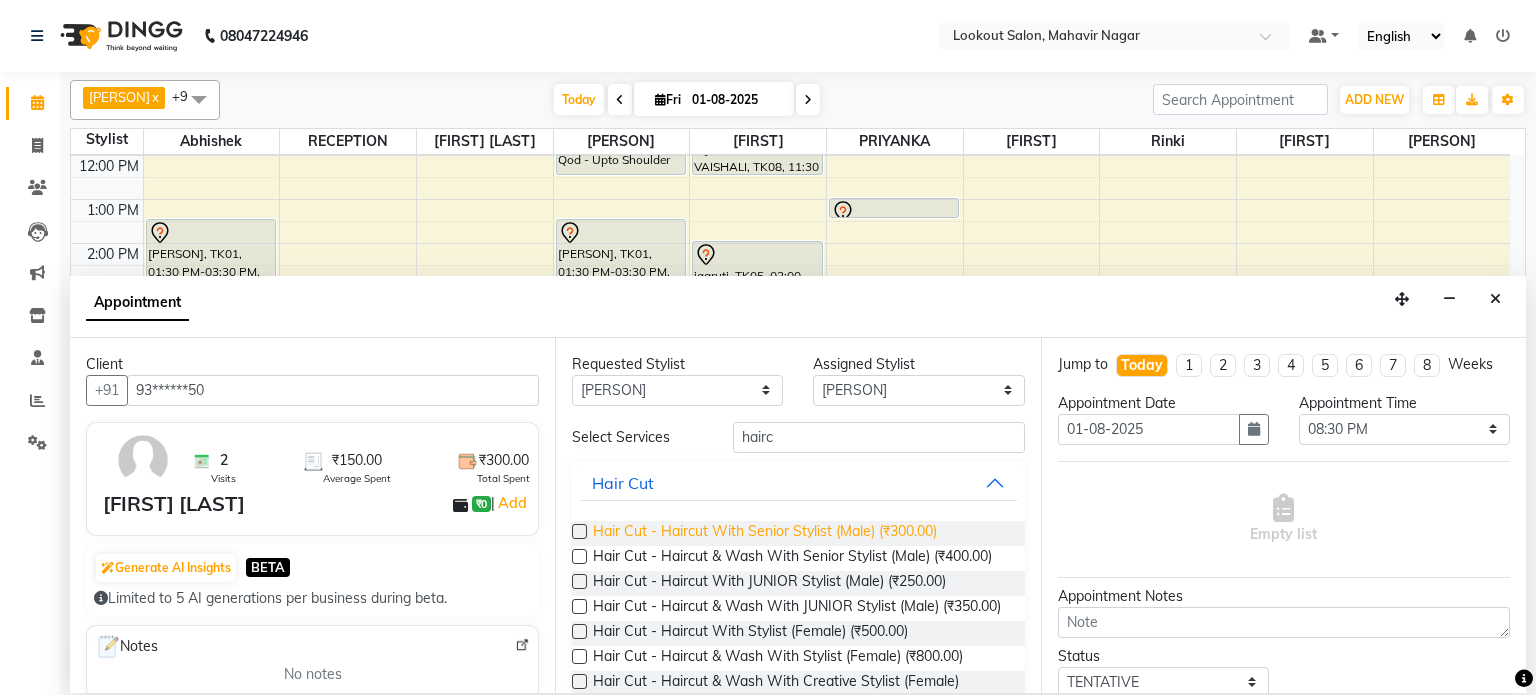 click on "Hair Cut - Haircut With Senior Stylist (Male) (₹300.00)" at bounding box center [765, 533] 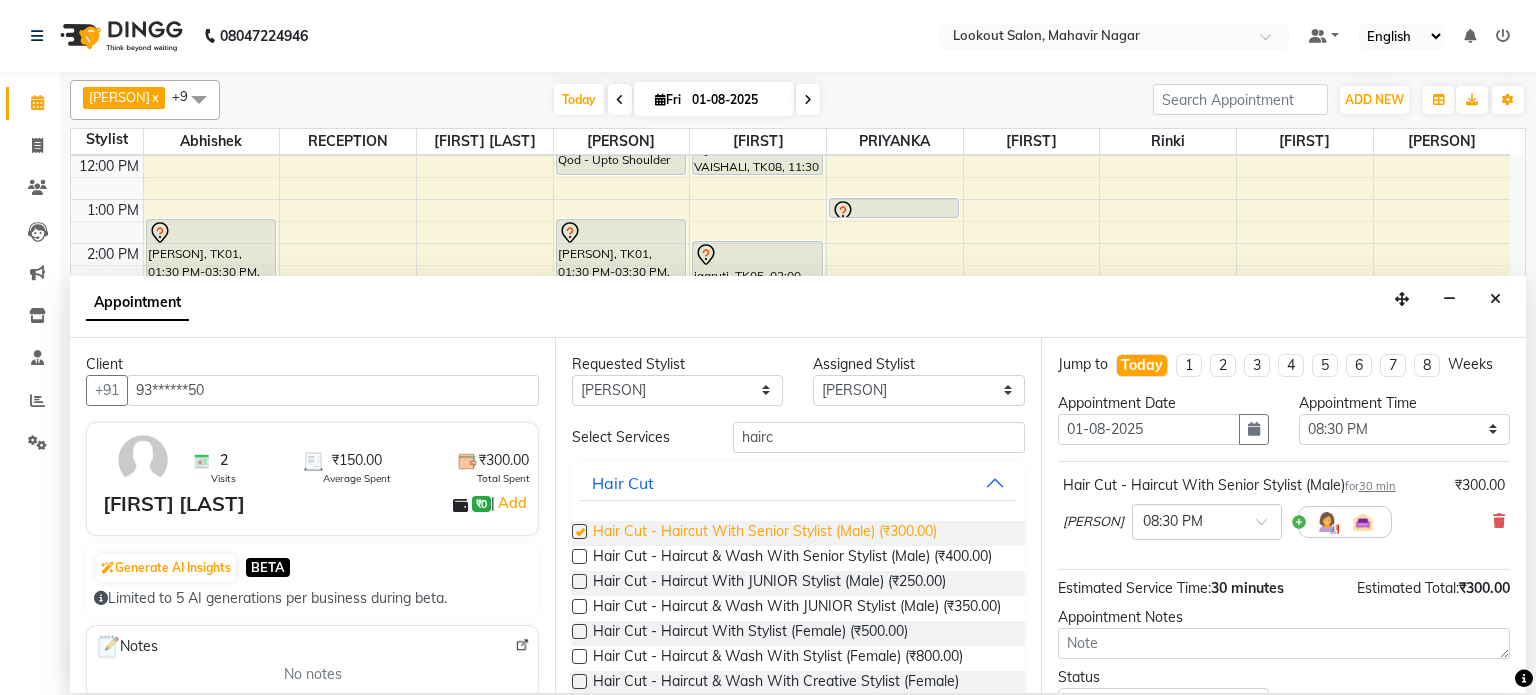 checkbox on "false" 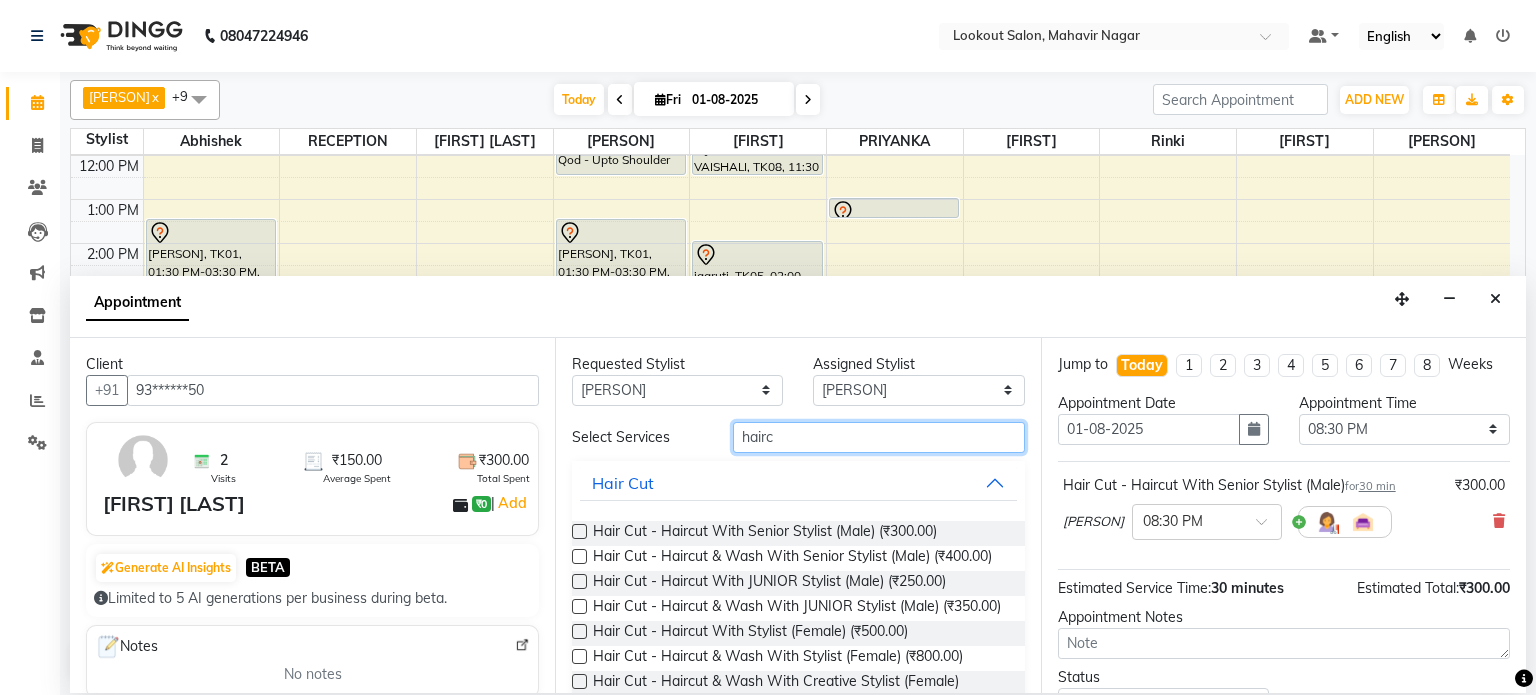 click on "hairc" at bounding box center [879, 437] 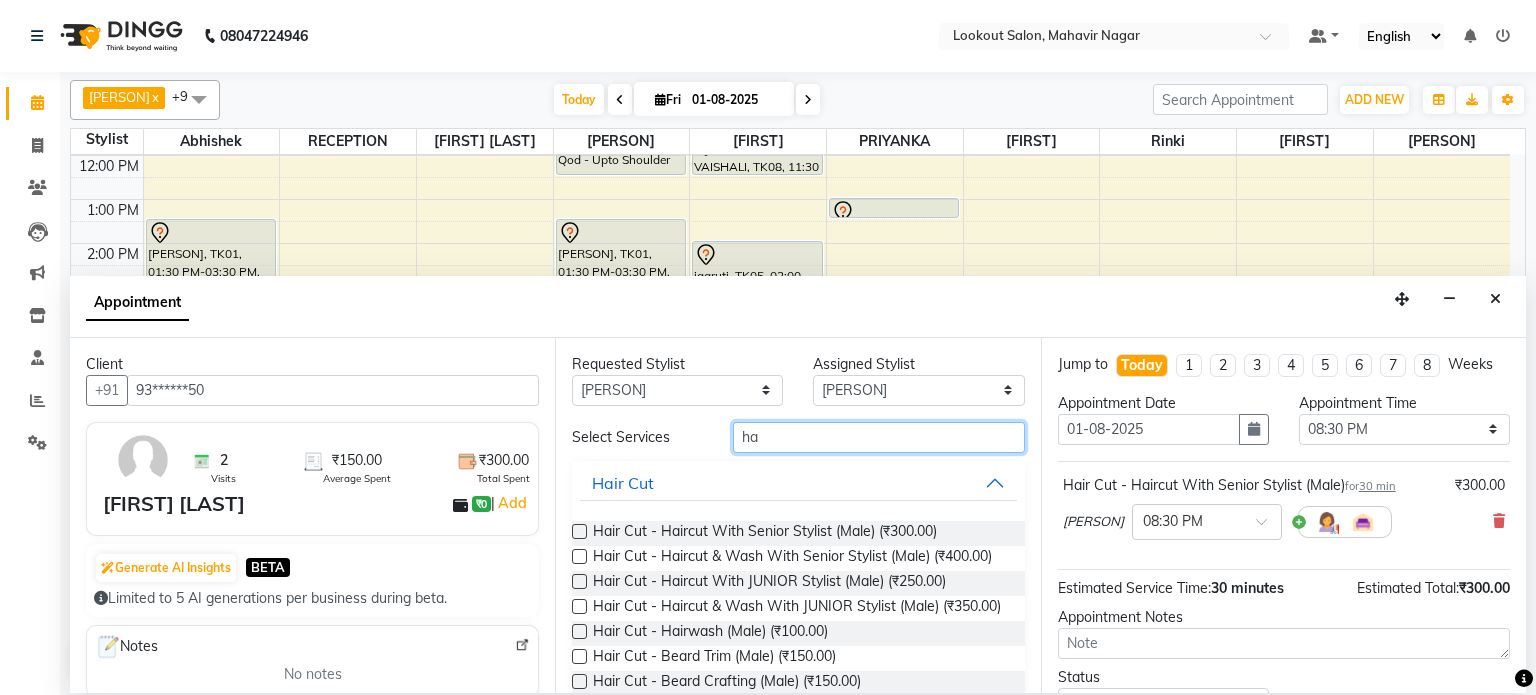 type on "h" 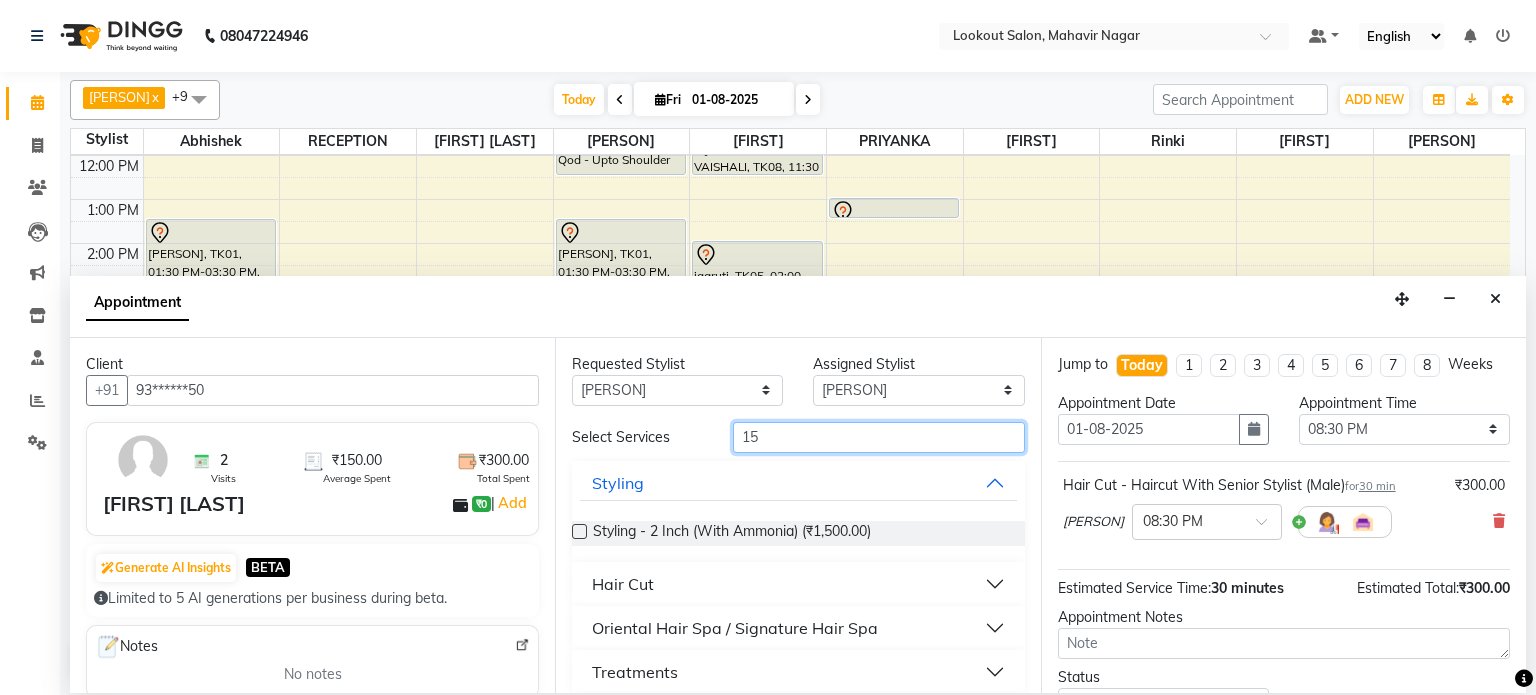 type on "1" 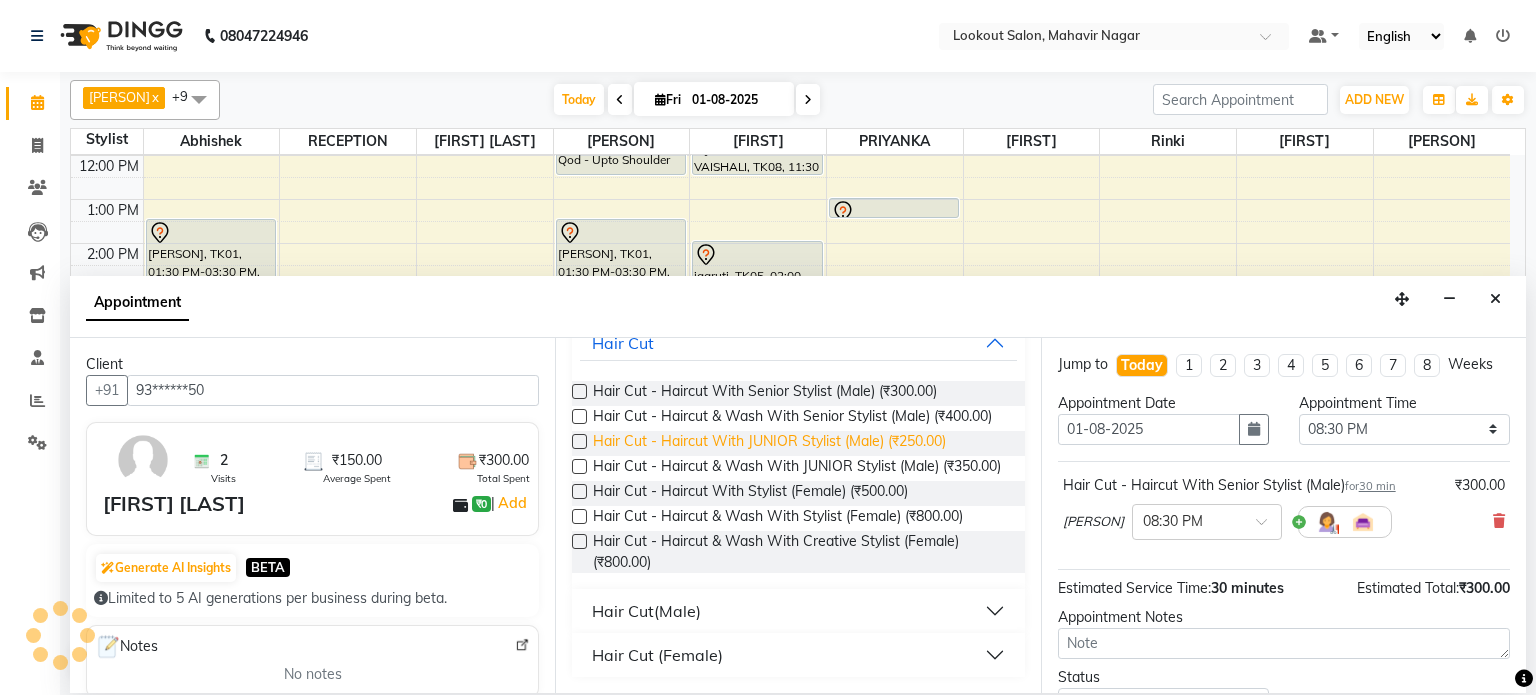 scroll, scrollTop: 73, scrollLeft: 0, axis: vertical 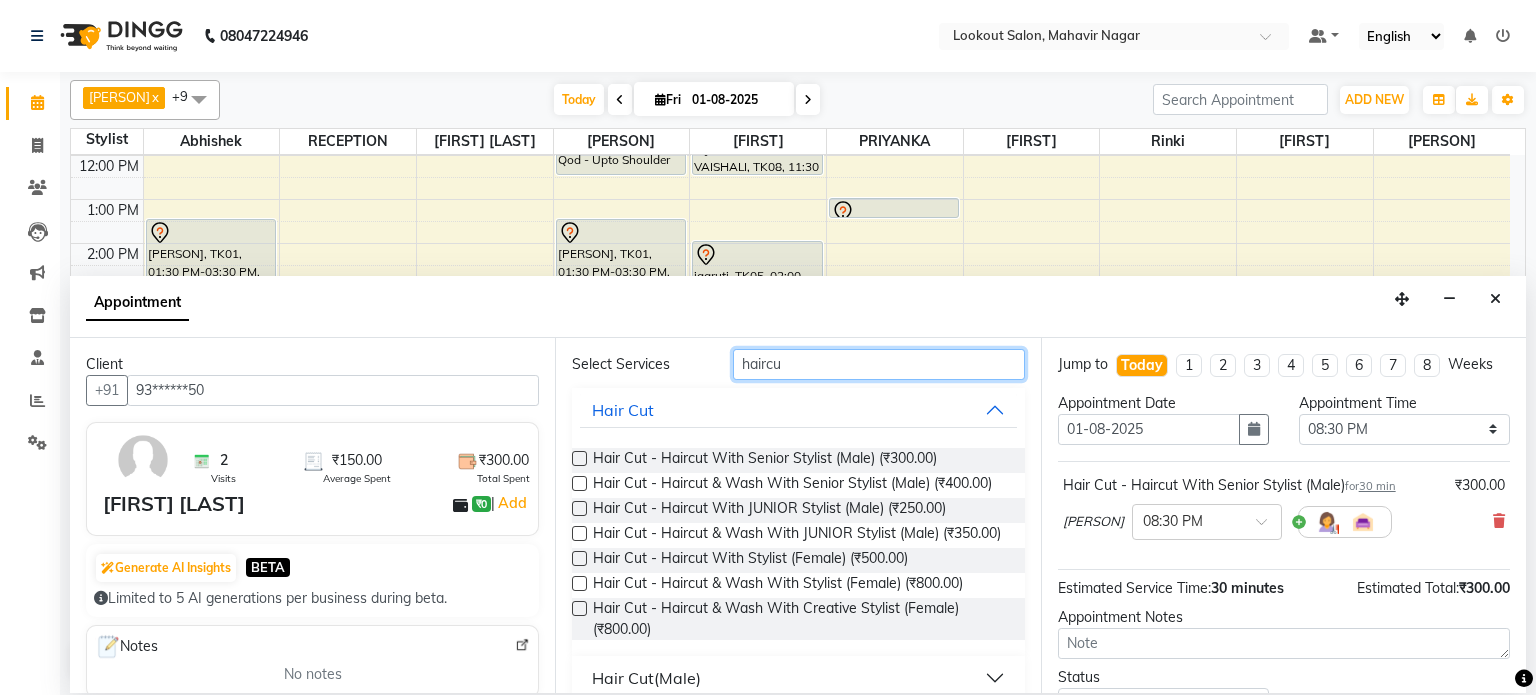 click on "haircu" at bounding box center (879, 364) 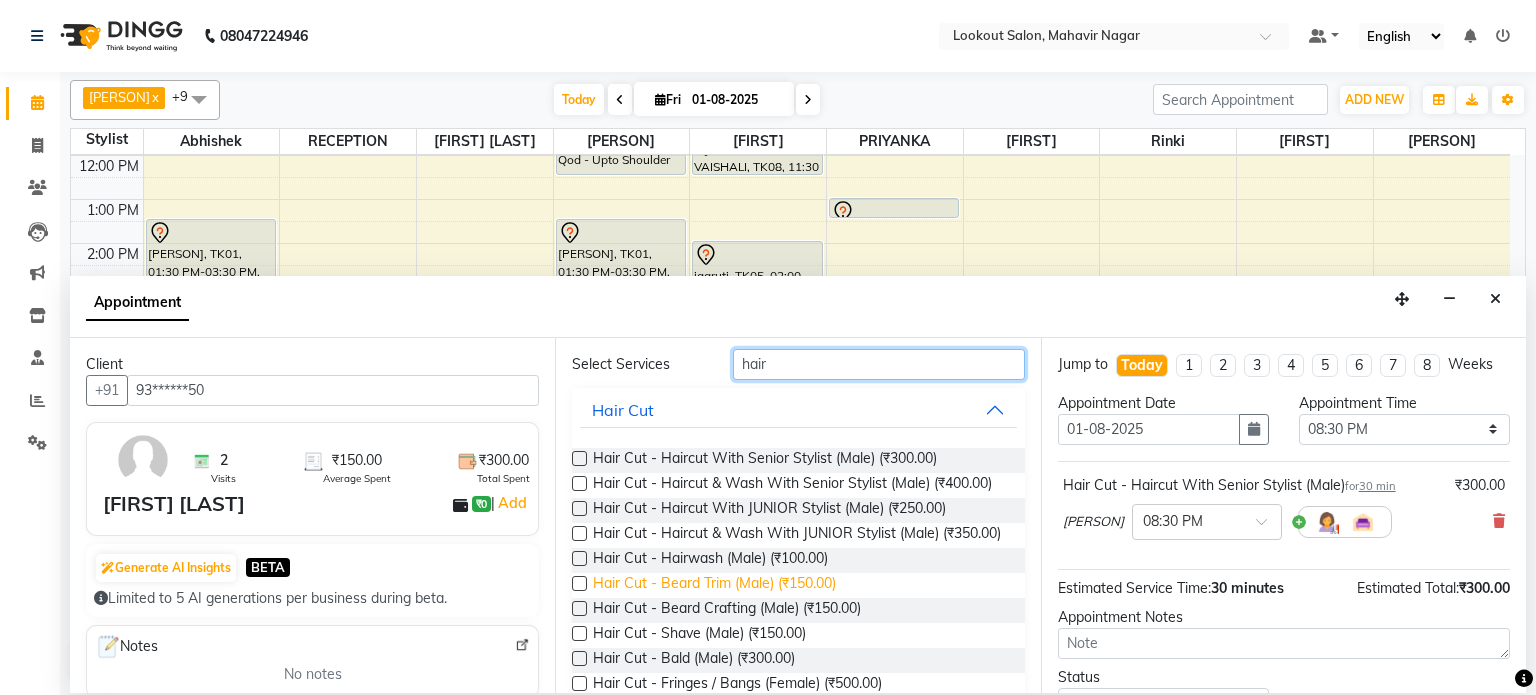 type on "hair" 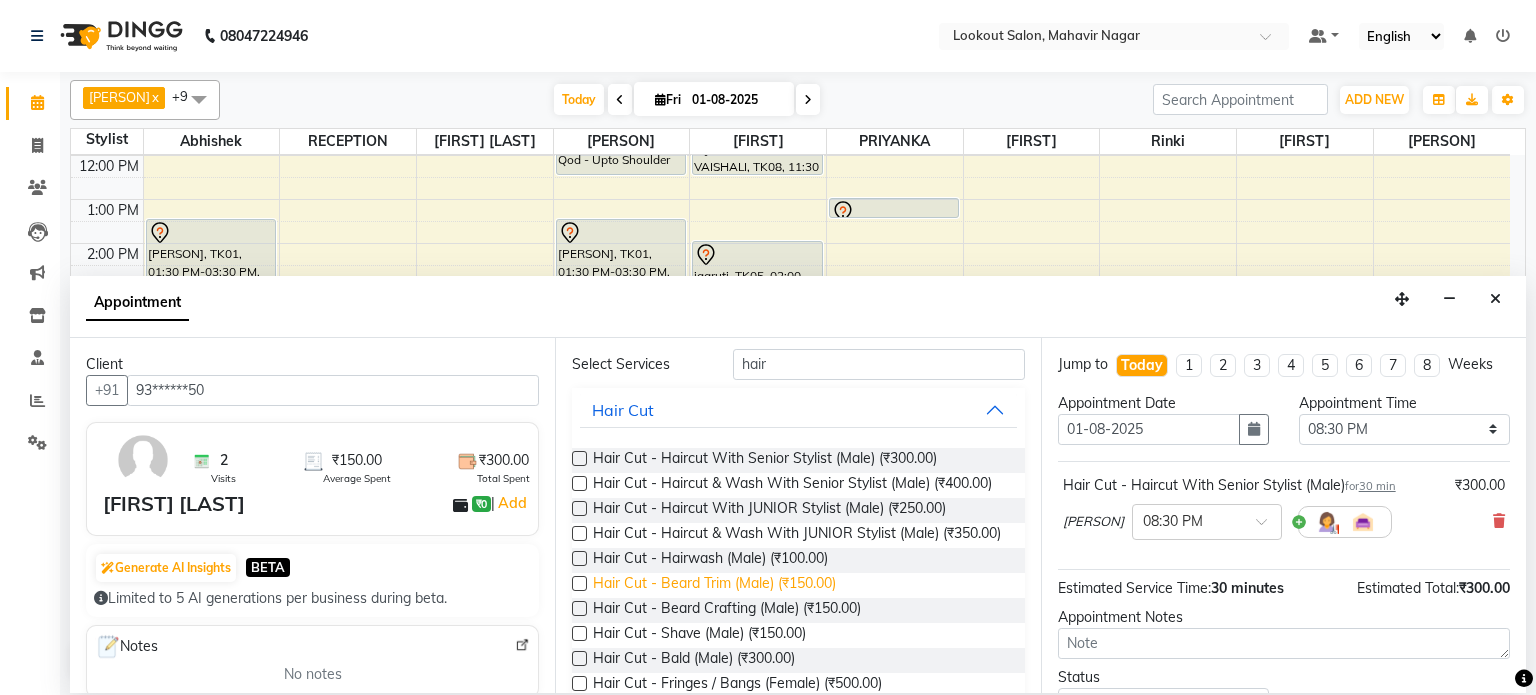 click on "Hair Cut - Beard Trim (Male) (₹150.00)" at bounding box center (714, 585) 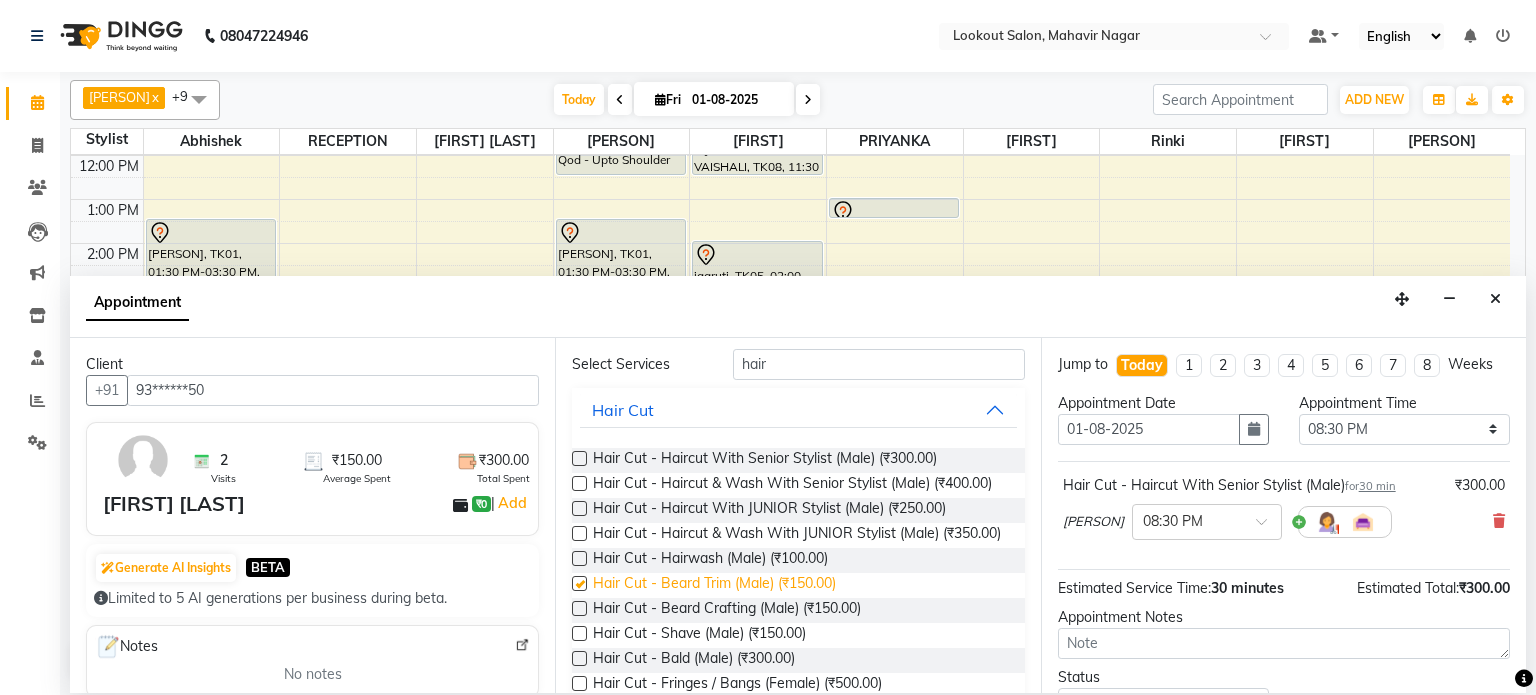 checkbox on "false" 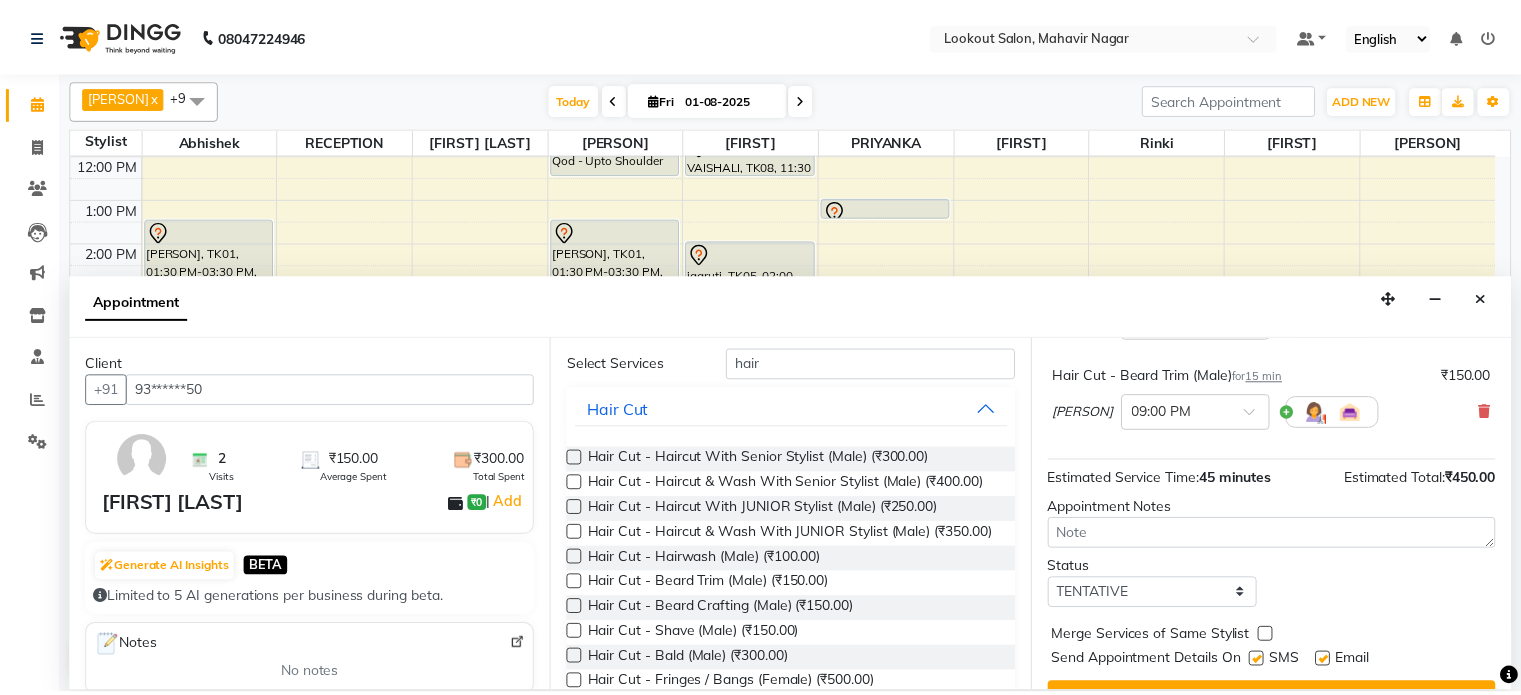 scroll, scrollTop: 241, scrollLeft: 0, axis: vertical 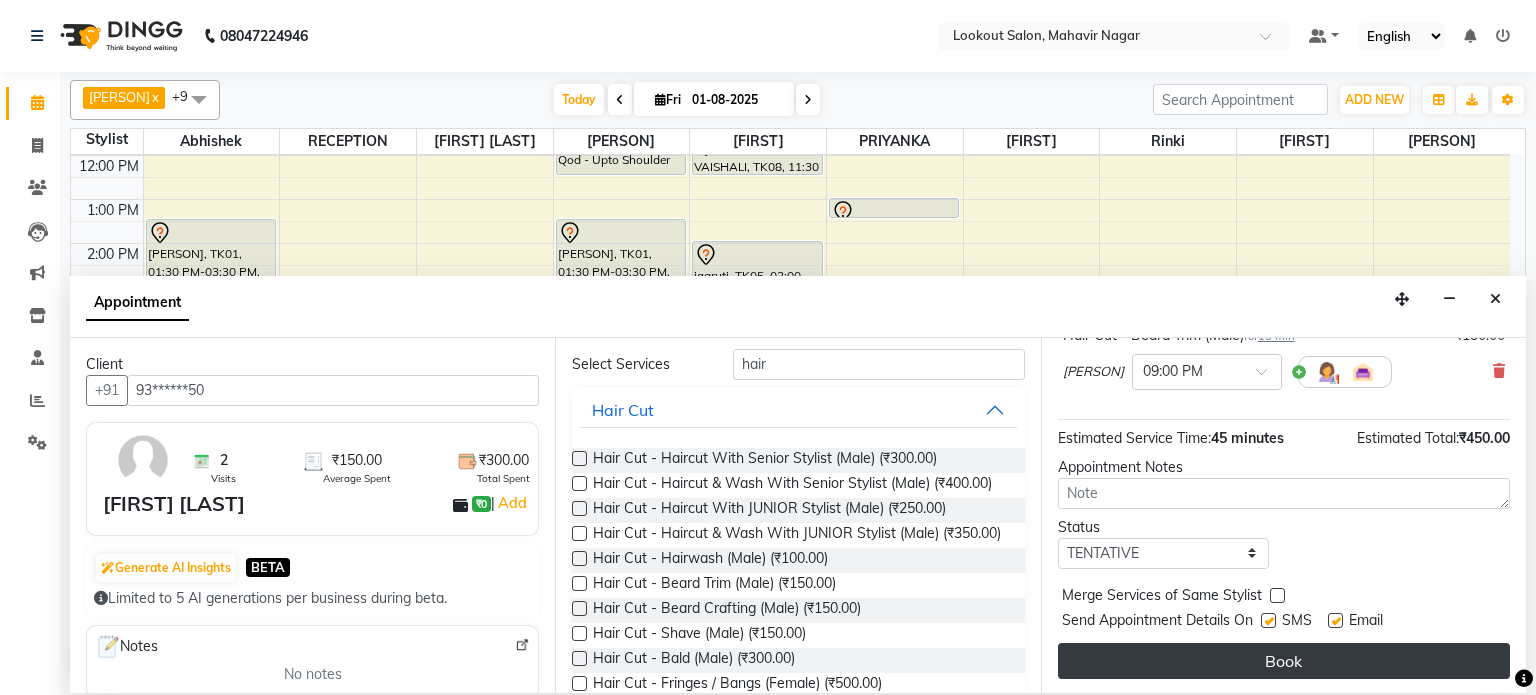 click on "Book" at bounding box center [1284, 661] 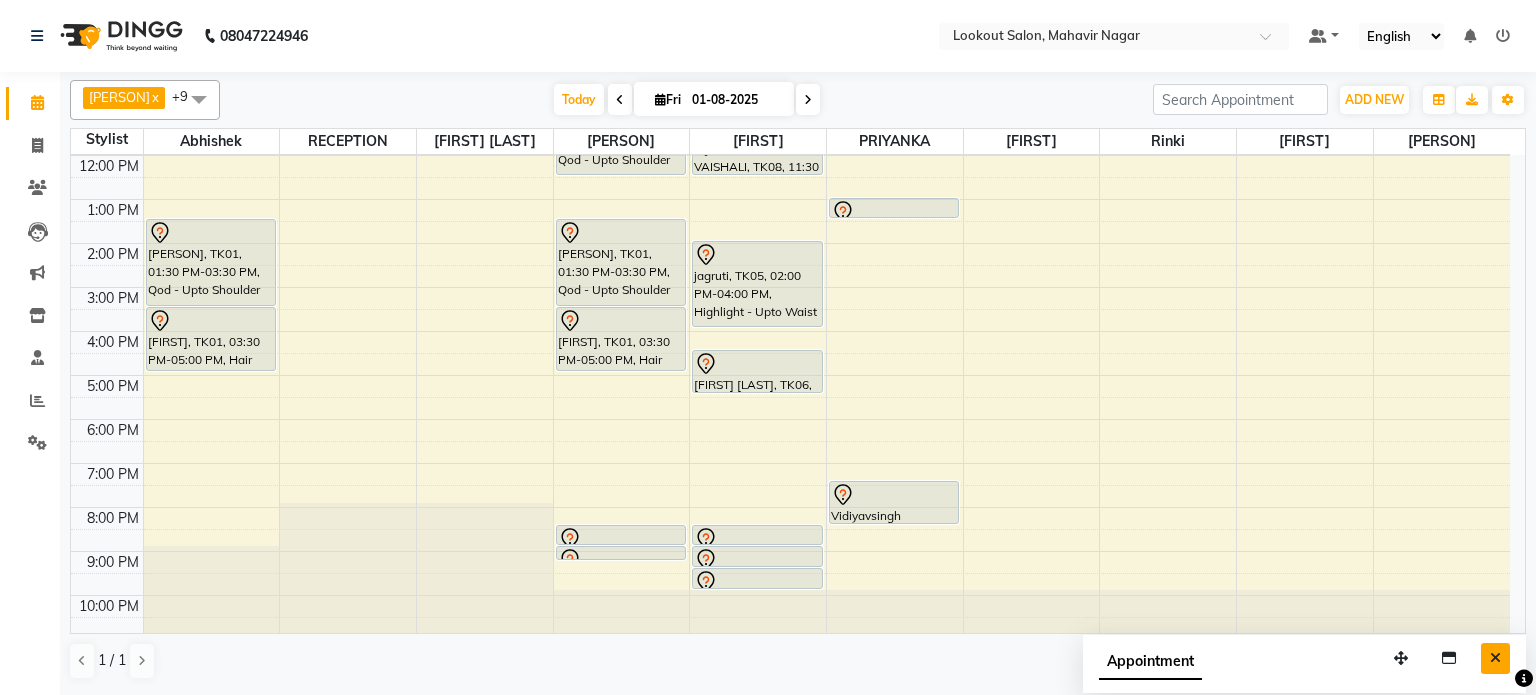 click at bounding box center (1495, 658) 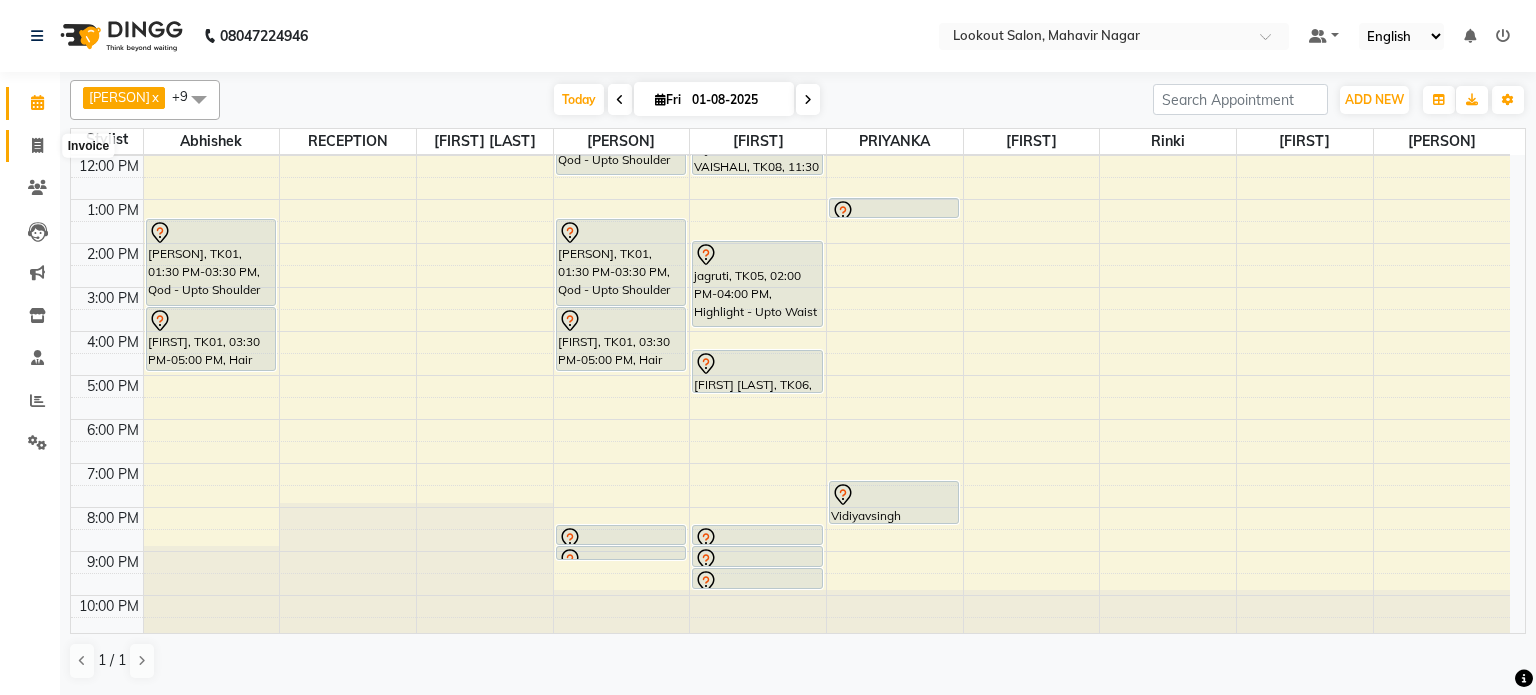 click 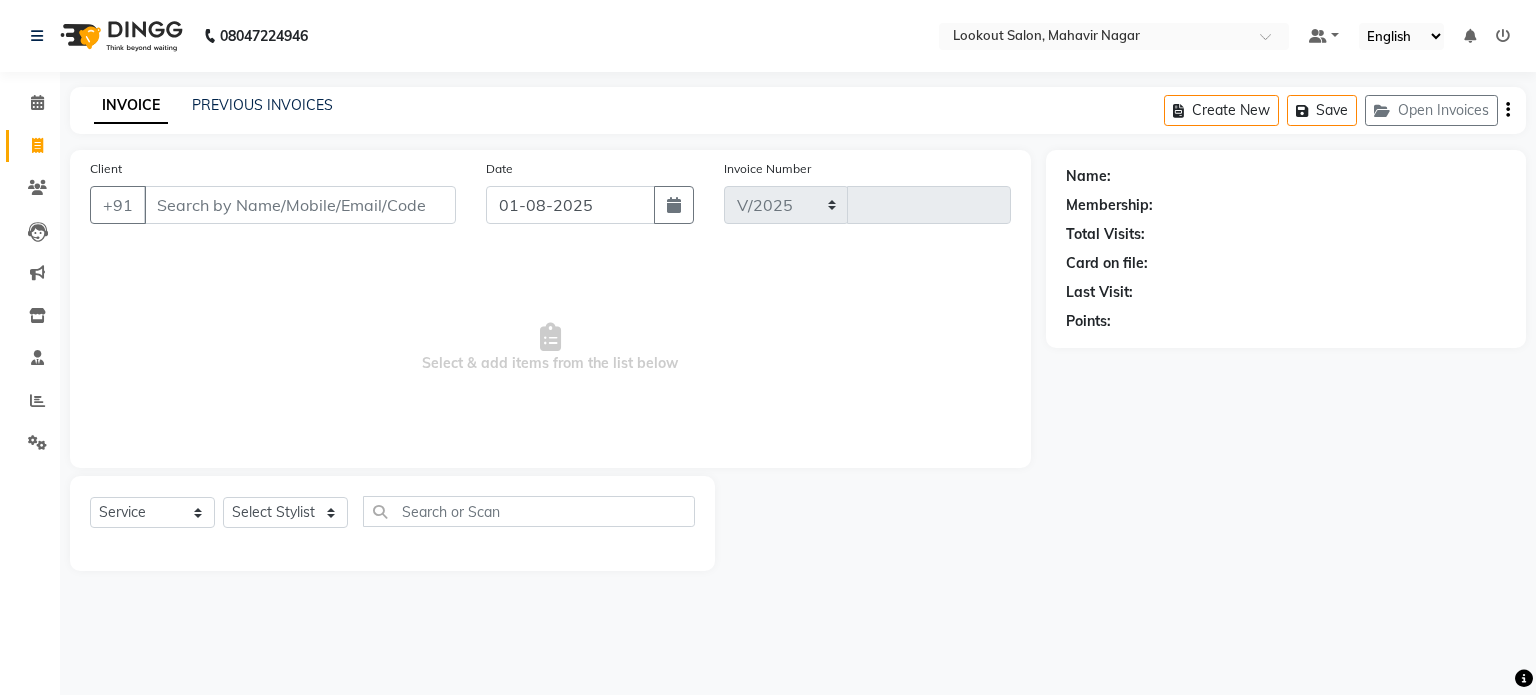 select on "150" 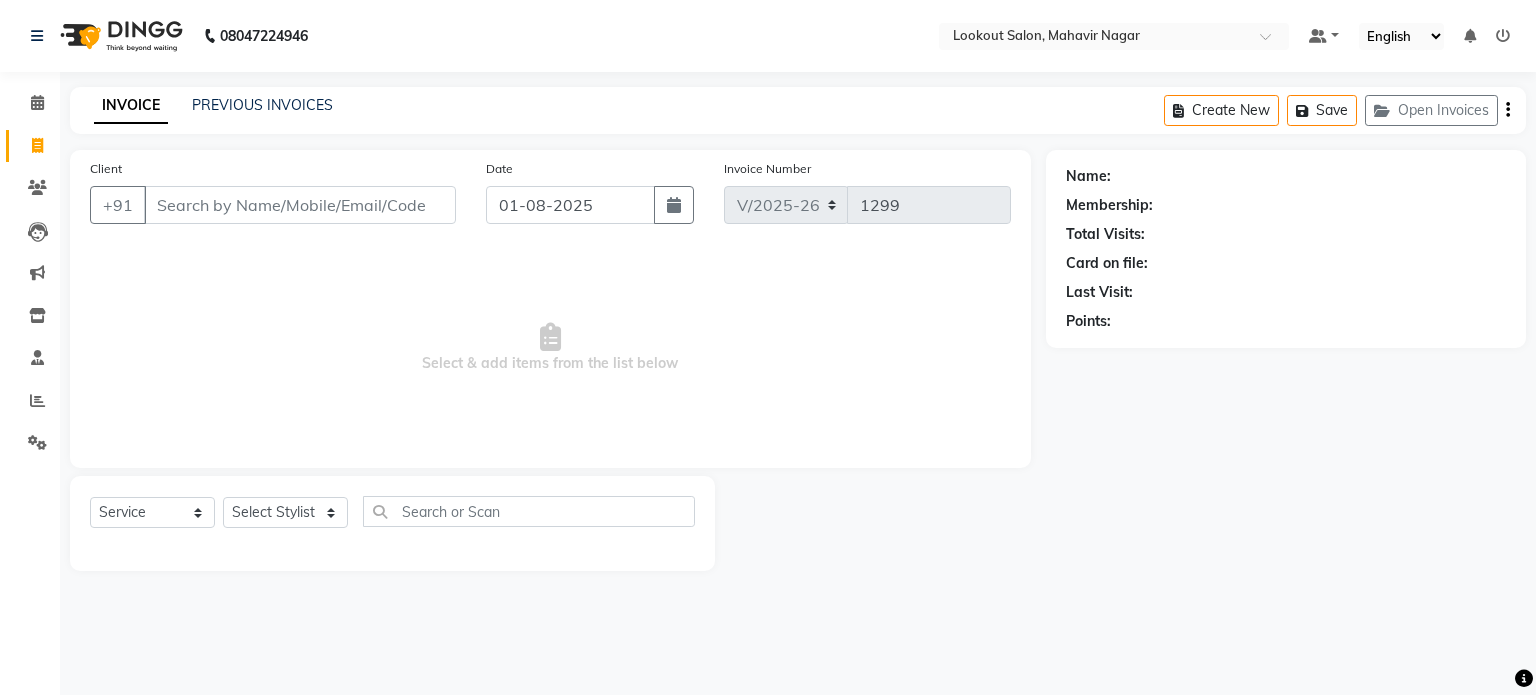 click on "Client" at bounding box center (300, 205) 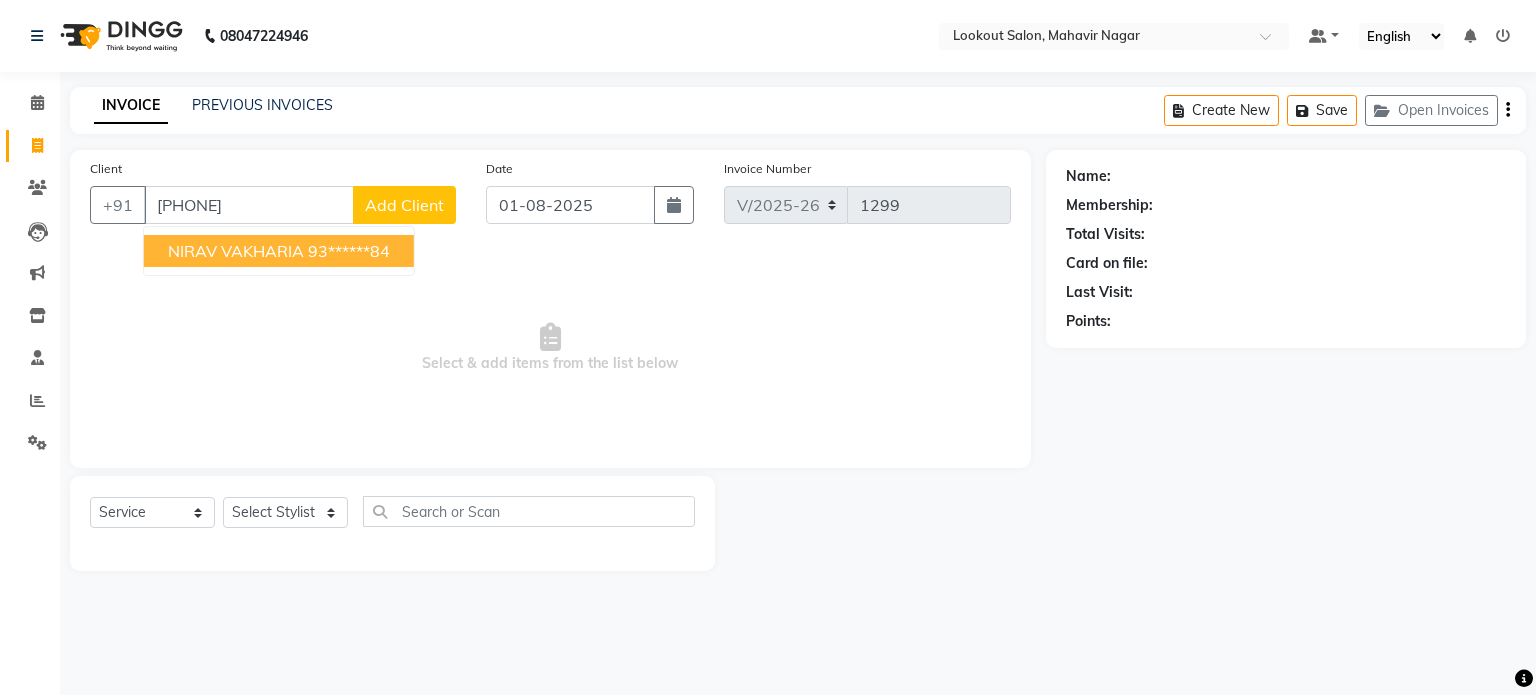click on "93******84" at bounding box center [349, 251] 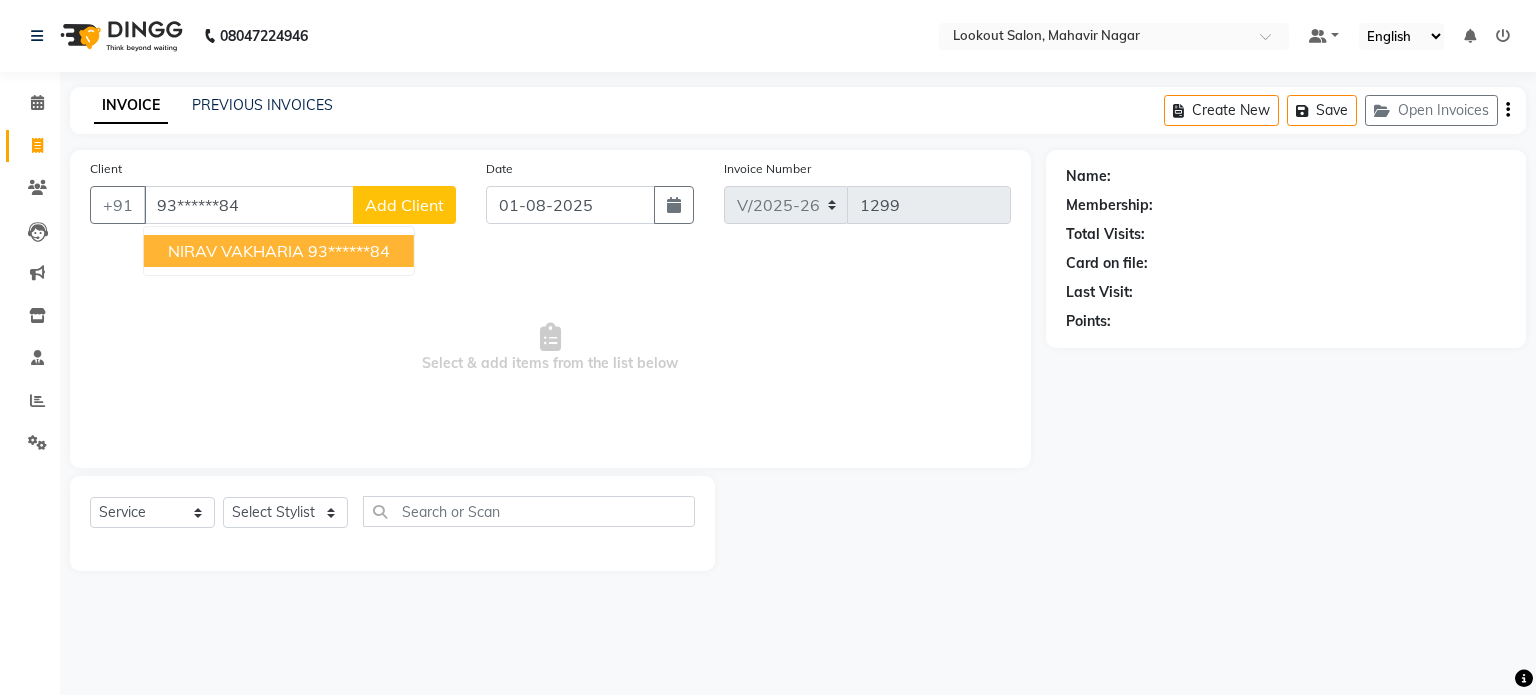 type on "93******84" 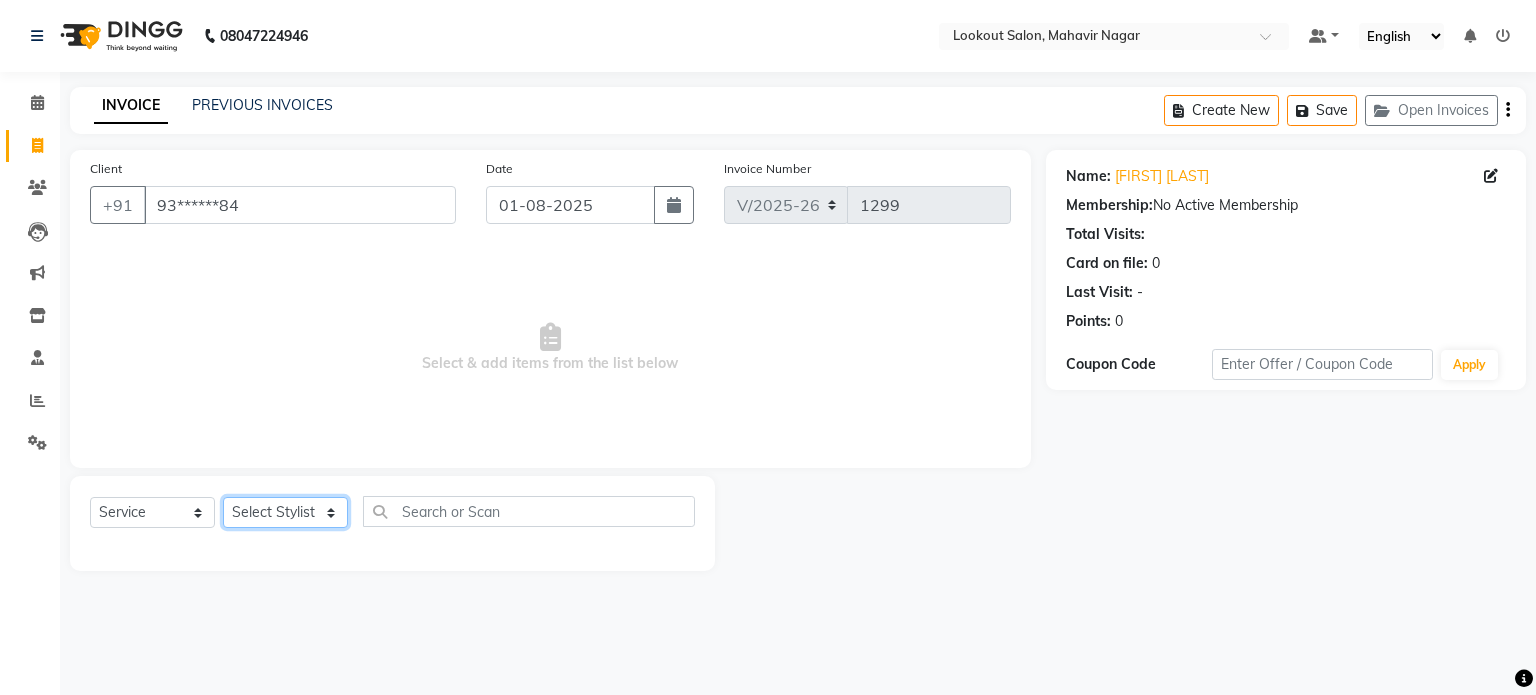 click on "Select Stylist abhishek Asfaak AZAZ DHARMESH SIR kARAN PRIYANKA RECEPTION rinki  shailendar VANDAN" 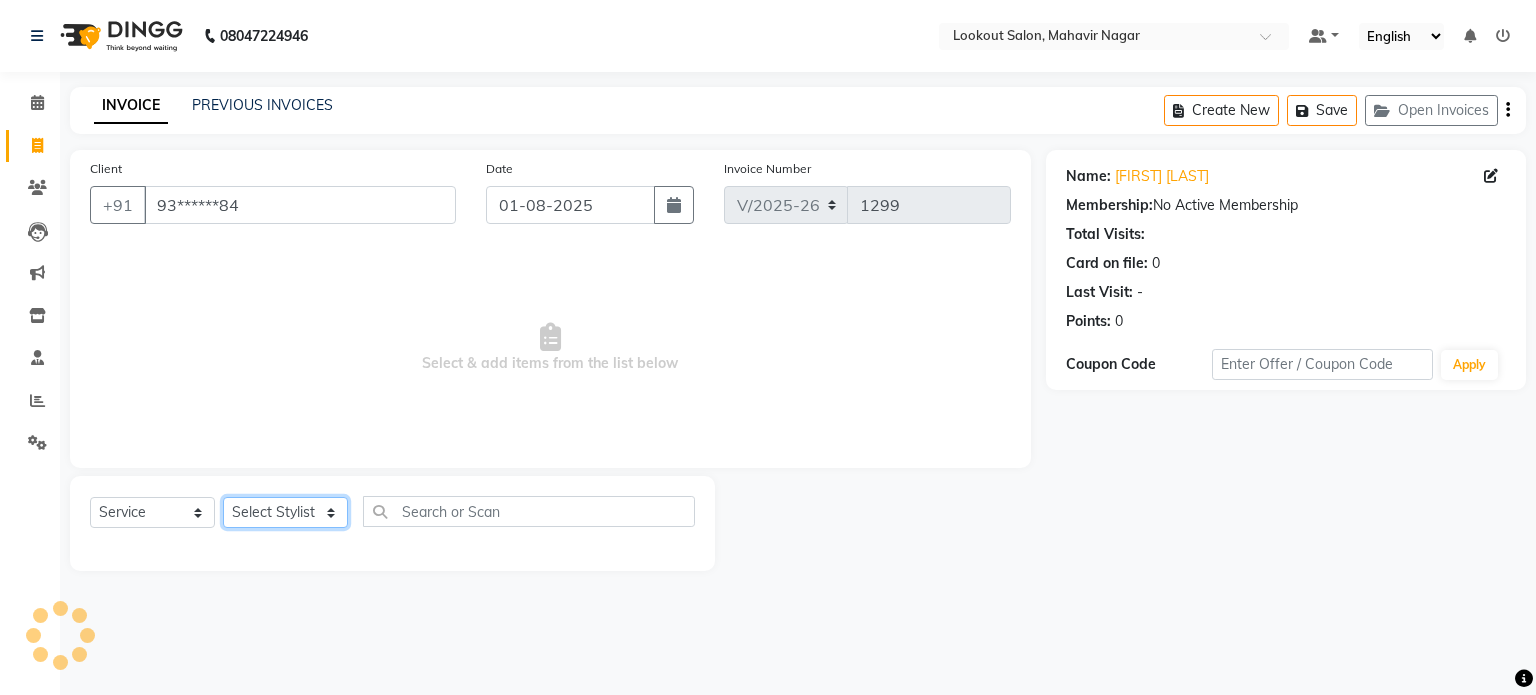 select on "11446" 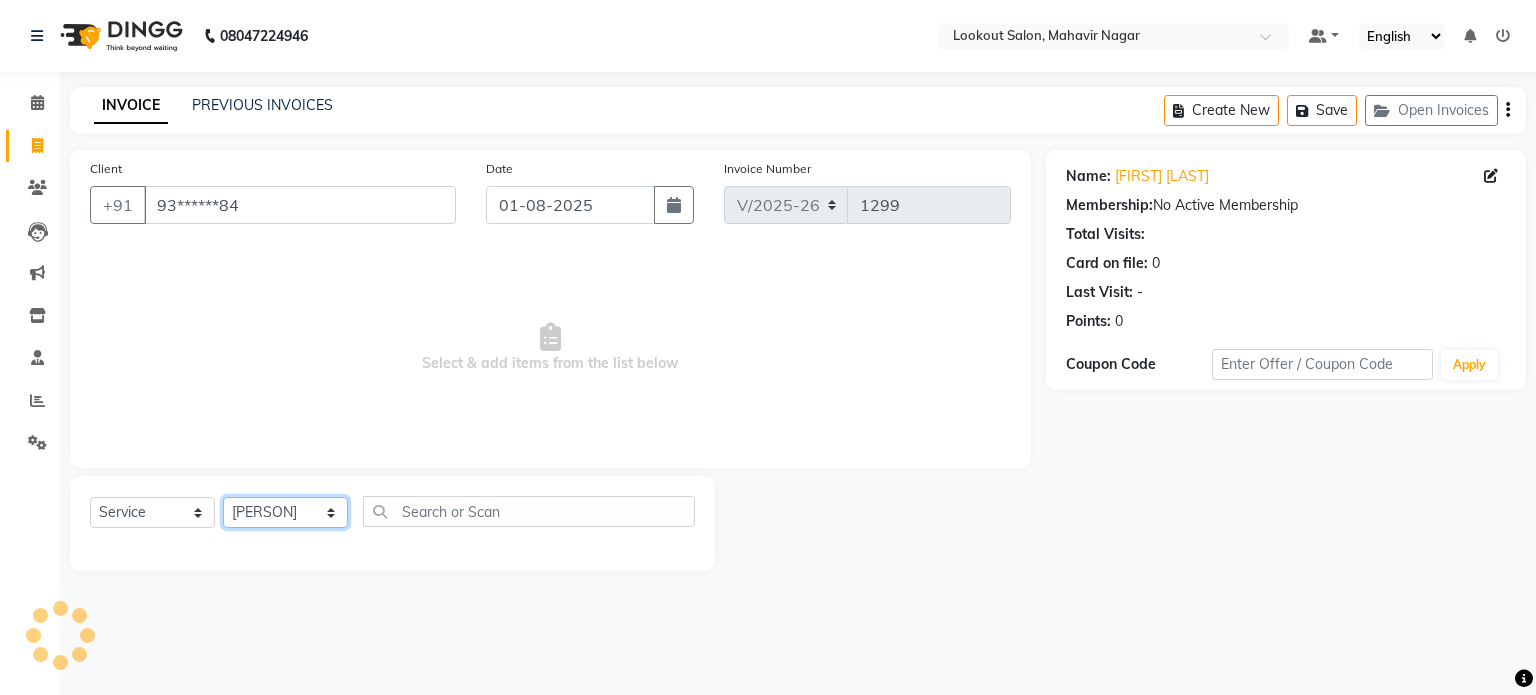 click on "Select Stylist abhishek Asfaak AZAZ DHARMESH SIR kARAN PRIYANKA RECEPTION rinki  shailendar VANDAN" 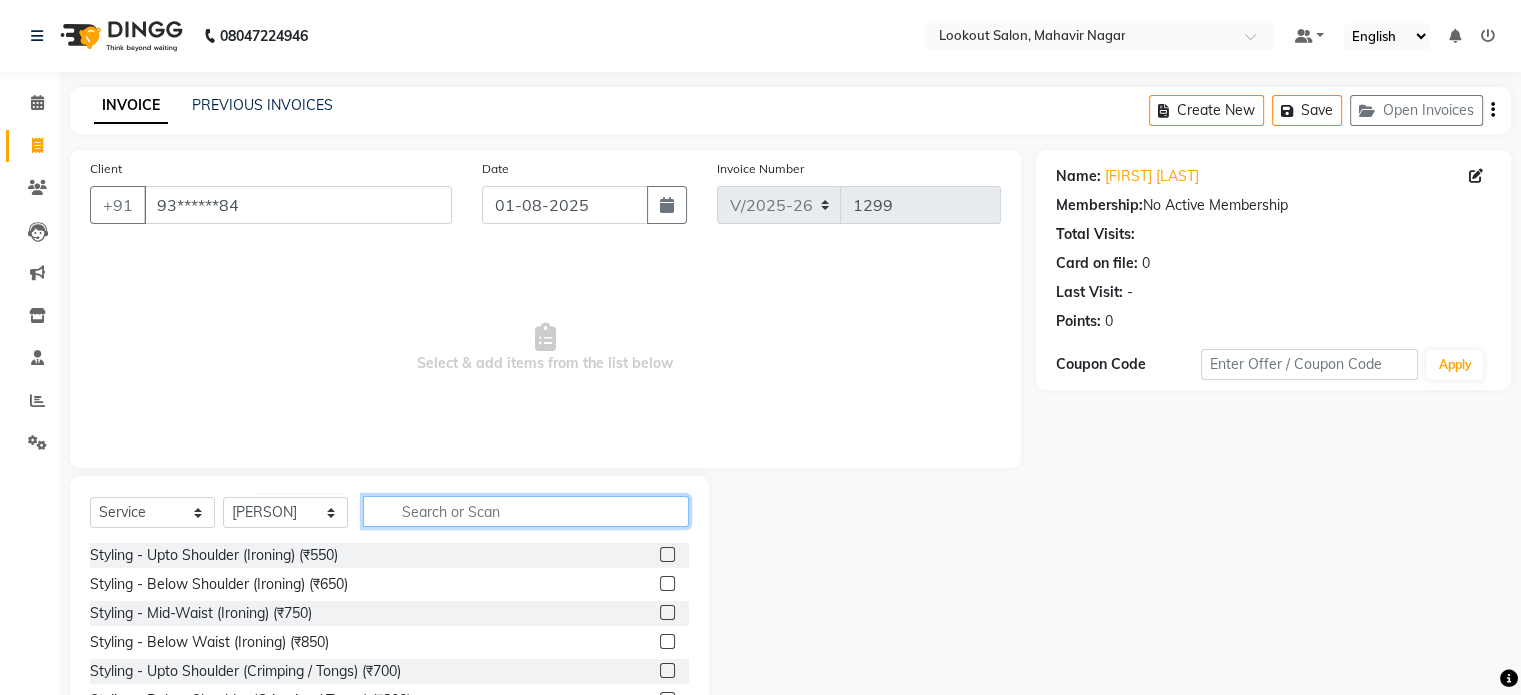 click 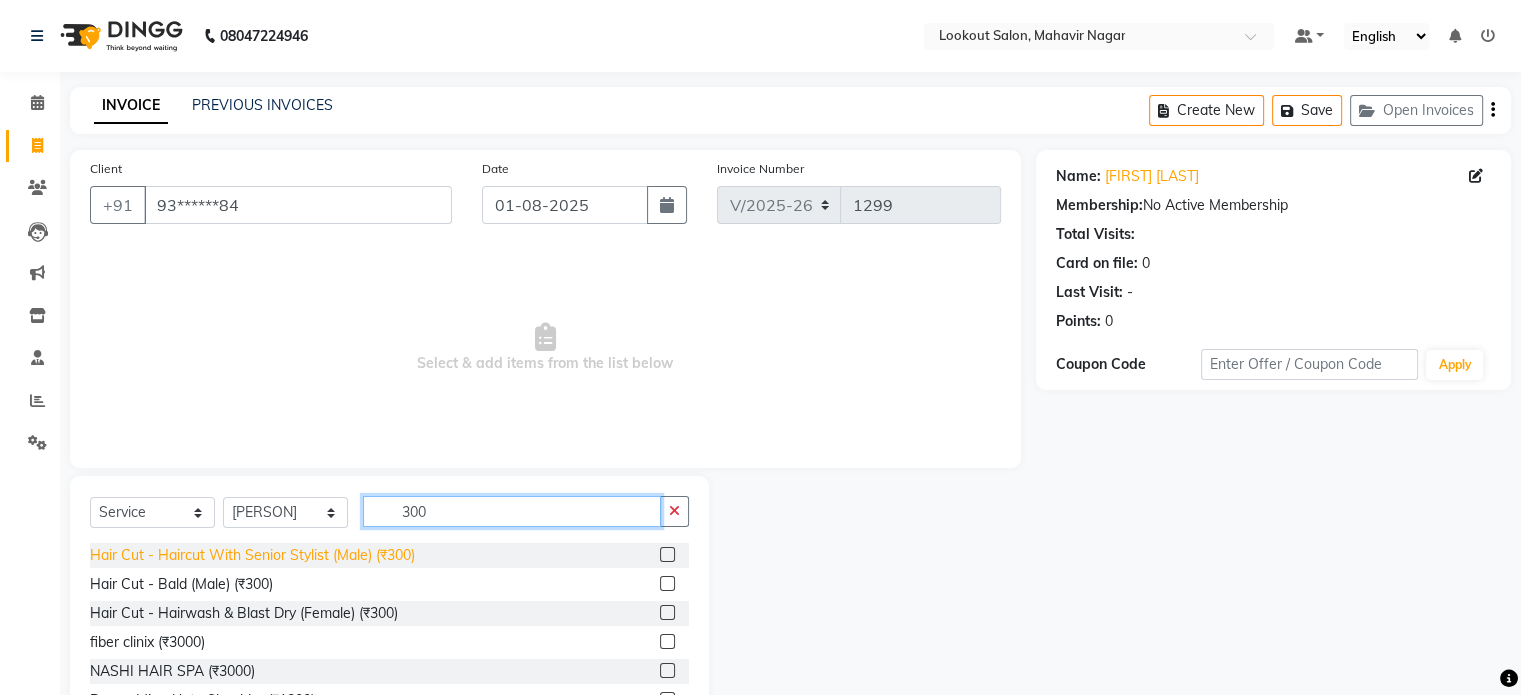 type on "300" 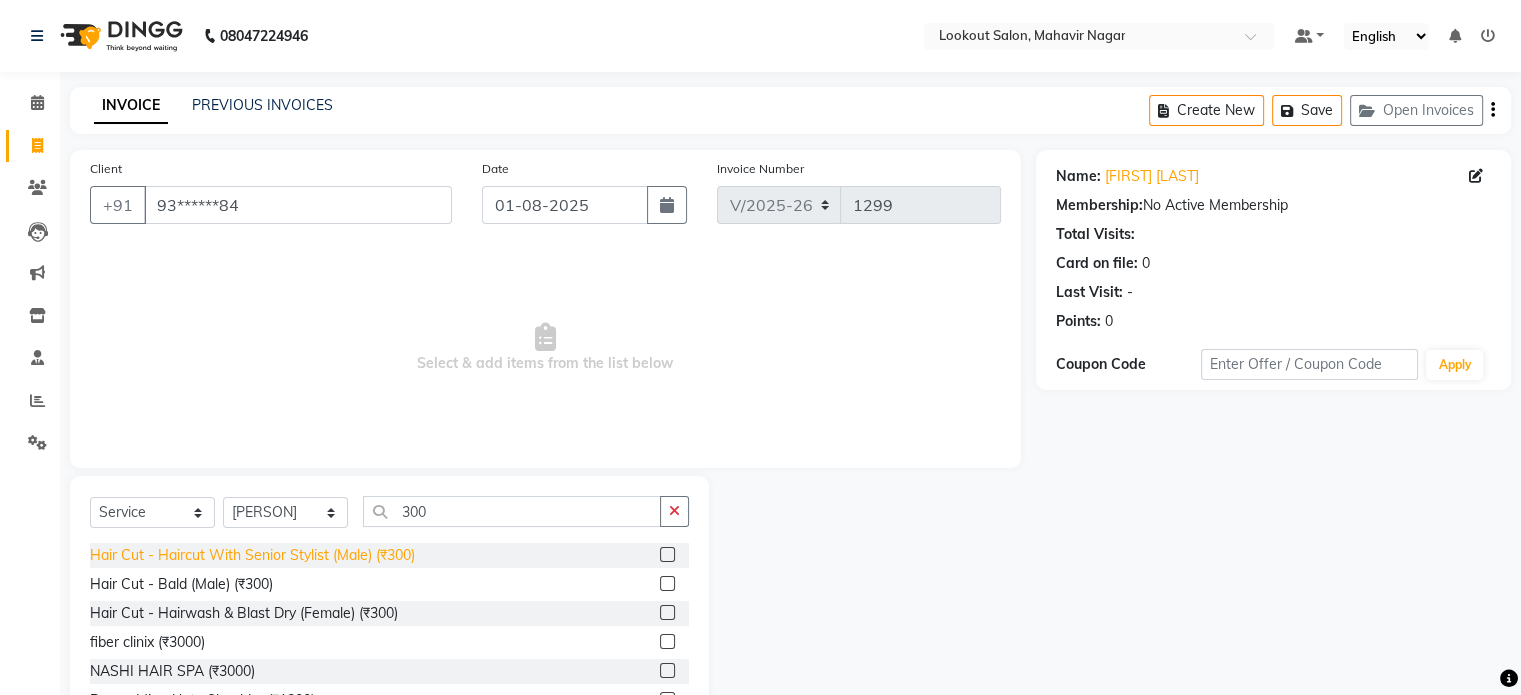 click on "Hair Cut - Haircut With Senior Stylist (Male) (₹300)" 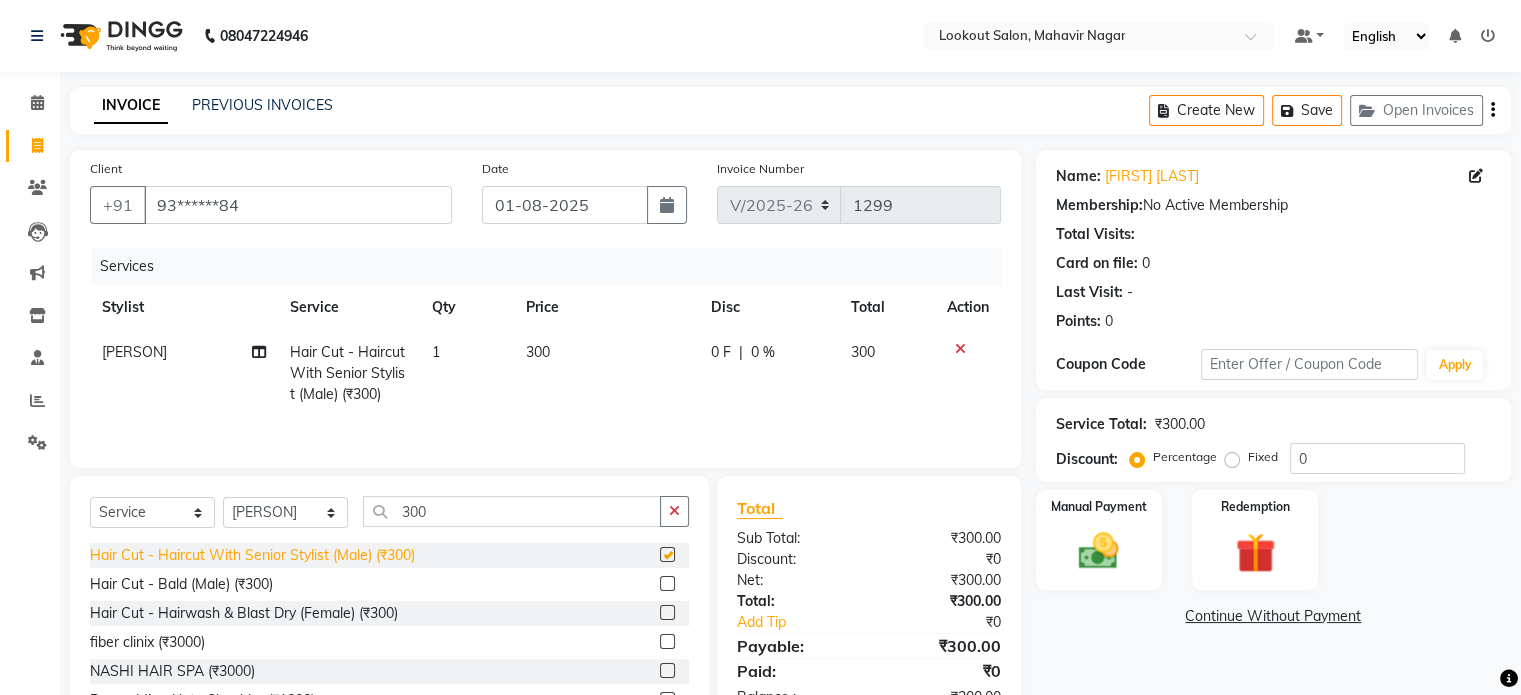 checkbox on "false" 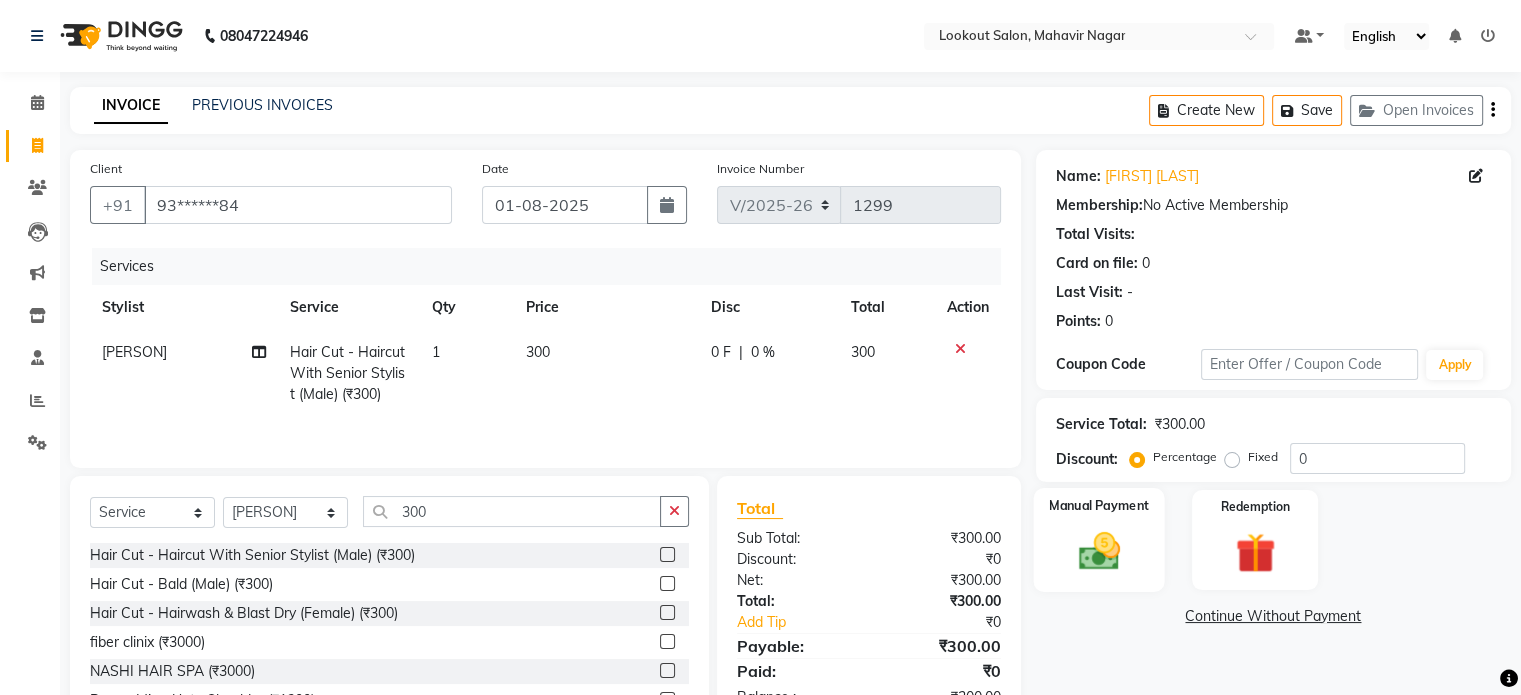 click 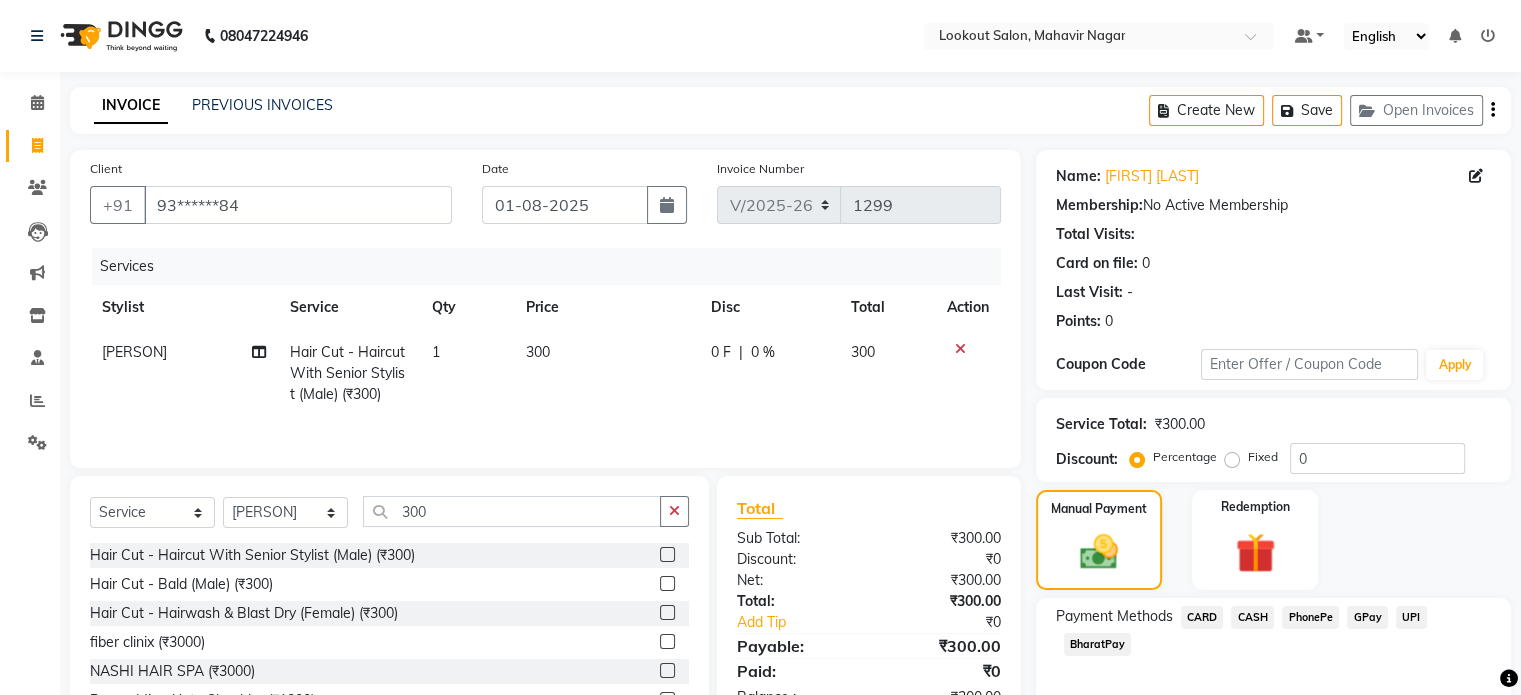 scroll, scrollTop: 107, scrollLeft: 0, axis: vertical 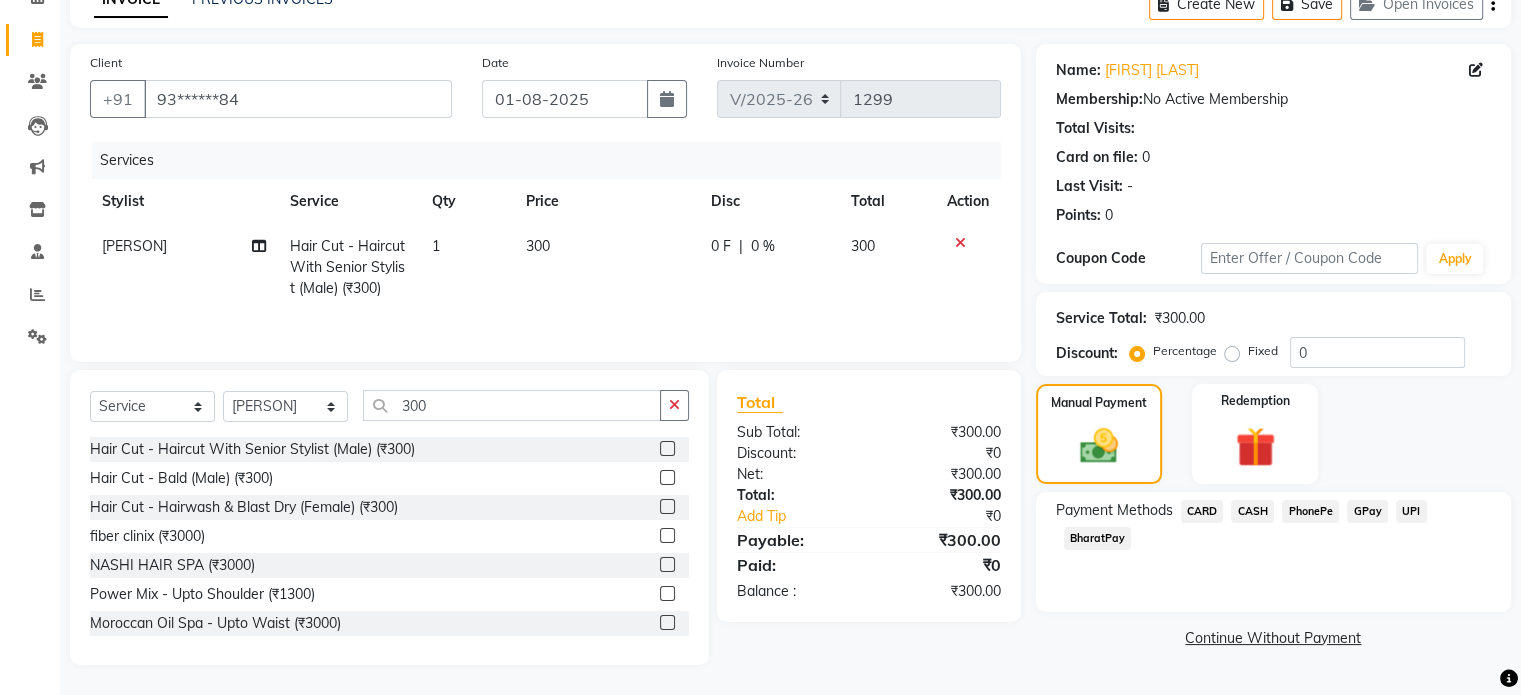 click on "CASH" 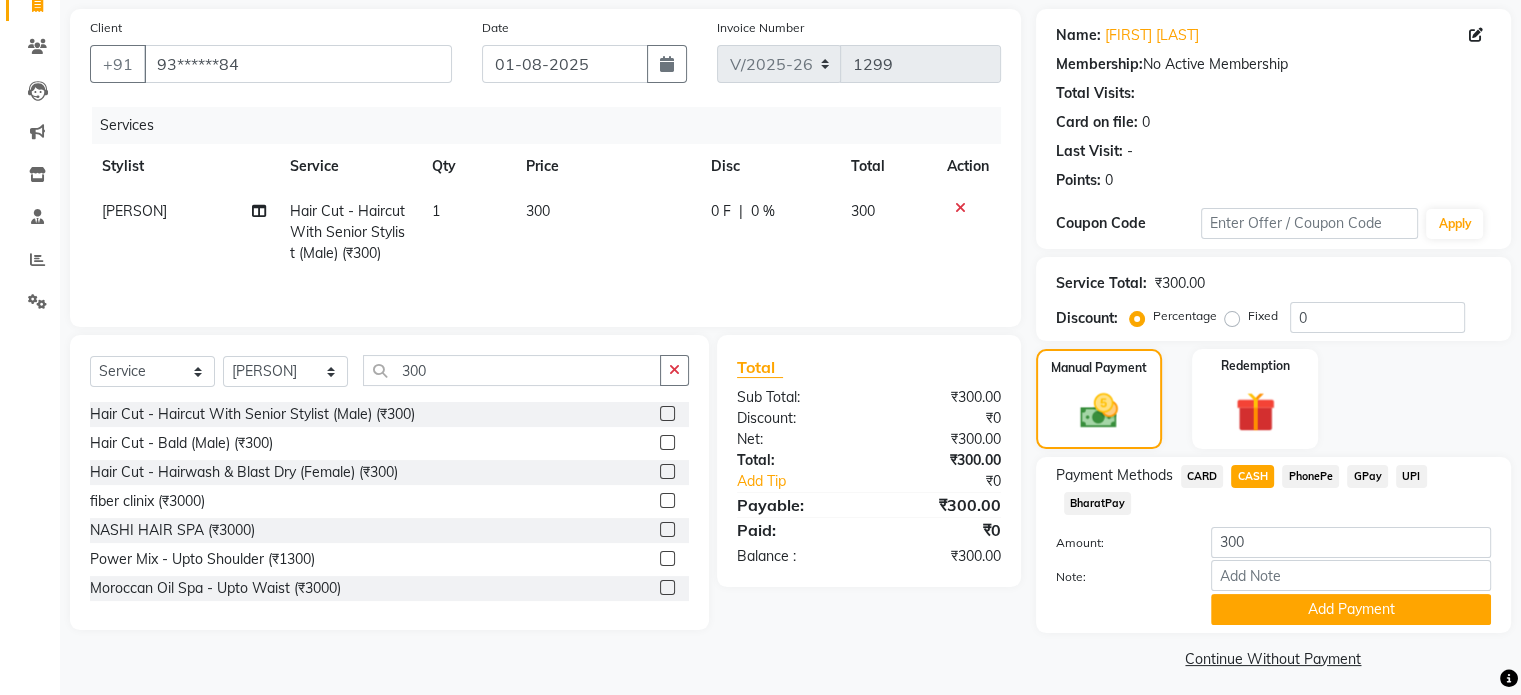 scroll, scrollTop: 152, scrollLeft: 0, axis: vertical 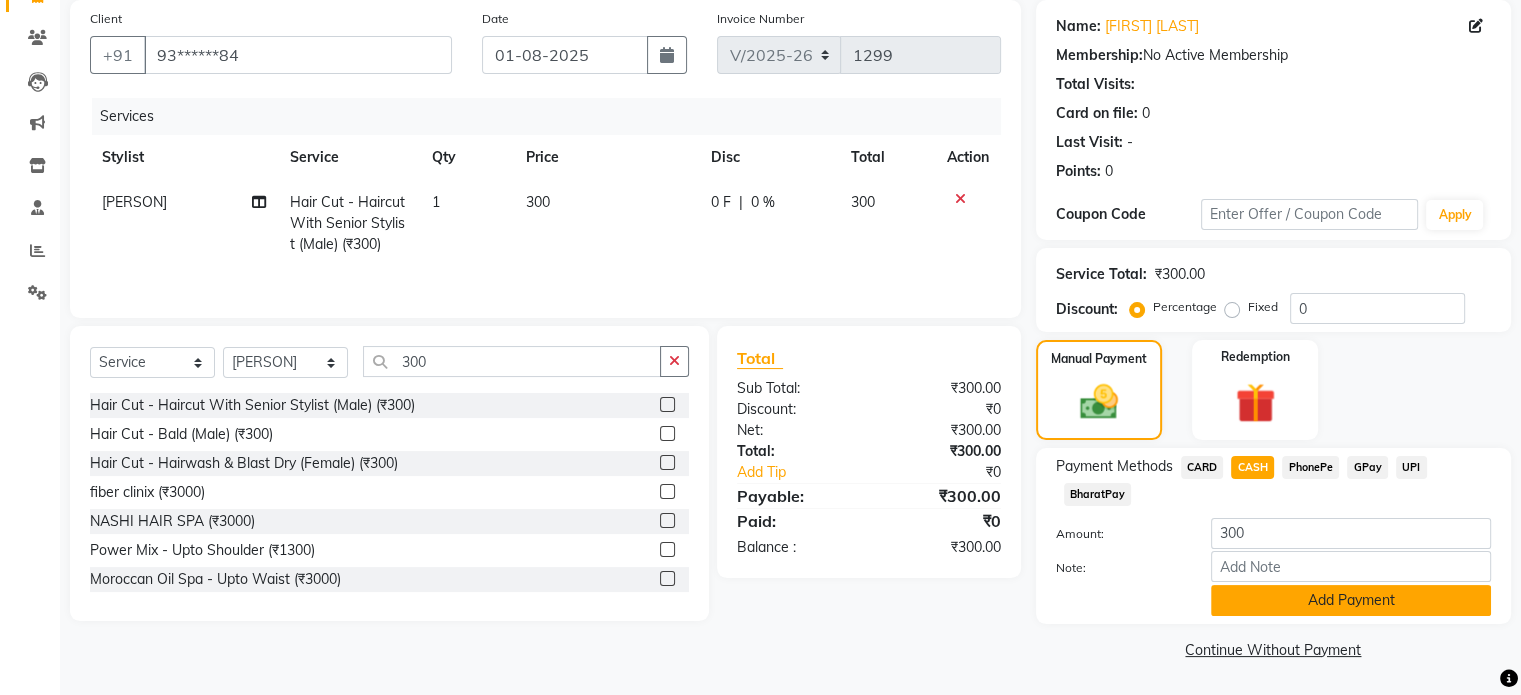click on "Add Payment" 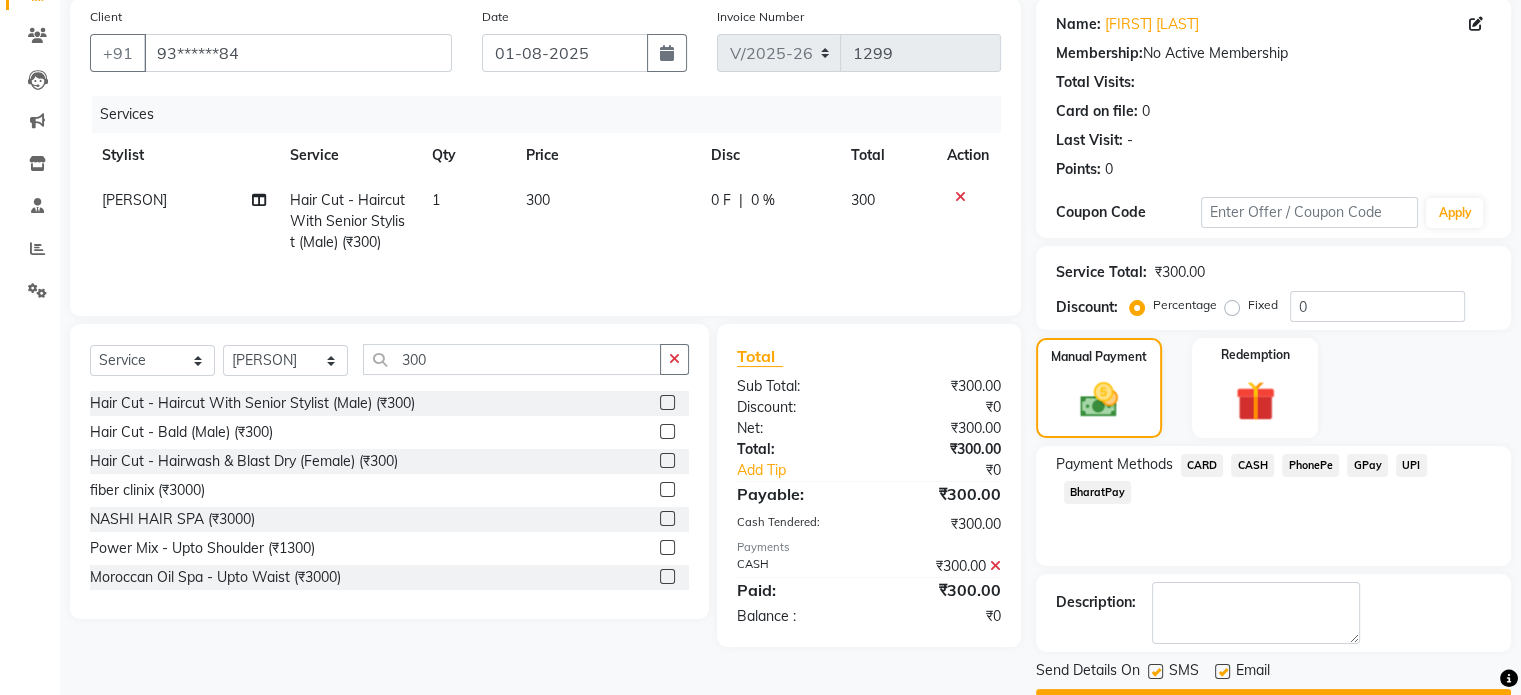 scroll, scrollTop: 205, scrollLeft: 0, axis: vertical 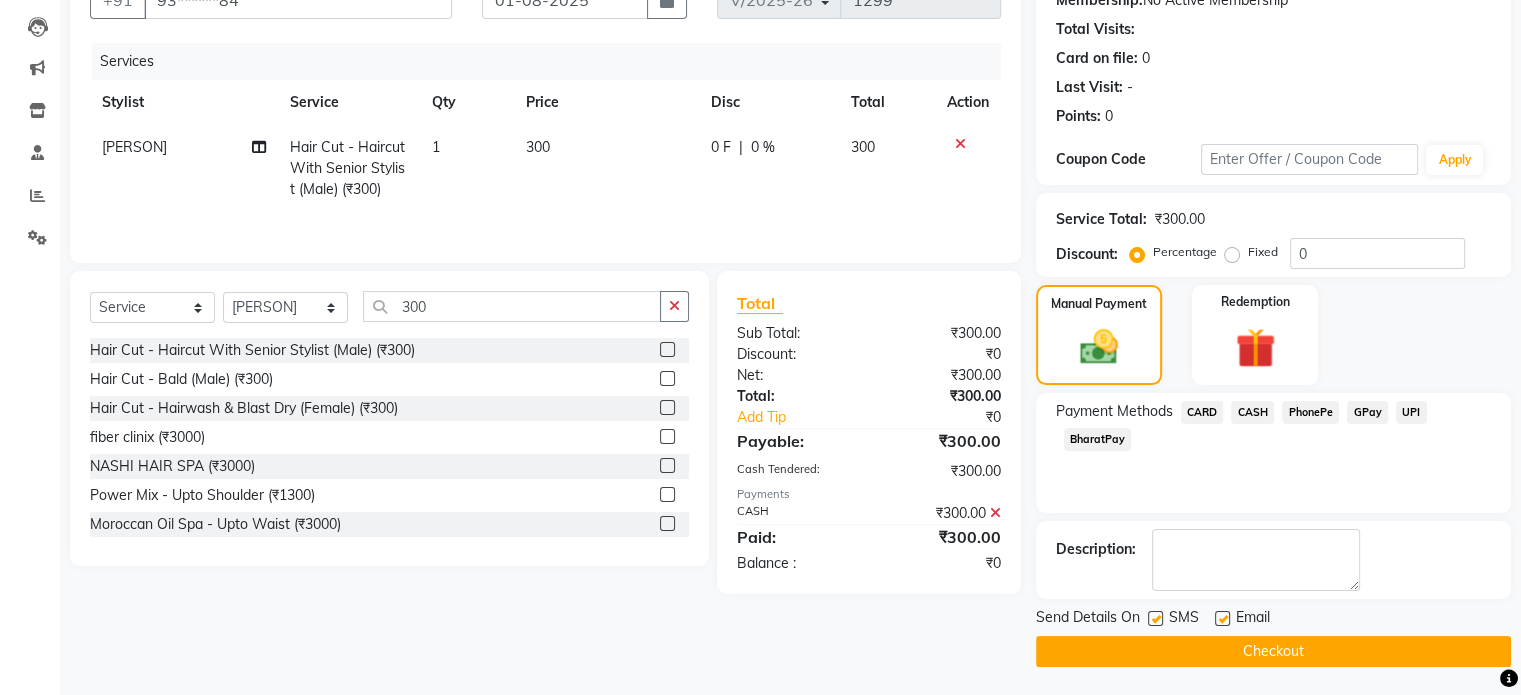 click on "Checkout" 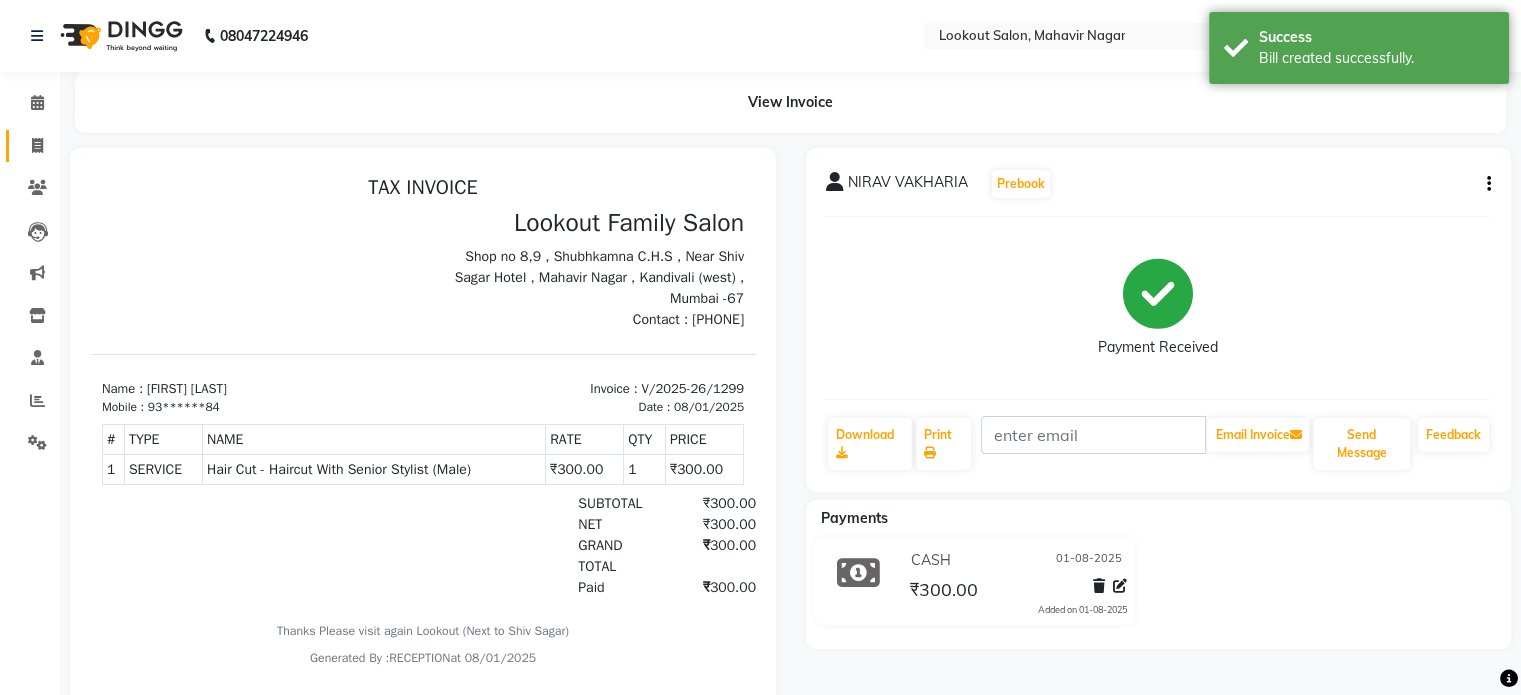 scroll, scrollTop: 0, scrollLeft: 0, axis: both 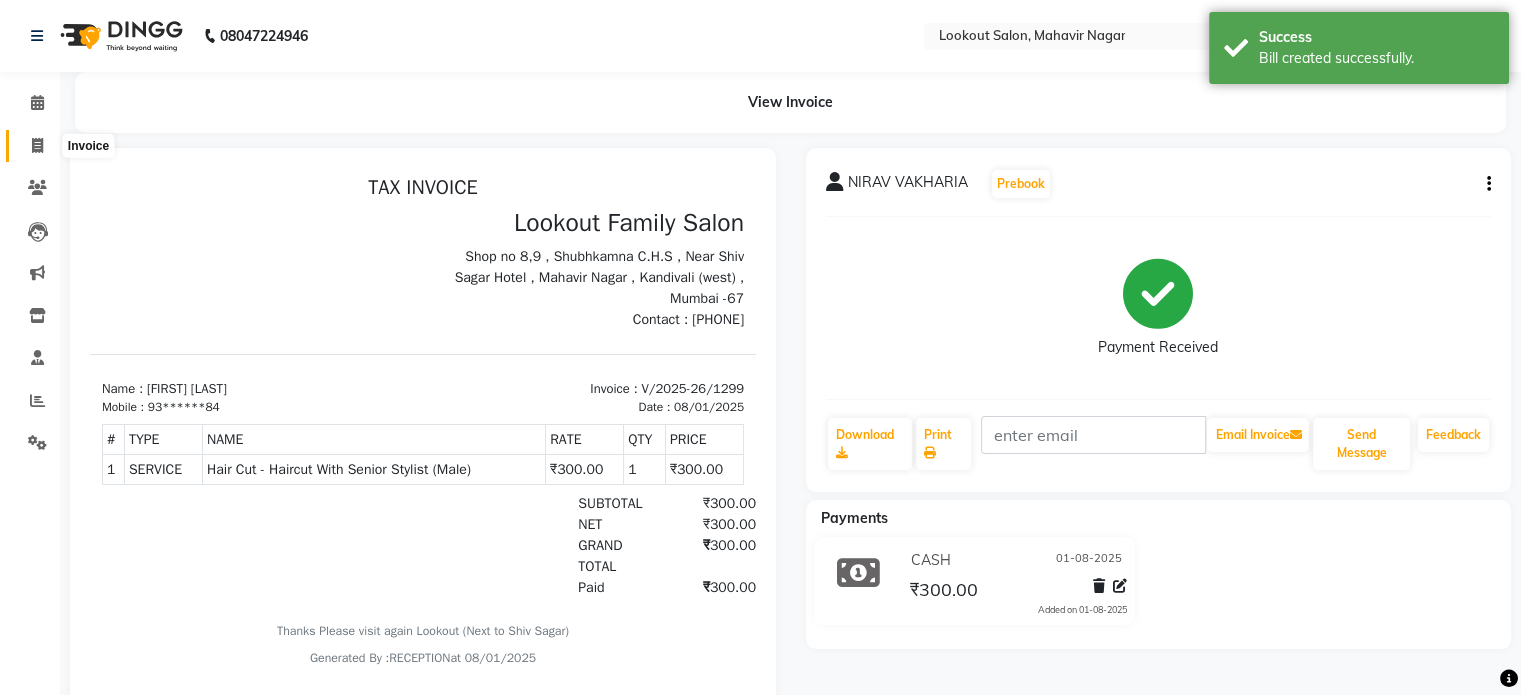 click 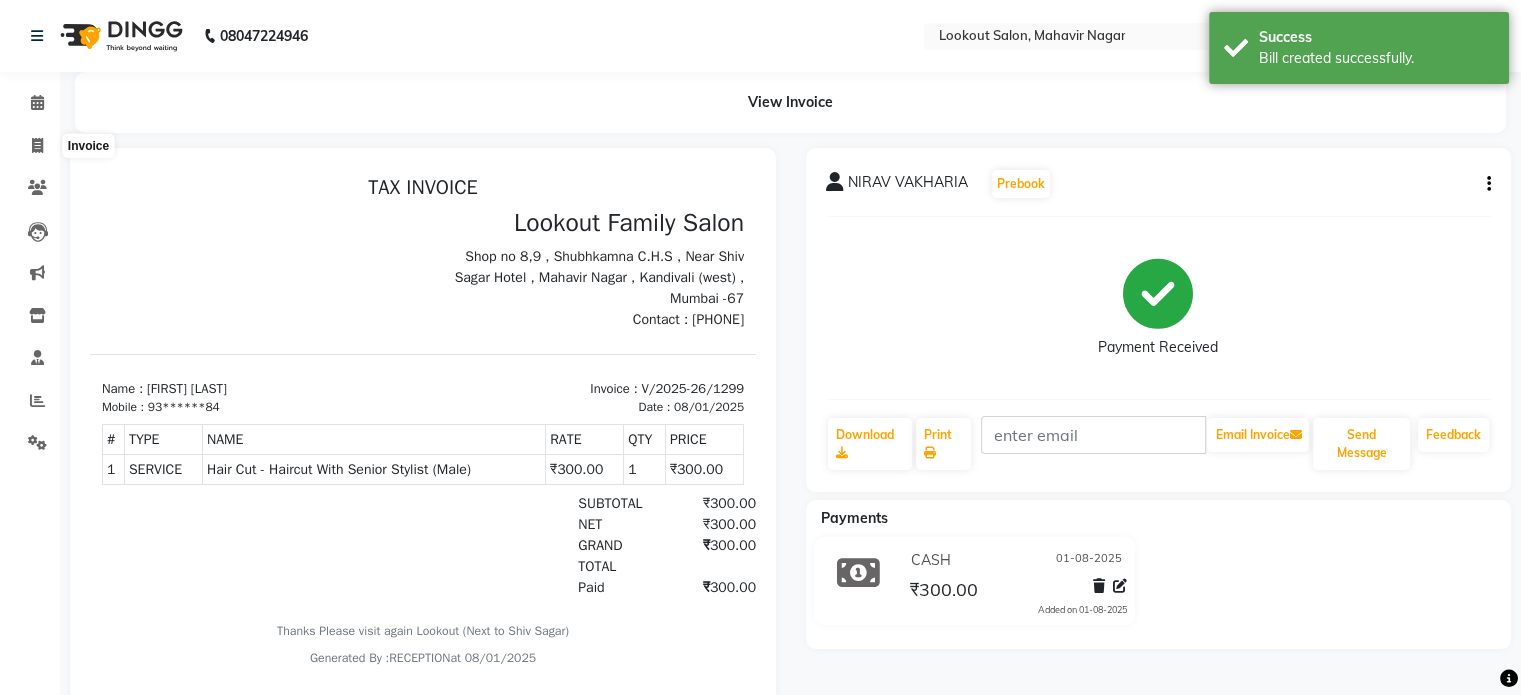 select on "150" 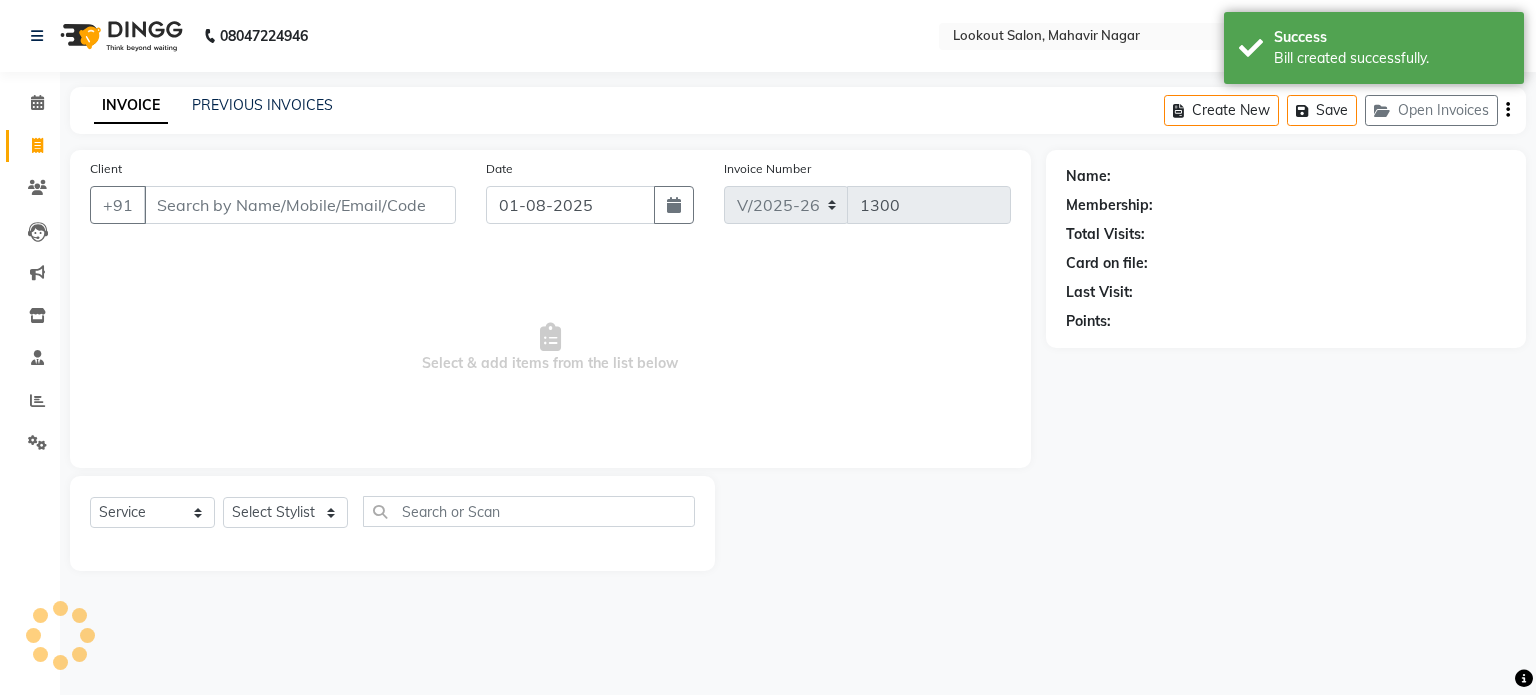 click on "Client" at bounding box center [300, 205] 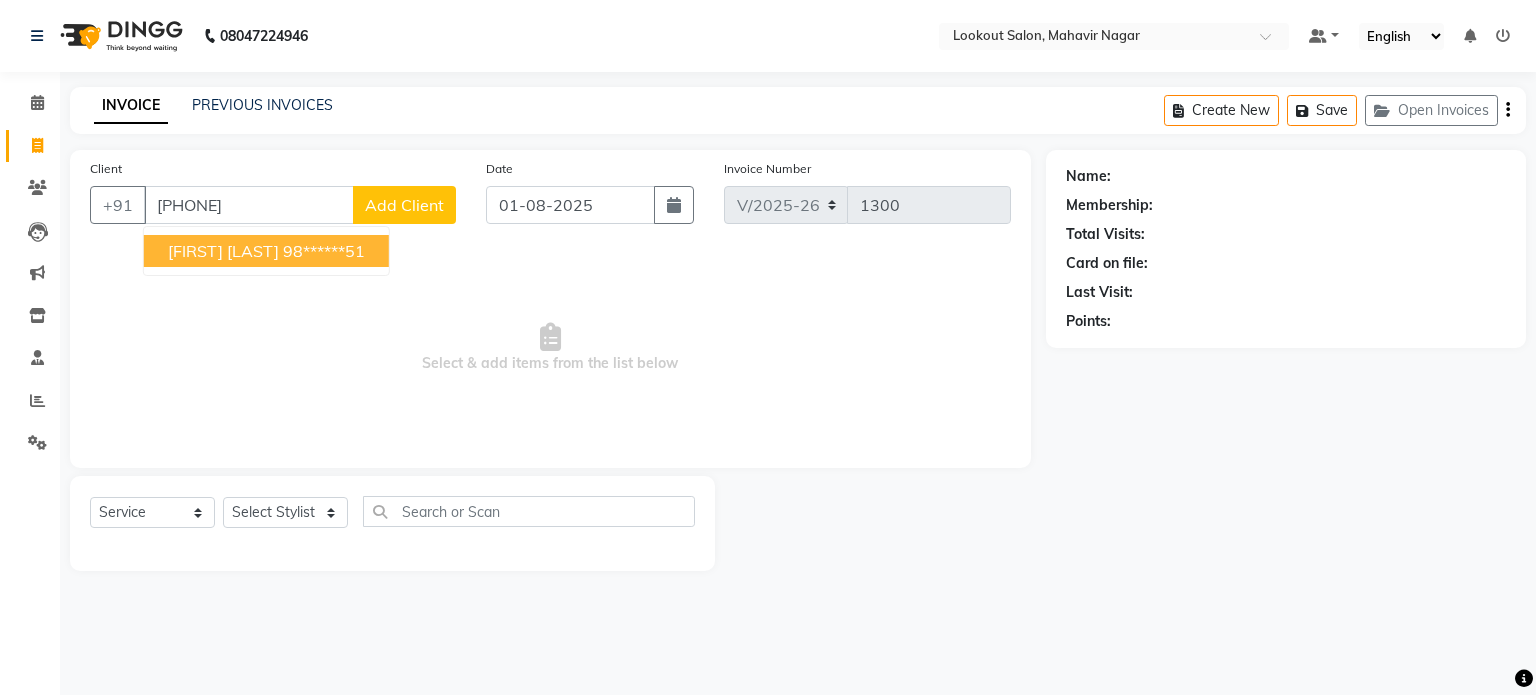 click on "Ami desai" at bounding box center (223, 251) 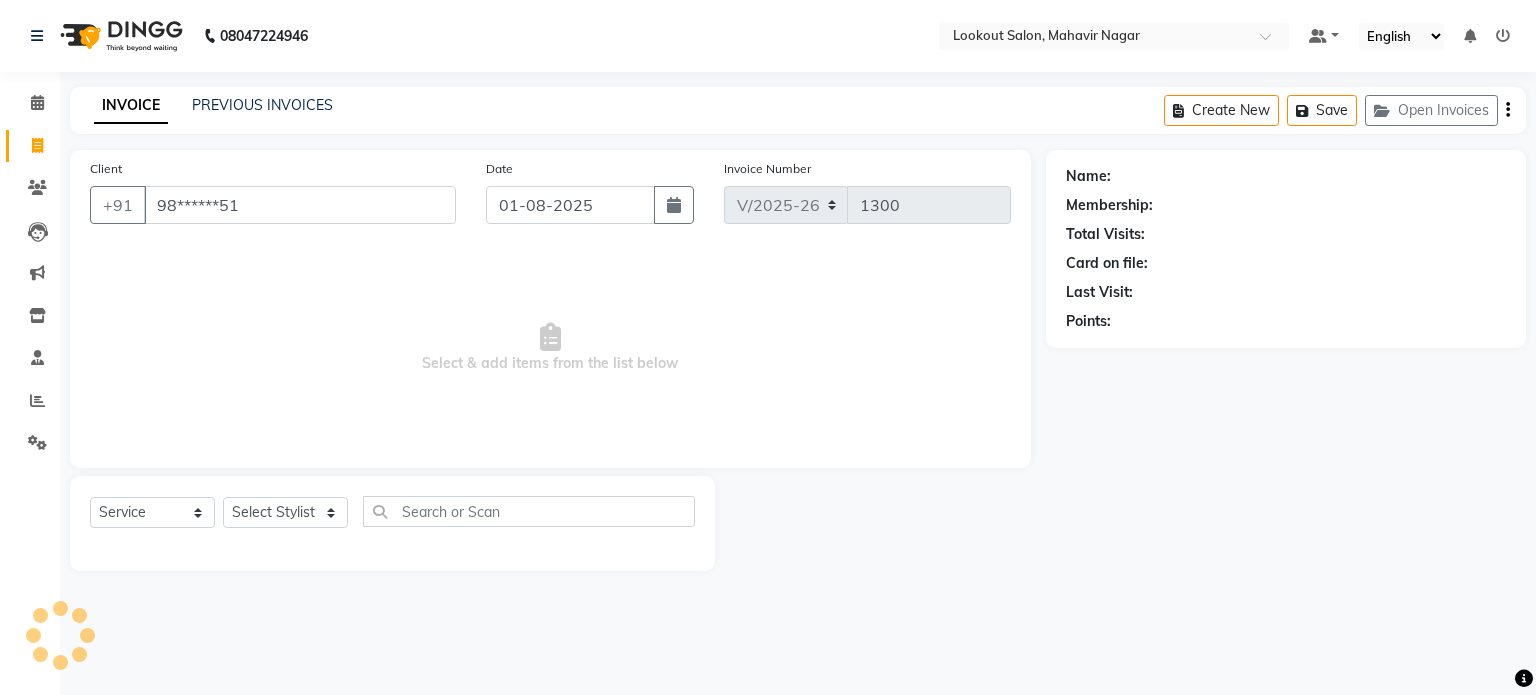 type on "98******51" 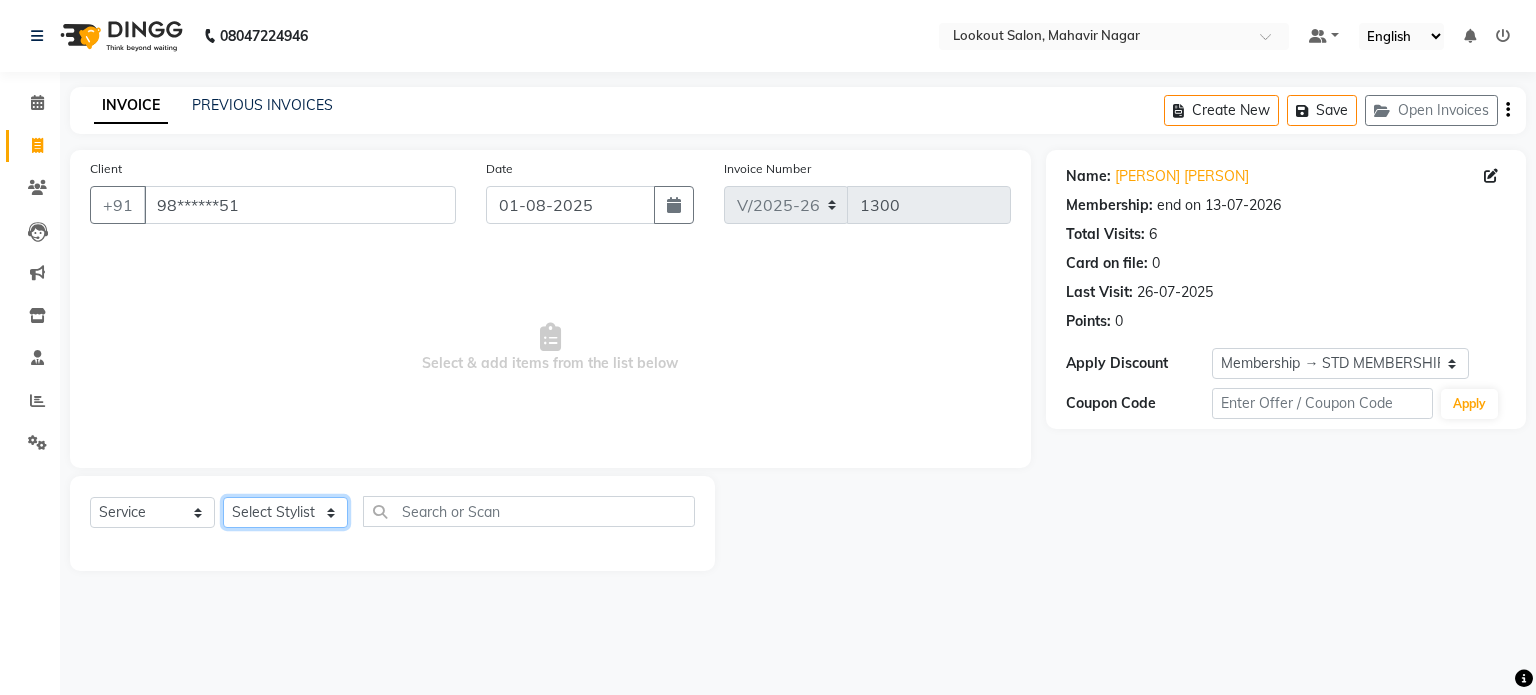 click on "Select Stylist abhishek Asfaak AZAZ DHARMESH SIR kARAN PRIYANKA RECEPTION rinki  shailendar VANDAN" 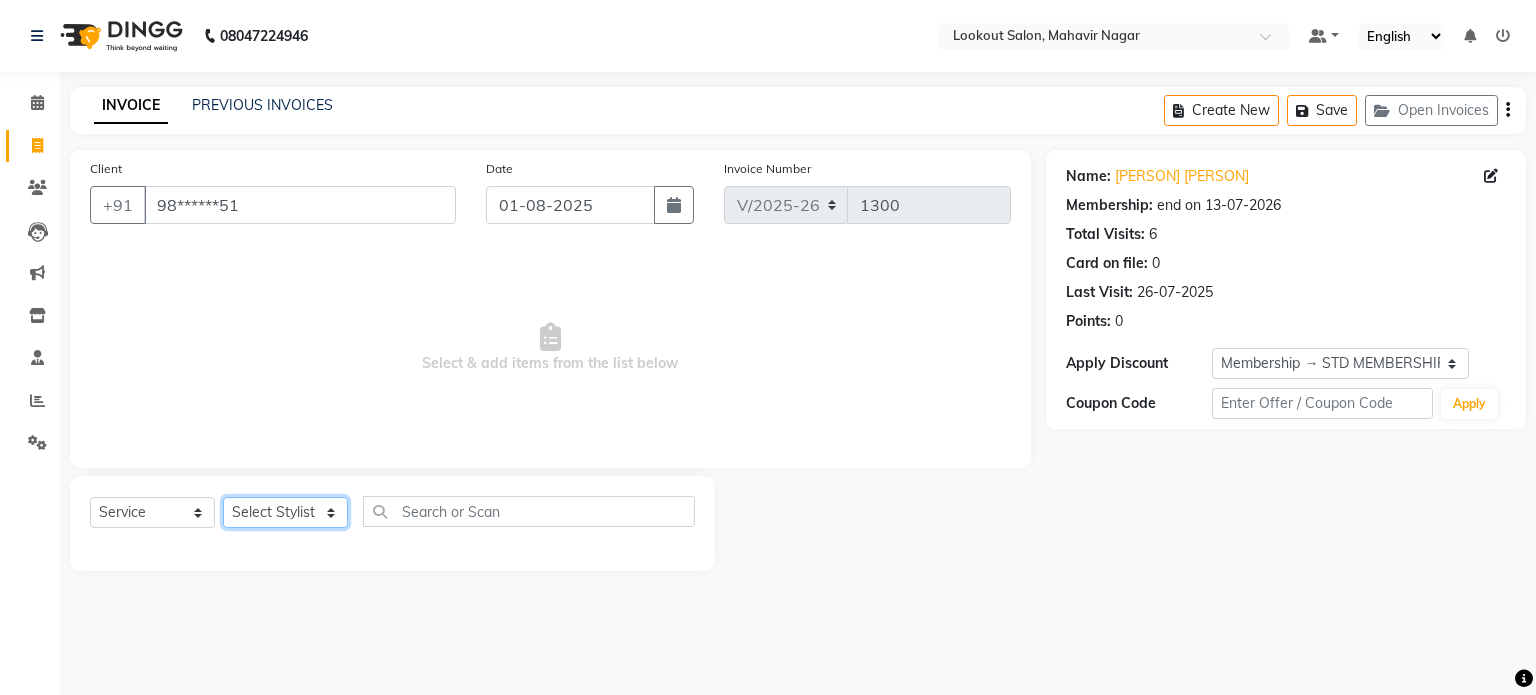 click on "Select Stylist abhishek Asfaak AZAZ DHARMESH SIR kARAN PRIYANKA RECEPTION rinki  shailendar VANDAN" 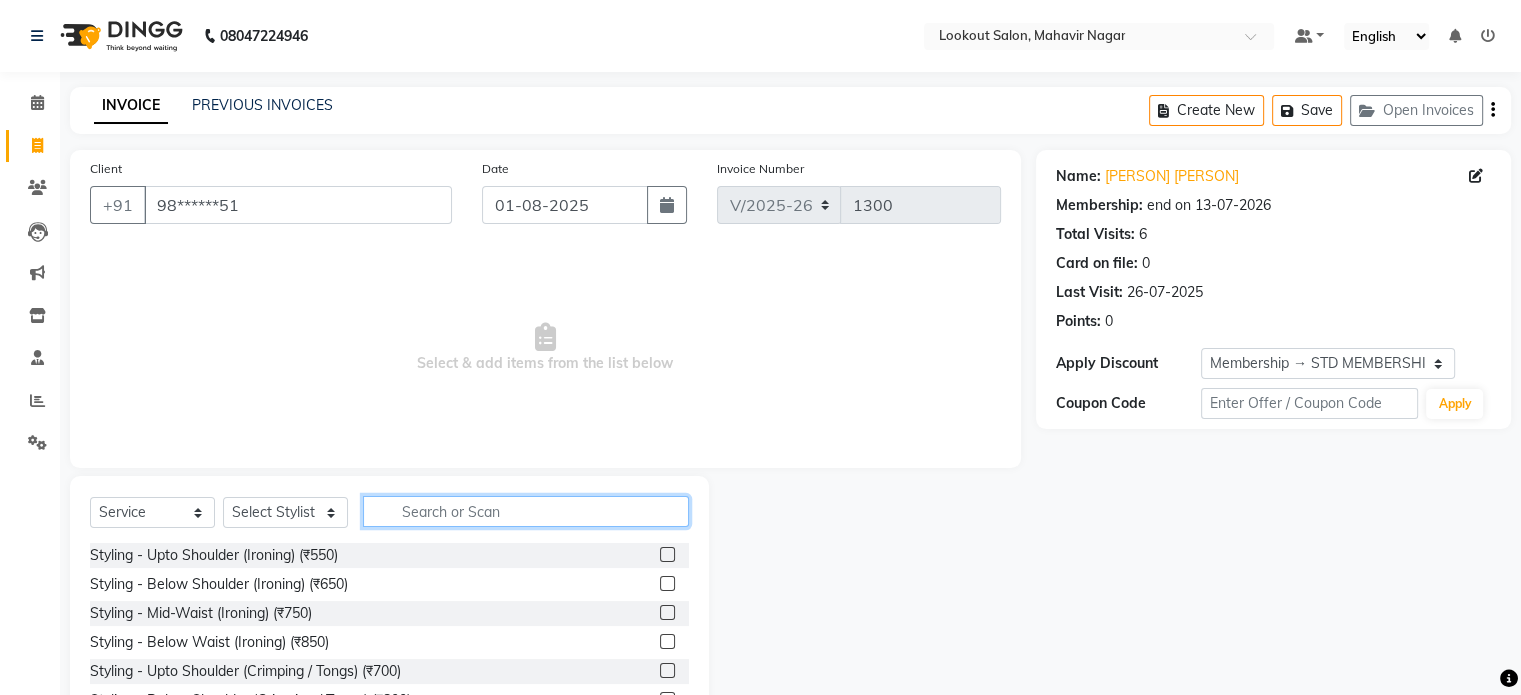 click 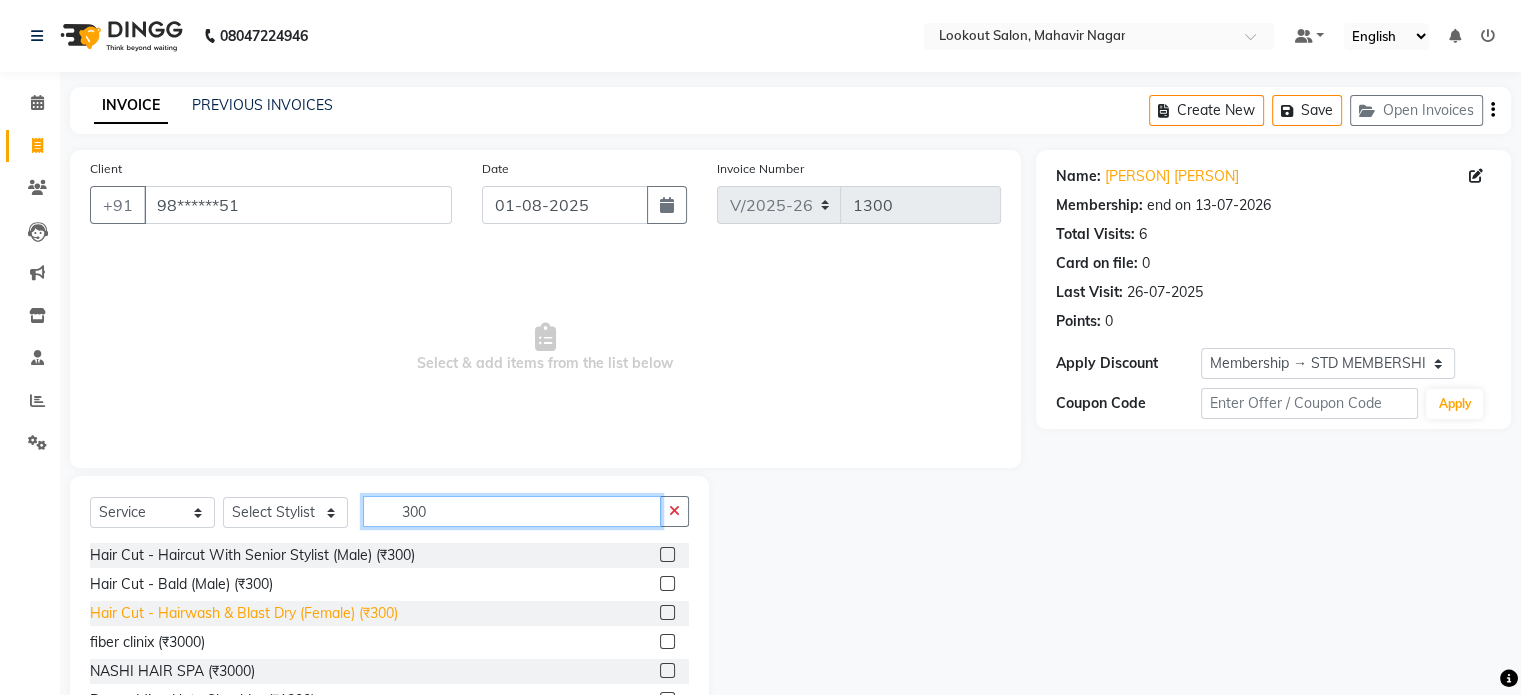 type on "300" 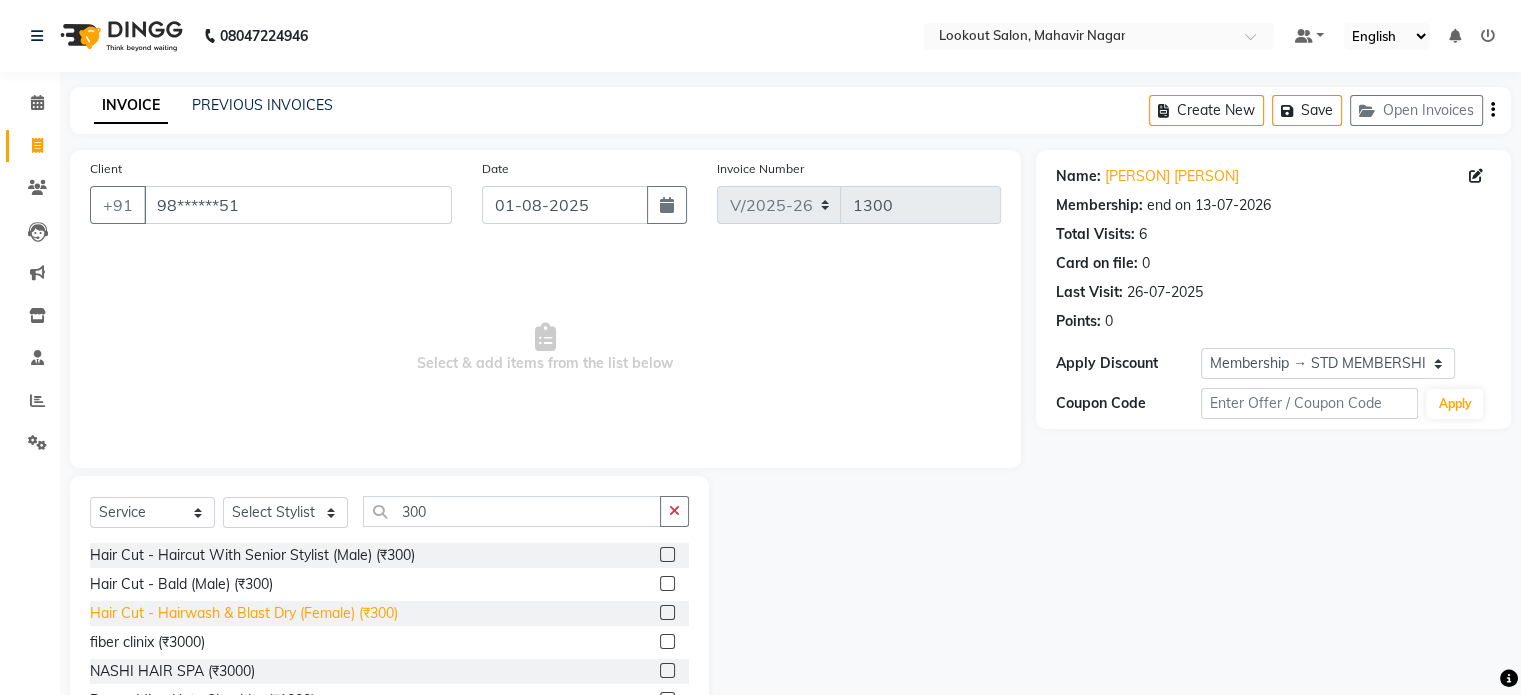 click on "Hair Cut - Hairwash & Blast Dry (Female) (₹300)" 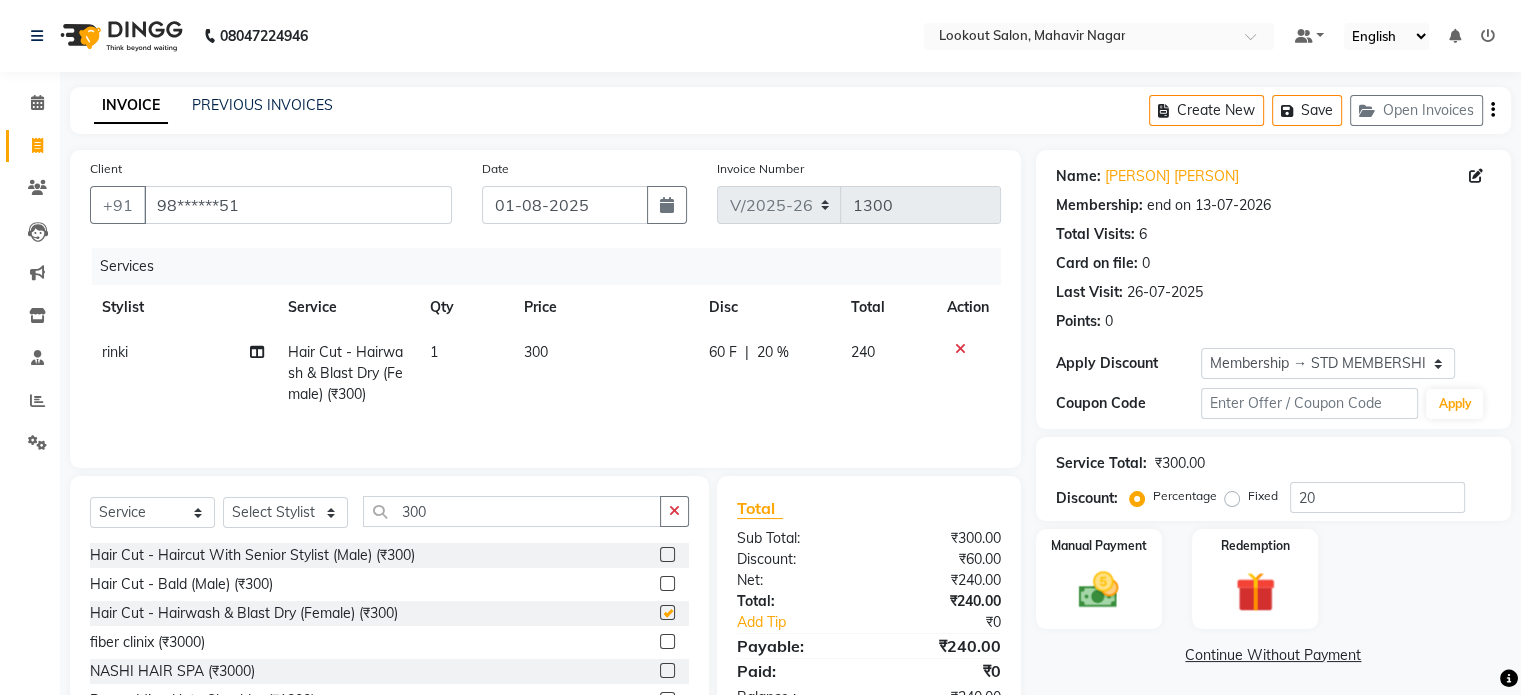 checkbox on "false" 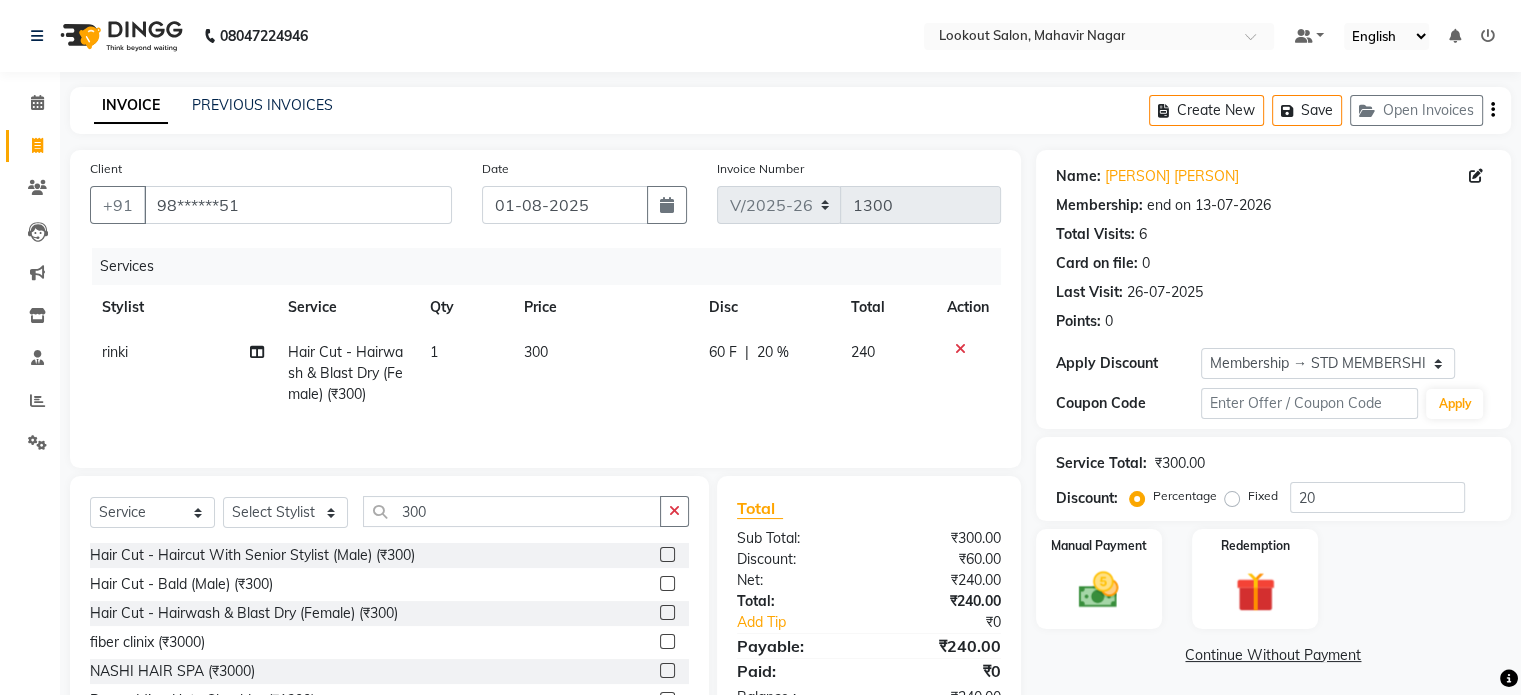 scroll, scrollTop: 107, scrollLeft: 0, axis: vertical 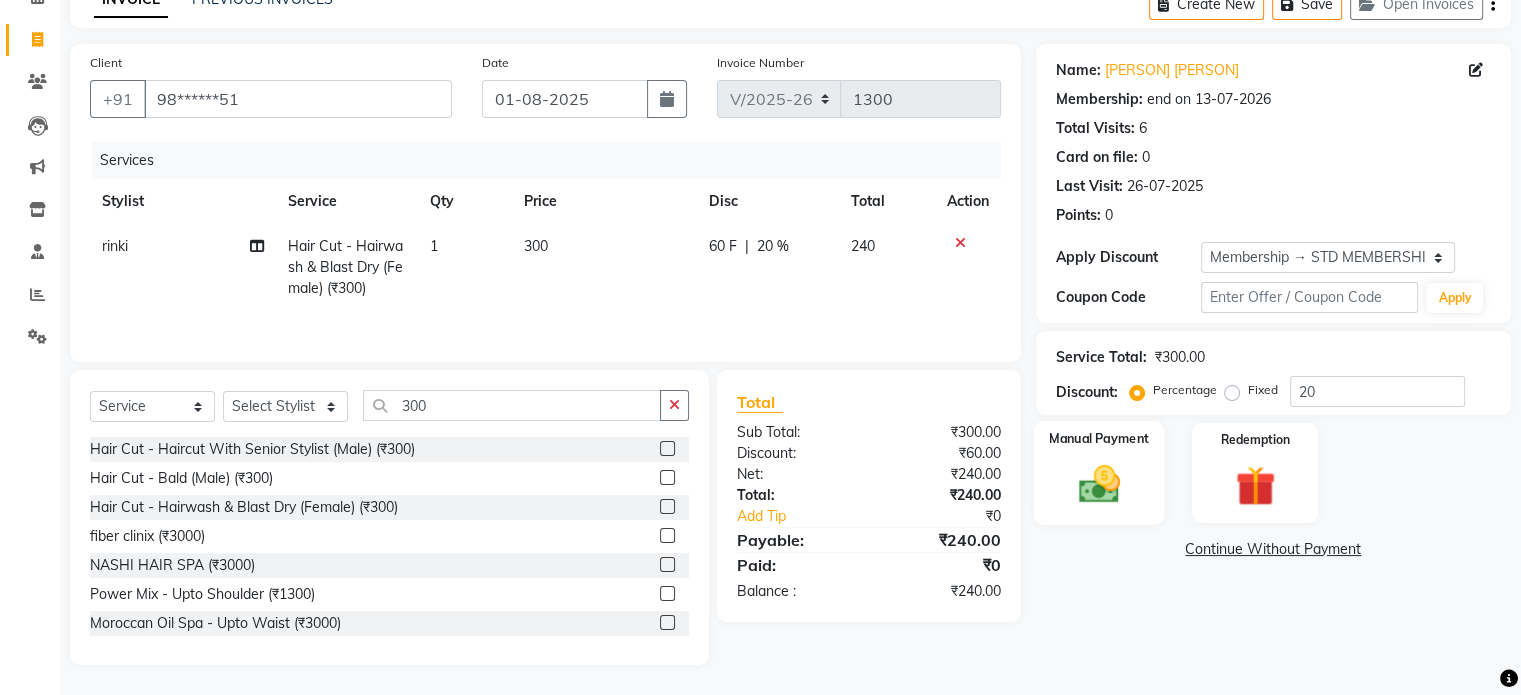 click on "Manual Payment" 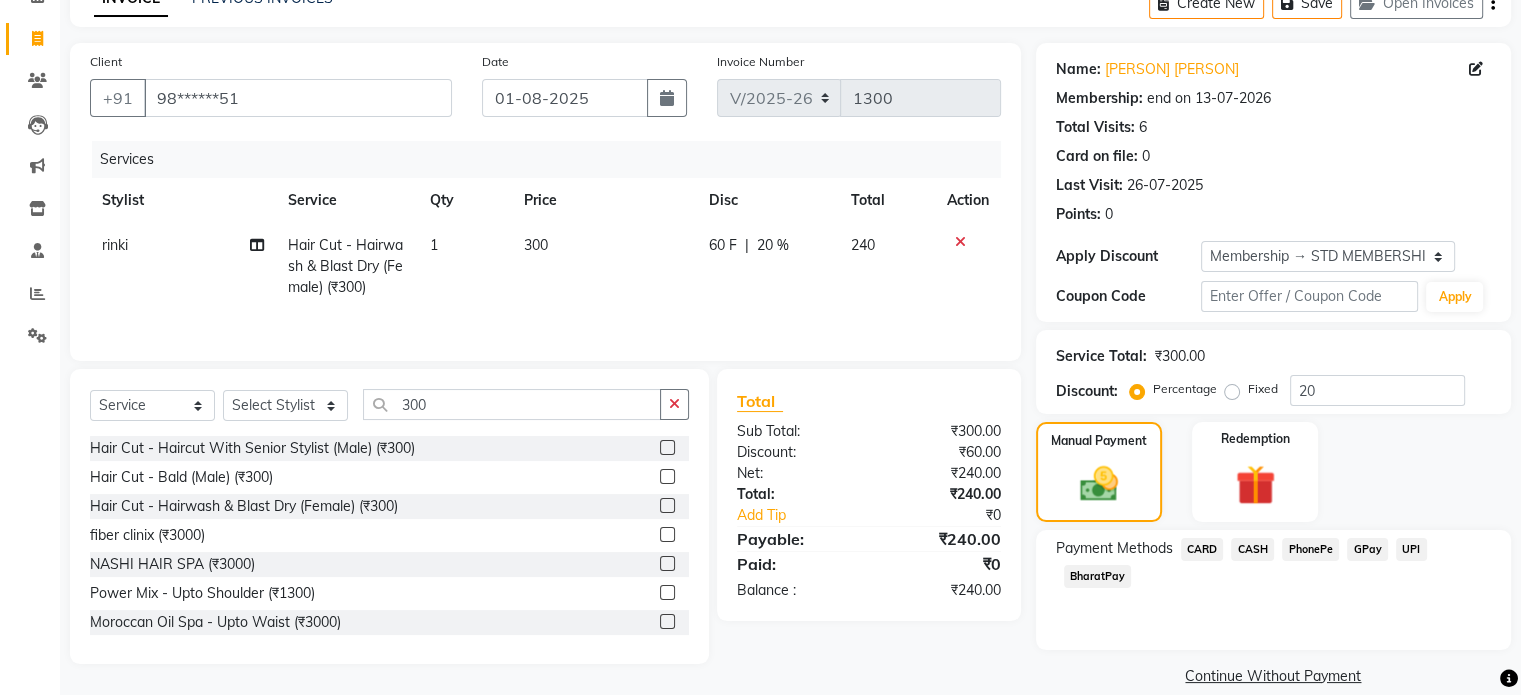 click on "CARD" 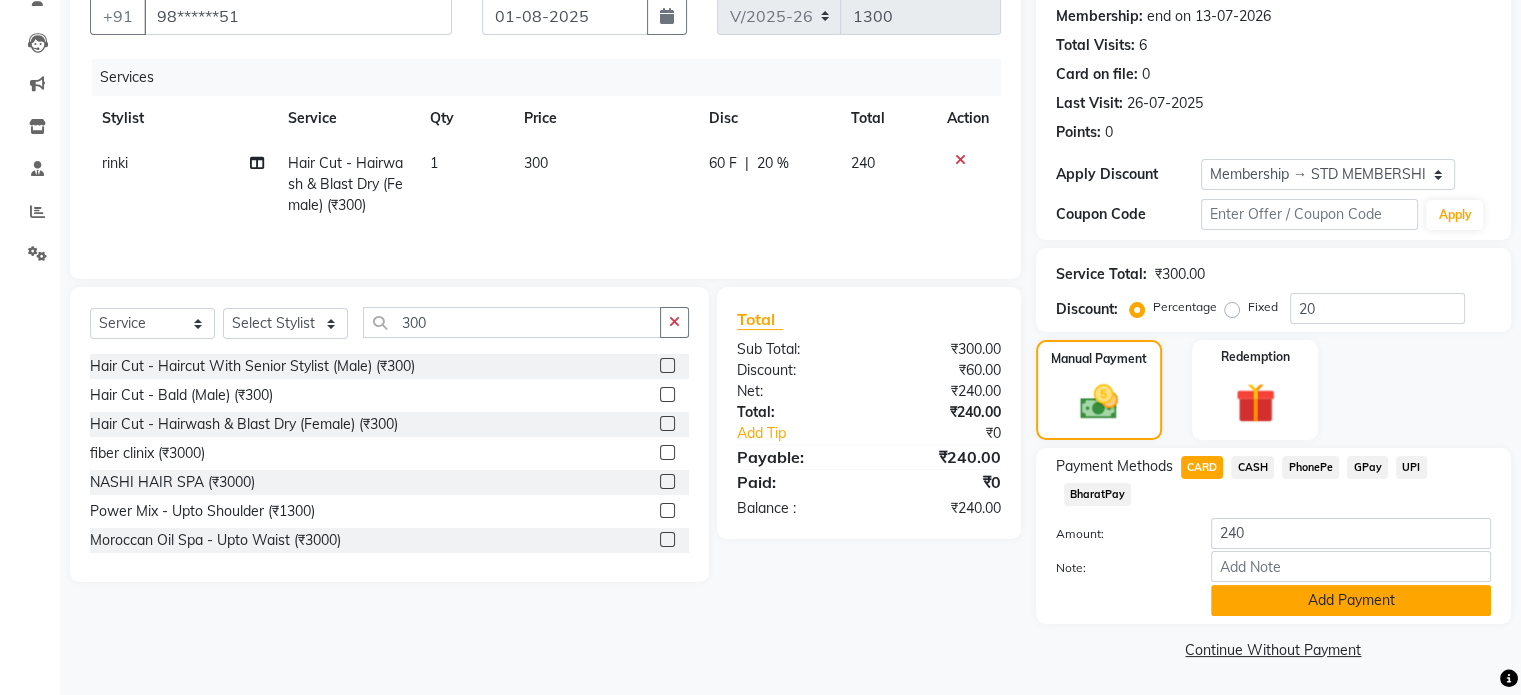 click on "Add Payment" 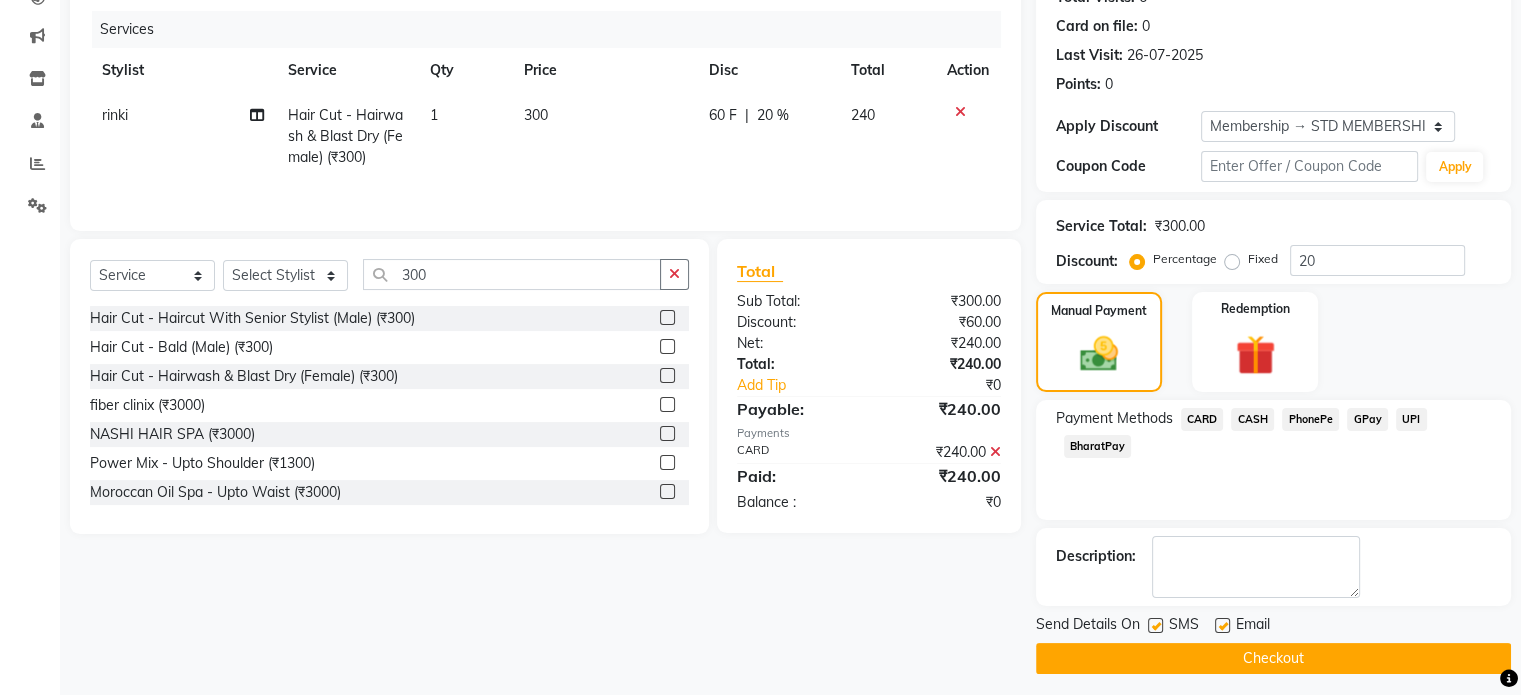 scroll, scrollTop: 244, scrollLeft: 0, axis: vertical 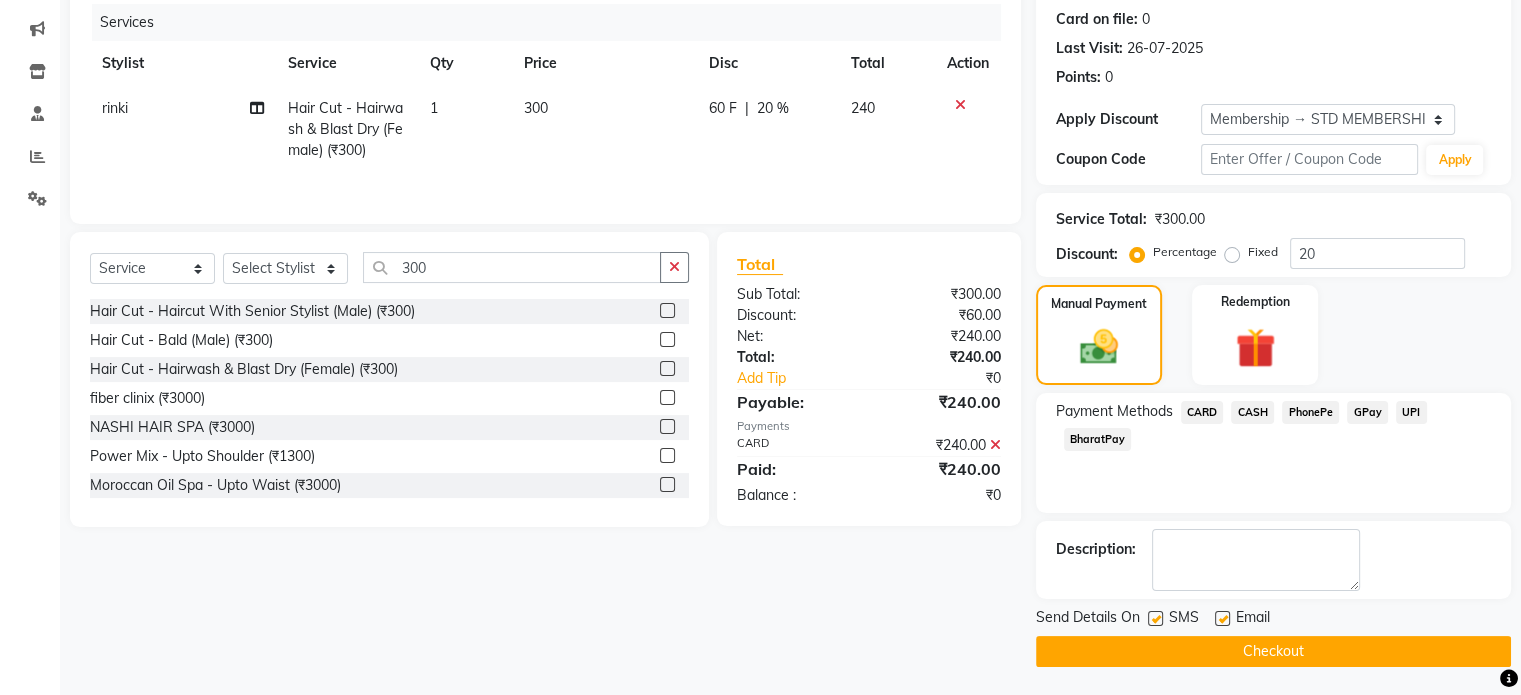 click on "Checkout" 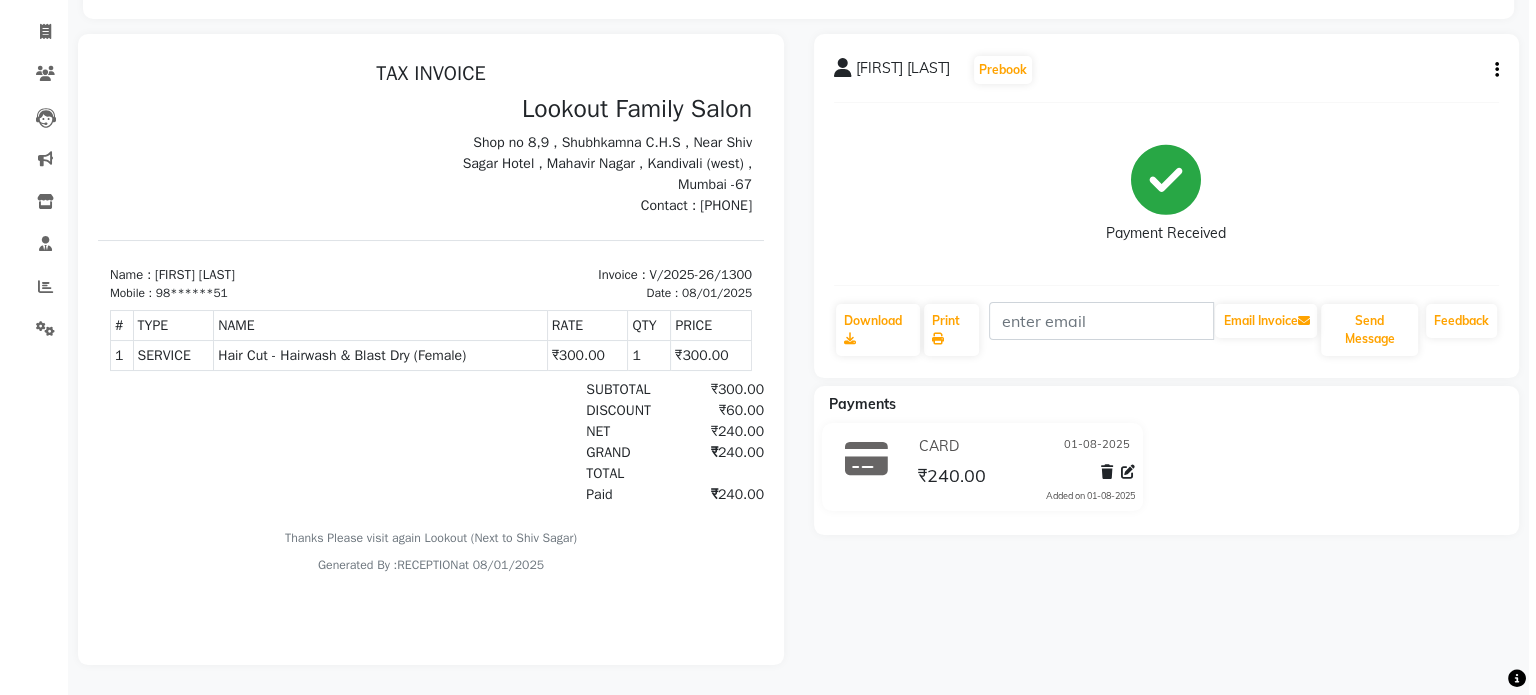 scroll, scrollTop: 0, scrollLeft: 0, axis: both 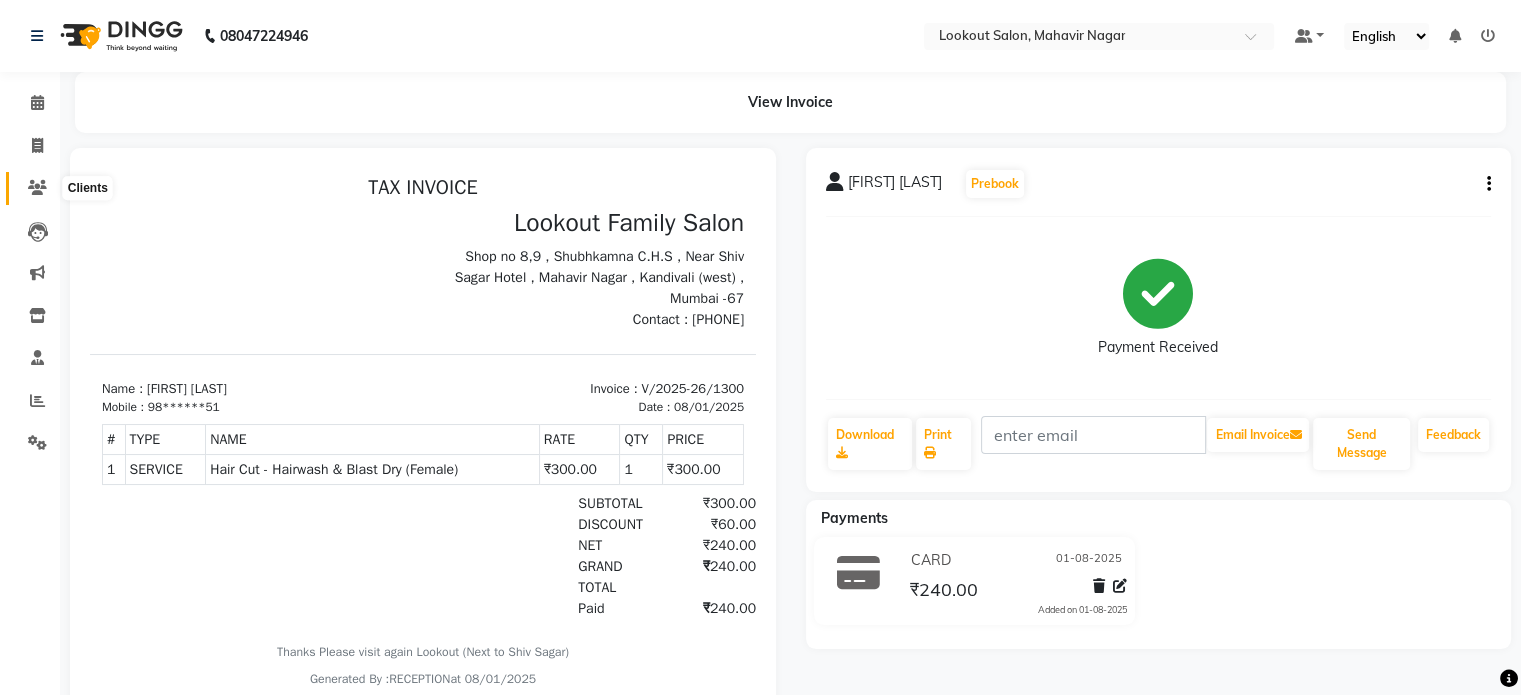 click 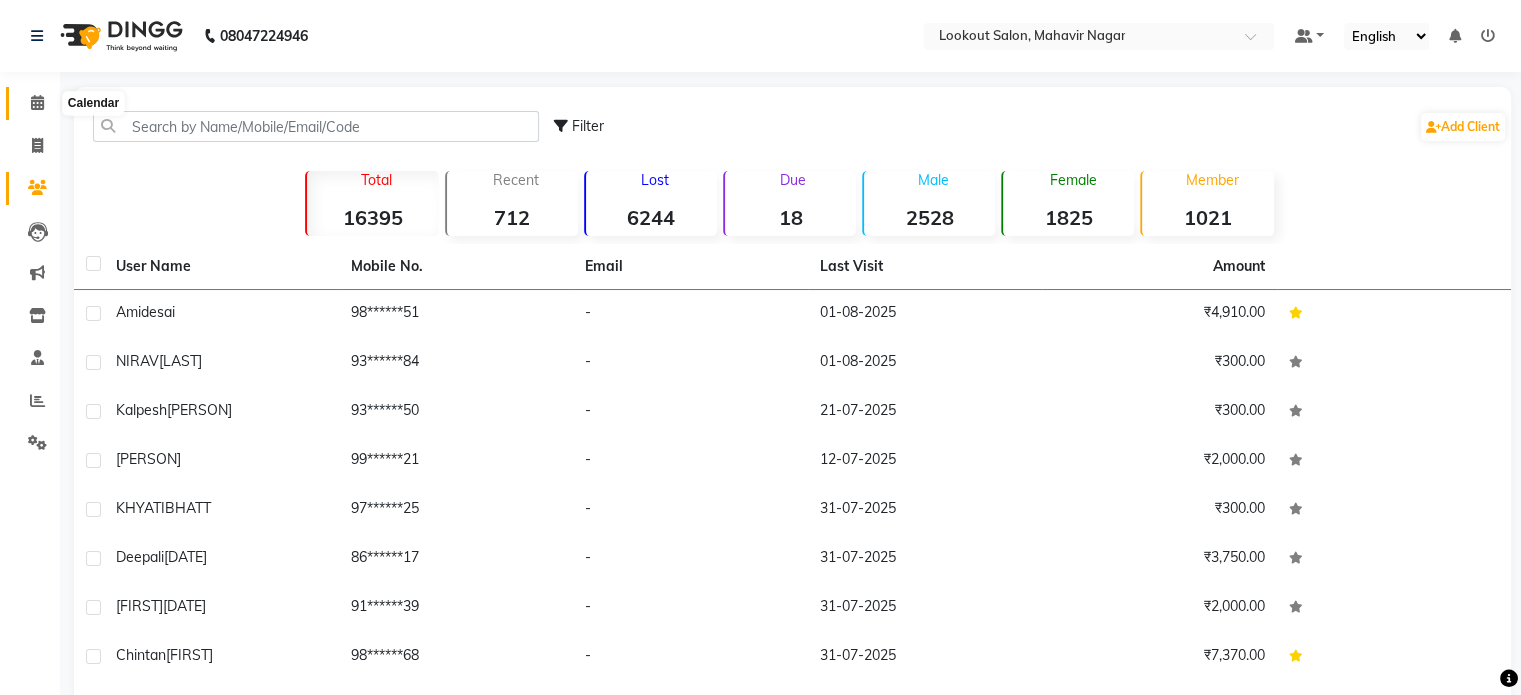 click 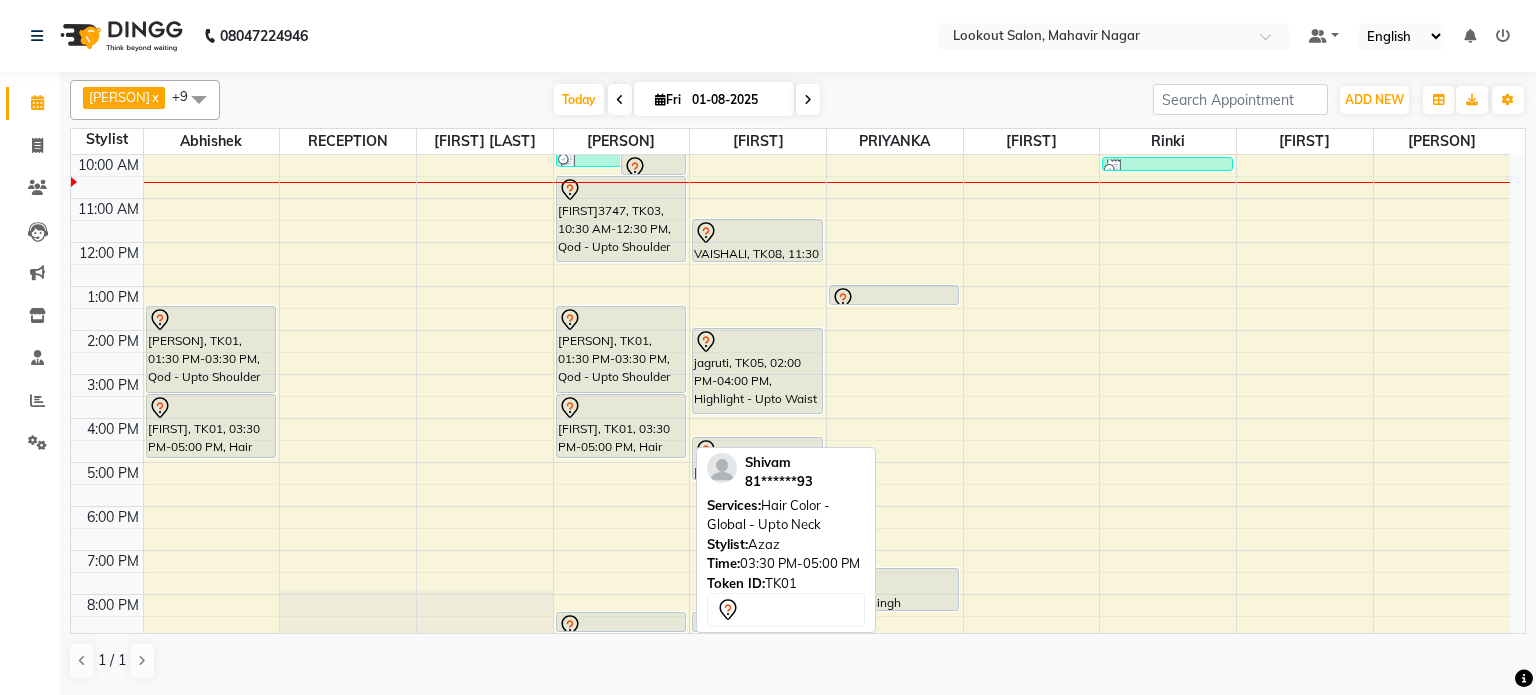 scroll, scrollTop: 0, scrollLeft: 0, axis: both 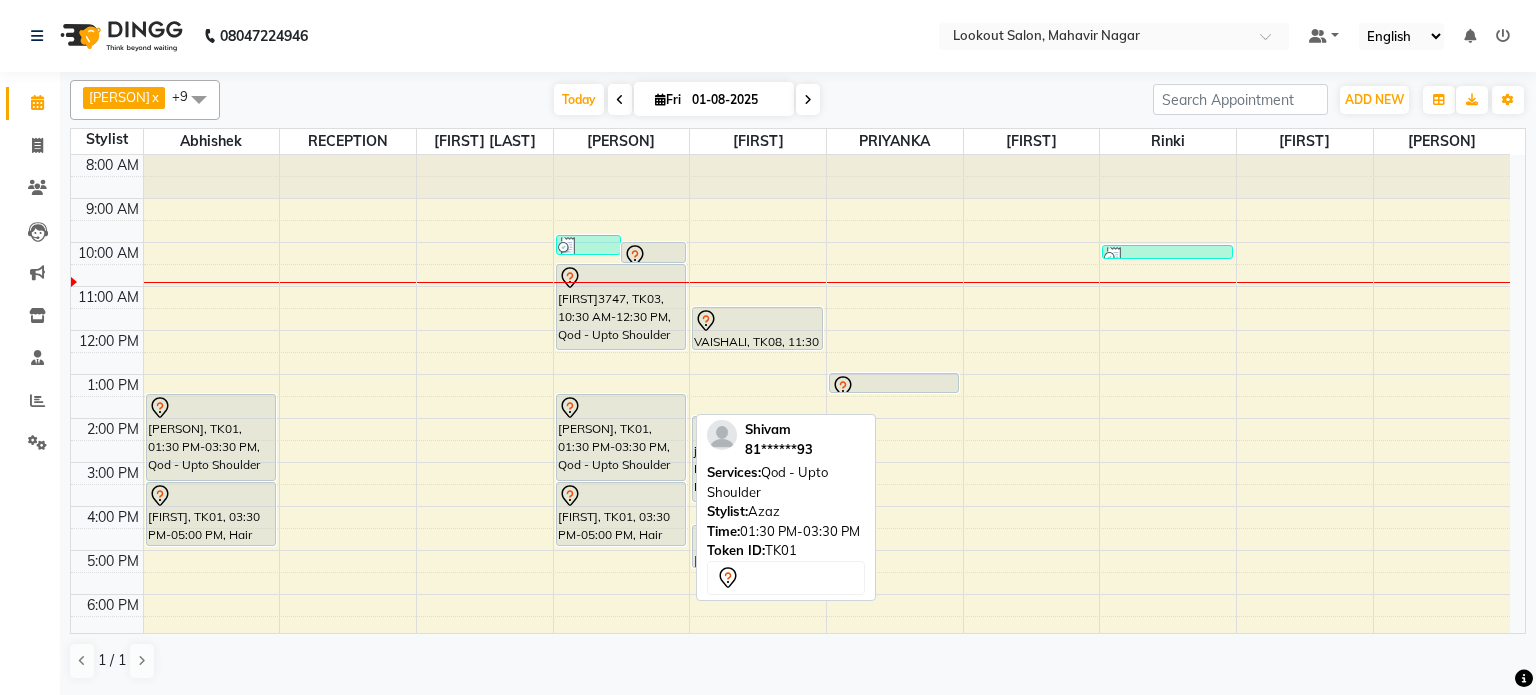 click on "Shivam, TK01, 01:30 PM-03:30 PM, Qod - Upto Shoulder" at bounding box center [621, 437] 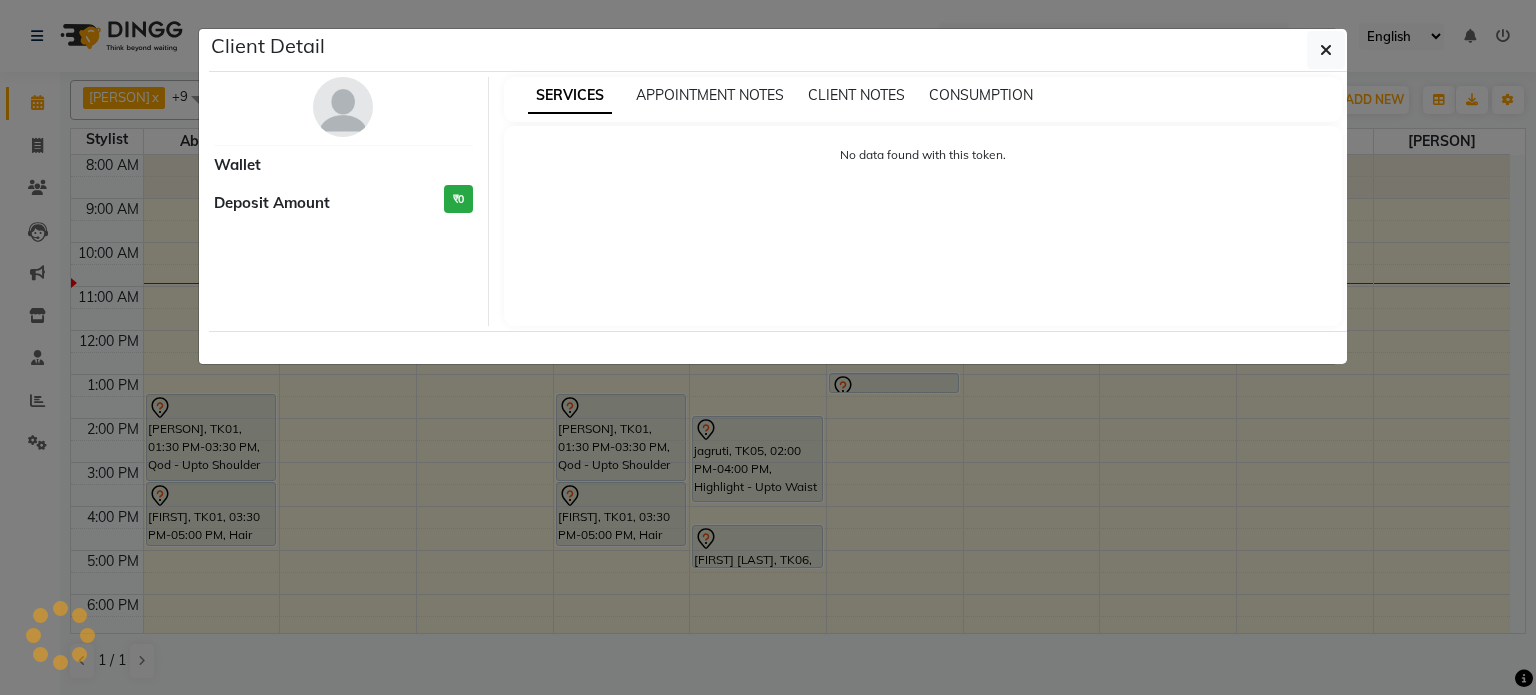 select on "7" 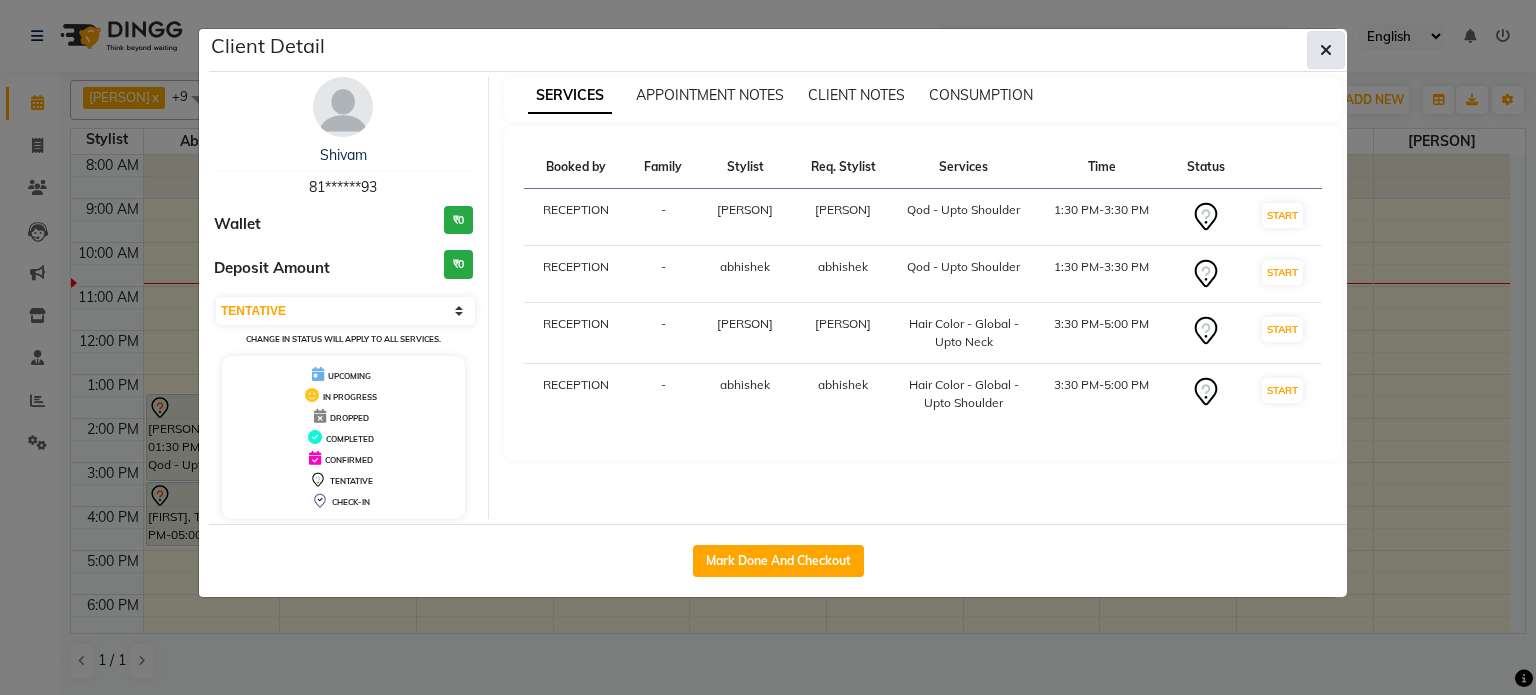 click 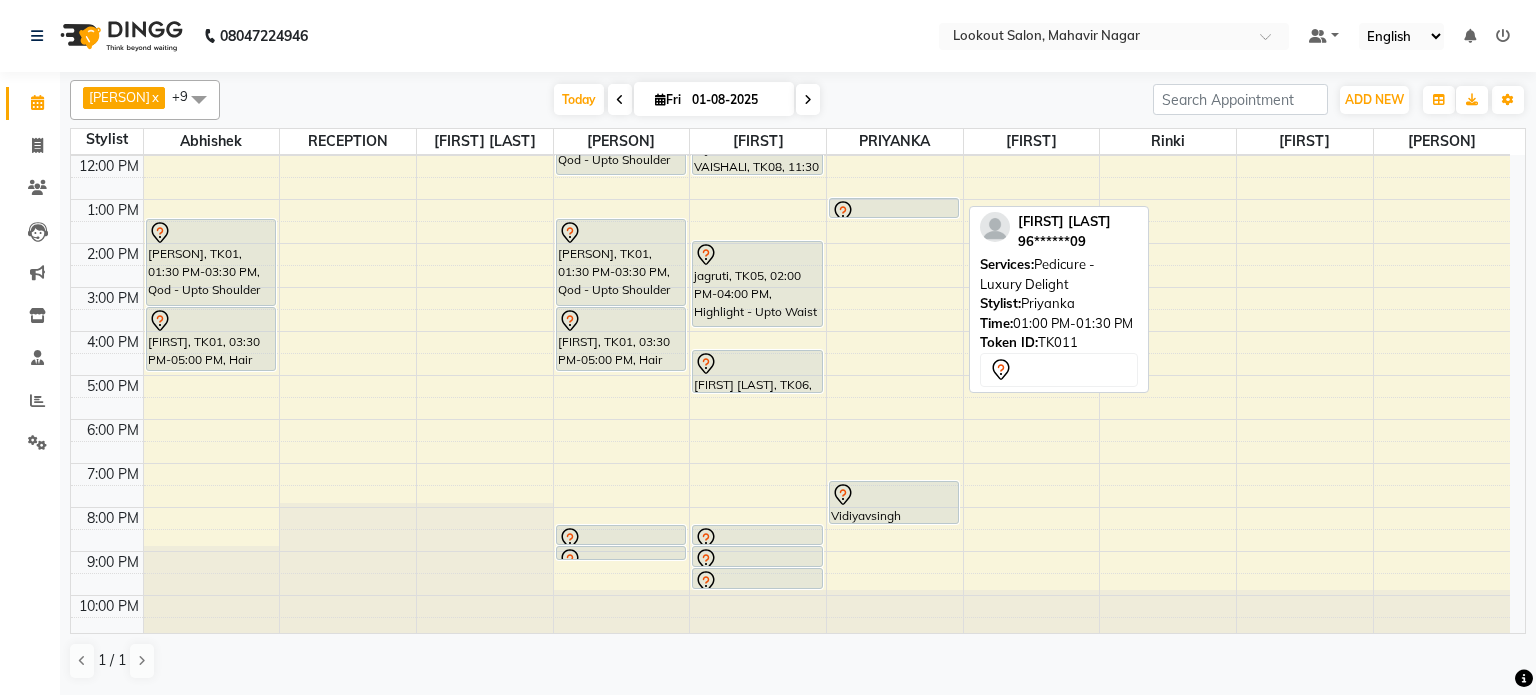 scroll, scrollTop: 75, scrollLeft: 0, axis: vertical 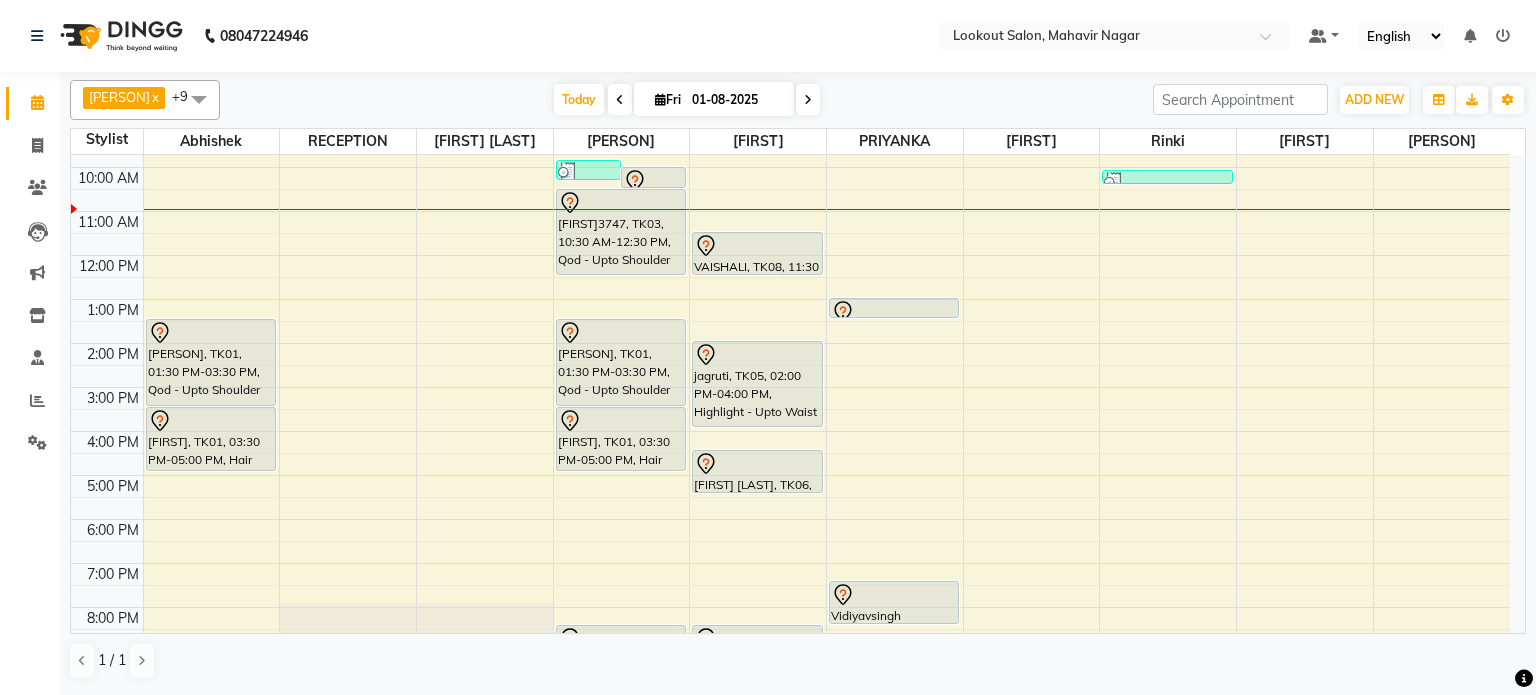 click on "8:00 AM 9:00 AM 10:00 AM 11:00 AM 12:00 PM 1:00 PM 2:00 PM 3:00 PM 4:00 PM 5:00 PM 6:00 PM 7:00 PM 8:00 PM 9:00 PM 10:00 PM             Shivam, TK01, 01:30 PM-03:30 PM, Qod - Upto Shoulder             Shivam, TK01, 03:30 PM-05:00 PM, Hair Color - Global - Upto Shoulder     NIRAV VAKHARIA, TK13, 09:50 AM-10:20 AM, Hair Cut - Haircut With Senior Stylist (Male) (₹300)             NIRAV VAKHARIA, TK02, 10:00 AM-10:30 AM, Hair Cut - Haircut With Senior Stylist (Male)             Surbhi3747, TK03, 10:30 AM-12:30 PM, Qod - Upto Shoulder             Shivam, TK01, 01:30 PM-03:30 PM, Qod - Upto Shoulder             Shivam, TK01, 03:30 PM-05:00 PM, Hair Color - Global - Upto Neck             kalpesh makwana, TK12, 08:30 PM-09:00 PM, Hair Cut - Haircut With Senior Stylist (Male)             kalpesh makwana, TK12, 09:00 PM-09:15 PM, Hair Cut - Beard Trim (Male)             VAISHALI, TK08, 11:30 AM-12:30 PM, Styling - 1 Inch (Without Ammonia)             jagruti, TK05, 02:00 PM-04:00 PM, Highlight - Upto Waist" at bounding box center [790, 409] 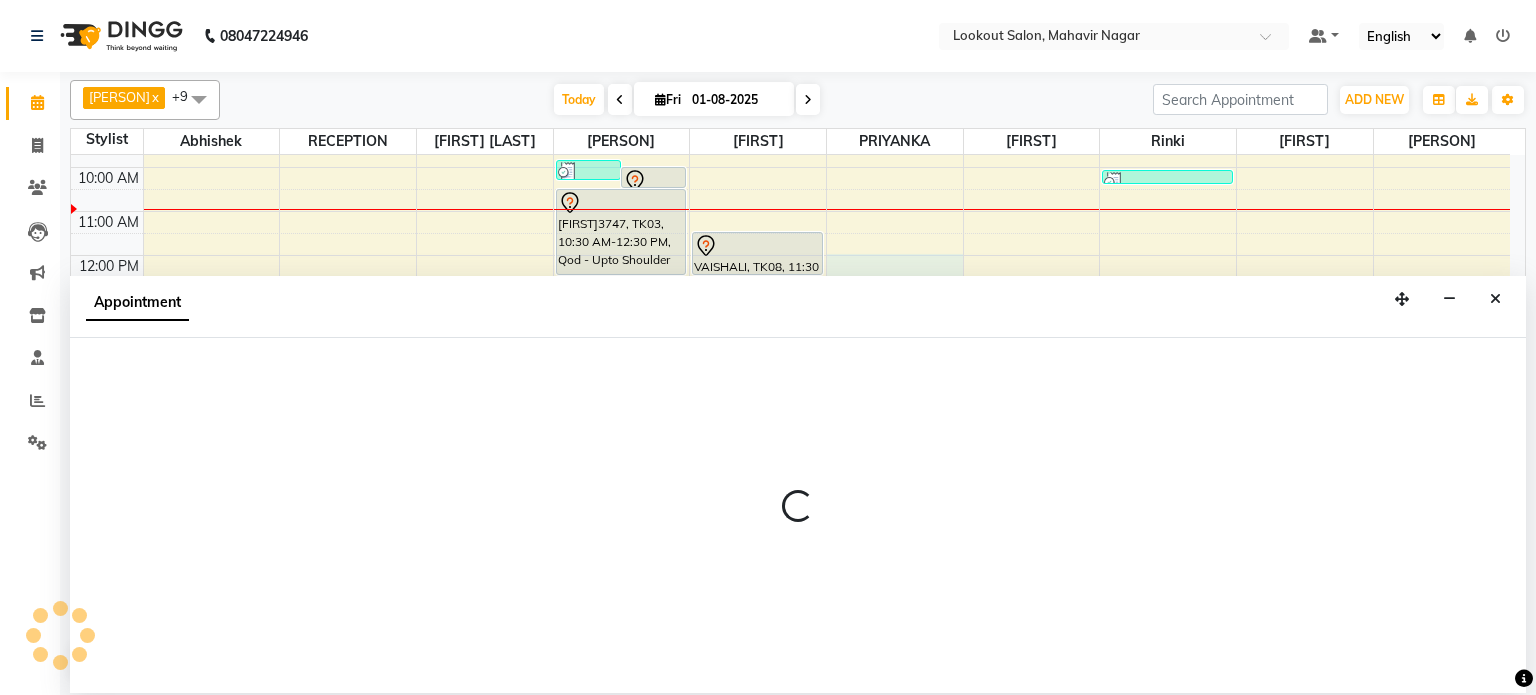 select on "16862" 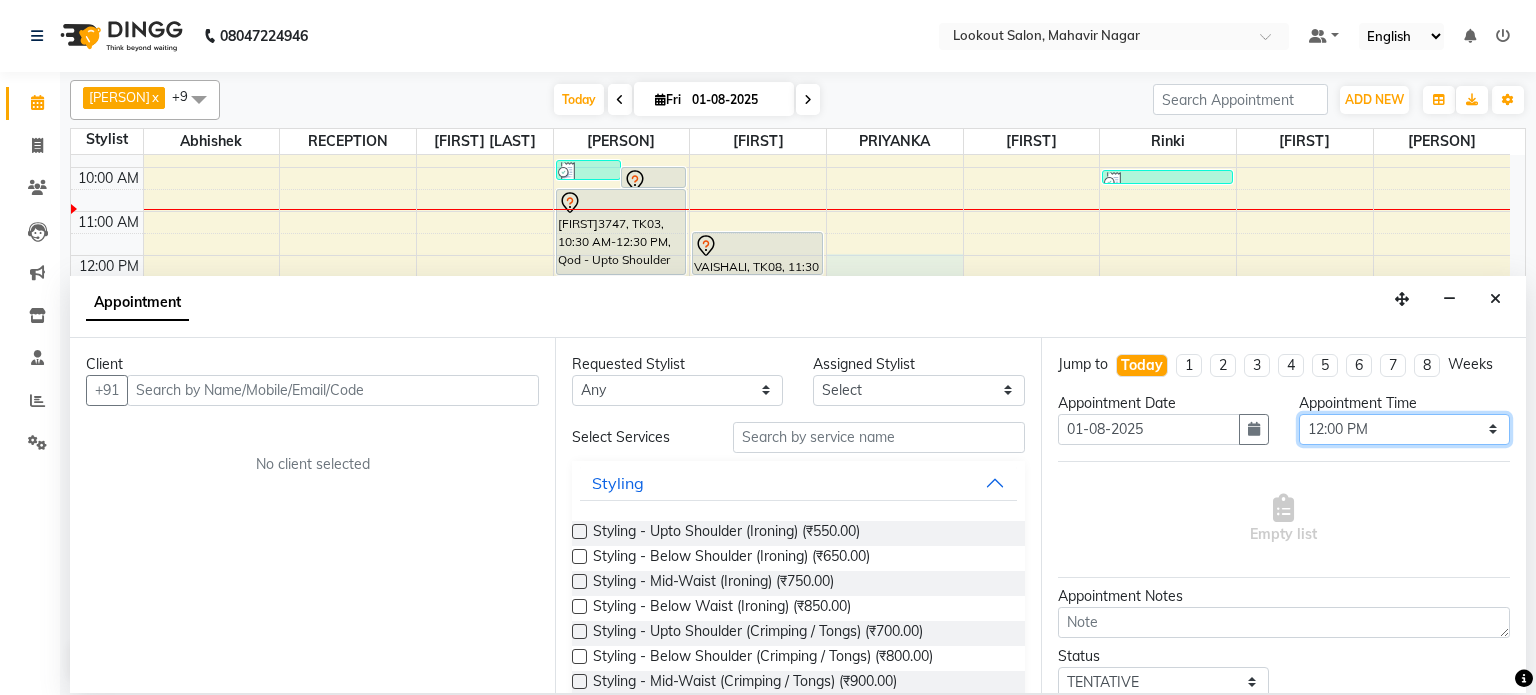 click on "Select 09:00 AM 09:15 AM 09:30 AM 09:45 AM 10:00 AM 10:15 AM 10:30 AM 10:45 AM 11:00 AM 11:15 AM 11:30 AM 11:45 AM 12:00 PM 12:15 PM 12:30 PM 12:45 PM 01:00 PM 01:15 PM 01:30 PM 01:45 PM 02:00 PM 02:15 PM 02:30 PM 02:45 PM 03:00 PM 03:15 PM 03:30 PM 03:45 PM 04:00 PM 04:15 PM 04:30 PM 04:45 PM 05:00 PM 05:15 PM 05:30 PM 05:45 PM 06:00 PM 06:15 PM 06:30 PM 06:45 PM 07:00 PM 07:15 PM 07:30 PM 07:45 PM 08:00 PM 08:15 PM 08:30 PM 08:45 PM 09:00 PM 09:15 PM 09:30 PM 09:45 PM 10:00 PM" at bounding box center [1404, 429] 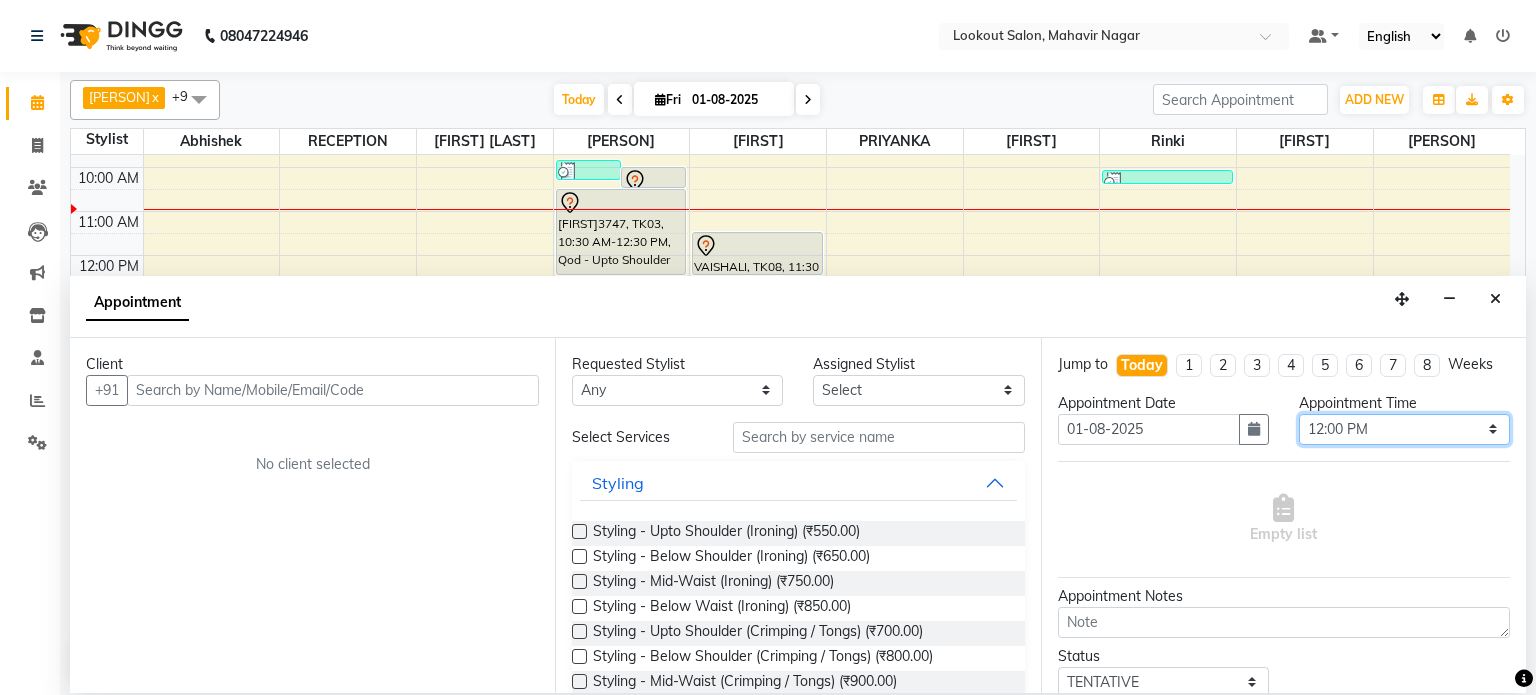 select on "750" 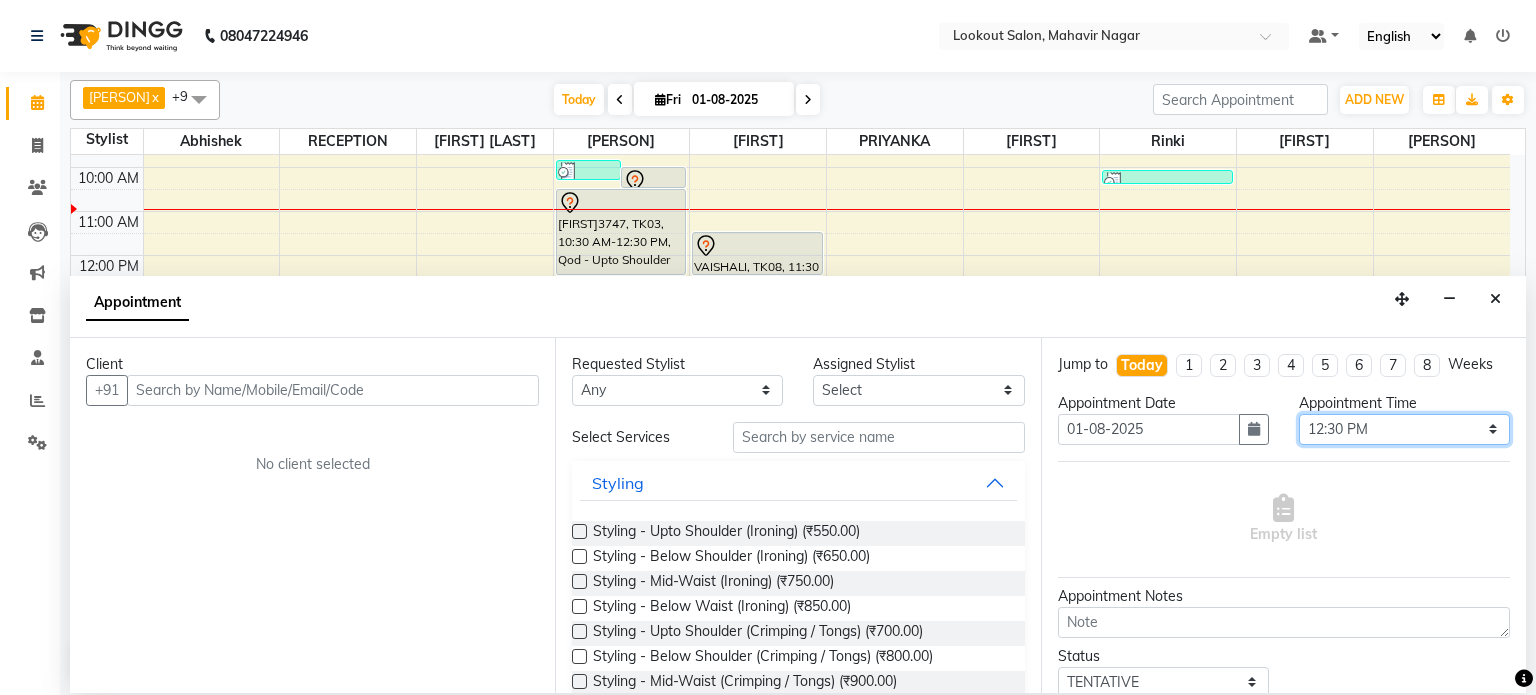 click on "Select 09:00 AM 09:15 AM 09:30 AM 09:45 AM 10:00 AM 10:15 AM 10:30 AM 10:45 AM 11:00 AM 11:15 AM 11:30 AM 11:45 AM 12:00 PM 12:15 PM 12:30 PM 12:45 PM 01:00 PM 01:15 PM 01:30 PM 01:45 PM 02:00 PM 02:15 PM 02:30 PM 02:45 PM 03:00 PM 03:15 PM 03:30 PM 03:45 PM 04:00 PM 04:15 PM 04:30 PM 04:45 PM 05:00 PM 05:15 PM 05:30 PM 05:45 PM 06:00 PM 06:15 PM 06:30 PM 06:45 PM 07:00 PM 07:15 PM 07:30 PM 07:45 PM 08:00 PM 08:15 PM 08:30 PM 08:45 PM 09:00 PM 09:15 PM 09:30 PM 09:45 PM 10:00 PM" at bounding box center [1404, 429] 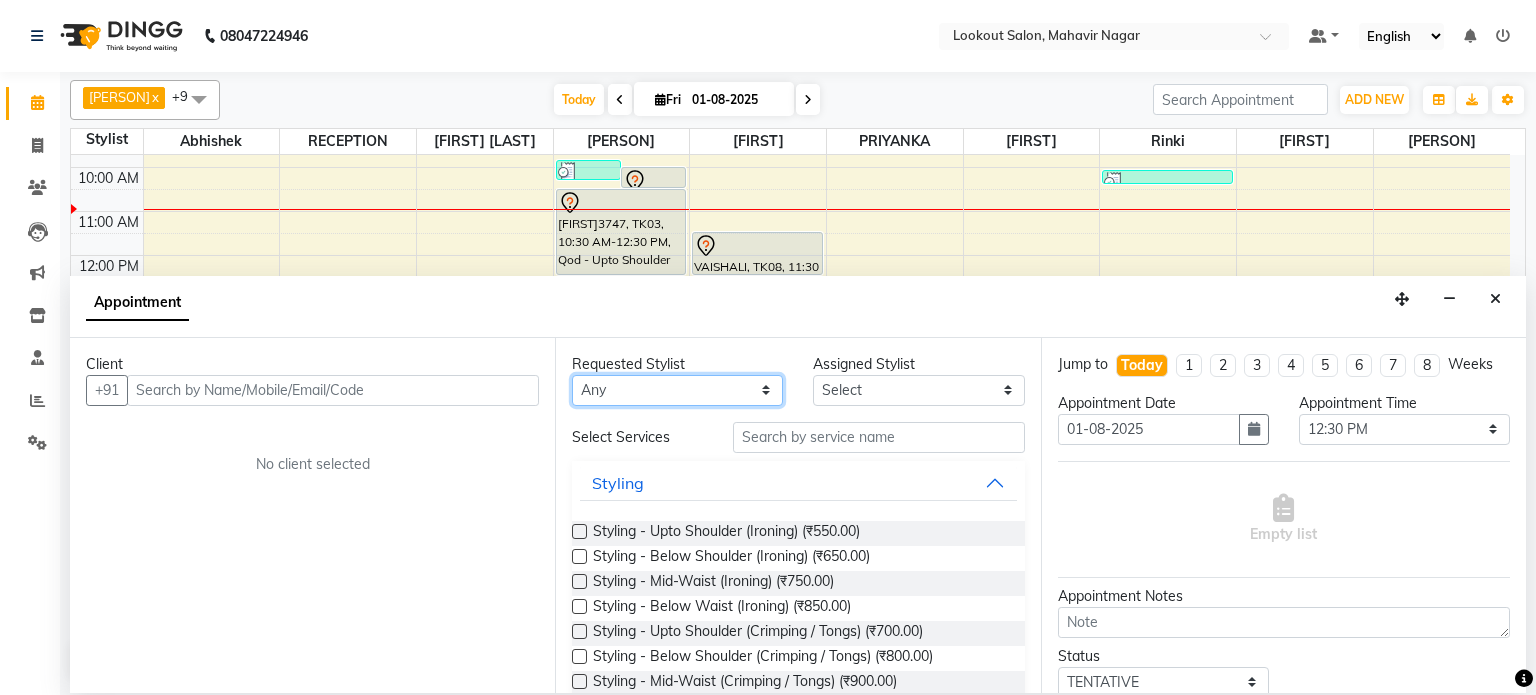 click on "Any abhishek Asfaak AZAZ DHARMESH SIR kARAN PRIYANKA RECEPTION rinki  shailendar VANDAN" at bounding box center [677, 390] 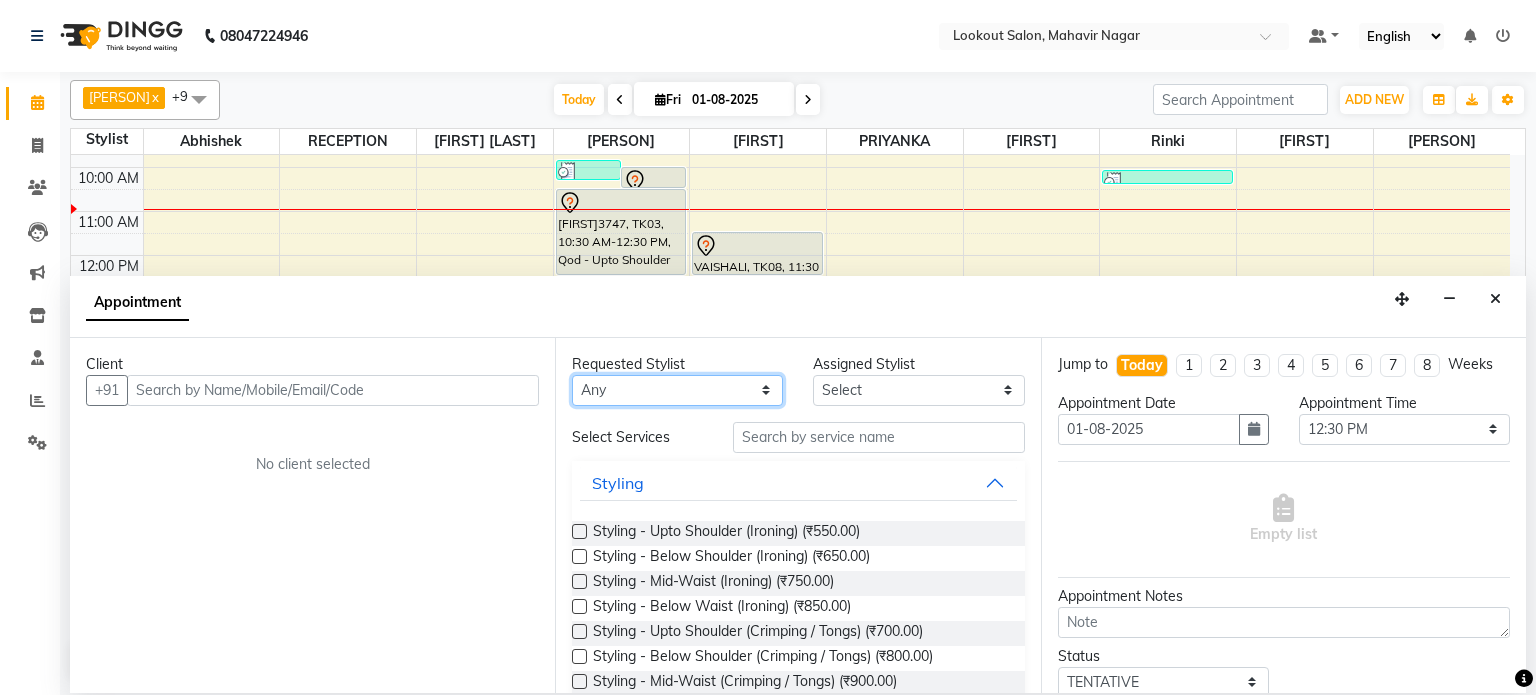 click on "Any abhishek Asfaak AZAZ DHARMESH SIR kARAN PRIYANKA RECEPTION rinki  shailendar VANDAN" at bounding box center [677, 390] 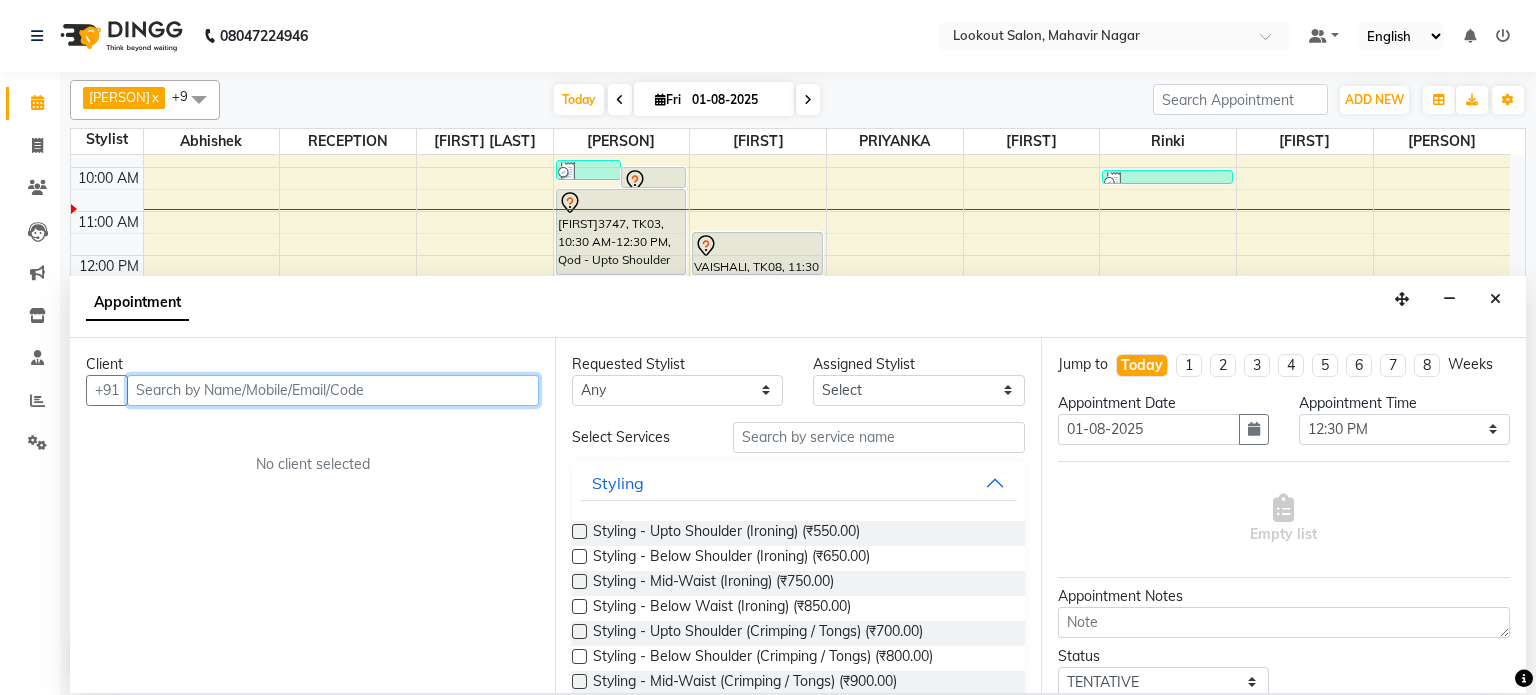 click at bounding box center [333, 390] 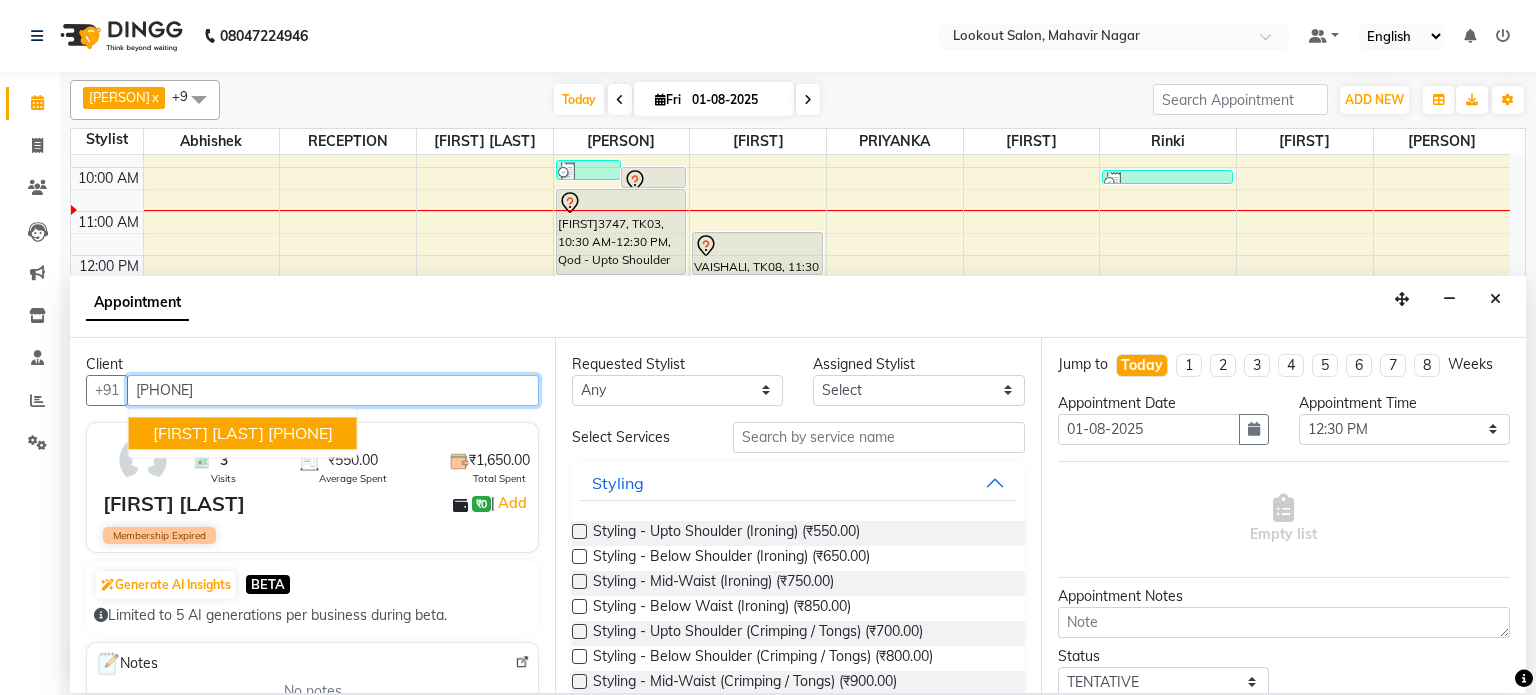 click on "79******60" at bounding box center [300, 433] 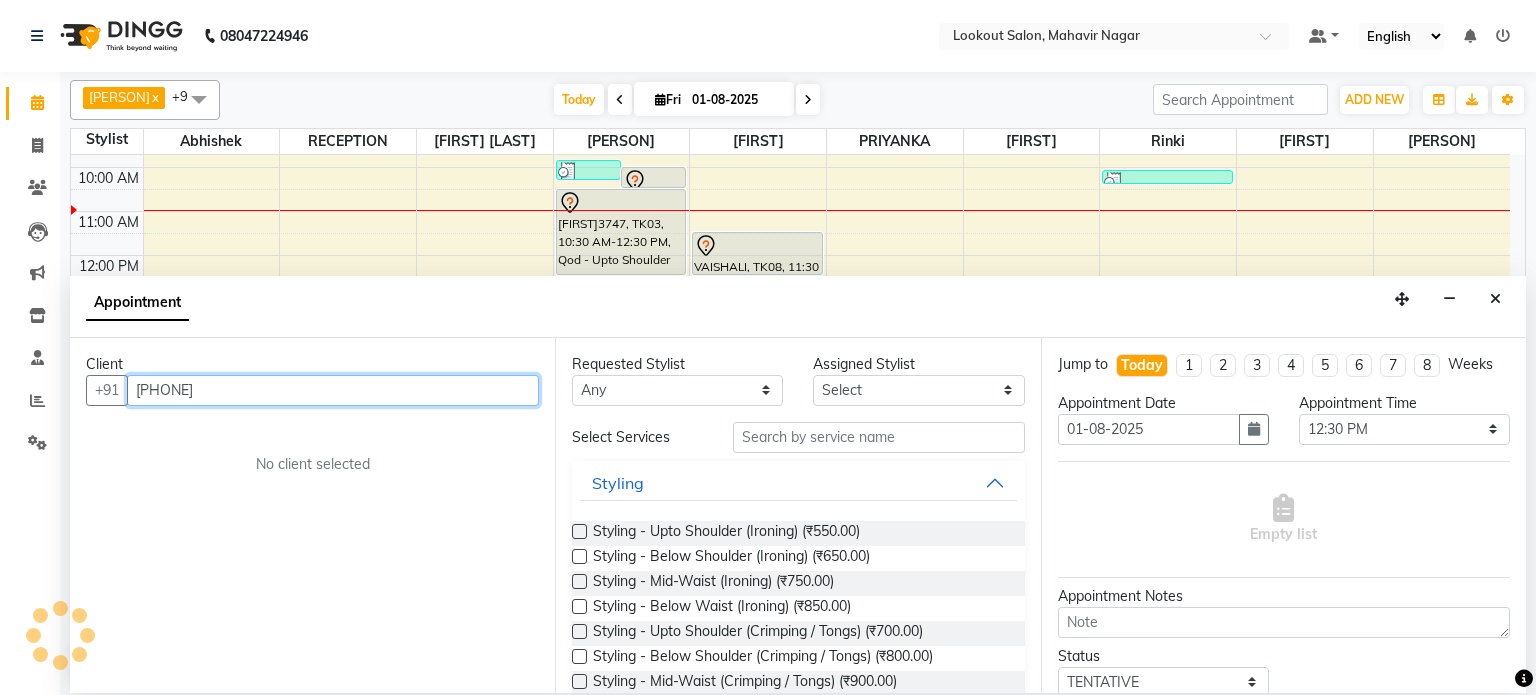 type on "79******60" 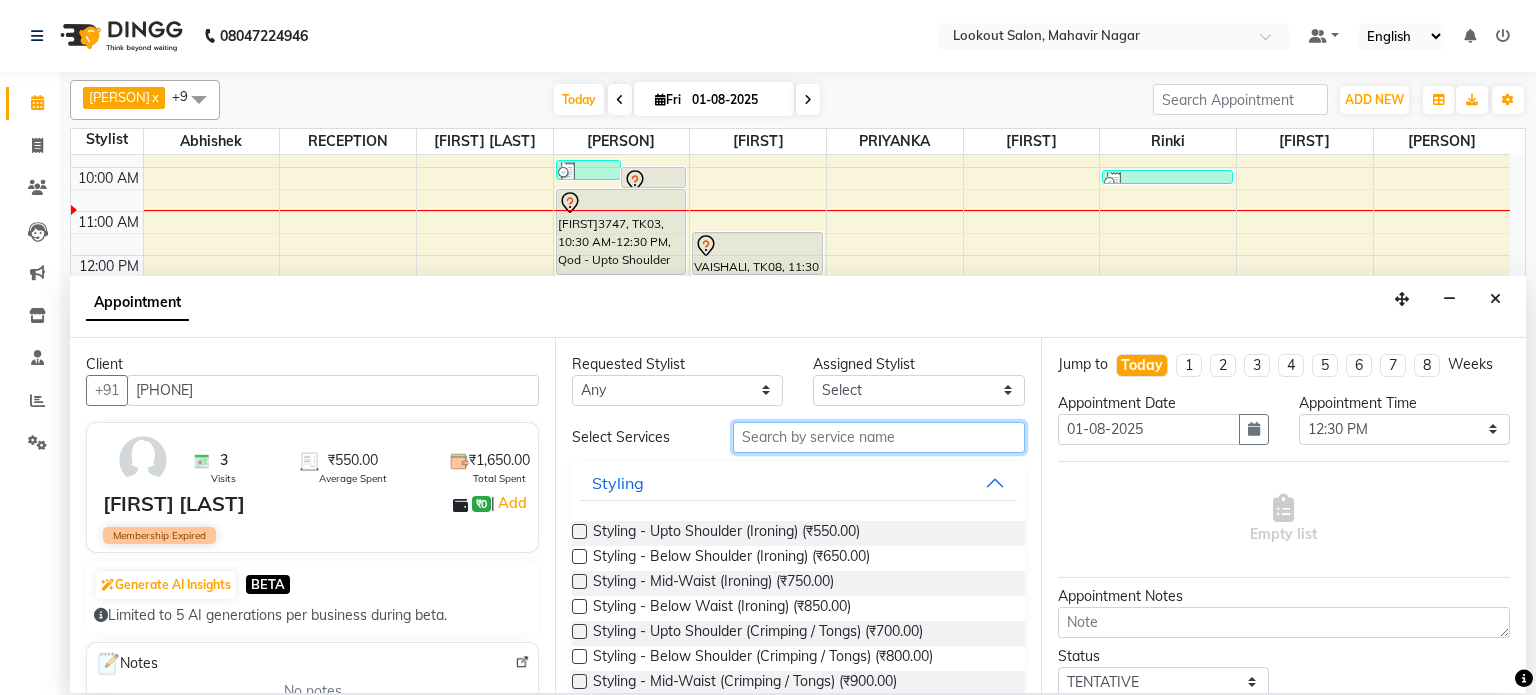 click at bounding box center [879, 437] 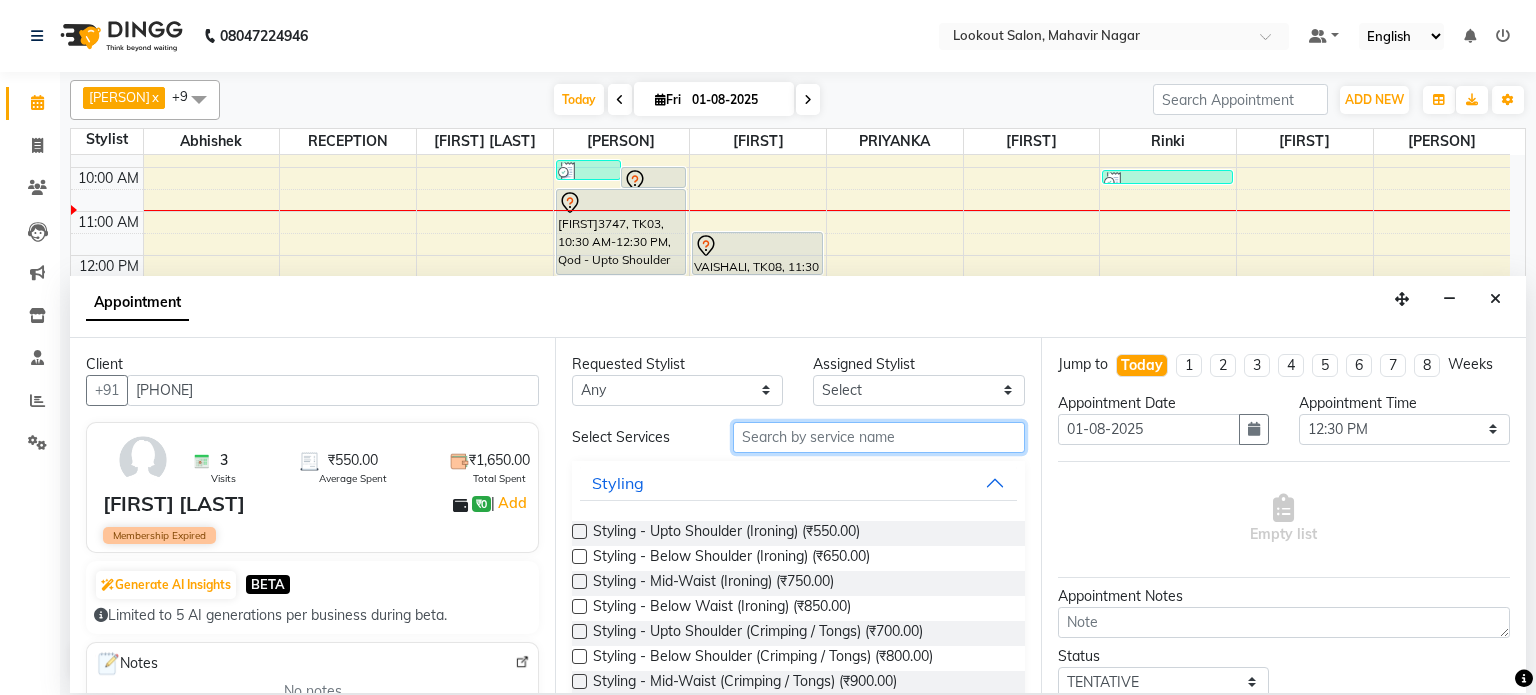 click at bounding box center [879, 437] 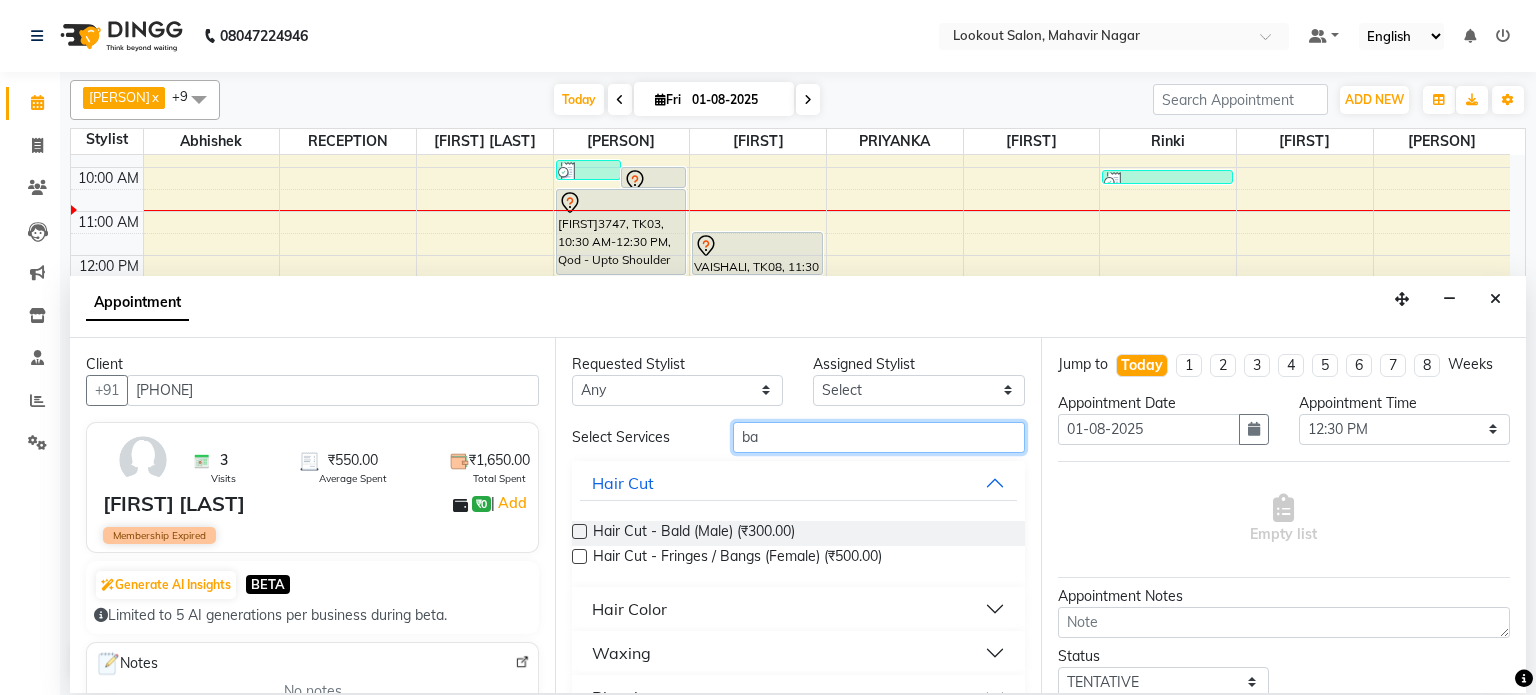 type on "b" 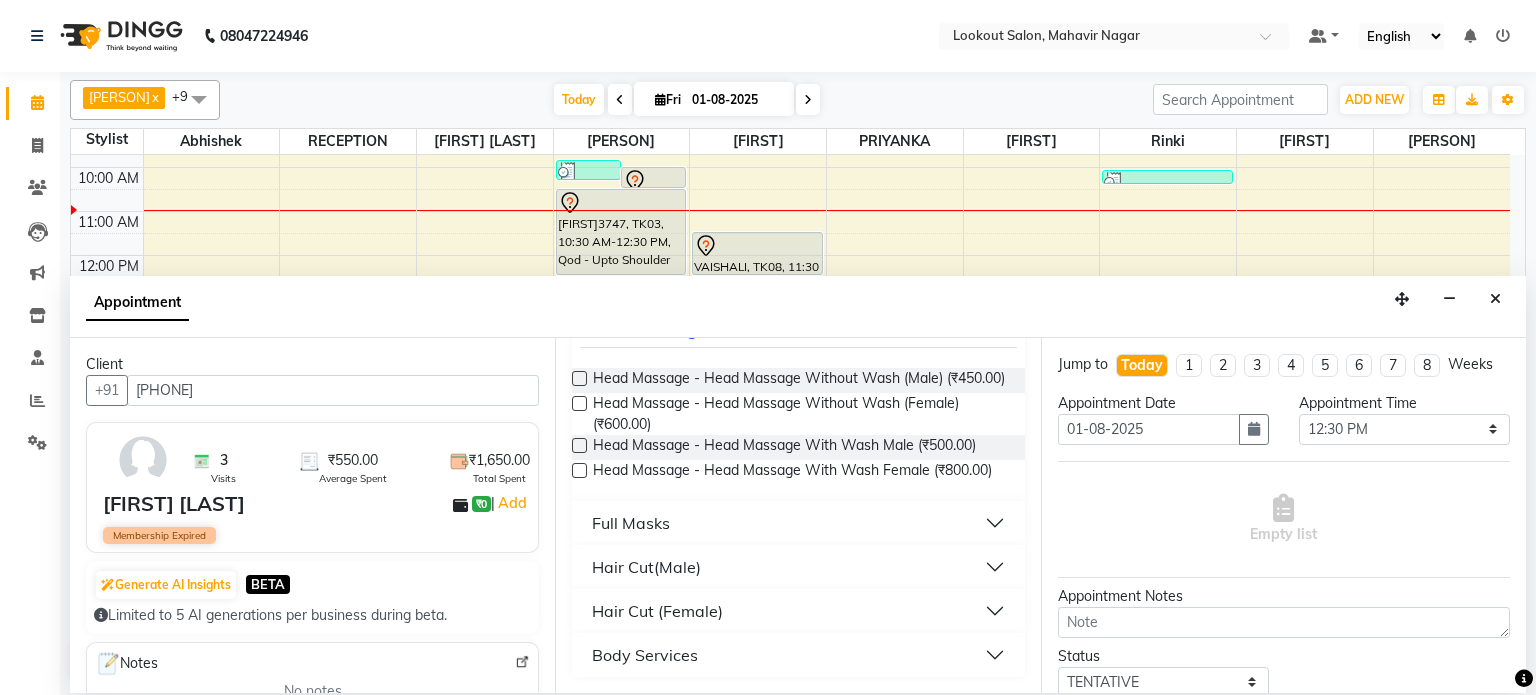 scroll, scrollTop: 86, scrollLeft: 0, axis: vertical 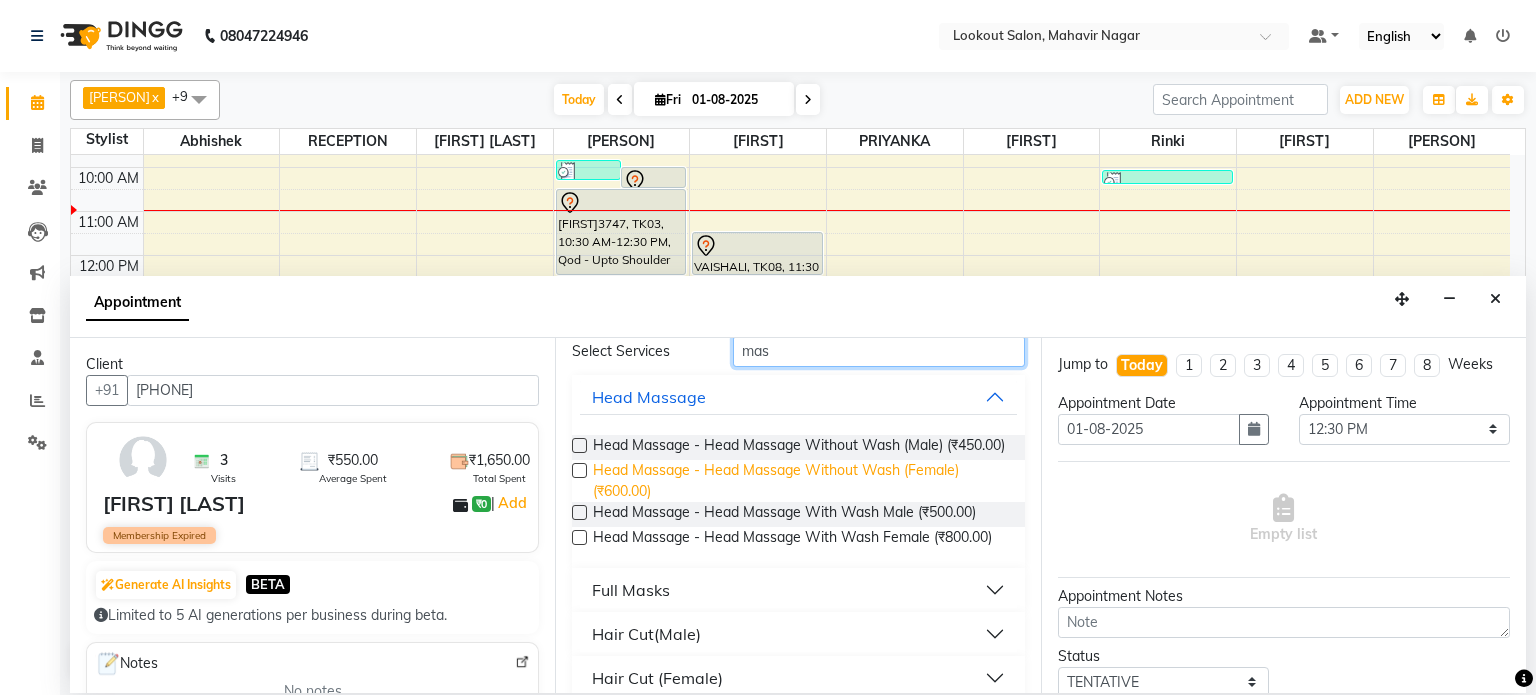 type on "mas" 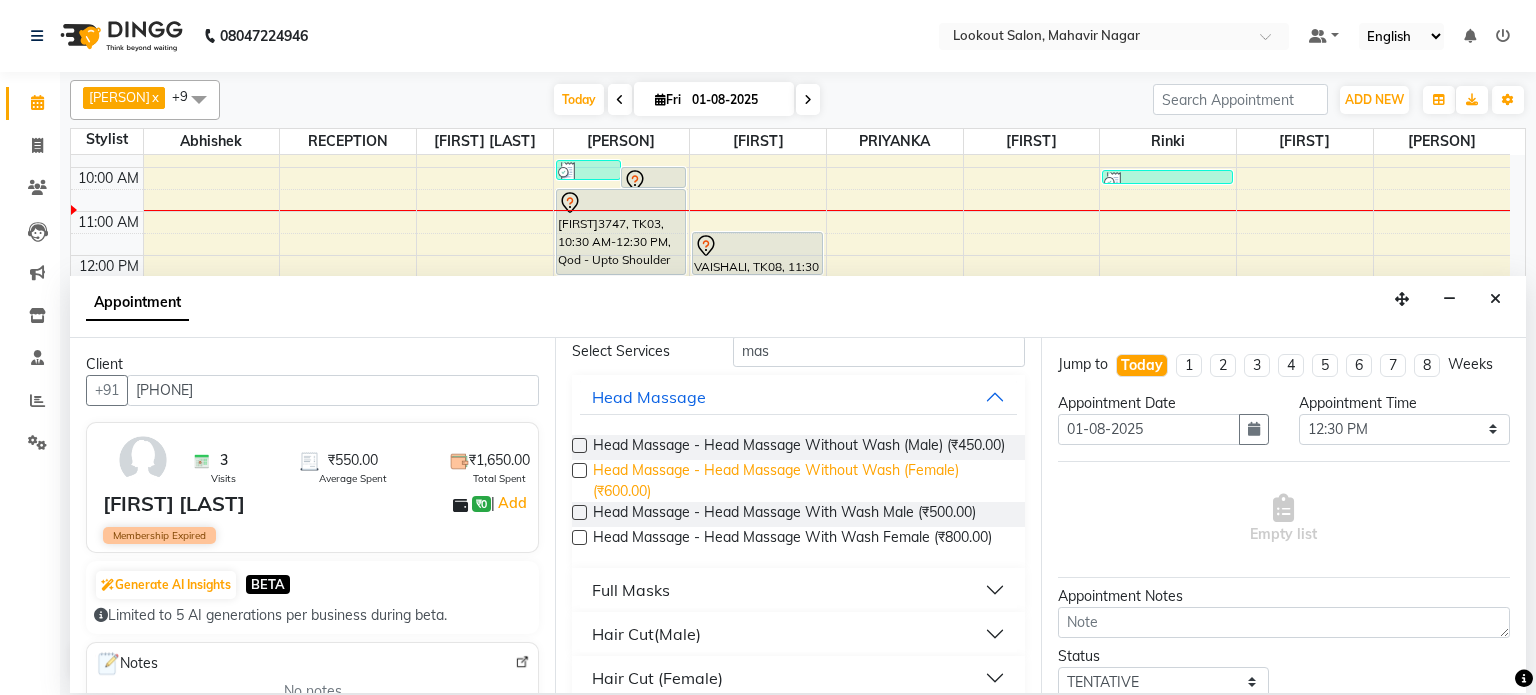 click on "Head Massage - Head Massage Without Wash (Female) (₹600.00)" at bounding box center (800, 481) 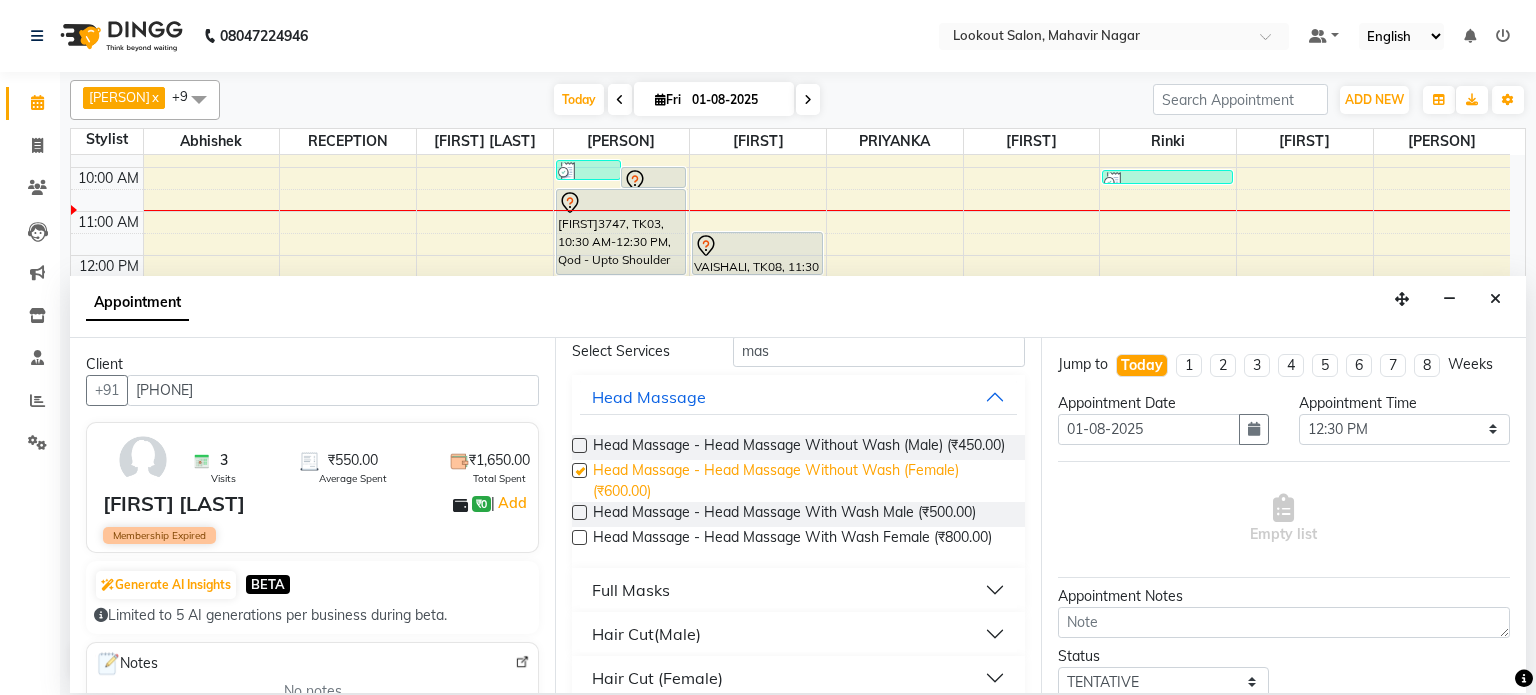 checkbox on "false" 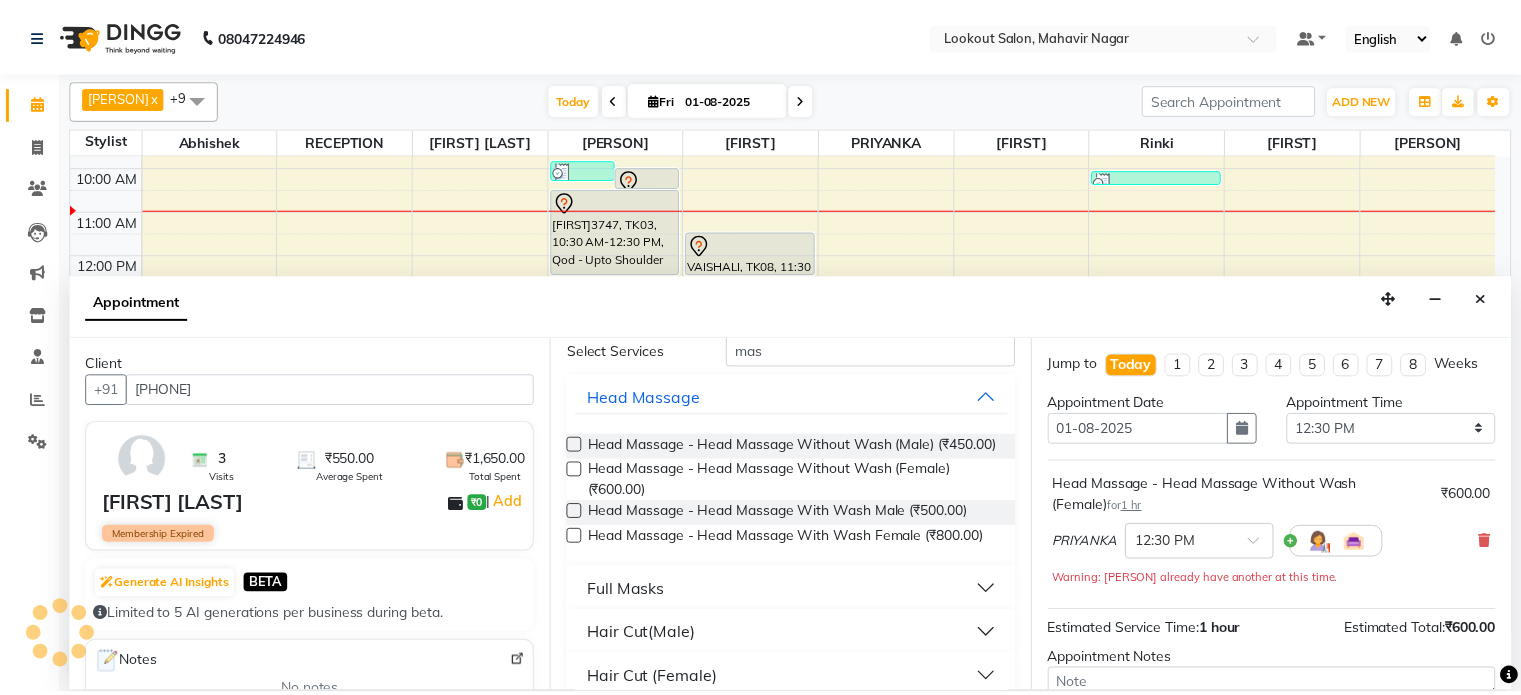 scroll, scrollTop: 192, scrollLeft: 0, axis: vertical 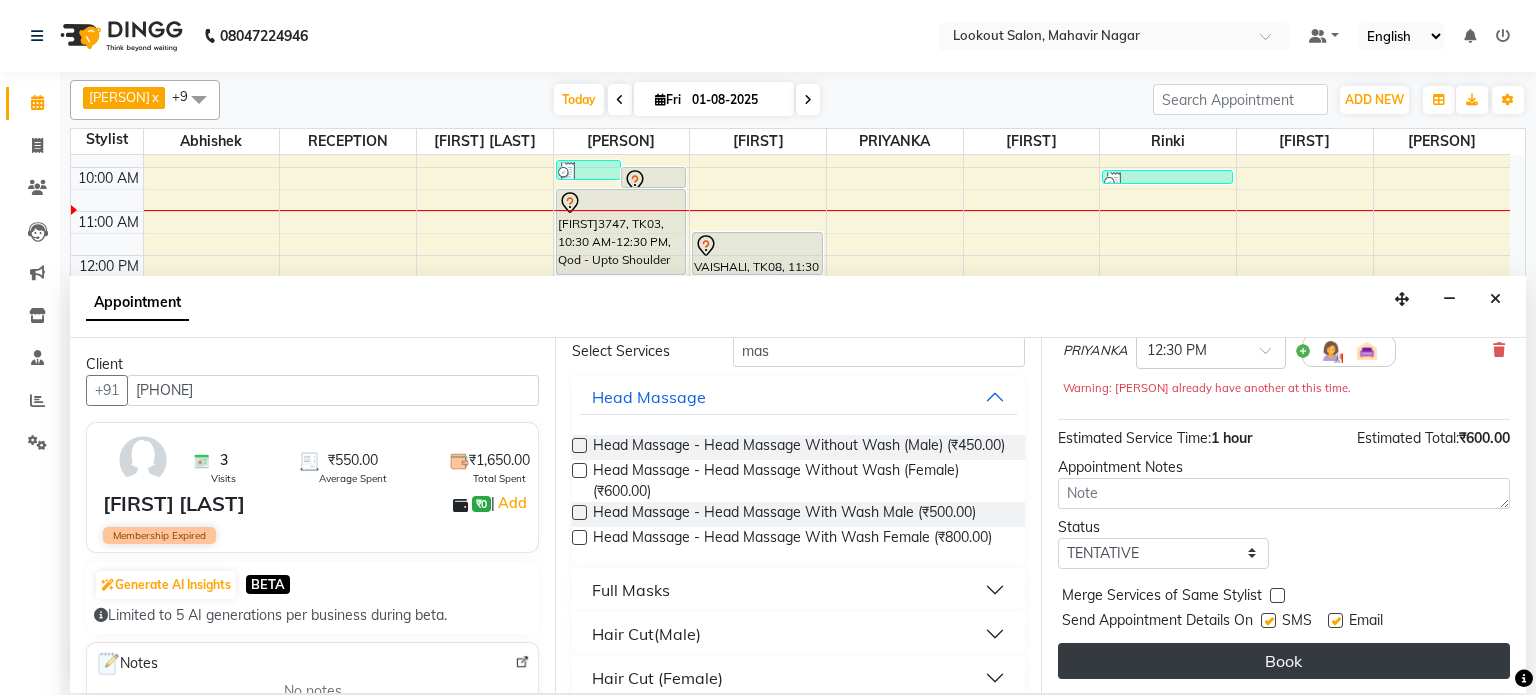 click on "Book" at bounding box center (1284, 661) 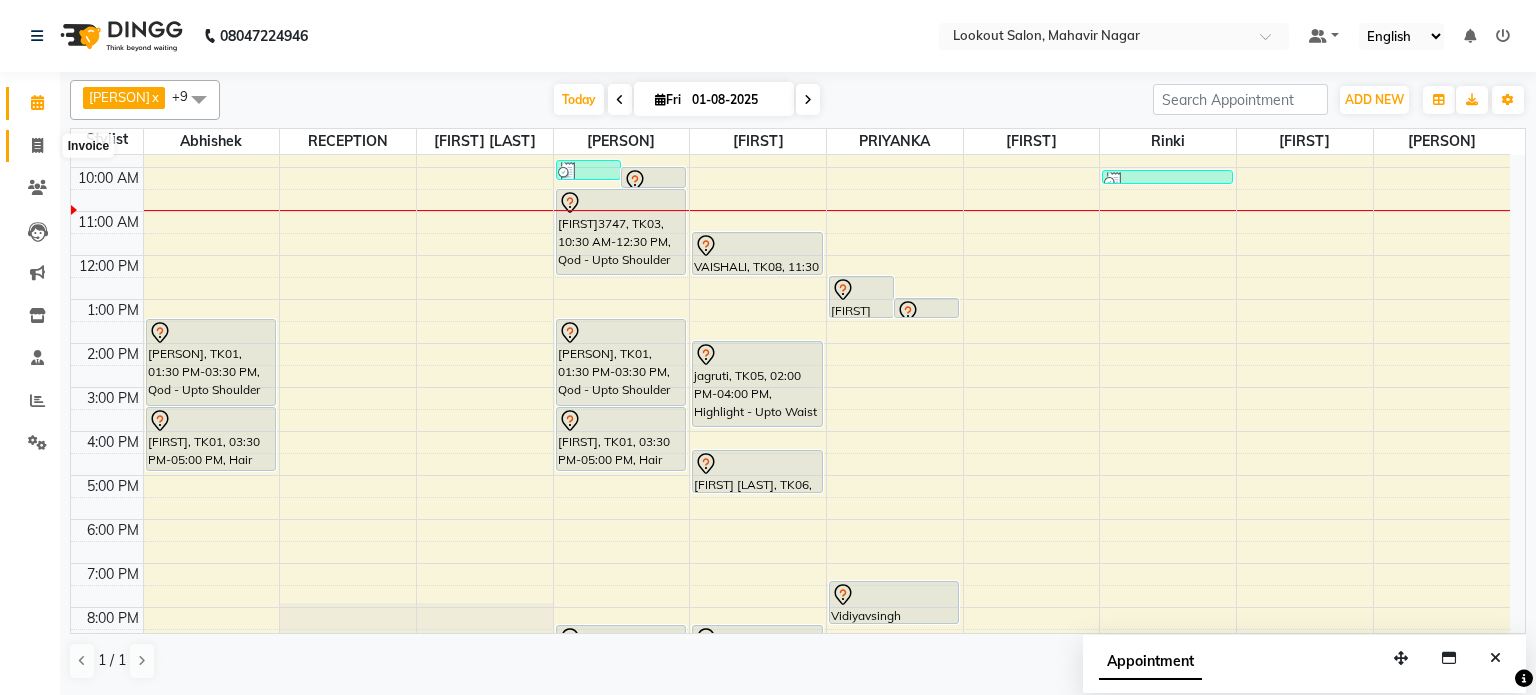 click 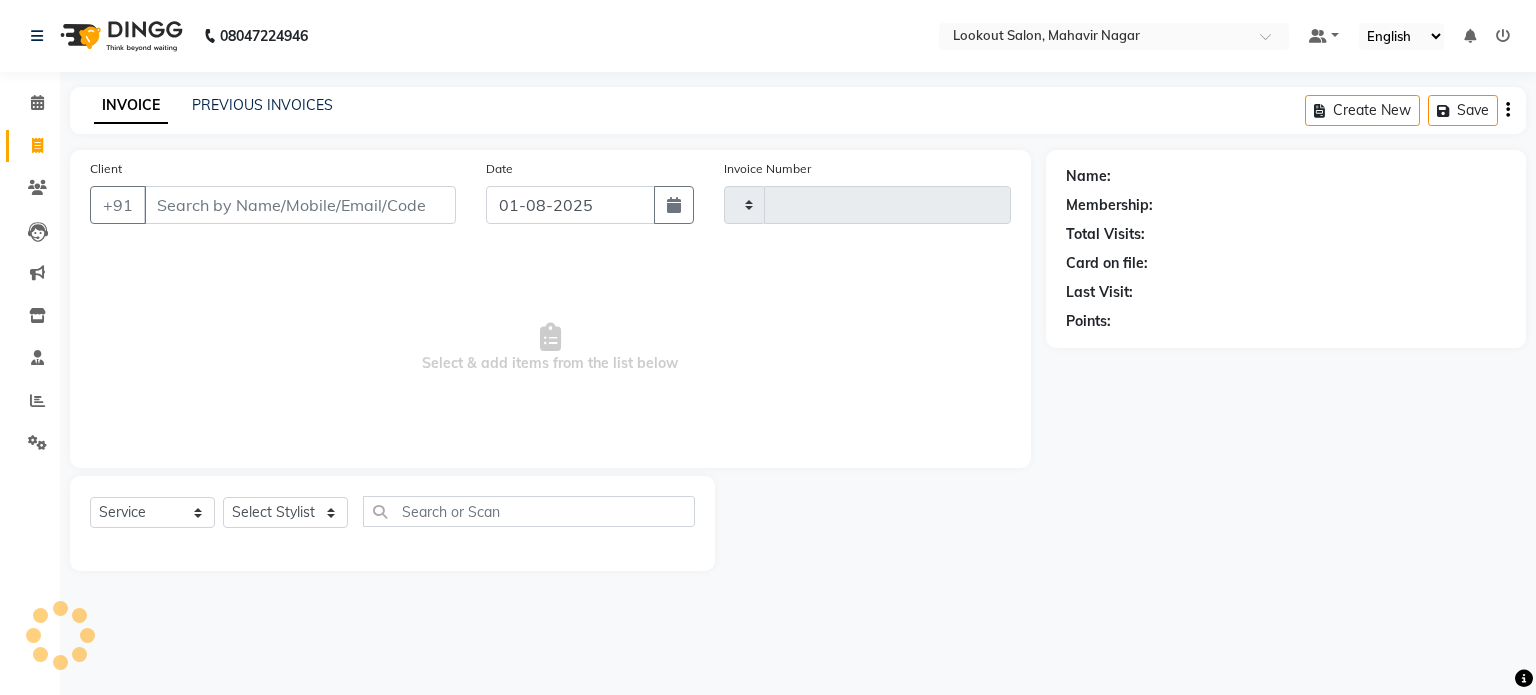 type on "1301" 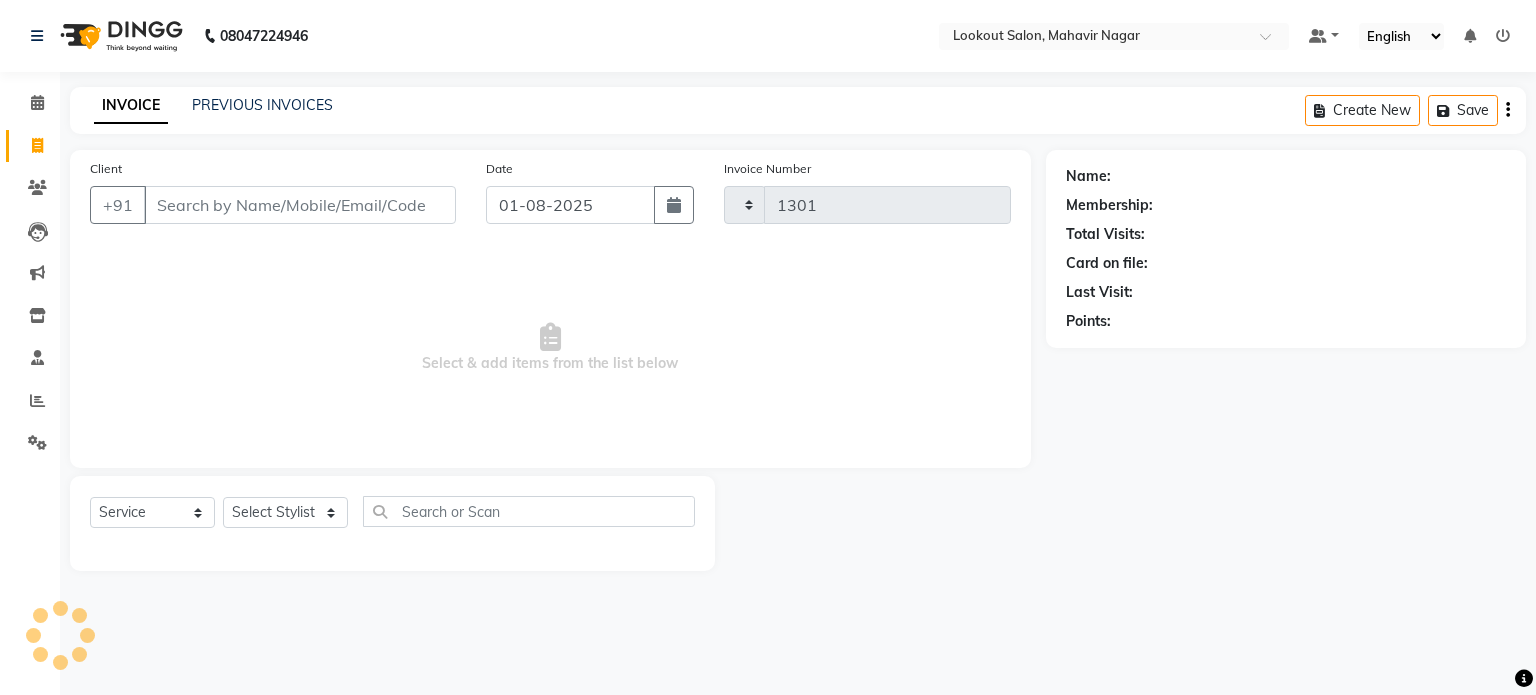 select on "150" 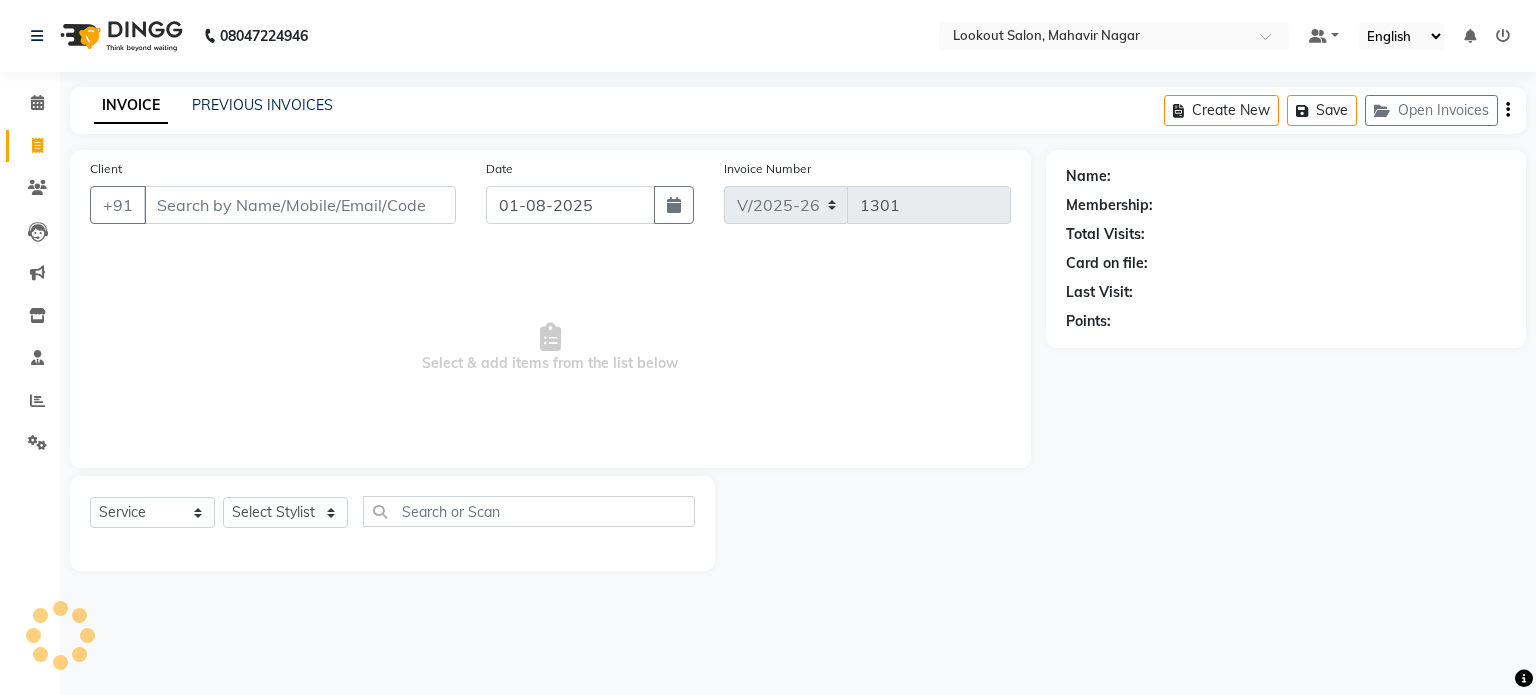 click on "Client" at bounding box center [300, 205] 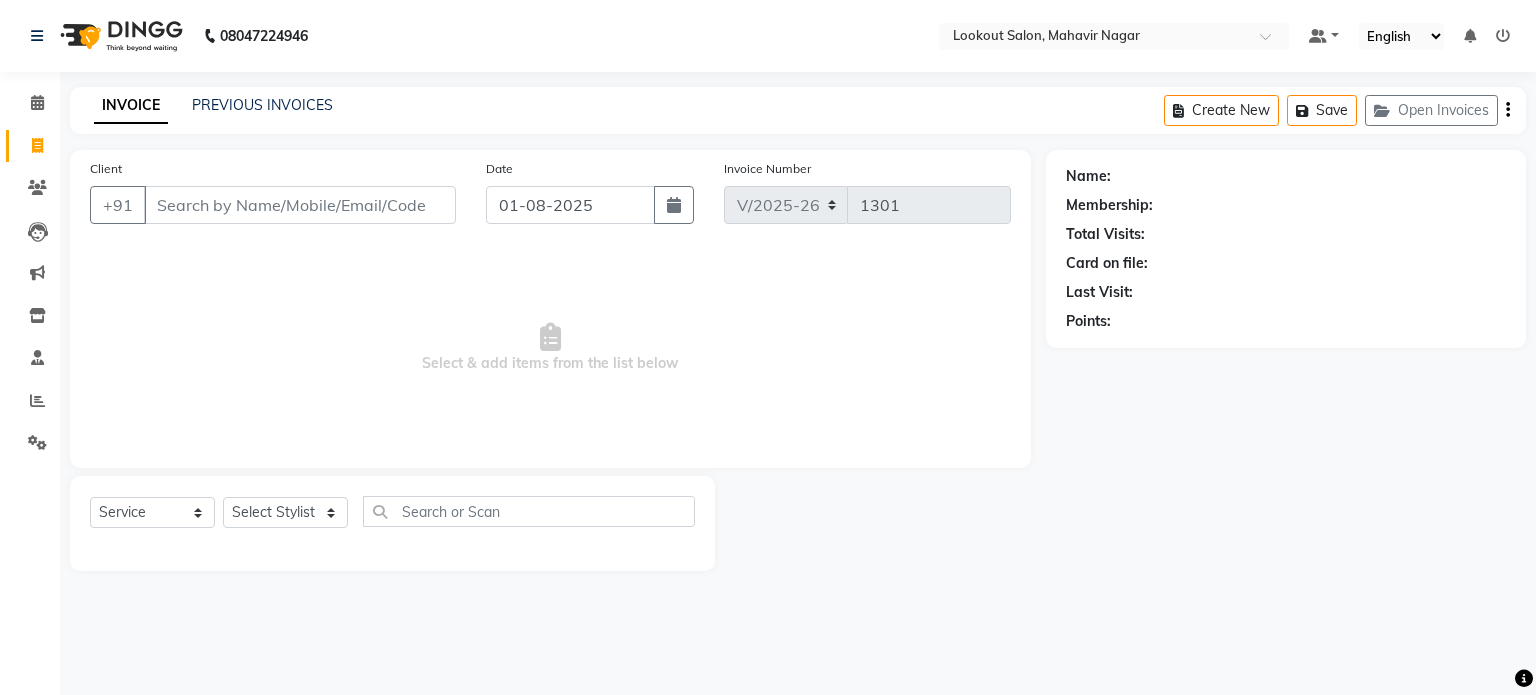 type on "9" 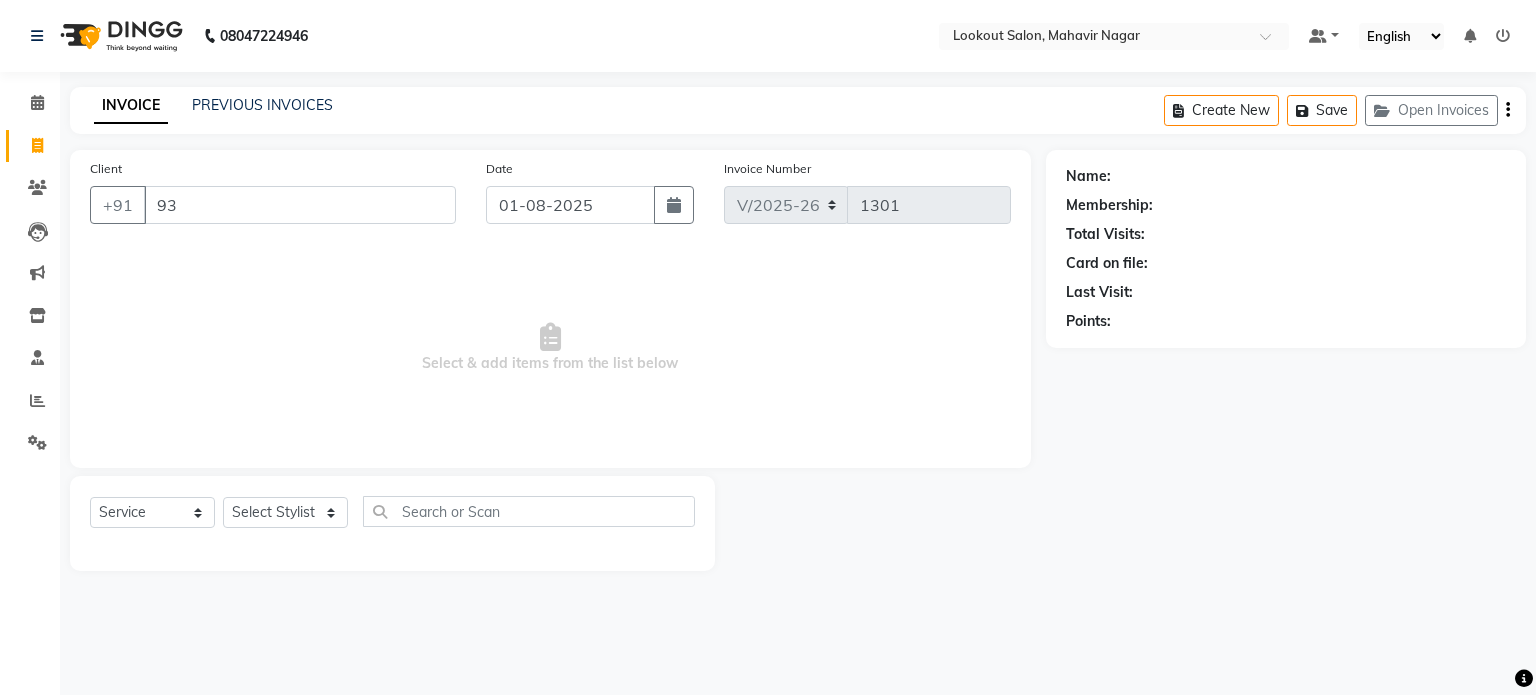 type on "9" 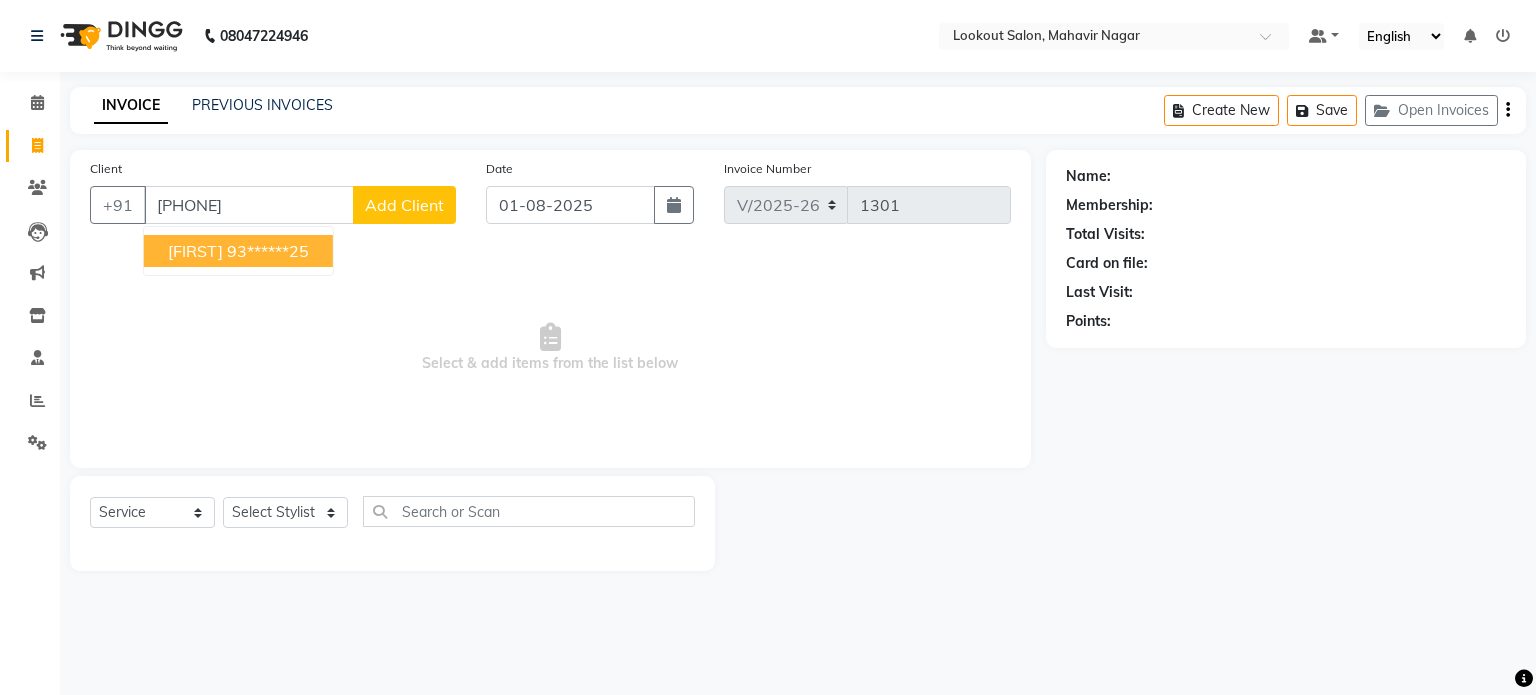 click on "93******25" at bounding box center [268, 251] 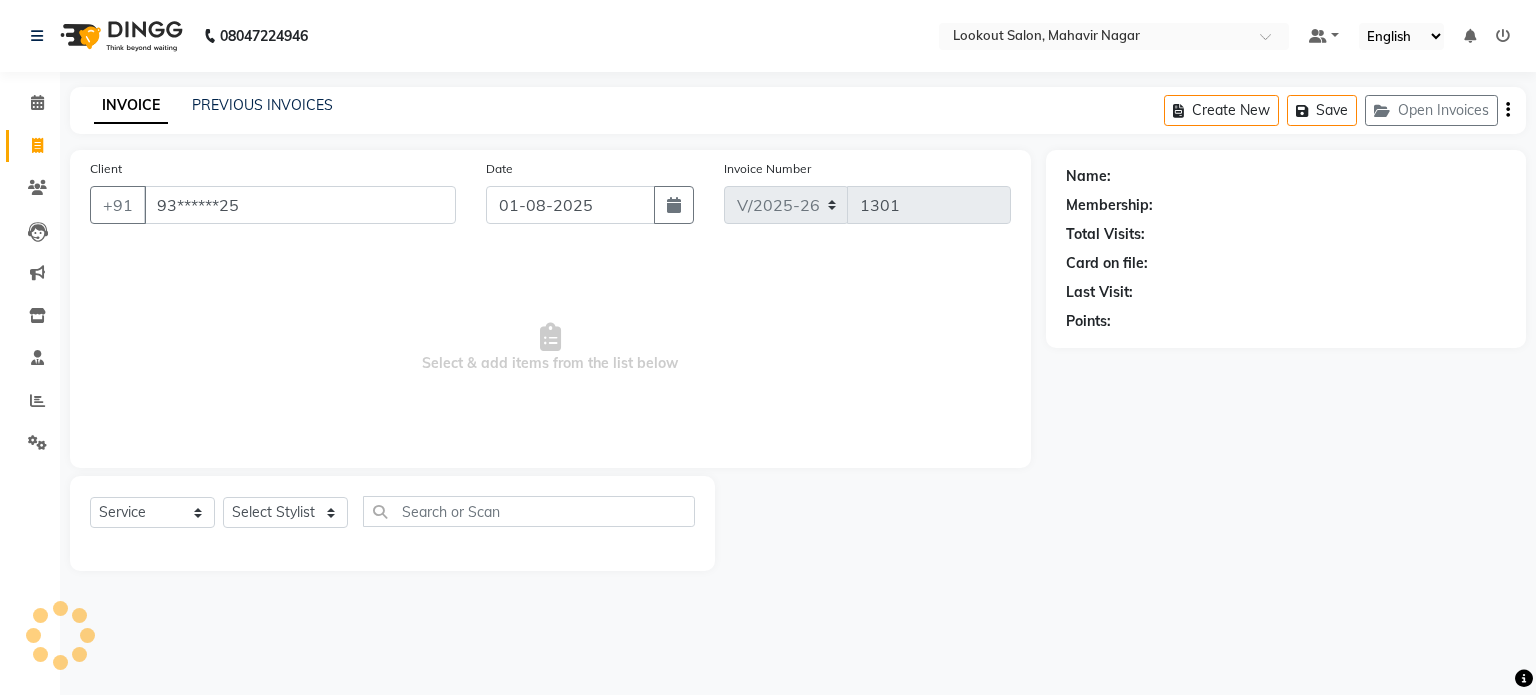 type on "93******25" 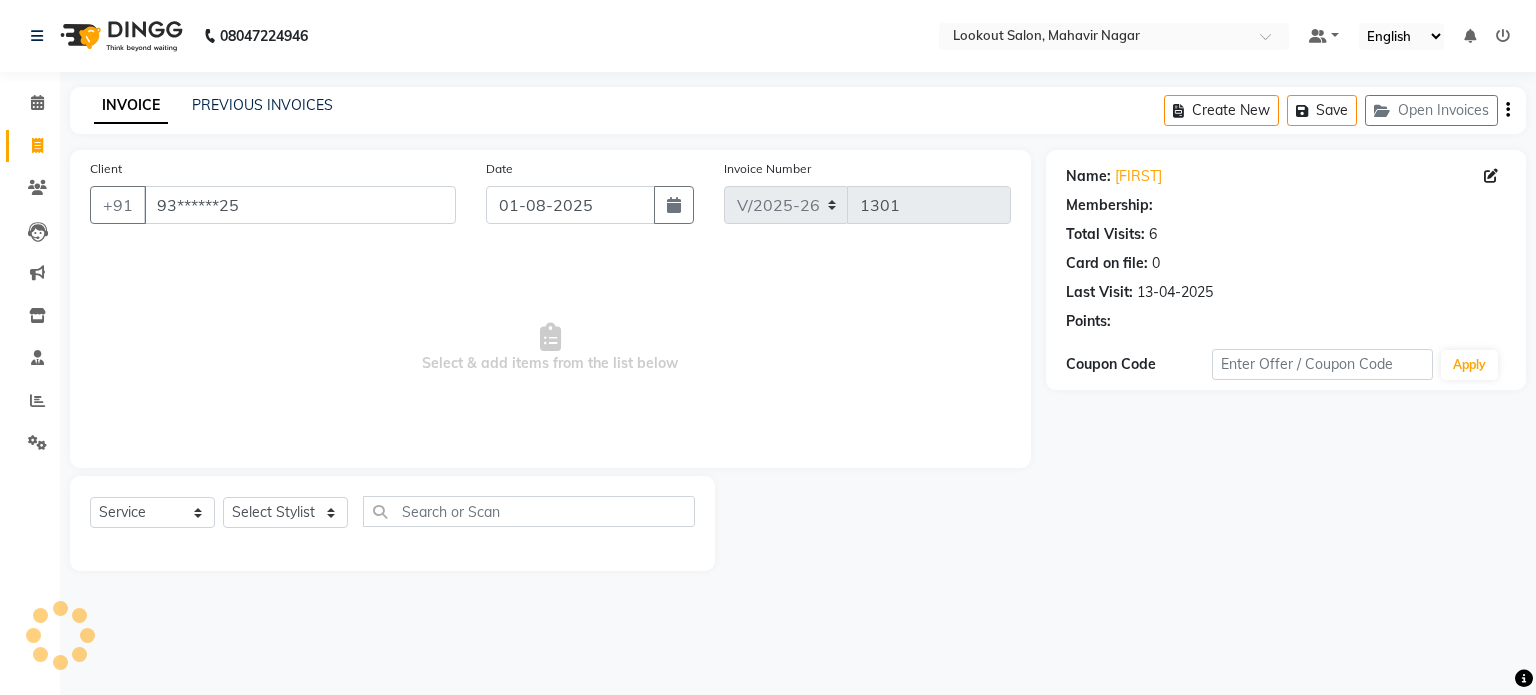 select on "1: Object" 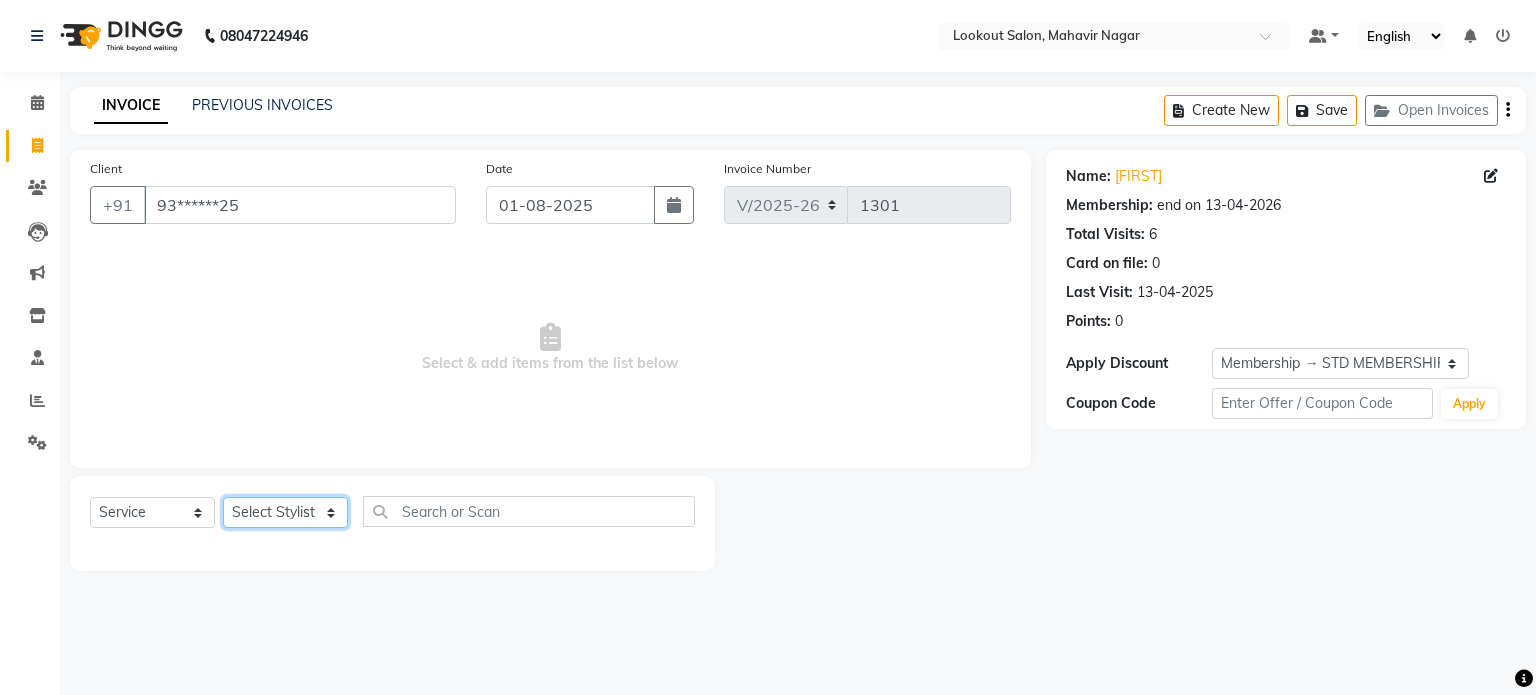 click on "Select Stylist [FIRST] [FIRST] [FIRST] [FIRST] [FIRST] [FIRST] [FIRST] [FIRST] [FIRST] [FIRST]" 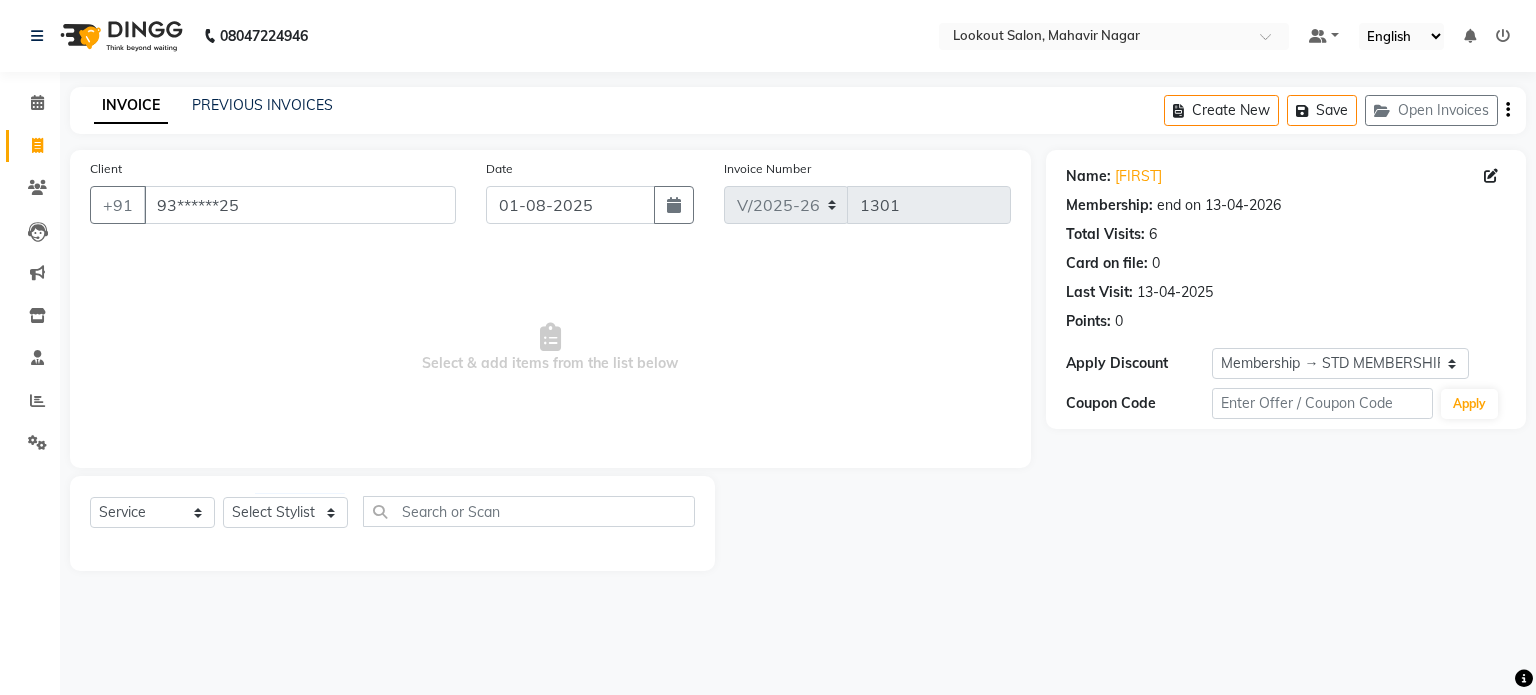click on "Client +91 93******25 Date 01-08-2025 Invoice Number V/2025 V/2025-26 1301  Select & add items from the list below" 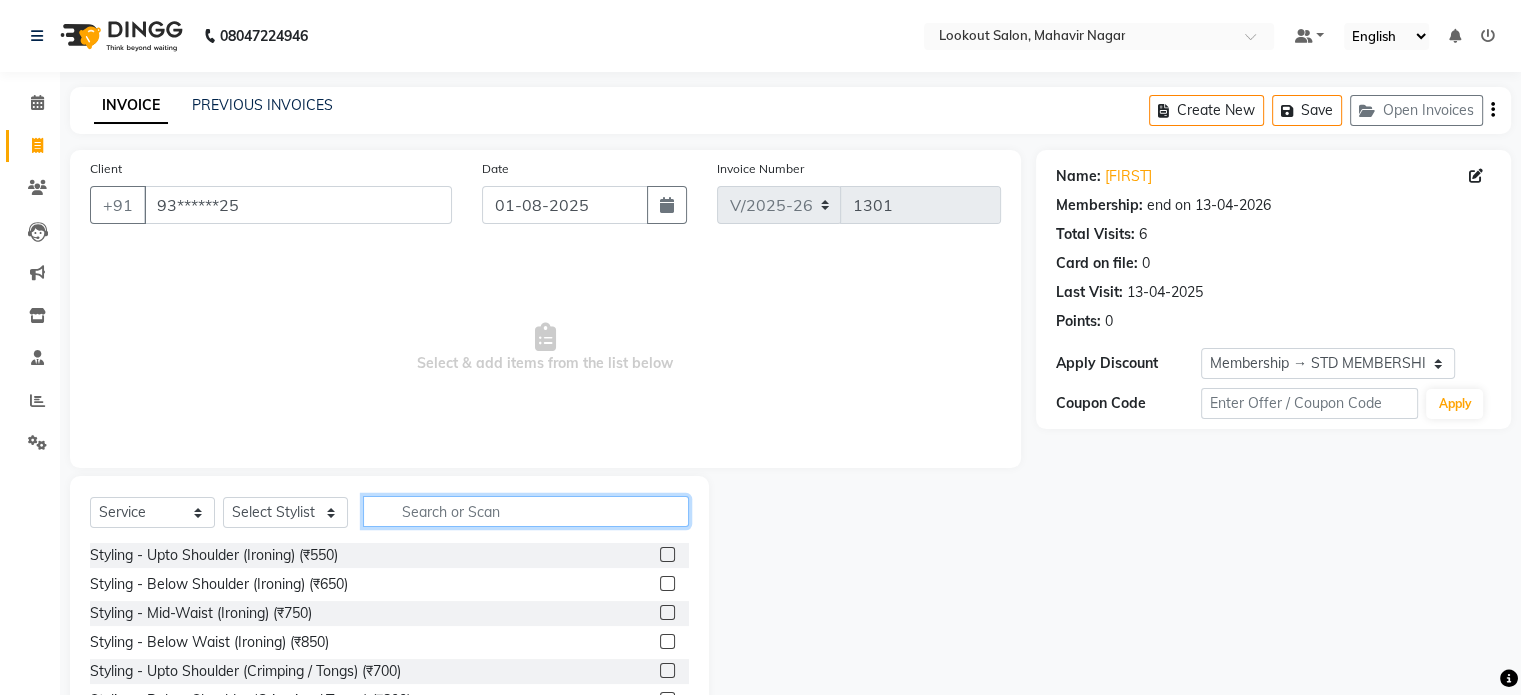 click 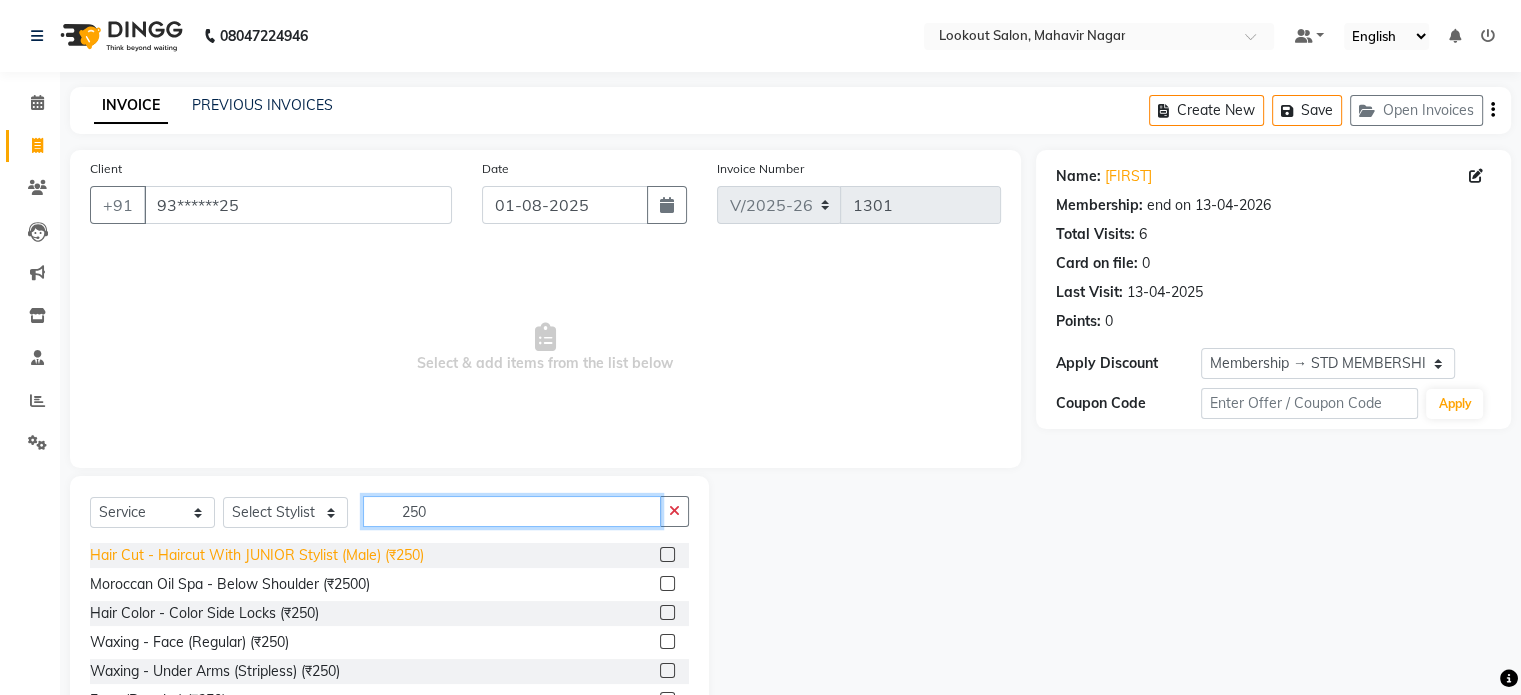 type on "250" 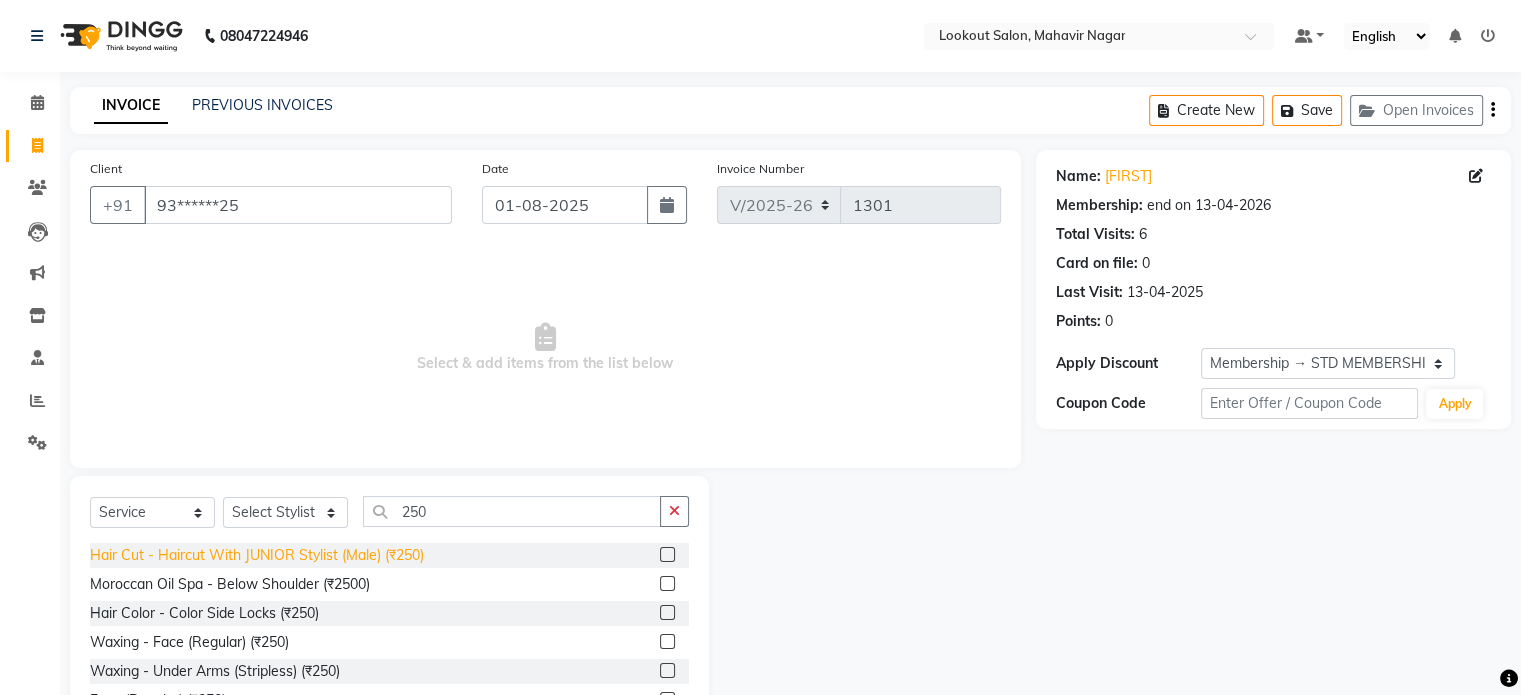 click on "Hair Cut - Haircut With JUNIOR Stylist (Male) (₹250)" 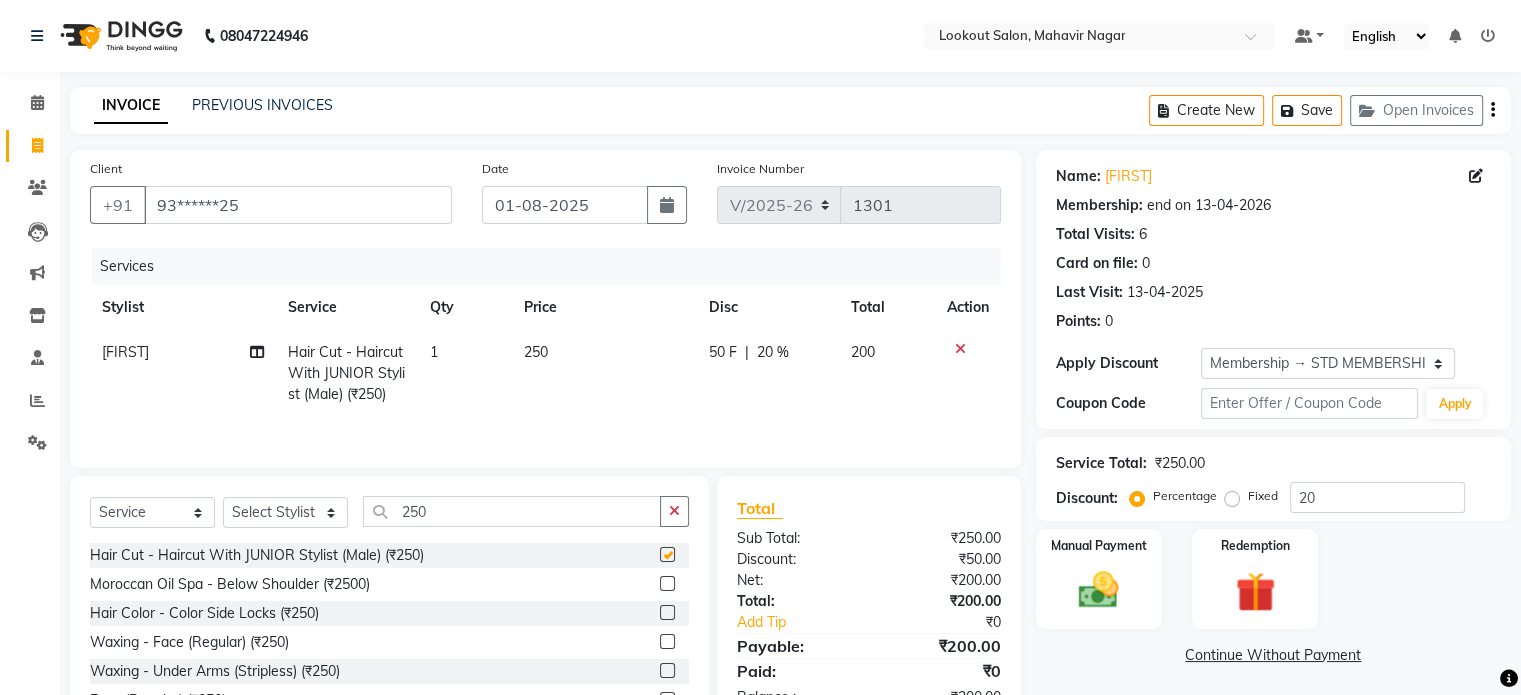 checkbox on "false" 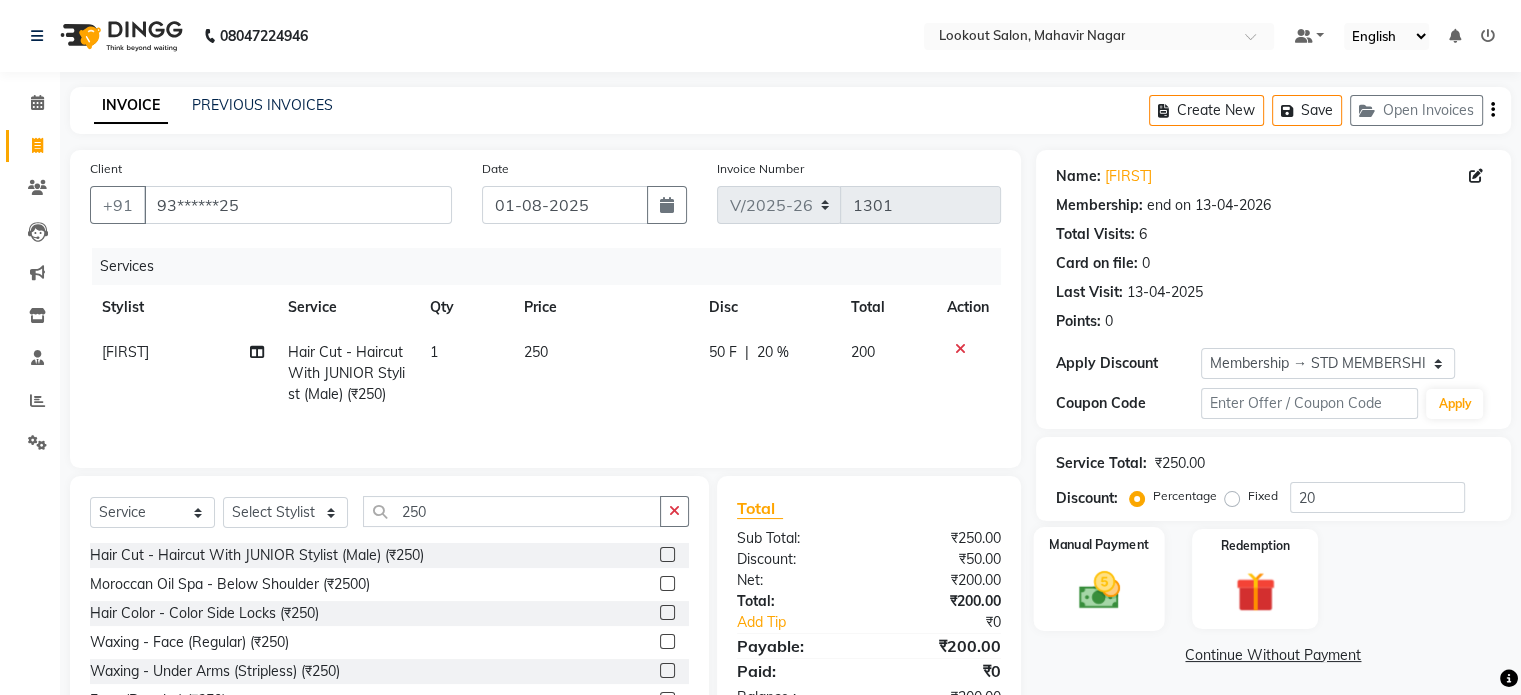 click on "Manual Payment" 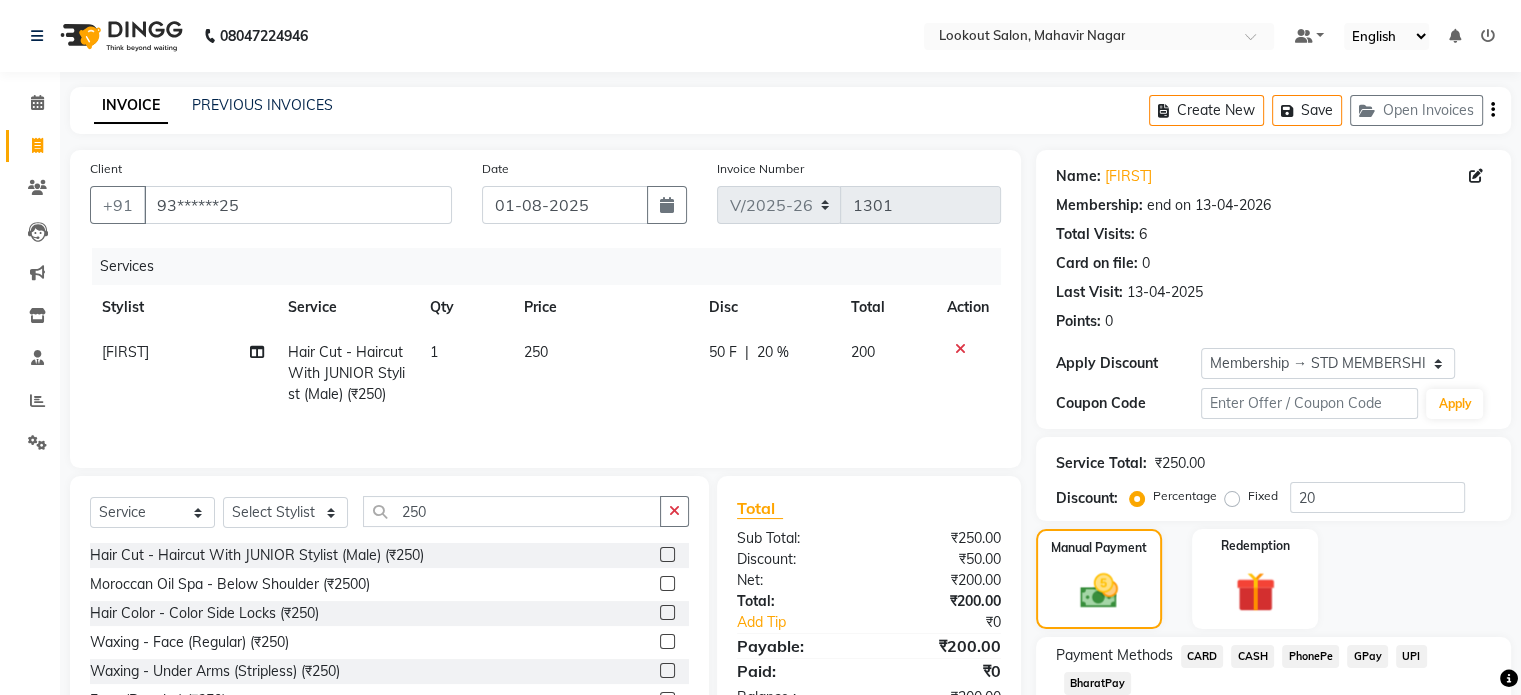 click on "CASH" 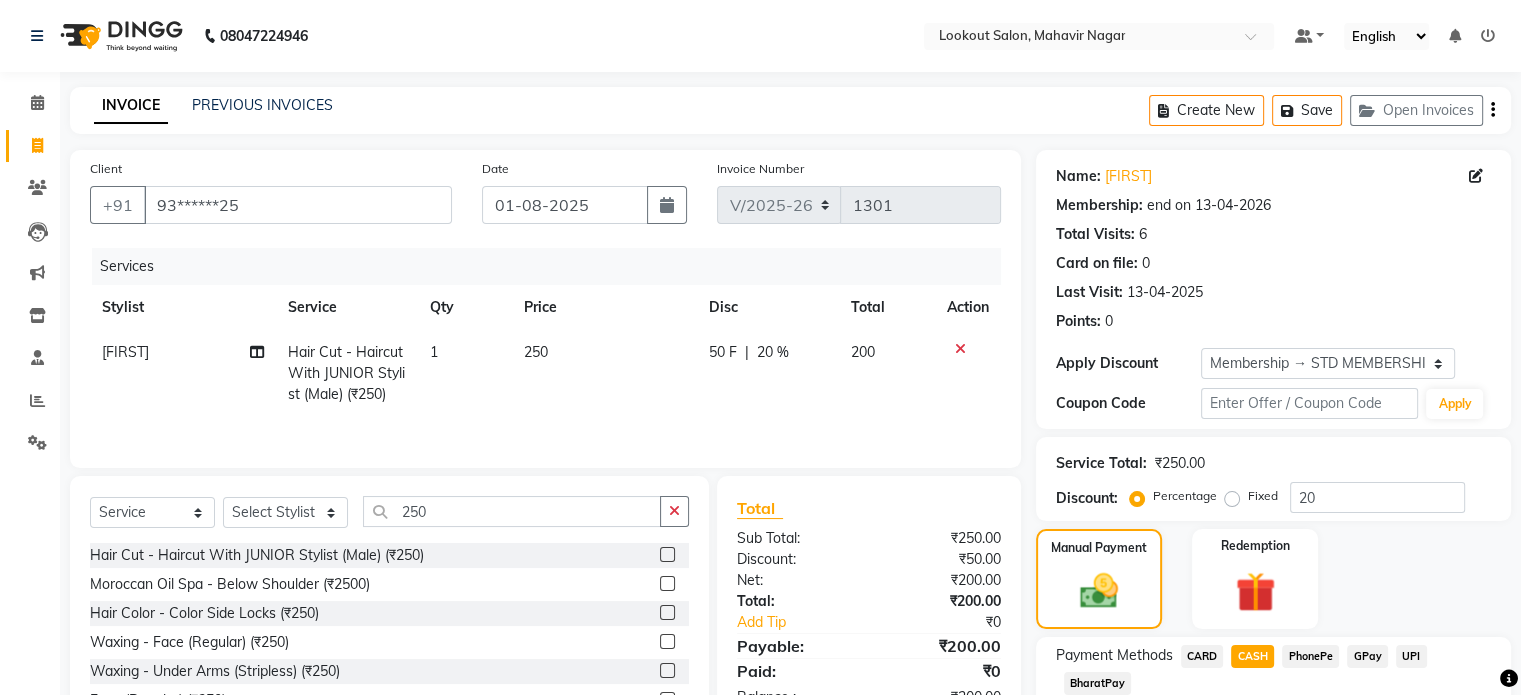 scroll, scrollTop: 191, scrollLeft: 0, axis: vertical 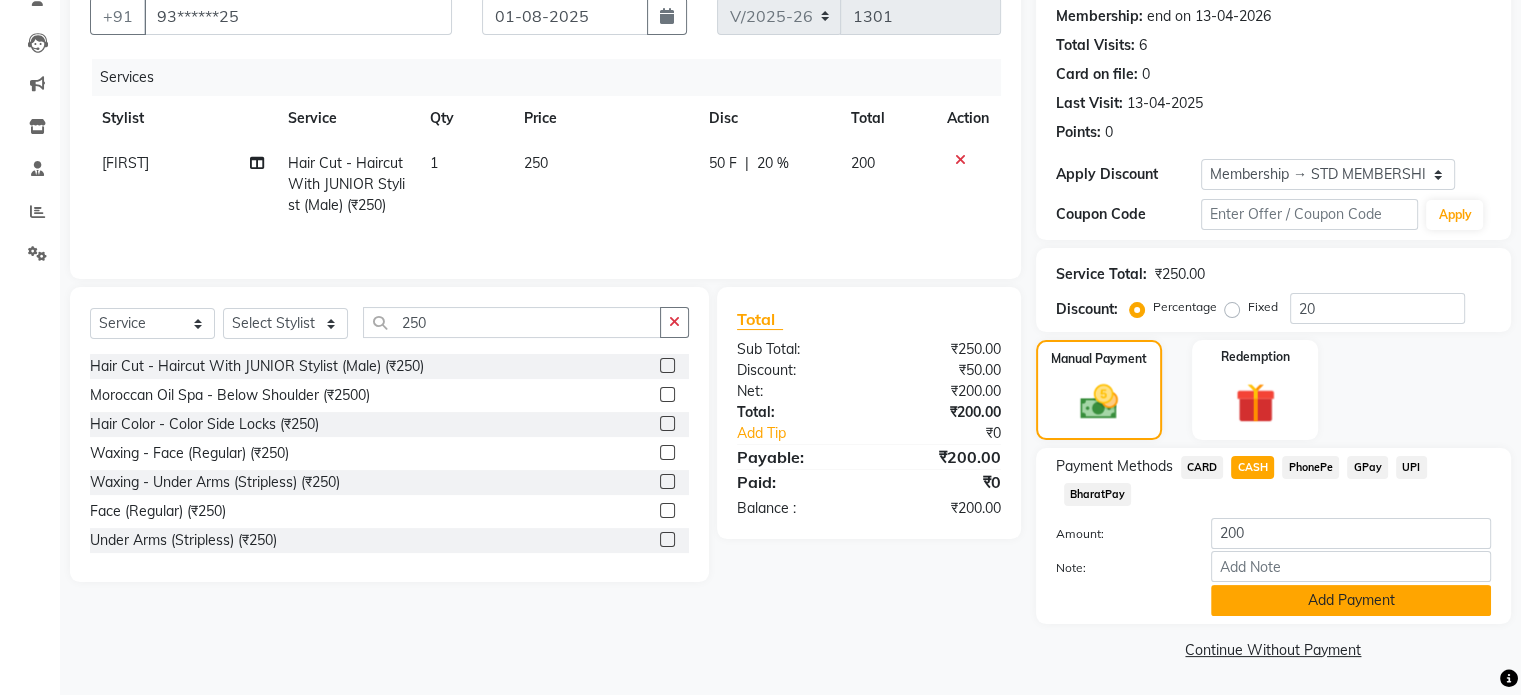 click on "Add Payment" 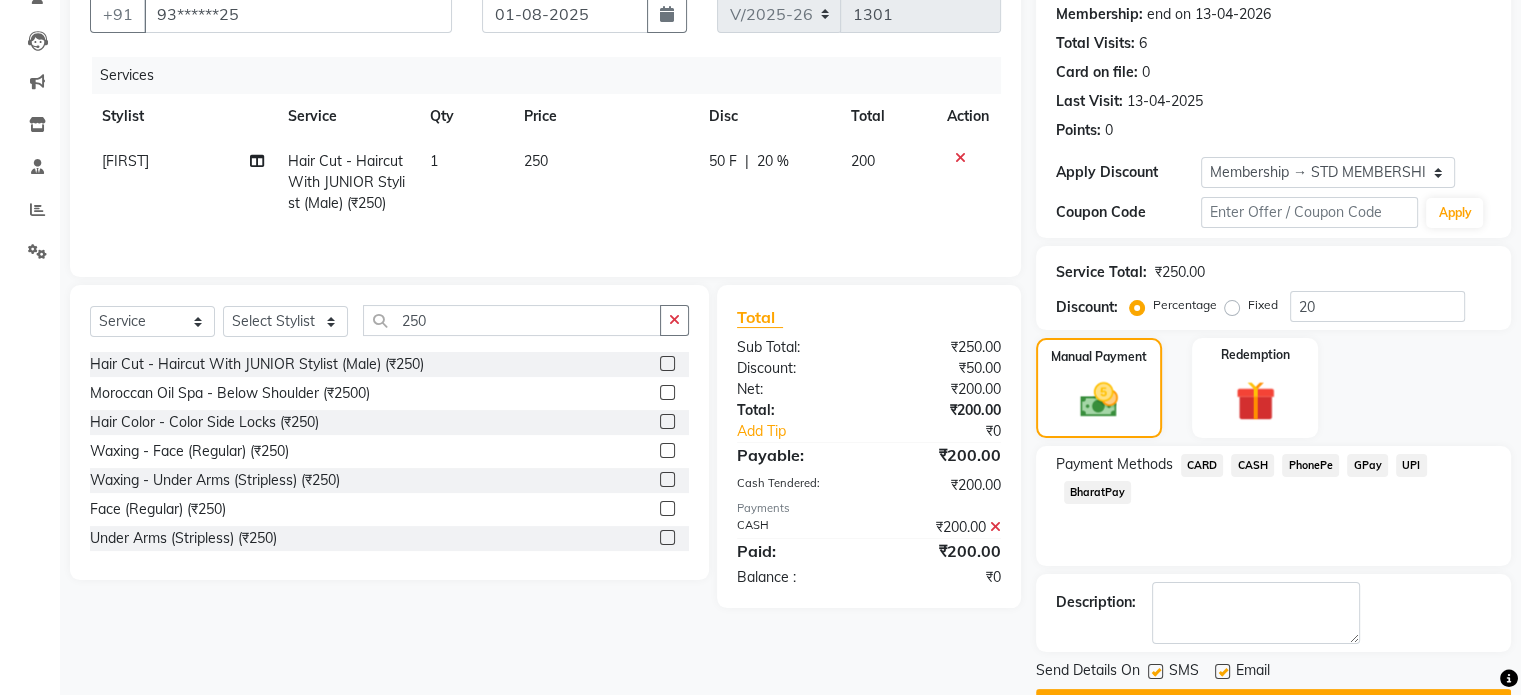 scroll, scrollTop: 244, scrollLeft: 0, axis: vertical 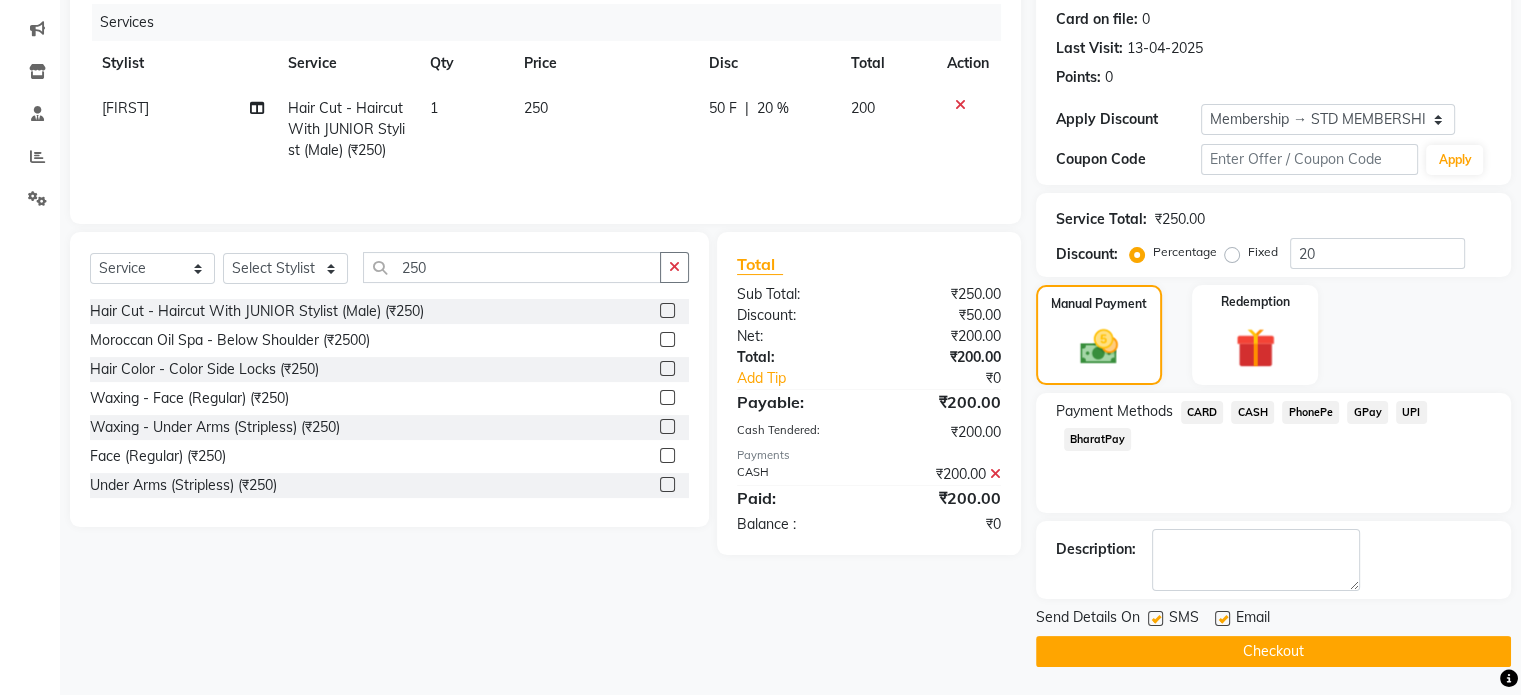 click on "Checkout" 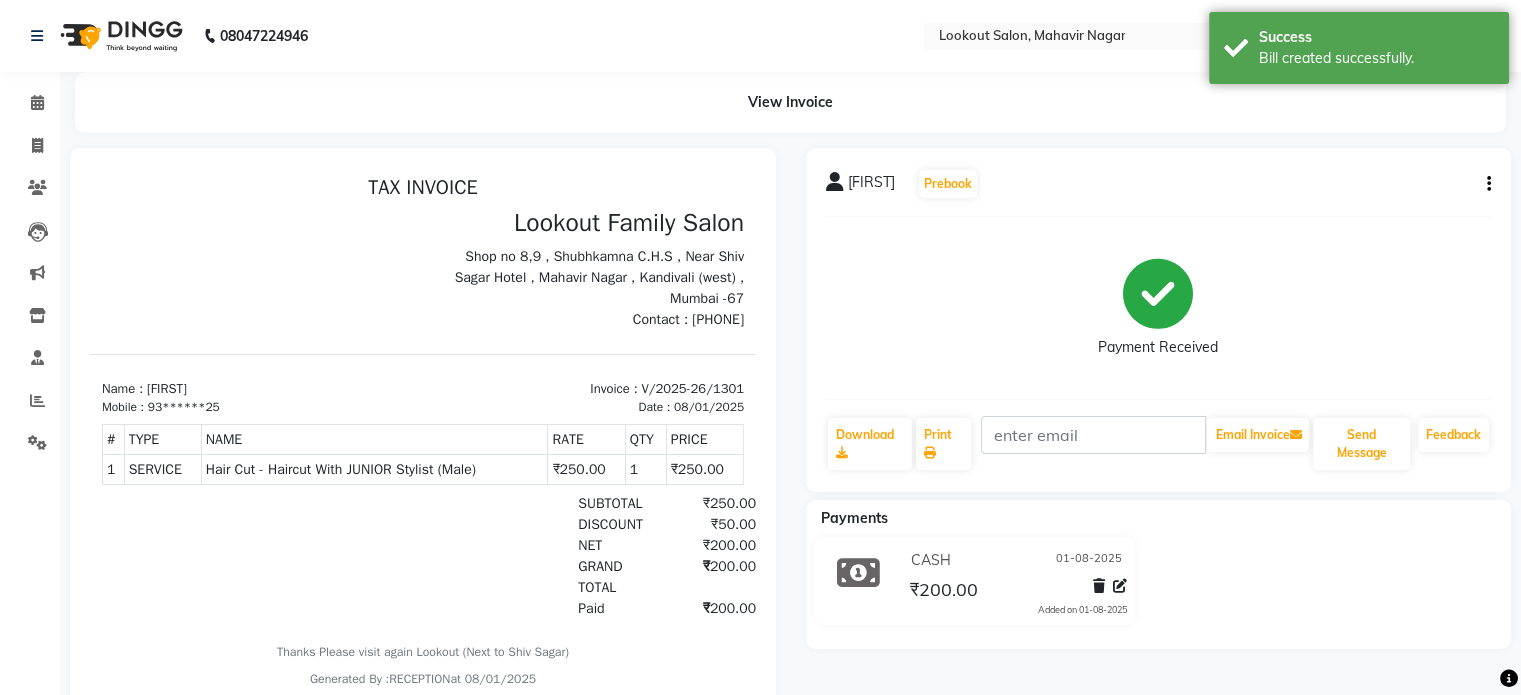 scroll, scrollTop: 0, scrollLeft: 0, axis: both 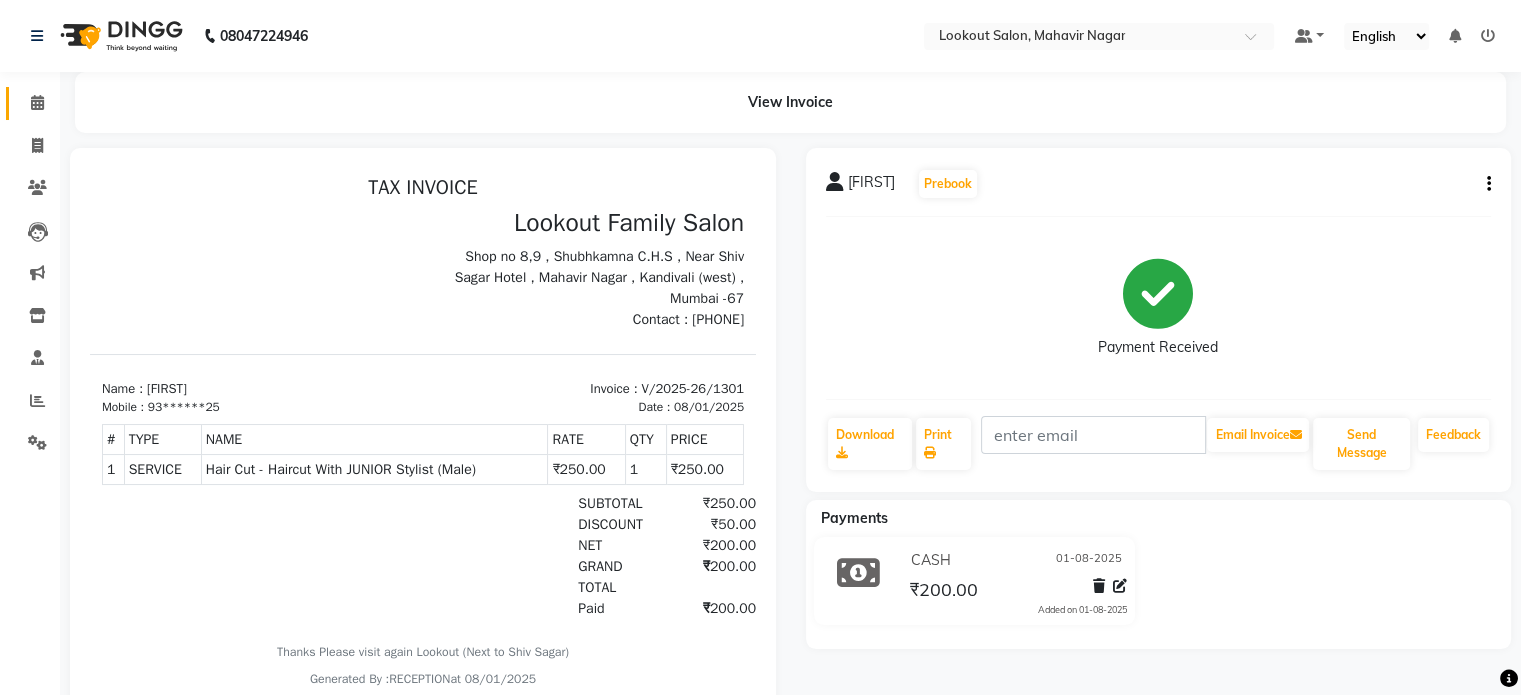 click on "Calendar" 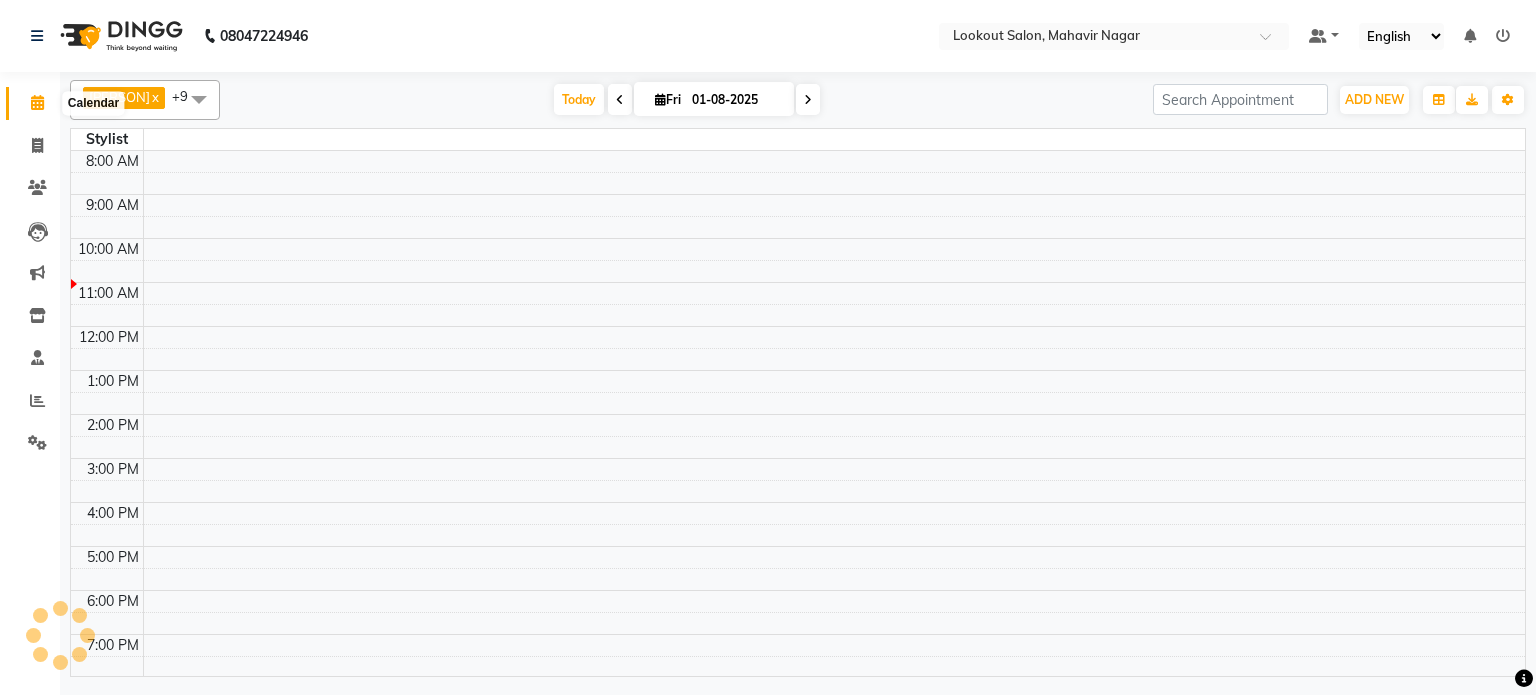 click 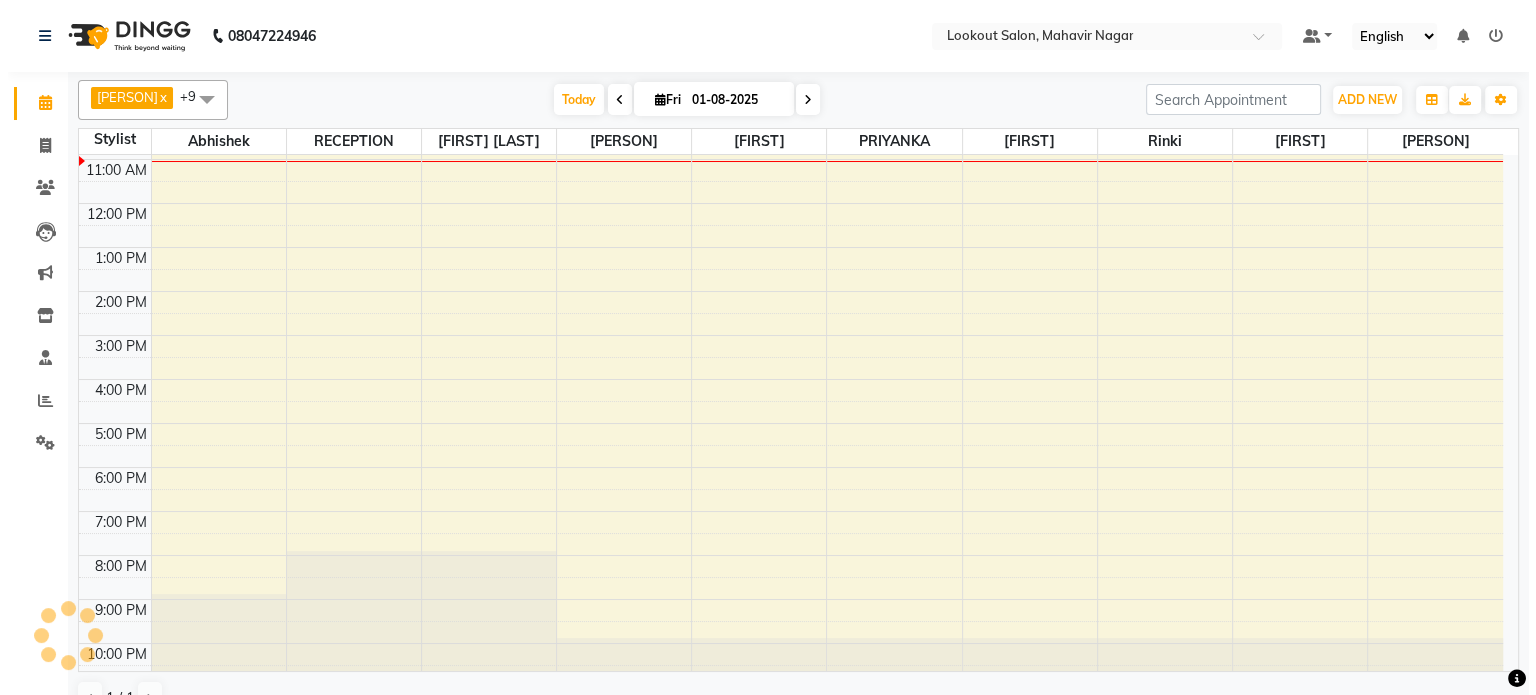 scroll, scrollTop: 0, scrollLeft: 0, axis: both 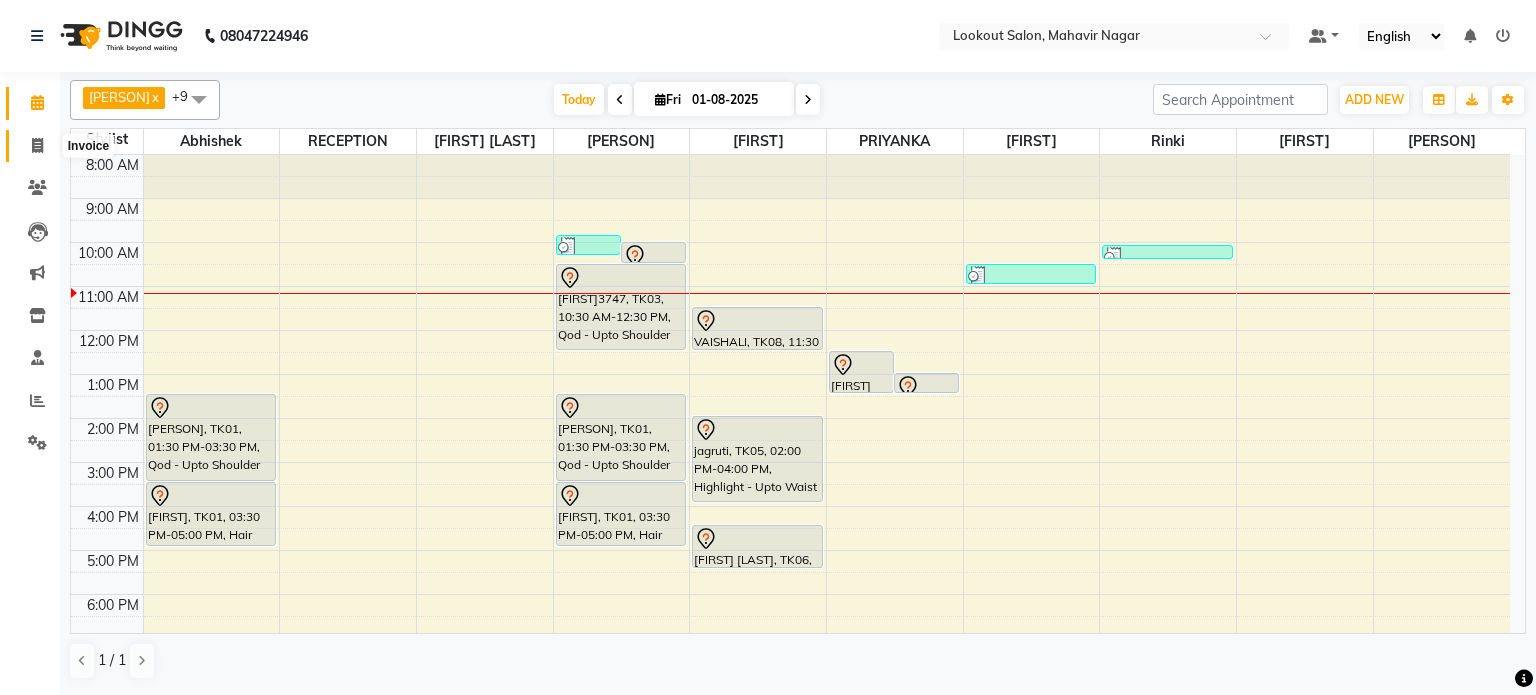 click 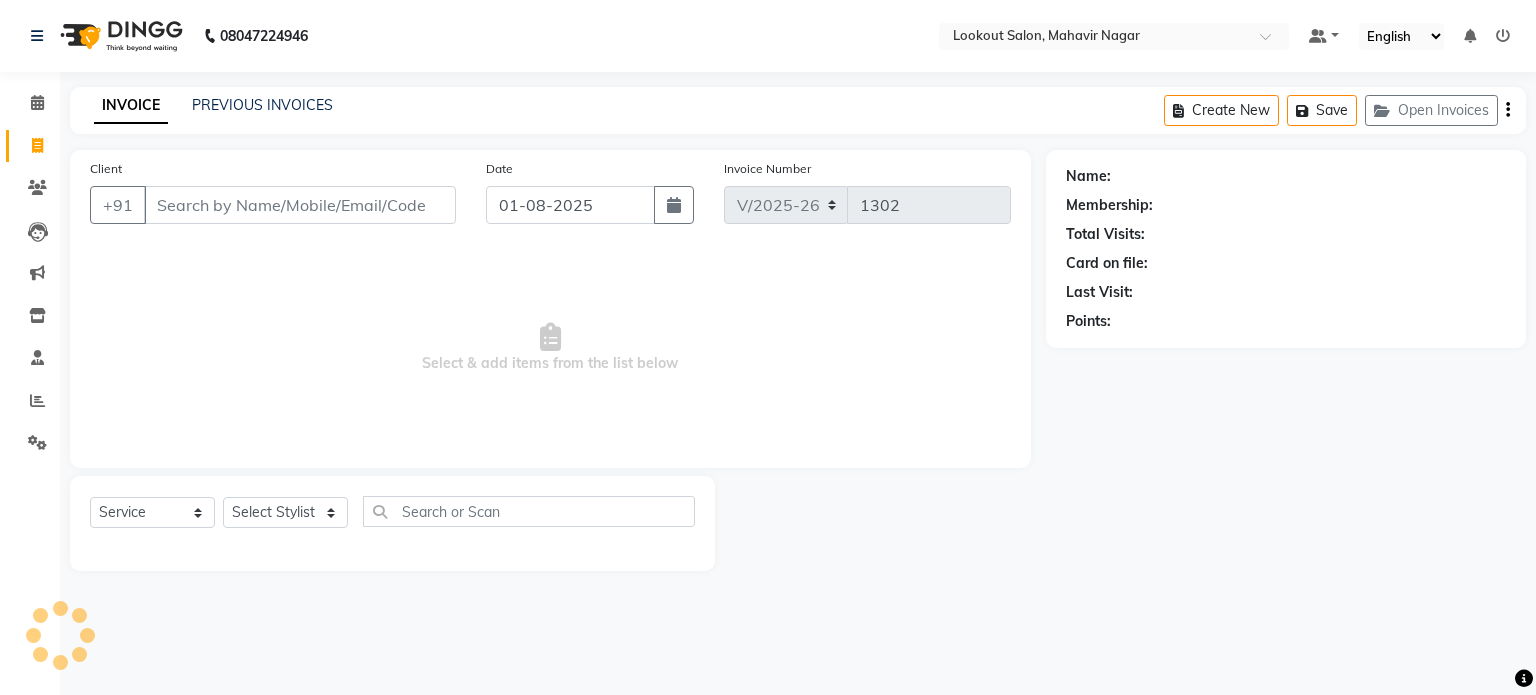 click on "Client" at bounding box center (300, 205) 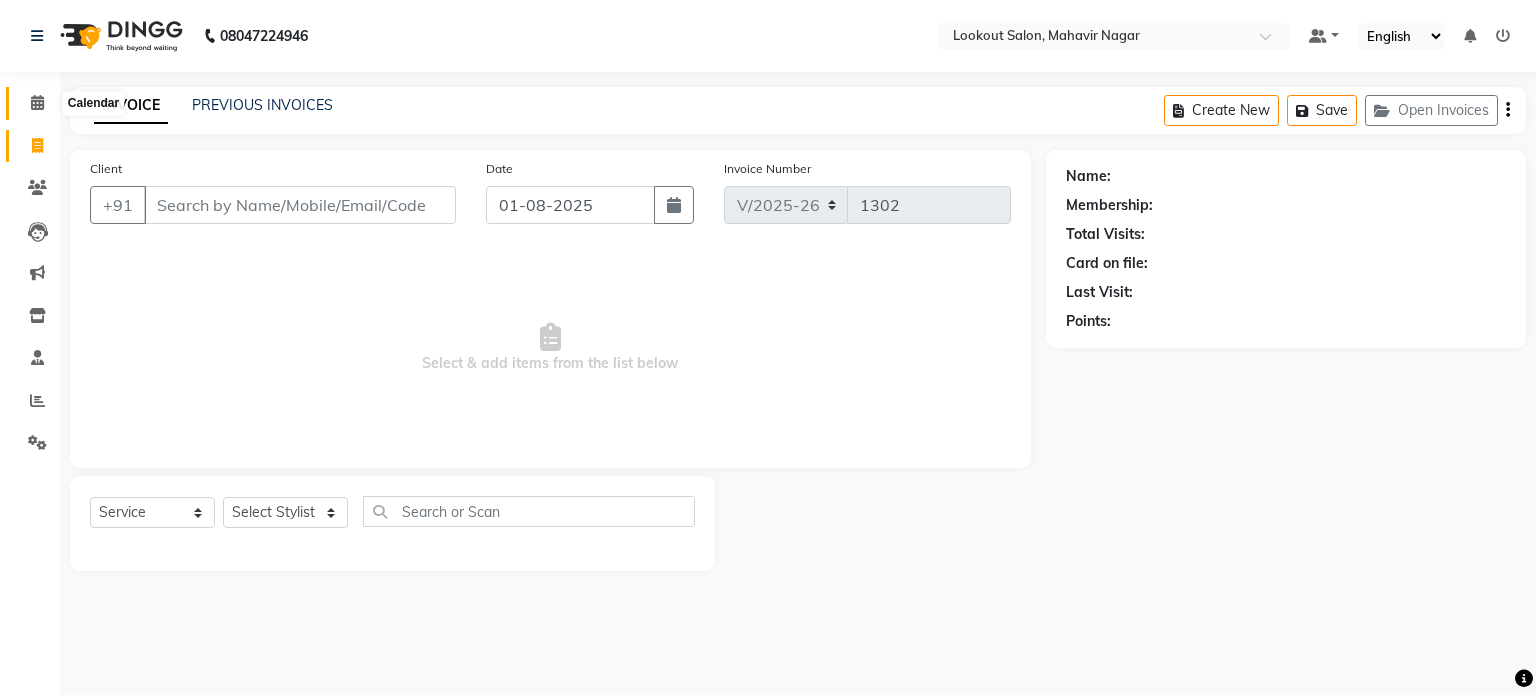 click 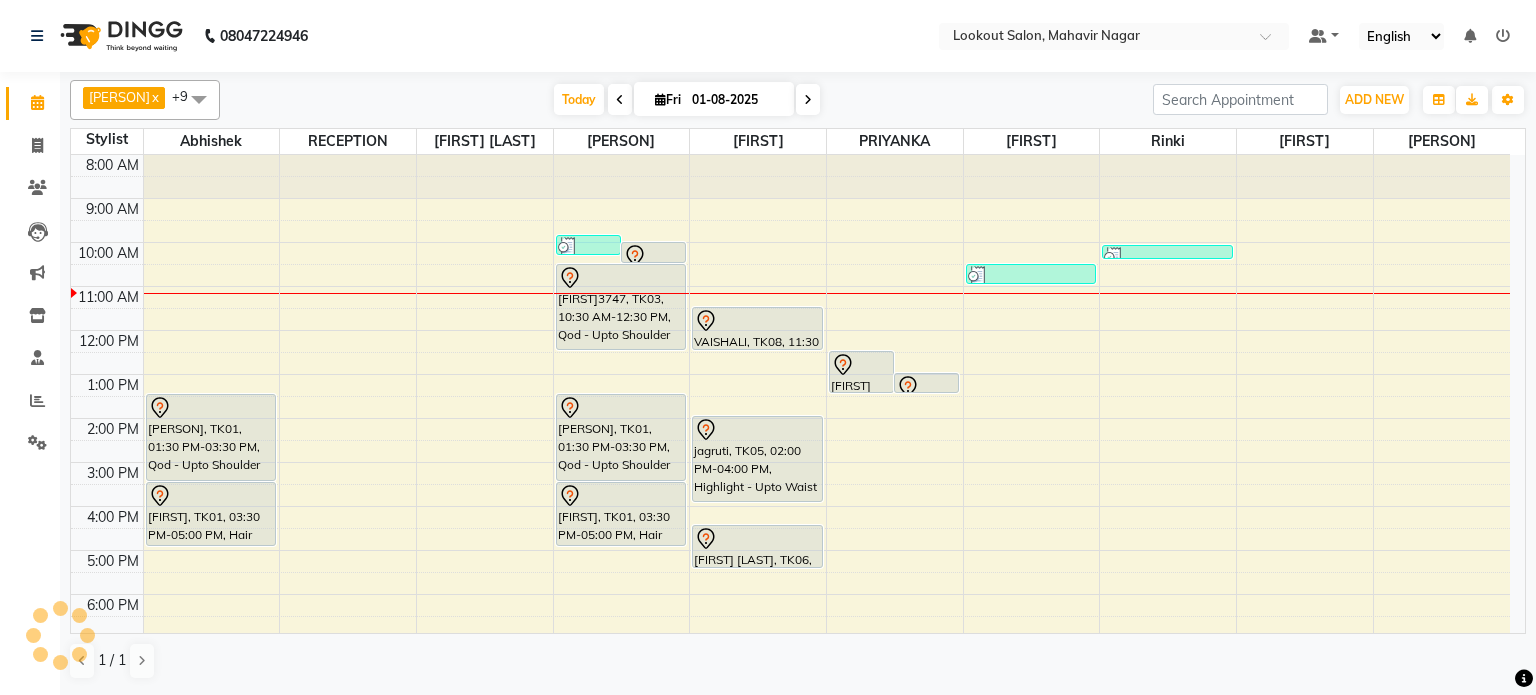 scroll, scrollTop: 132, scrollLeft: 0, axis: vertical 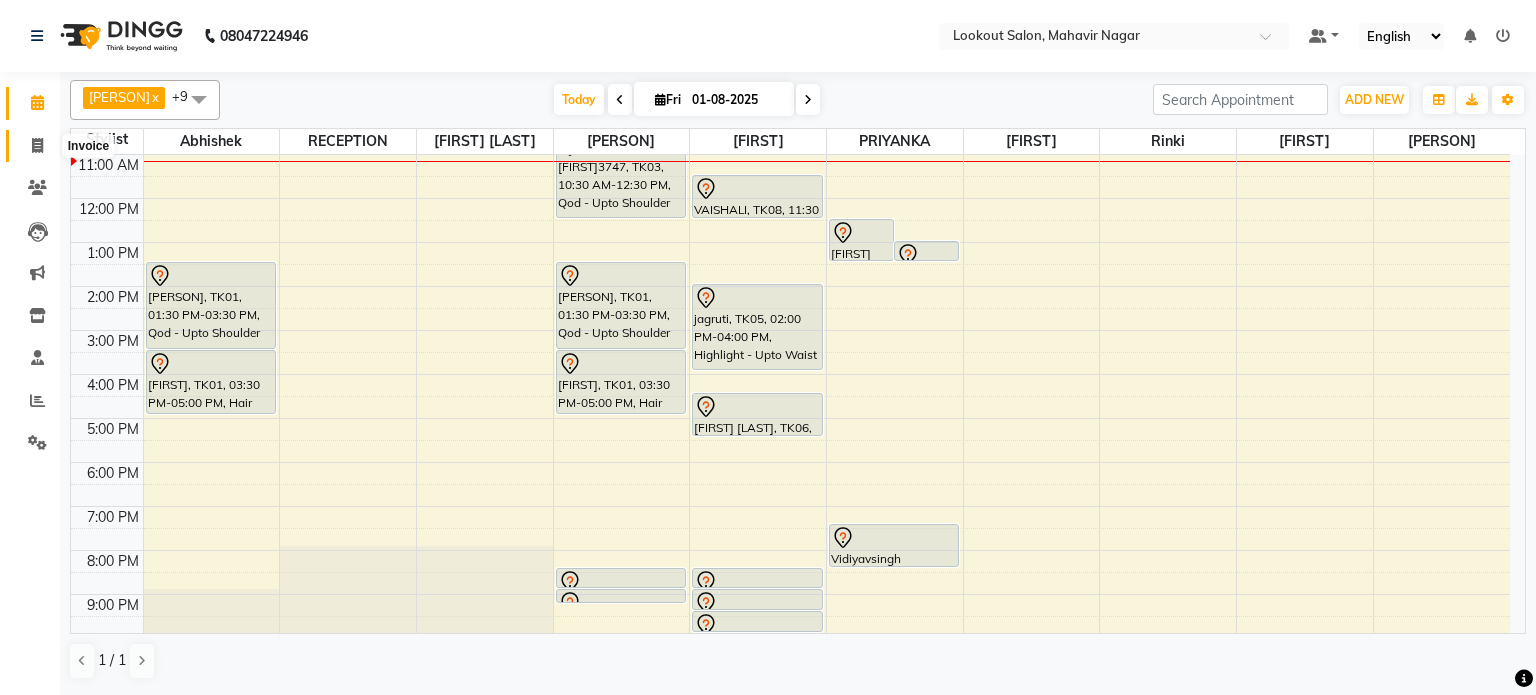 click 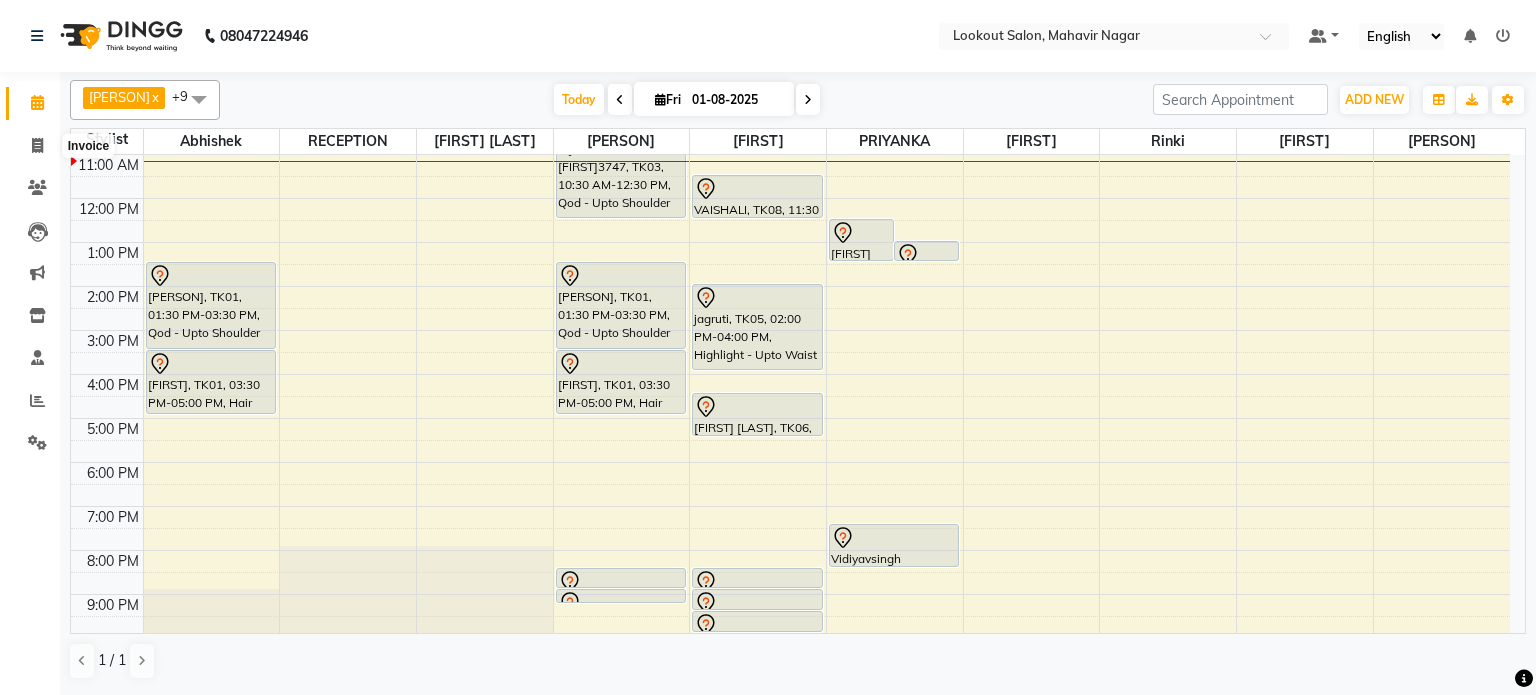 select on "service" 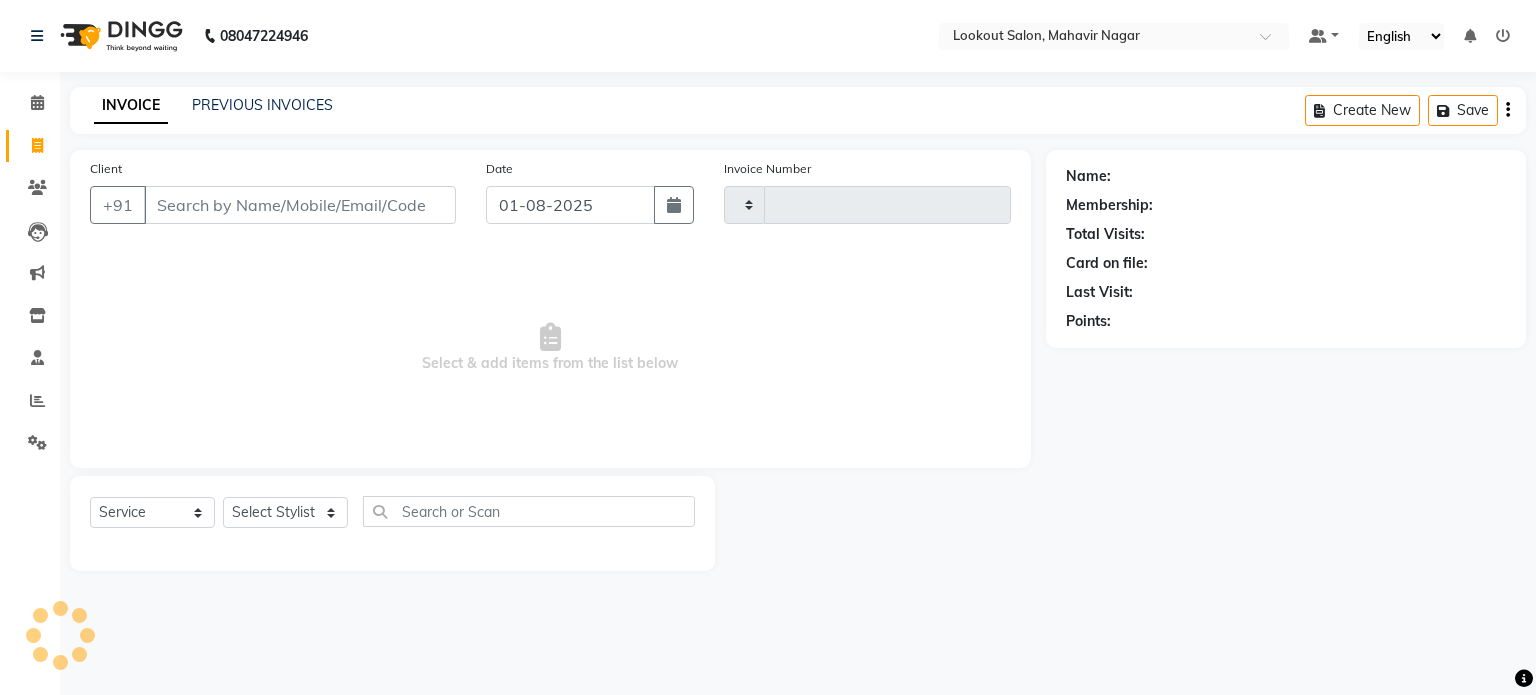 type on "1302" 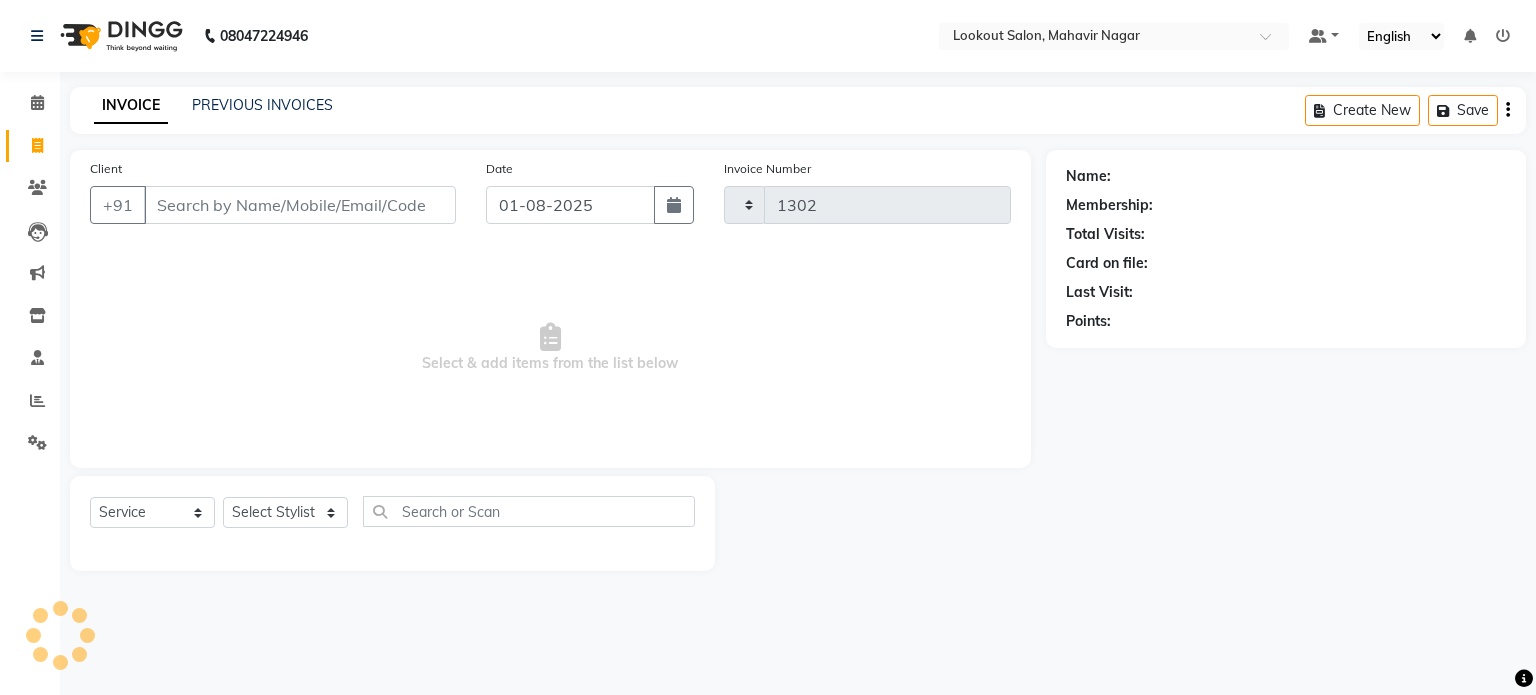 select on "150" 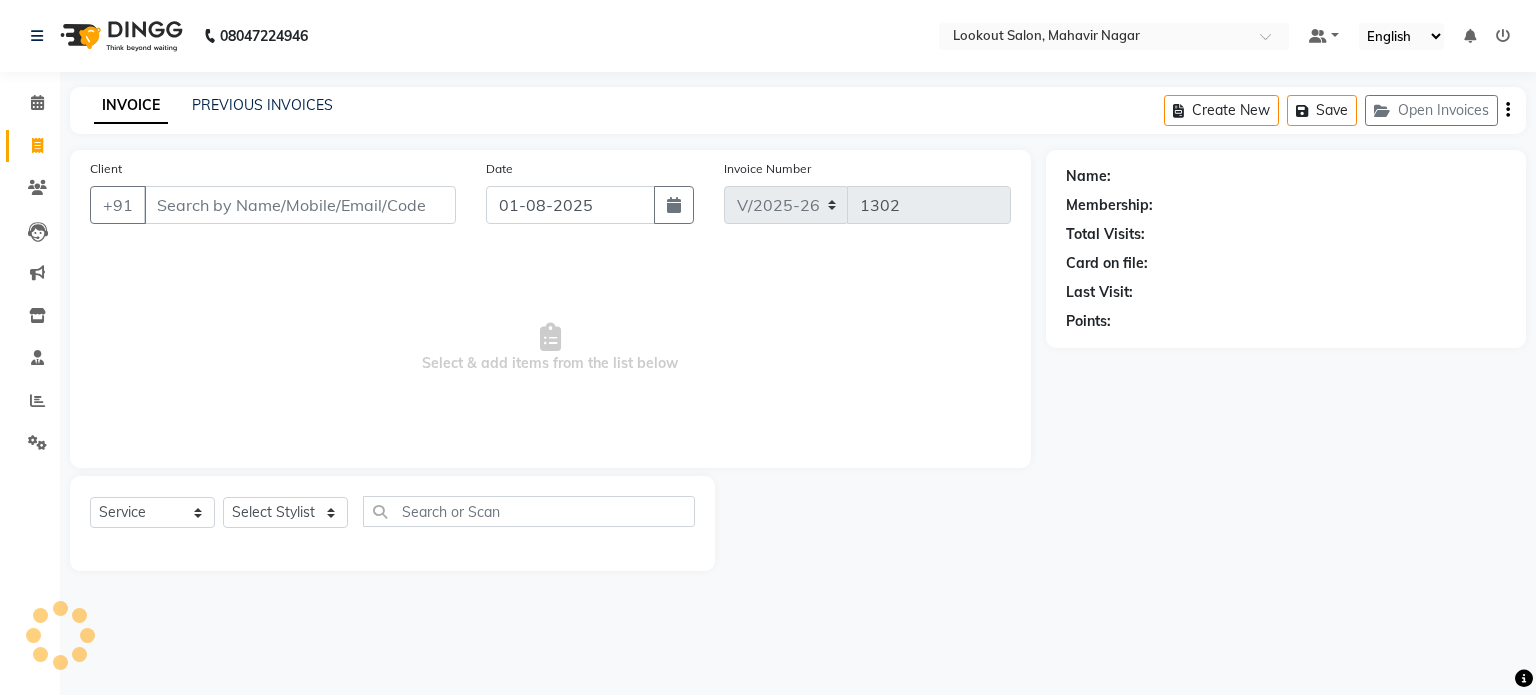 click on "Client" at bounding box center (300, 205) 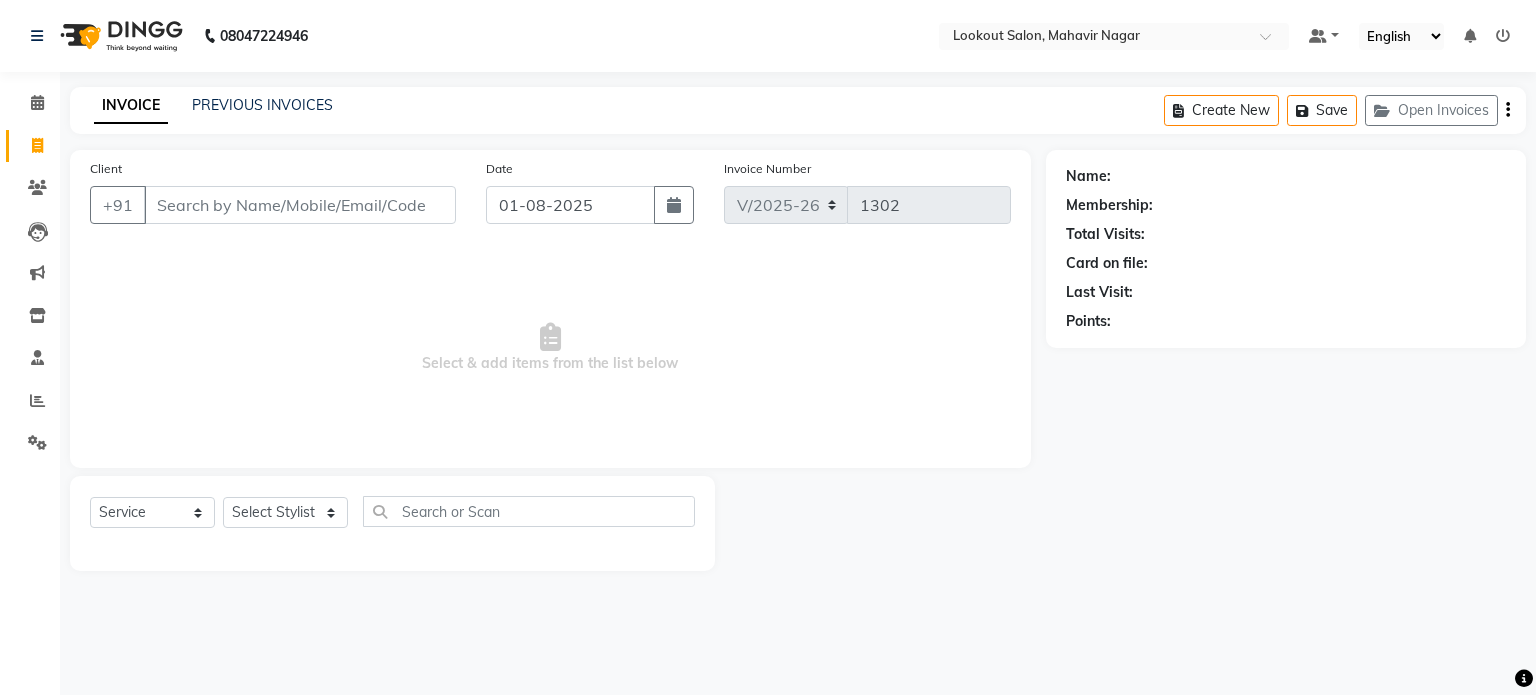 click on "Client" at bounding box center [300, 205] 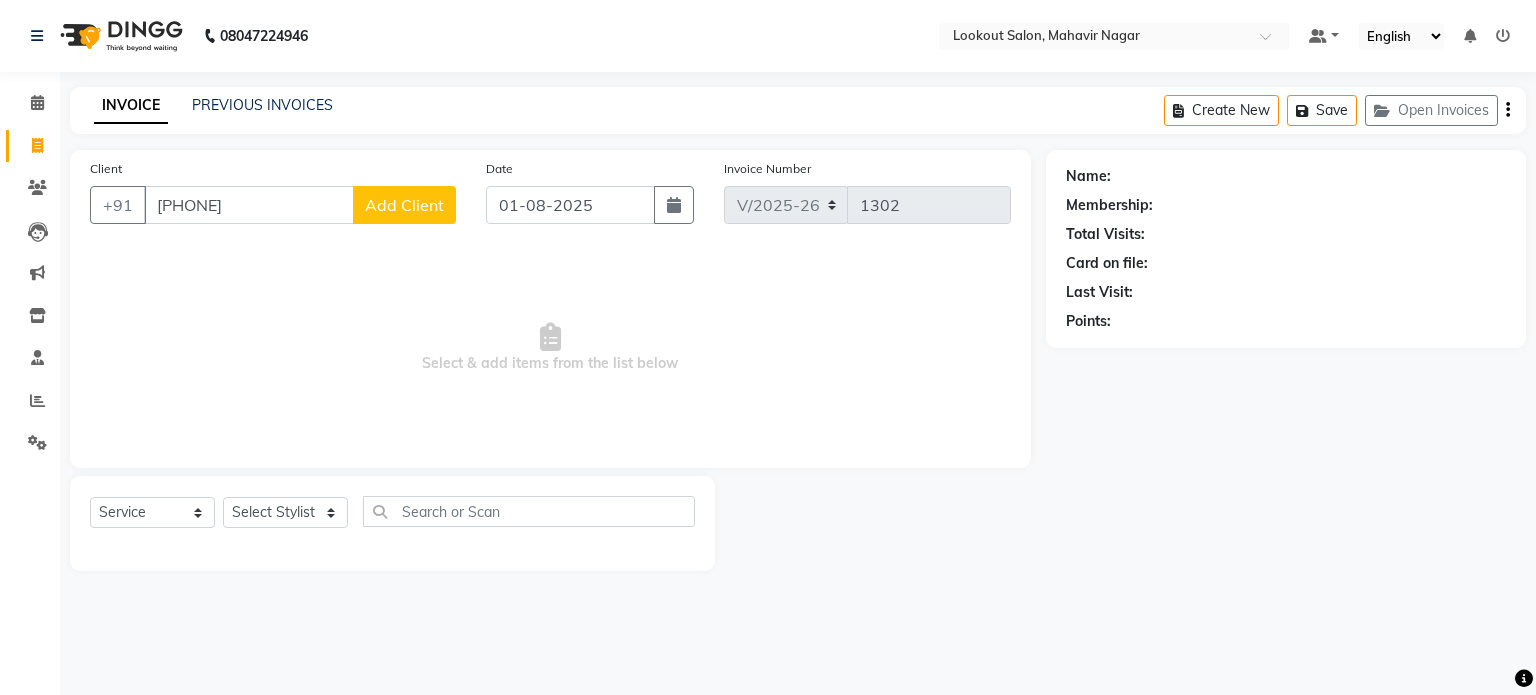 type on "9324312320" 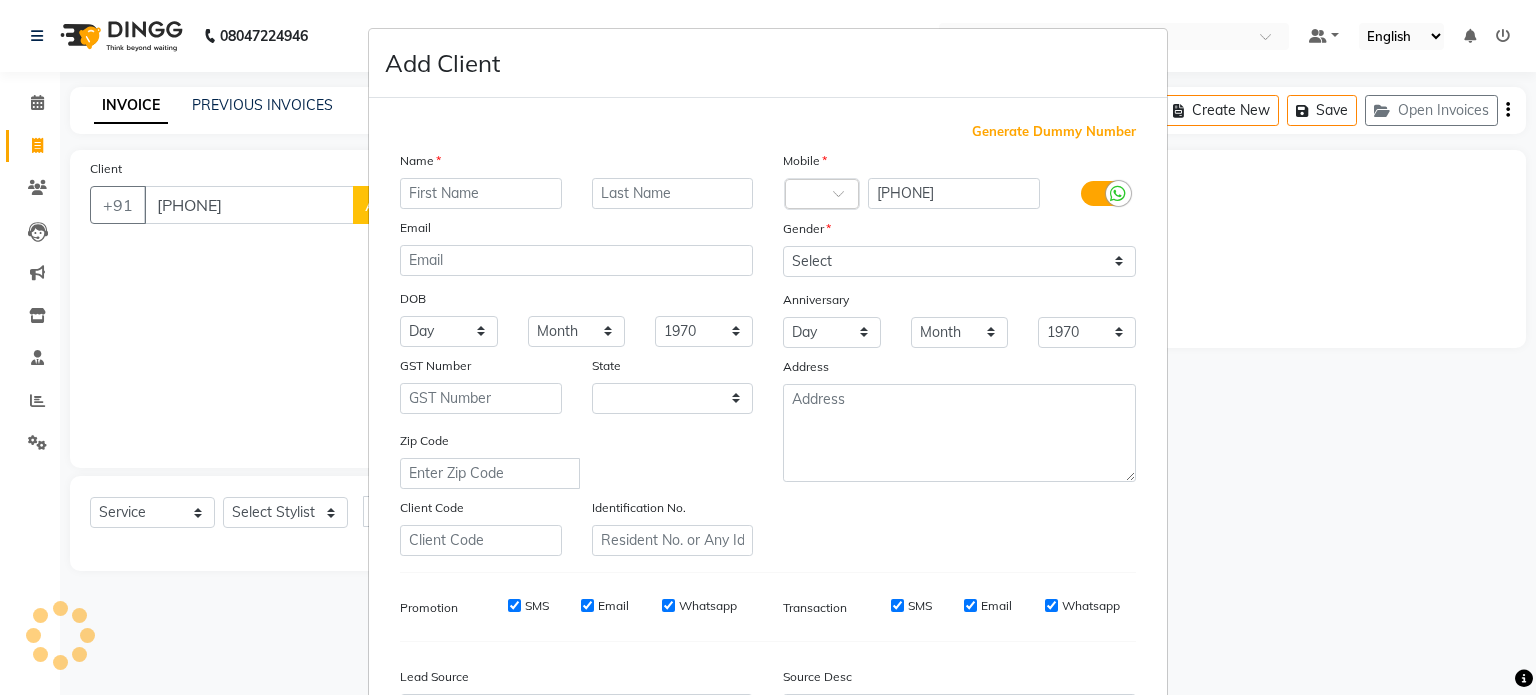 select on "22" 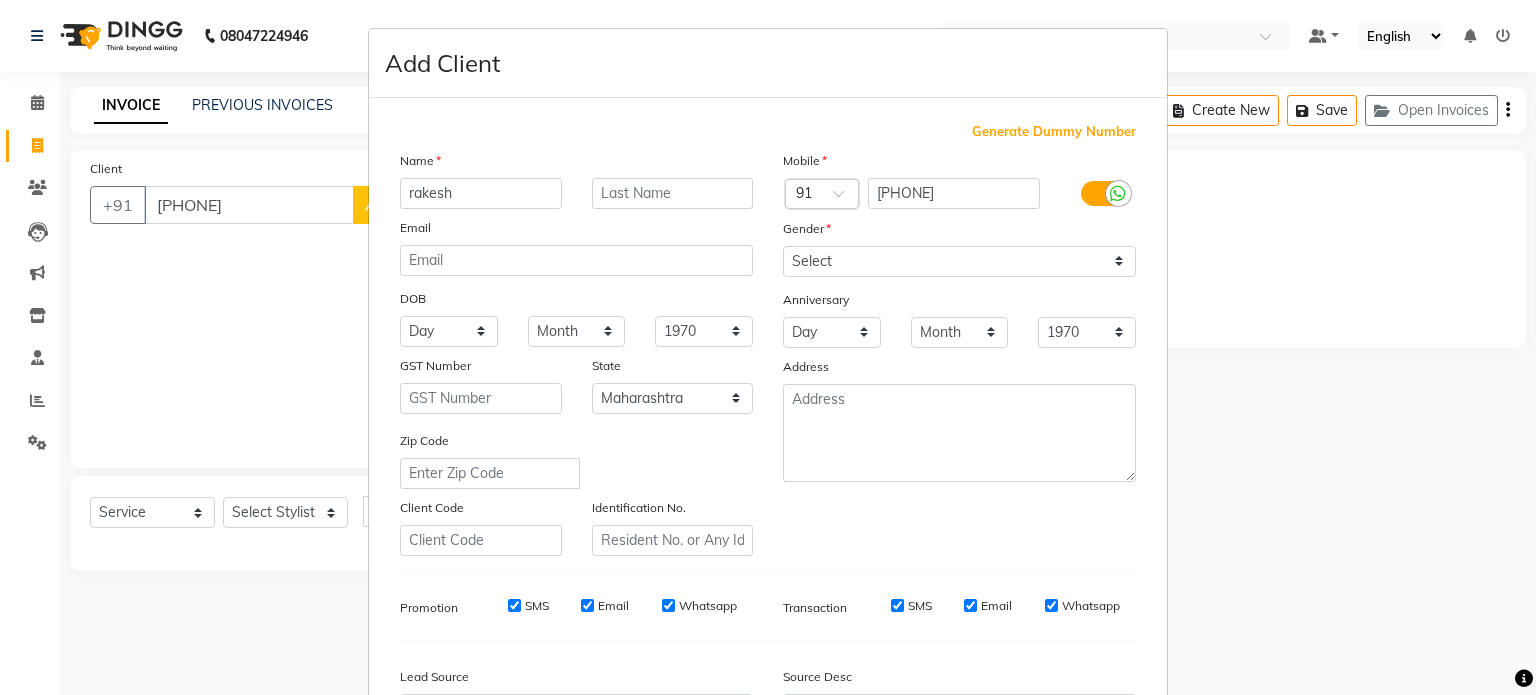 type on "rakesh" 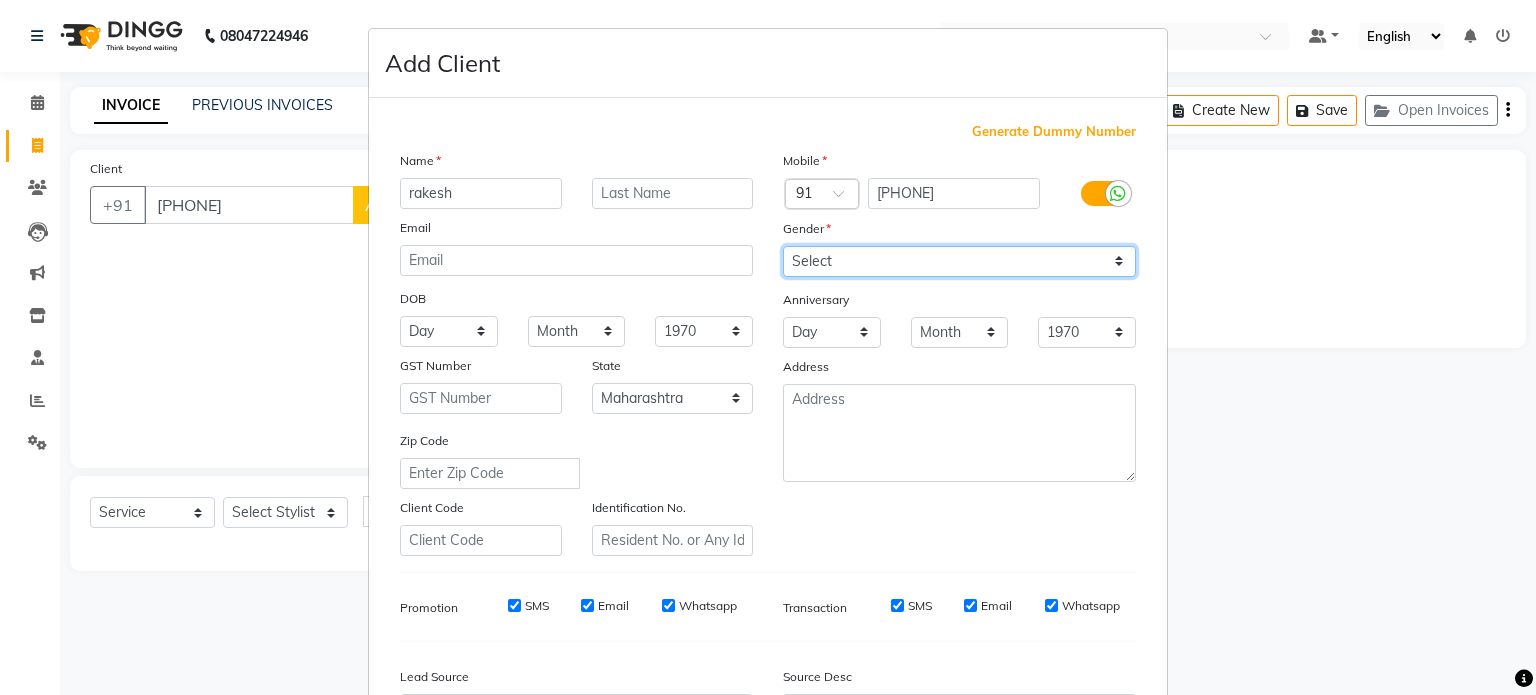 click on "Select Male Female Other Prefer Not To Say" at bounding box center [959, 261] 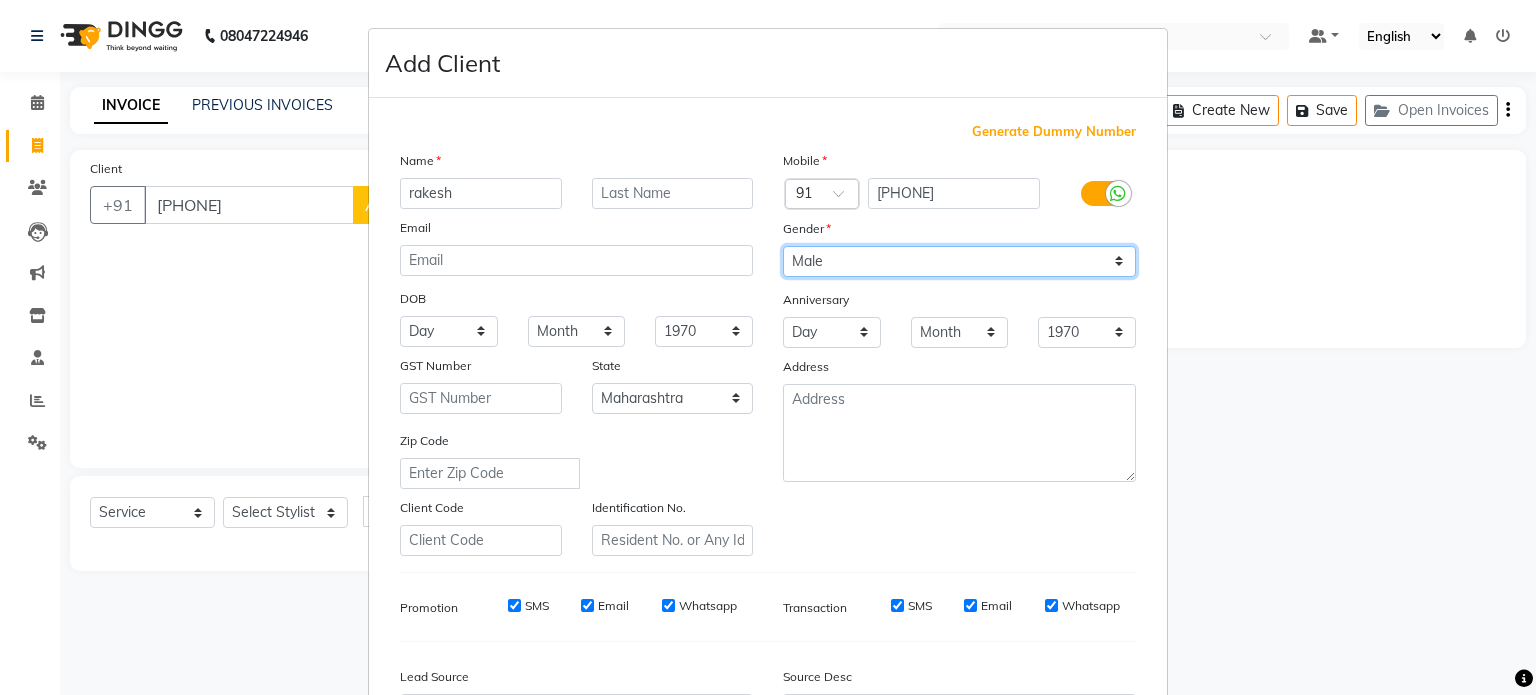 click on "Select Male Female Other Prefer Not To Say" at bounding box center (959, 261) 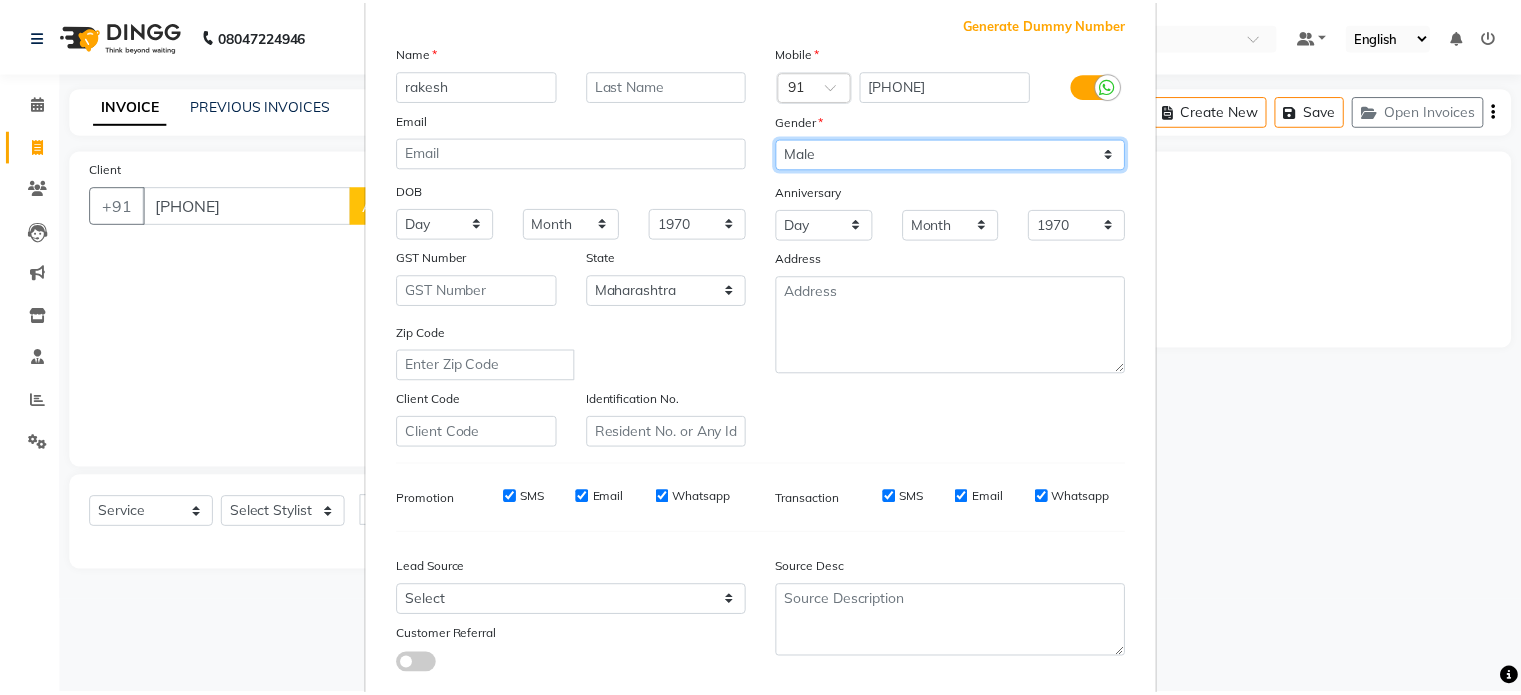 scroll, scrollTop: 237, scrollLeft: 0, axis: vertical 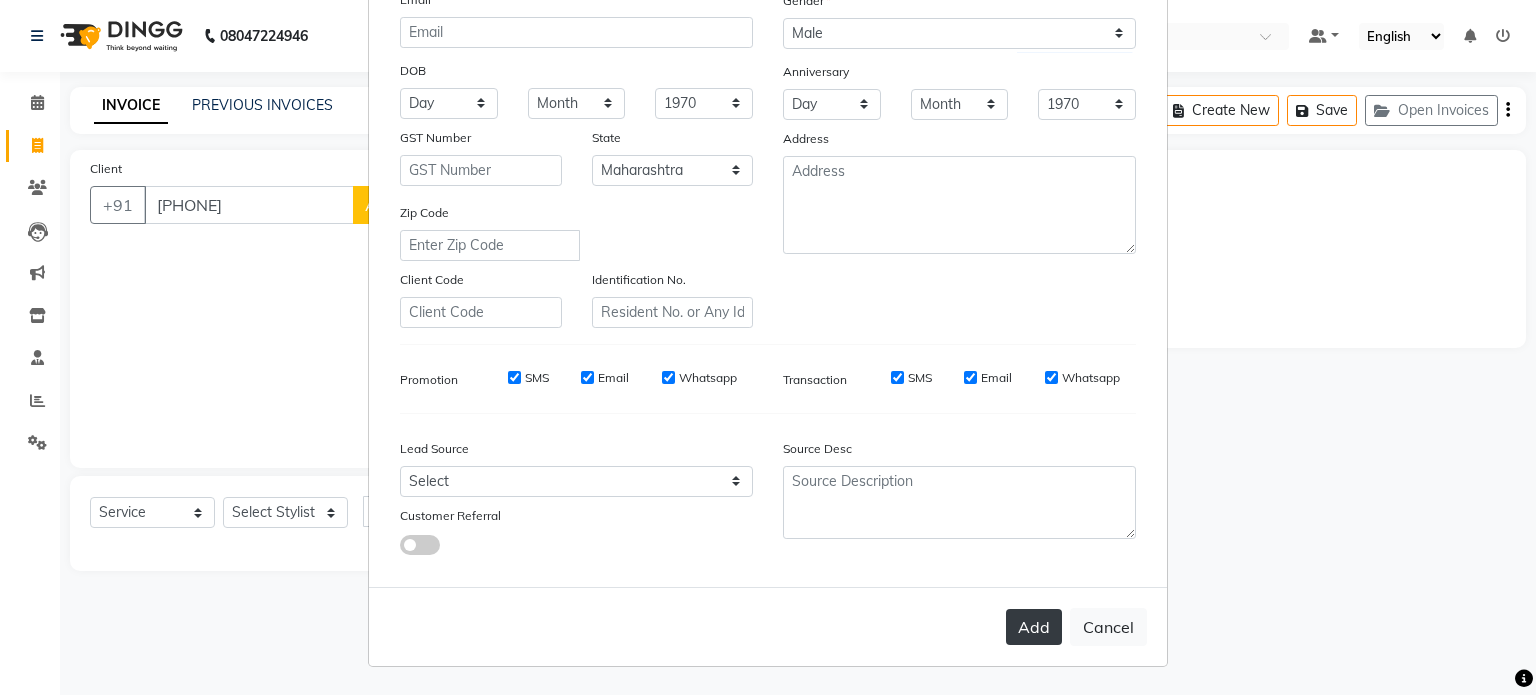 click on "Add" at bounding box center (1034, 627) 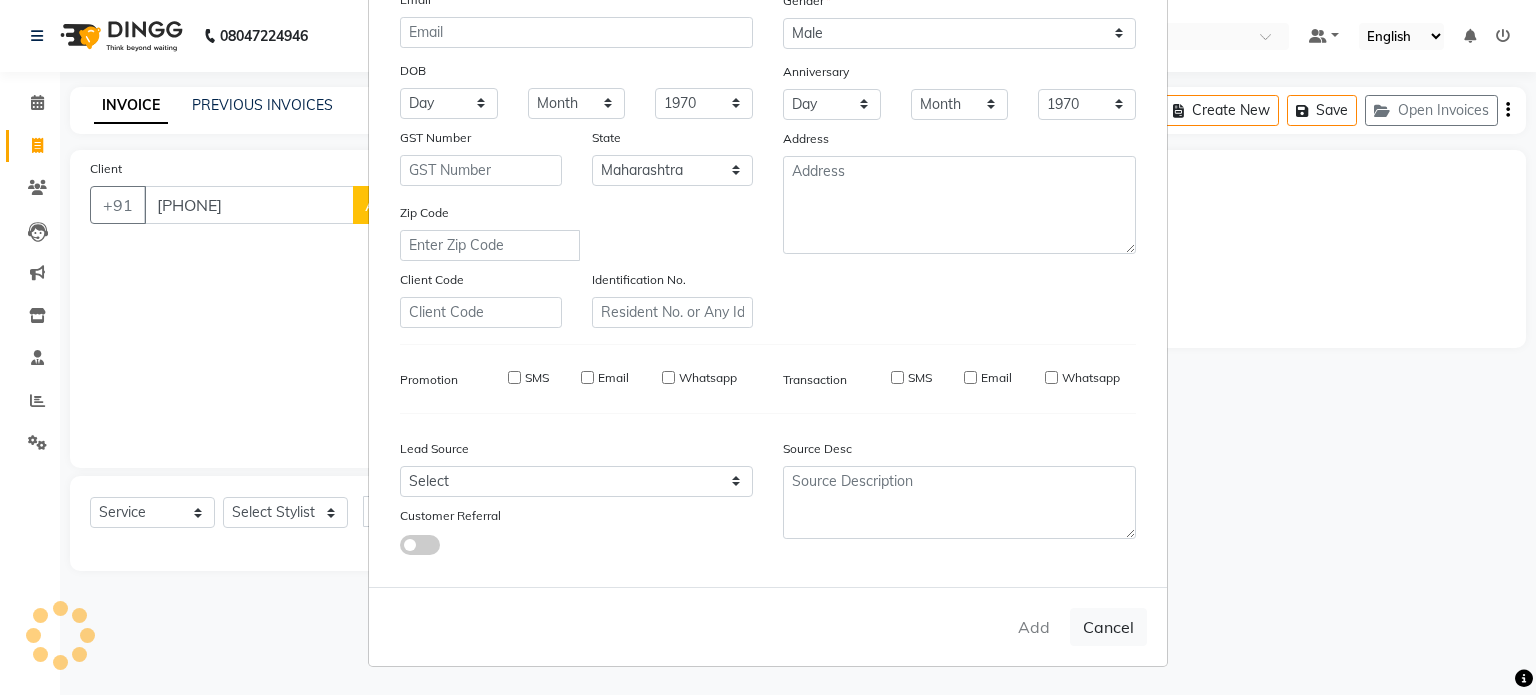 type on "93******20" 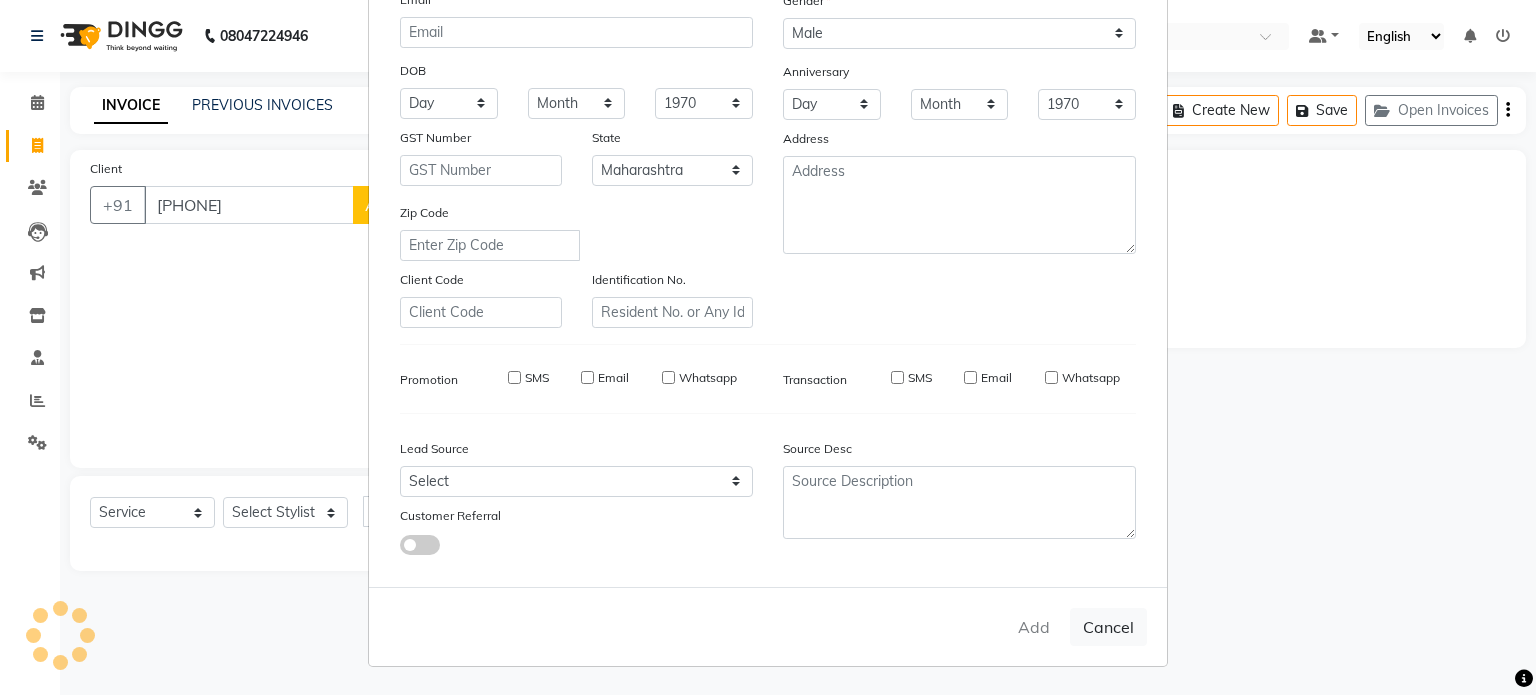 type 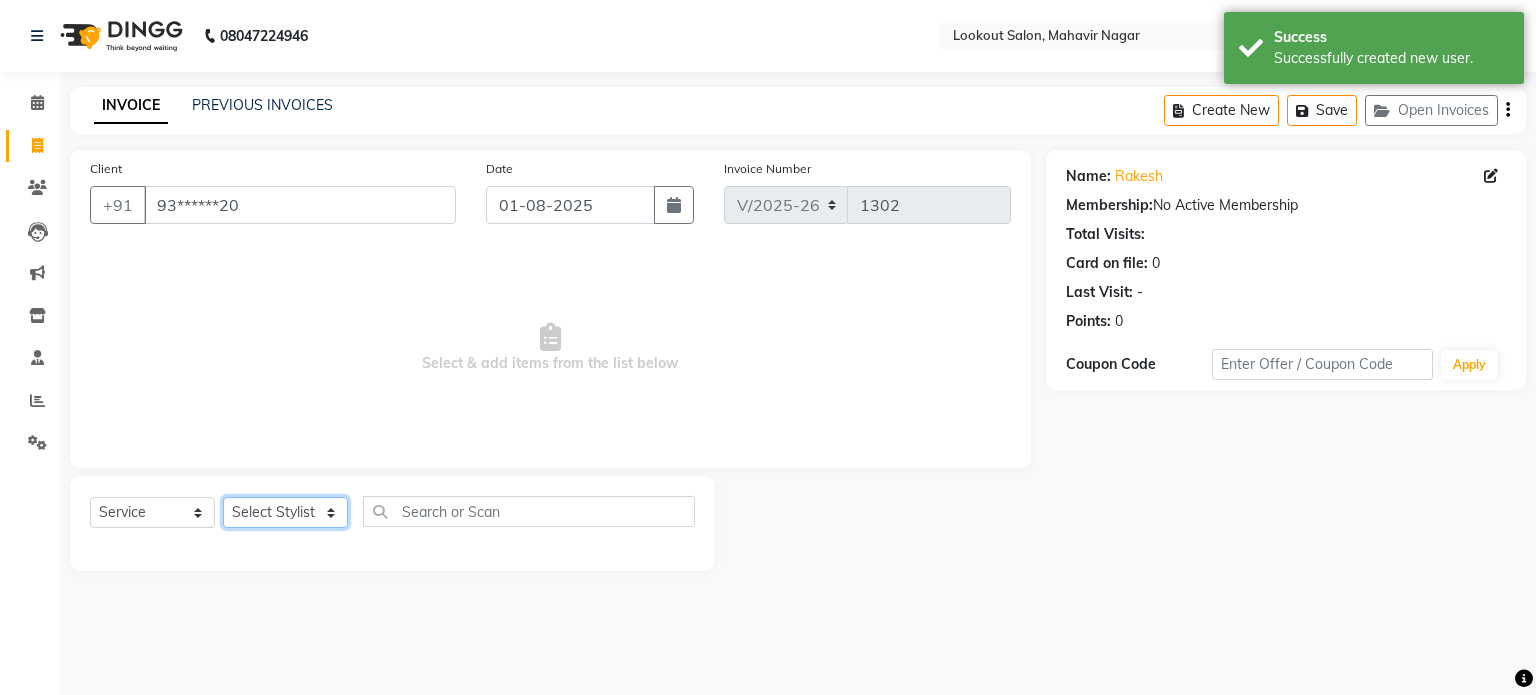 click on "Select Stylist abhishek Asfaak AZAZ DHARMESH SIR kARAN PRIYANKA RECEPTION rinki  shailendar VANDAN" 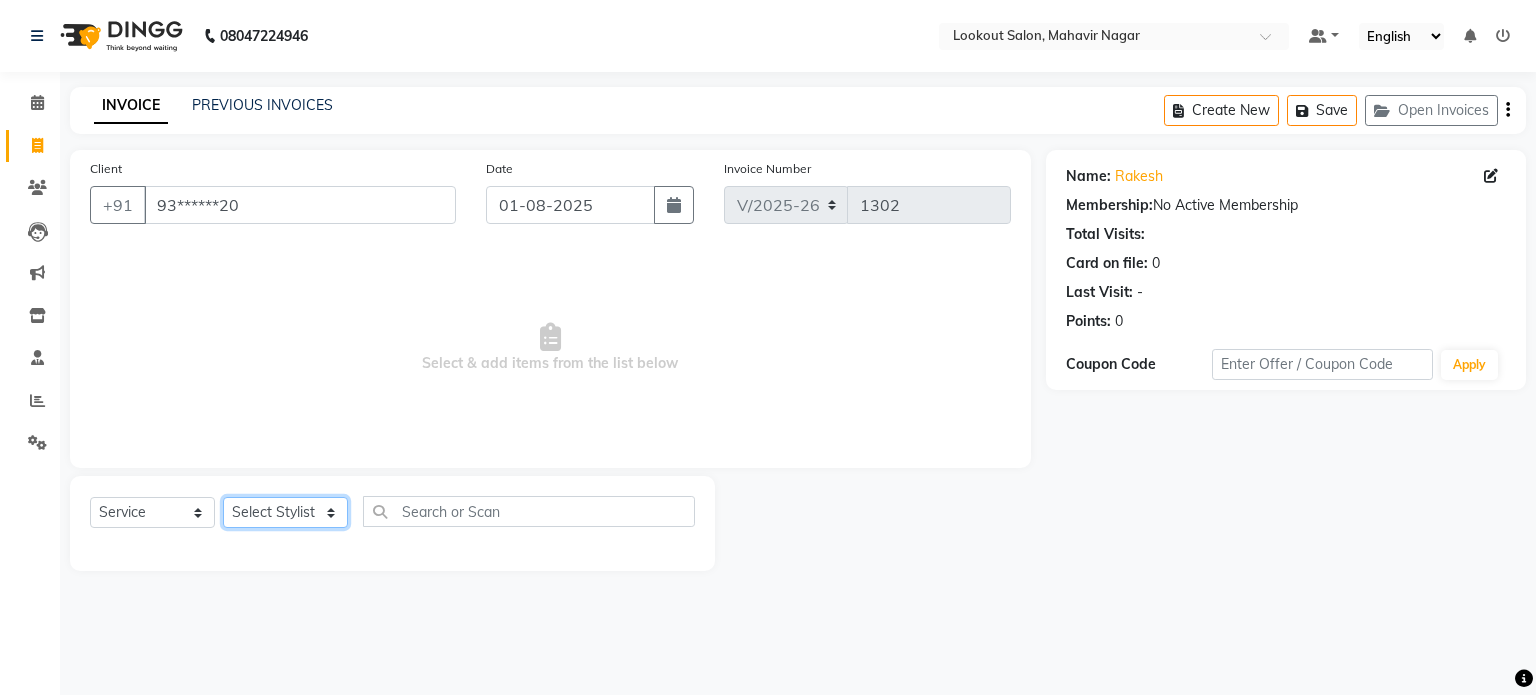 select on "4284" 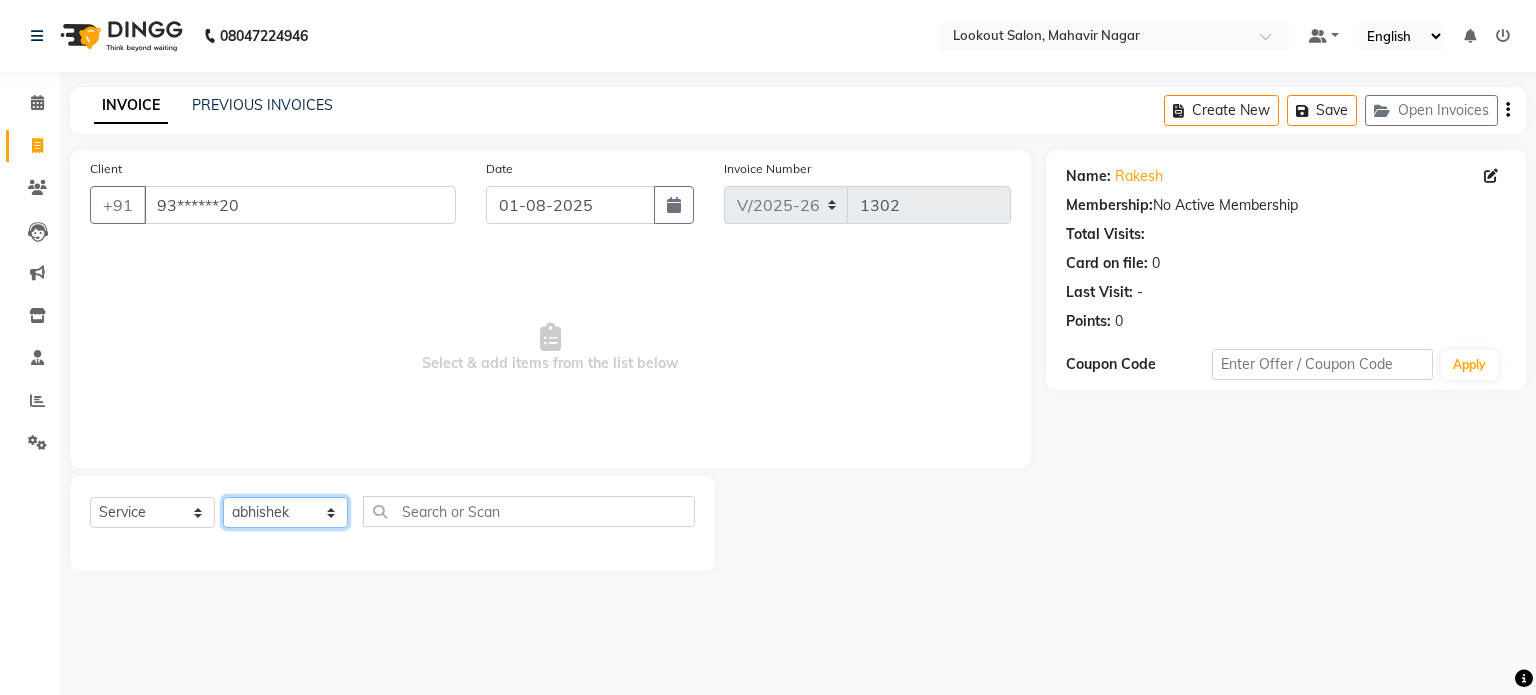 click on "Select Stylist abhishek Asfaak AZAZ DHARMESH SIR kARAN PRIYANKA RECEPTION rinki  shailendar VANDAN" 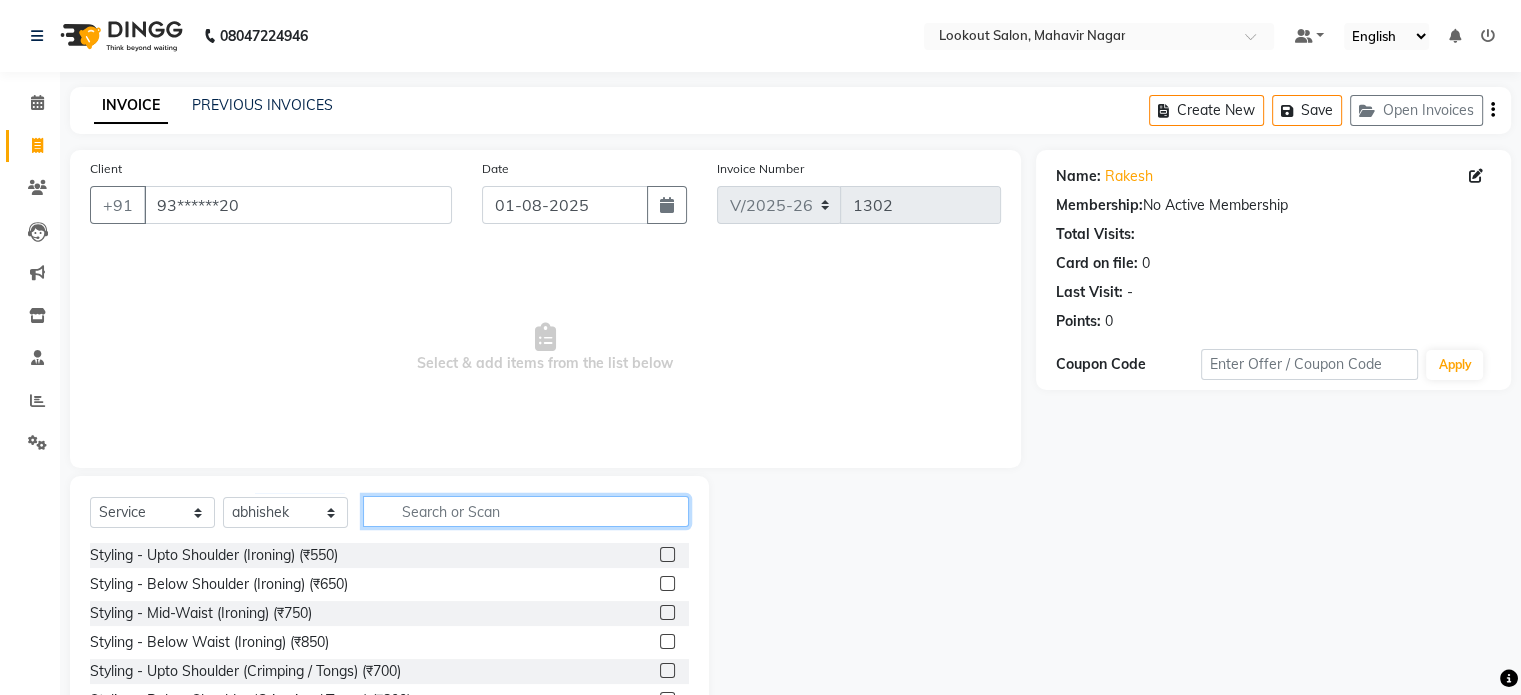 click 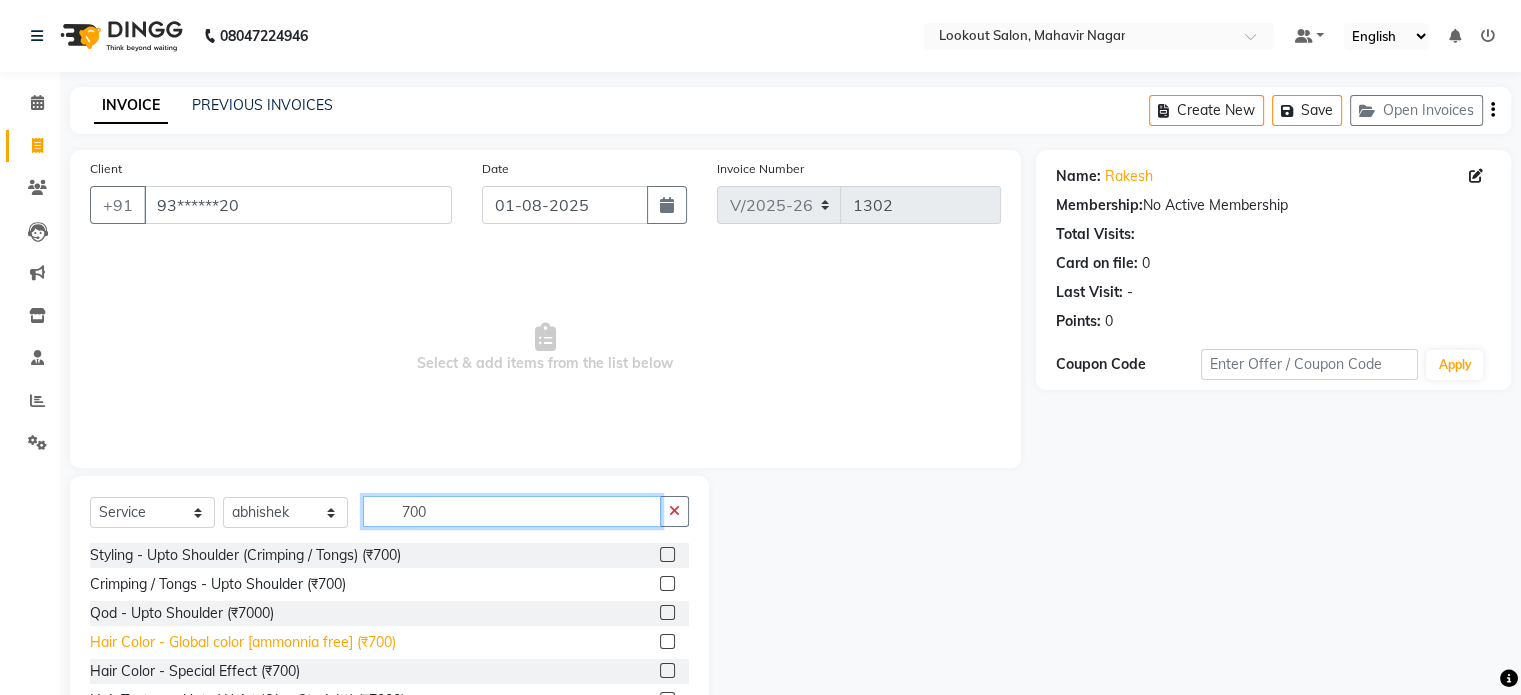 type on "700" 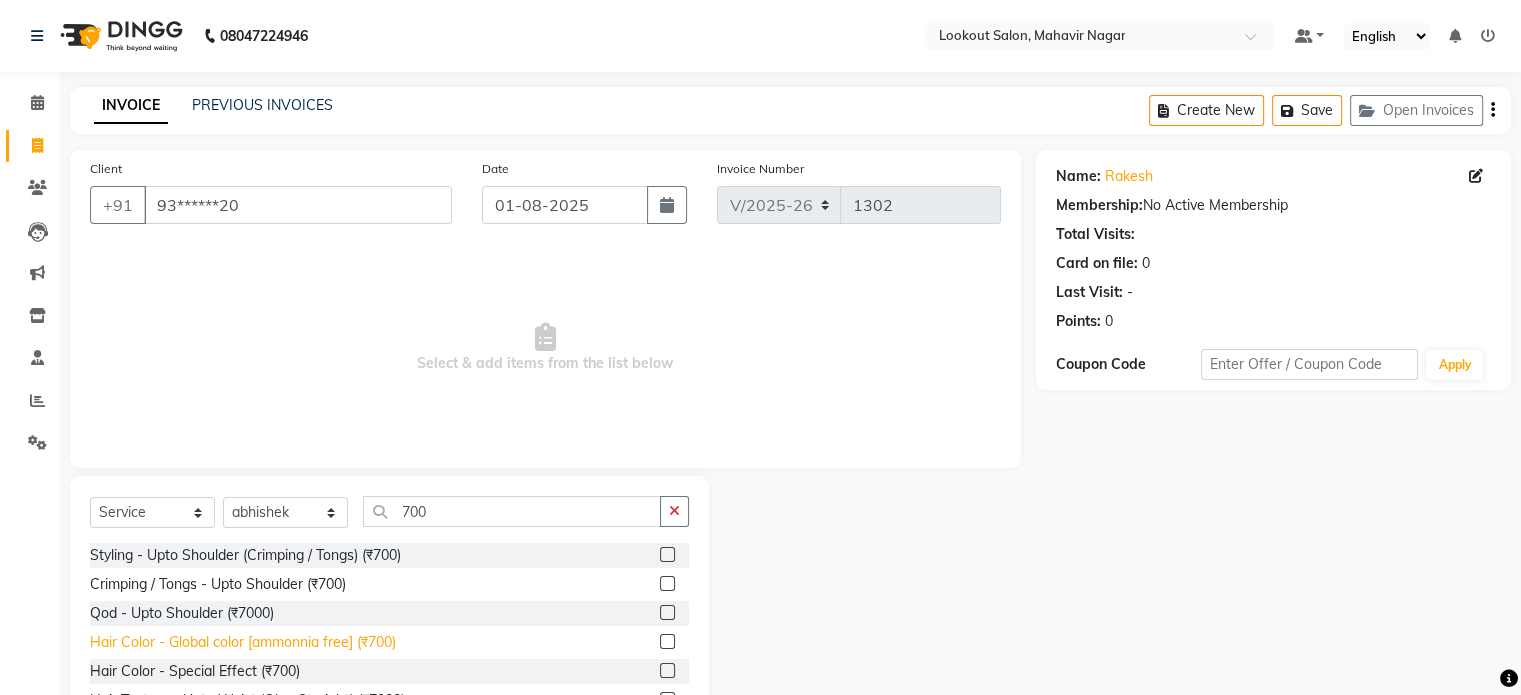 click on "Hair Color - Global color [ammonnia free] (₹700)" 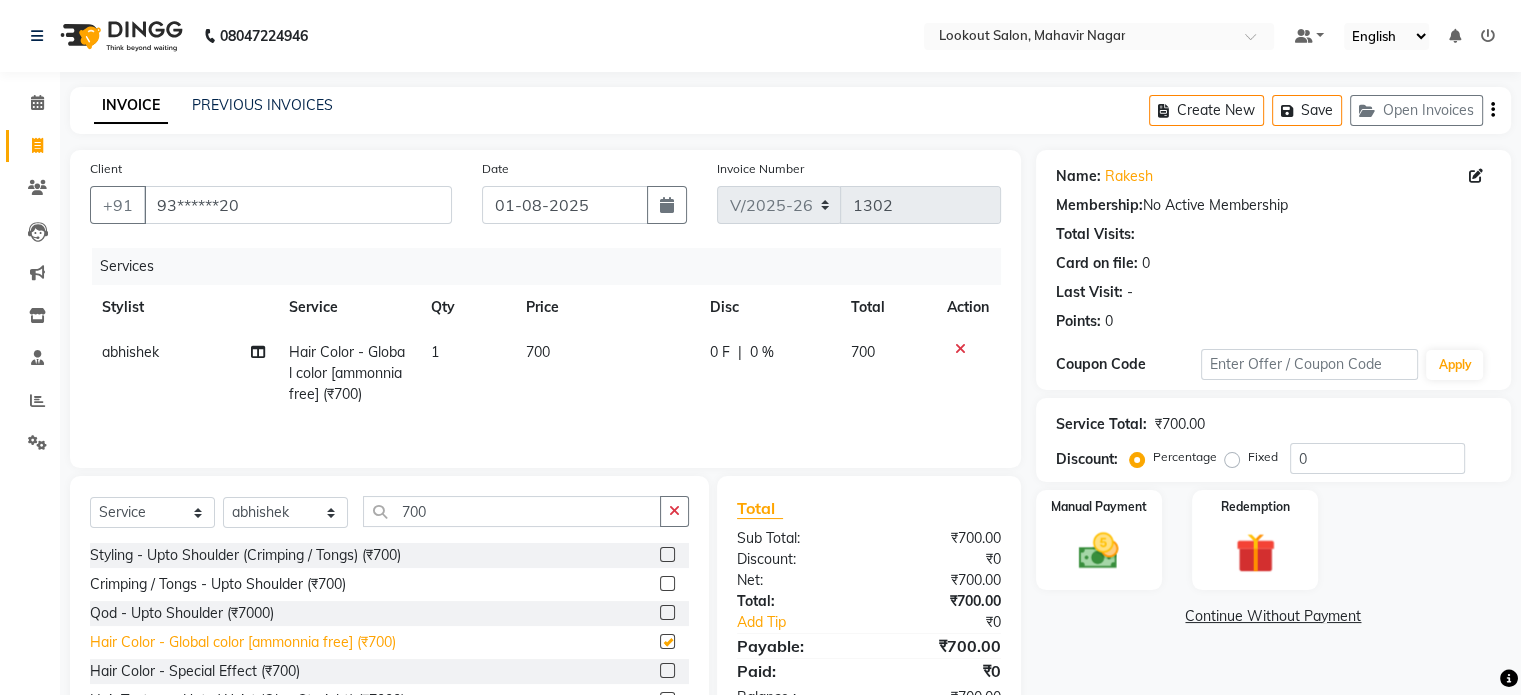 checkbox on "false" 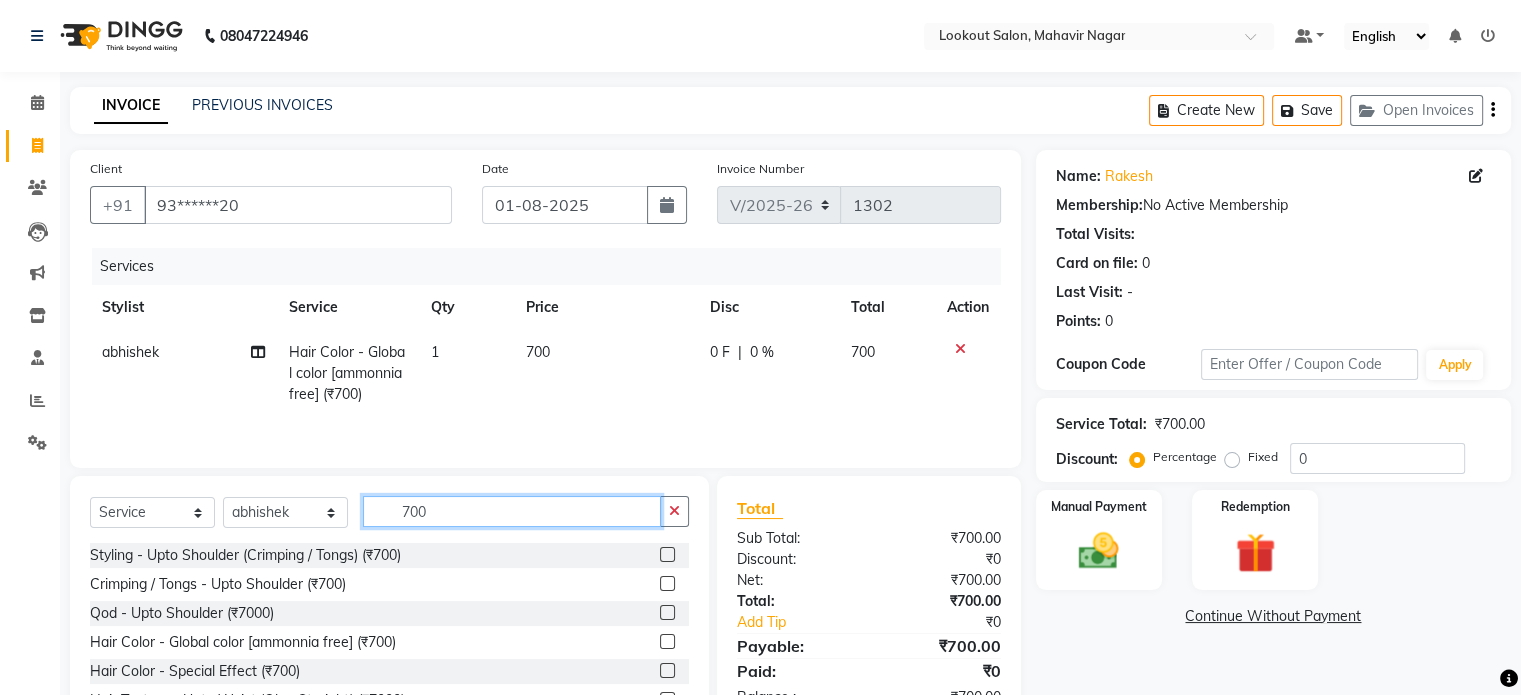 click on "700" 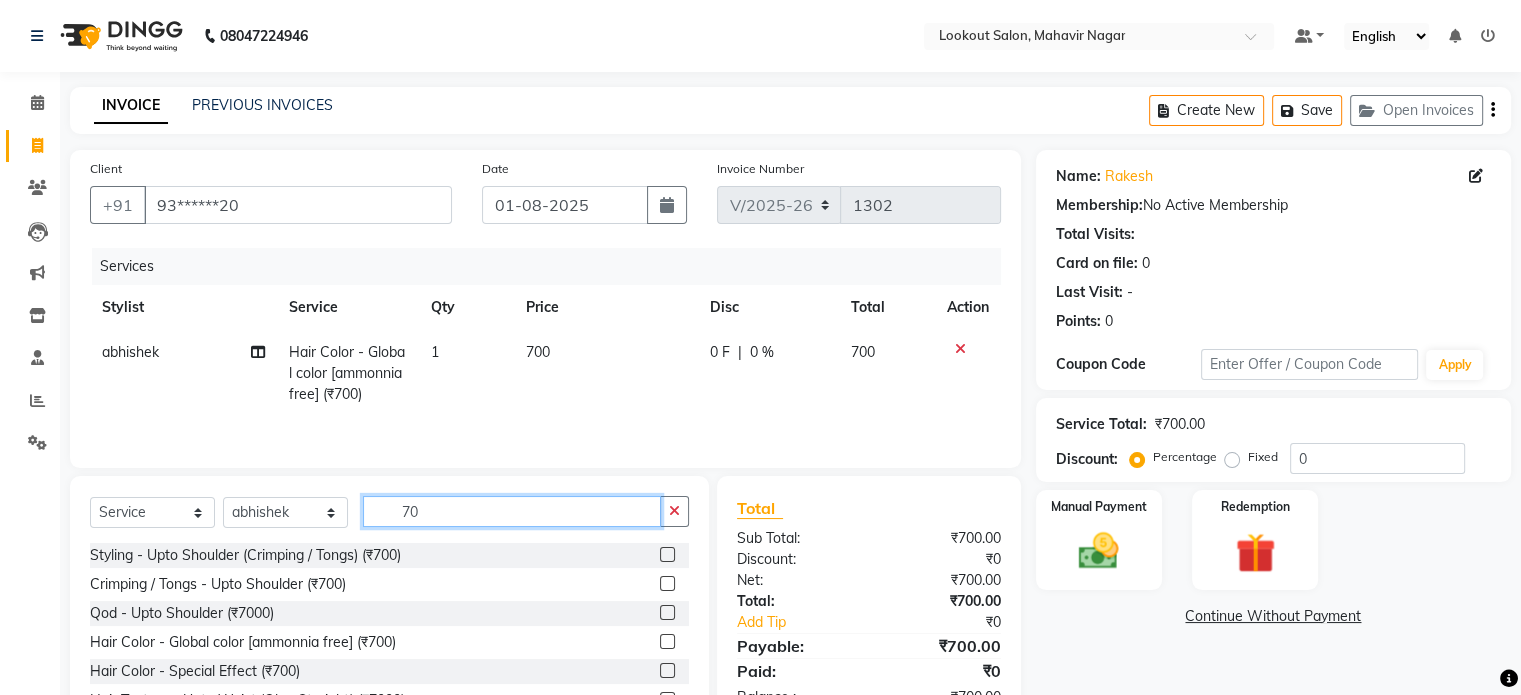 type on "7" 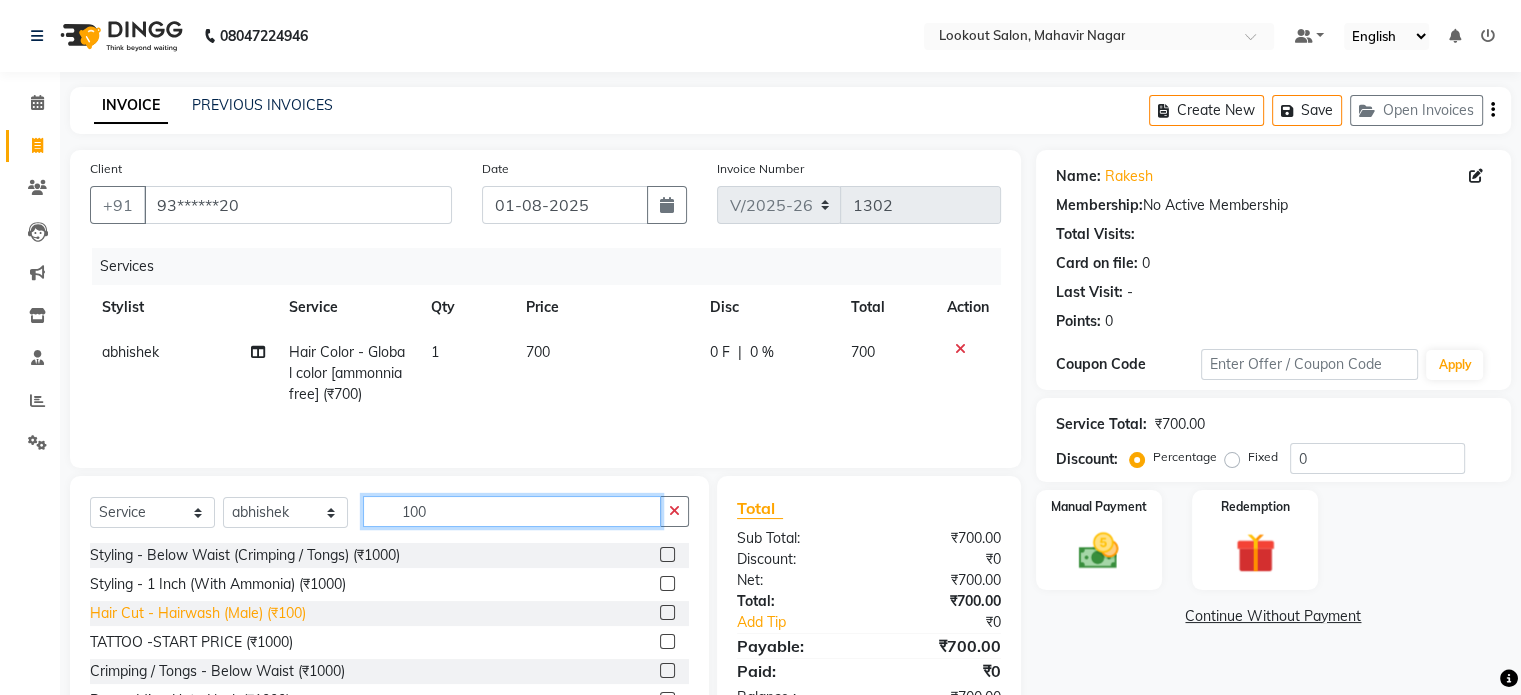 type on "100" 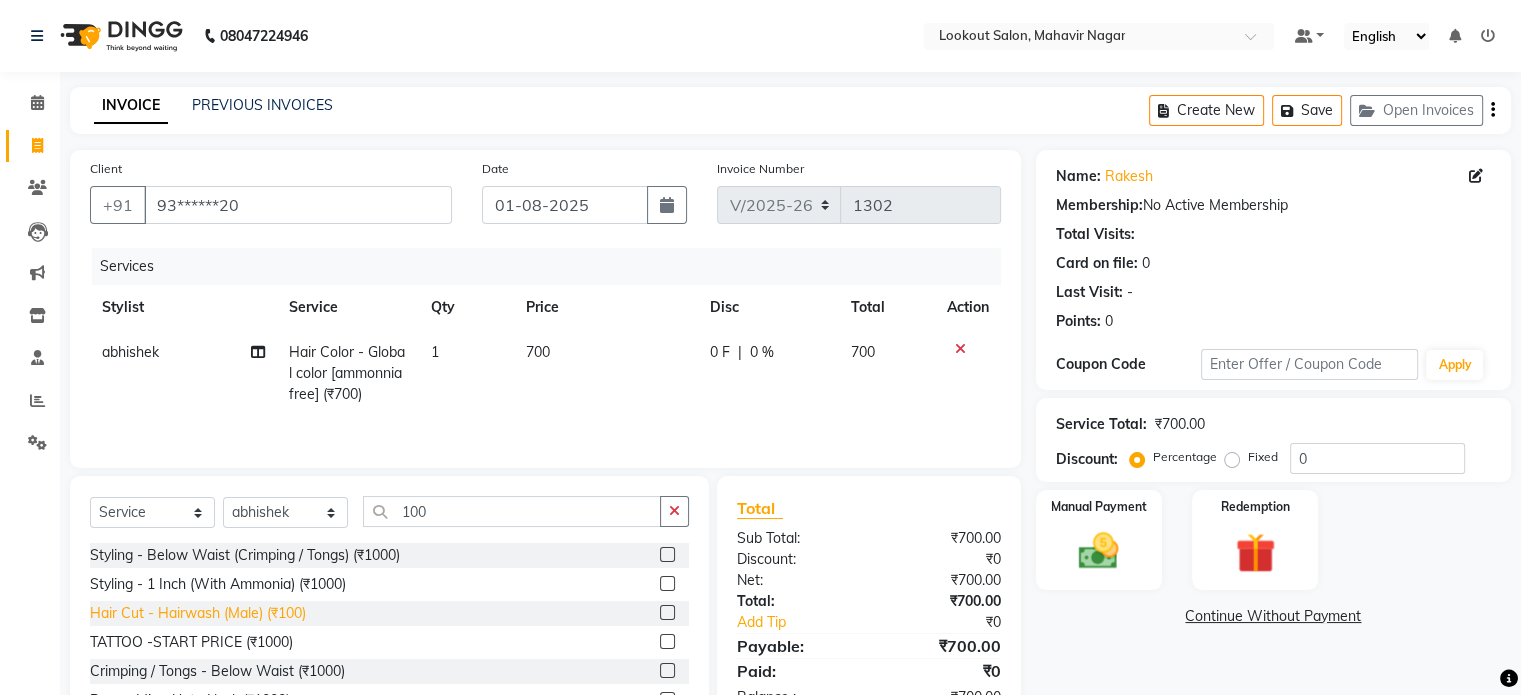 click on "Hair Cut - Hairwash  (Male) (₹100)" 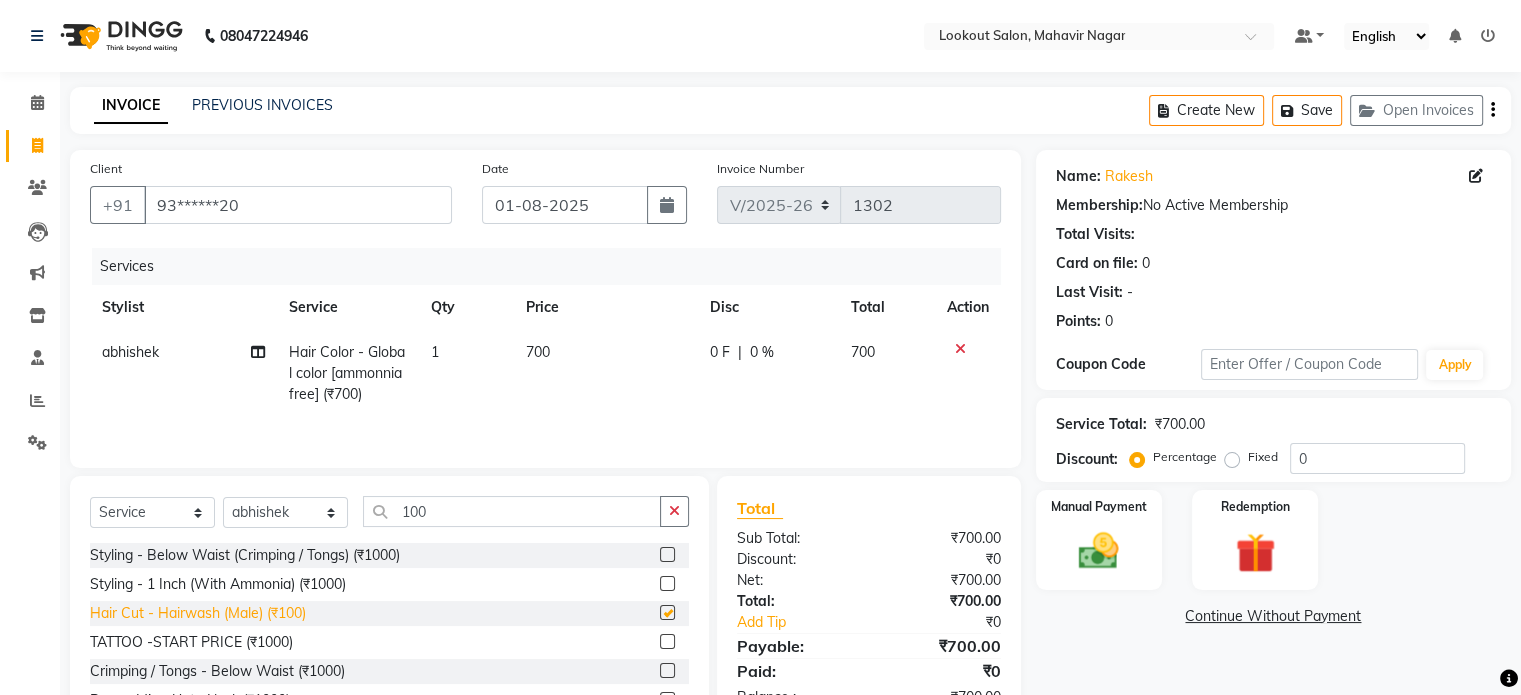 checkbox on "true" 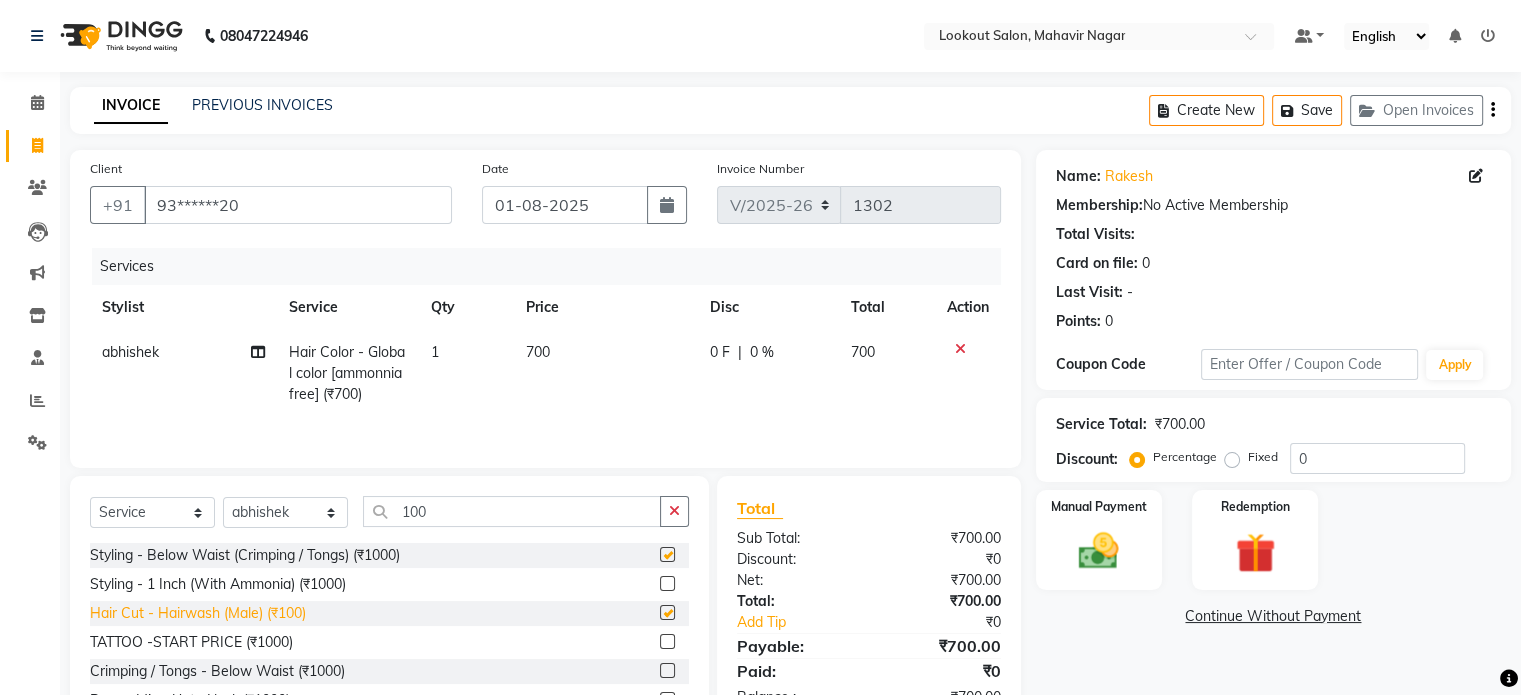 checkbox on "true" 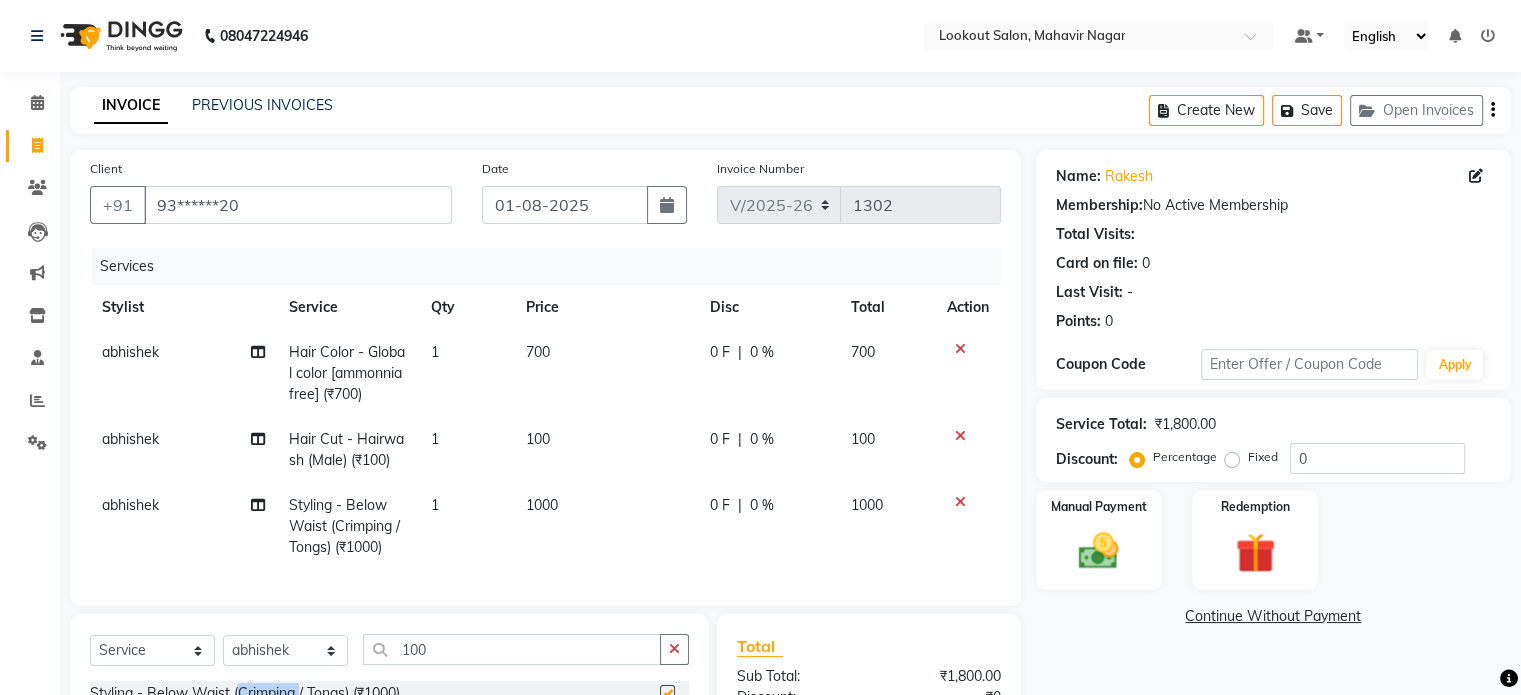 checkbox on "false" 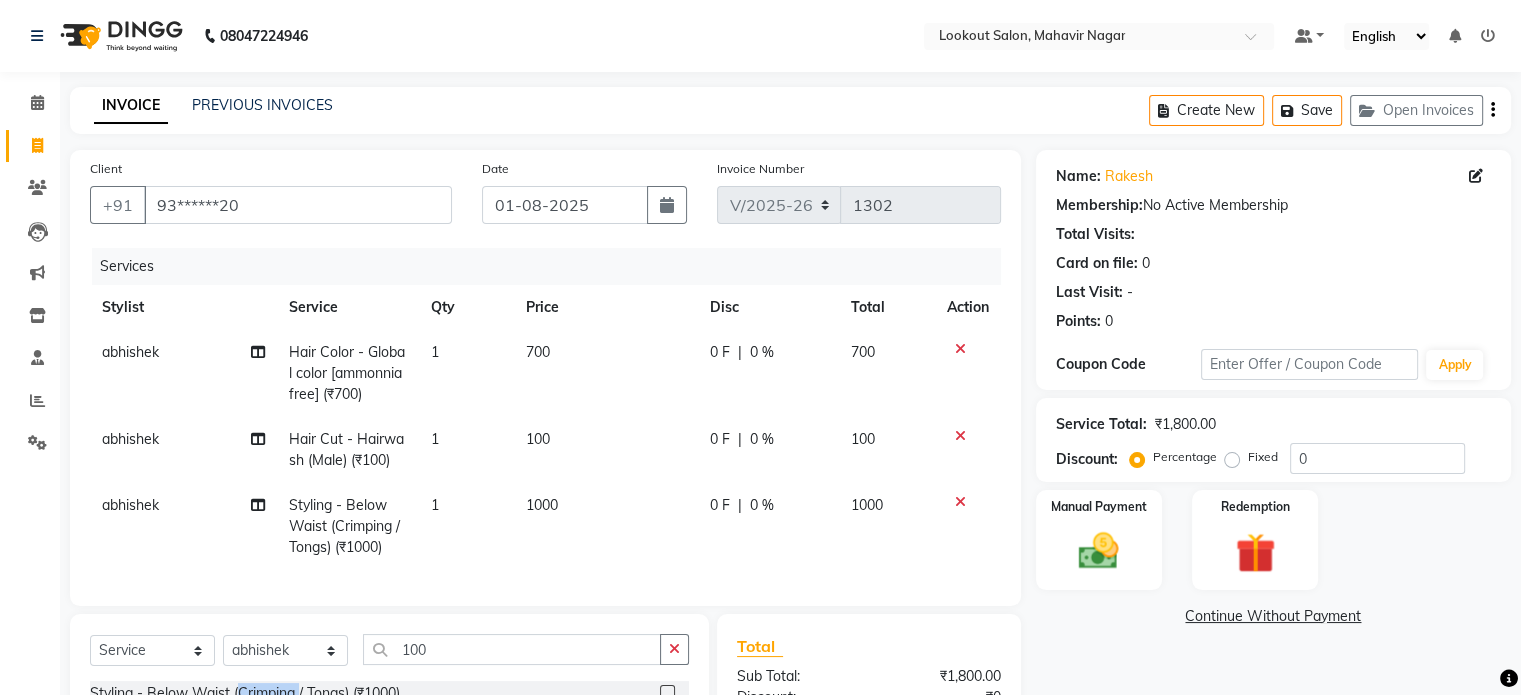 checkbox on "false" 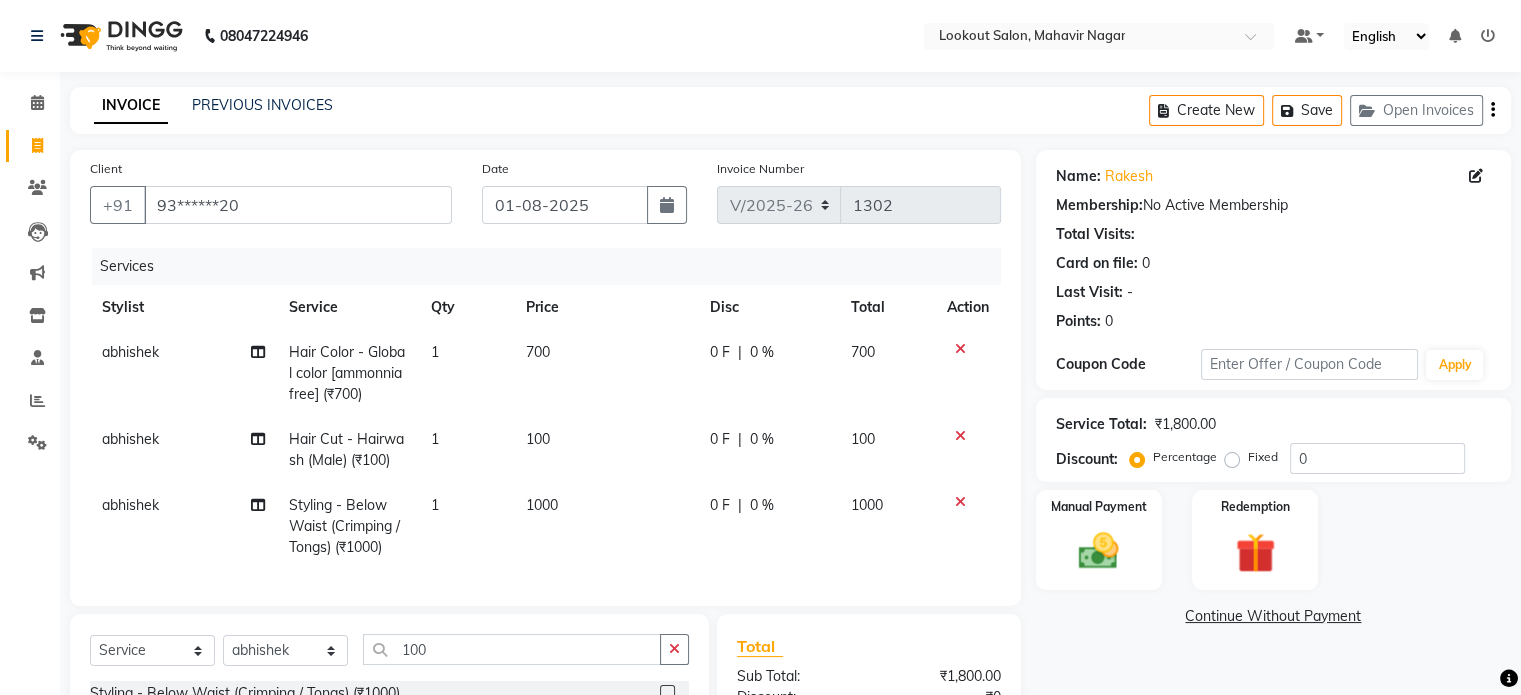 click 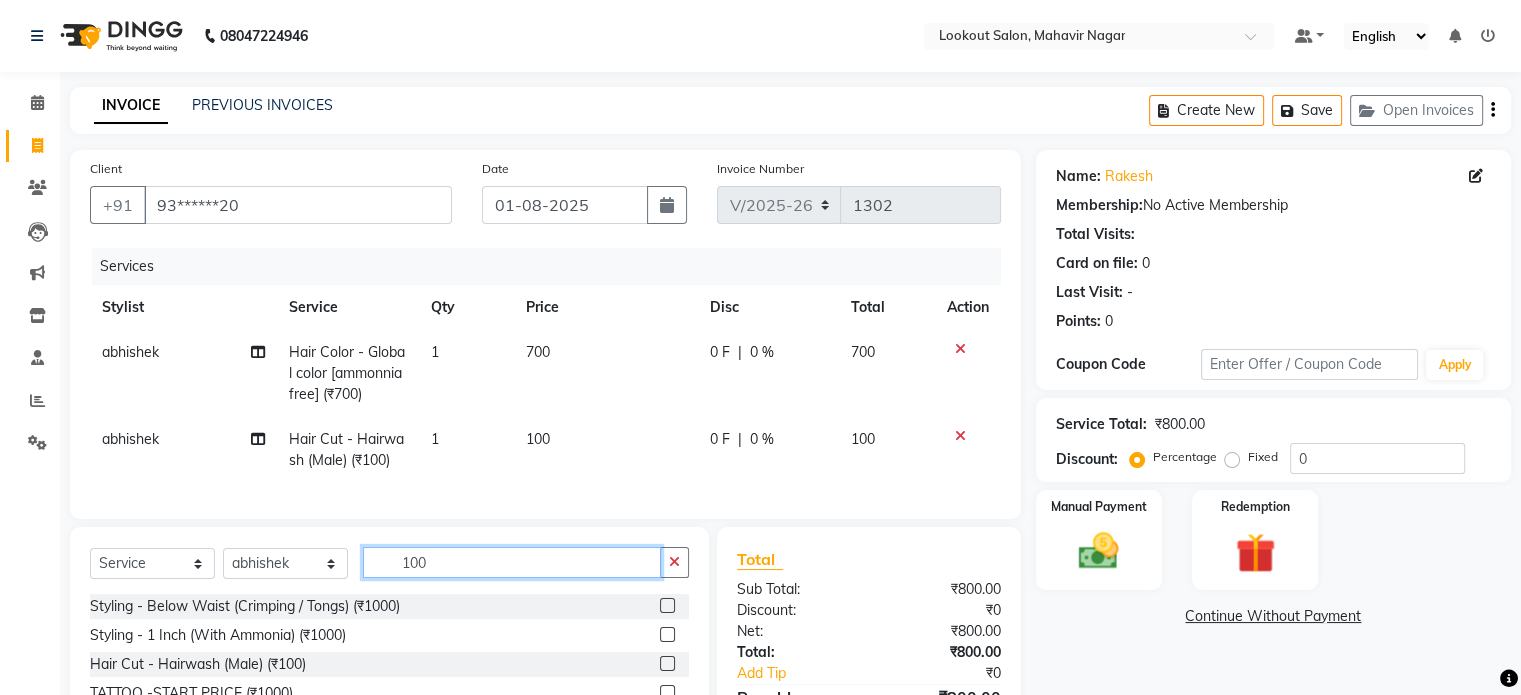 click on "100" 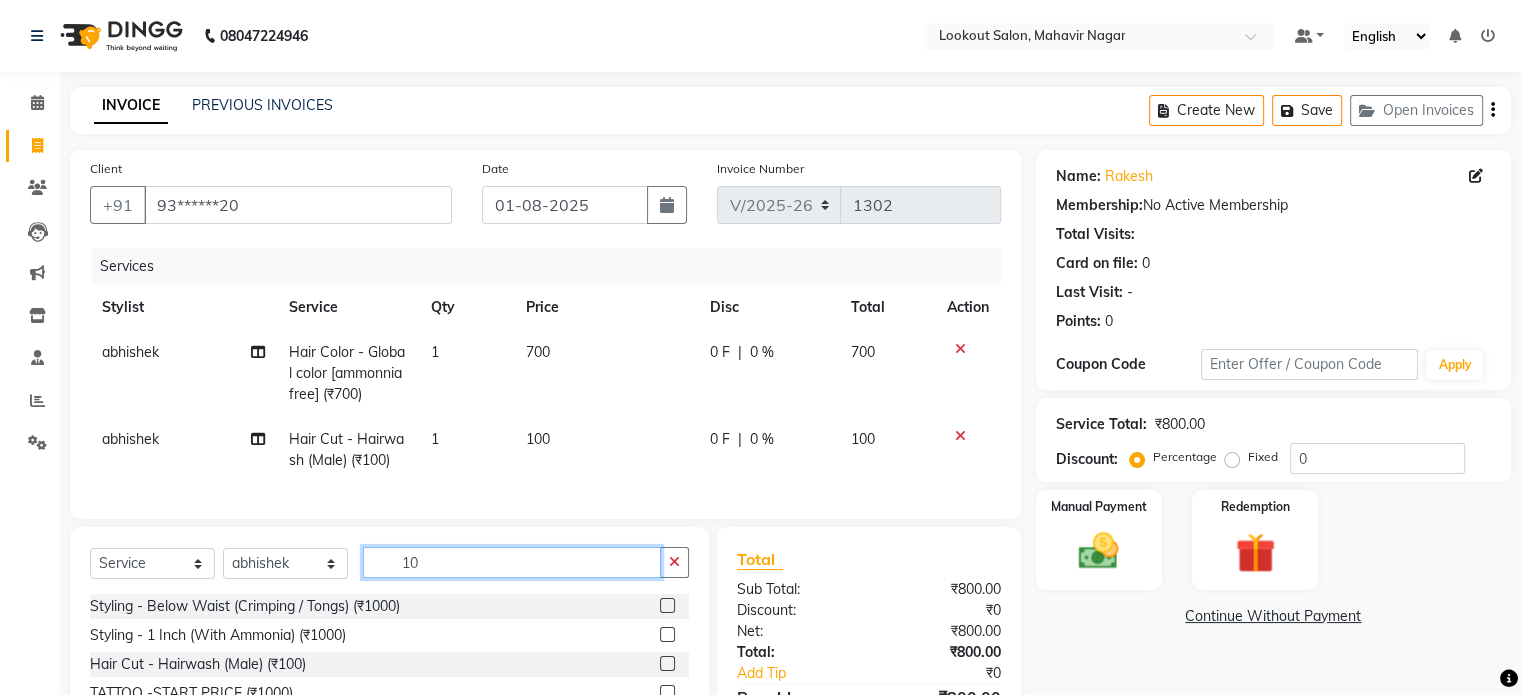 type on "1" 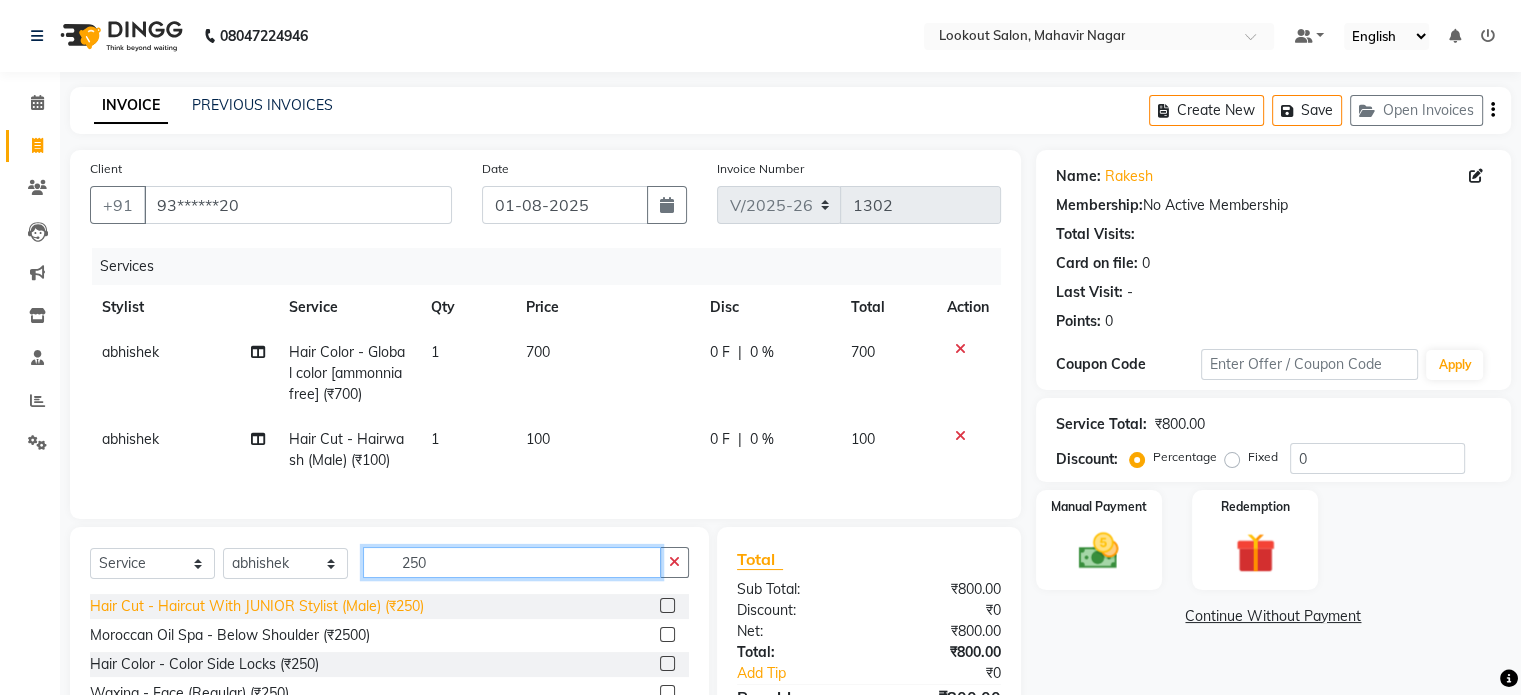 type on "250" 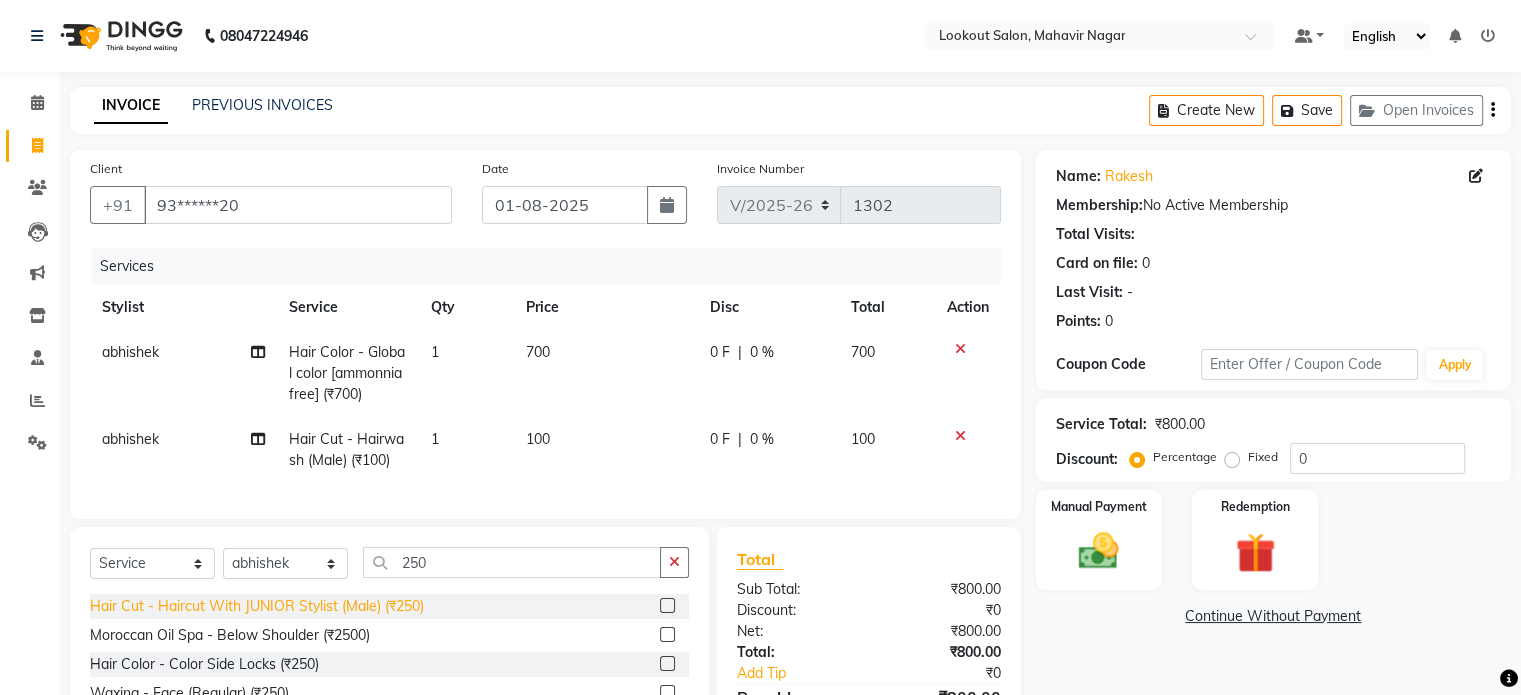 click on "Hair Cut - Haircut With JUNIOR Stylist (Male) (₹250)" 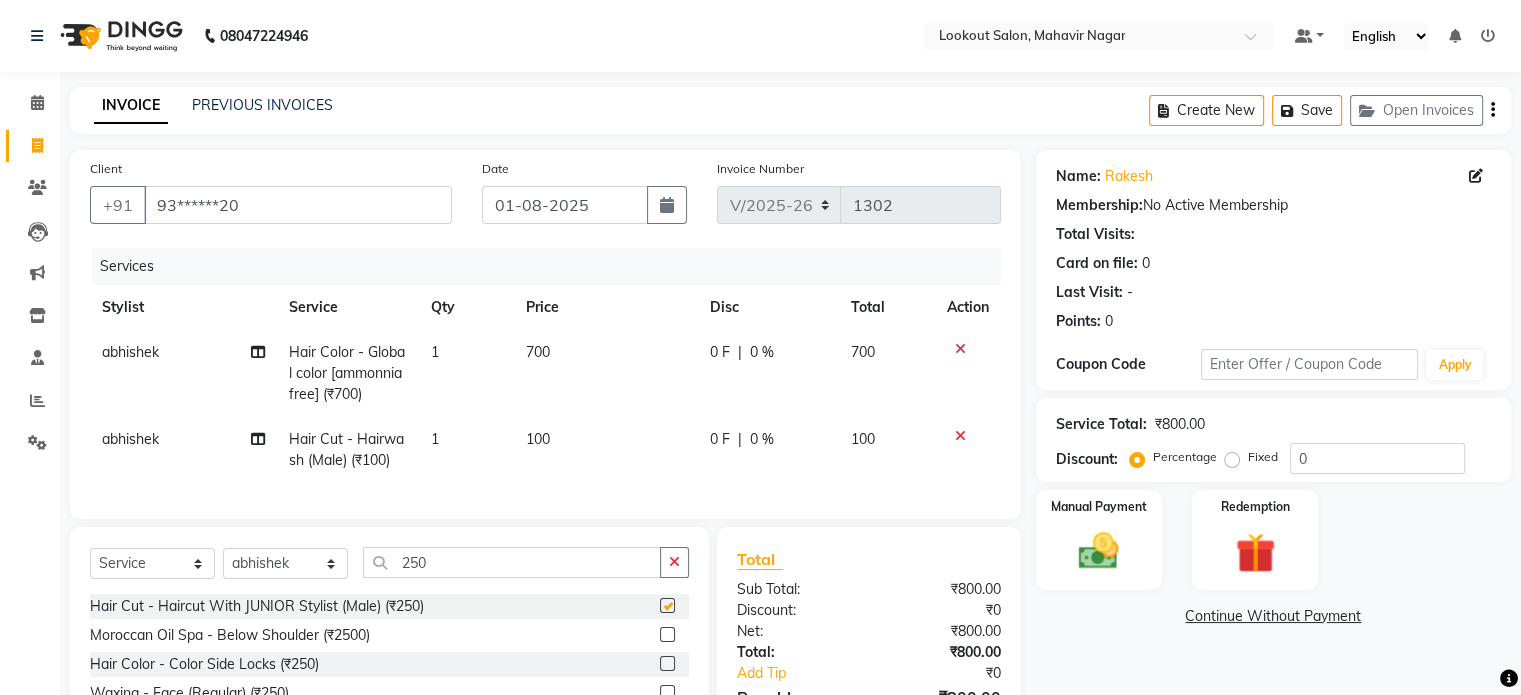 checkbox on "false" 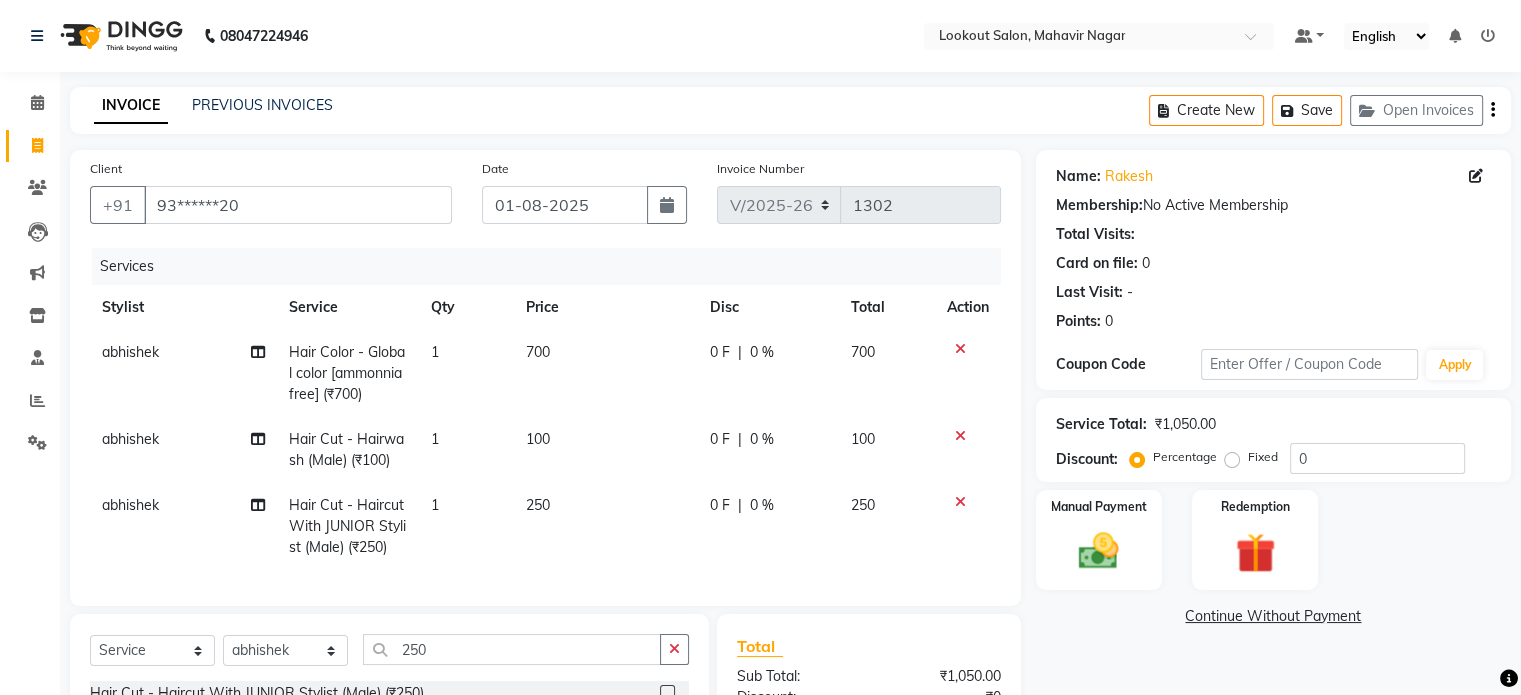 scroll, scrollTop: 260, scrollLeft: 0, axis: vertical 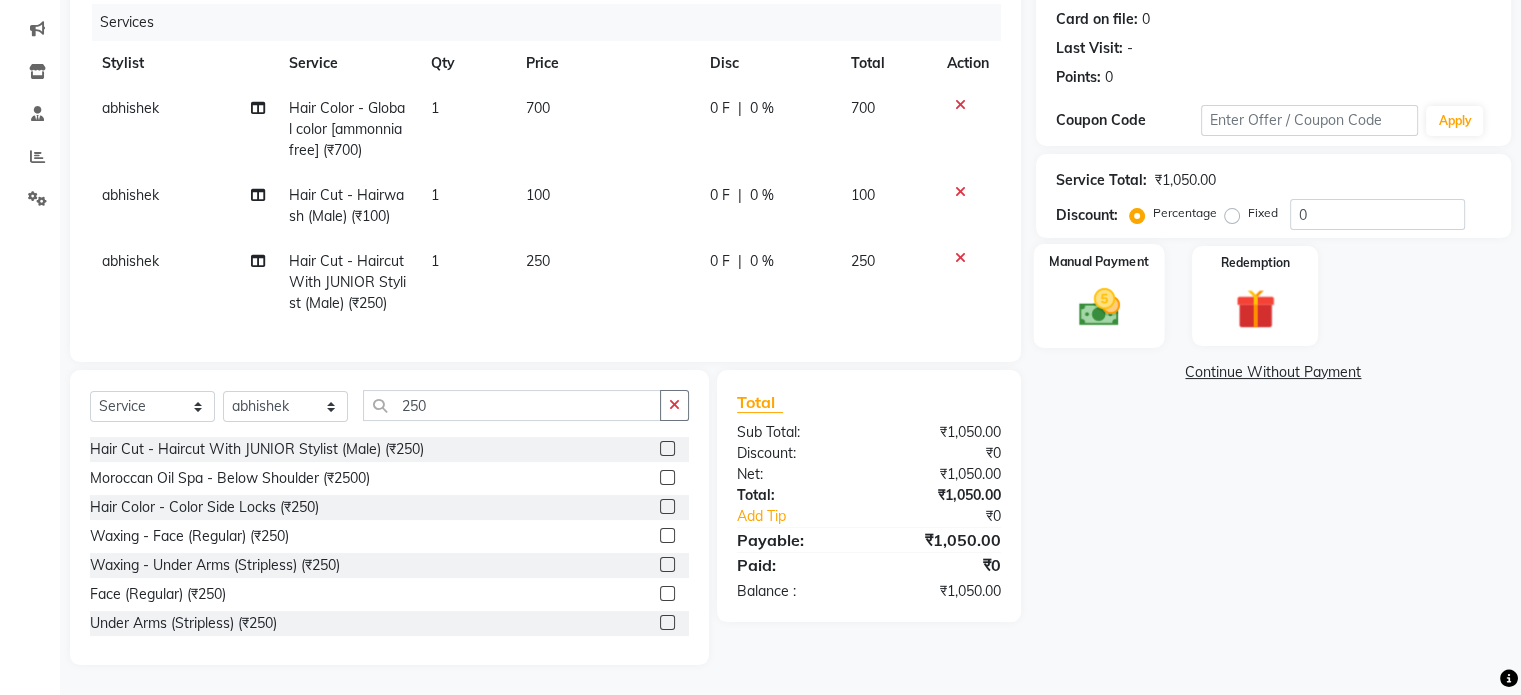 click 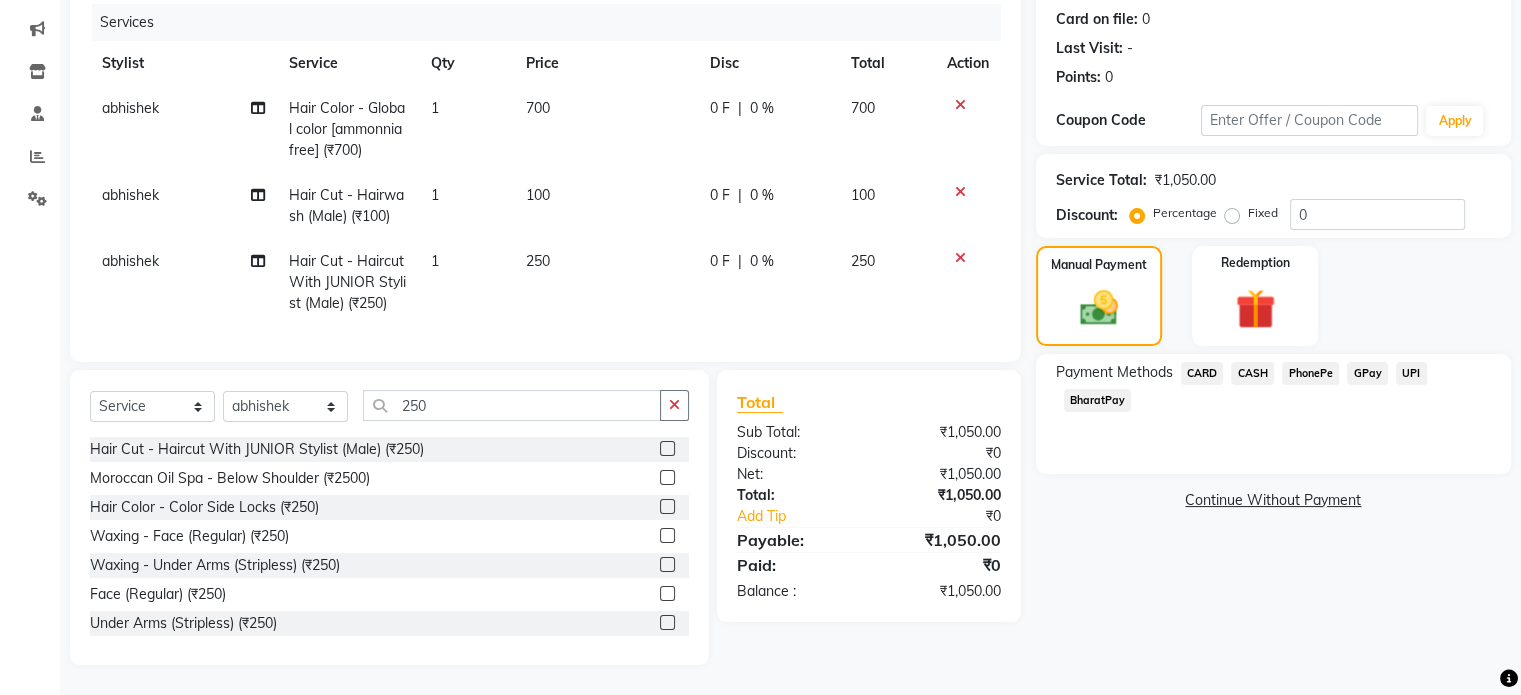 click on "CASH" 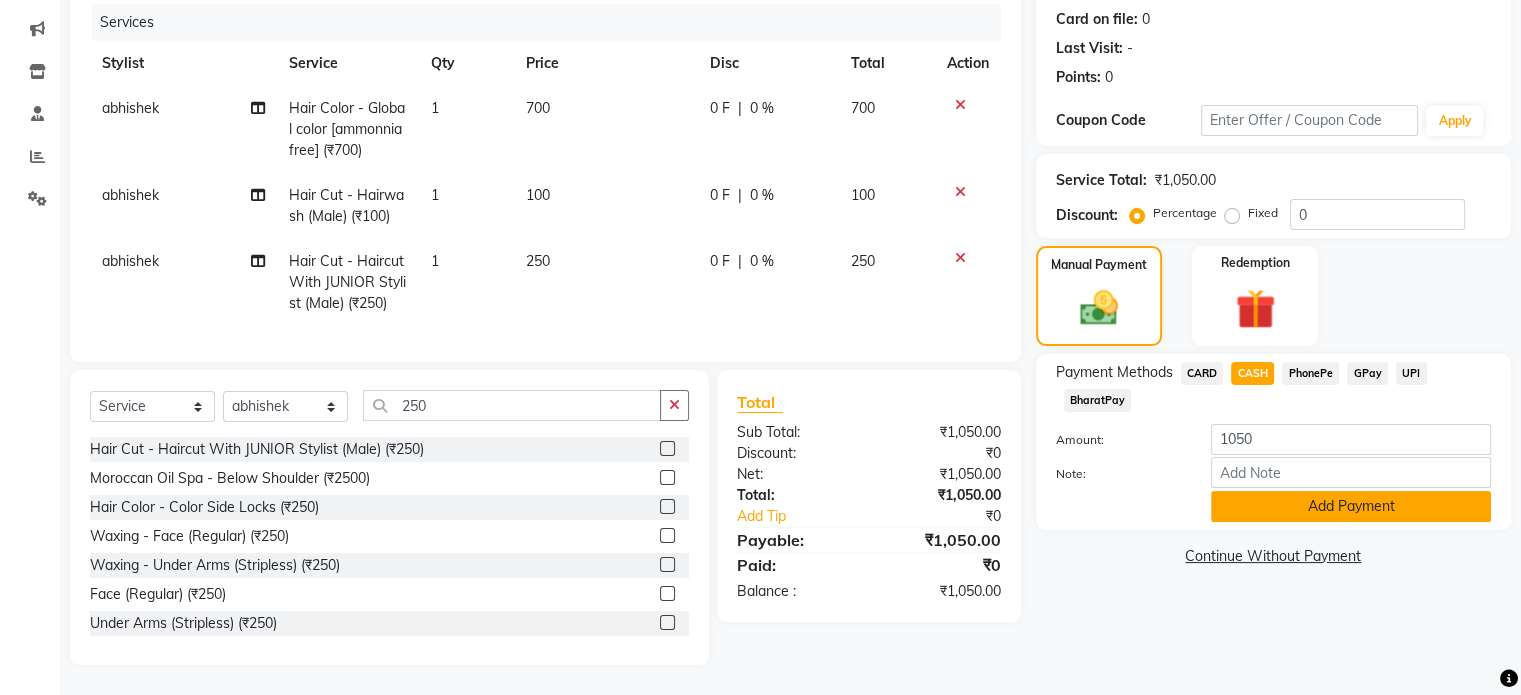 click on "Add Payment" 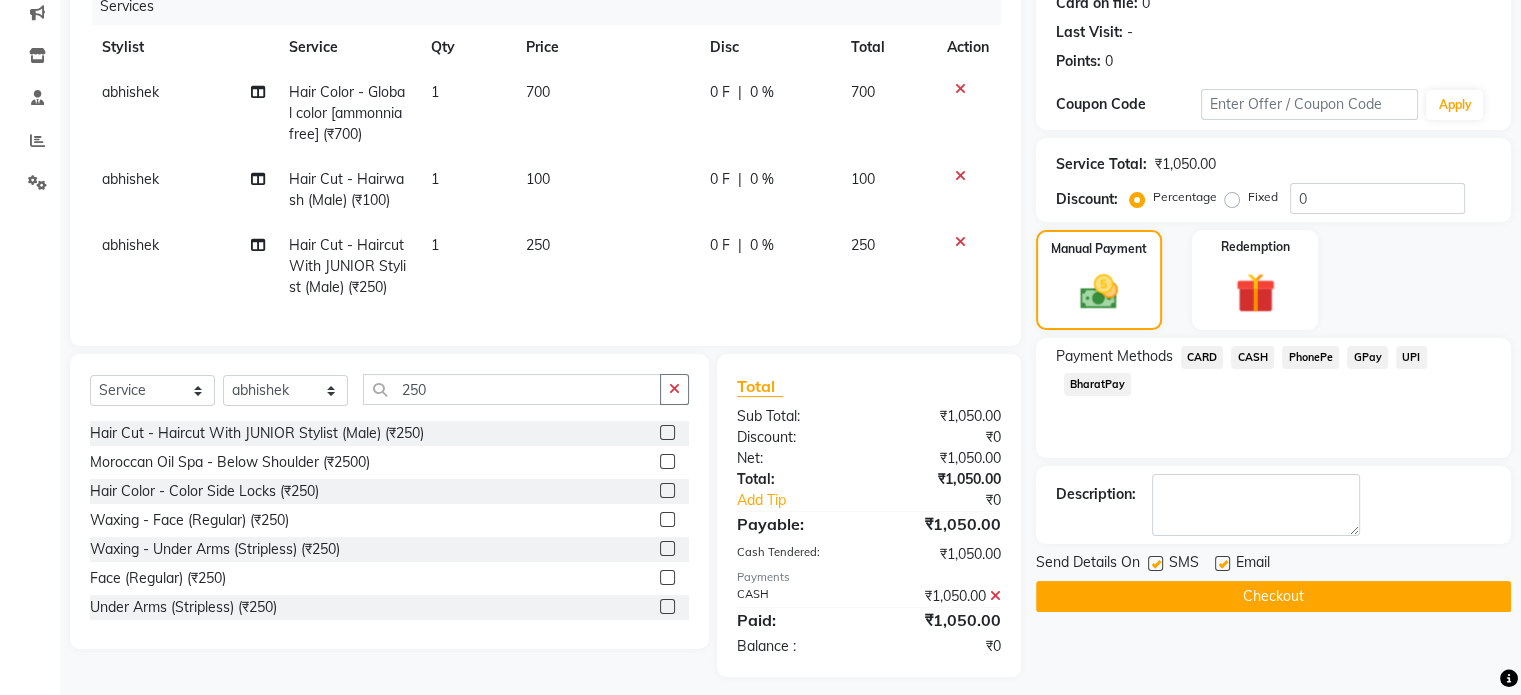 scroll, scrollTop: 287, scrollLeft: 0, axis: vertical 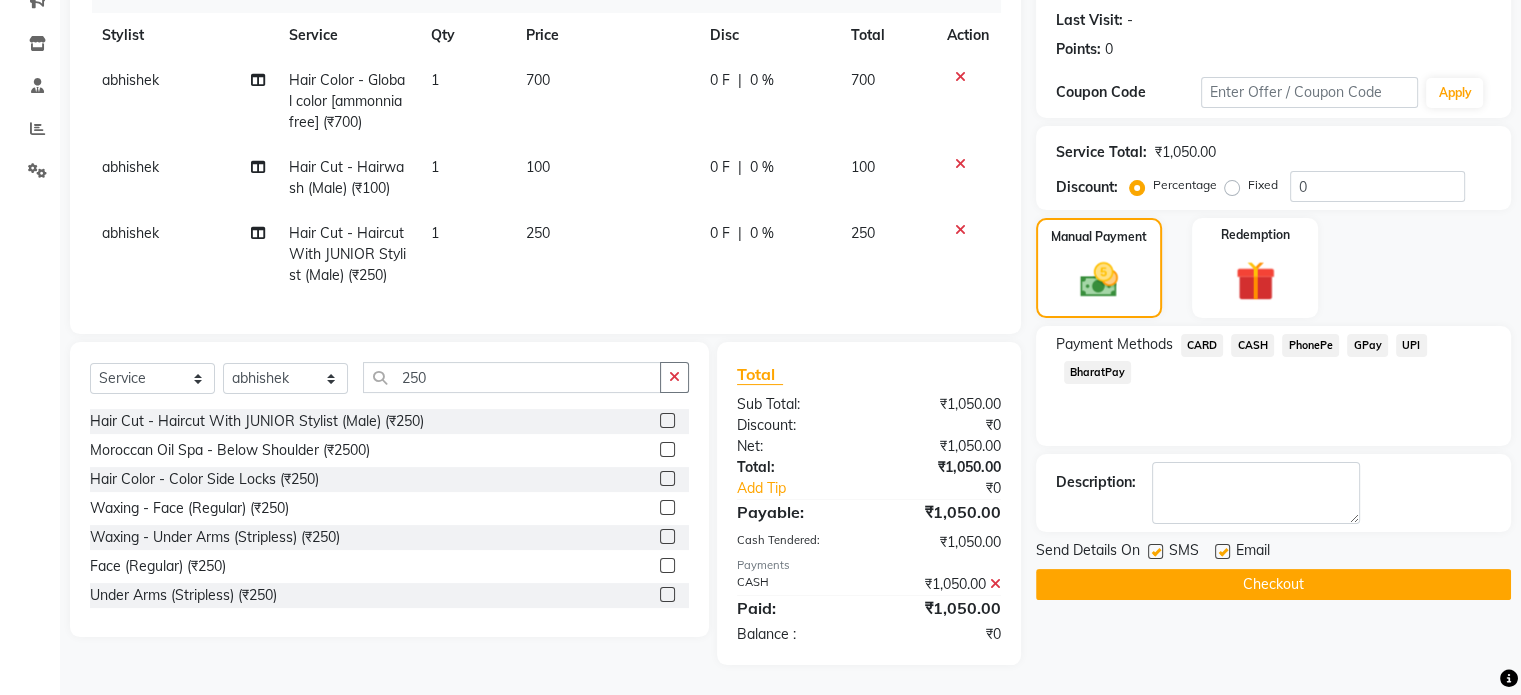 click on "Checkout" 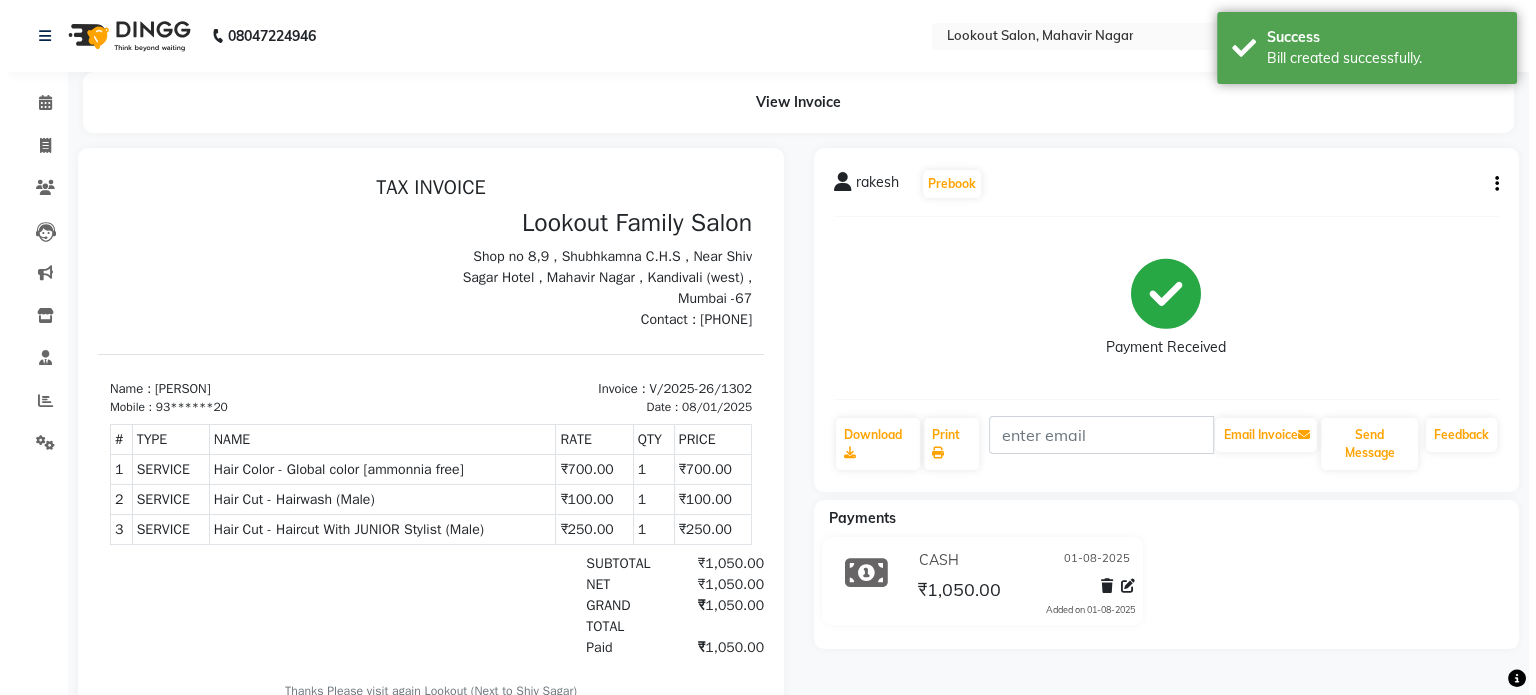 scroll, scrollTop: 0, scrollLeft: 0, axis: both 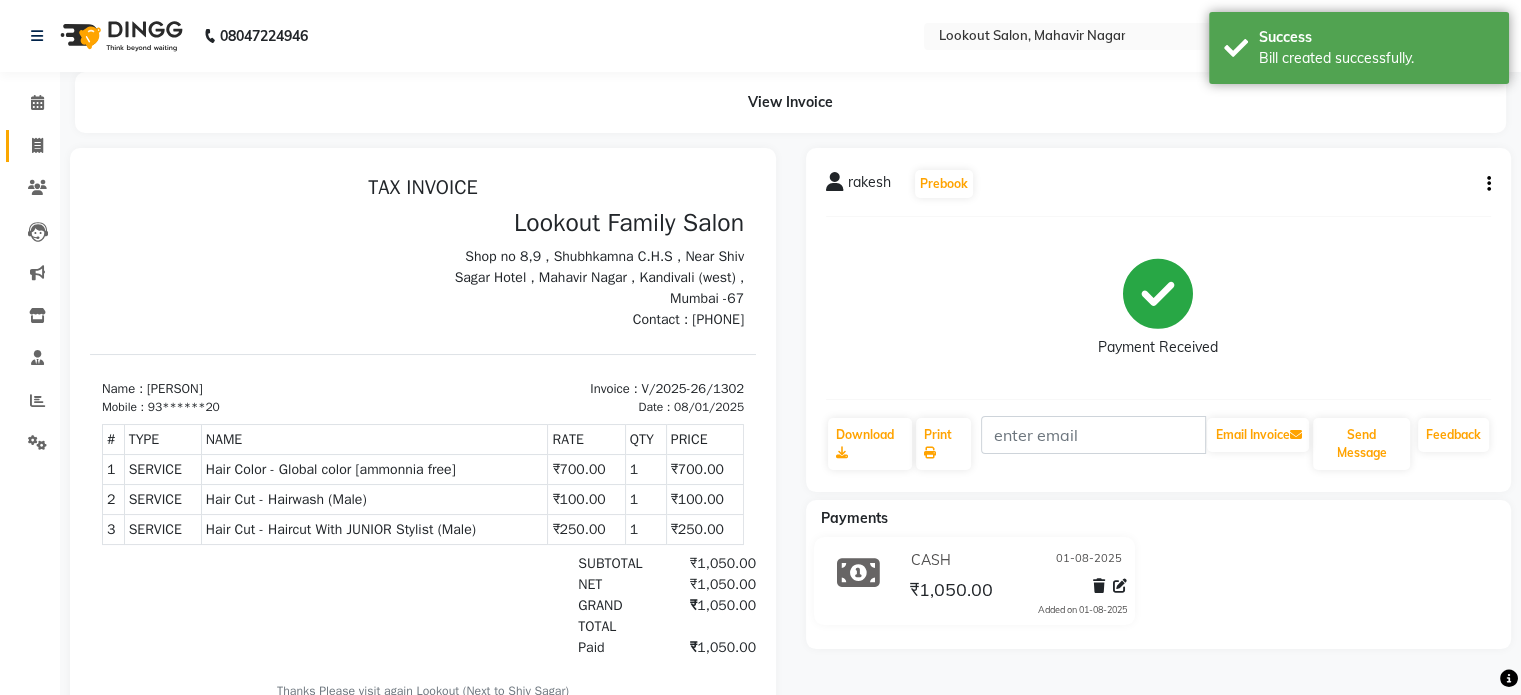 click on "Invoice" 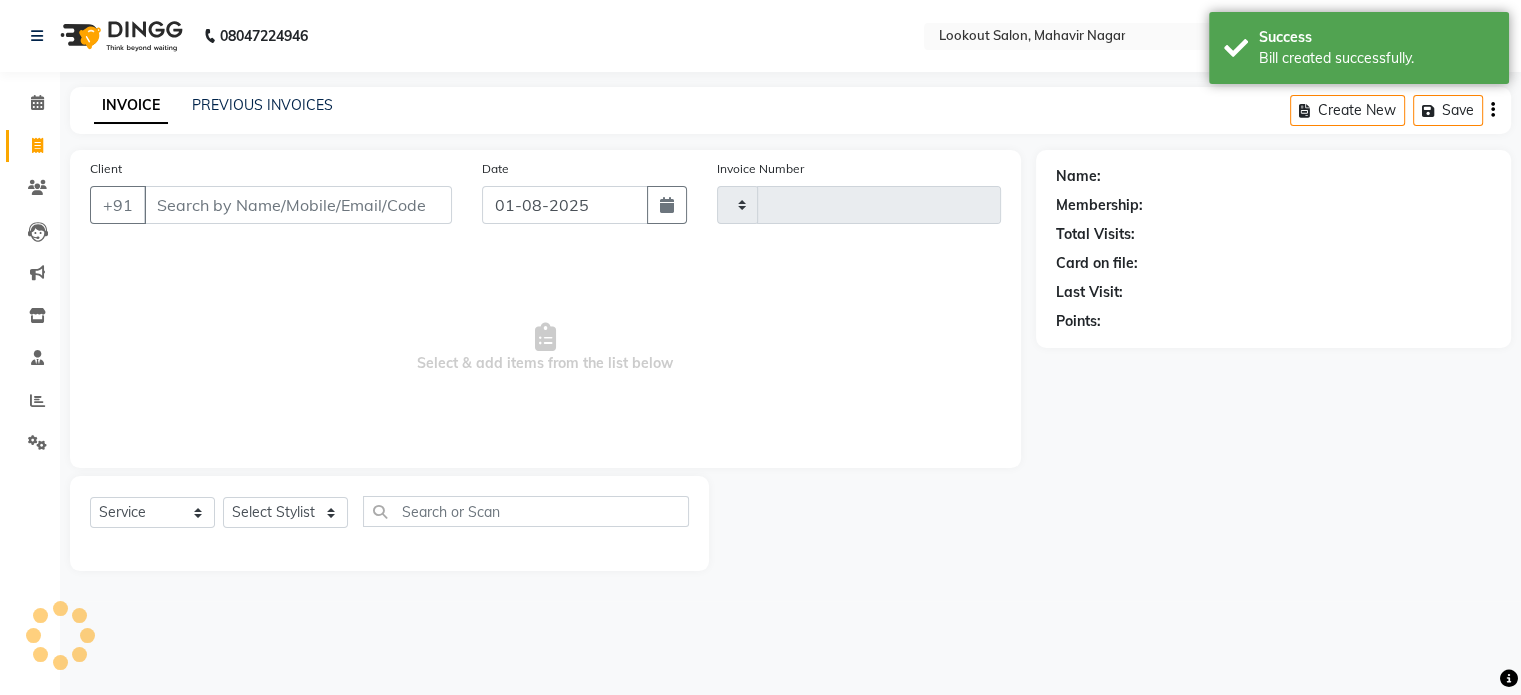 type on "1303" 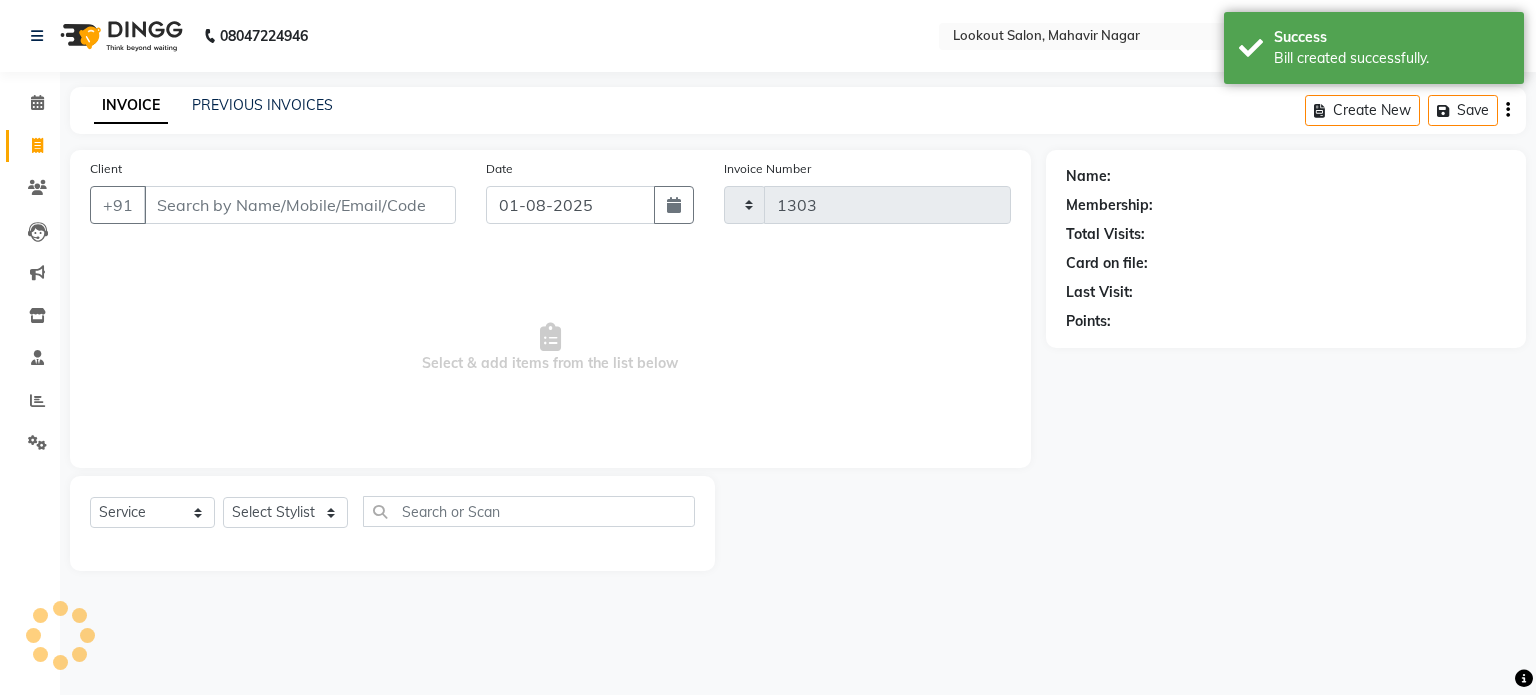 select on "150" 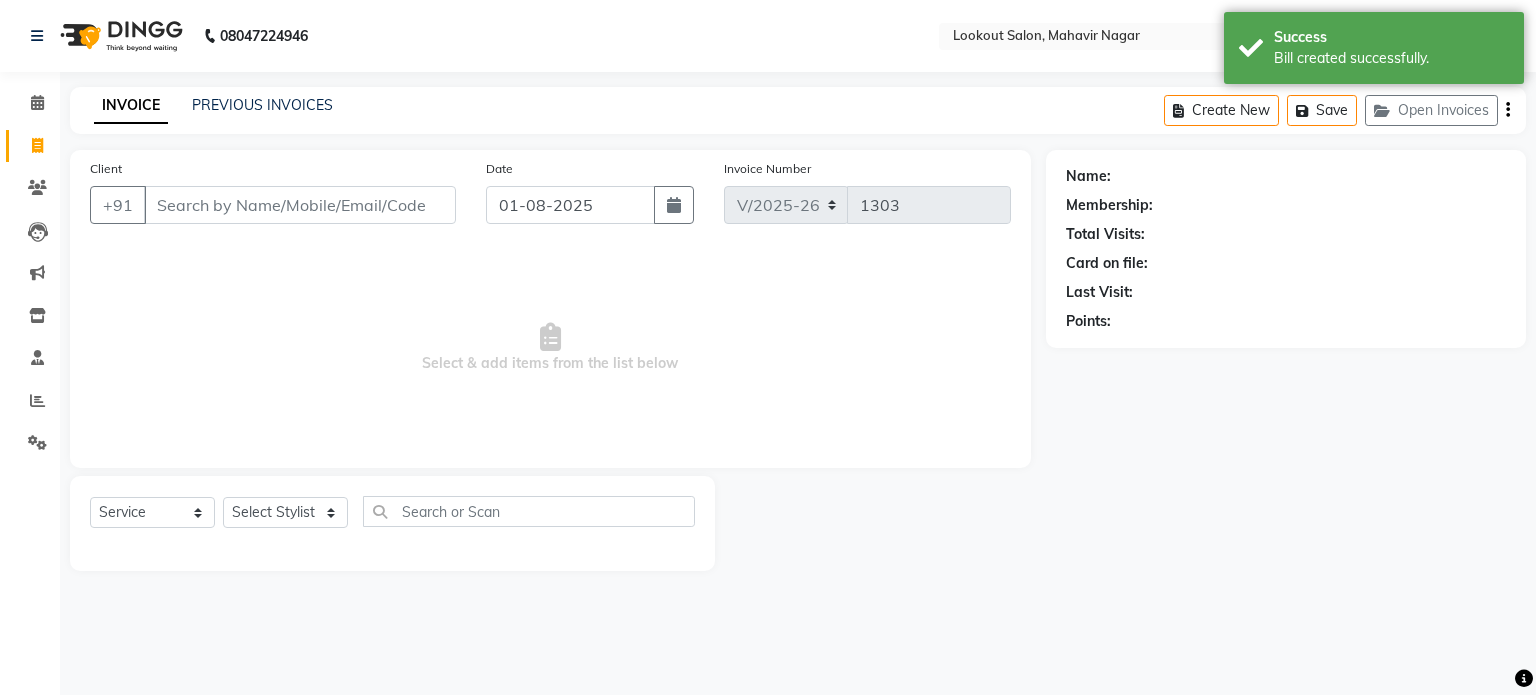 click on "Client" at bounding box center (300, 205) 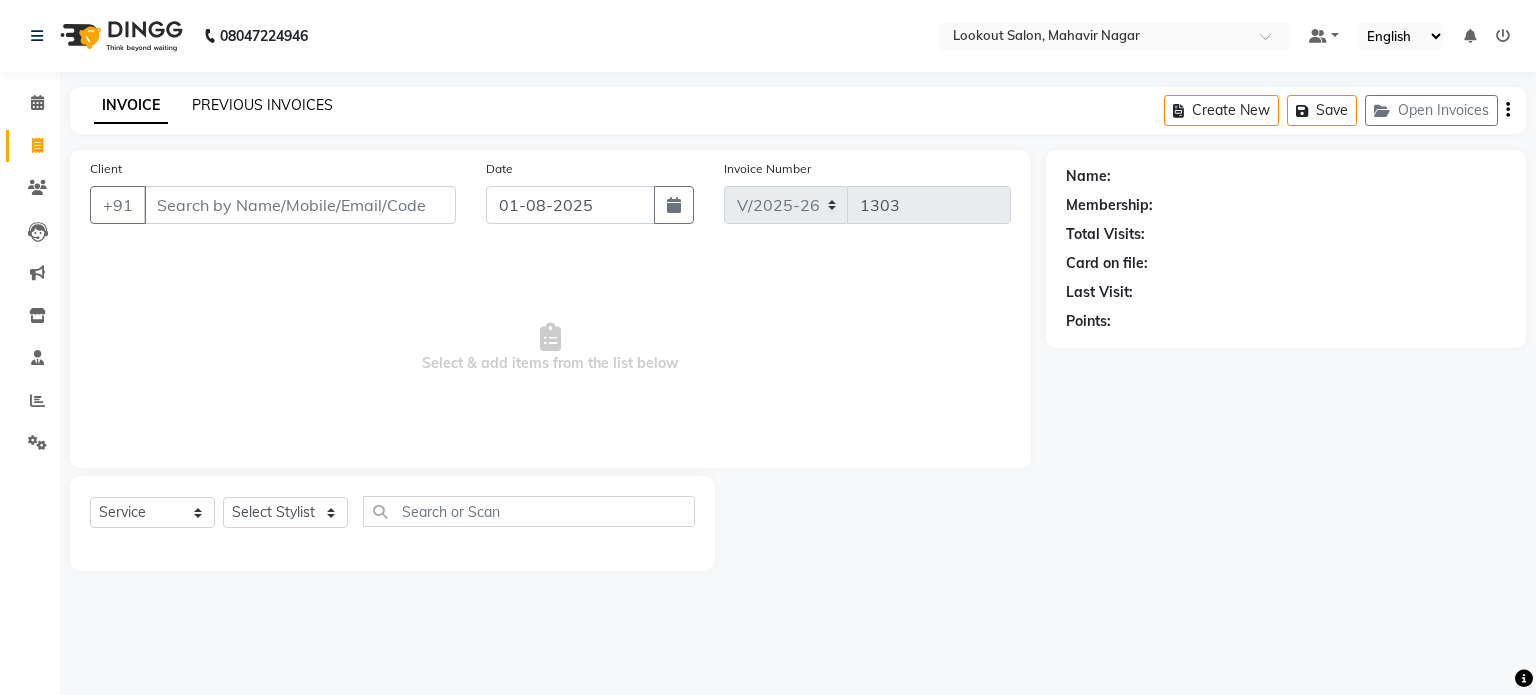 click on "PREVIOUS INVOICES" 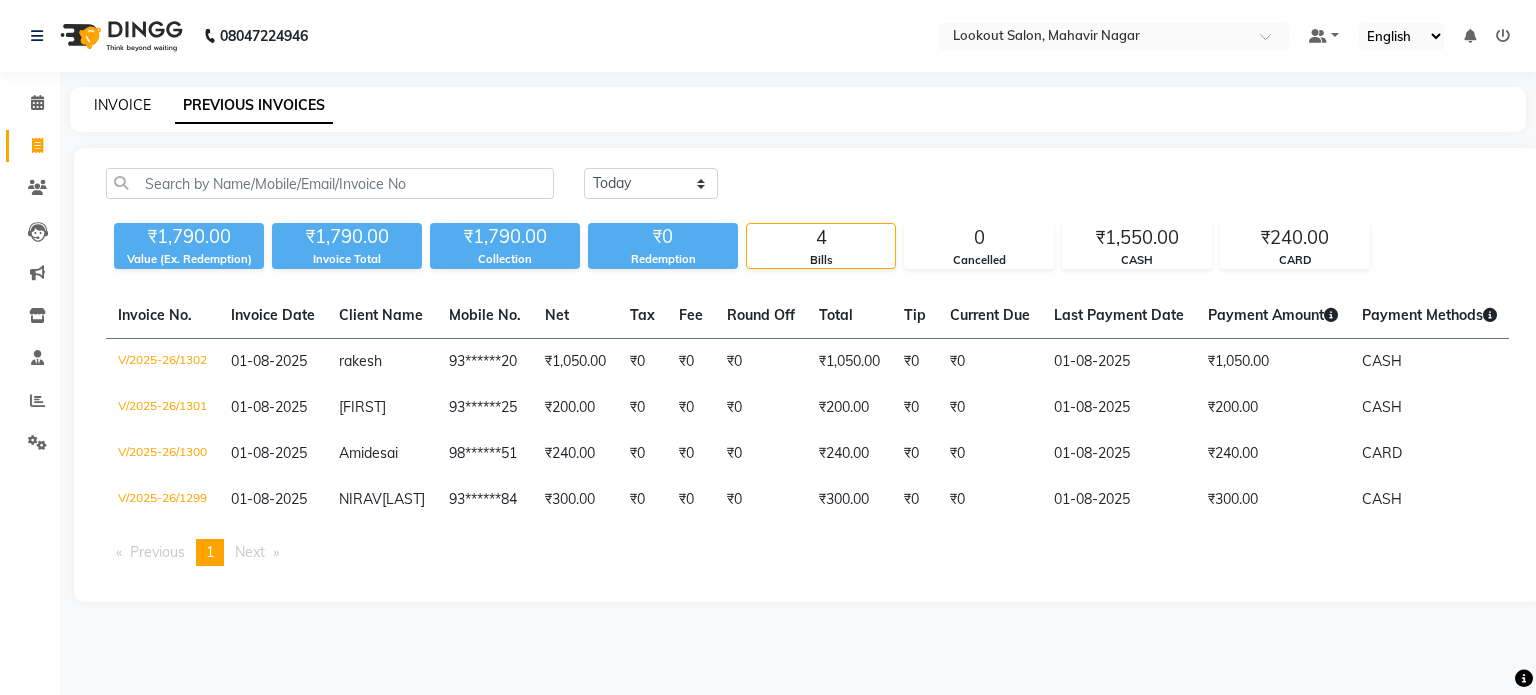 click on "INVOICE" 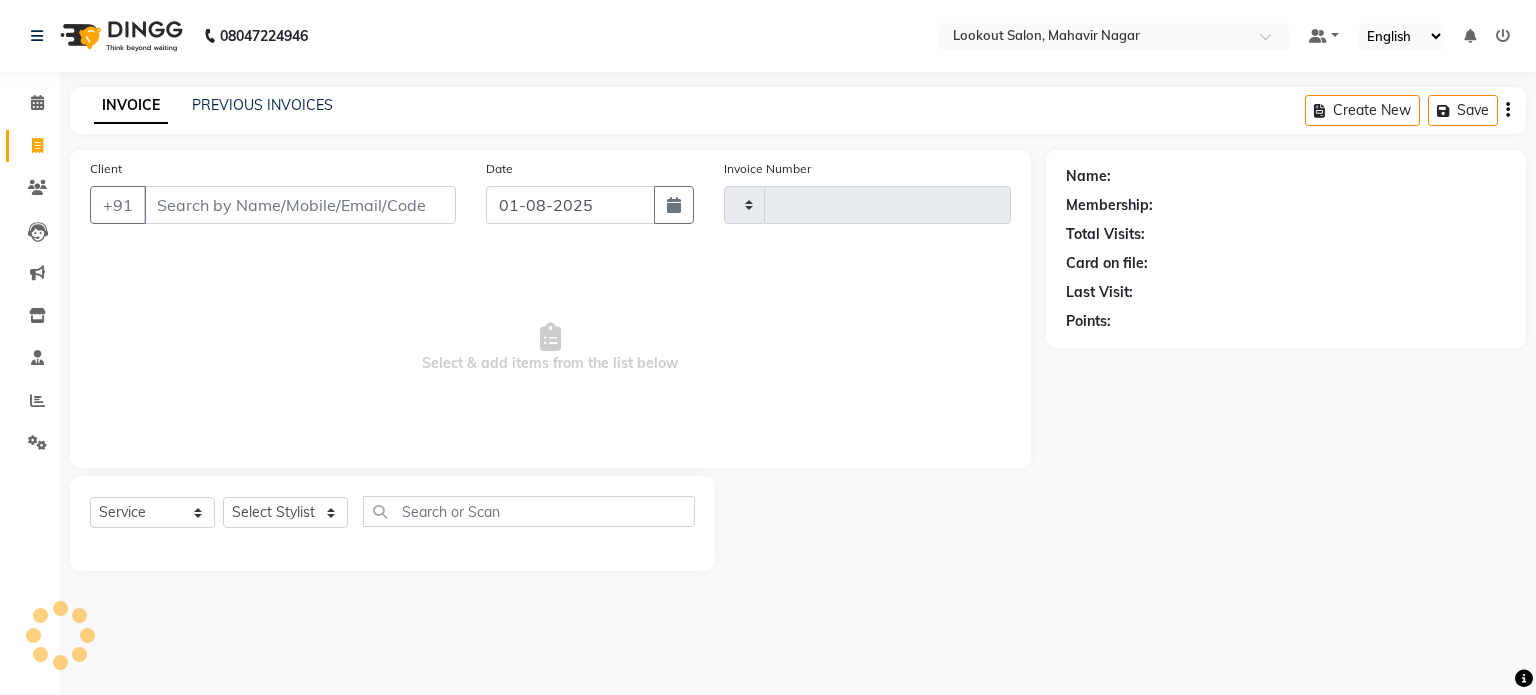 type on "1303" 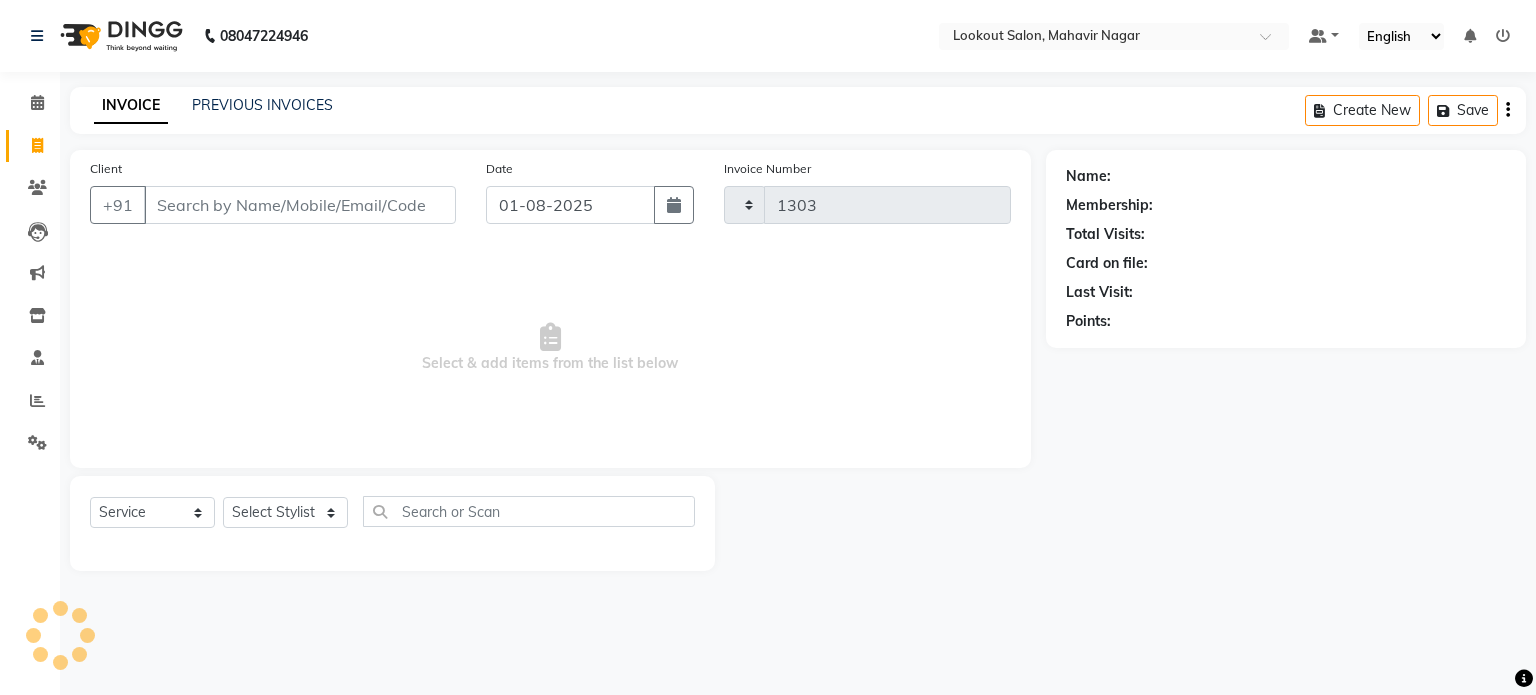 select on "150" 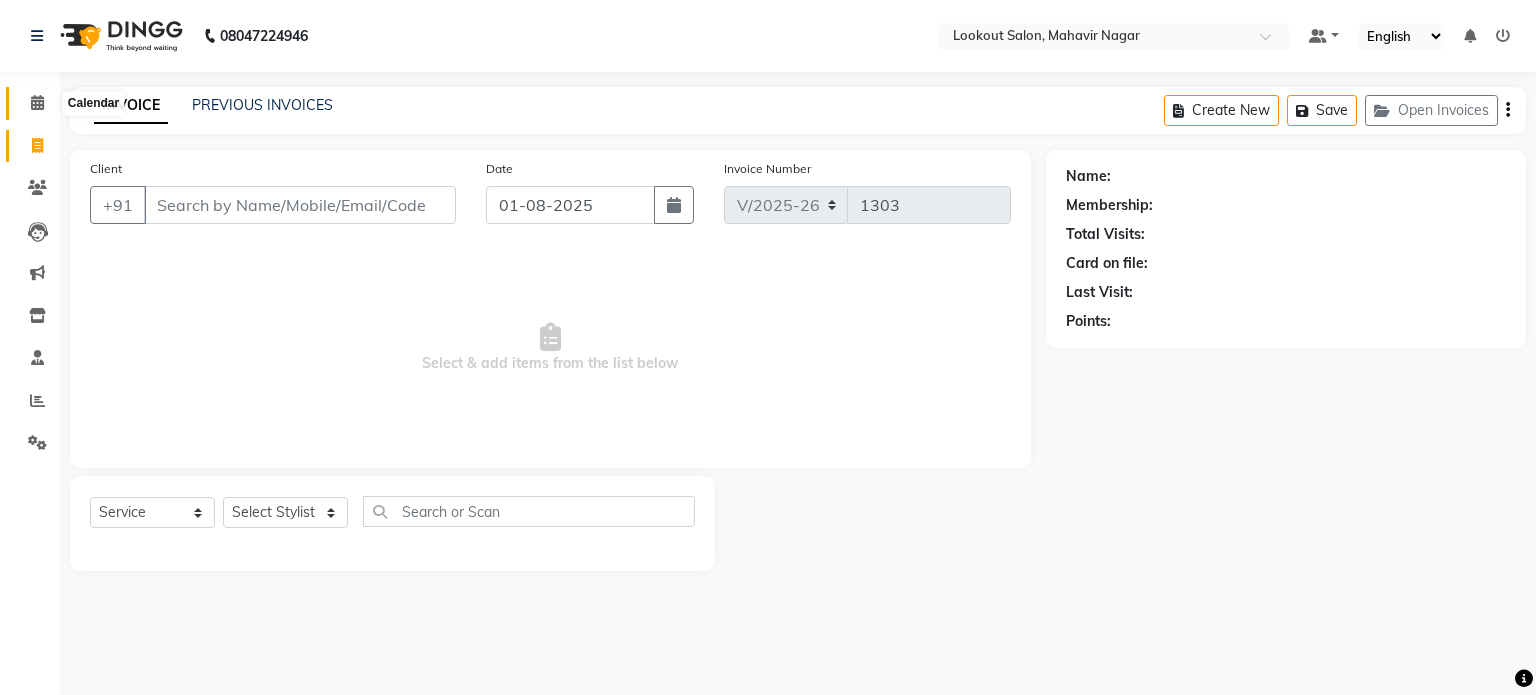 click 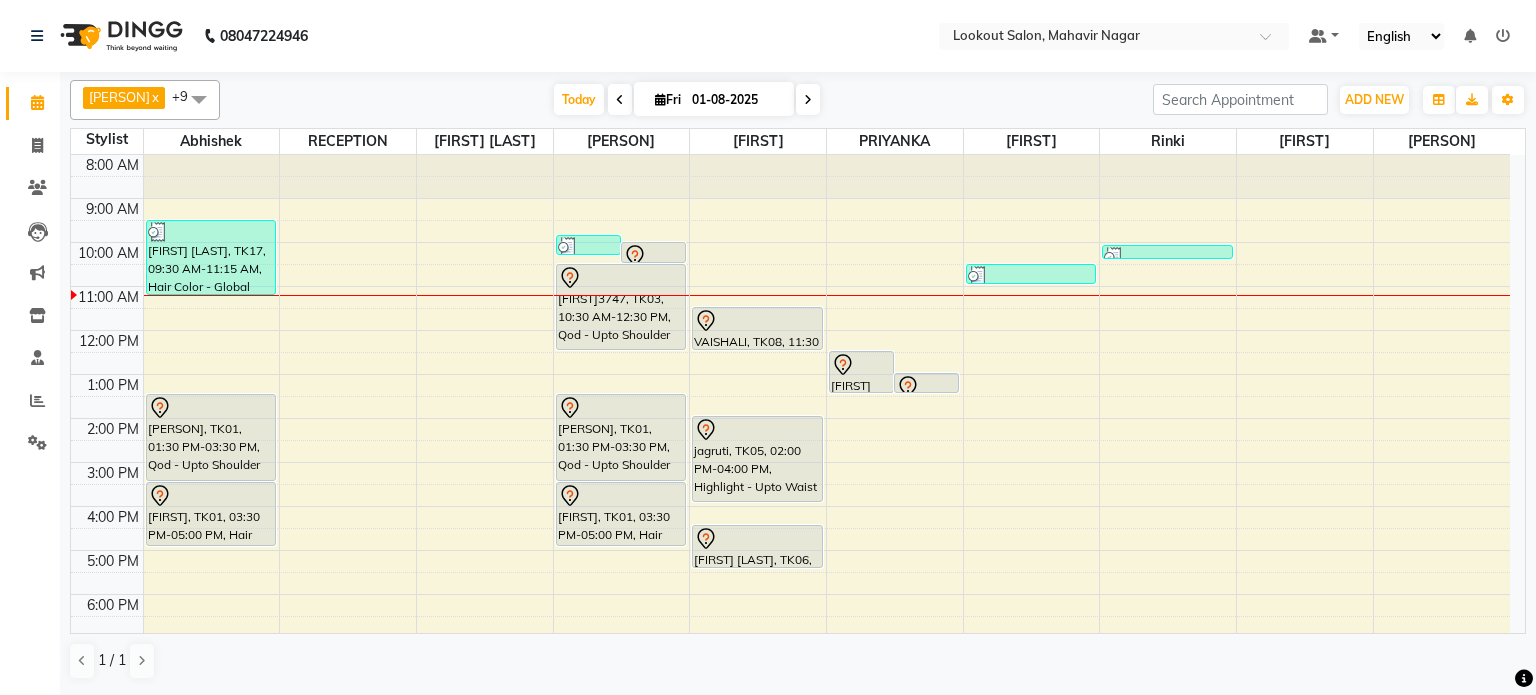 scroll, scrollTop: 0, scrollLeft: 0, axis: both 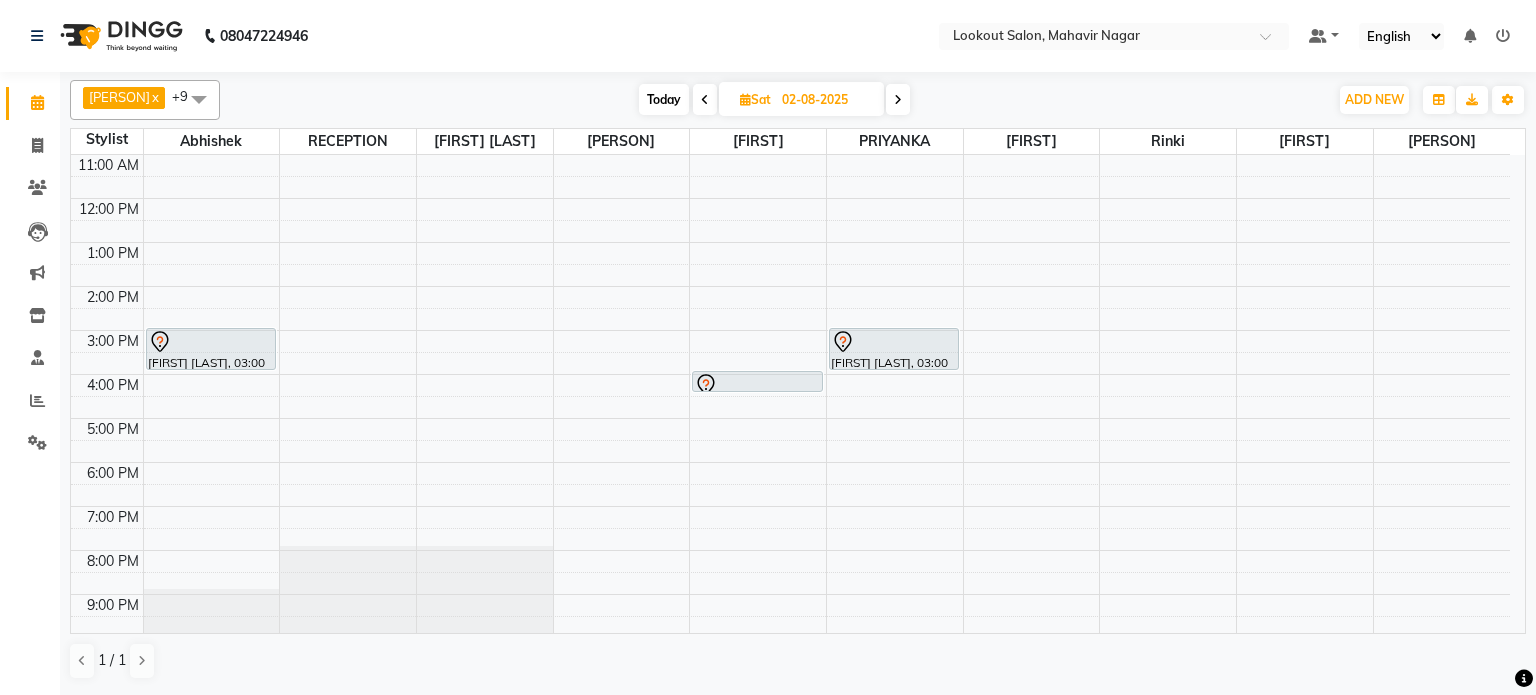 click on "02-08-2025" at bounding box center [826, 100] 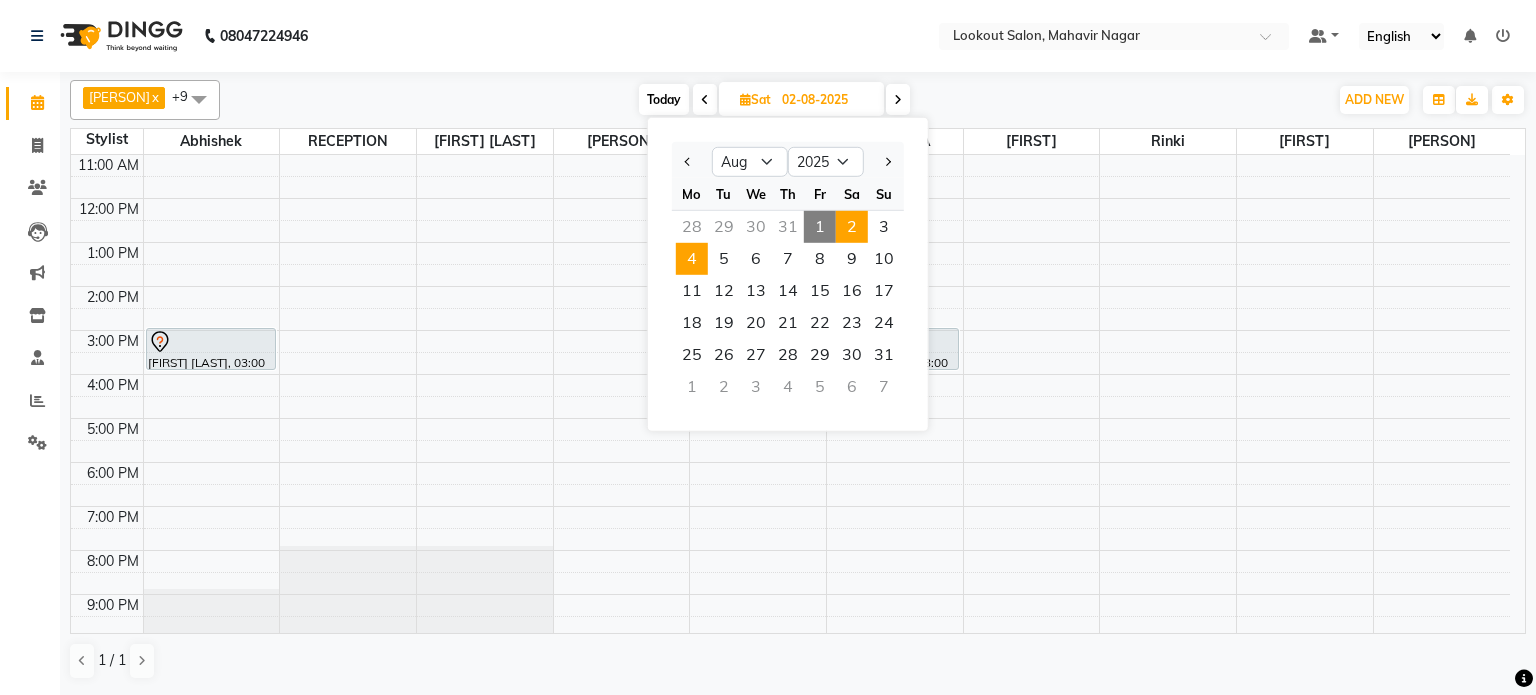 click on "4" at bounding box center (692, 259) 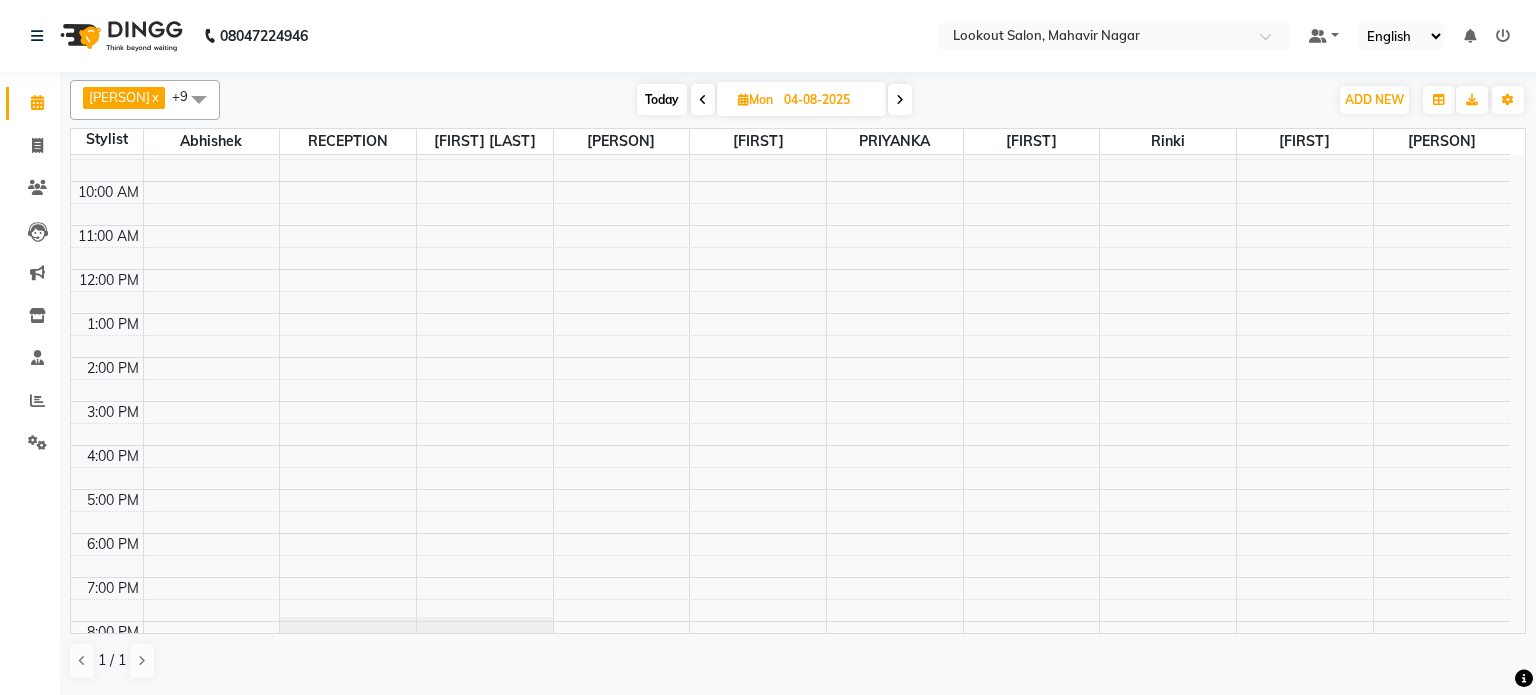 scroll, scrollTop: 0, scrollLeft: 0, axis: both 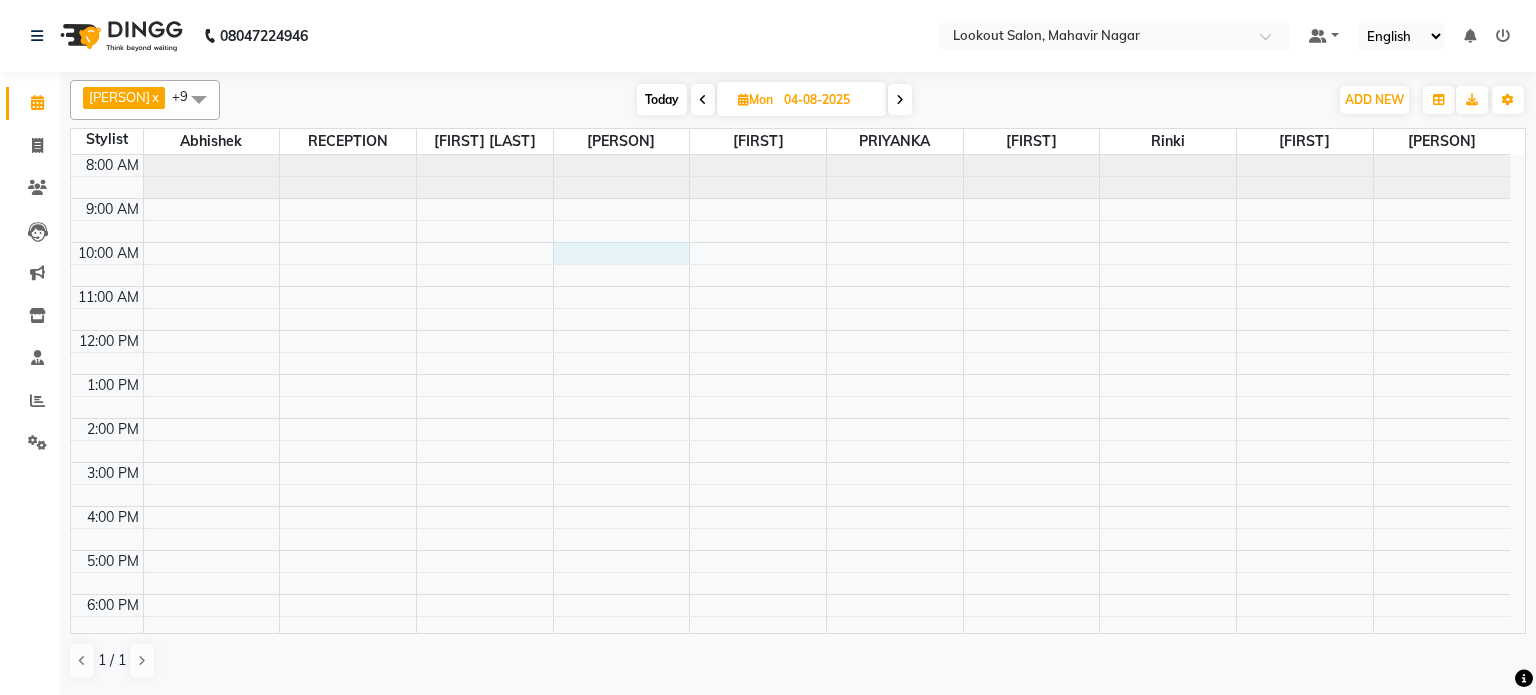 click on "8:00 AM 9:00 AM 10:00 AM 11:00 AM 12:00 PM 1:00 PM 2:00 PM 3:00 PM 4:00 PM 5:00 PM 6:00 PM 7:00 PM 8:00 PM 9:00 PM 10:00 PM" at bounding box center (790, 484) 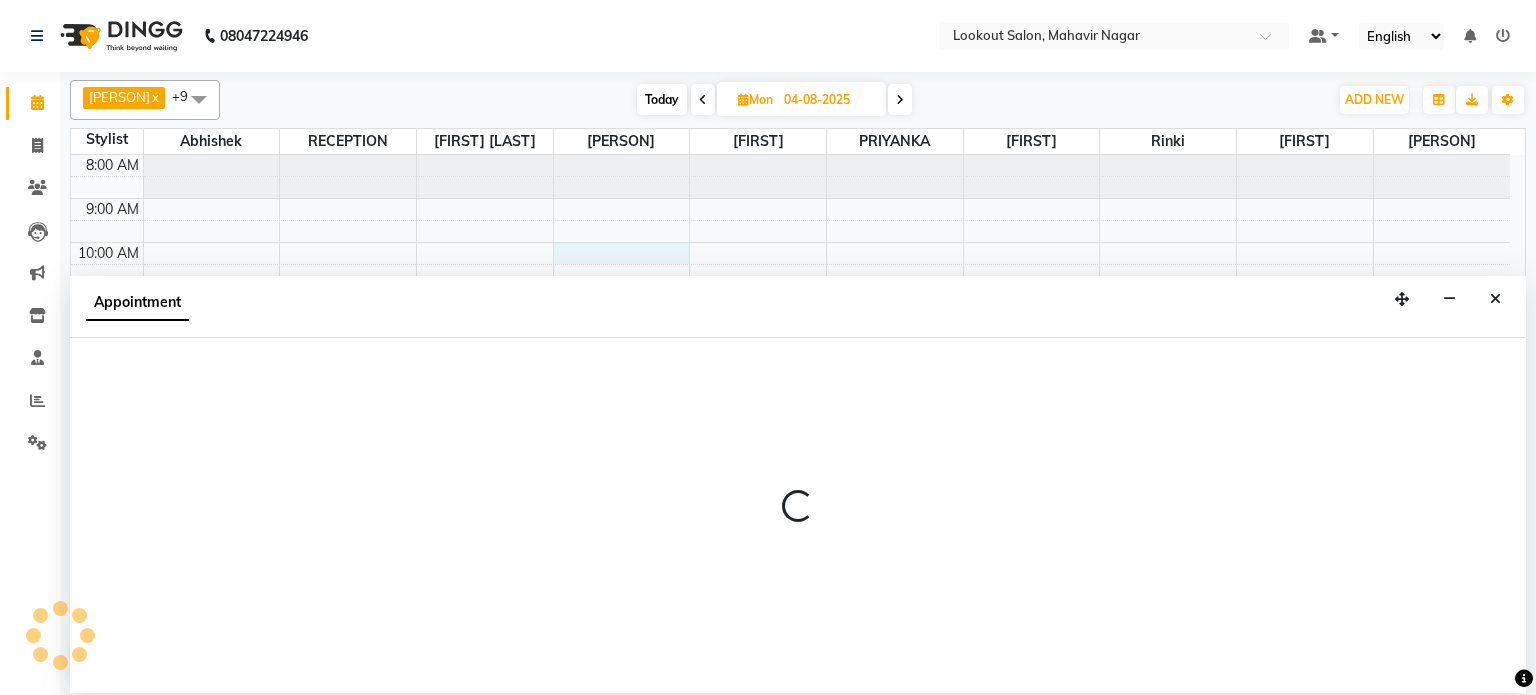 select on "11446" 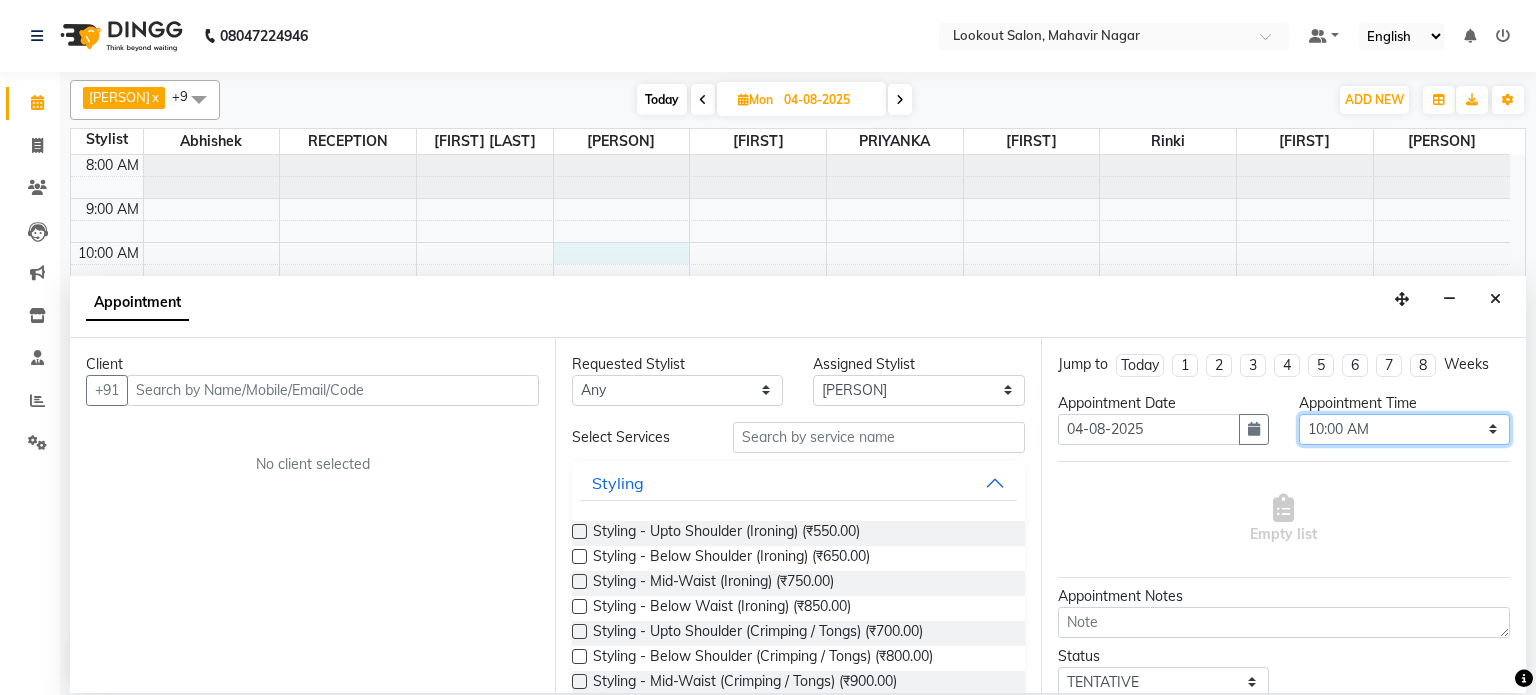 click on "Select 09:00 AM 09:15 AM 09:30 AM 09:45 AM 10:00 AM 10:15 AM 10:30 AM 10:45 AM 11:00 AM 11:15 AM 11:30 AM 11:45 AM 12:00 PM 12:15 PM 12:30 PM 12:45 PM 01:00 PM 01:15 PM 01:30 PM 01:45 PM 02:00 PM 02:15 PM 02:30 PM 02:45 PM 03:00 PM 03:15 PM 03:30 PM 03:45 PM 04:00 PM 04:15 PM 04:30 PM 04:45 PM 05:00 PM 05:15 PM 05:30 PM 05:45 PM 06:00 PM 06:15 PM 06:30 PM 06:45 PM 07:00 PM 07:15 PM 07:30 PM 07:45 PM 08:00 PM 08:15 PM 08:30 PM 08:45 PM 09:00 PM 09:15 PM 09:30 PM 09:45 PM 10:00 PM" at bounding box center (1404, 429) 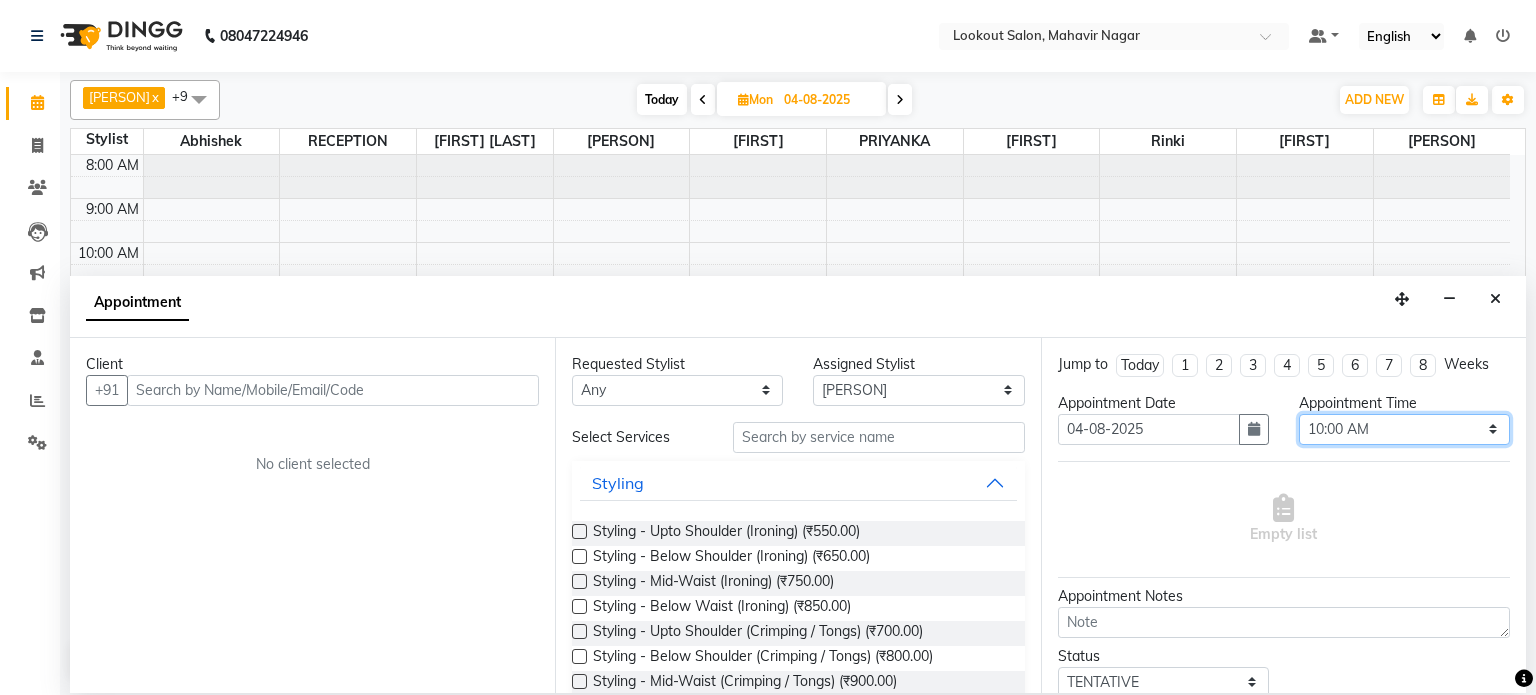 click on "Select 09:00 AM 09:15 AM 09:30 AM 09:45 AM 10:00 AM 10:15 AM 10:30 AM 10:45 AM 11:00 AM 11:15 AM 11:30 AM 11:45 AM 12:00 PM 12:15 PM 12:30 PM 12:45 PM 01:00 PM 01:15 PM 01:30 PM 01:45 PM 02:00 PM 02:15 PM 02:30 PM 02:45 PM 03:00 PM 03:15 PM 03:30 PM 03:45 PM 04:00 PM 04:15 PM 04:30 PM 04:45 PM 05:00 PM 05:15 PM 05:30 PM 05:45 PM 06:00 PM 06:15 PM 06:30 PM 06:45 PM 07:00 PM 07:15 PM 07:30 PM 07:45 PM 08:00 PM 08:15 PM 08:30 PM 08:45 PM 09:00 PM 09:15 PM 09:30 PM 09:45 PM 10:00 PM" at bounding box center (1404, 429) 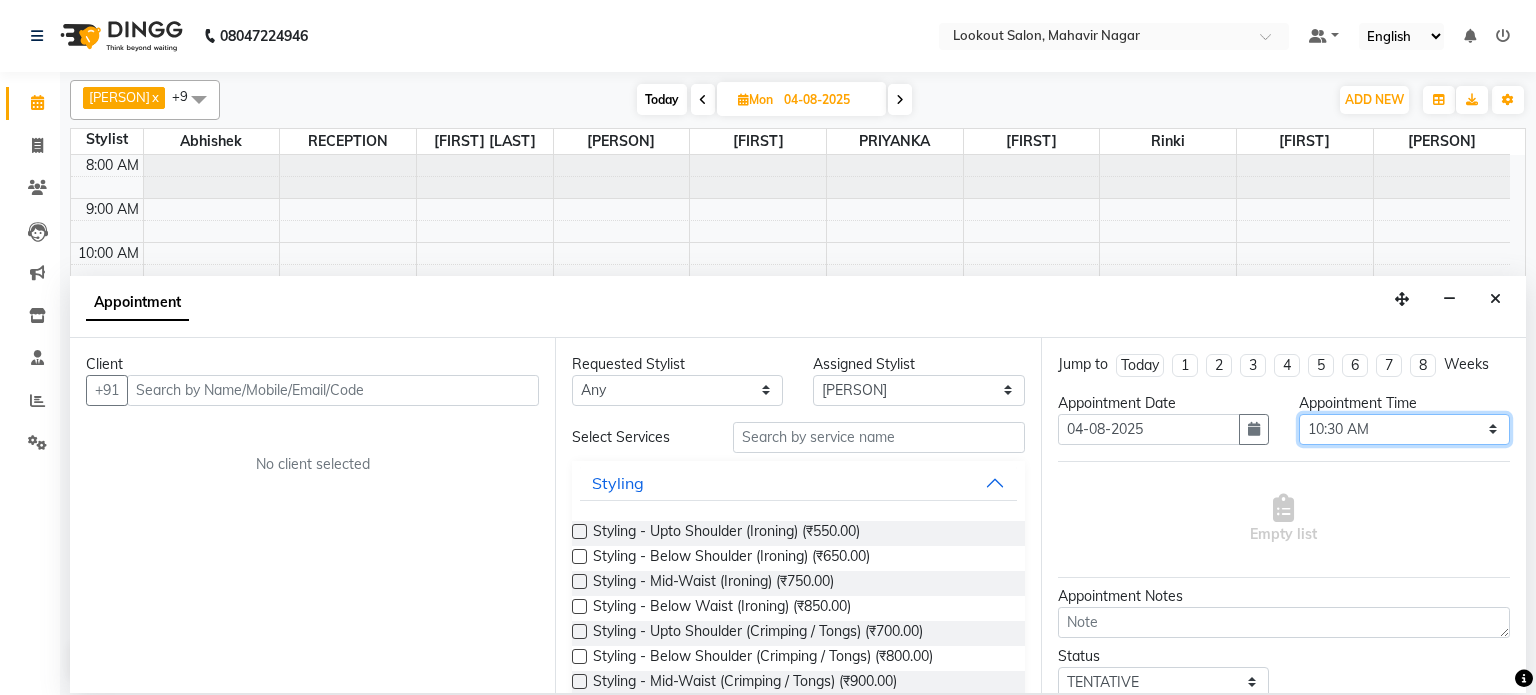 click on "Select 09:00 AM 09:15 AM 09:30 AM 09:45 AM 10:00 AM 10:15 AM 10:30 AM 10:45 AM 11:00 AM 11:15 AM 11:30 AM 11:45 AM 12:00 PM 12:15 PM 12:30 PM 12:45 PM 01:00 PM 01:15 PM 01:30 PM 01:45 PM 02:00 PM 02:15 PM 02:30 PM 02:45 PM 03:00 PM 03:15 PM 03:30 PM 03:45 PM 04:00 PM 04:15 PM 04:30 PM 04:45 PM 05:00 PM 05:15 PM 05:30 PM 05:45 PM 06:00 PM 06:15 PM 06:30 PM 06:45 PM 07:00 PM 07:15 PM 07:30 PM 07:45 PM 08:00 PM 08:15 PM 08:30 PM 08:45 PM 09:00 PM 09:15 PM 09:30 PM 09:45 PM 10:00 PM" at bounding box center [1404, 429] 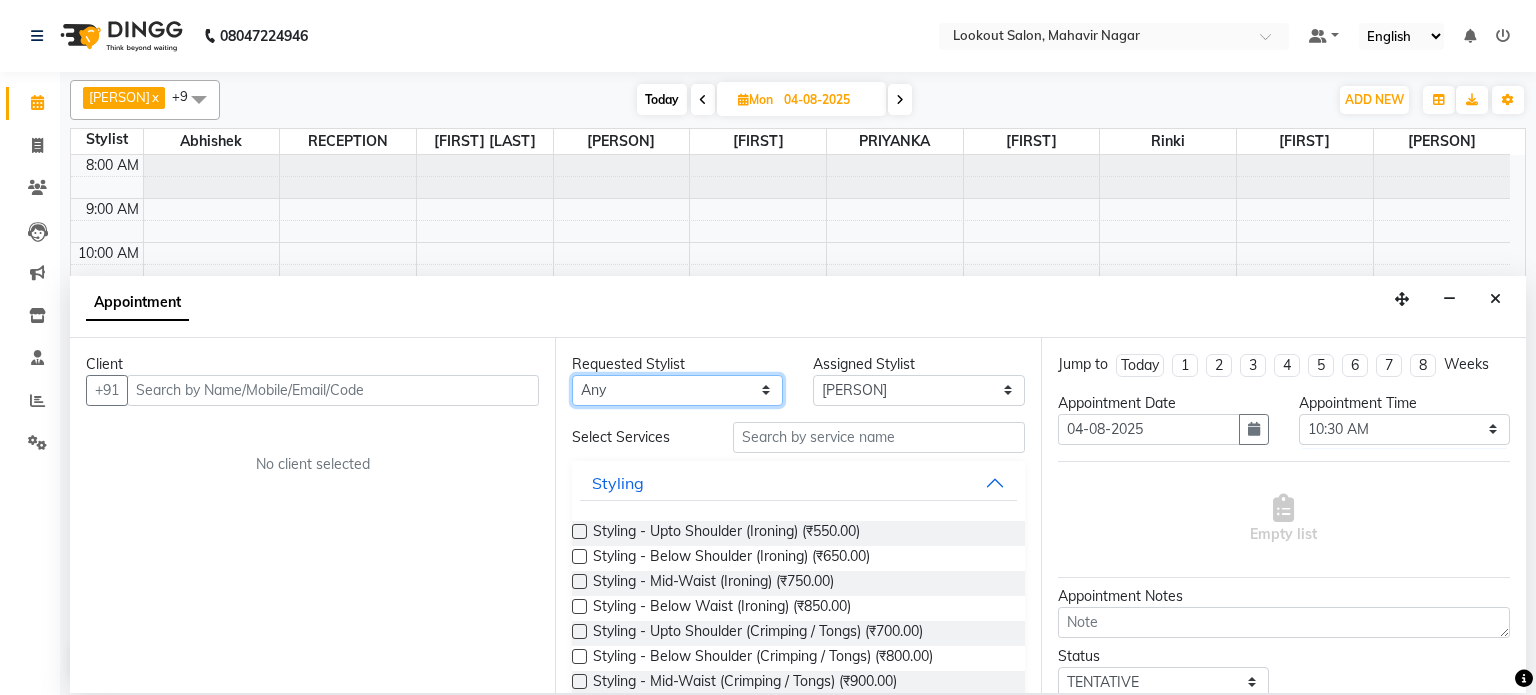 click on "Any abhishek Asfaak AZAZ DHARMESH SIR kARAN PRIYANKA RECEPTION rinki  shailendar VANDAN" at bounding box center [677, 390] 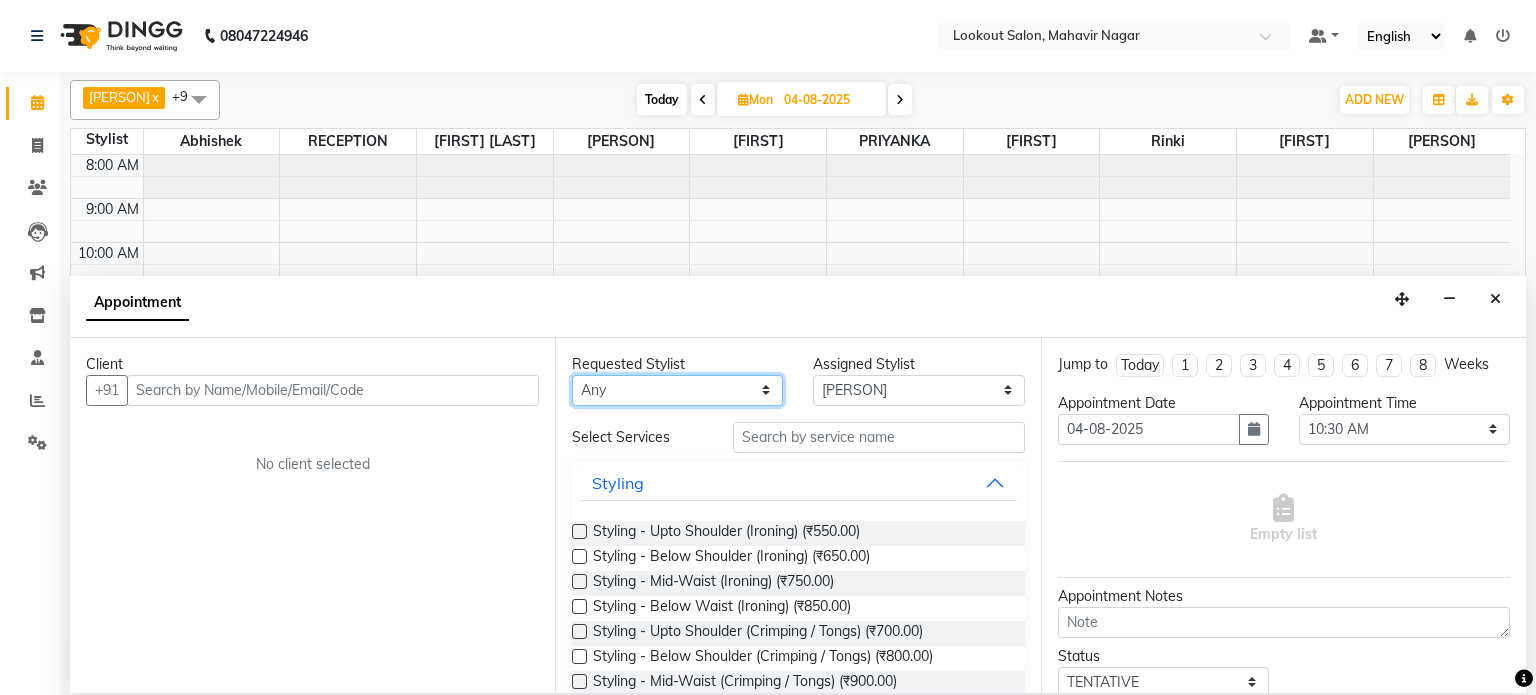 select on "11446" 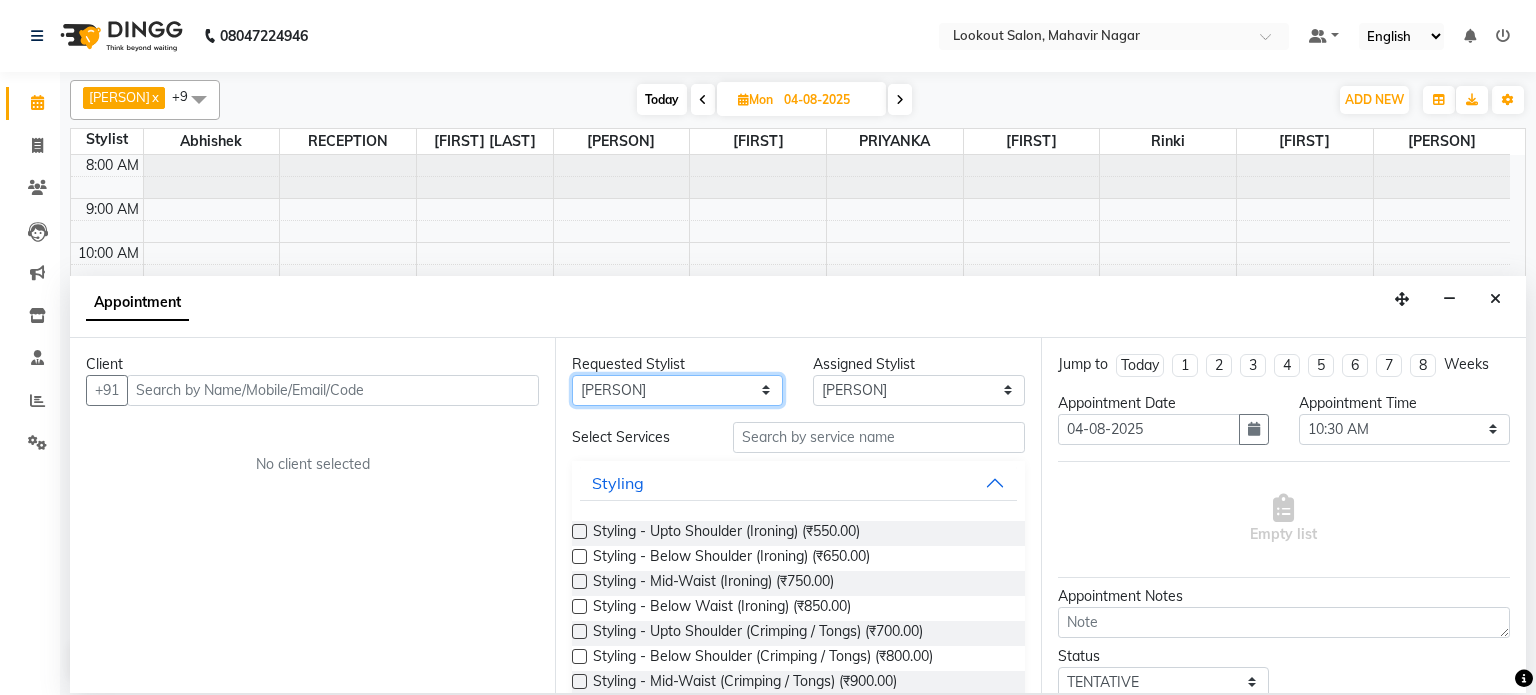 click on "Any abhishek Asfaak AZAZ DHARMESH SIR kARAN PRIYANKA RECEPTION rinki  shailendar VANDAN" at bounding box center [677, 390] 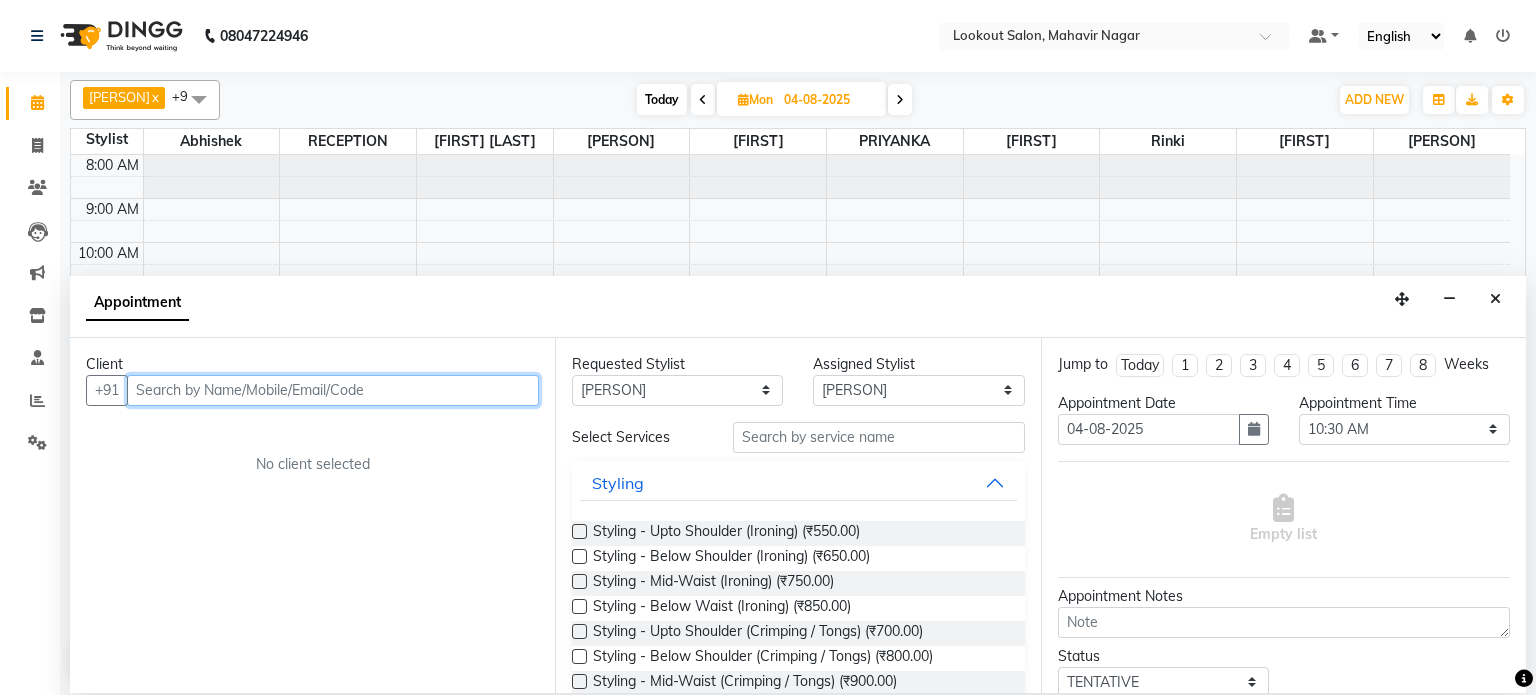 click at bounding box center (333, 390) 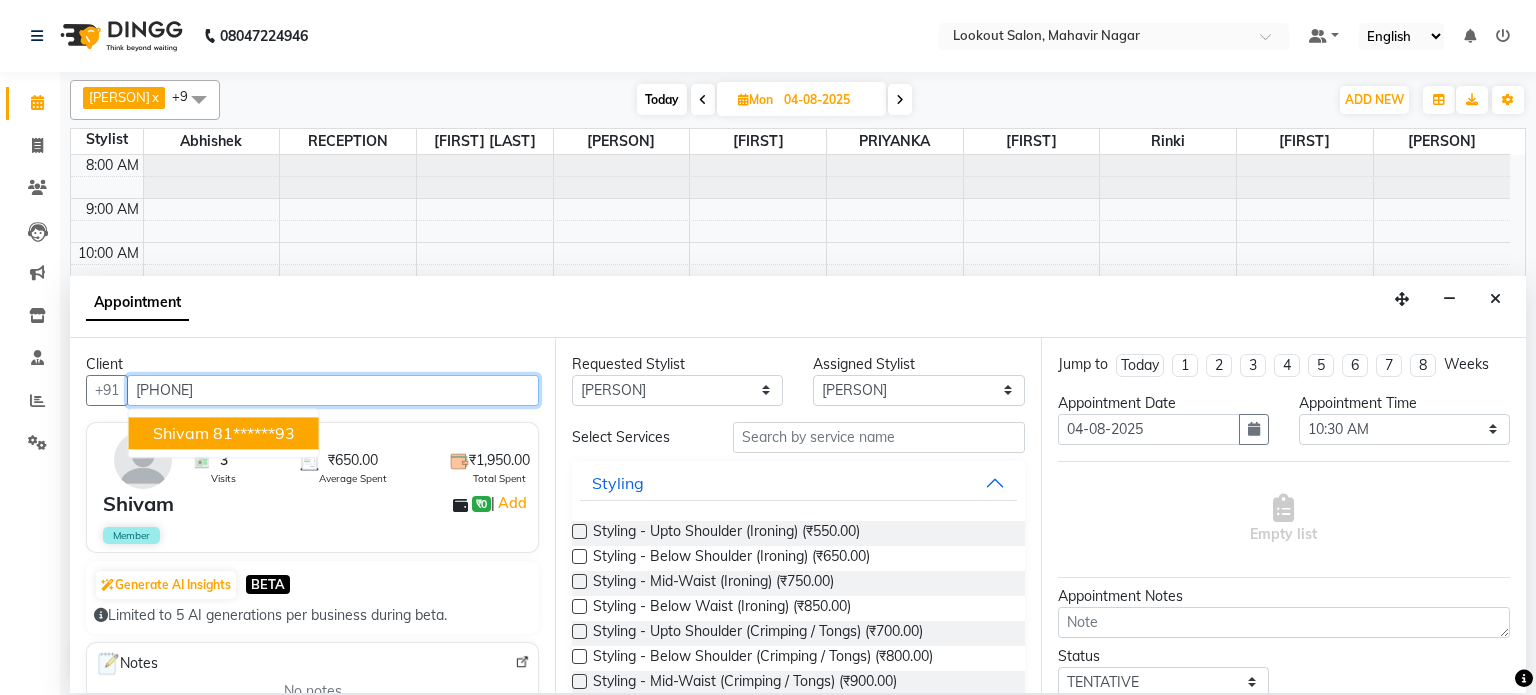 click on "Shivam  81******93" at bounding box center (224, 433) 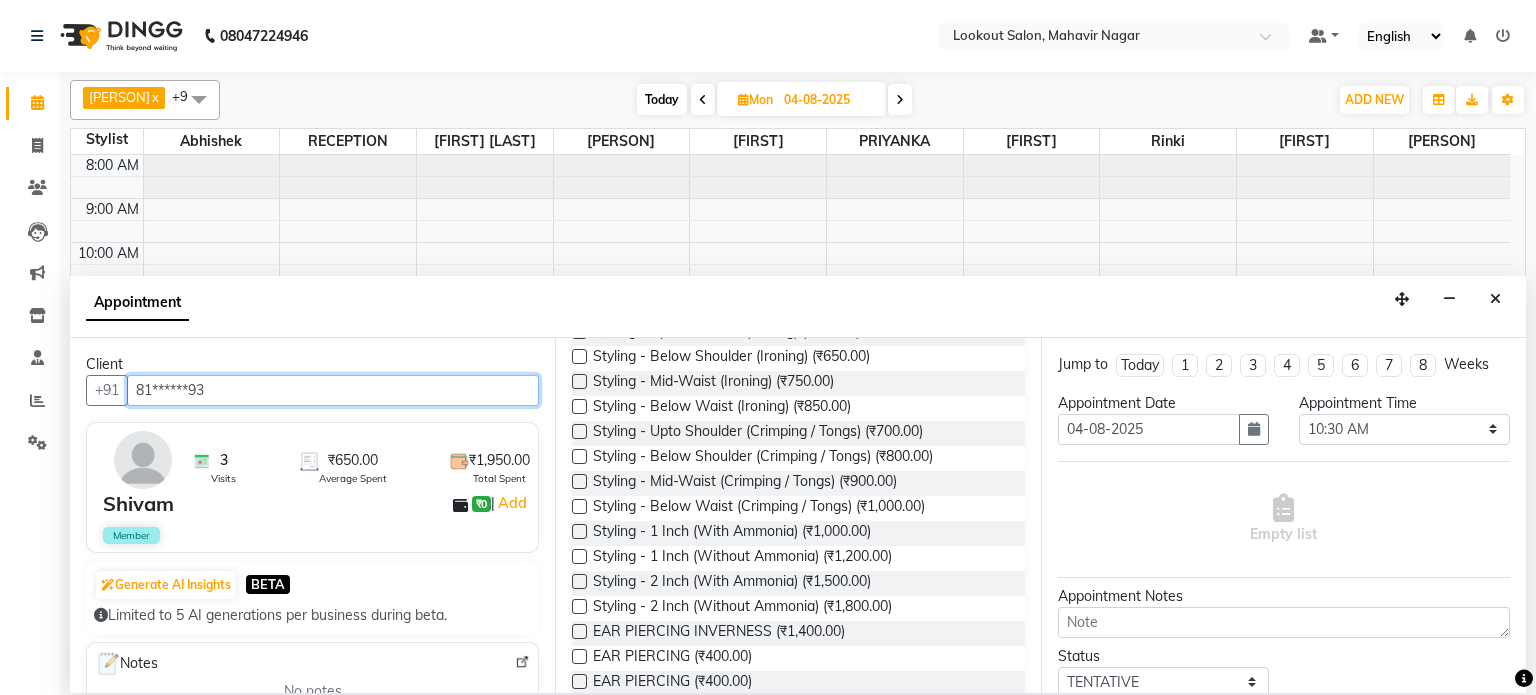 scroll, scrollTop: 0, scrollLeft: 0, axis: both 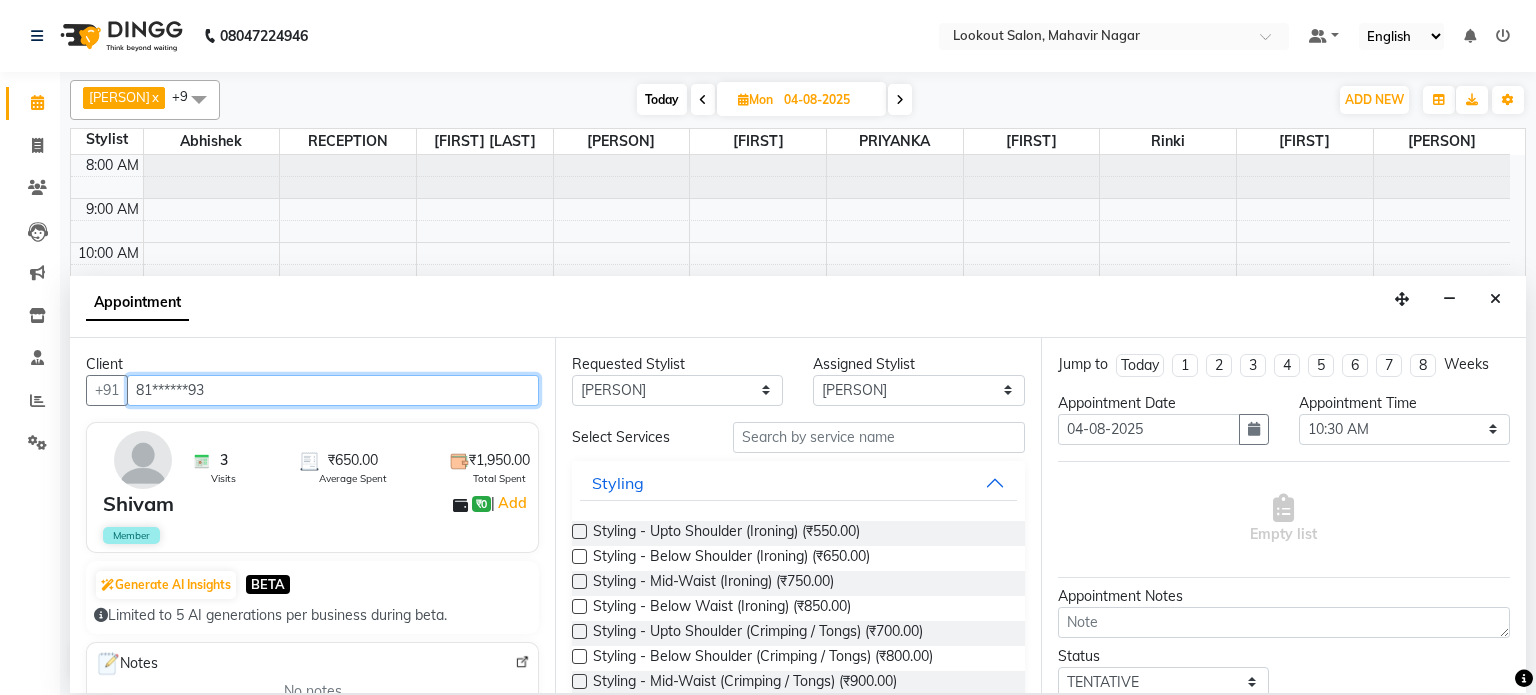 type on "81******93" 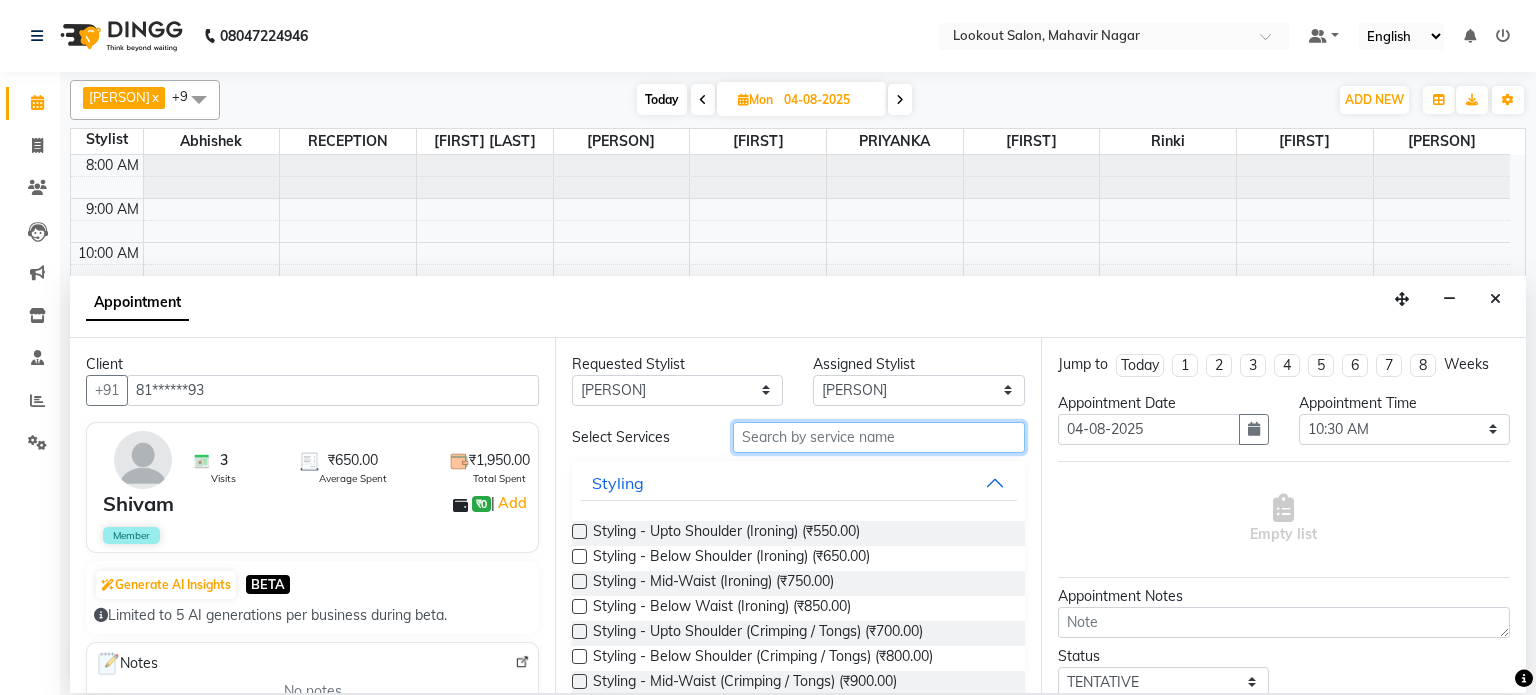 click at bounding box center [879, 437] 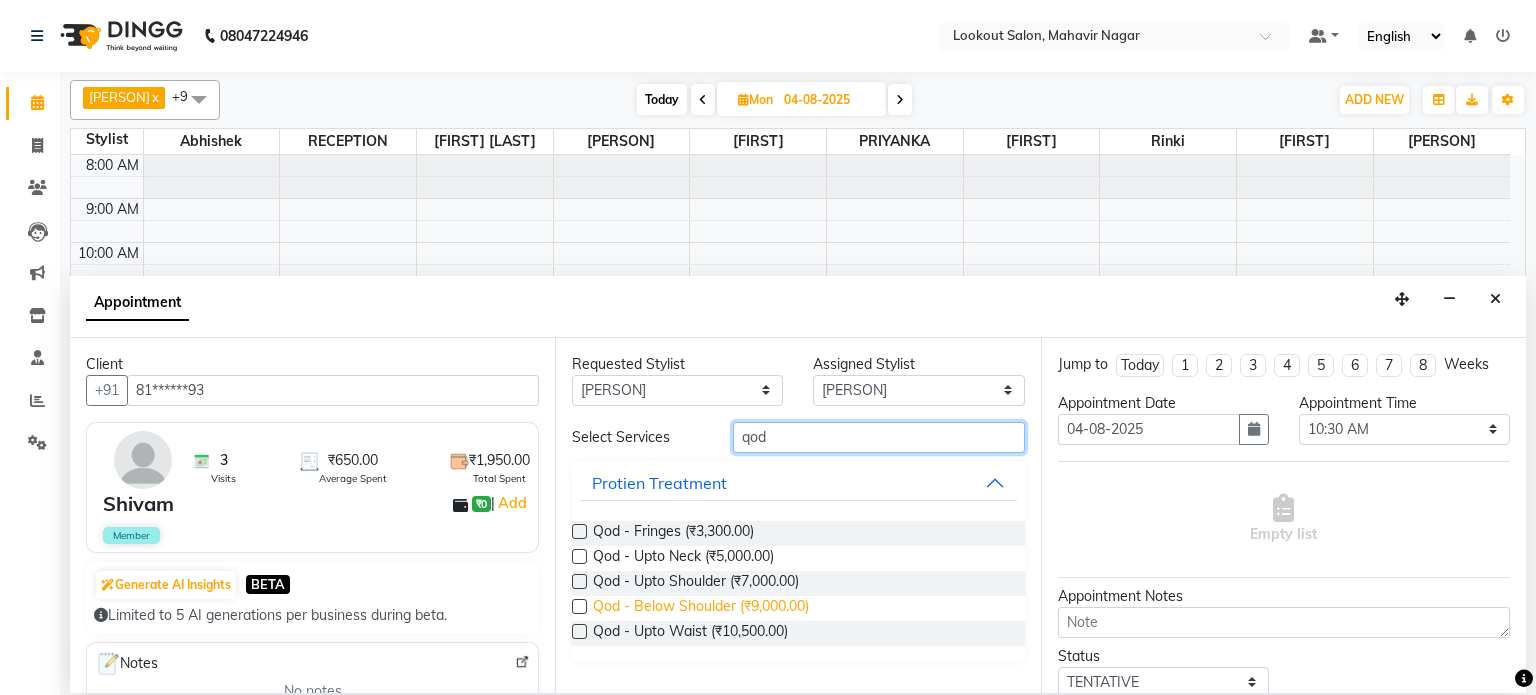 type on "qod" 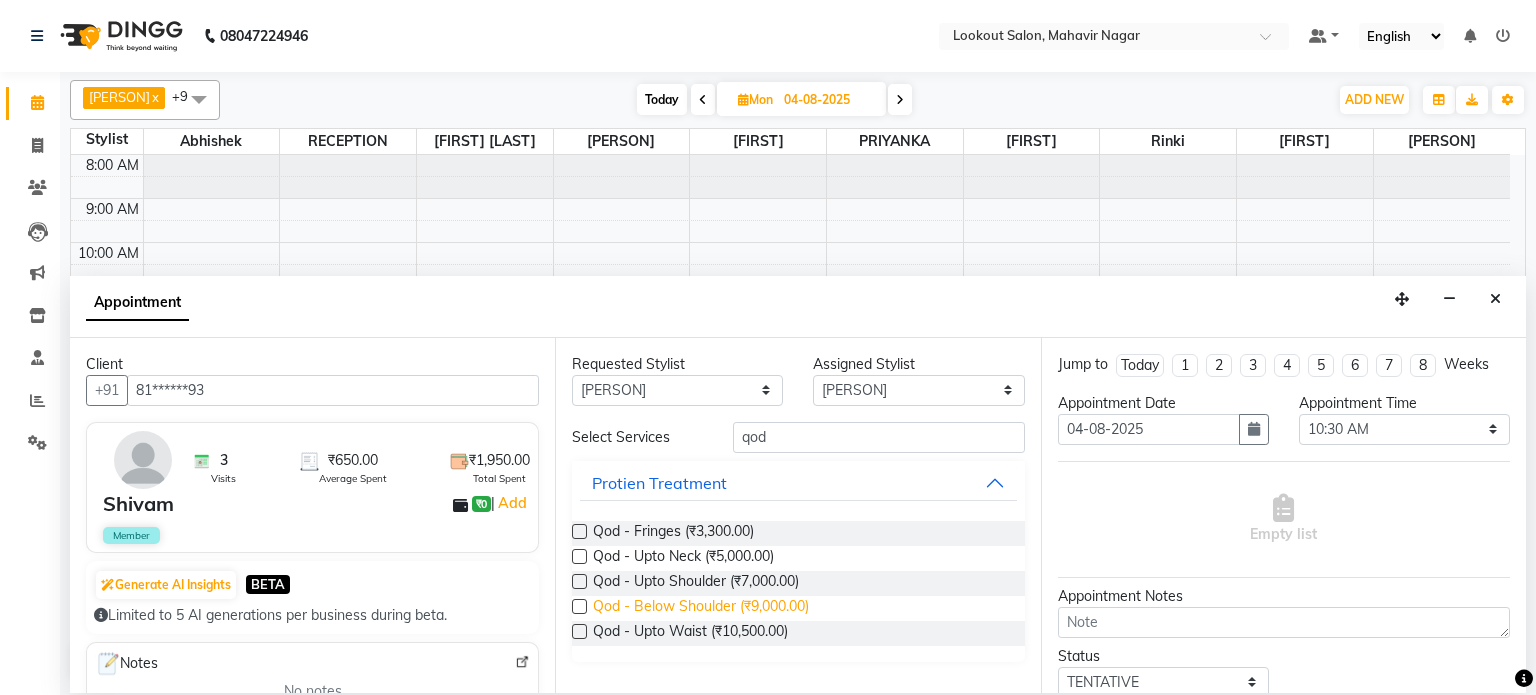 click on "Qod - Below Shoulder (₹9,000.00)" at bounding box center (701, 608) 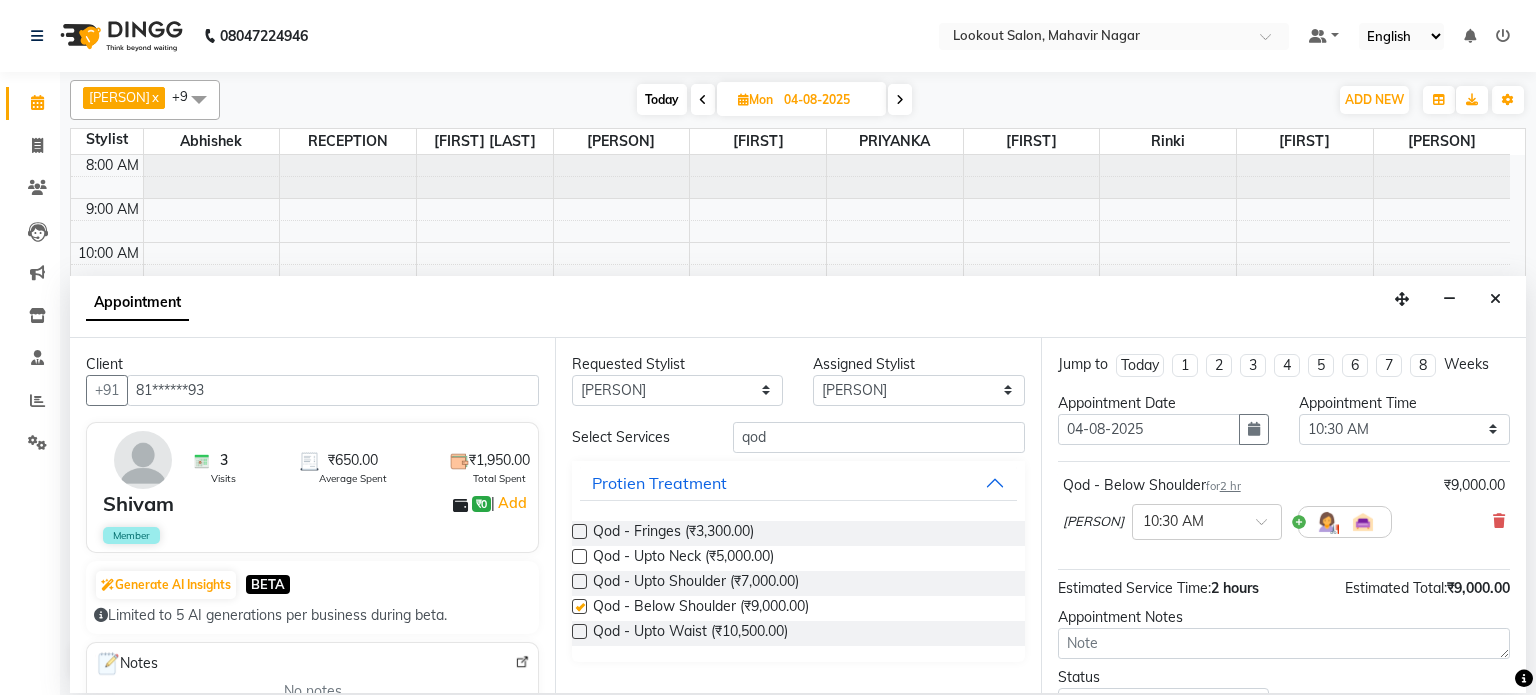 checkbox on "false" 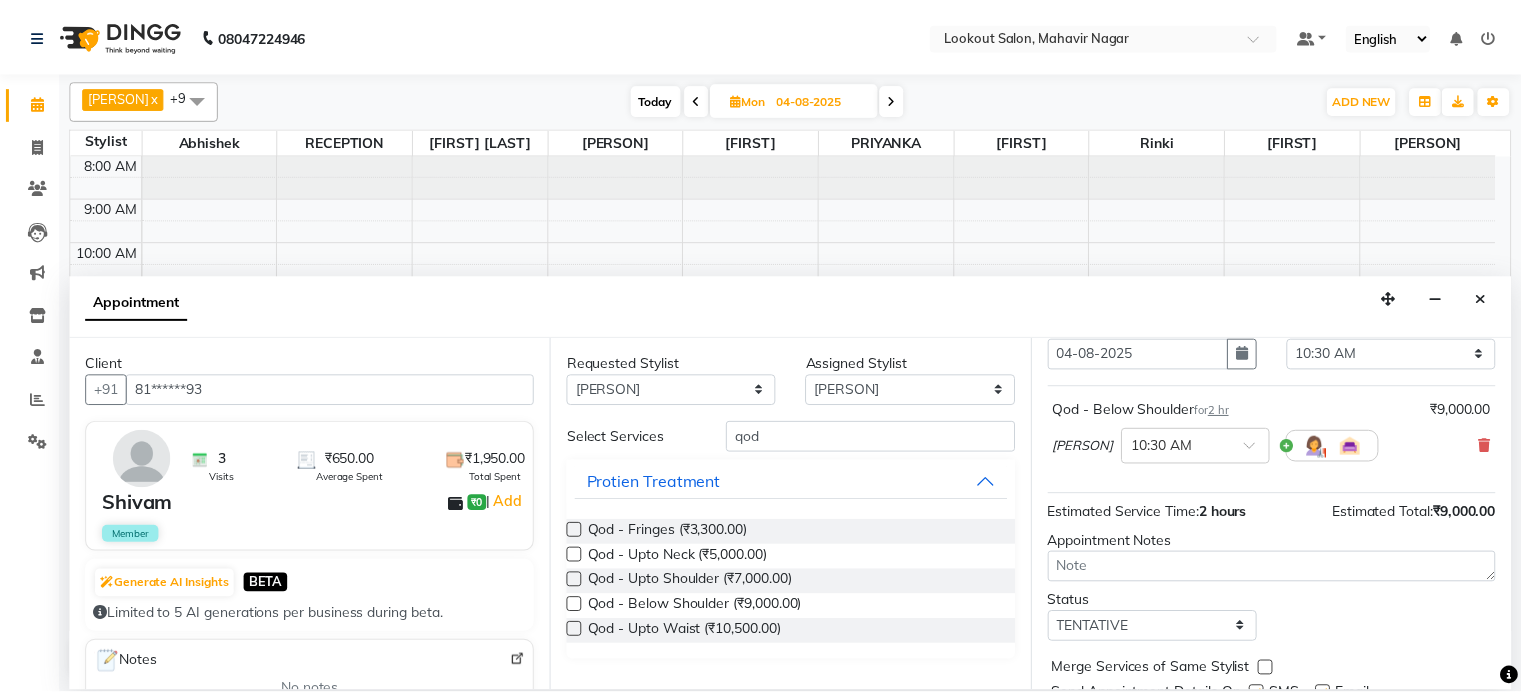 scroll, scrollTop: 151, scrollLeft: 0, axis: vertical 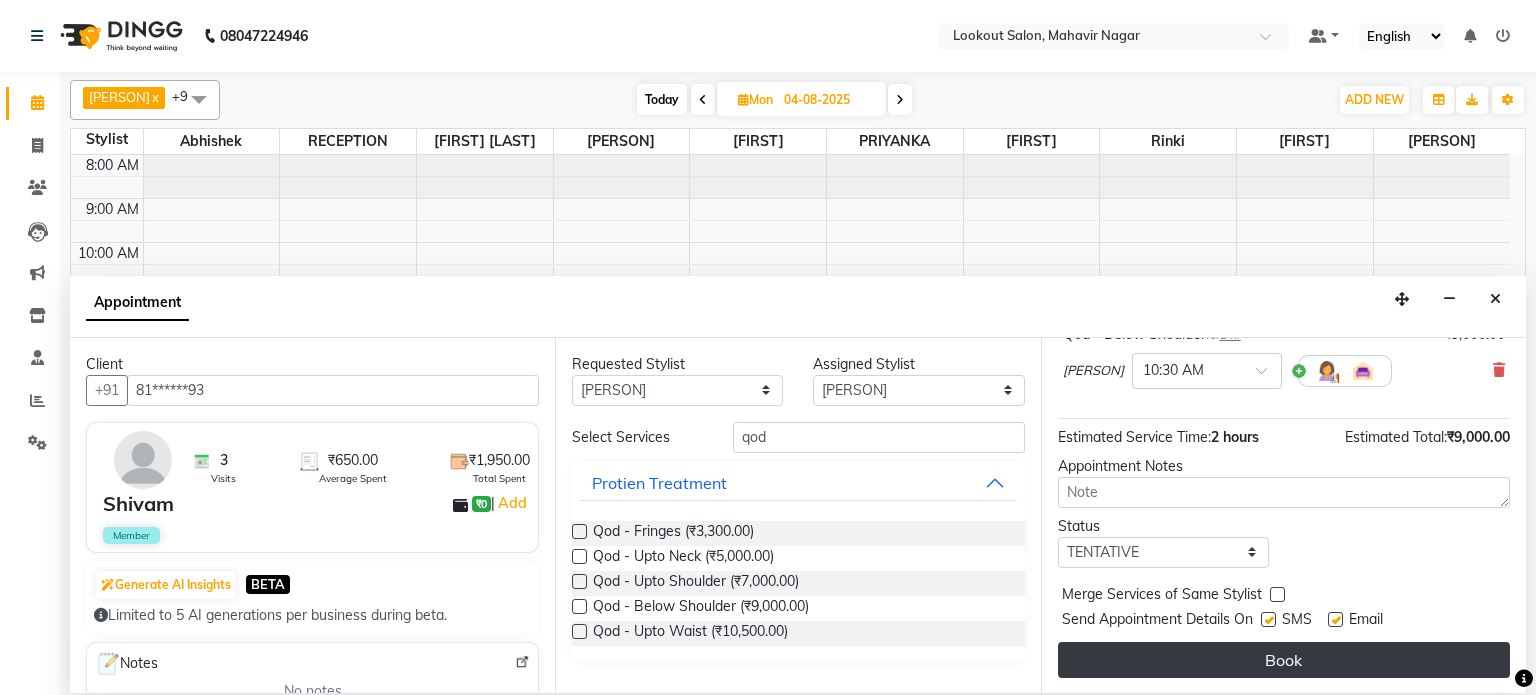 click on "Book" at bounding box center (1284, 660) 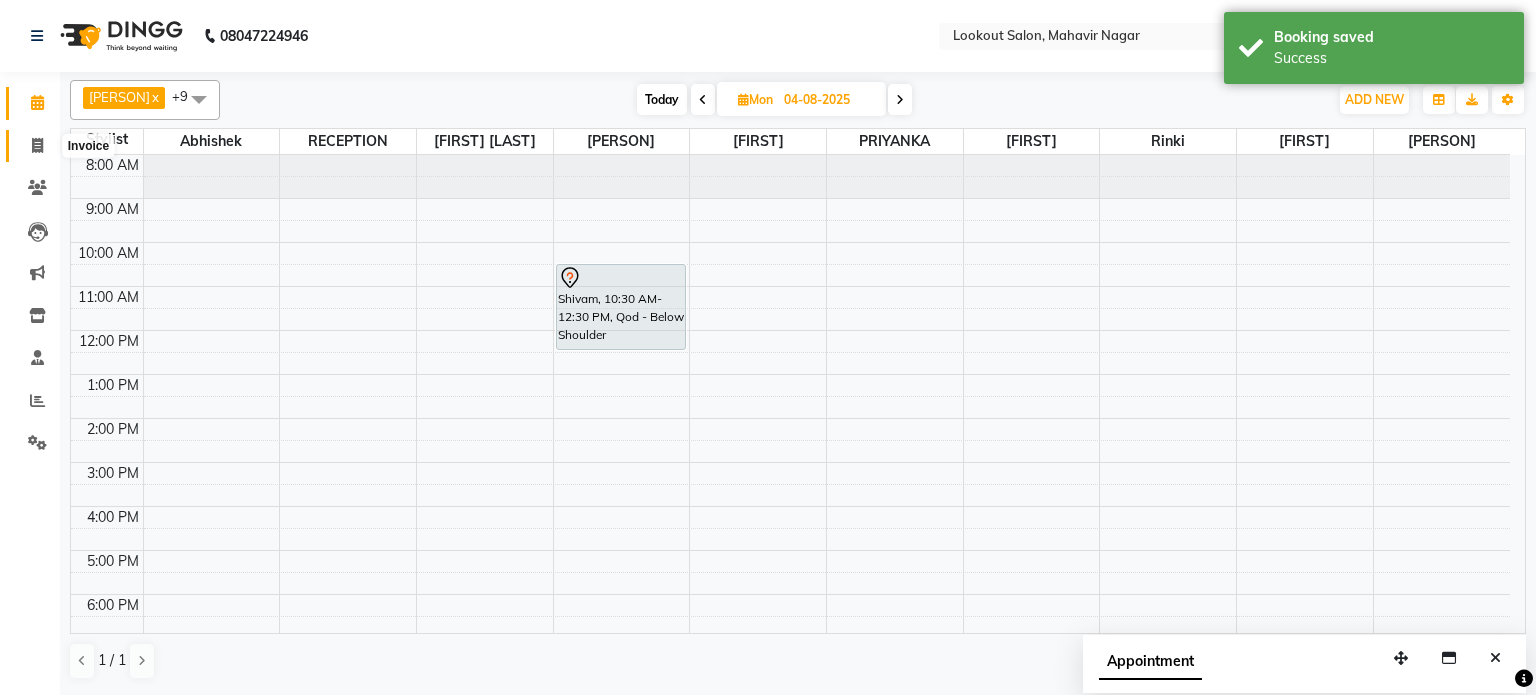 click 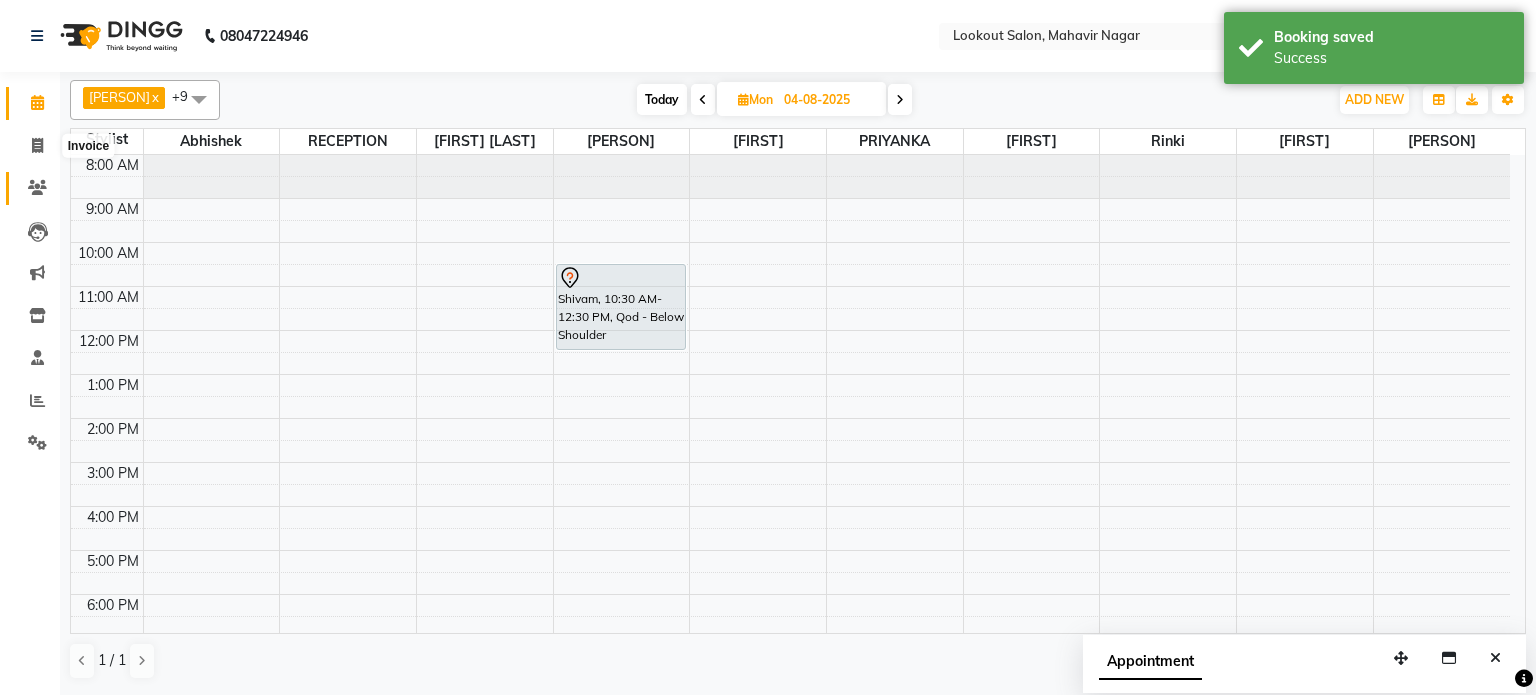 select on "service" 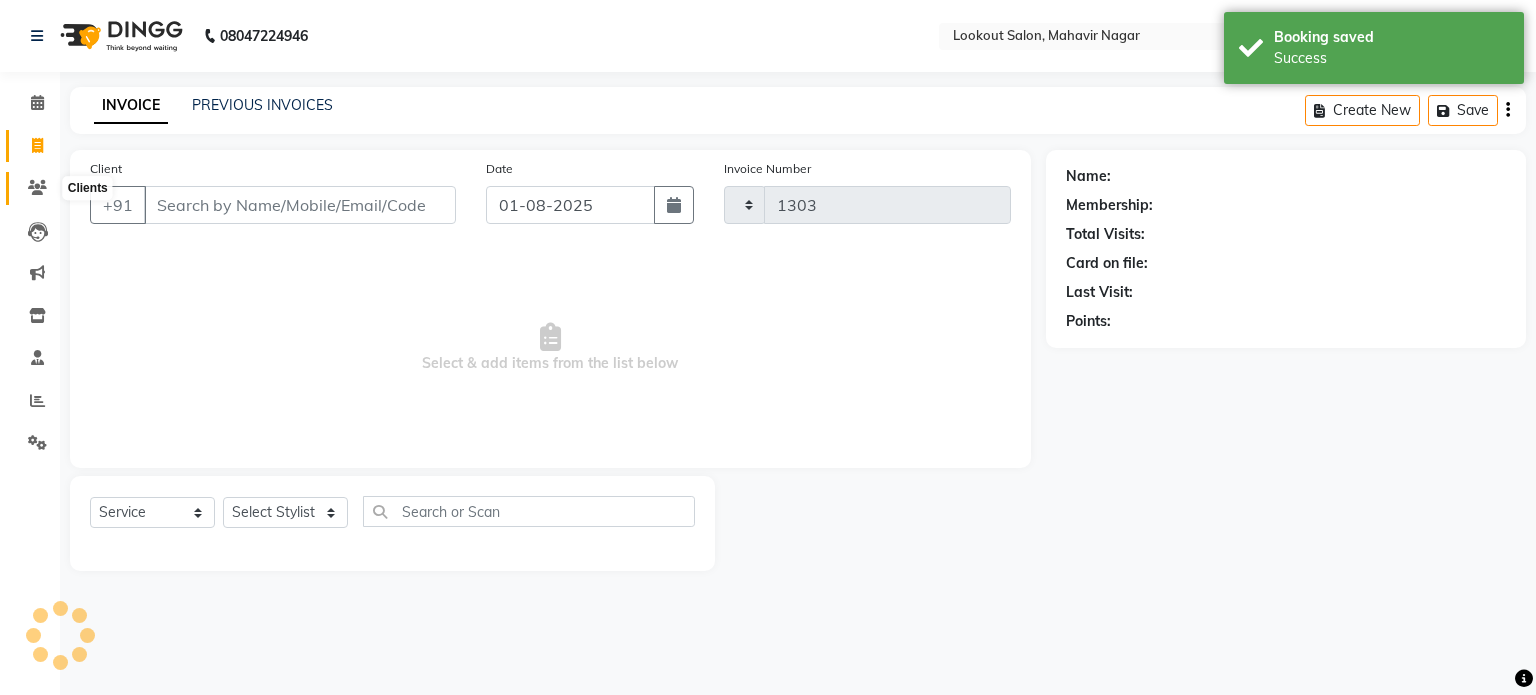 click 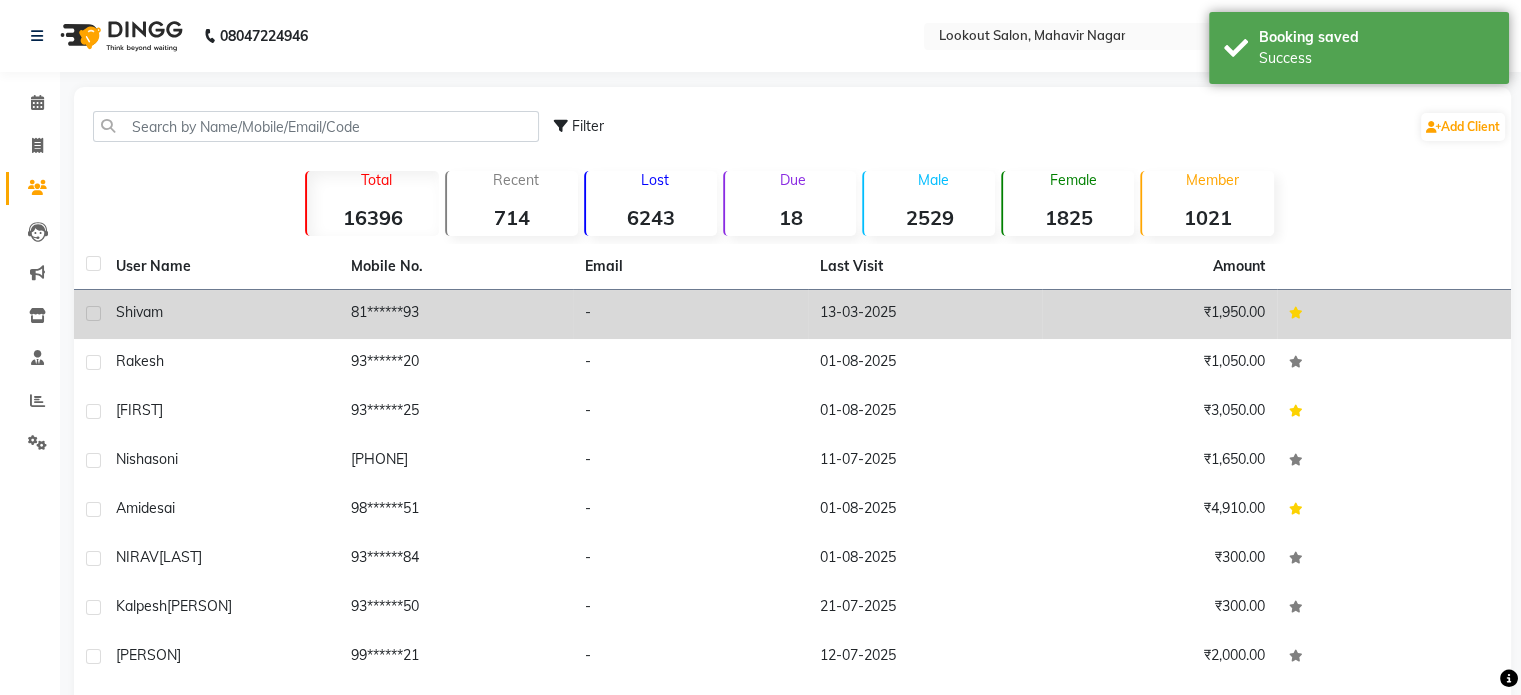 click on "Shivam" 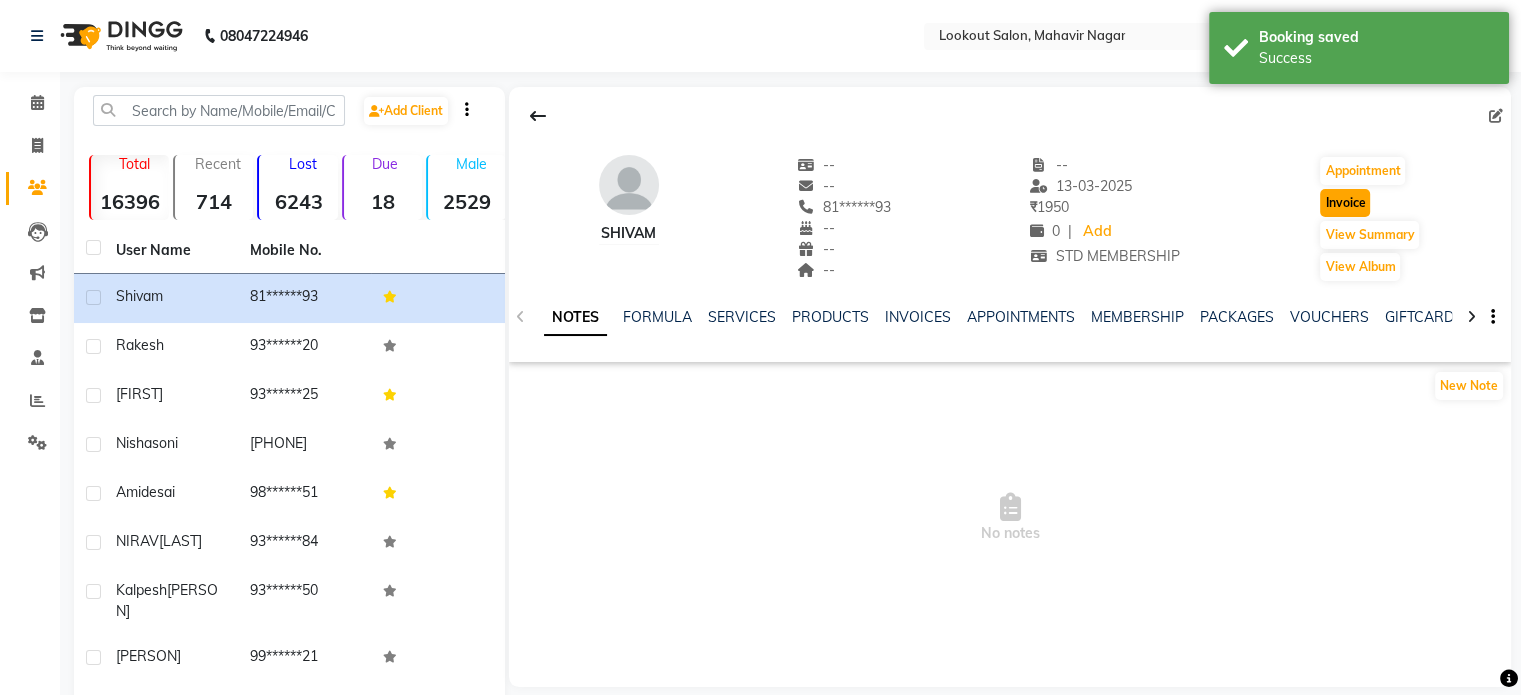 click on "Invoice" 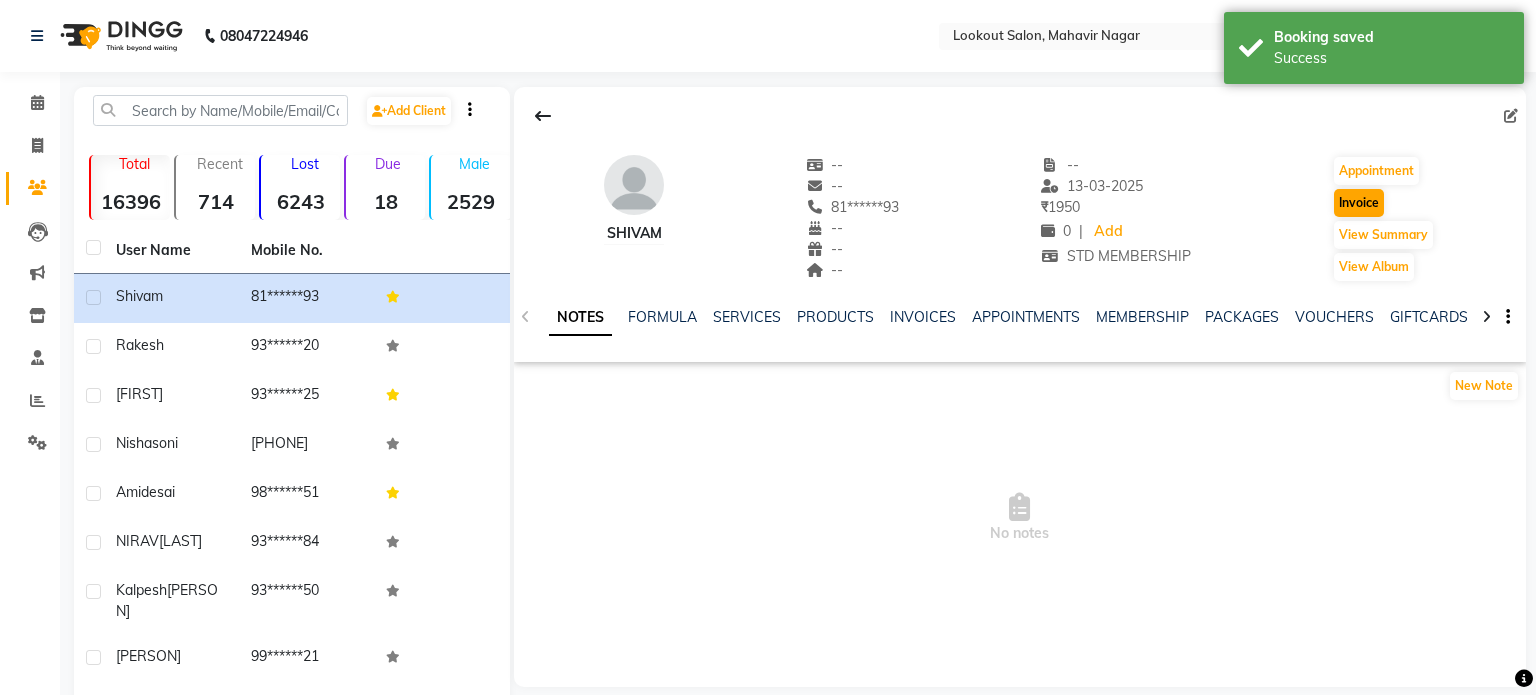 select on "150" 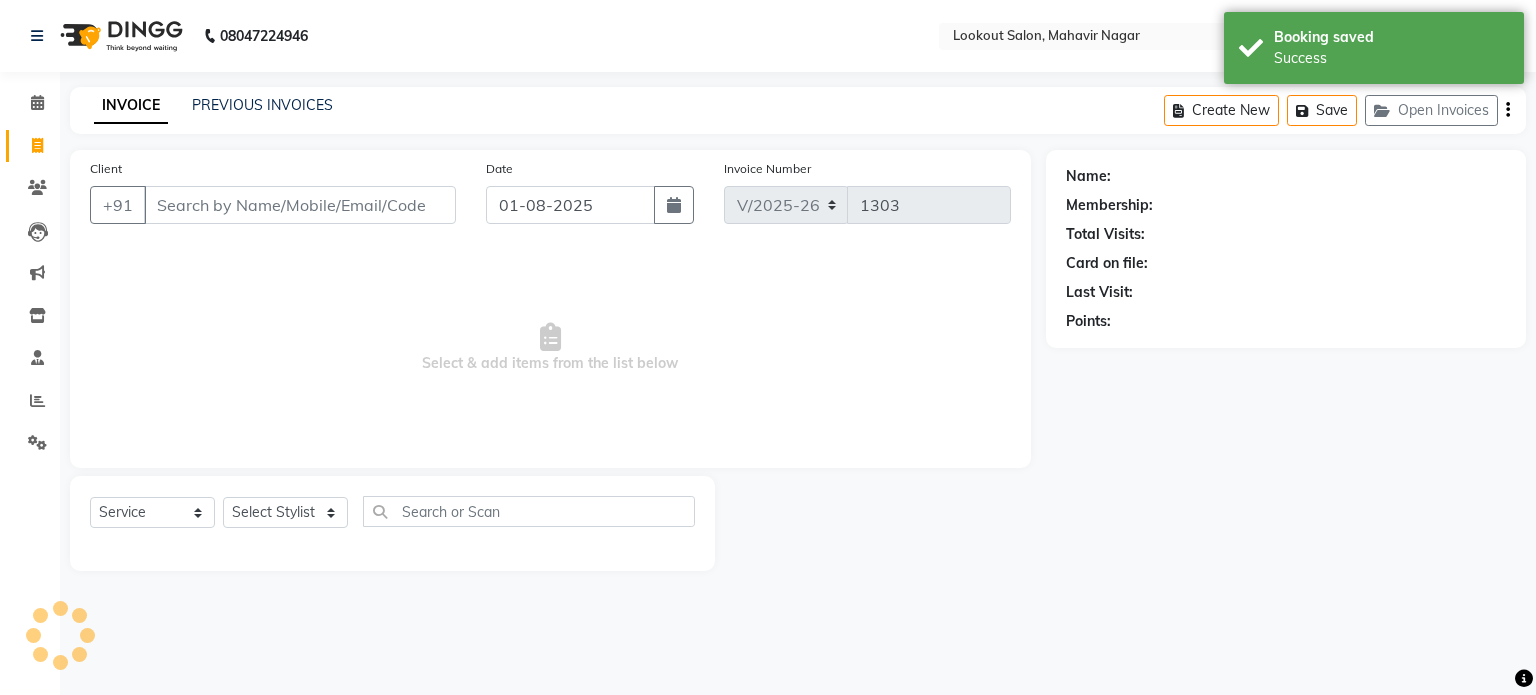 type on "81******93" 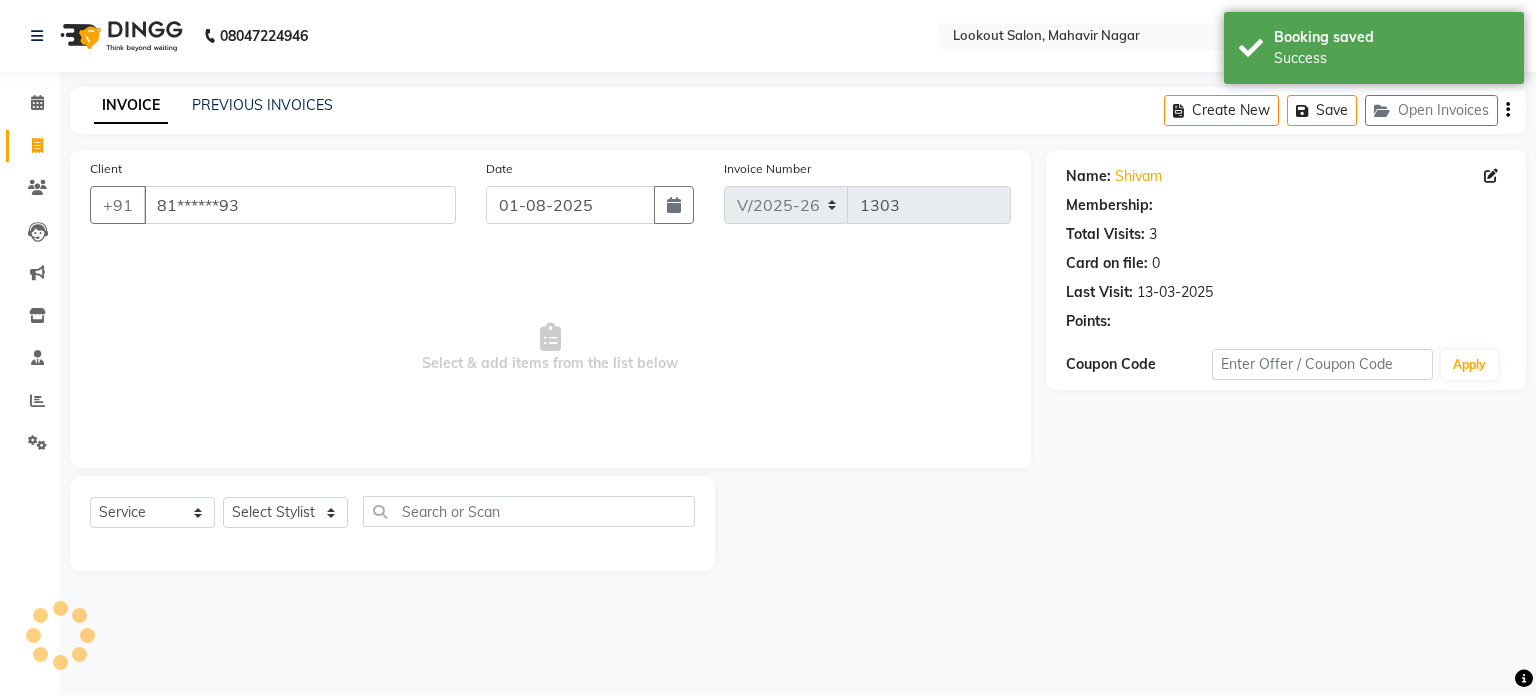 select on "1: Object" 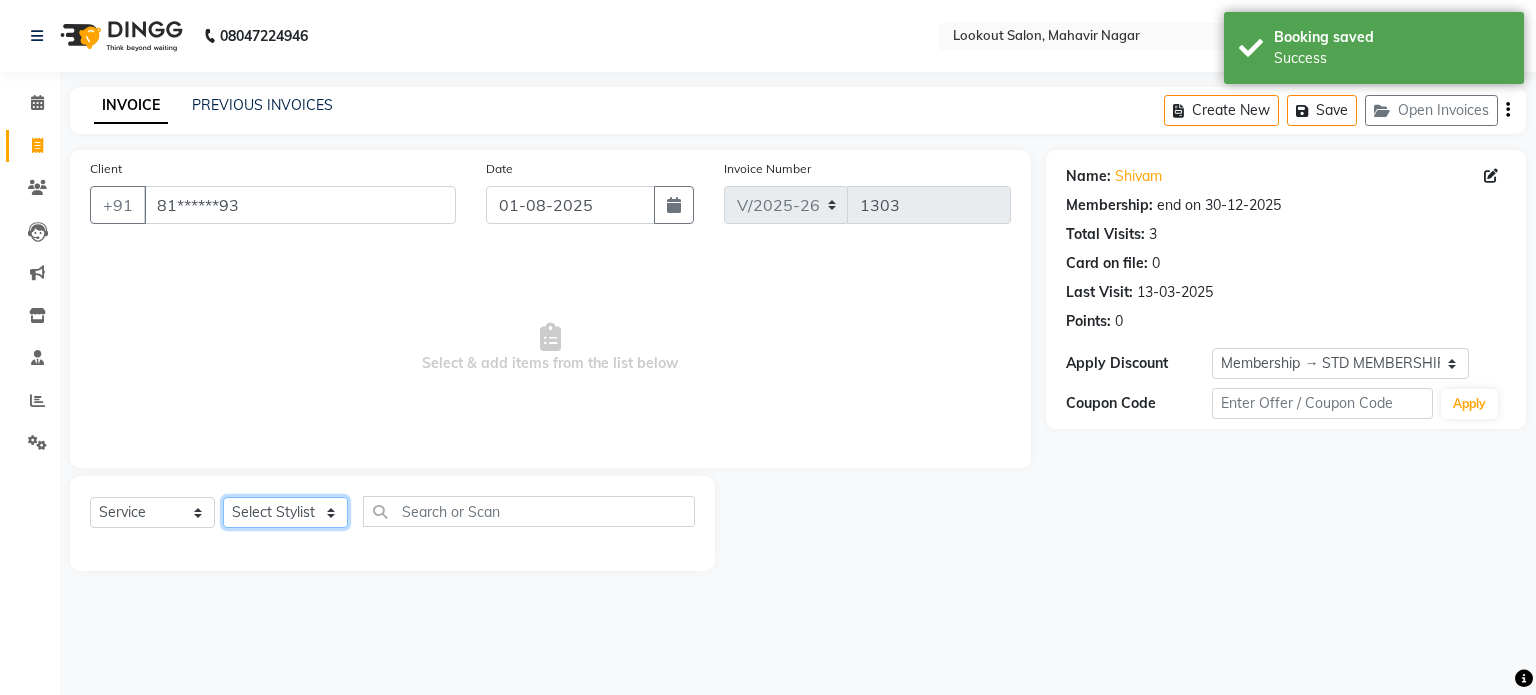 click on "Select Stylist [FIRST] [FIRST] [FIRST] [FIRST] [FIRST] [FIRST] [FIRST] [FIRST] [FIRST] [FIRST] [FIRST]" 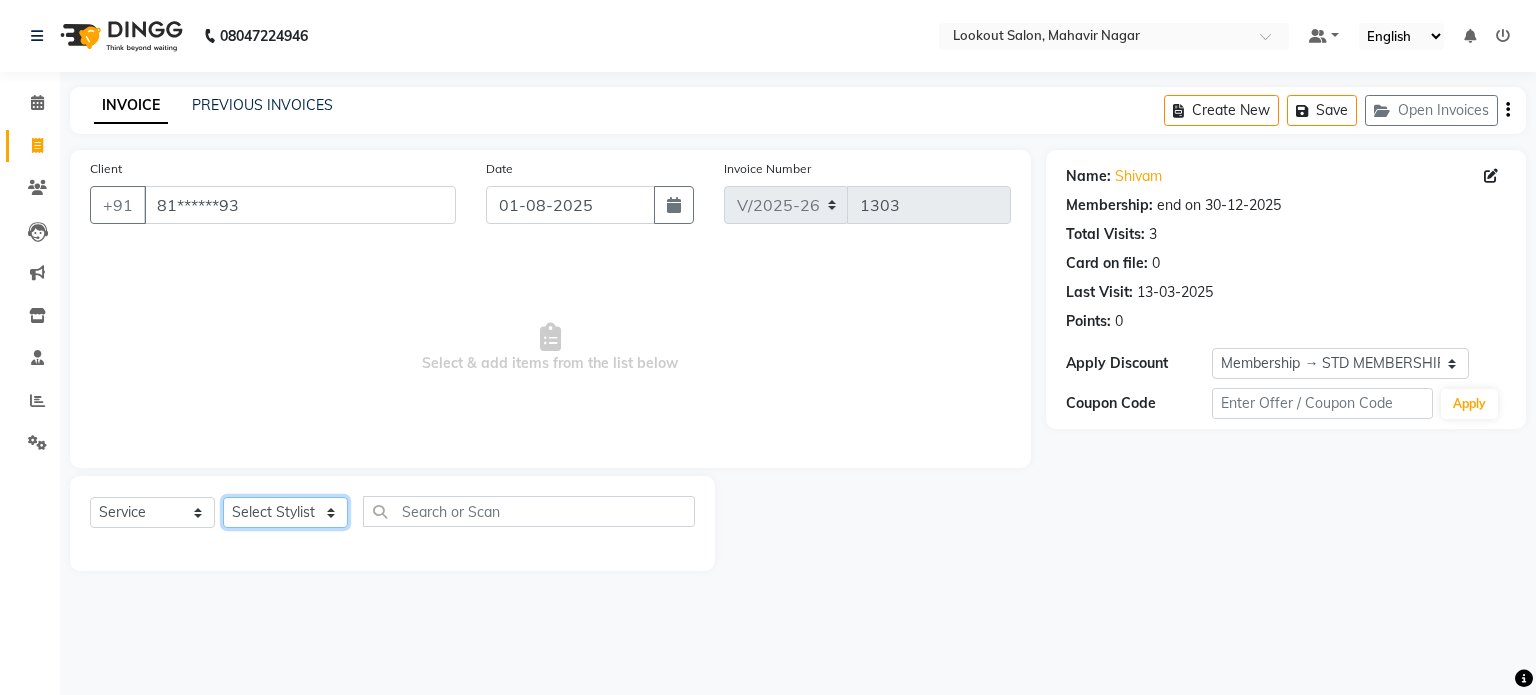 select on "11446" 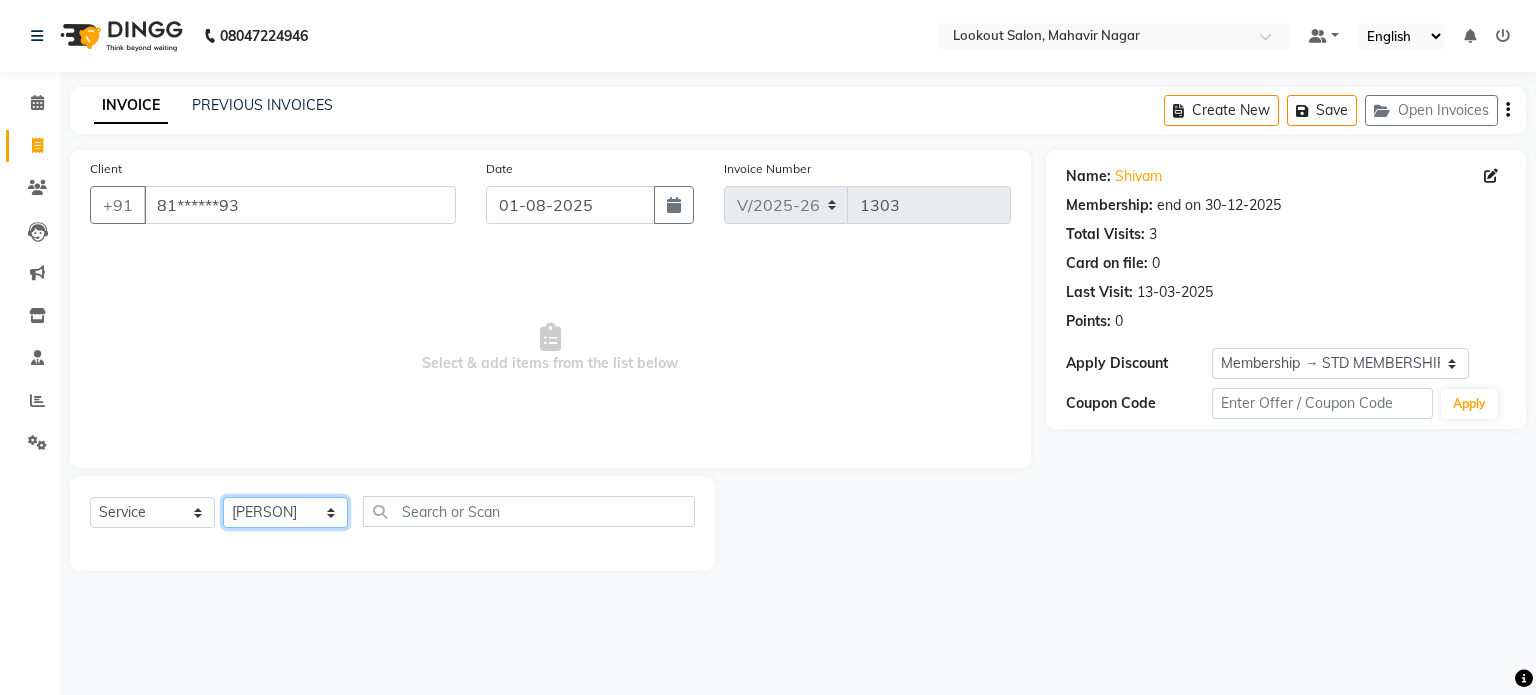 click on "Select Stylist [FIRST] [FIRST] [FIRST] [FIRST] [FIRST] [FIRST] [FIRST] [FIRST] [FIRST] [FIRST] [FIRST]" 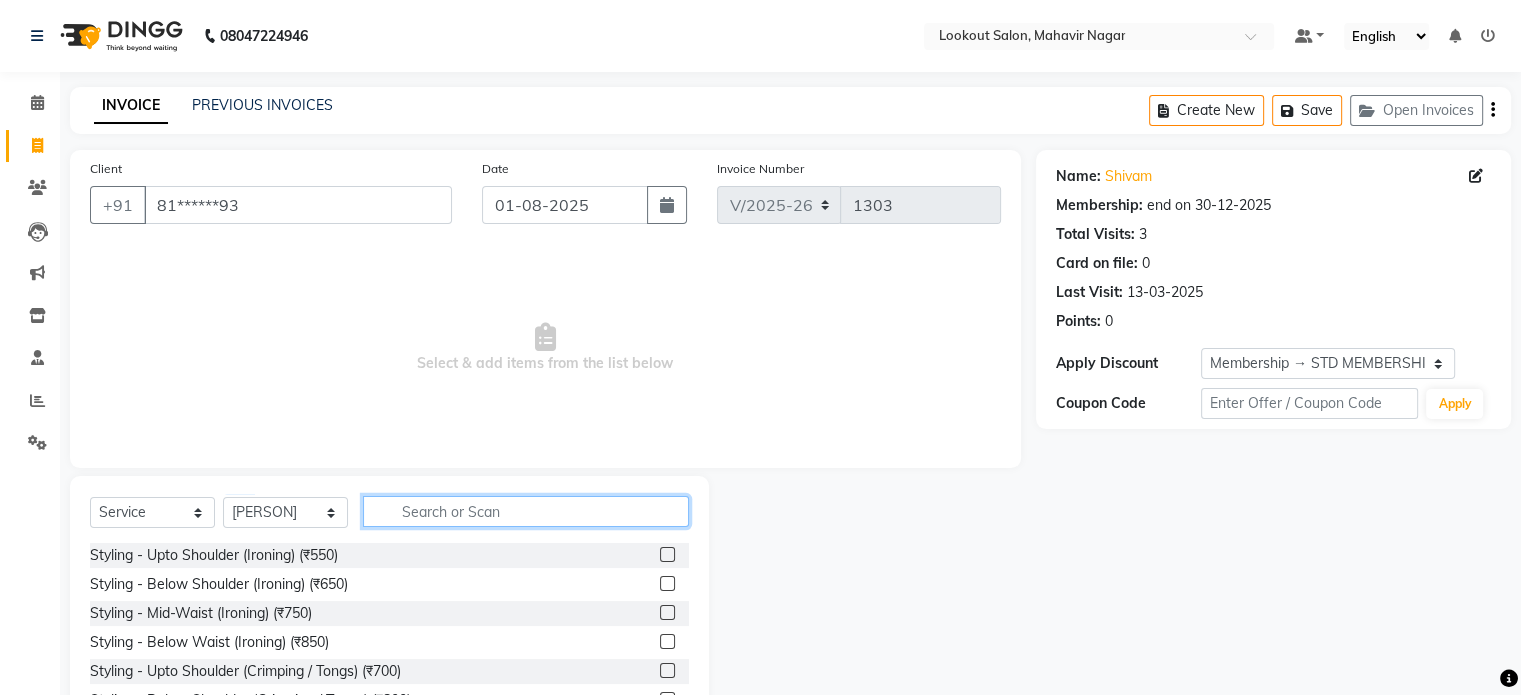 click 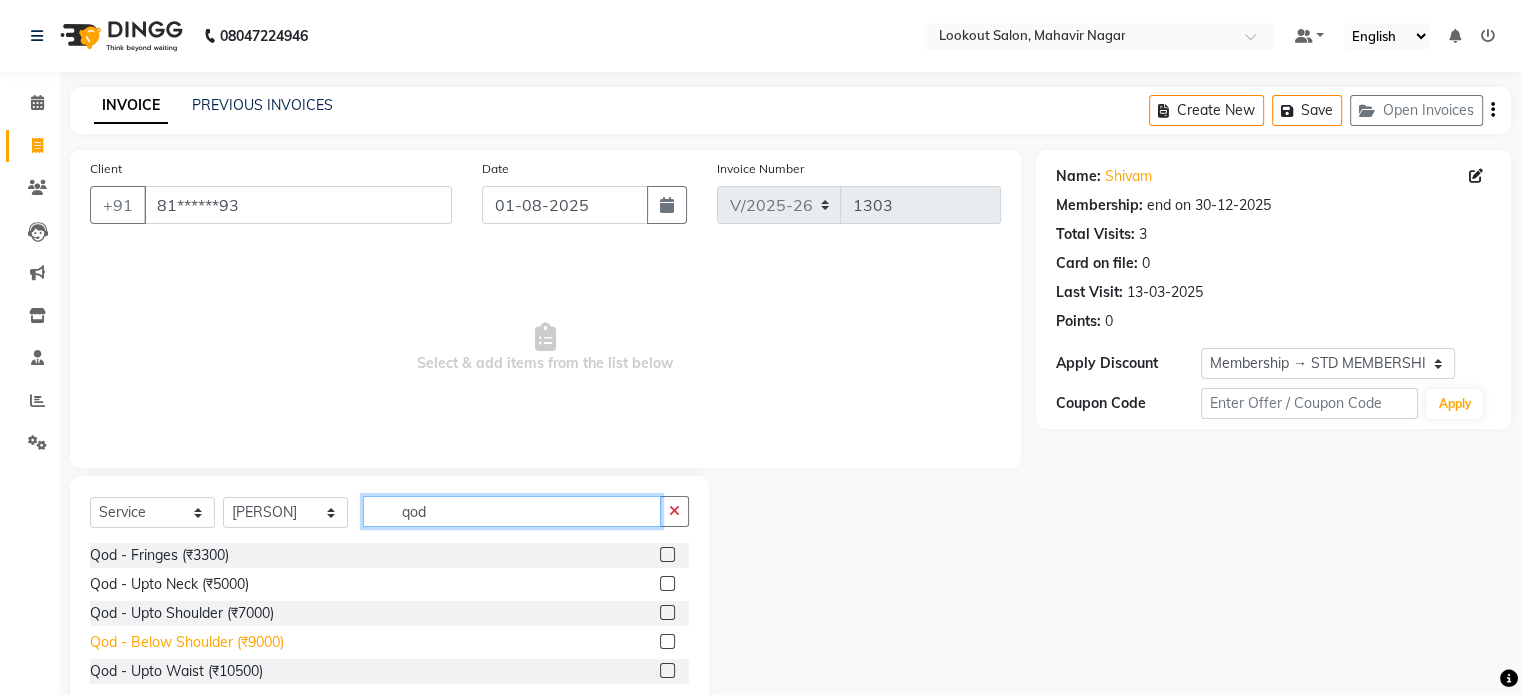 type on "qod" 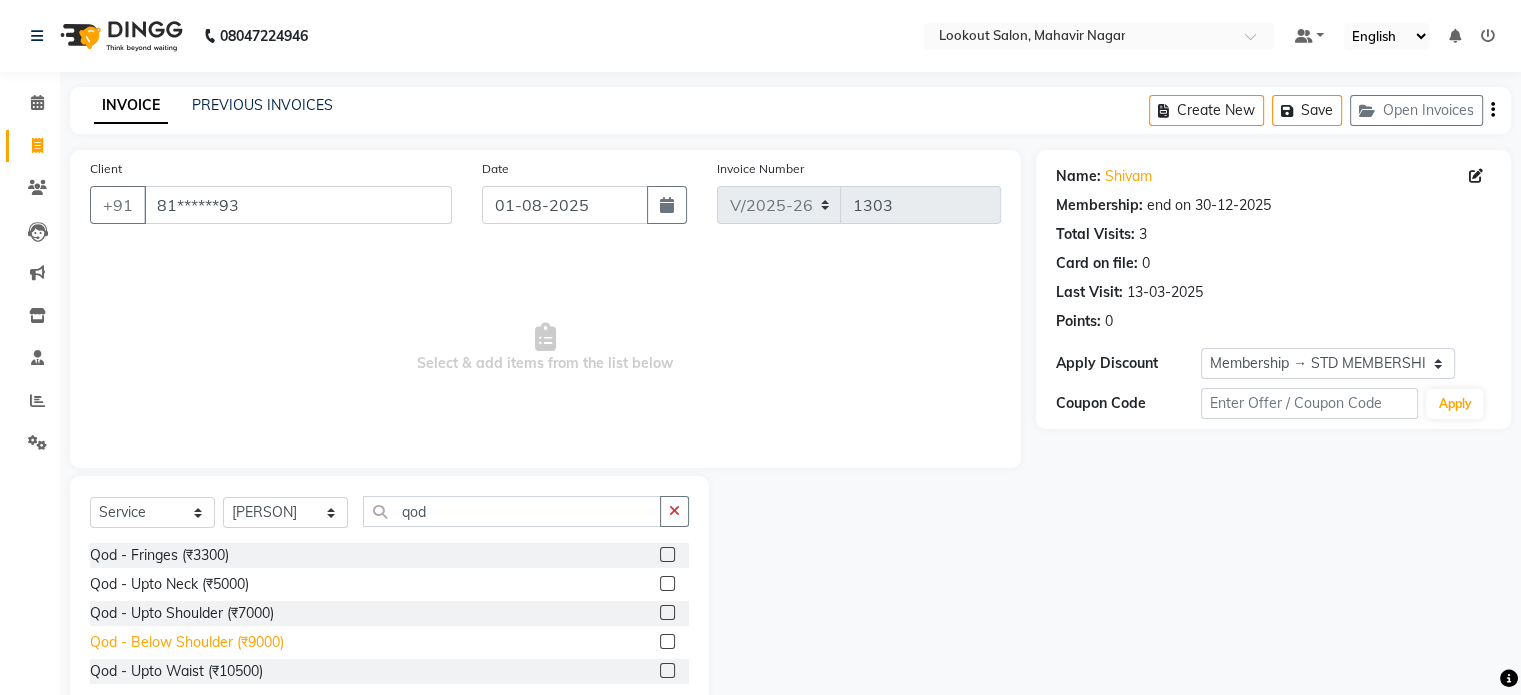 click on "Qod - Below Shoulder (₹9000)" 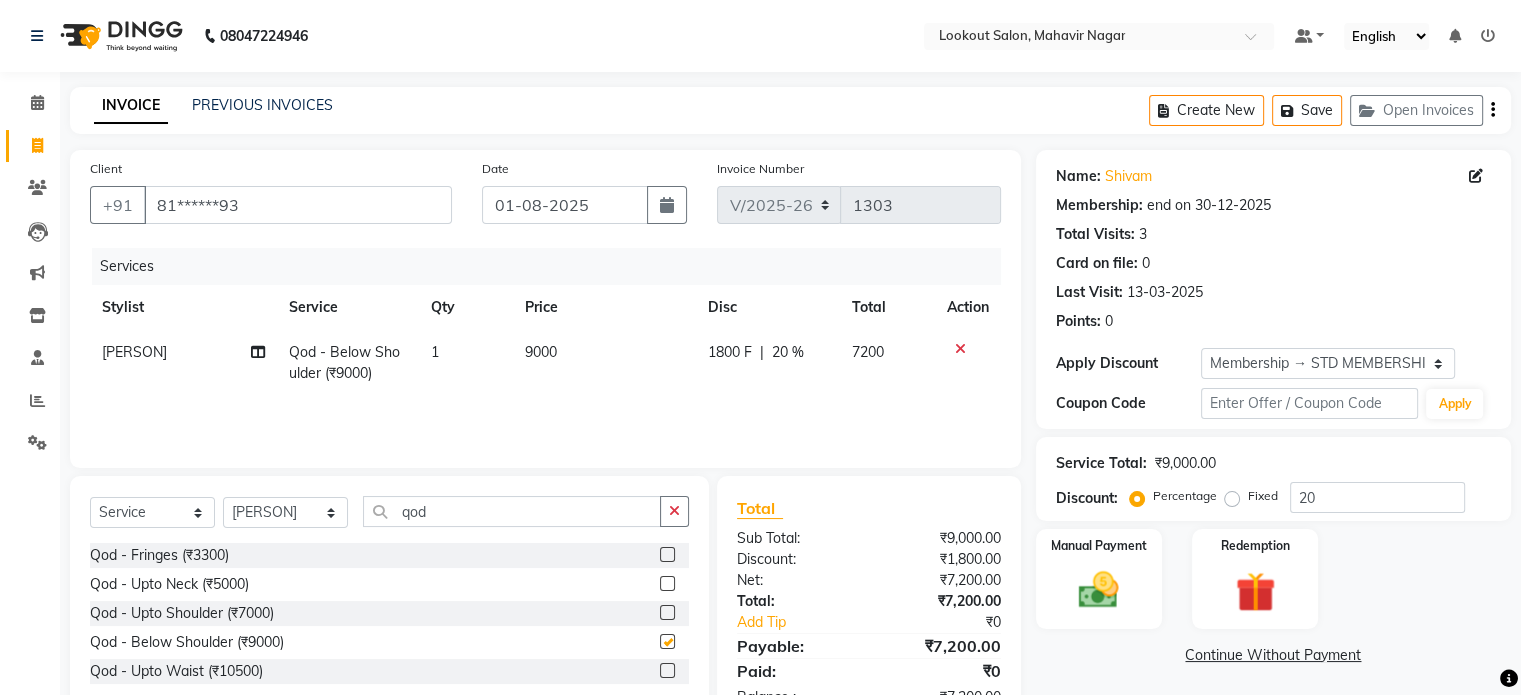 checkbox on "false" 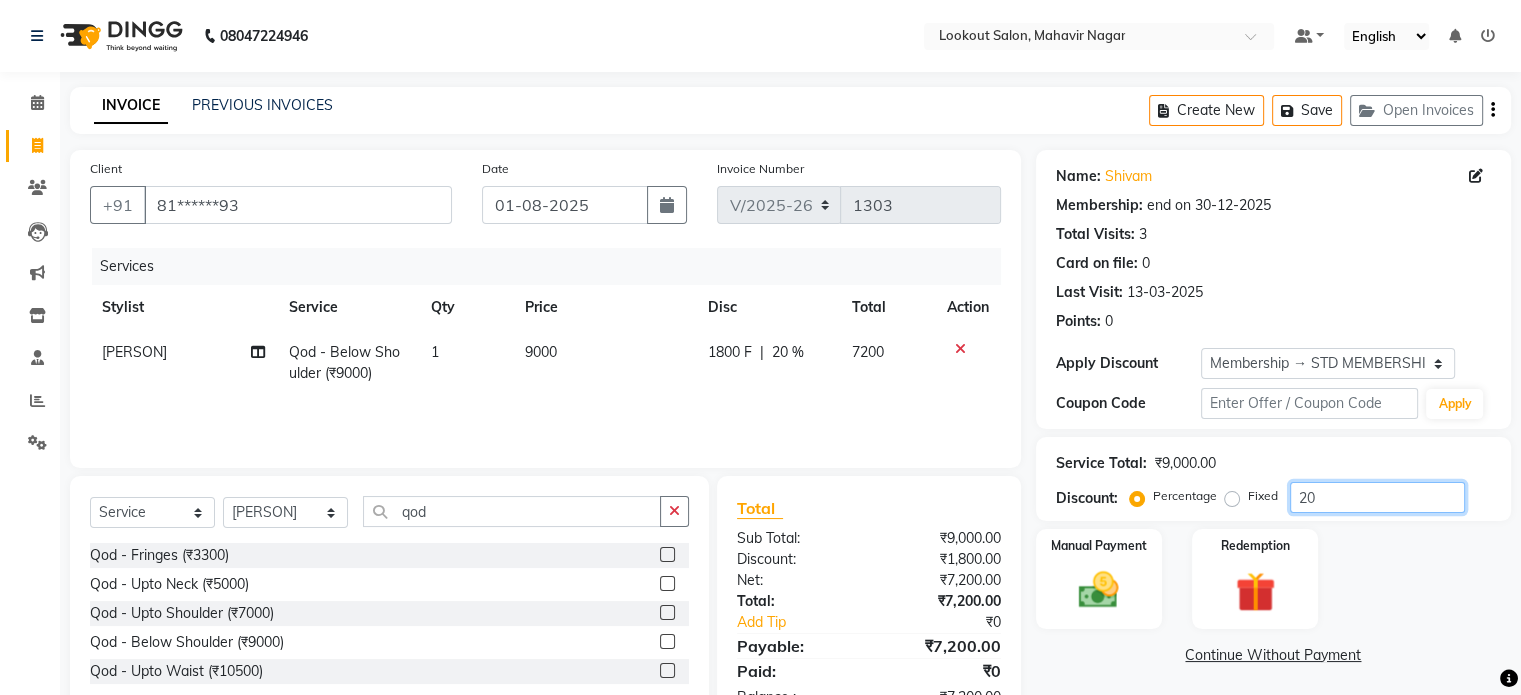 click on "20" 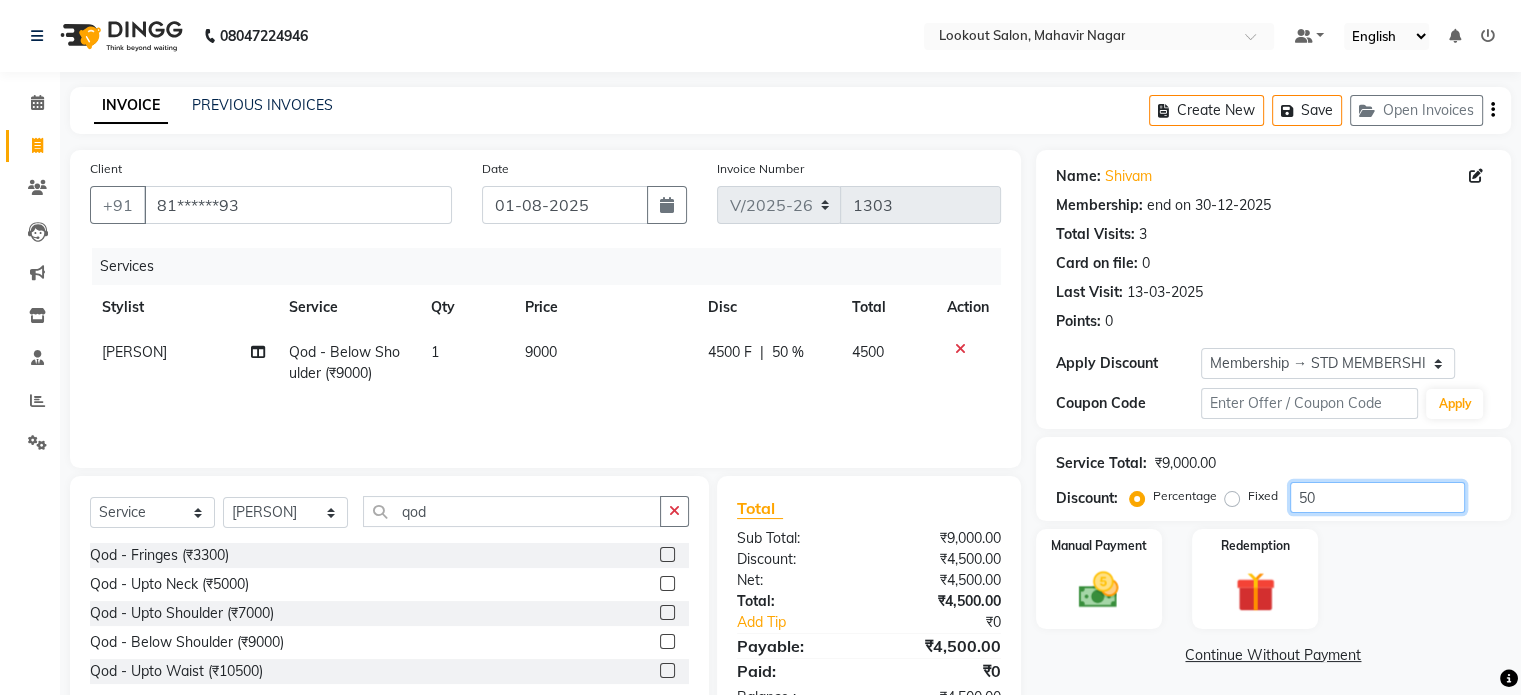 scroll, scrollTop: 63, scrollLeft: 0, axis: vertical 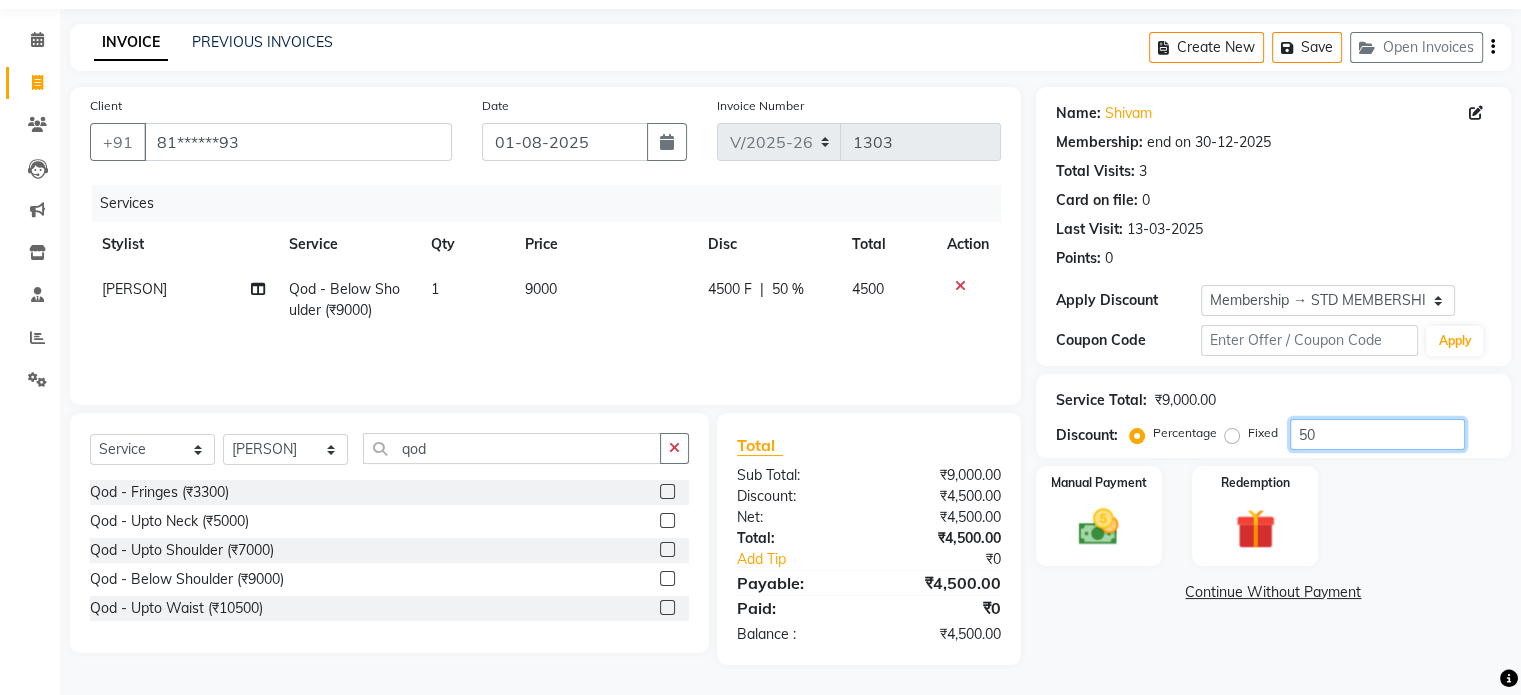 type on "50" 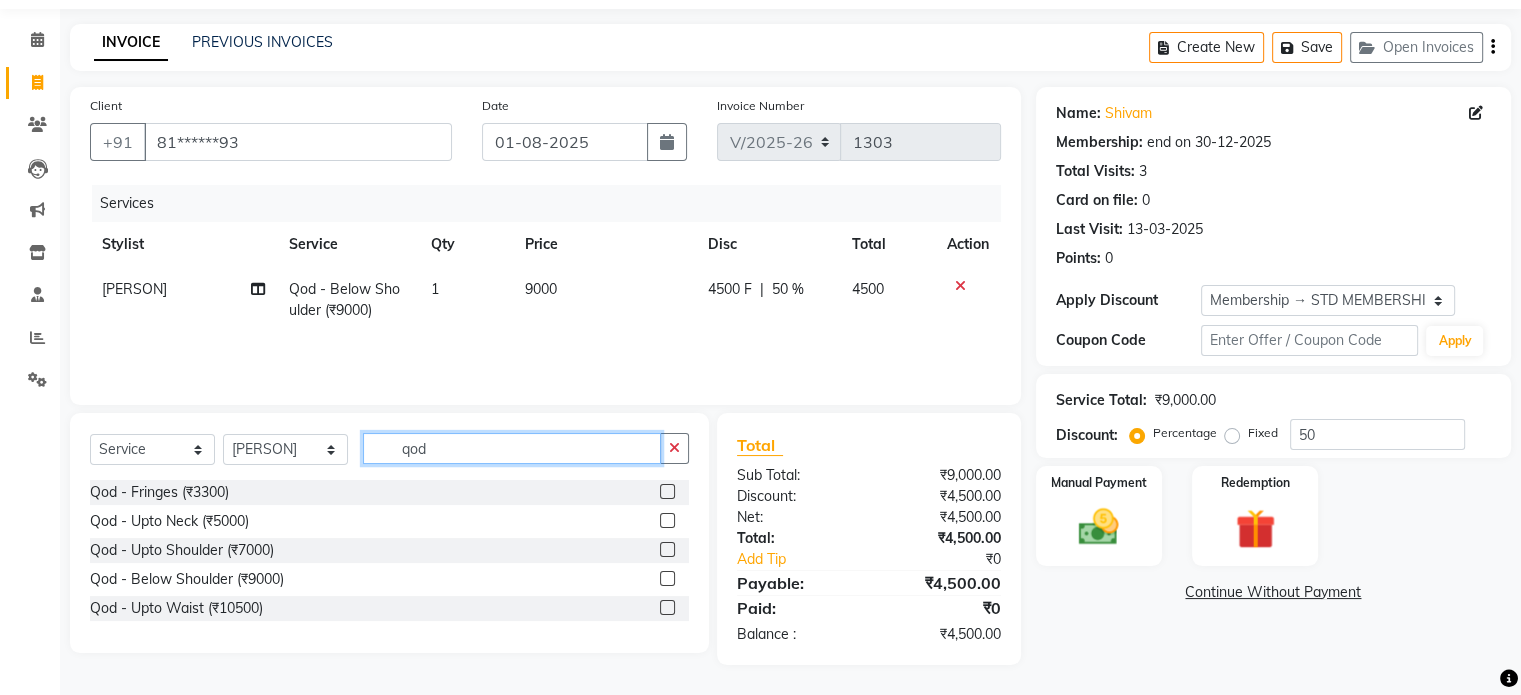 click on "qod" 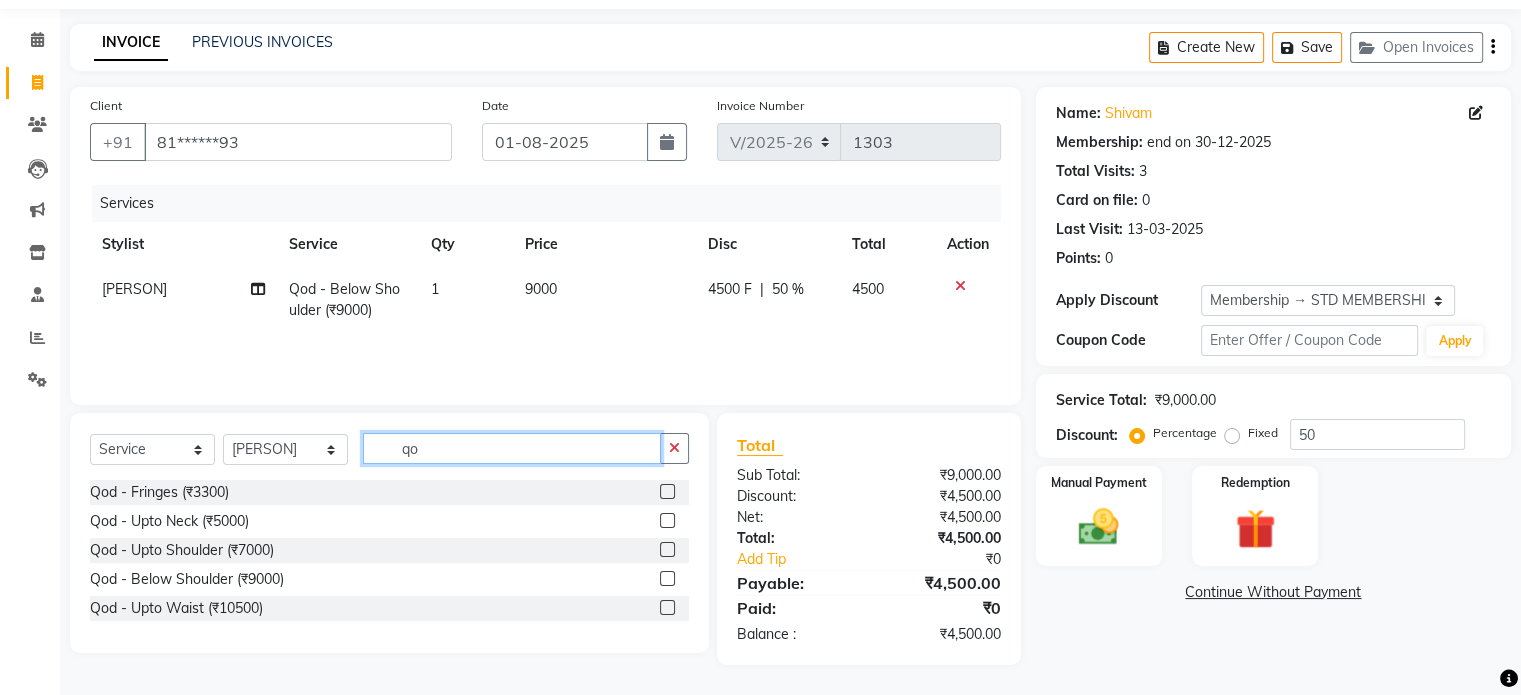 type on "q" 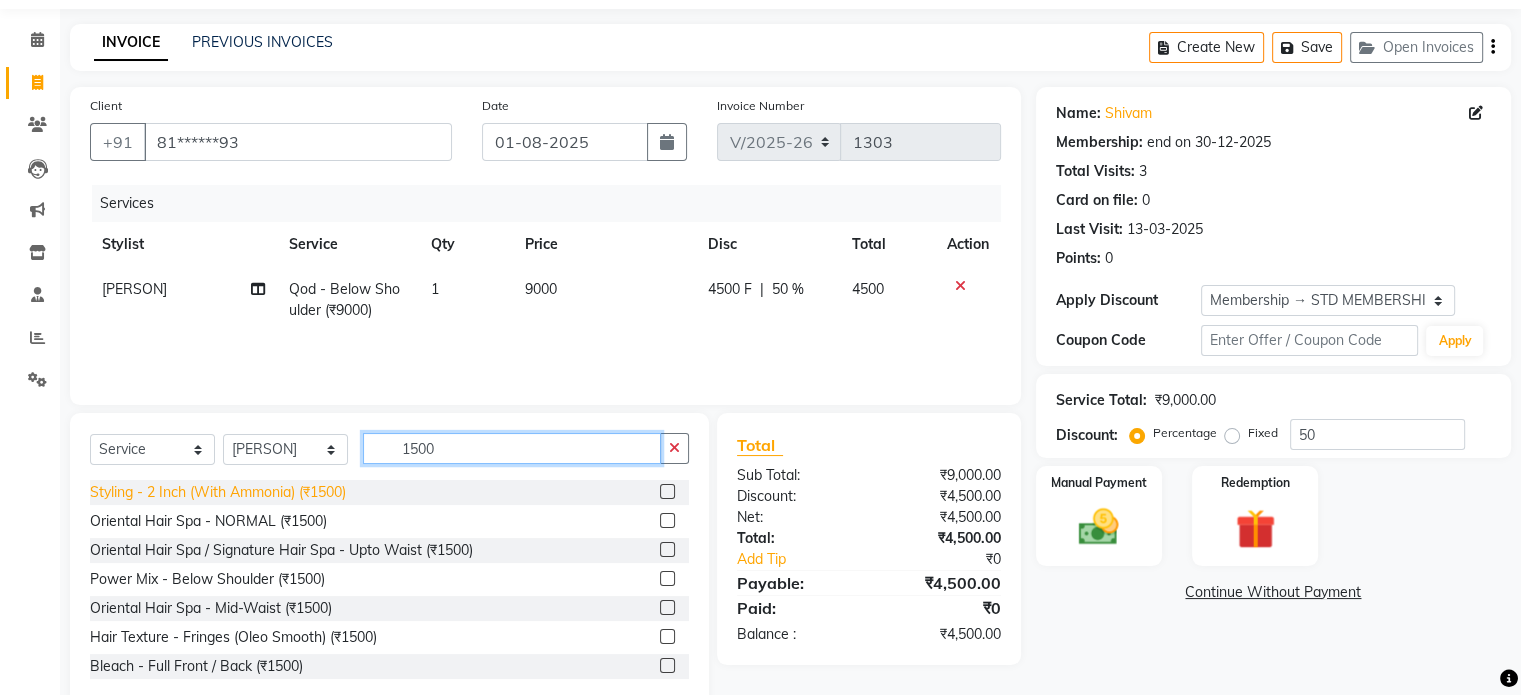 type on "1500" 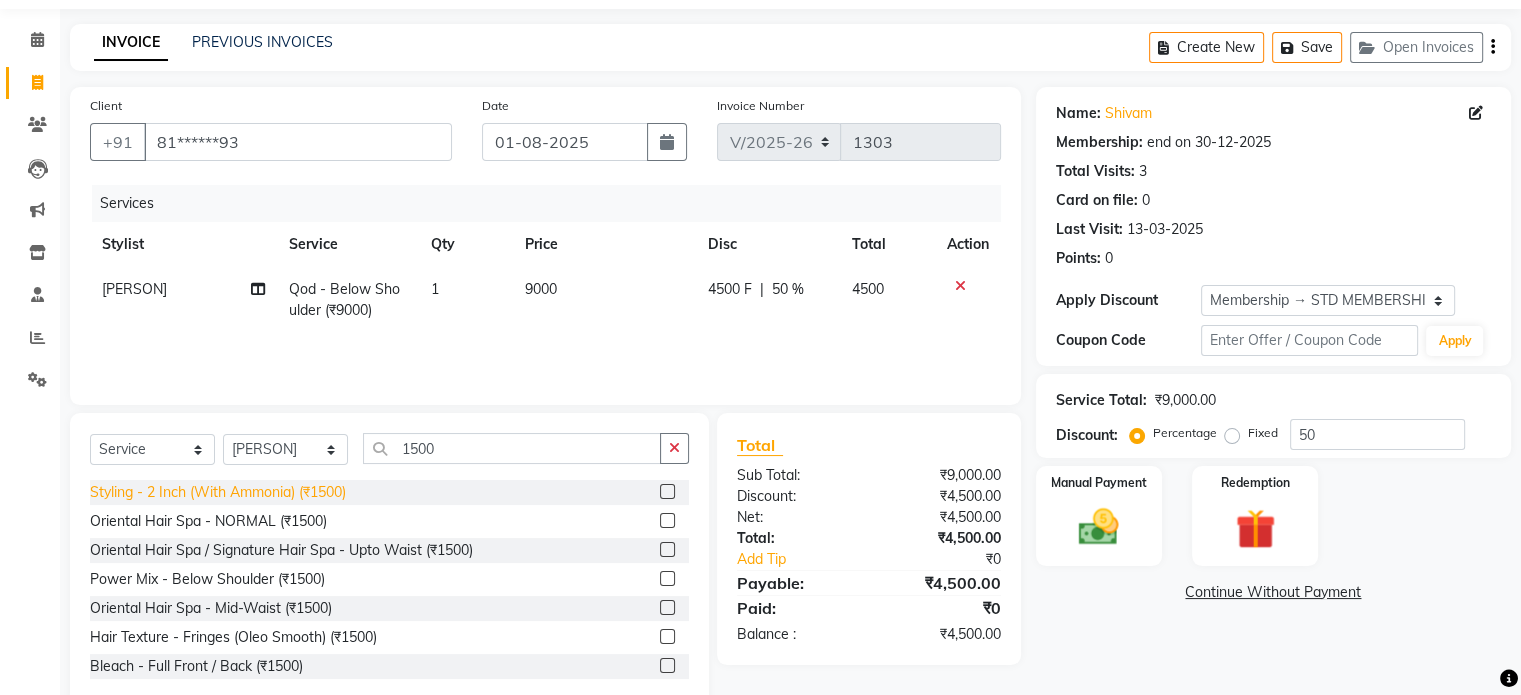 click on "Styling - 2 Inch (With Ammonia) (₹1500)" 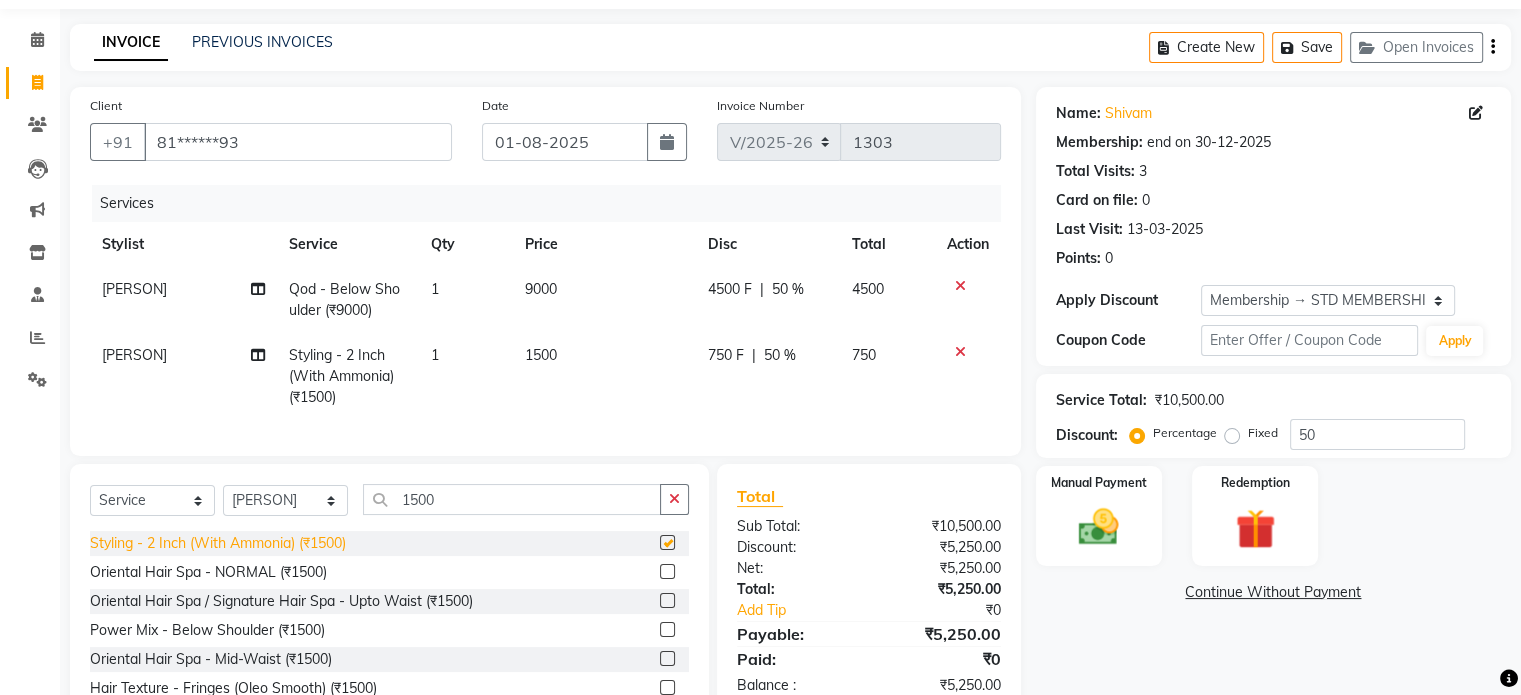 checkbox on "false" 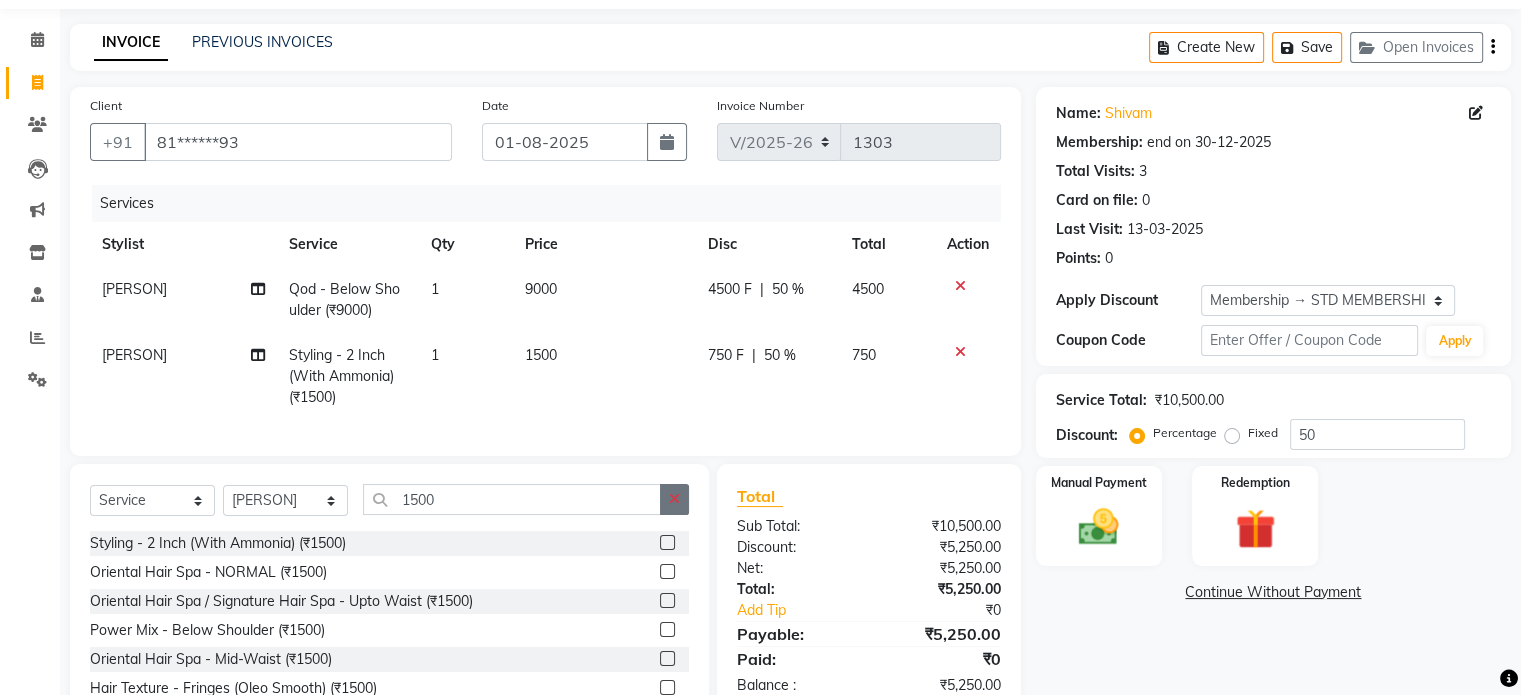 scroll, scrollTop: 172, scrollLeft: 0, axis: vertical 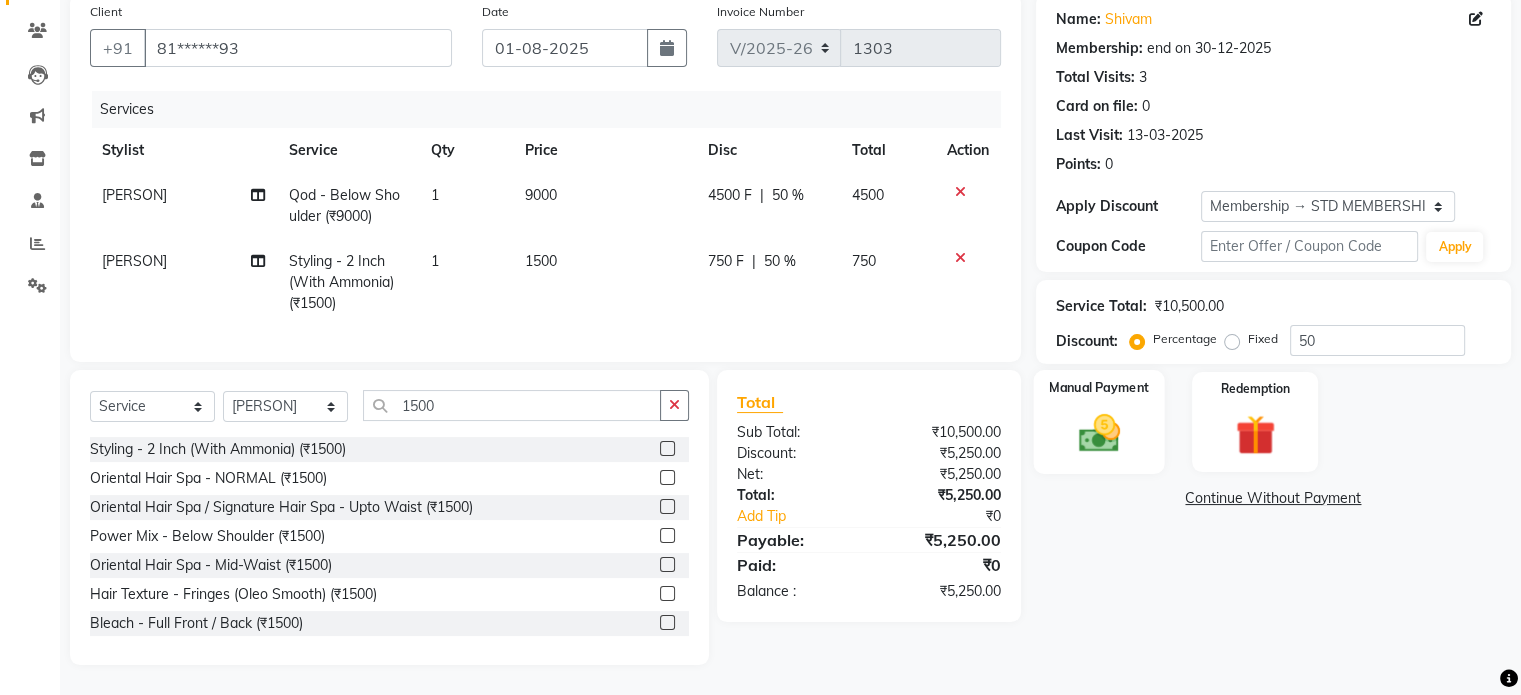click 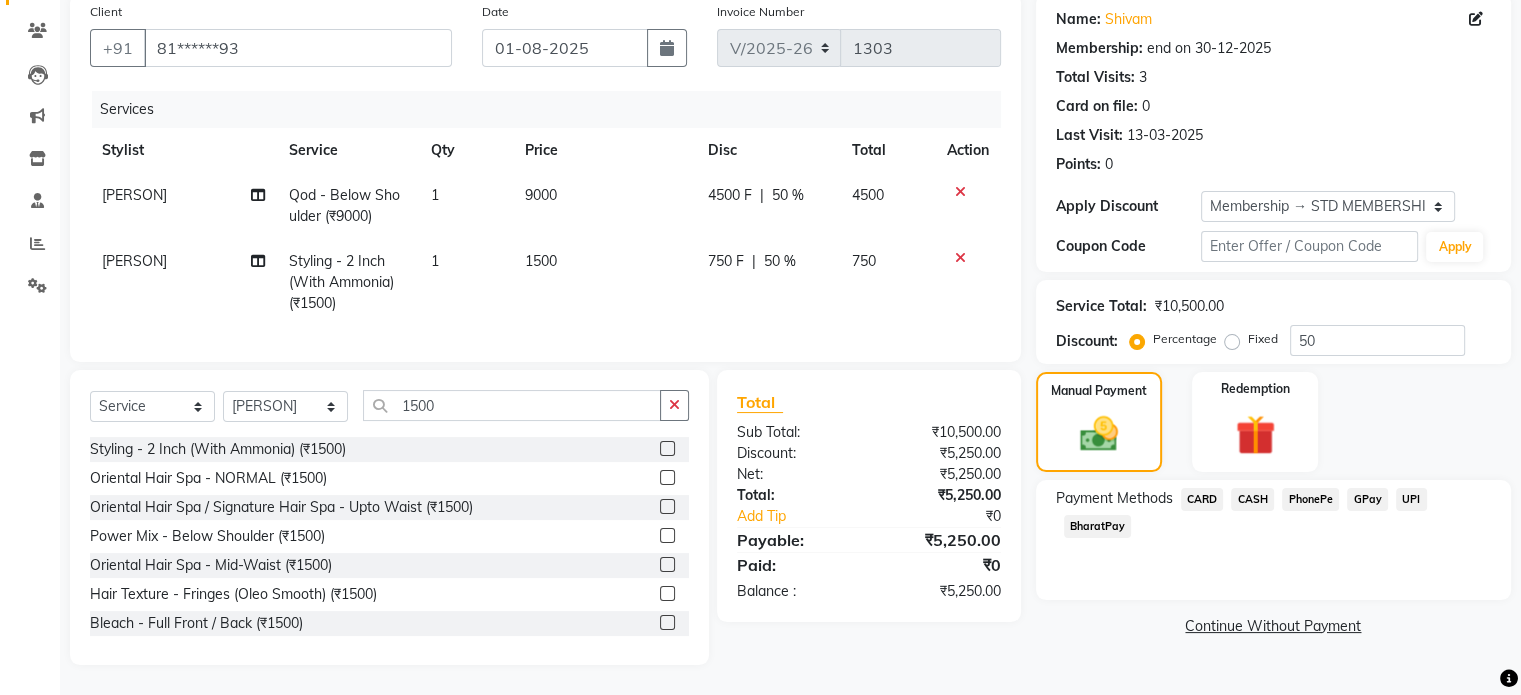 click on "CARD" 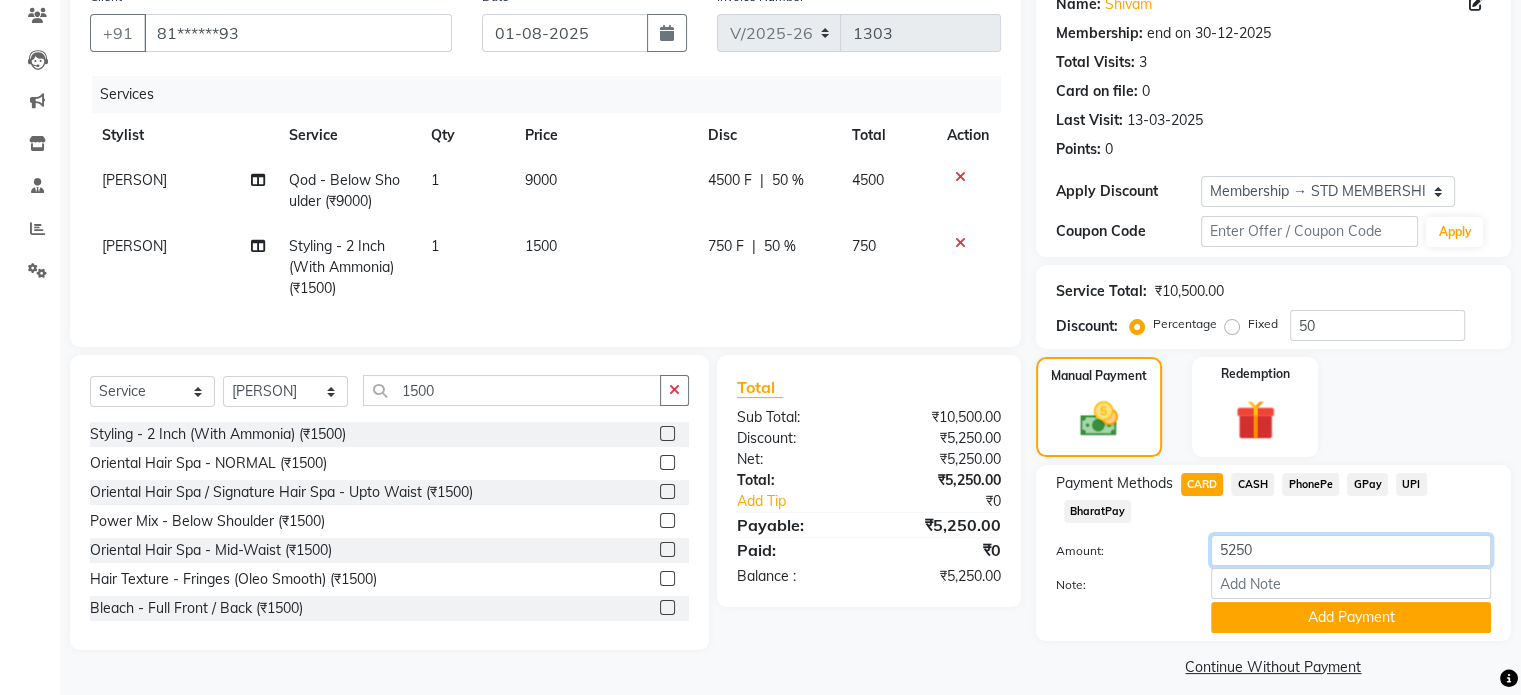 click on "5250" 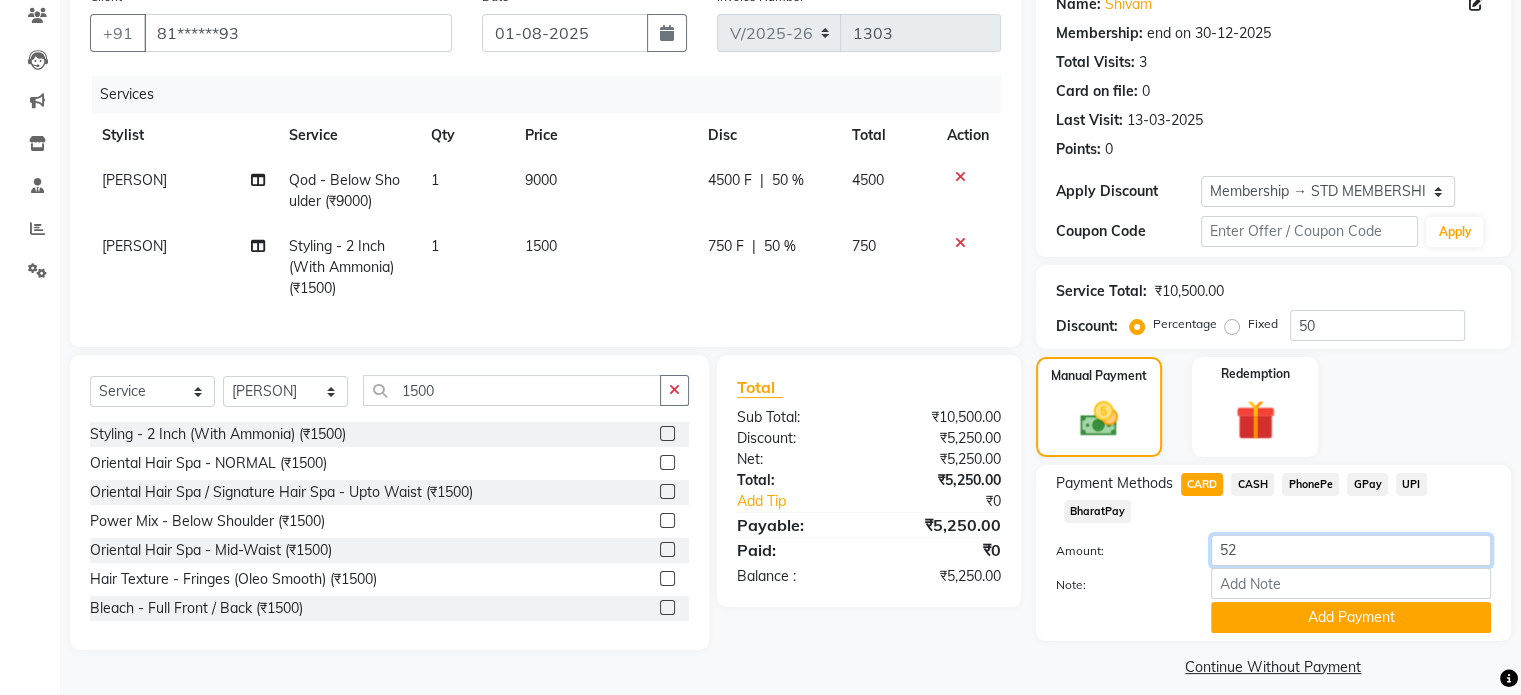 type on "5" 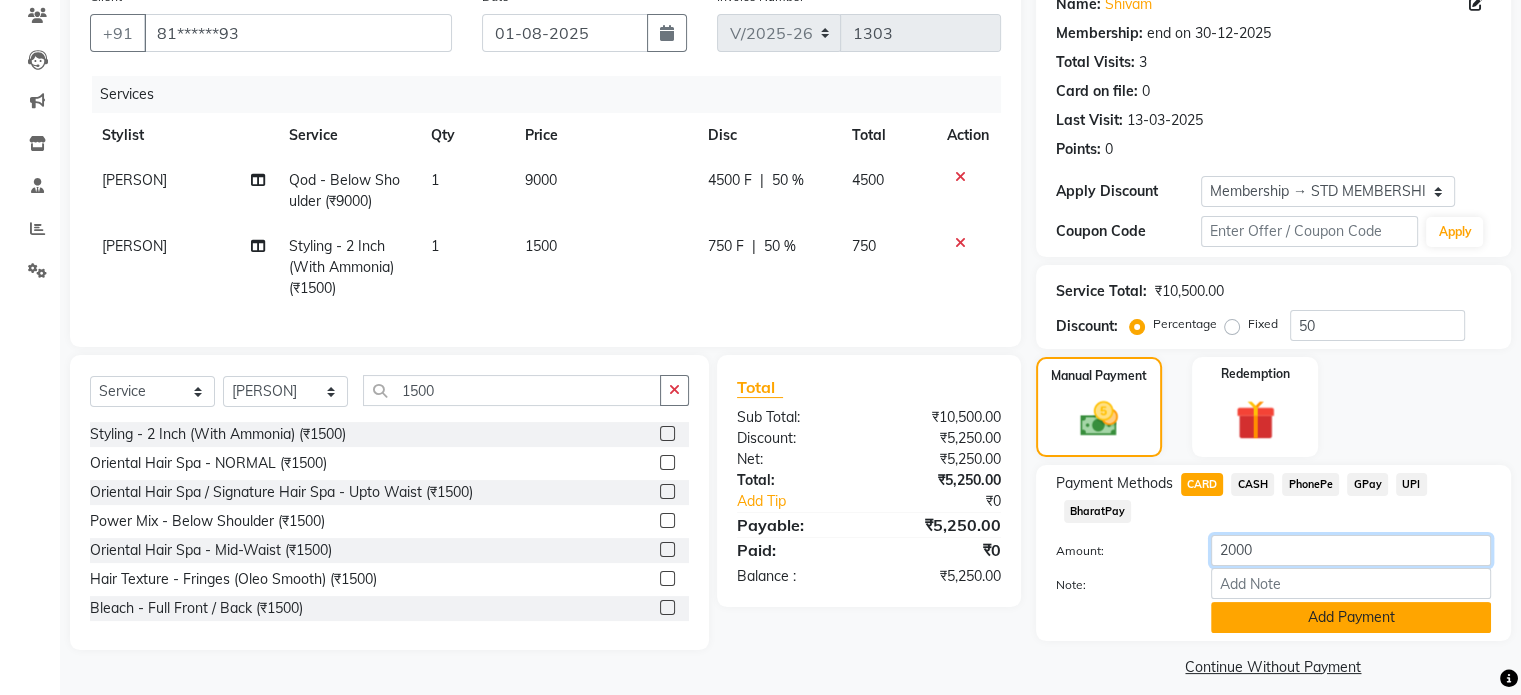 type on "2000" 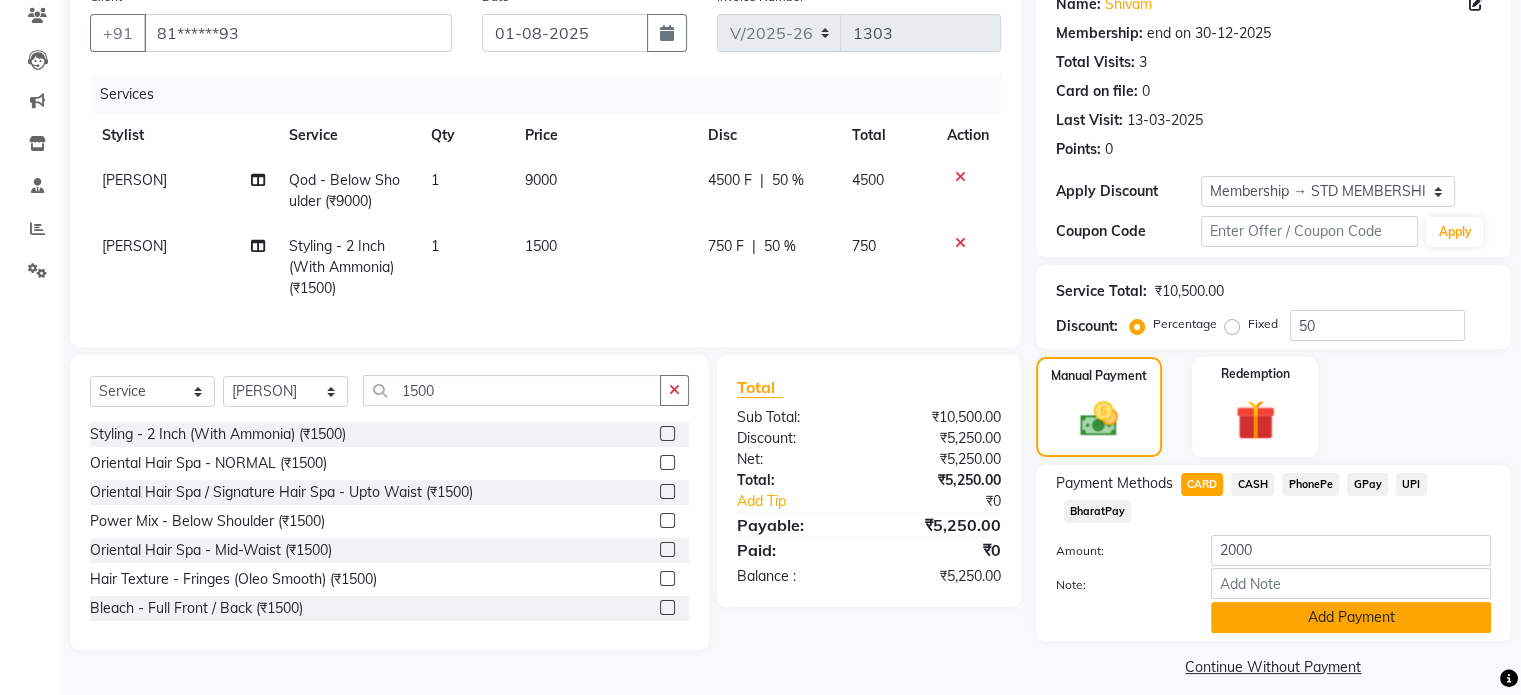 click on "Add Payment" 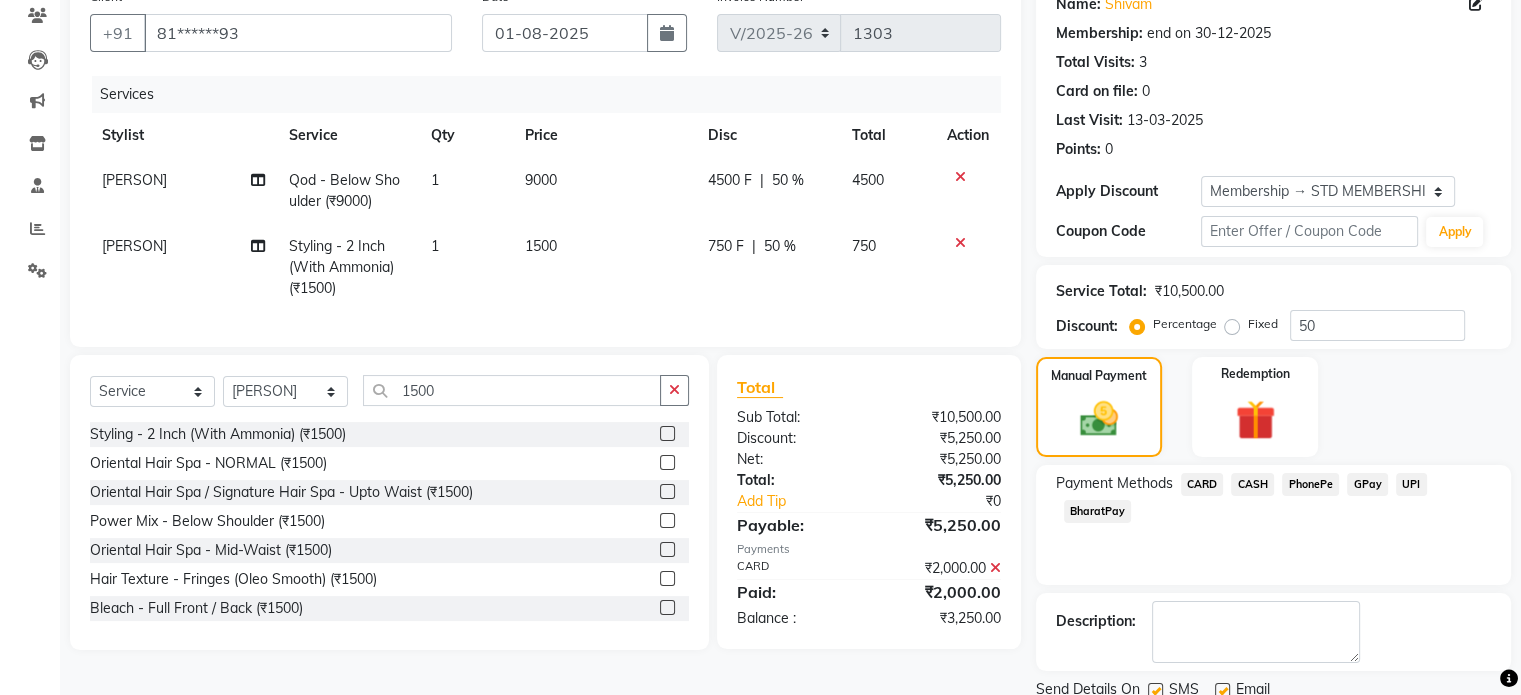 scroll, scrollTop: 244, scrollLeft: 0, axis: vertical 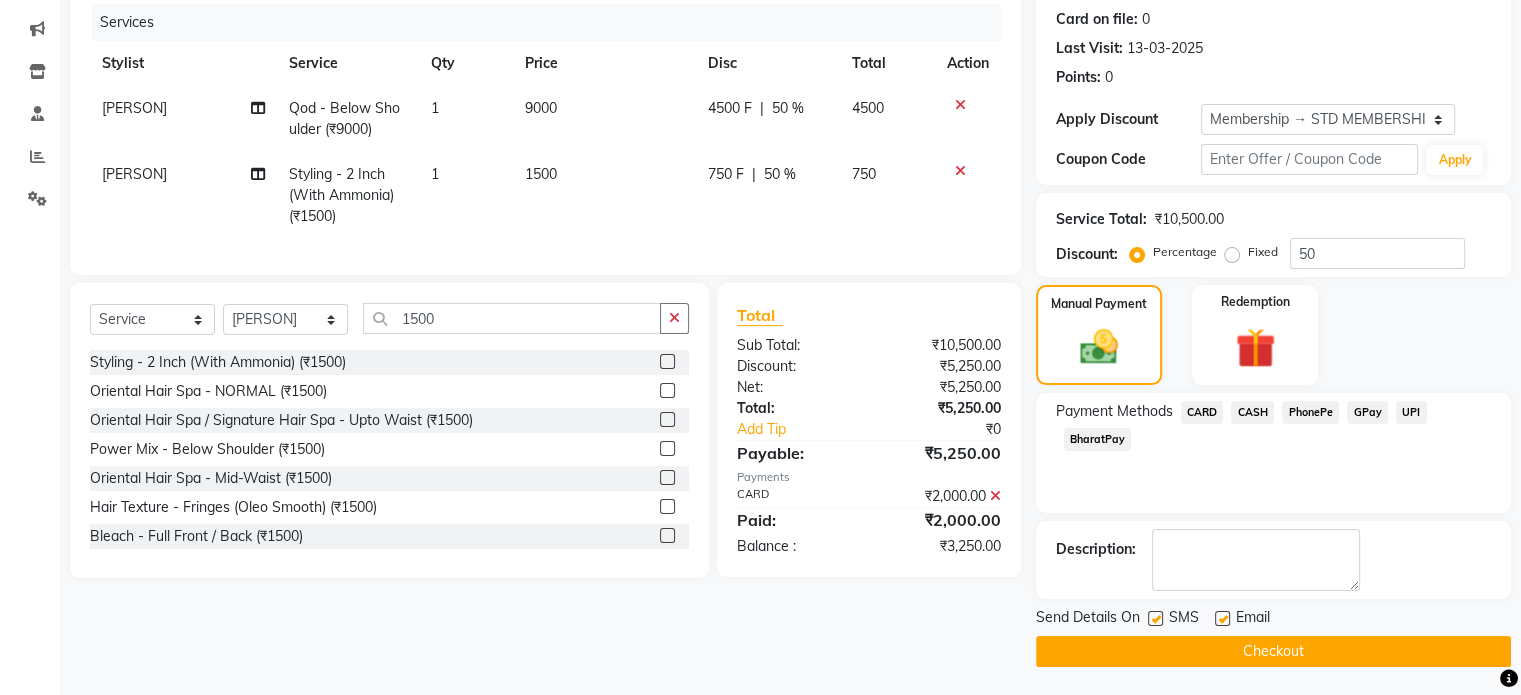 click on "Checkout" 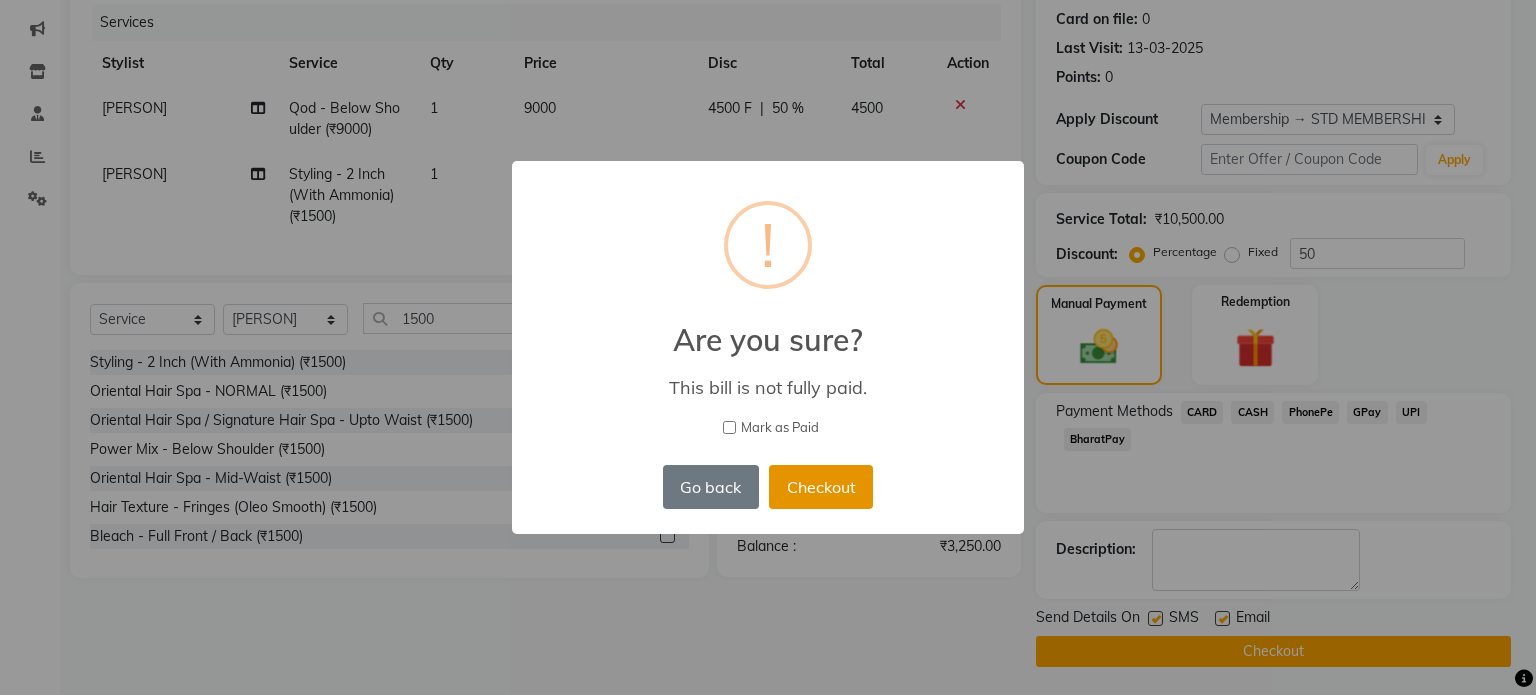 click on "Checkout" at bounding box center [821, 487] 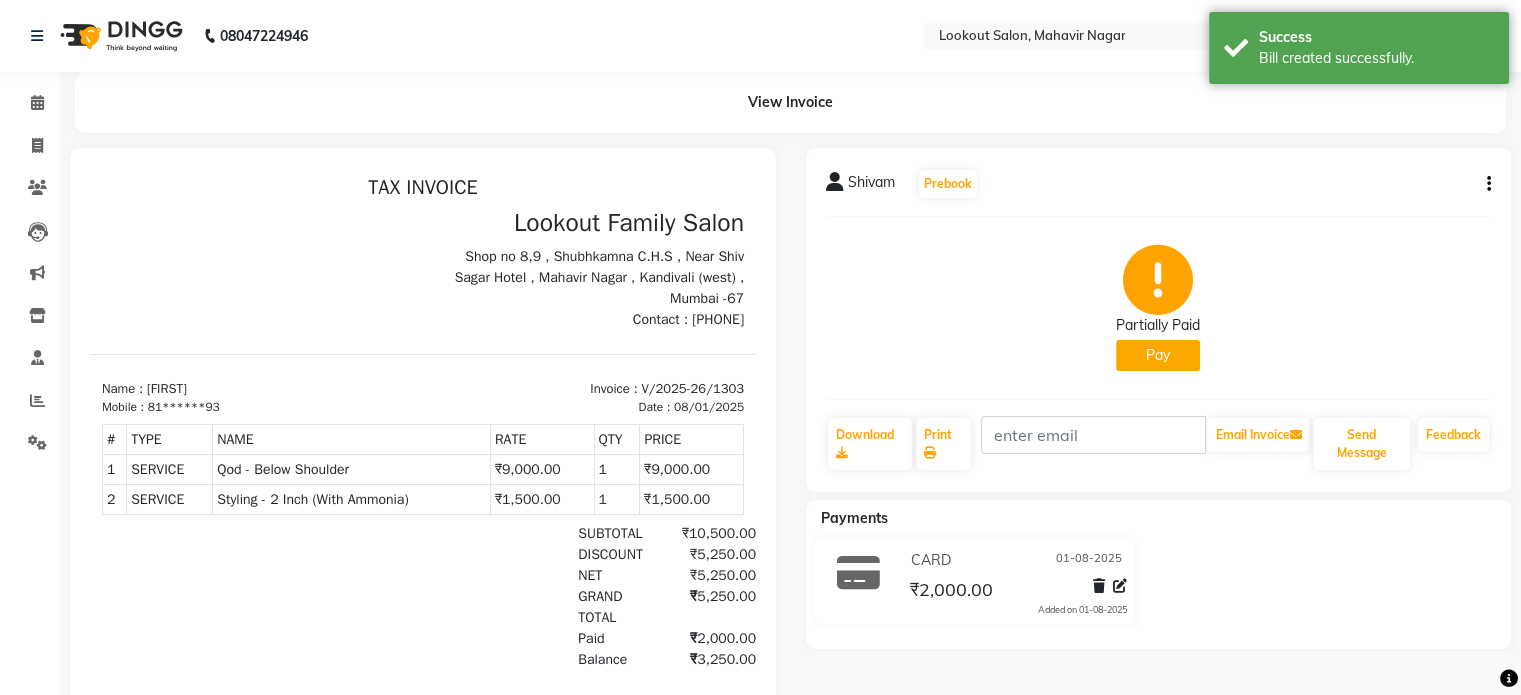scroll, scrollTop: 0, scrollLeft: 0, axis: both 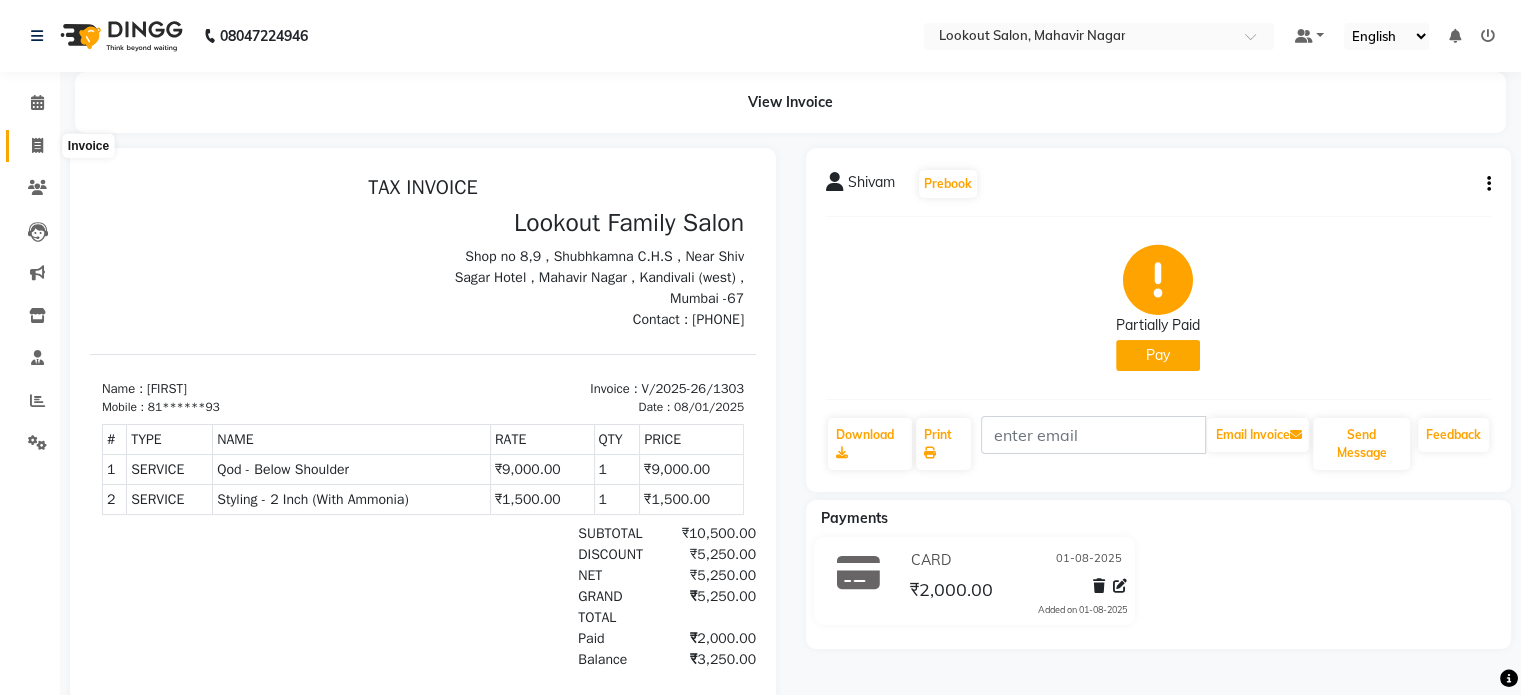 click 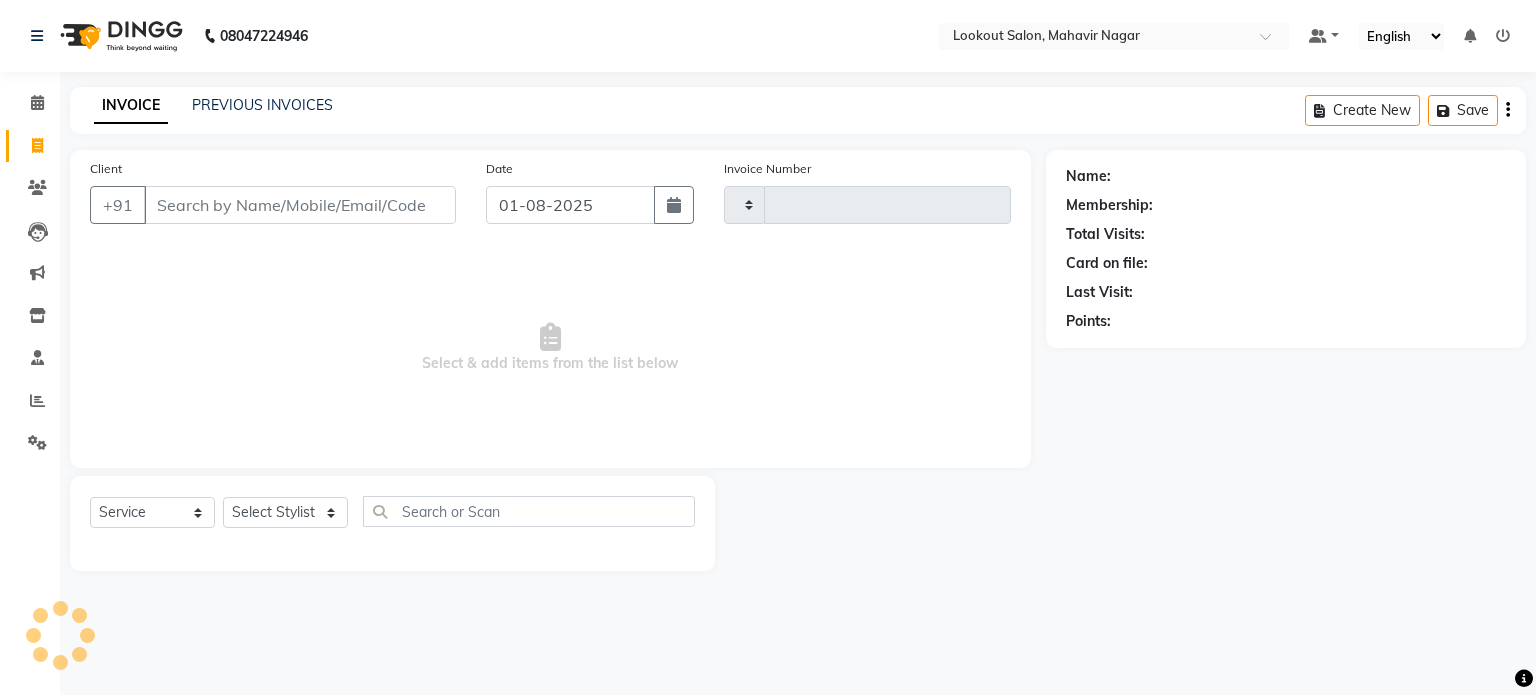 type on "1304" 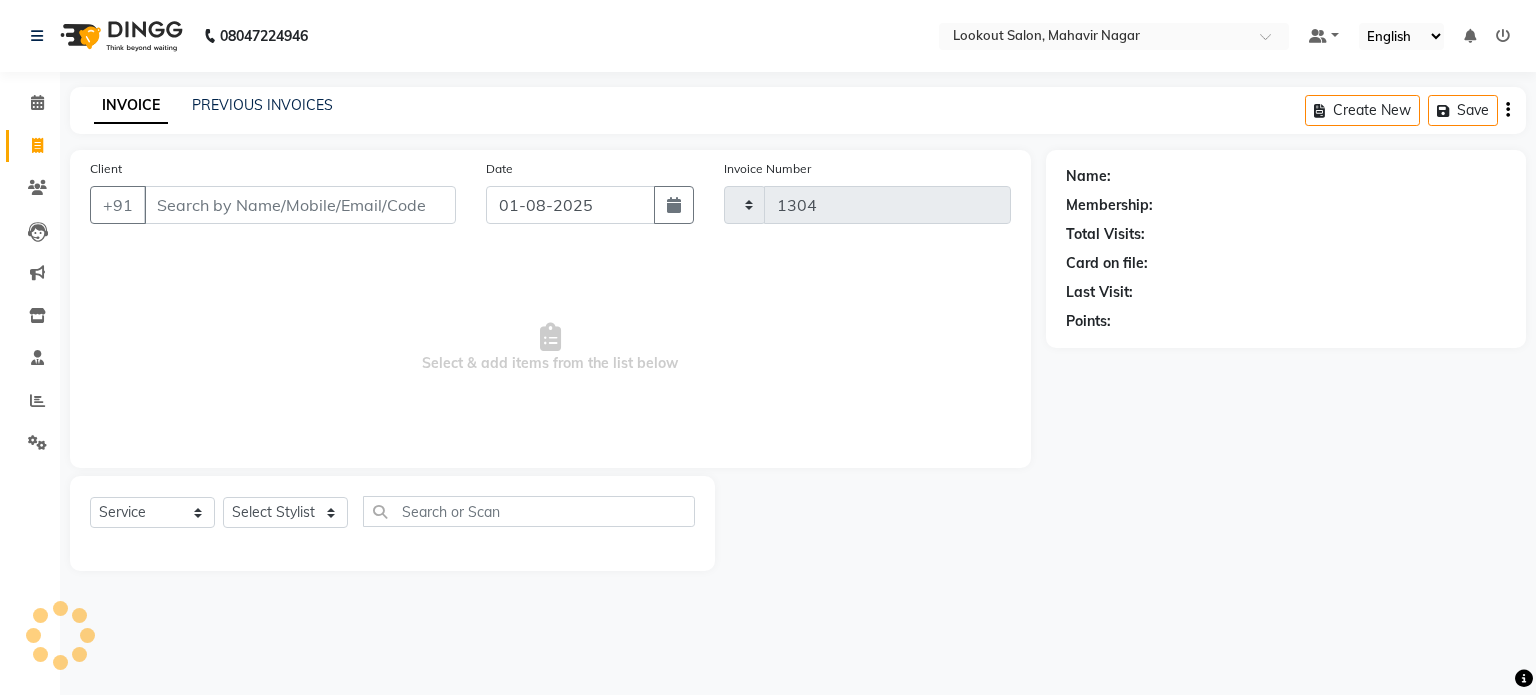 select on "150" 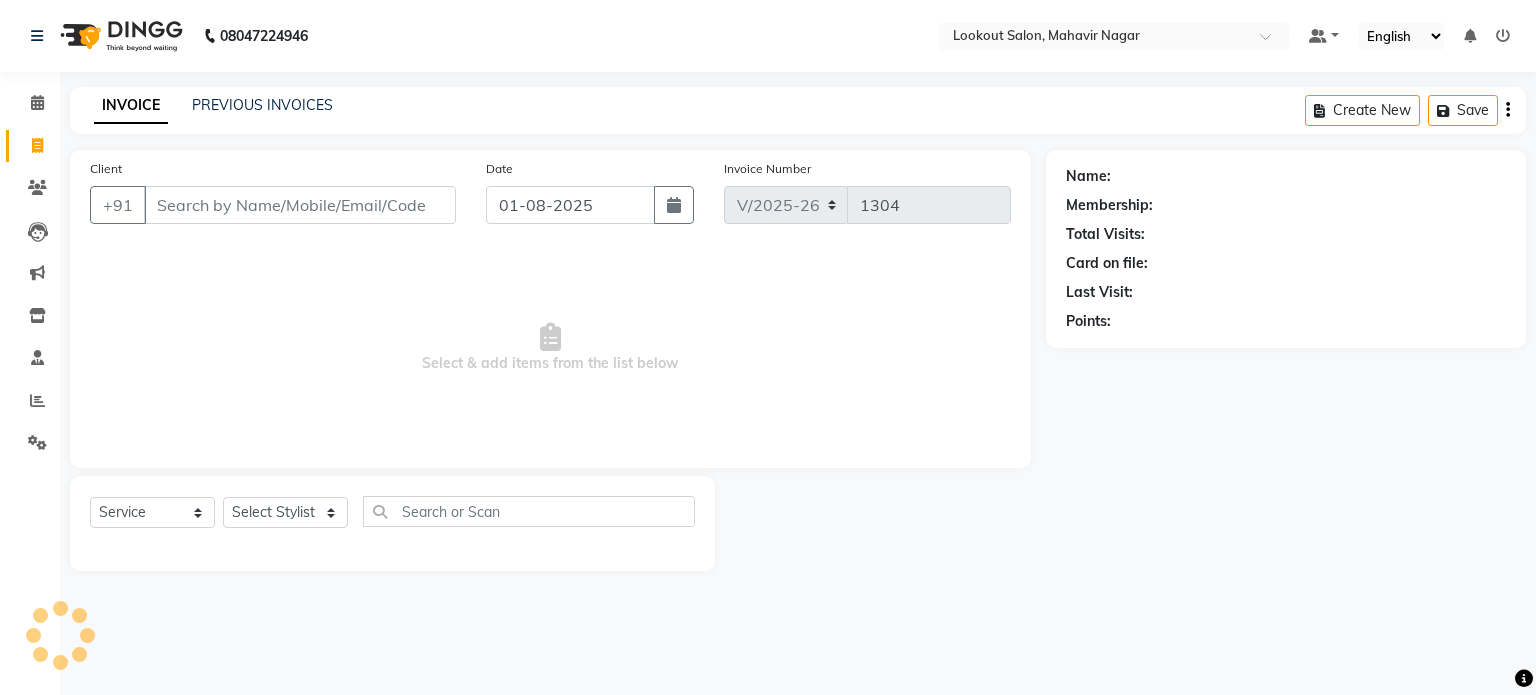 click on "Client" at bounding box center [300, 205] 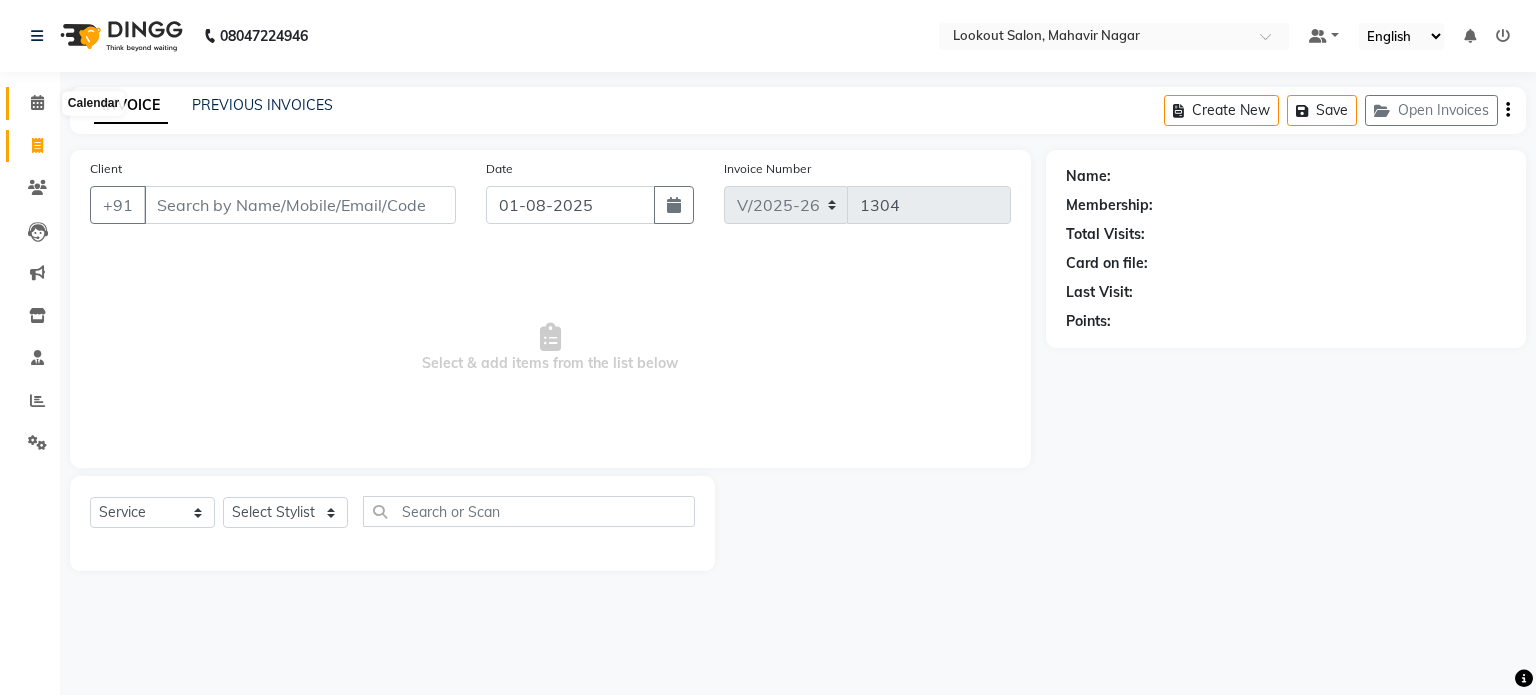 click 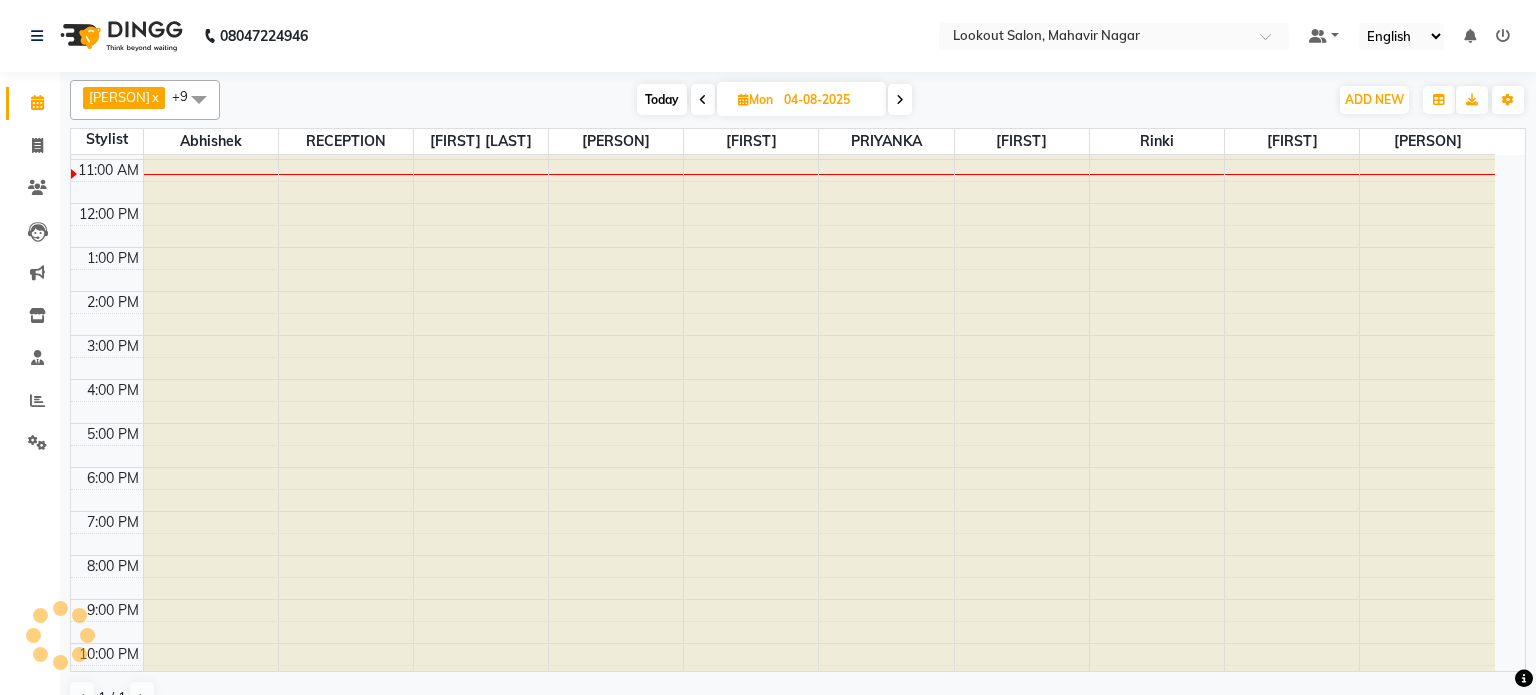 scroll, scrollTop: 0, scrollLeft: 0, axis: both 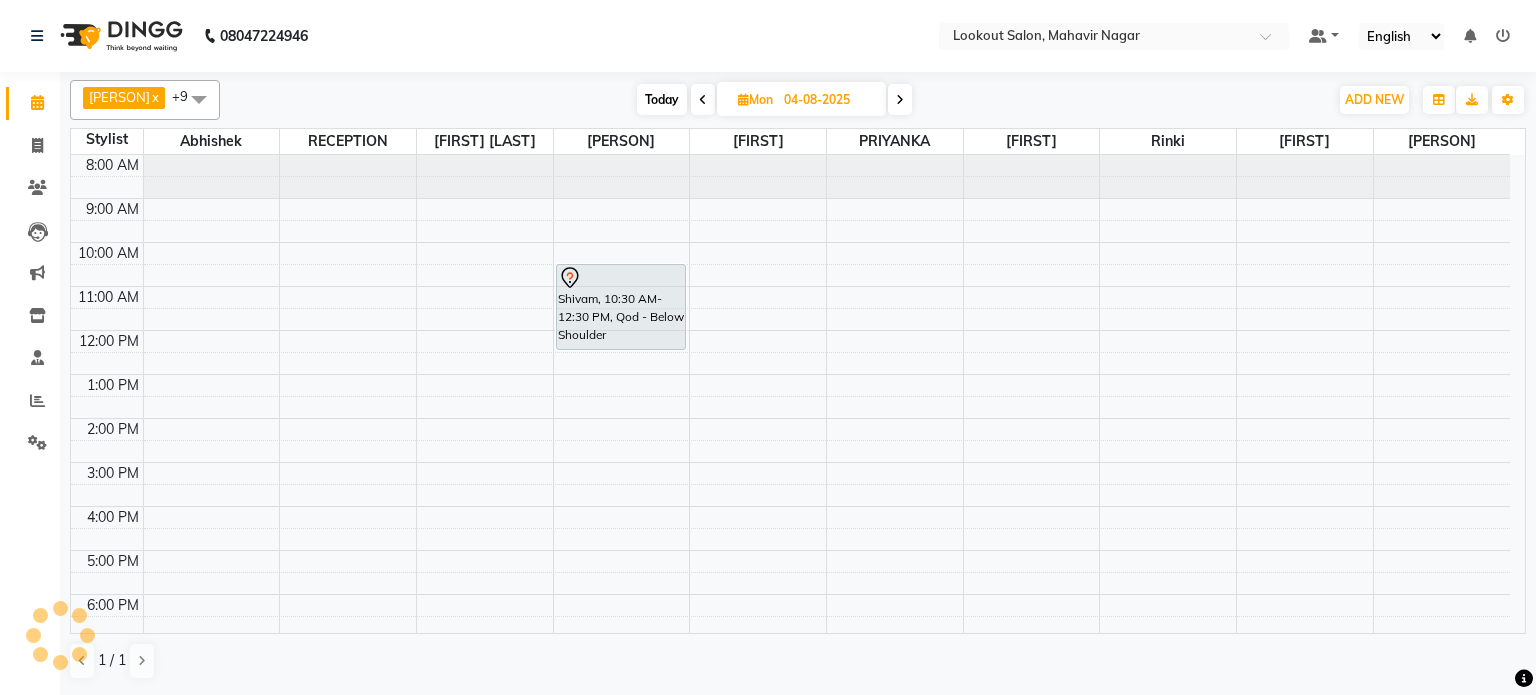click at bounding box center [703, 99] 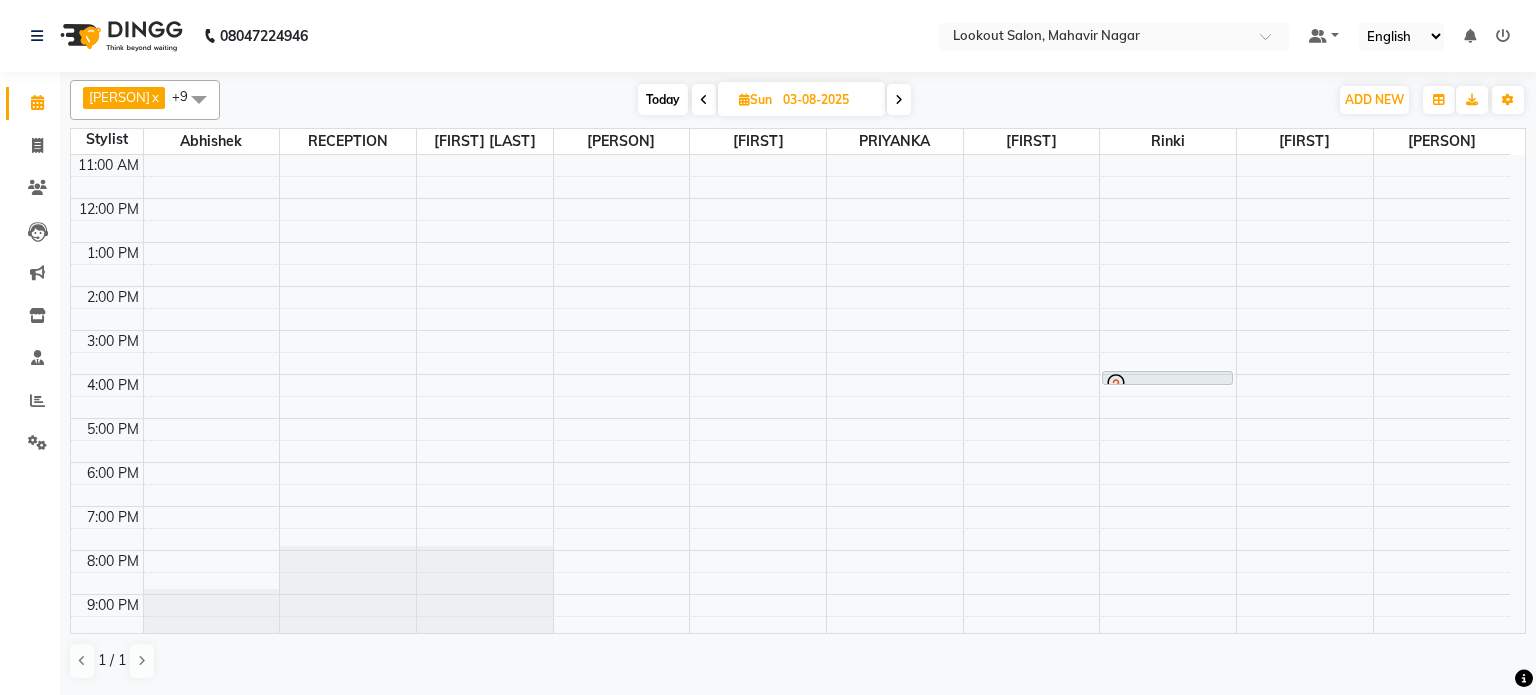 click at bounding box center [704, 99] 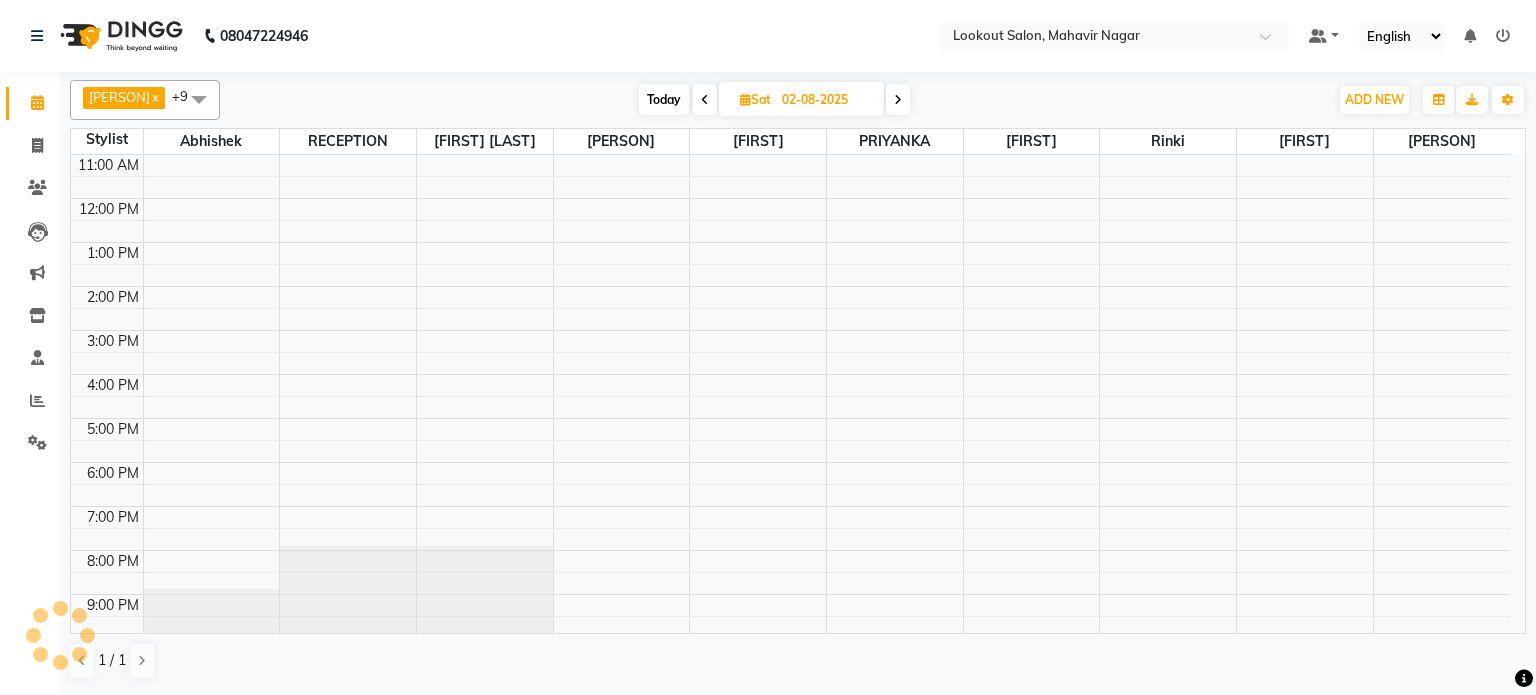 scroll, scrollTop: 132, scrollLeft: 0, axis: vertical 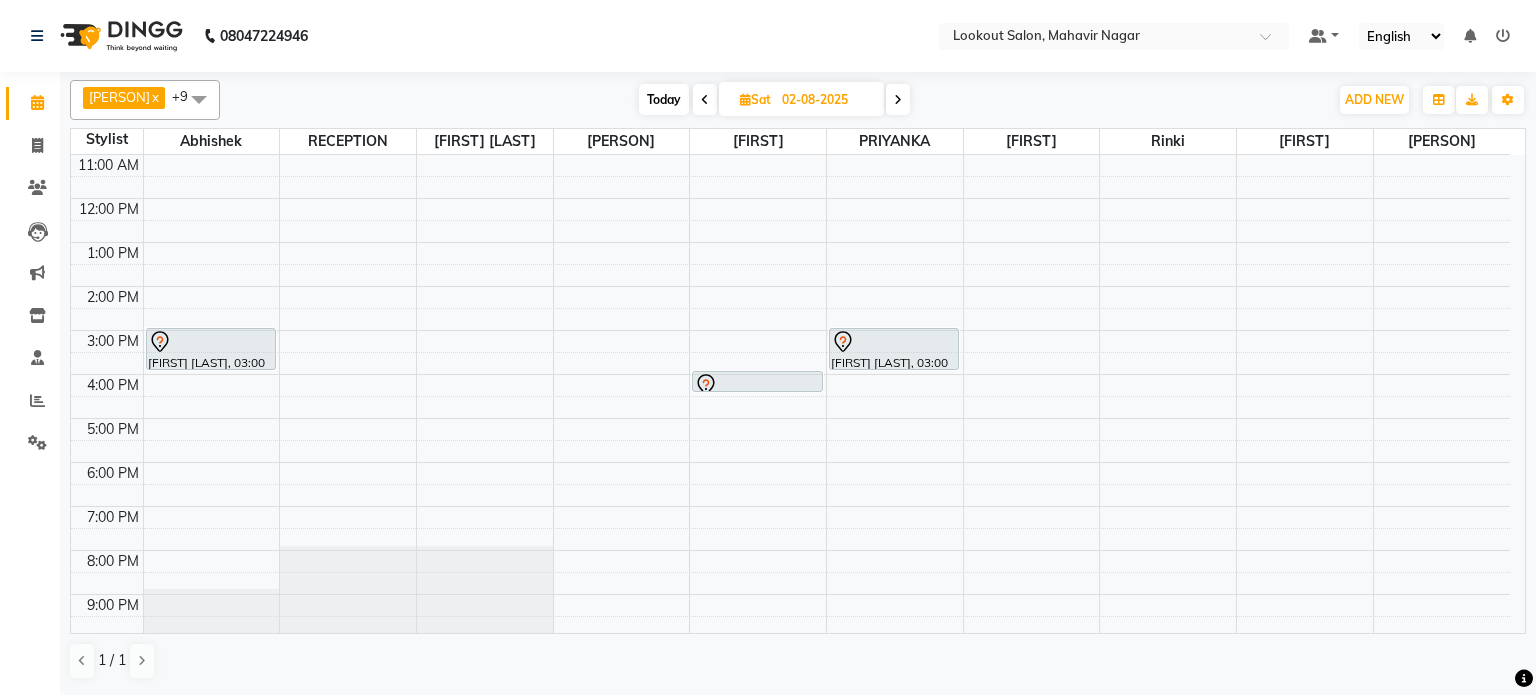 click at bounding box center [705, 100] 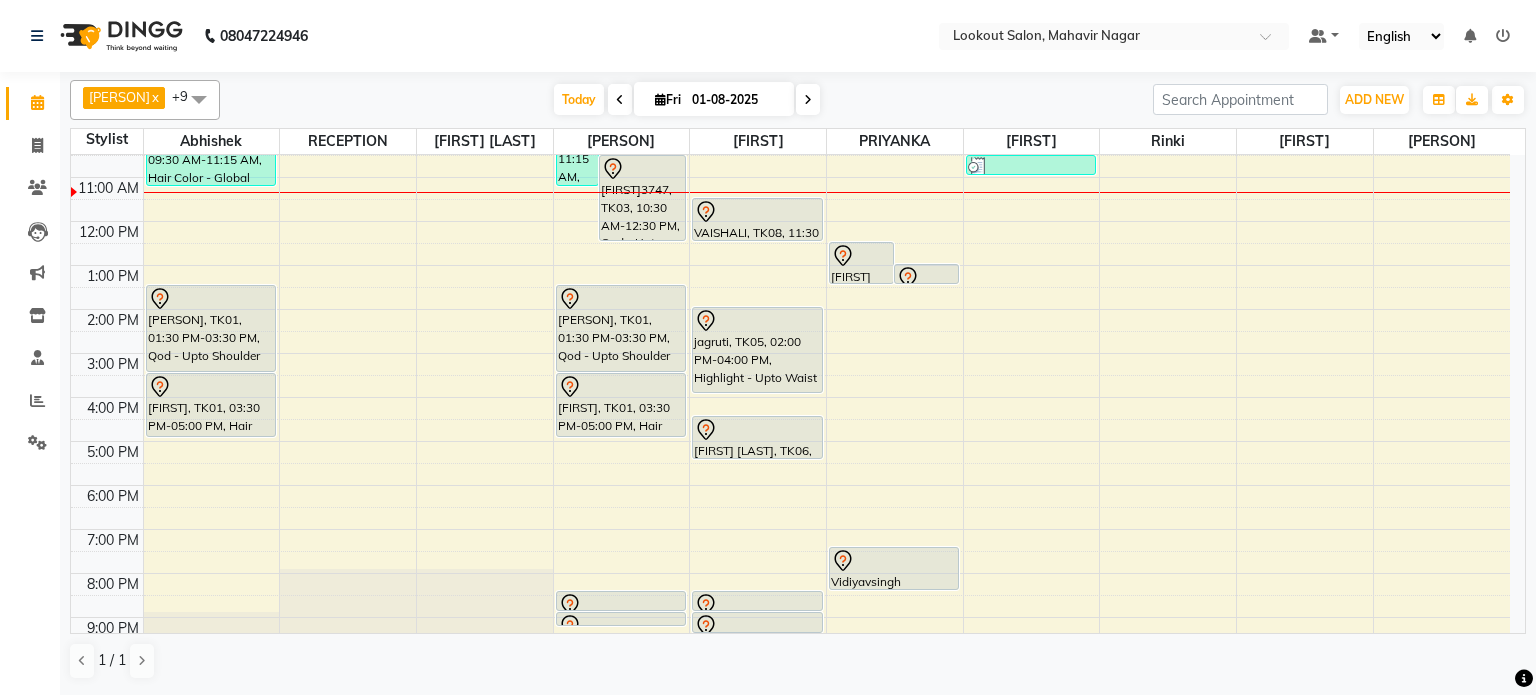 scroll, scrollTop: 75, scrollLeft: 0, axis: vertical 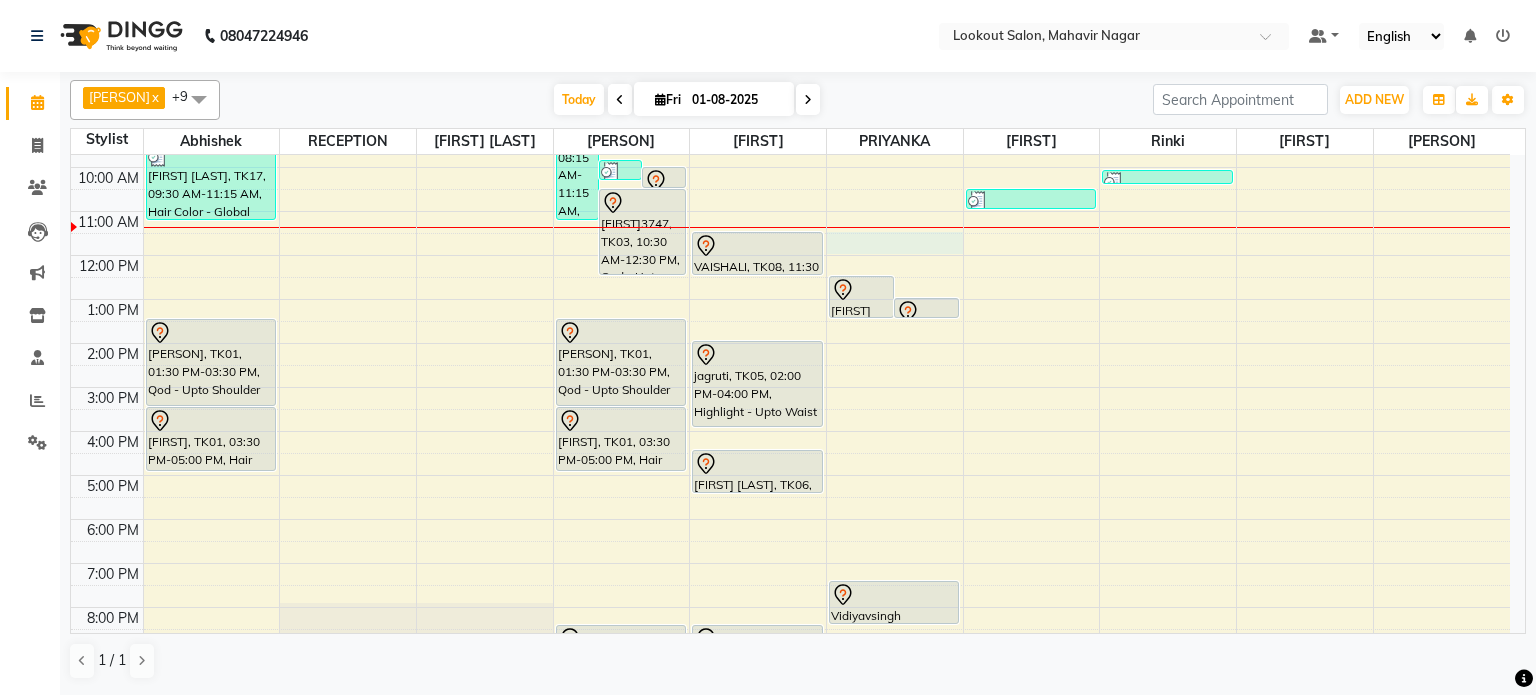 click on "8:00 AM 9:00 AM 10:00 AM 11:00 AM 12:00 PM 1:00 PM 2:00 PM 3:00 PM 4:00 PM 5:00 PM 6:00 PM 7:00 PM 8:00 PM 9:00 PM 10:00 PM     rakesh, TK17, 09:30 AM-11:15 AM, Hair Color - Global color [ammonnia free] (₹700),Hair Cut - Hairwash  (Male) (₹100),Hair Cut - Haircut With JUNIOR Stylist (Male) (₹250)             Shivam, TK01, 01:30 PM-03:30 PM, Qod - Upto Shoulder             Shivam, TK01, 03:30 PM-05:00 PM, Hair Color - Global - Upto Shoulder     Shivam, TK18, 08:15 AM-11:15 AM, Qod - Below Shoulder (₹9000),Styling - 2 Inch (With Ammonia) (₹1500)     NIRAV VAKHARIA, TK13, 09:50 AM-10:20 AM, Hair Cut - Haircut With Senior Stylist (Male) (₹300)             NIRAV VAKHARIA, TK02, 10:00 AM-10:30 AM, Hair Cut - Haircut With Senior Stylist (Male)             Surbhi3747, TK03, 10:30 AM-12:30 PM, Qod - Upto Shoulder             Shivam, TK01, 01:30 PM-03:30 PM, Qod - Upto Shoulder             Shivam, TK01, 03:30 PM-05:00 PM, Hair Color - Global - Upto Neck" at bounding box center [790, 409] 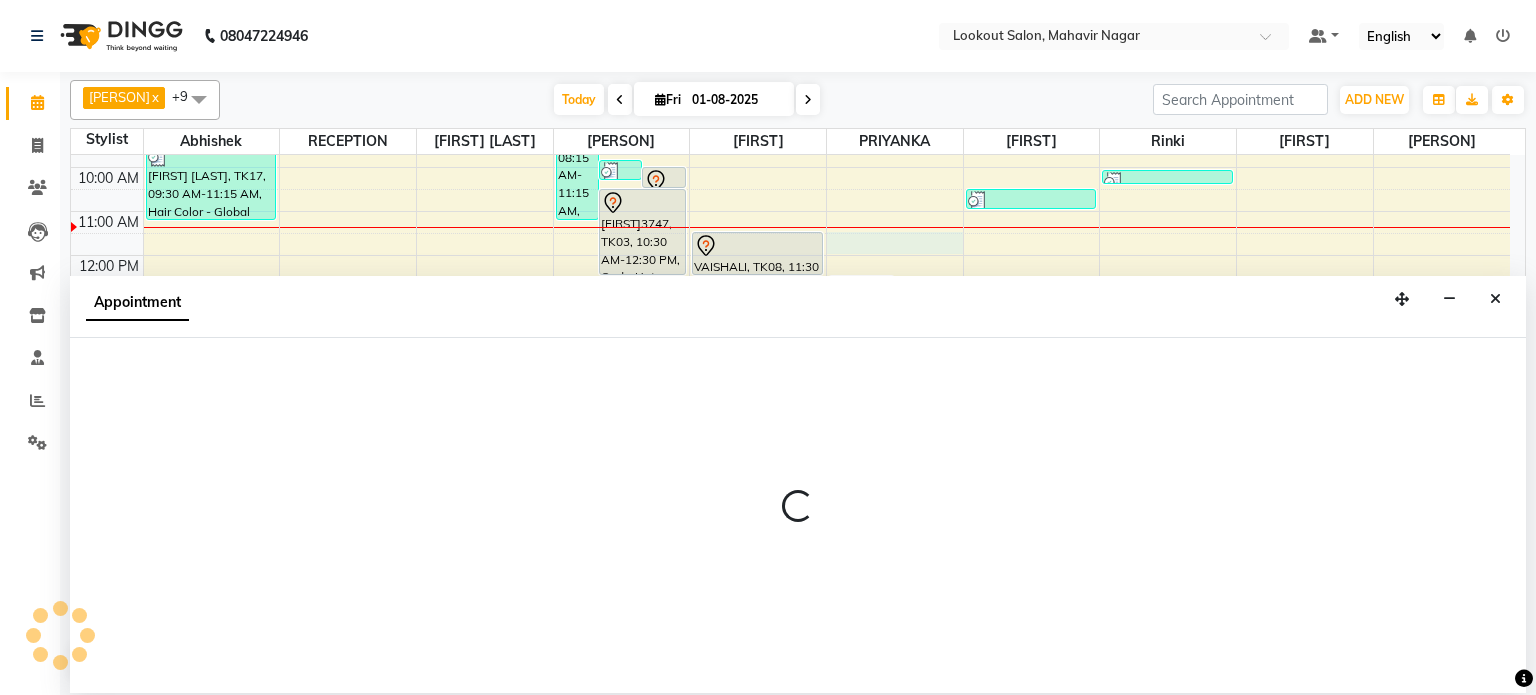 select on "16862" 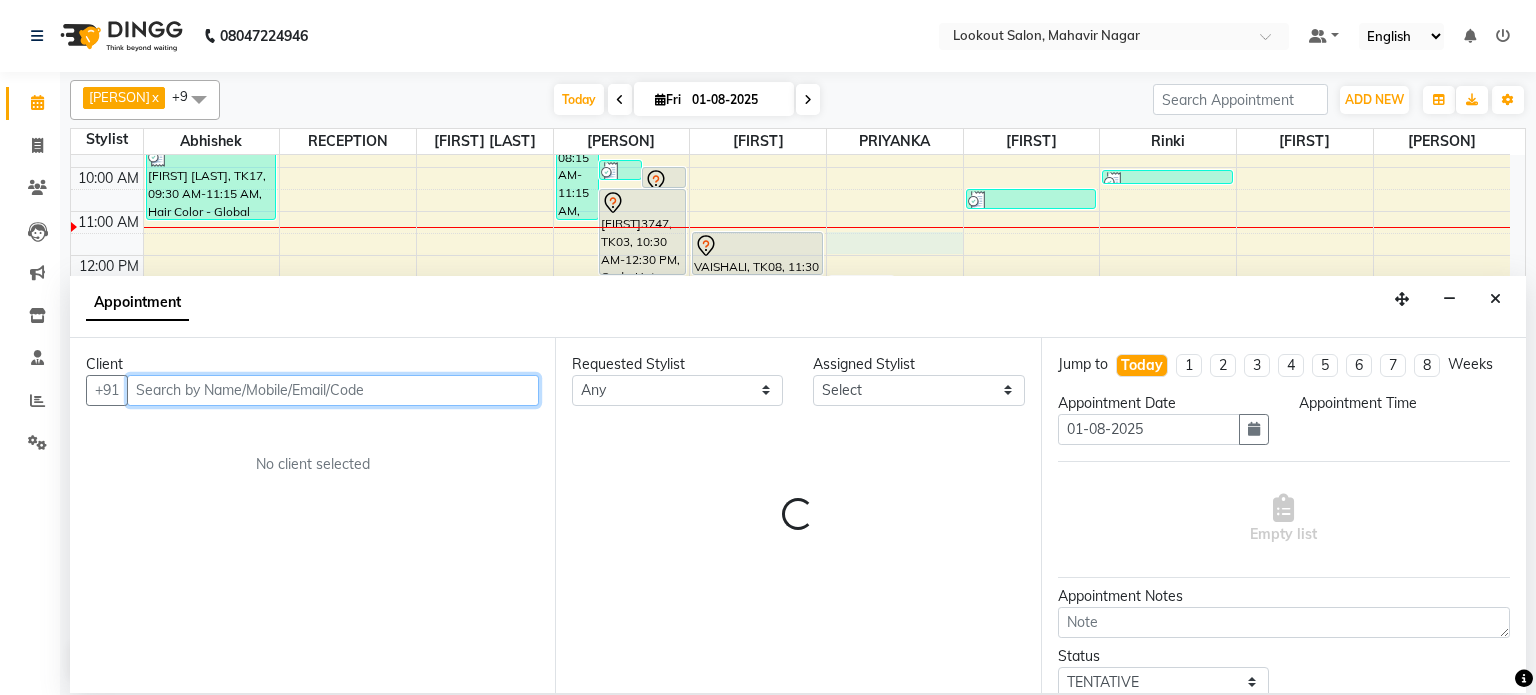 select on "690" 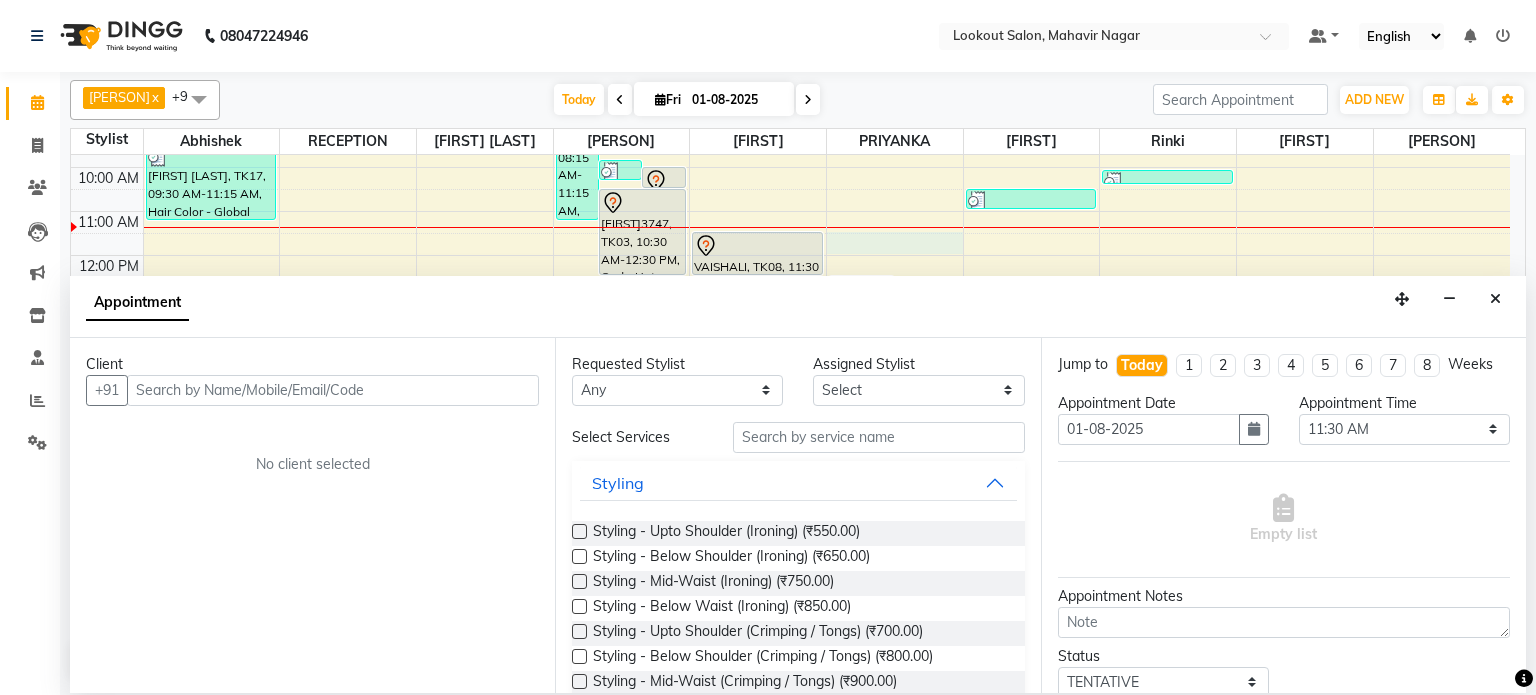 click on "Client" at bounding box center [312, 364] 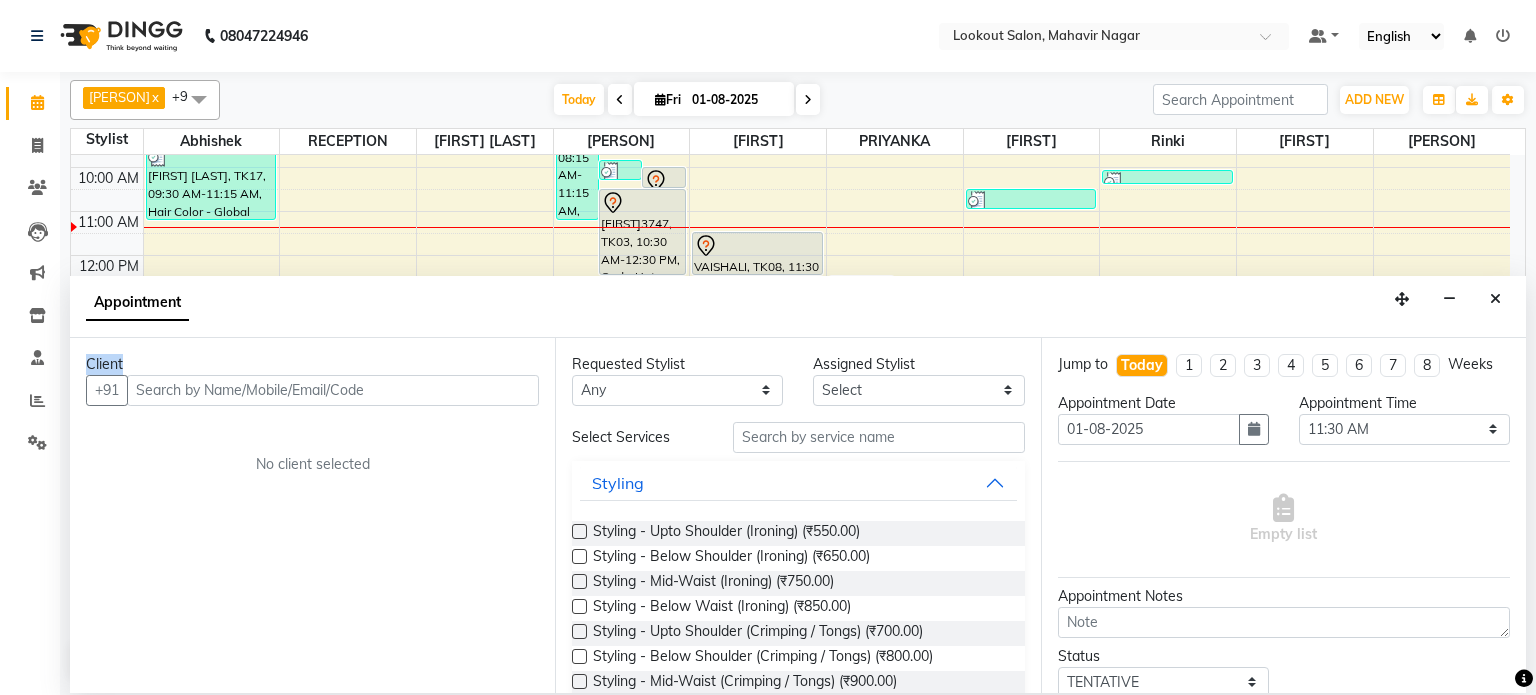 click on "Client" at bounding box center [312, 364] 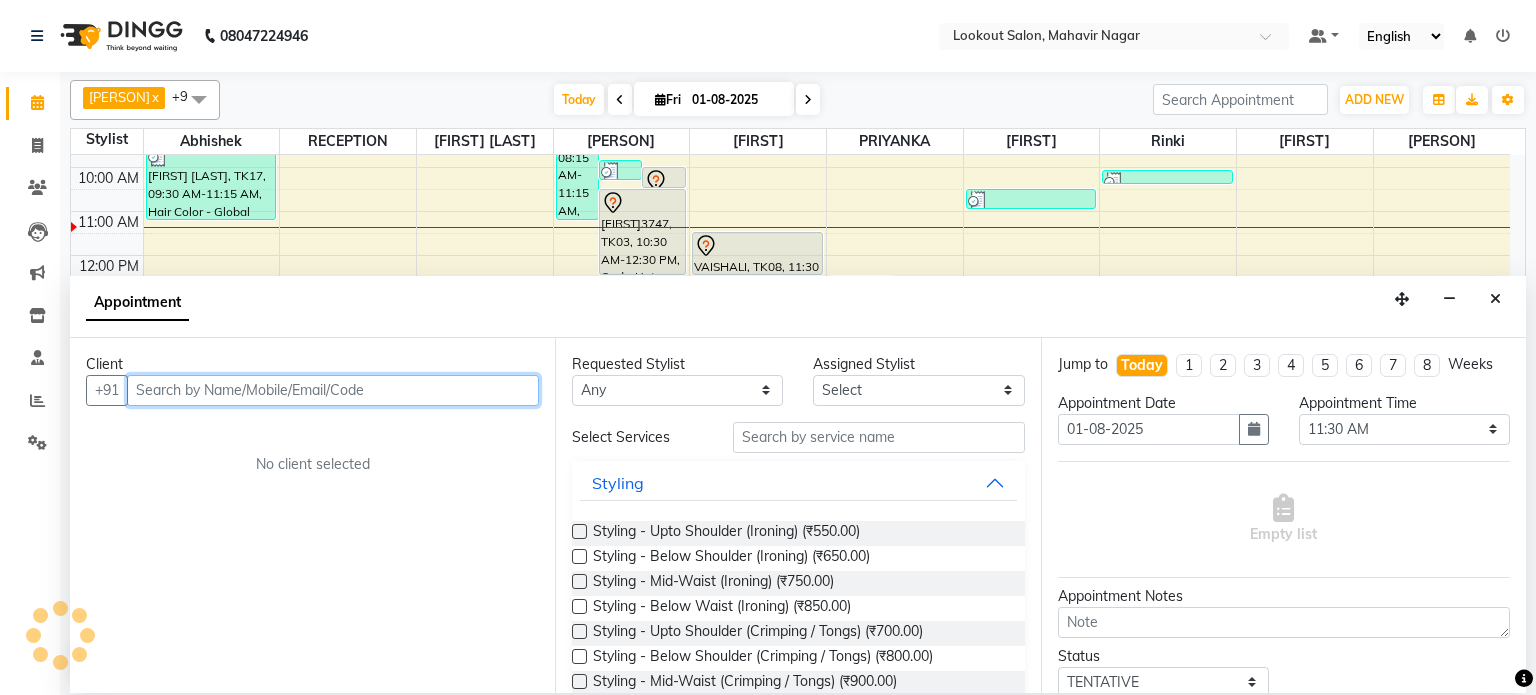 click at bounding box center [333, 390] 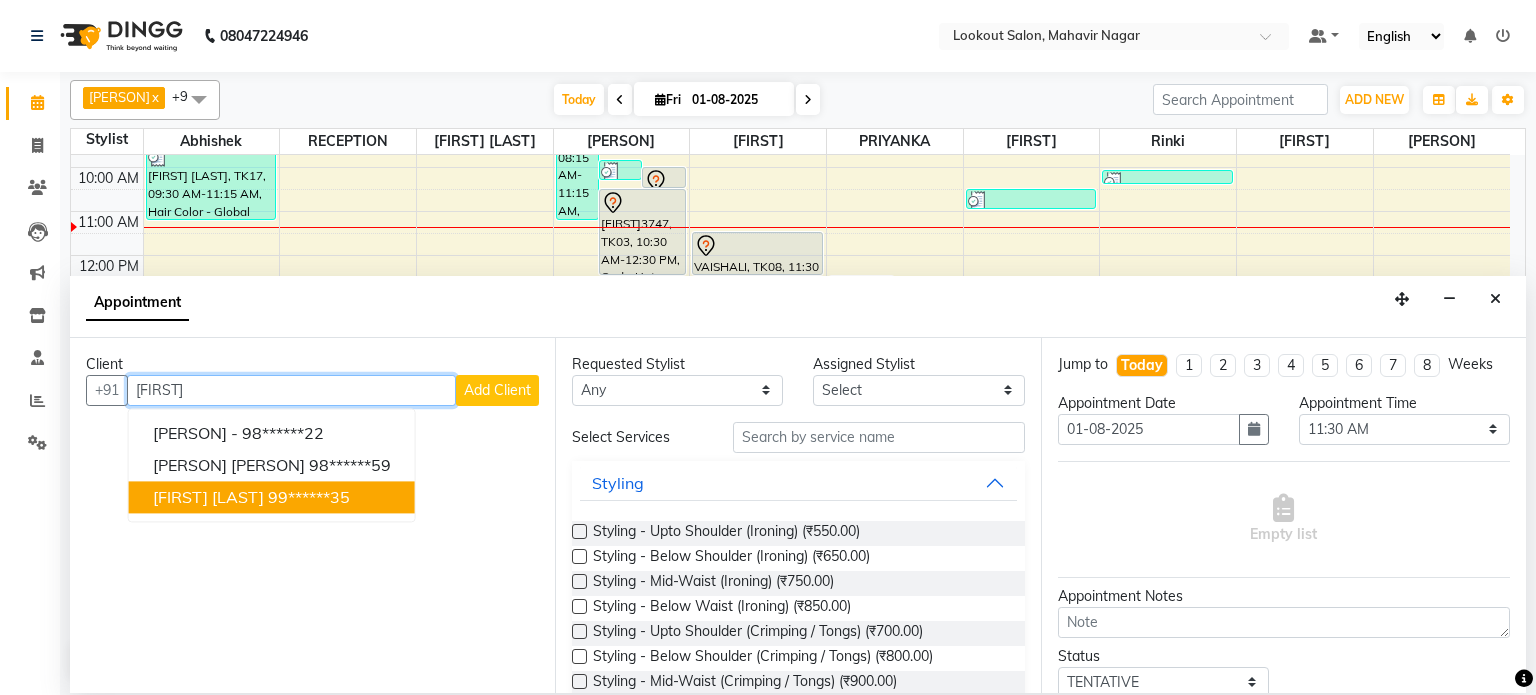click on "99******35" at bounding box center [309, 497] 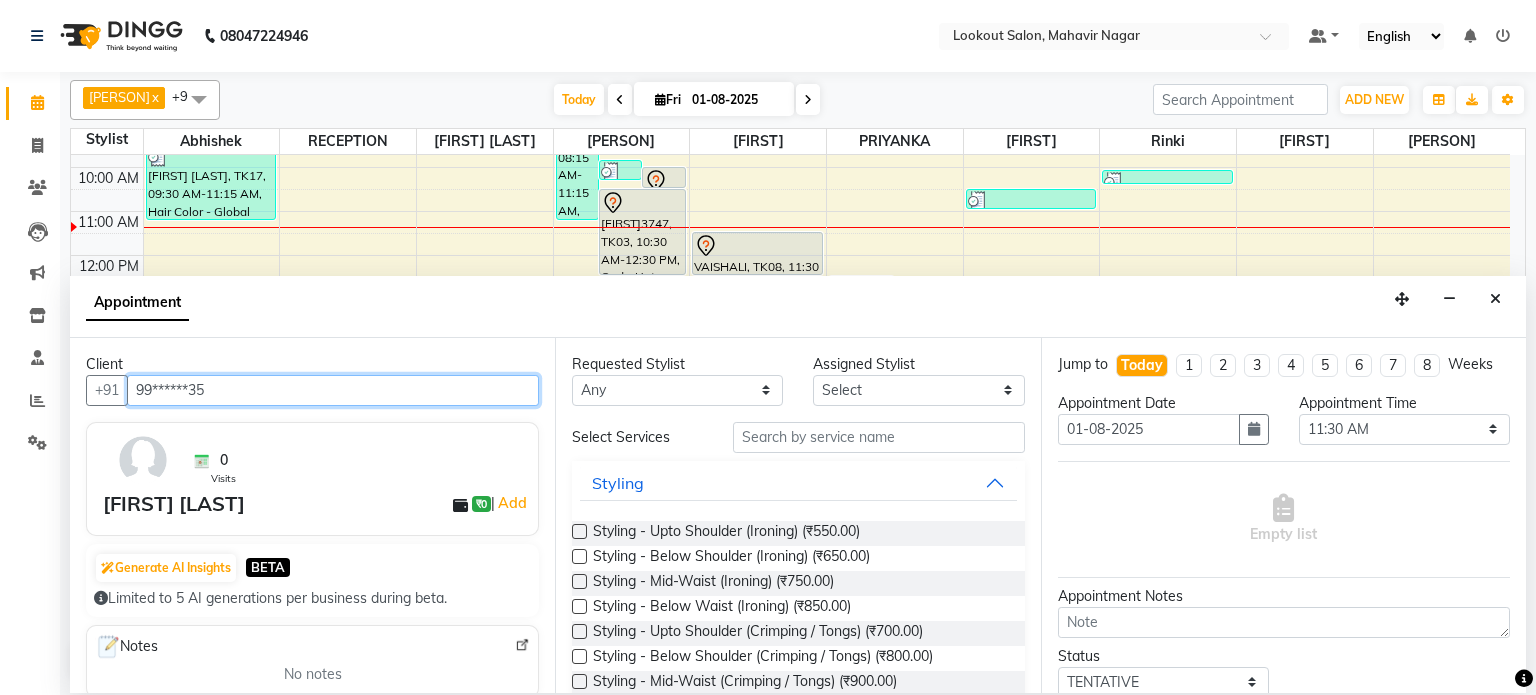 type on "99******35" 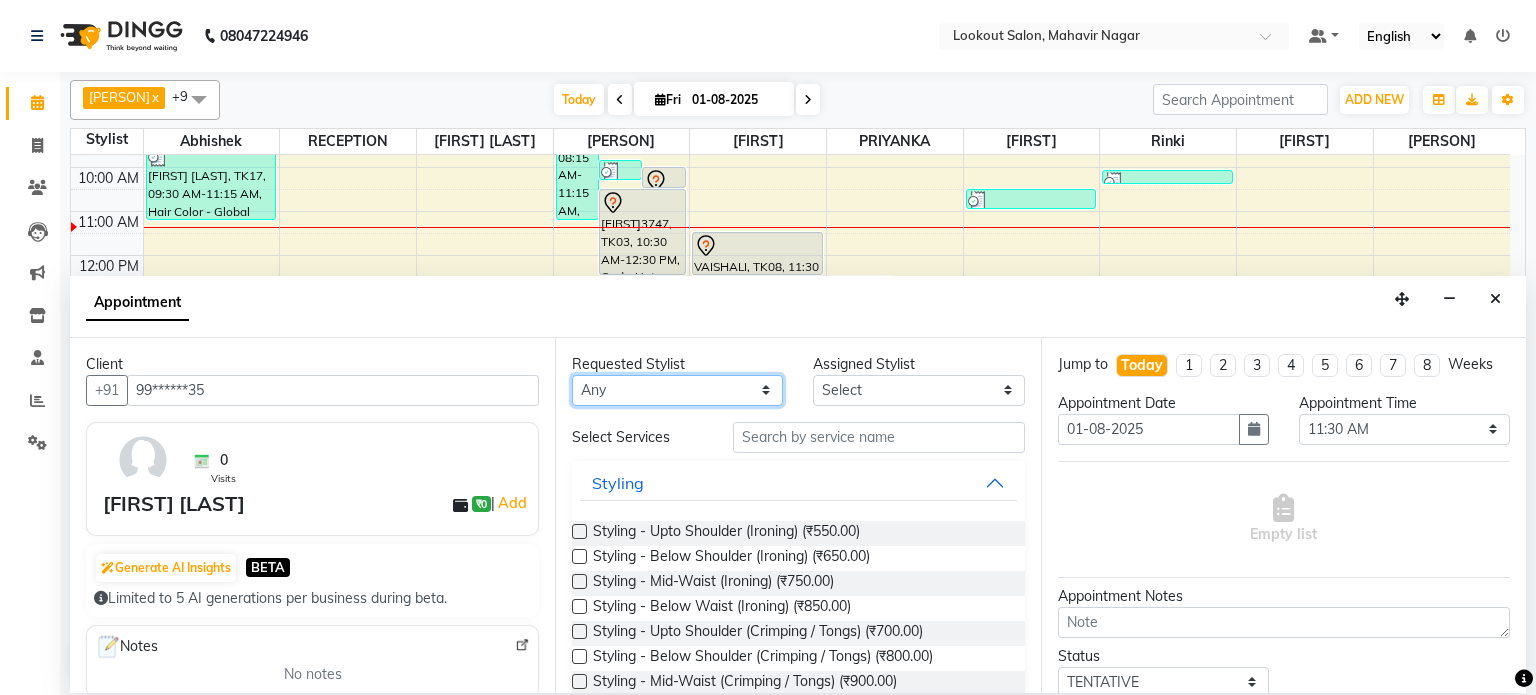 click on "Any abhishek Asfaak AZAZ DHARMESH SIR kARAN PRIYANKA RECEPTION rinki  shailendar VANDAN" at bounding box center (677, 390) 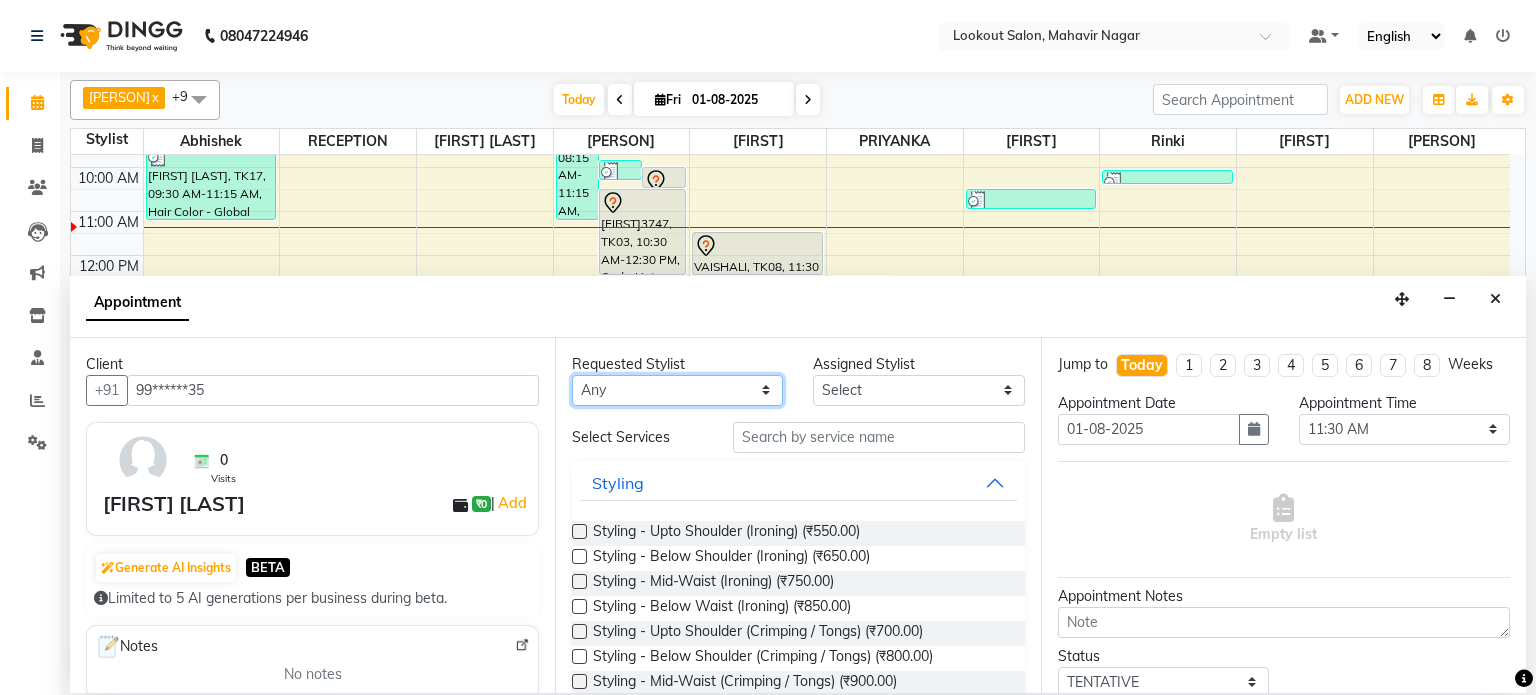 click on "Any abhishek Asfaak AZAZ DHARMESH SIR kARAN PRIYANKA RECEPTION rinki  shailendar VANDAN" at bounding box center [677, 390] 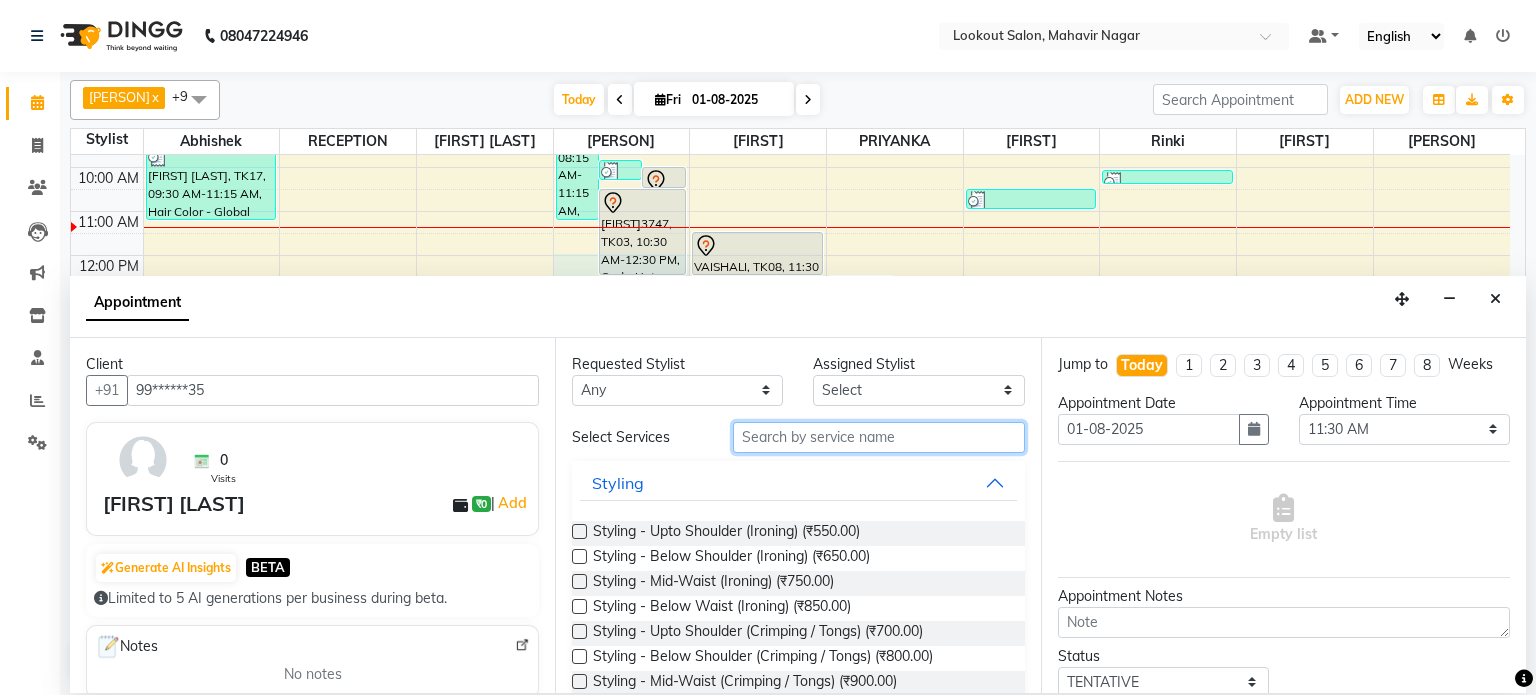 click at bounding box center [879, 437] 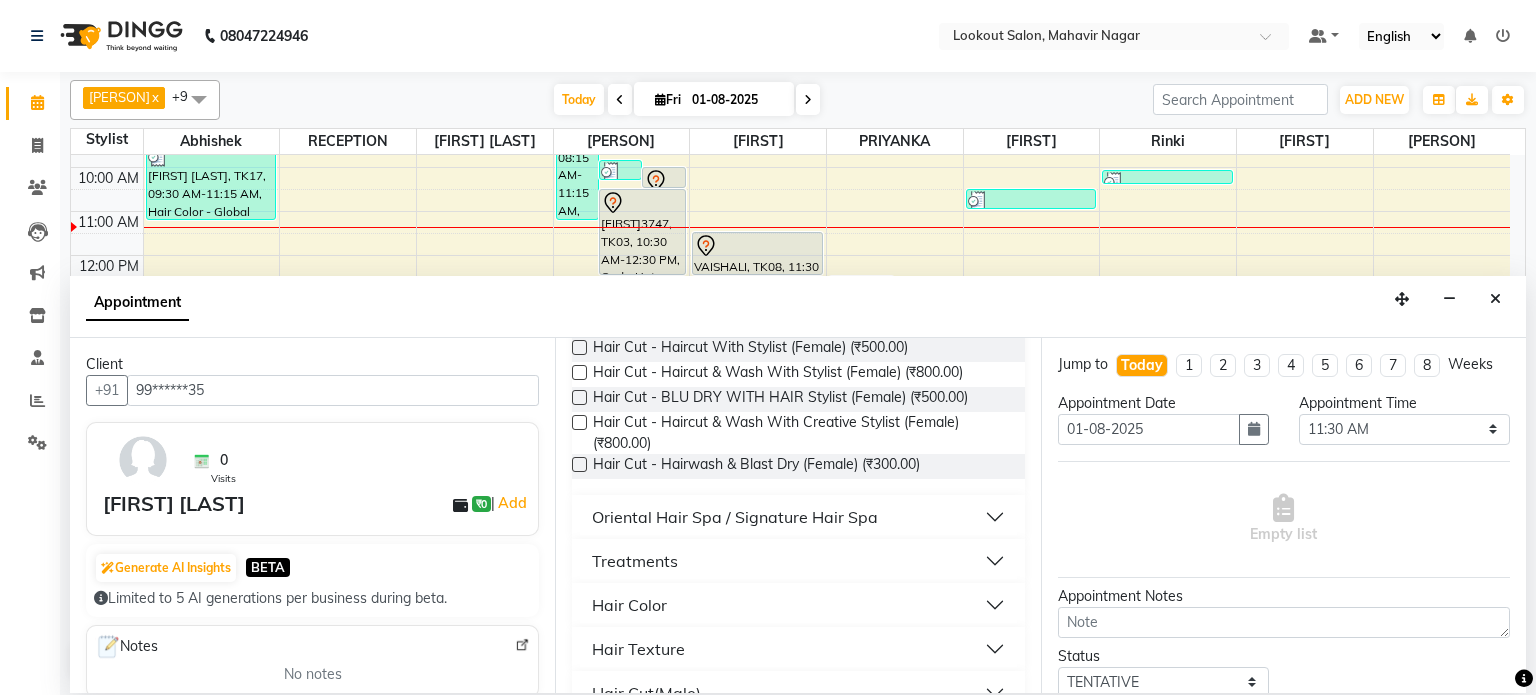 scroll, scrollTop: 400, scrollLeft: 0, axis: vertical 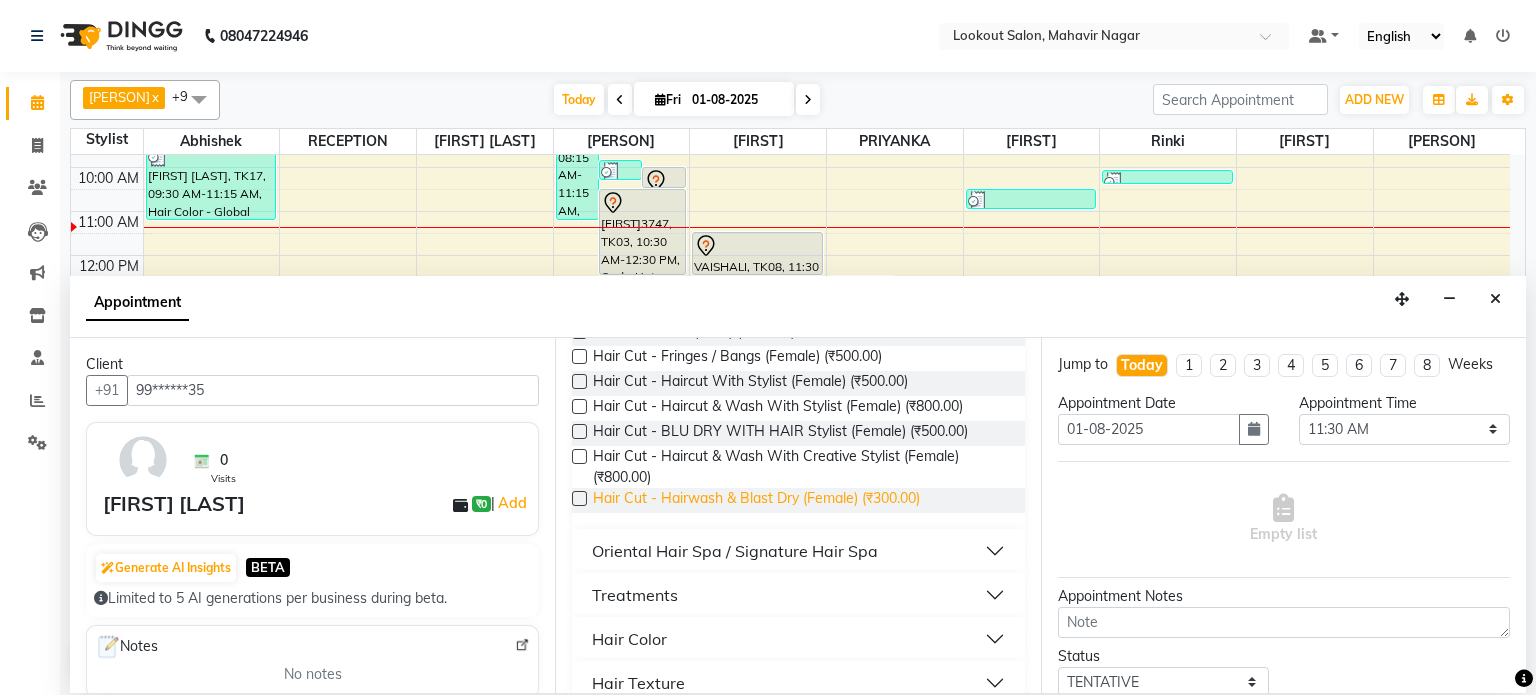 type on "hair" 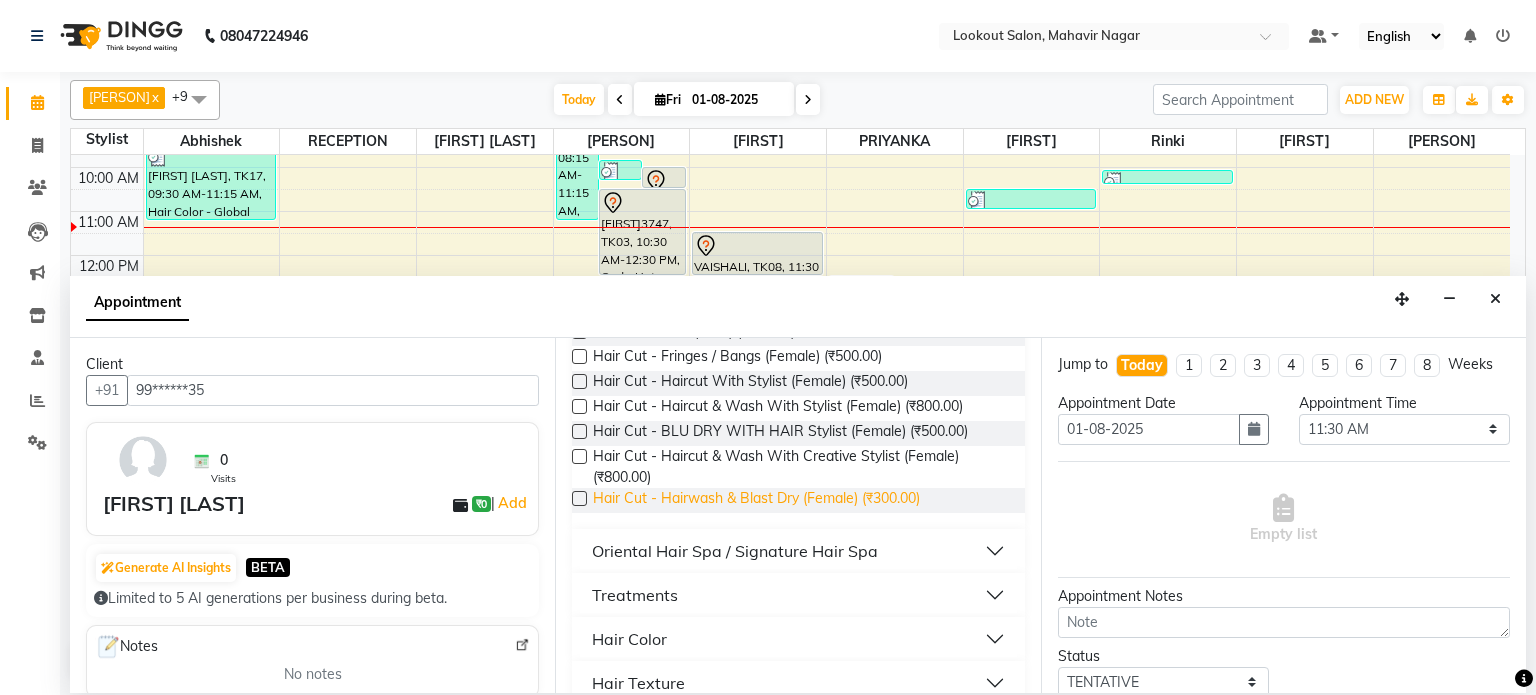 click on "Hair Cut - Hairwash & Blast Dry (Female) (₹300.00)" at bounding box center (756, 500) 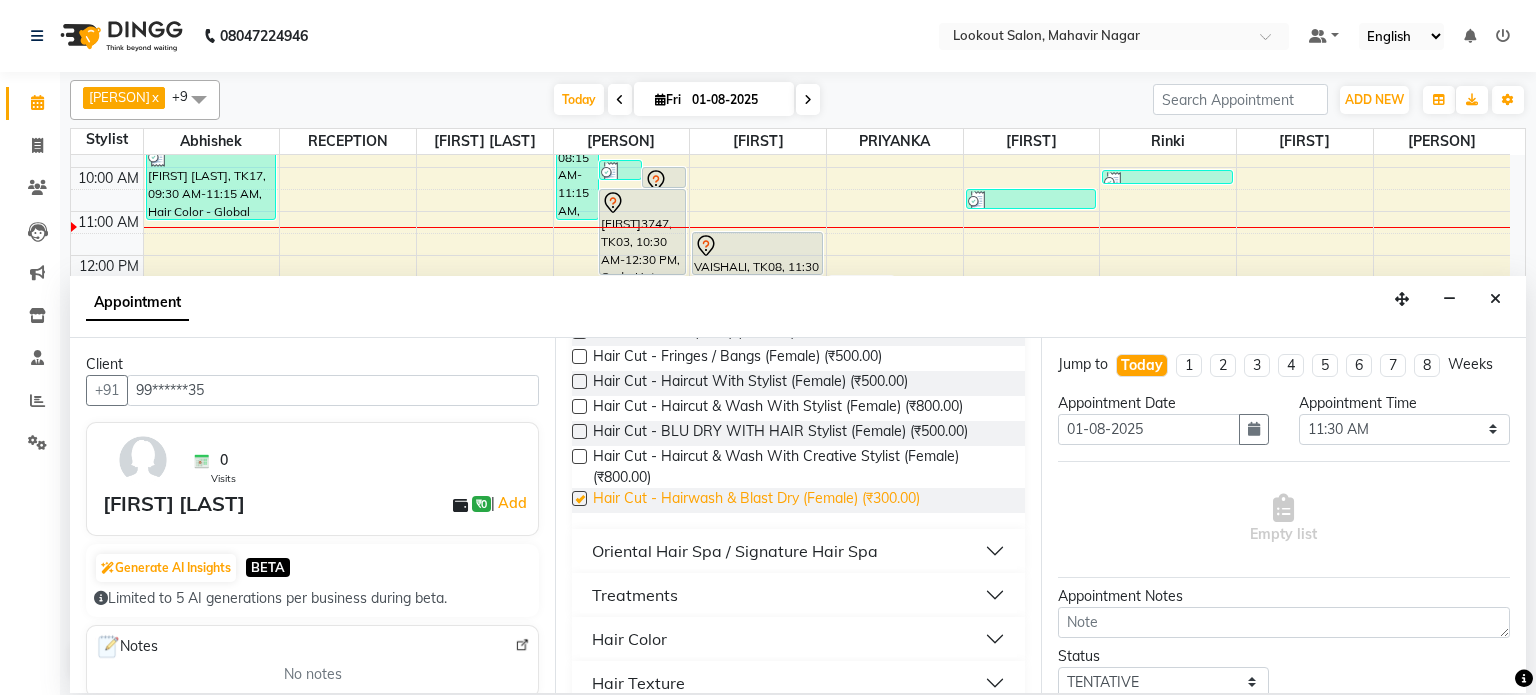 click on "Hair Cut - Hairwash & Blast Dry (Female) (₹300.00)" at bounding box center (756, 500) 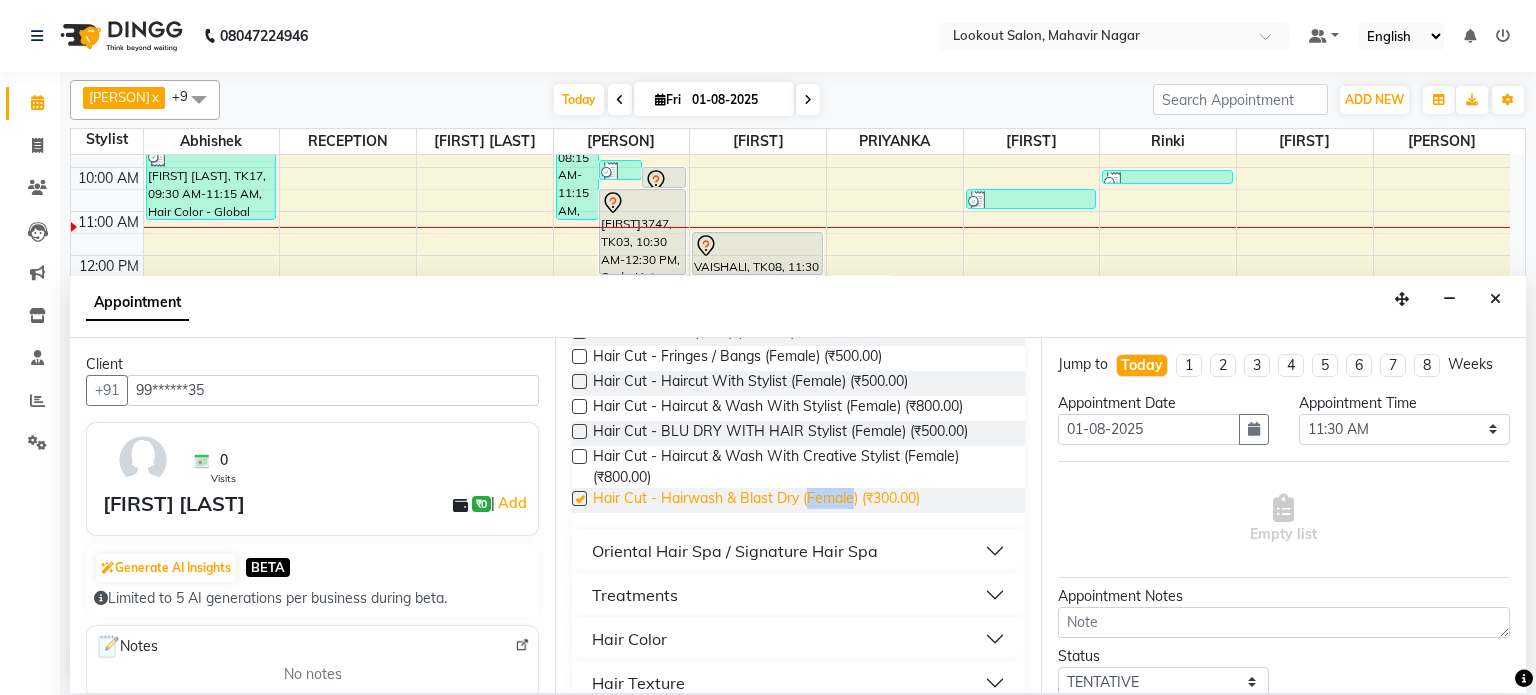 checkbox on "false" 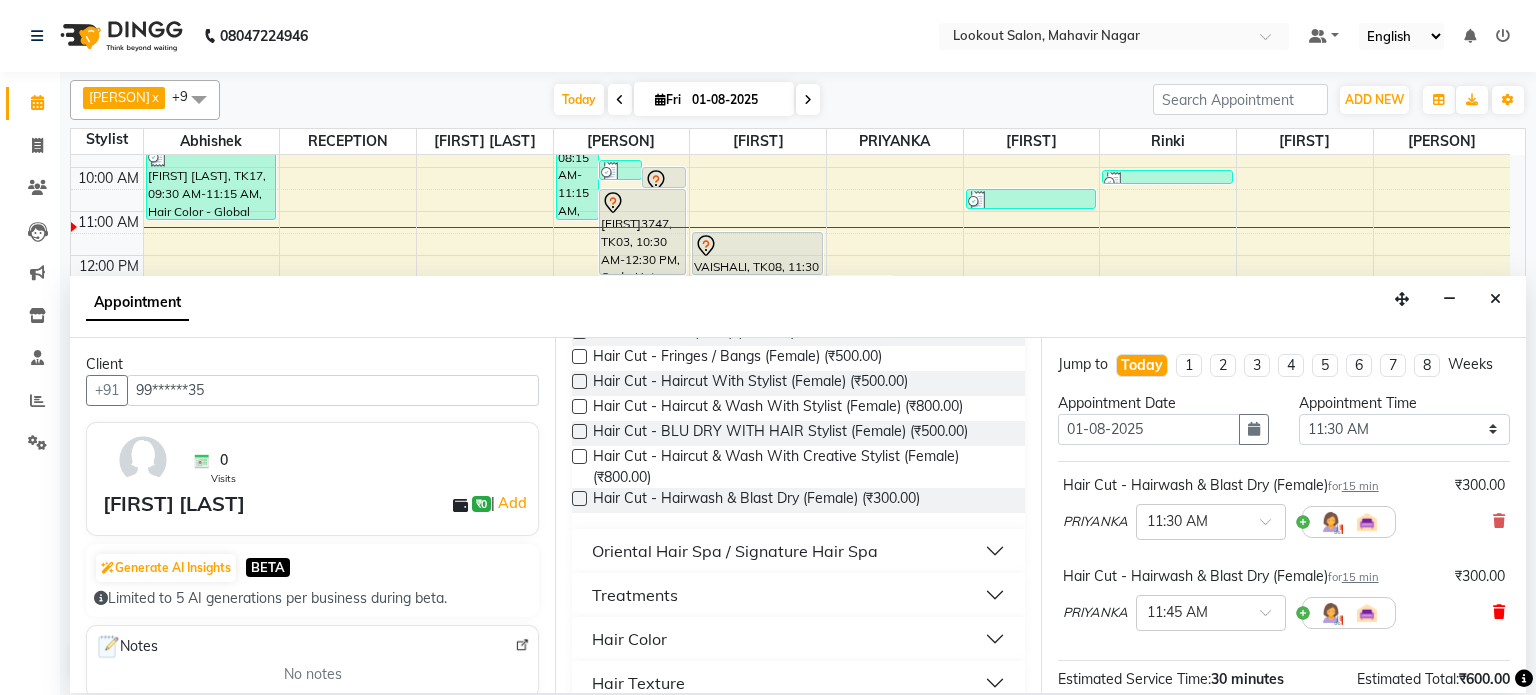 click at bounding box center (1499, 612) 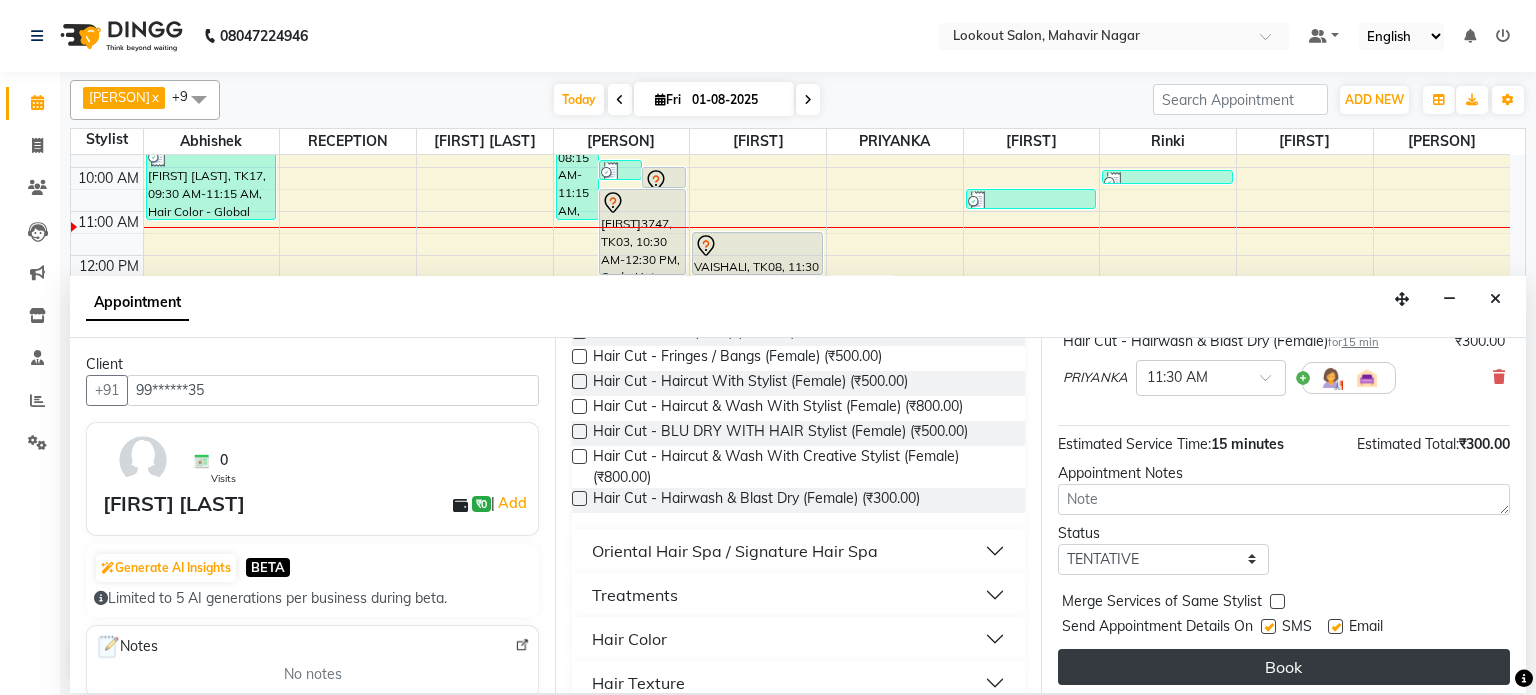 scroll, scrollTop: 151, scrollLeft: 0, axis: vertical 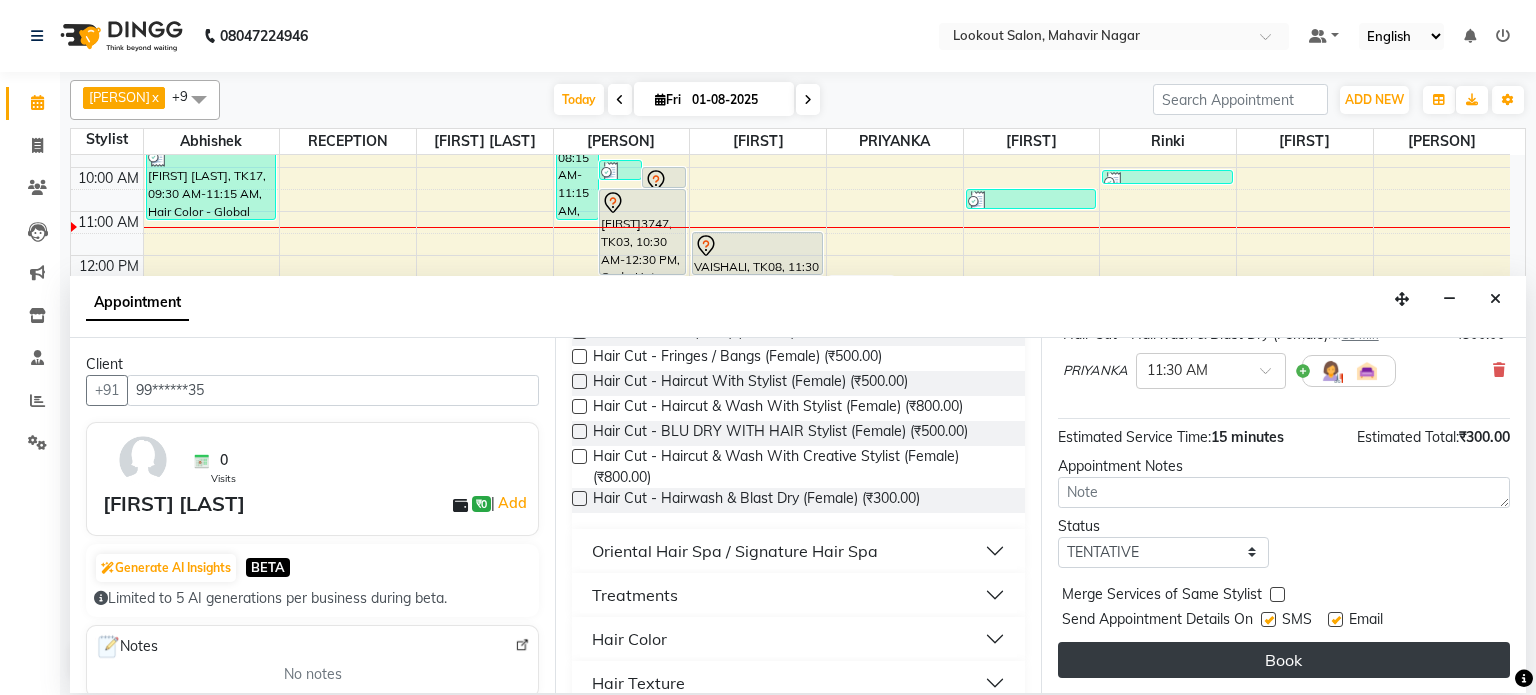 click on "Book" at bounding box center [1284, 660] 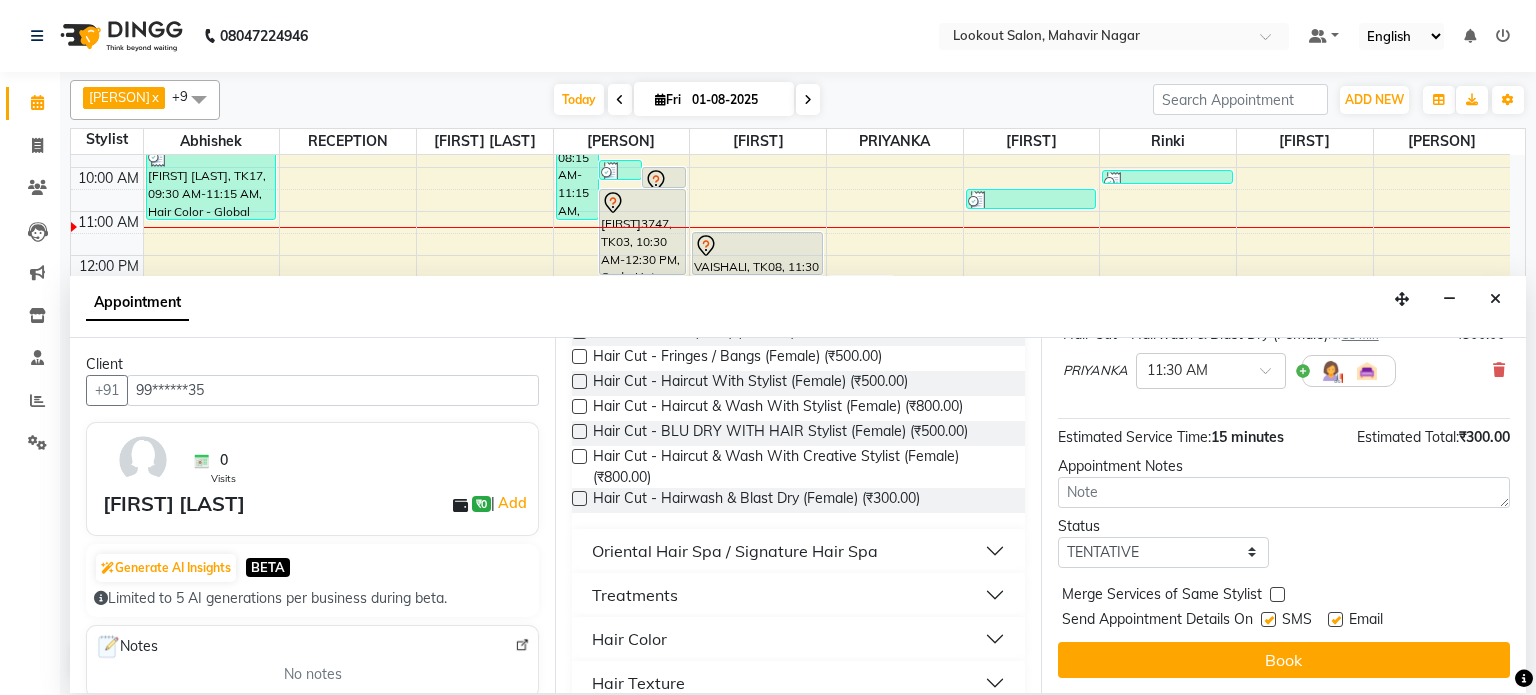 click on "Book" at bounding box center [1284, 660] 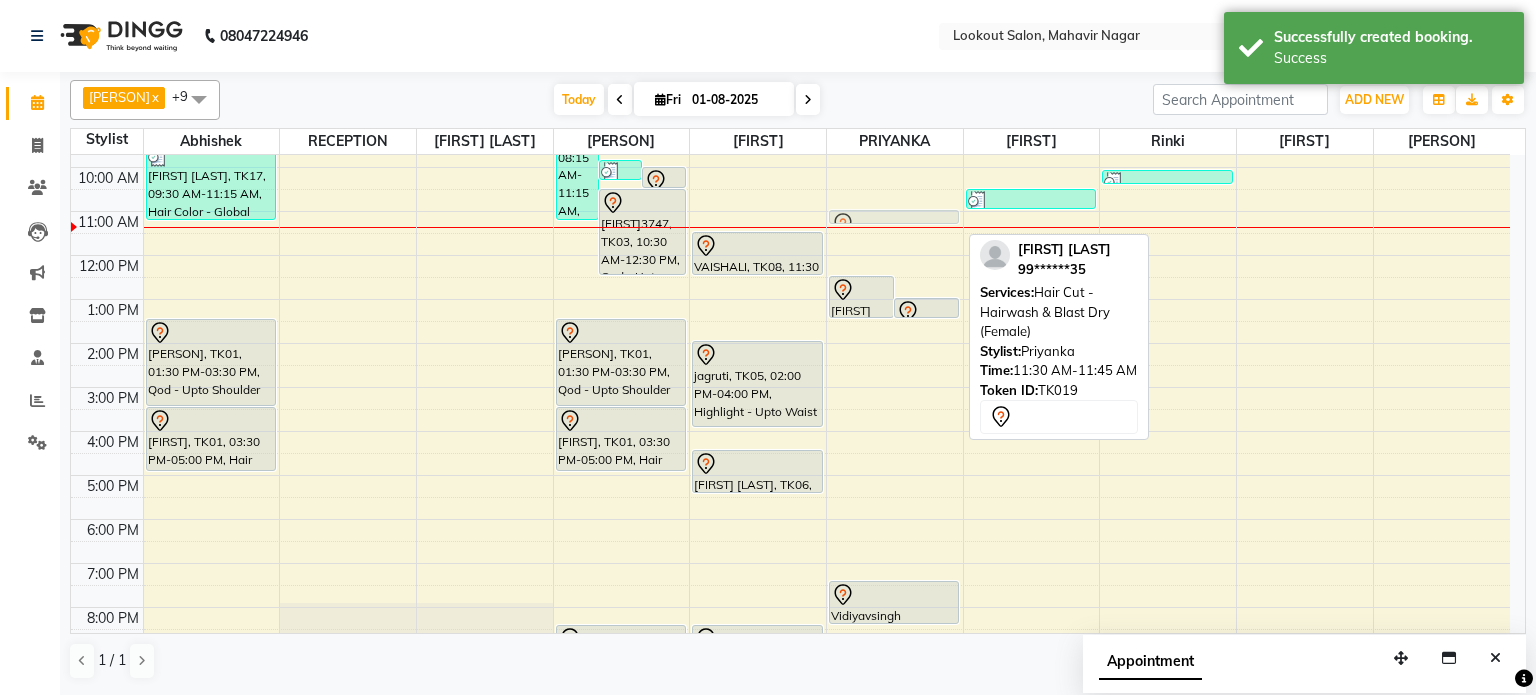 drag, startPoint x: 890, startPoint y: 236, endPoint x: 889, endPoint y: 226, distance: 10.049875 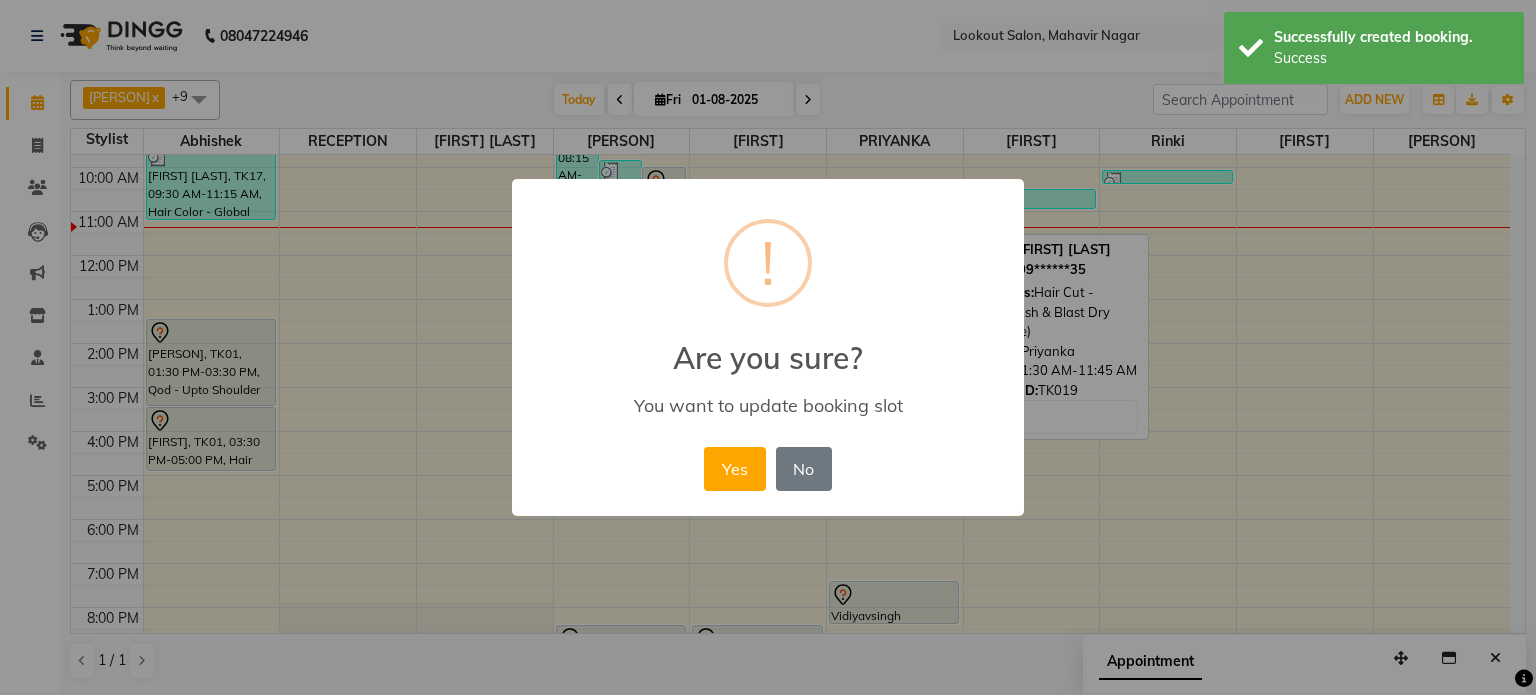 click on "× ! Are you sure? You want to update booking slot Yes No No" at bounding box center [768, 348] 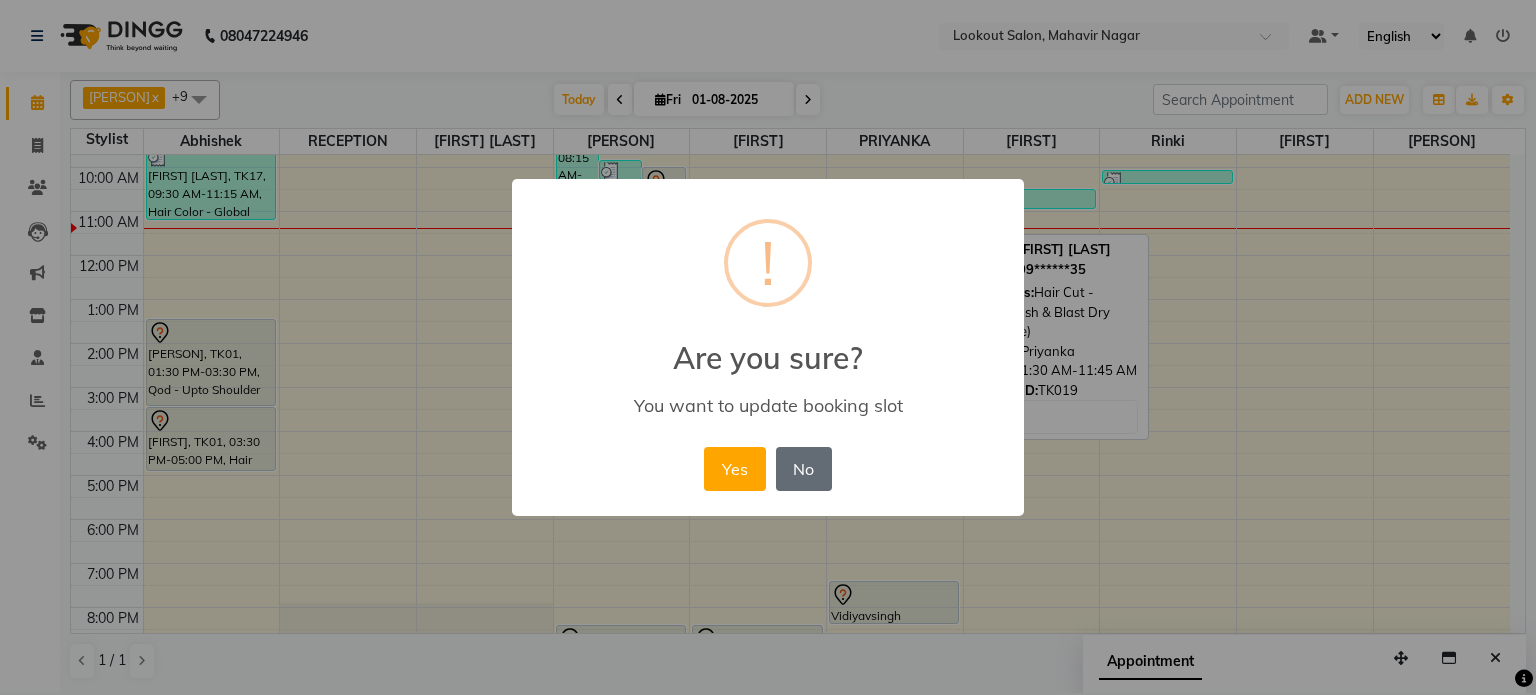 click on "No" at bounding box center [804, 469] 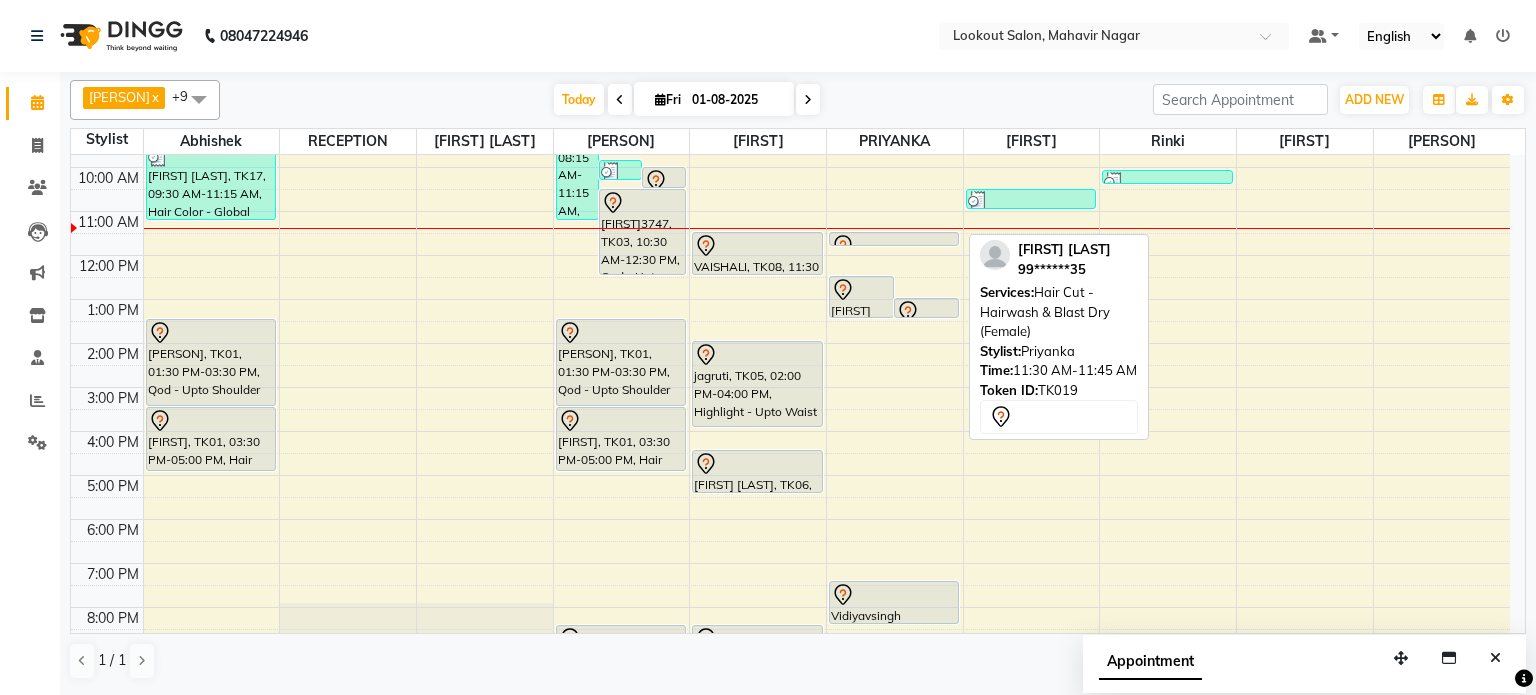 click on "nisha soni, TK15, 12:30 PM-01:30 PM, Head Massage - Head Massage Without Wash (Female)             NIDHI GANDHI, TK11, 01:00 PM-01:30 PM, Pedicure - Luxury Delight             VYOMA SHAH, TK19, 11:30 AM-11:45 AM, Hair Cut - Hairwash & Blast Dry (Female)             Vidiyavsingh 711, TK10, 07:30 PM-08:30 PM, Facial - Oxyblast" at bounding box center [895, 409] 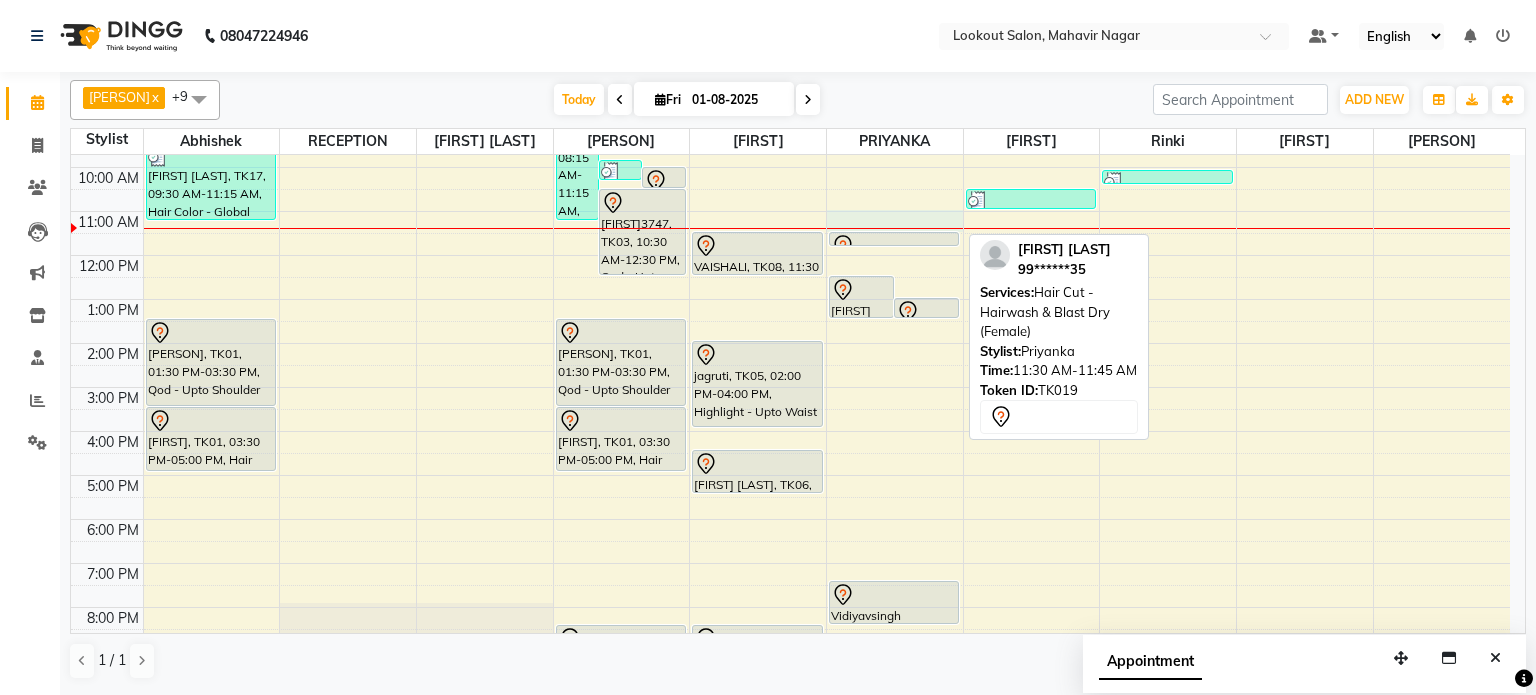 click at bounding box center (895, 228) 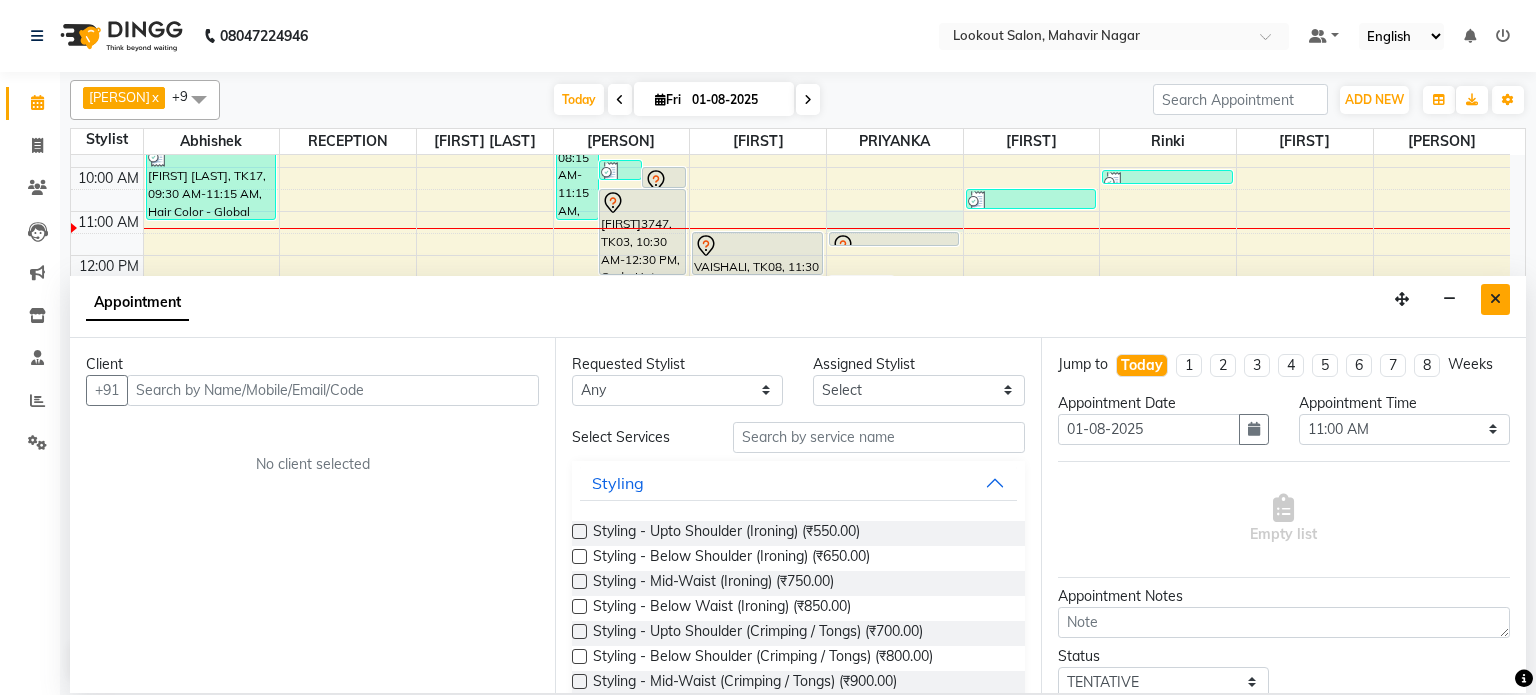 click at bounding box center [1495, 299] 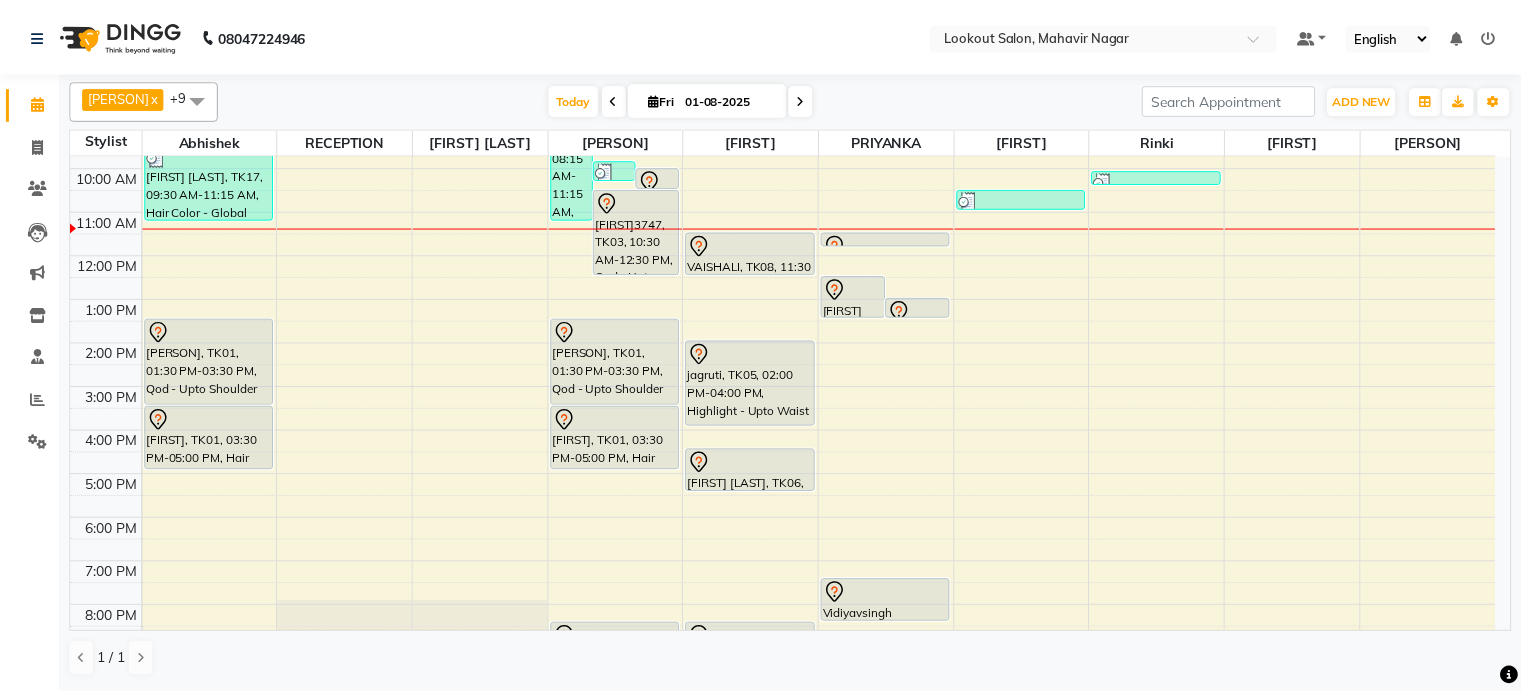 scroll, scrollTop: 0, scrollLeft: 0, axis: both 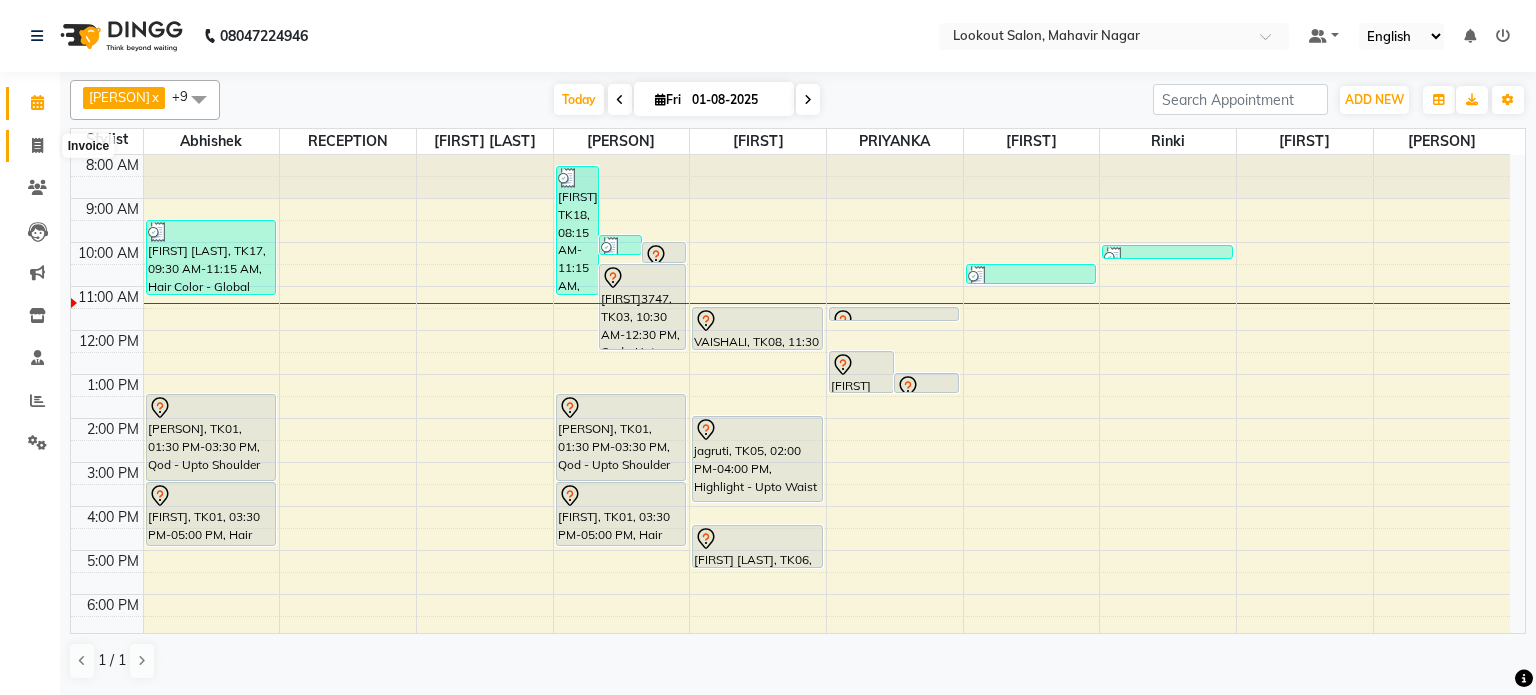 click 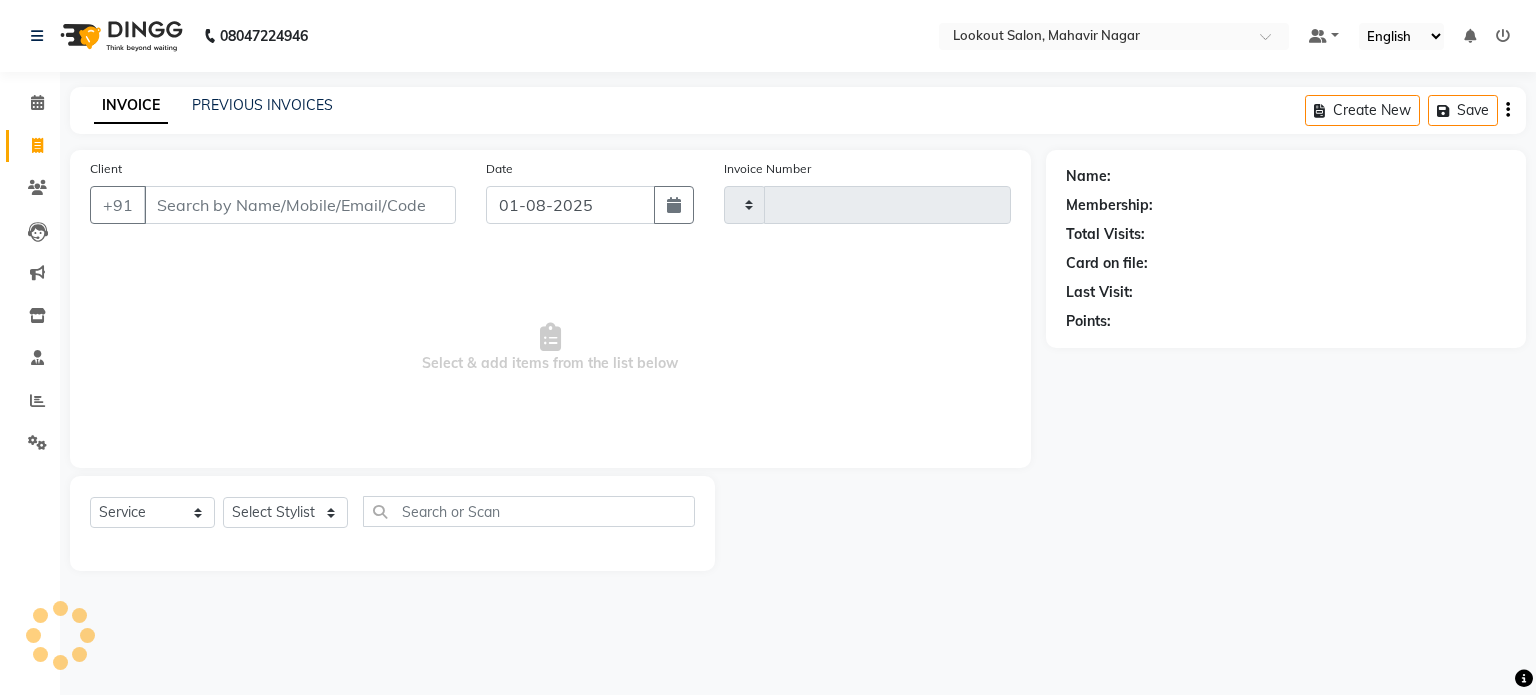 type on "1304" 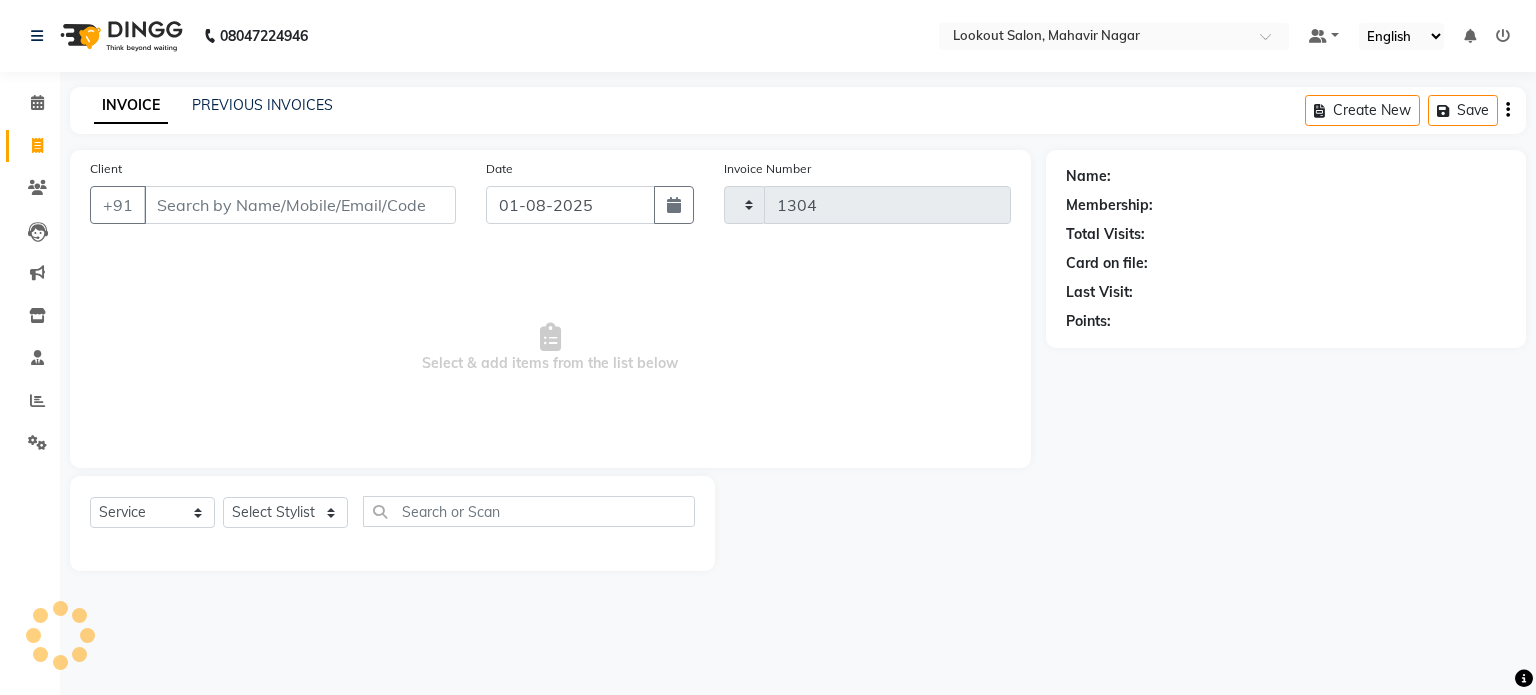 select on "150" 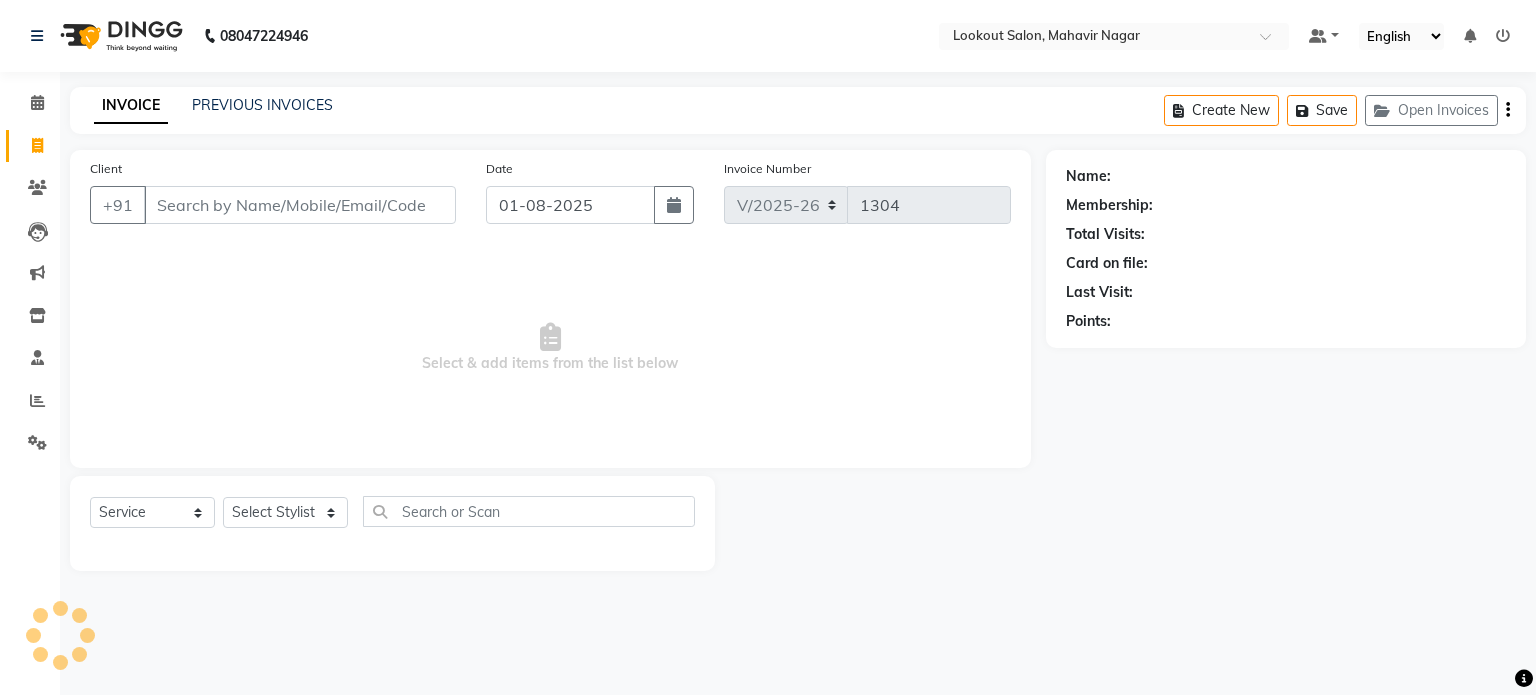 click on "Client" at bounding box center [300, 205] 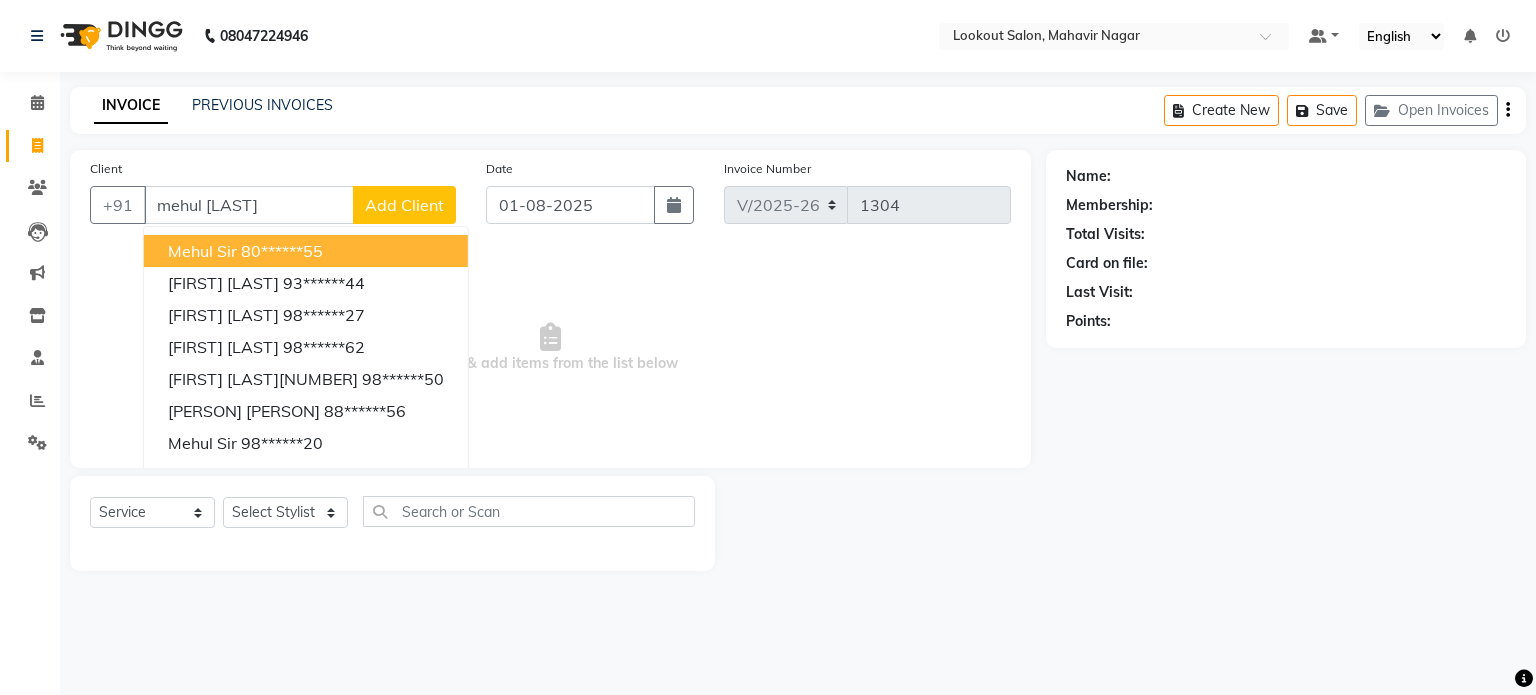 click on "Mehul Sir  80******55" at bounding box center (306, 251) 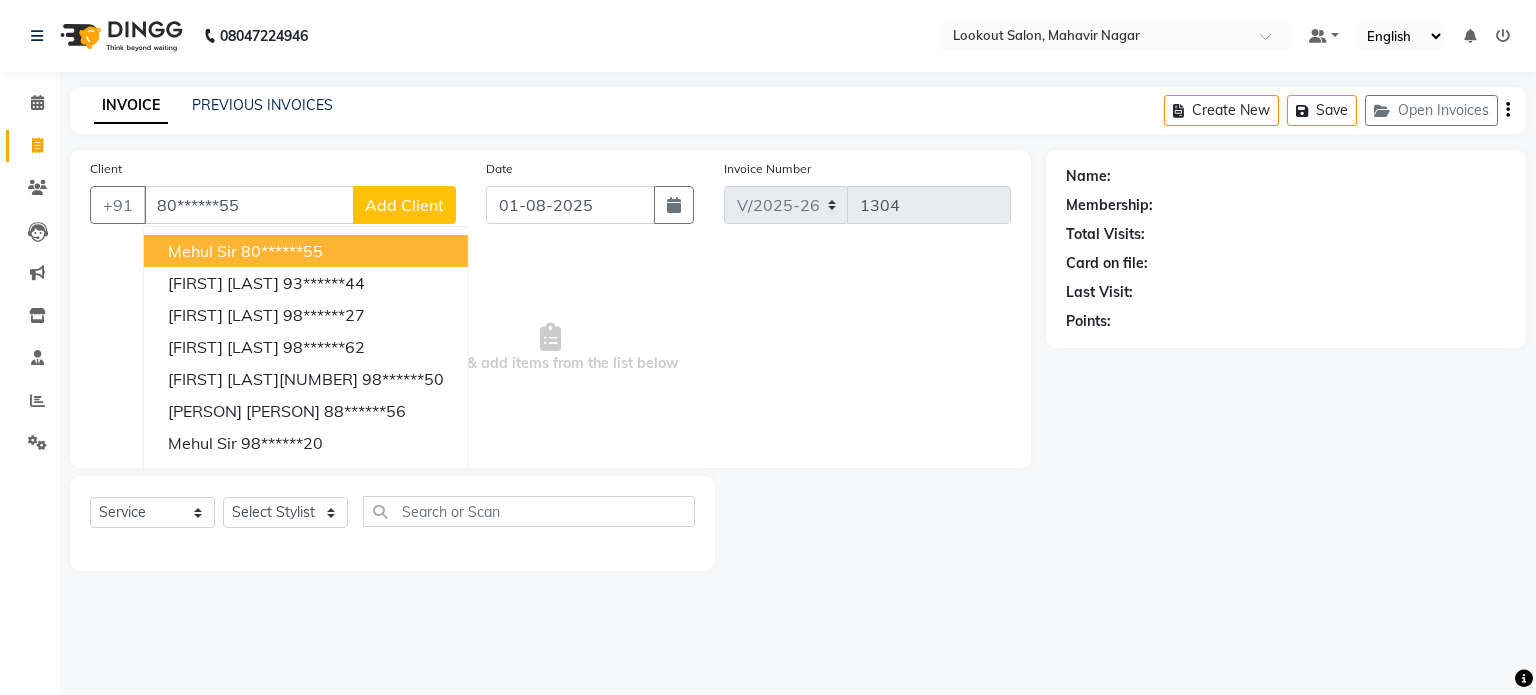 click on "Select & add items from the list below" at bounding box center [550, 348] 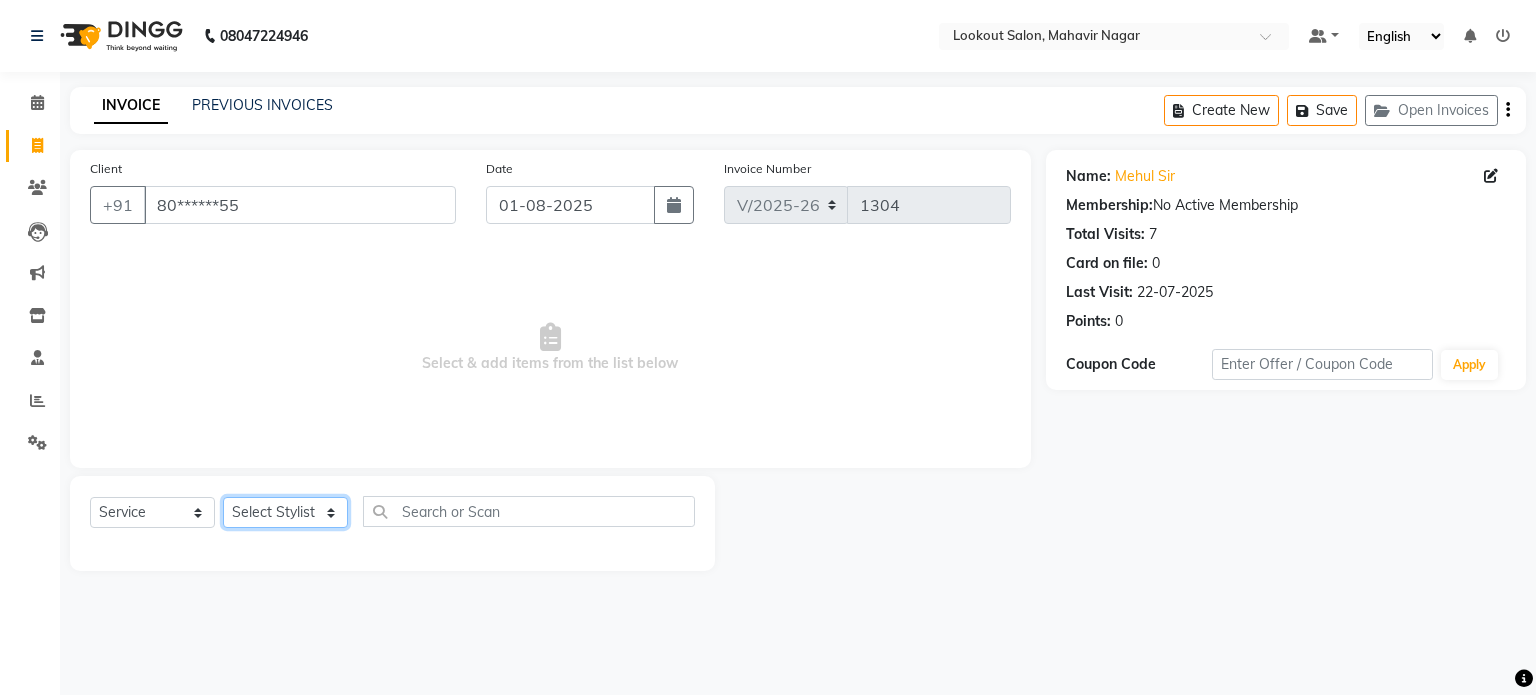 click on "Select Stylist [FIRST] [FIRST] [FIRST] [FIRST] [FIRST] [FIRST] [FIRST] [FIRST] [FIRST] [FIRST] [FIRST]" 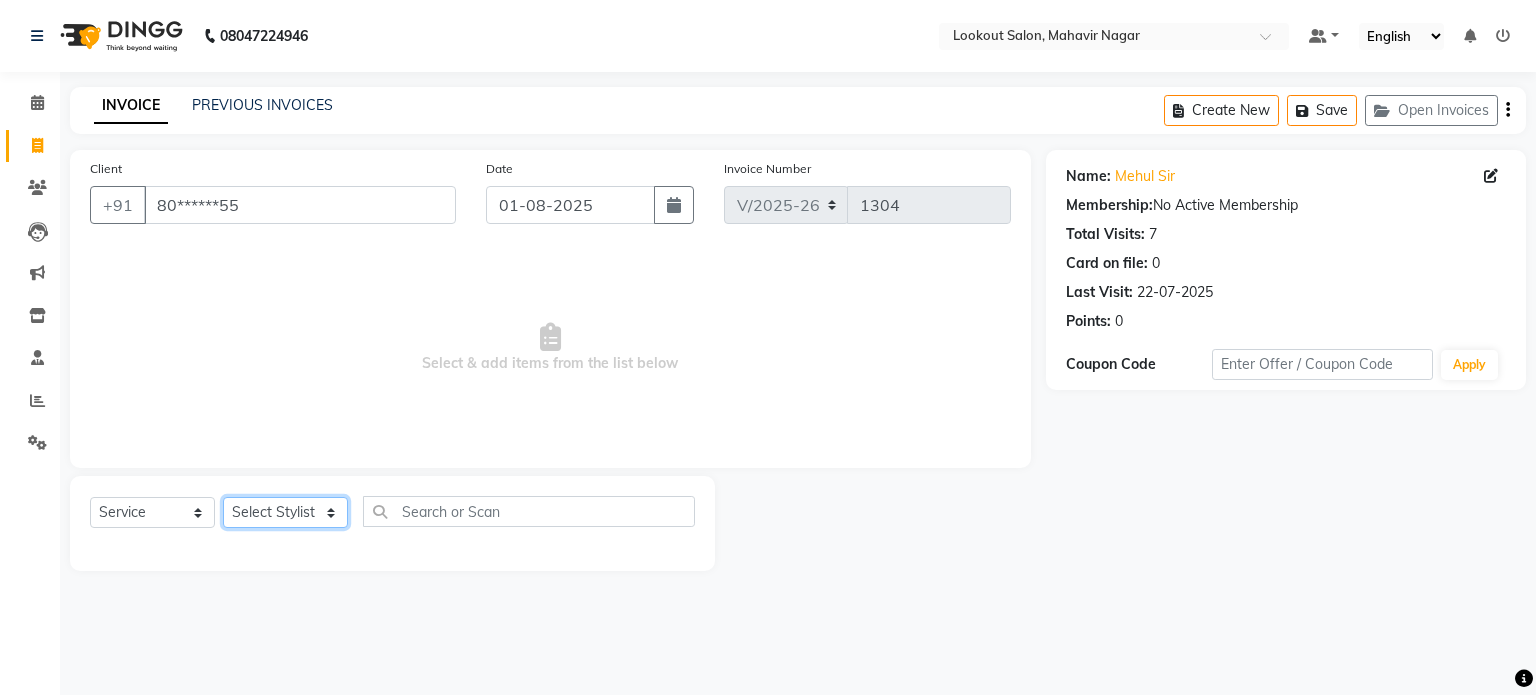 select on "11447" 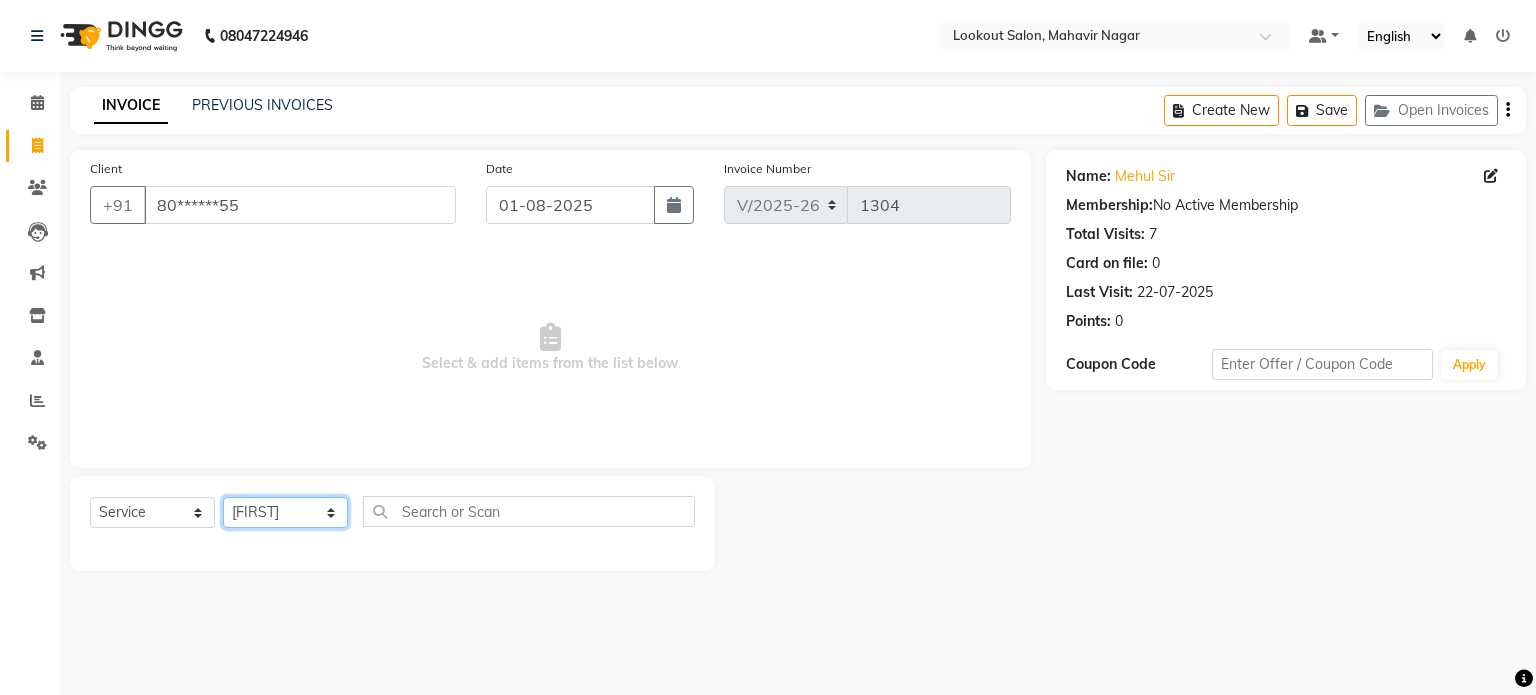 click on "Select Stylist [FIRST] [FIRST] [FIRST] [FIRST] [FIRST] [FIRST] [FIRST] [FIRST] [FIRST] [FIRST] [FIRST]" 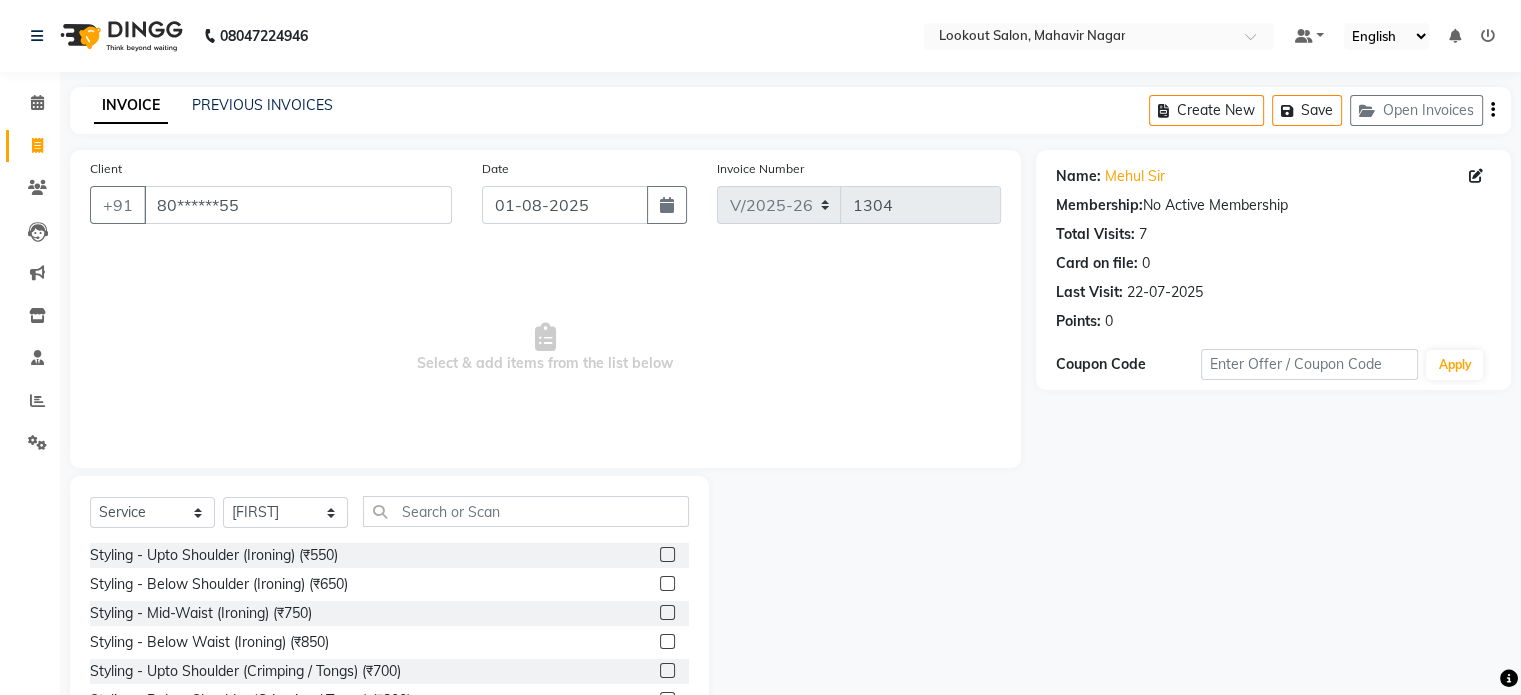 click on "Select  Service  Product  Membership  Package Voucher Prepaid Gift Card  Select Stylist abhishek Asfaak AZAZ DHARMESH SIR kARAN PRIYANKA RECEPTION rinki  shailendar VANDAN Styling - Upto Shoulder (Ironing) (₹550)  Styling - Below Shoulder (Ironing) (₹650)  Styling - Mid-Waist (Ironing) (₹750)  Styling - Below Waist (Ironing) (₹850)  Styling - Upto Shoulder (Crimping / Tongs) (₹700)  Styling - Below Shoulder (Crimping / Tongs) (₹800)  Styling - Mid-Waist (Crimping / Tongs) (₹900)  Styling - Below Waist (Crimping / Tongs) (₹1000)  Styling - 1 Inch (With Ammonia) (₹1000)  Styling - 1 Inch (Without Ammonia) (₹1200)  Styling - 2 Inch (With Ammonia) (₹1500)  Styling - 2 Inch (Without Ammonia) (₹1800)  EAR PIERCING INVERNESS (₹1400)  EAR PIERCING (₹400)  EAR PIERCING (₹400)  Anti Dandruff Treatment - Upto Shoulder (₹800)  Anti Dandruff Treatment - Smart Bond (₹1200)  Hair Cut - Haircut With Senior Stylist (Male) (₹300)  Hair Cut - Haircut With JUNIOR Stylist (Male) (₹250)" 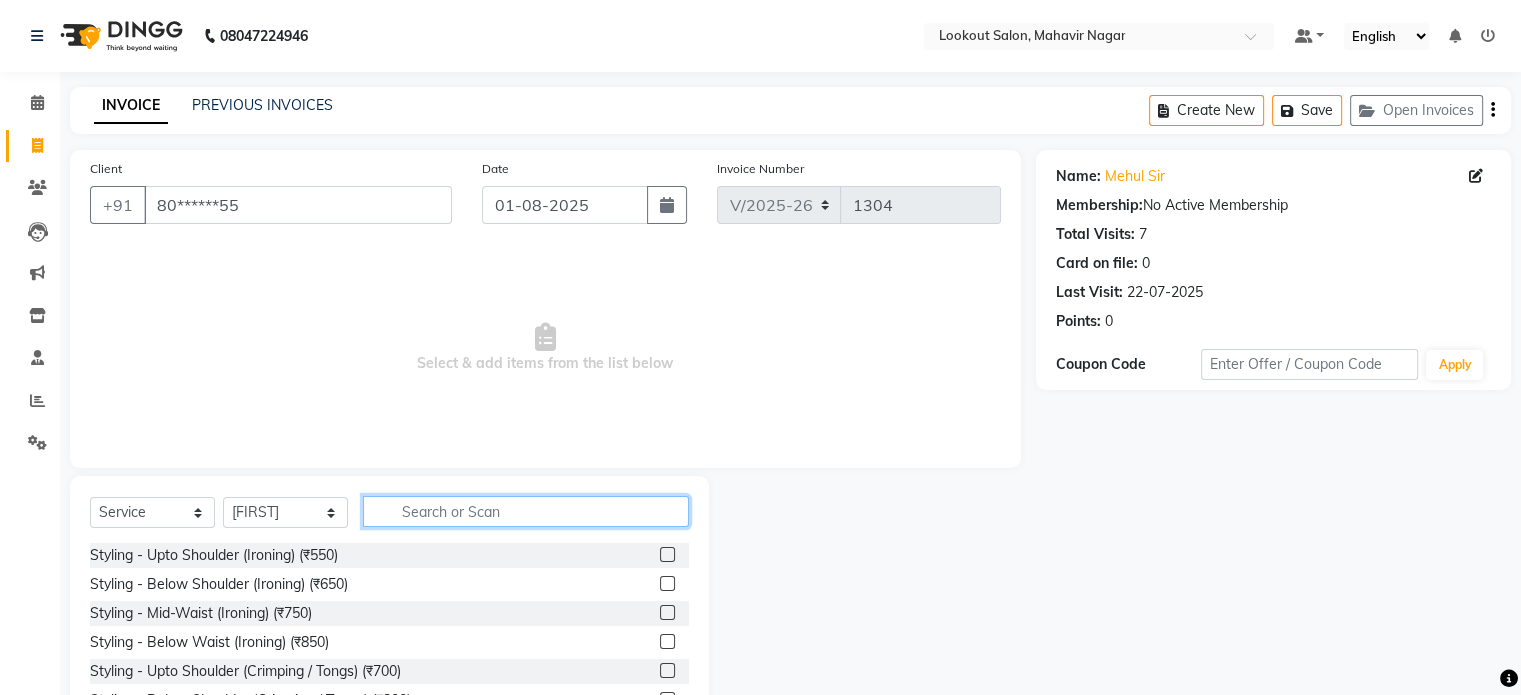 click 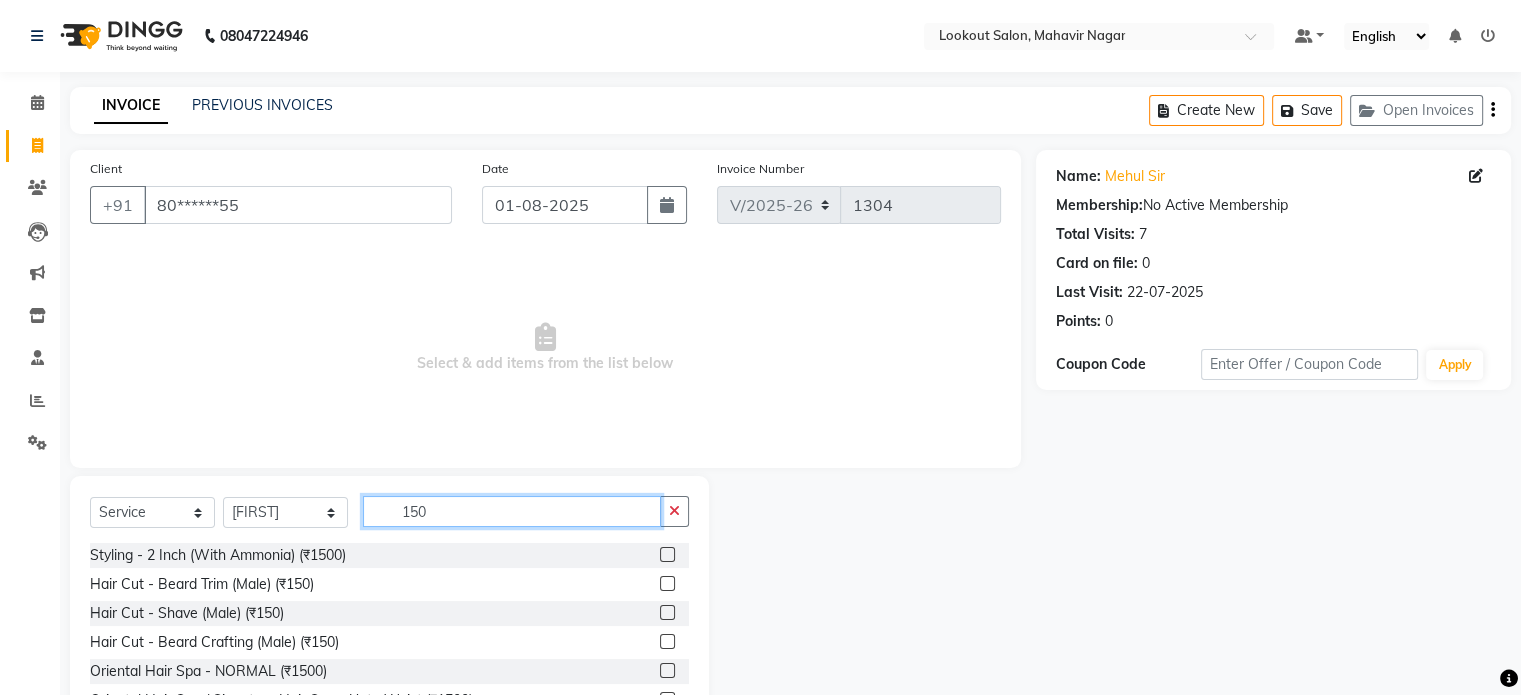type on "150" 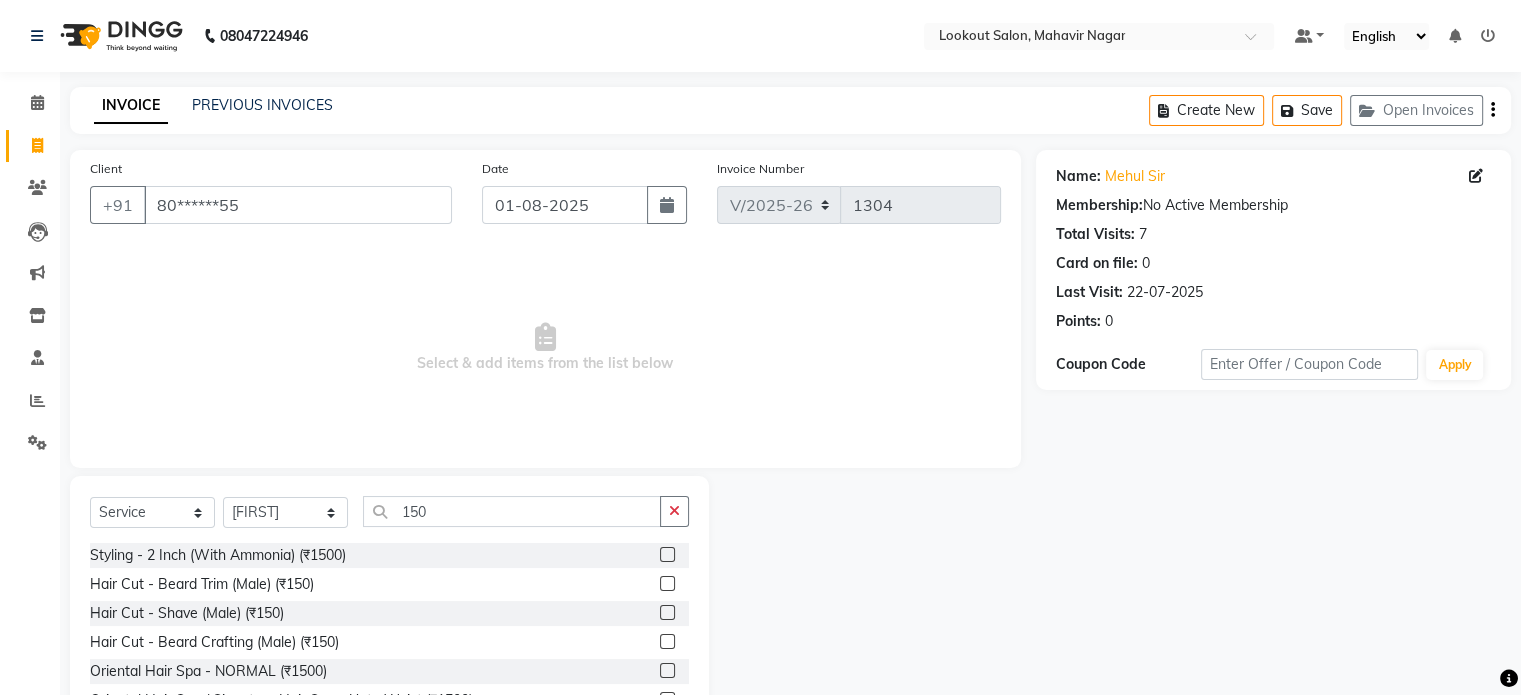 click on "Hair Cut - Beard Trim (Male) (₹150)" 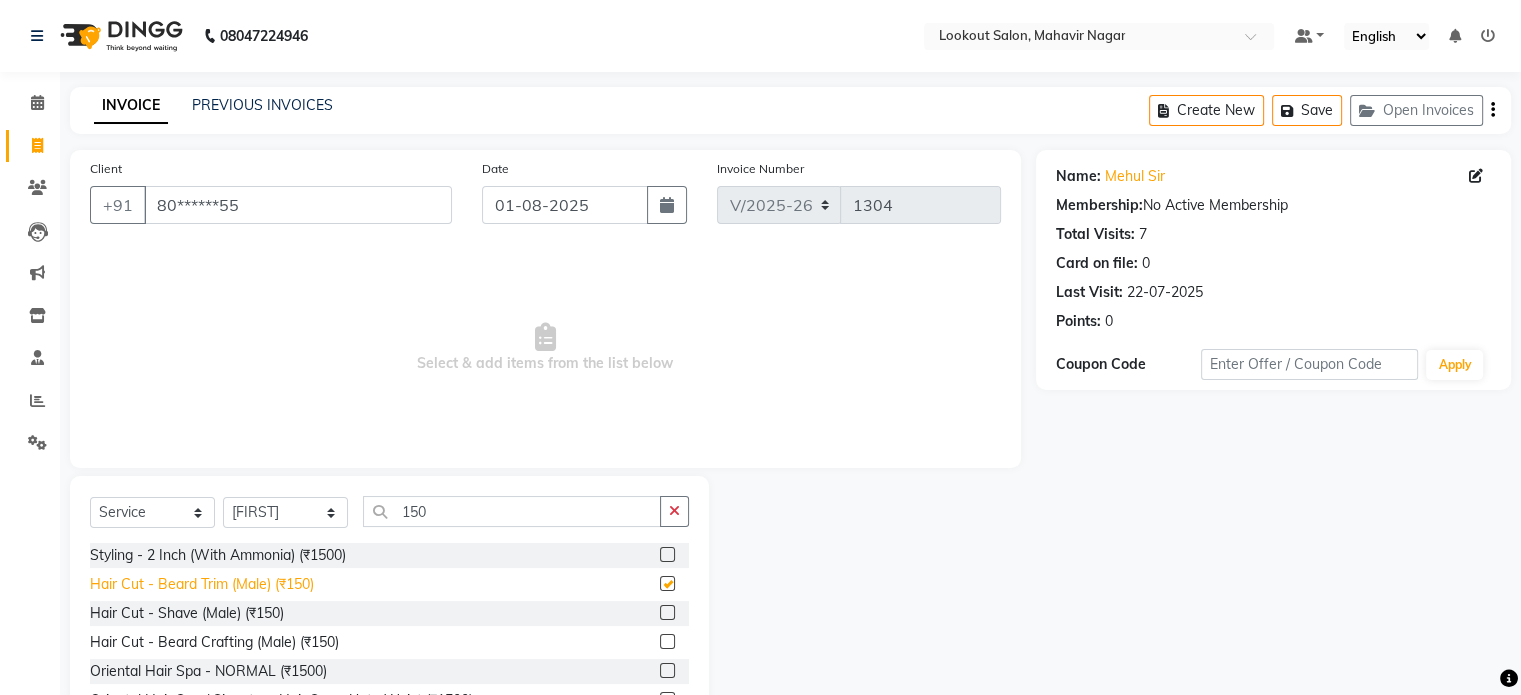 click on "Hair Cut - Beard Trim (Male) (₹150)" 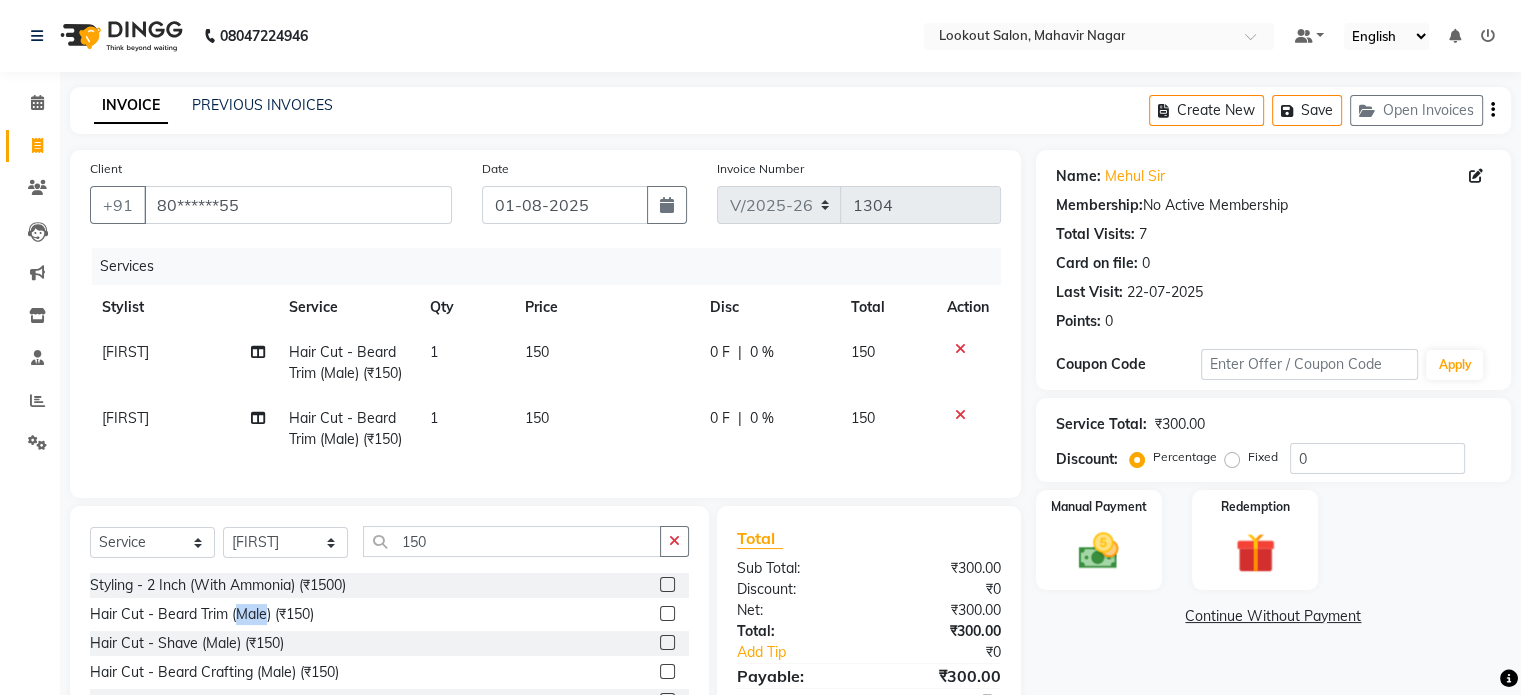 checkbox on "false" 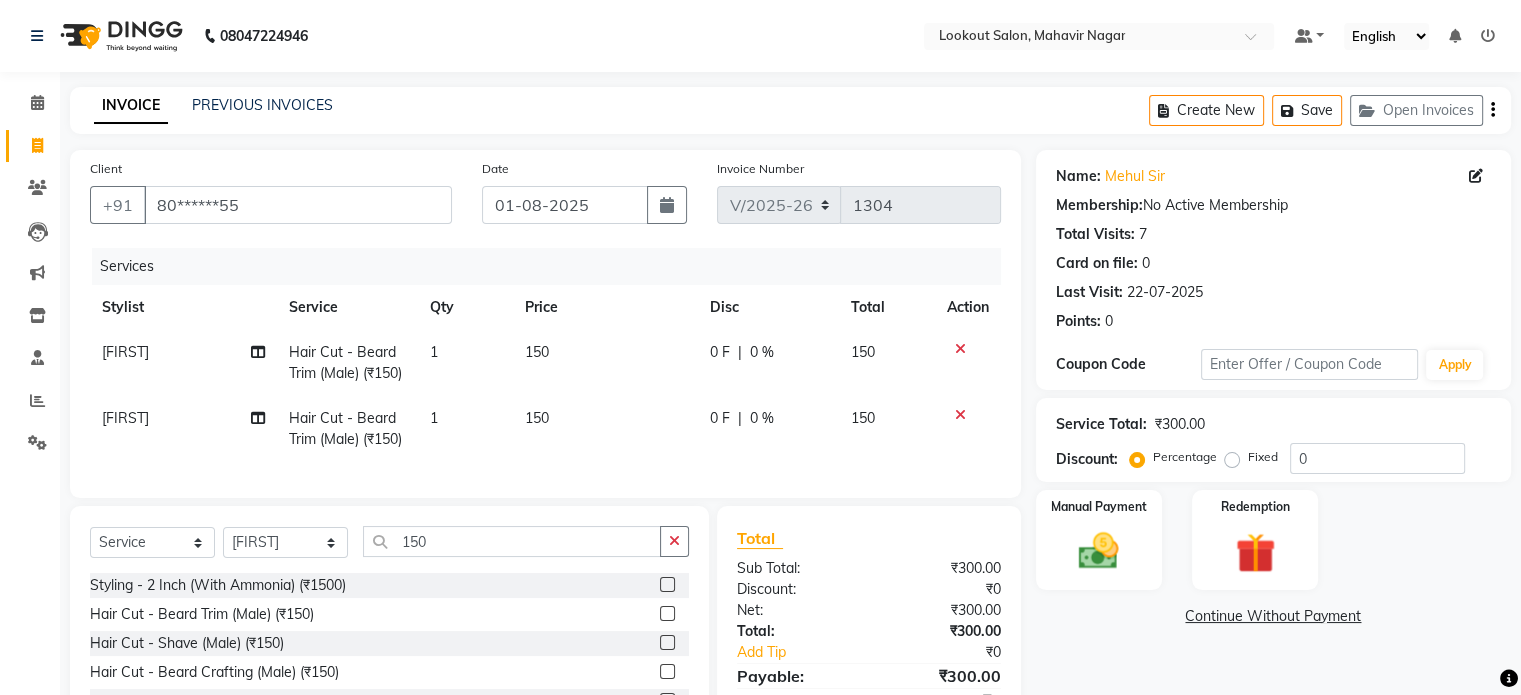 click 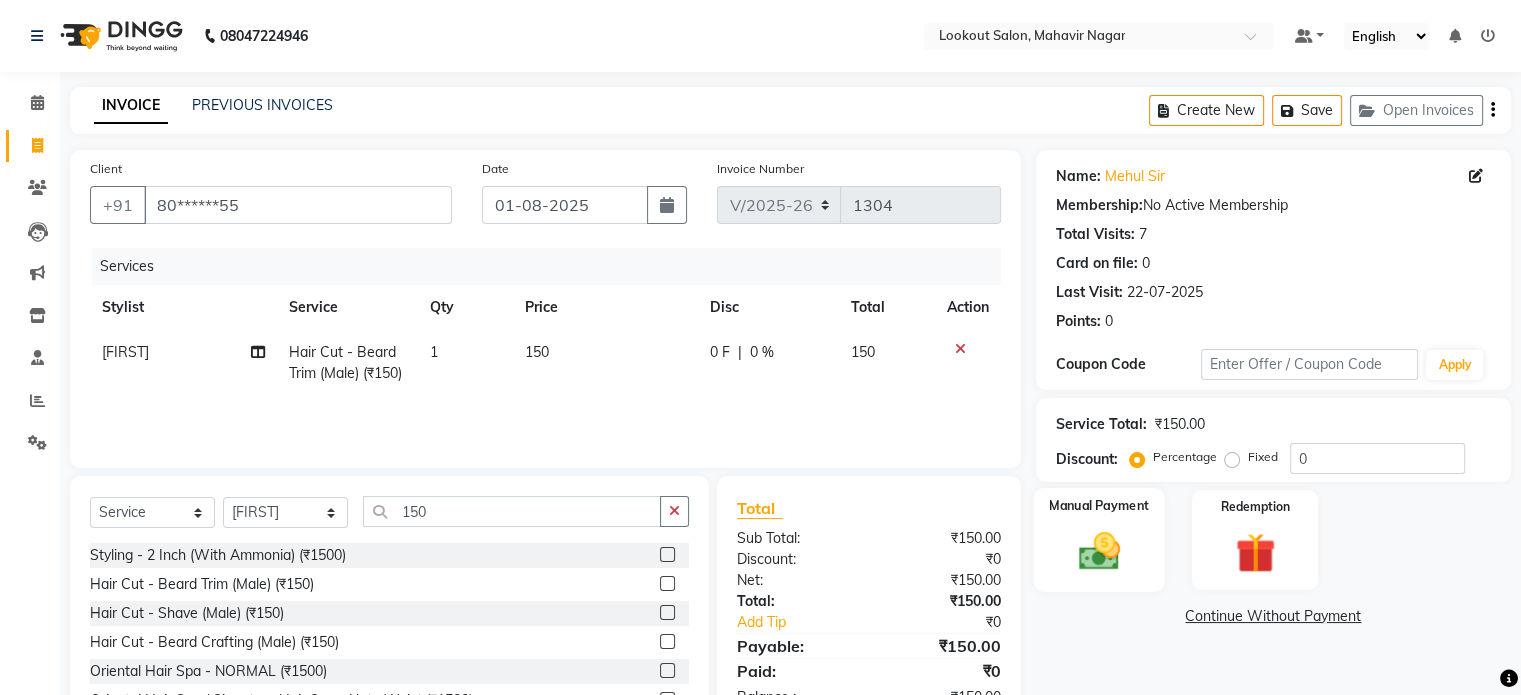 click on "Manual Payment" 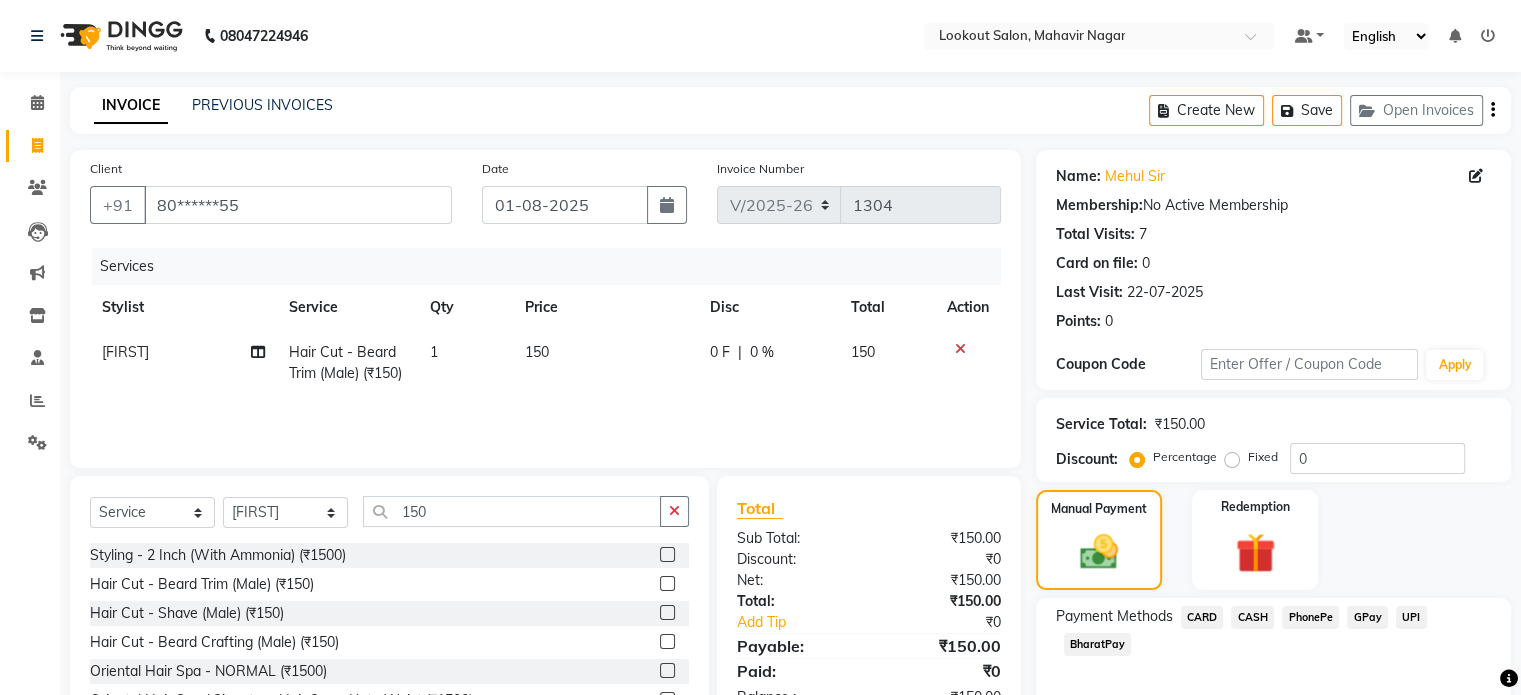 click on "CASH" 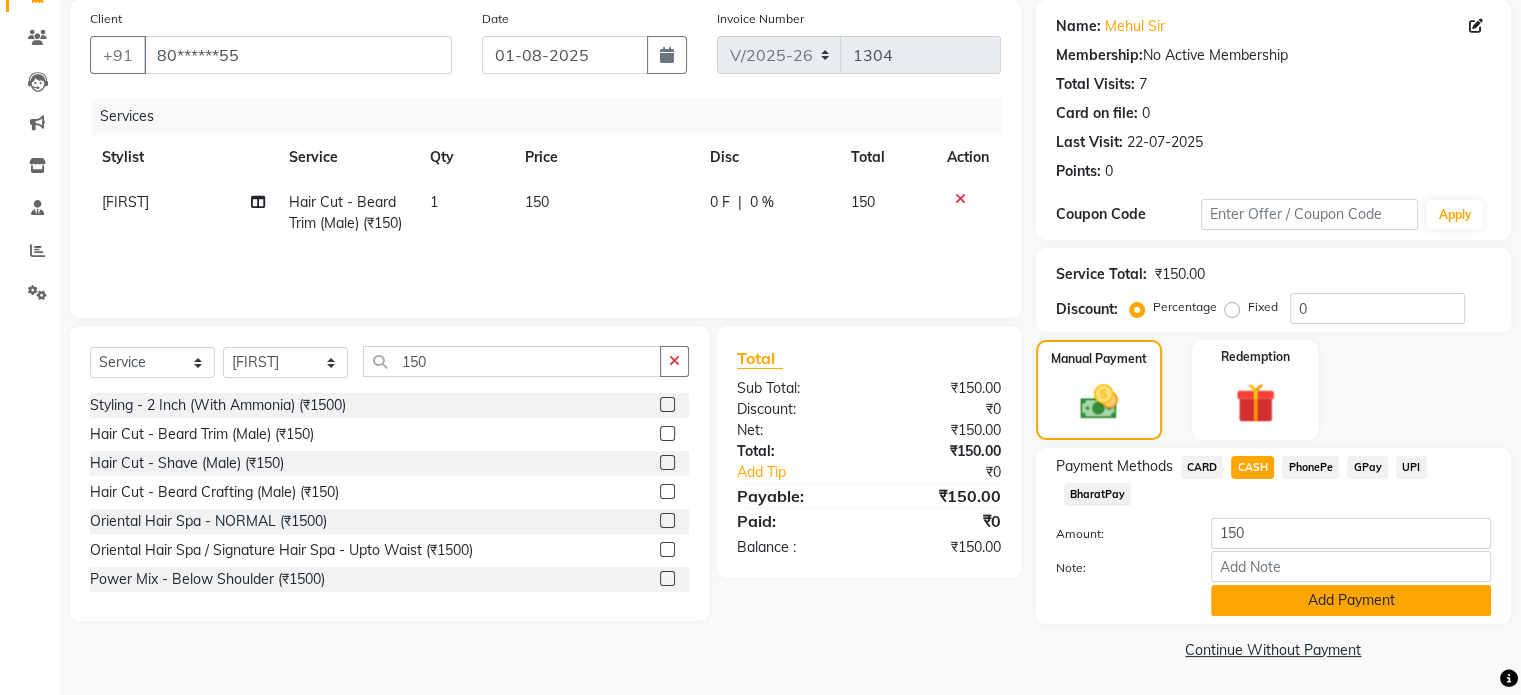 click on "Add Payment" 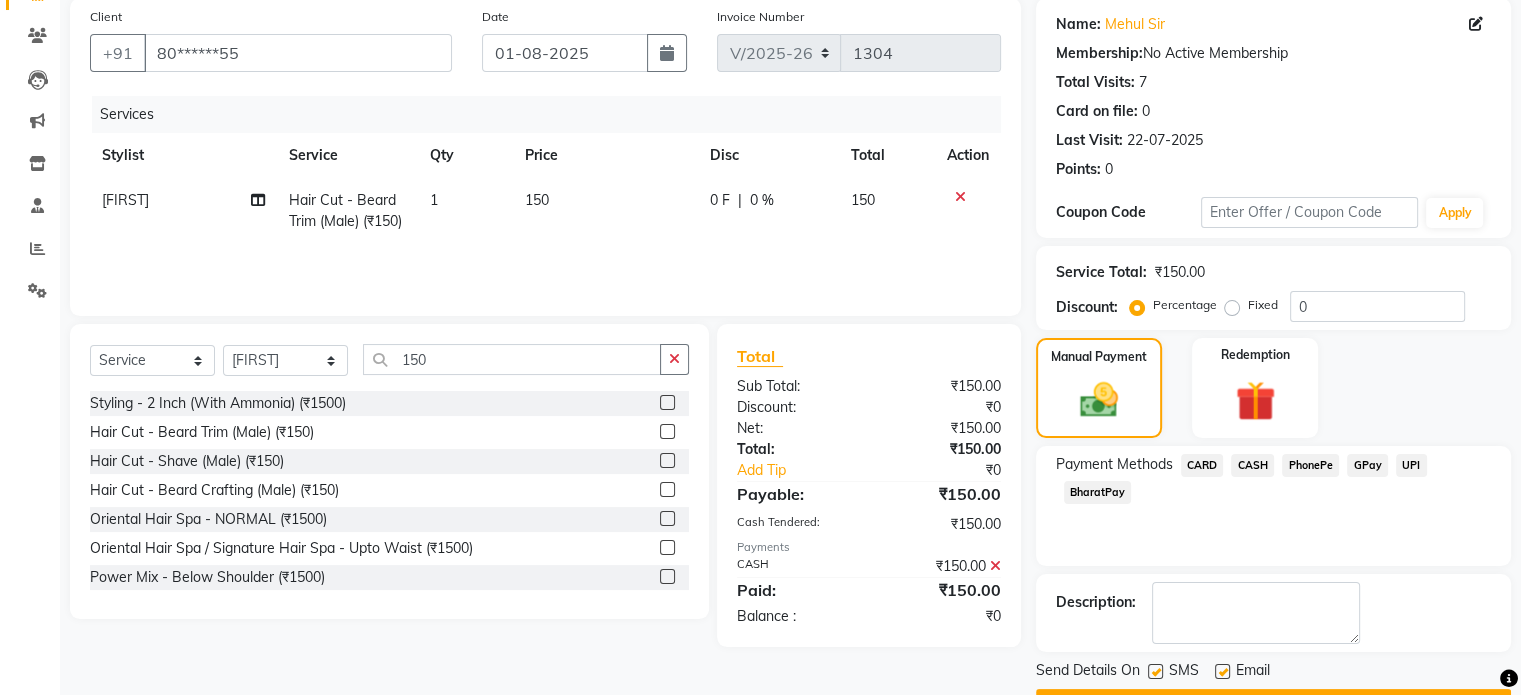 scroll, scrollTop: 205, scrollLeft: 0, axis: vertical 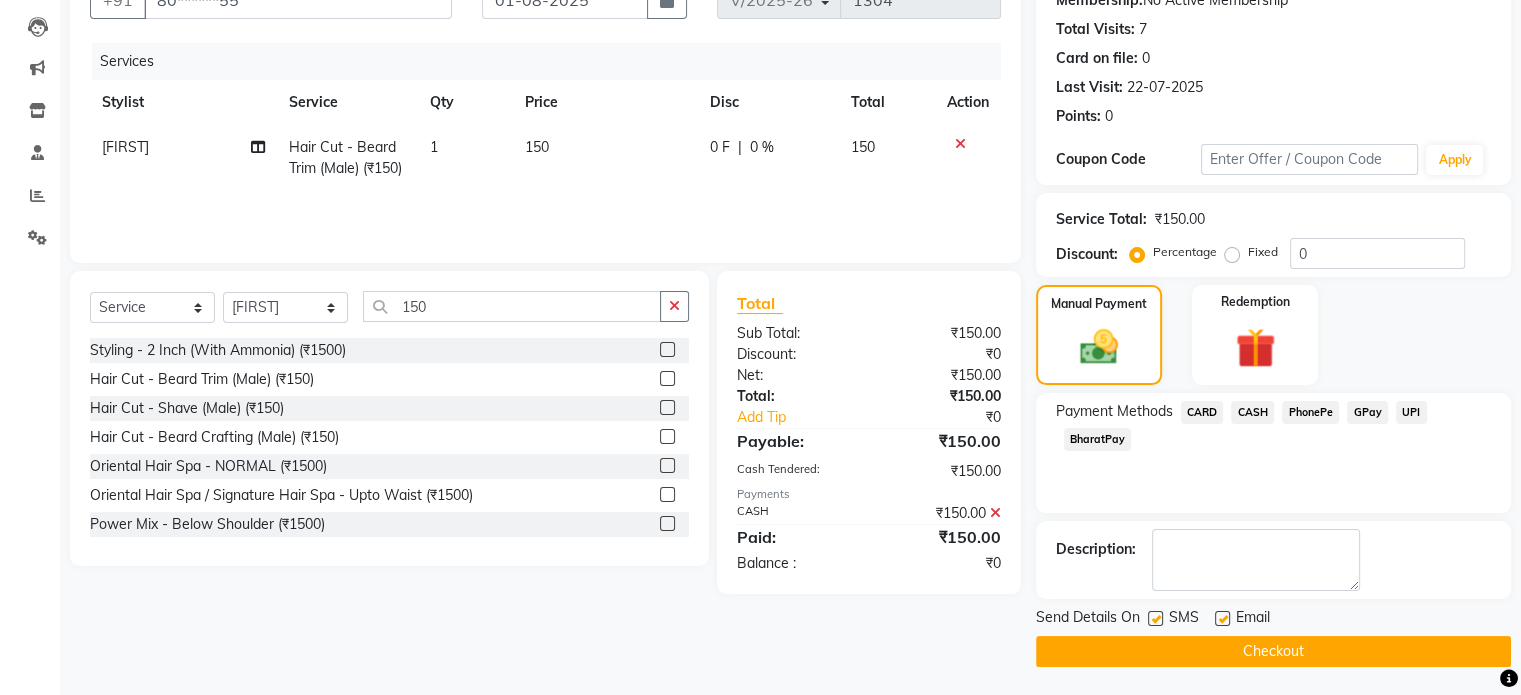 click on "Checkout" 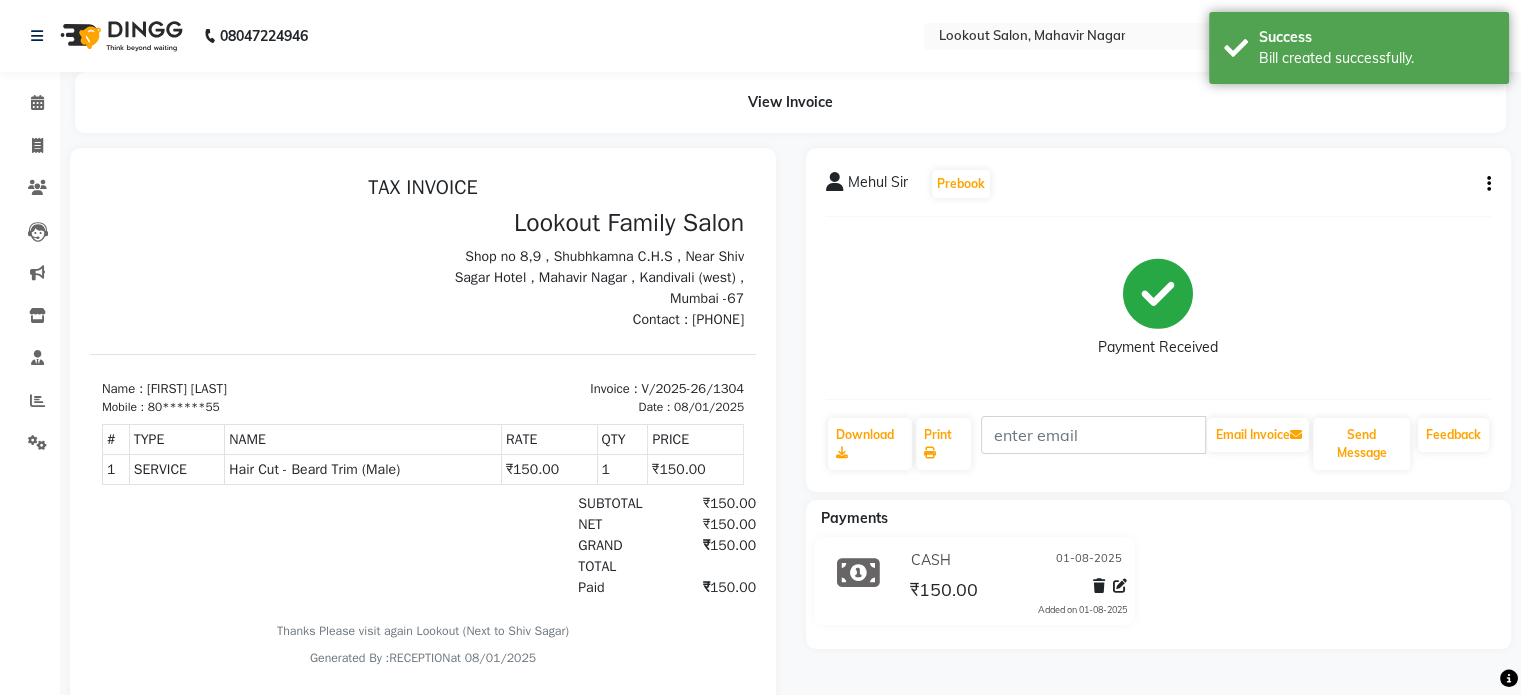scroll, scrollTop: 0, scrollLeft: 0, axis: both 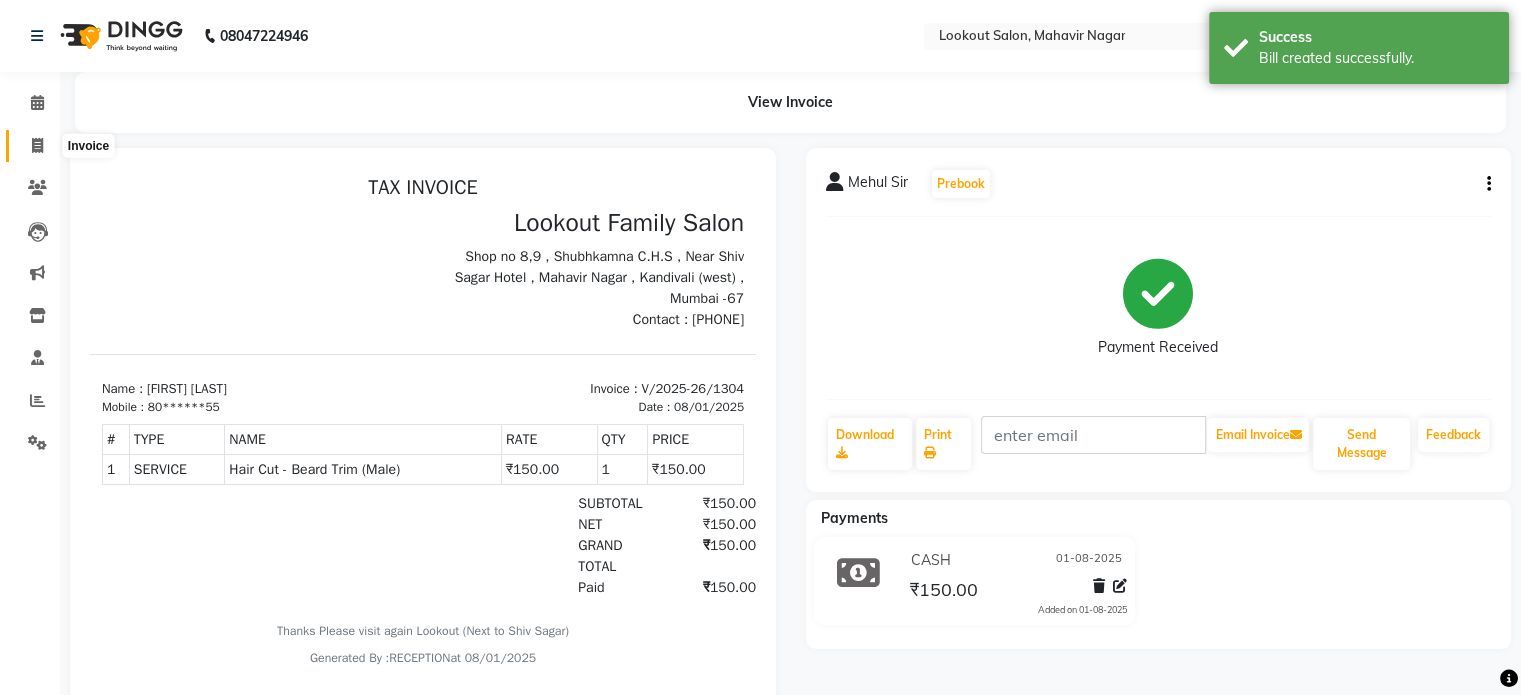 click 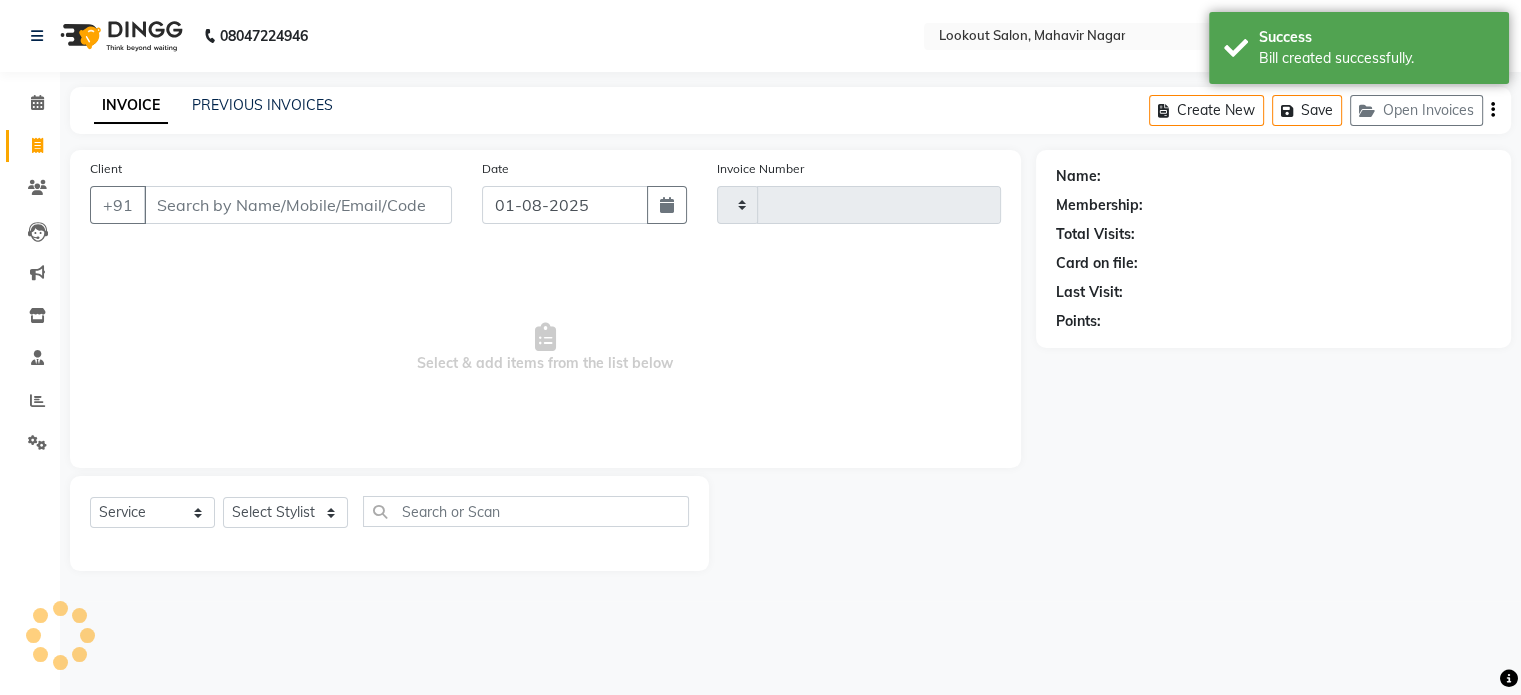 type on "1305" 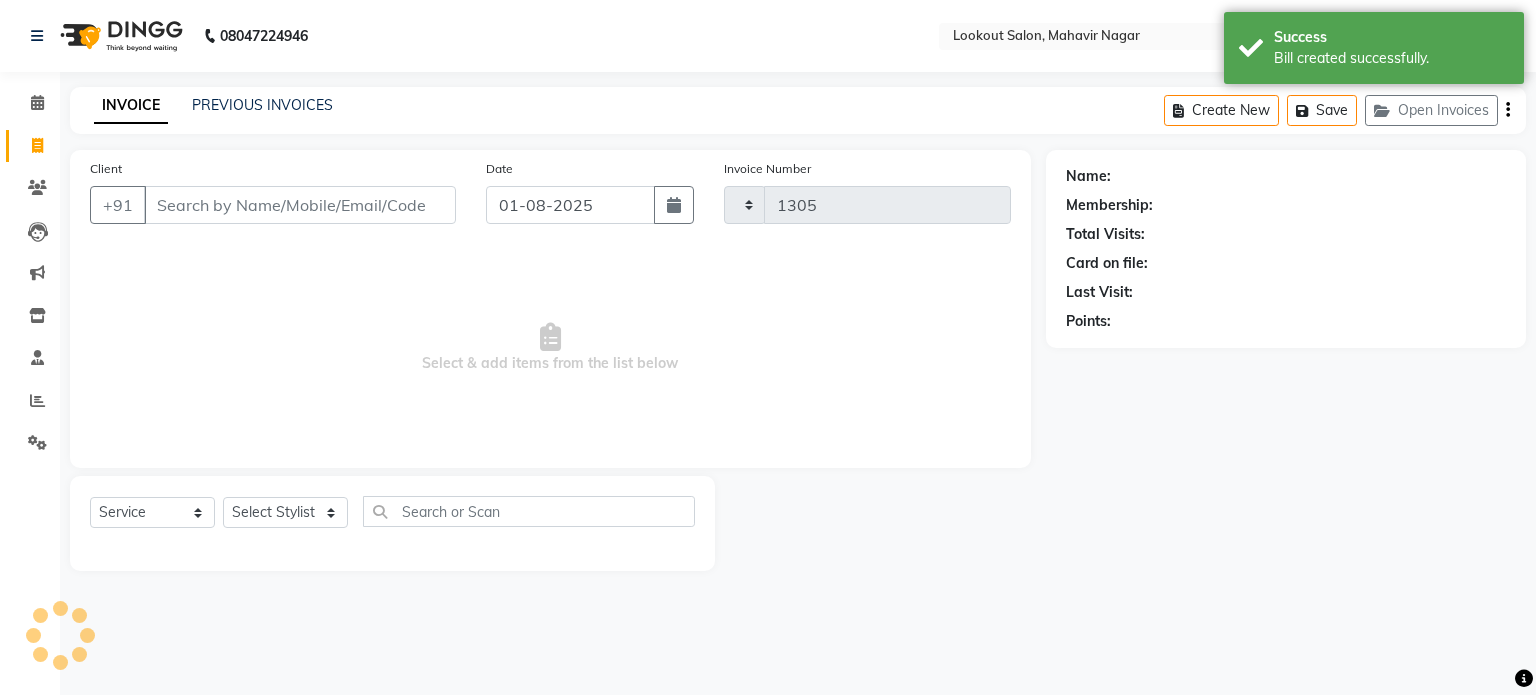 select on "150" 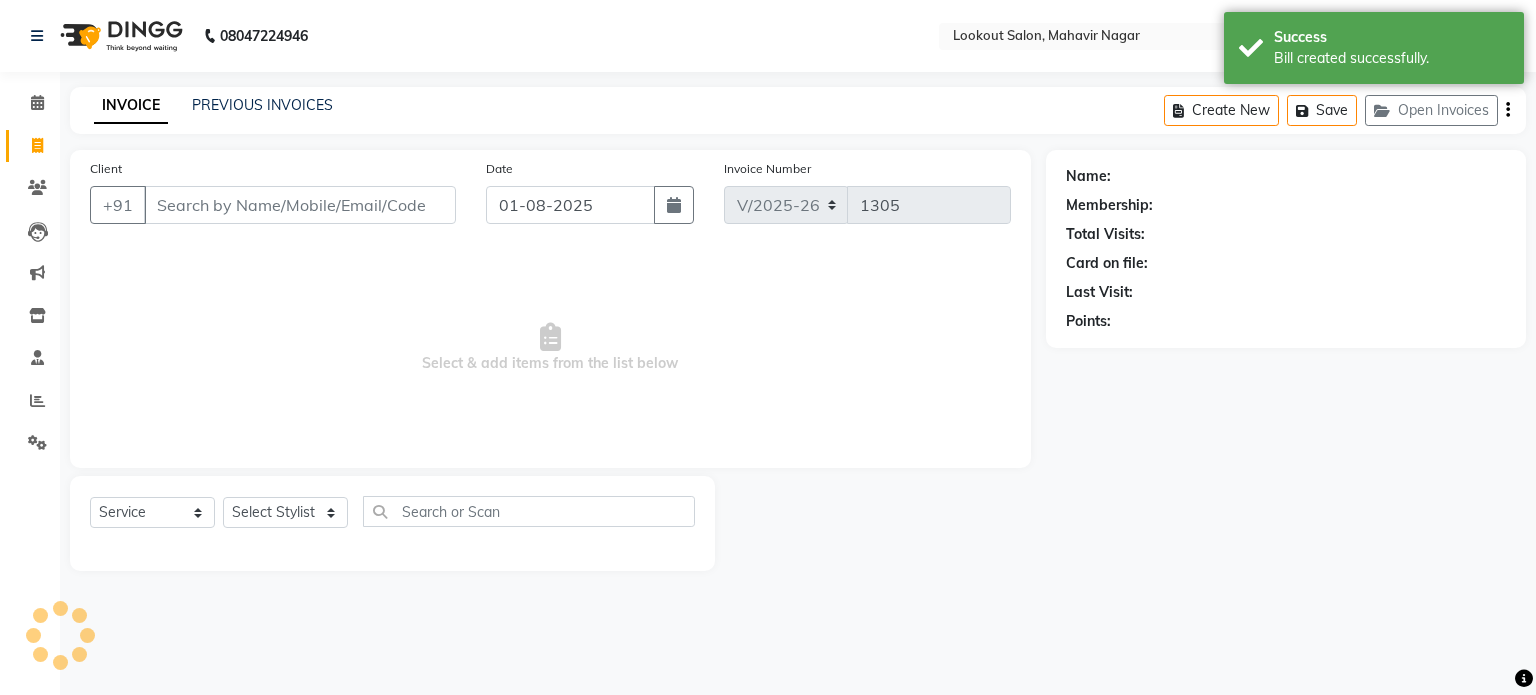 click on "Client" at bounding box center (300, 205) 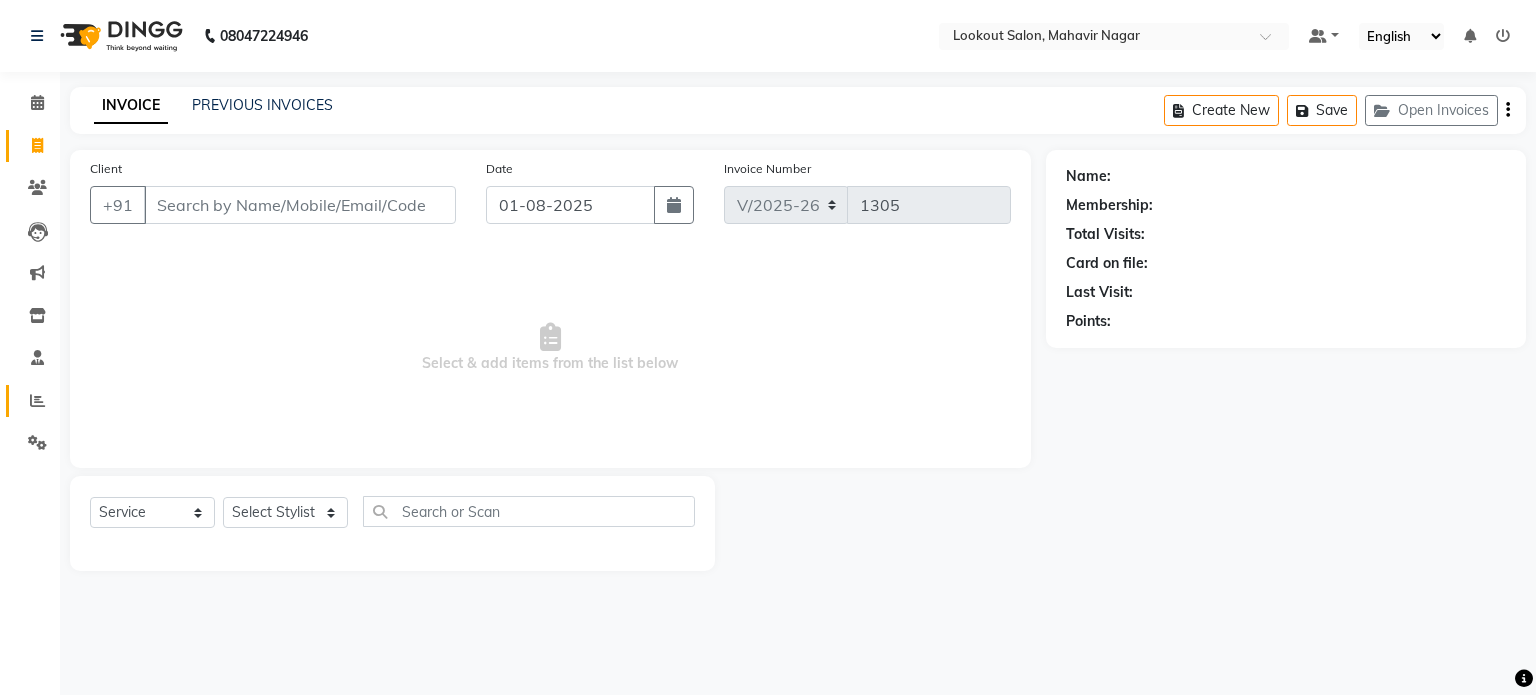 click on "Reports" 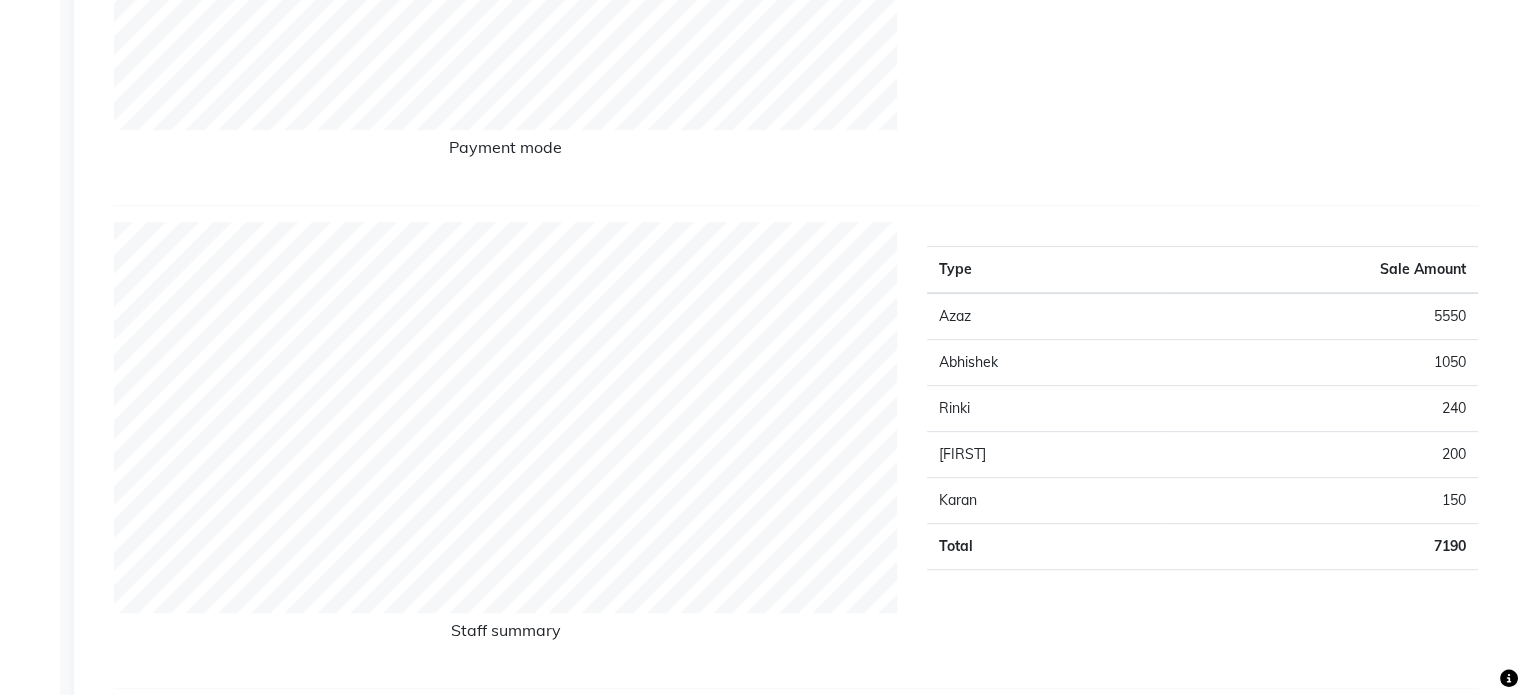 scroll, scrollTop: 0, scrollLeft: 0, axis: both 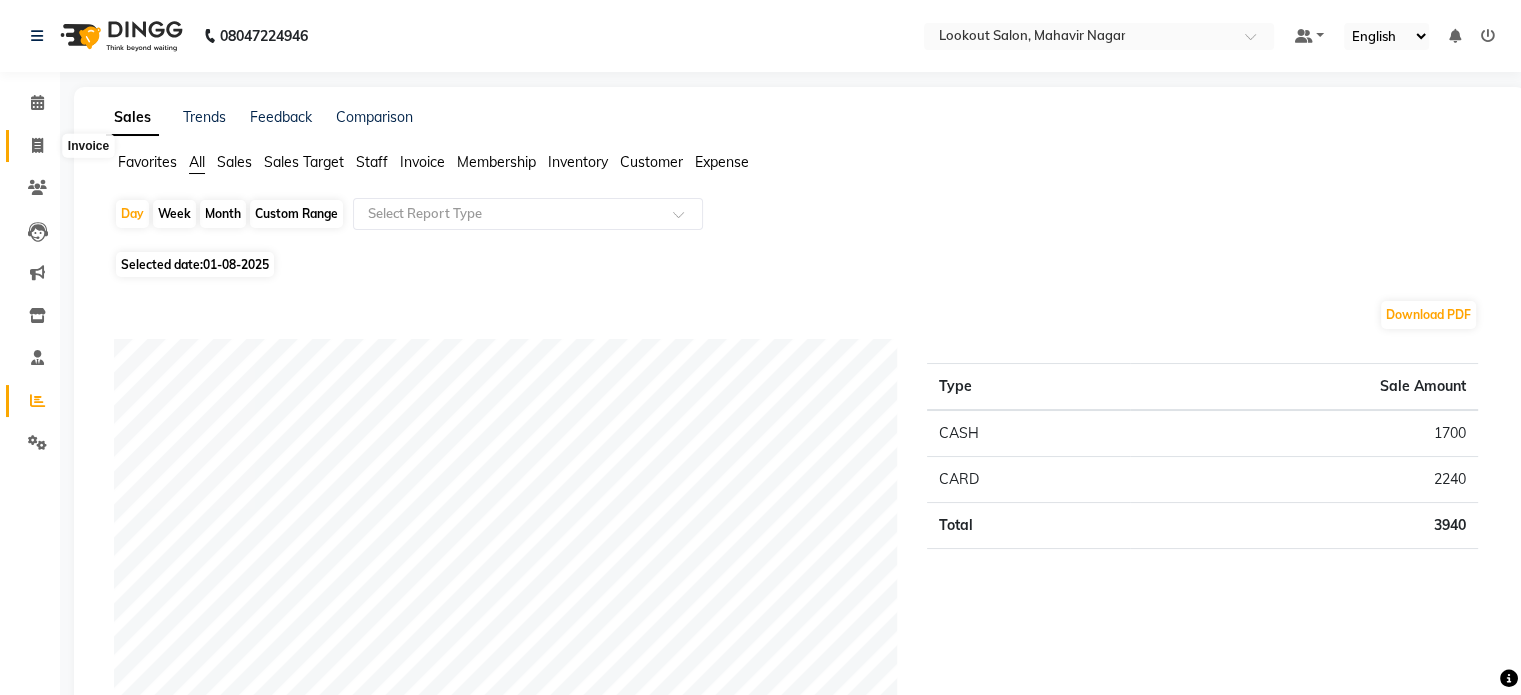 click 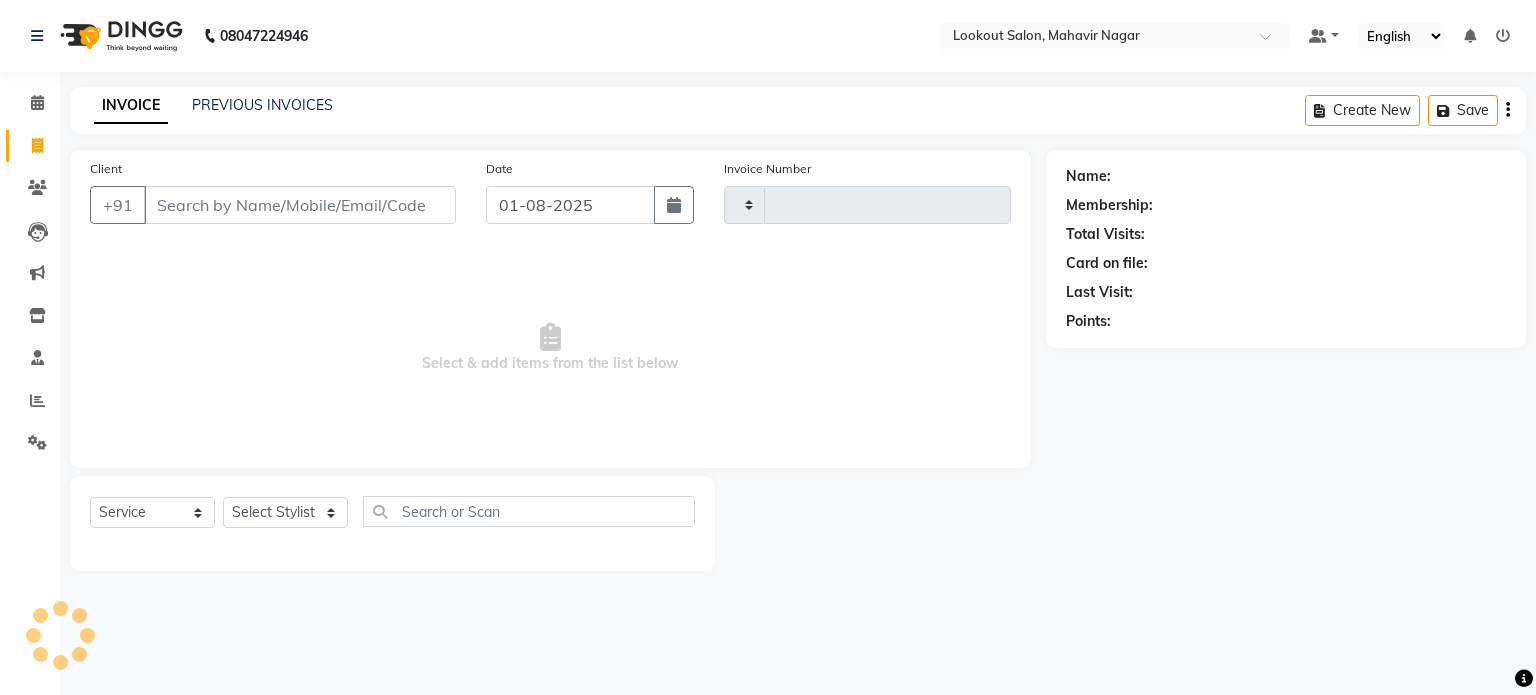 type on "1305" 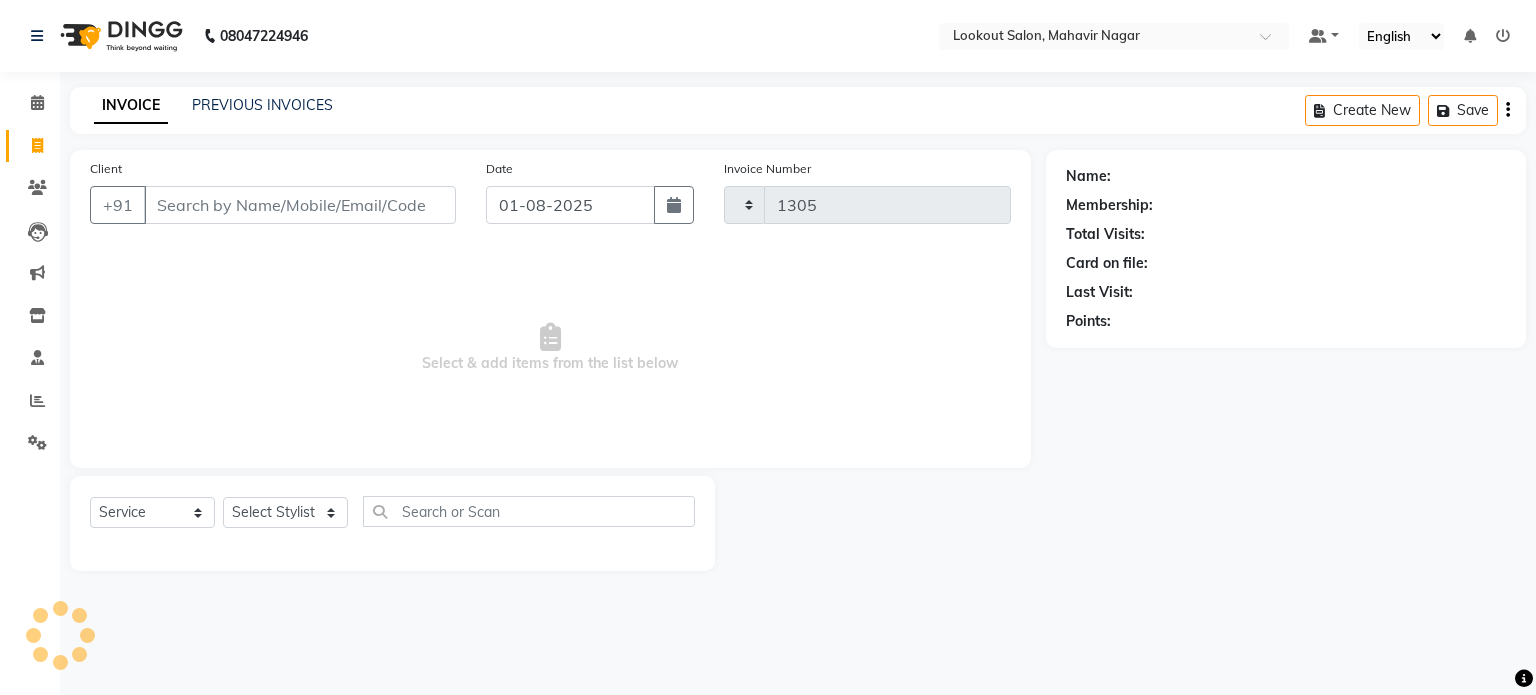 select on "150" 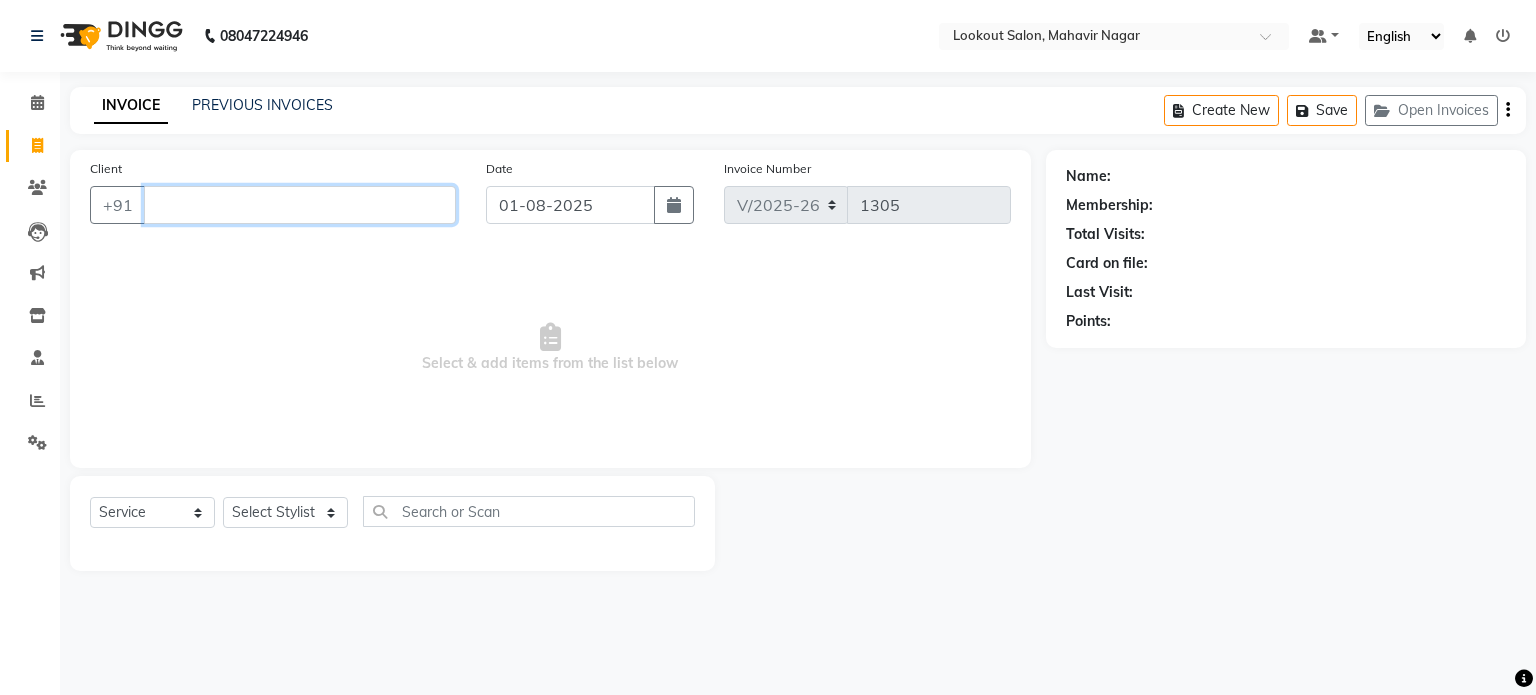 click on "Client" at bounding box center (300, 205) 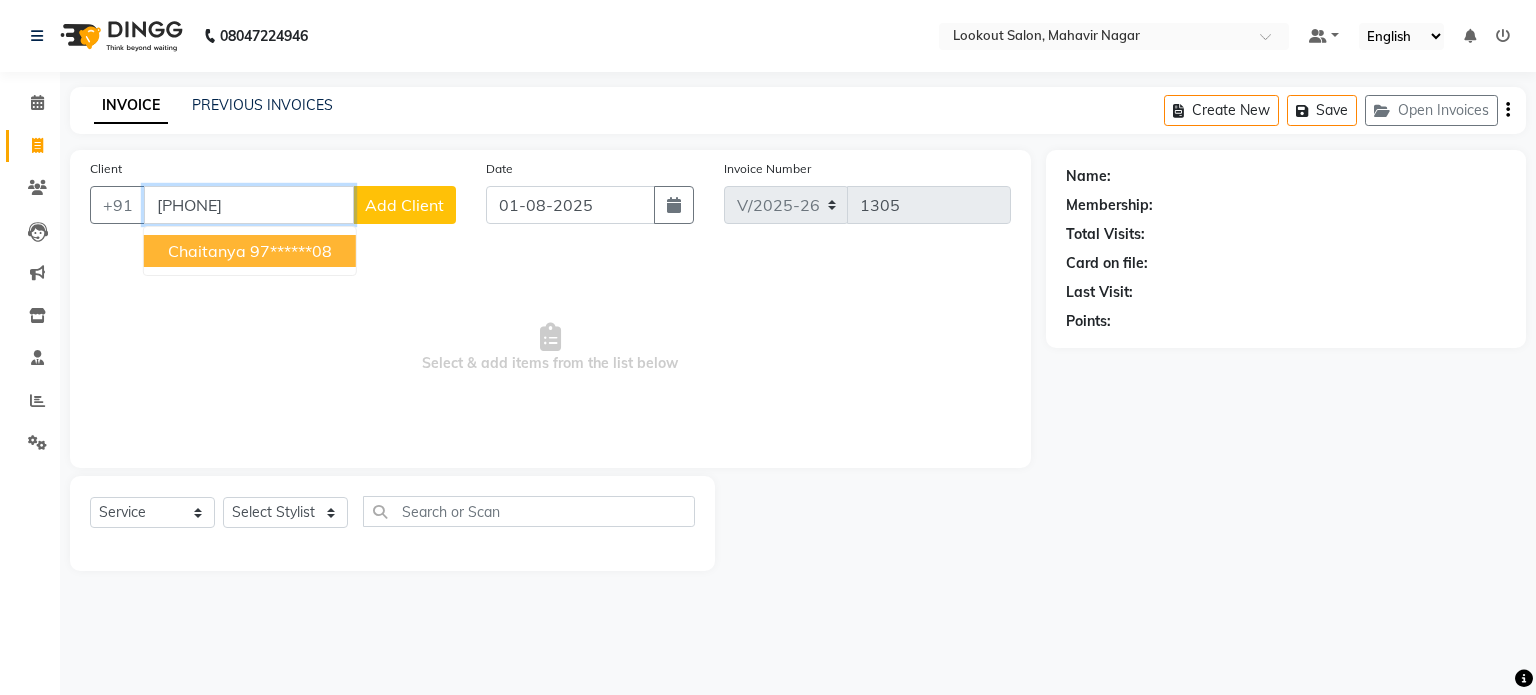 click on "chaitanya  97******08" at bounding box center [250, 251] 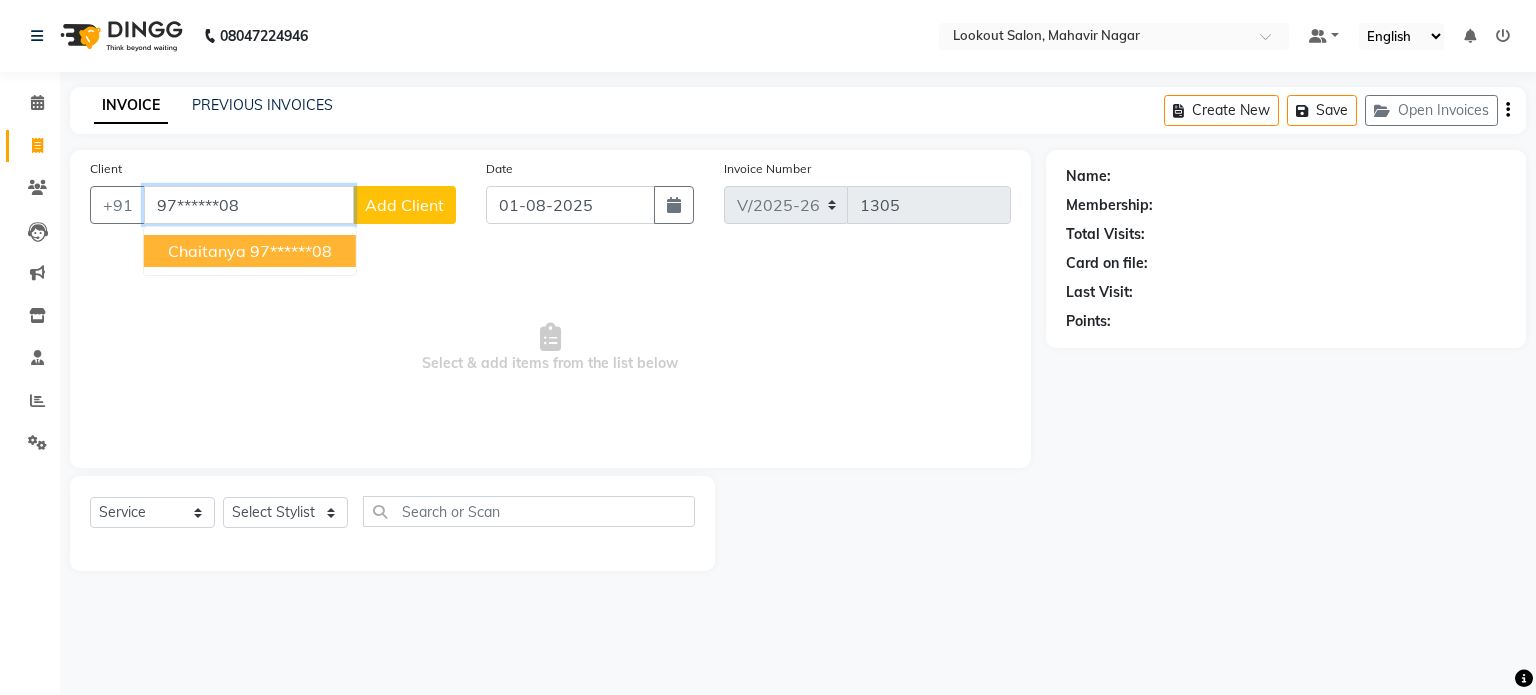 type on "97******08" 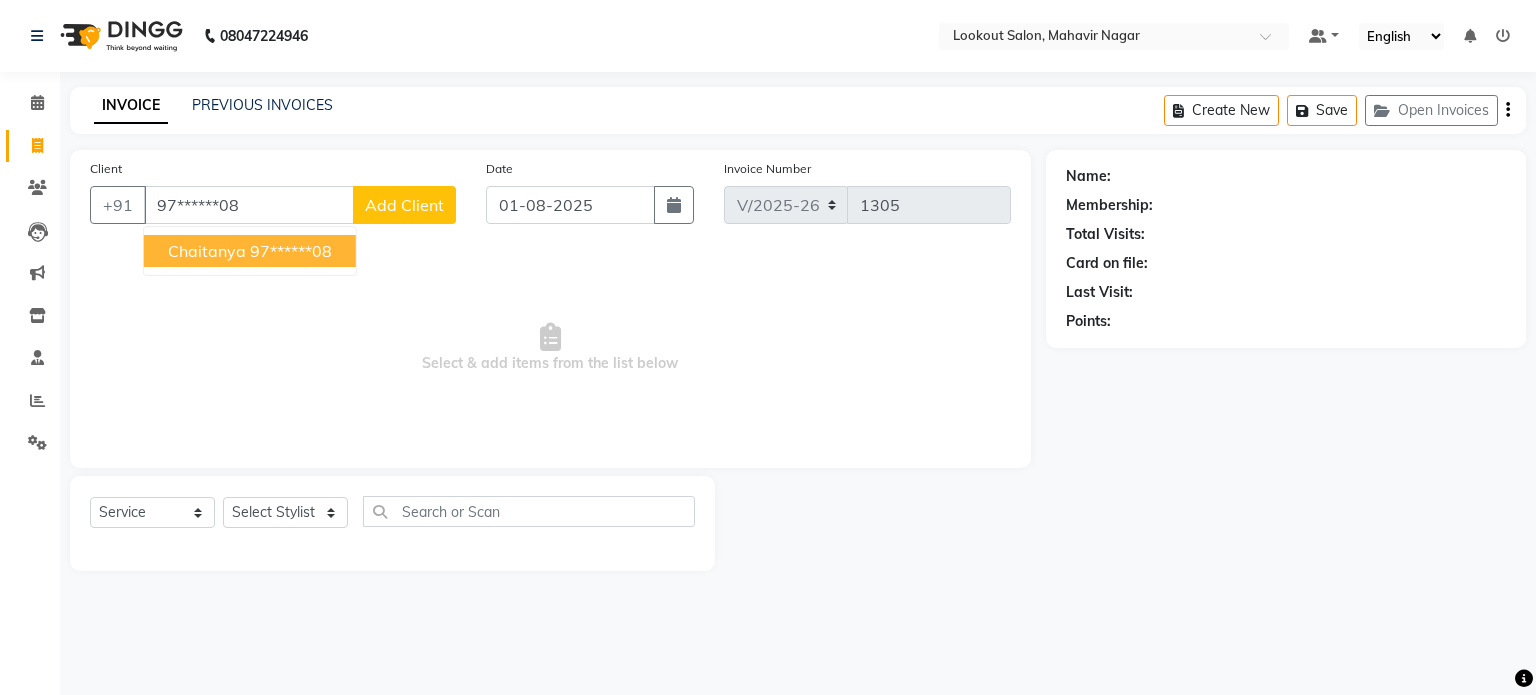 click on "Select & add items from the list below" at bounding box center [550, 348] 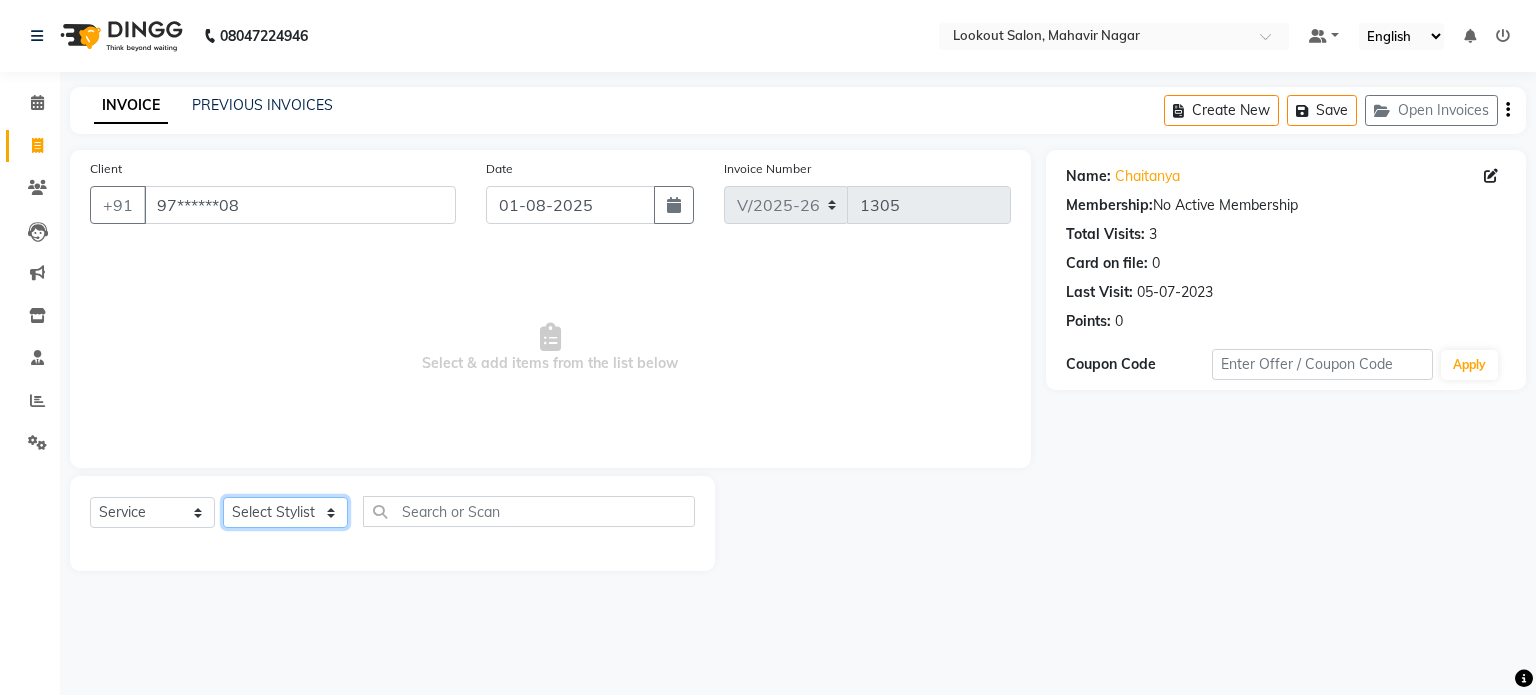 click on "Select Stylist [FIRST] [FIRST] [FIRST] [FIRST] [FIRST] [FIRST] [FIRST] [FIRST] [FIRST] [FIRST] [FIRST]" 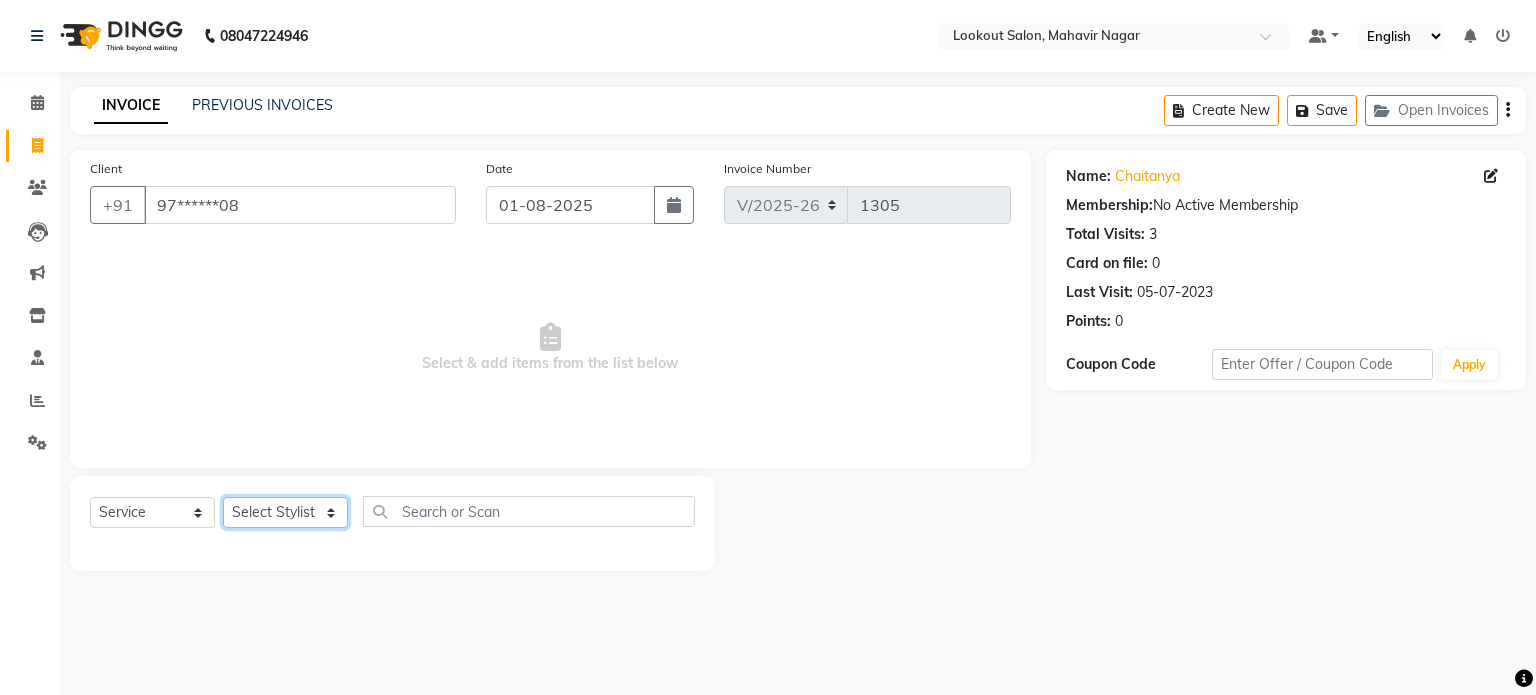 select on "85691" 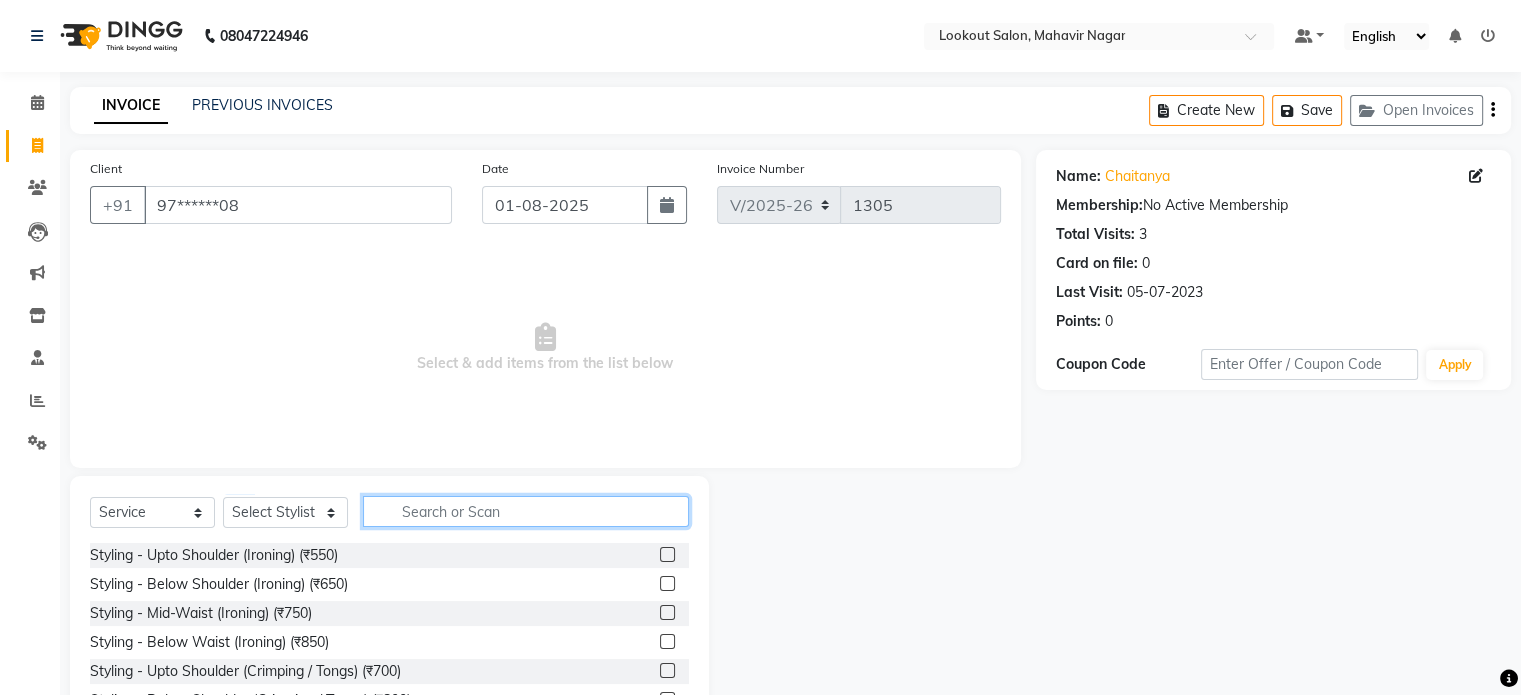 click 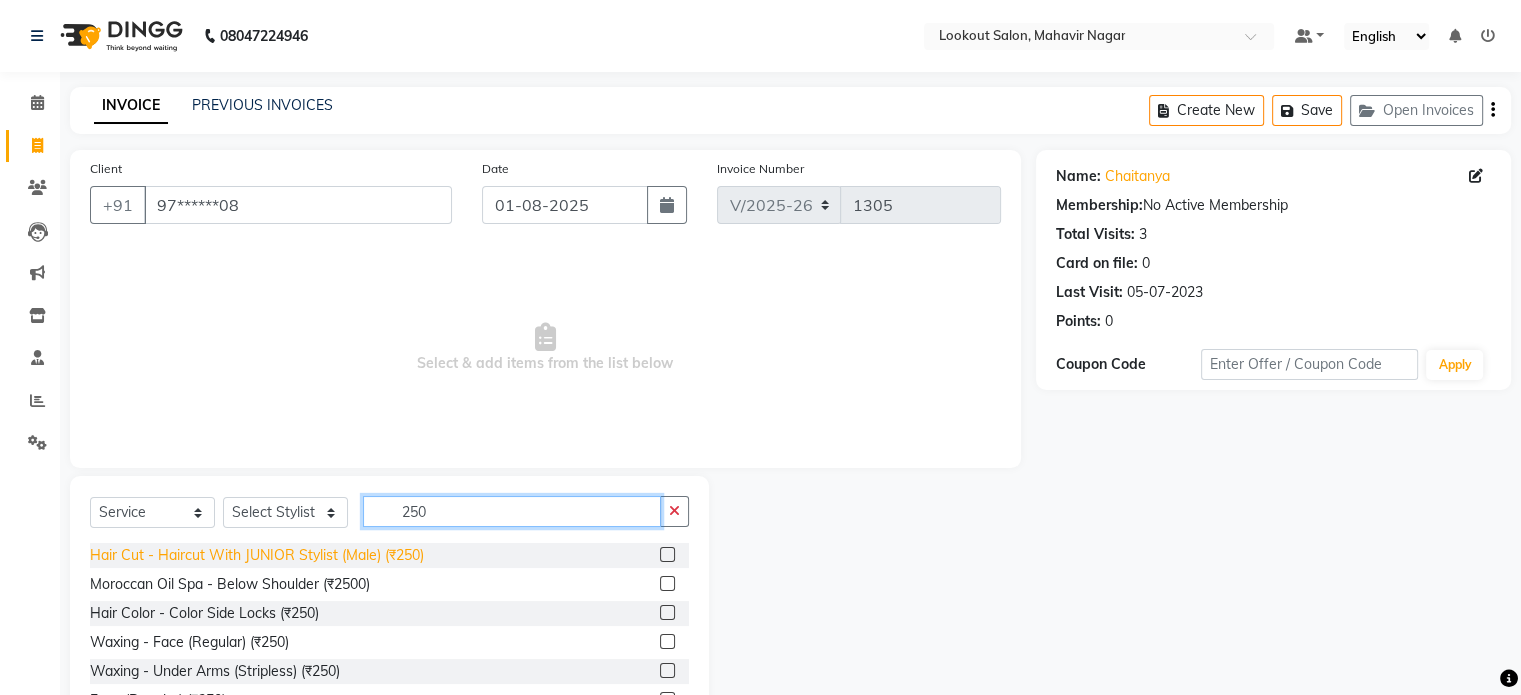 type on "250" 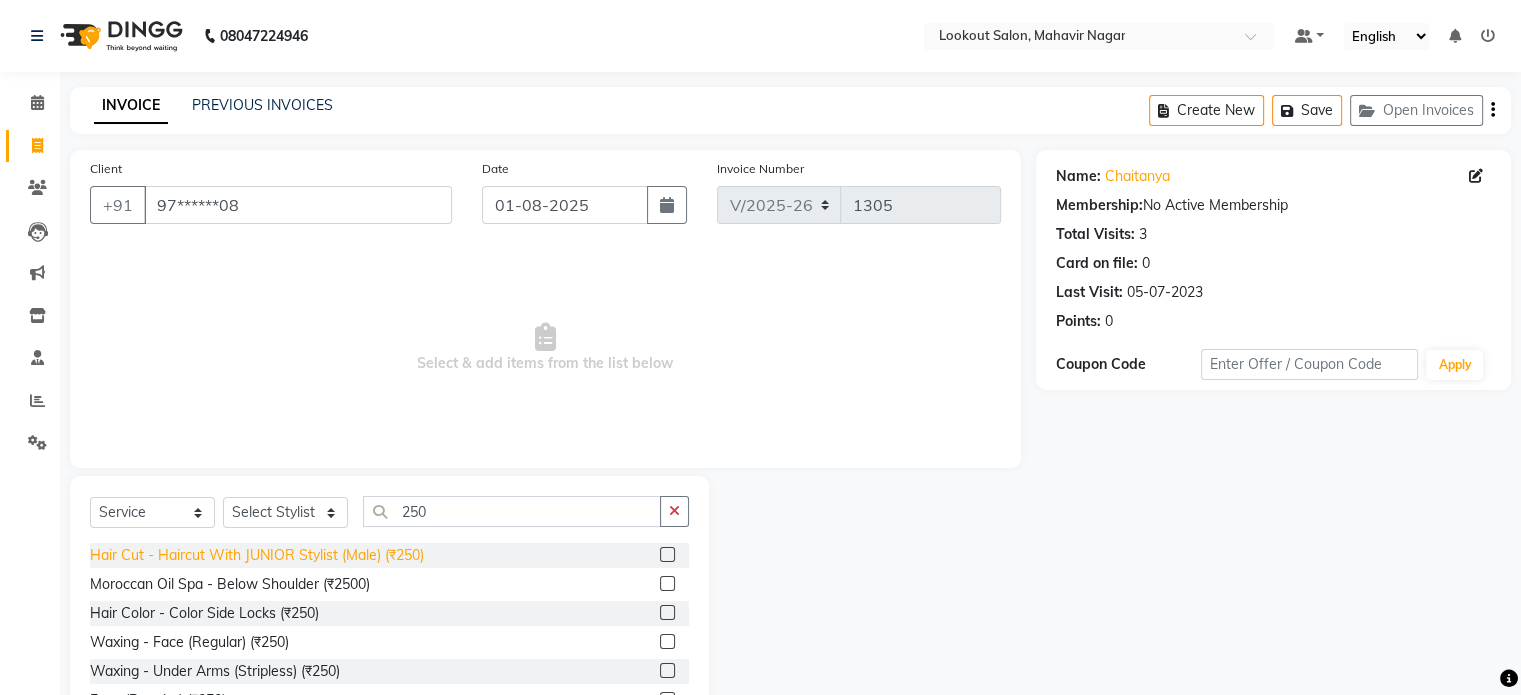 click on "Hair Cut - Haircut With JUNIOR Stylist (Male) (₹250)" 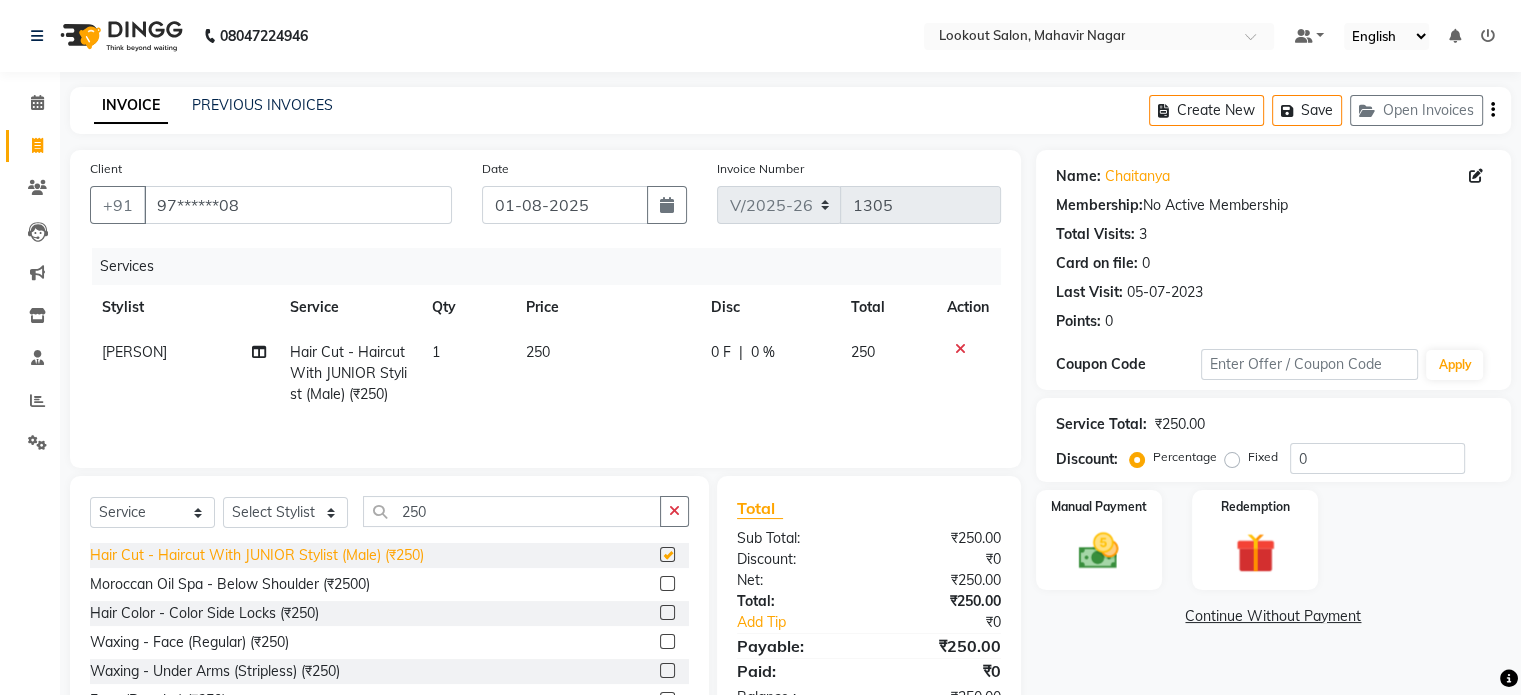 checkbox on "false" 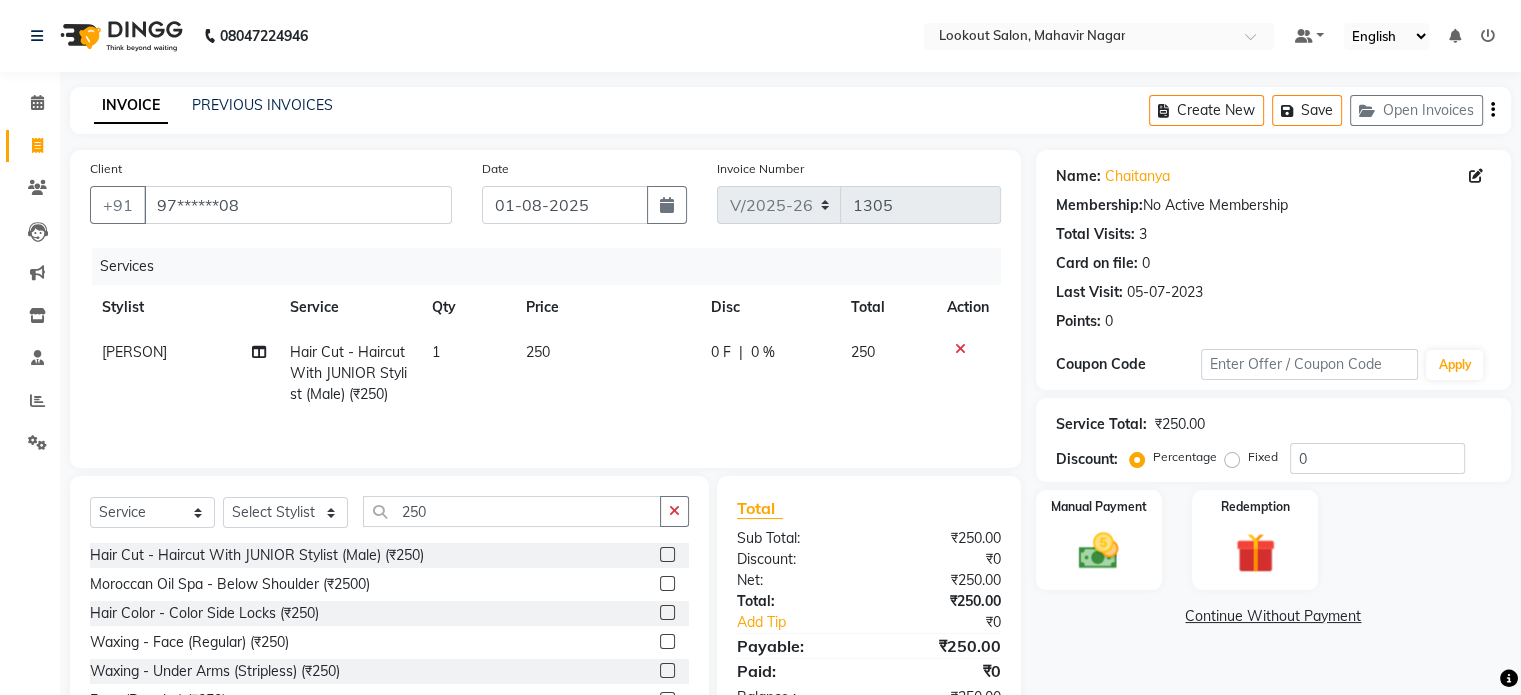 click on "Select  Service  Product  Membership  Package Voucher Prepaid Gift Card  Select Stylist abhishek Asfaak AZAZ DHARMESH SIR kARAN PRIYANKA RECEPTION rinki  shailendar VANDAN 250" 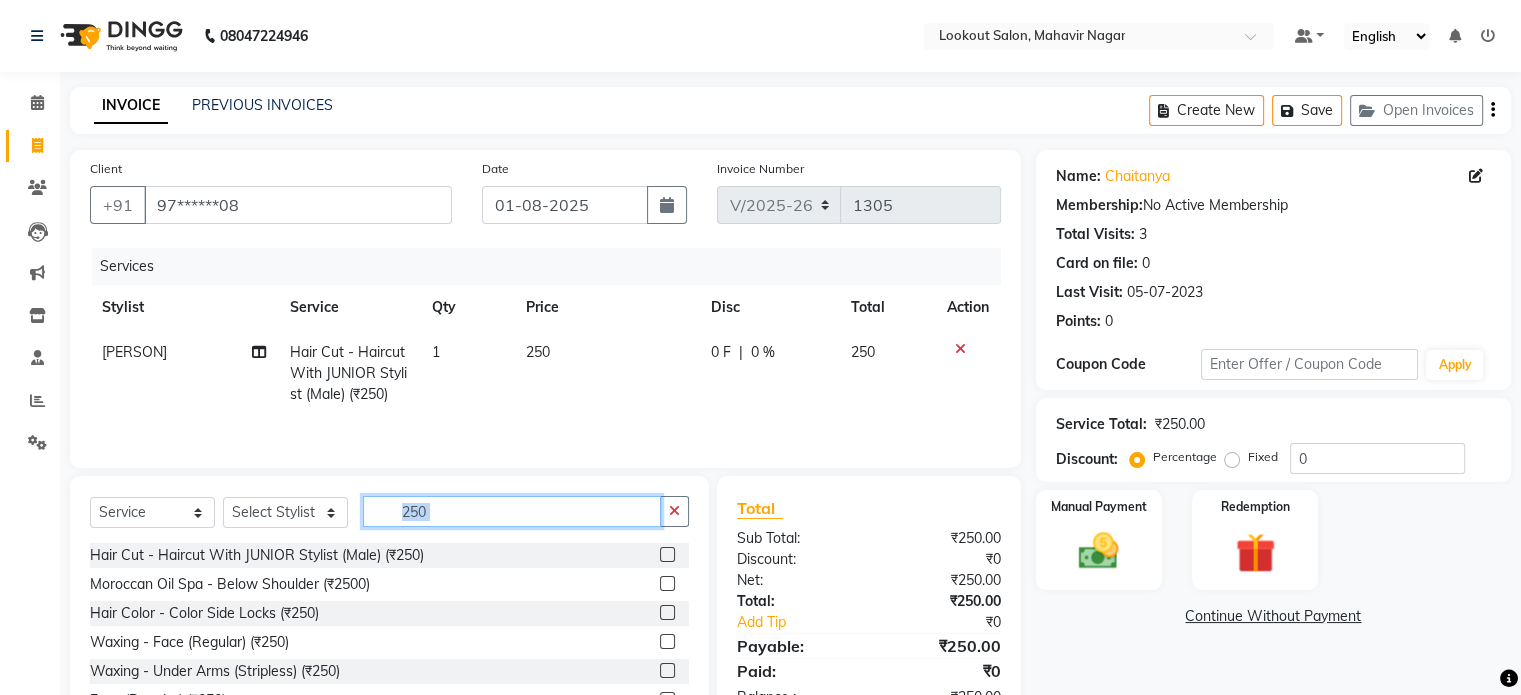 click on "250" 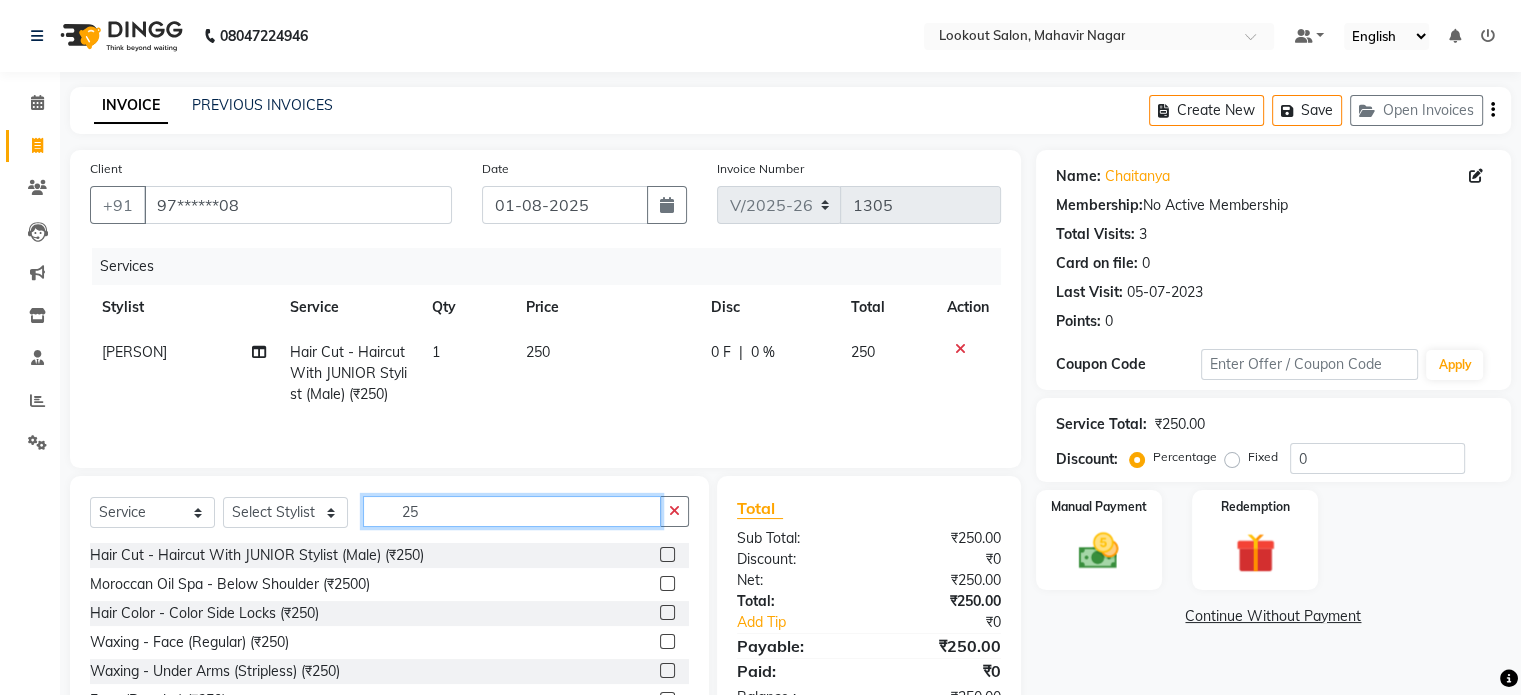 type on "2" 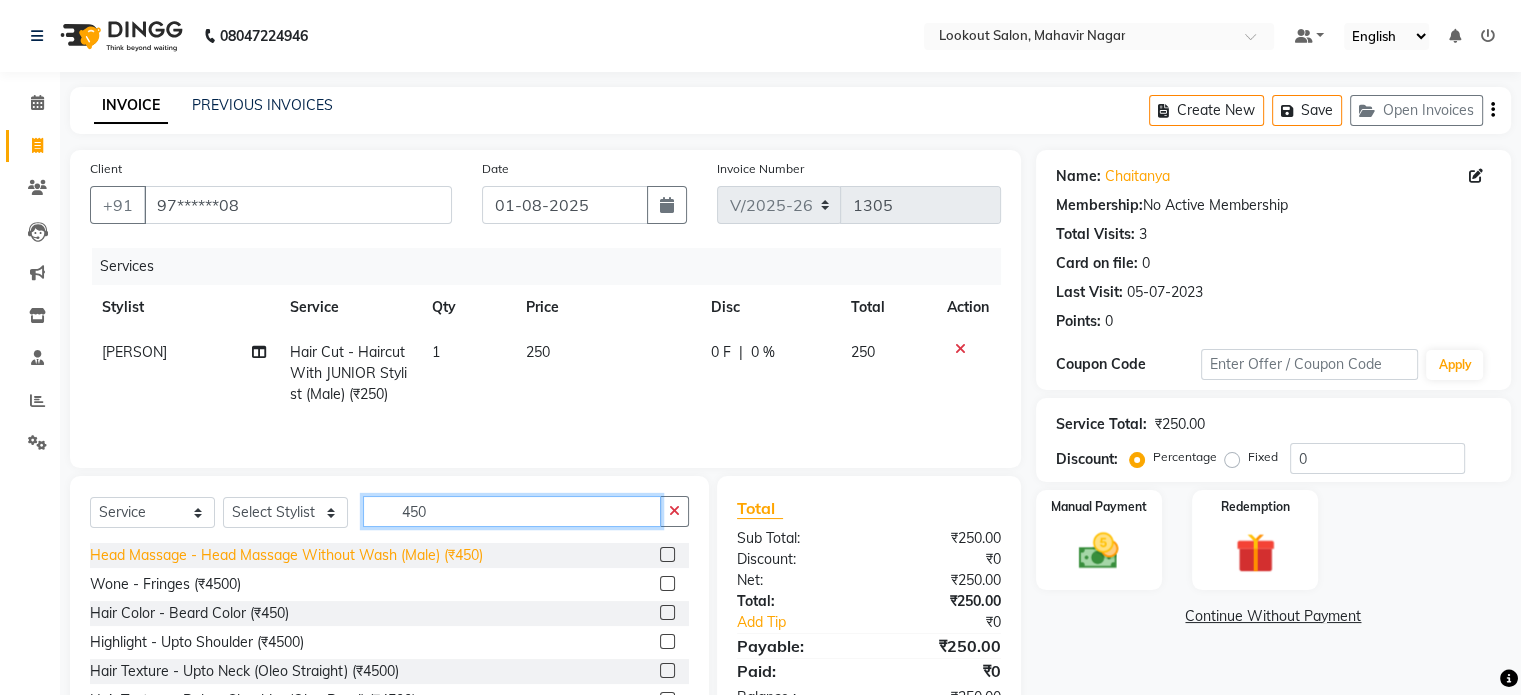 type on "450" 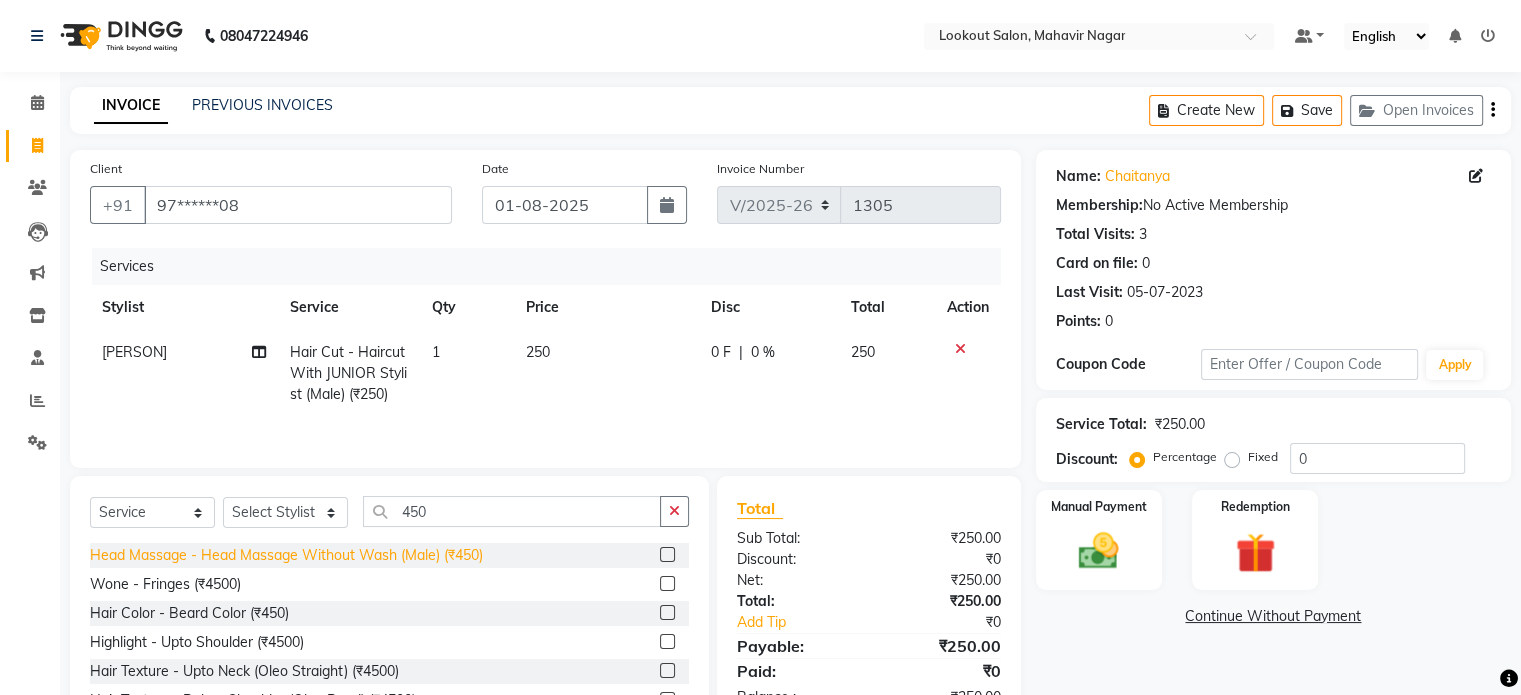 click on "Head Massage - Head Massage Without Wash (Male) (₹450)" 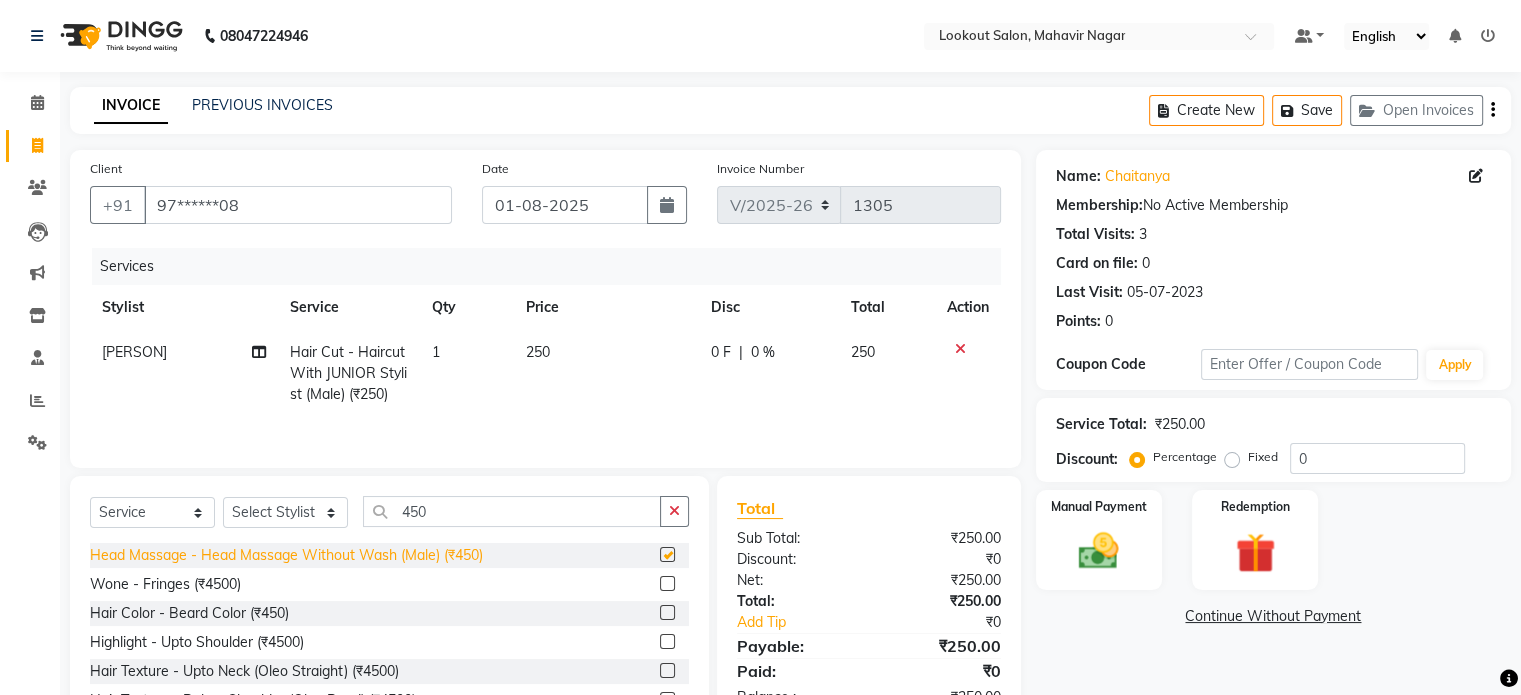click on "Client +91 97******08 Date 01-08-2025 Invoice Number V/2025 V/2025-26 1305 Services Stylist Service Qty Price Disc Total Action VANDAN Hair Cut - Haircut With JUNIOR Stylist (Male) (₹250) 1 250 0 F | 0 % 250" 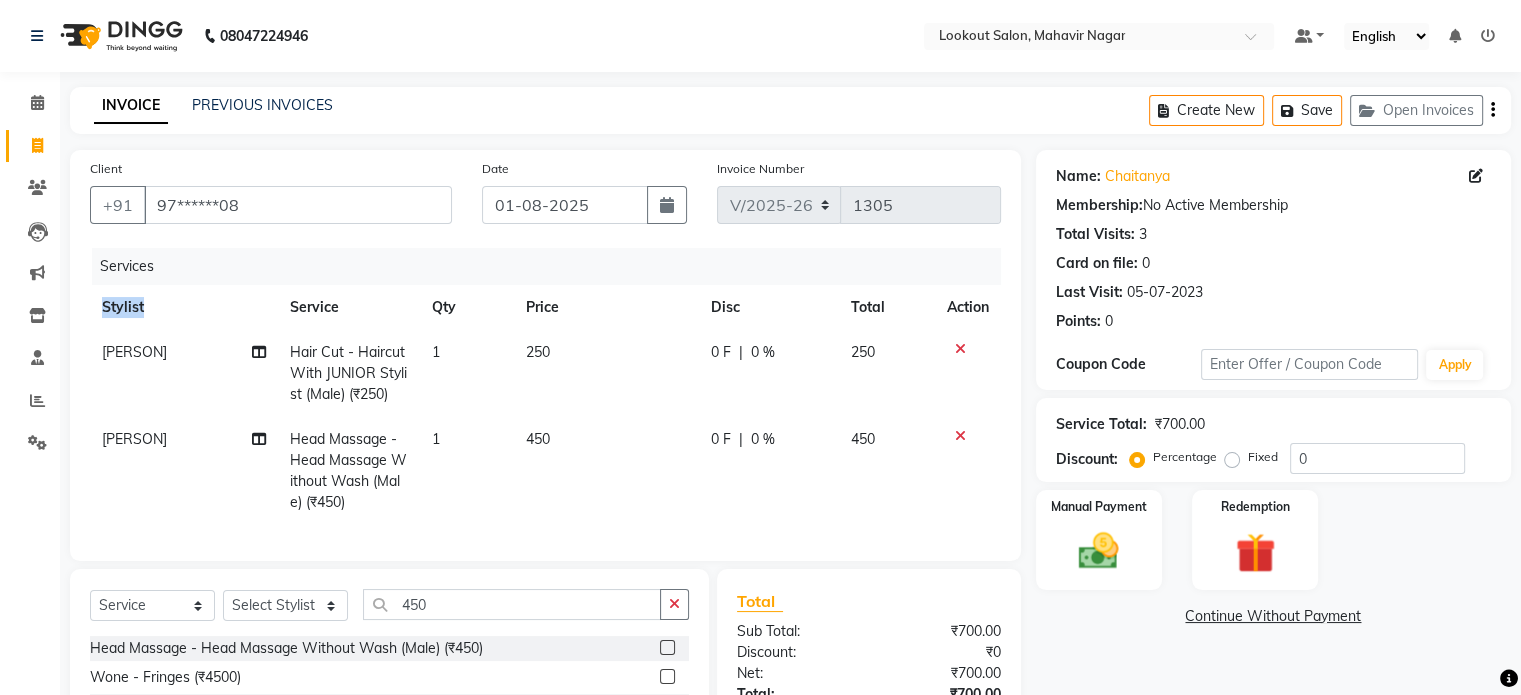 checkbox on "false" 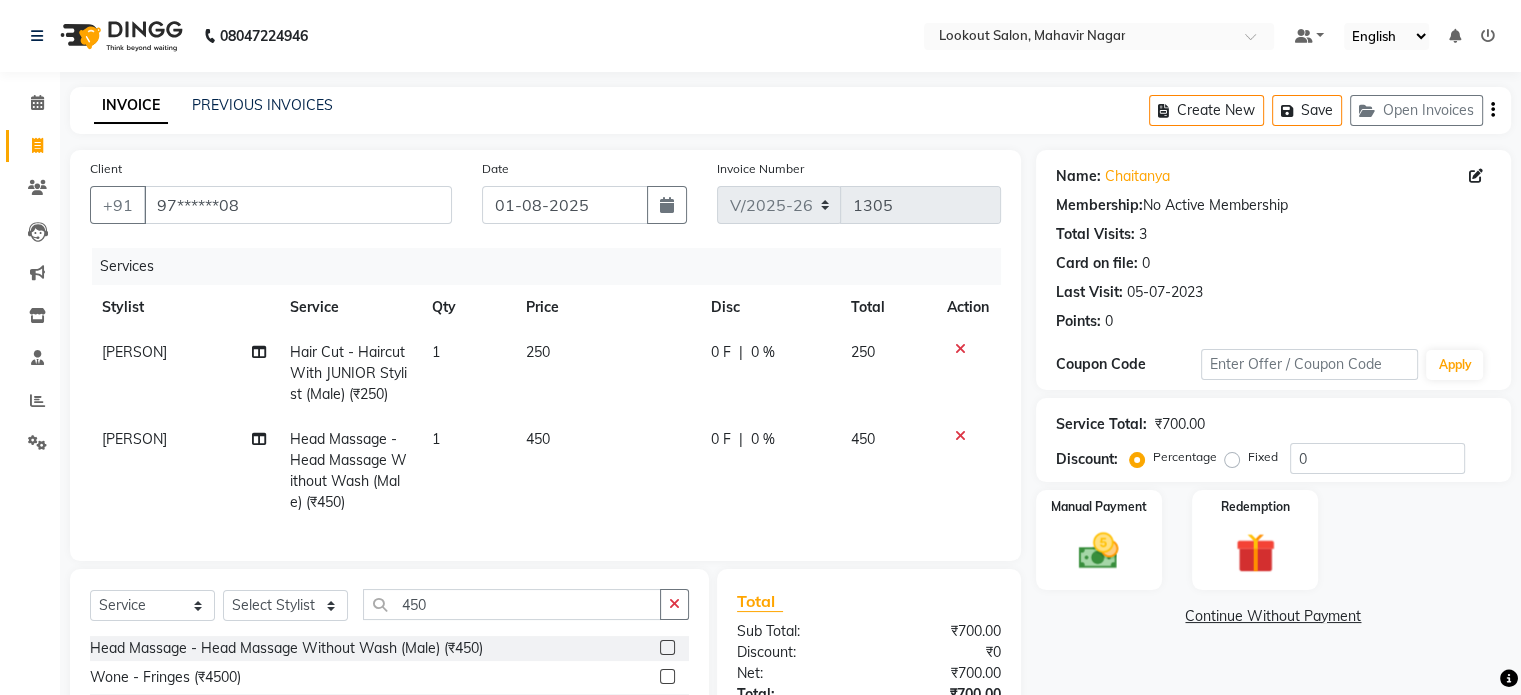 click on "450" 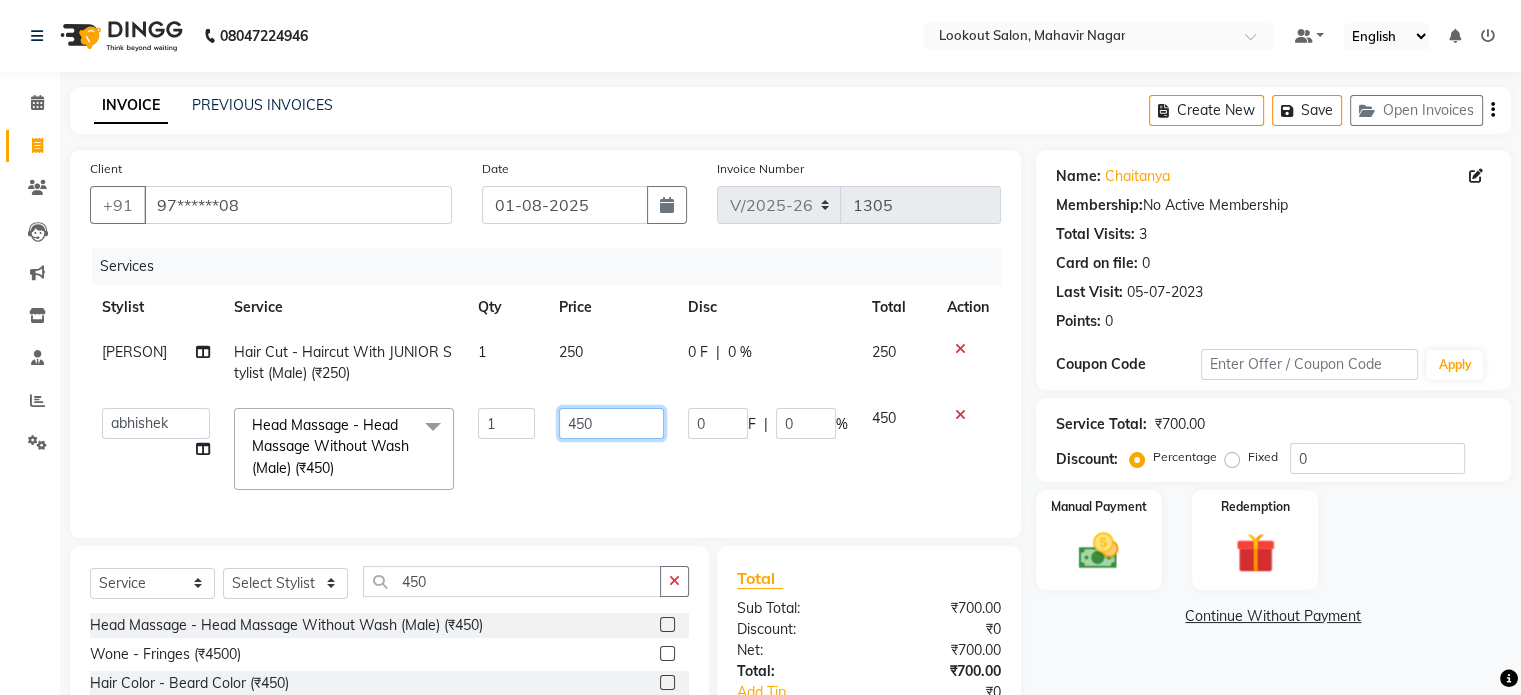 click on "450" 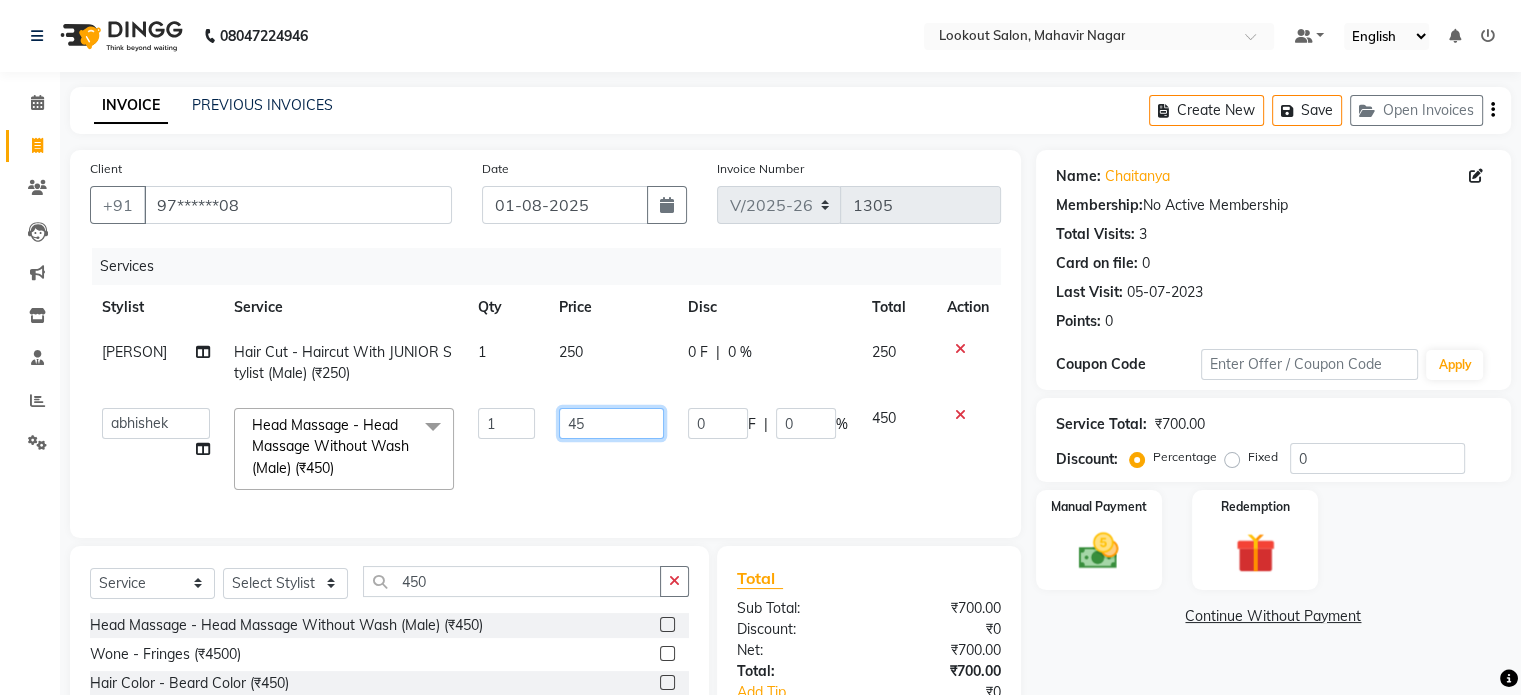 type on "4" 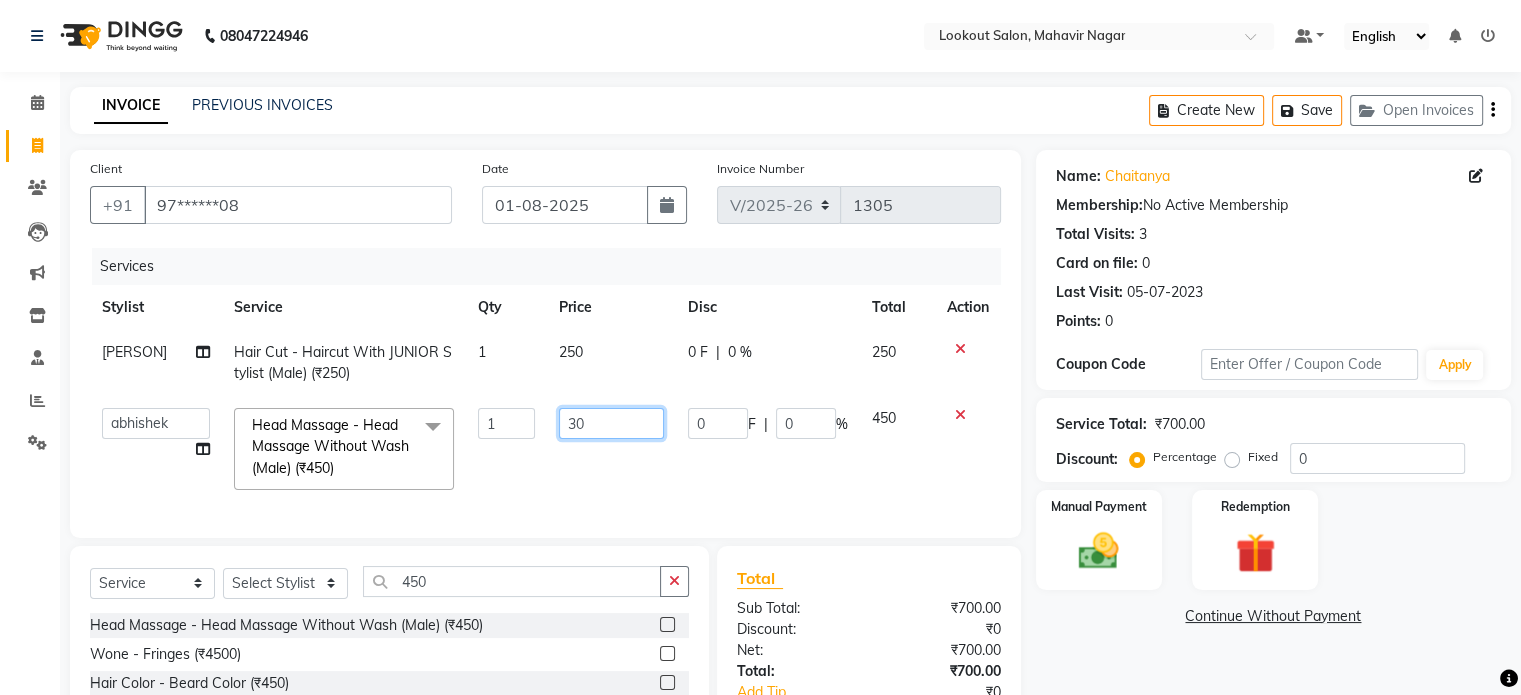 type on "300" 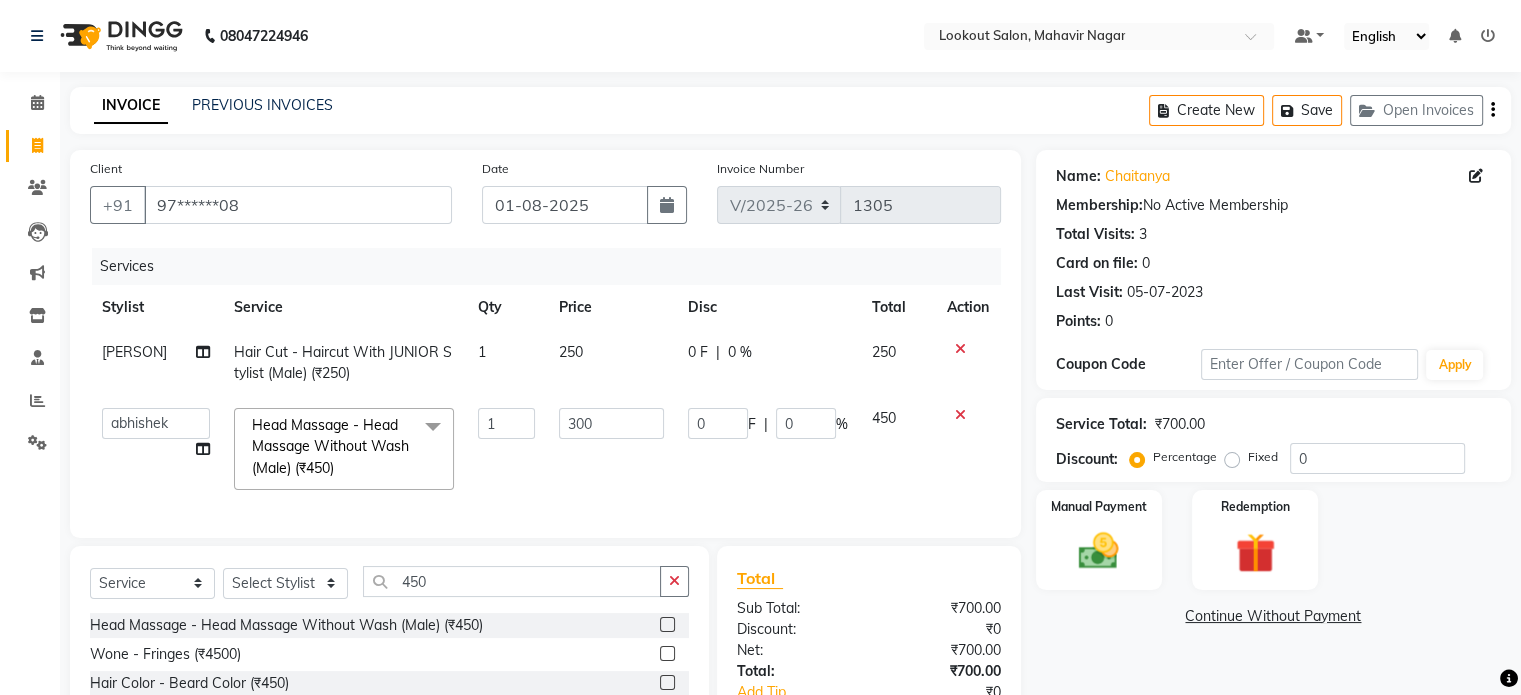 click on "0 F | 0 %" 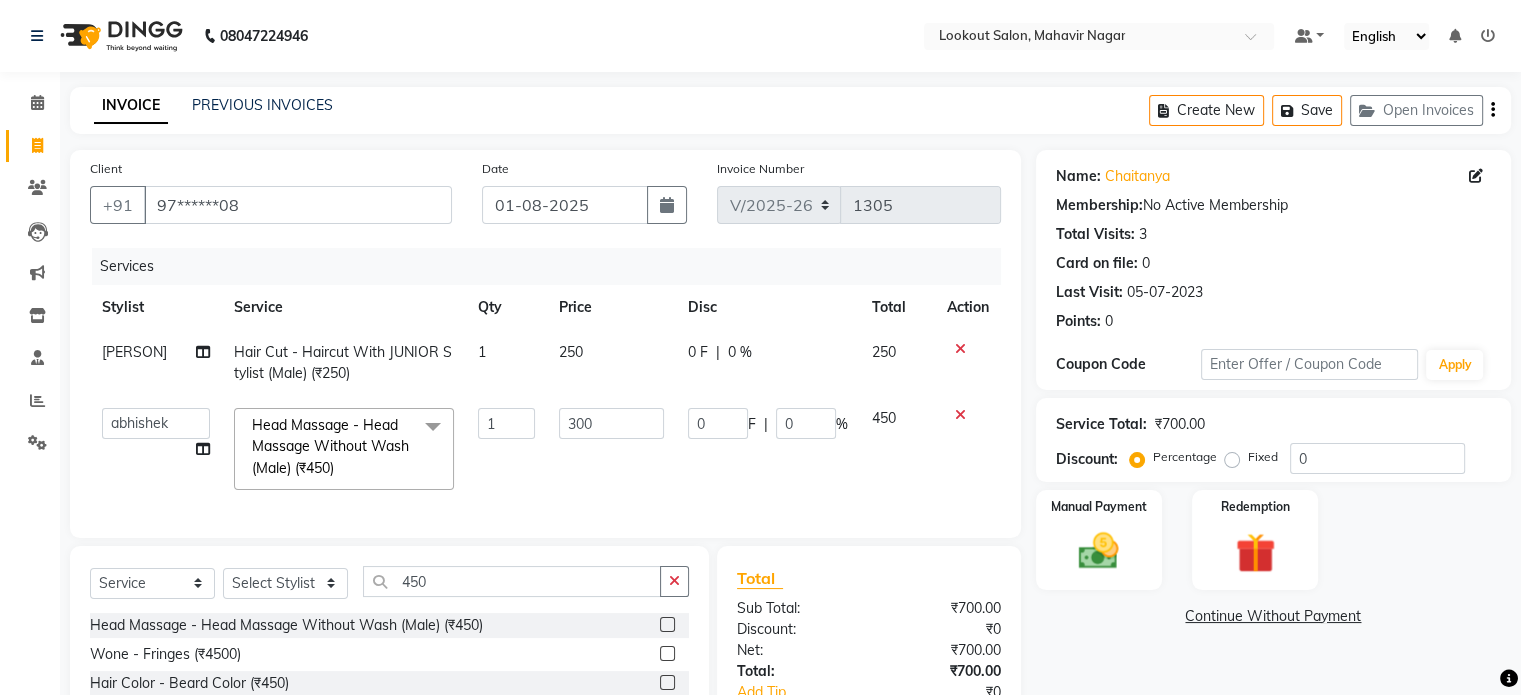 select on "85691" 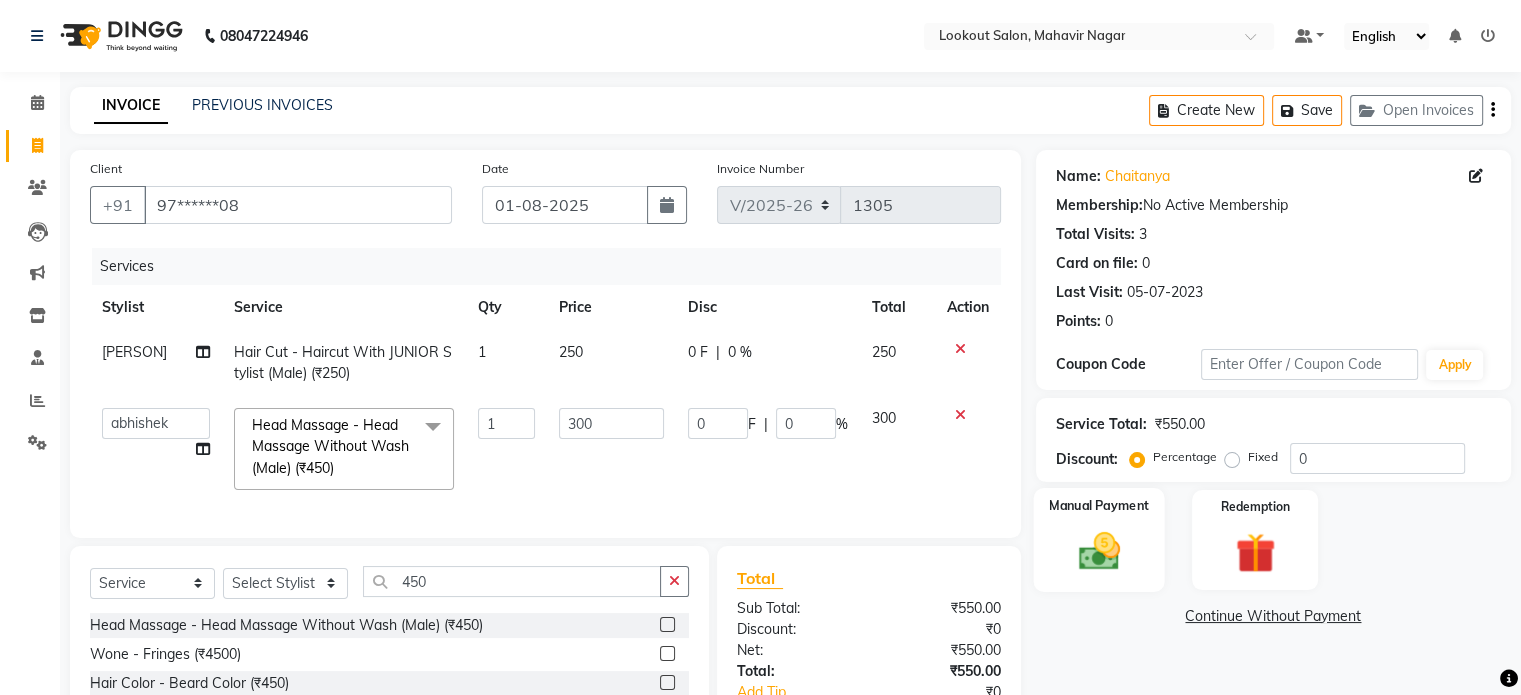 click on "Manual Payment" 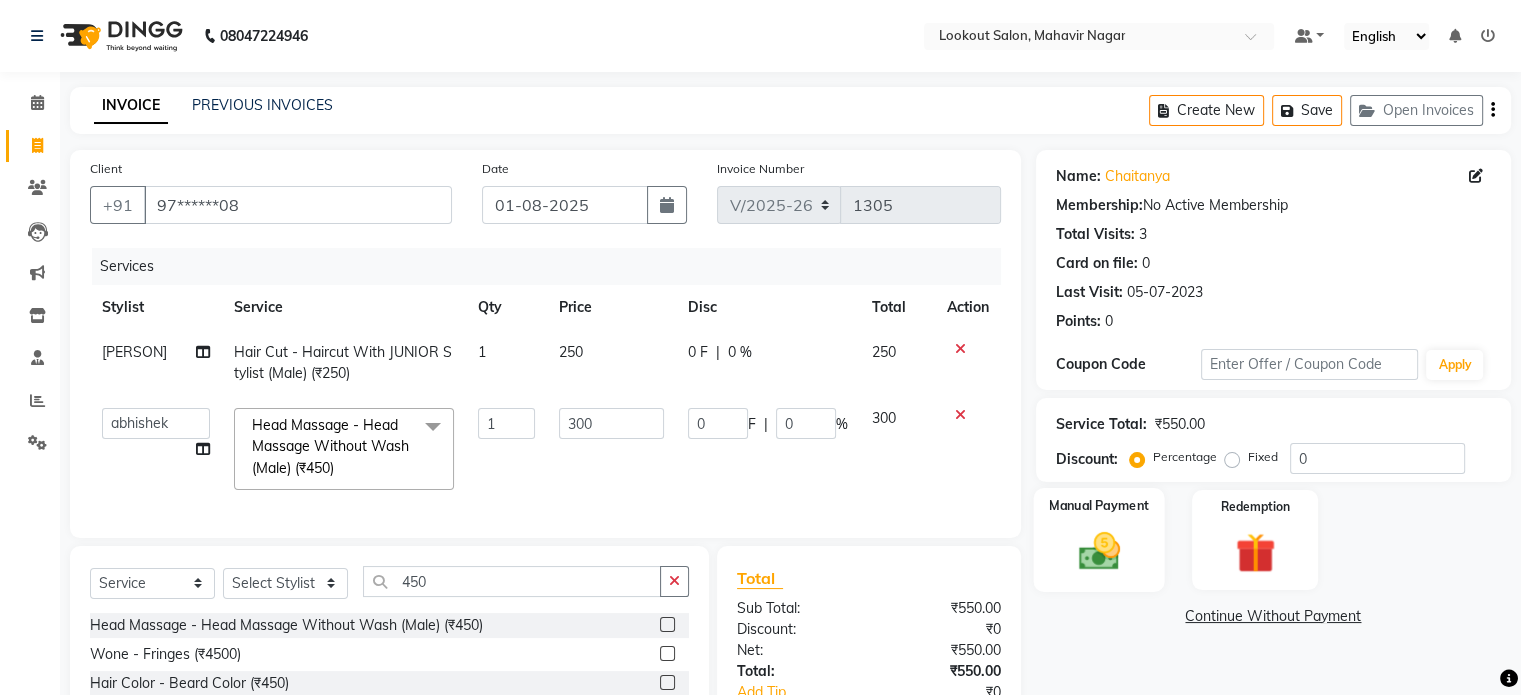 click on "Manual Payment" 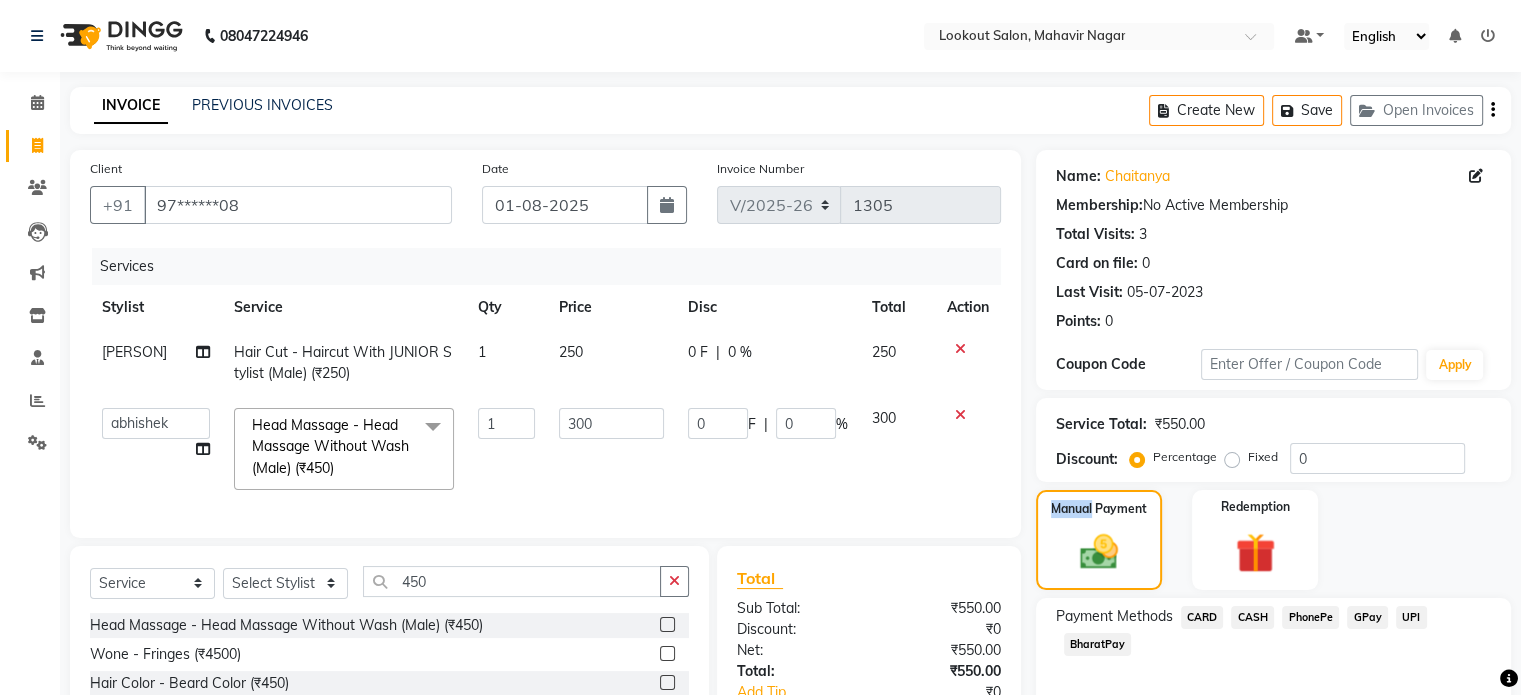 scroll, scrollTop: 192, scrollLeft: 0, axis: vertical 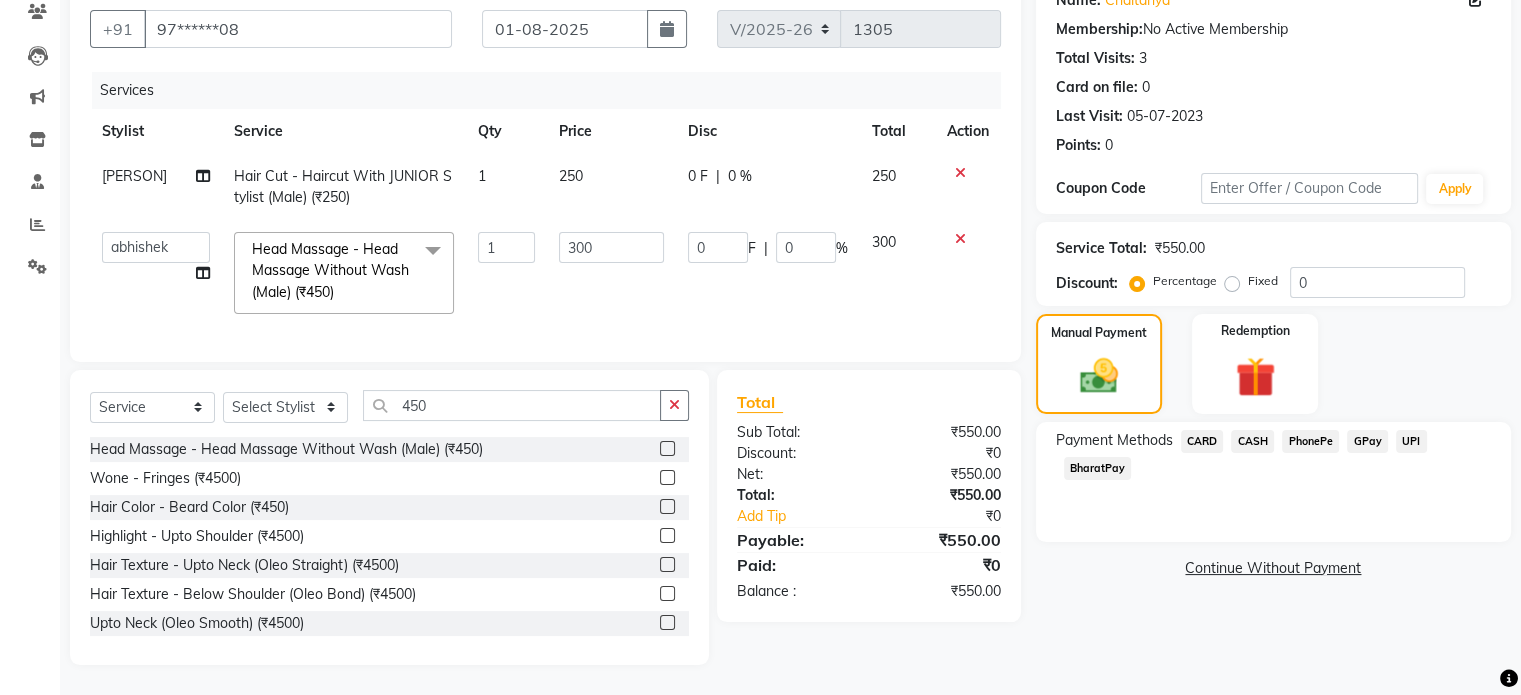 click on "GPay" 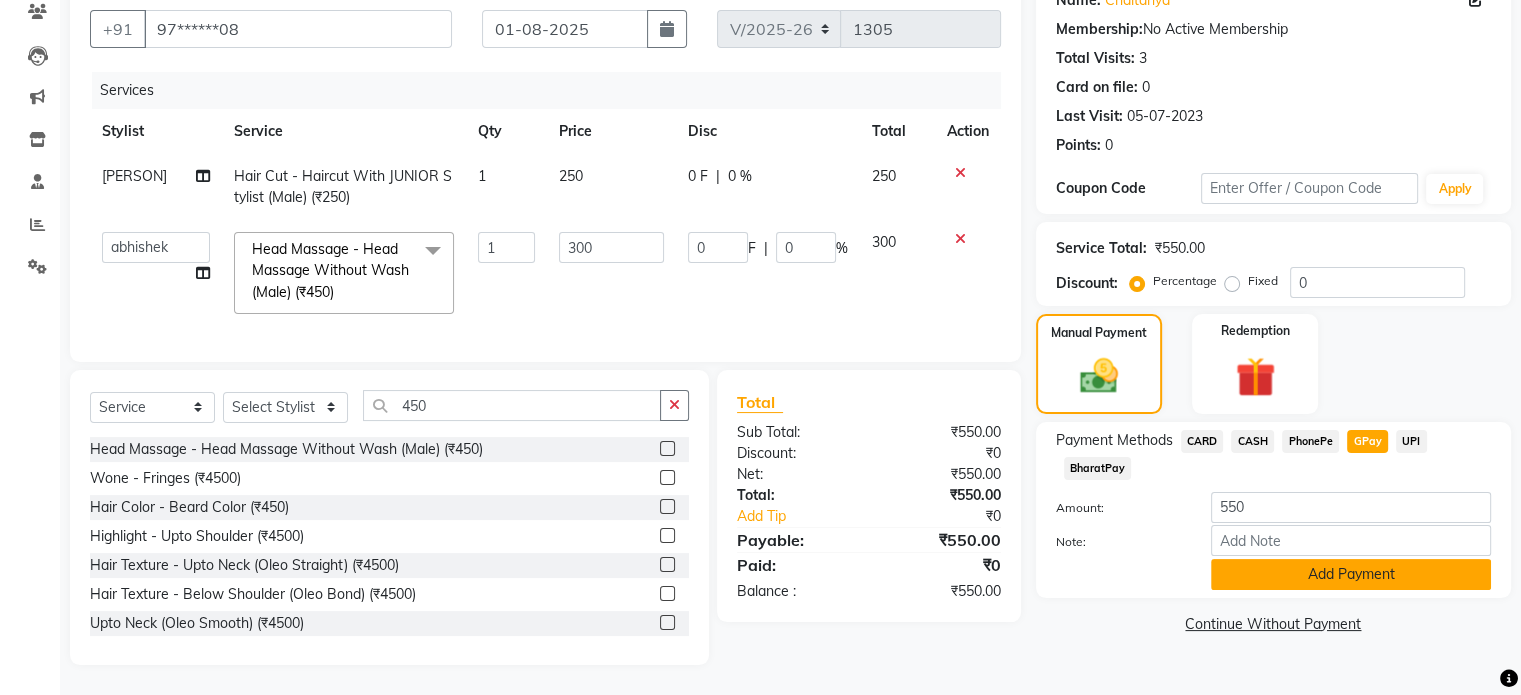 click on "Add Payment" 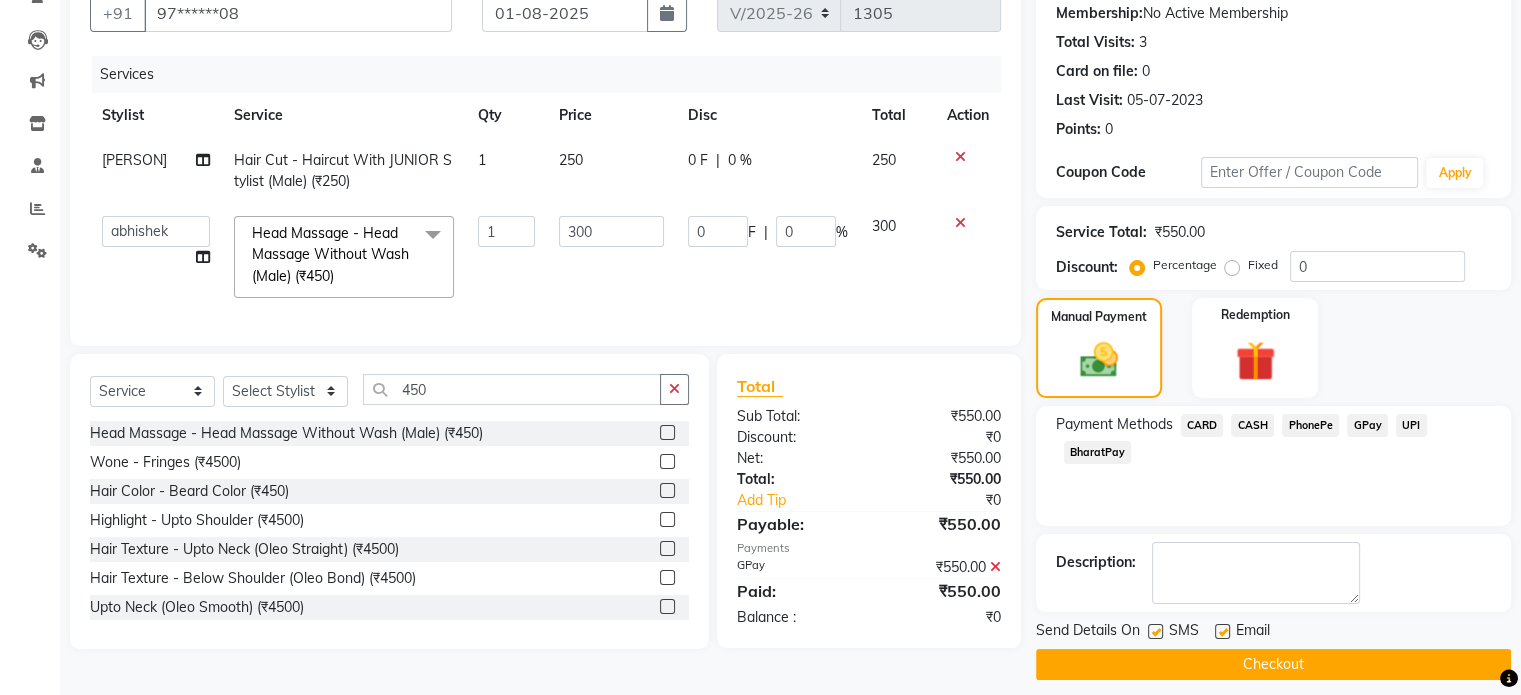 scroll, scrollTop: 205, scrollLeft: 0, axis: vertical 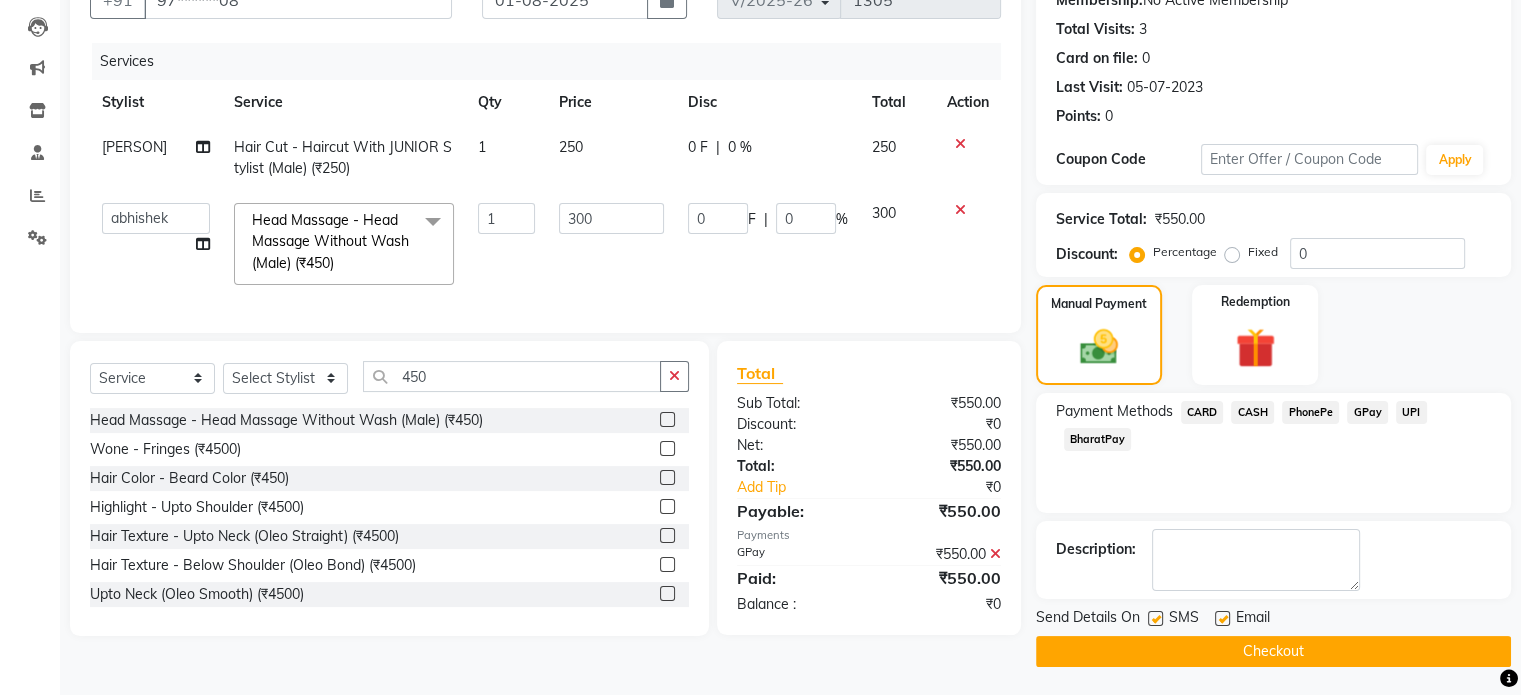 click on "Checkout" 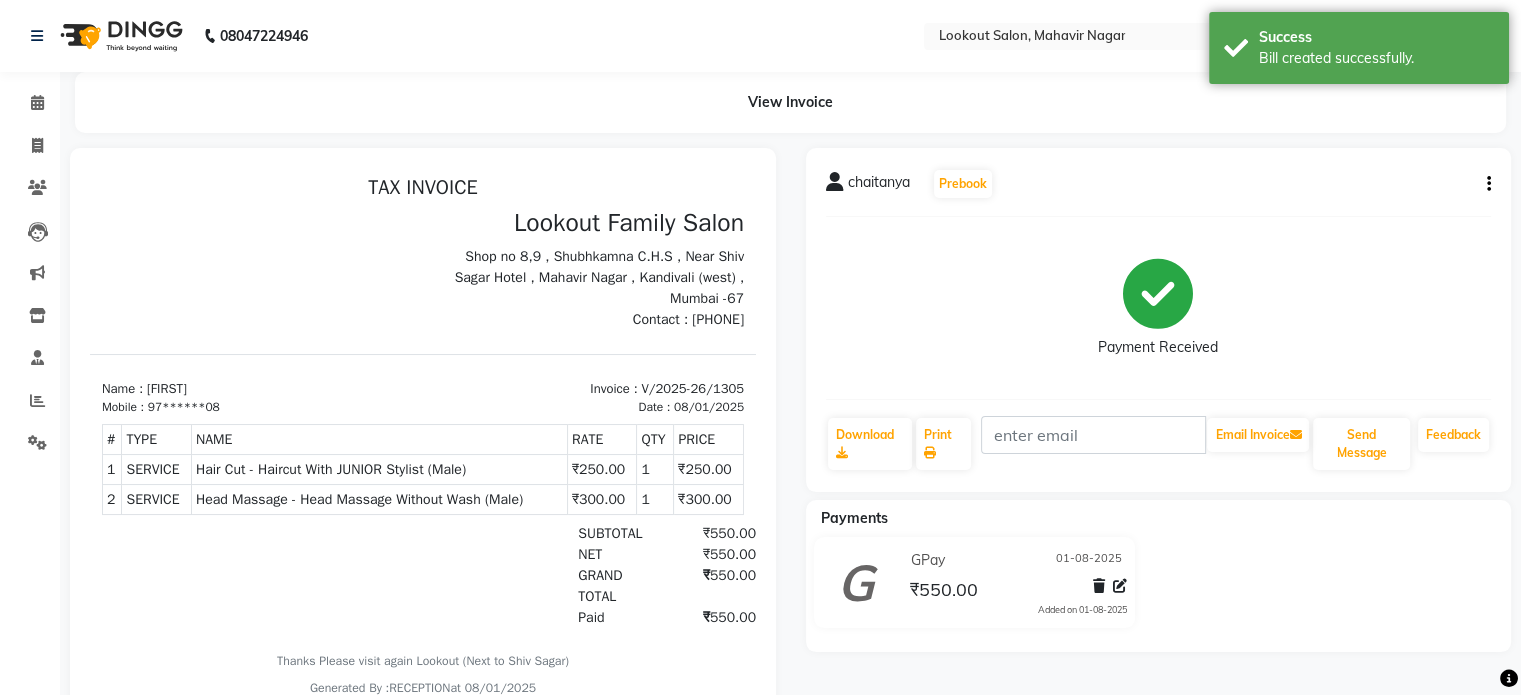 scroll, scrollTop: 0, scrollLeft: 0, axis: both 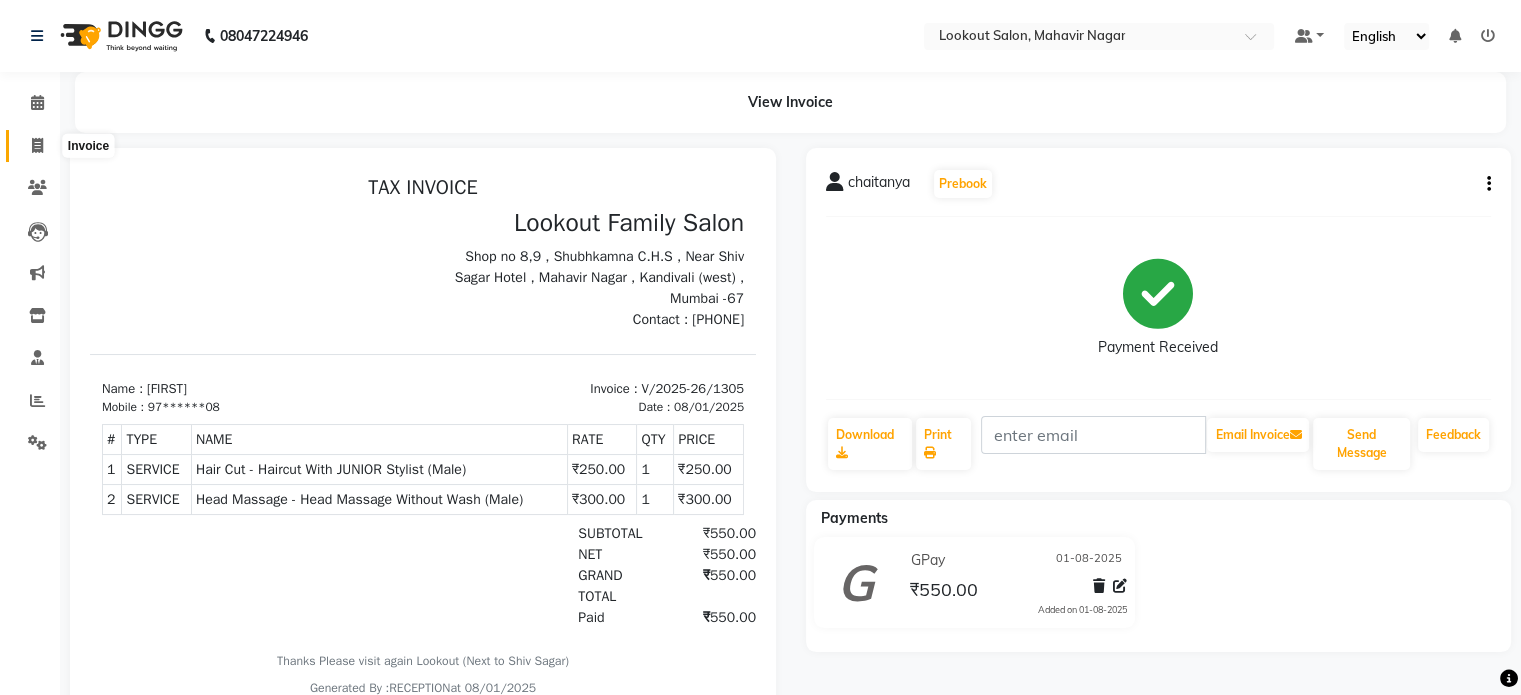 click 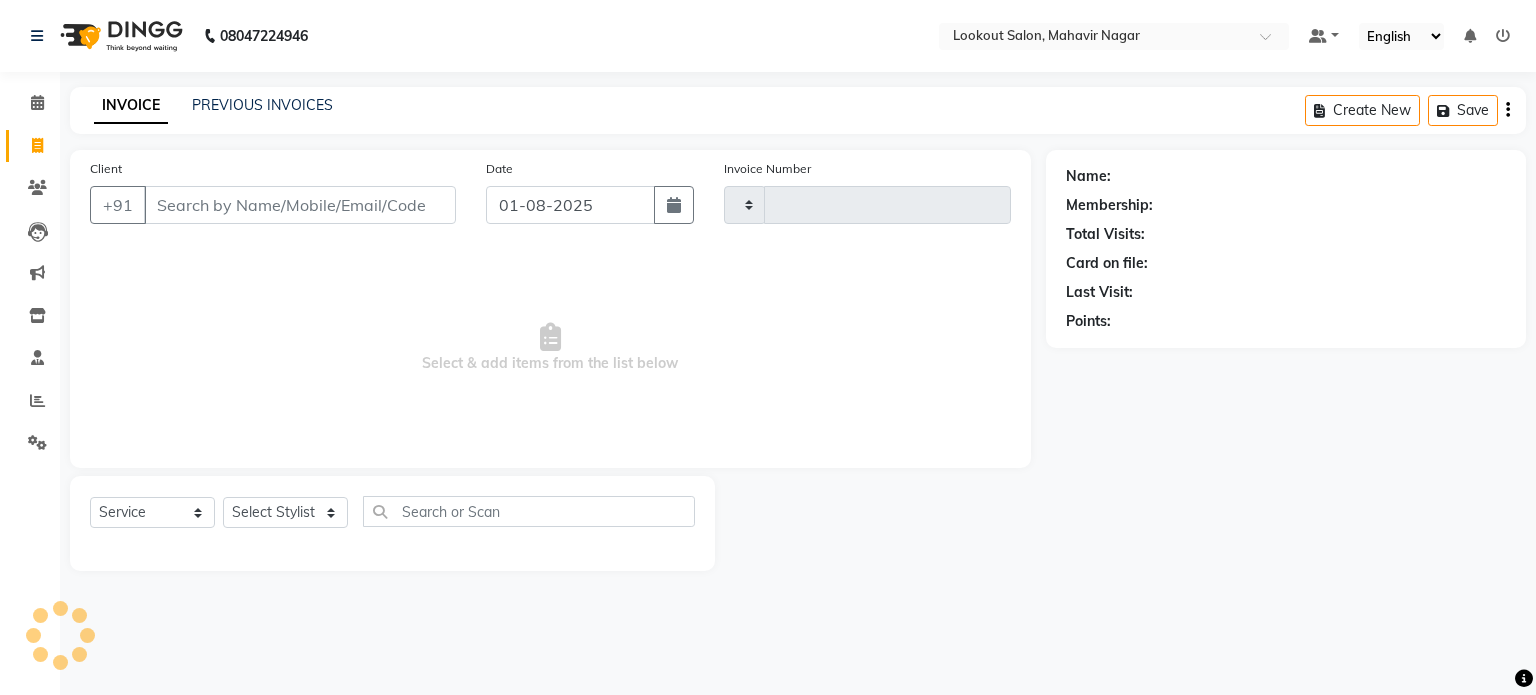 type on "1306" 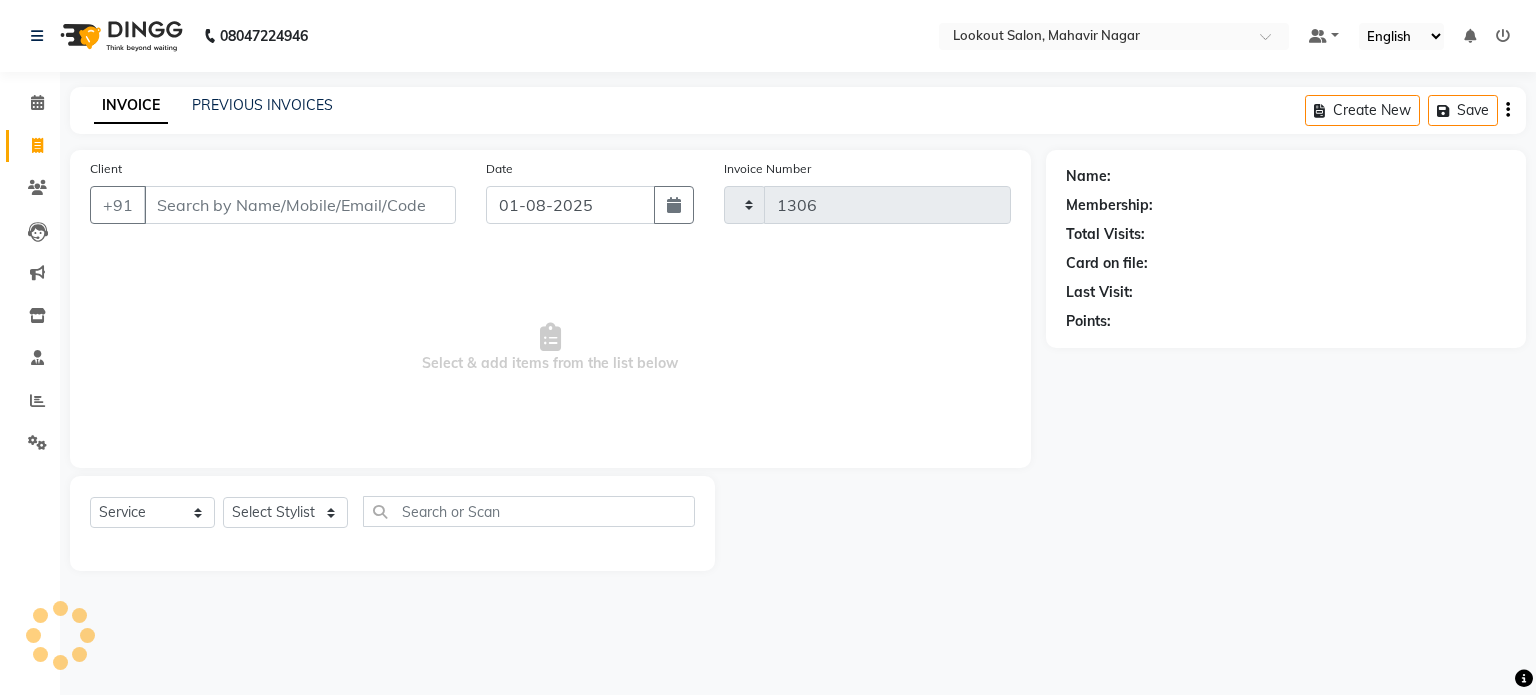 select on "150" 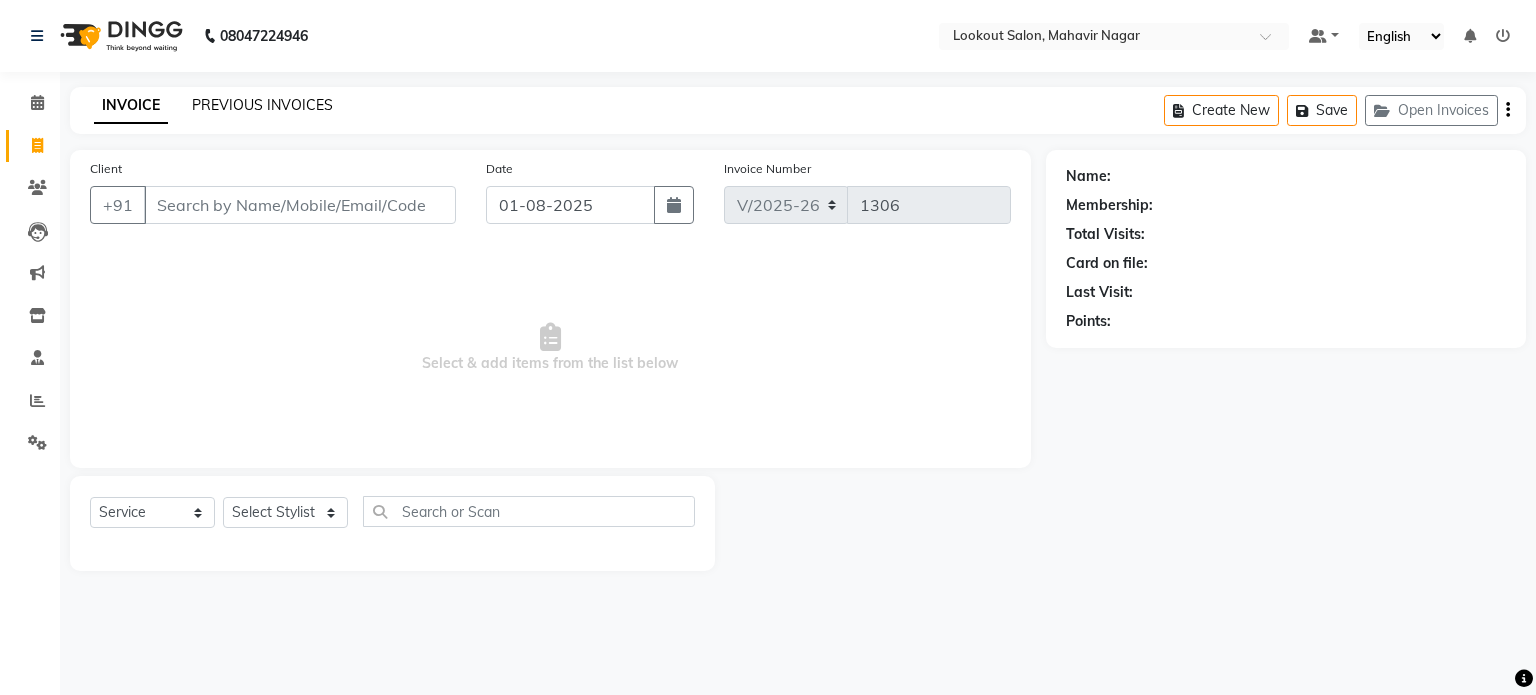 click on "PREVIOUS INVOICES" 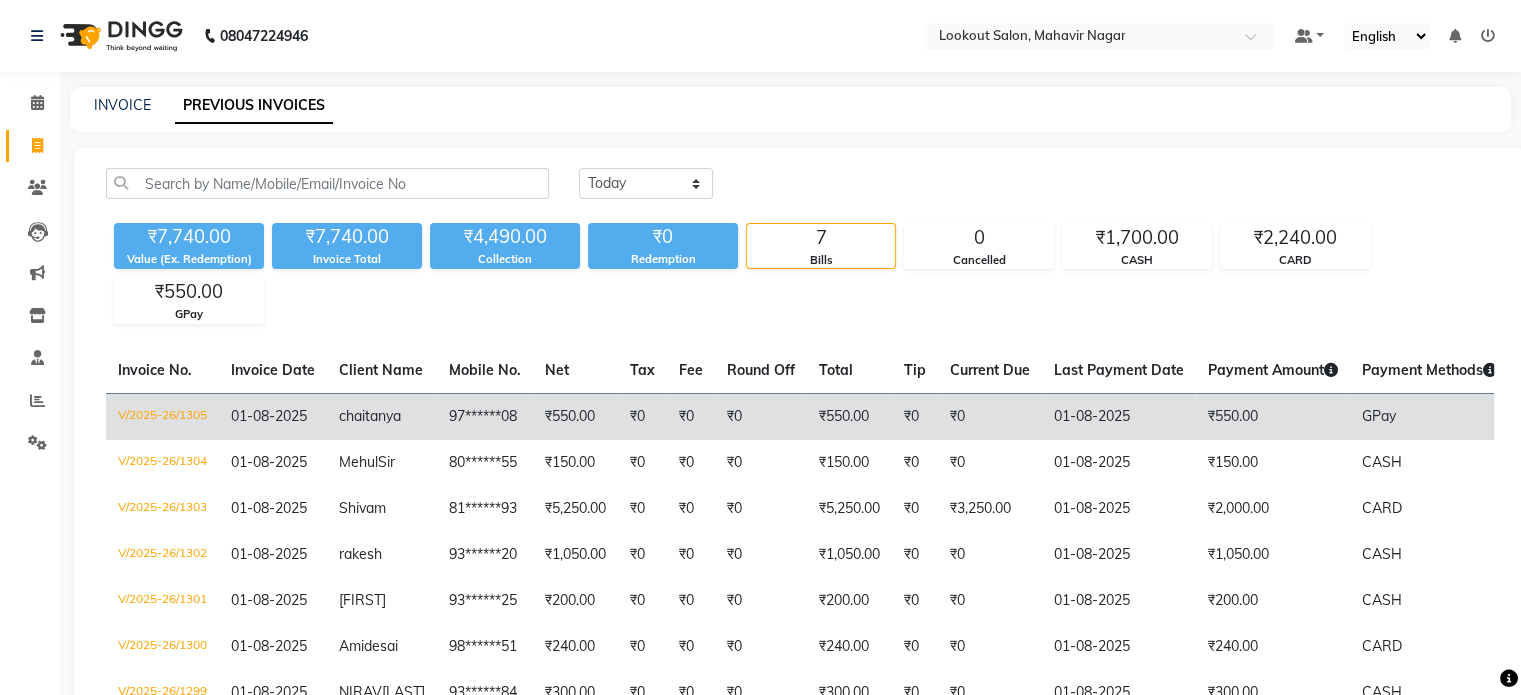 click on "97******08" 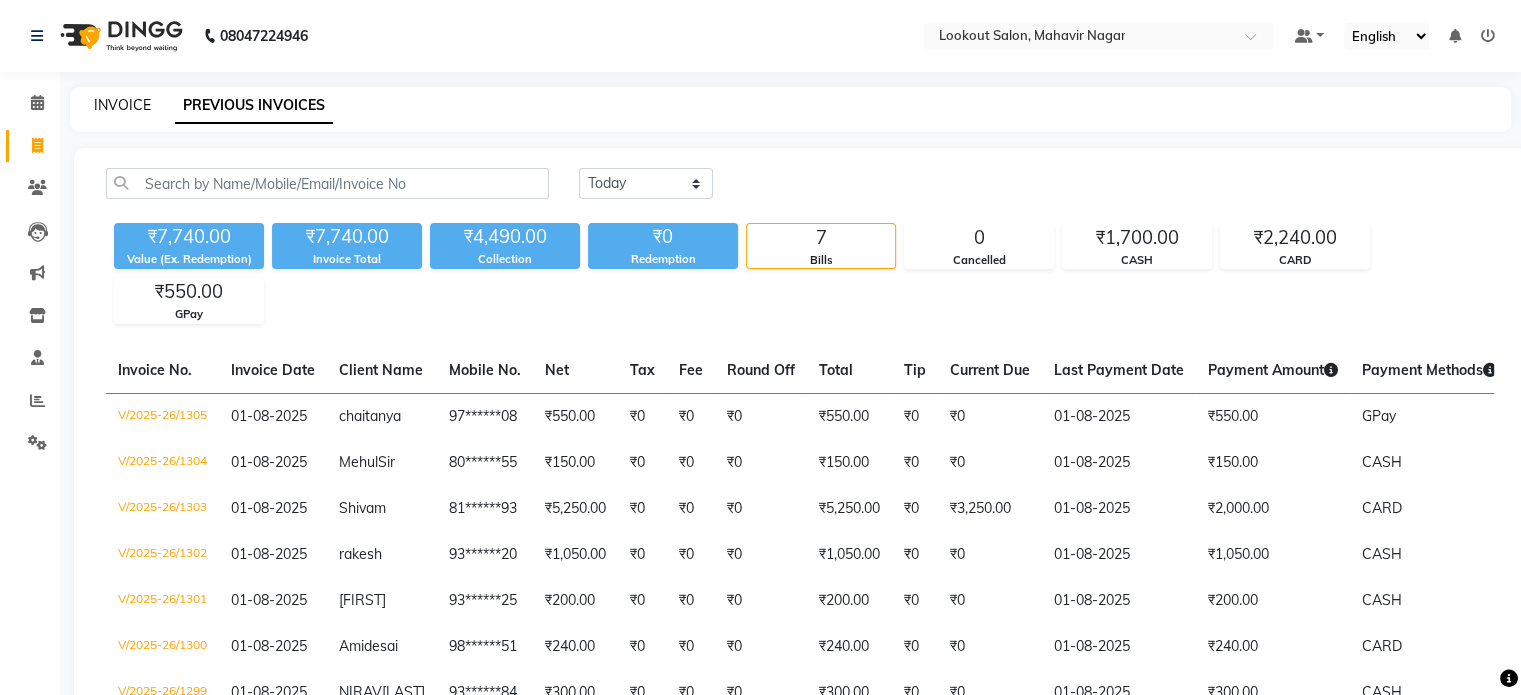 click on "INVOICE" 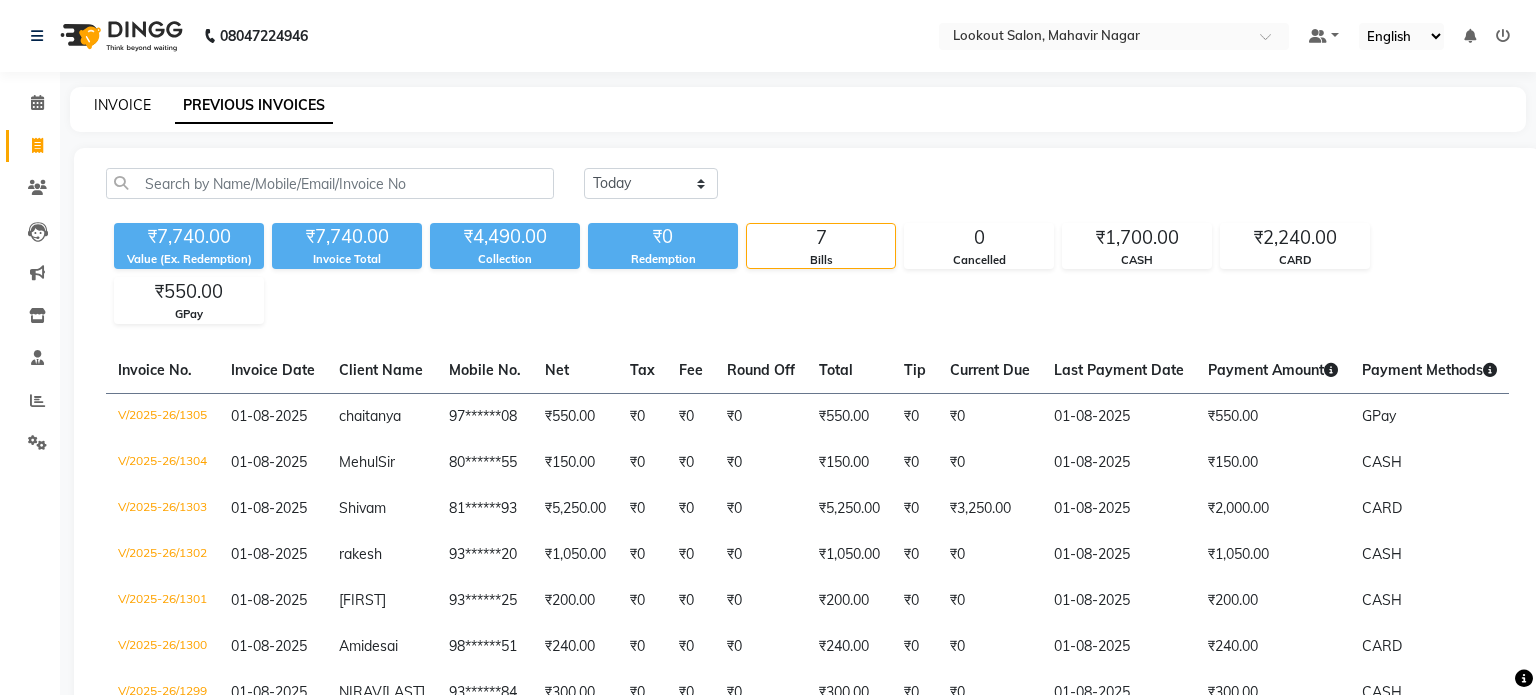 select on "service" 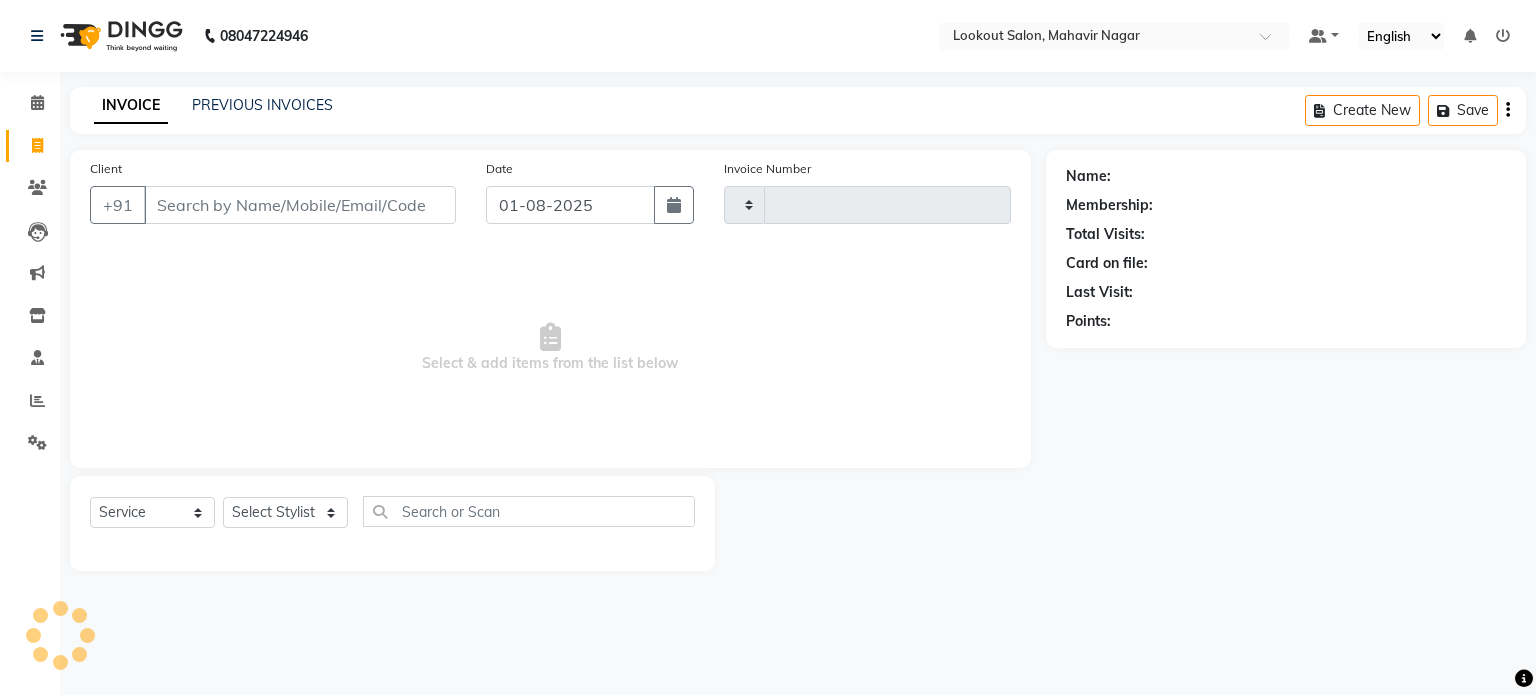 type on "1306" 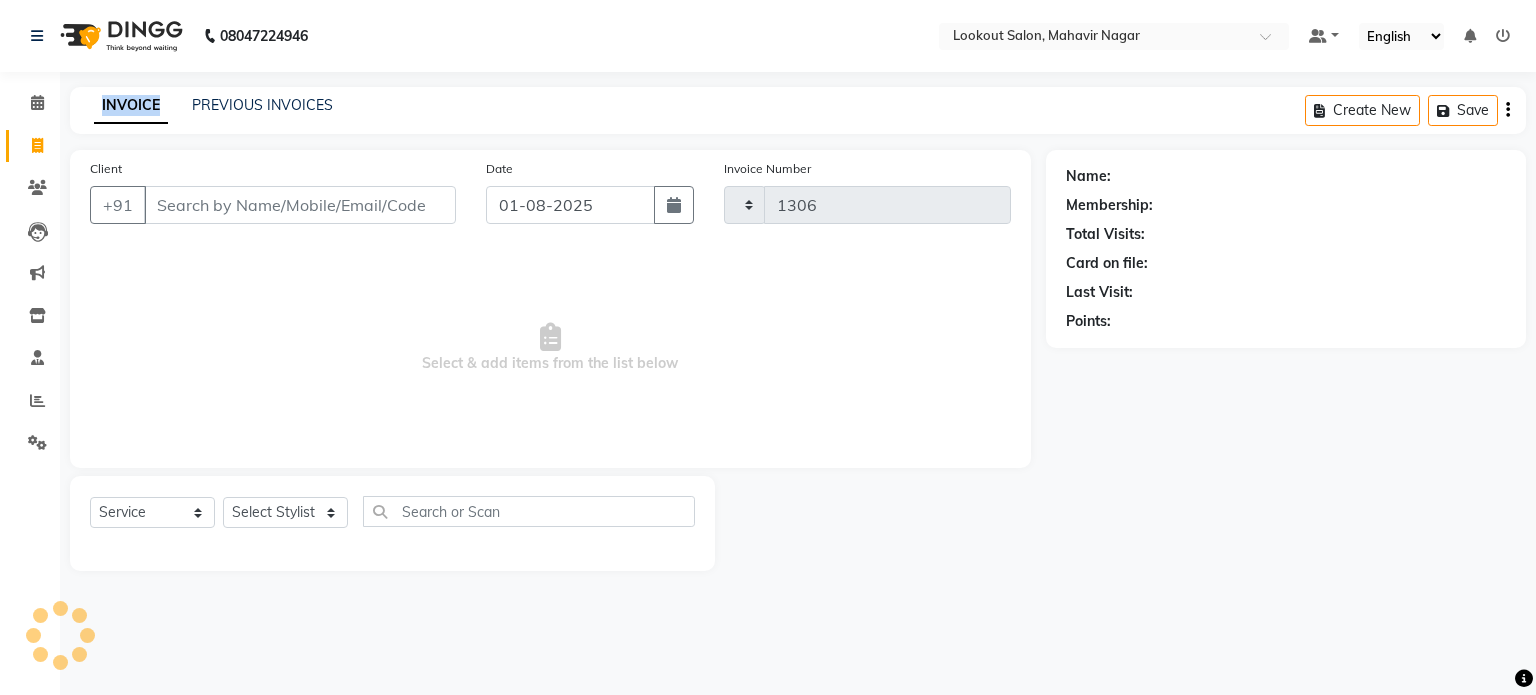 select on "150" 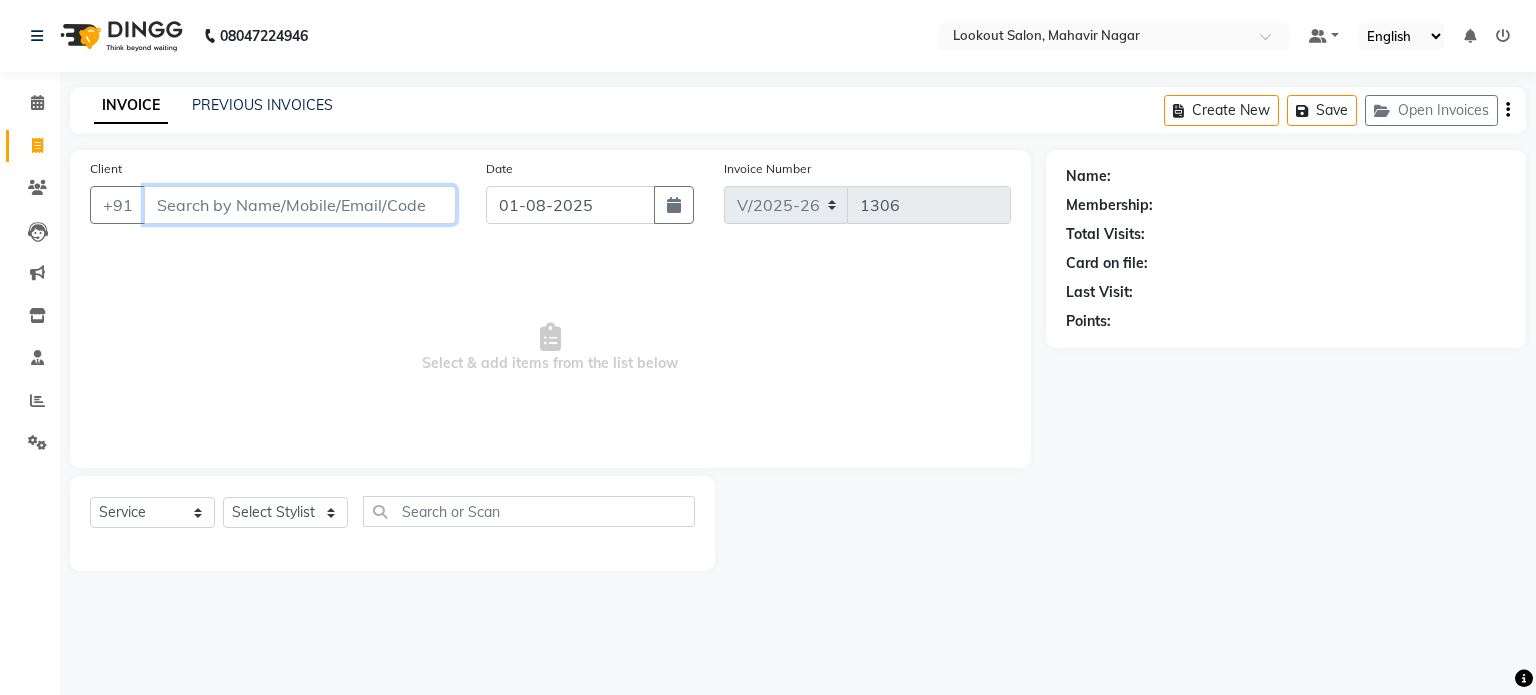 click on "Client" at bounding box center [300, 205] 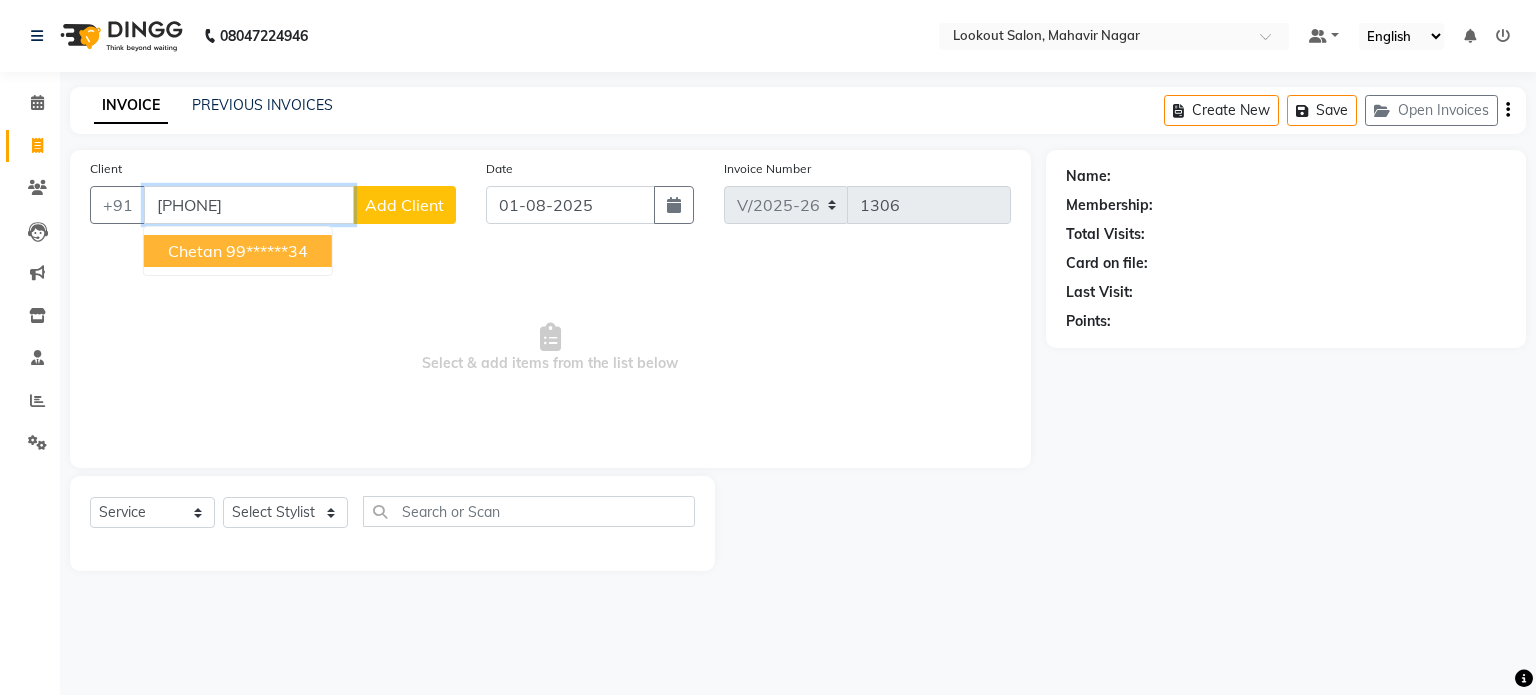 type on "9920224034" 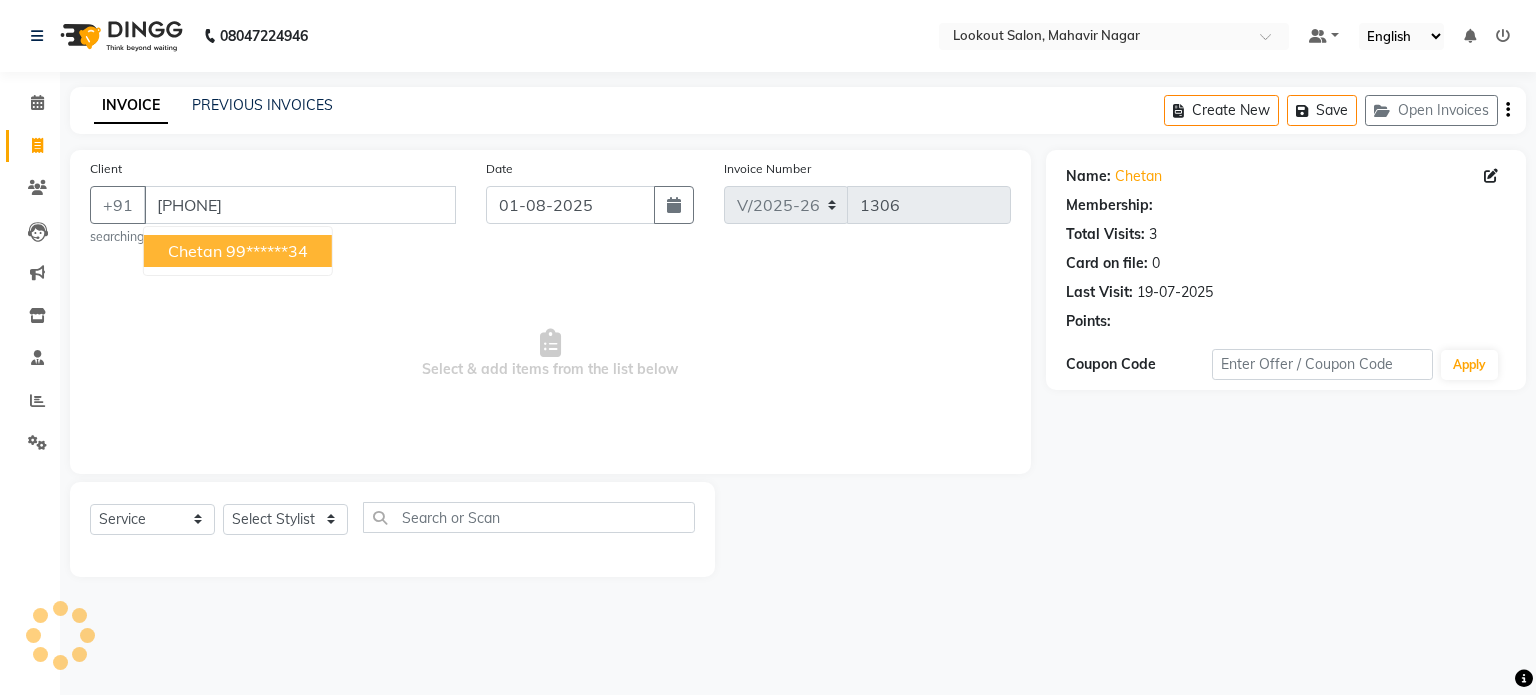 select on "1: Object" 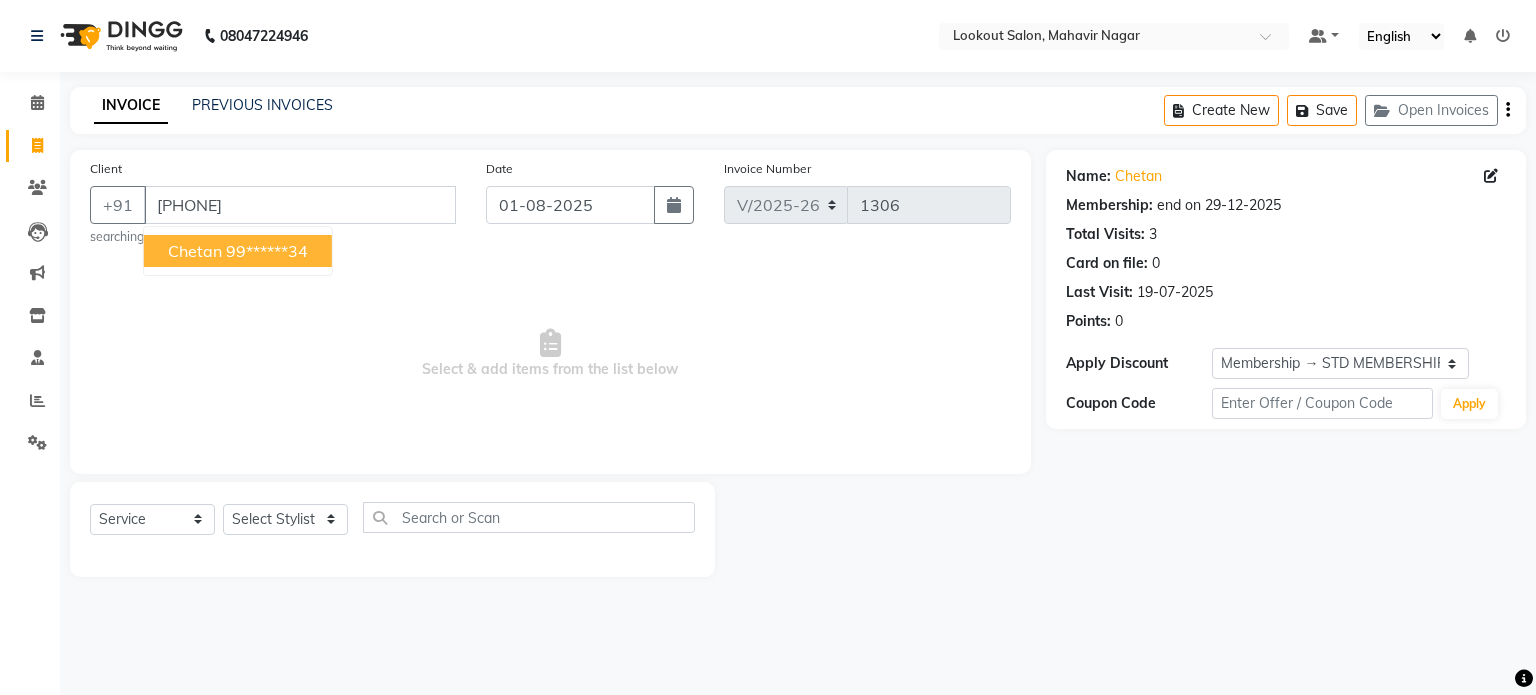 click on "99******34" at bounding box center [267, 251] 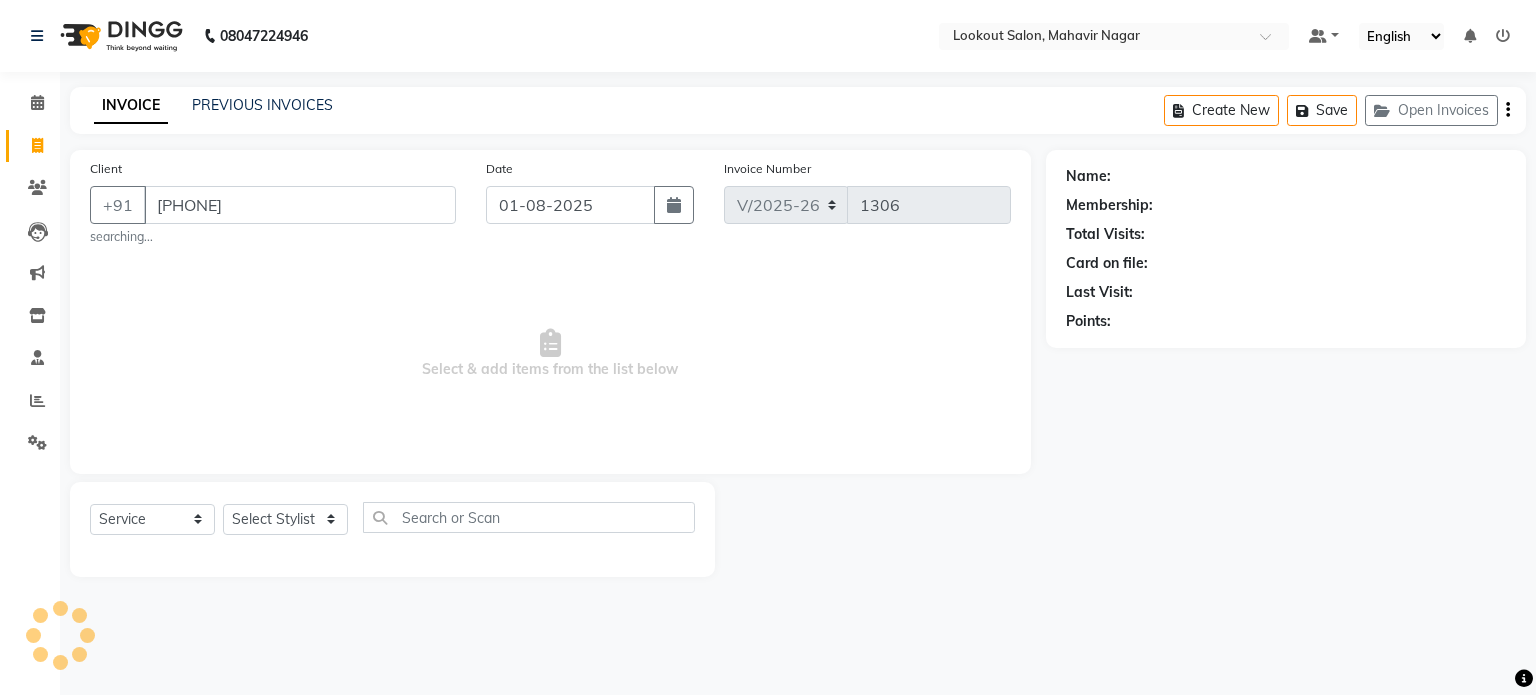 type on "99******34" 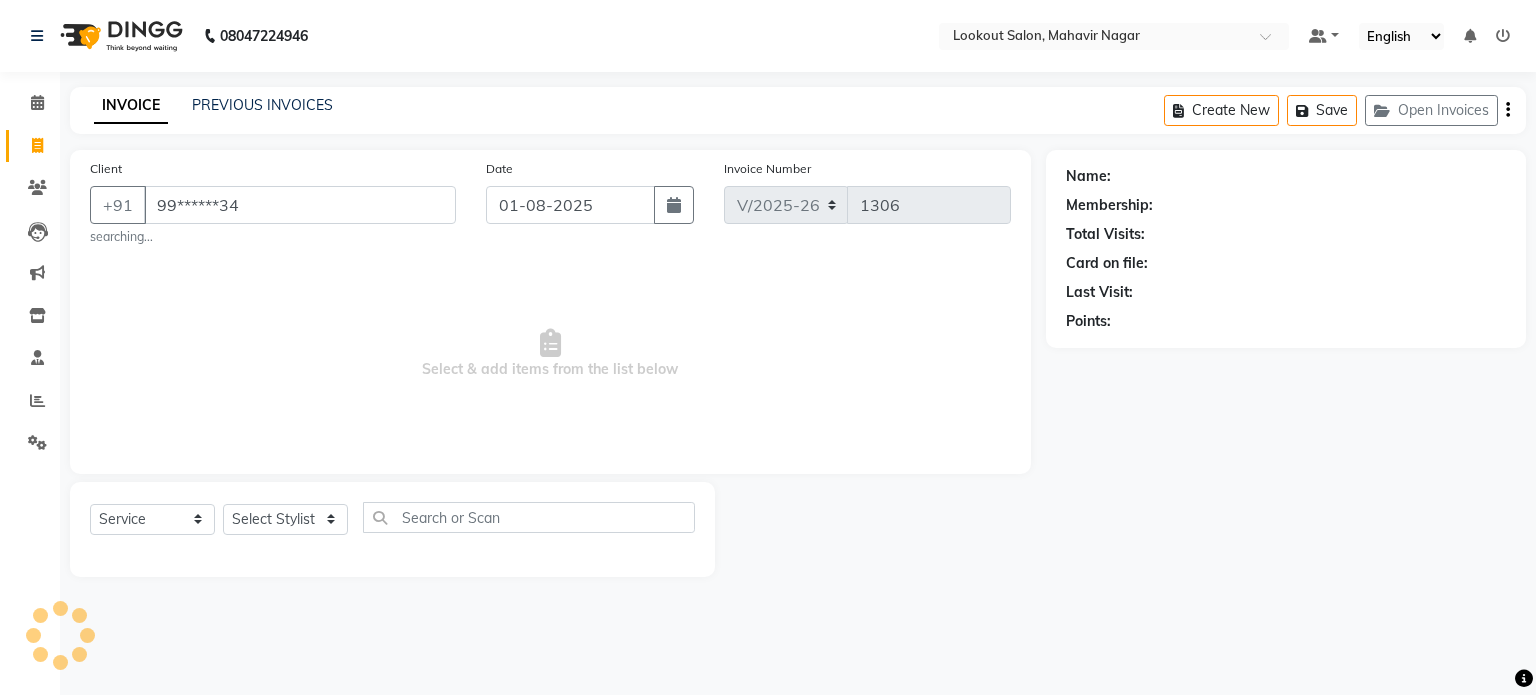 select on "1: Object" 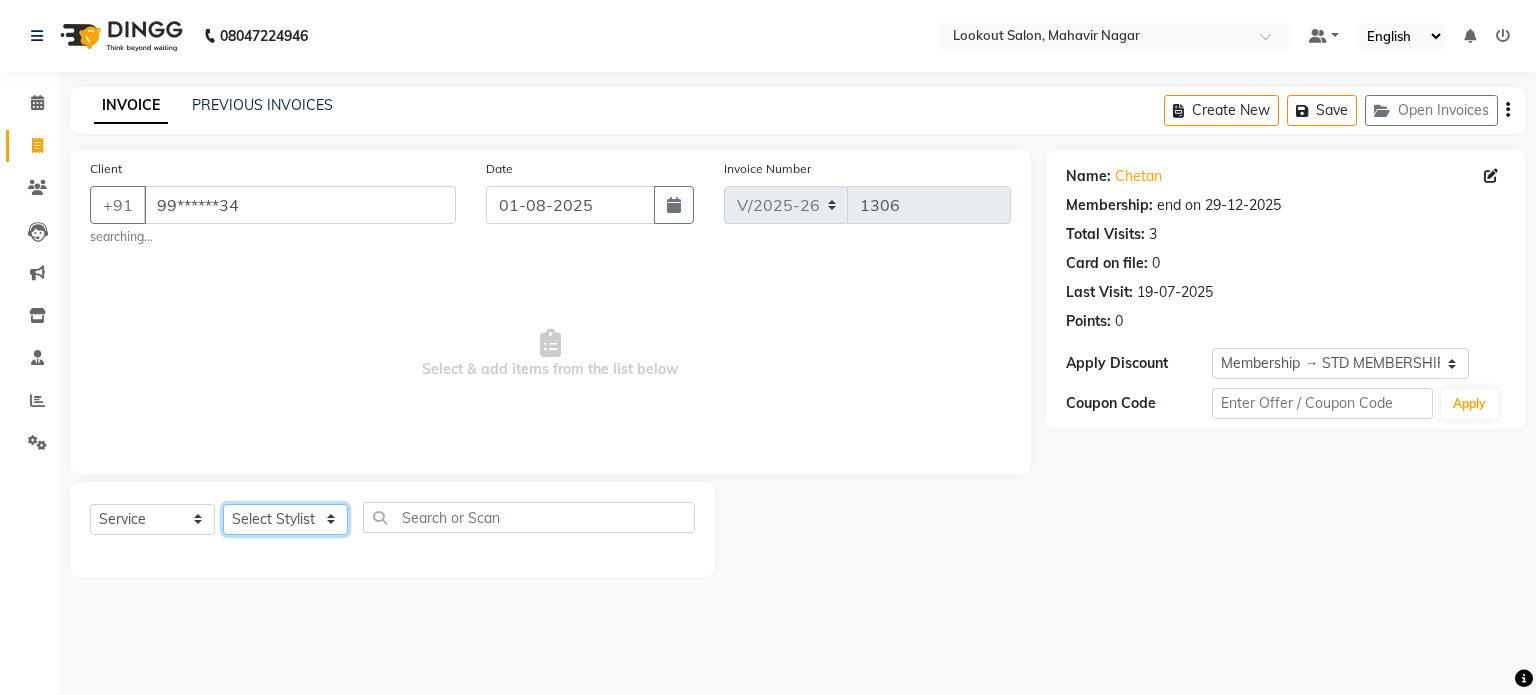 click on "Select Stylist [FIRST] [FIRST] [FIRST] [FIRST] [FIRST] [FIRST] [FIRST] [FIRST] [FIRST] [FIRST] [FIRST]" 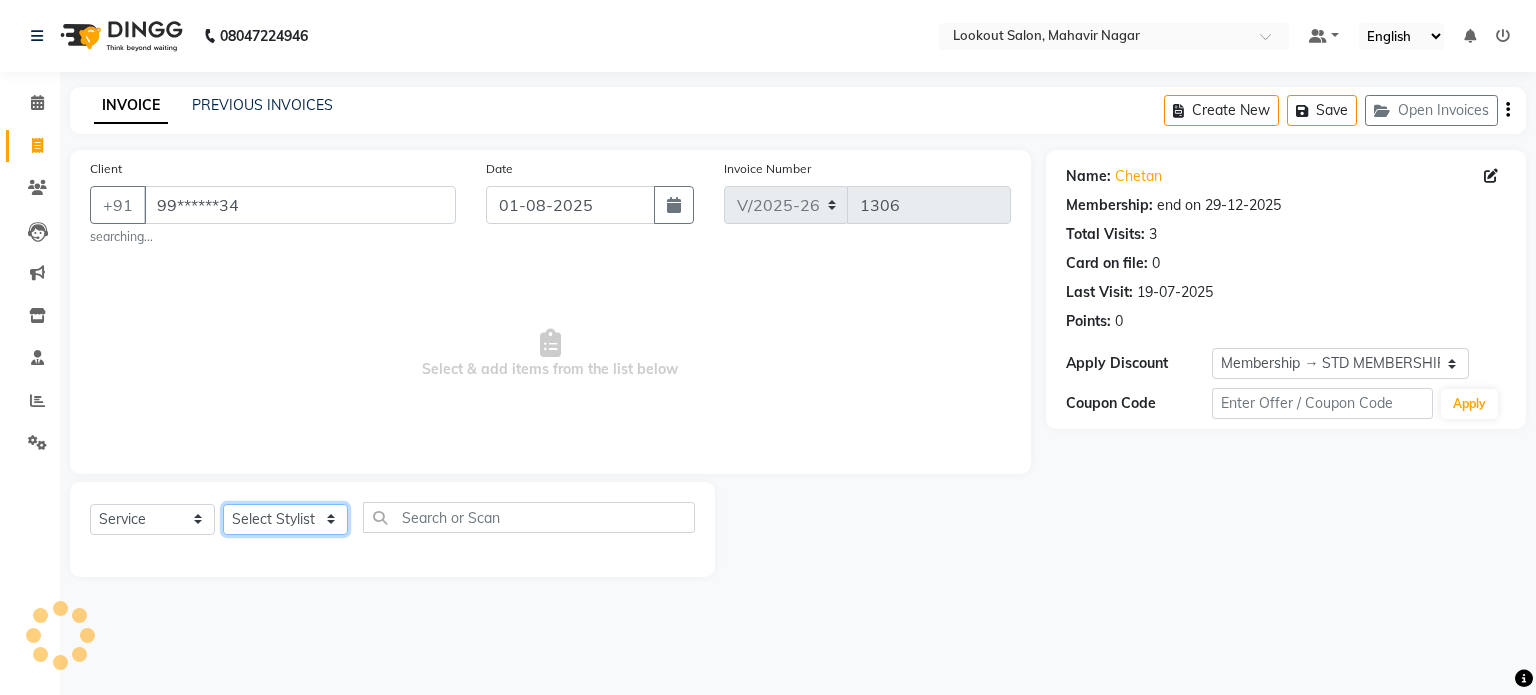 click on "Select Stylist [FIRST] [FIRST] [FIRST] [FIRST] [FIRST] [FIRST] [FIRST] [FIRST] [FIRST] [FIRST] [FIRST]" 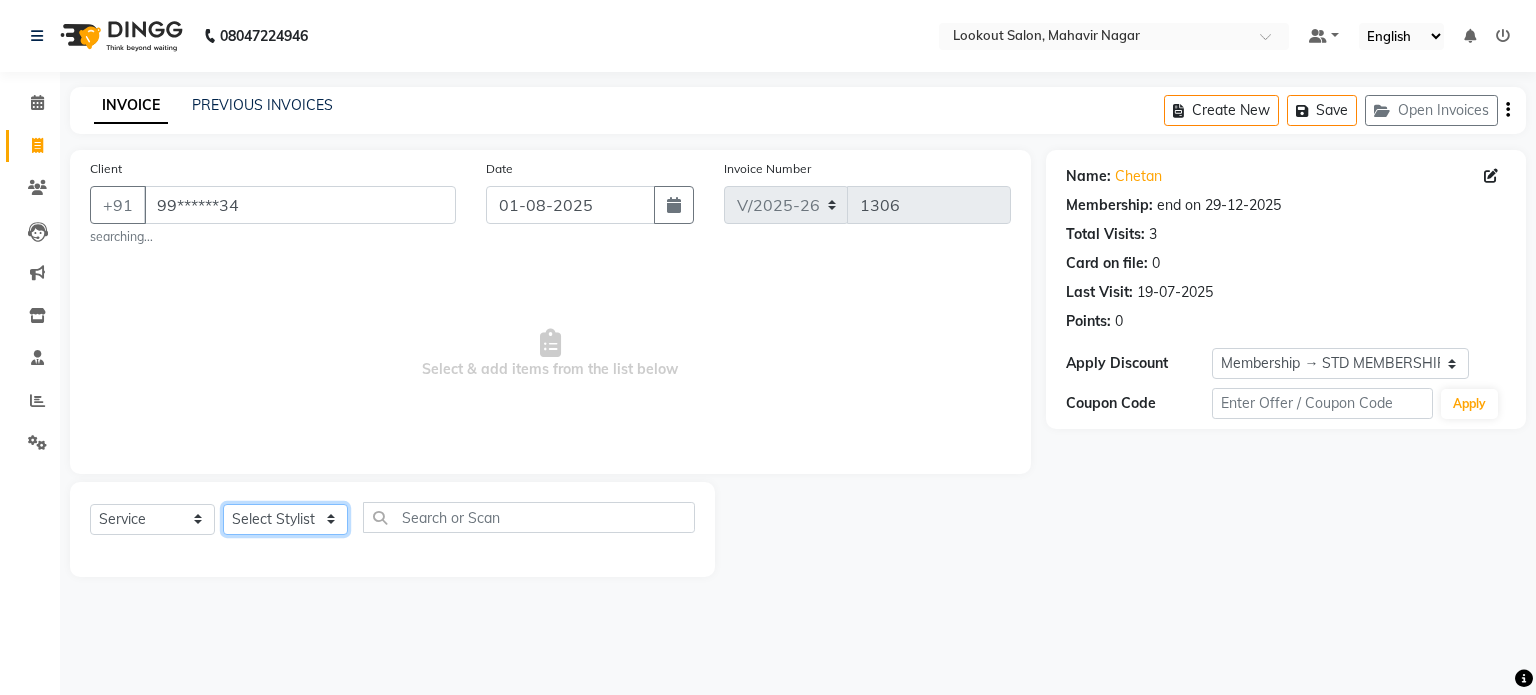click on "Select Stylist [FIRST] [FIRST] [FIRST] [FIRST] [FIRST] [FIRST] [FIRST] [FIRST] [FIRST] [FIRST] [FIRST]" 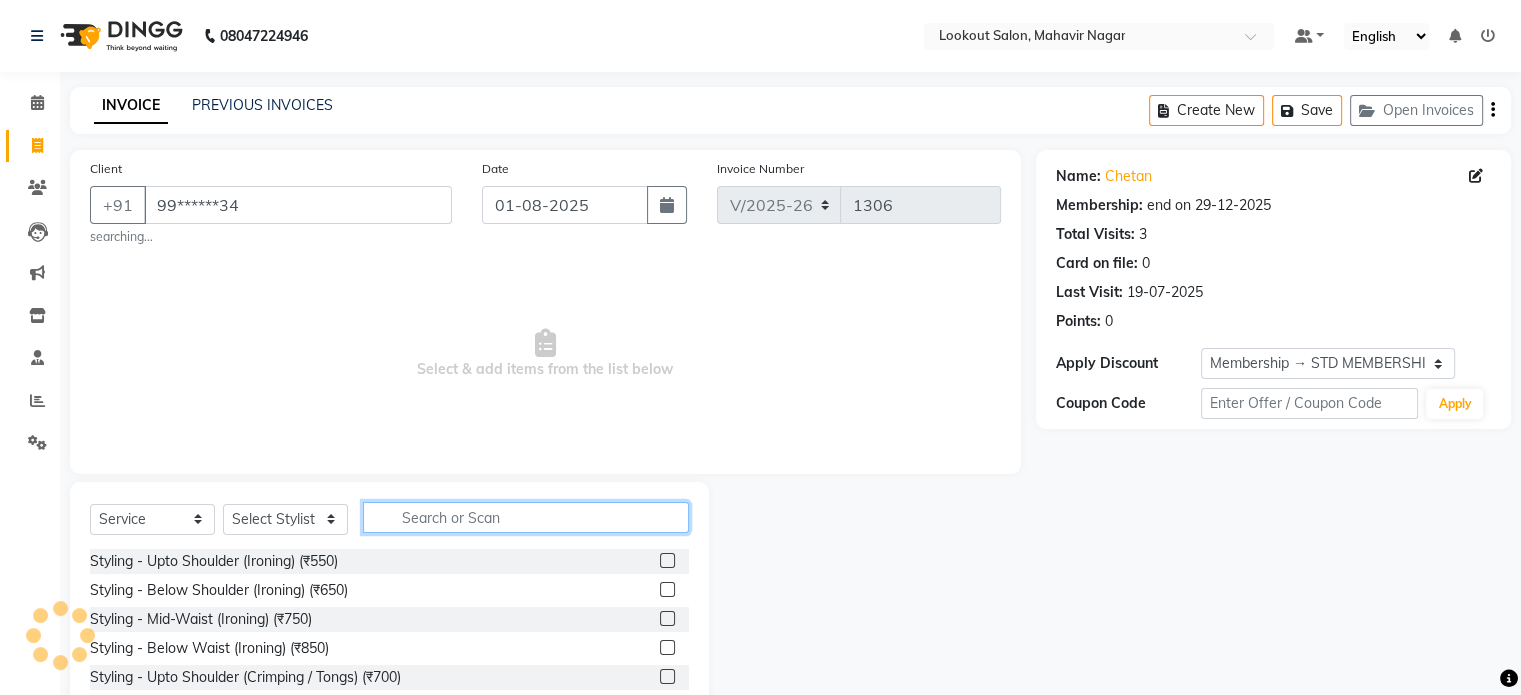 click 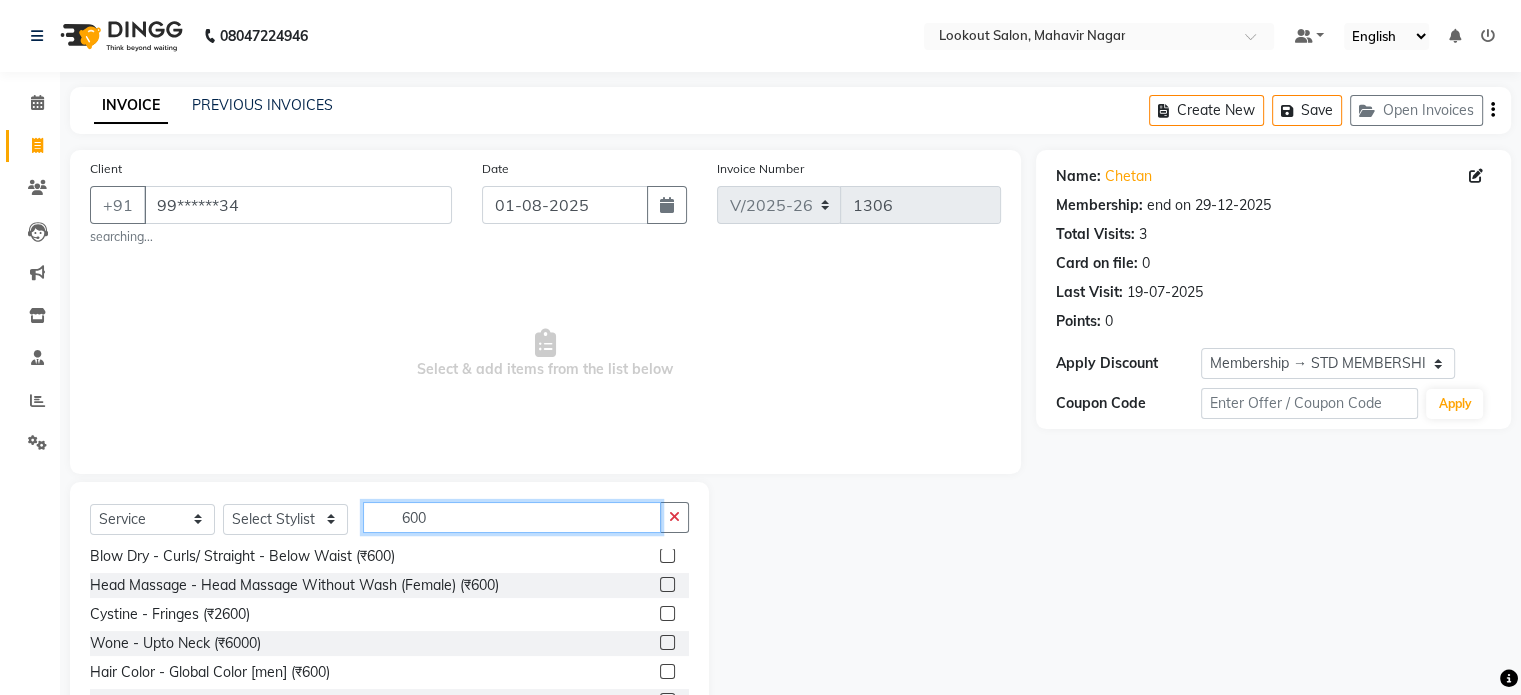 scroll, scrollTop: 0, scrollLeft: 0, axis: both 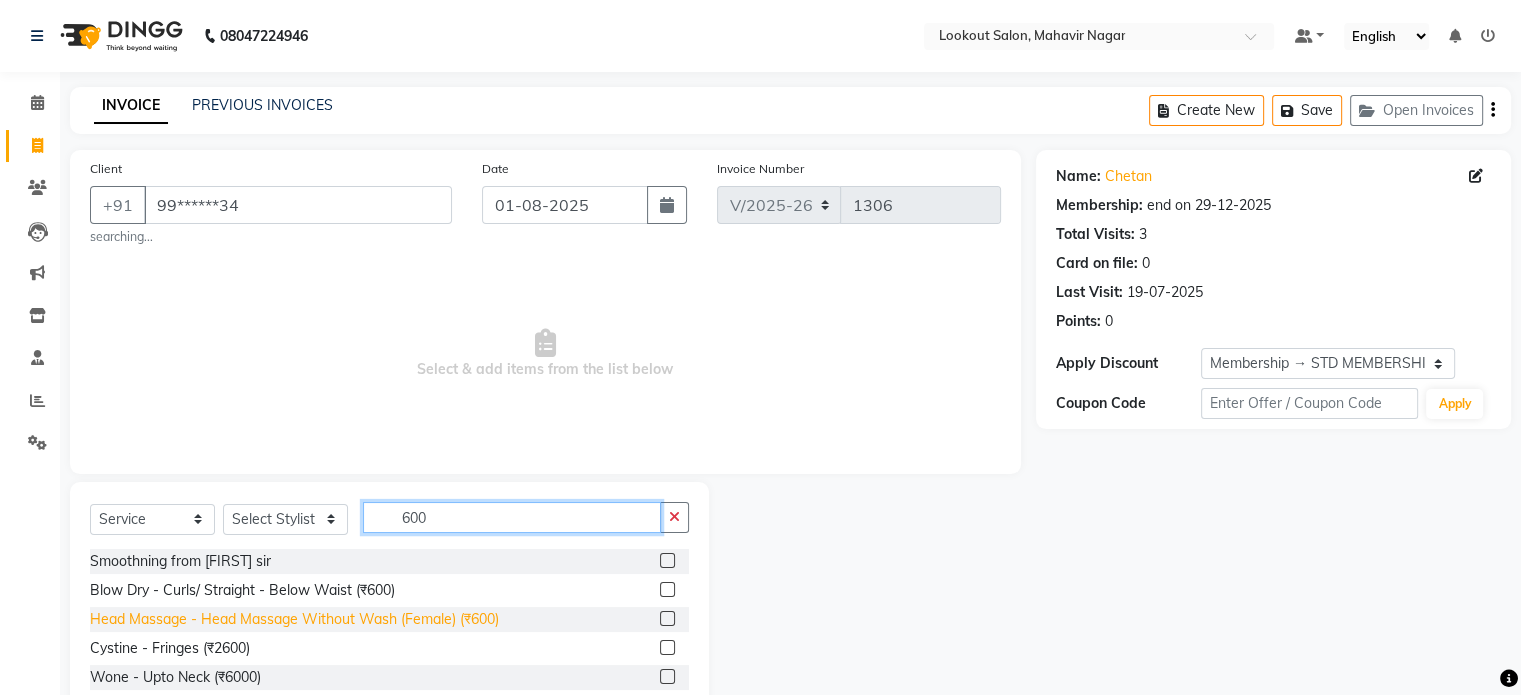 type on "600" 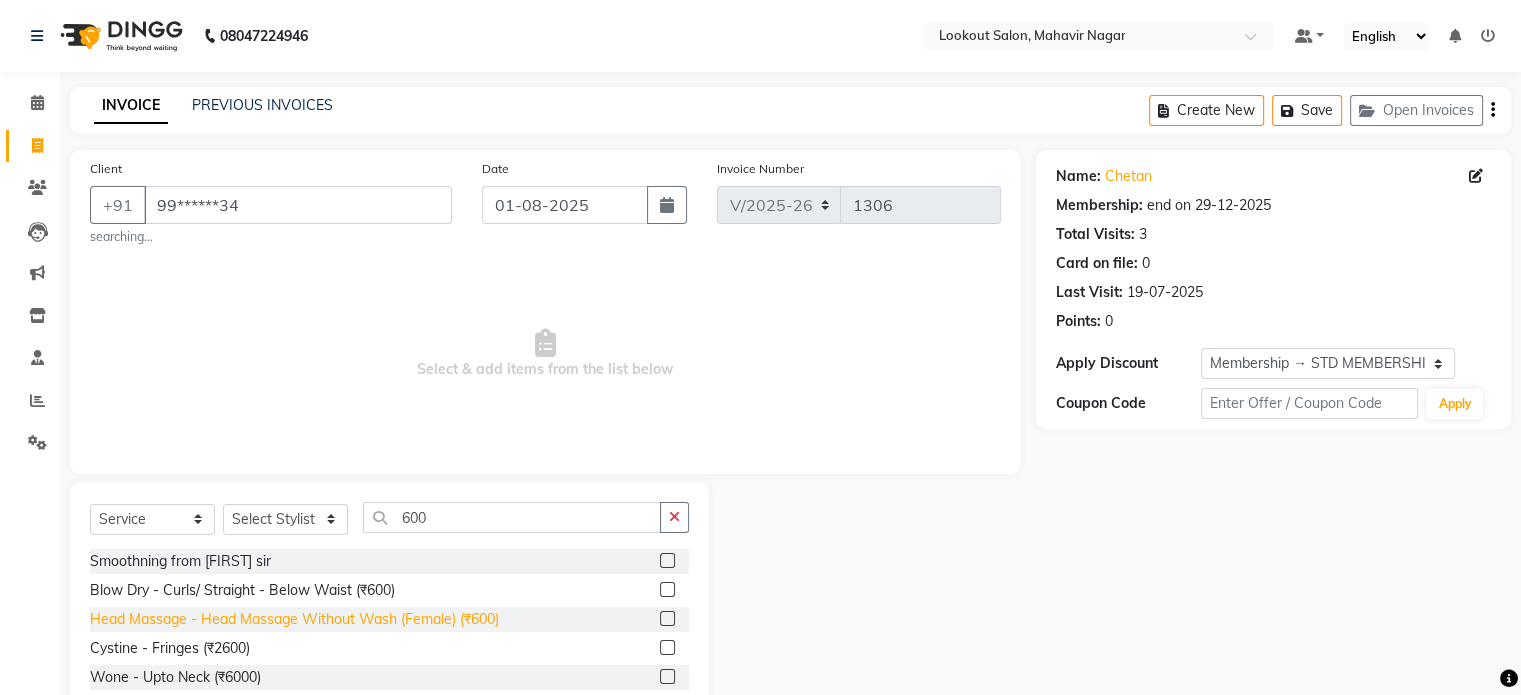 click on "Head Massage - Head Massage Without Wash (Female) (₹600)" 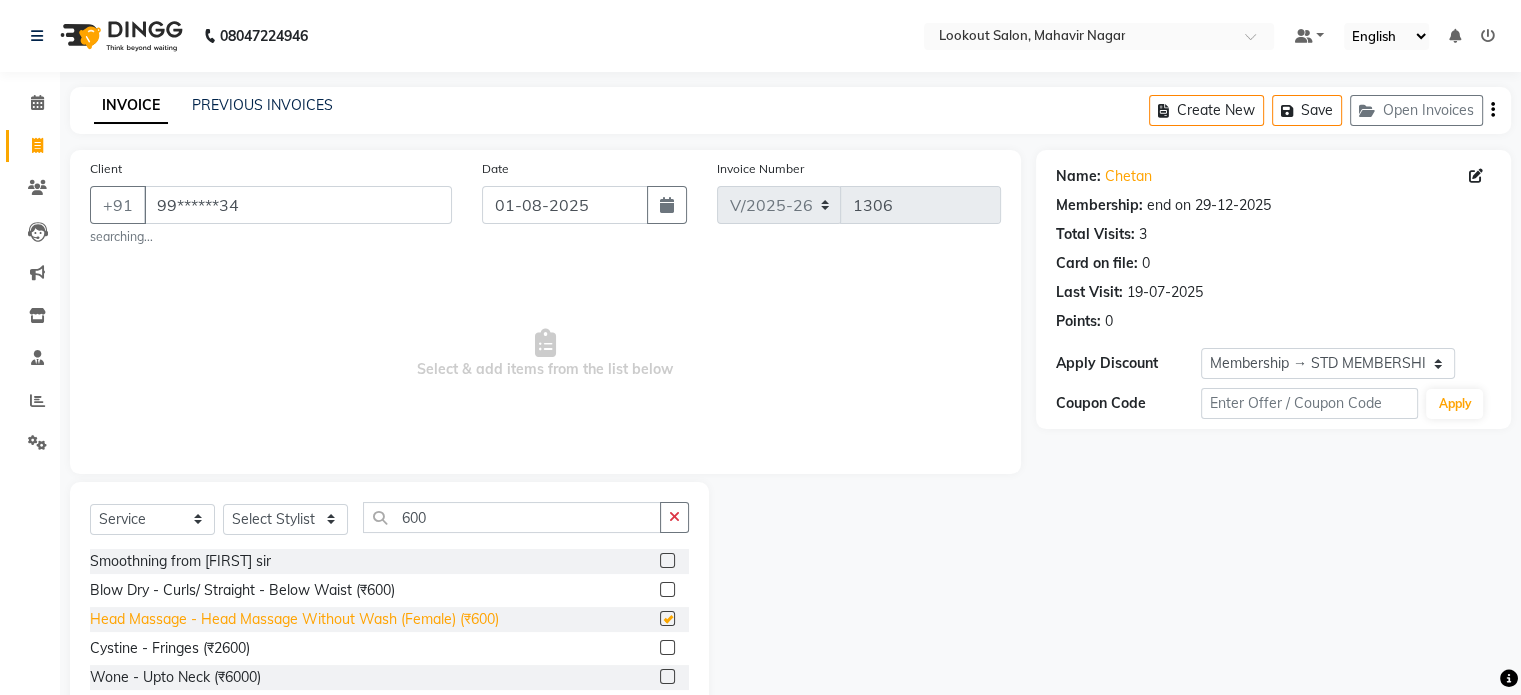 checkbox on "false" 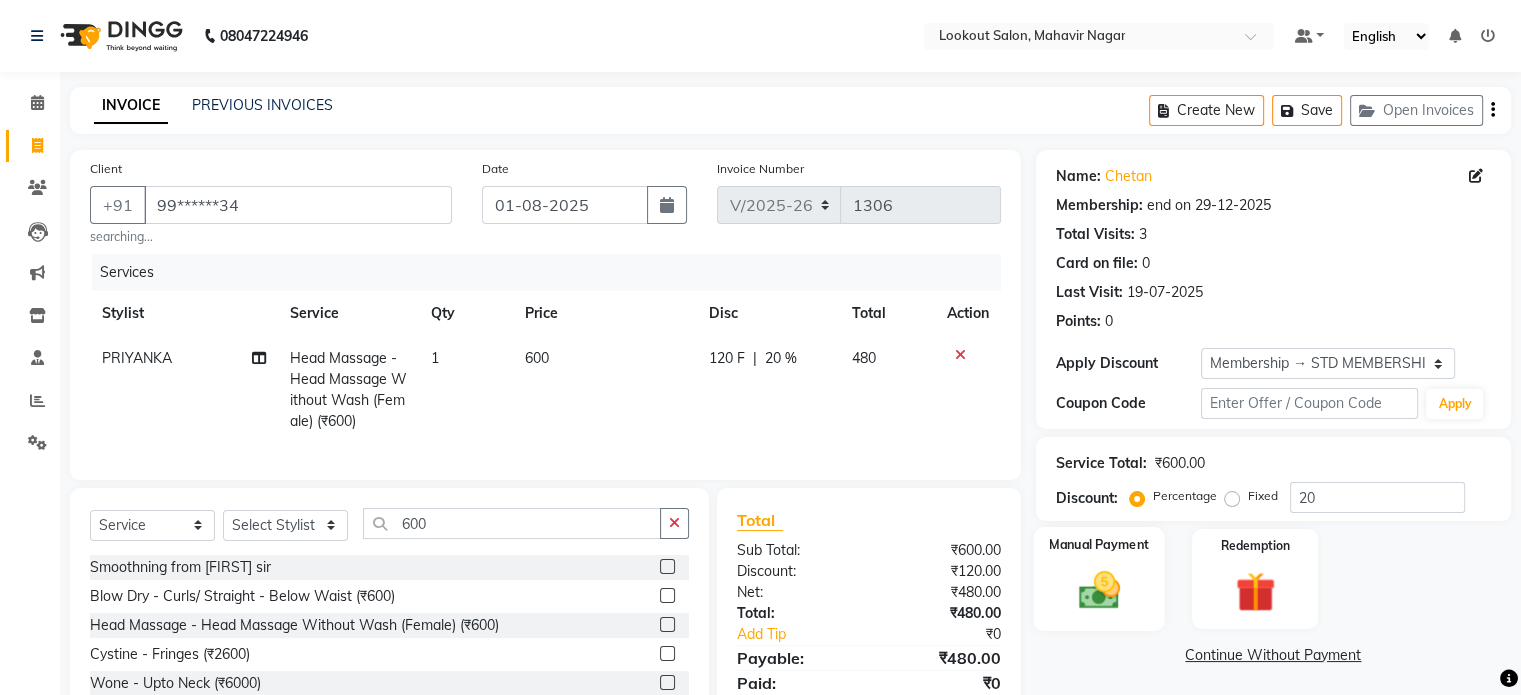 click 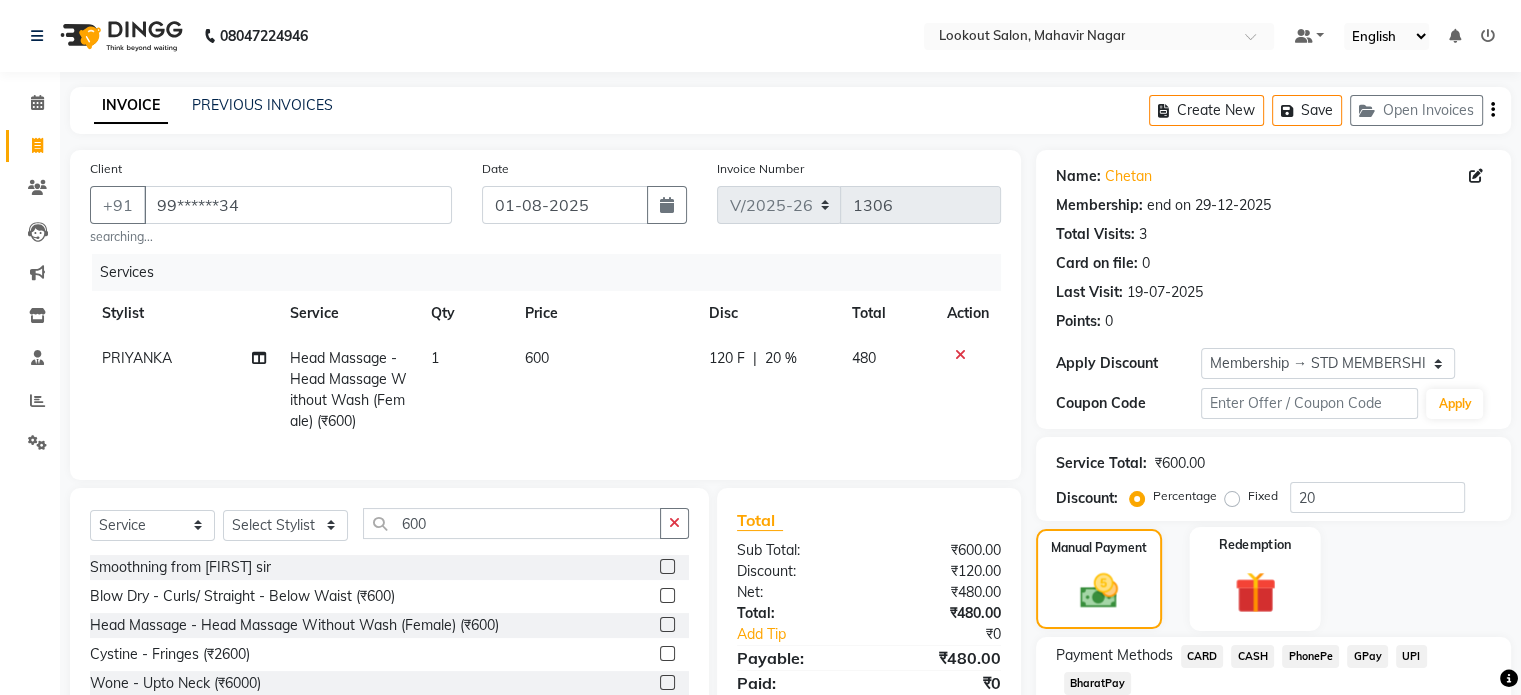 scroll, scrollTop: 134, scrollLeft: 0, axis: vertical 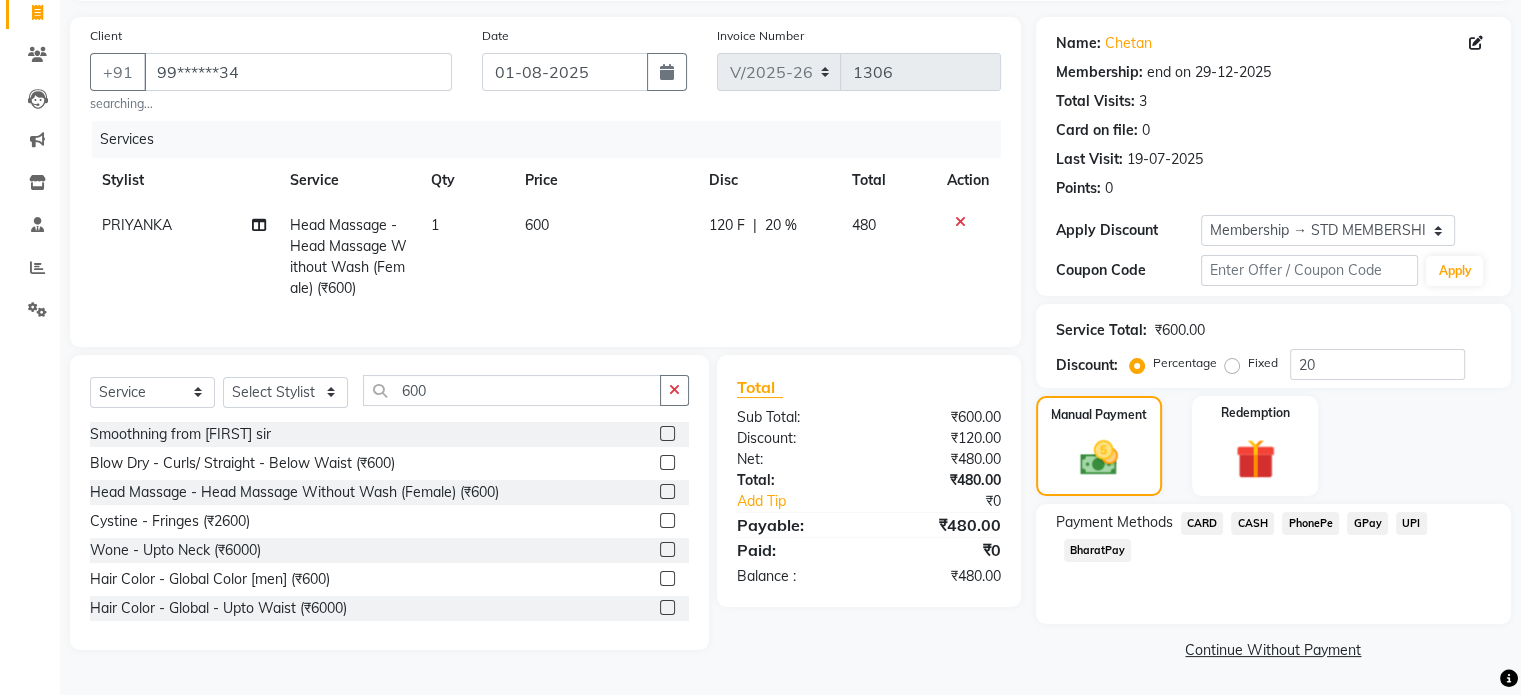 click on "CASH" 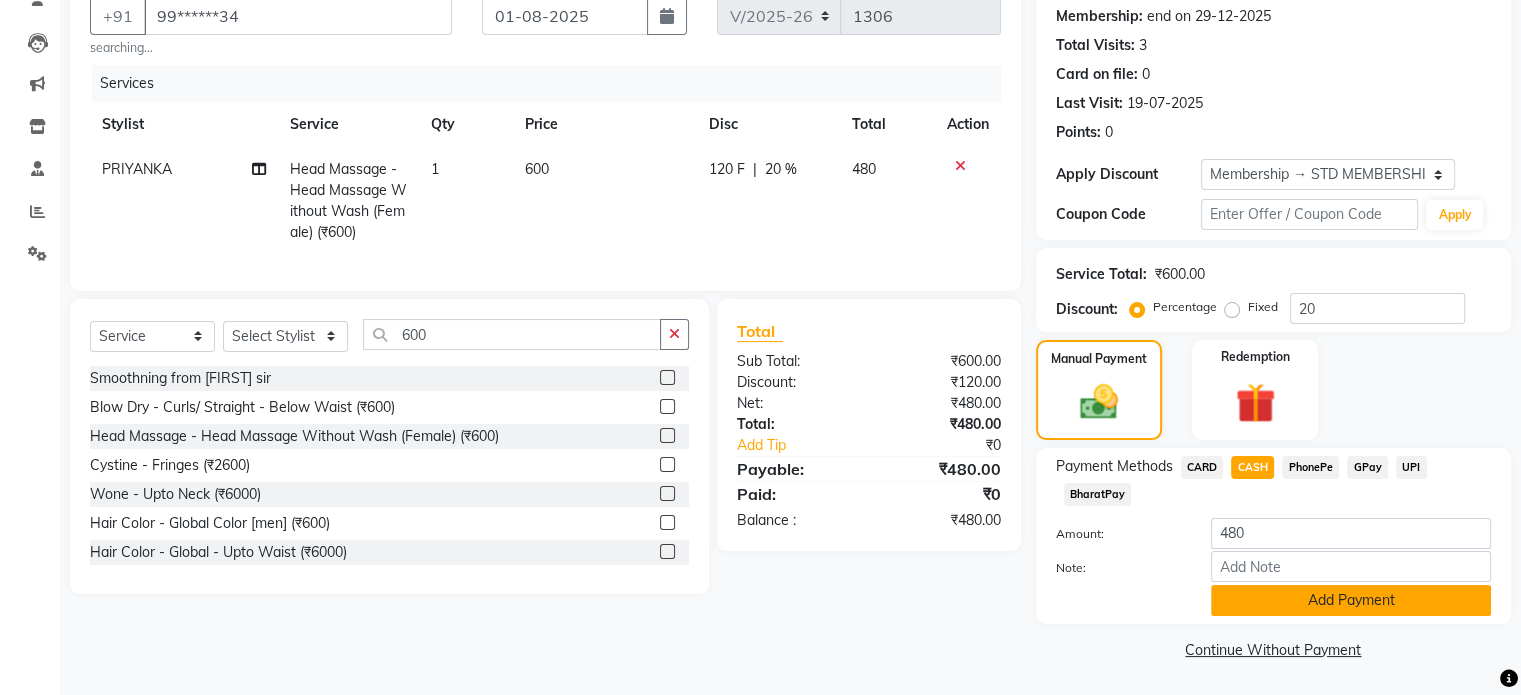 click on "Add Payment" 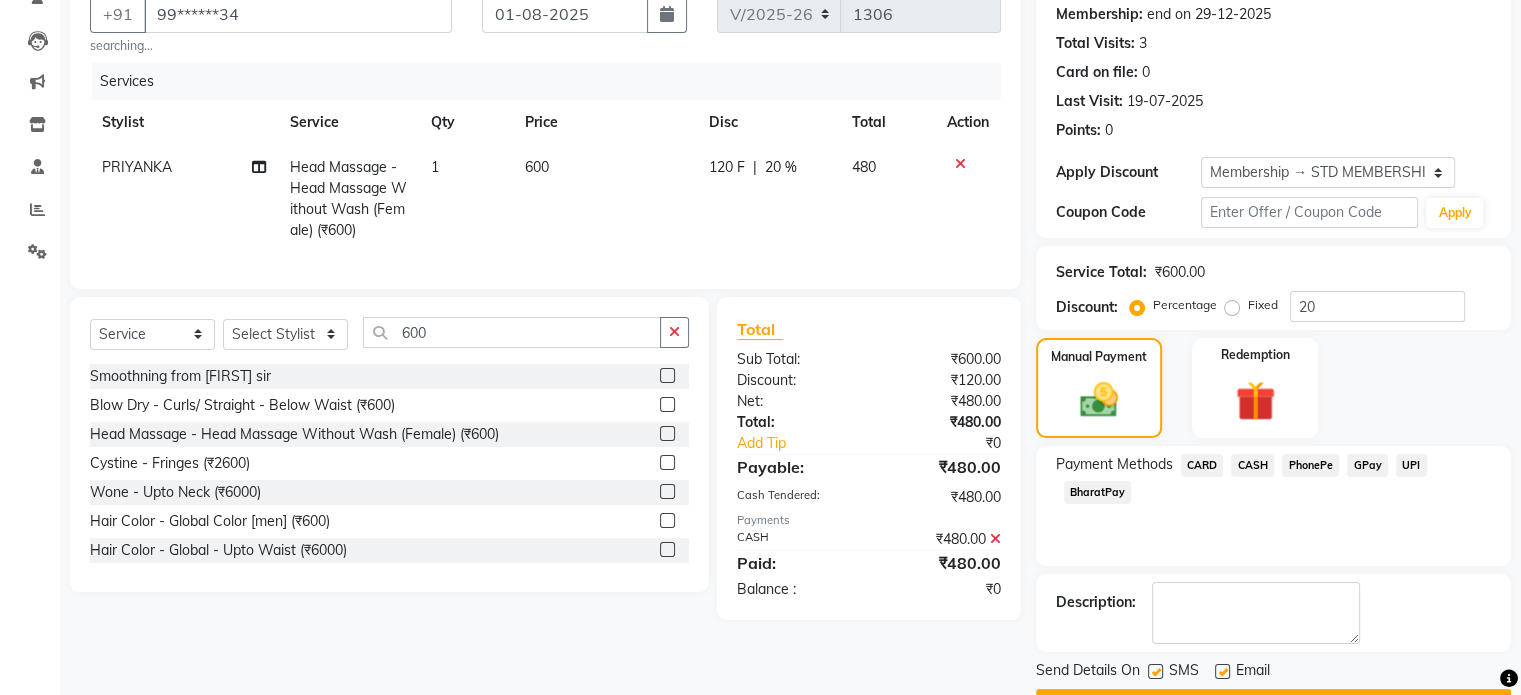 scroll, scrollTop: 244, scrollLeft: 0, axis: vertical 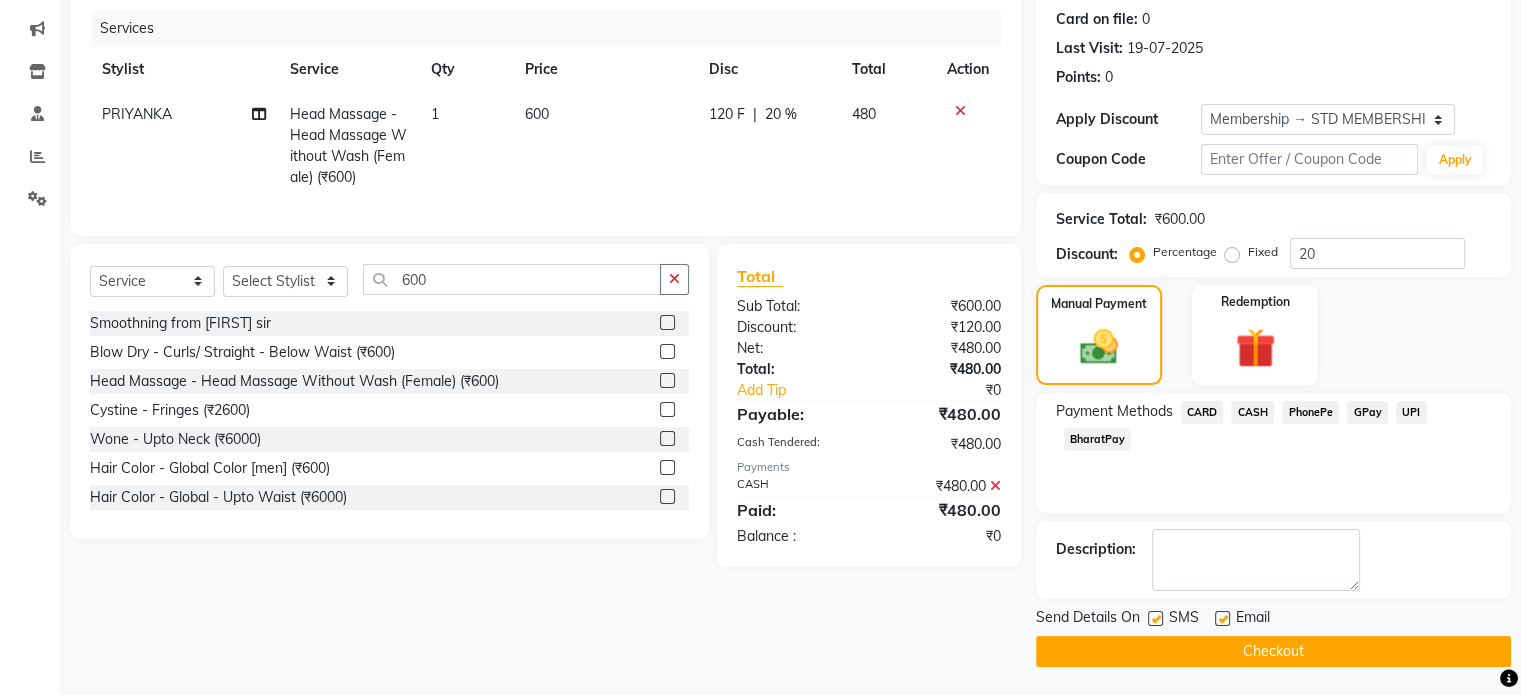 click on "Checkout" 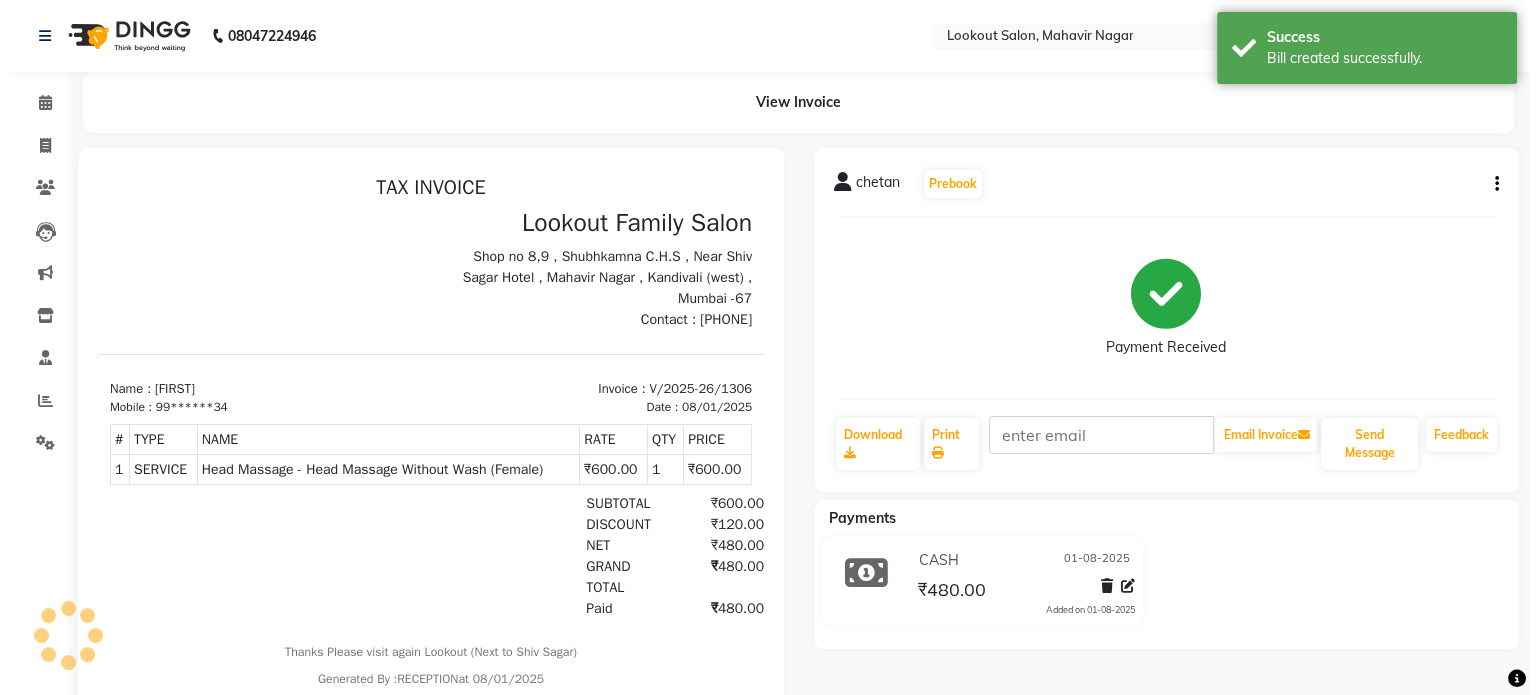 scroll, scrollTop: 0, scrollLeft: 0, axis: both 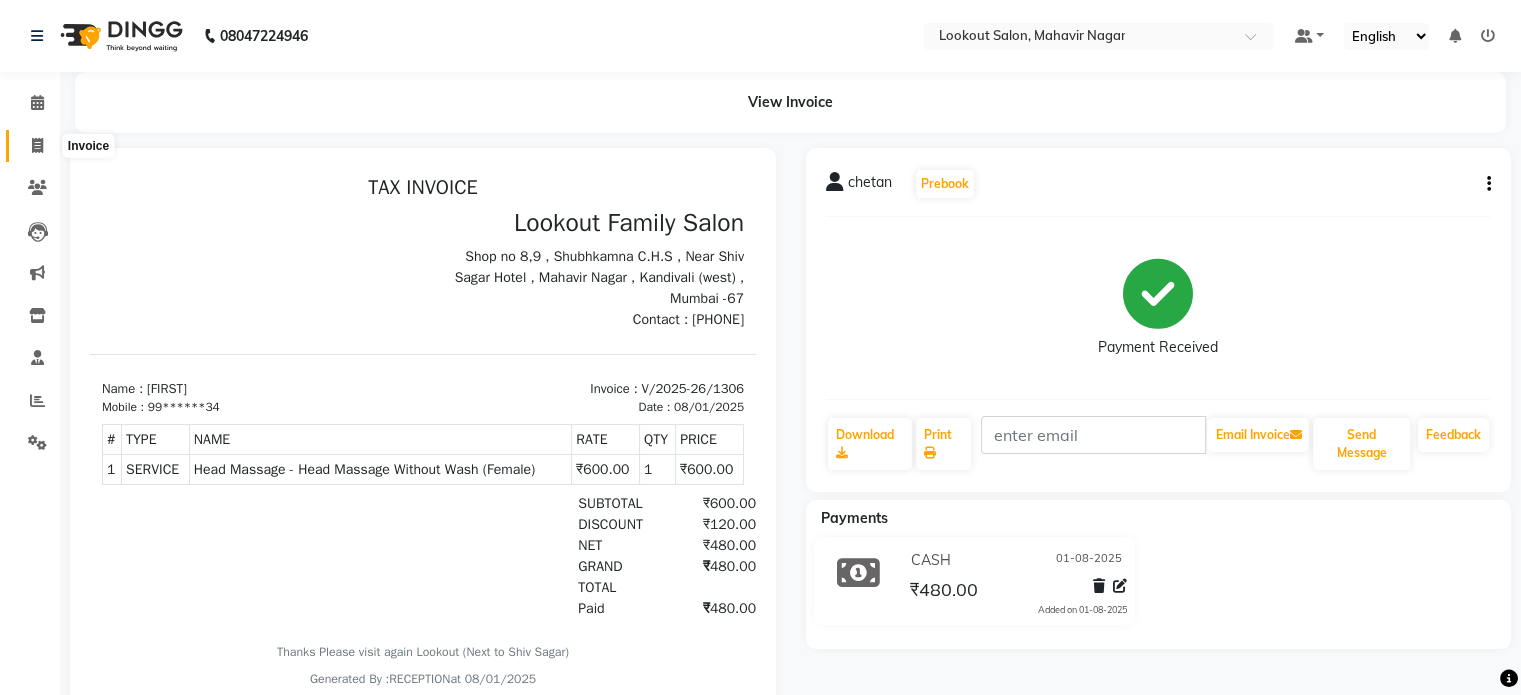 click 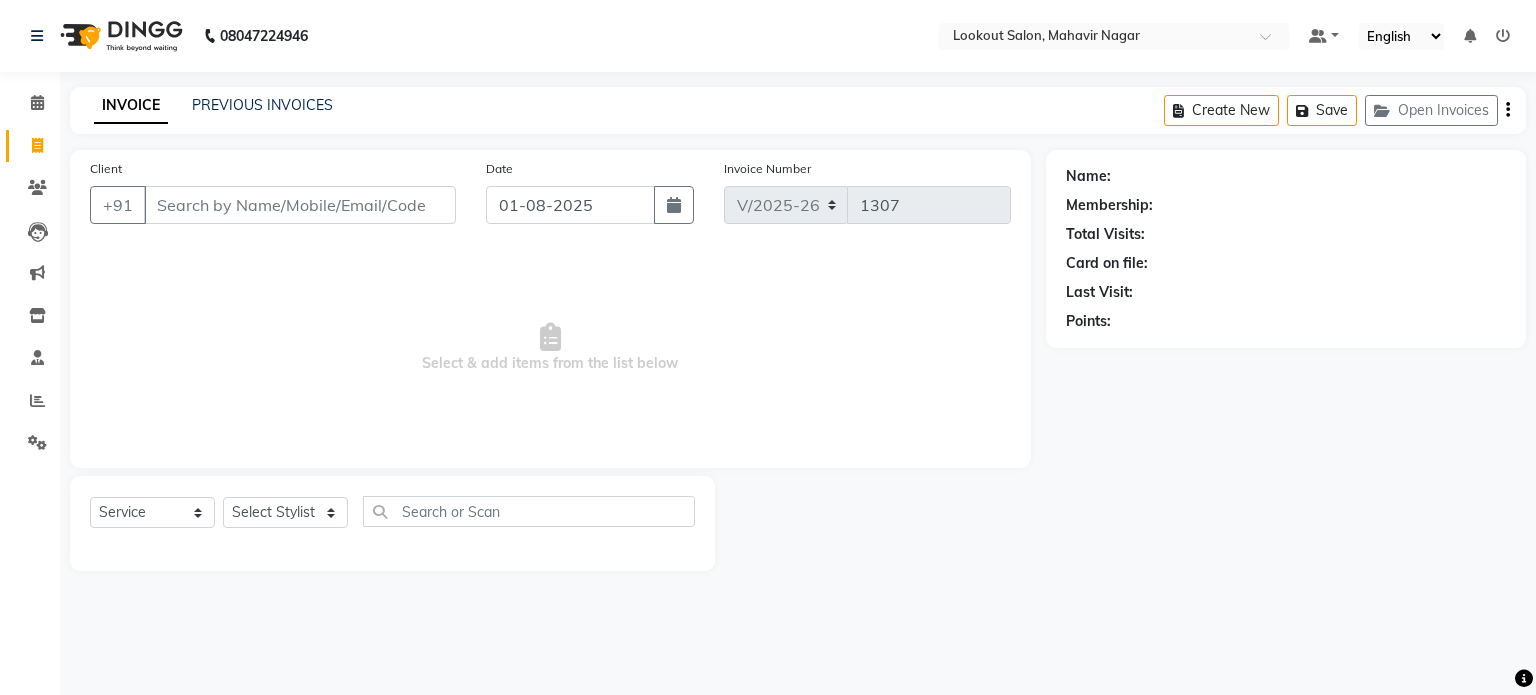click on "Client" at bounding box center (300, 205) 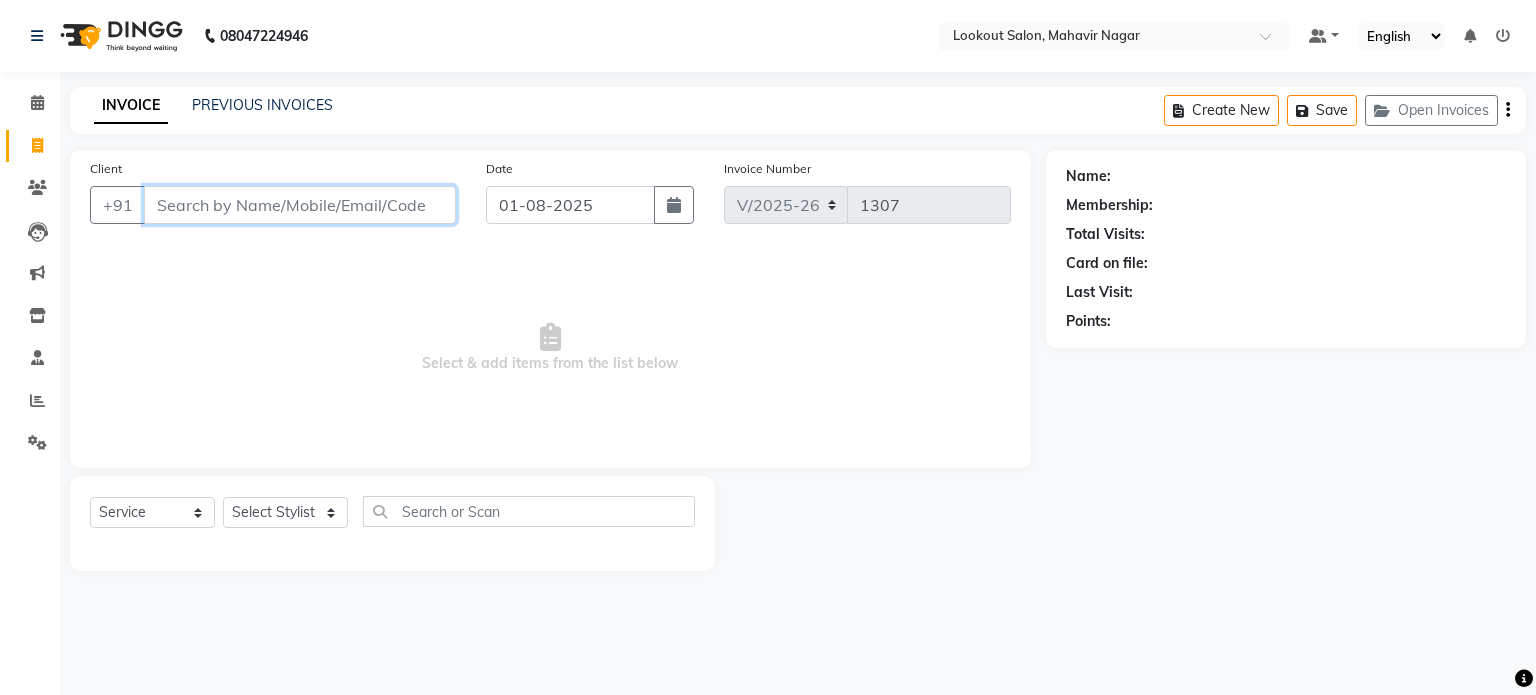 click on "Client" at bounding box center (300, 205) 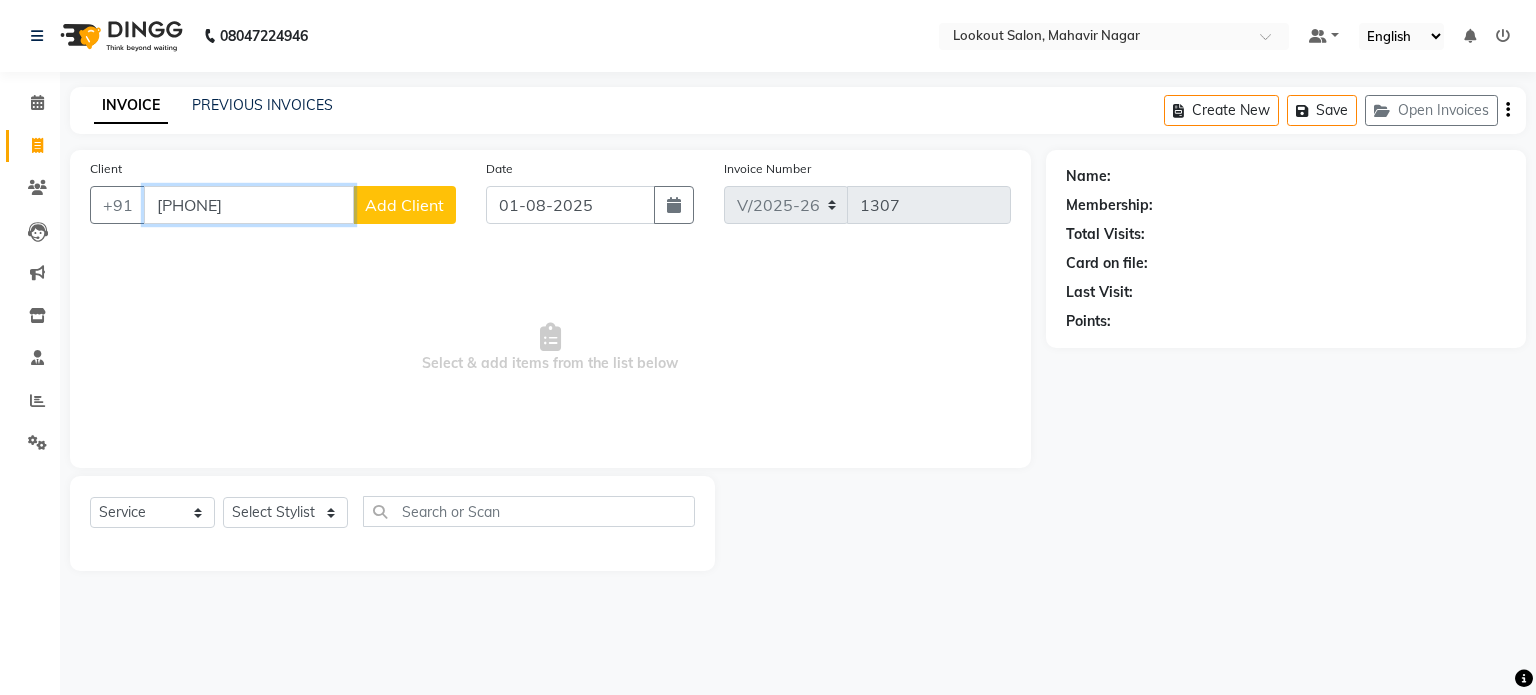 type on "7021850036" 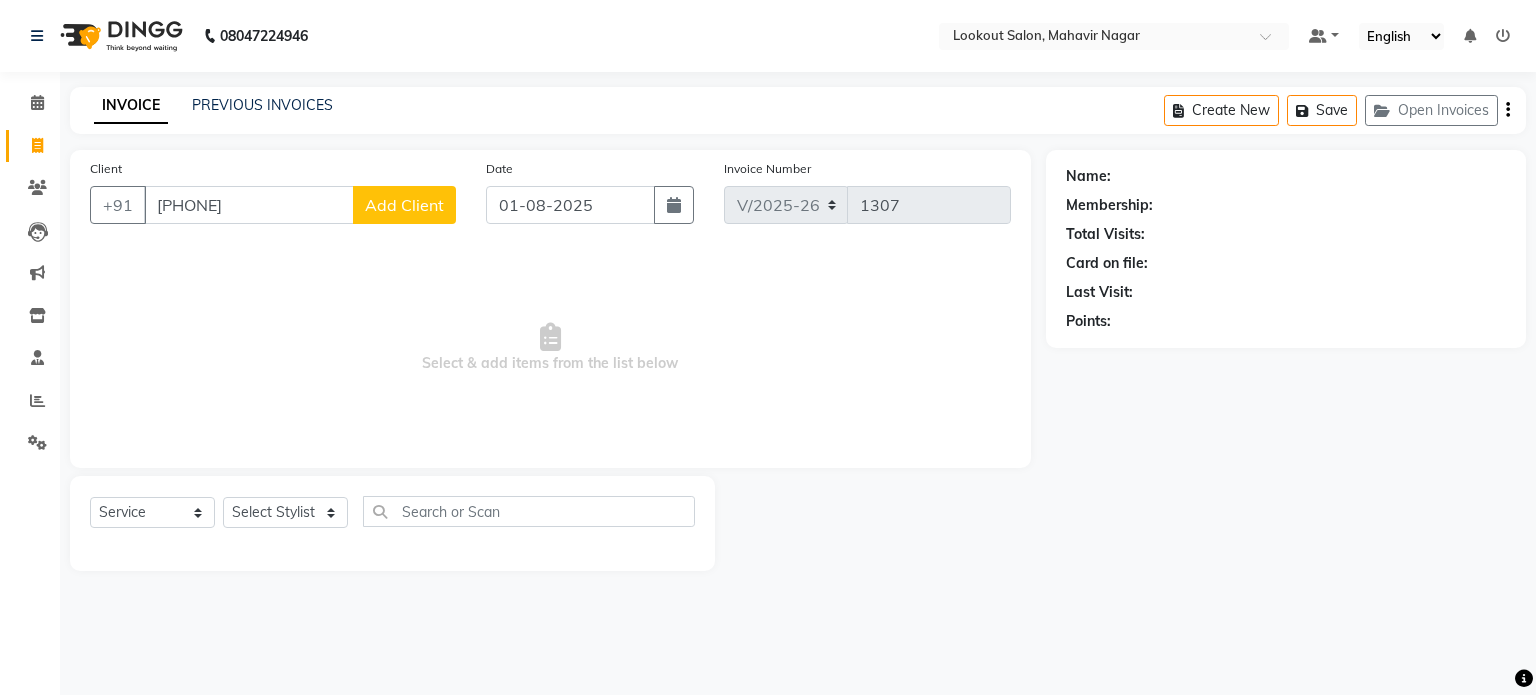 click on "Add Client" 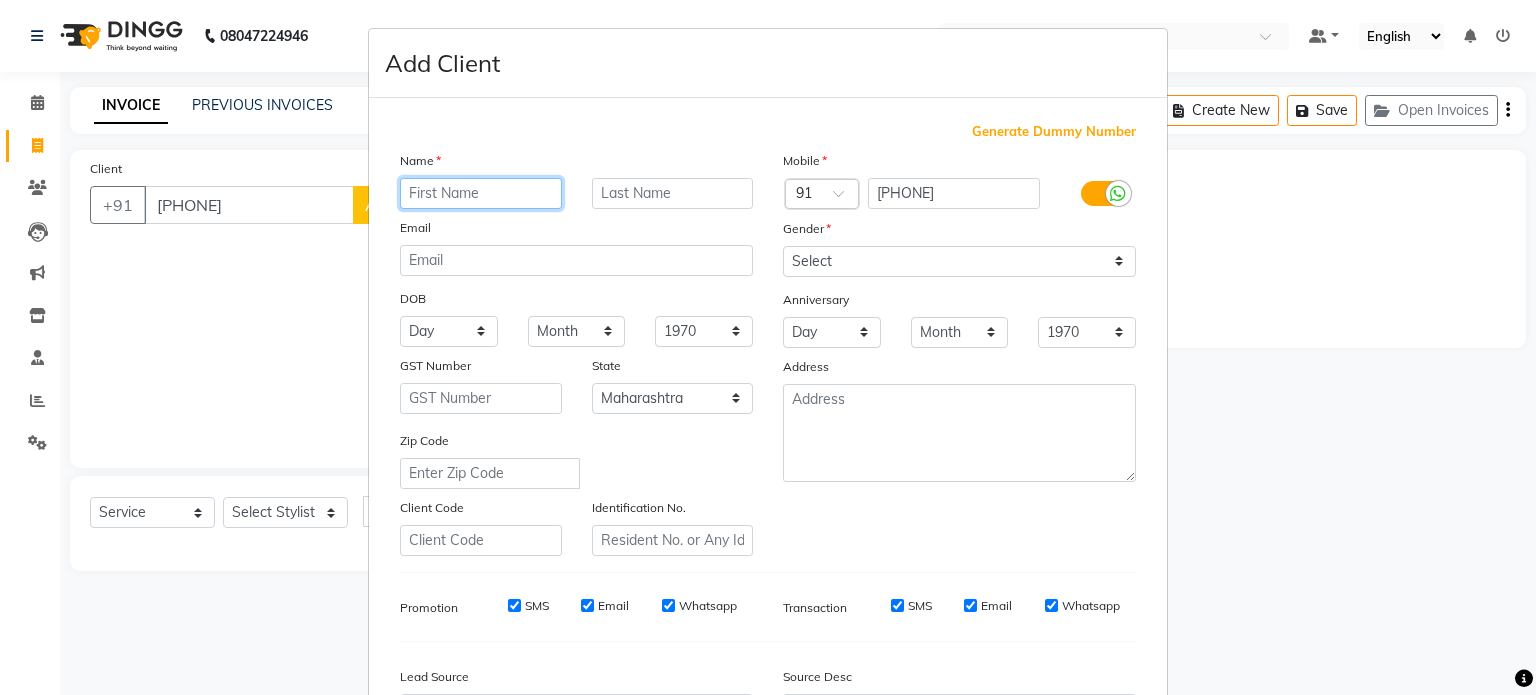 click at bounding box center [481, 193] 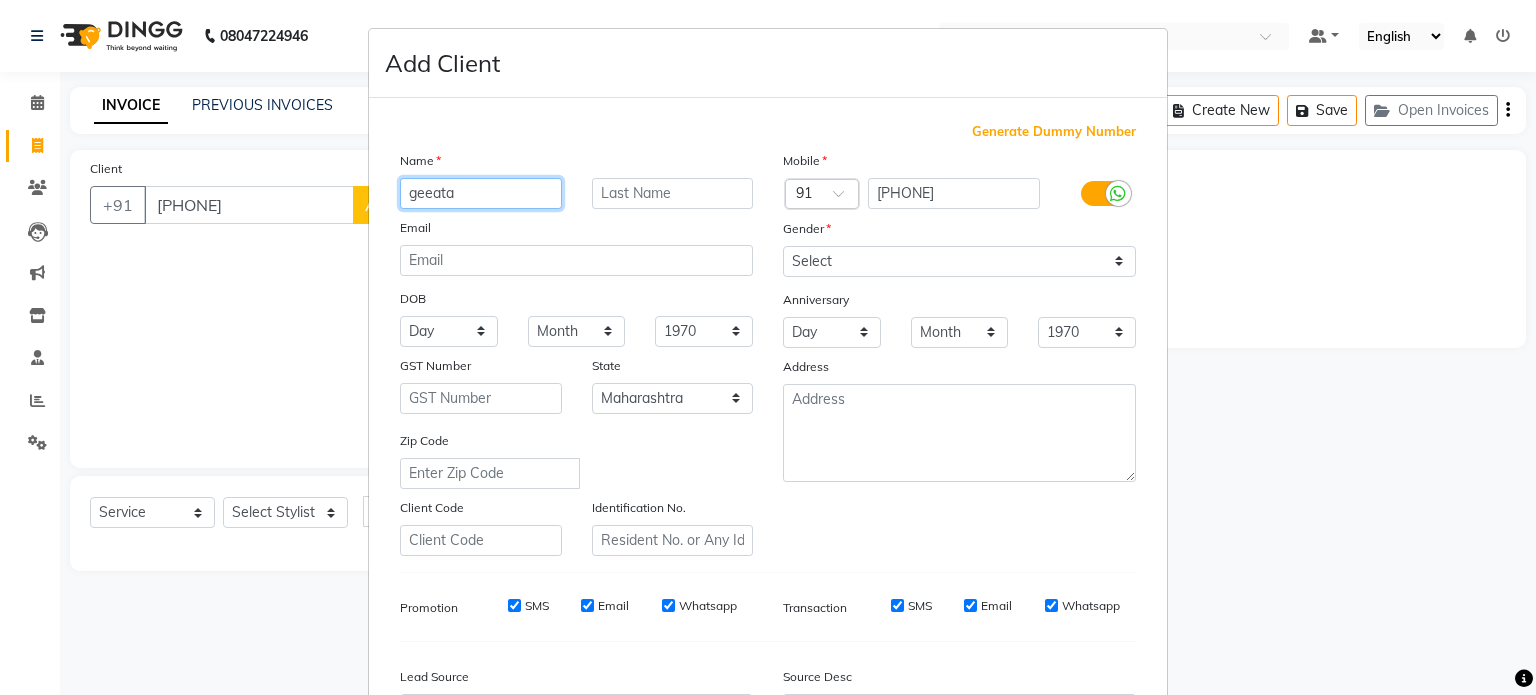 type on "geeata" 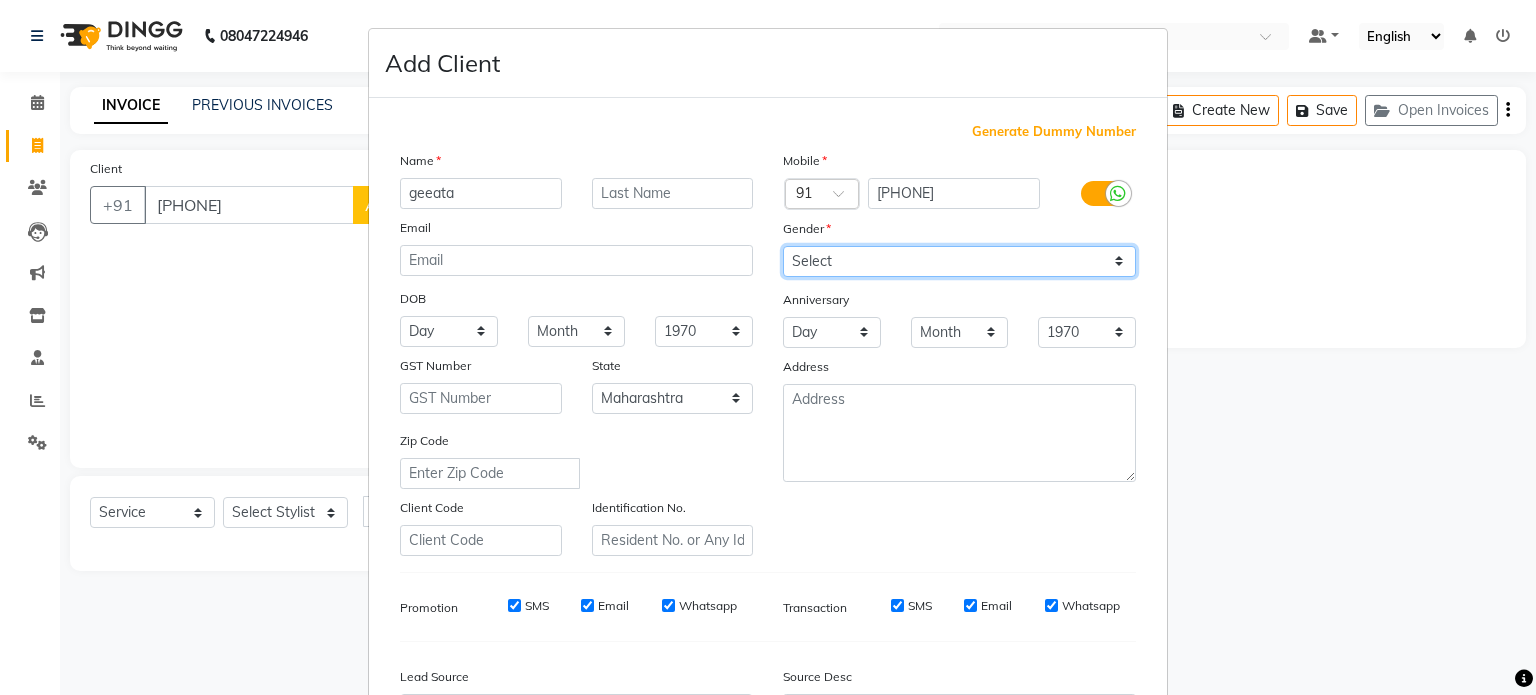 click on "Select Male Female Other Prefer Not To Say" at bounding box center [959, 261] 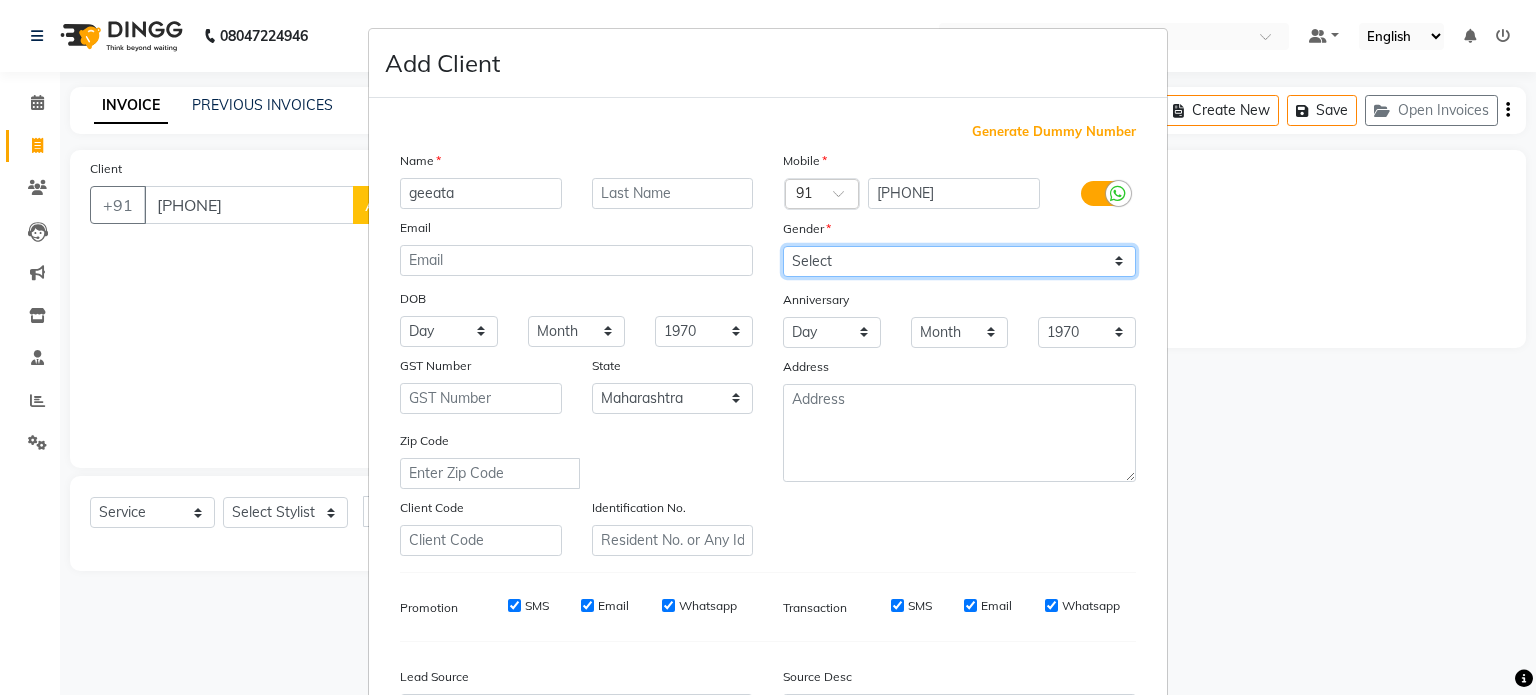 select on "female" 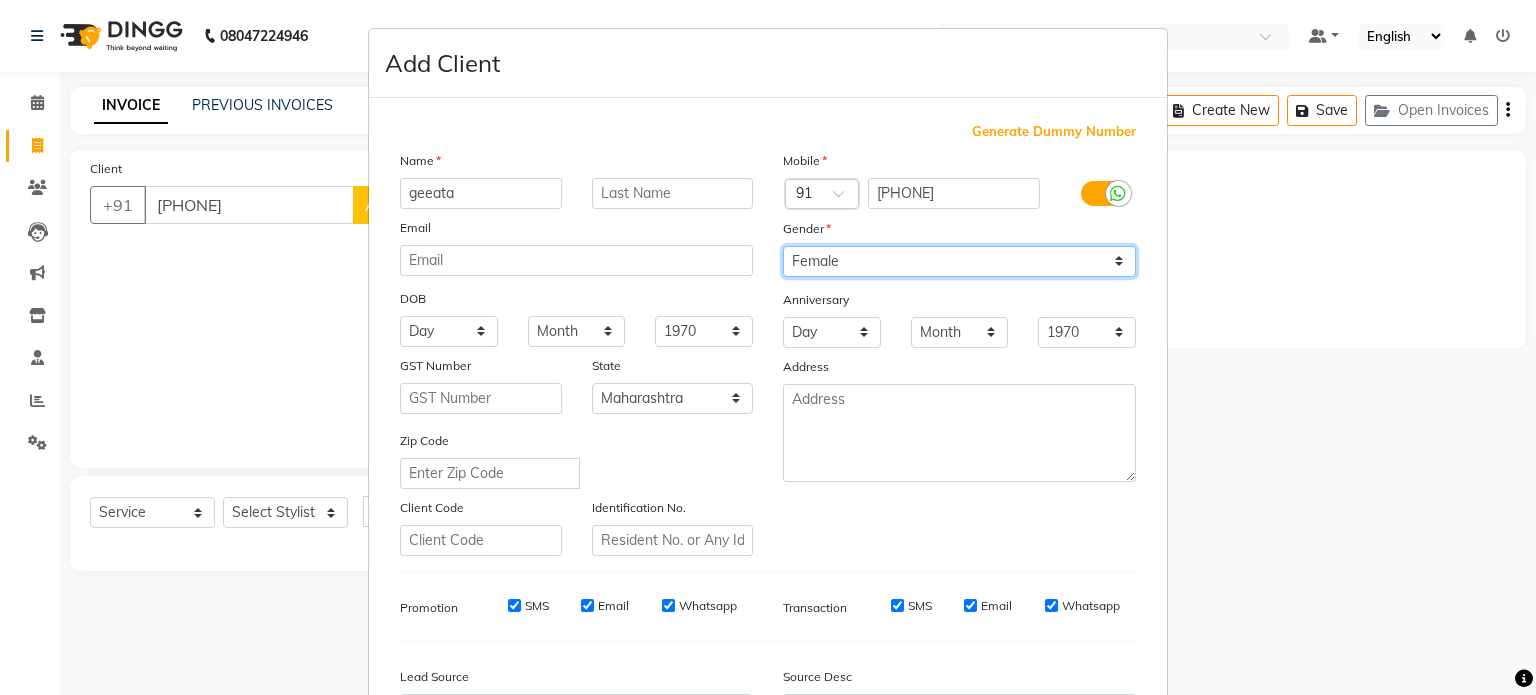 click on "Select Male Female Other Prefer Not To Say" at bounding box center (959, 261) 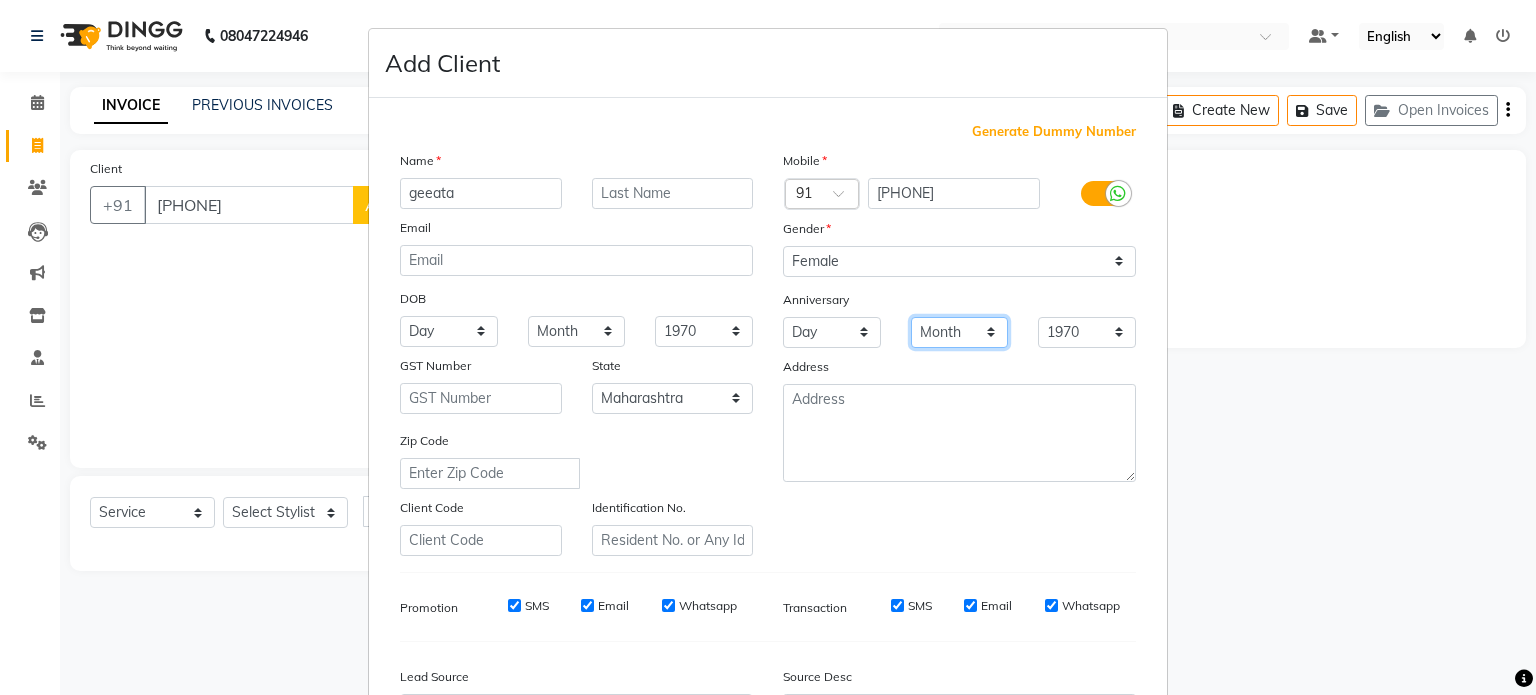 drag, startPoint x: 927, startPoint y: 276, endPoint x: 985, endPoint y: 350, distance: 94.02127 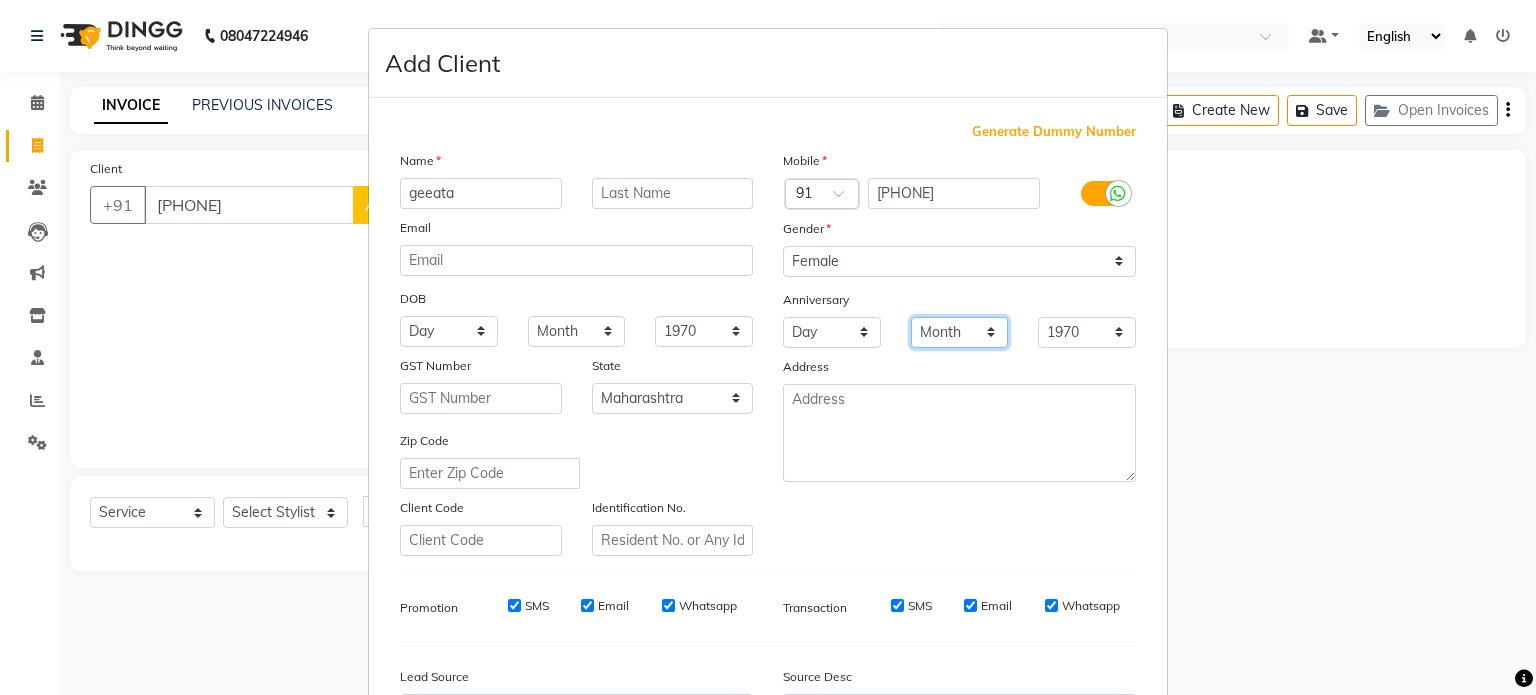 click on "Month January February March April May June July August September October November December" at bounding box center [960, 332] 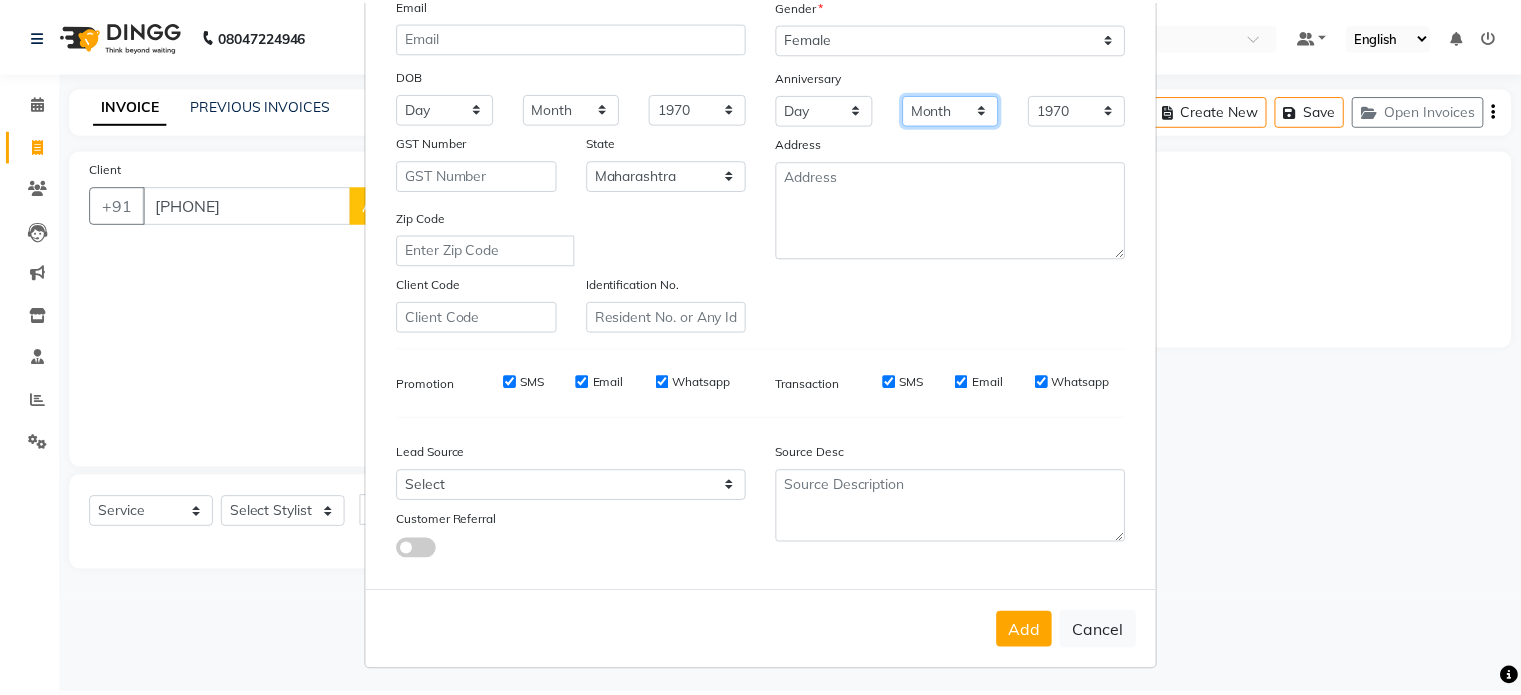 scroll, scrollTop: 237, scrollLeft: 0, axis: vertical 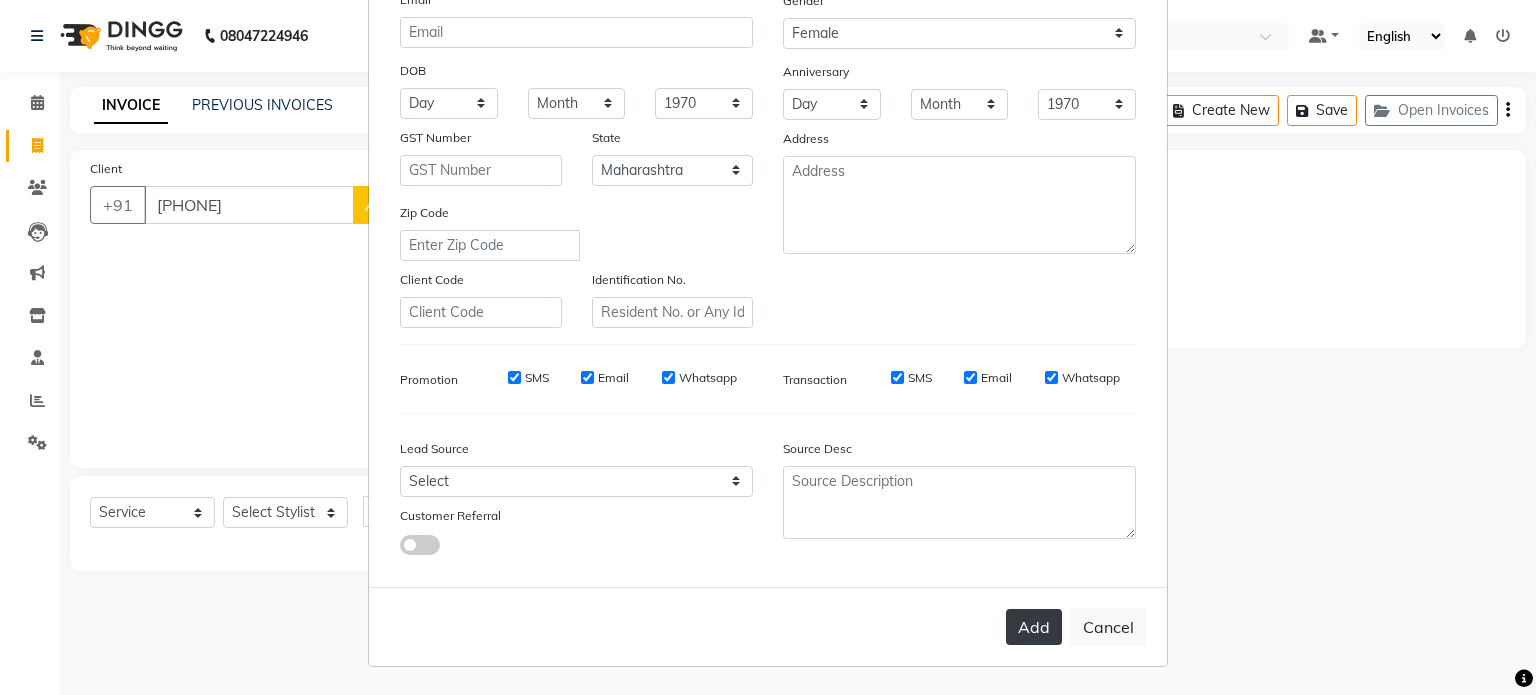 click on "Add" at bounding box center (1034, 627) 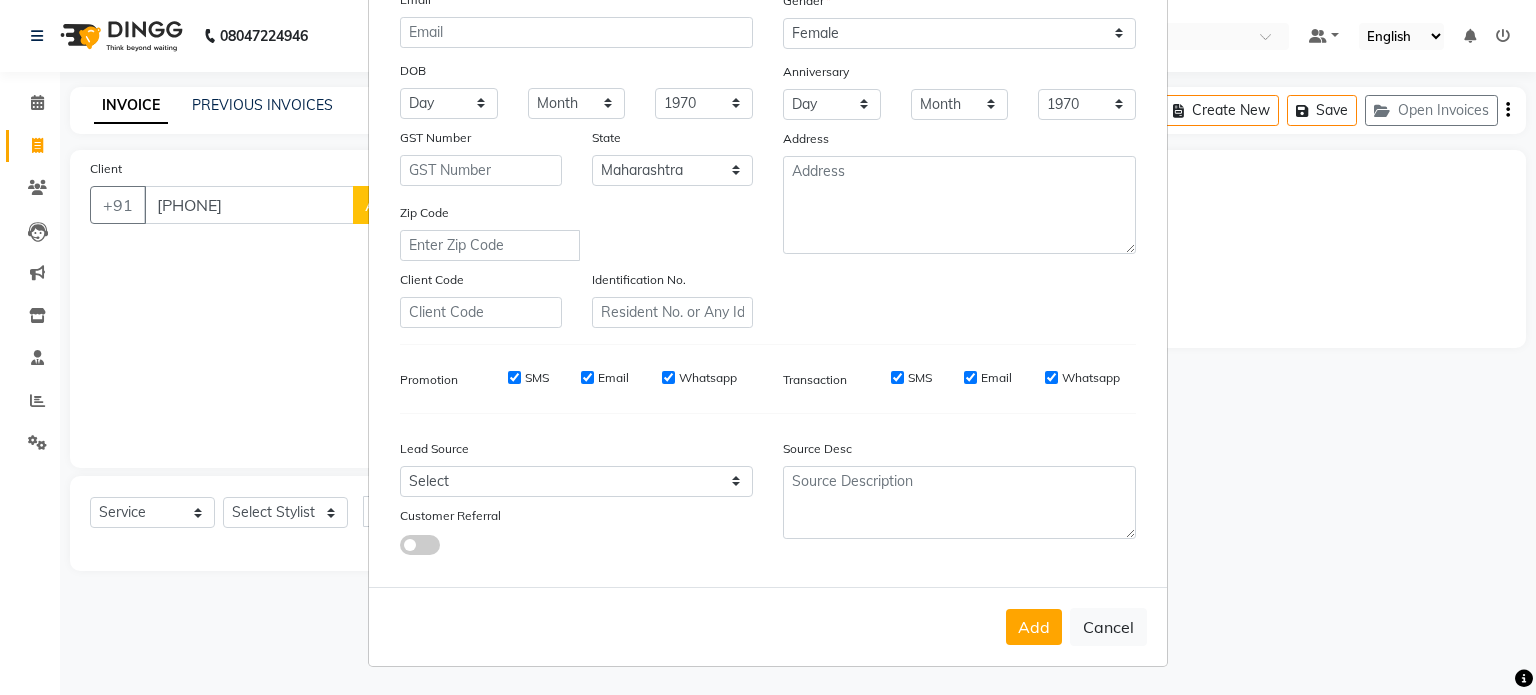 click on "Add   Cancel" at bounding box center [768, 626] 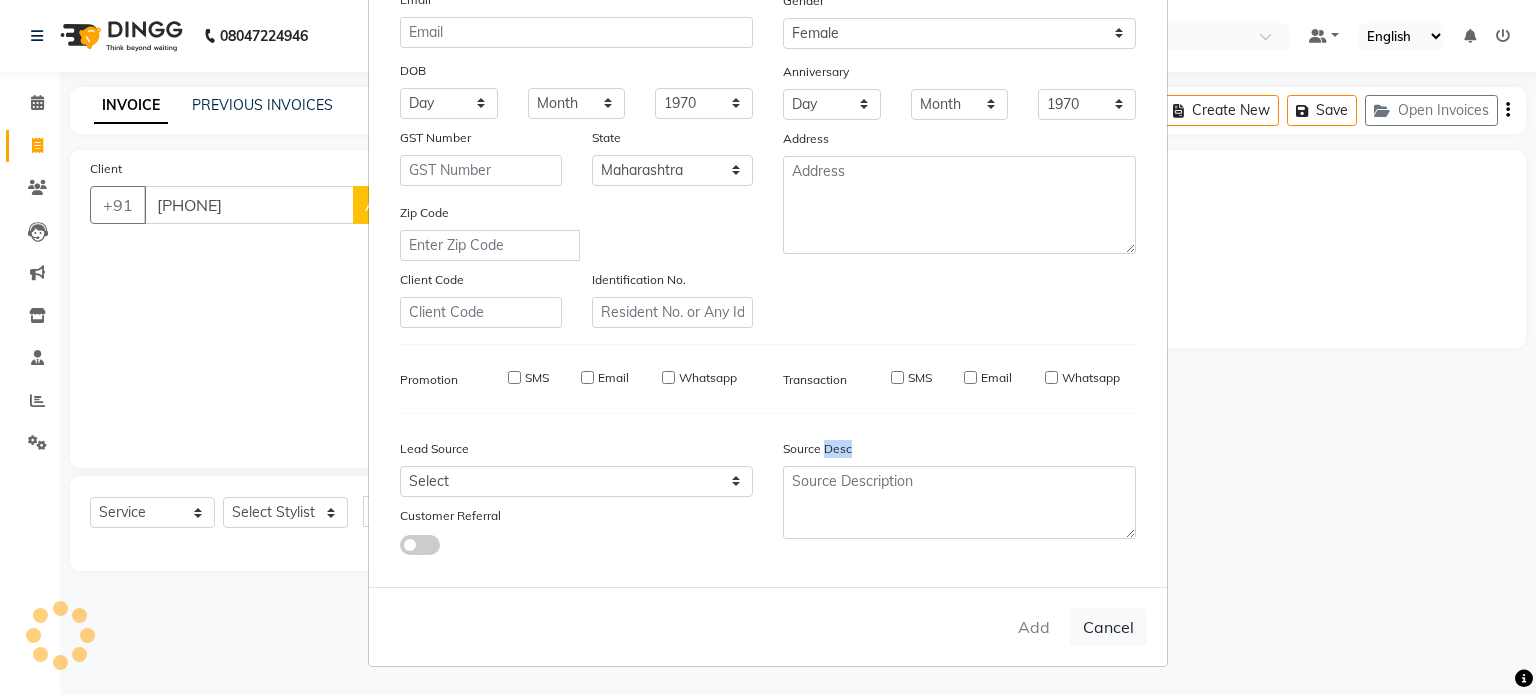 type on "70******36" 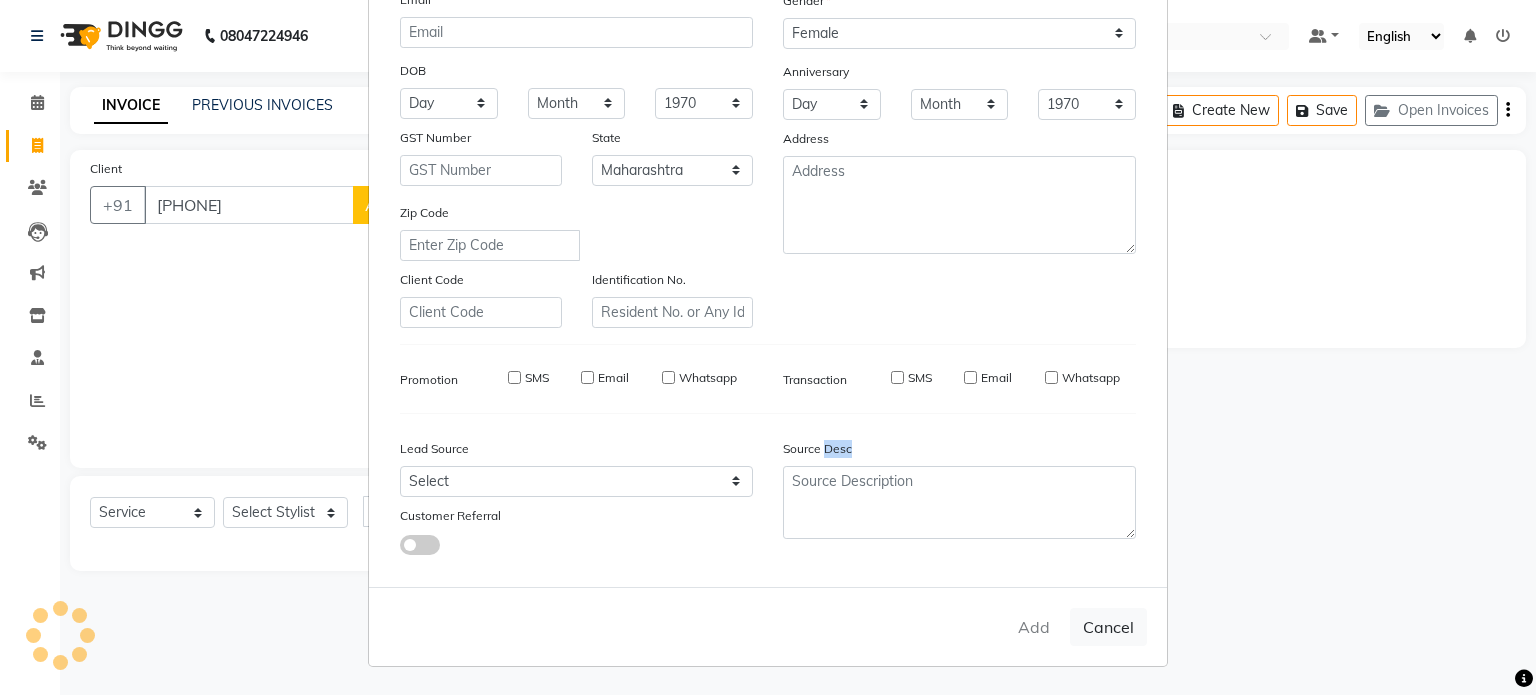 type 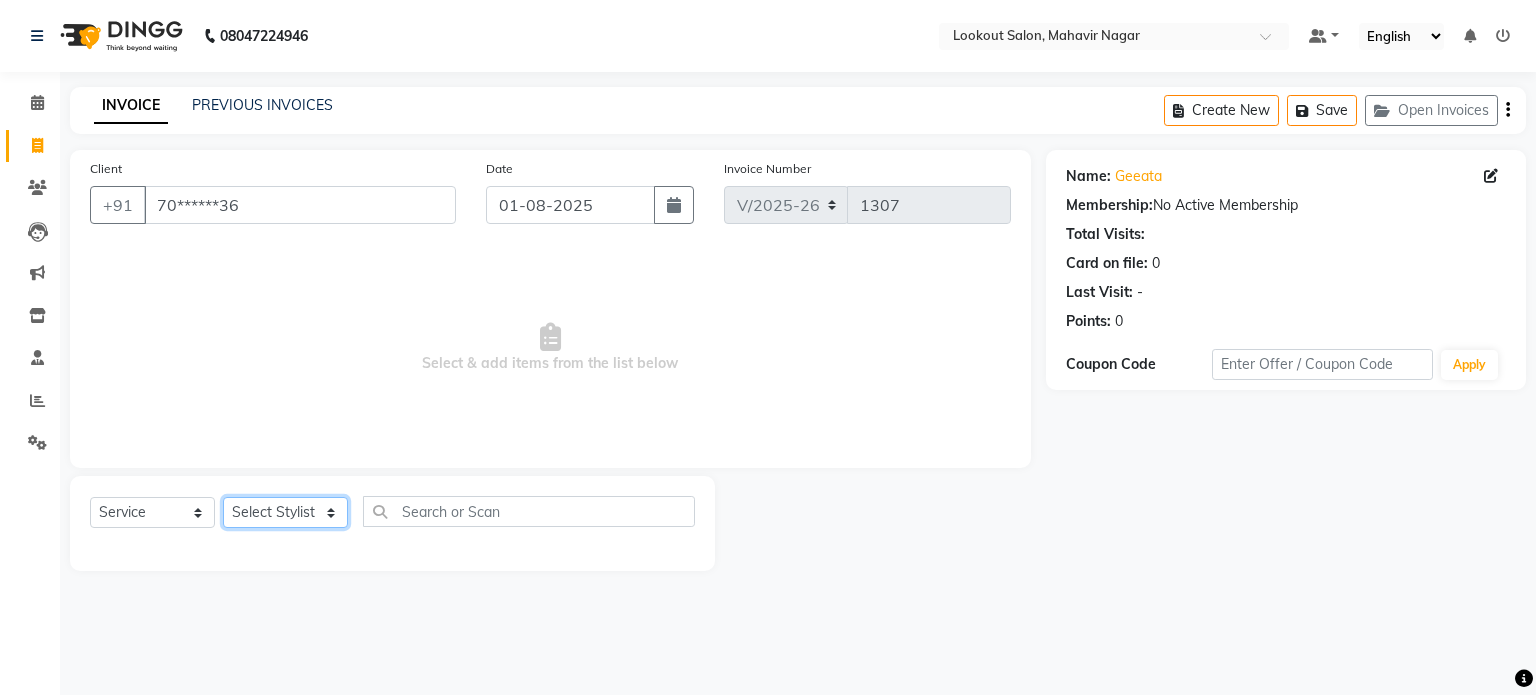 click on "Select Stylist [FIRST] [FIRST] [FIRST] [FIRST] [FIRST] [FIRST] [FIRST] [FIRST] [FIRST] [FIRST] [FIRST]" 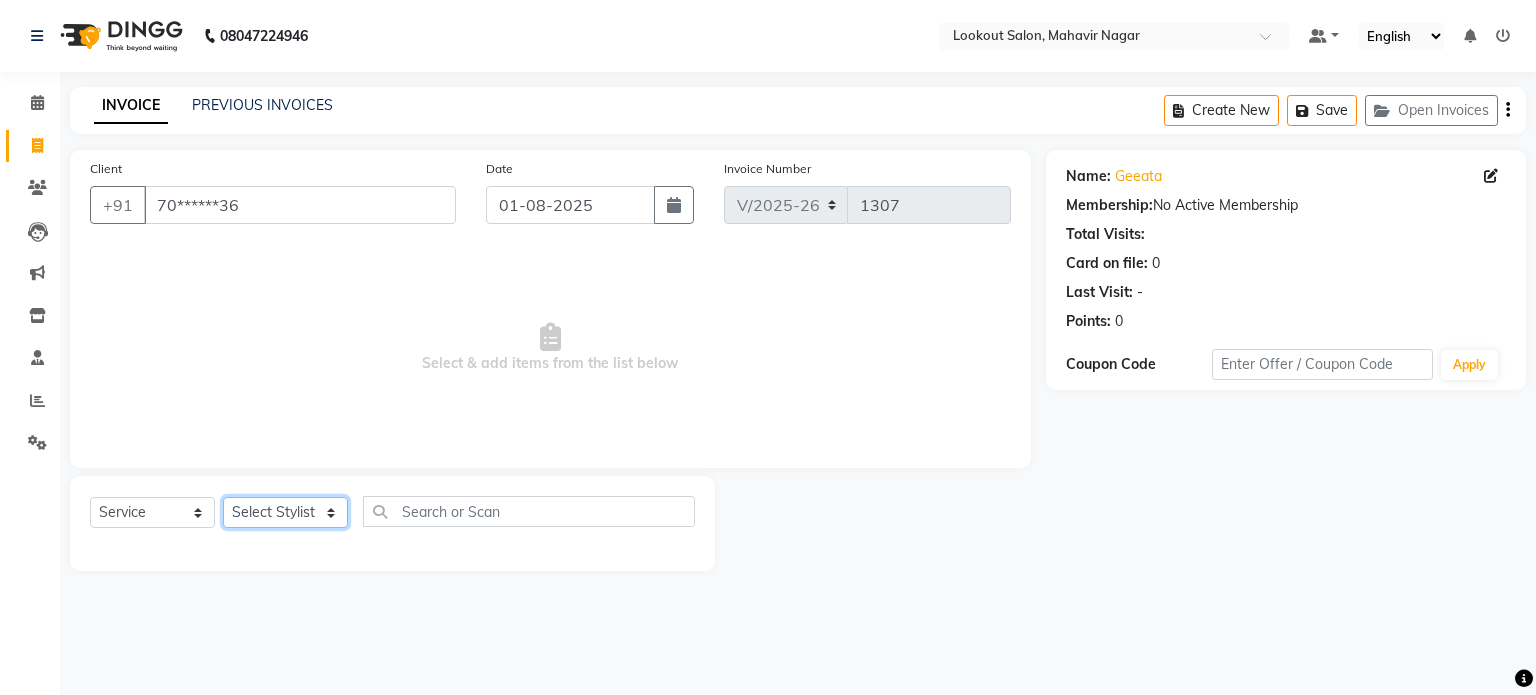 click on "Select Stylist [FIRST] [FIRST] [FIRST] [FIRST] [FIRST] [FIRST] [FIRST] [FIRST] [FIRST] [FIRST] [FIRST]" 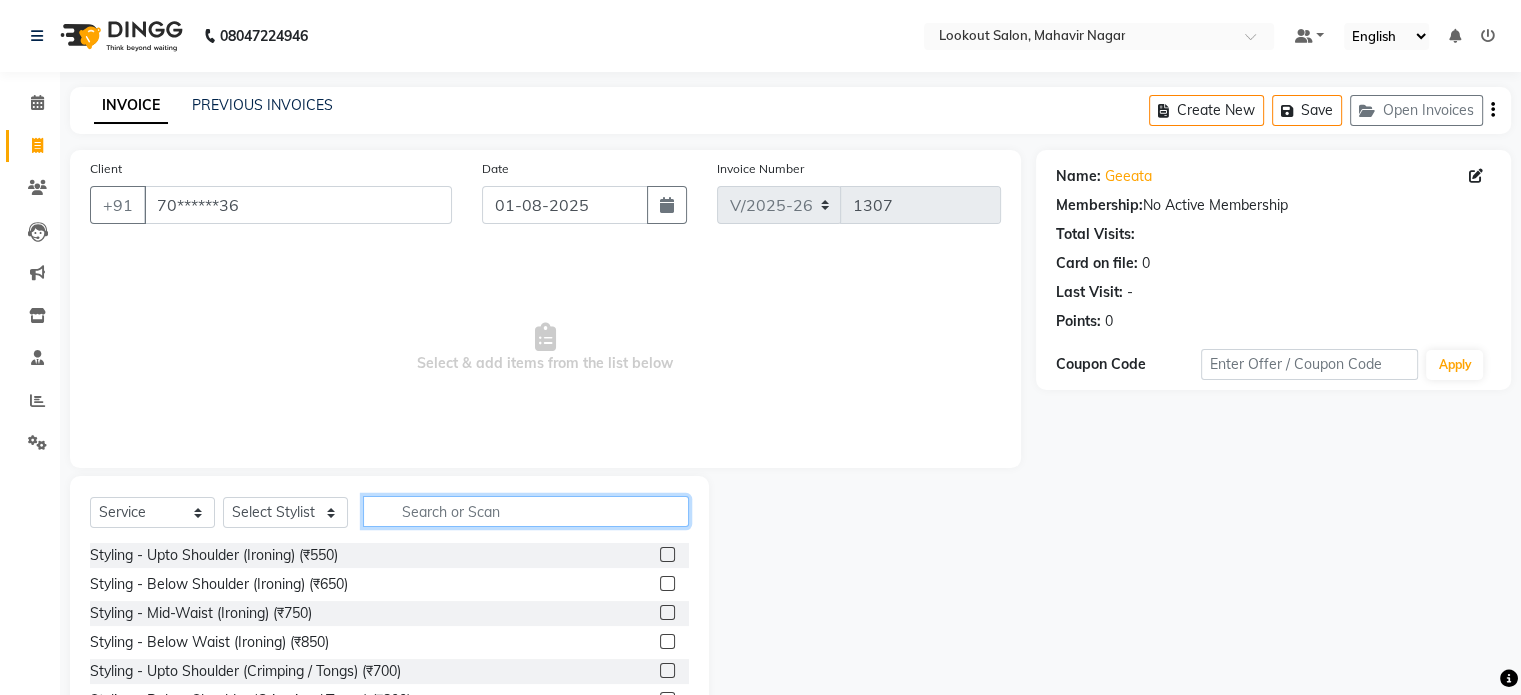 click 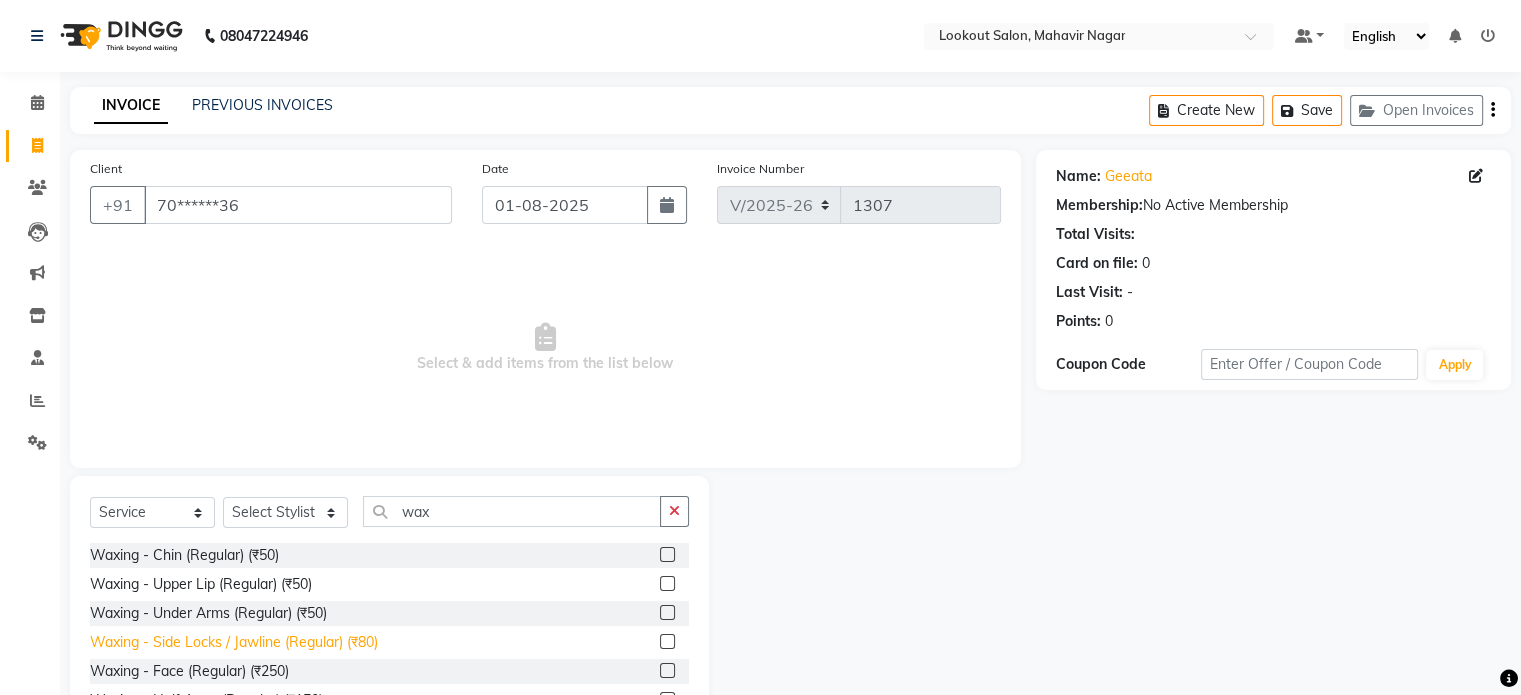 click on "Waxing - Side Locks / Jawline (Regular) (₹80)" 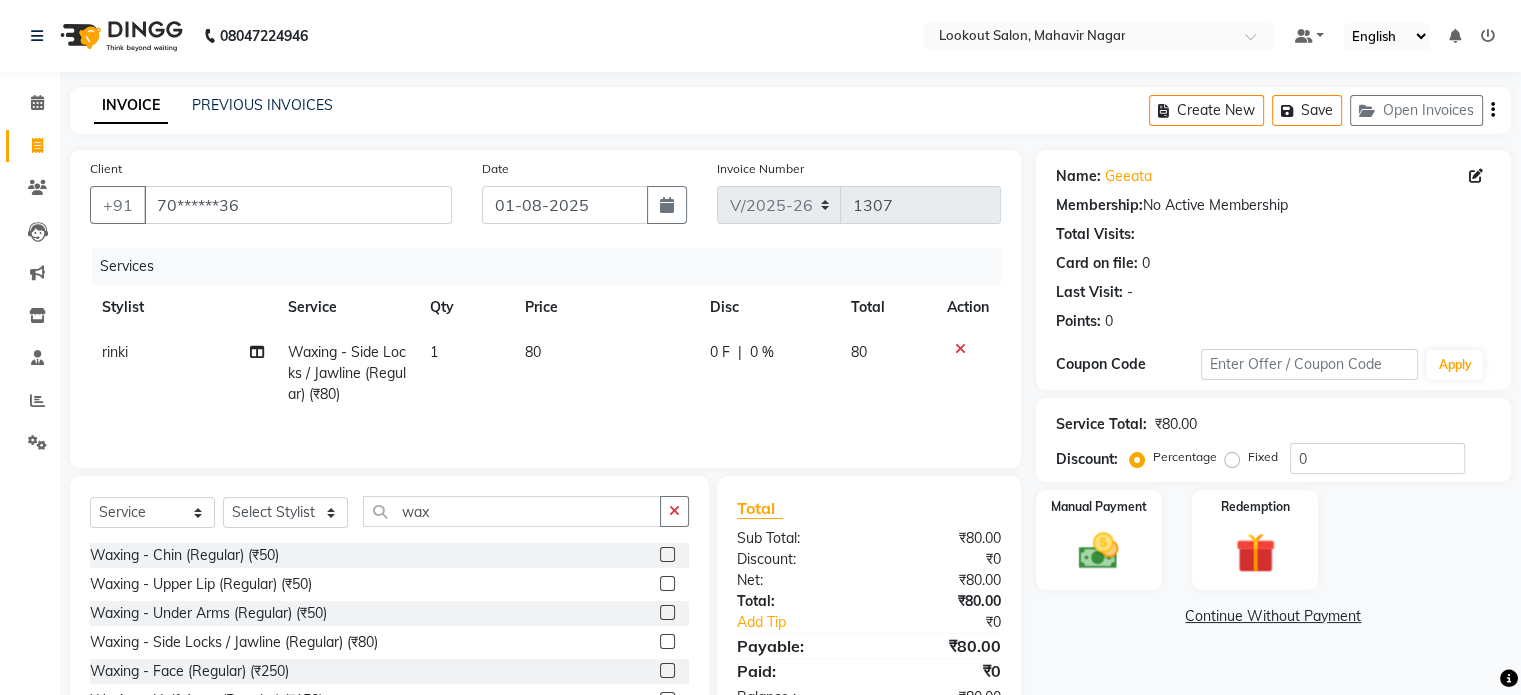 click on "80" 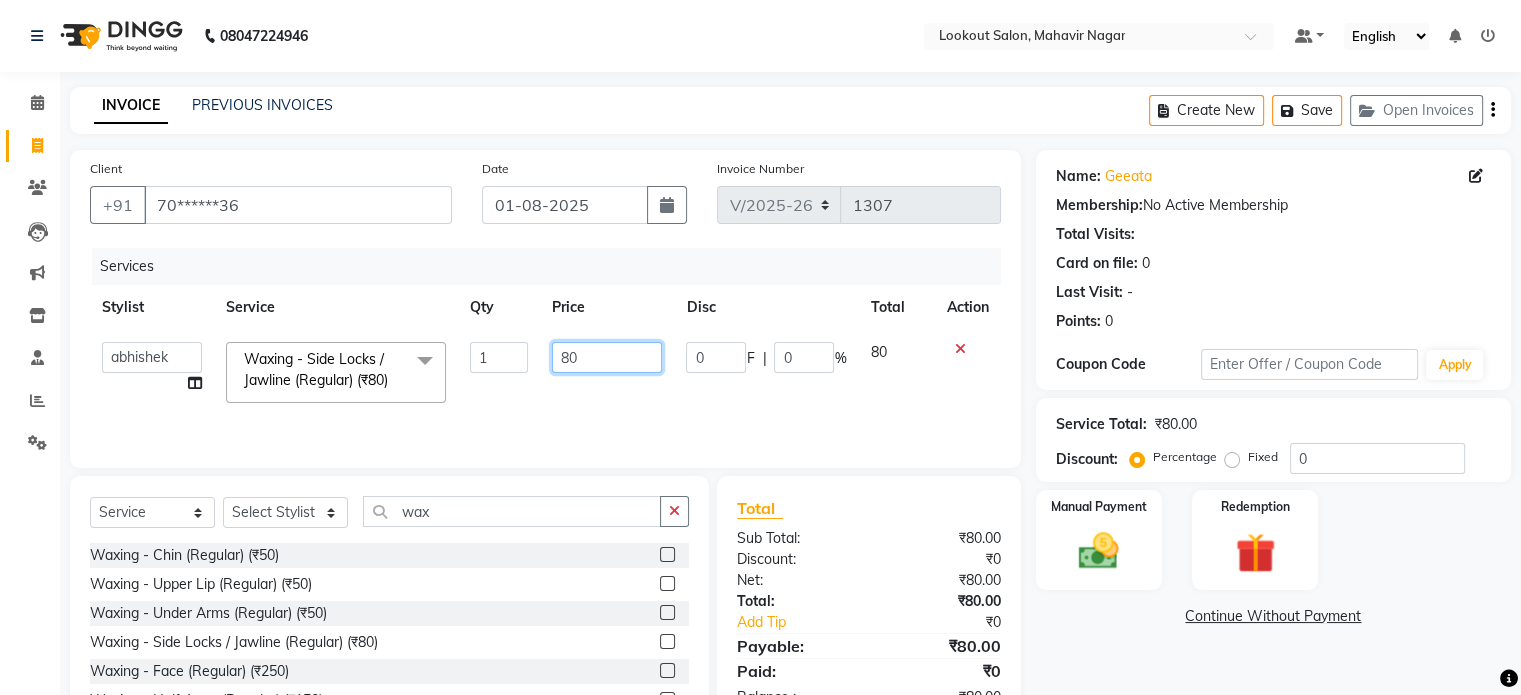 click on "80" 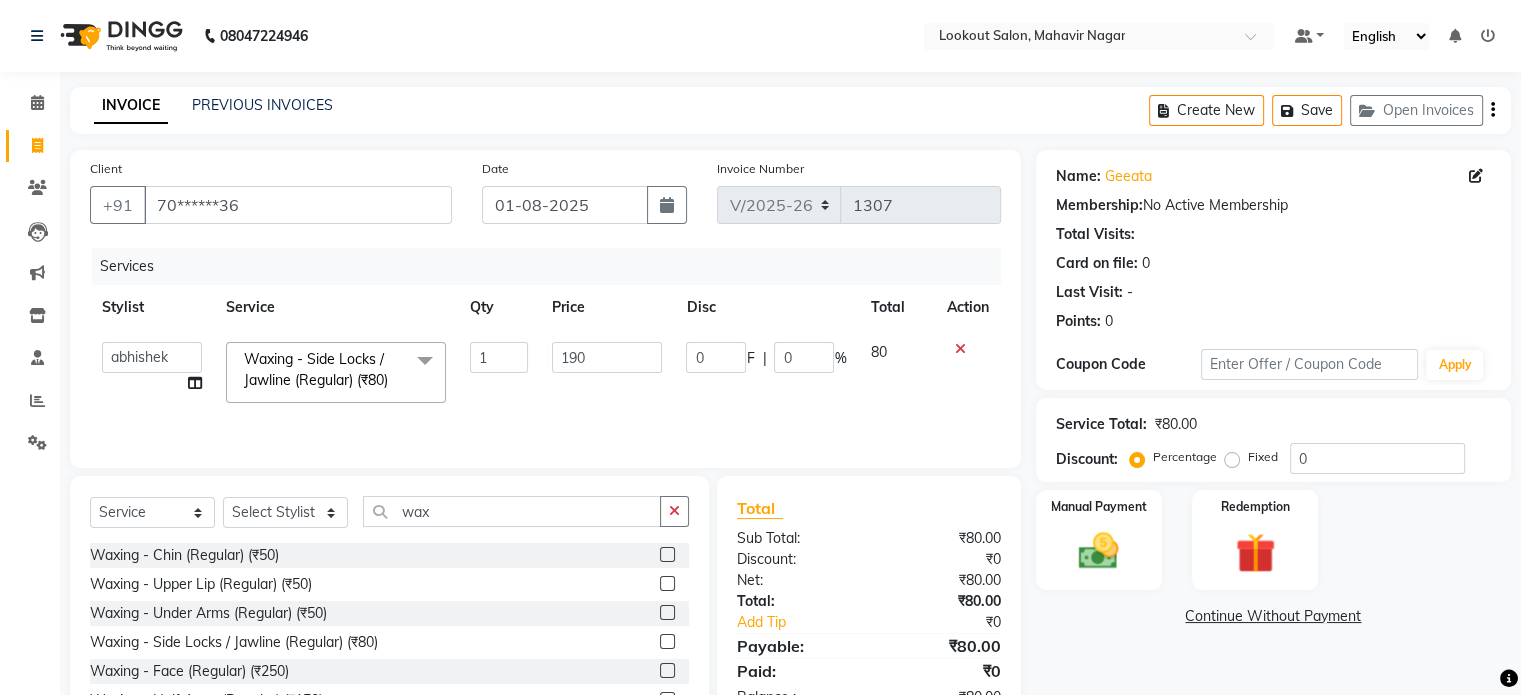 click on "abhishek   Asfaak   AZAZ   DHARMESH SIR   kARAN   PRIYANKA   RECEPTION   rinki    shailendar   VANDAN  Waxing - Side Locks / Jawline (Regular) (₹80)  x Styling - Upto Shoulder (Ironing) (₹550) Styling - Below Shoulder (Ironing) (₹650) Styling - Mid-Waist (Ironing) (₹750) Styling - Below Waist (Ironing) (₹850) Styling - Upto Shoulder (Crimping / Tongs) (₹700) Styling - Below Shoulder (Crimping / Tongs) (₹800) Styling - Mid-Waist (Crimping / Tongs) (₹900) Styling - Below Waist (Crimping / Tongs) (₹1000) Styling - 1 Inch (With Ammonia) (₹1000) Styling - 1 Inch (Without Ammonia) (₹1200) Styling - 2 Inch (With Ammonia) (₹1500) Styling - 2 Inch (Without Ammonia) (₹1800) EAR PIERCING INVERNESS (₹1400) EAR PIERCING (₹400) EAR PIERCING (₹400) Anti Dandruff Treatment - Upto Shoulder (₹800) Anti Dandruff Treatment - Smart Bond (₹1200) Hair Cut - Haircut With Senior Stylist (Male) (₹300) Hair Cut - Haircut & Wash With Senior Stylist (Male) (₹400) Hair Cut - Shave (Male) (₹150)" 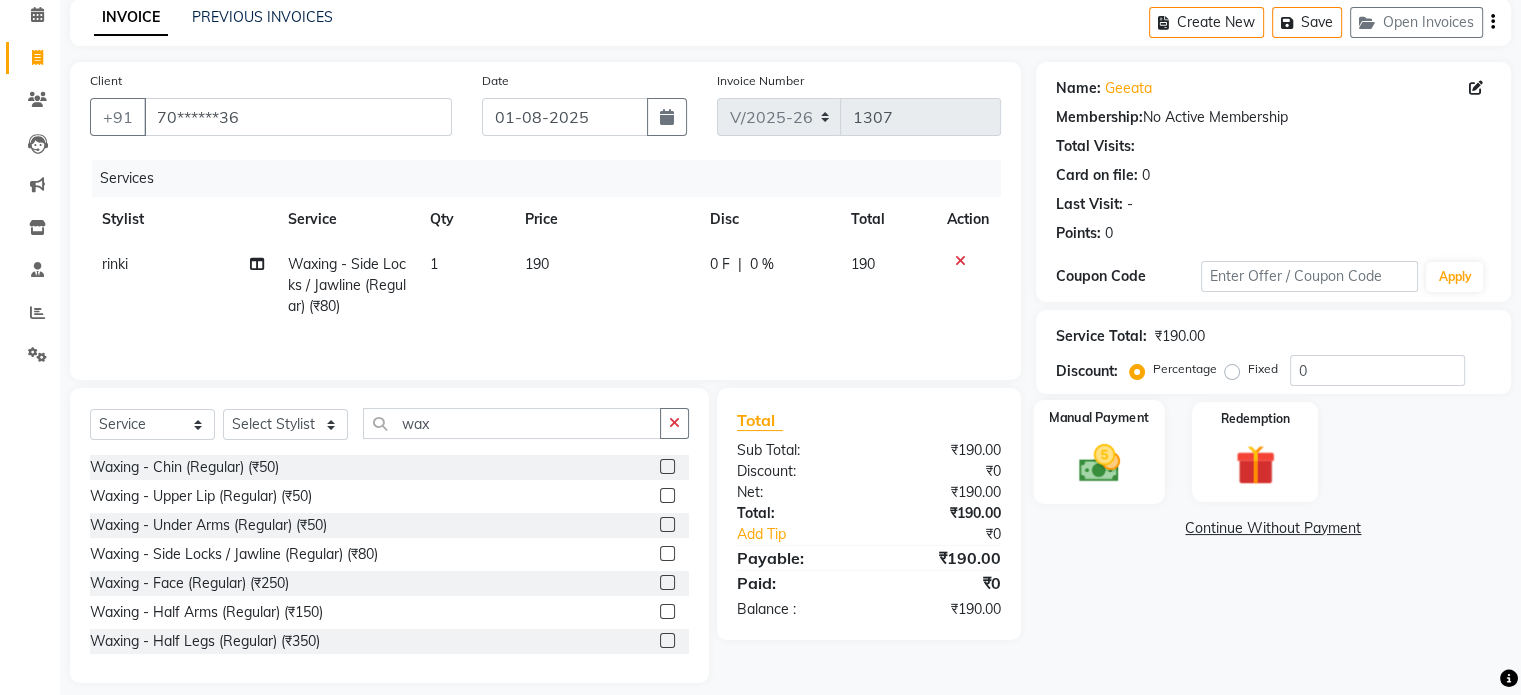 scroll, scrollTop: 107, scrollLeft: 0, axis: vertical 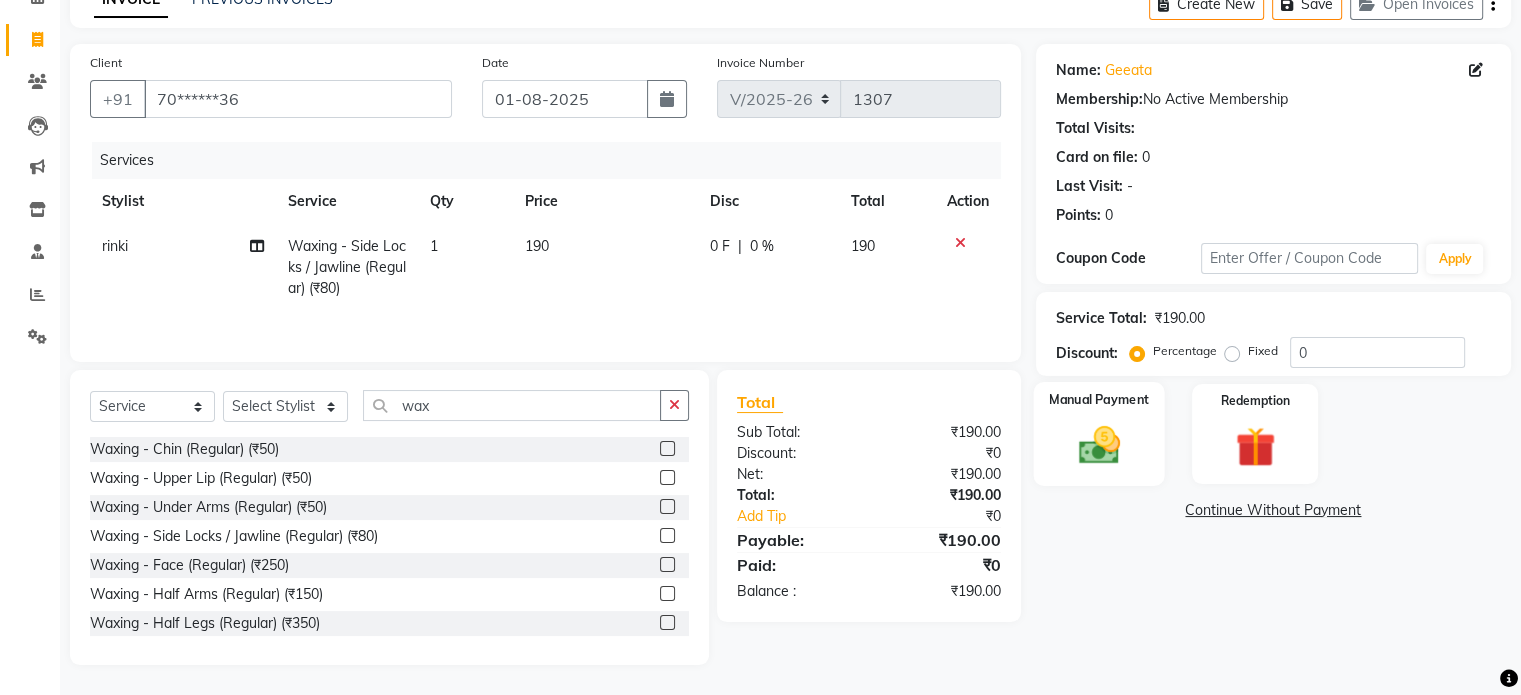 click 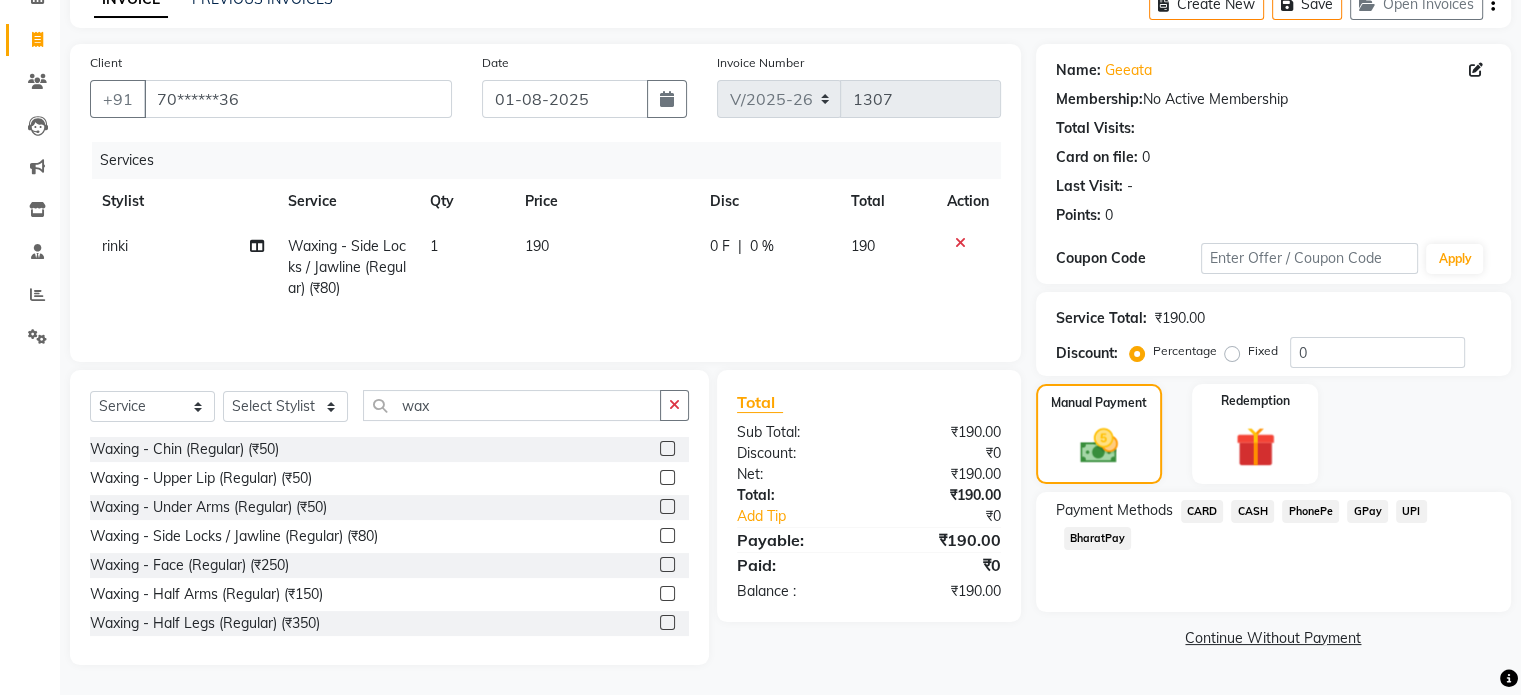 click on "CASH" 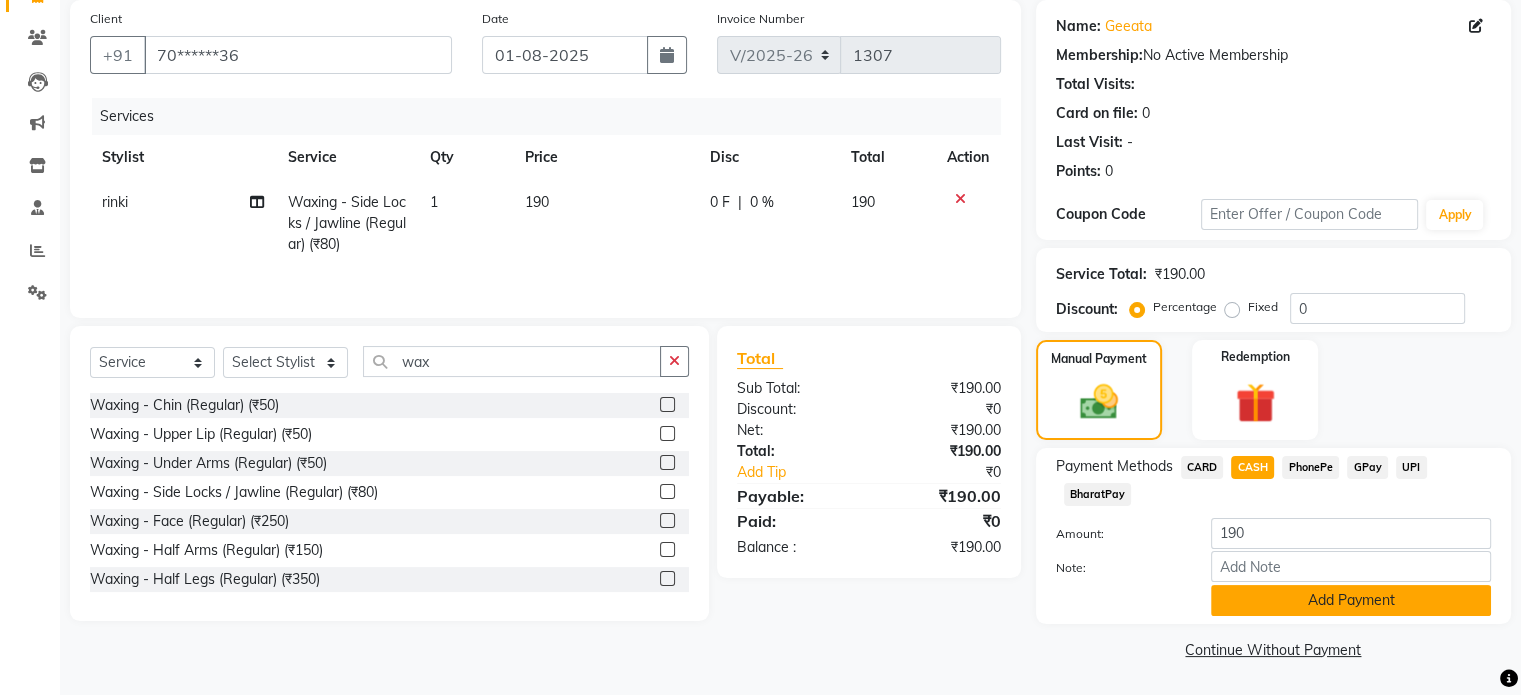 click on "Add Payment" 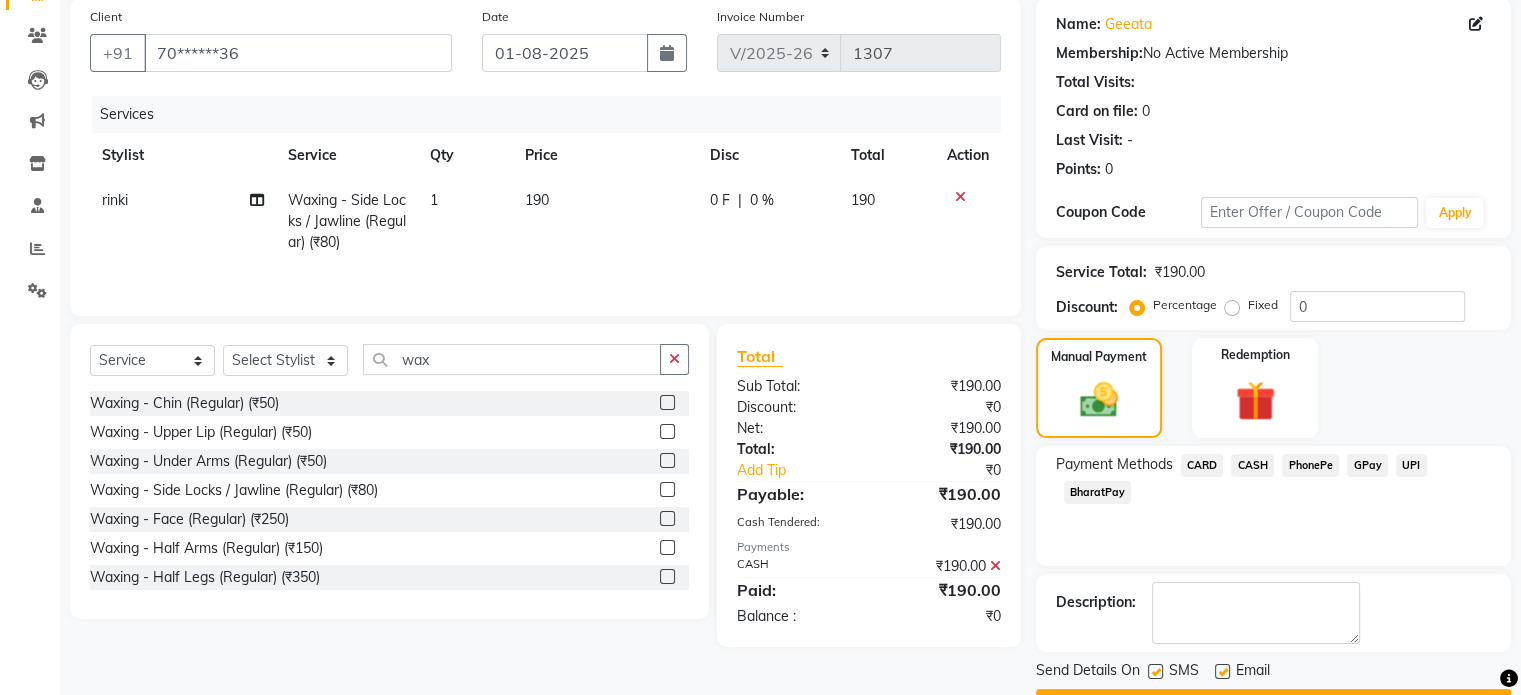 scroll, scrollTop: 205, scrollLeft: 0, axis: vertical 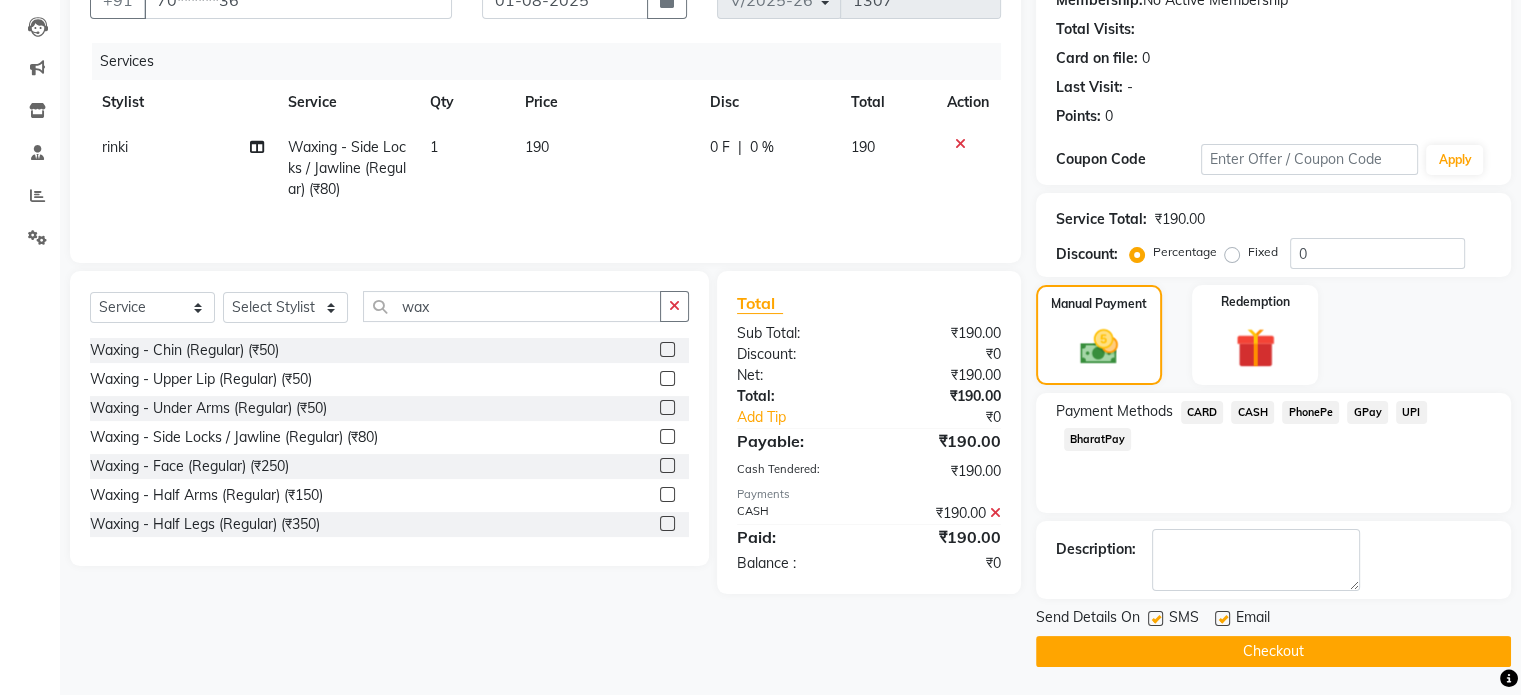 click on "Checkout" 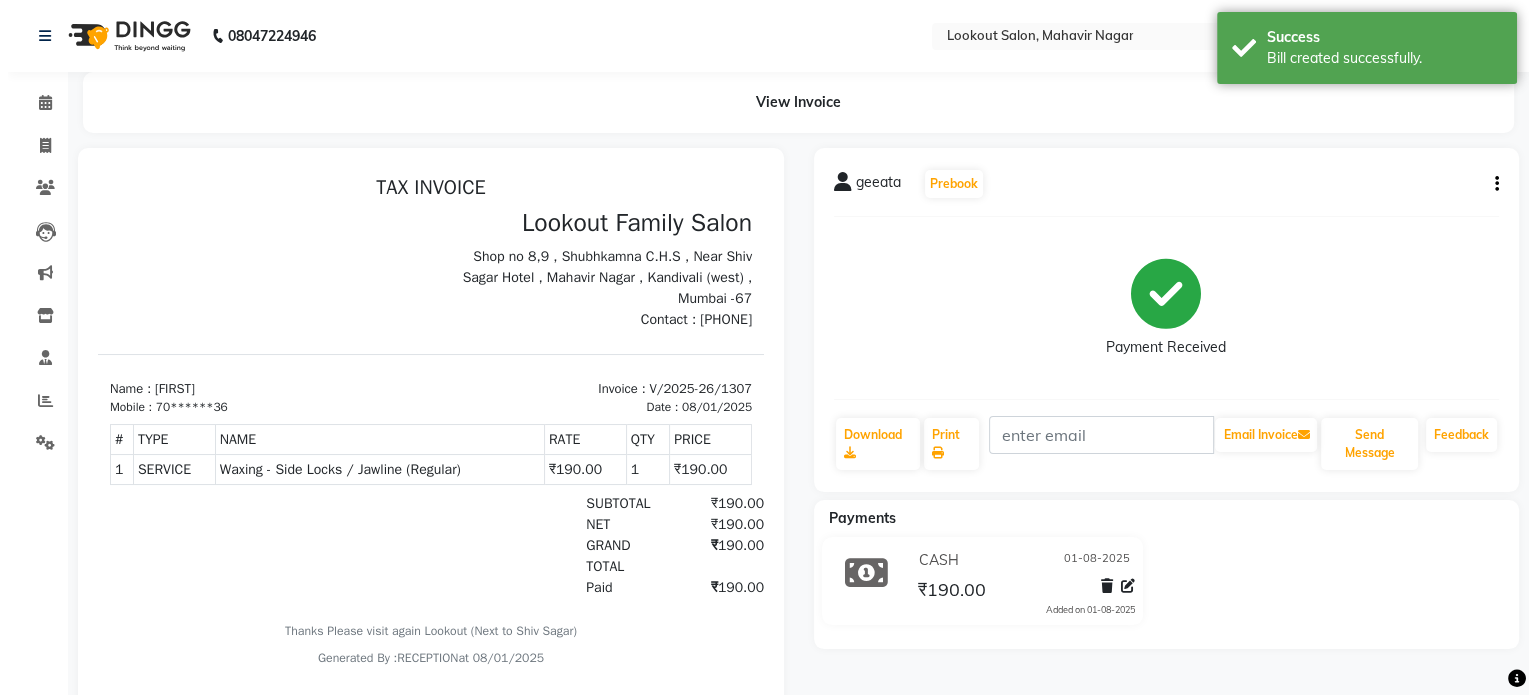 scroll, scrollTop: 0, scrollLeft: 0, axis: both 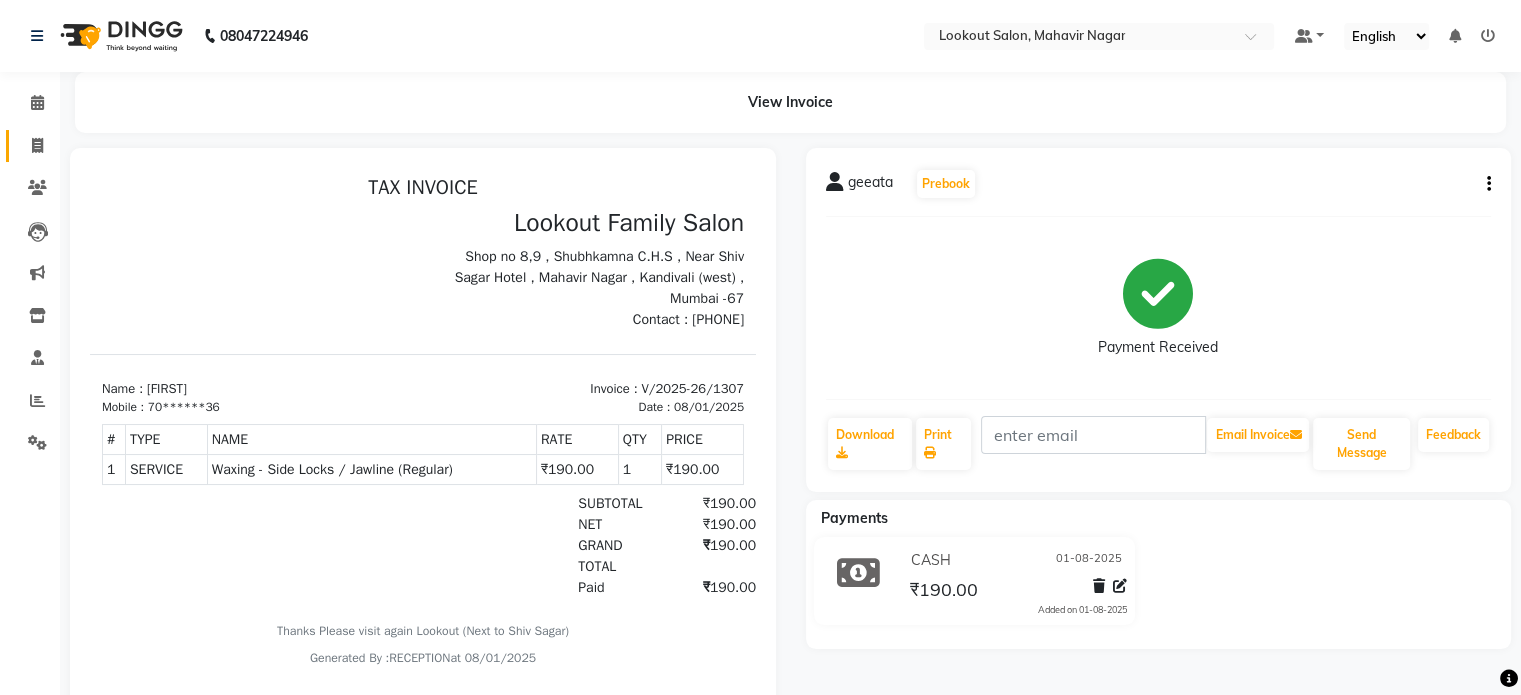 click on "Invoice" 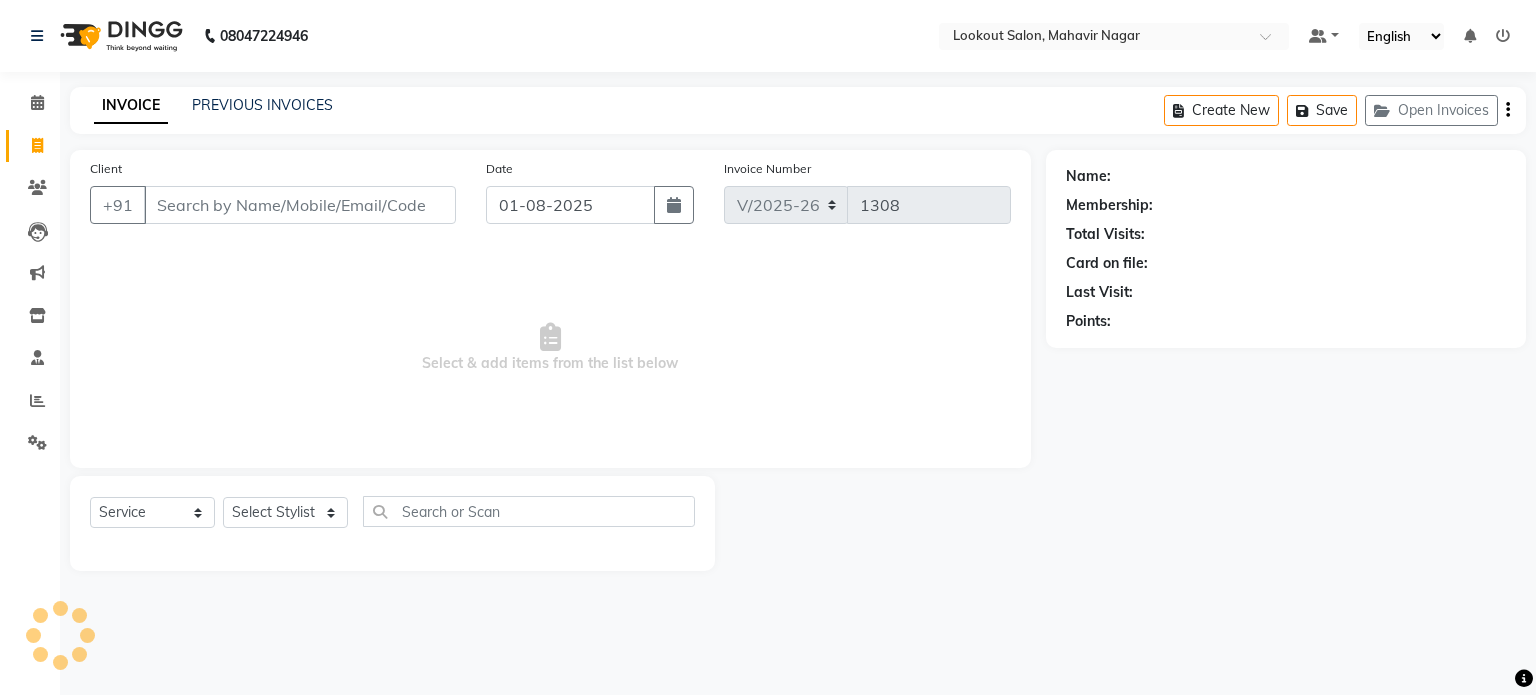 click on "Client" at bounding box center [300, 205] 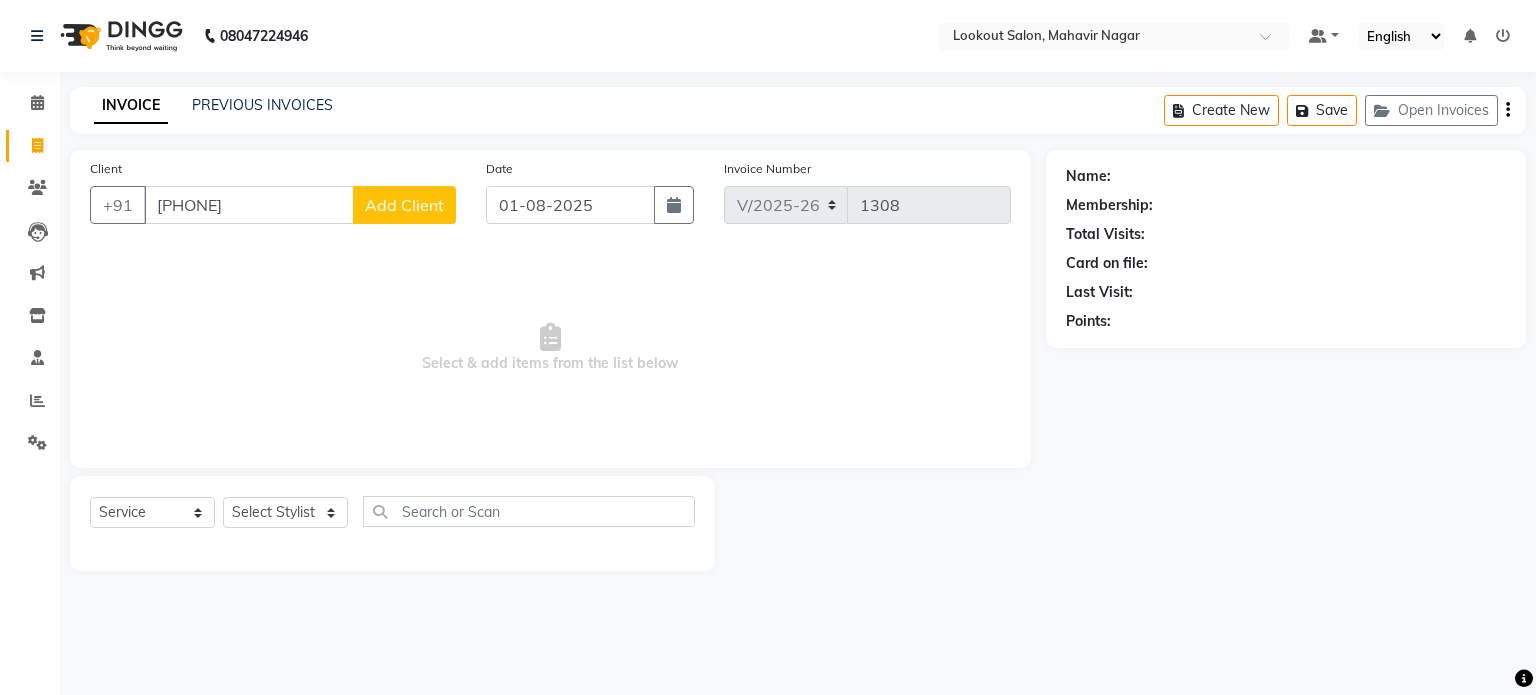 click on "Add Client" 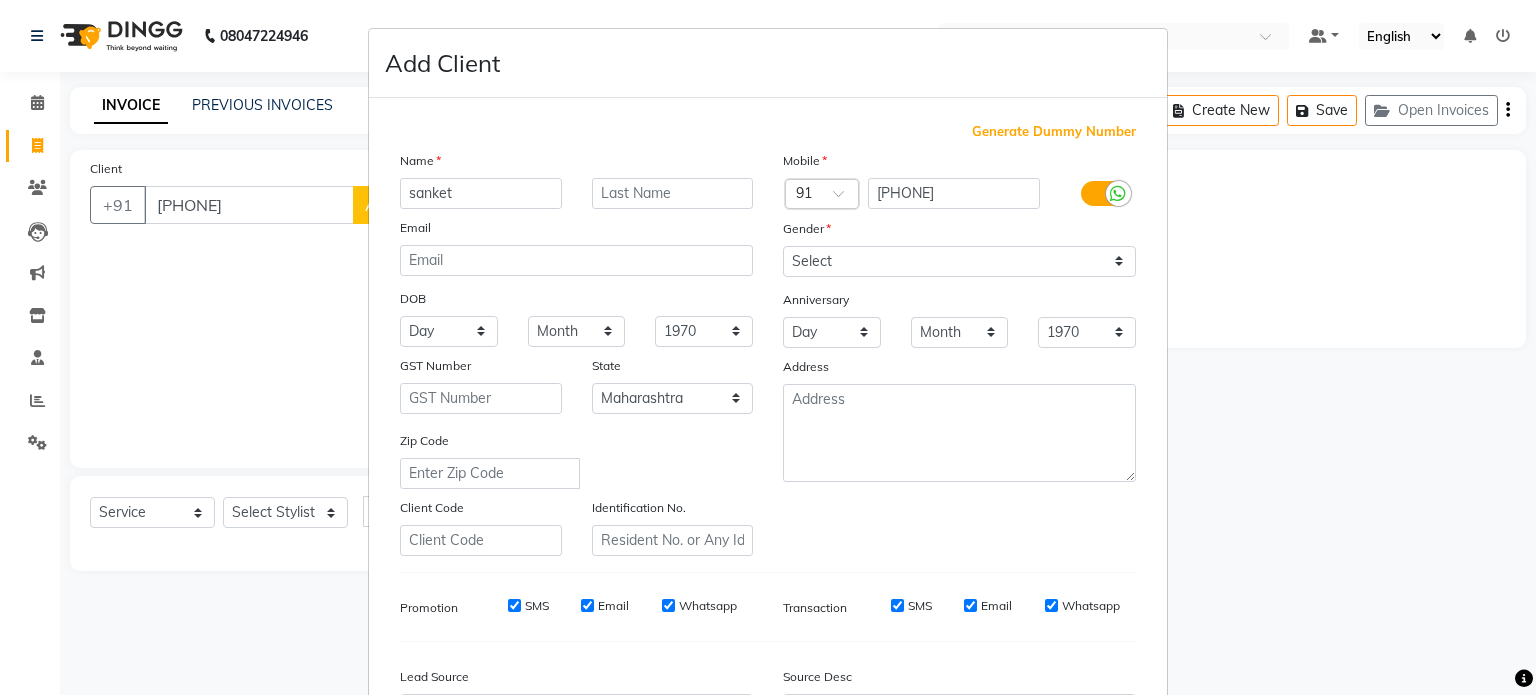 click on "Gender" at bounding box center [959, 232] 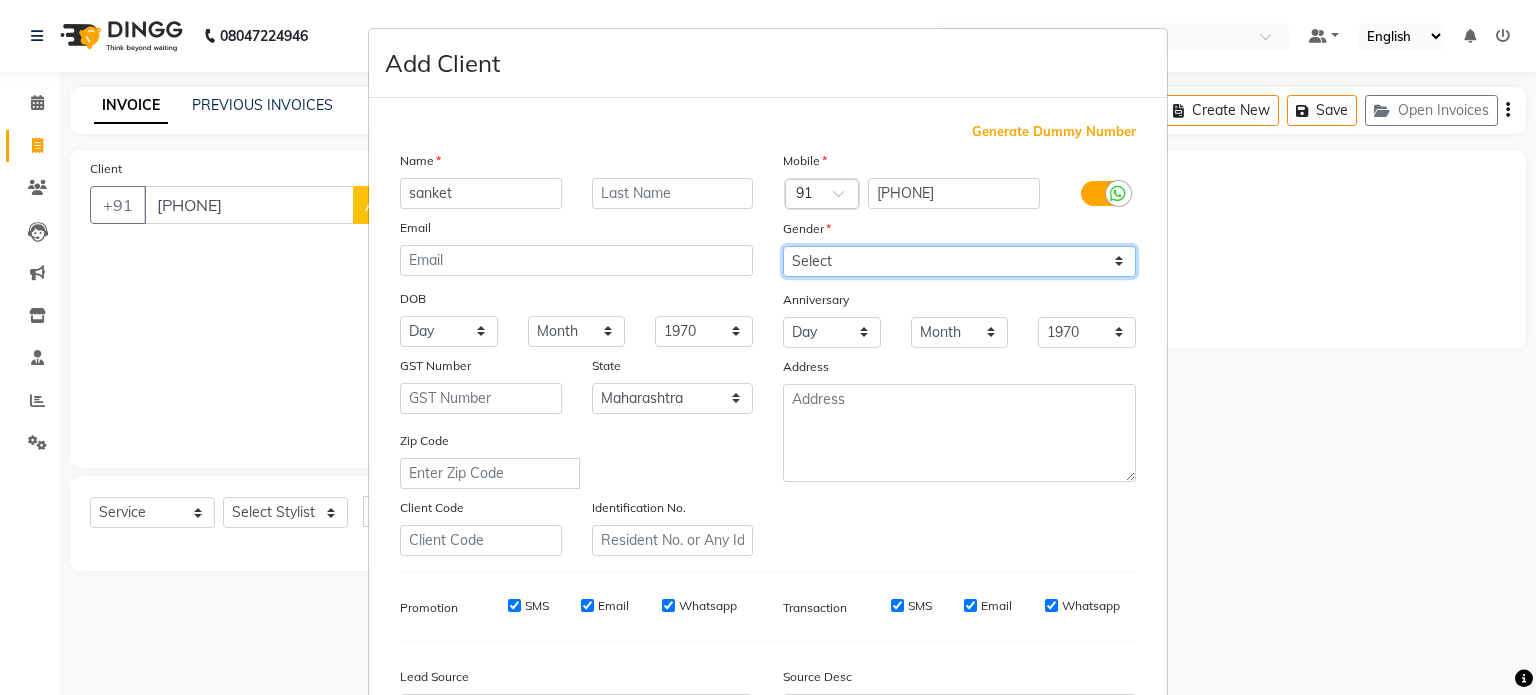 click on "Select Male Female Other Prefer Not To Say" at bounding box center (959, 261) 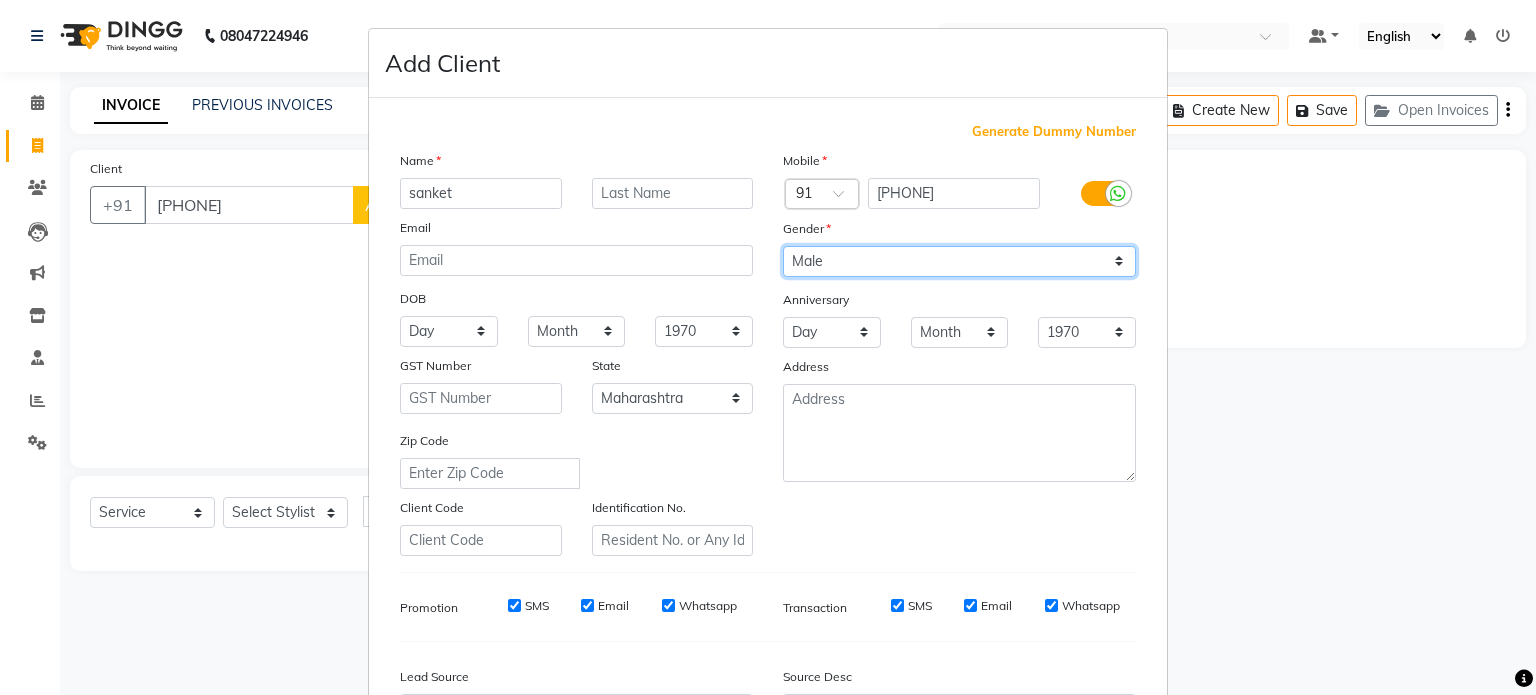 click on "Select Male Female Other Prefer Not To Say" at bounding box center [959, 261] 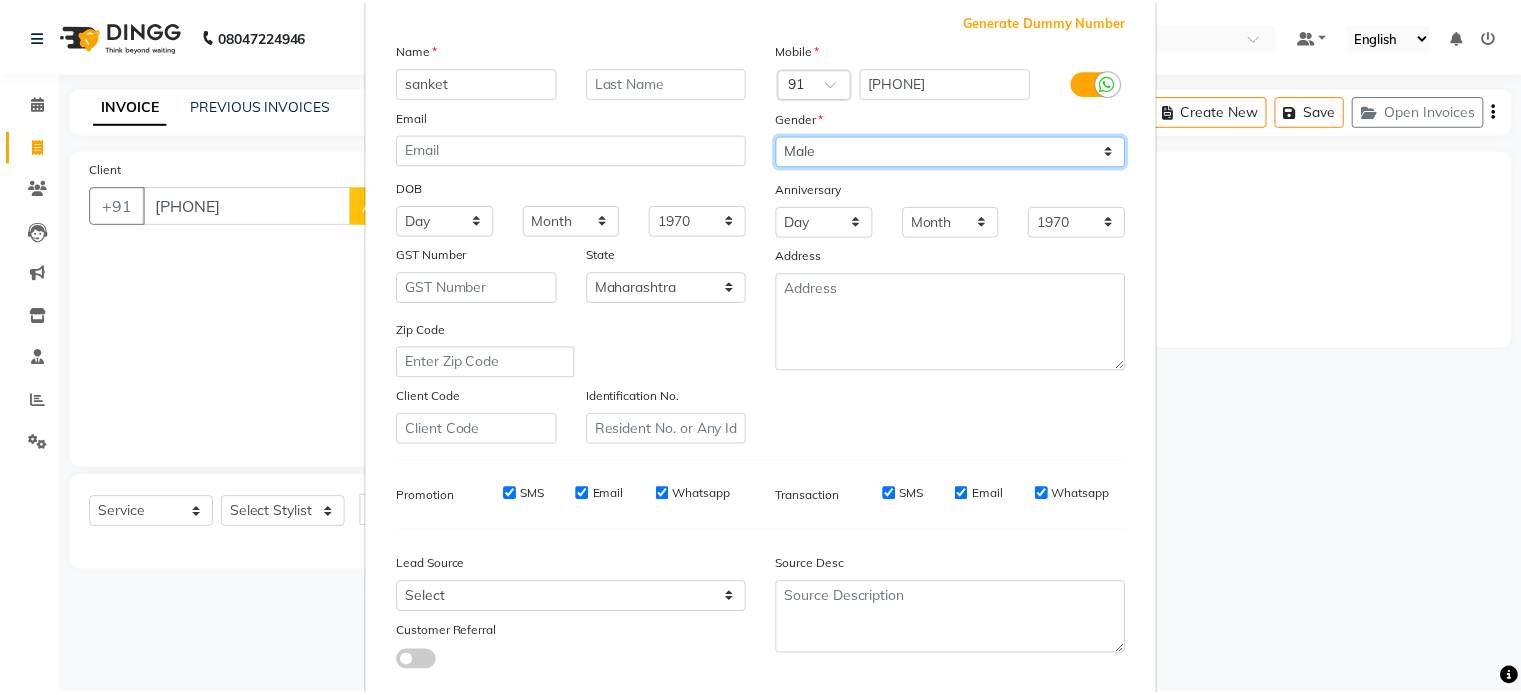 scroll, scrollTop: 237, scrollLeft: 0, axis: vertical 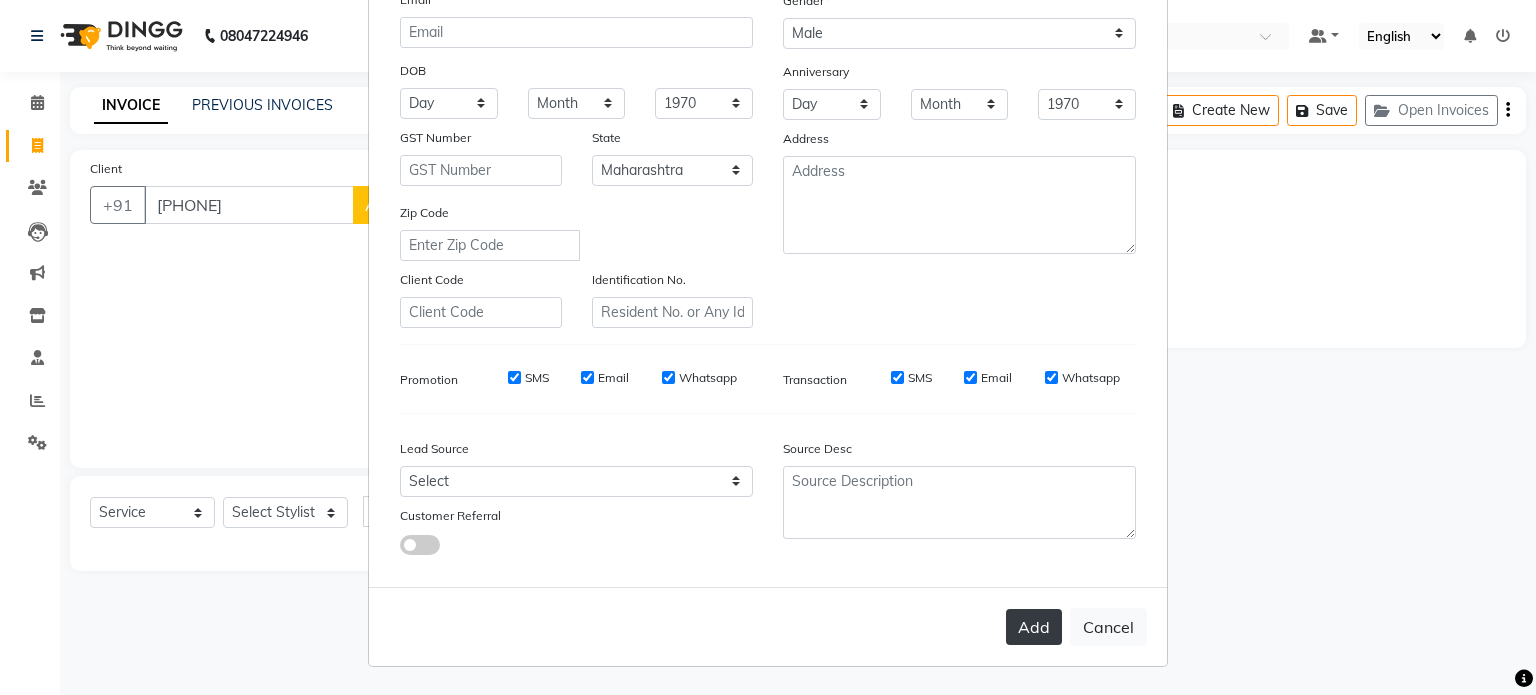 click on "Add" at bounding box center [1034, 627] 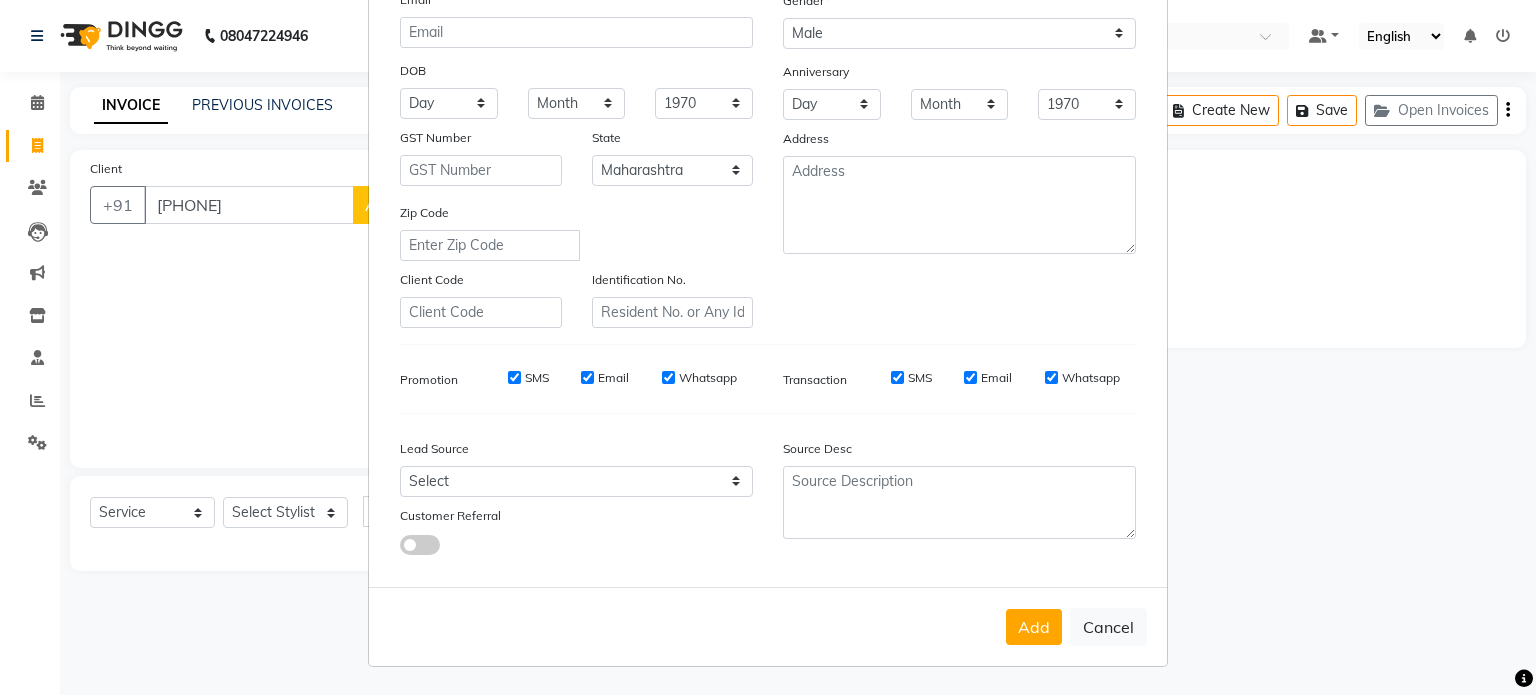 click on "Add   Cancel" at bounding box center [768, 626] 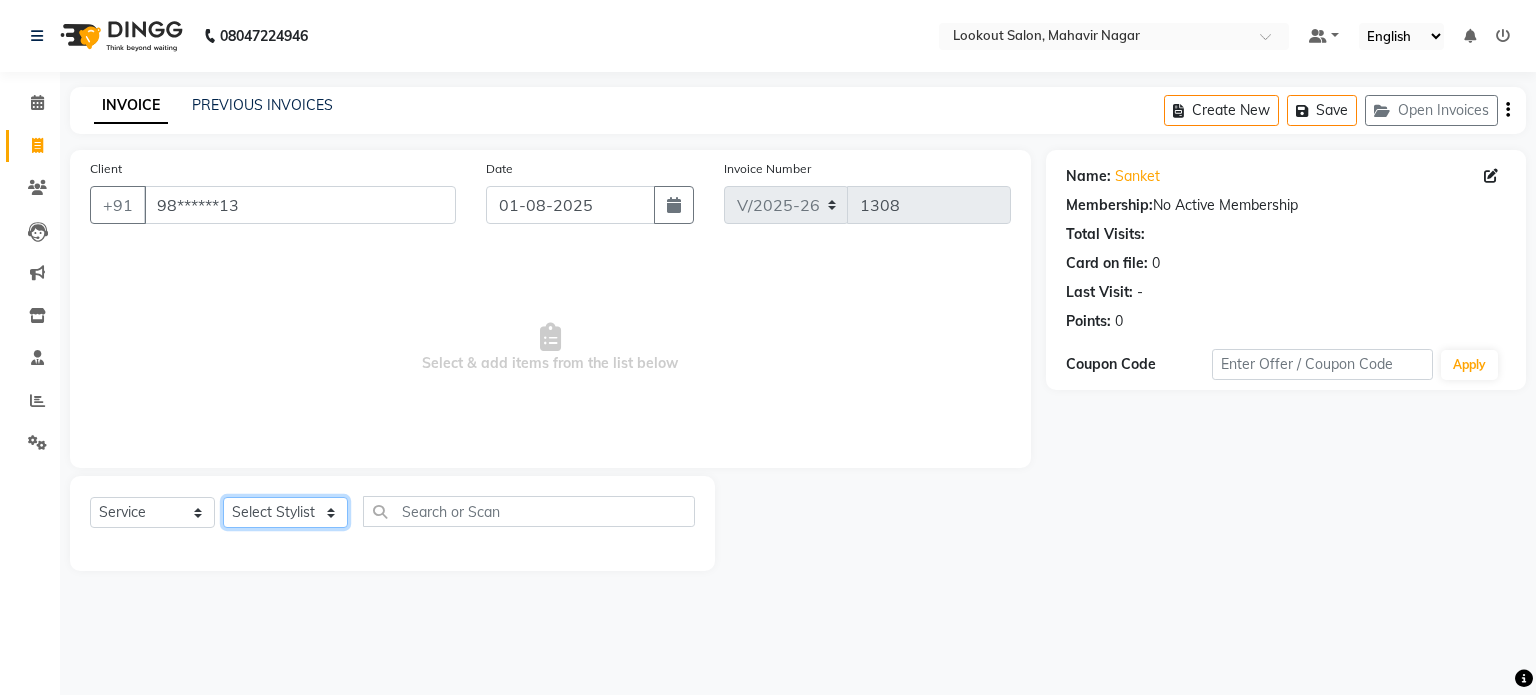 click on "Select Stylist [FIRST] [FIRST] [FIRST] [FIRST] [FIRST] [FIRST] [FIRST] [FIRST] [FIRST] [FIRST] [FIRST]" 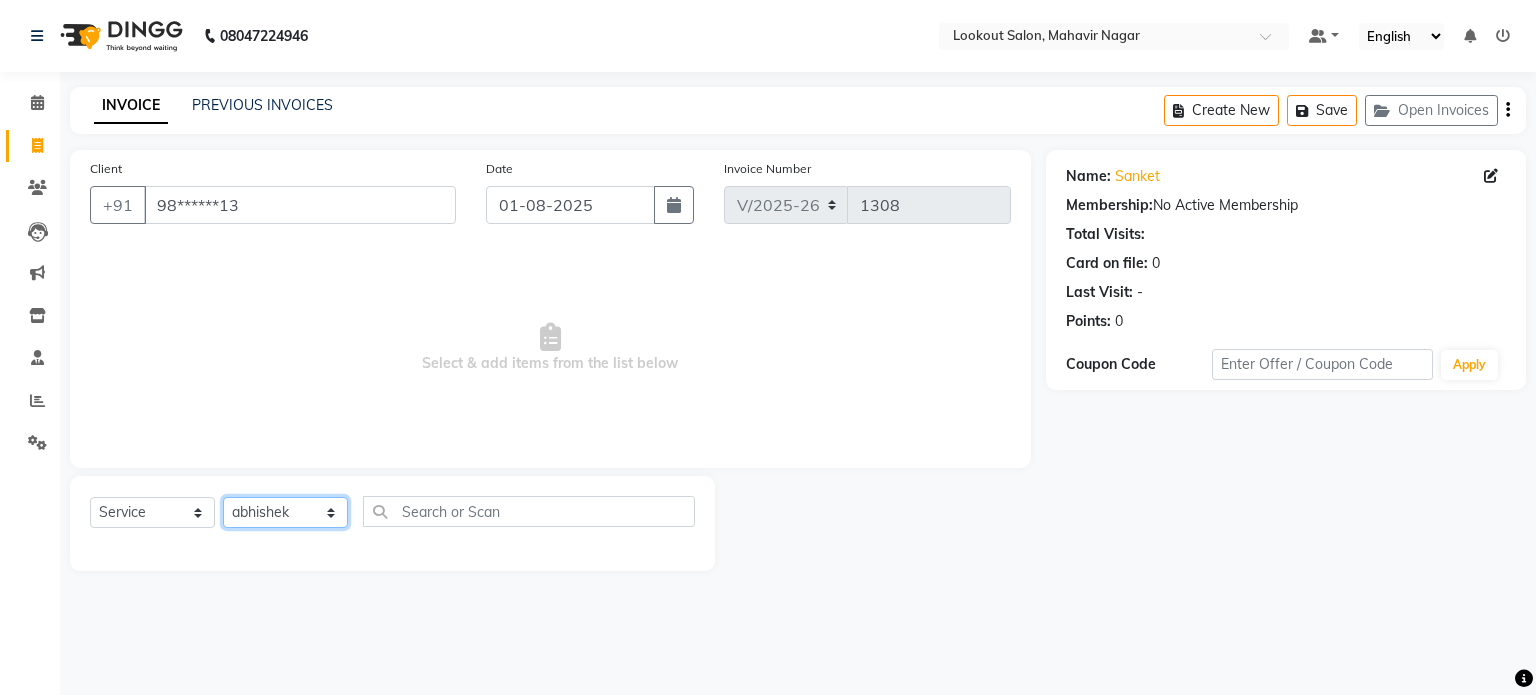 click on "Select Stylist [FIRST] [FIRST] [FIRST] [FIRST] [FIRST] [FIRST] [FIRST] [FIRST] [FIRST] [FIRST] [FIRST]" 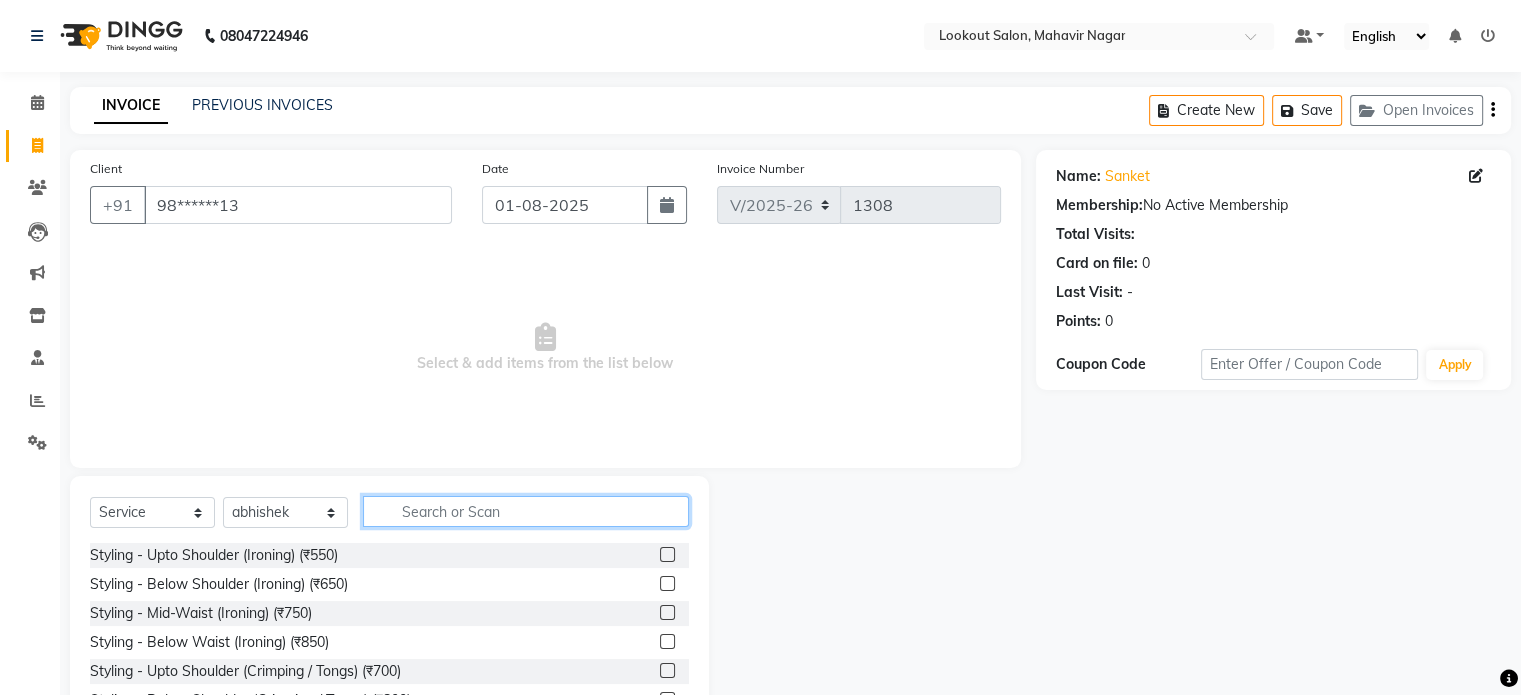 click 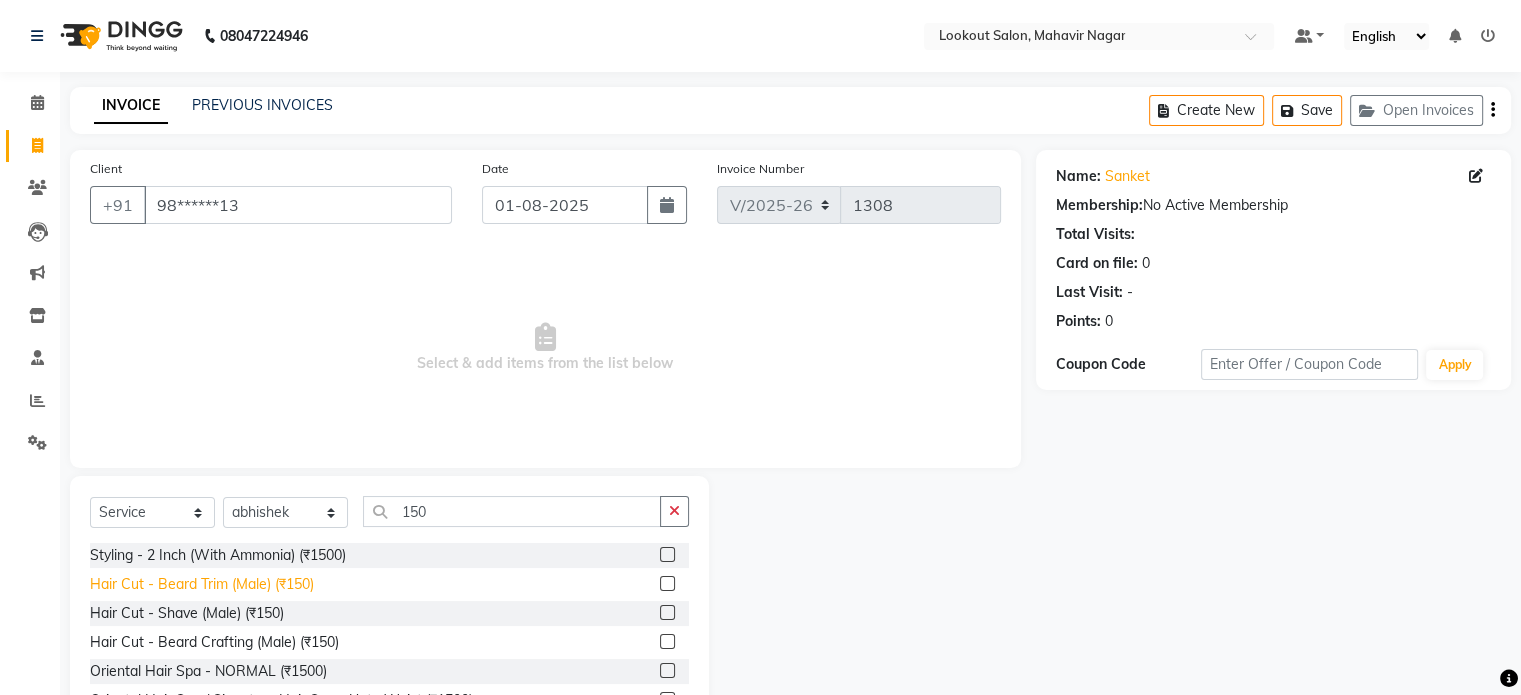 click on "Hair Cut - Beard Trim (Male) (₹150)" 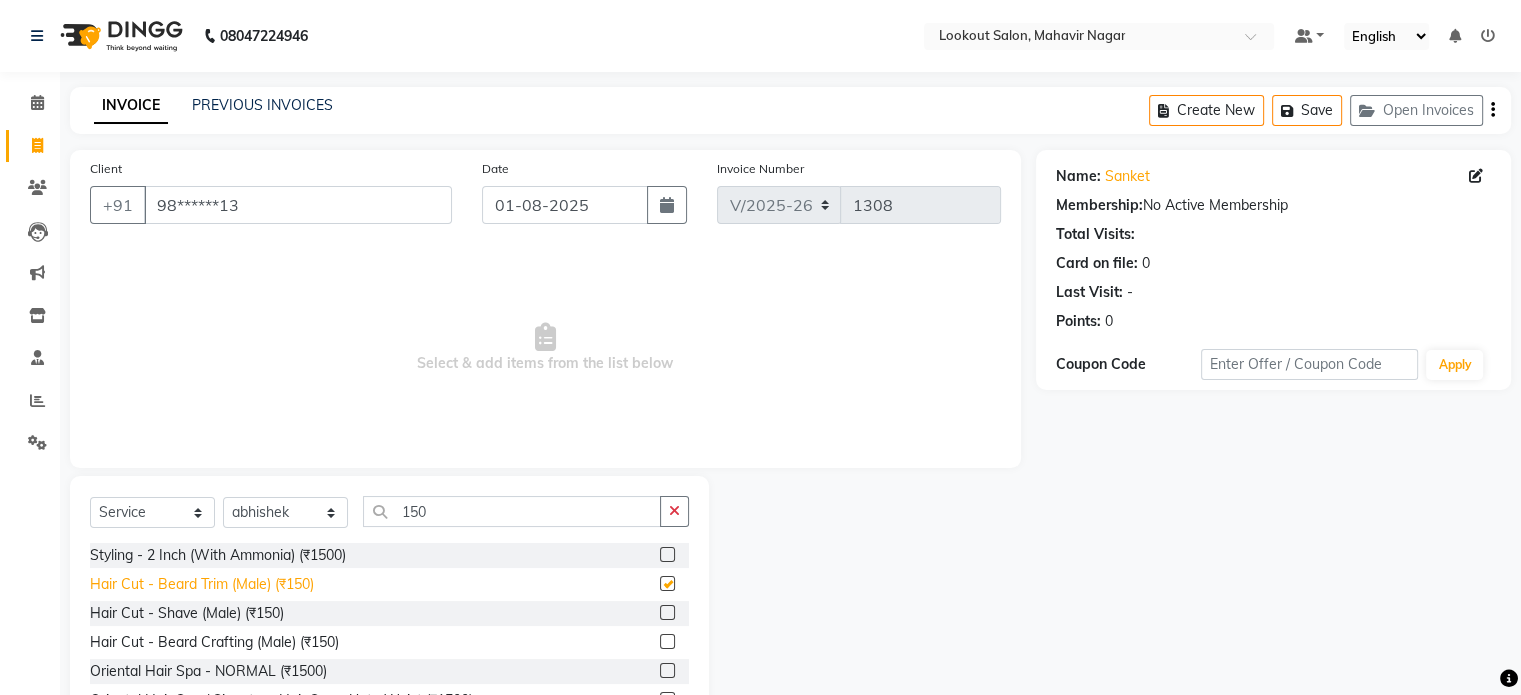 click on "Hair Cut - Beard Trim (Male) (₹150)" 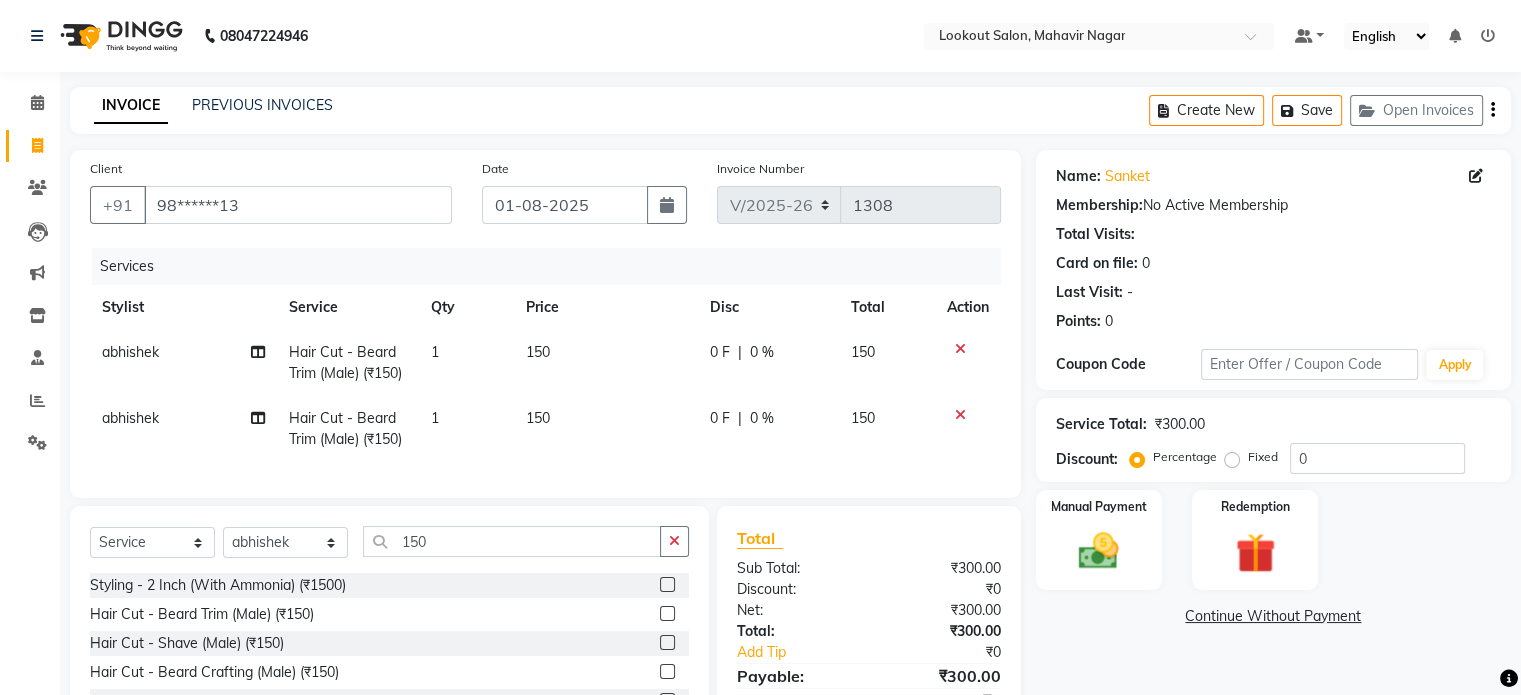 click 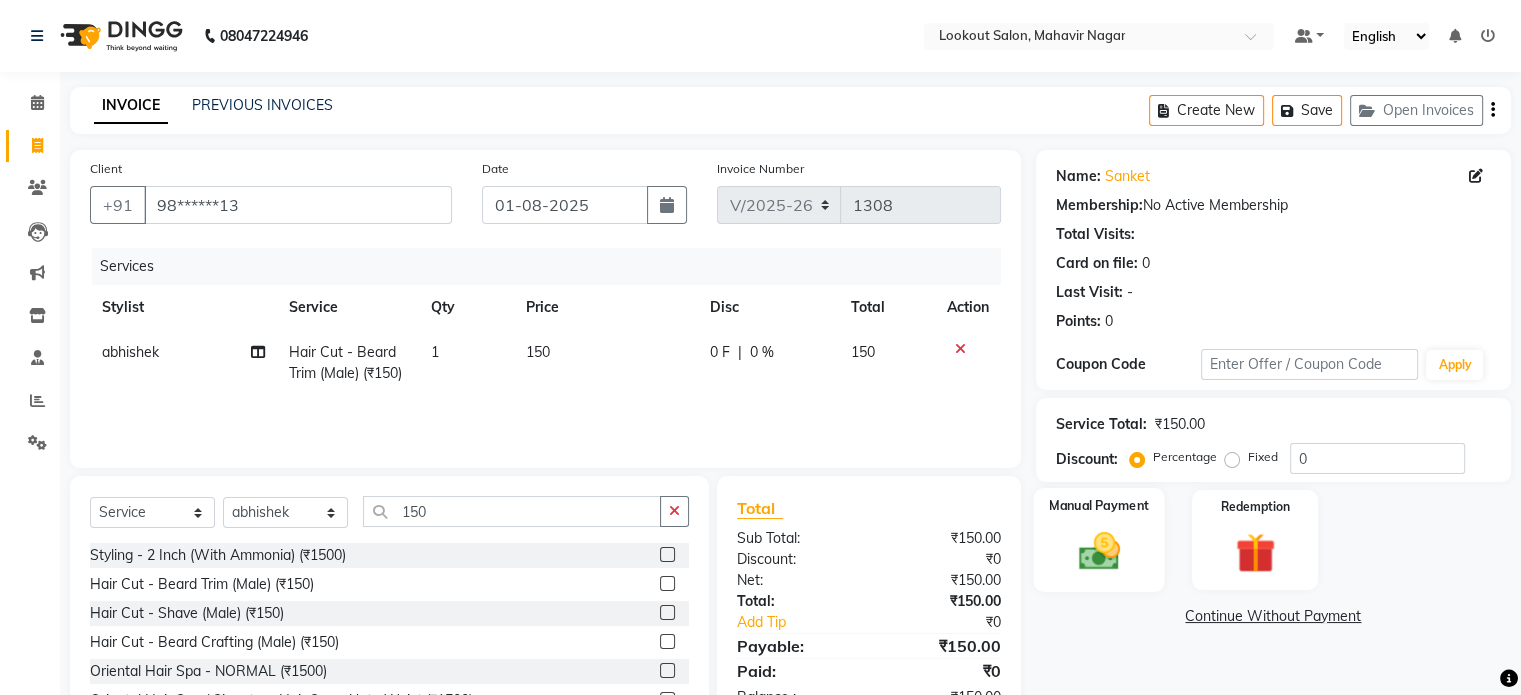 click 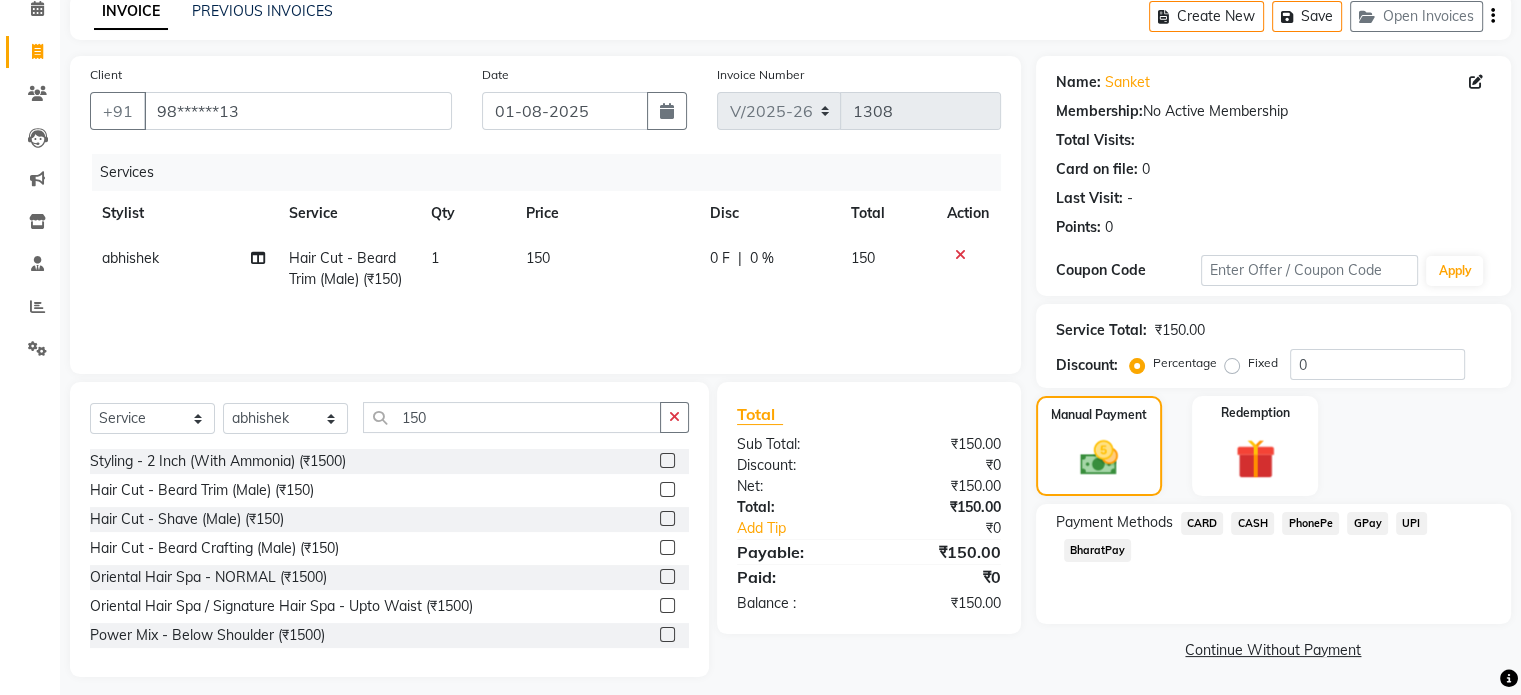 scroll, scrollTop: 107, scrollLeft: 0, axis: vertical 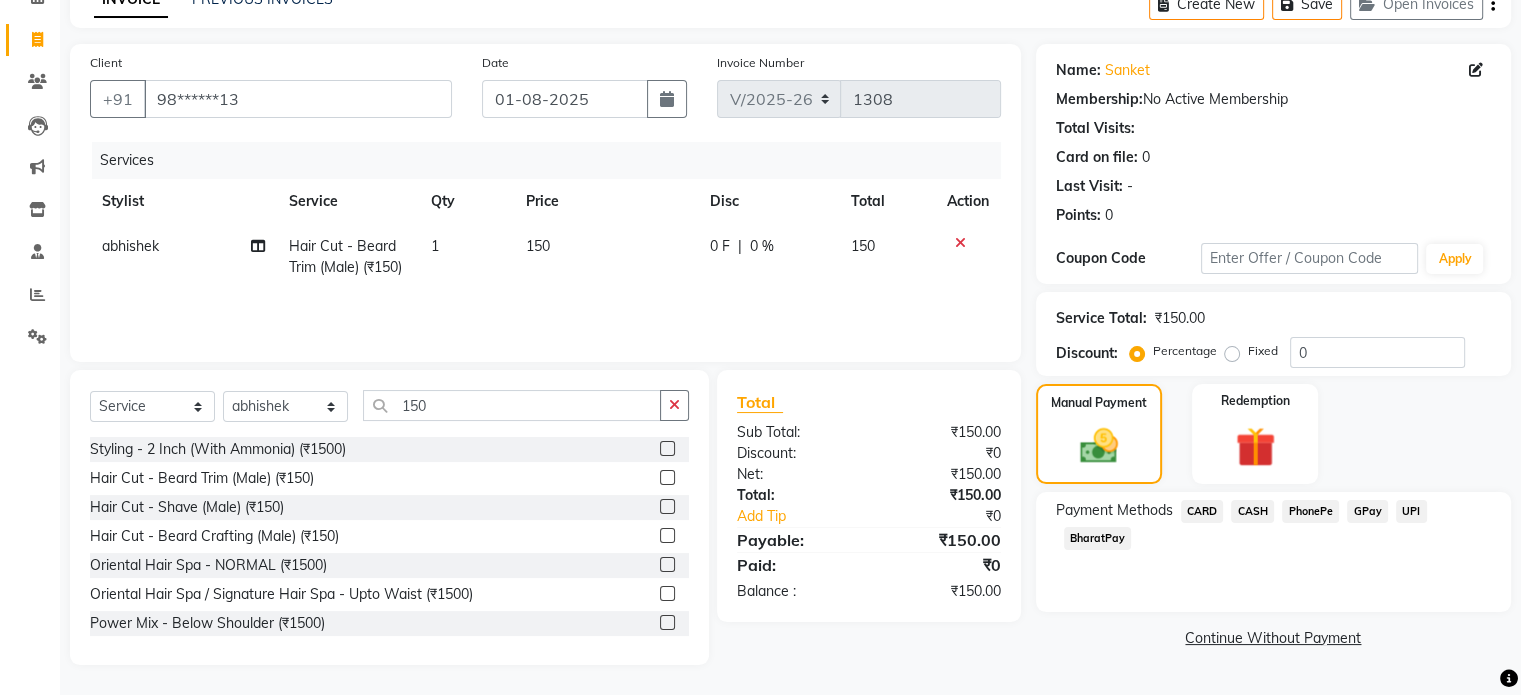 click on "GPay" 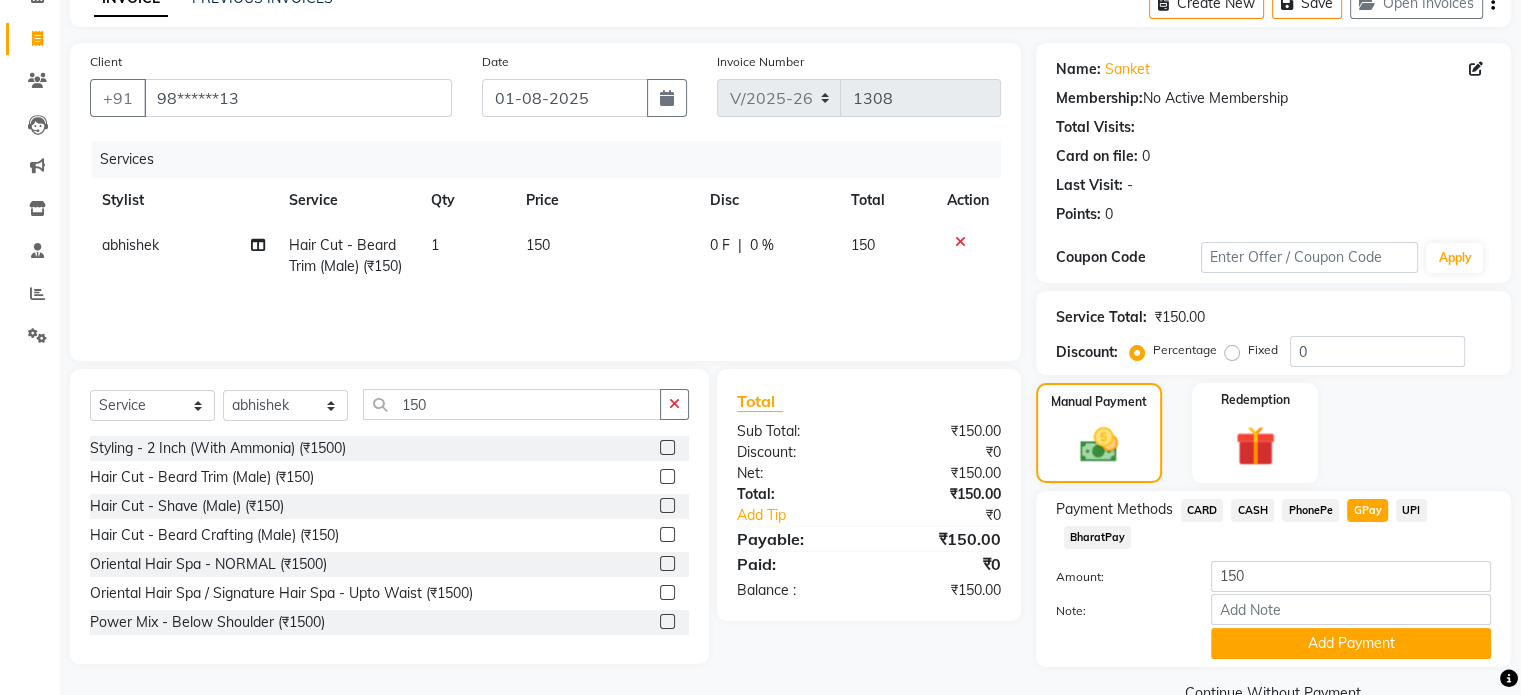 scroll, scrollTop: 152, scrollLeft: 0, axis: vertical 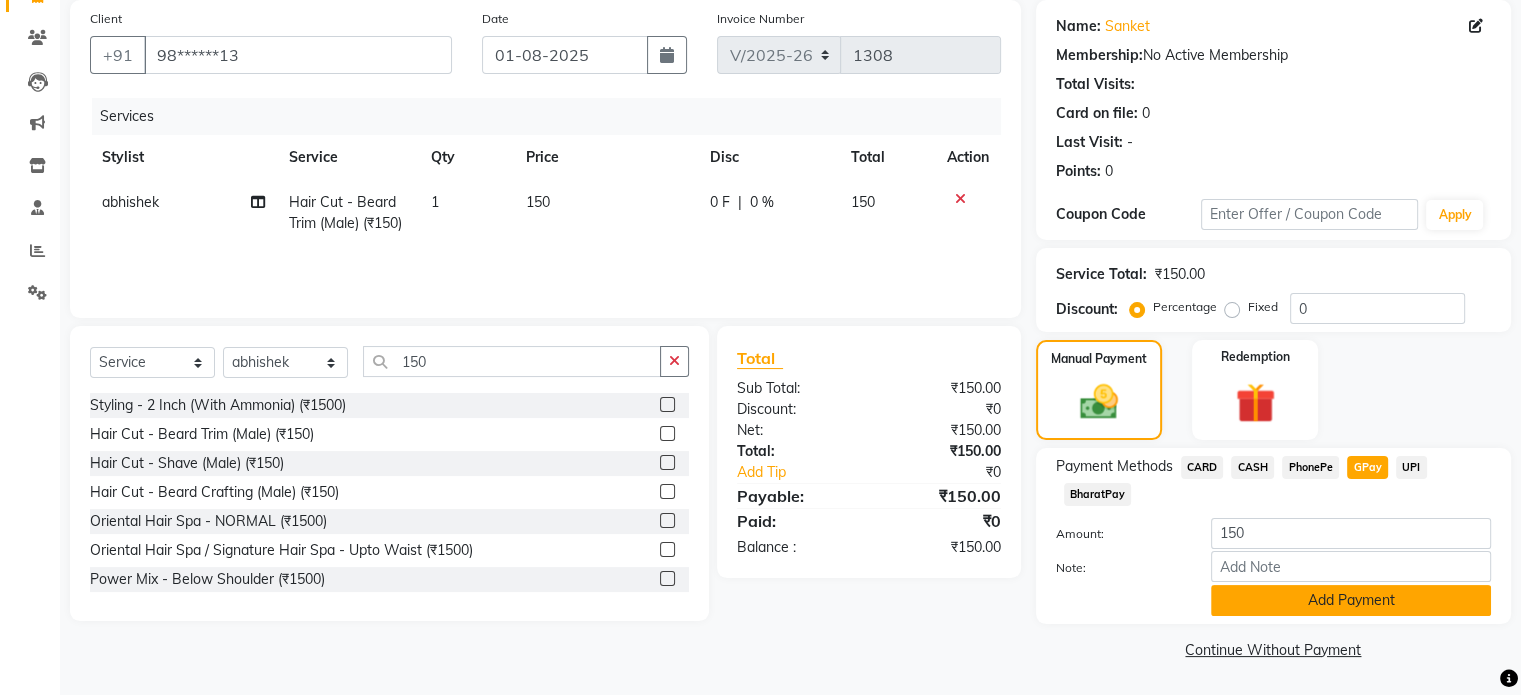 click on "Add Payment" 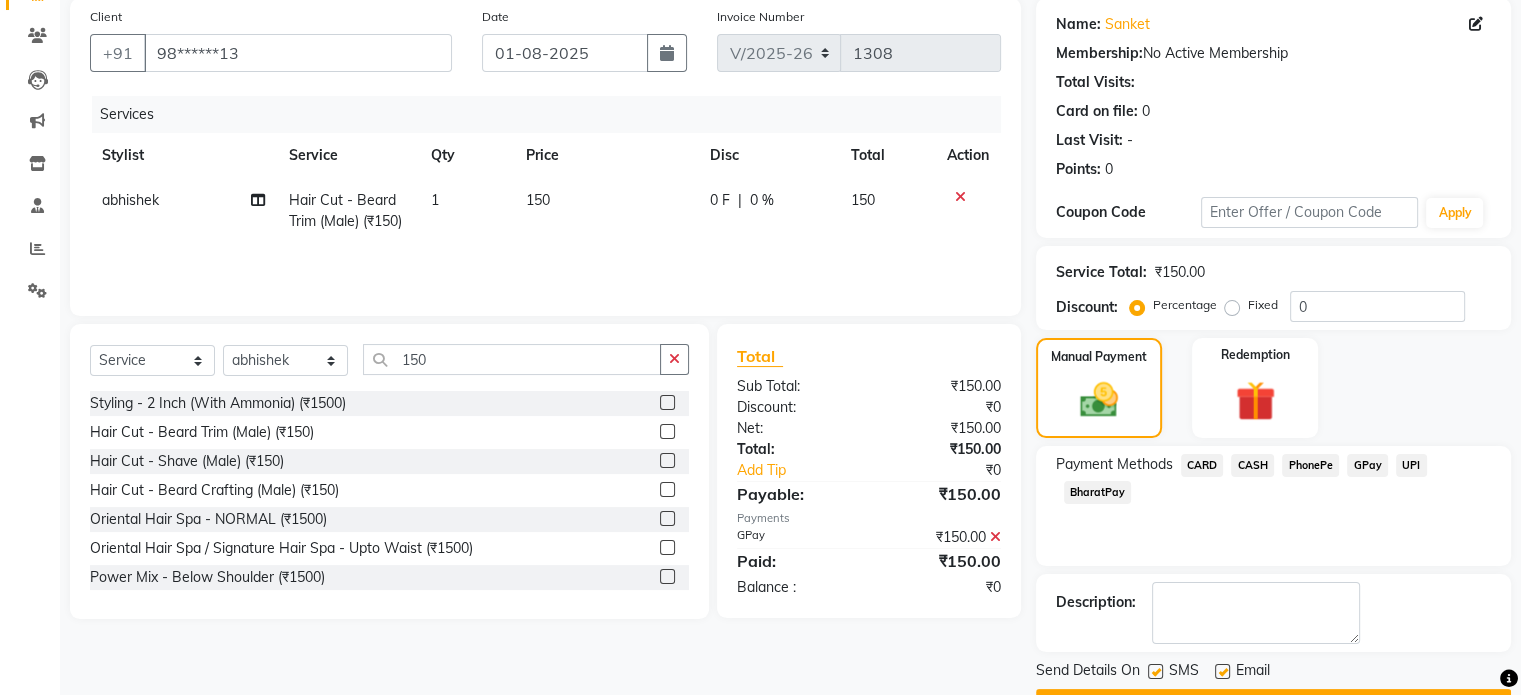 scroll, scrollTop: 205, scrollLeft: 0, axis: vertical 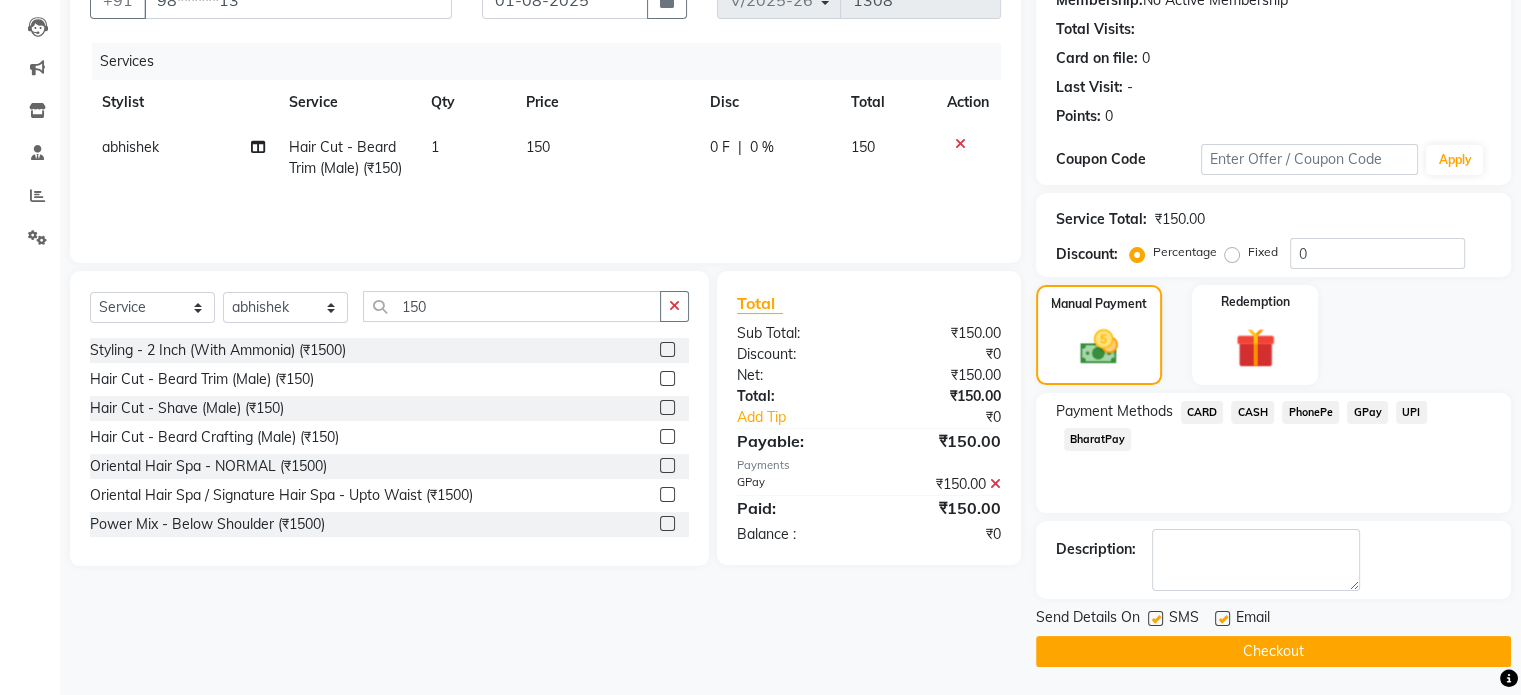 click on "Checkout" 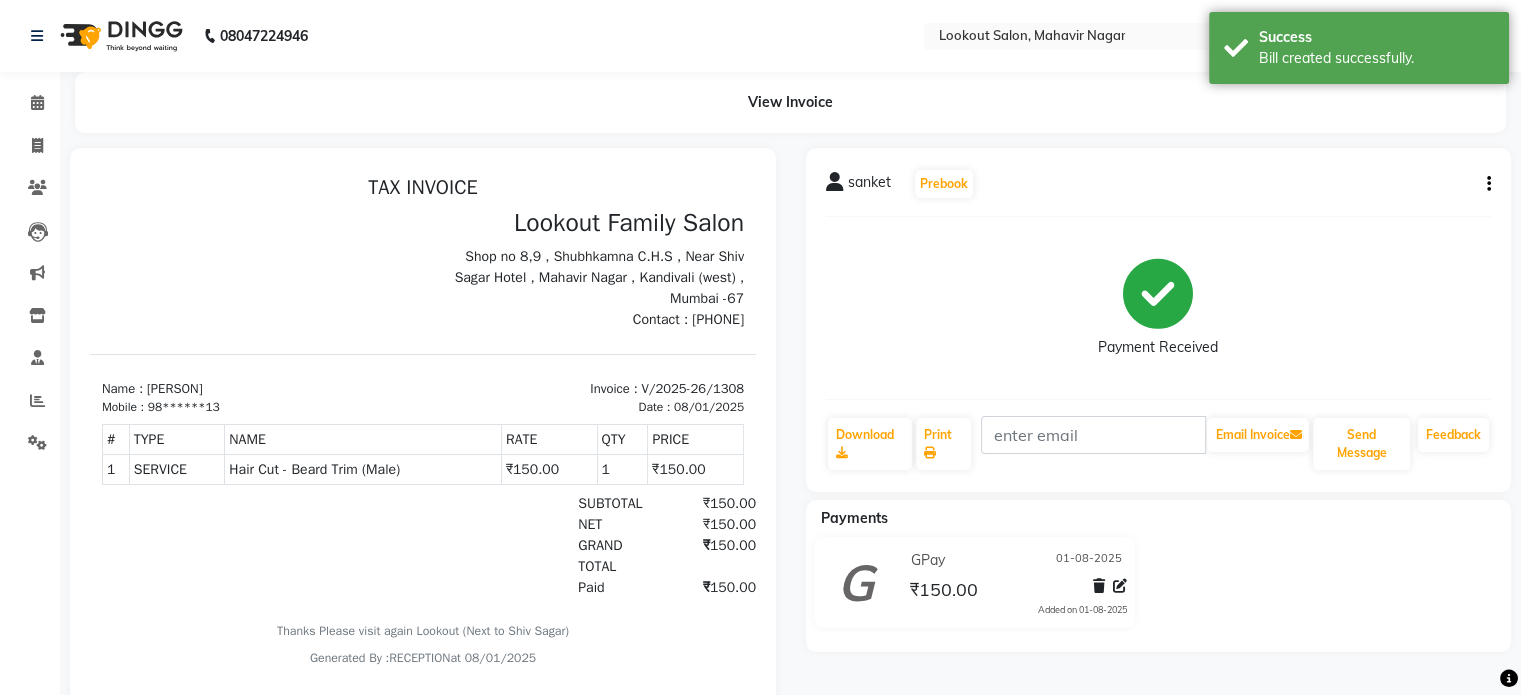 scroll, scrollTop: 0, scrollLeft: 0, axis: both 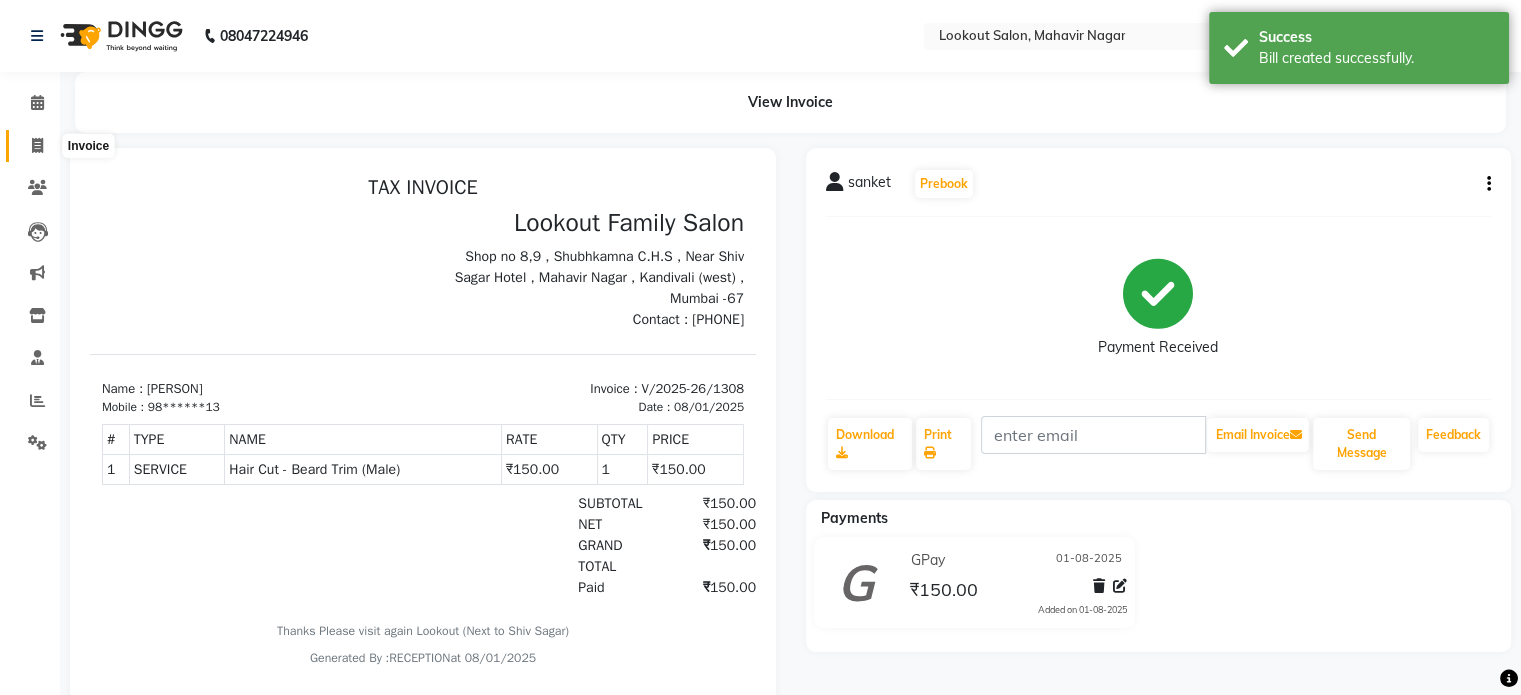 click 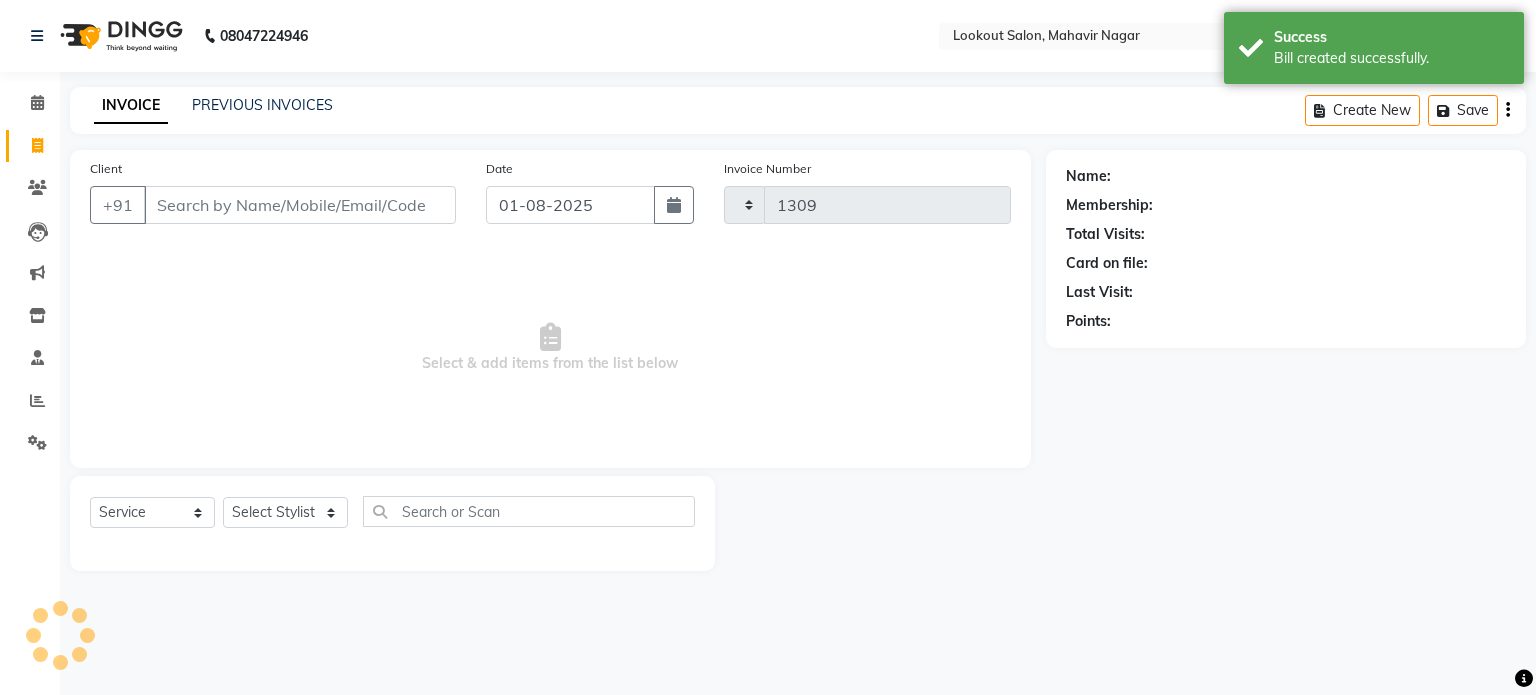 click on "Client" at bounding box center (300, 205) 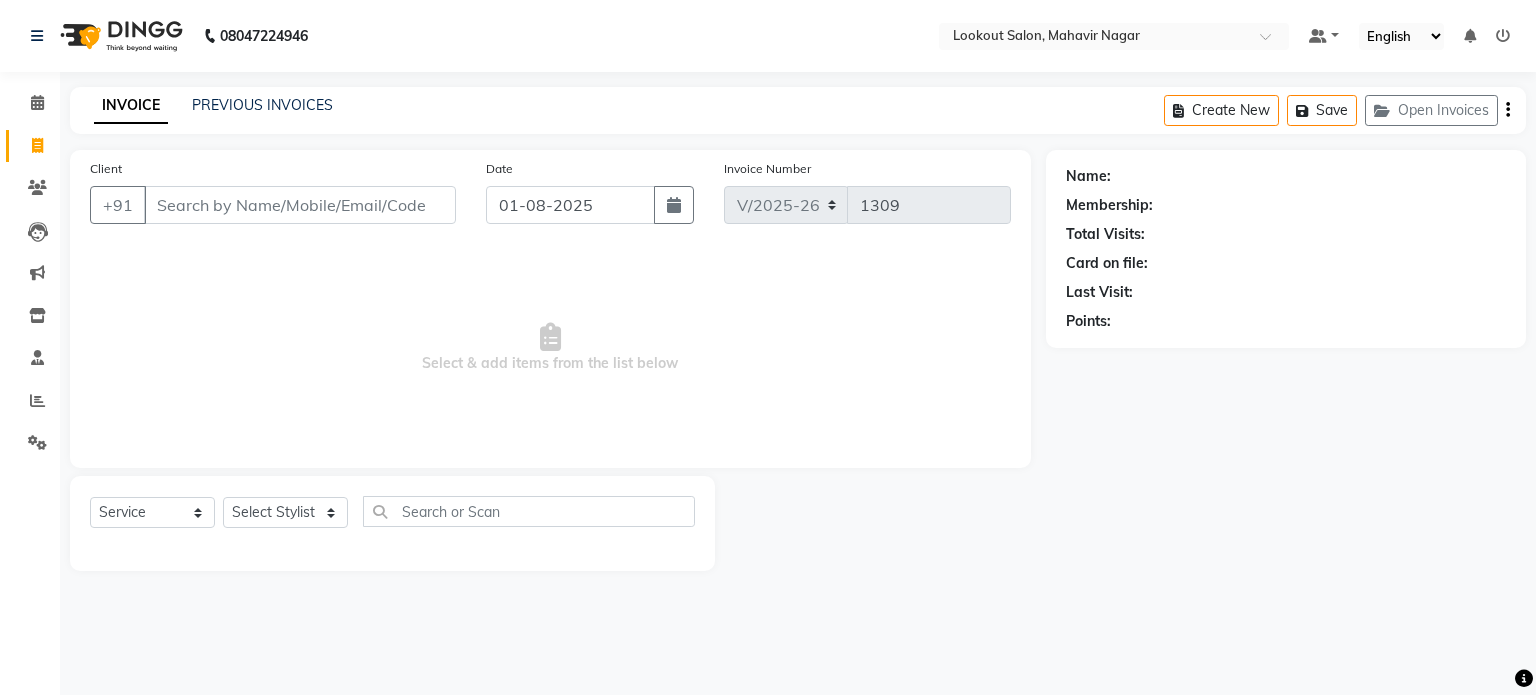 click on "INVOICE PREVIOUS INVOICES" 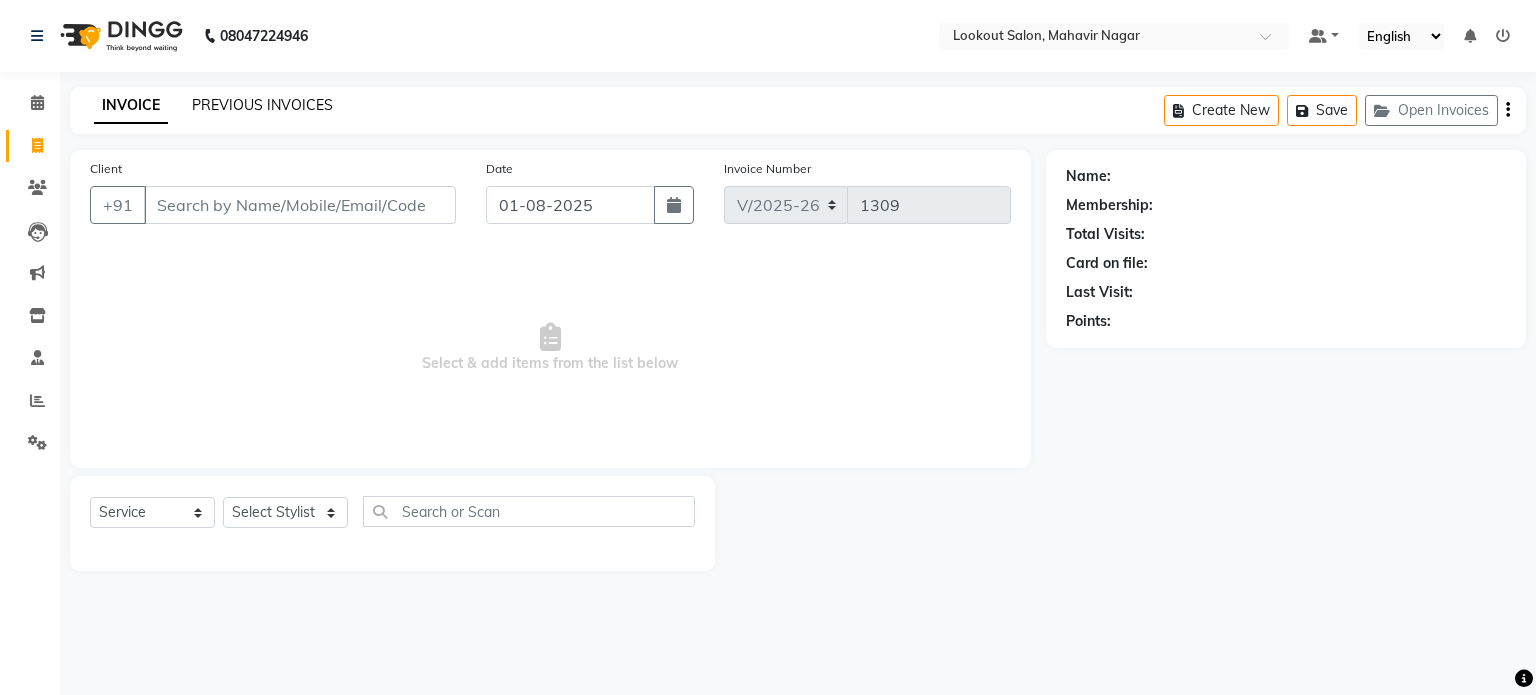 click on "PREVIOUS INVOICES" 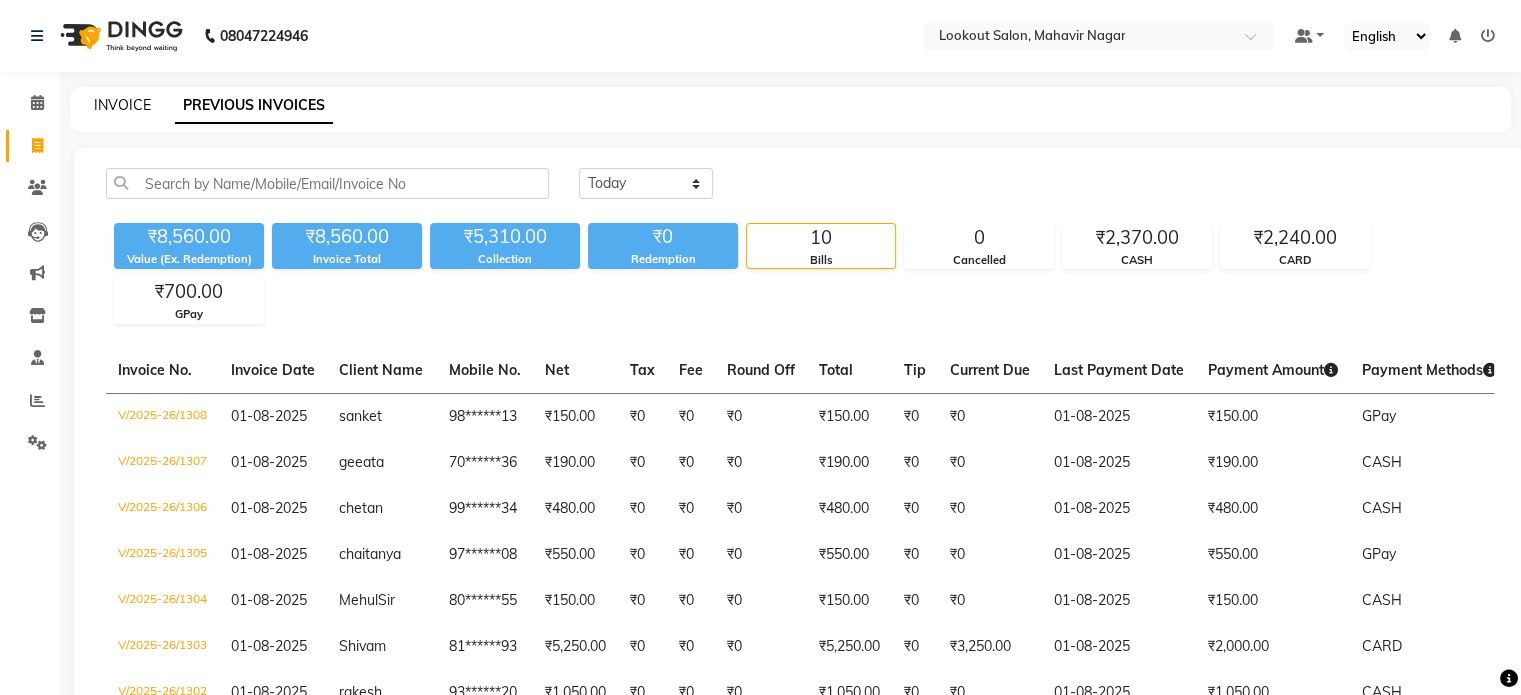 click on "INVOICE" 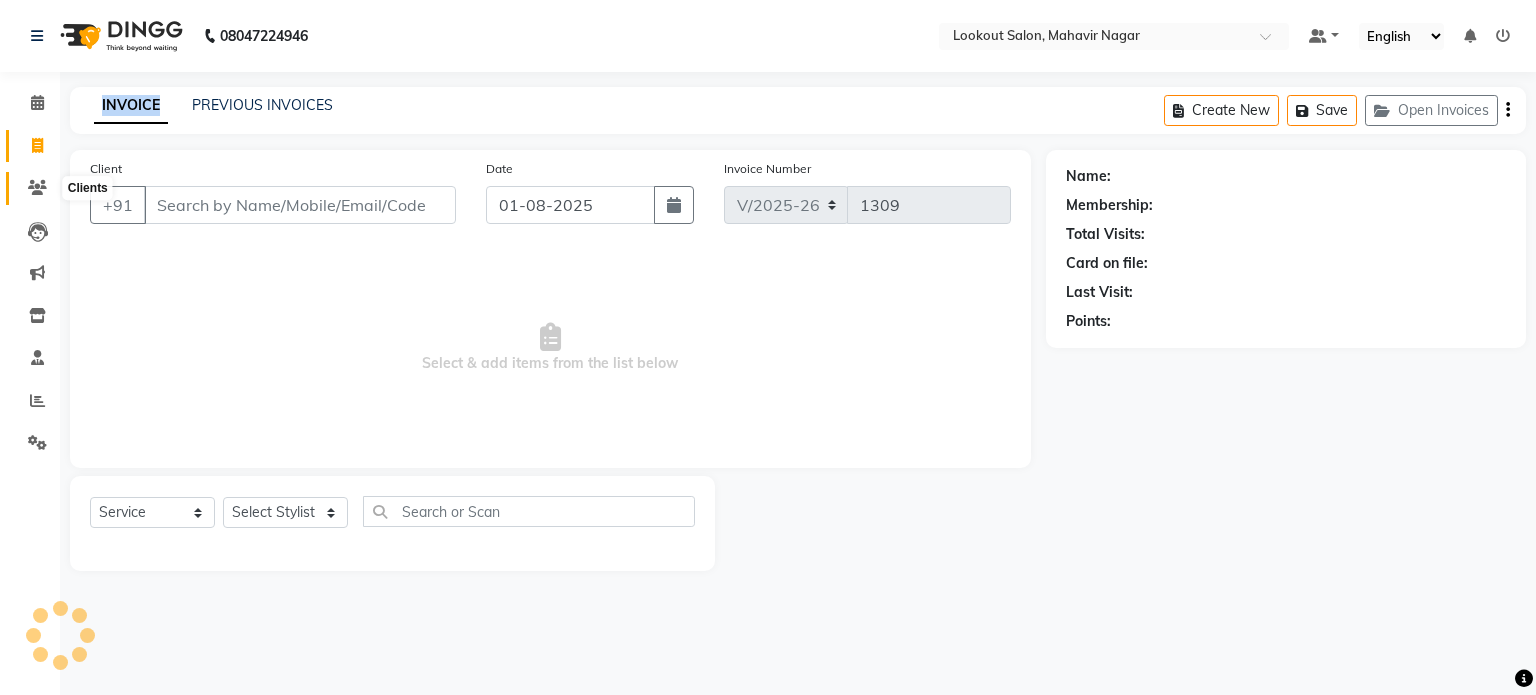 click 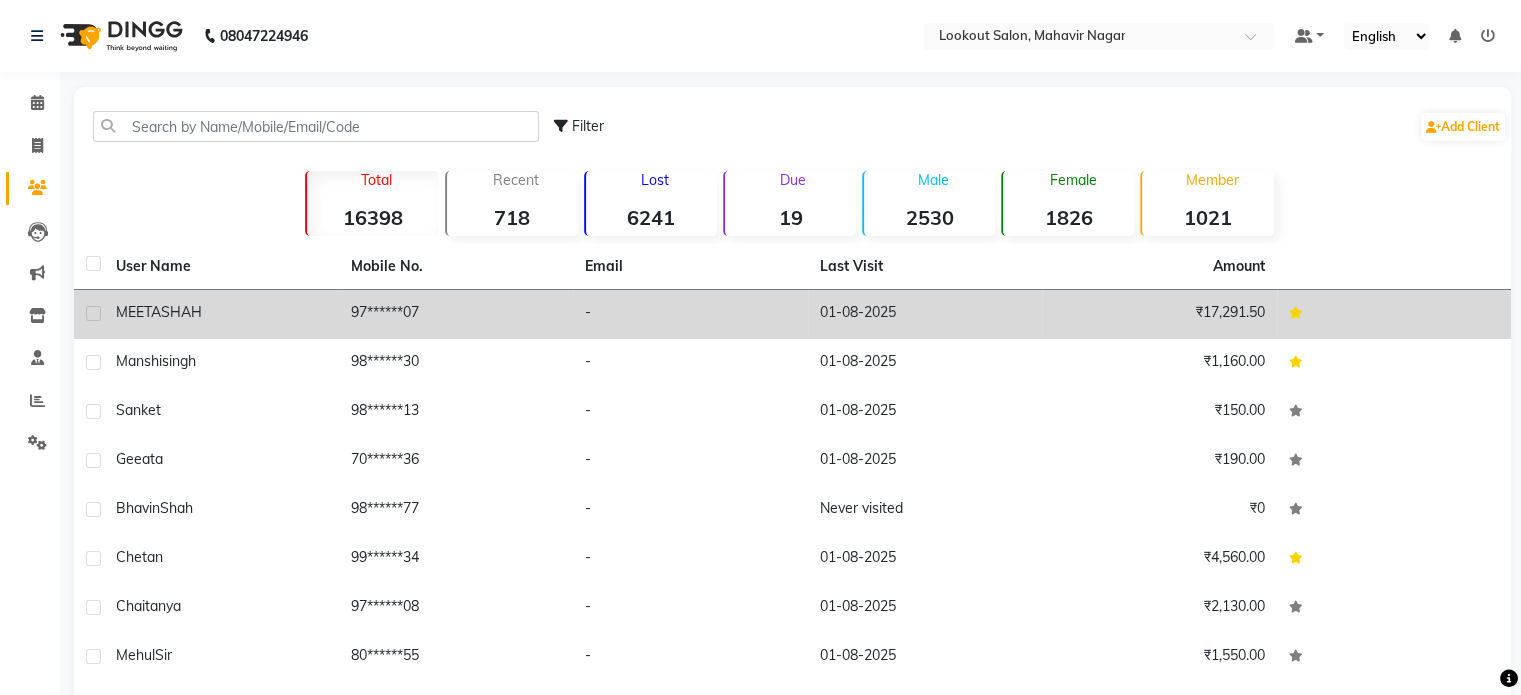 click on "MEETA  SHAH" 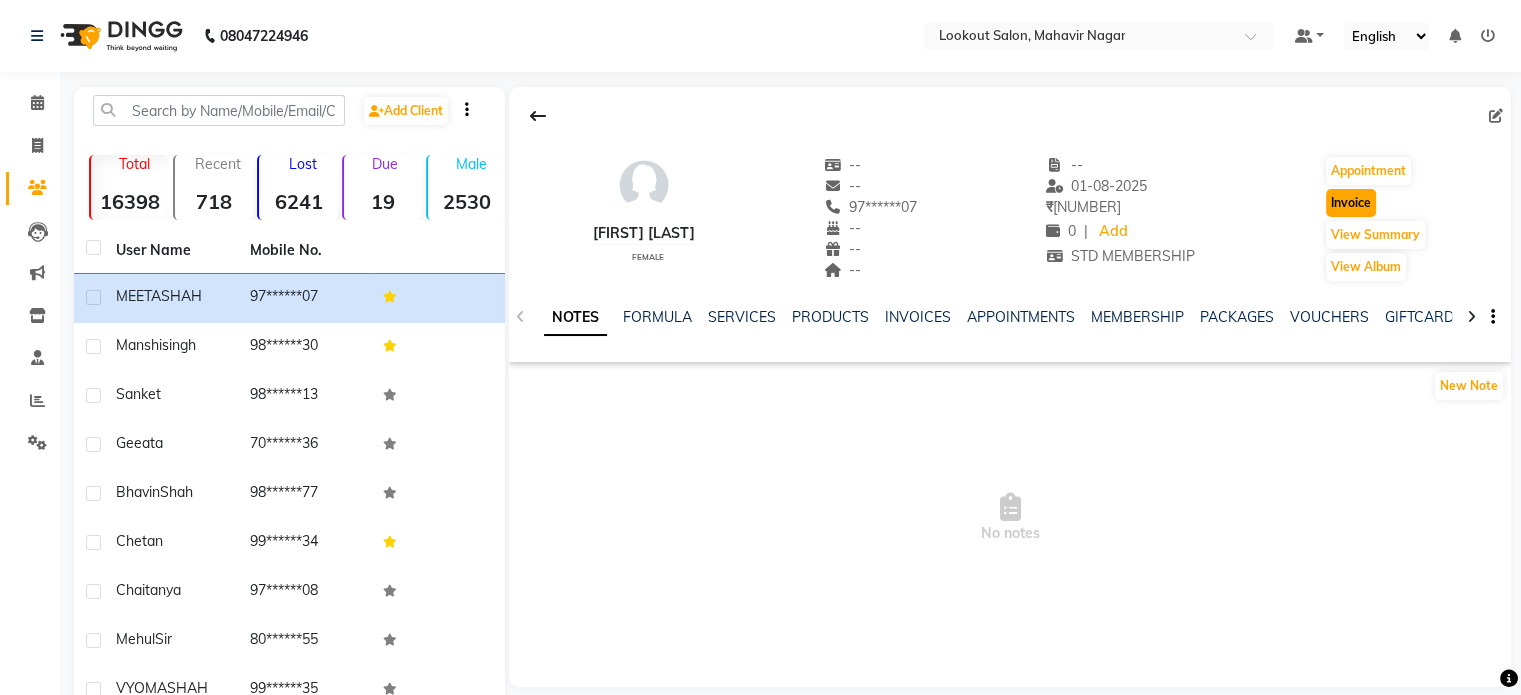 click on "Invoice" 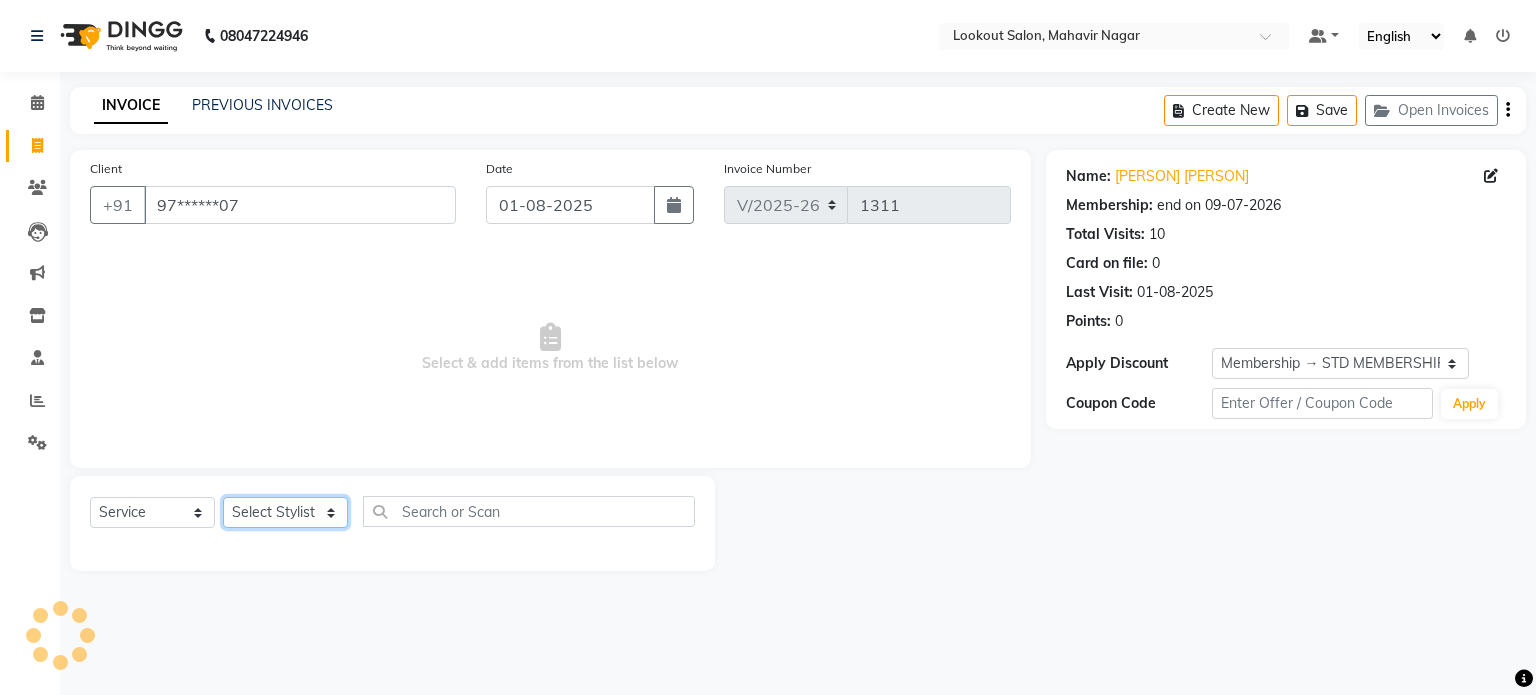 click on "Select Stylist [FIRST] [FIRST] [FIRST] [FIRST] [FIRST] [FIRST] [FIRST] [FIRST] [FIRST] [FIRST] [FIRST]" 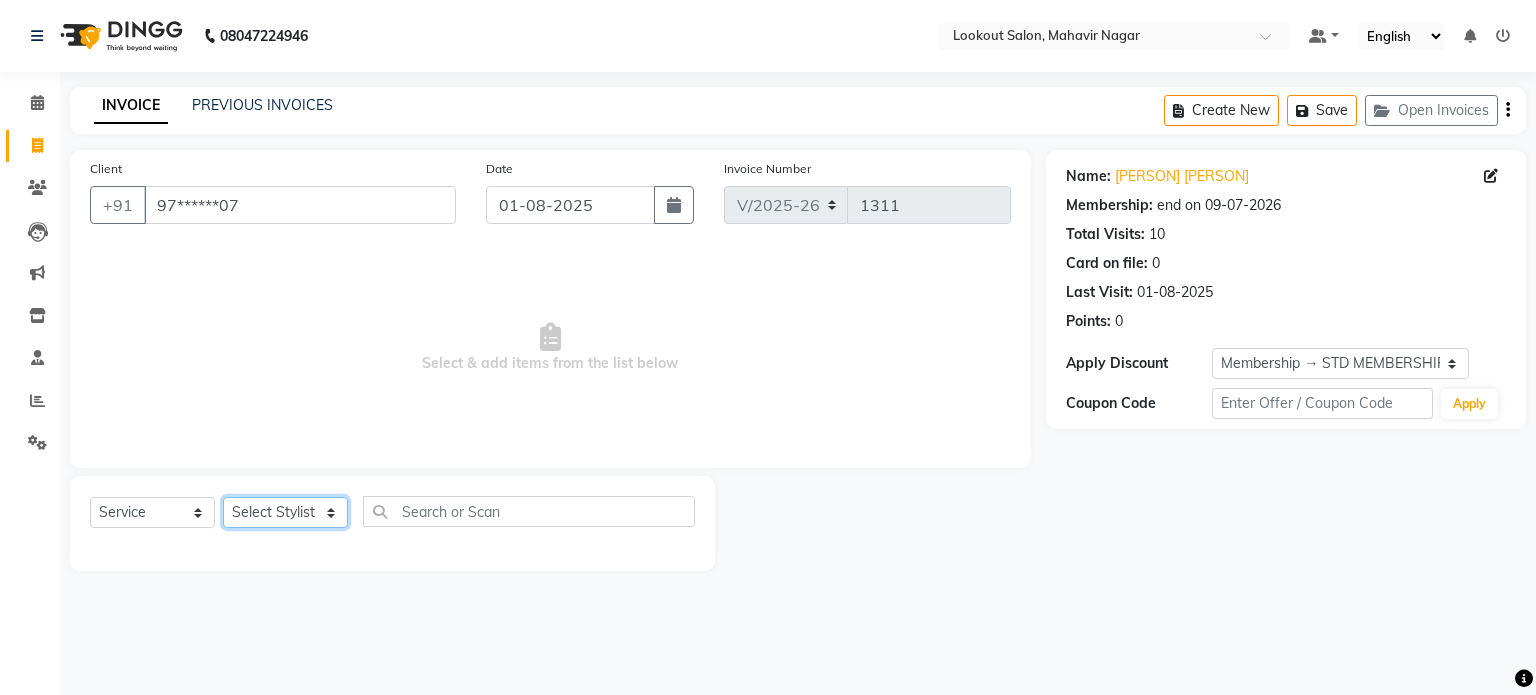 click on "Select Stylist [FIRST] [FIRST] [FIRST] [FIRST] [FIRST] [FIRST] [FIRST] [FIRST] [FIRST] [FIRST] [FIRST]" 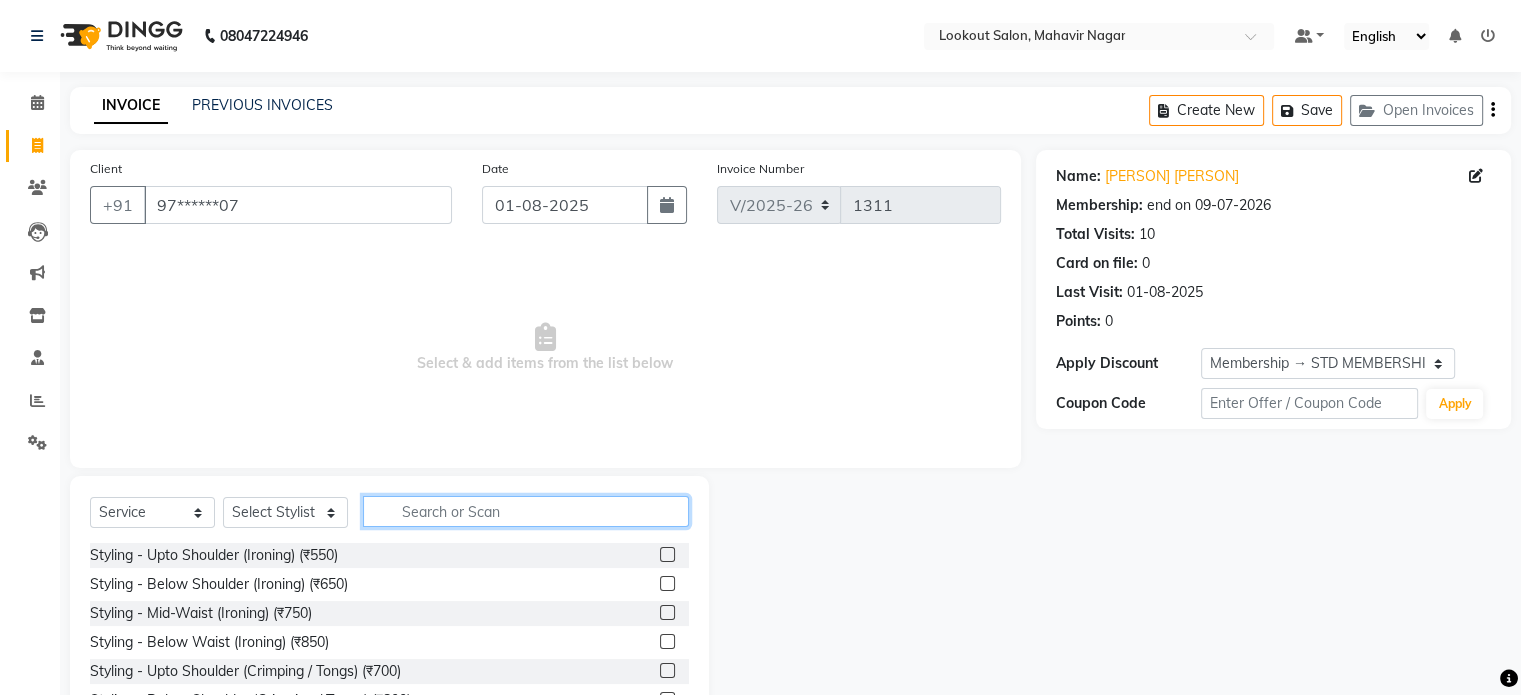 click 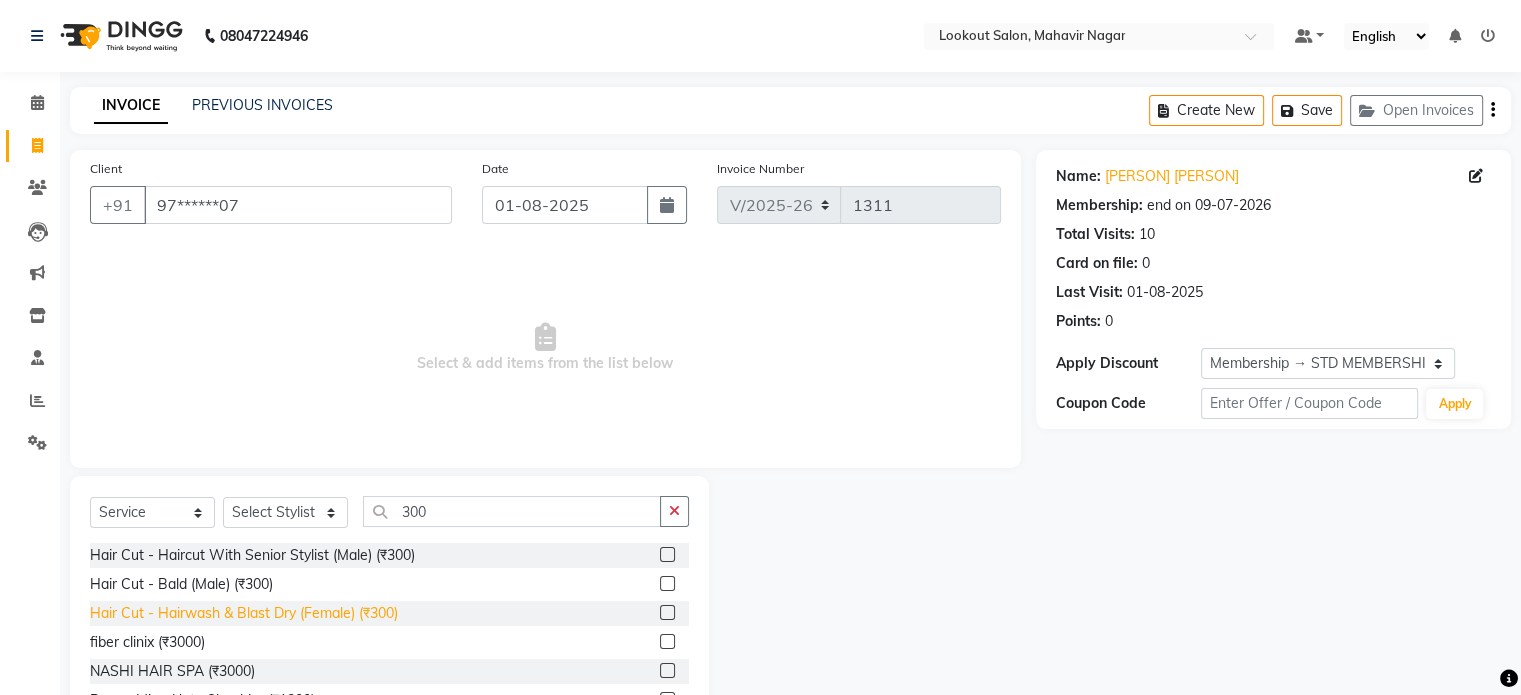 click on "Hair Cut - Hairwash & Blast Dry (Female) (₹300)" 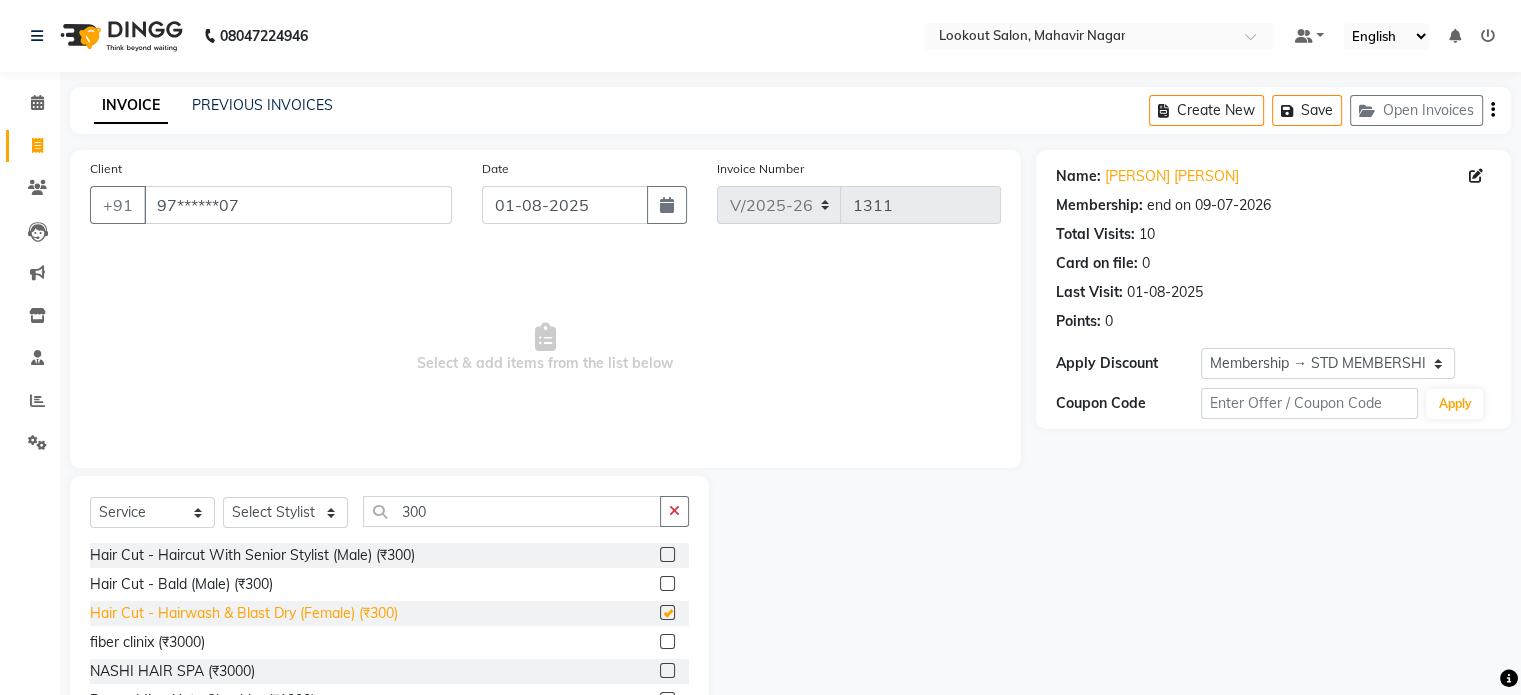 click on "Hair Cut - Hairwash & Blast Dry (Female) (₹300)" 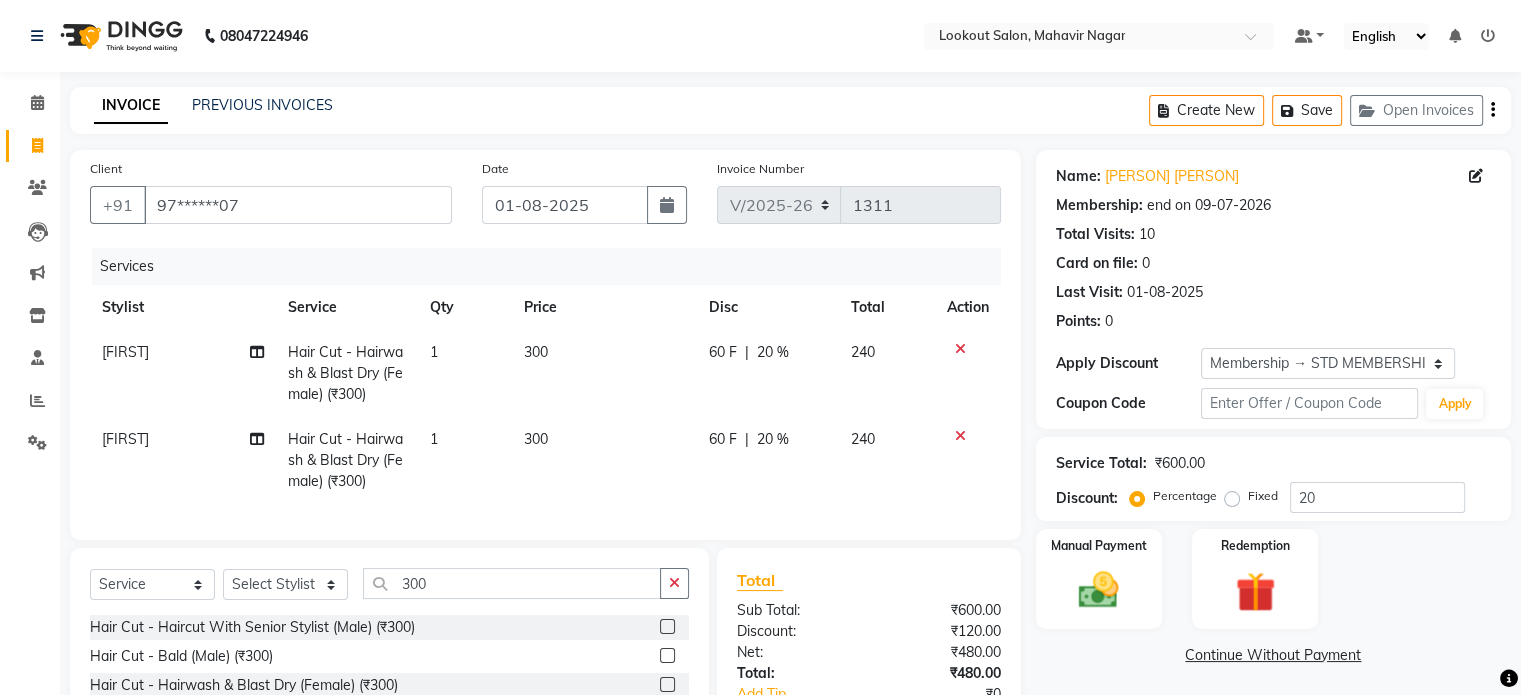 click 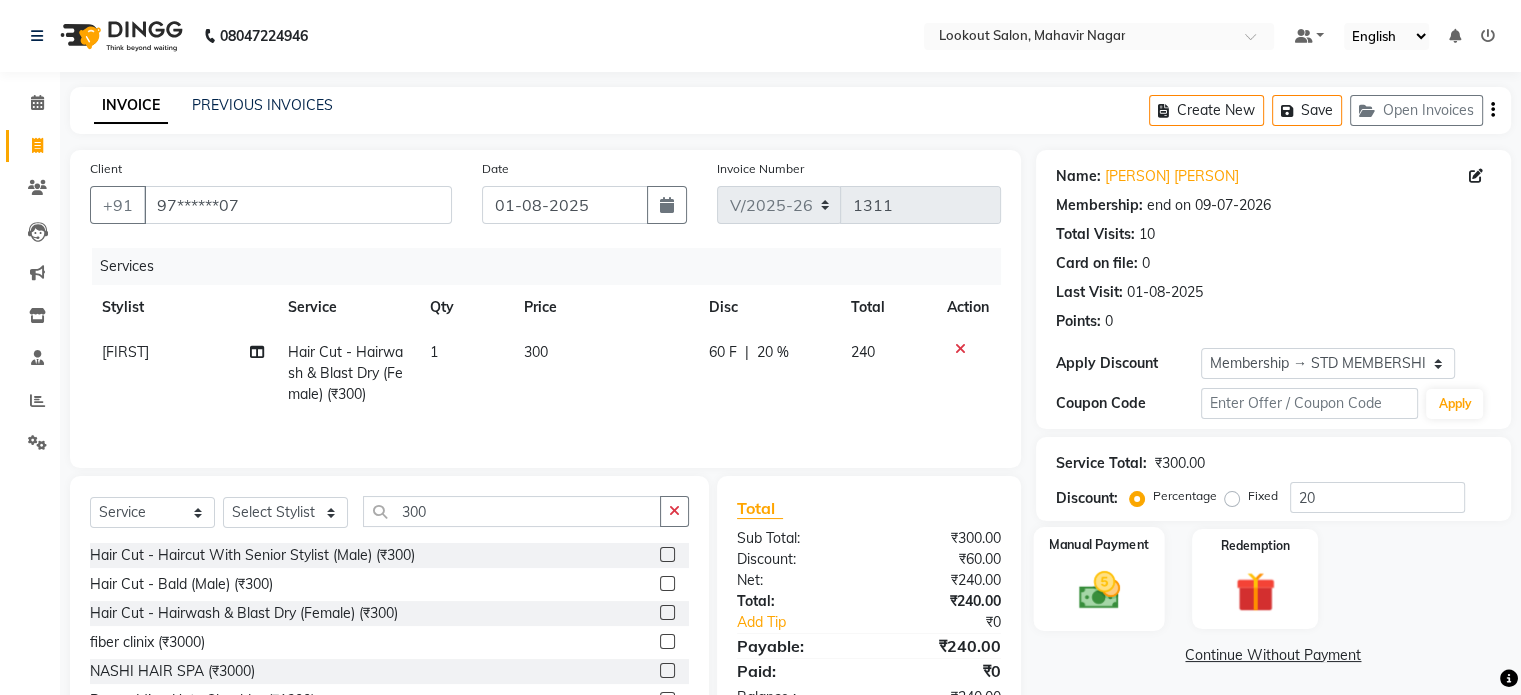 click 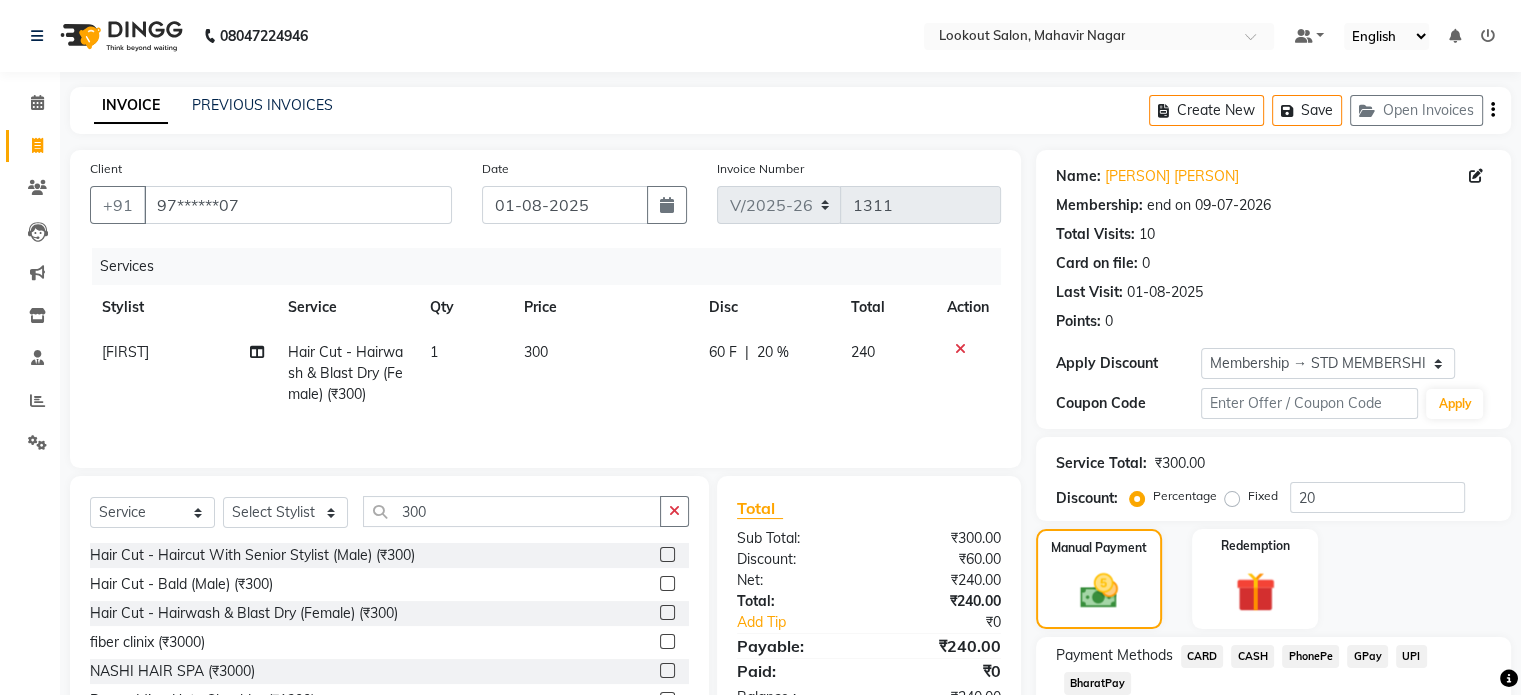 scroll, scrollTop: 132, scrollLeft: 0, axis: vertical 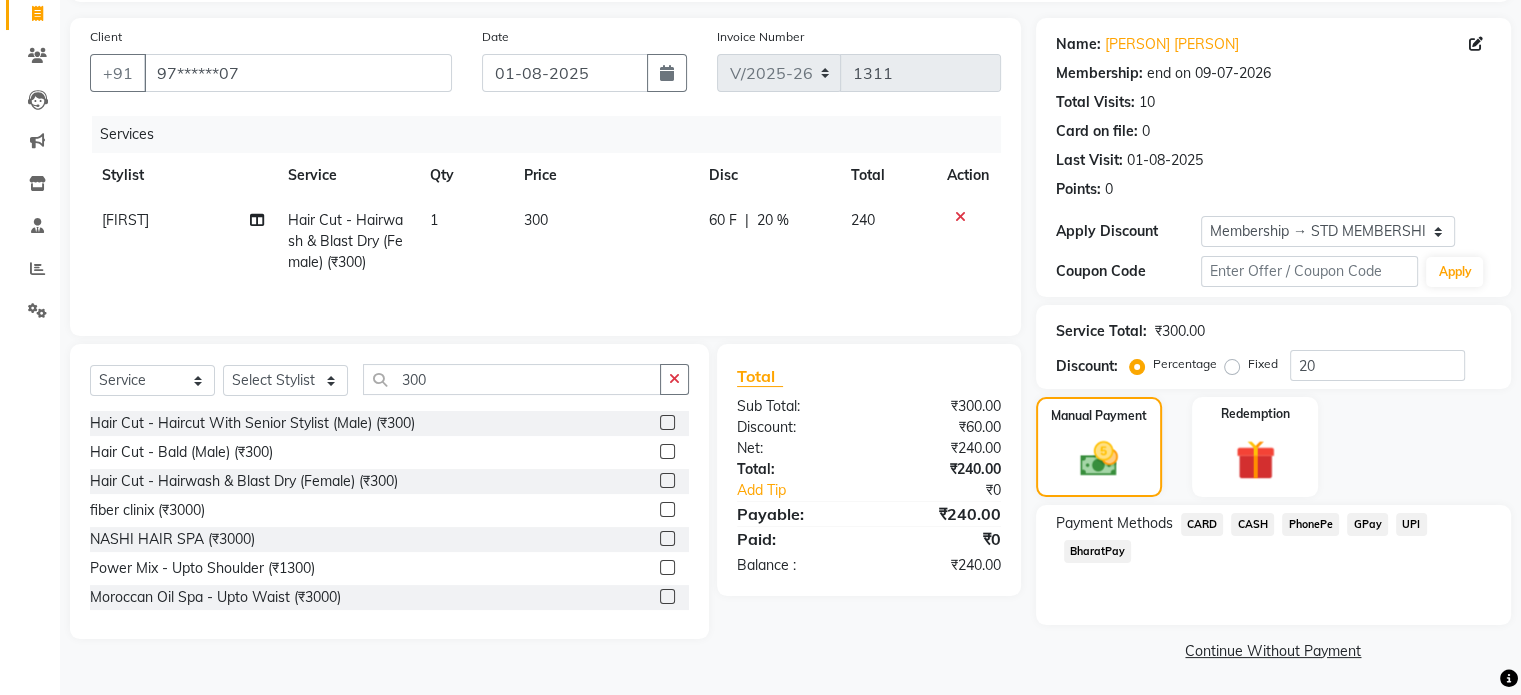 click on "CASH" 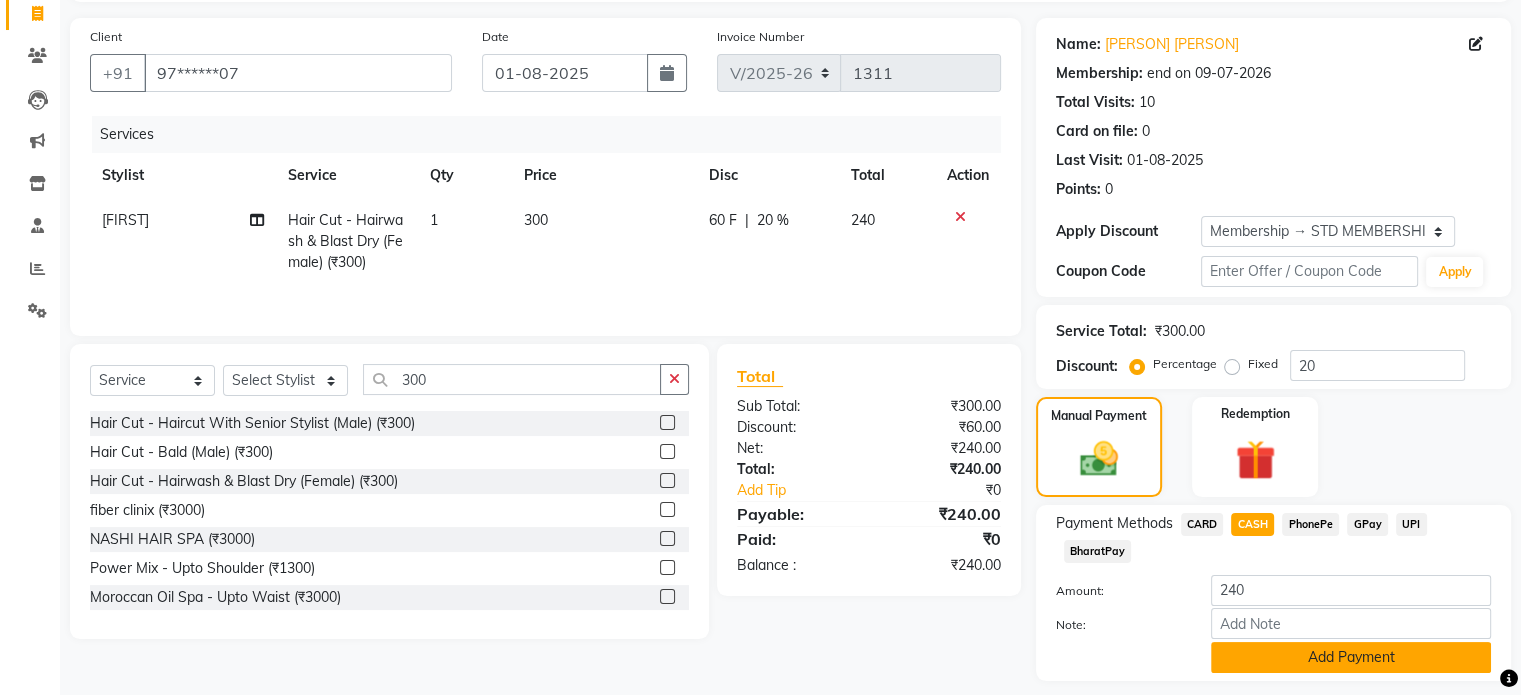 scroll, scrollTop: 191, scrollLeft: 0, axis: vertical 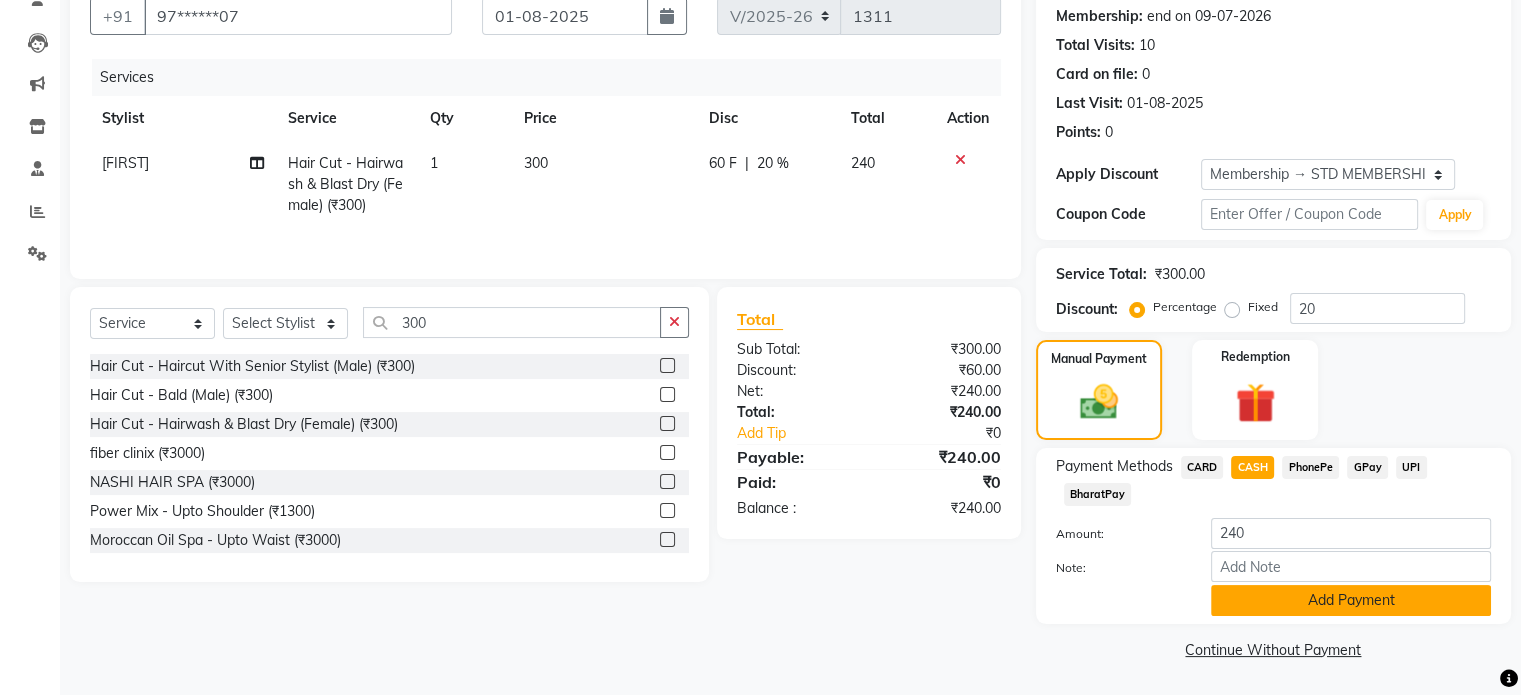 click on "Add Payment" 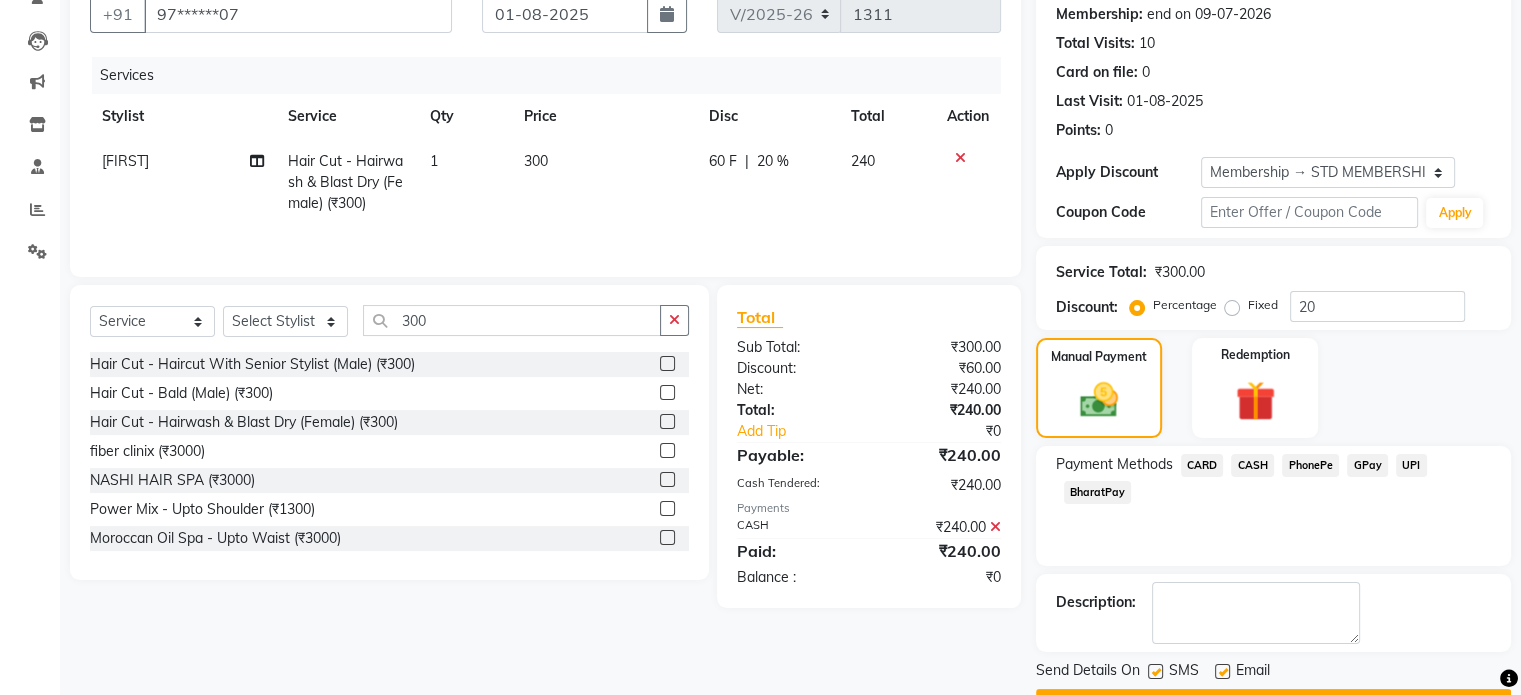 scroll, scrollTop: 244, scrollLeft: 0, axis: vertical 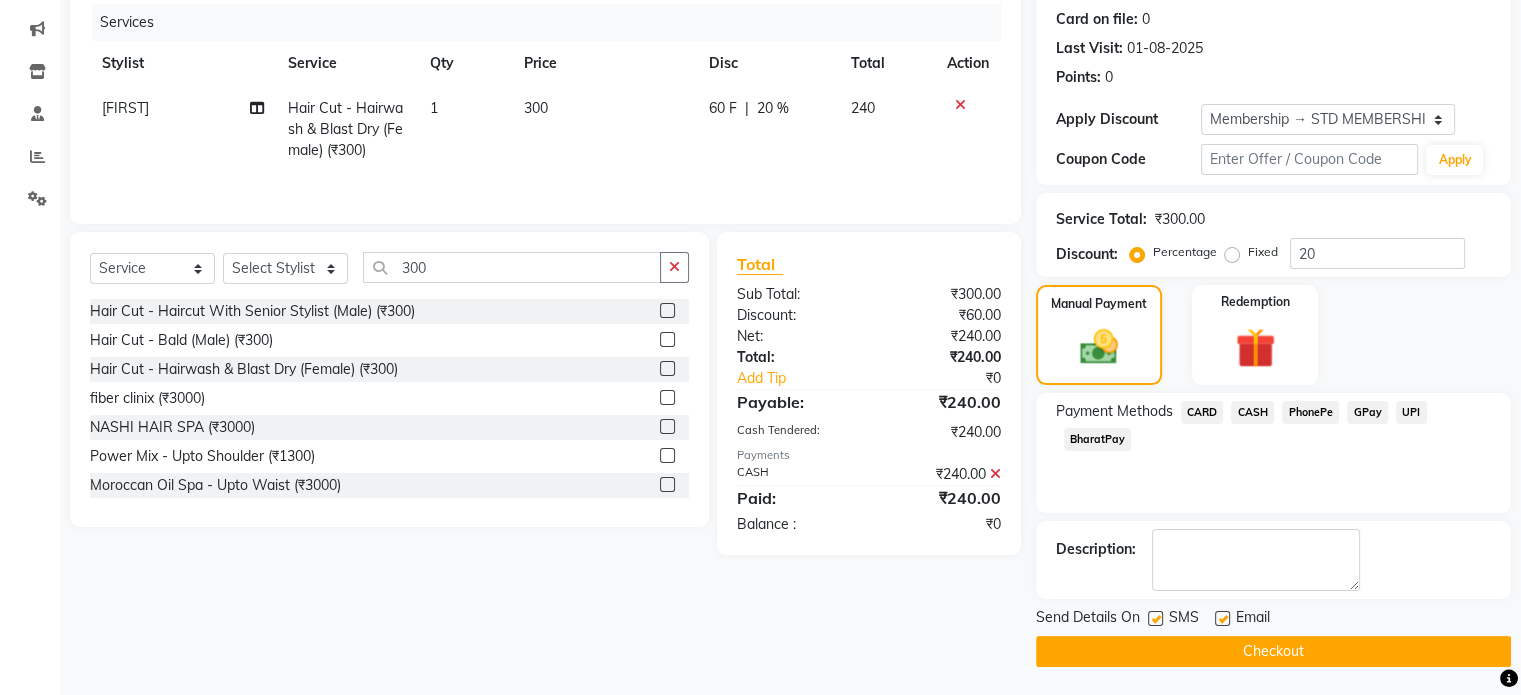 click on "Checkout" 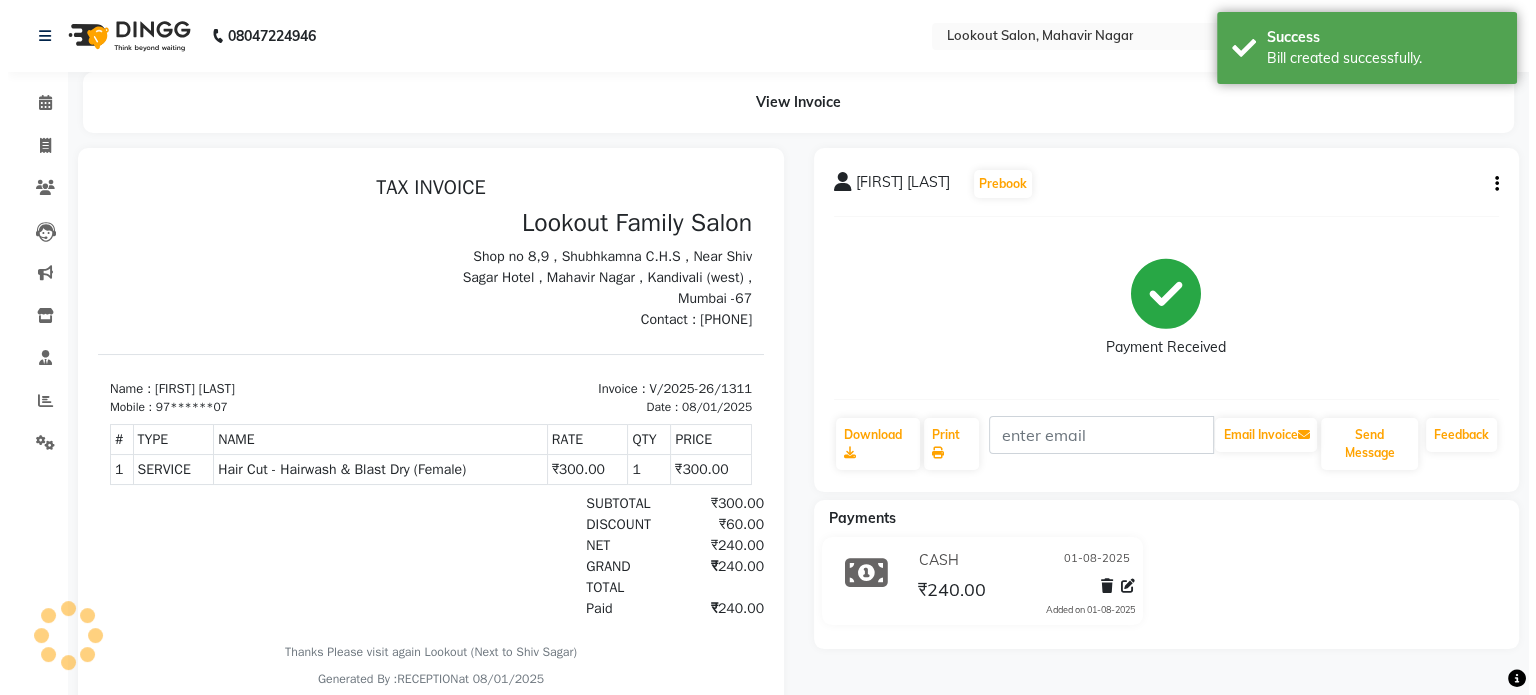 scroll, scrollTop: 0, scrollLeft: 0, axis: both 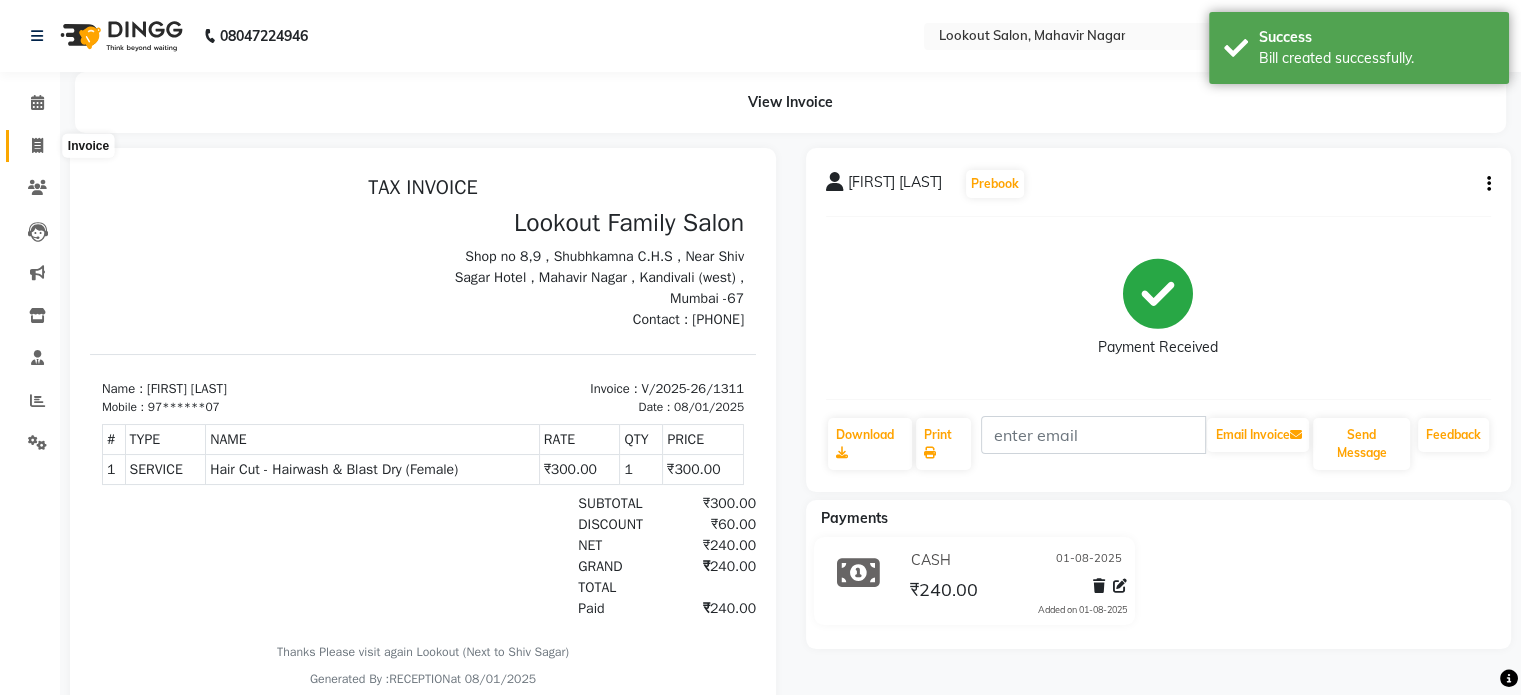 click 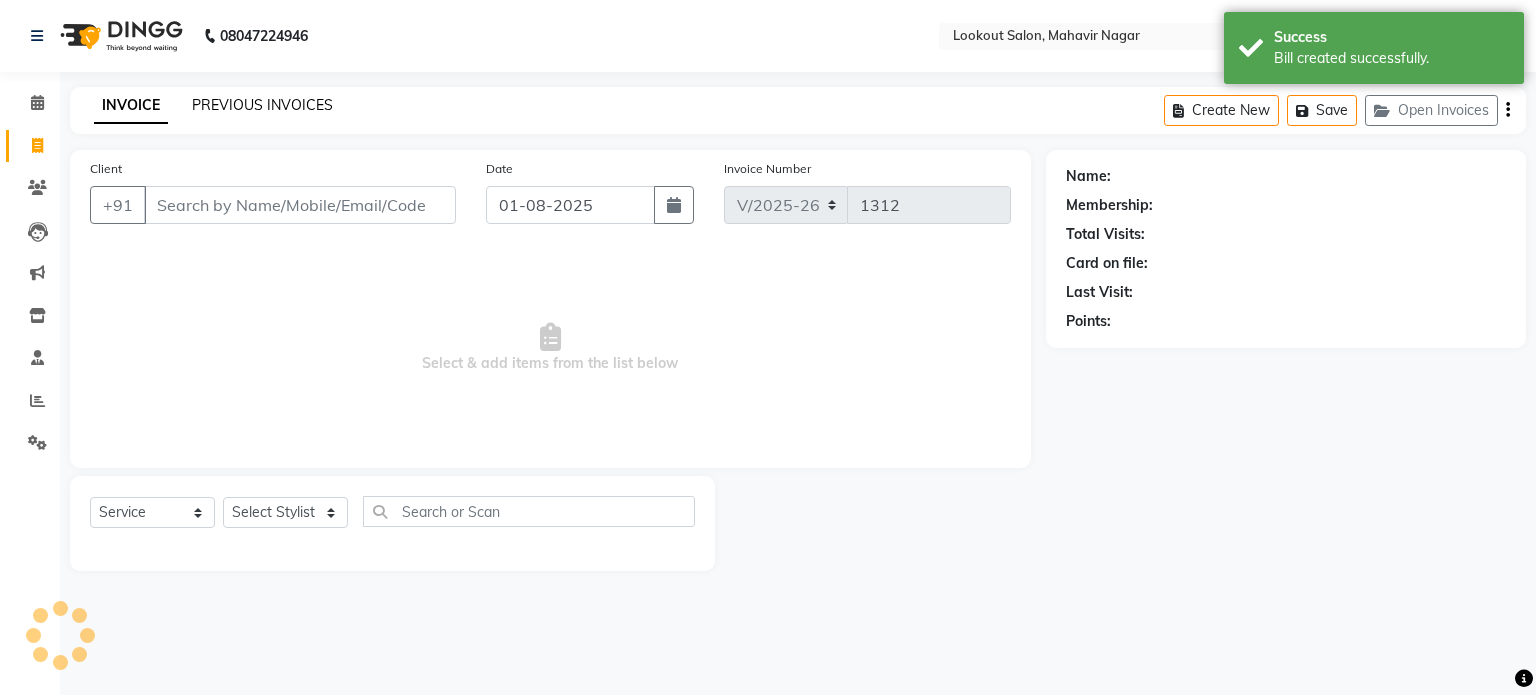 click on "PREVIOUS INVOICES" 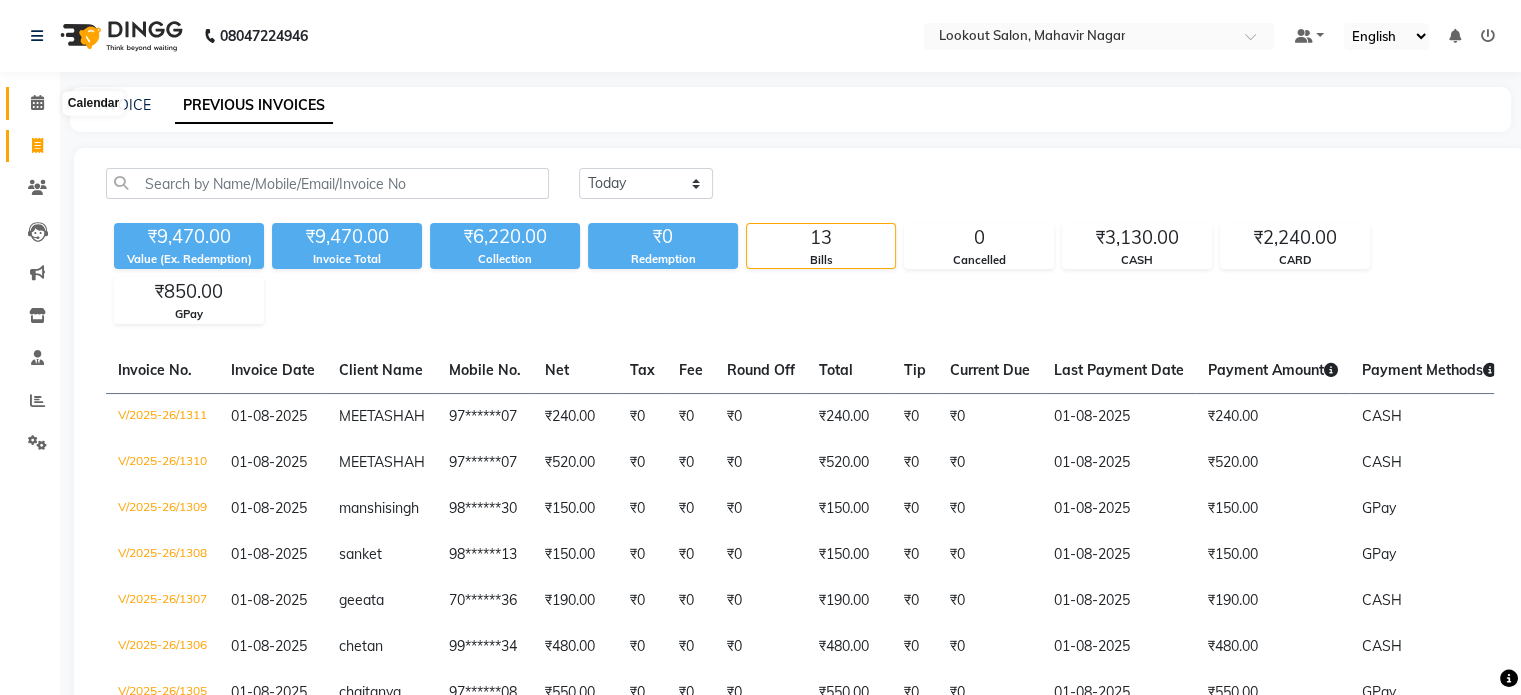 click 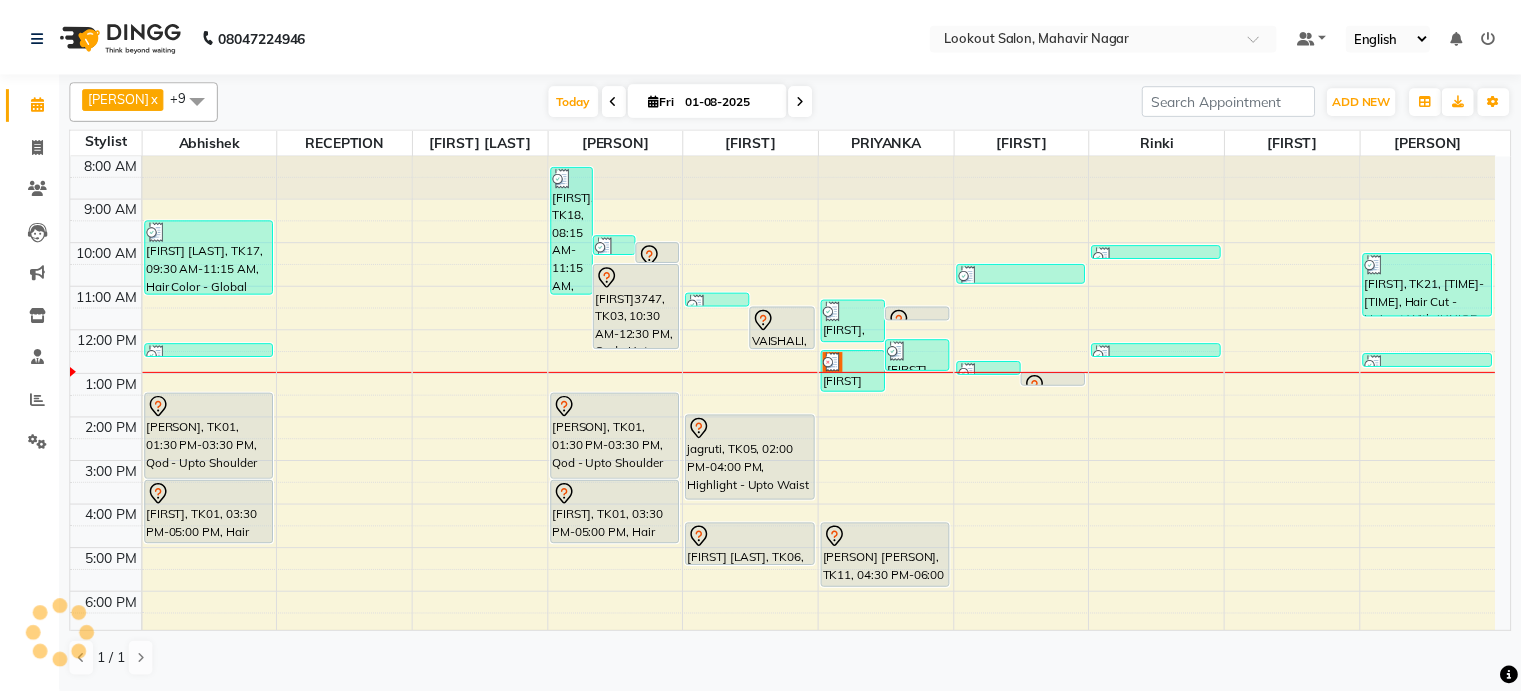 scroll, scrollTop: 0, scrollLeft: 0, axis: both 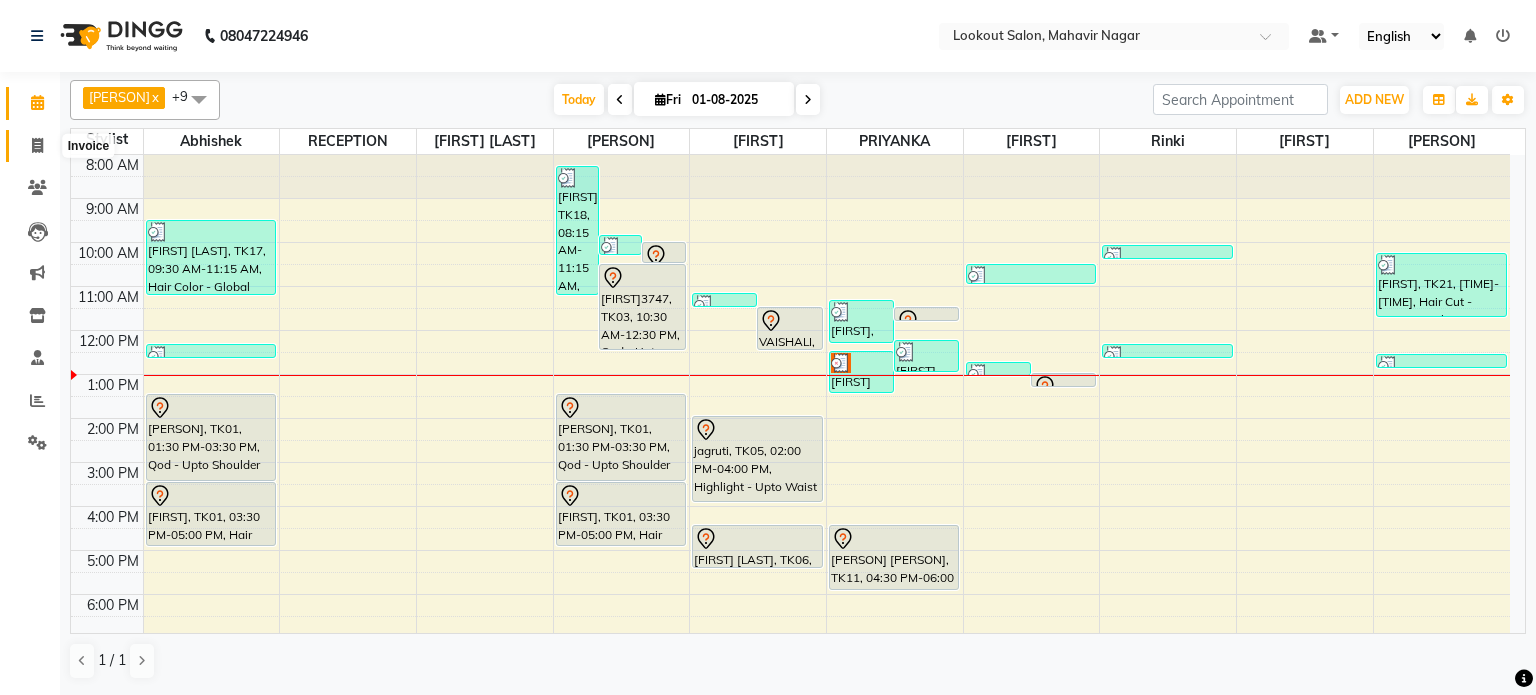 click 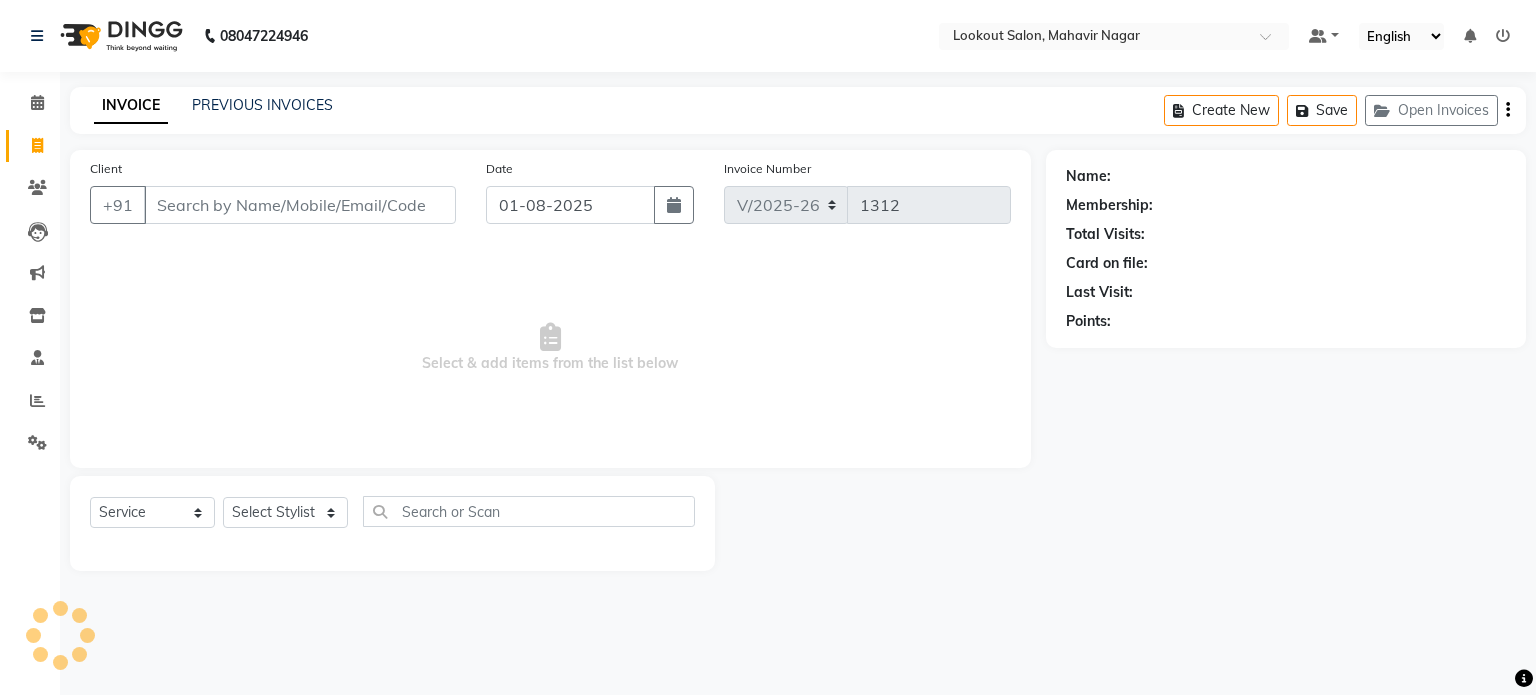 click on "Client" at bounding box center (300, 205) 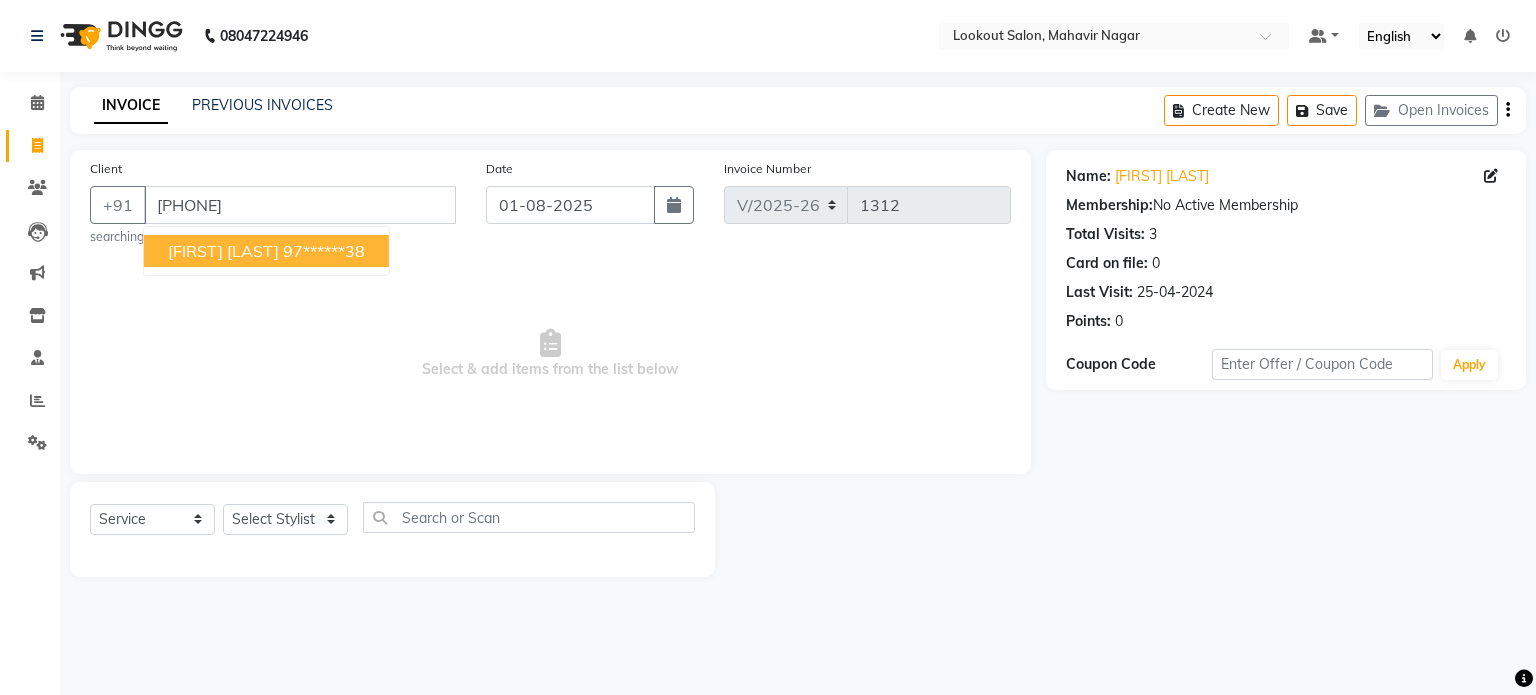click on "97******38" at bounding box center [324, 251] 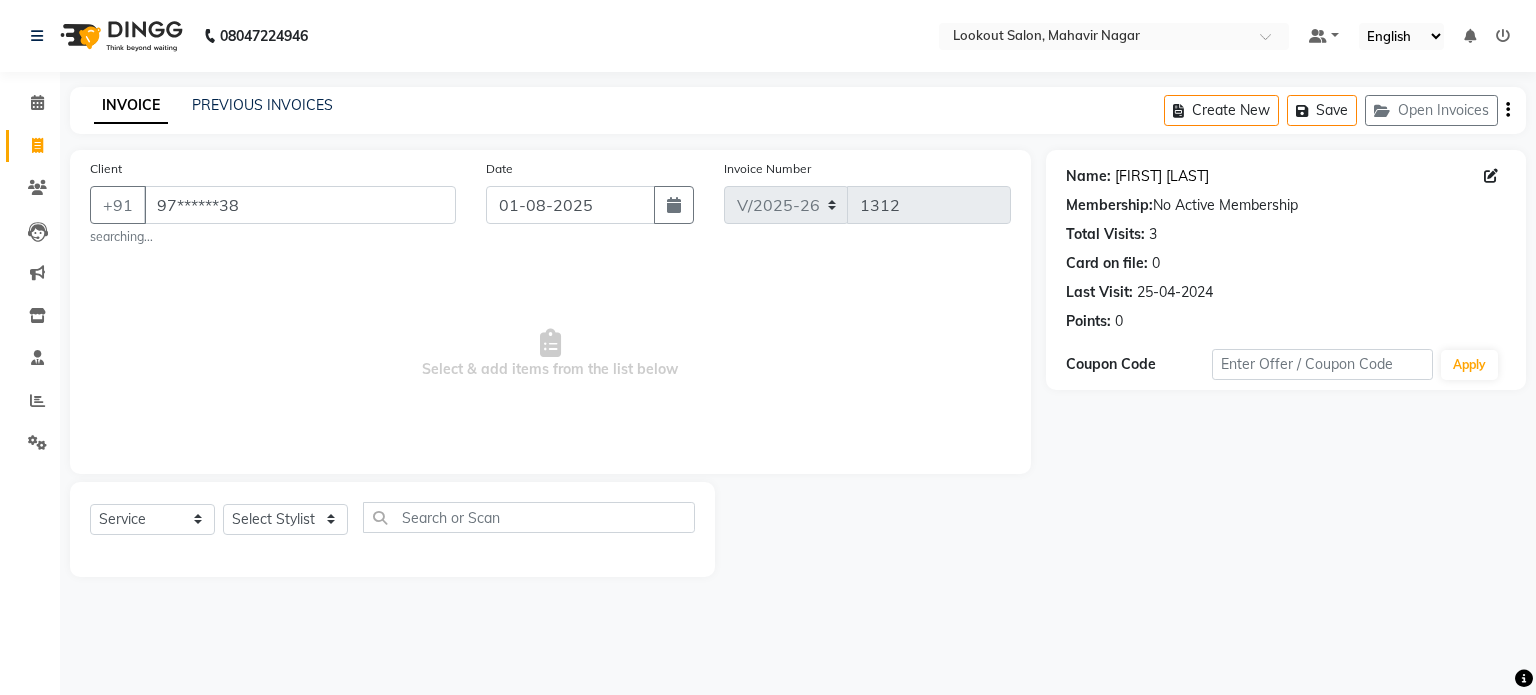 click on "Rohit Modi" 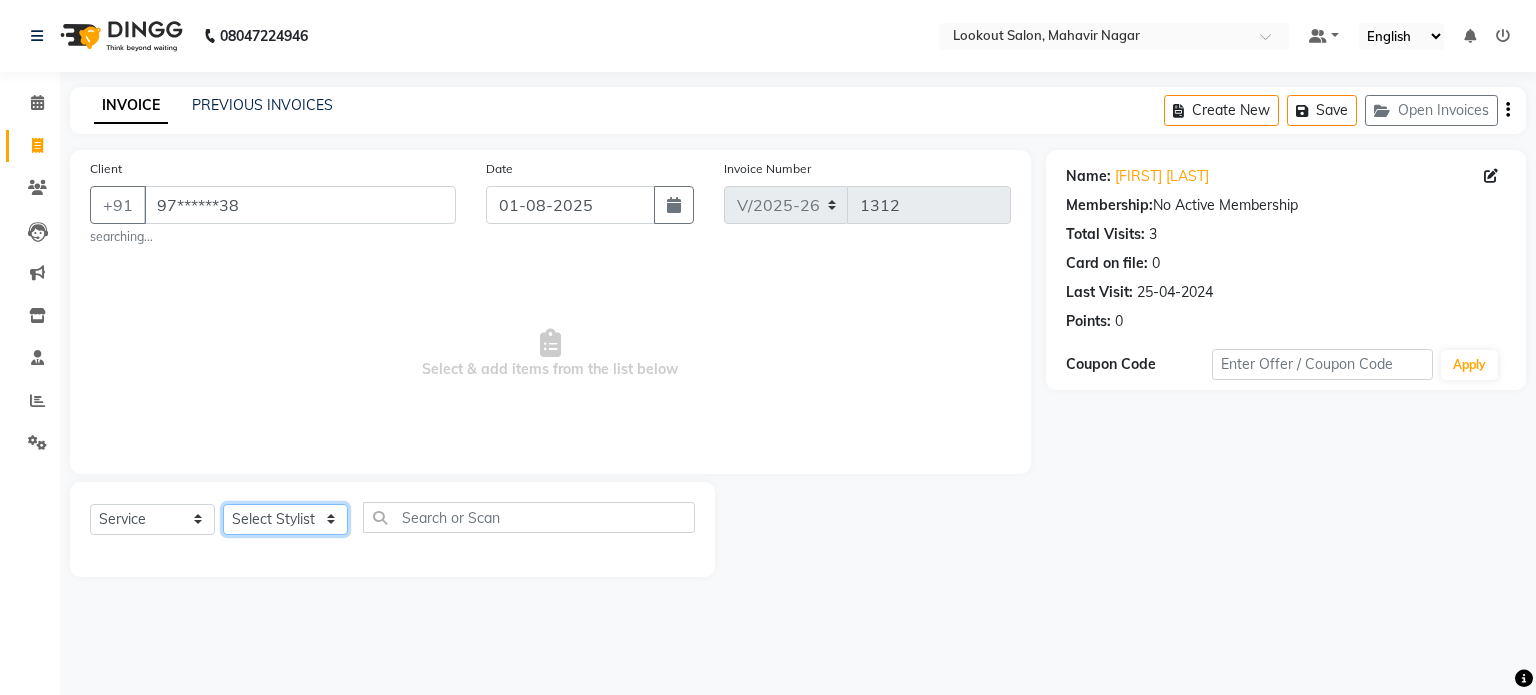 click on "Select Stylist [FIRST] [FIRST] [FIRST] [FIRST] [FIRST] [FIRST] [FIRST] [FIRST] [FIRST] [FIRST] [FIRST]" 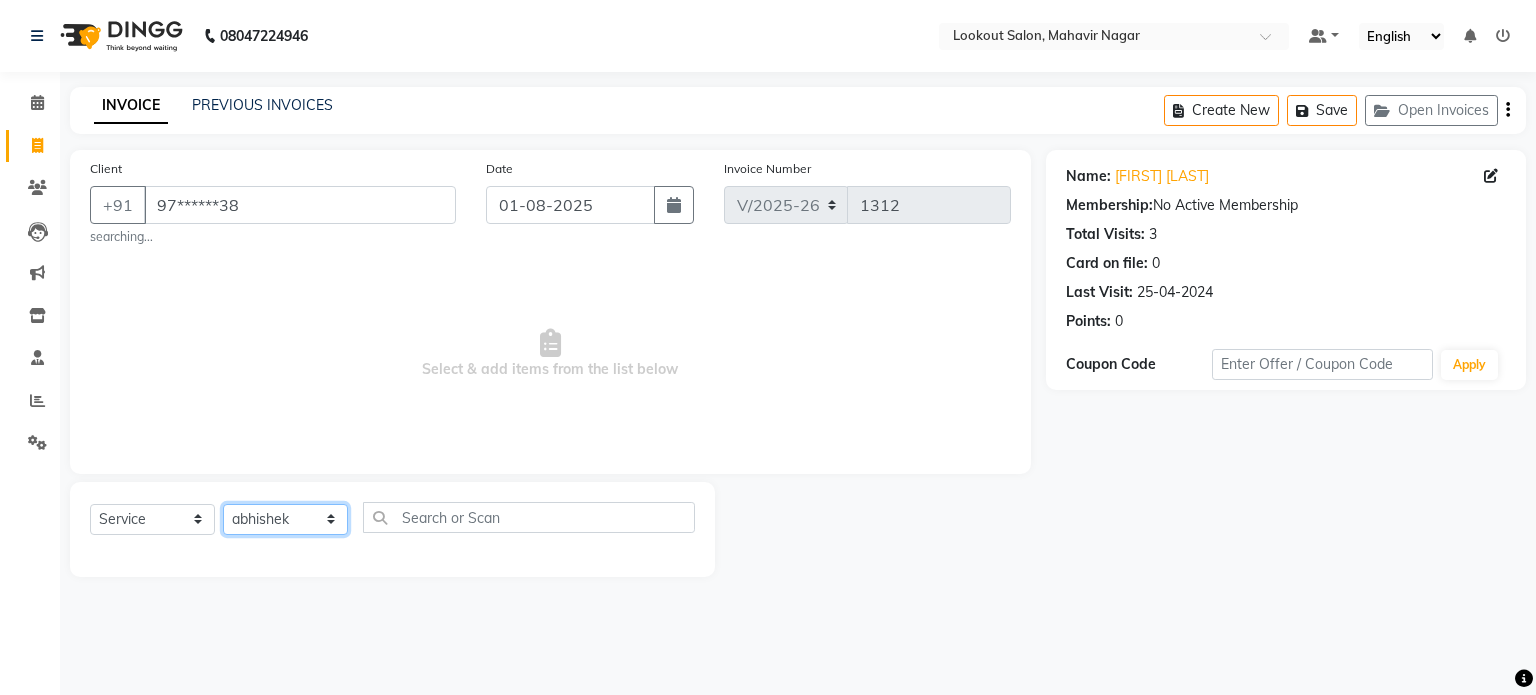 click on "Select Stylist [FIRST] [FIRST] [FIRST] [FIRST] [FIRST] [FIRST] [FIRST] [FIRST] [FIRST] [FIRST] [FIRST]" 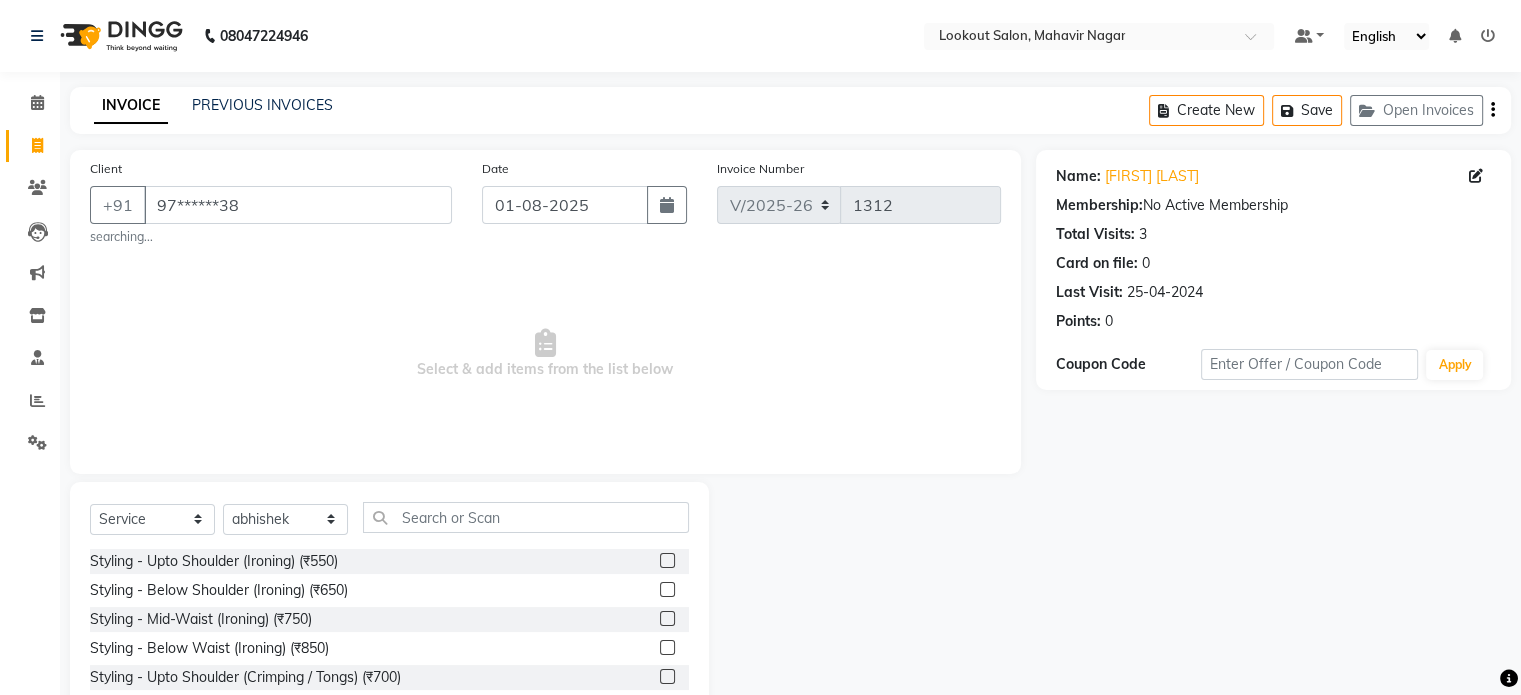 click on "Select  Service  Product  Membership  Package Voucher Prepaid Gift Card  Select Stylist abhishek Asfaak AZAZ DHARMESH SIR kARAN PRIYANKA RECEPTION rinki  shailendar VANDAN" 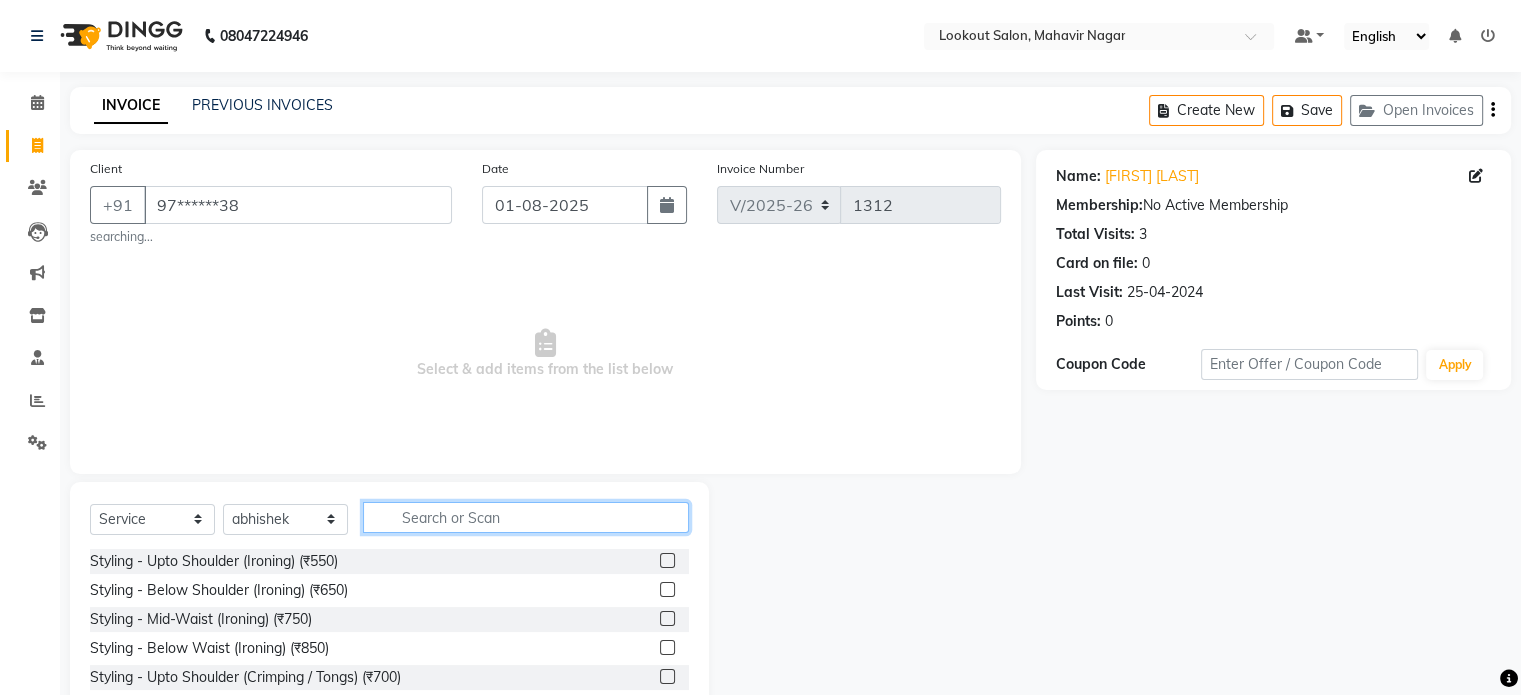 click 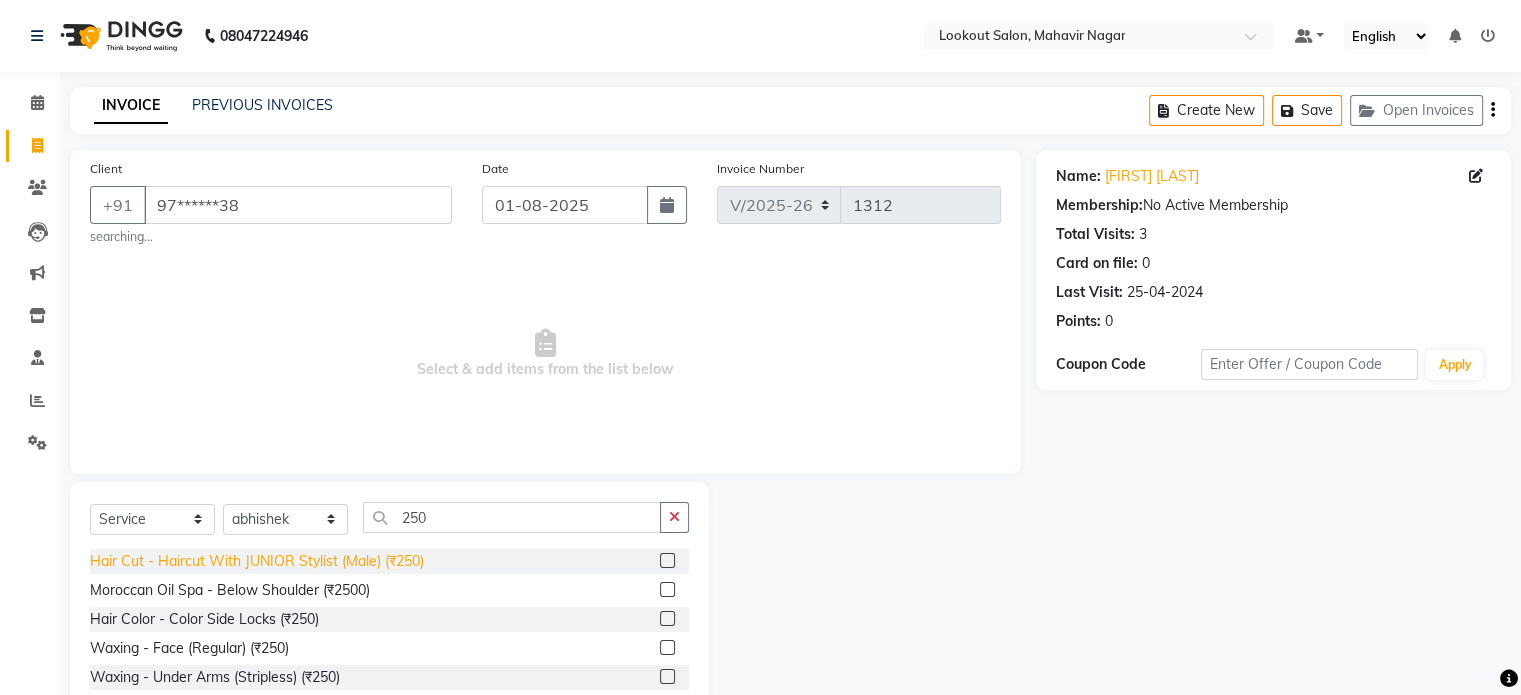 click on "Hair Cut - Haircut With JUNIOR Stylist (Male) (₹250)" 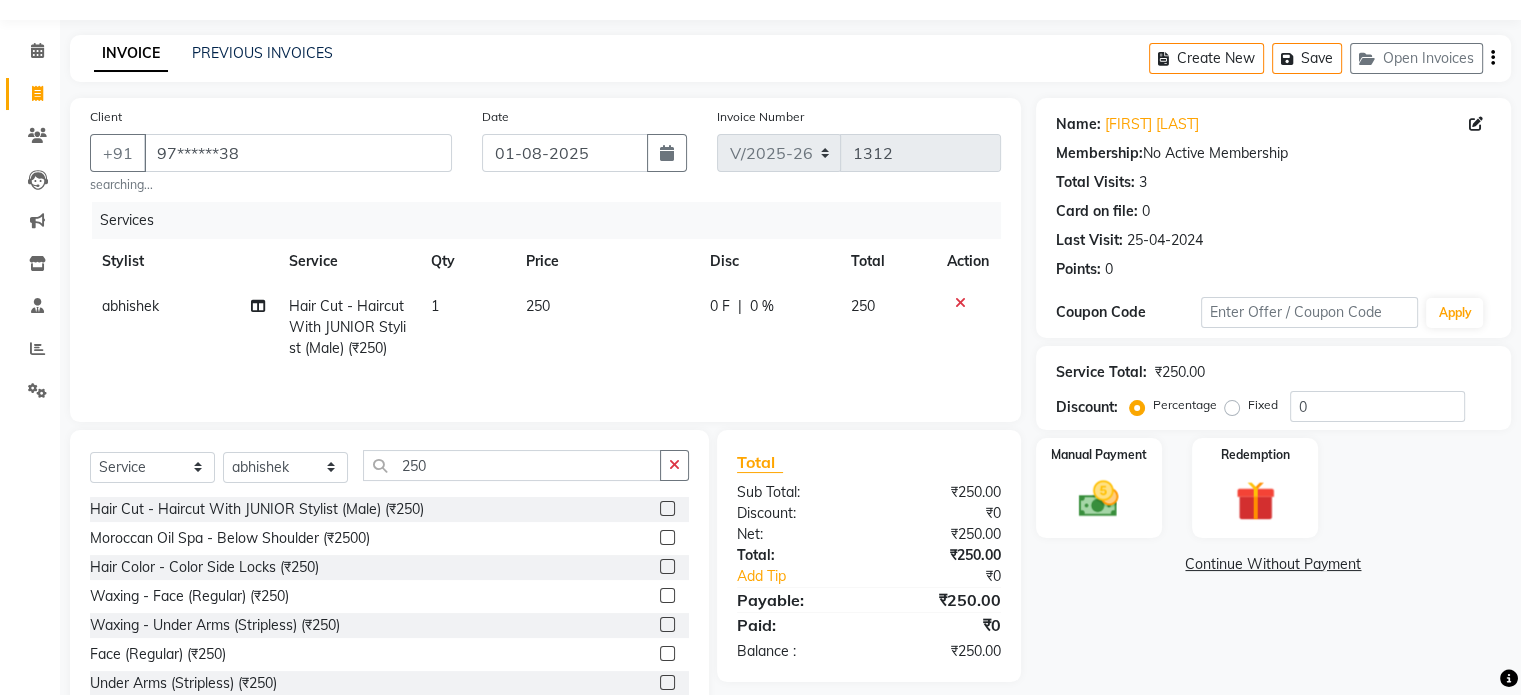 scroll, scrollTop: 100, scrollLeft: 0, axis: vertical 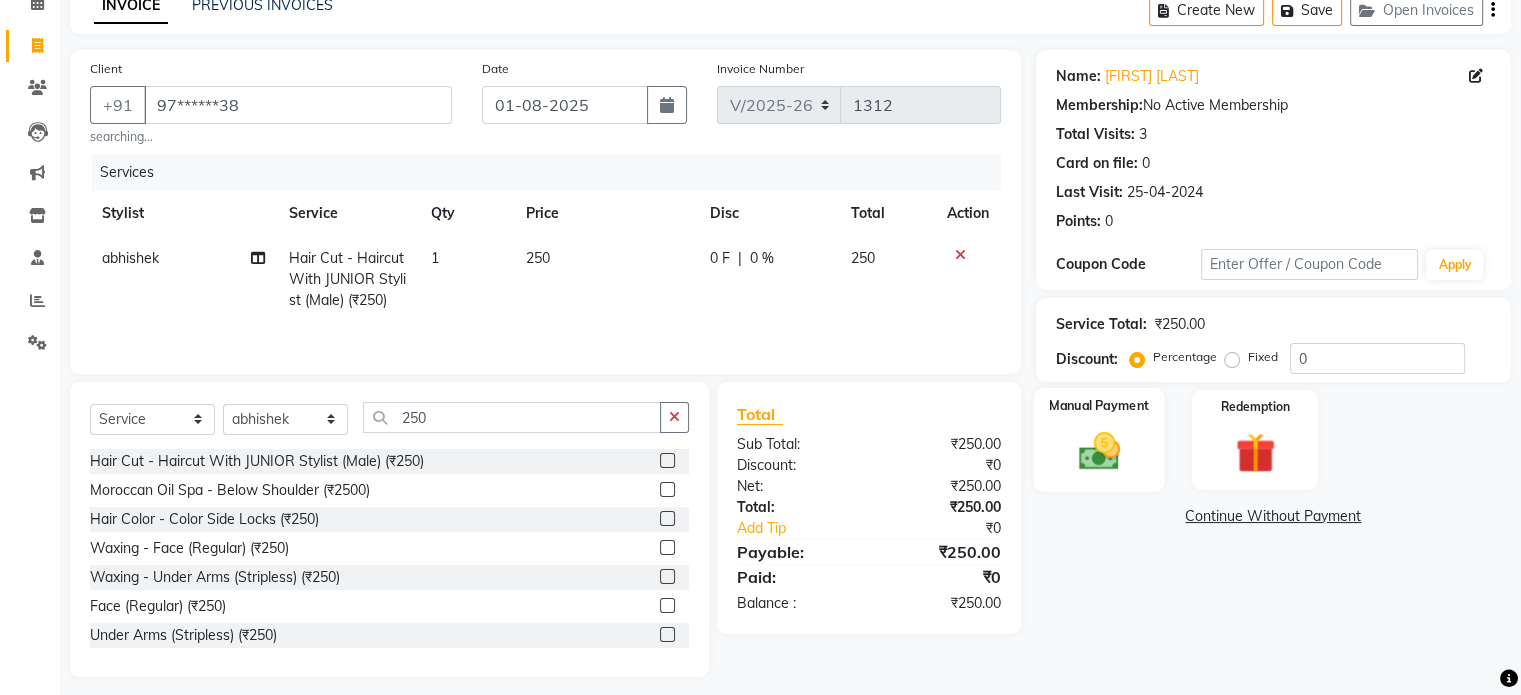 click 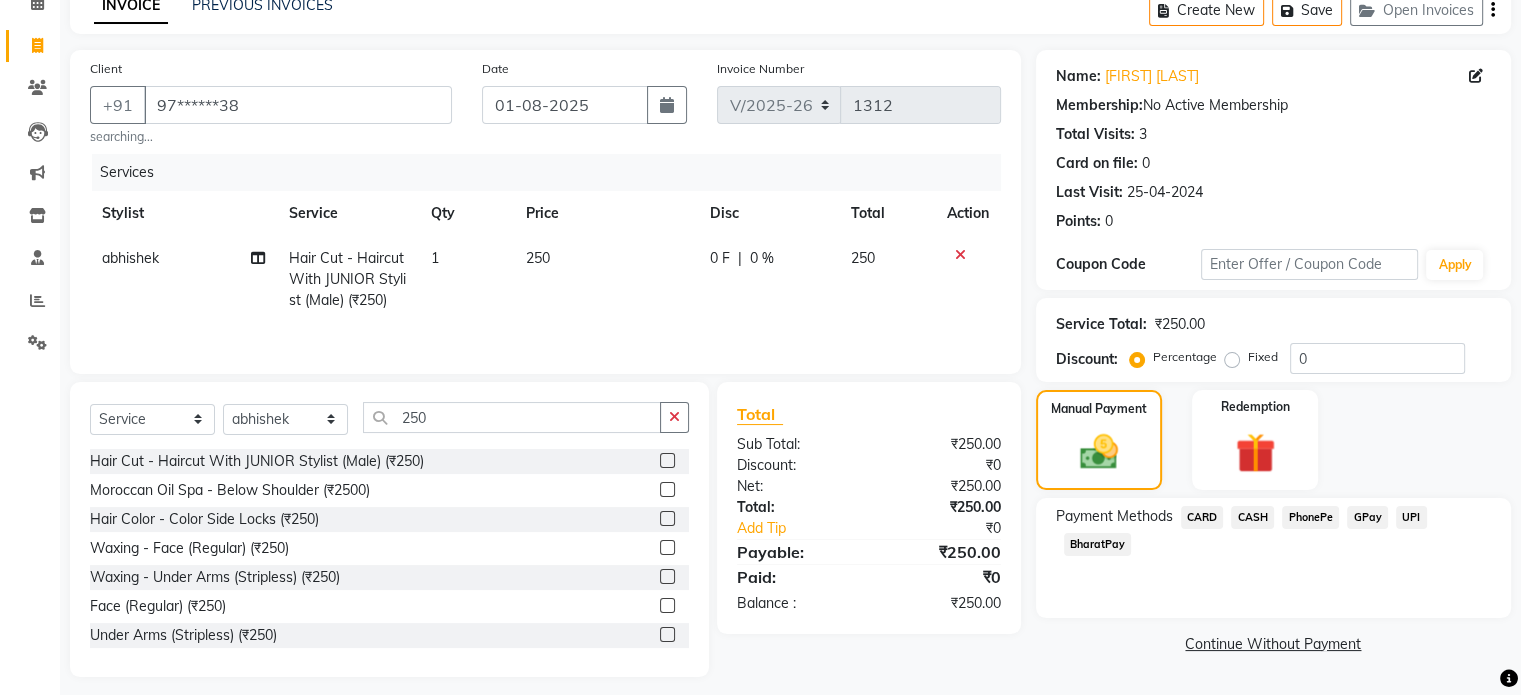 click on "CASH" 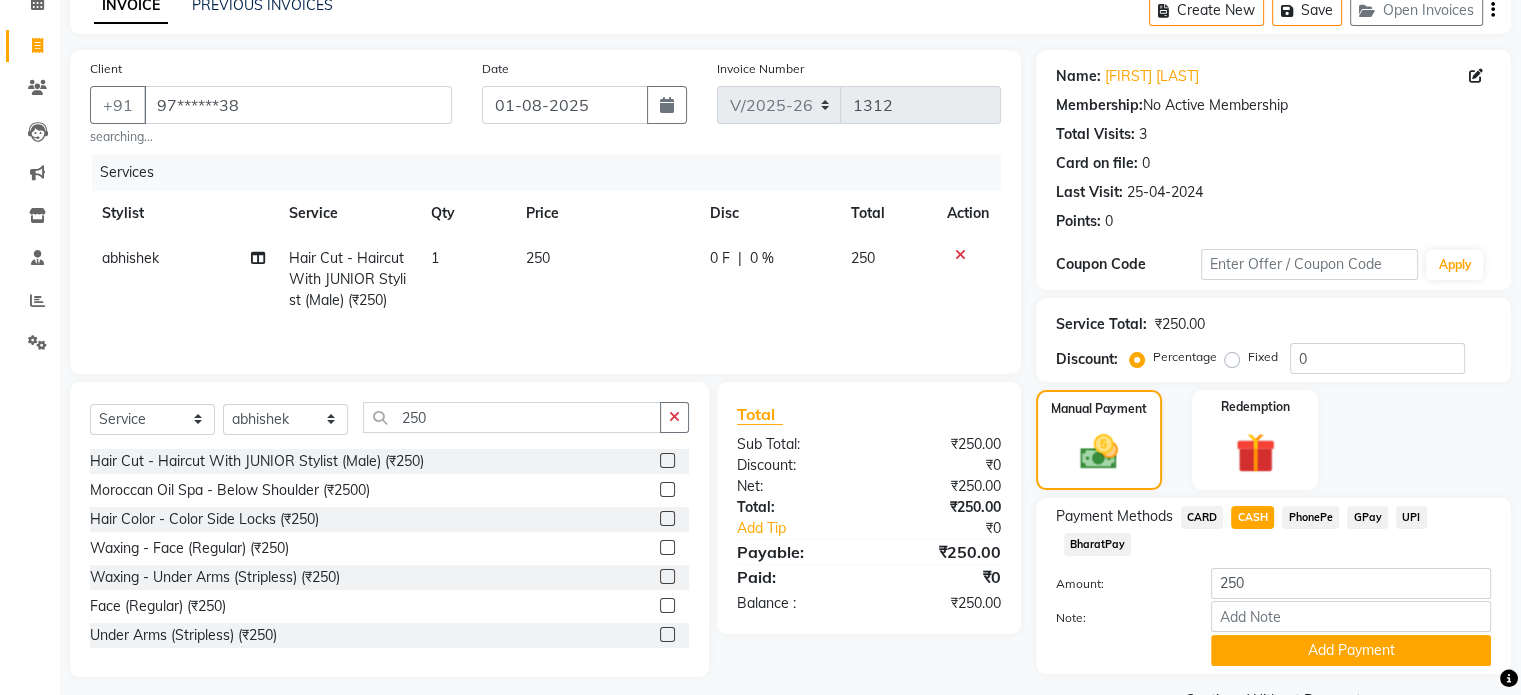 scroll, scrollTop: 152, scrollLeft: 0, axis: vertical 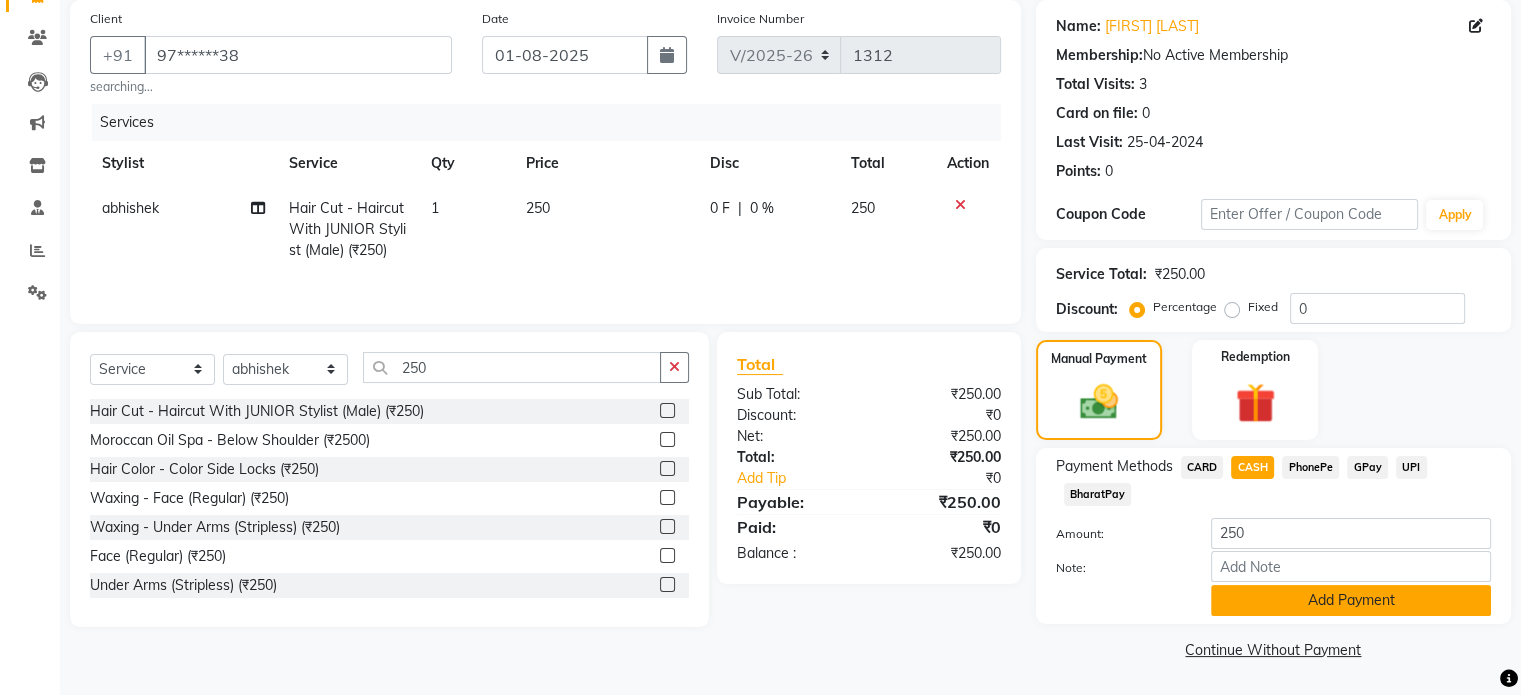 click on "Add Payment" 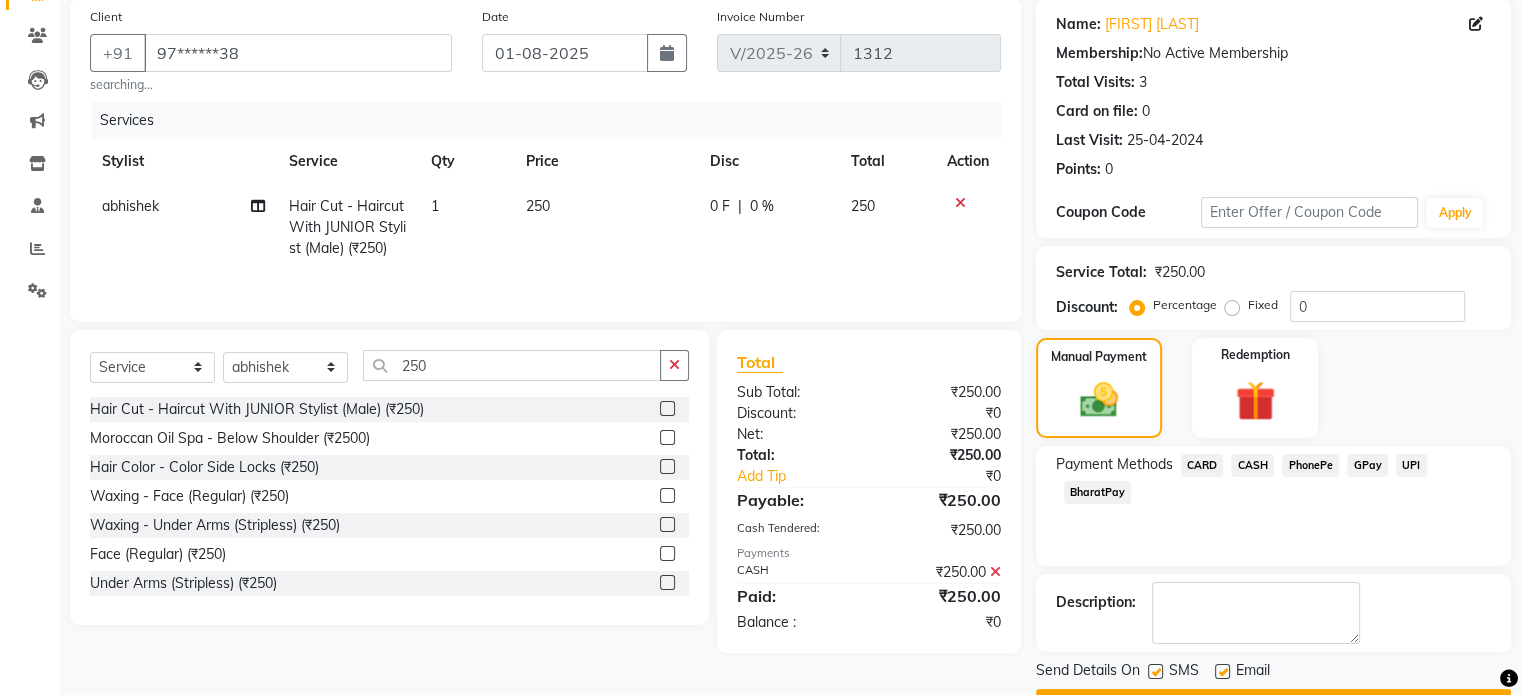 scroll, scrollTop: 205, scrollLeft: 0, axis: vertical 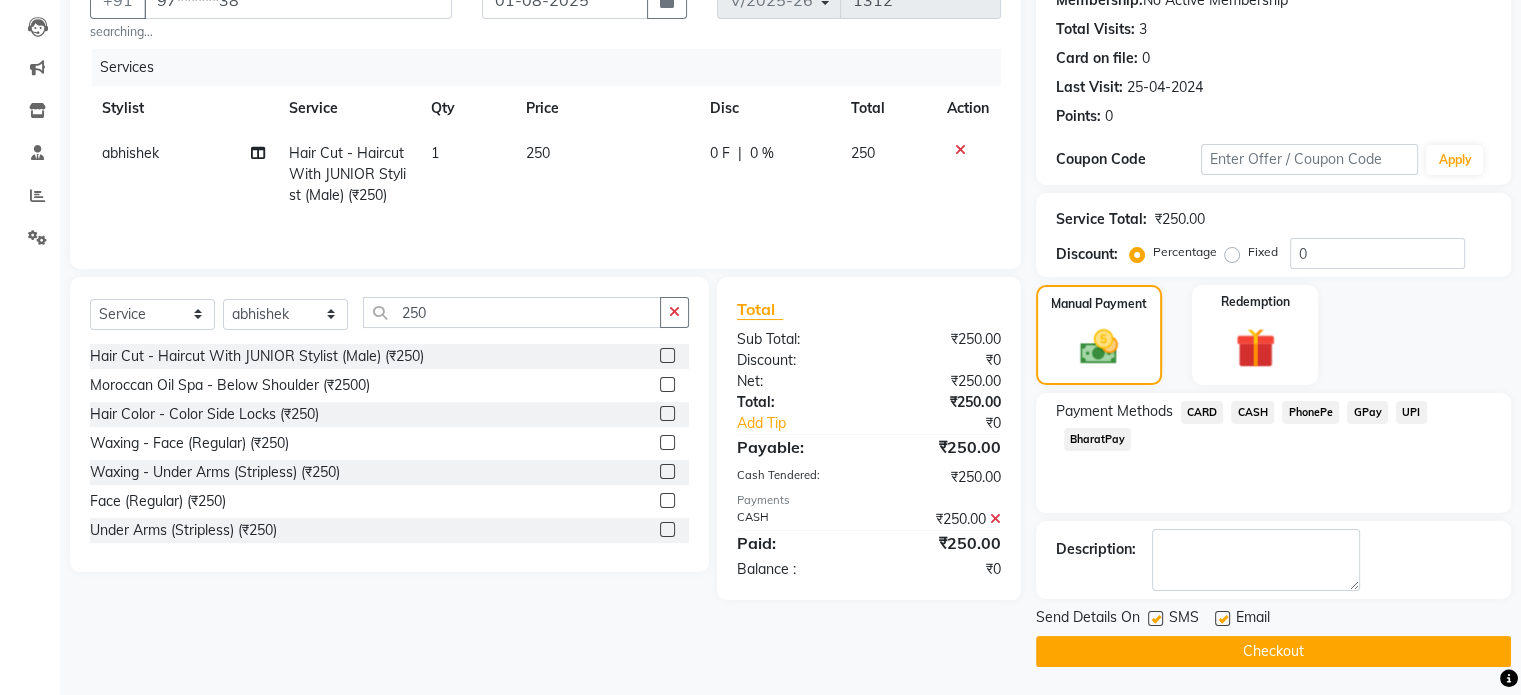 click on "Checkout" 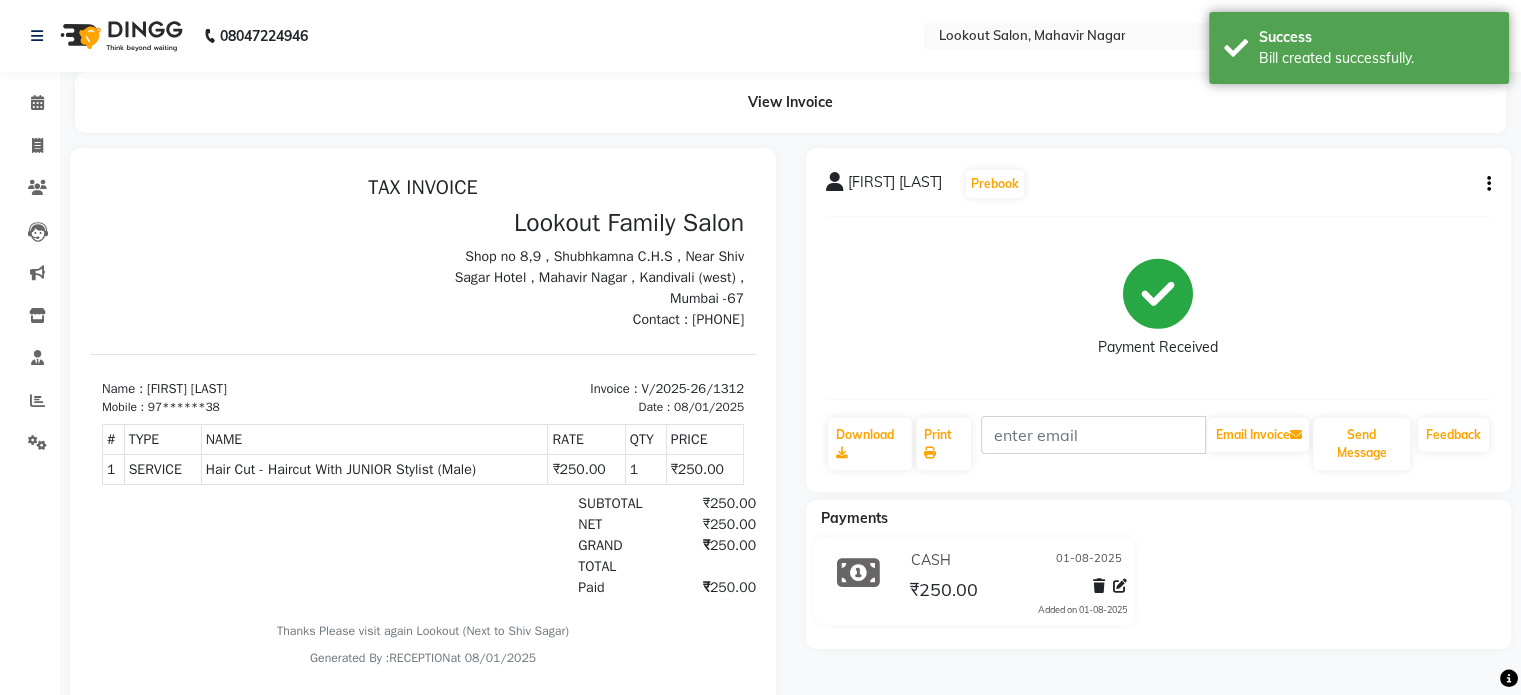 scroll, scrollTop: 0, scrollLeft: 0, axis: both 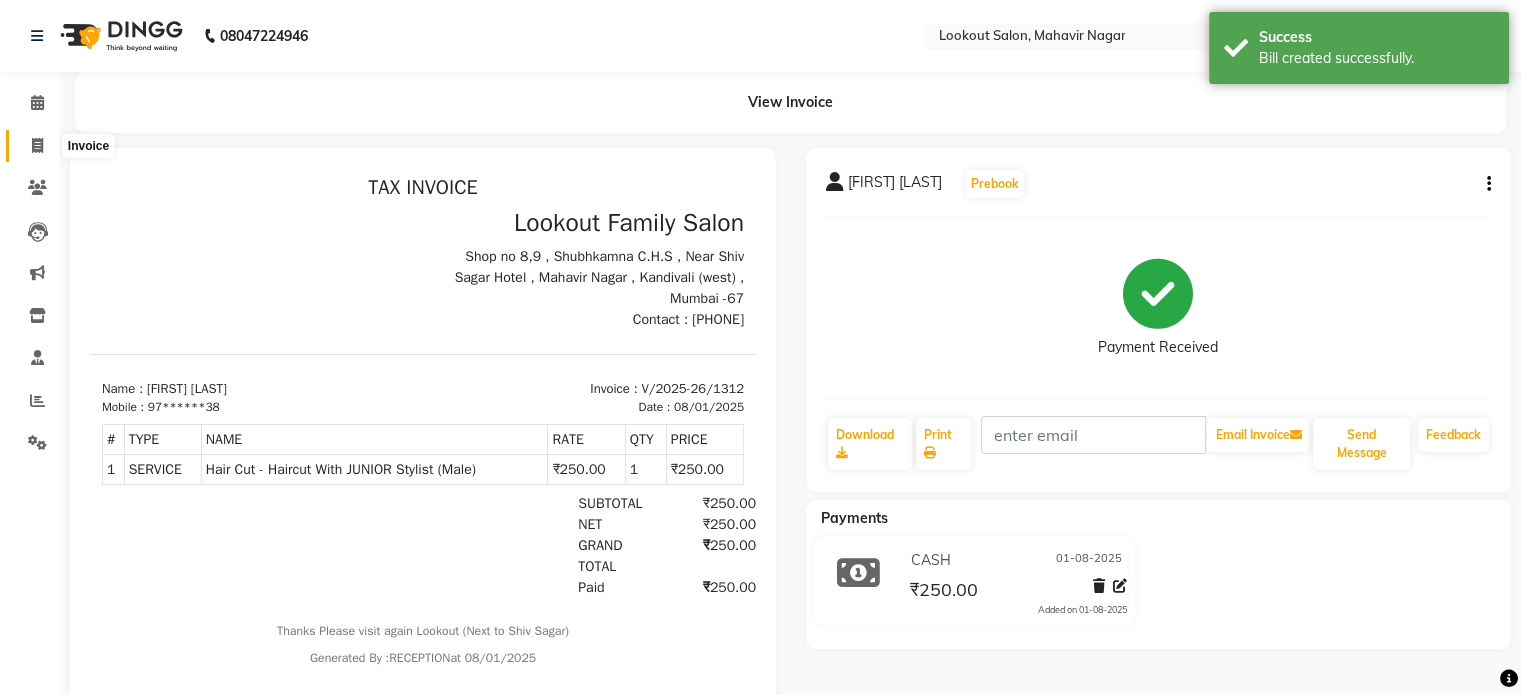 click 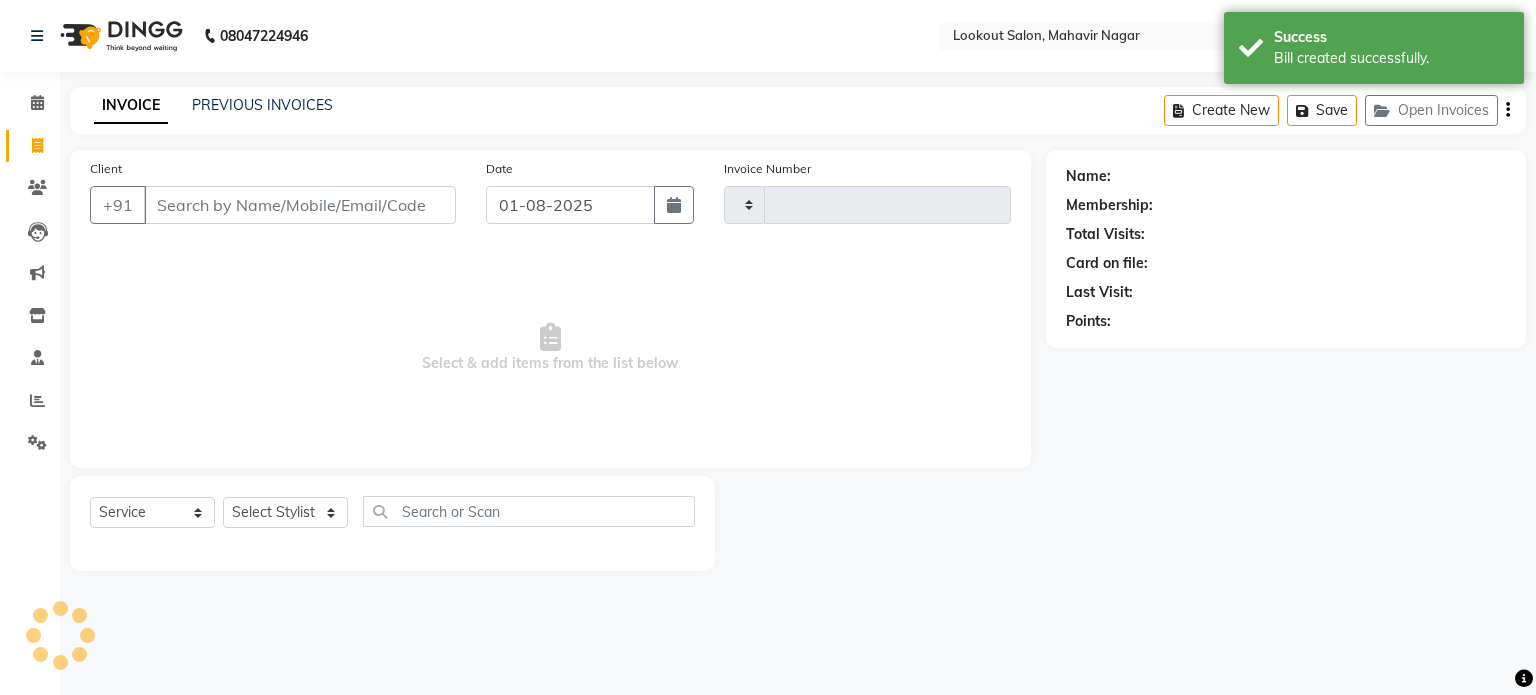 click on "Client +91" 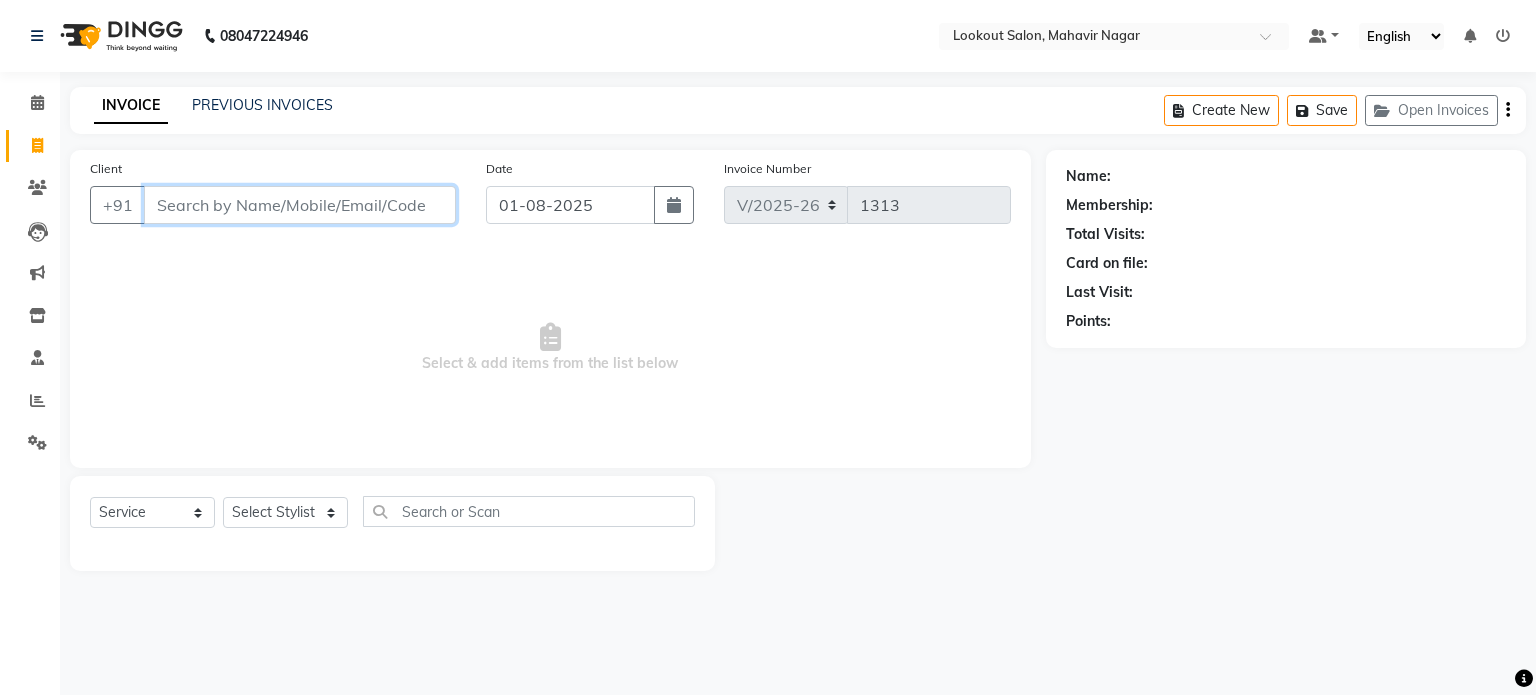 click on "Client" at bounding box center [300, 205] 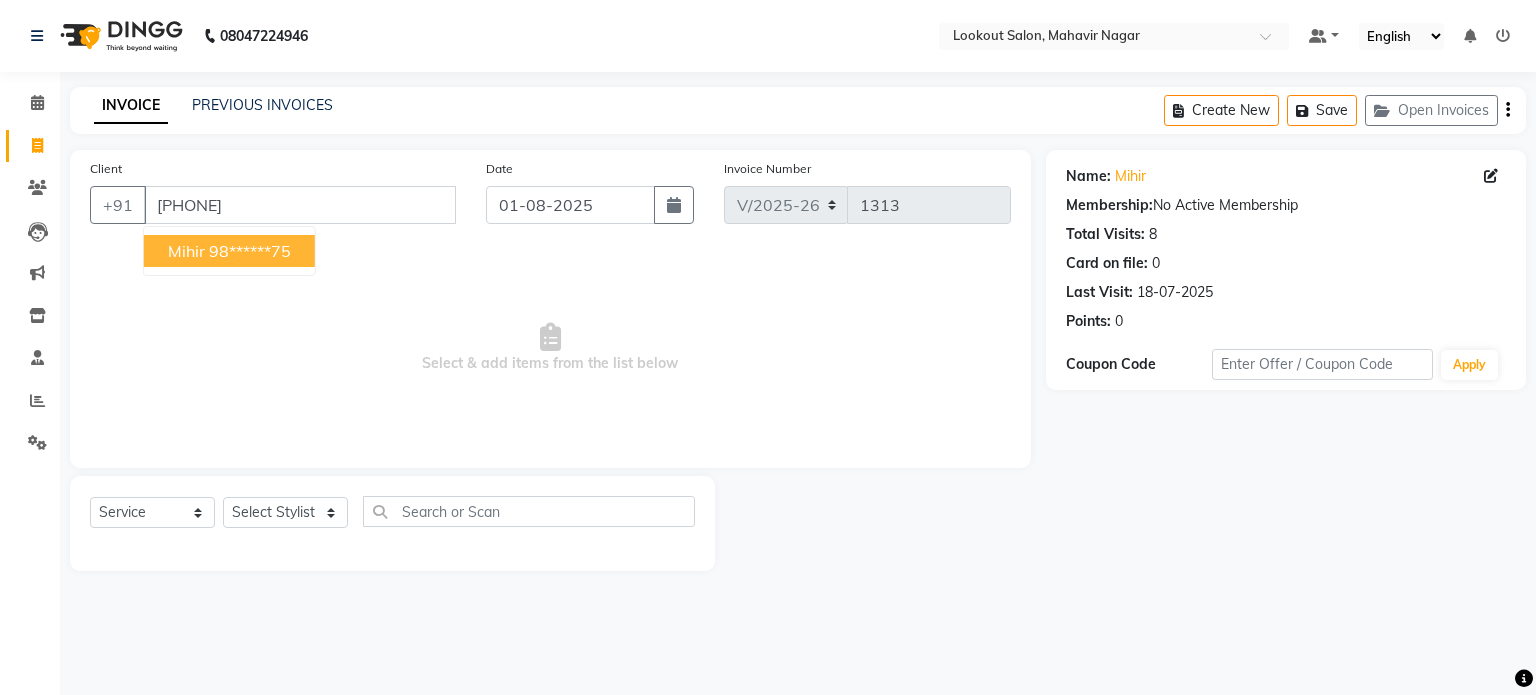 click on "98******75" at bounding box center [250, 251] 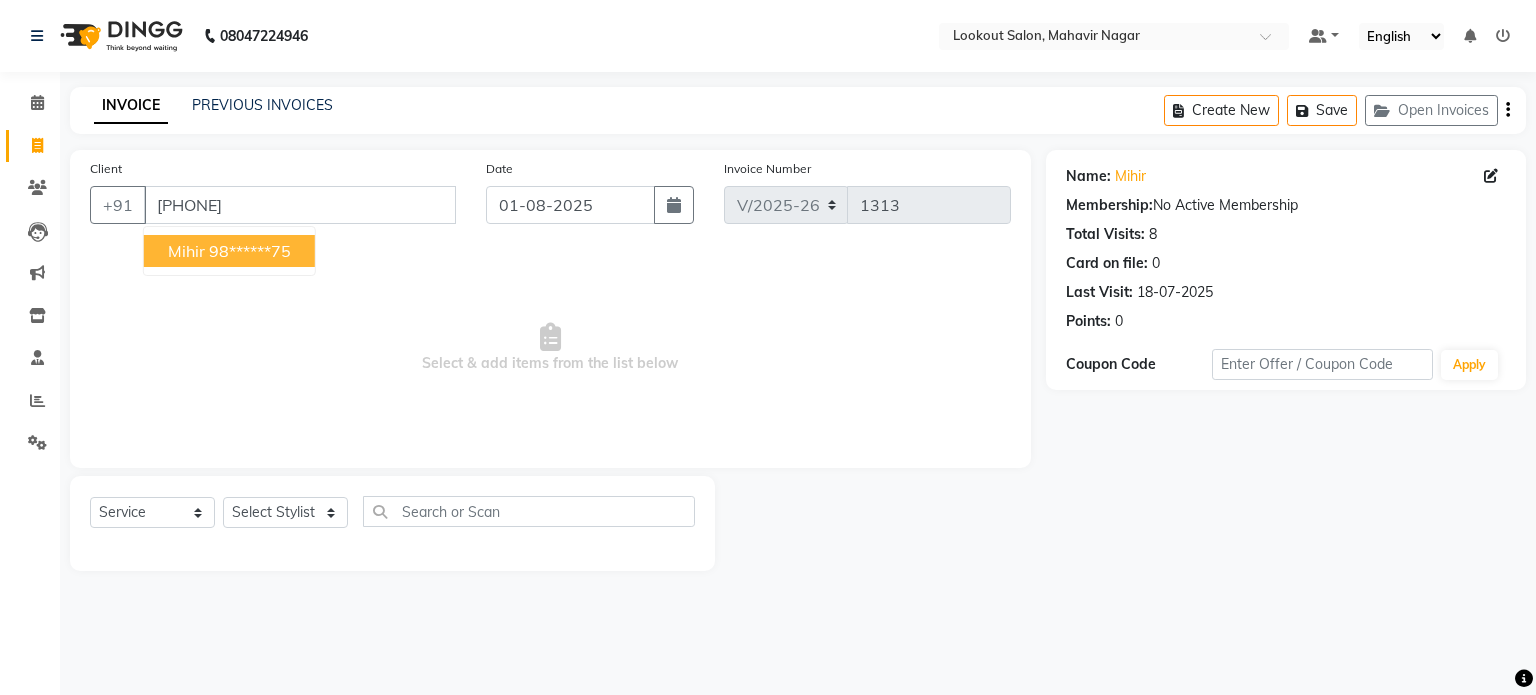 click on "Select & add items from the list below" at bounding box center (550, 348) 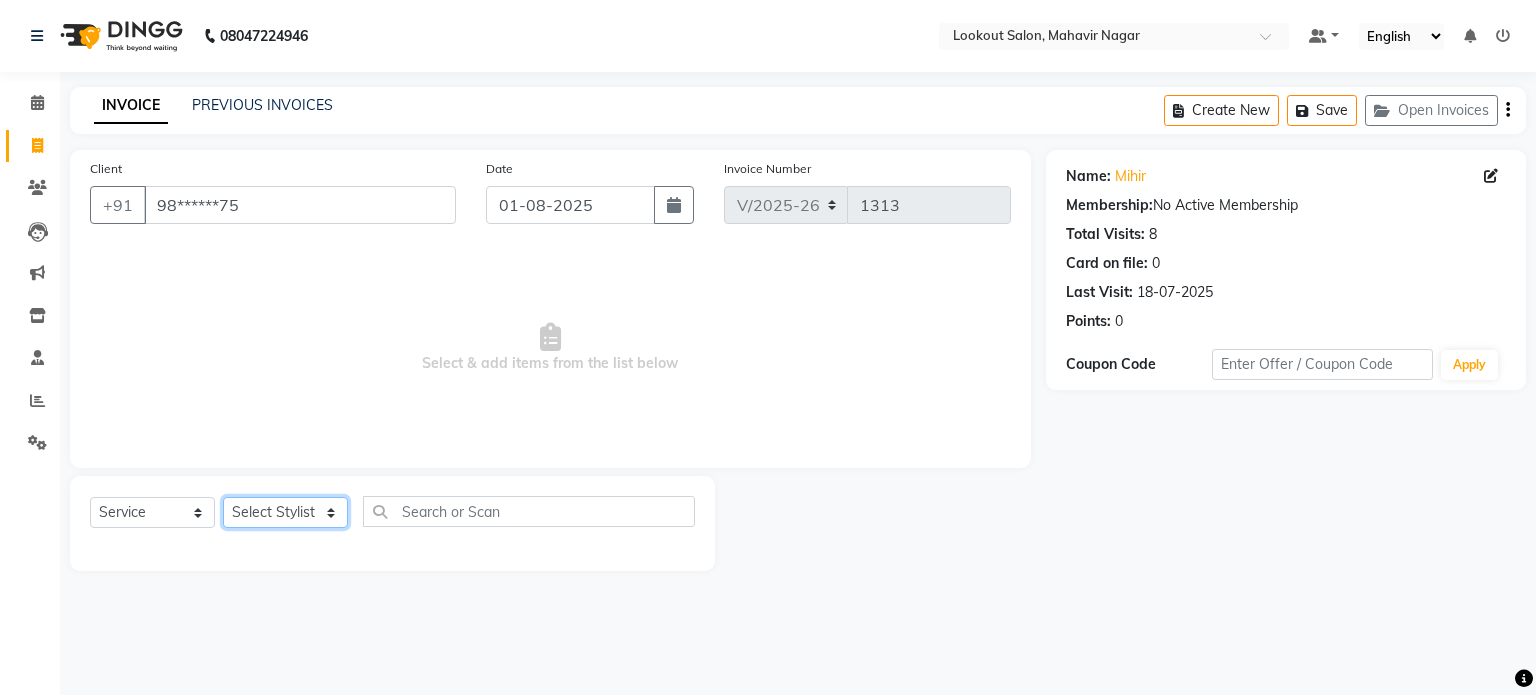 click on "Select Stylist [FIRST] [FIRST] [FIRST] [FIRST] [FIRST] [FIRST] [FIRST] [FIRST] [FIRST] [FIRST] [FIRST]" 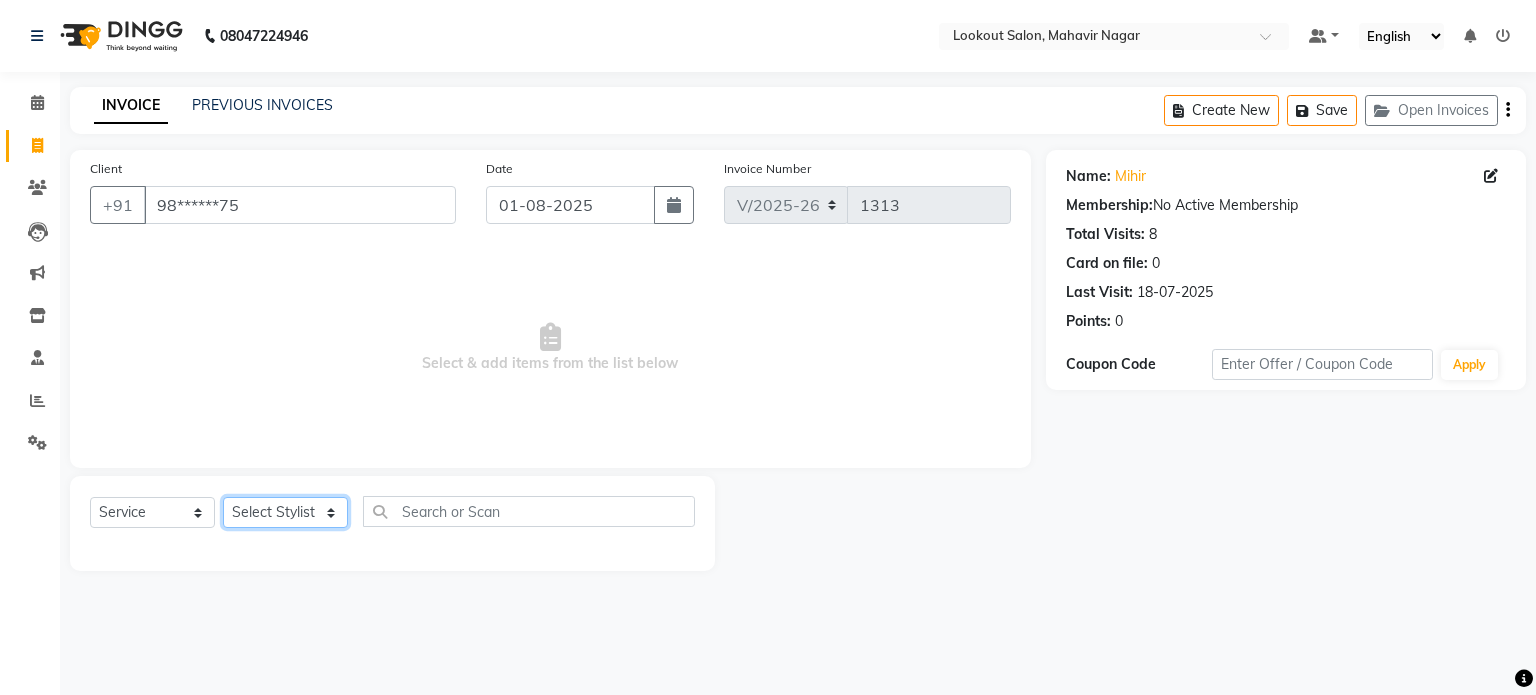 click on "Select Stylist [FIRST] [FIRST] [FIRST] [FIRST] [FIRST] [FIRST] [FIRST] [FIRST] [FIRST] [FIRST] [FIRST]" 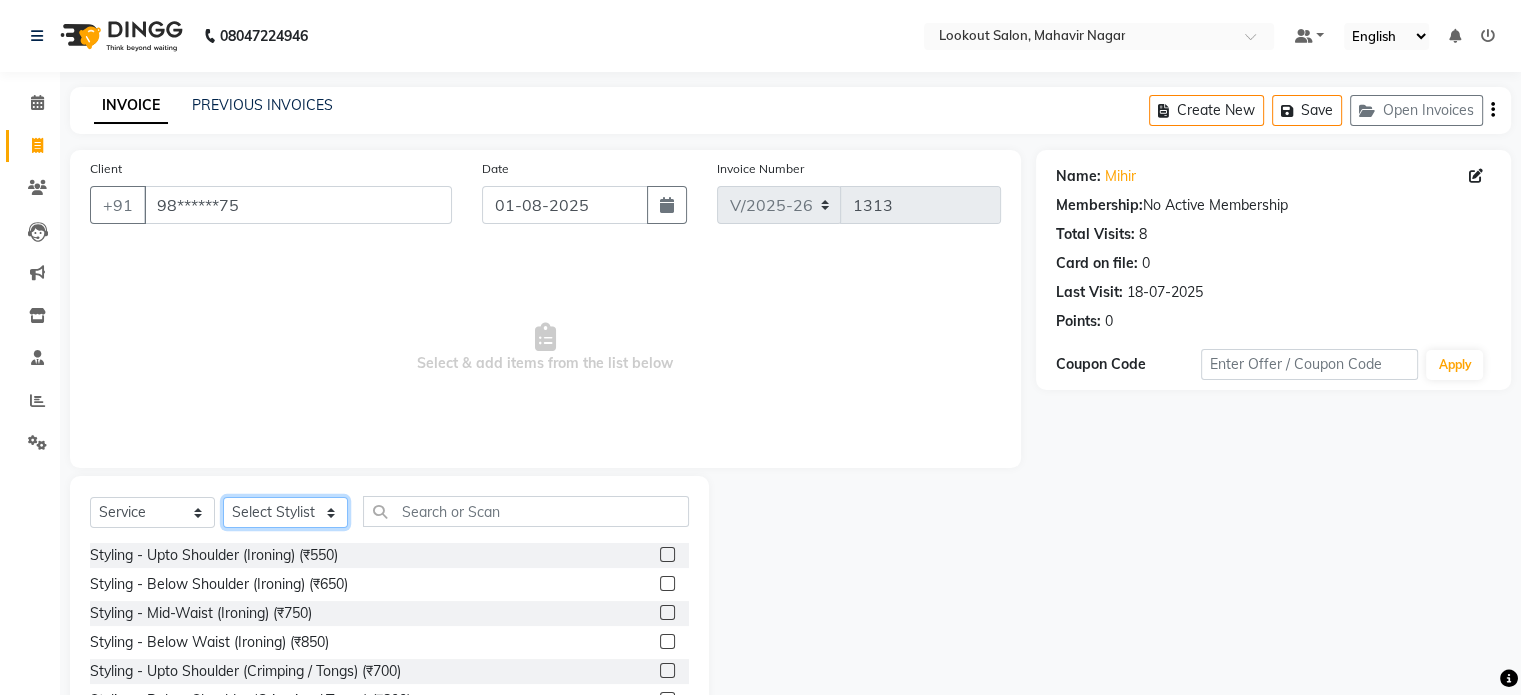 click on "Select Stylist [FIRST] [FIRST] [FIRST] [FIRST] [FIRST] [FIRST] [FIRST] [FIRST] [FIRST] [FIRST] [FIRST]" 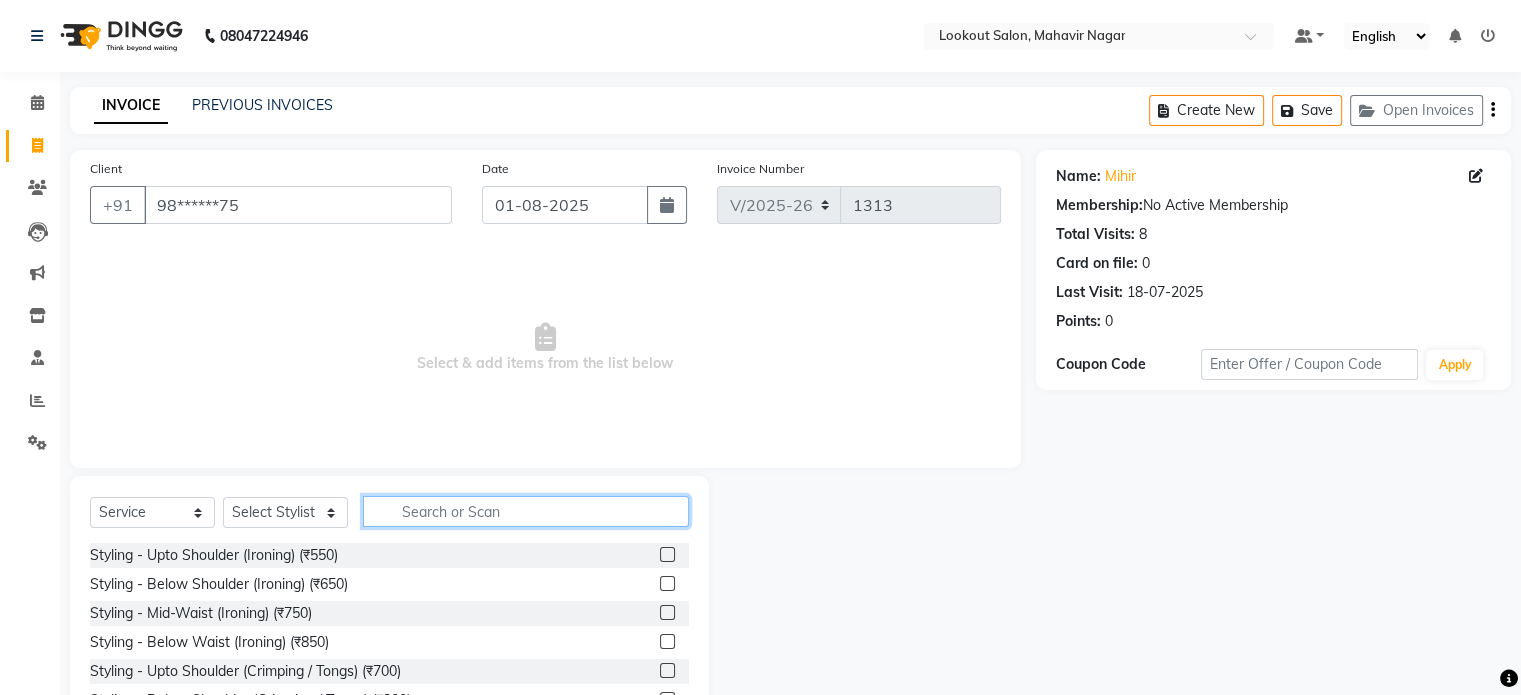 click 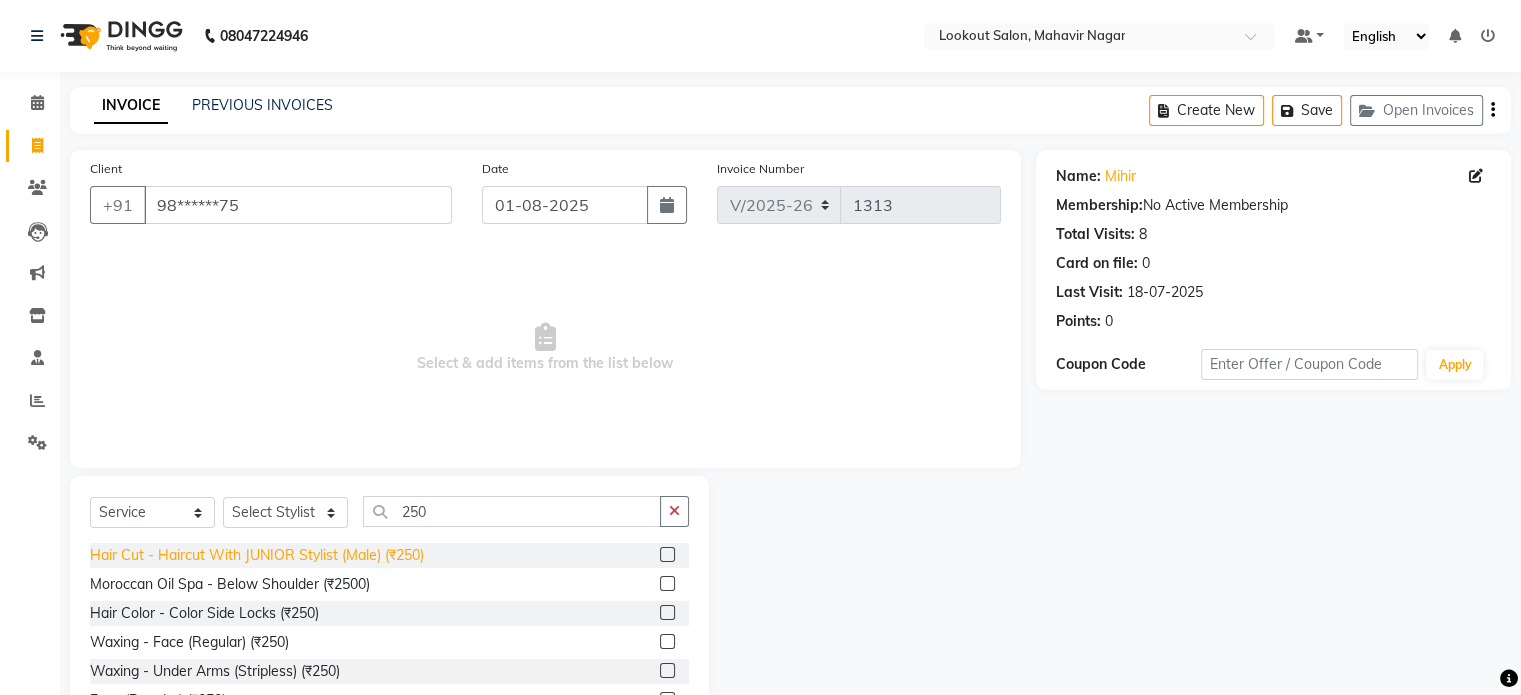 click on "Hair Cut - Haircut With JUNIOR Stylist (Male) (₹250)" 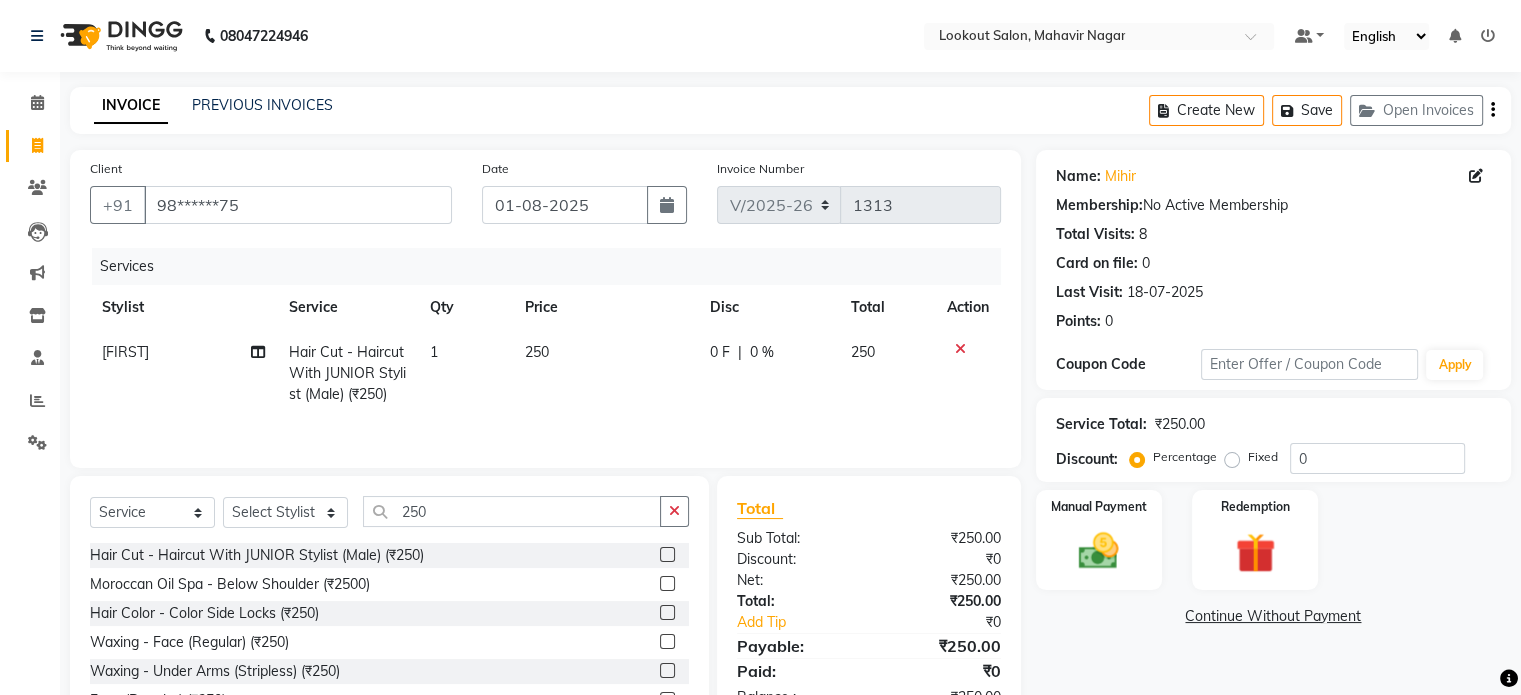 drag, startPoint x: 505, startPoint y: 484, endPoint x: 501, endPoint y: 506, distance: 22.36068 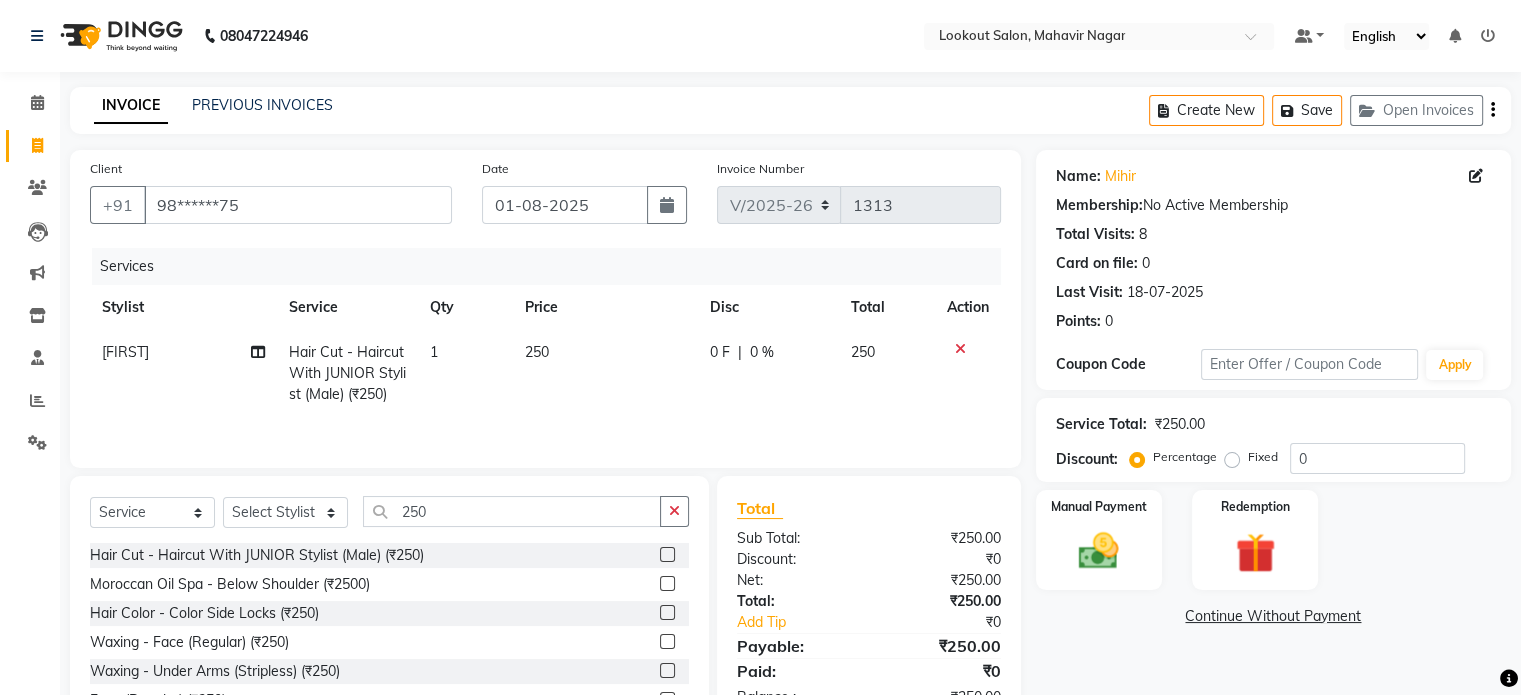 click on "Select  Service  Product  Membership  Package Voucher Prepaid Gift Card  Select Stylist abhishek Asfaak AZAZ DHARMESH SIR kARAN PRIYANKA RECEPTION rinki  shailendar VANDAN 250 Hair Cut - Haircut With JUNIOR Stylist (Male) (₹250)  Moroccan Oil Spa - Below Shoulder (₹2500)  Hair Color - Color Side Locks (₹250)  Waxing - Face (Regular) (₹250)  Waxing - Under Arms (Stripless) (₹250)  Face (Regular) (₹250)  Under Arms (Stripless) (₹250)  Snow White (₹2500)  Full Masks - Body Scrub (₹2500)  Full Masks - Massage Essential Oil (₹2500)  Nail Cut File & Polish - Cuccio Polish (₹250)  Cuccio Polish (₹250)  Manicure - Express (₹250)  Makeup - Female (In Salon) (₹2500)  Makeup - Female (At Venue) (₹12500)  Fringes / Bangs (Female) (₹250)  Color Side Locks (₹250)  Pre lightening - Below Waist (₹2500)  Under Arms (D) (₹250)  Body Scrub (₹2500)  Massage Essential Oil (₹2500)  Stickon Nail (Fake) (₹2500)  STICKON NAIL 1 (₹2500)  STICKON NAIL (₹2500)" 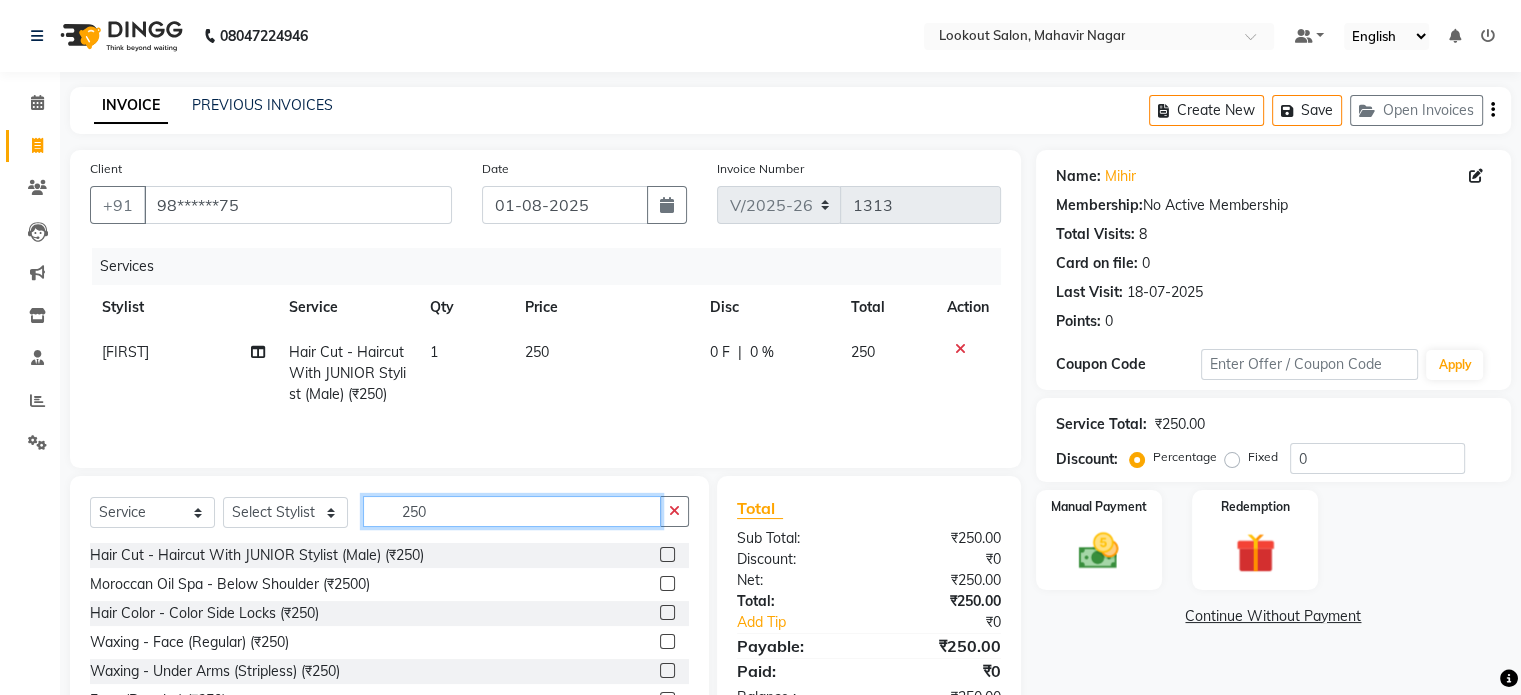 click on "250" 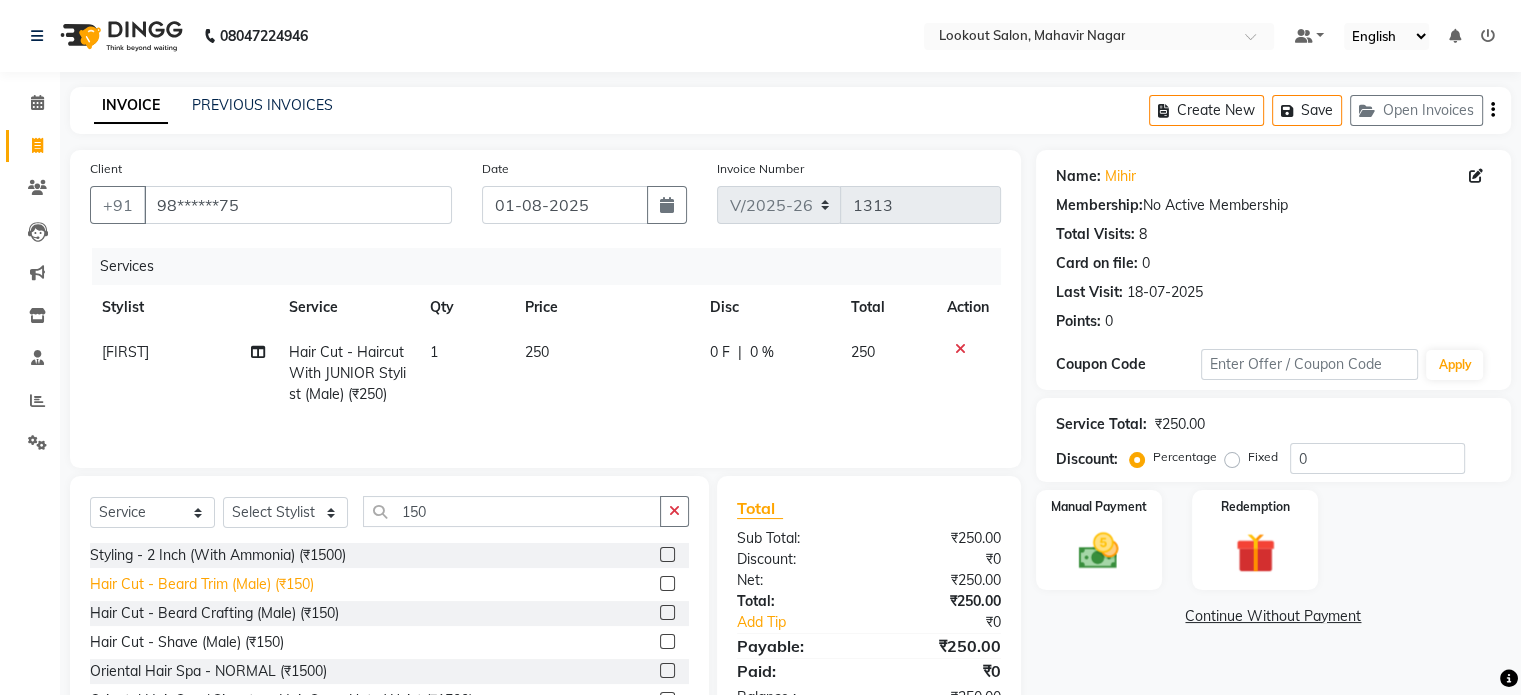 click on "Hair Cut - Beard Trim (Male) (₹150)" 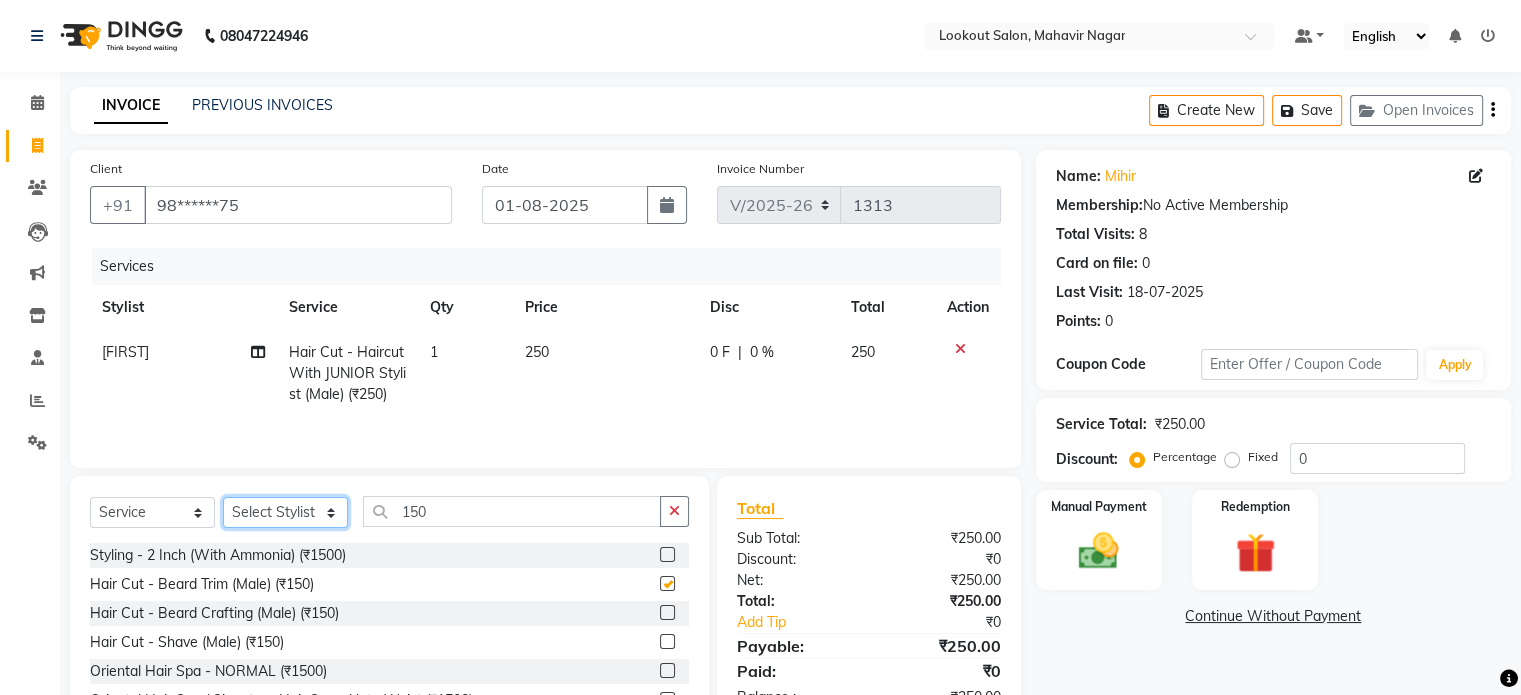 click on "Select Stylist [FIRST] [FIRST] [FIRST] [FIRST] [FIRST] [FIRST] [FIRST] [FIRST] [FIRST] [FIRST] [FIRST]" 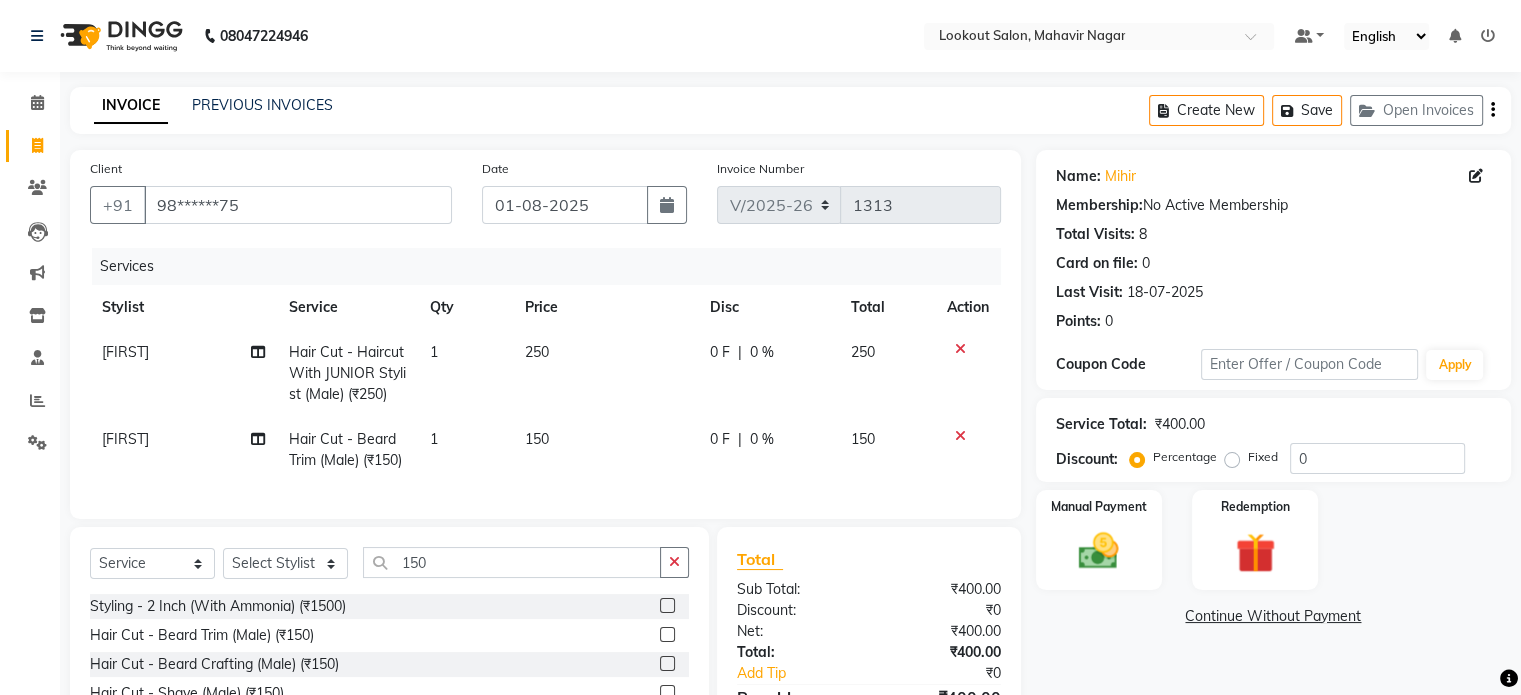 click on "150" 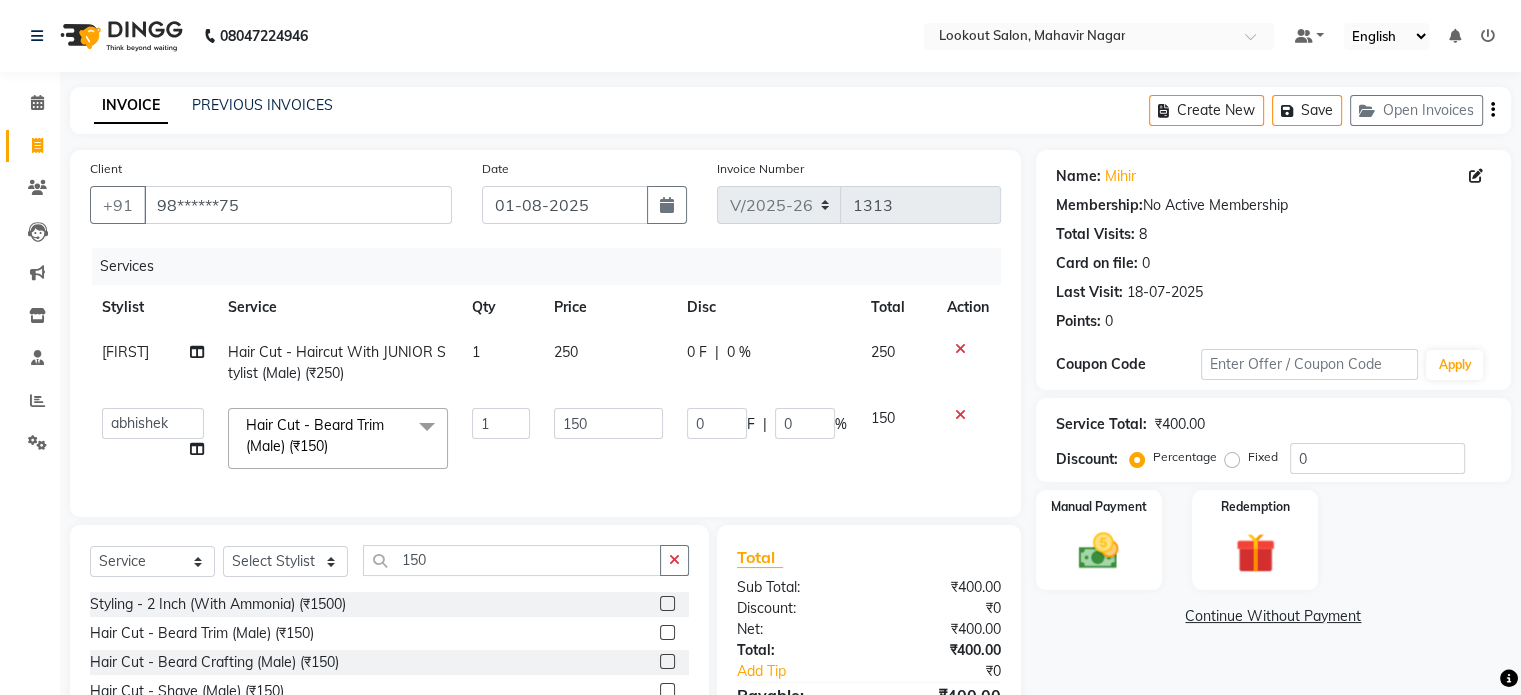 scroll, scrollTop: 170, scrollLeft: 0, axis: vertical 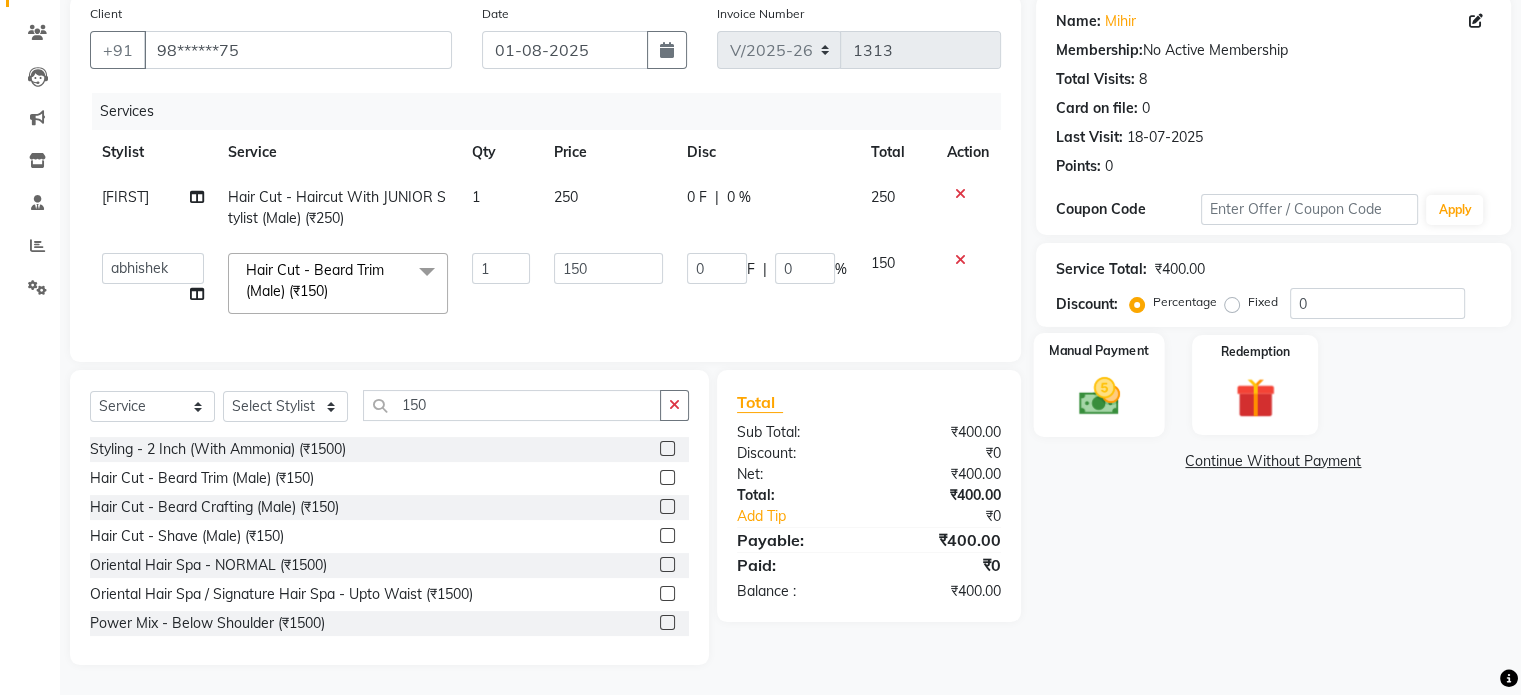 click 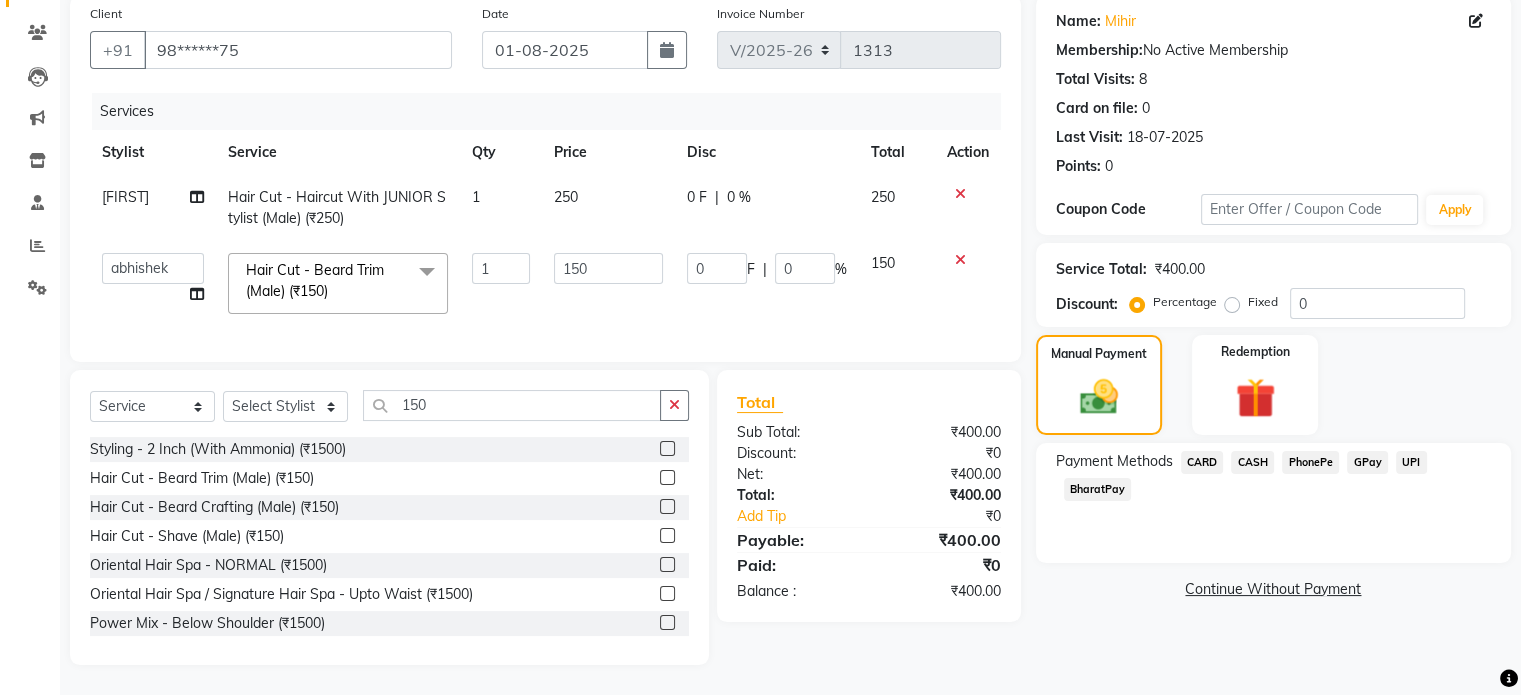 click on "CASH" 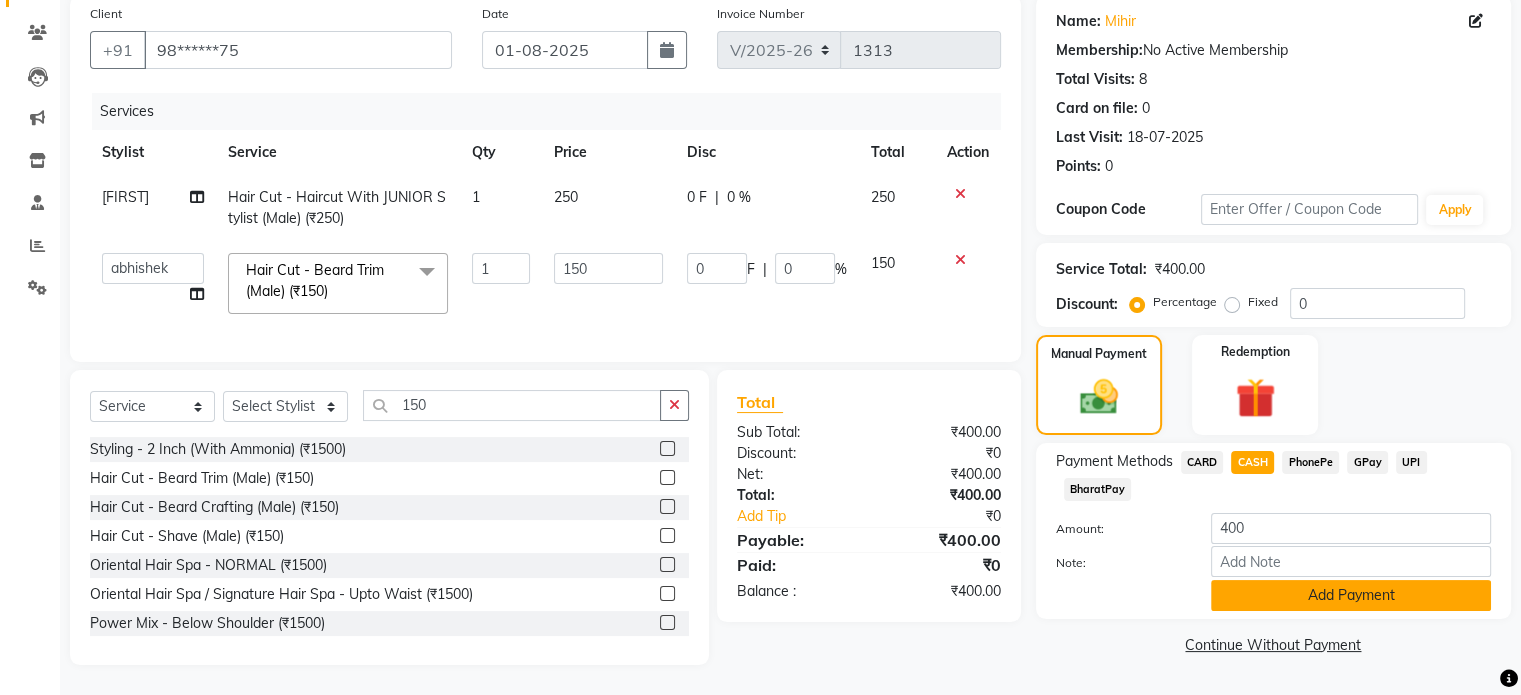 click on "Add Payment" 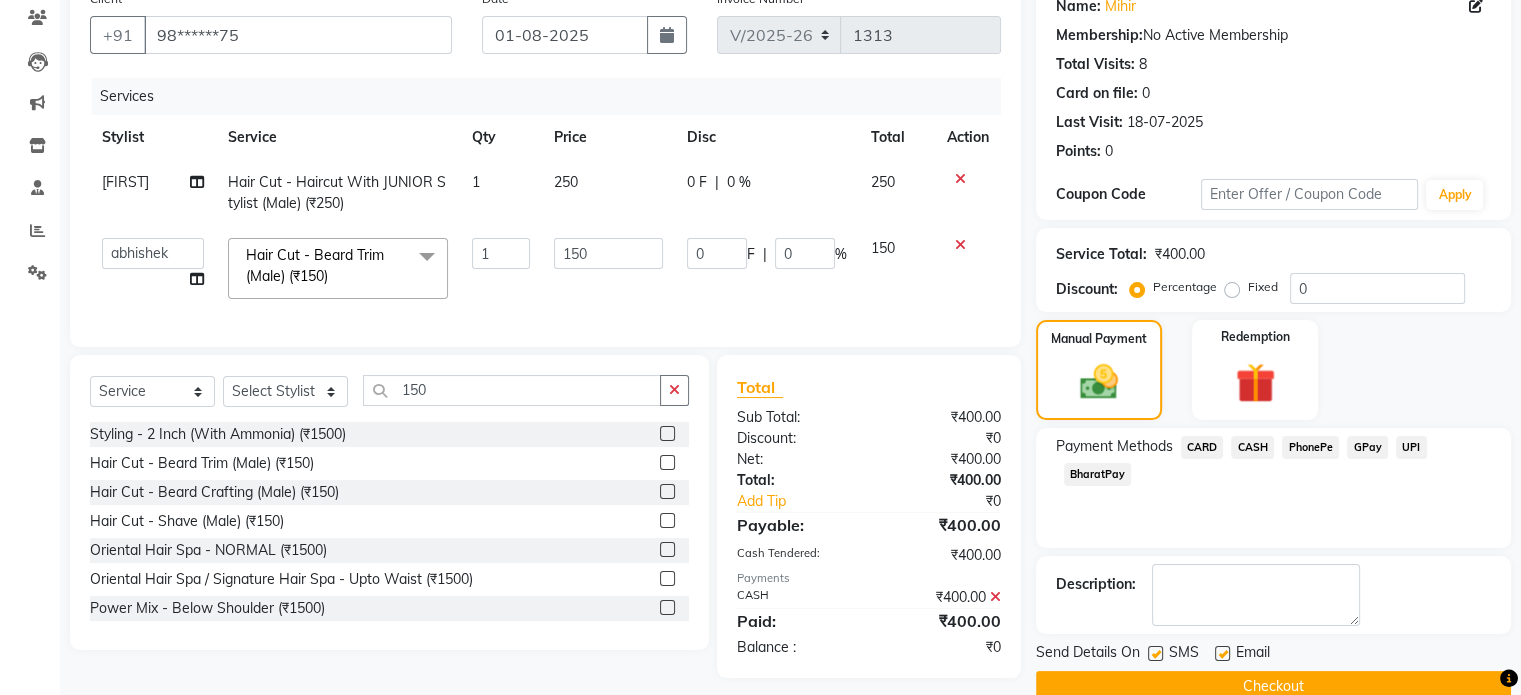 scroll, scrollTop: 205, scrollLeft: 0, axis: vertical 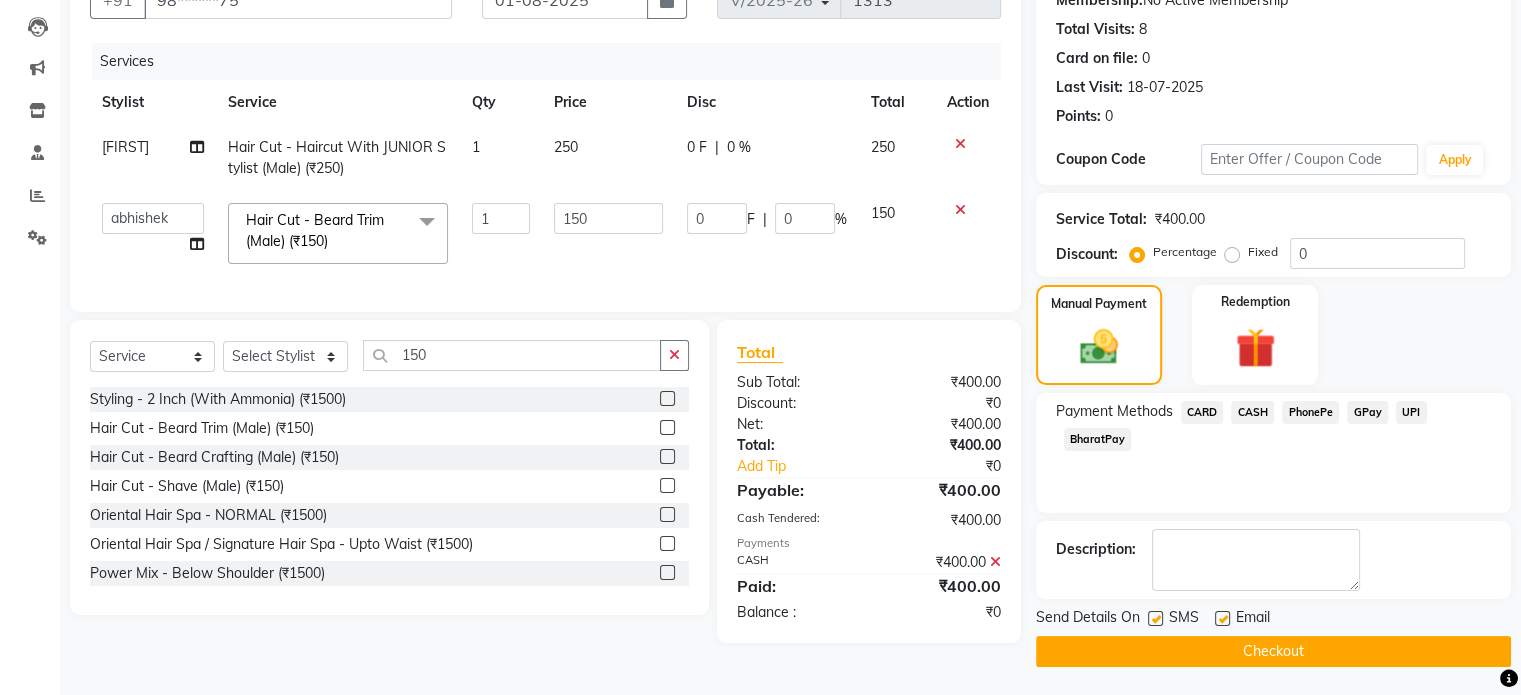 click on "Checkout" 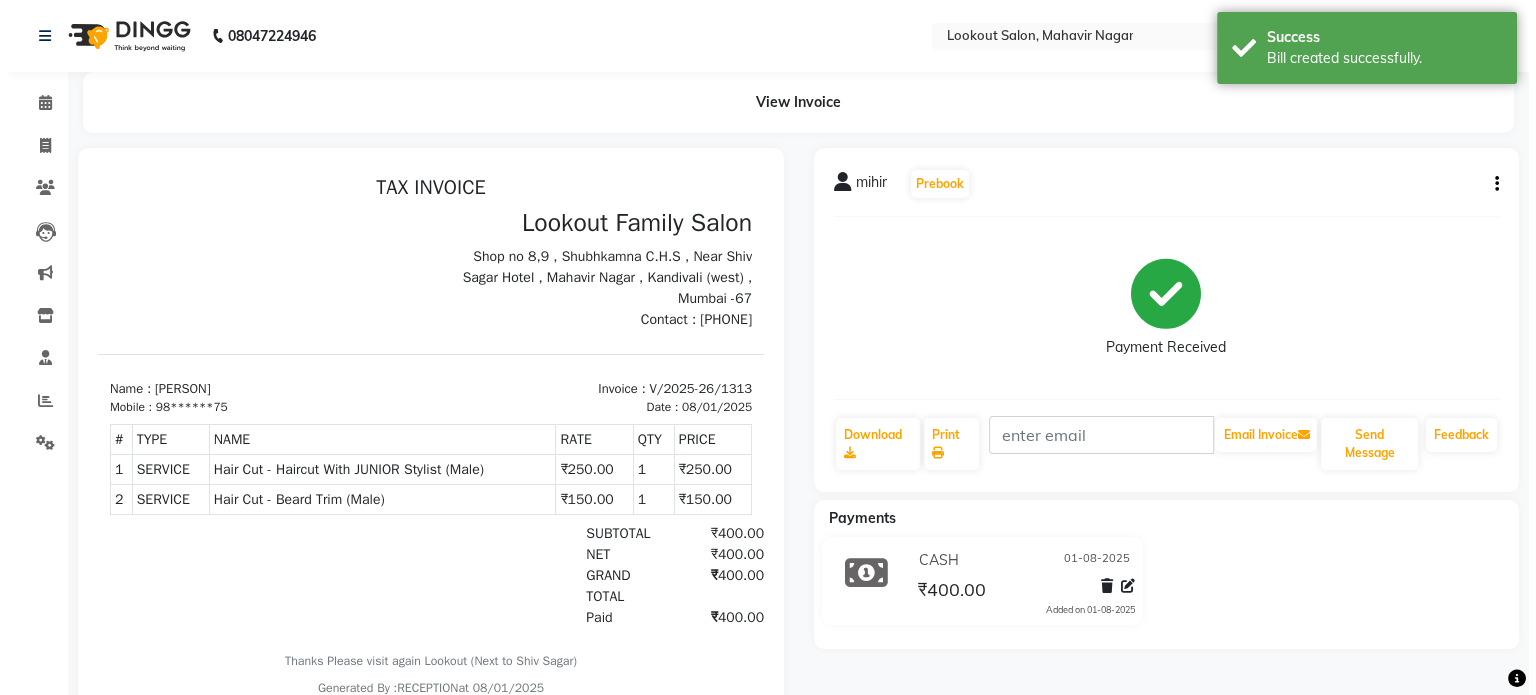 scroll, scrollTop: 0, scrollLeft: 0, axis: both 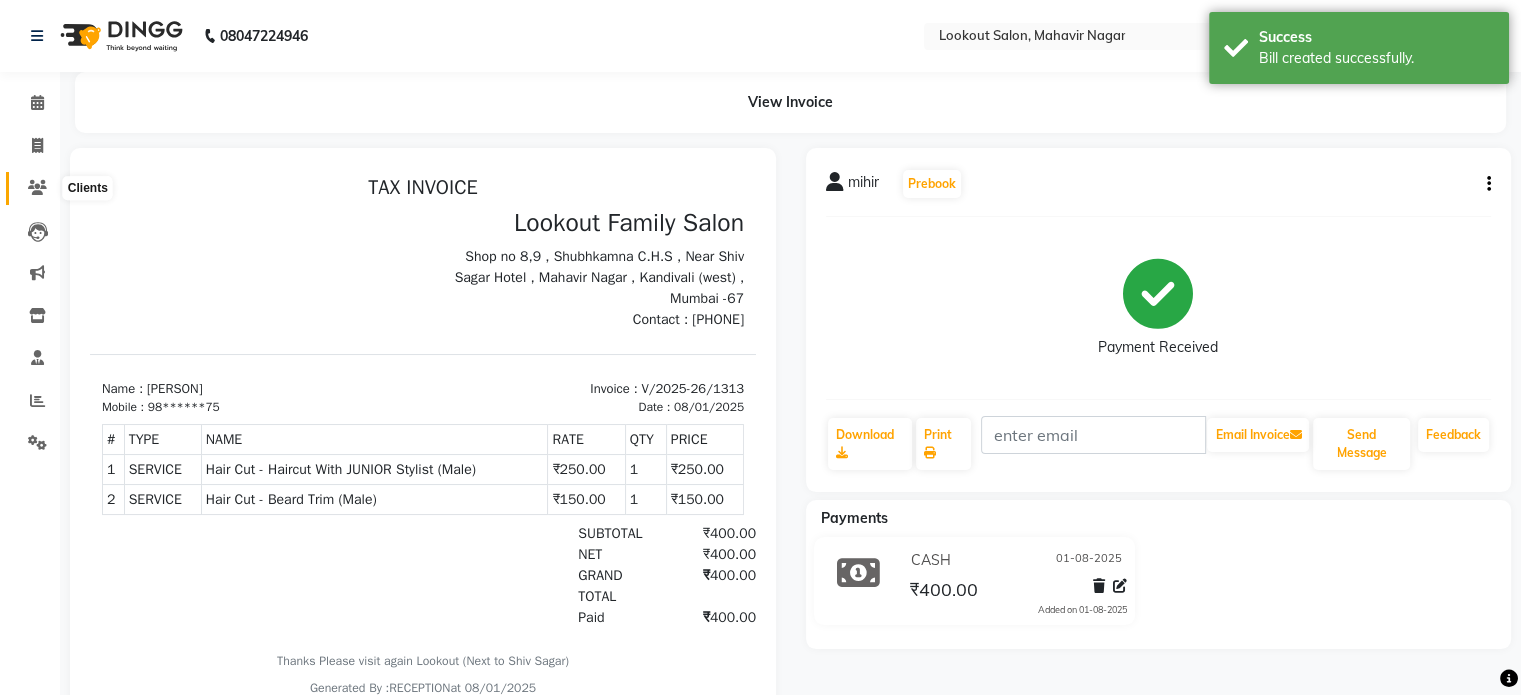 click 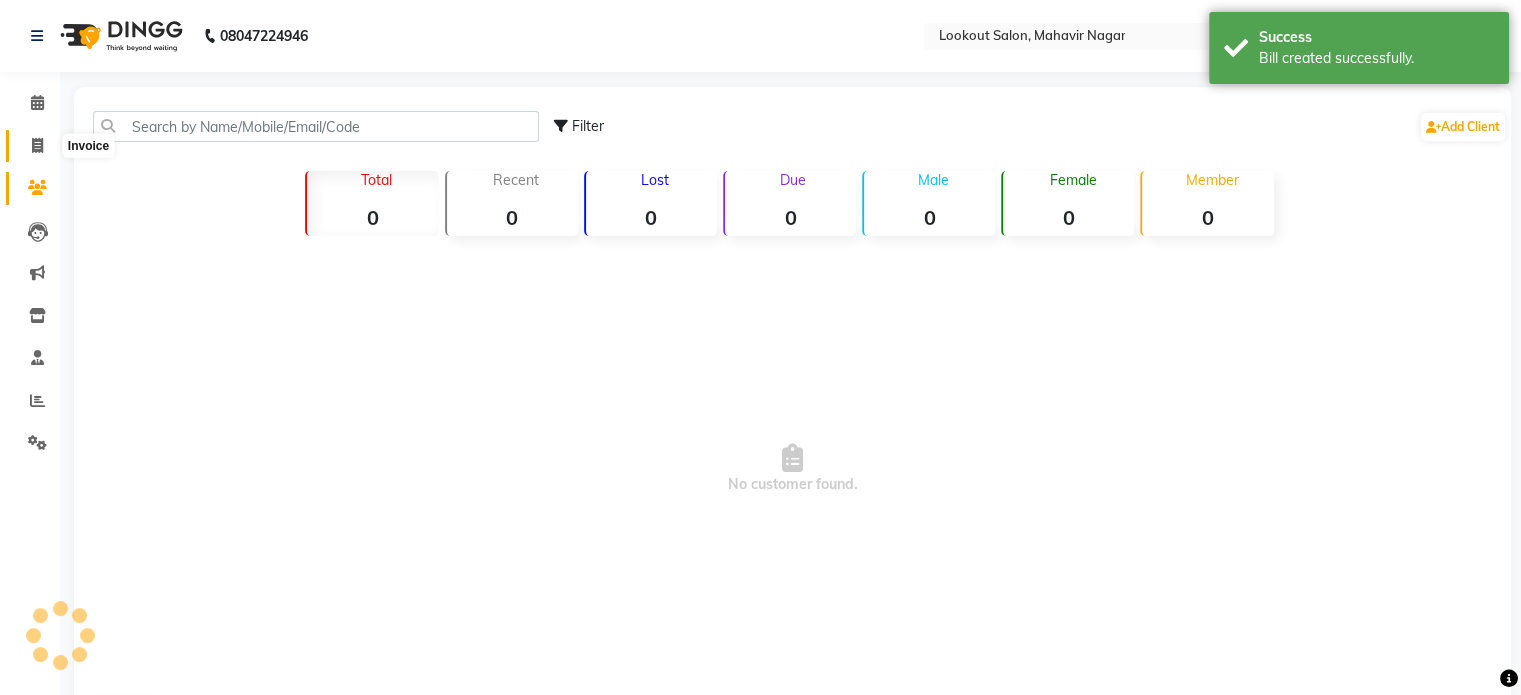 click 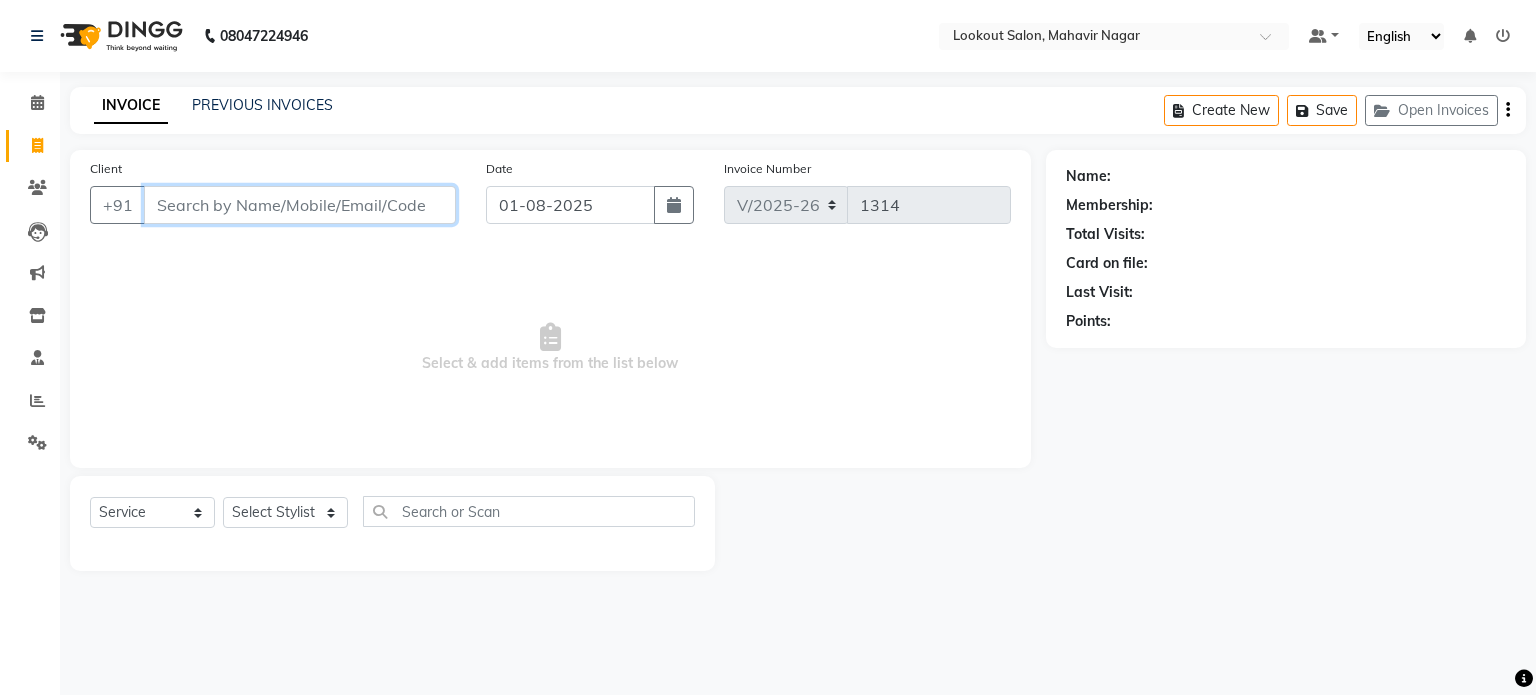 click on "Client" at bounding box center [300, 205] 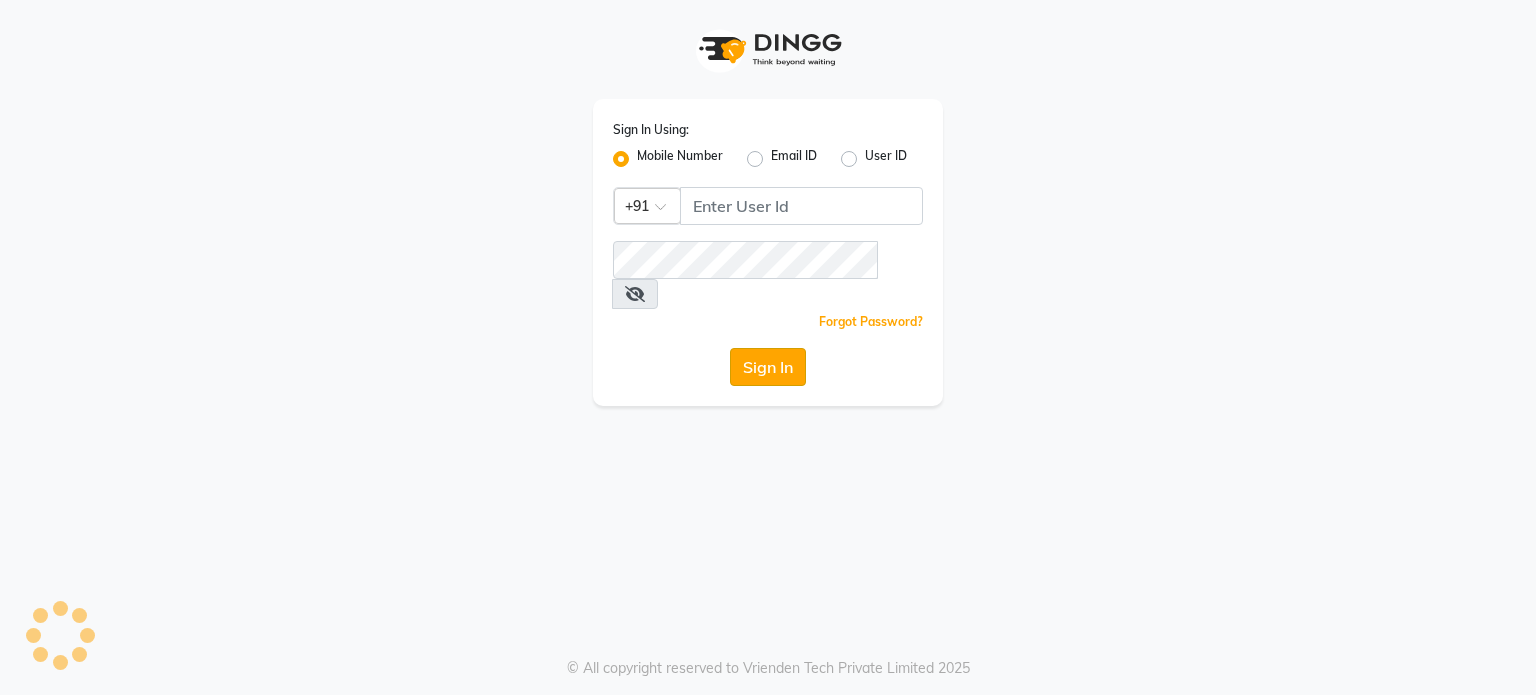 scroll, scrollTop: 0, scrollLeft: 0, axis: both 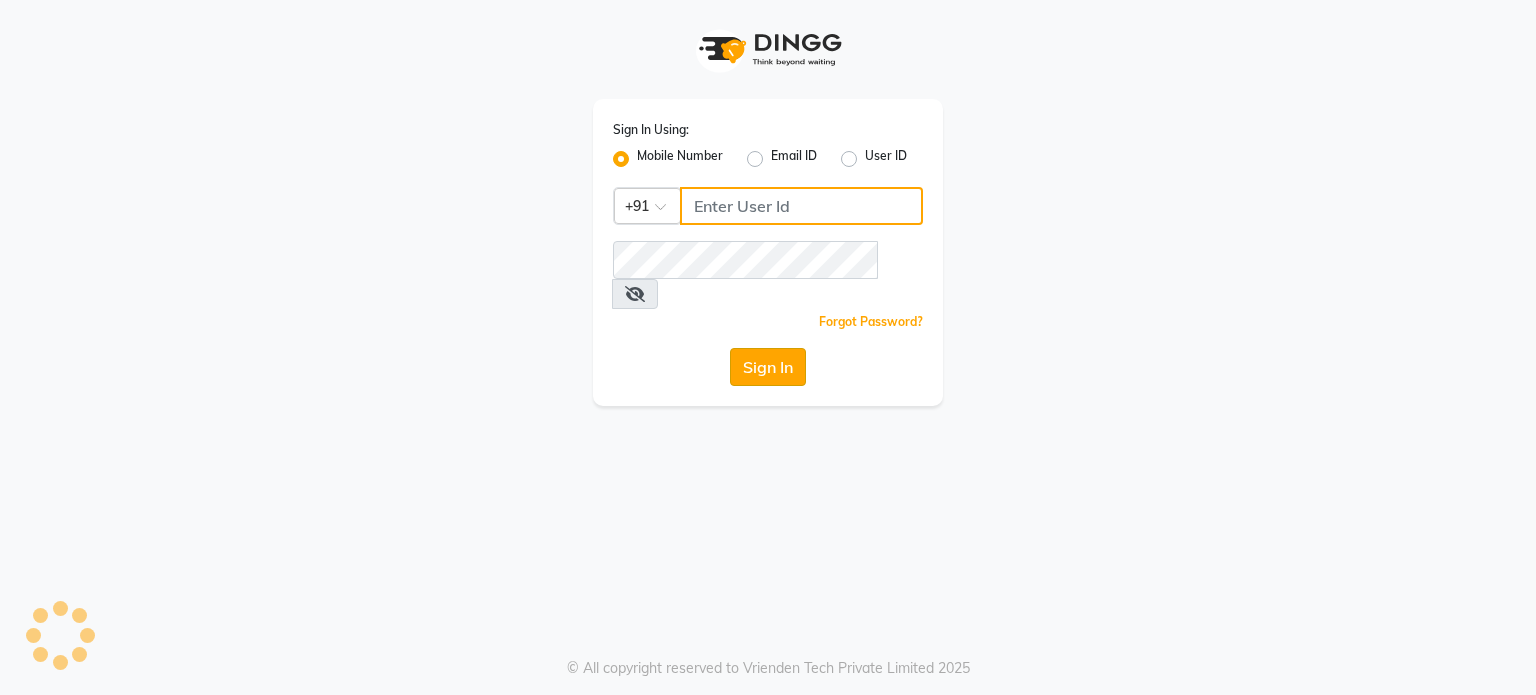 type on "[PHONE]" 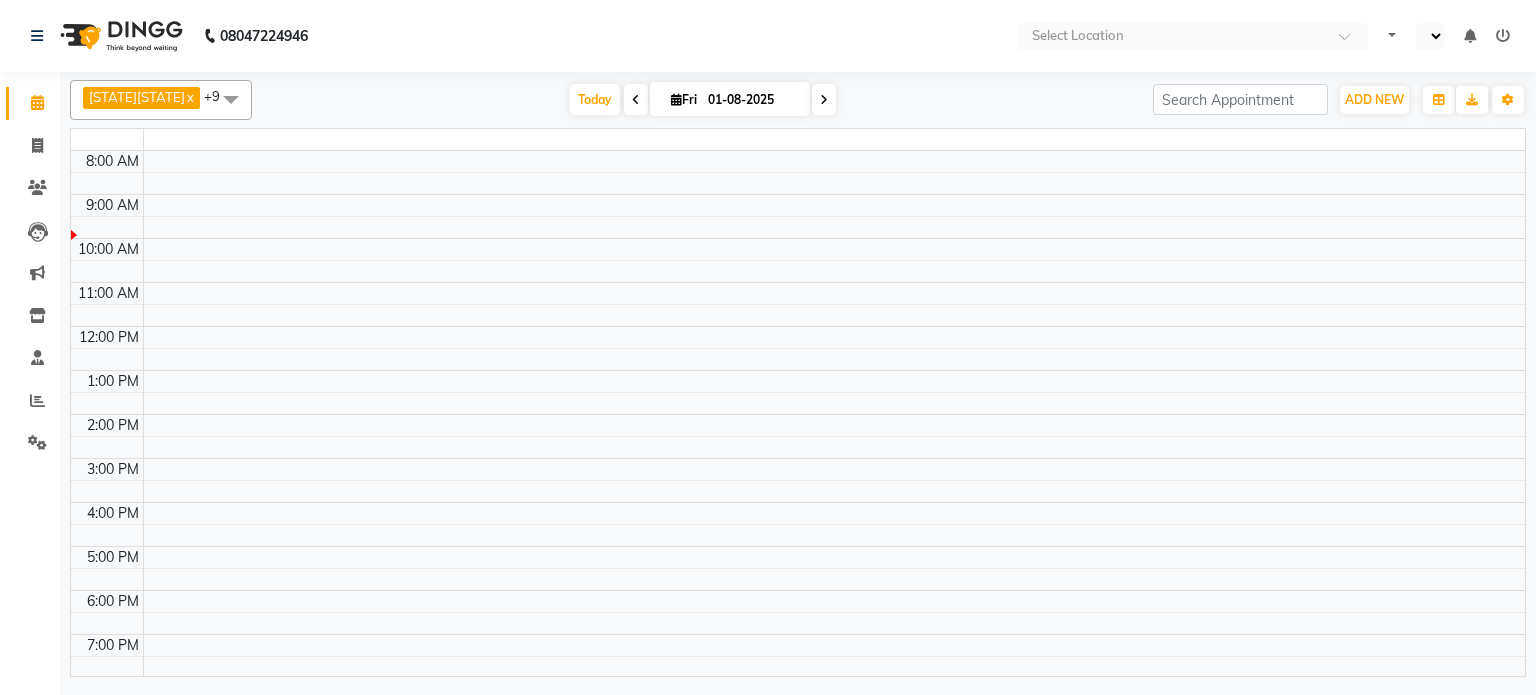 select on "en" 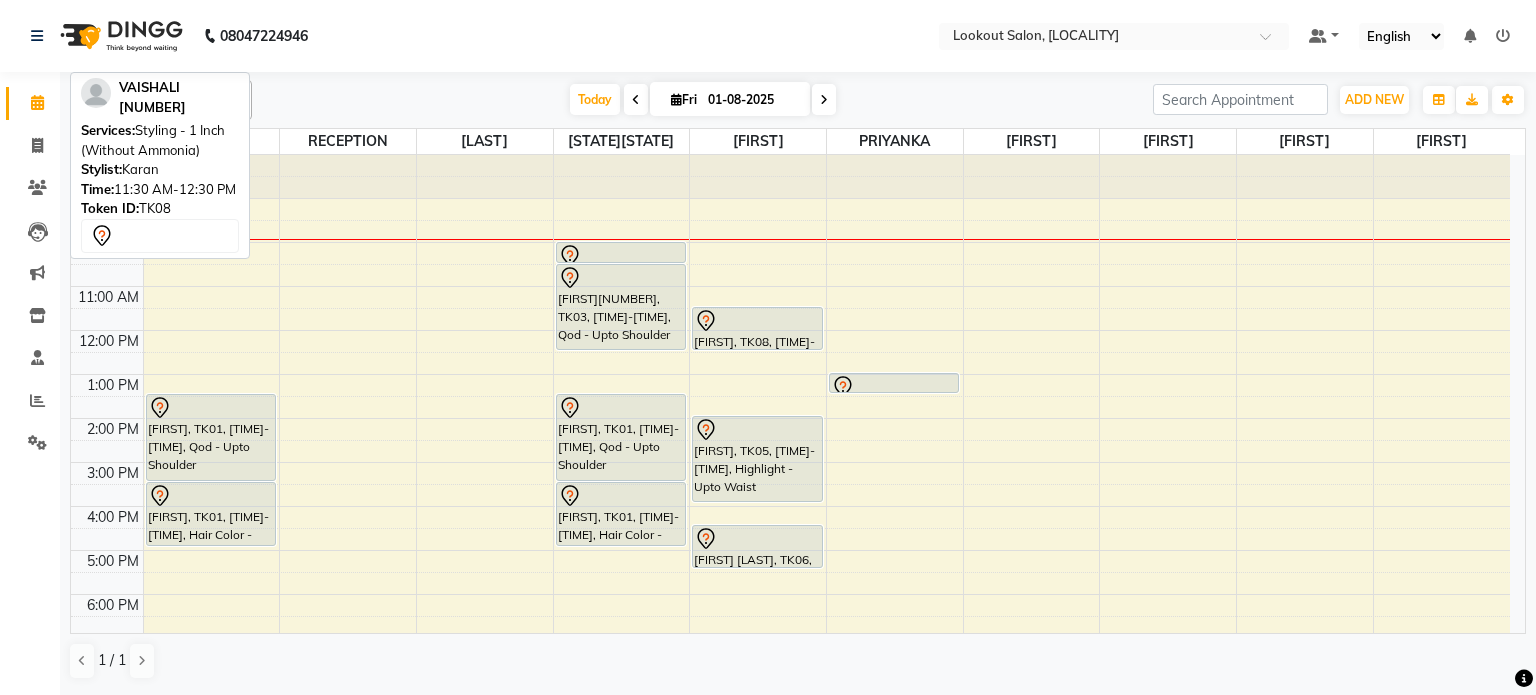 scroll, scrollTop: 0, scrollLeft: 0, axis: both 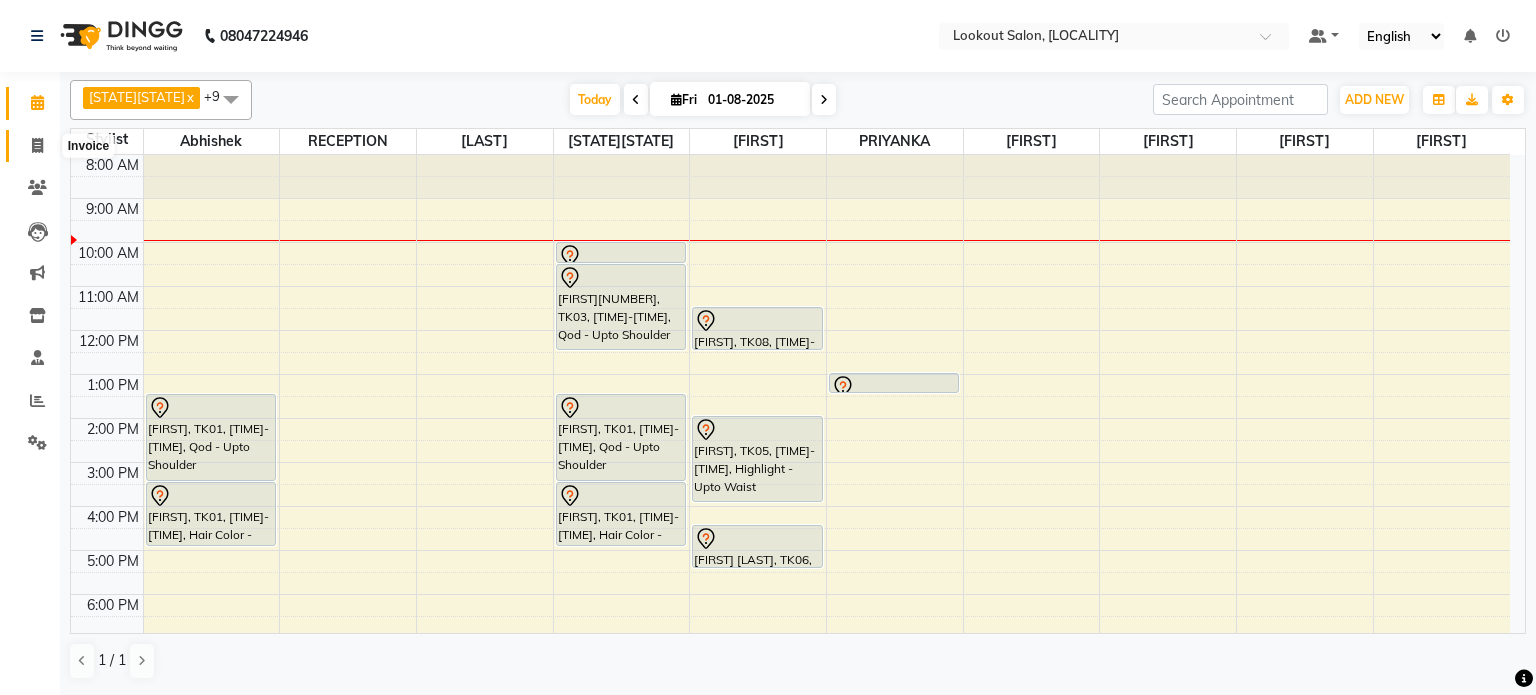 click 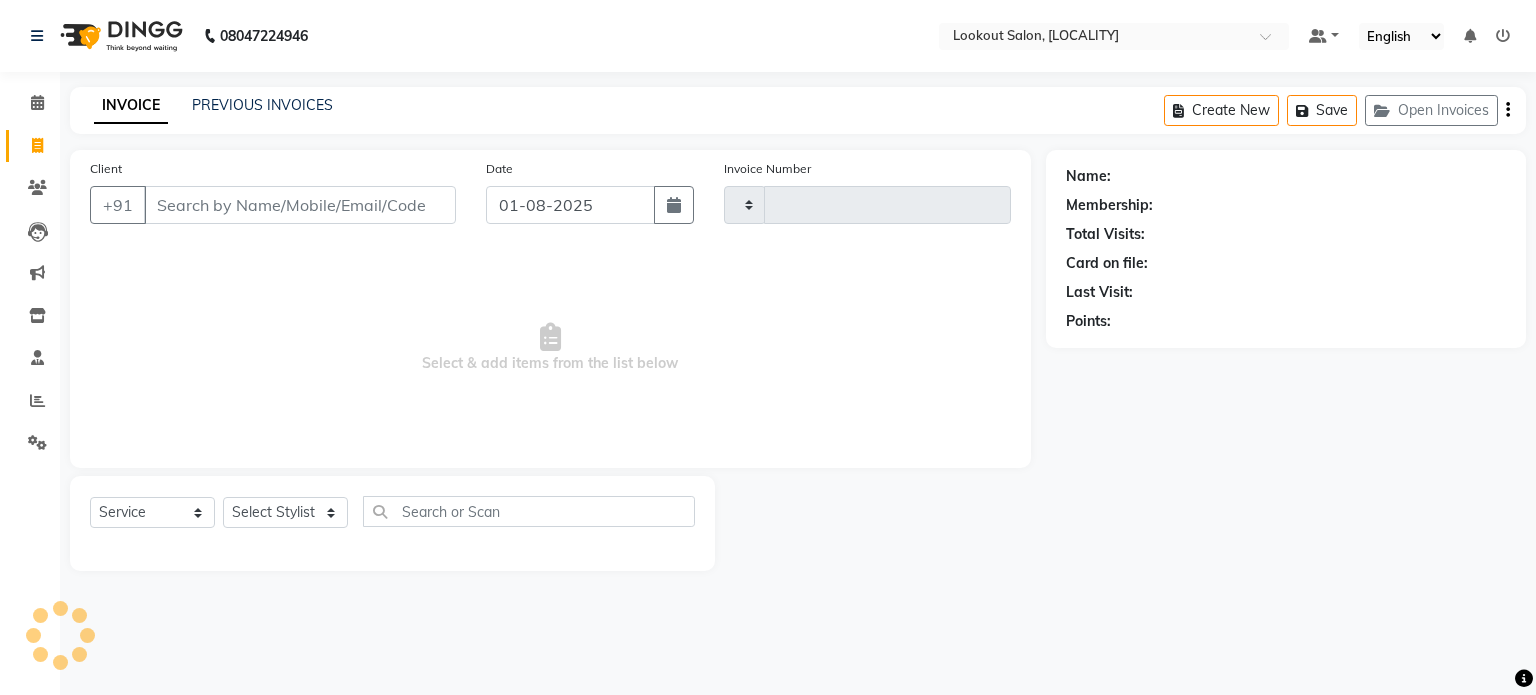 type on "1299" 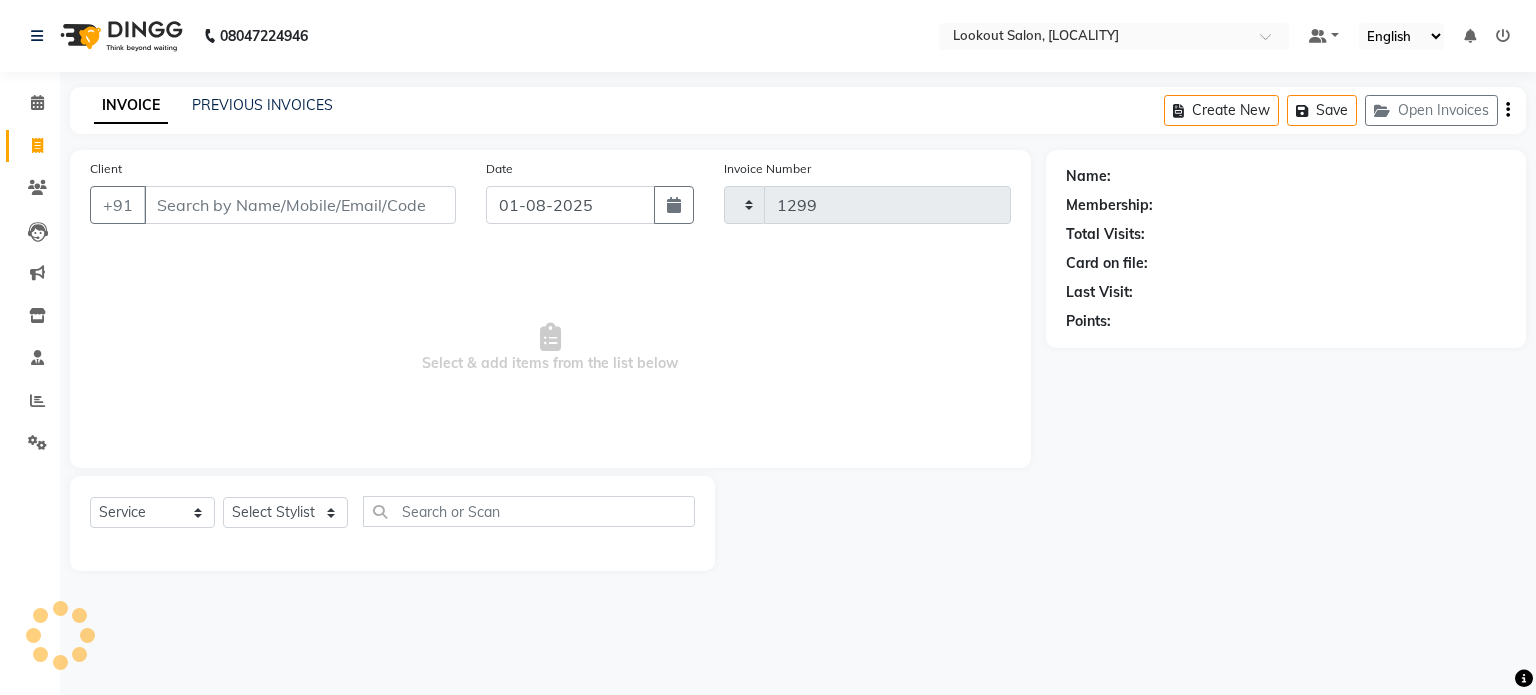 select on "150" 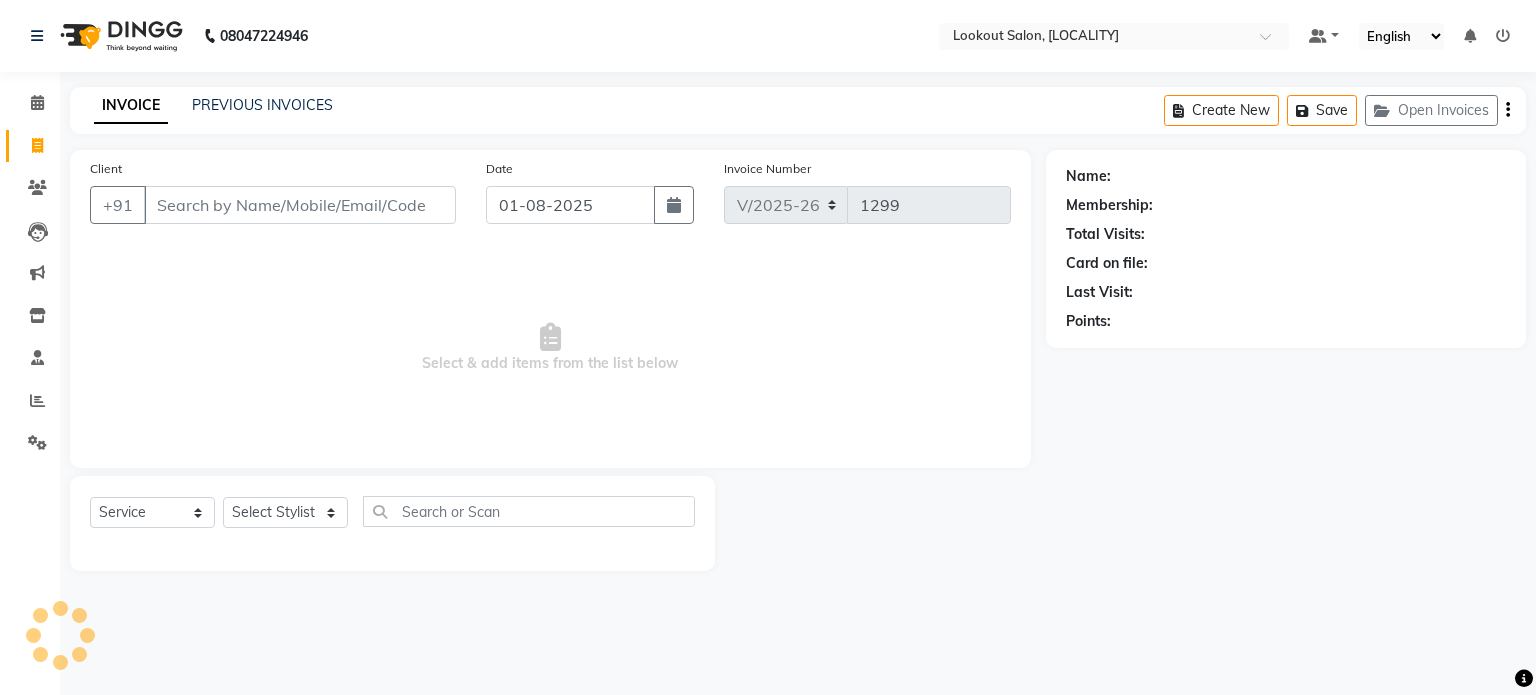 click on "Client" at bounding box center [300, 205] 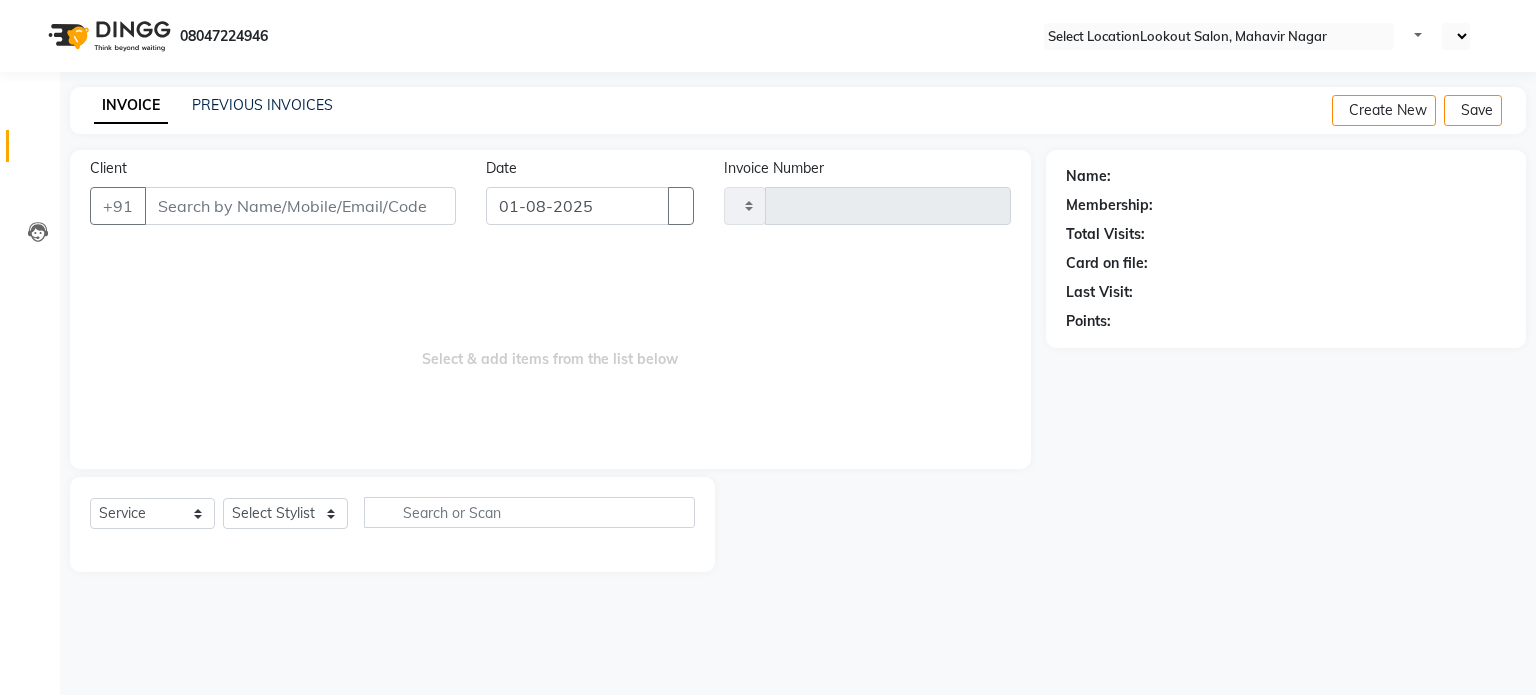 select on "service" 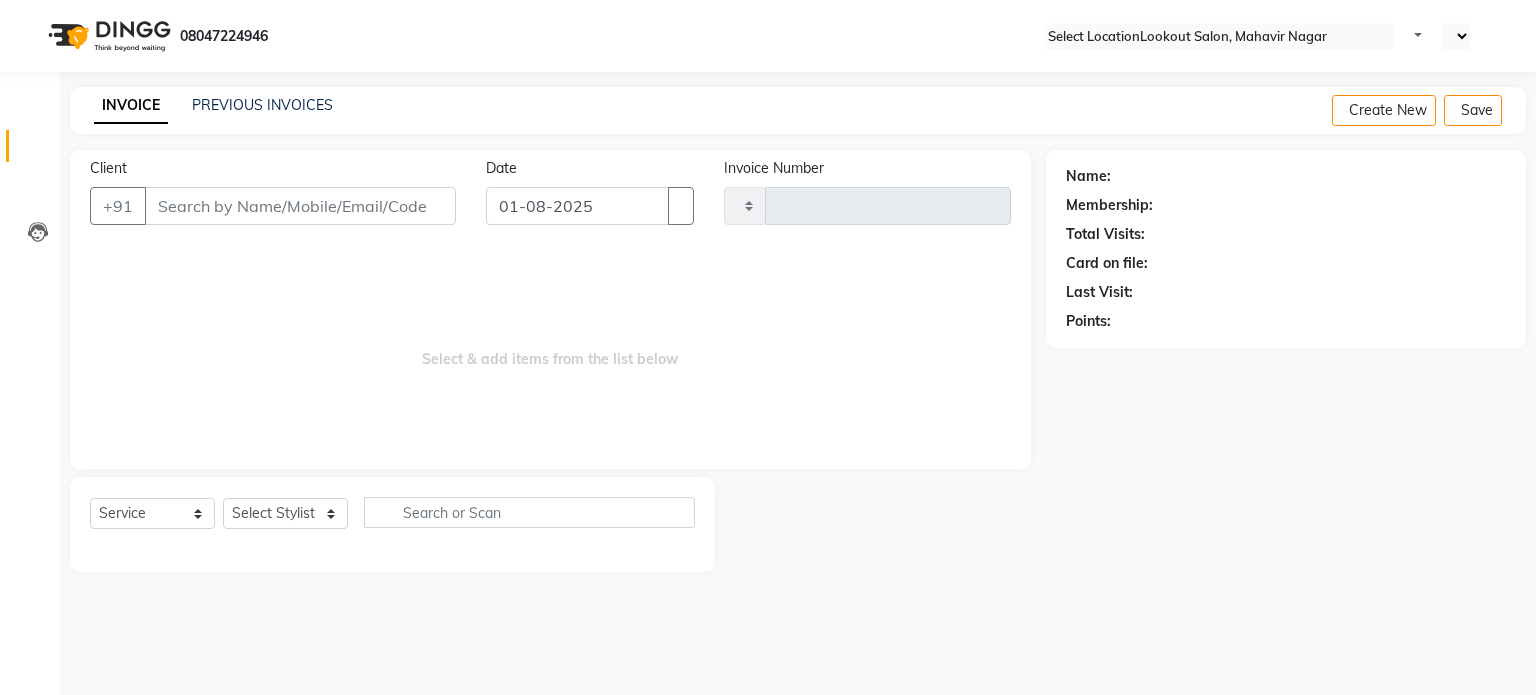 type on "1305" 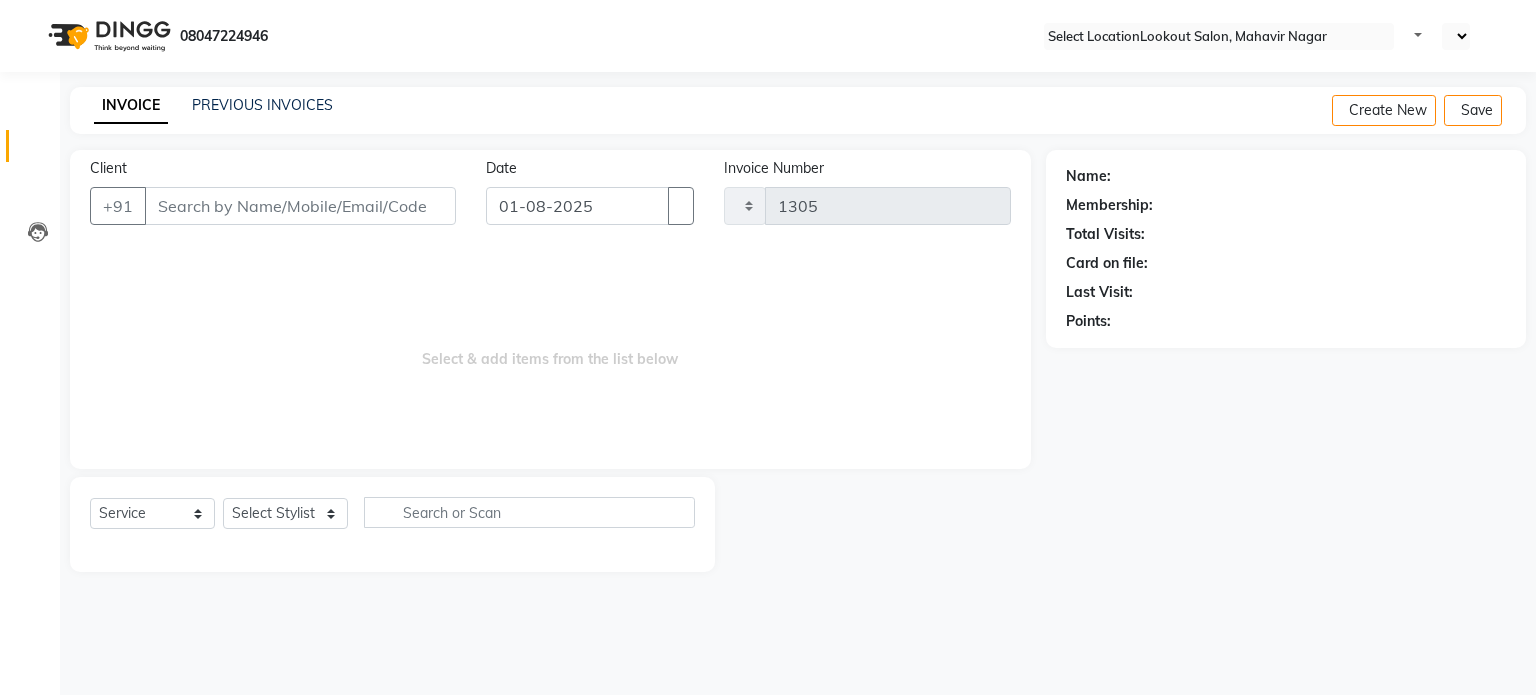 scroll, scrollTop: 0, scrollLeft: 0, axis: both 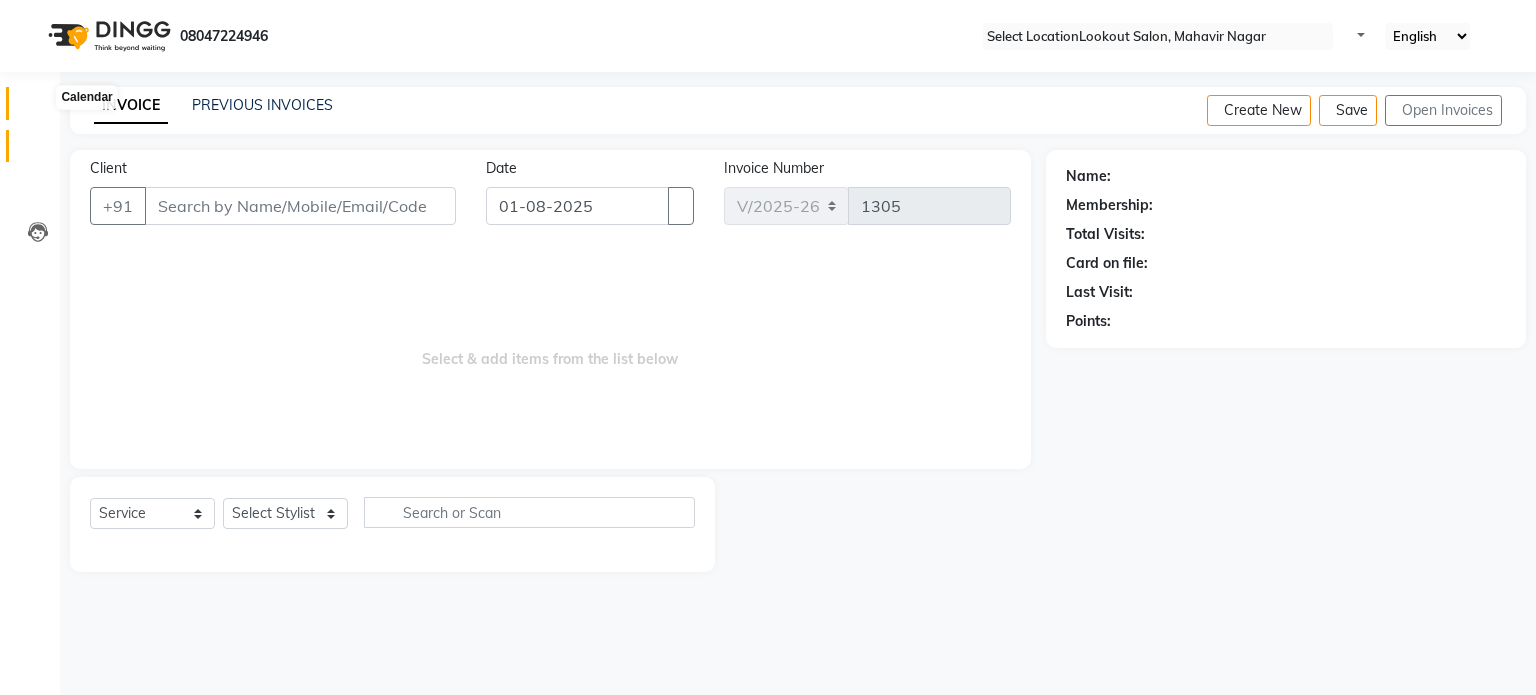 click 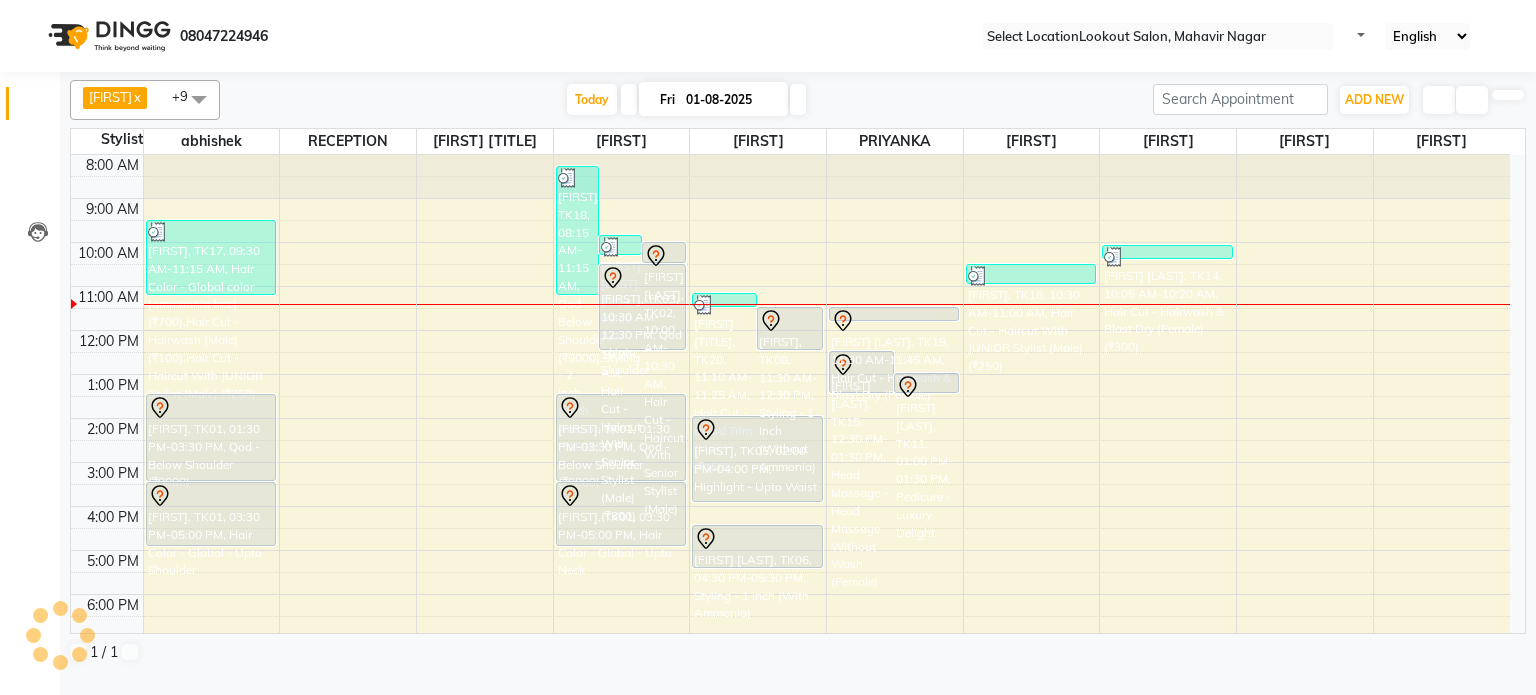 scroll, scrollTop: 132, scrollLeft: 0, axis: vertical 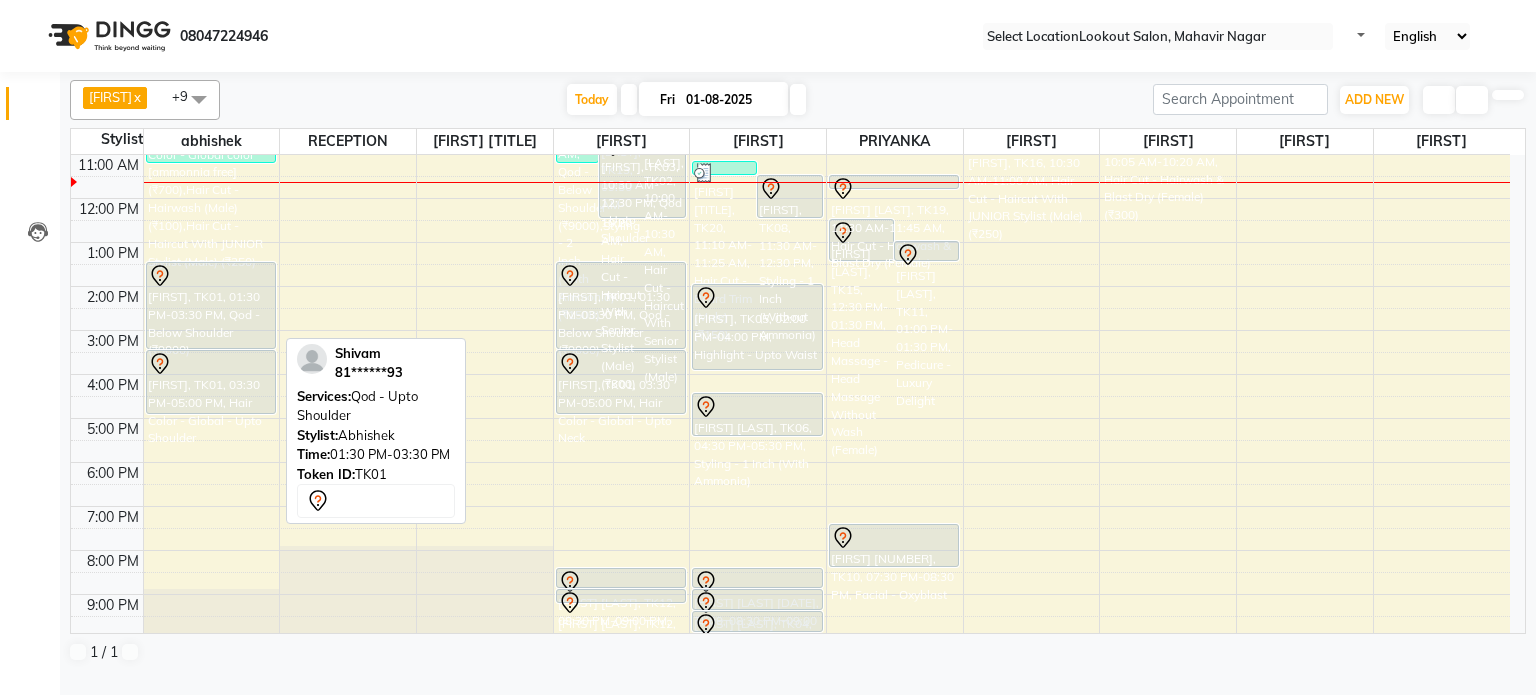 click on "[FIRST], TK01, 01:30 PM-03:30 PM, Qod - Below Shoulder (₹9000)" at bounding box center [211, 305] 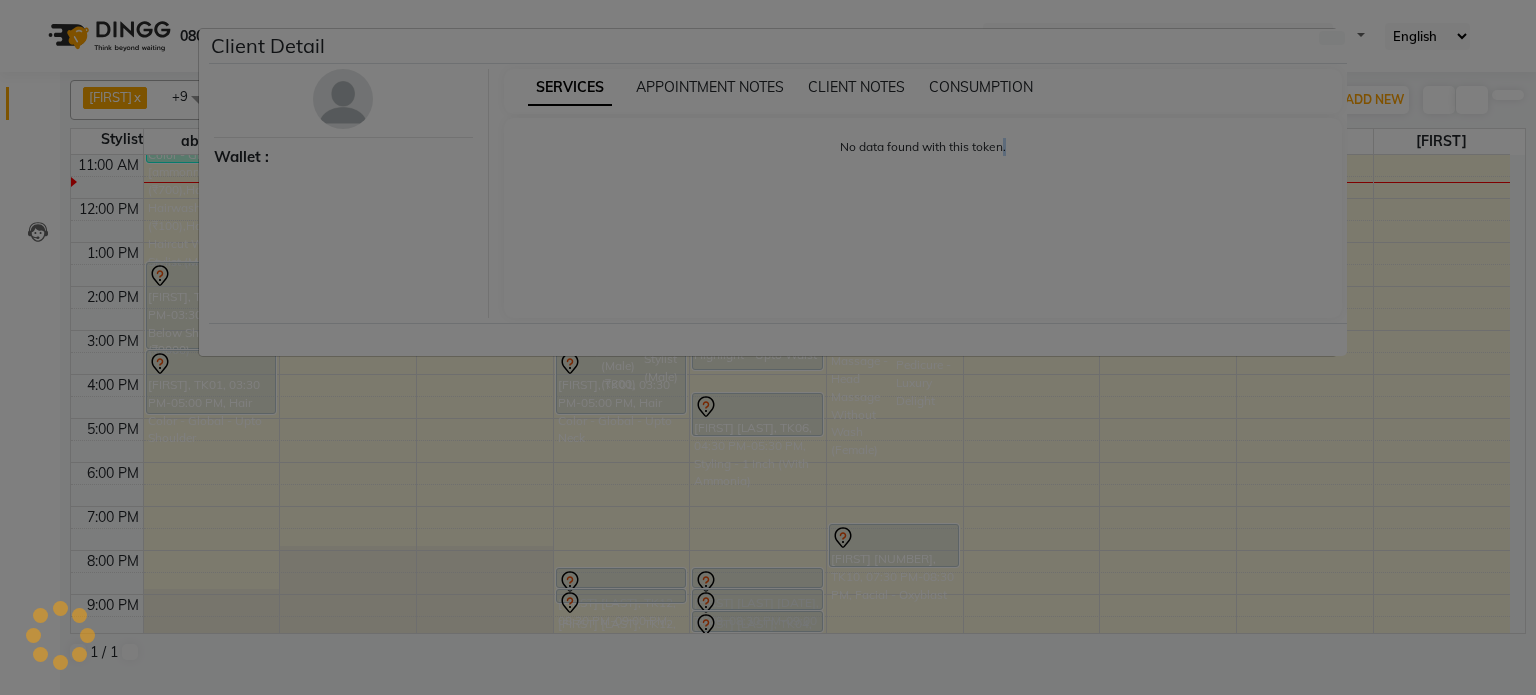 select on "7" 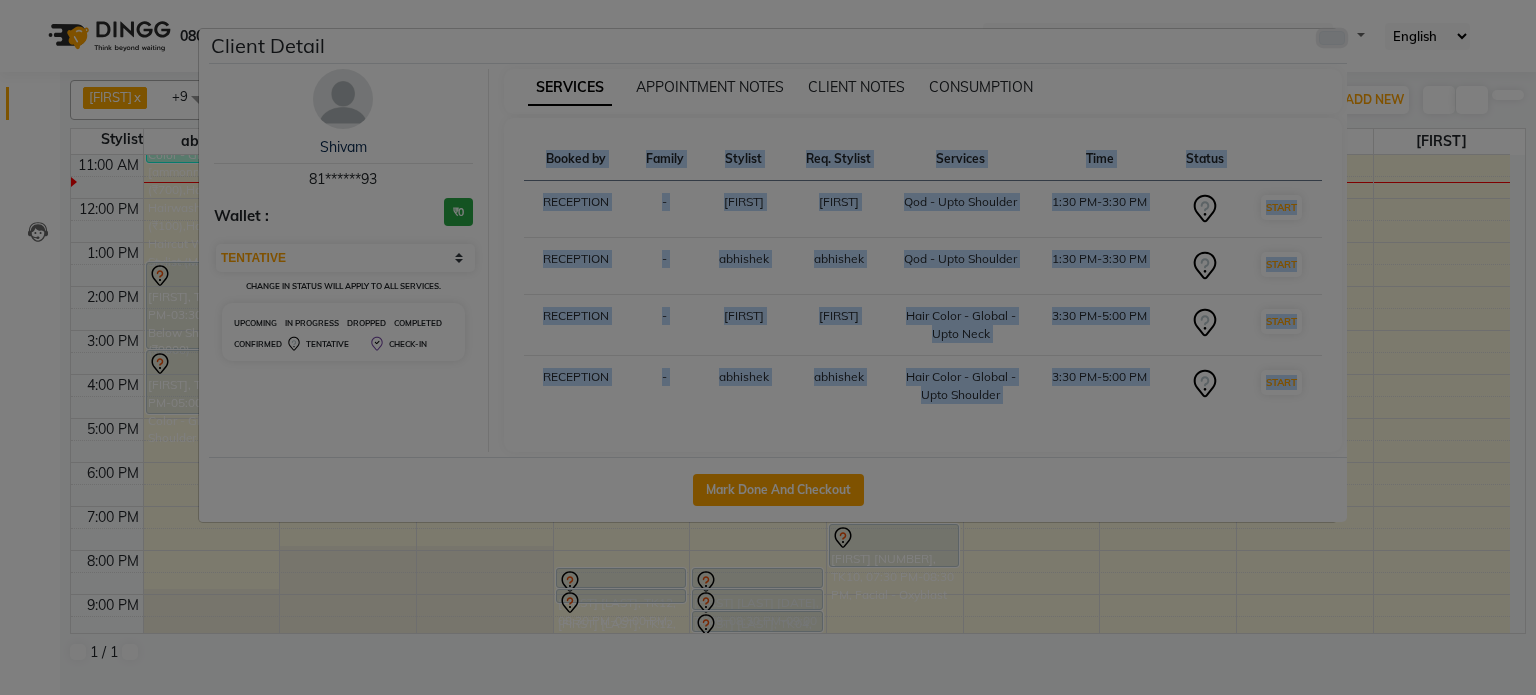 click 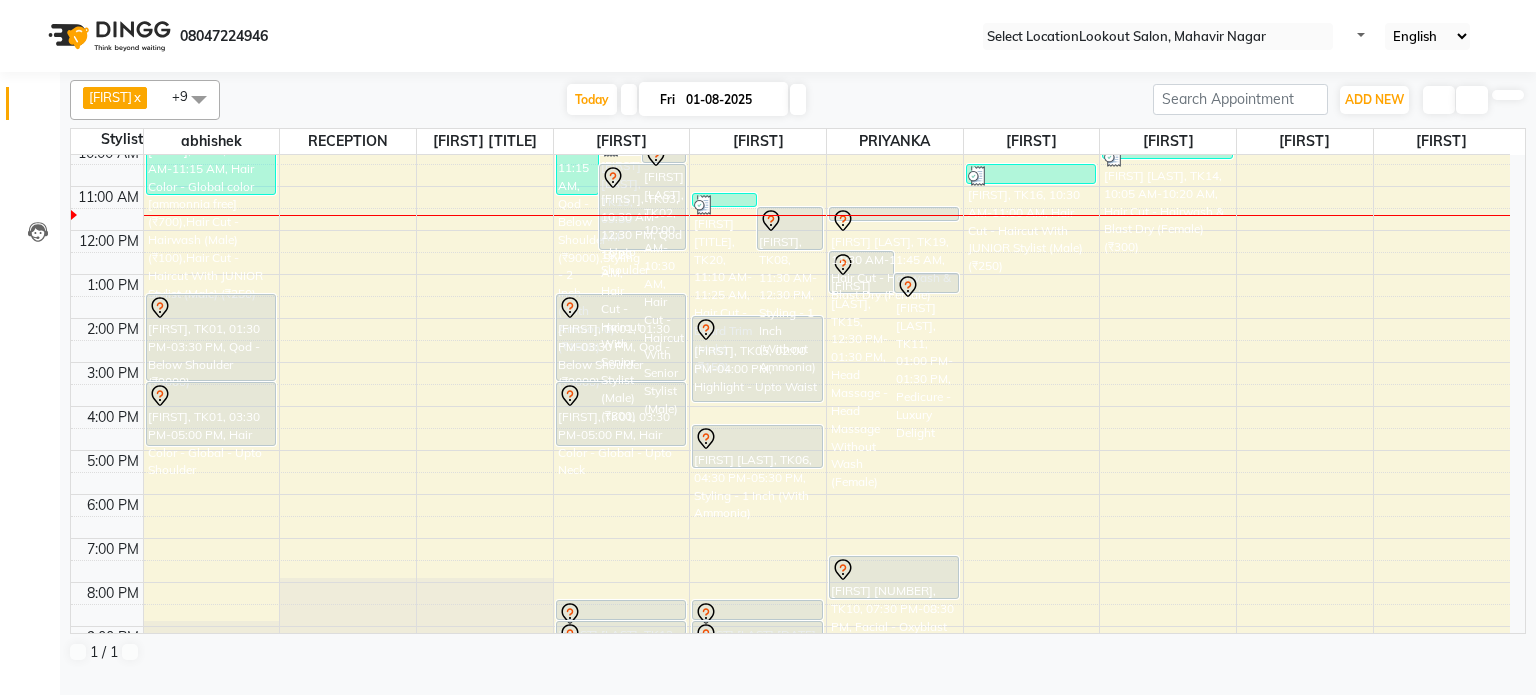 scroll, scrollTop: 0, scrollLeft: 0, axis: both 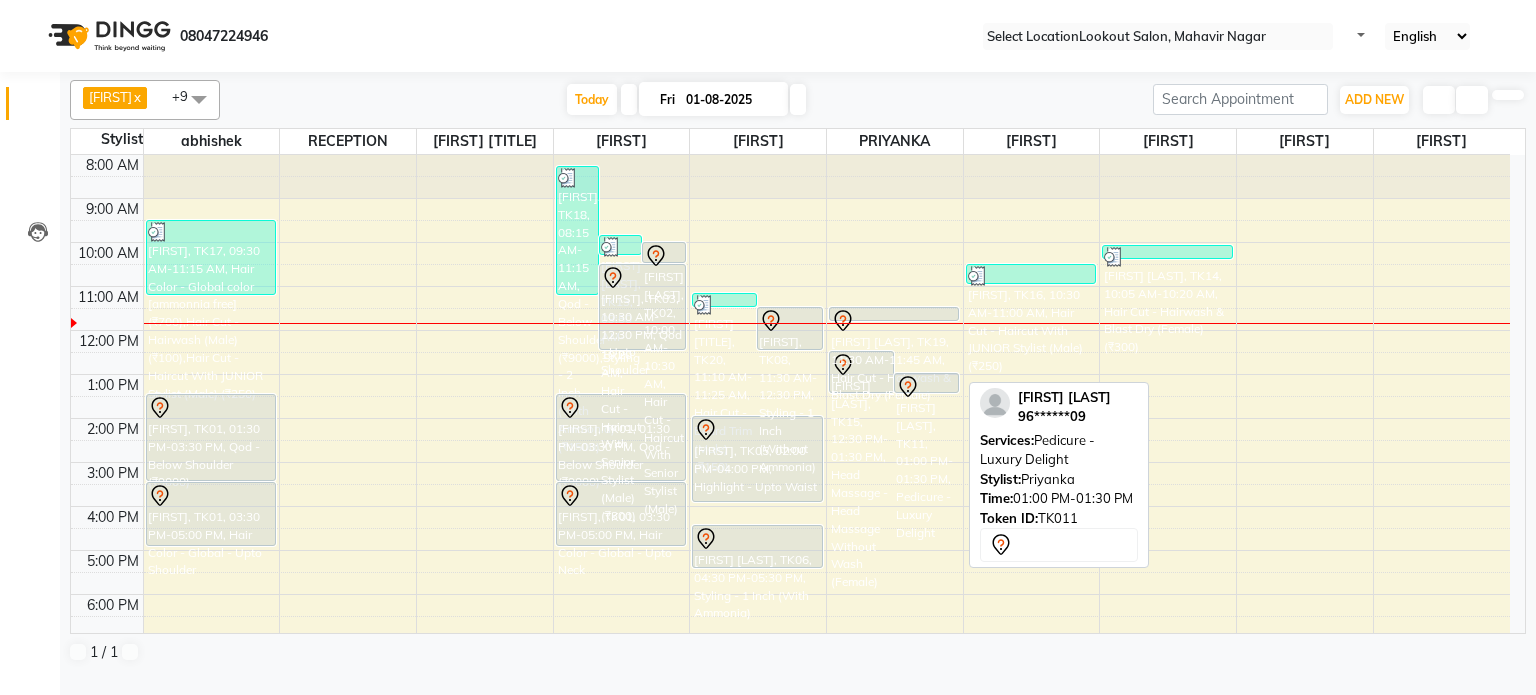 click at bounding box center (926, 387) 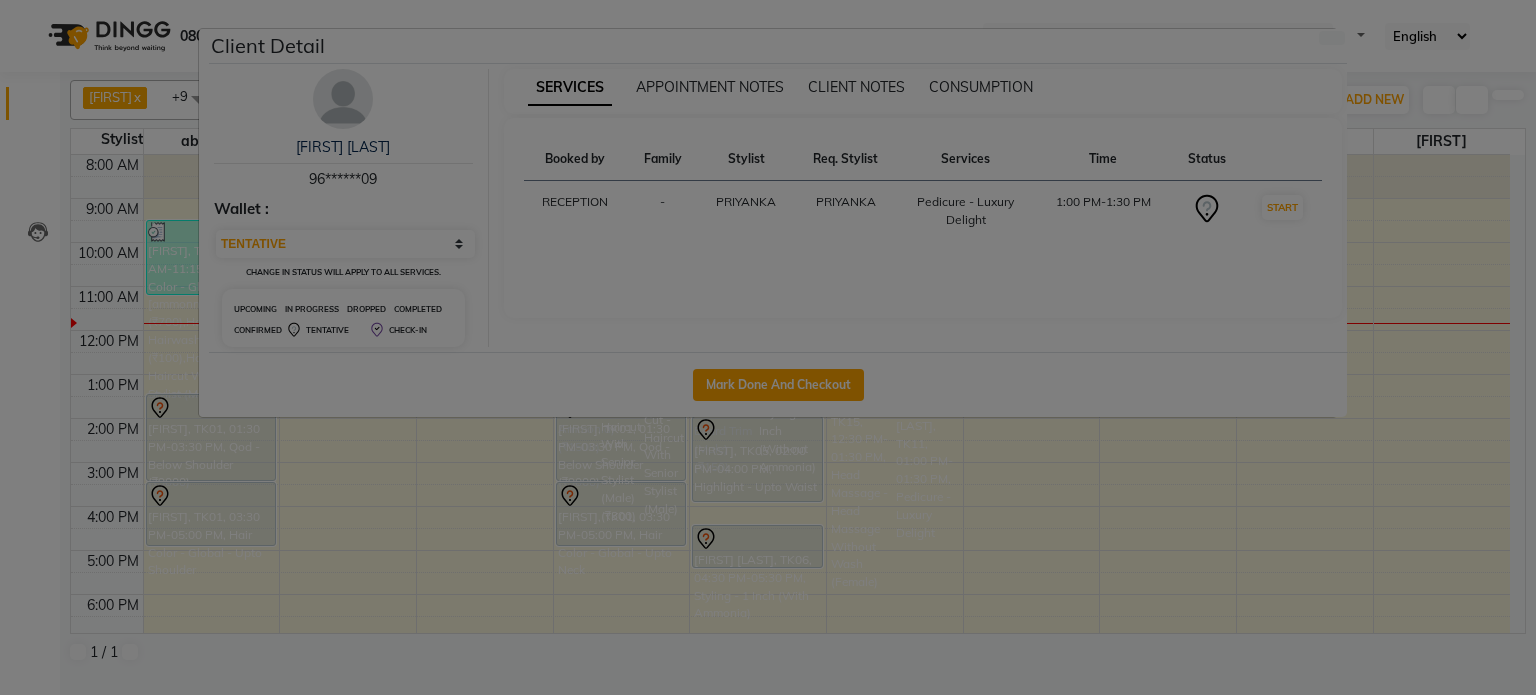 click at bounding box center [343, 99] 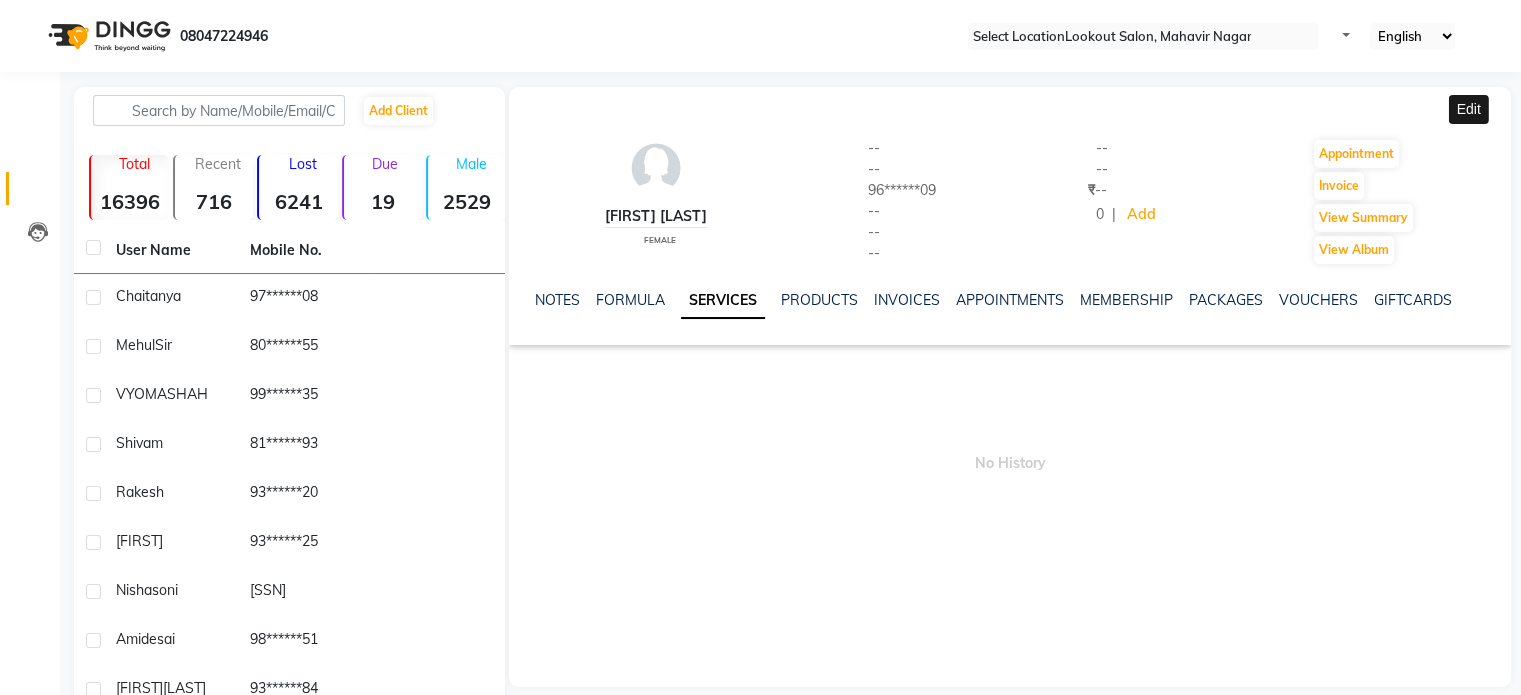 click 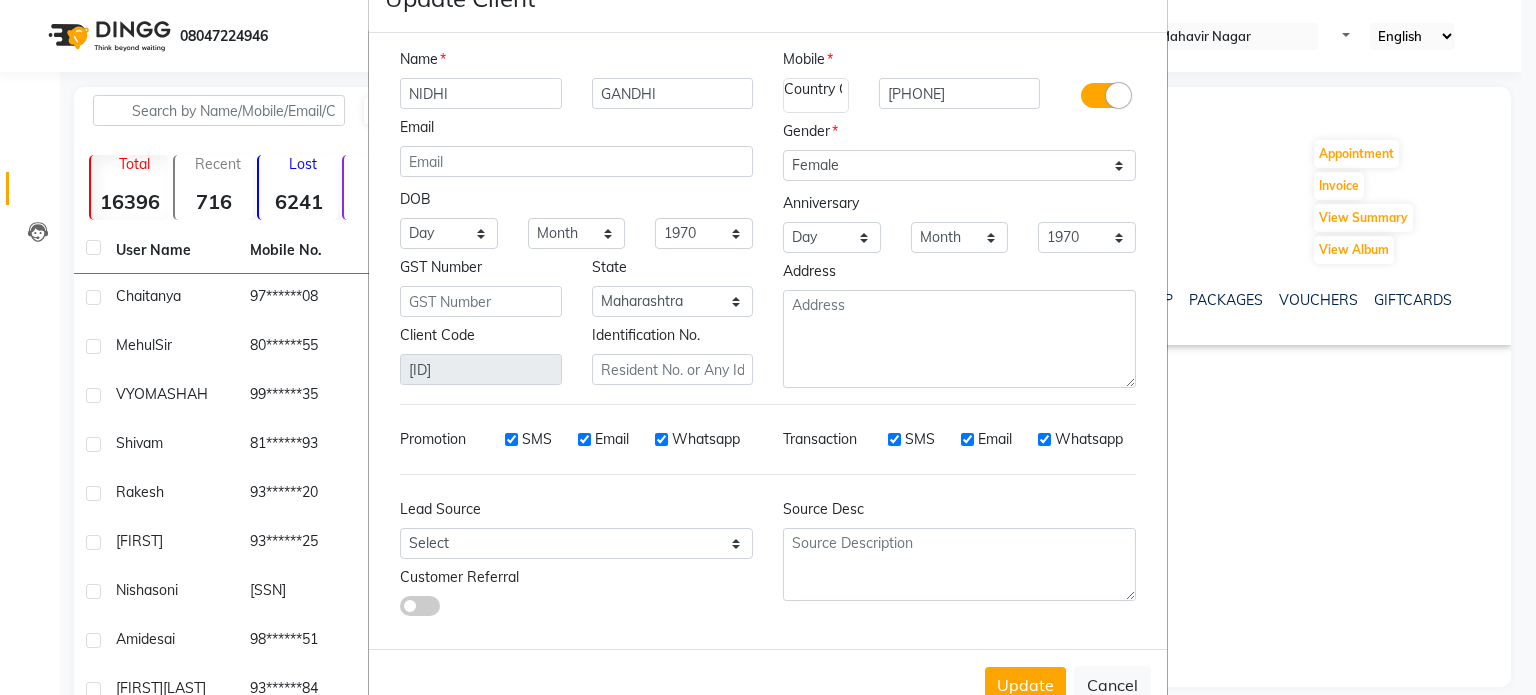 scroll, scrollTop: 126, scrollLeft: 0, axis: vertical 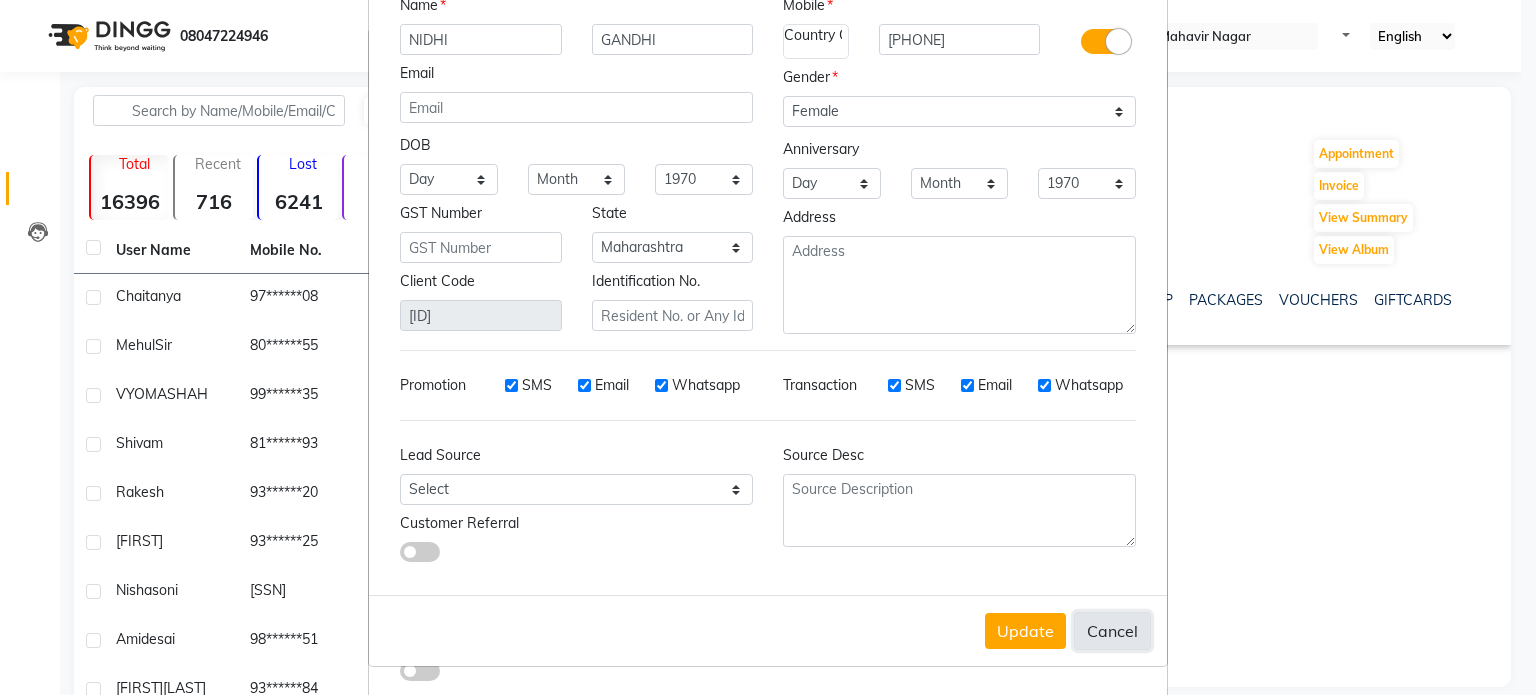 click on "Cancel" at bounding box center (1112, 631) 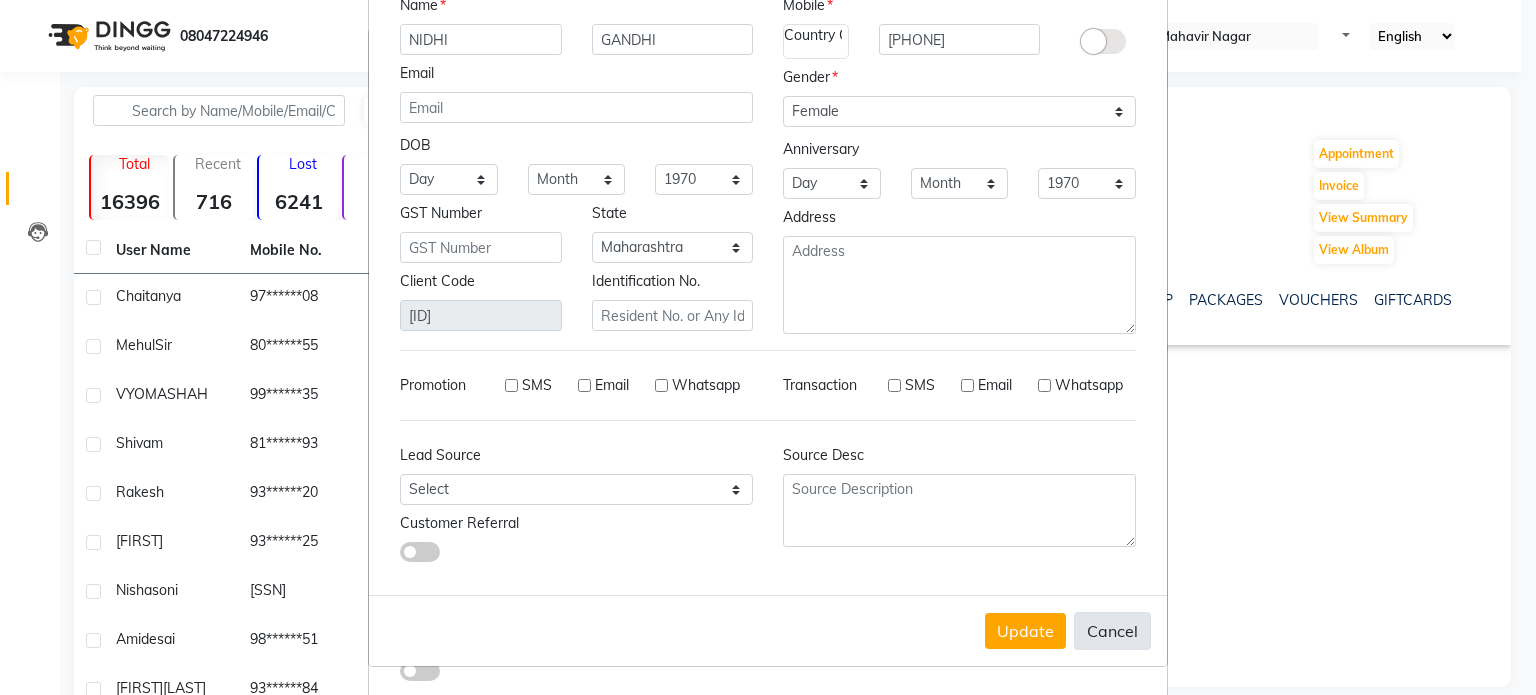 click on "Cancel" at bounding box center [1112, 631] 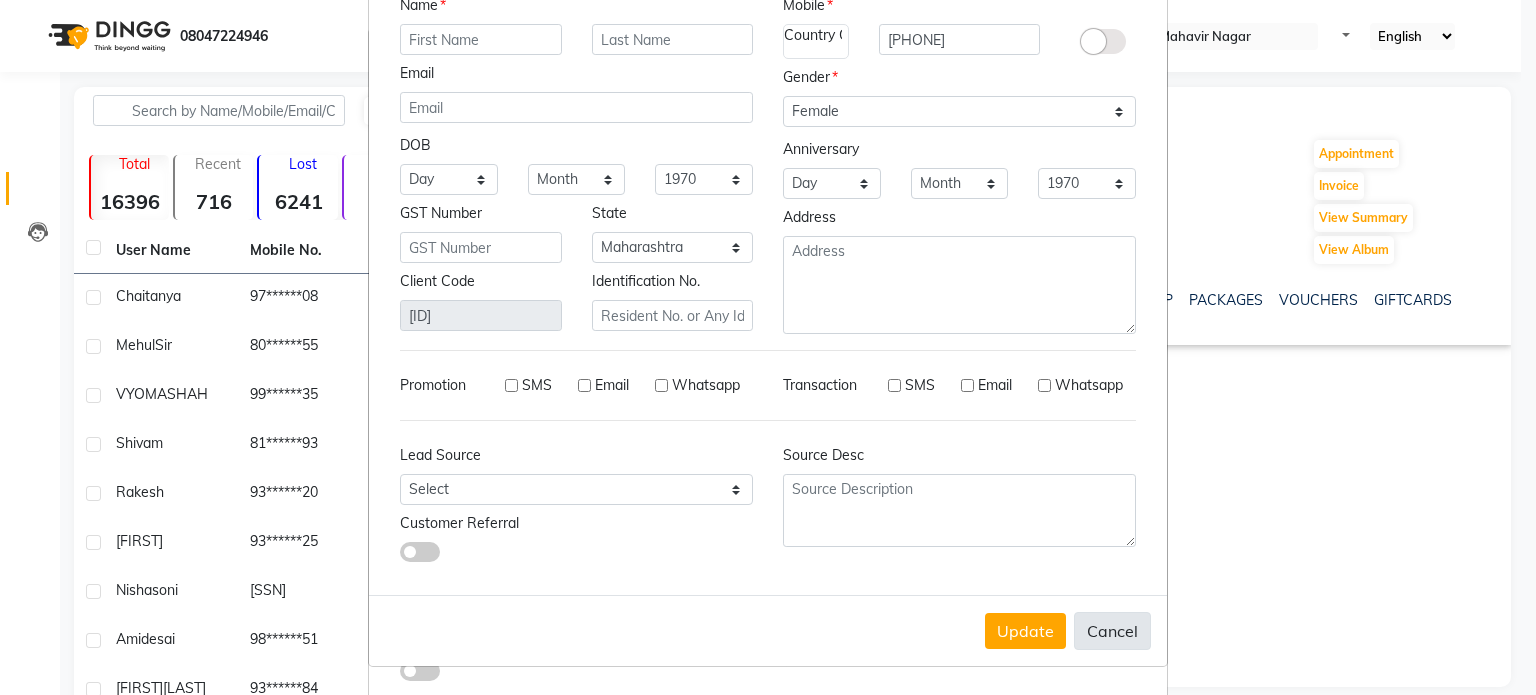 select 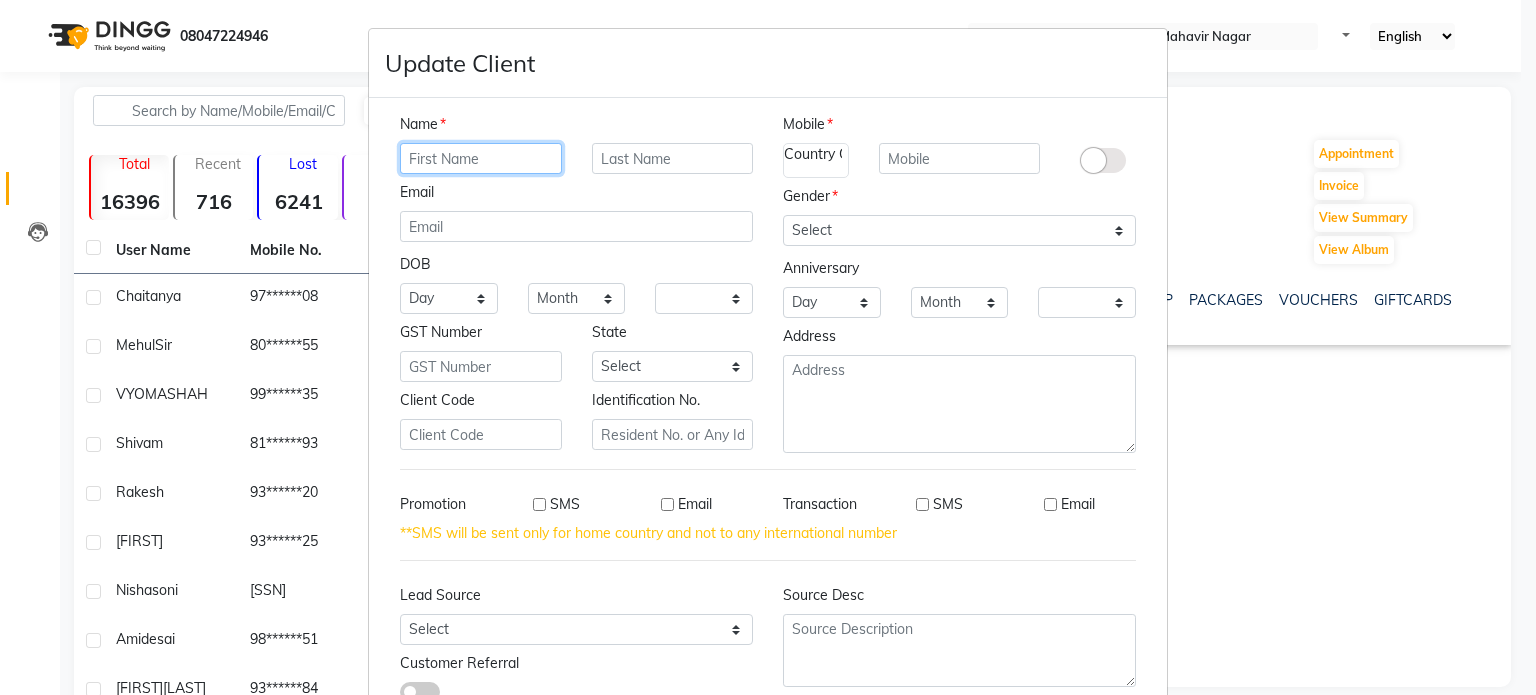 scroll, scrollTop: 147, scrollLeft: 0, axis: vertical 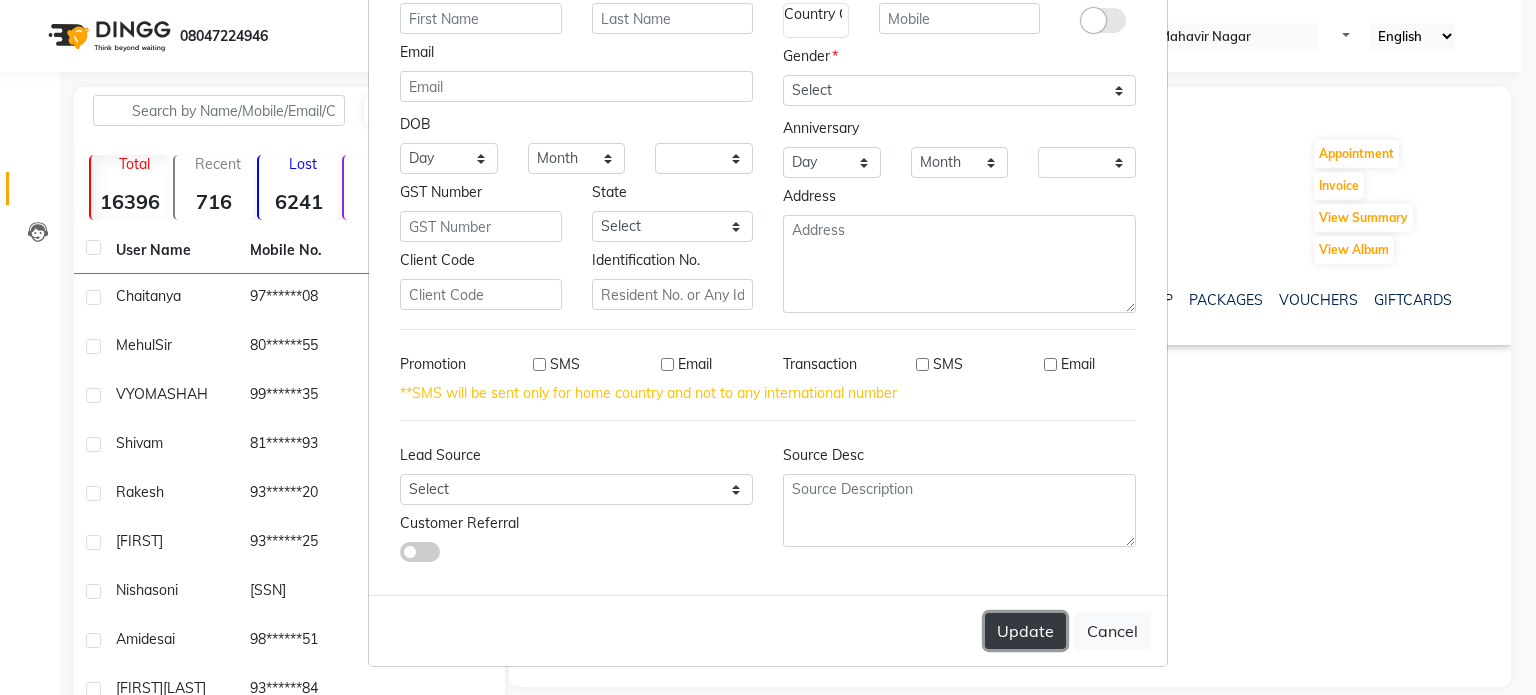 click on "Update" at bounding box center [1025, 631] 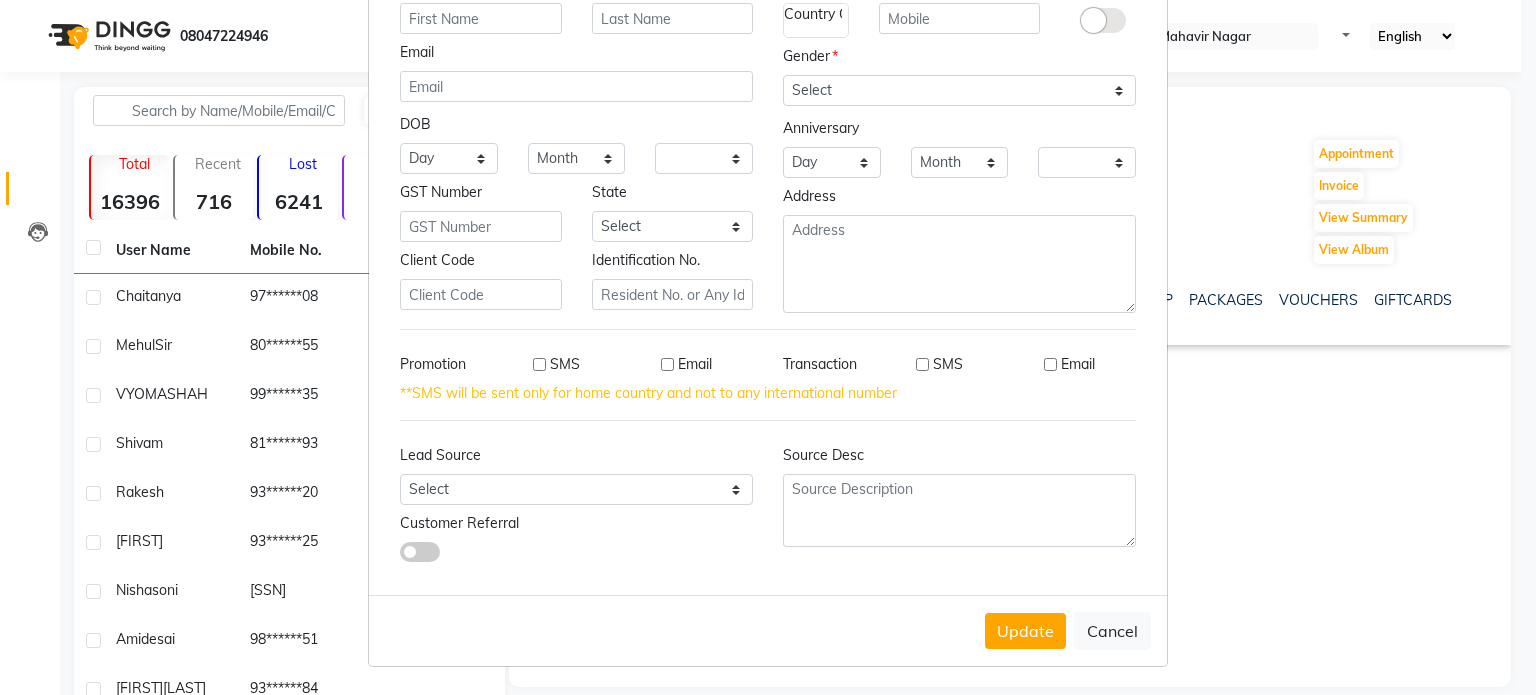 click on "Name Email DOB Day 01 02 03 04 05 06 07 08 09 10 11 12 13 14 15 16 17 18 19 20 21 22 23 24 25 26 27 28 29 30 31 Month January February March April May June July August September October November December 1940 1941 1942 1943 1944 1945 1946 1947 1948 1949 1950 1951 1952 1953 1954 1955 1956 1957 1958 1959 1960 1961 1962 1963 1964 1965 1966 1967 1968 1969 1970 1971 1972 1973 1974 1975 1976 1977 1978 1979 1980 1981 1982 1983 1984 1985 1986 1987 1988 1989 1990 1991 1992 1993 1994 1995 1996 1997 1998 1999 2000 2001 2002 2003 2004 2005 2006 2007 2008 2009 2010 2011 2012 2013 2014 2015 2016 2017 2018 2019 2020 2021 2022 2023 2024 GST Number State Select Andaman and Nicobar Islands Andhra Pradesh Arunachal Pradesh Assam Bihar Chandigarh Chhattisgarh Dadra and Nagar Haveli Daman and Diu Delhi Goa Gujarat Haryana Himachal Pradesh Jammu and Kashmir Jharkhand Karnataka Kerala Lakshadweep Madhya Pradesh Maharashtra Manipur Meghalaya Mizoram Nagaland Odisha Pondicherry Punjab Rajasthan Sikkim Tamil Nadu Telangana Tripura Day" at bounding box center [768, 276] 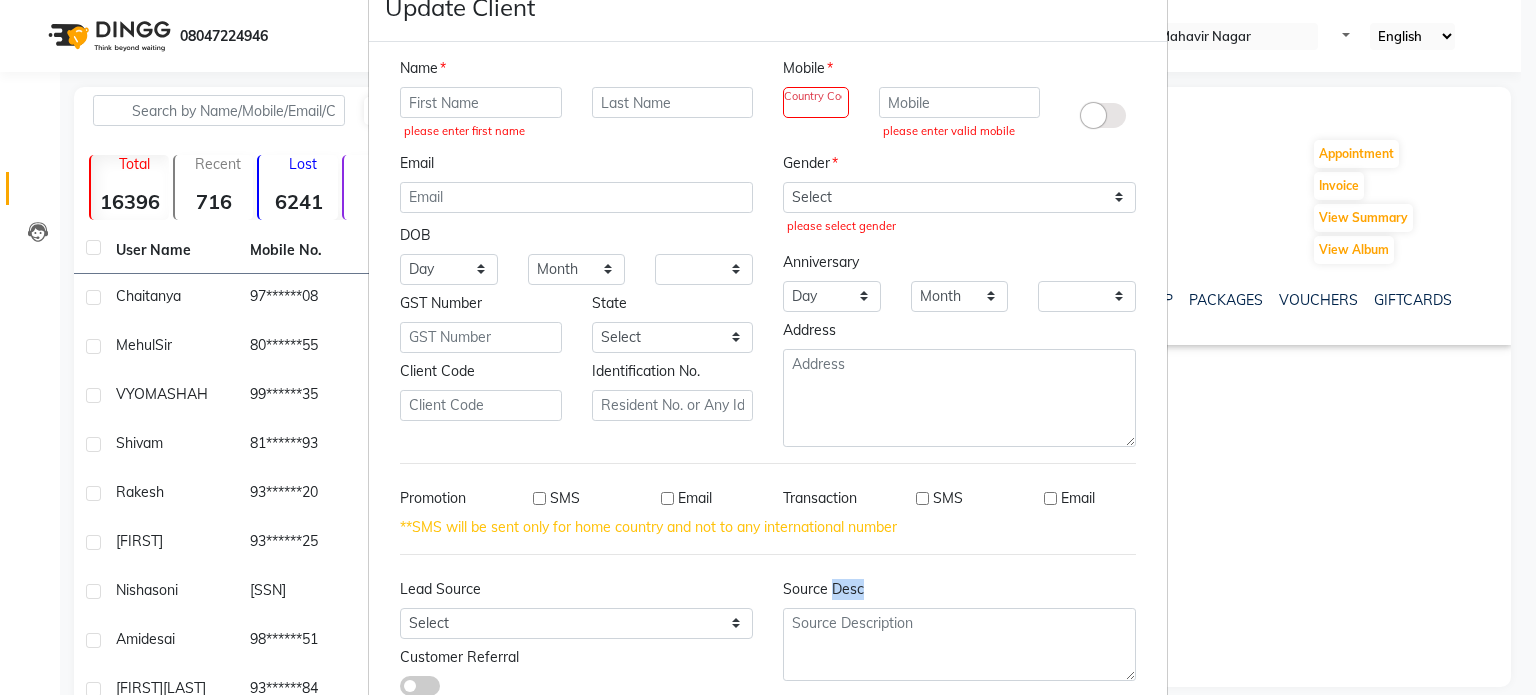 scroll, scrollTop: 199, scrollLeft: 0, axis: vertical 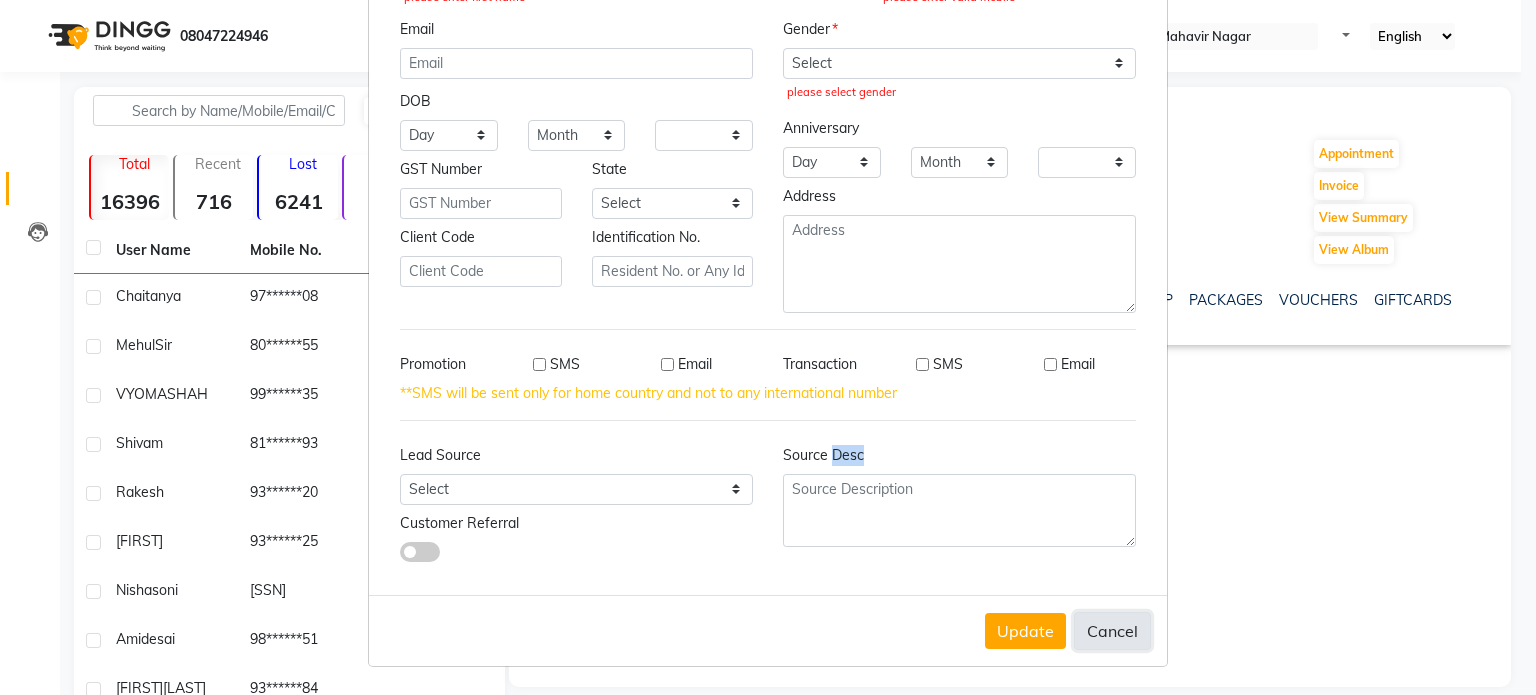 click on "Cancel" at bounding box center [1112, 631] 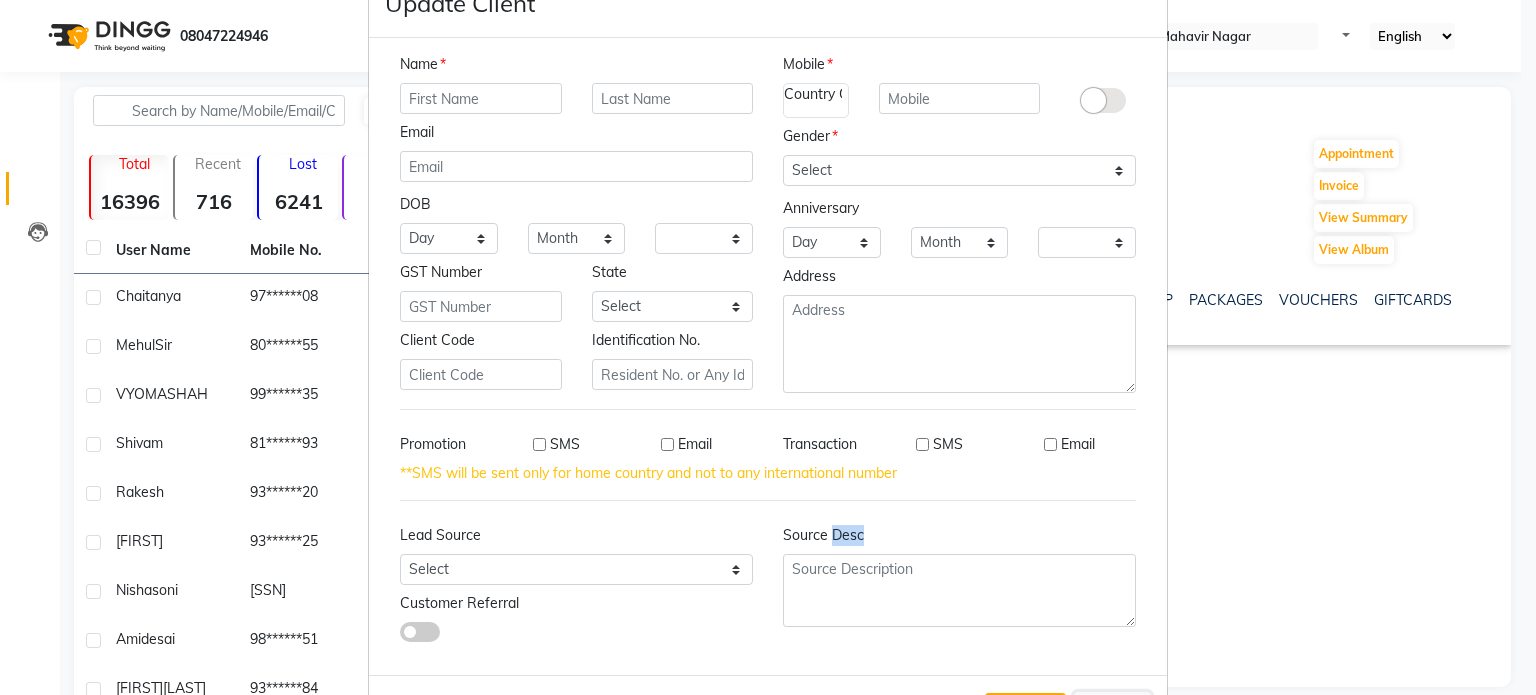 scroll, scrollTop: 0, scrollLeft: 0, axis: both 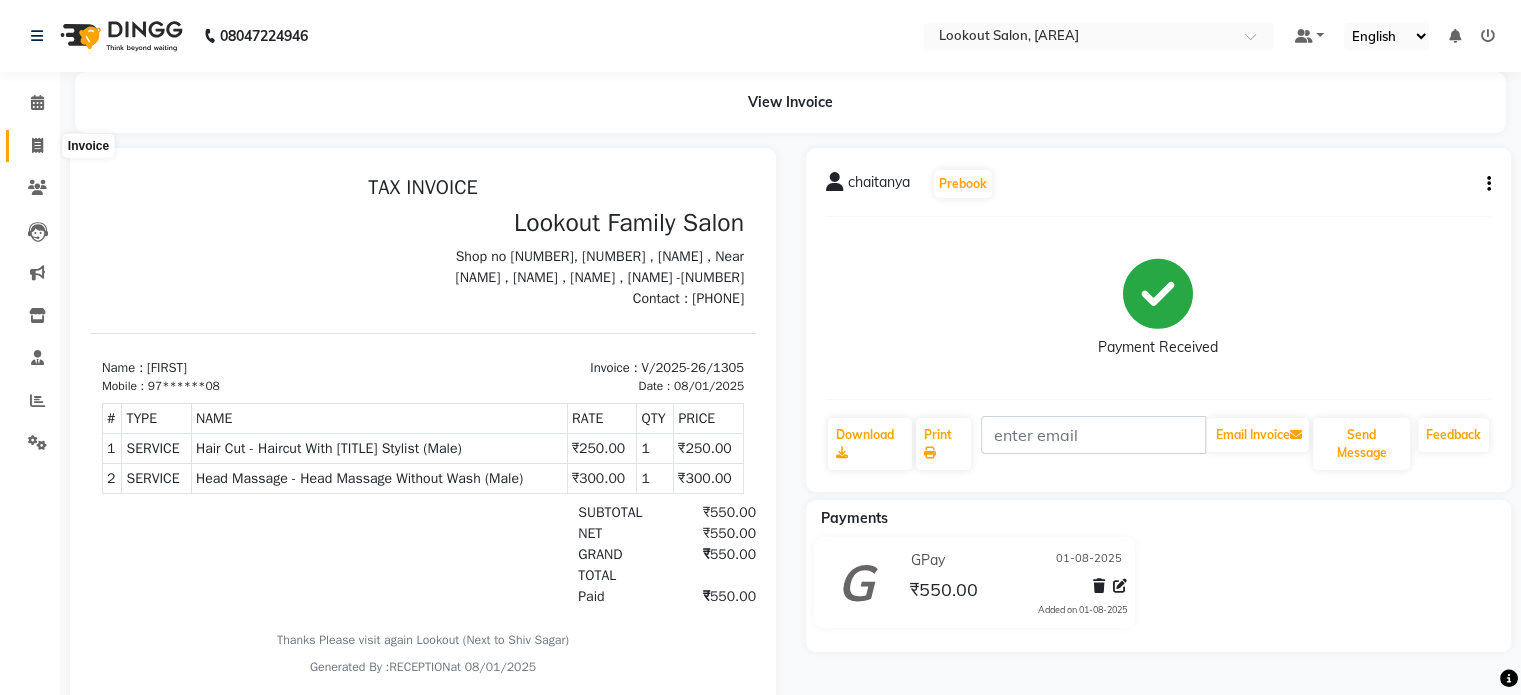 click 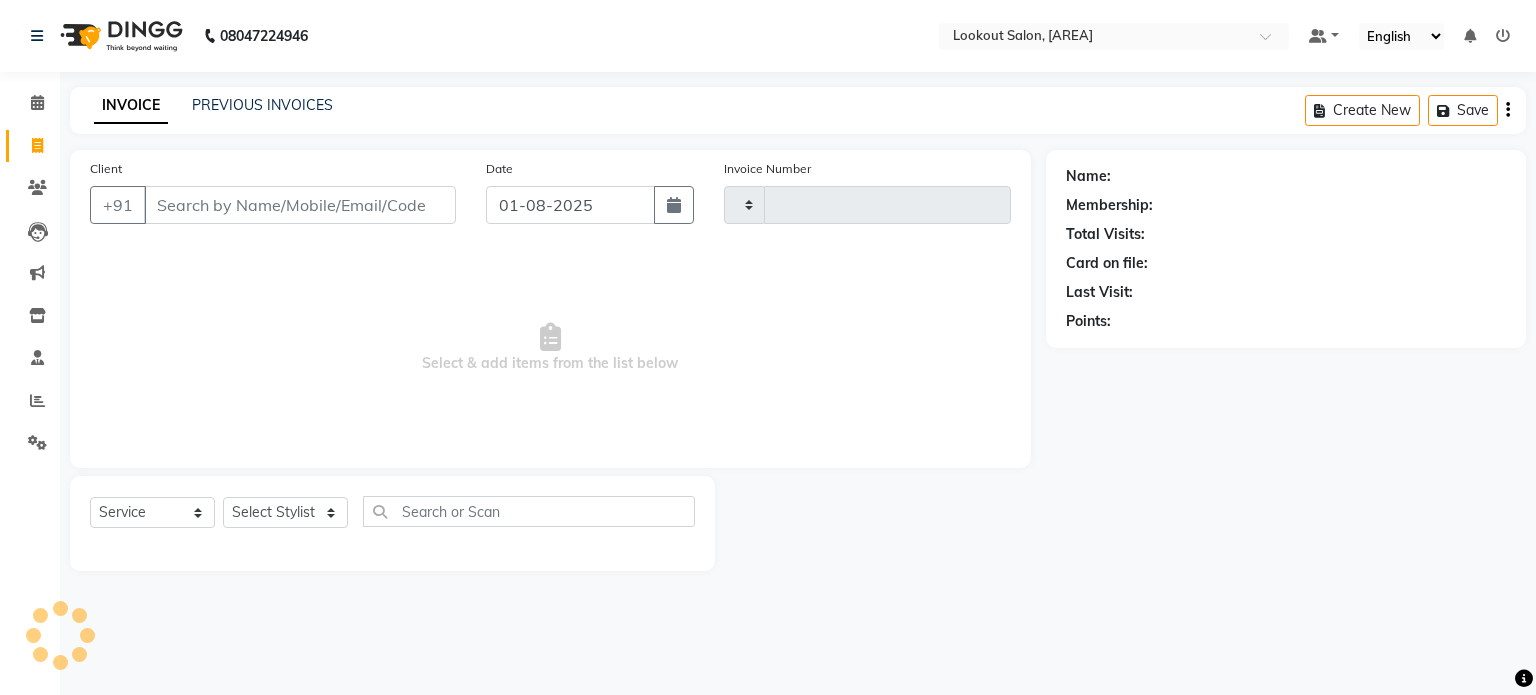 type on "1306" 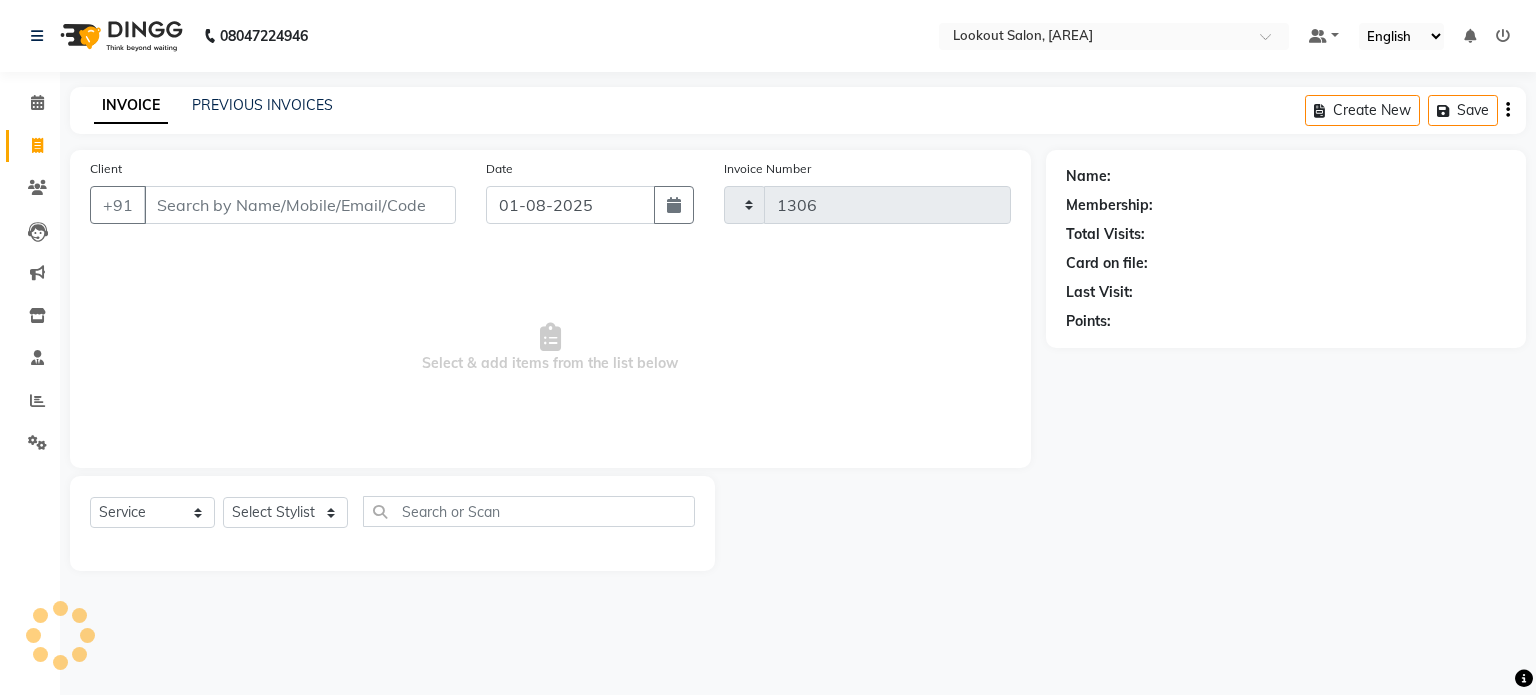 select on "150" 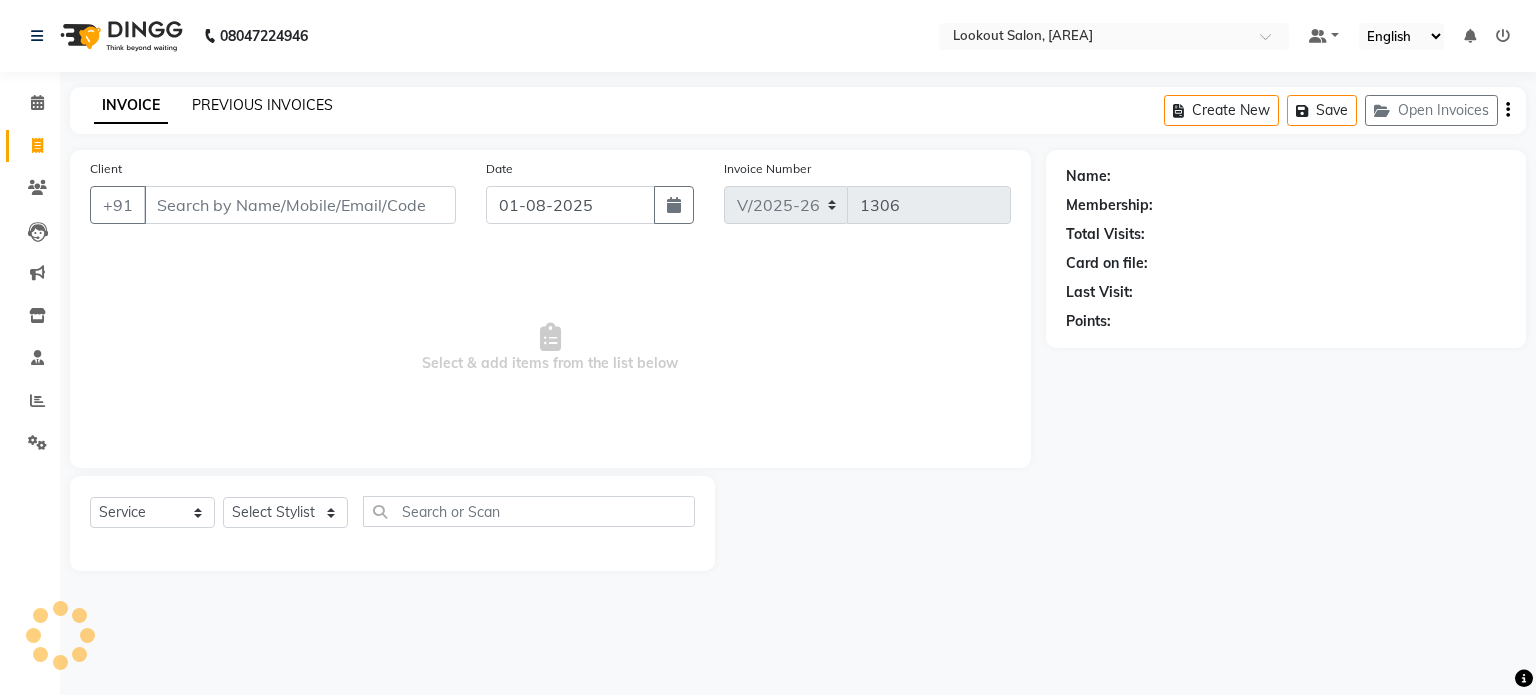 click on "PREVIOUS INVOICES" 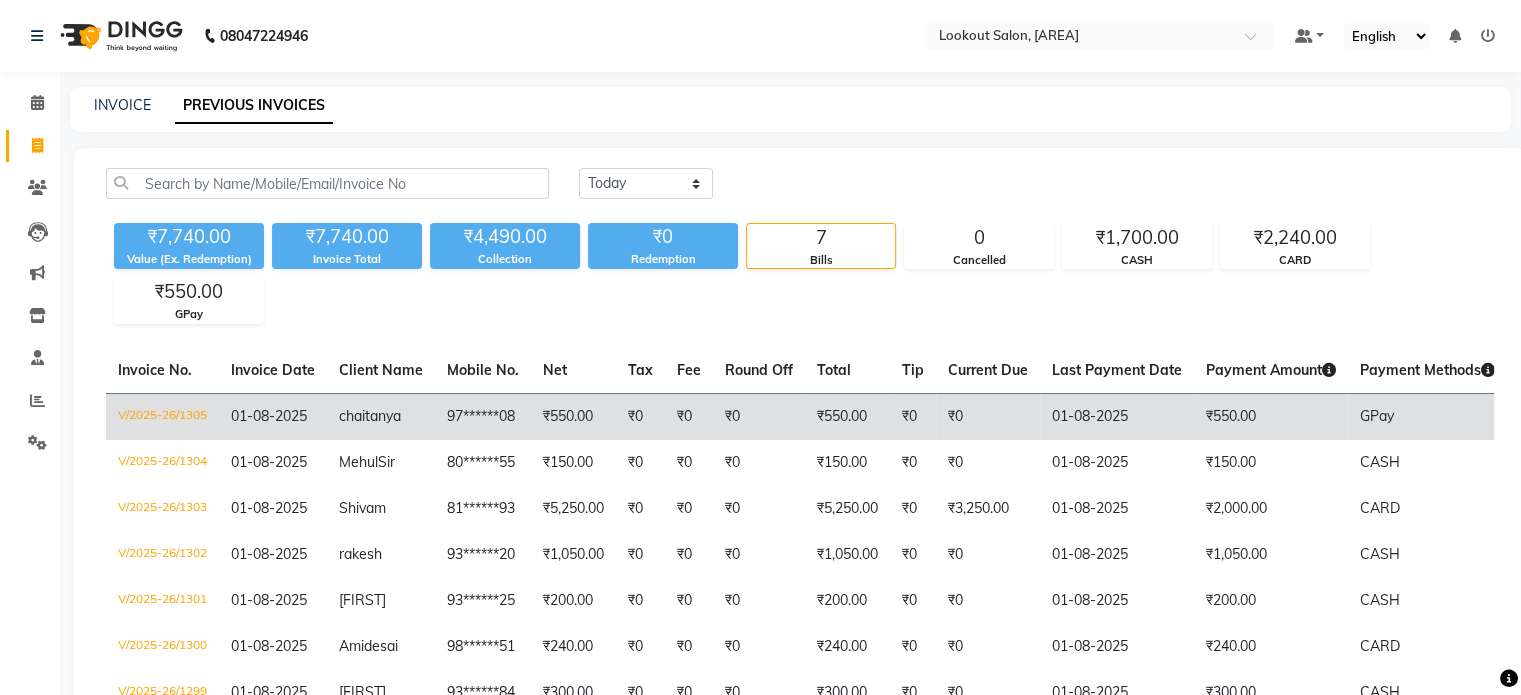 click on "₹0" 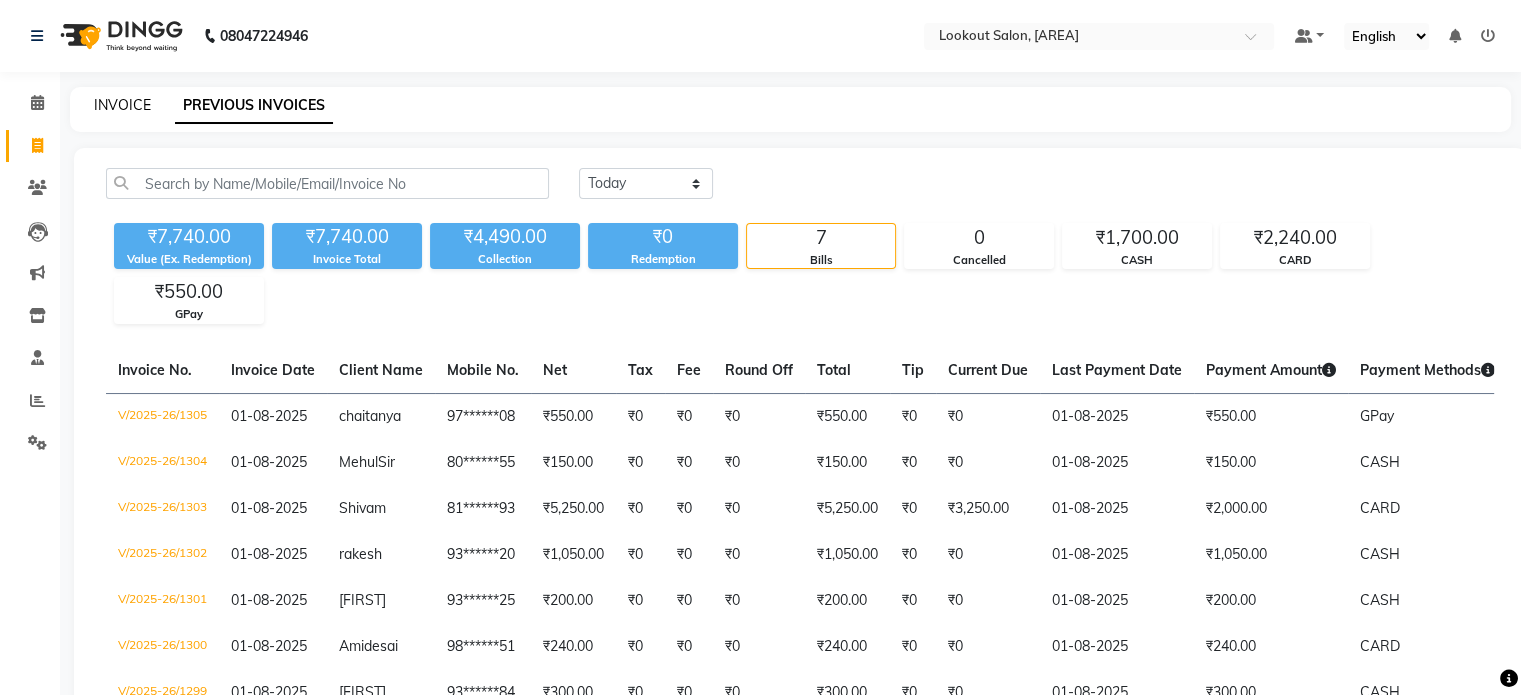 click on "INVOICE" 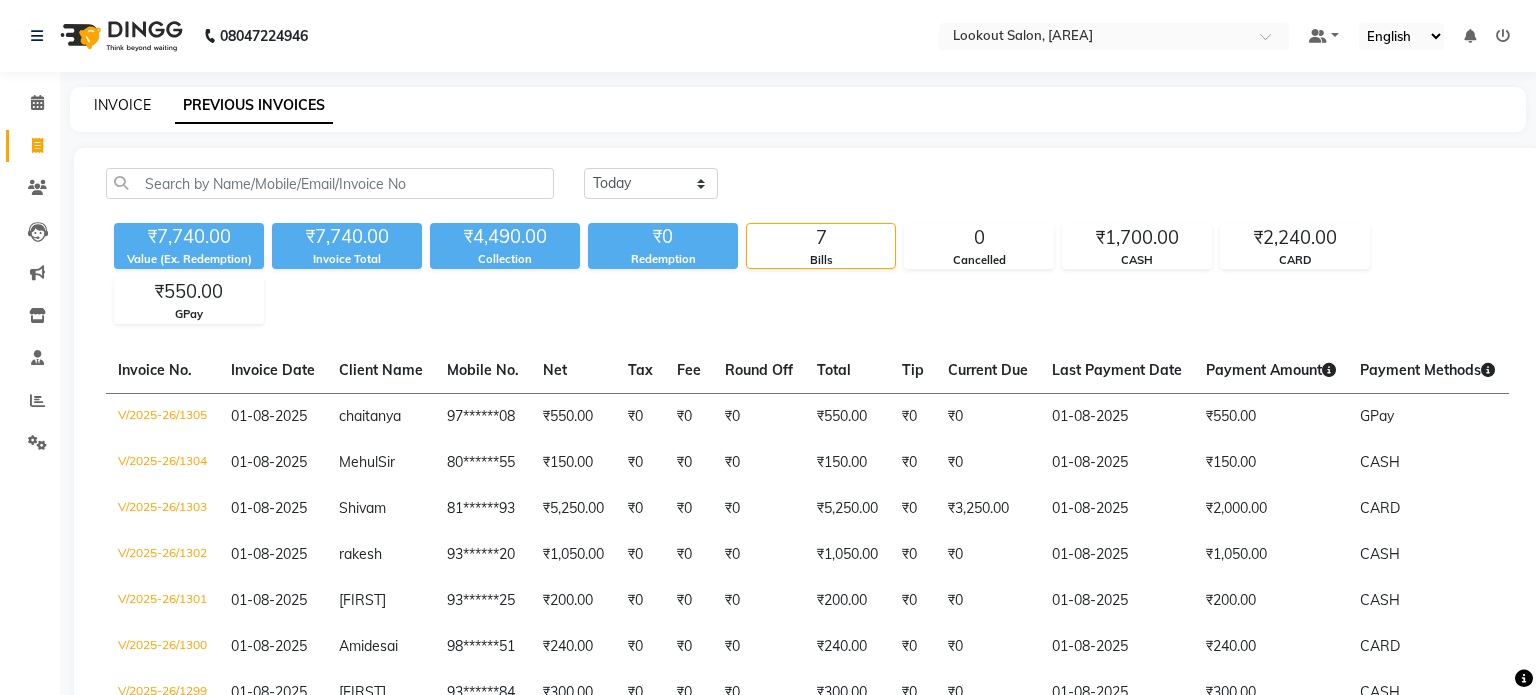 select on "150" 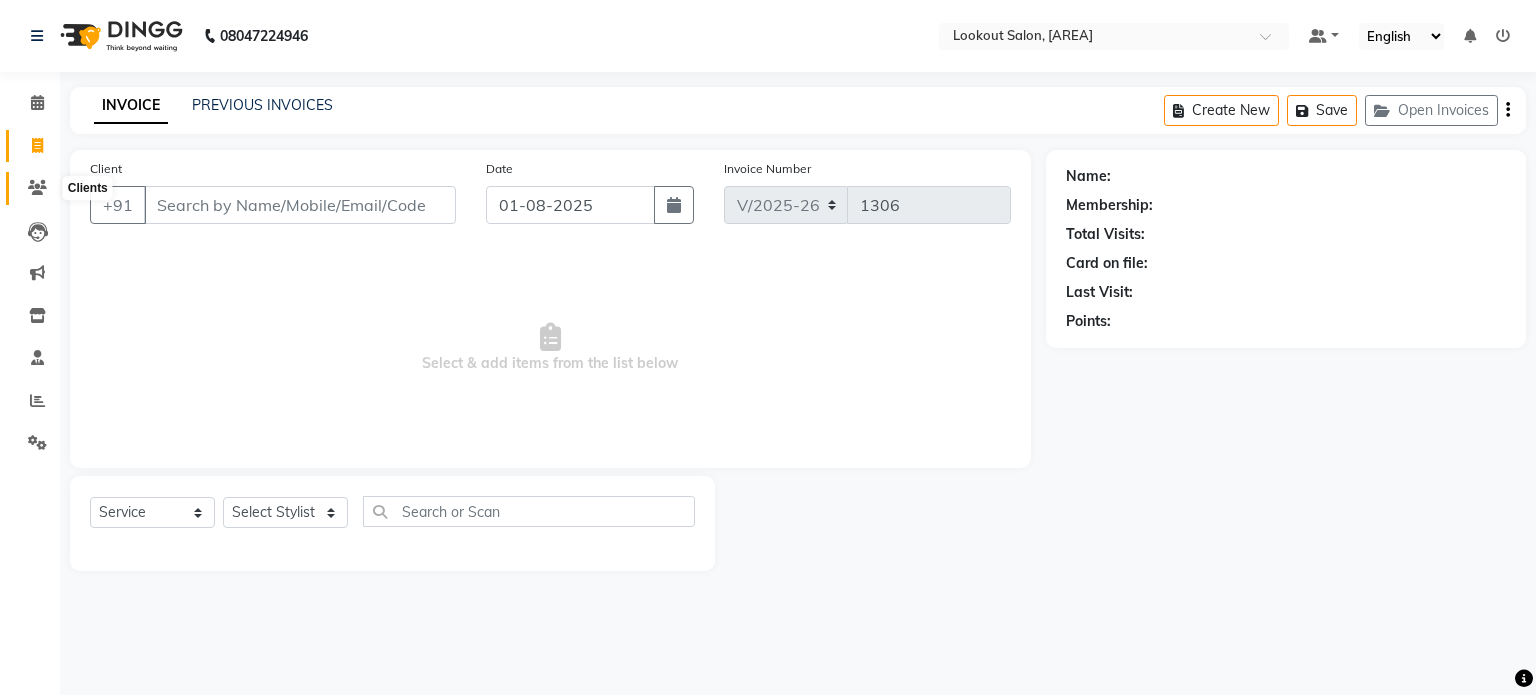 click 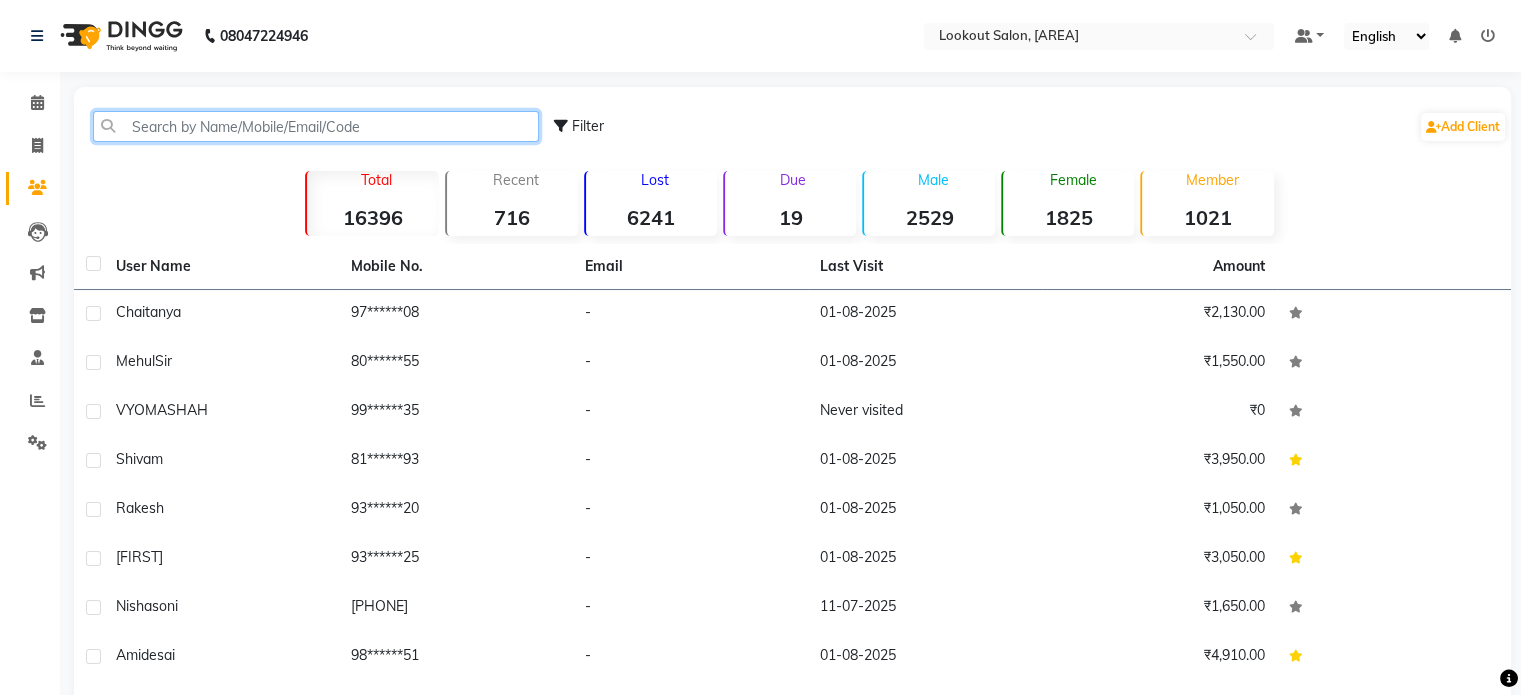 click 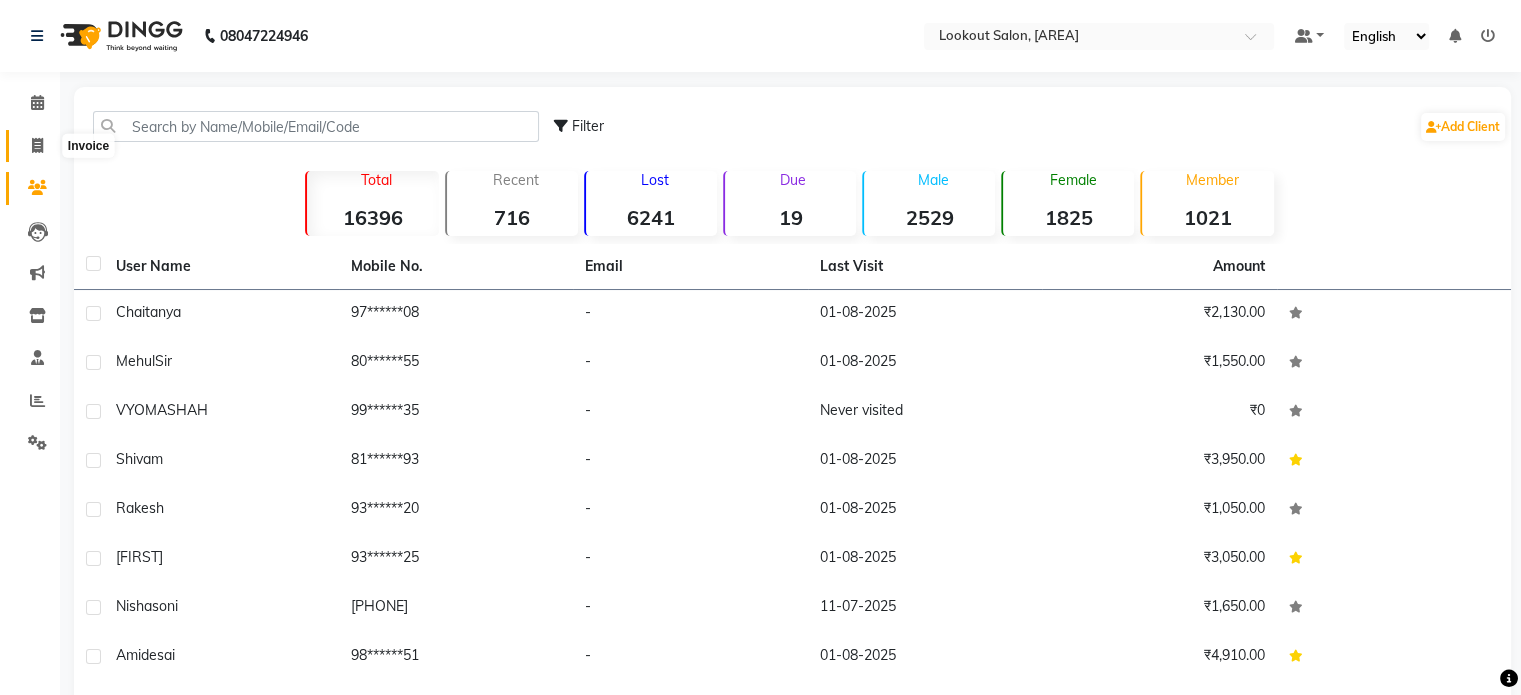 click 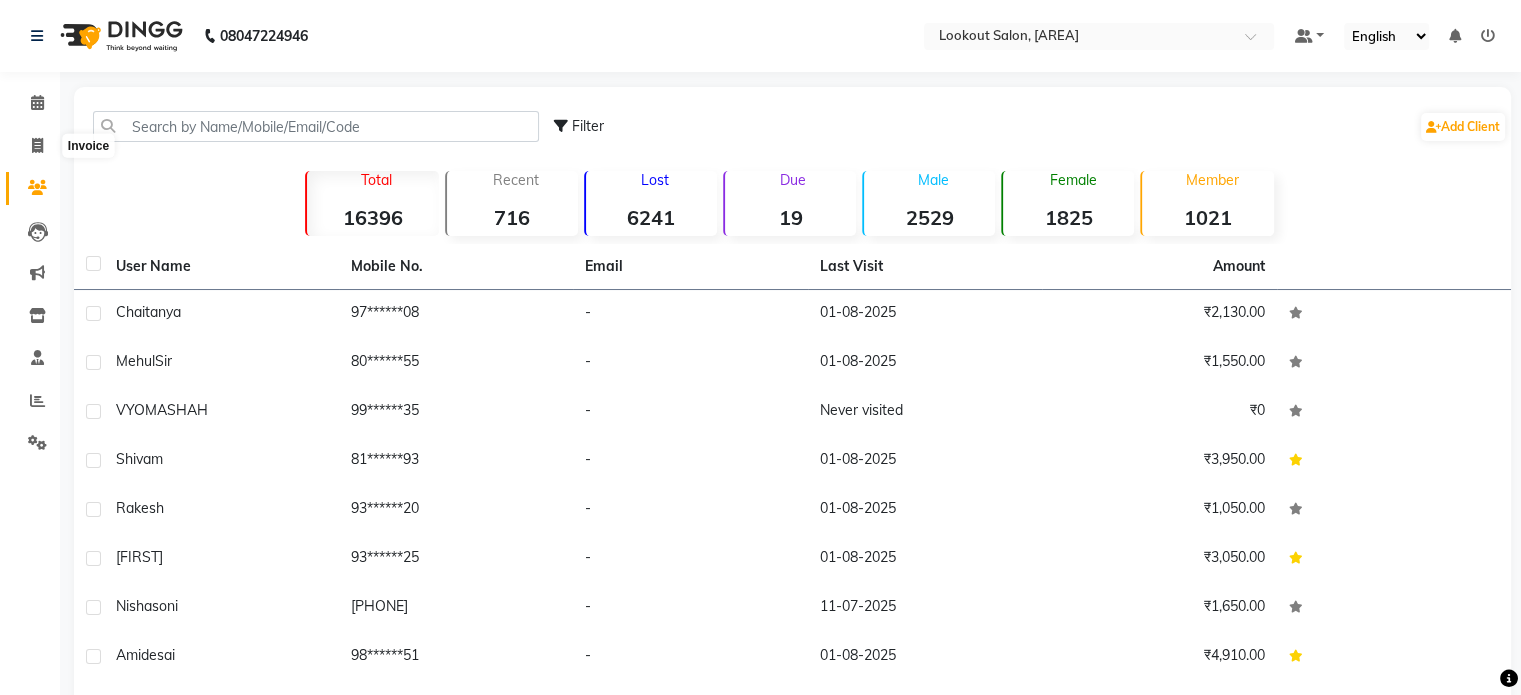 select on "service" 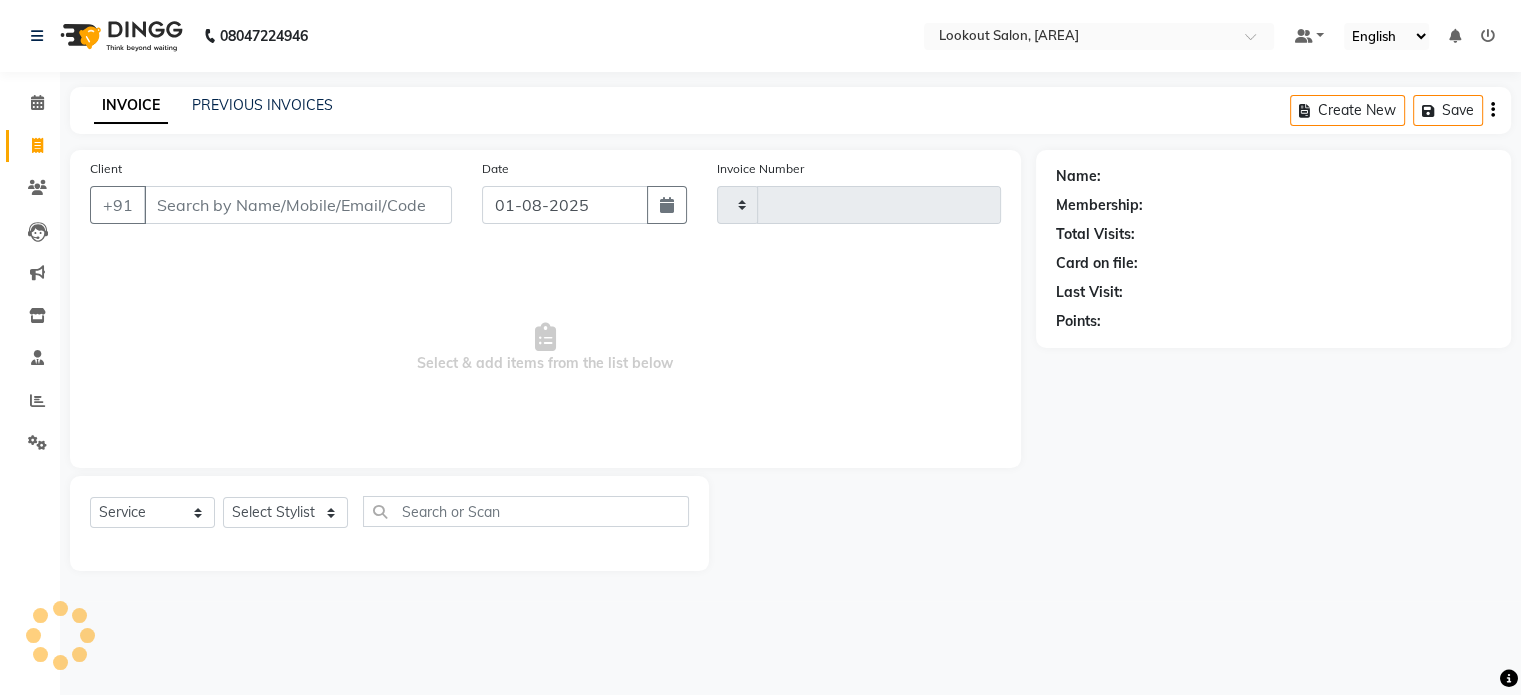 type on "1306" 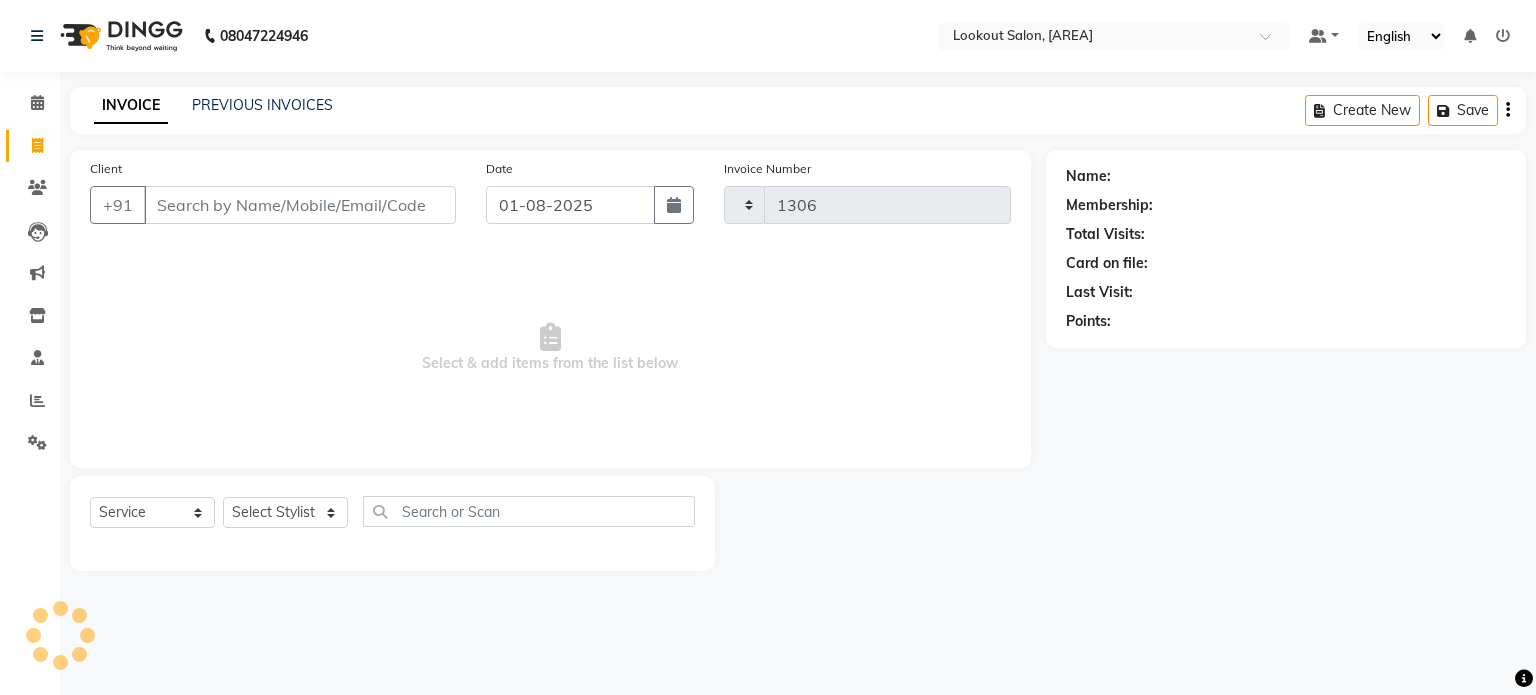 select on "150" 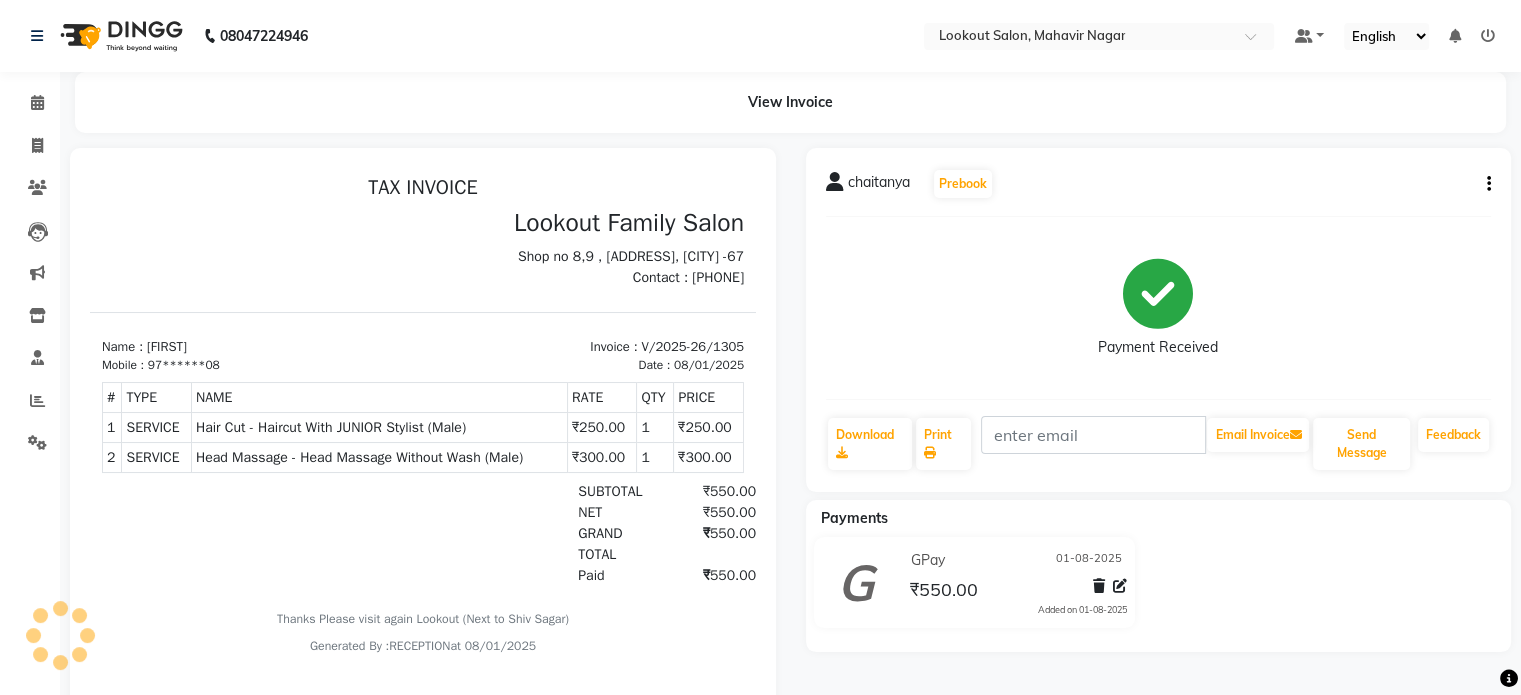 scroll, scrollTop: 0, scrollLeft: 0, axis: both 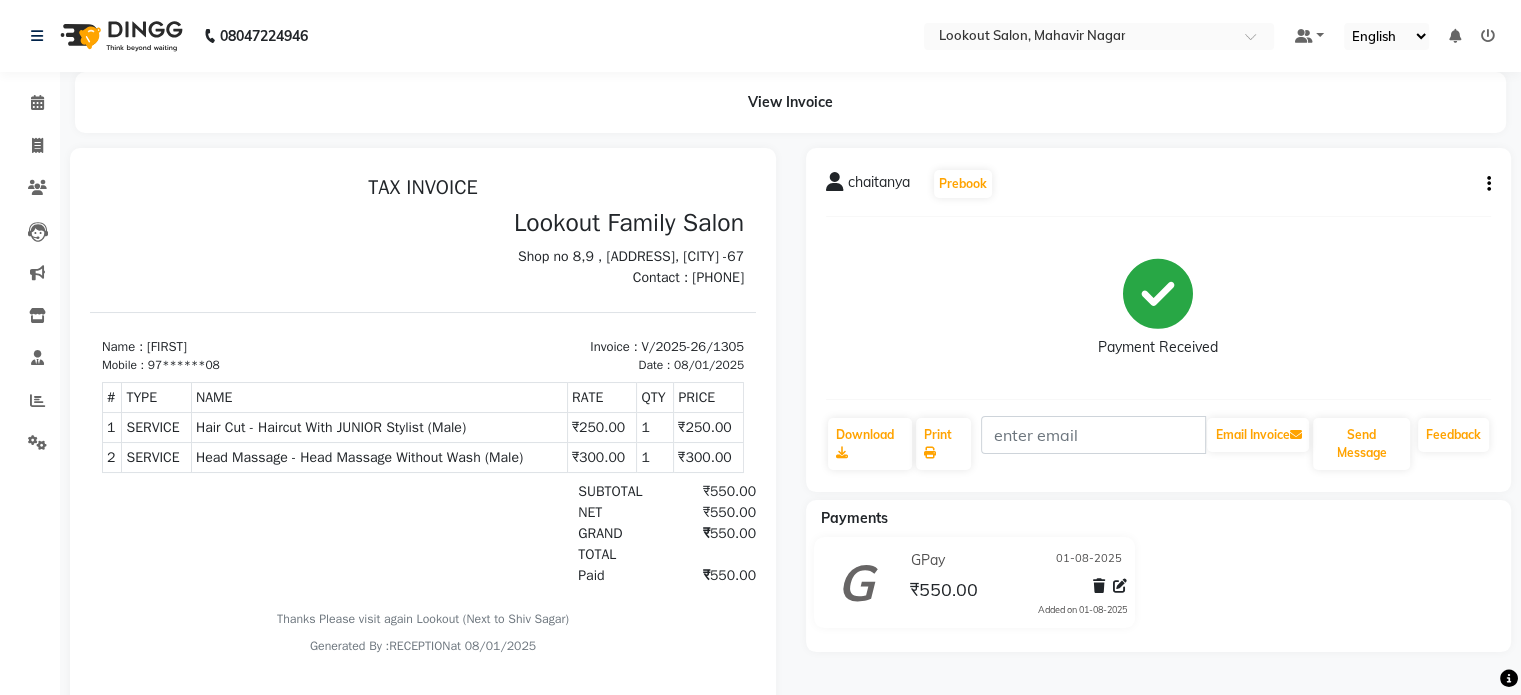 click 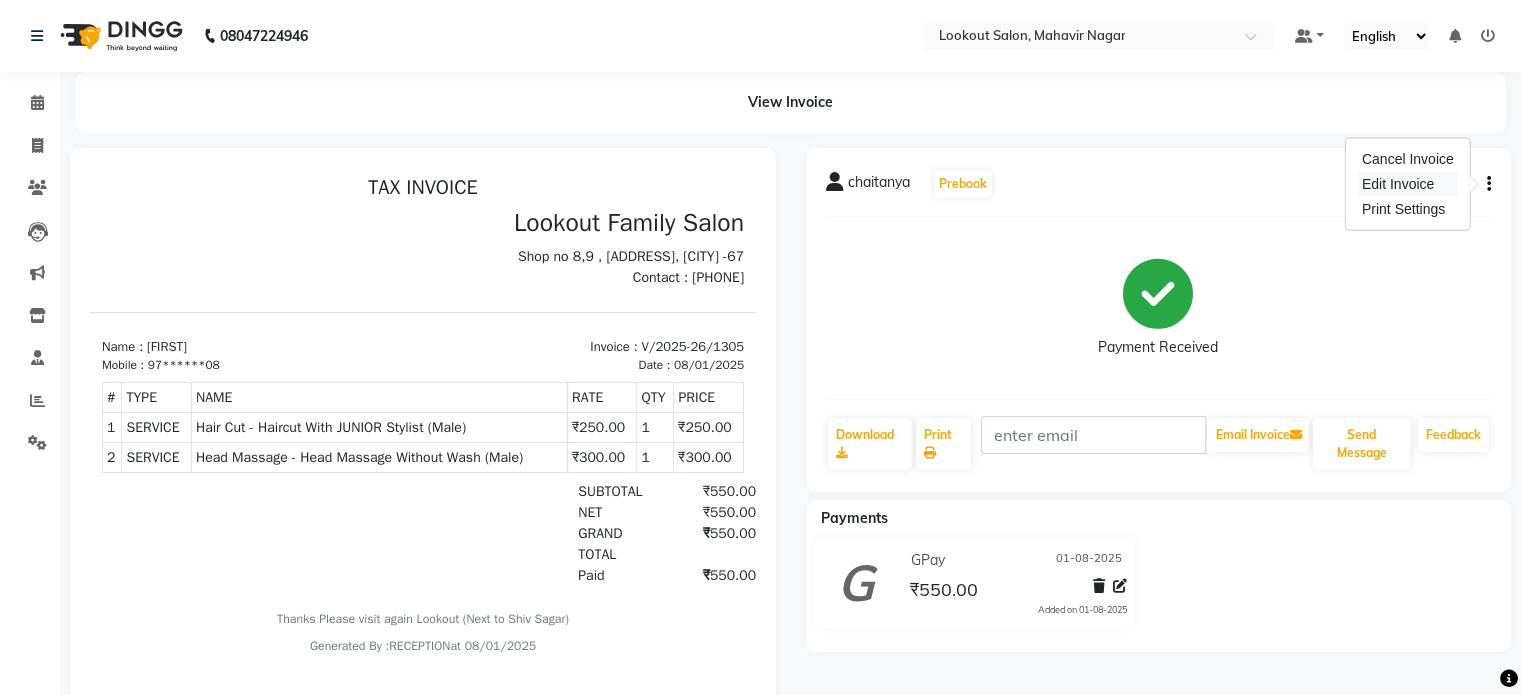 click on "Edit Invoice" at bounding box center [1408, 184] 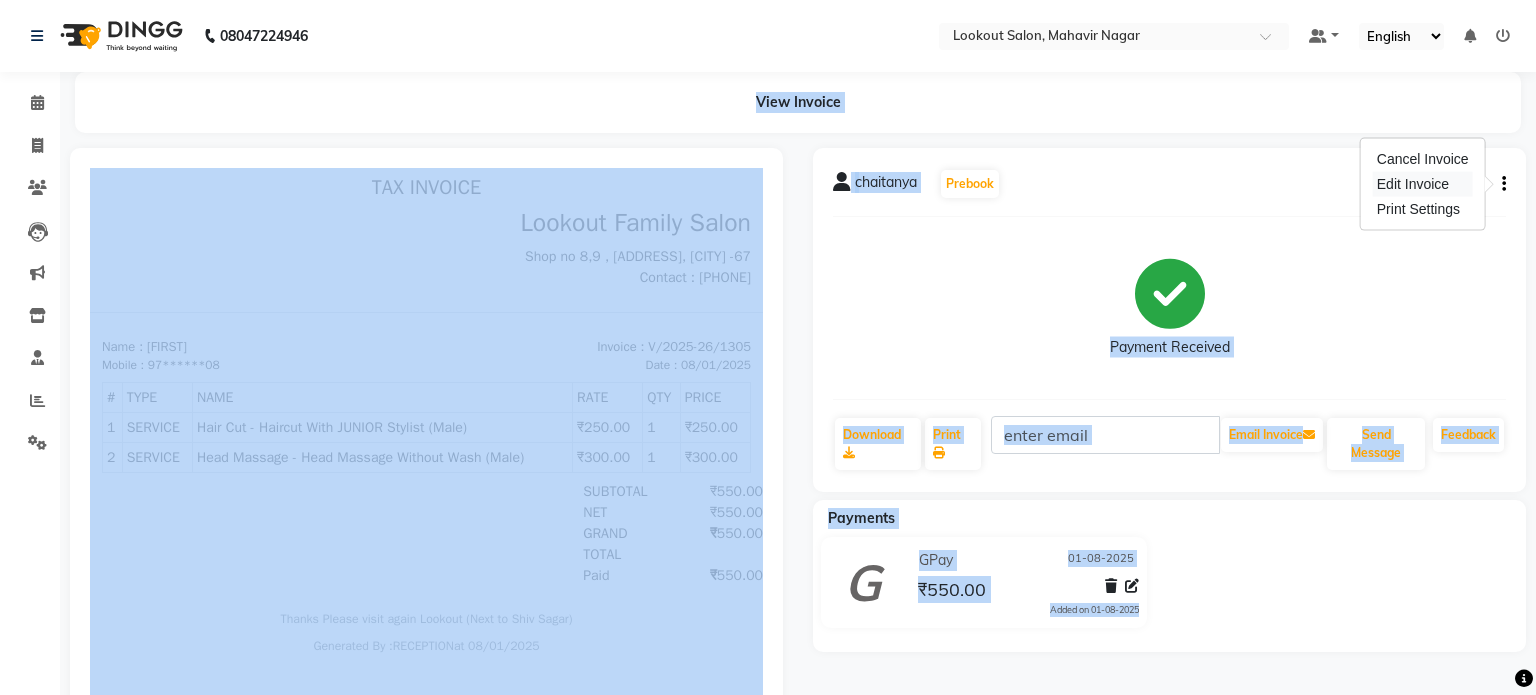 select on "service" 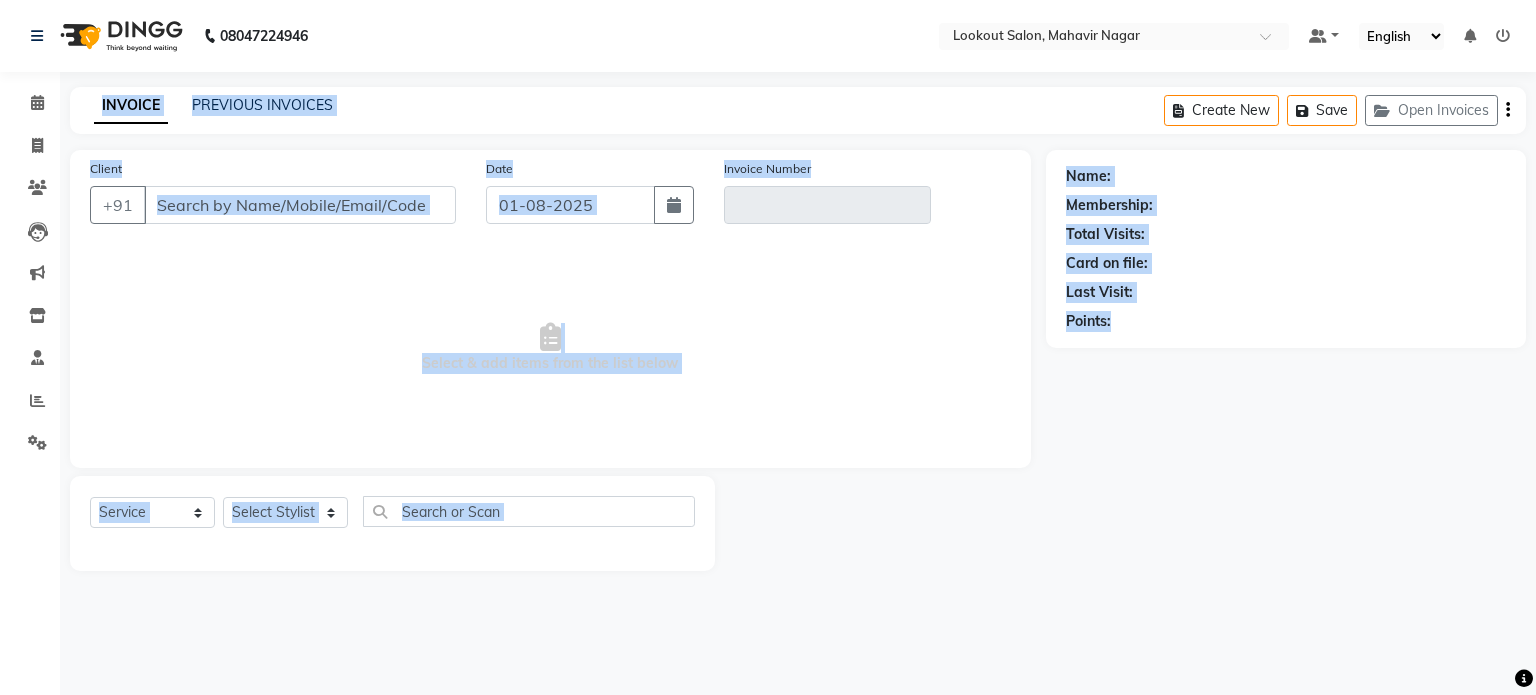 type on "97******08" 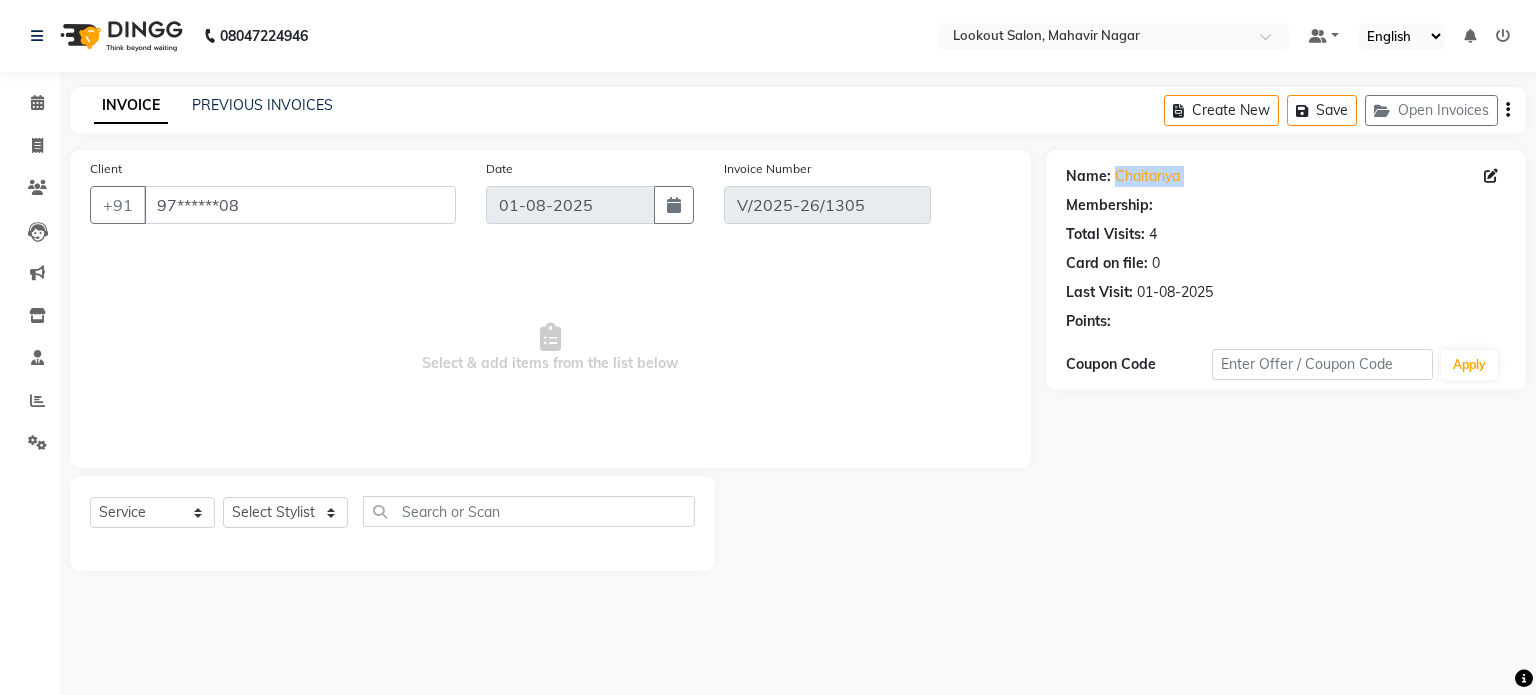 select on "select" 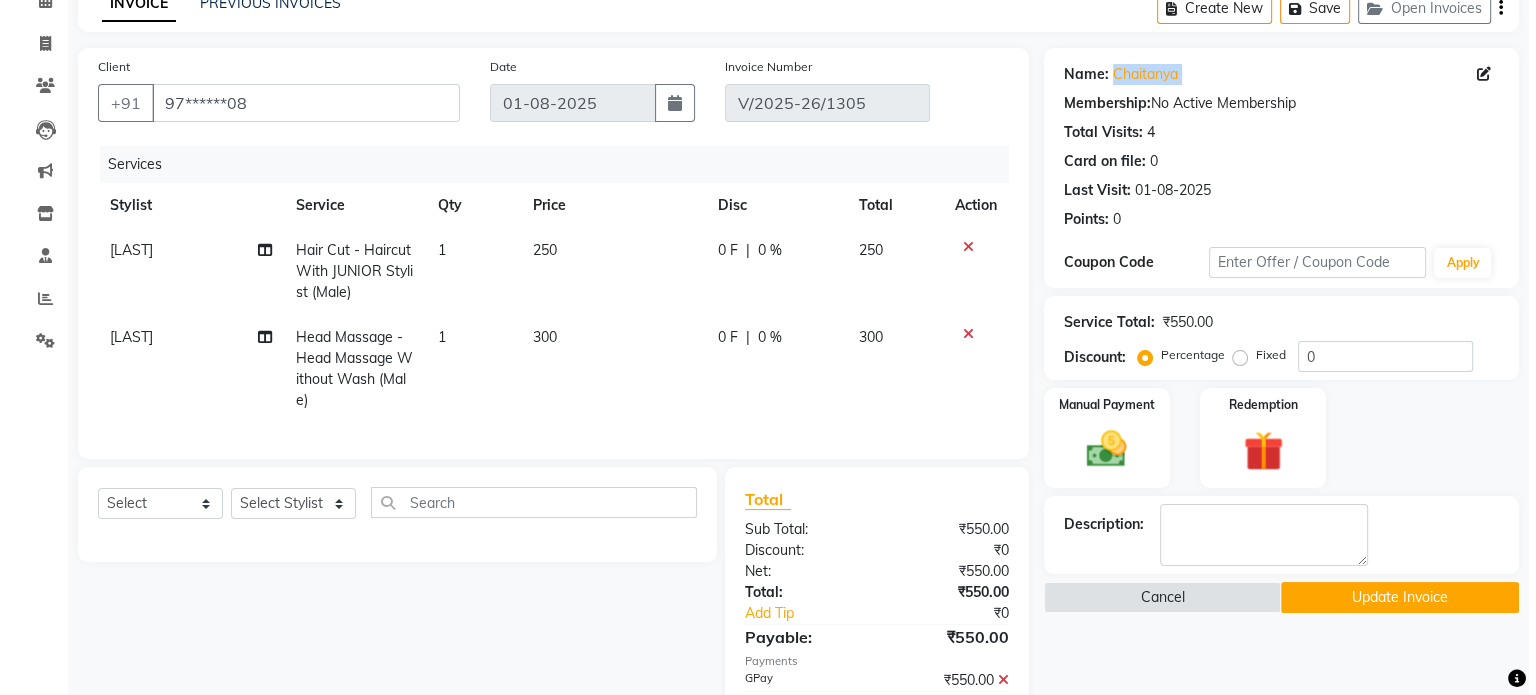 scroll, scrollTop: 213, scrollLeft: 0, axis: vertical 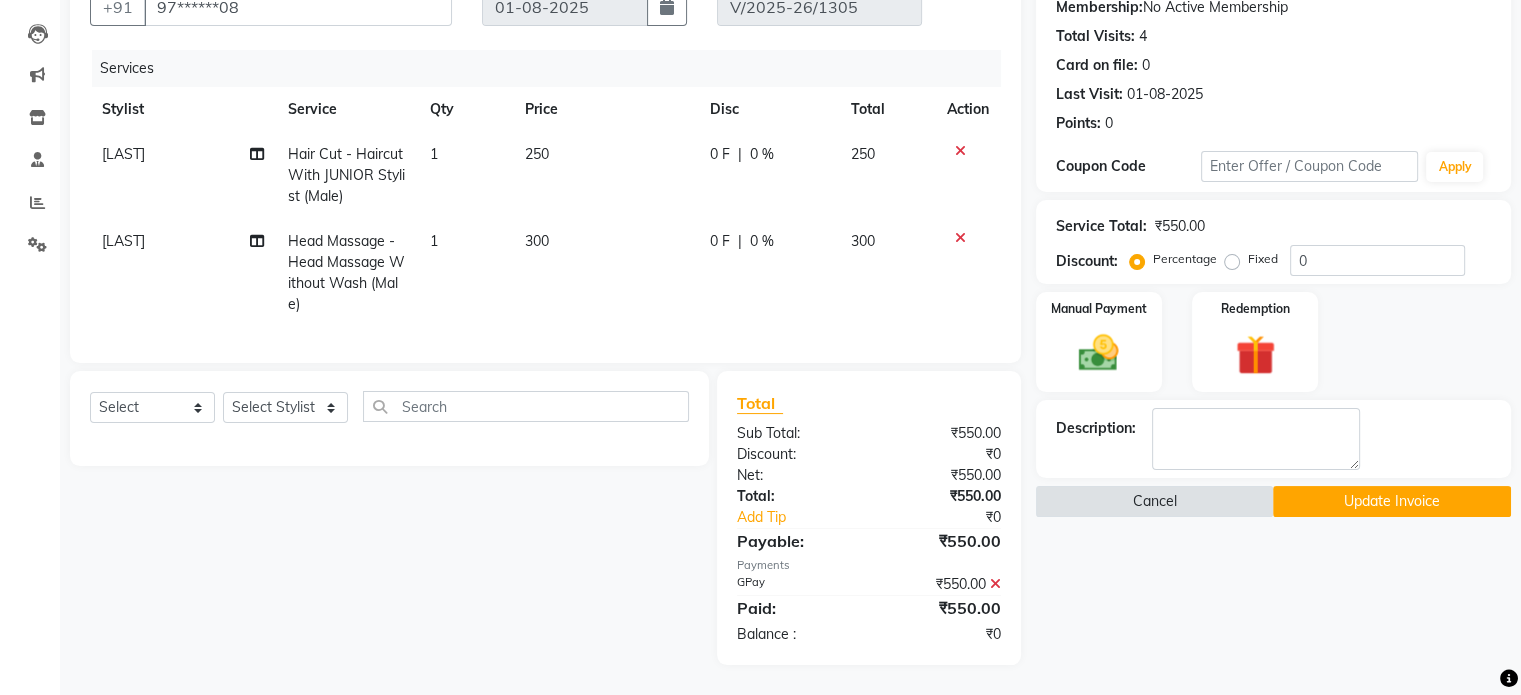 click on "Cancel" 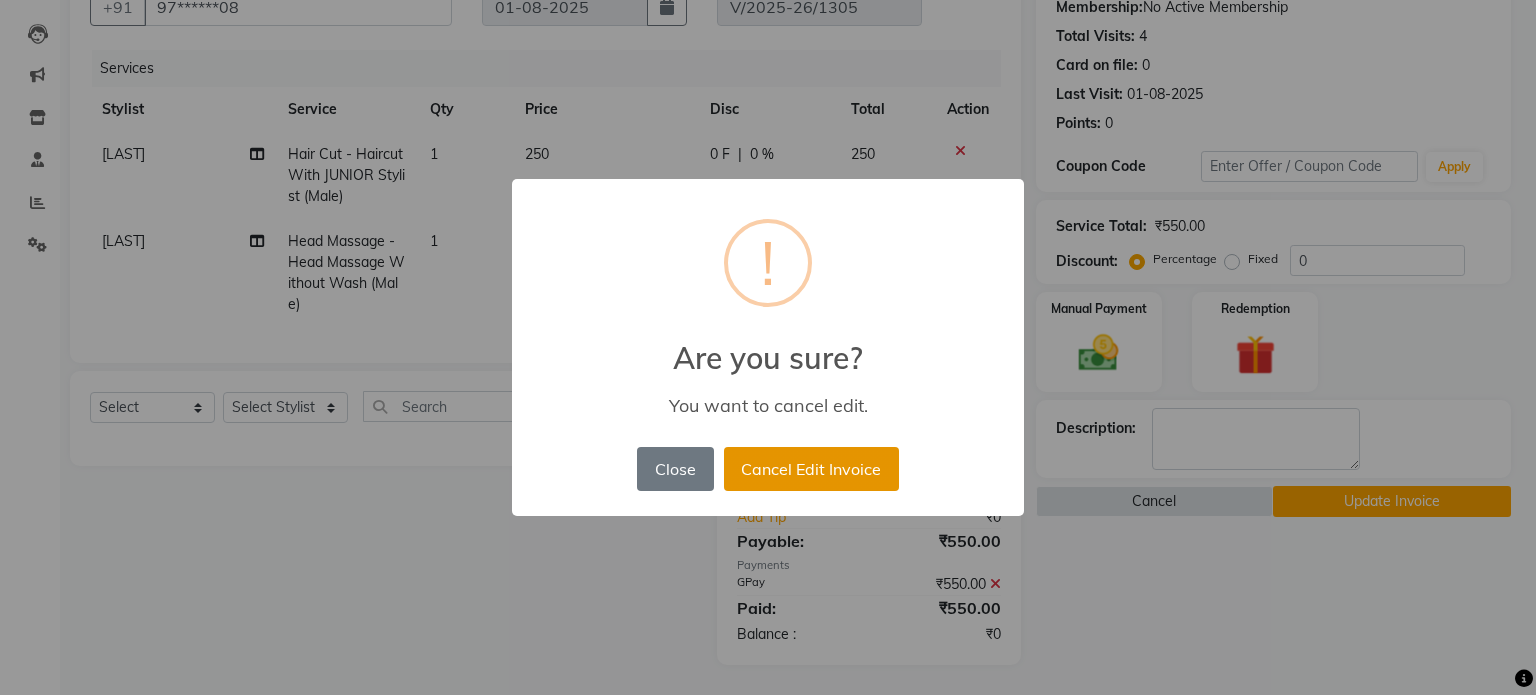 click on "Cancel Edit Invoice" at bounding box center (811, 469) 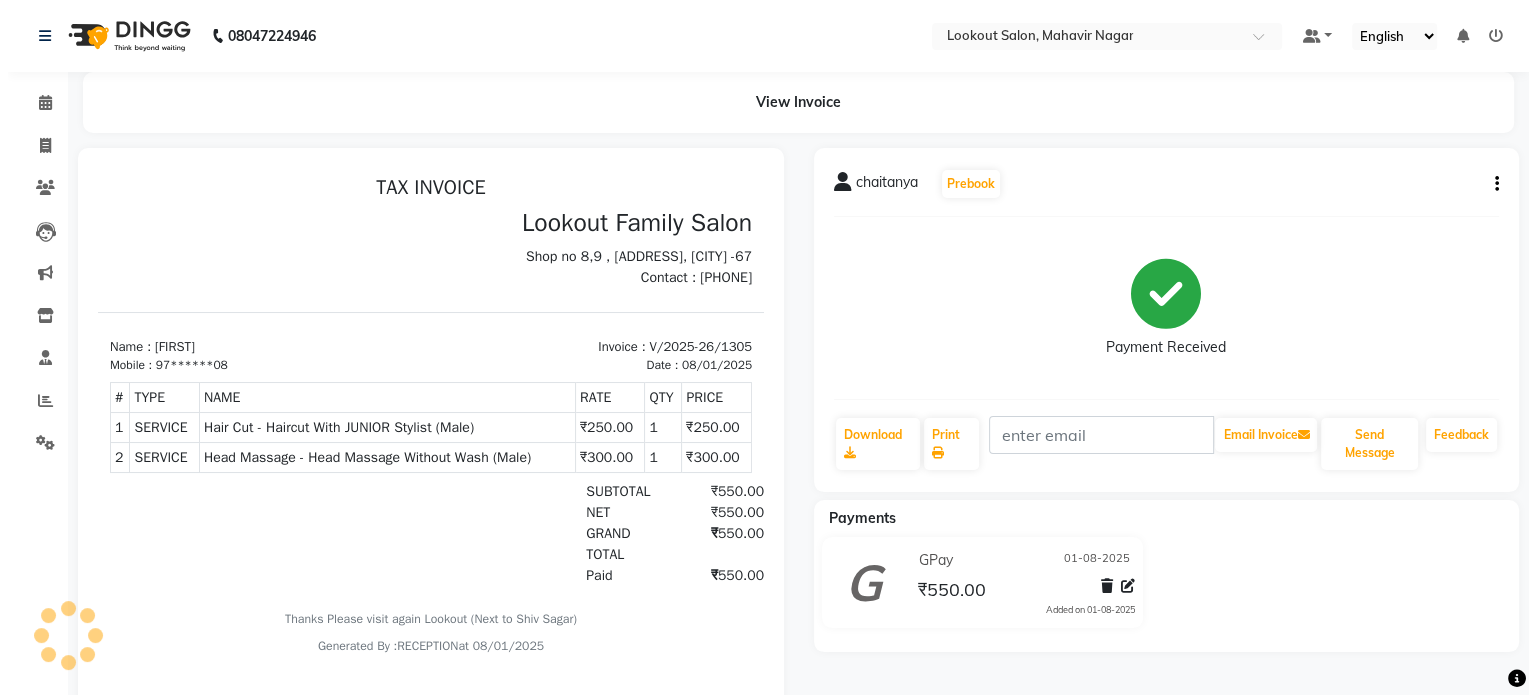 scroll, scrollTop: 0, scrollLeft: 0, axis: both 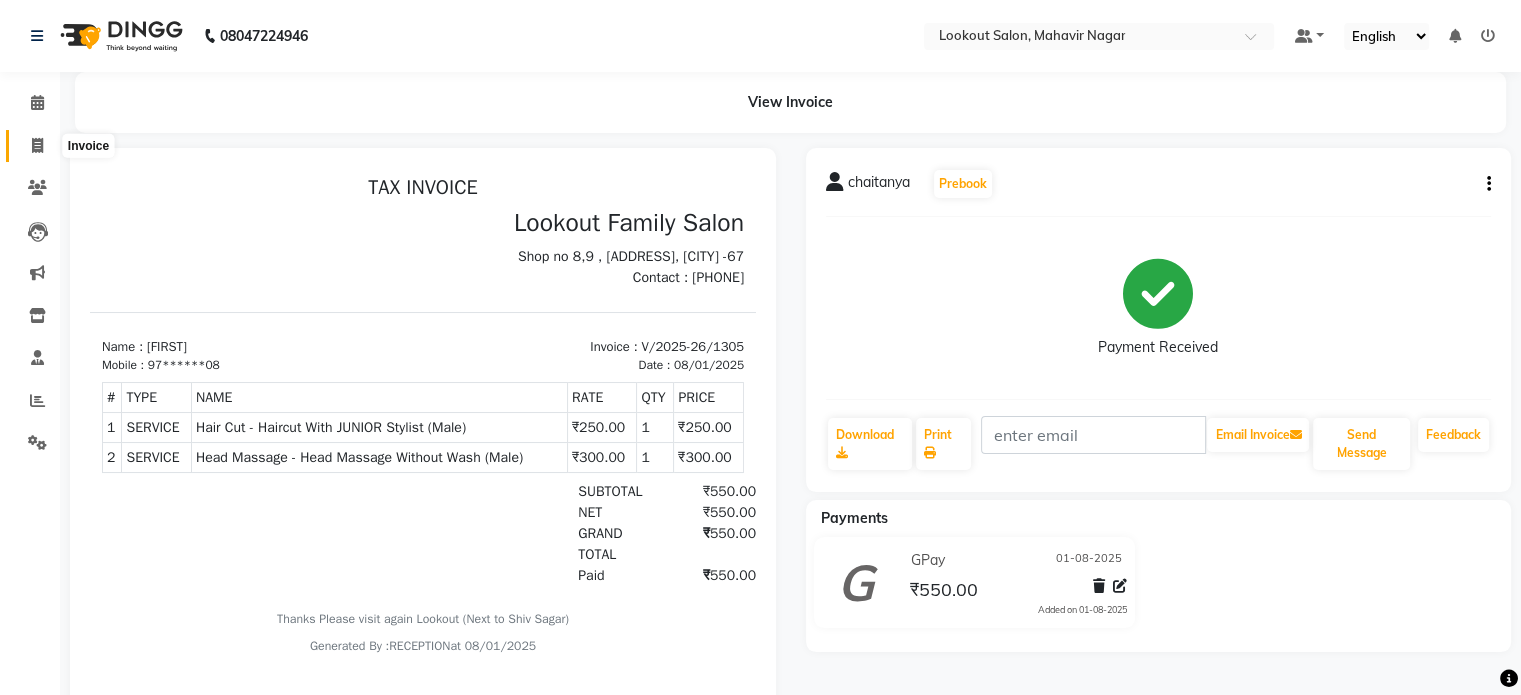 click on "Invoice" 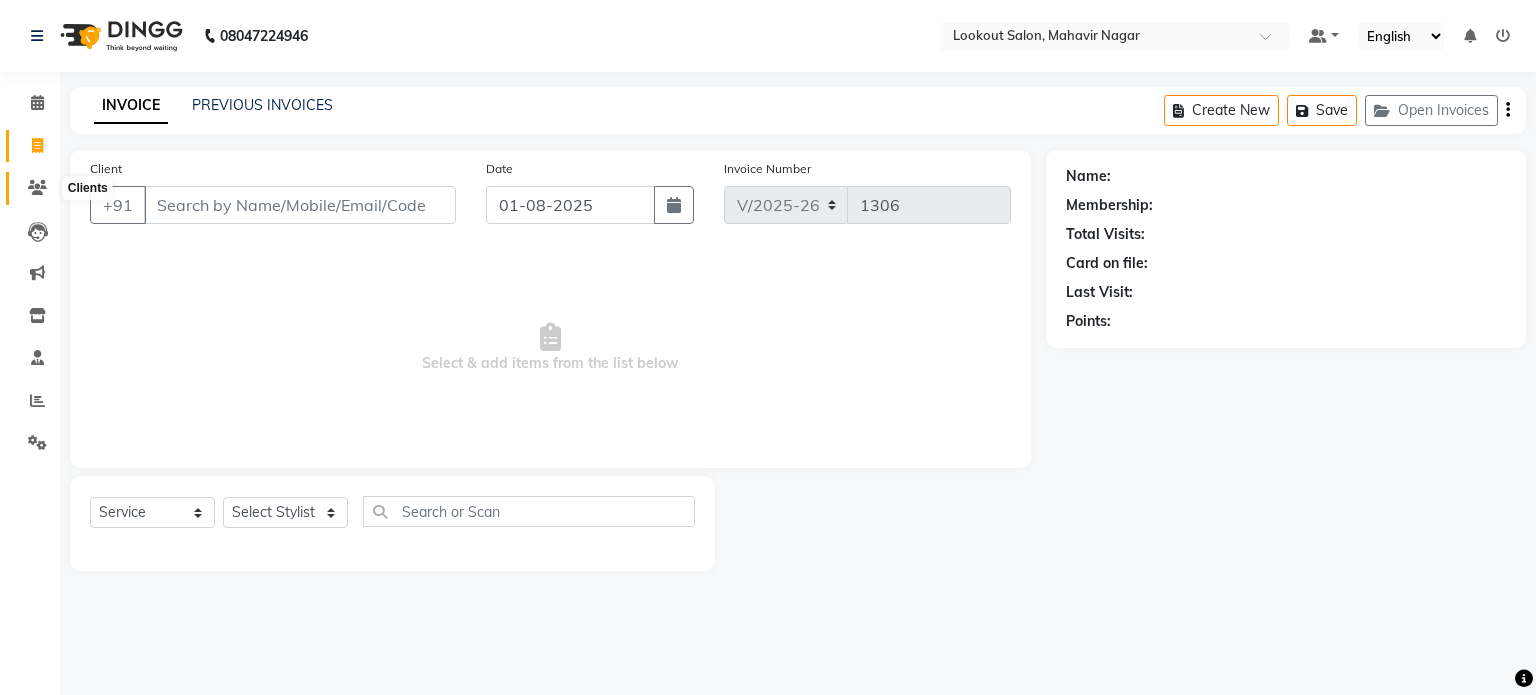 click 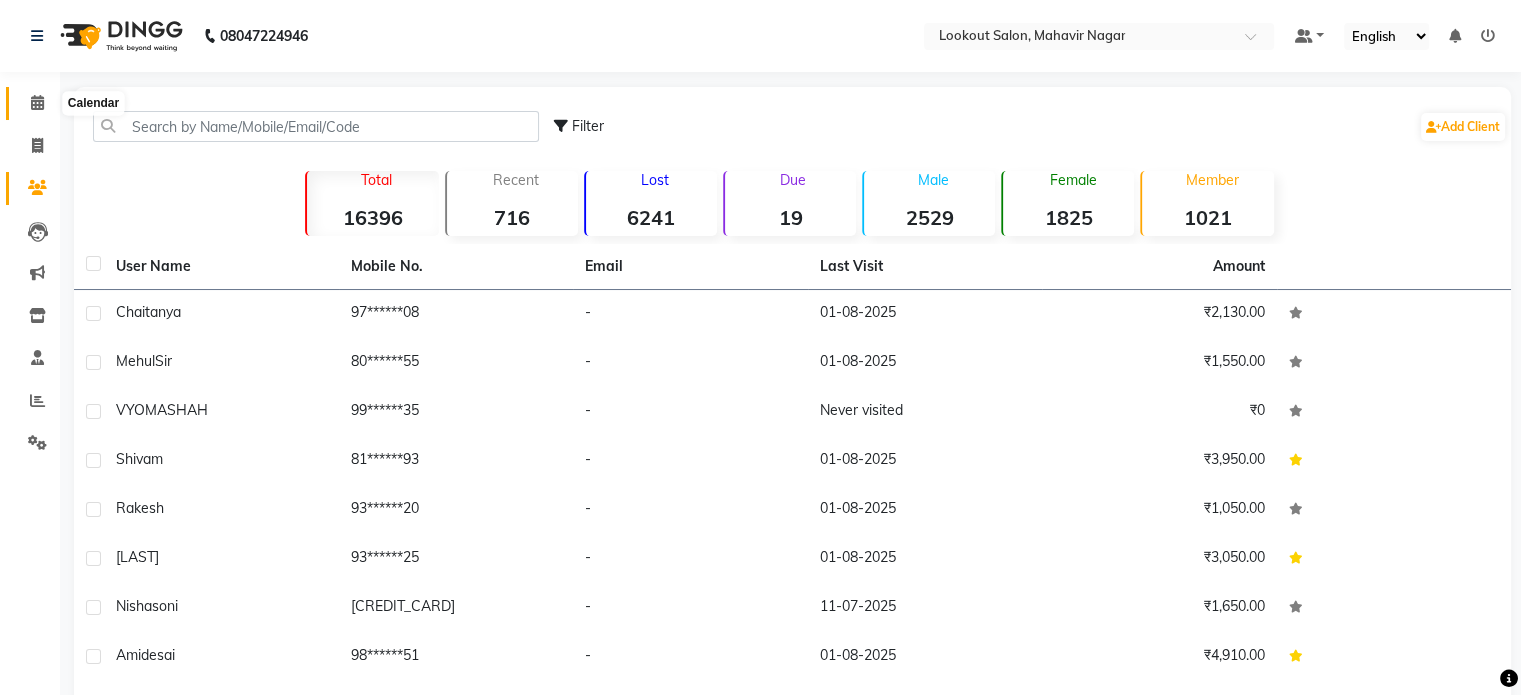 click 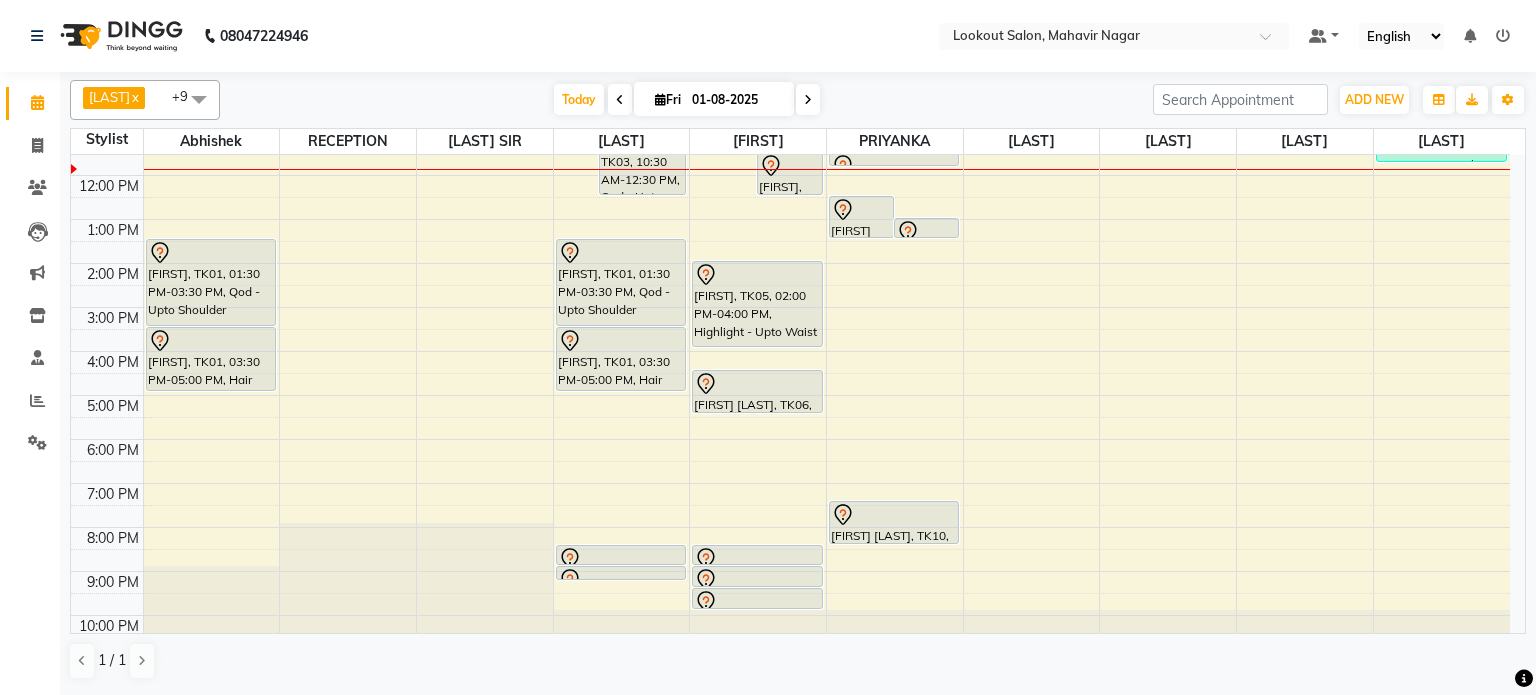 scroll, scrollTop: 175, scrollLeft: 0, axis: vertical 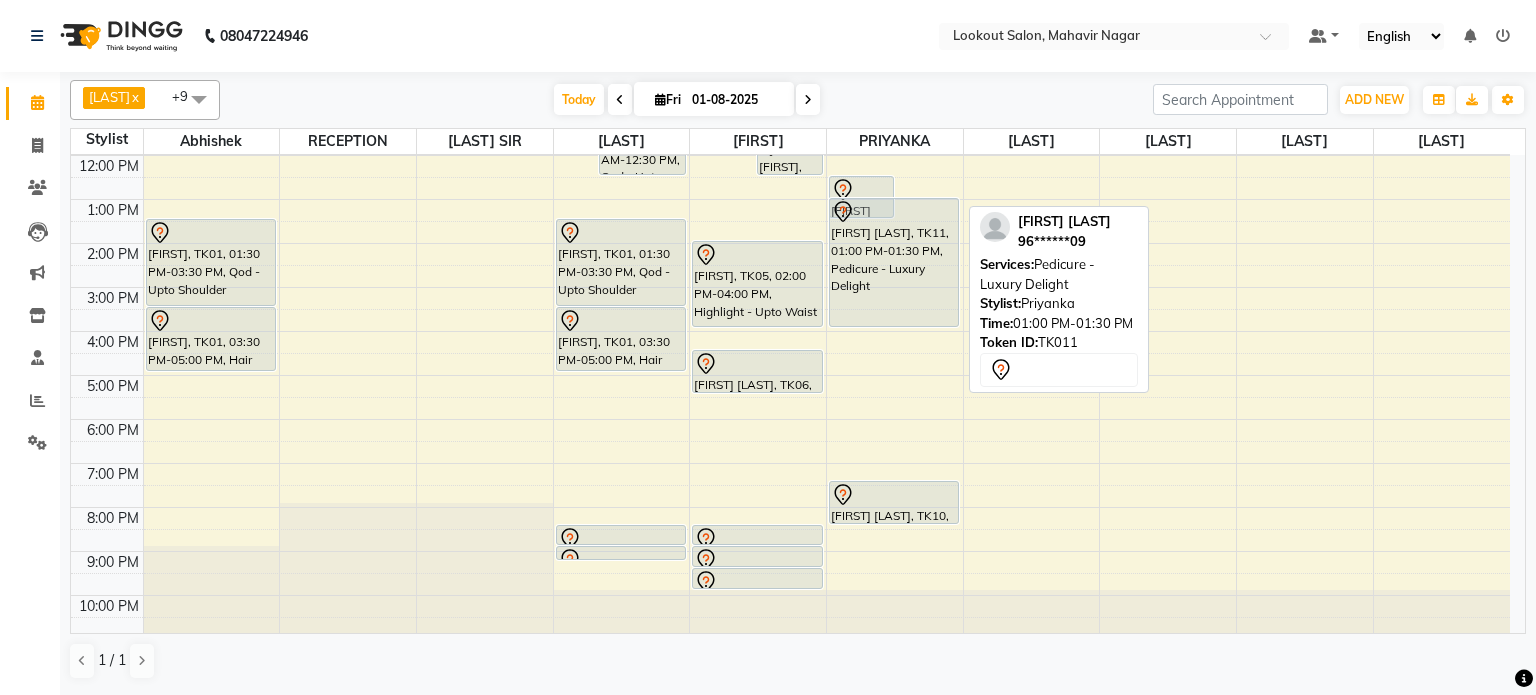 drag, startPoint x: 941, startPoint y: 211, endPoint x: 936, endPoint y: 320, distance: 109.11462 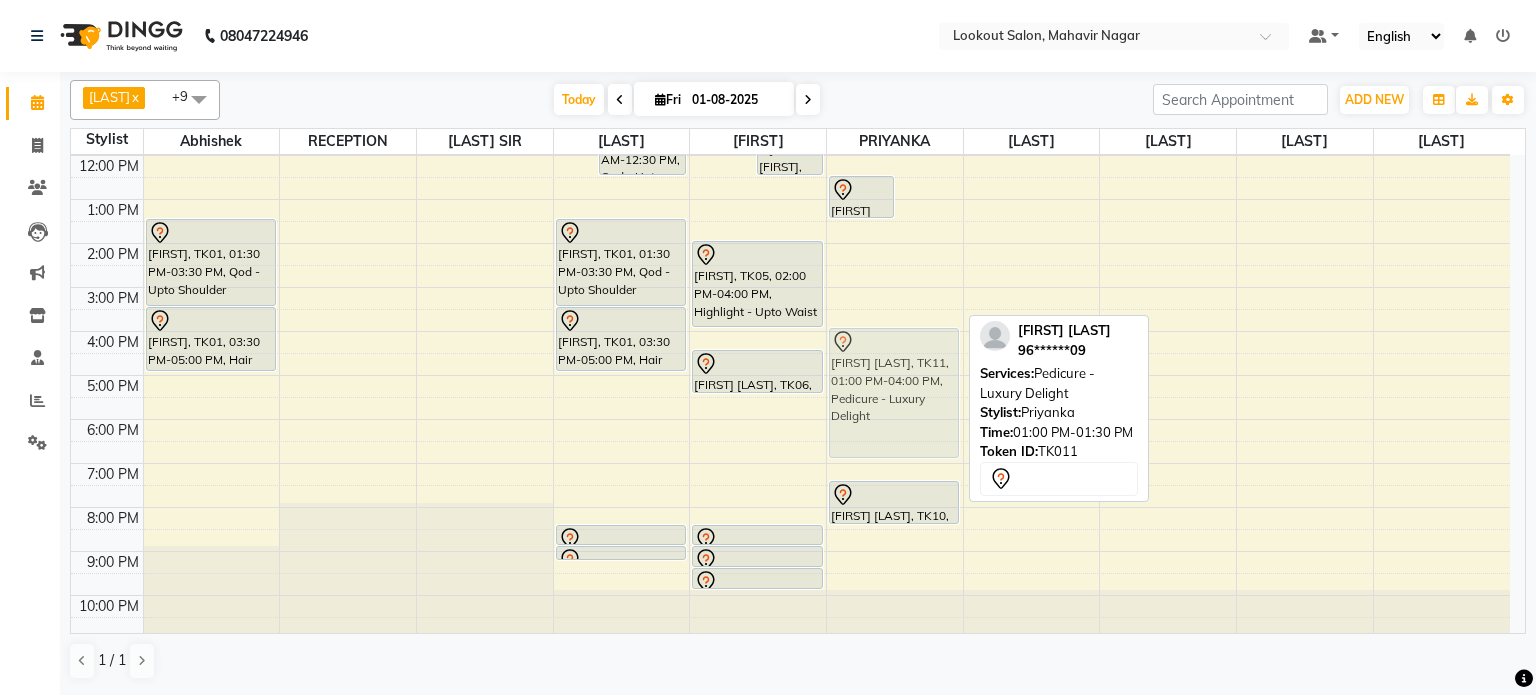 drag, startPoint x: 930, startPoint y: 215, endPoint x: 927, endPoint y: 355, distance: 140.03214 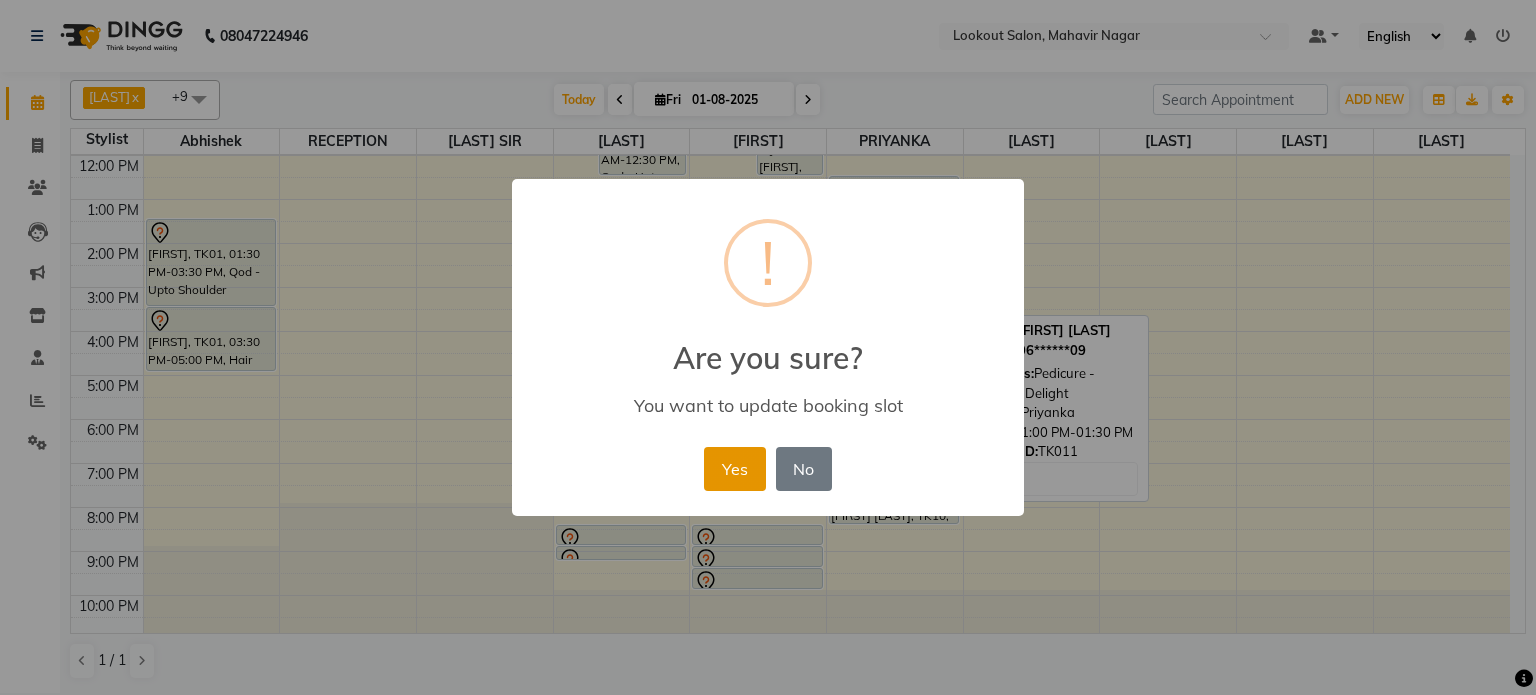 click on "Yes" at bounding box center (734, 469) 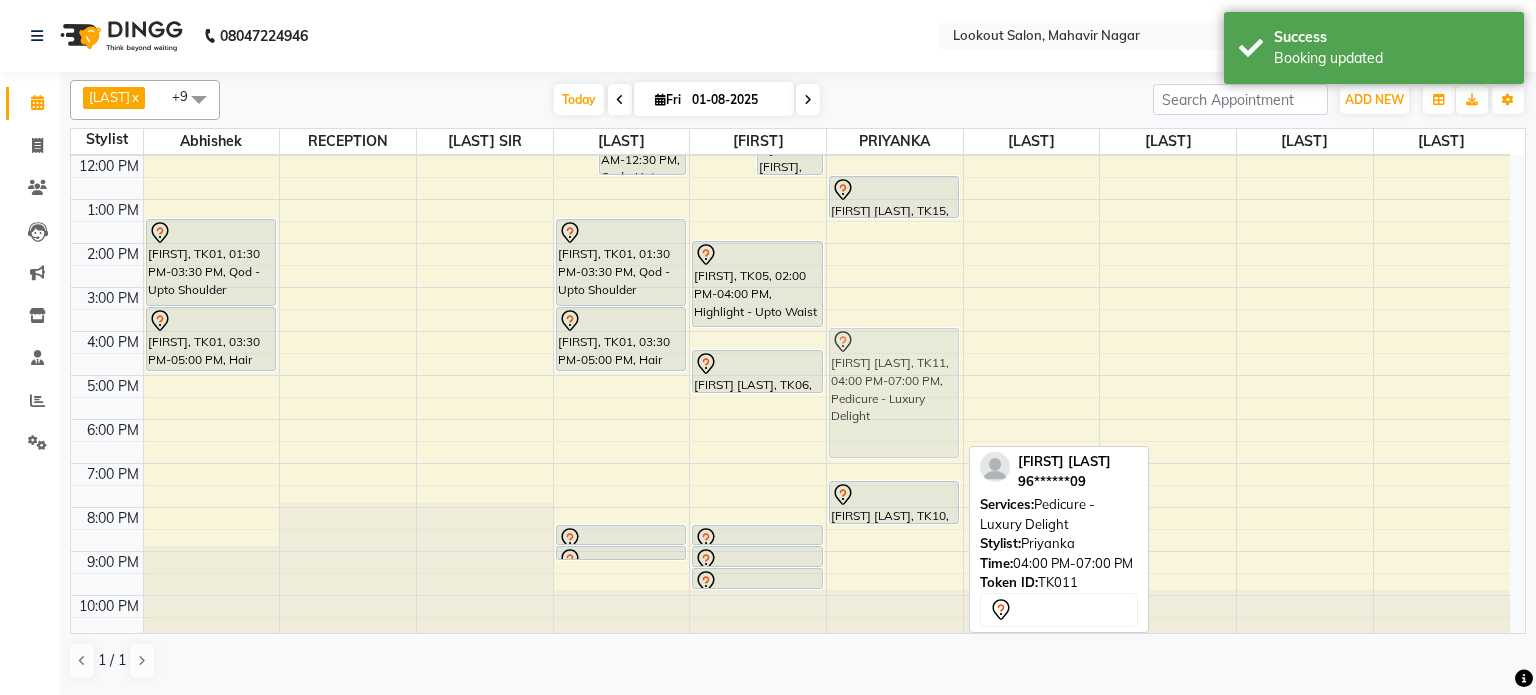 click on "VYOMA SHAH, TK19, 11:30 AM-11:45 AM, Hair Cut - Hairwash & Blast Dry (Female)             nisha soni, TK15, 12:30 PM-01:30 PM, Head Massage - Head Massage Without Wash (Female)             NIDHI GANDHI, TK11, 04:00 PM-07:00 PM, Pedicure - Luxury Delight             Vidiyavsingh 711, TK10, 07:30 PM-08:30 PM, Facial - Oxyblast             NIDHI GANDHI, TK11, 04:00 PM-07:00 PM, Pedicure - Luxury Delight" at bounding box center [895, 309] 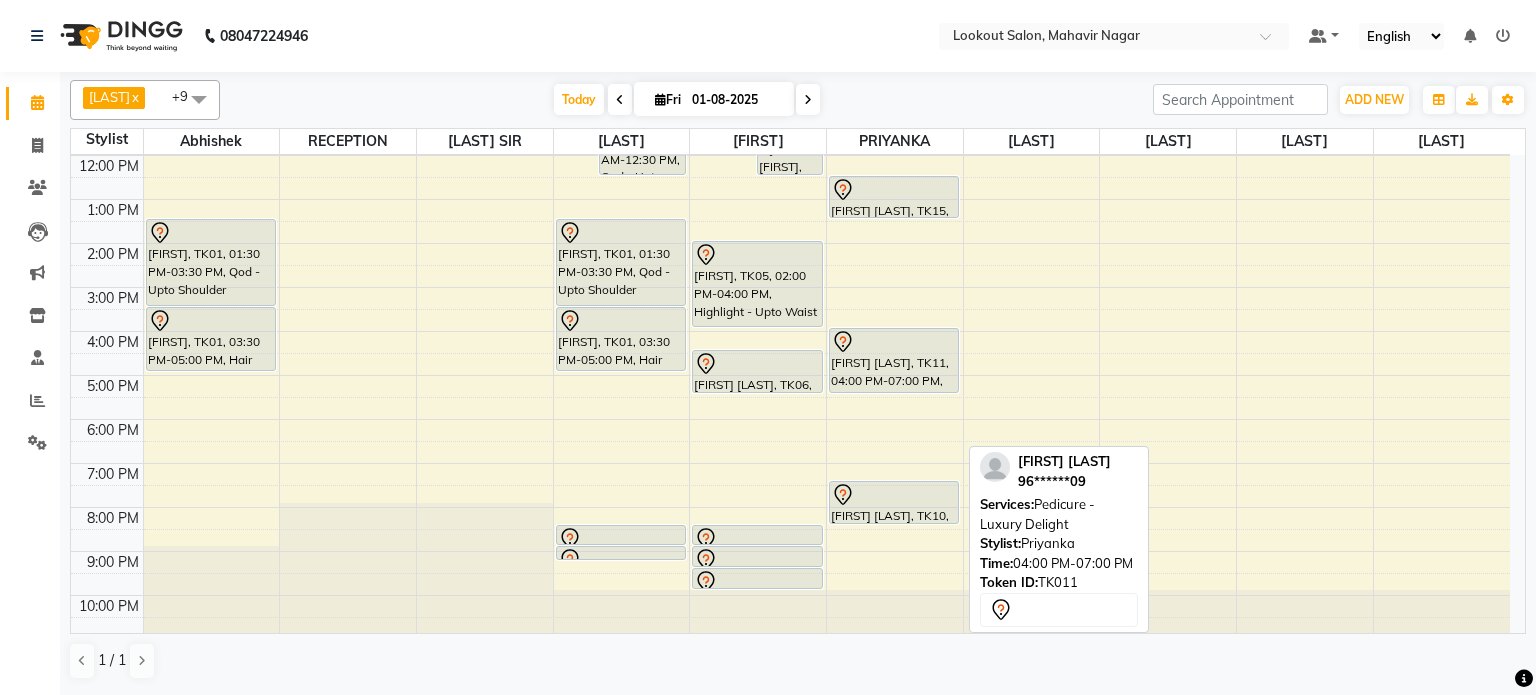 drag, startPoint x: 957, startPoint y: 451, endPoint x: 933, endPoint y: 386, distance: 69.289246 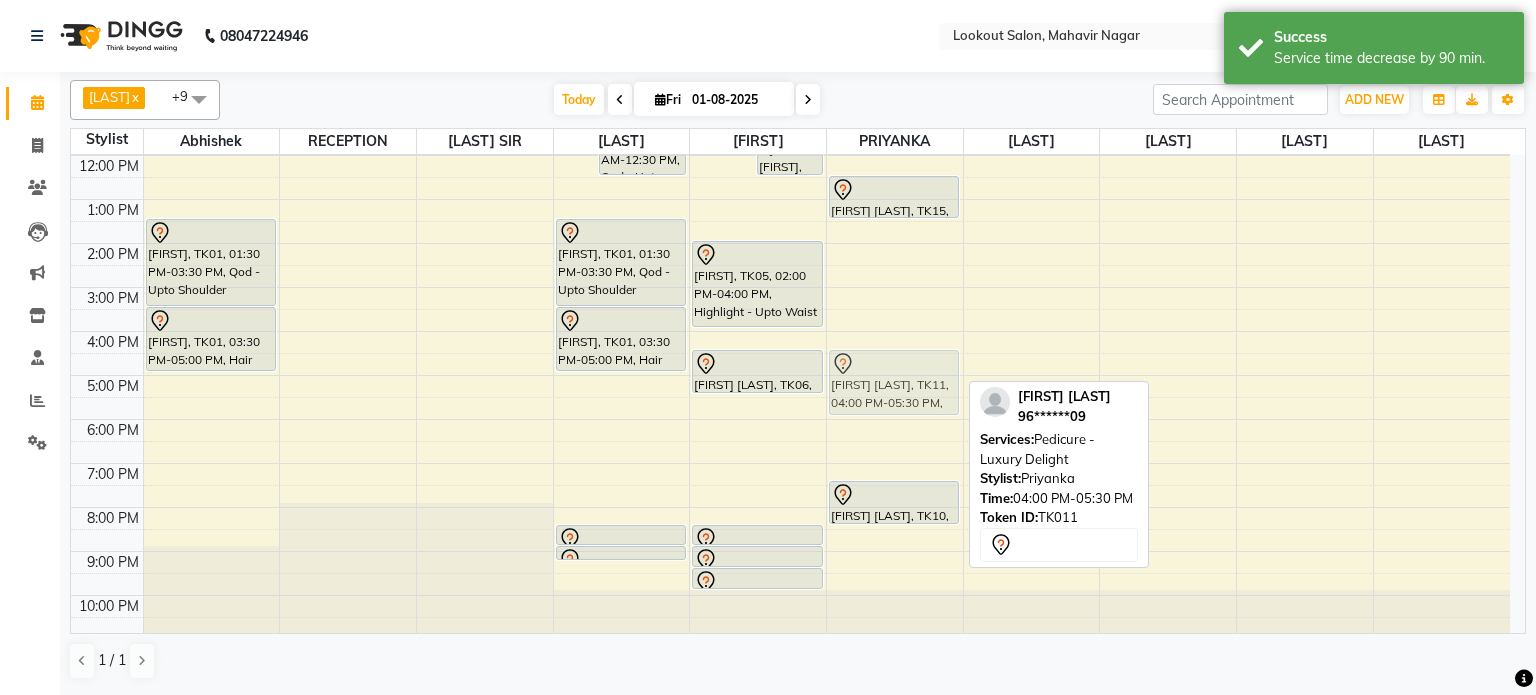 drag, startPoint x: 871, startPoint y: 343, endPoint x: 874, endPoint y: 359, distance: 16.27882 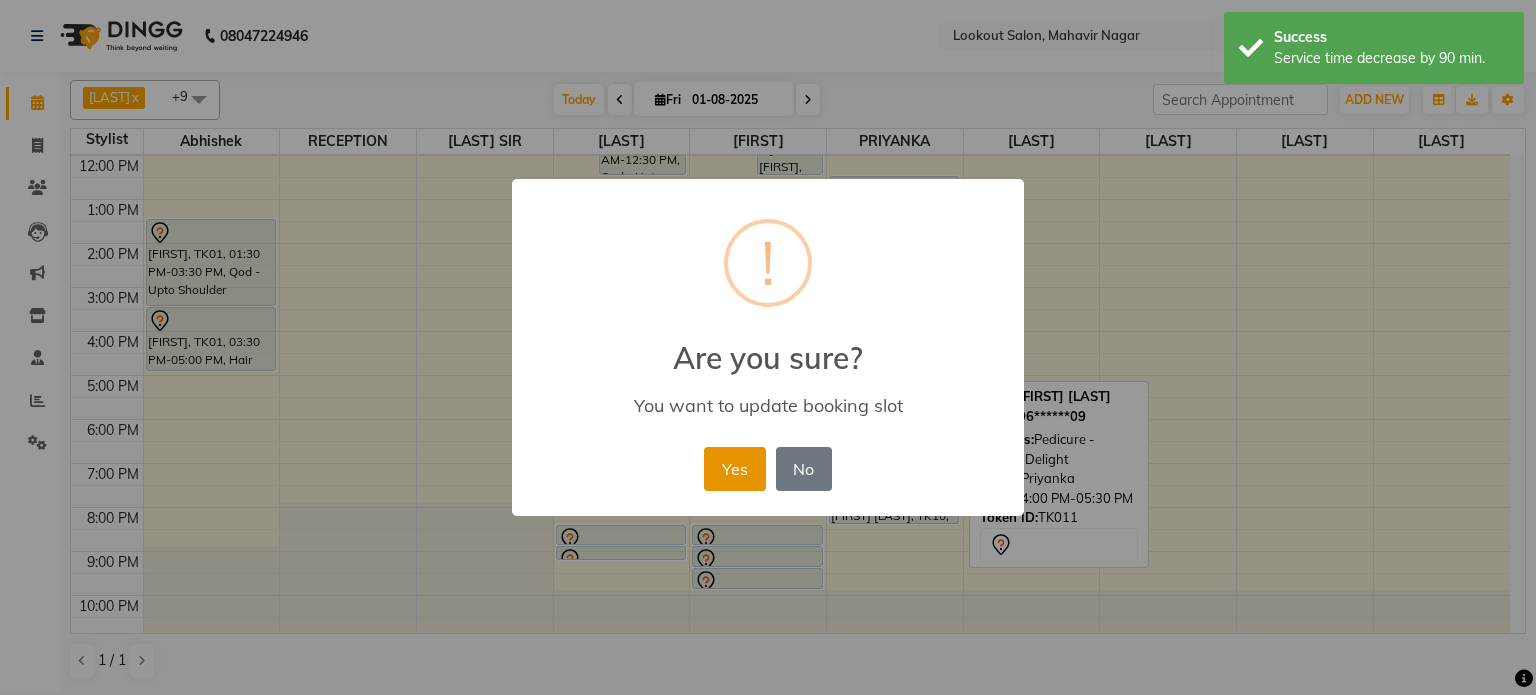 click on "Yes" at bounding box center [734, 469] 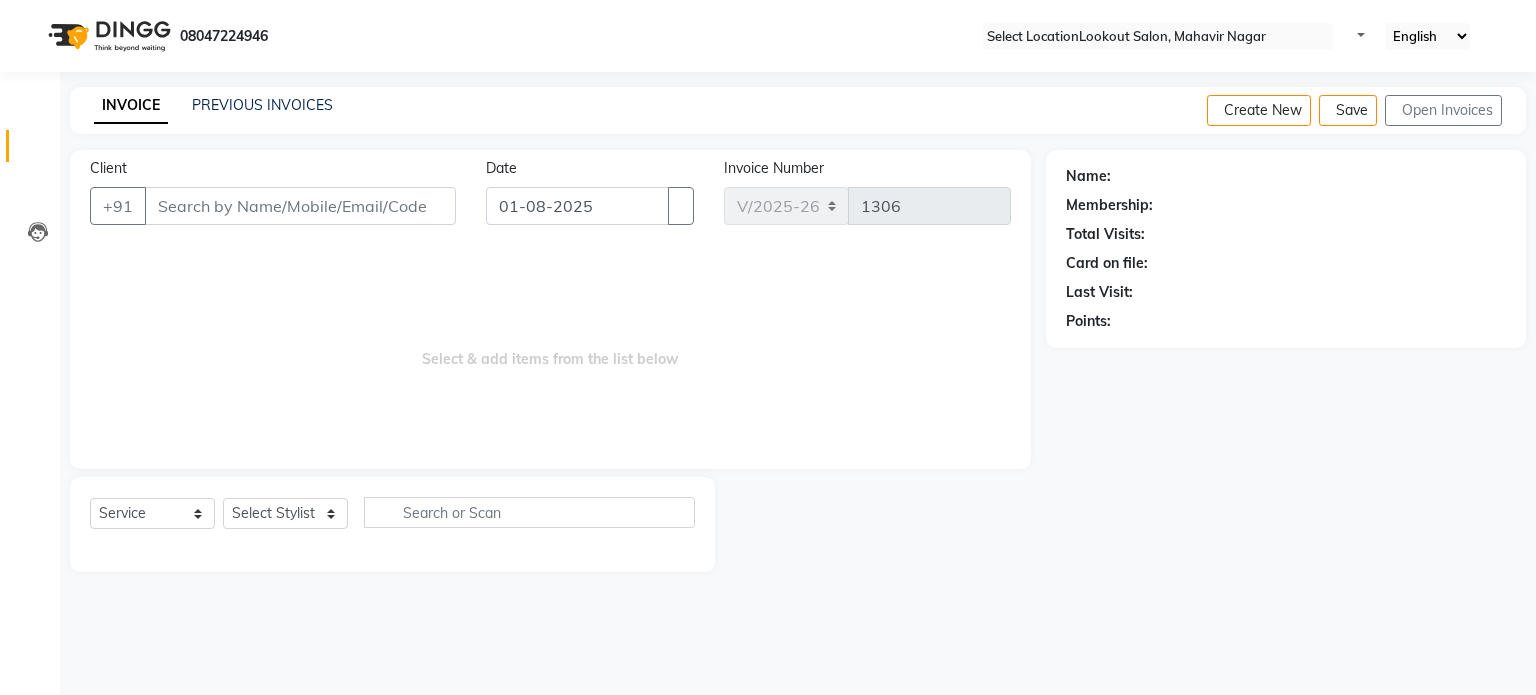 select on "150" 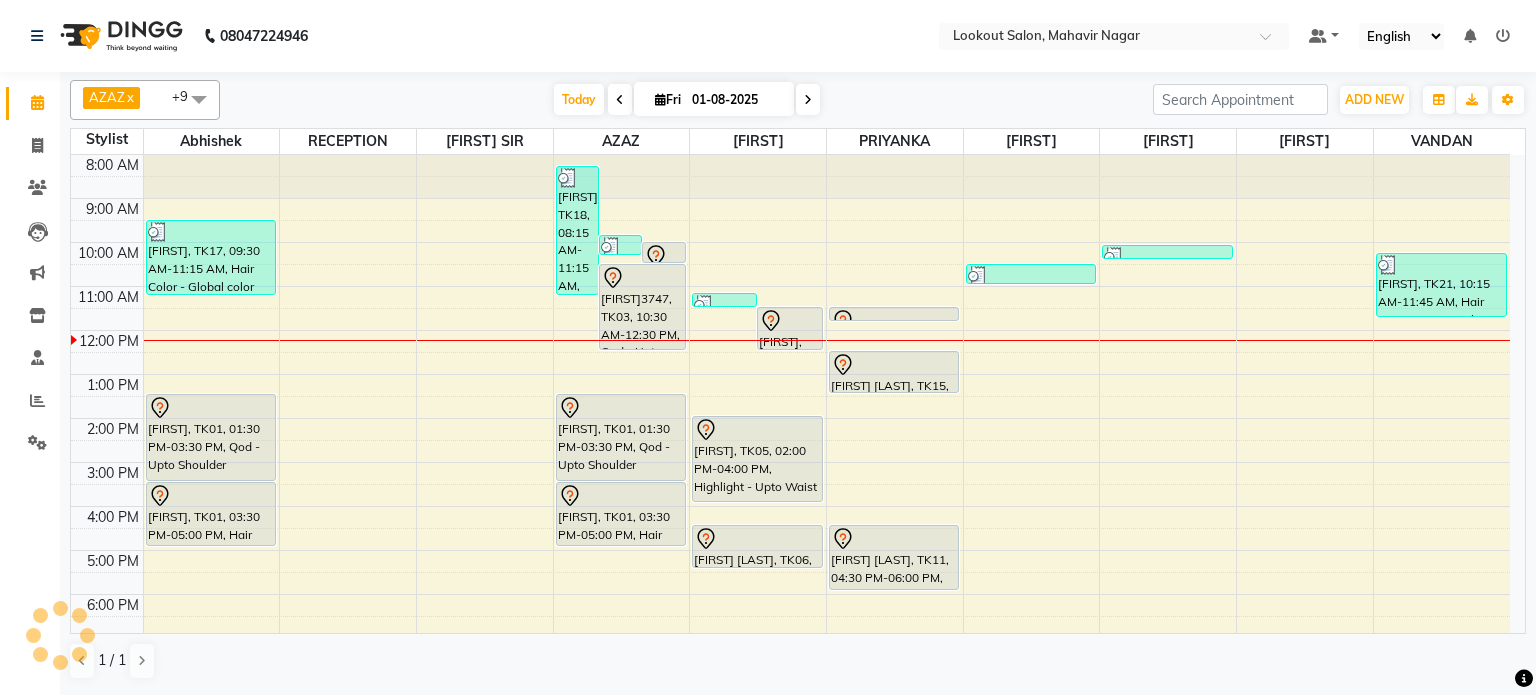 scroll, scrollTop: 0, scrollLeft: 0, axis: both 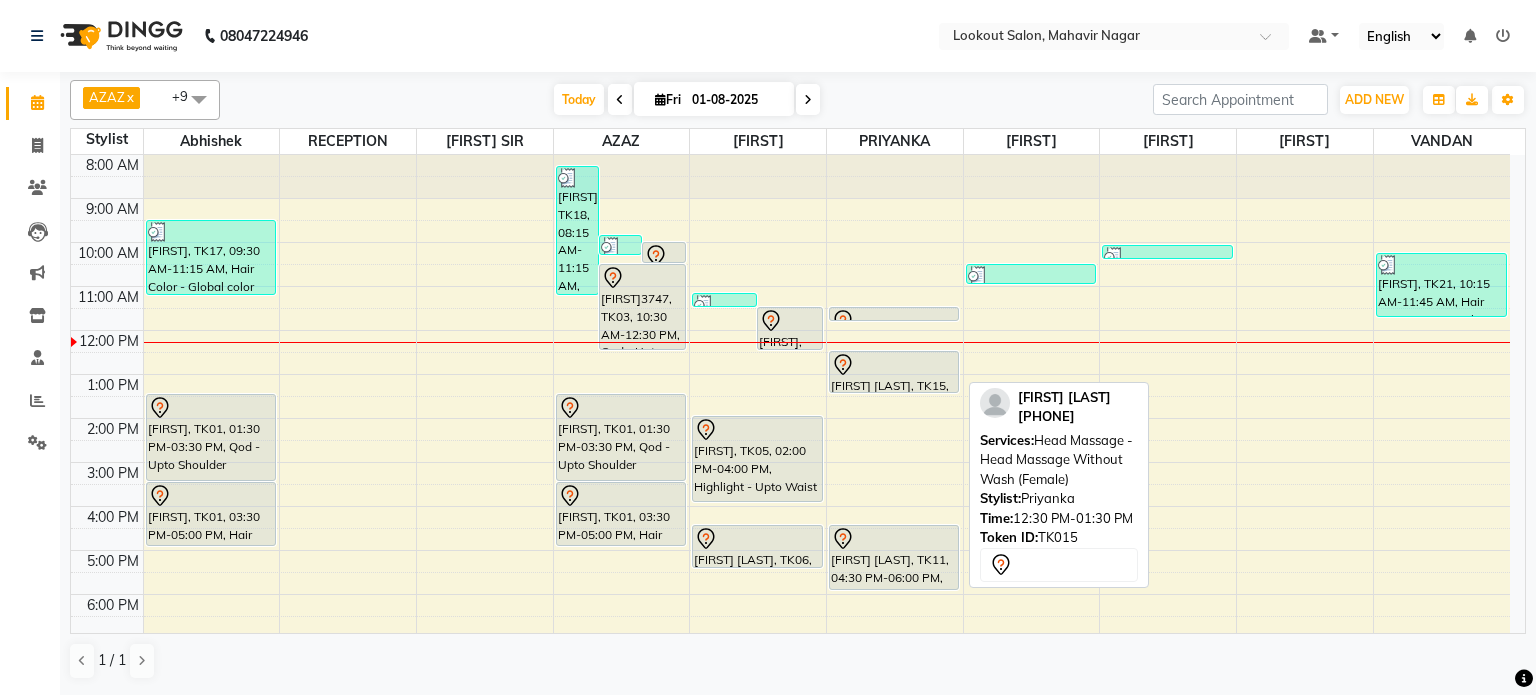 click at bounding box center [894, 365] 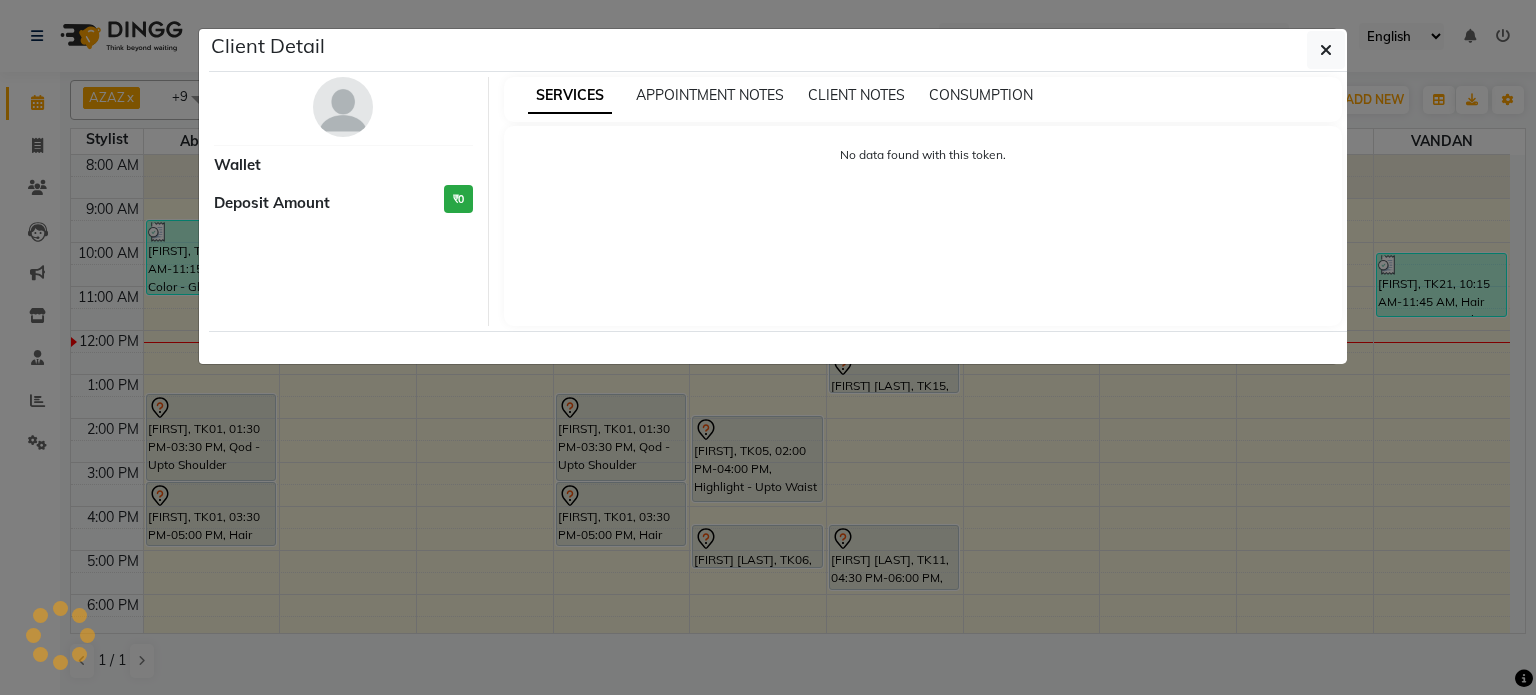 select on "7" 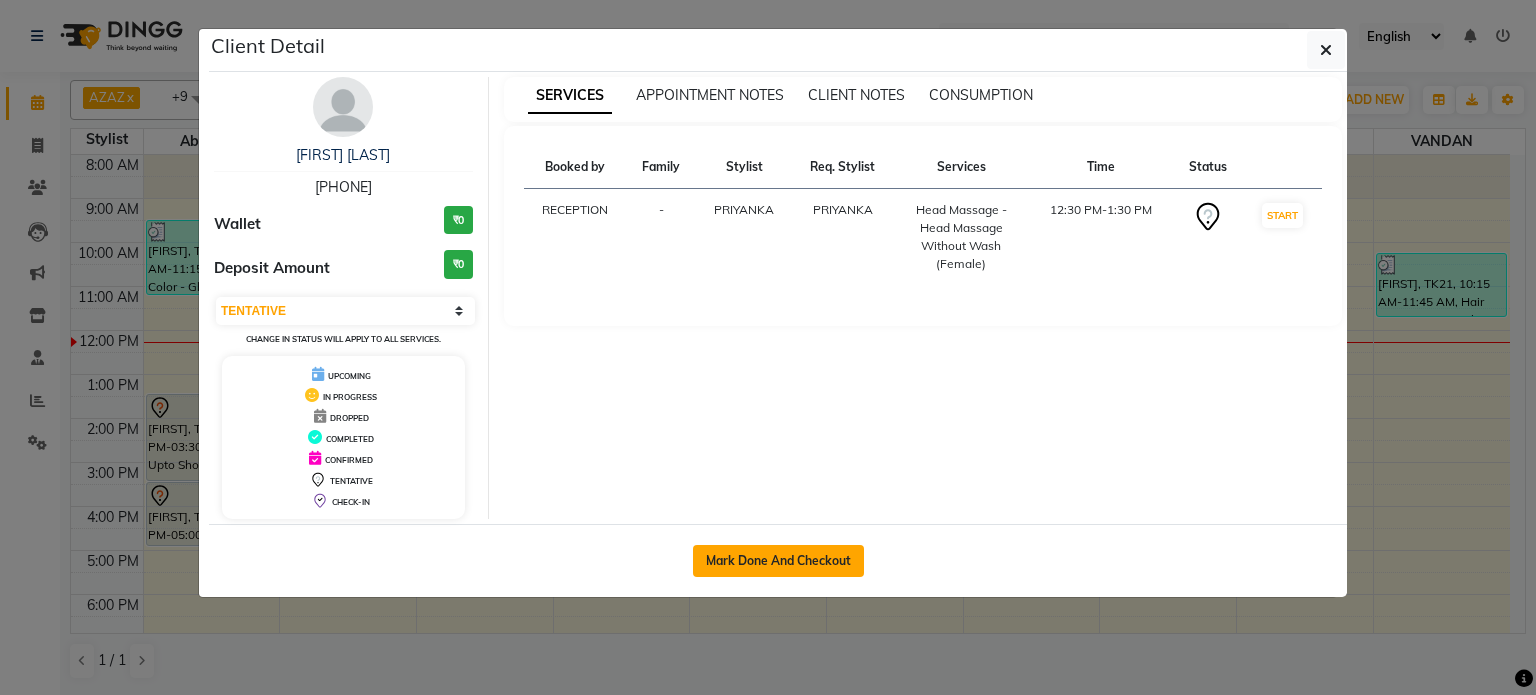 click on "Mark Done And Checkout" 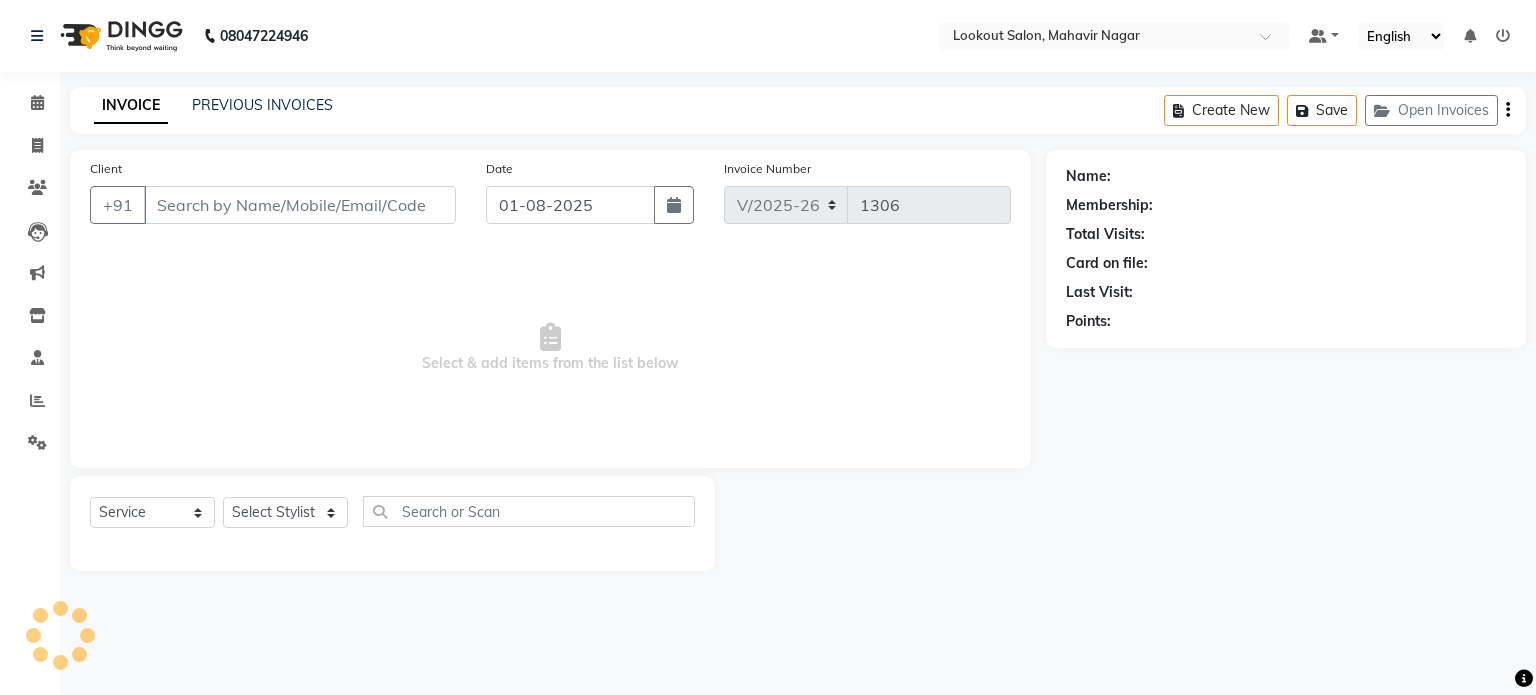 type on "[PHONE]" 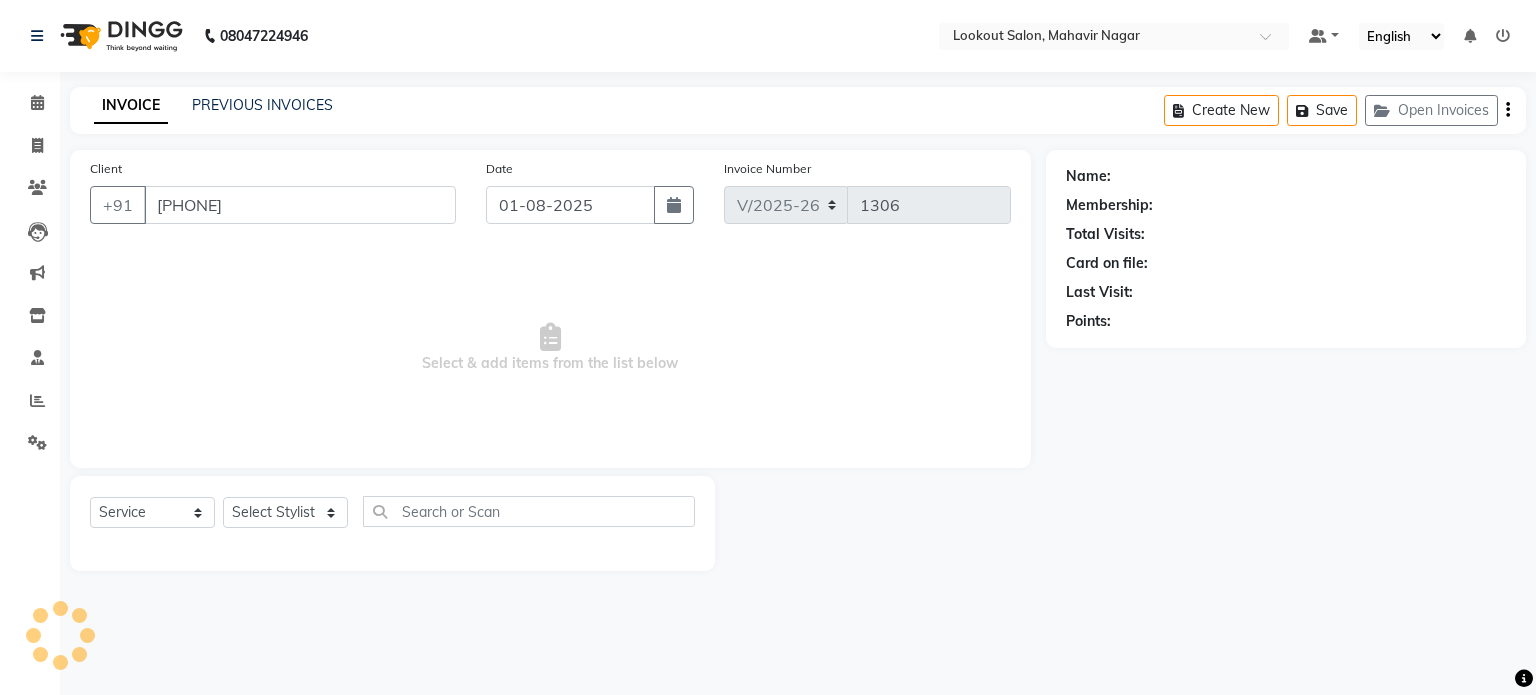 select on "[NUMBER]" 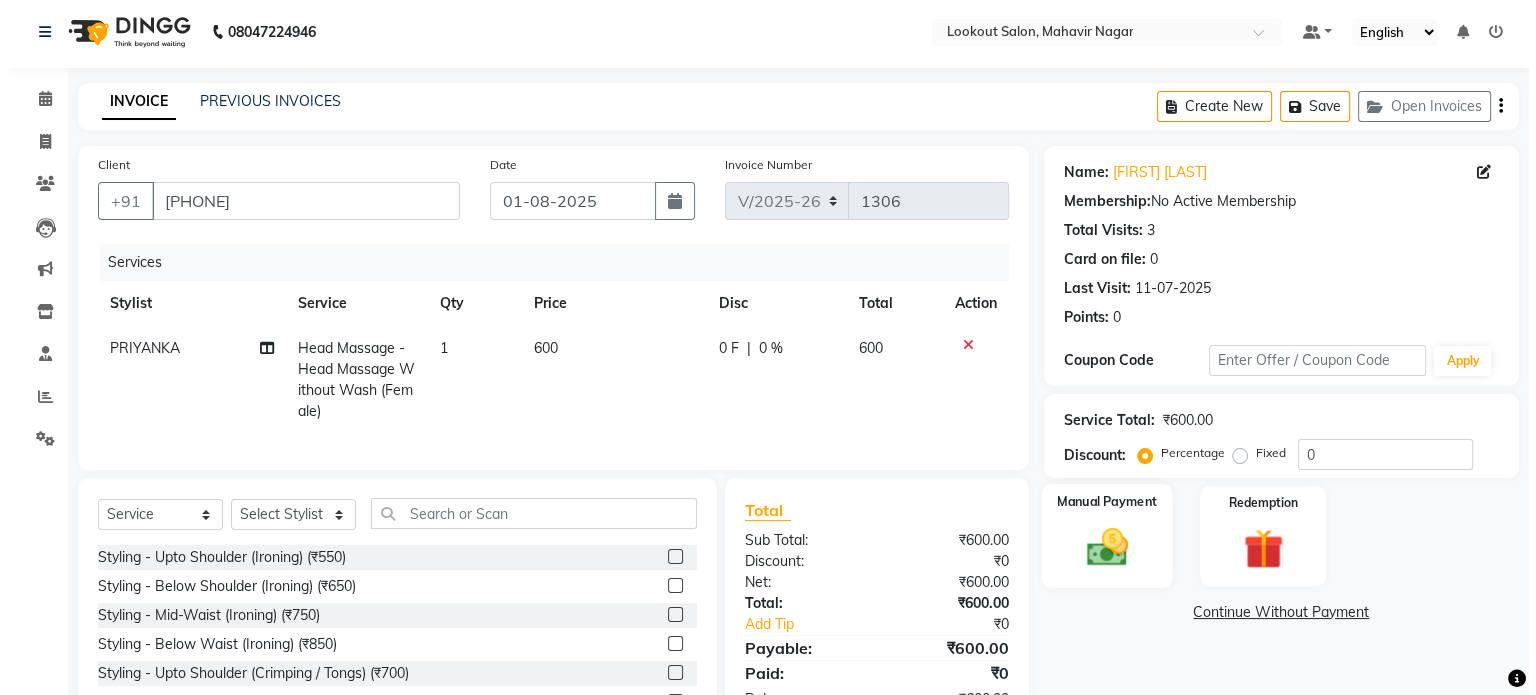 scroll, scrollTop: 0, scrollLeft: 0, axis: both 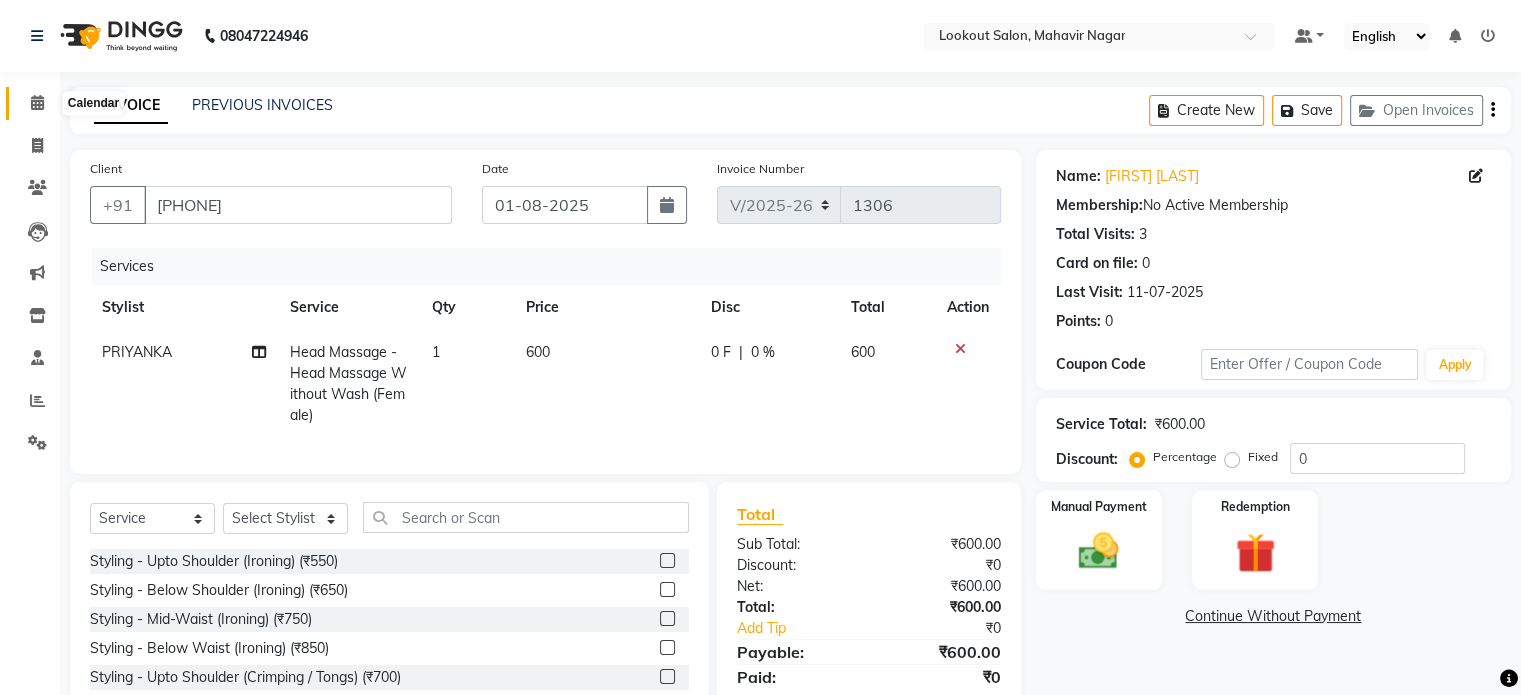 click 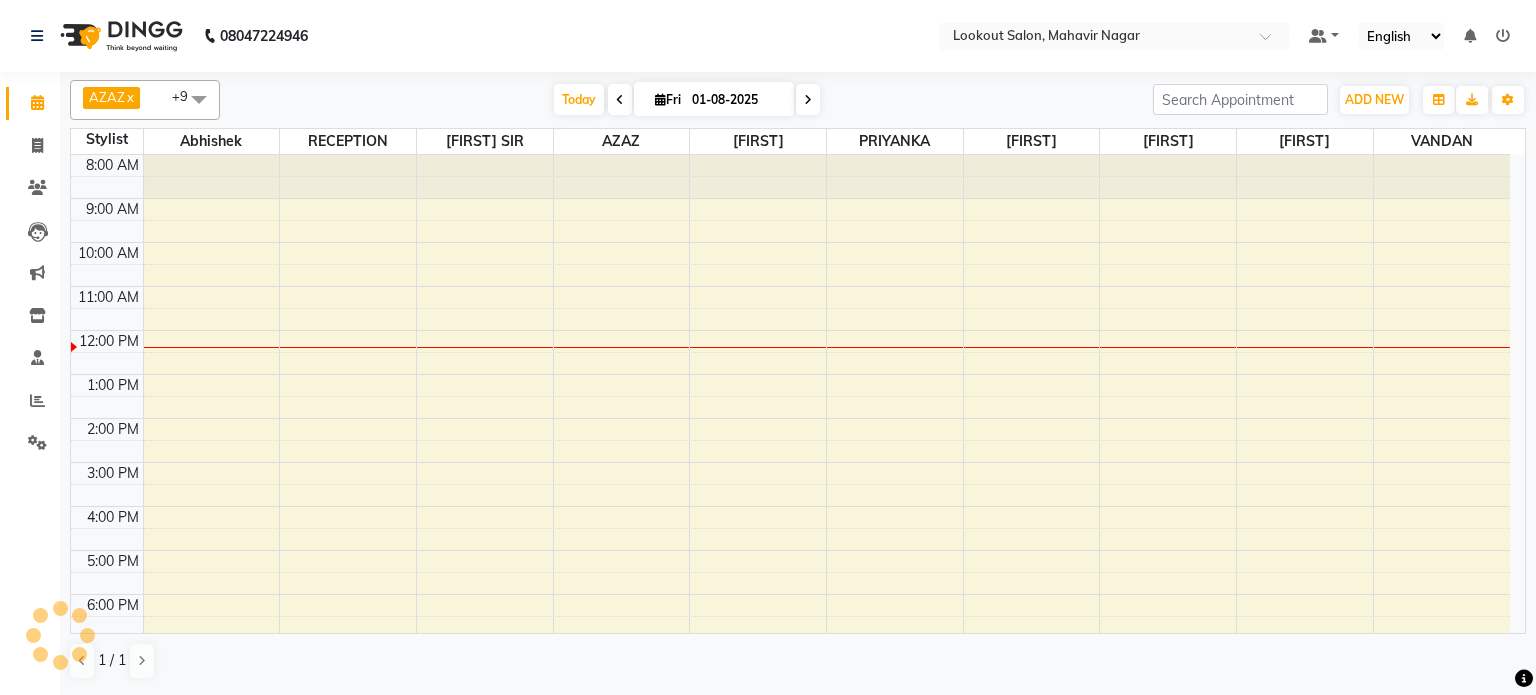 scroll, scrollTop: 136, scrollLeft: 0, axis: vertical 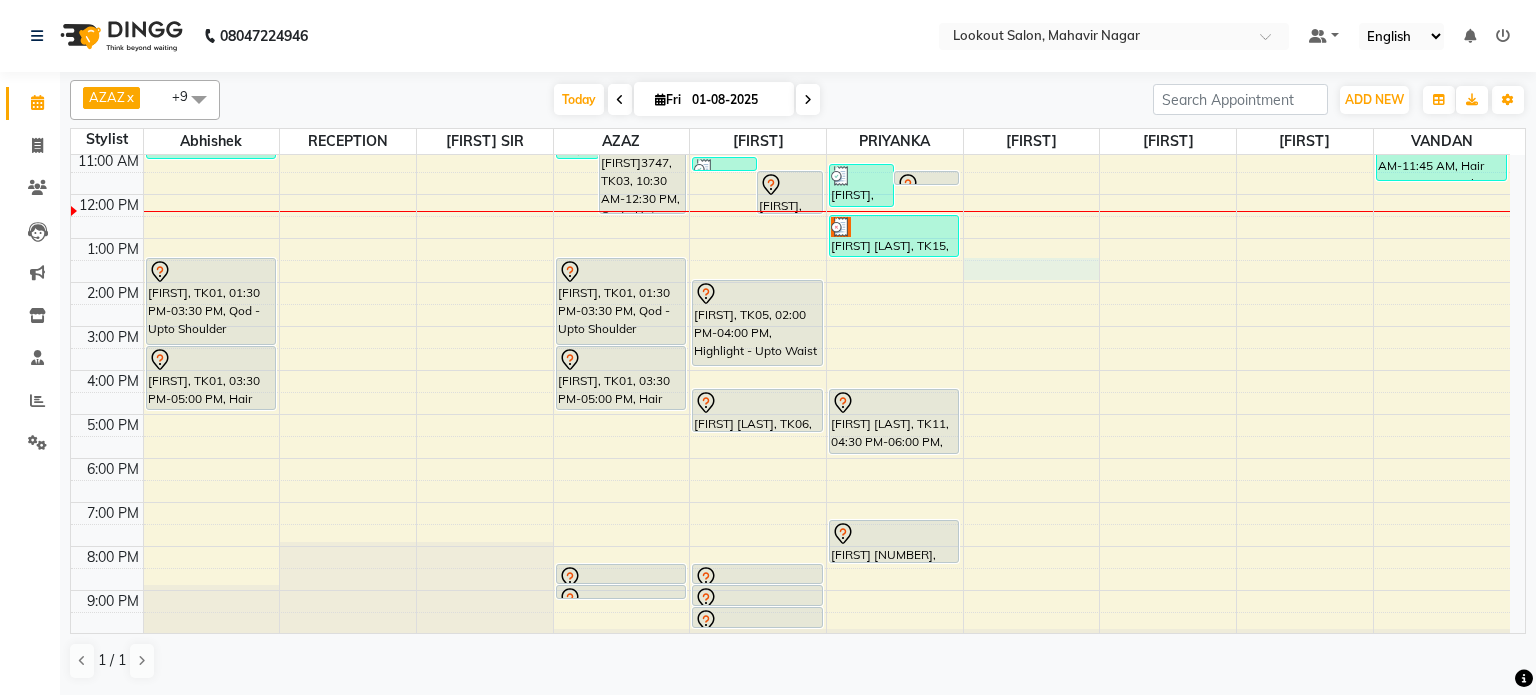 click on "8:00 AM 9:00 AM 10:00 AM 11:00 AM 12:00 PM 1:00 PM 2:00 PM 3:00 PM 4:00 PM 5:00 PM 6:00 PM 7:00 PM 8:00 PM 9:00 PM 10:00 PM     [FIRST], TK17, 09:30 AM-11:15 AM, Hair Color - Global color [ammonnia free] (₹700),Hair Cut - Hairwash  (Male) (₹100),Hair Cut - Haircut With JUNIOR Stylist (Male) (₹250)             [FIRST], TK01, 01:30 PM-03:30 PM, Qod - Upto Shoulder             [FIRST], TK01, 03:30 PM-05:00 PM, Hair Color - Global - Upto Shoulder     [FIRST], TK18, 08:15 AM-11:15 AM, Qod - Below Shoulder (₹9000),Styling - 2 Inch (With Ammonia) (₹1500)     [FIRST] [LAST], TK13, 09:50 AM-10:20 AM, Hair Cut - Haircut With Senior Stylist (Male) (₹300)             [FIRST] [LAST], TK02, 10:00 AM-10:30 AM, Hair Cut - Haircut With Senior Stylist (Male)             [FIRST]3747, TK03, 10:30 AM-12:30 PM, Qod - Upto Shoulder             [FIRST], TK01, 01:30 PM-03:30 PM, Qod - Upto Shoulder             [FIRST], TK01, 03:30 PM-05:00 PM, Hair Color - Global - Upto Neck" at bounding box center (790, 348) 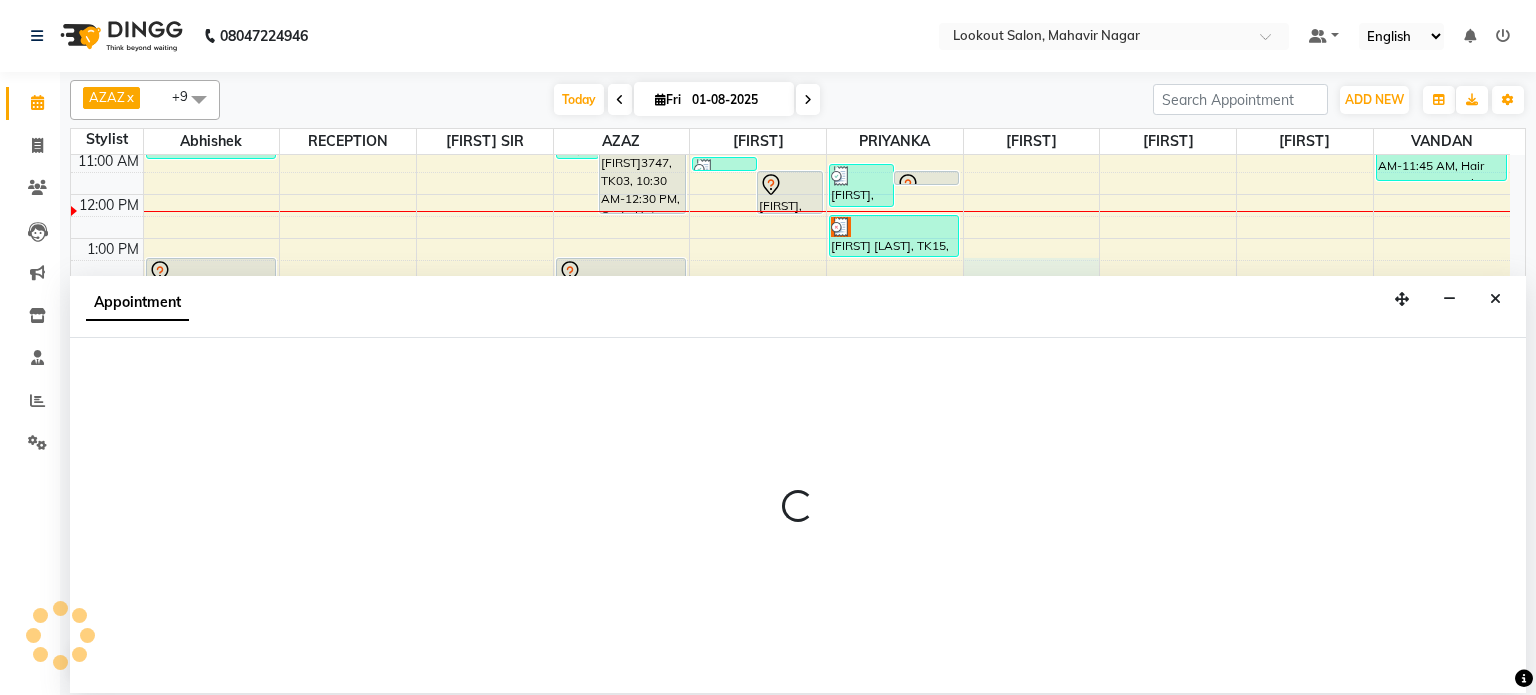 select on "[NUMBER]" 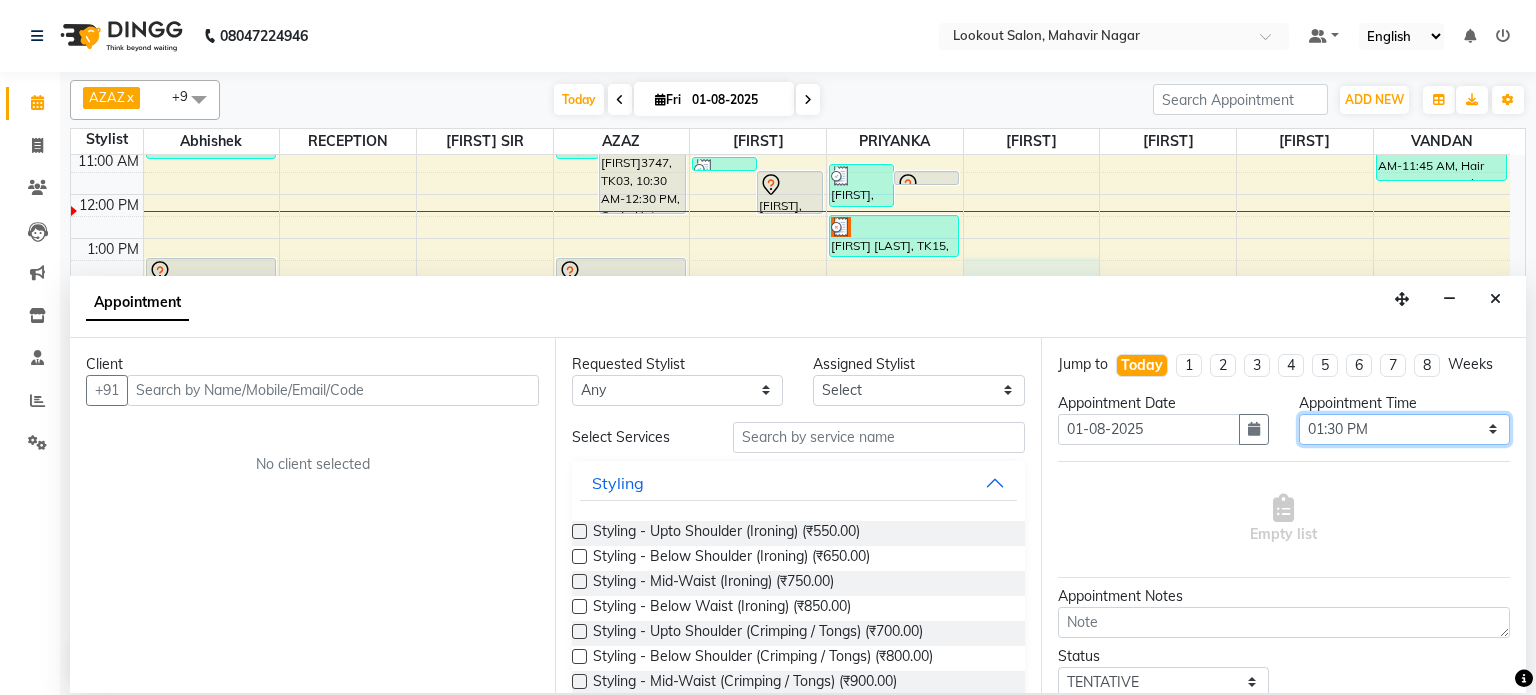 click on "Select 09:00 AM 09:15 AM 09:30 AM 09:45 AM 10:00 AM 10:15 AM 10:30 AM 10:45 AM 11:00 AM 11:15 AM 11:30 AM 11:45 AM 12:00 PM 12:15 PM 12:30 PM 12:45 PM 01:00 PM 01:15 PM 01:30 PM 01:45 PM 02:00 PM 02:15 PM 02:30 PM 02:45 PM 03:00 PM 03:15 PM 03:30 PM 03:45 PM 04:00 PM 04:15 PM 04:30 PM 04:45 PM 05:00 PM 05:15 PM 05:30 PM 05:45 PM 06:00 PM 06:15 PM 06:30 PM 06:45 PM 07:00 PM 07:15 PM 07:30 PM 07:45 PM 08:00 PM 08:15 PM 08:30 PM 08:45 PM 09:00 PM 09:15 PM 09:30 PM 09:45 PM 10:00 PM" at bounding box center [1404, 429] 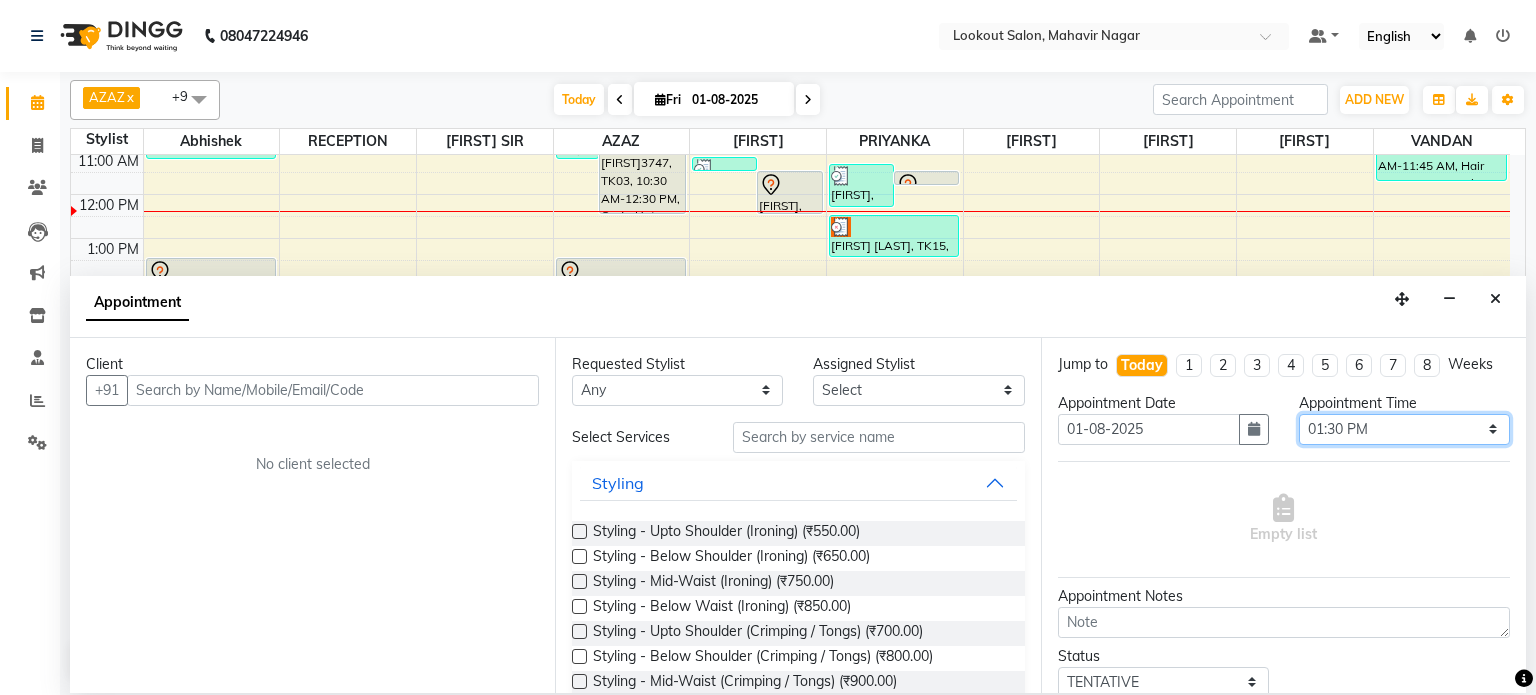 click on "Select 09:00 AM 09:15 AM 09:30 AM 09:45 AM 10:00 AM 10:15 AM 10:30 AM 10:45 AM 11:00 AM 11:15 AM 11:30 AM 11:45 AM 12:00 PM 12:15 PM 12:30 PM 12:45 PM 01:00 PM 01:15 PM 01:30 PM 01:45 PM 02:00 PM 02:15 PM 02:30 PM 02:45 PM 03:00 PM 03:15 PM 03:30 PM 03:45 PM 04:00 PM 04:15 PM 04:30 PM 04:45 PM 05:00 PM 05:15 PM 05:30 PM 05:45 PM 06:00 PM 06:15 PM 06:30 PM 06:45 PM 07:00 PM 07:15 PM 07:30 PM 07:45 PM 08:00 PM 08:15 PM 08:30 PM 08:45 PM 09:00 PM 09:15 PM 09:30 PM 09:45 PM 10:00 PM" at bounding box center [1404, 429] 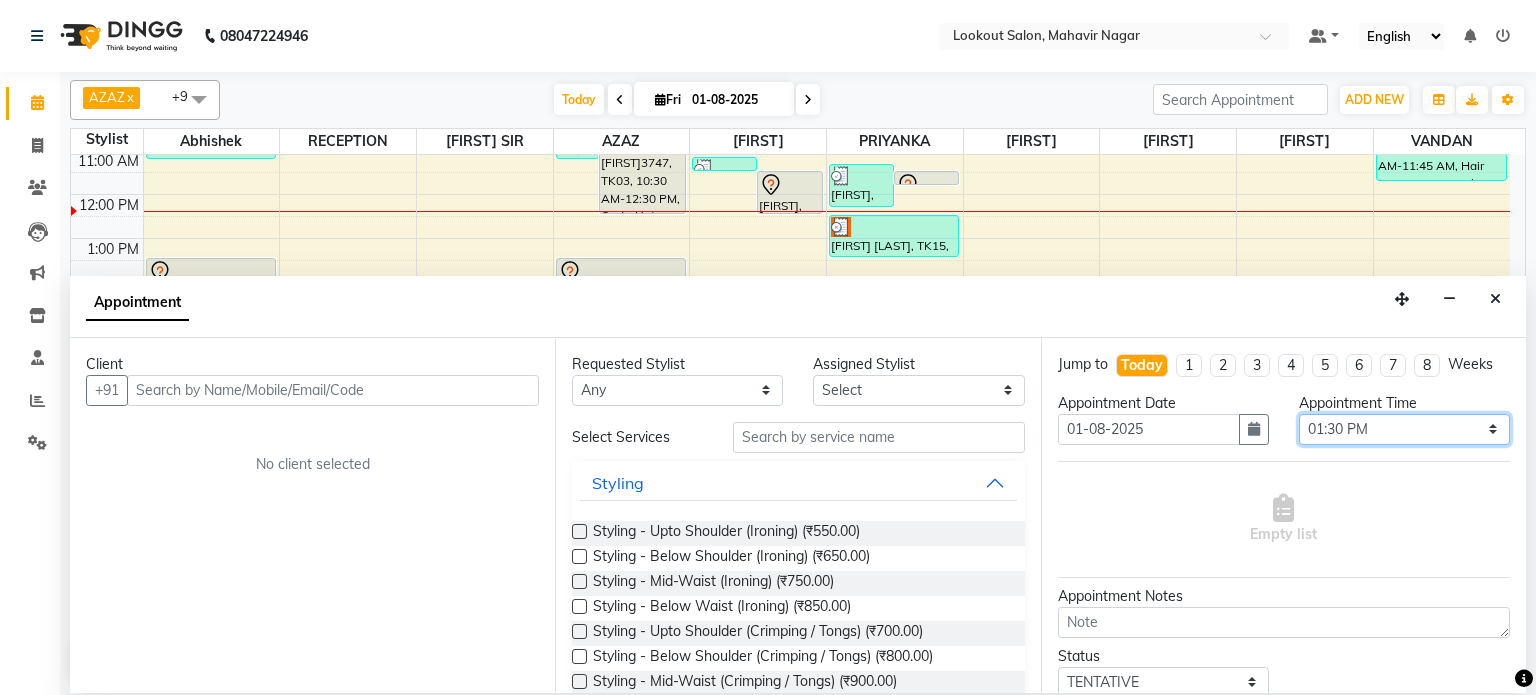 select on "780" 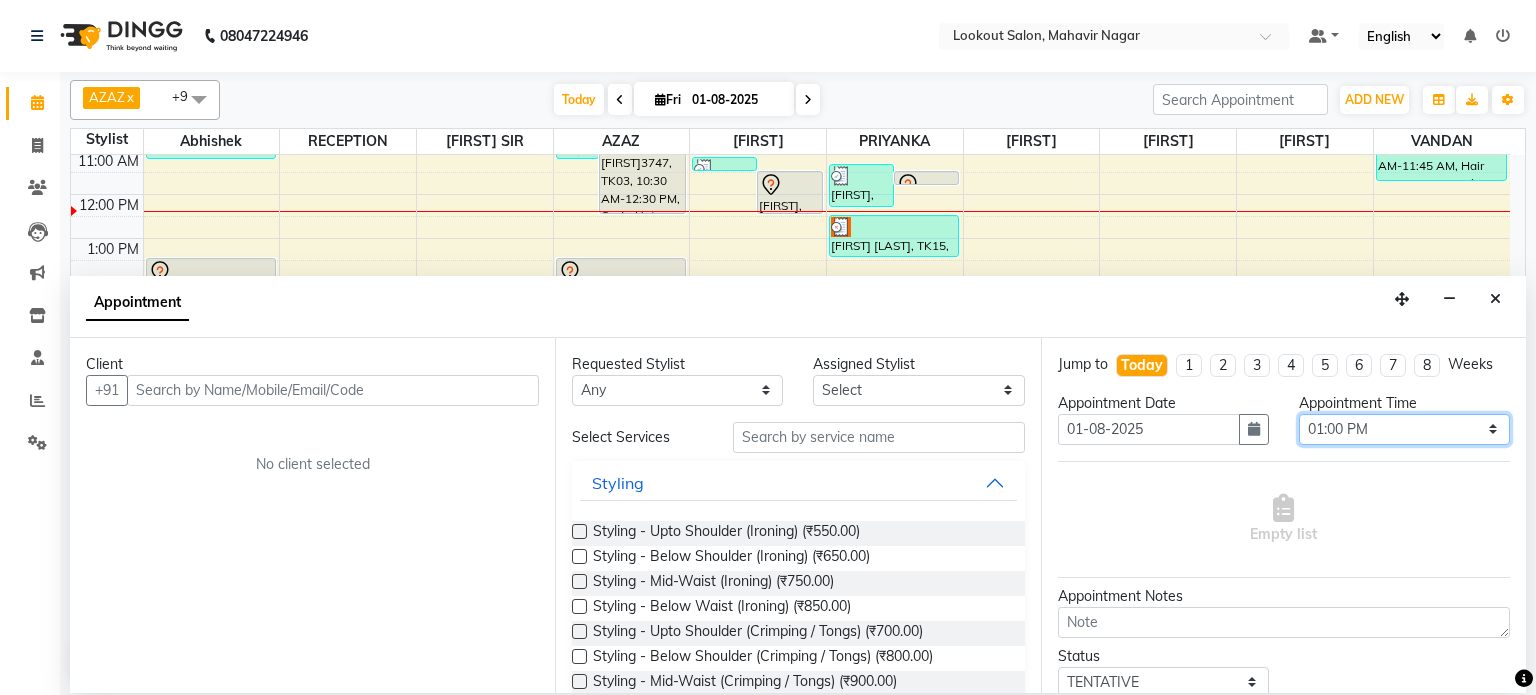 click on "Select 09:00 AM 09:15 AM 09:30 AM 09:45 AM 10:00 AM 10:15 AM 10:30 AM 10:45 AM 11:00 AM 11:15 AM 11:30 AM 11:45 AM 12:00 PM 12:15 PM 12:30 PM 12:45 PM 01:00 PM 01:15 PM 01:30 PM 01:45 PM 02:00 PM 02:15 PM 02:30 PM 02:45 PM 03:00 PM 03:15 PM 03:30 PM 03:45 PM 04:00 PM 04:15 PM 04:30 PM 04:45 PM 05:00 PM 05:15 PM 05:30 PM 05:45 PM 06:00 PM 06:15 PM 06:30 PM 06:45 PM 07:00 PM 07:15 PM 07:30 PM 07:45 PM 08:00 PM 08:15 PM 08:30 PM 08:45 PM 09:00 PM 09:15 PM 09:30 PM 09:45 PM 10:00 PM" at bounding box center (1404, 429) 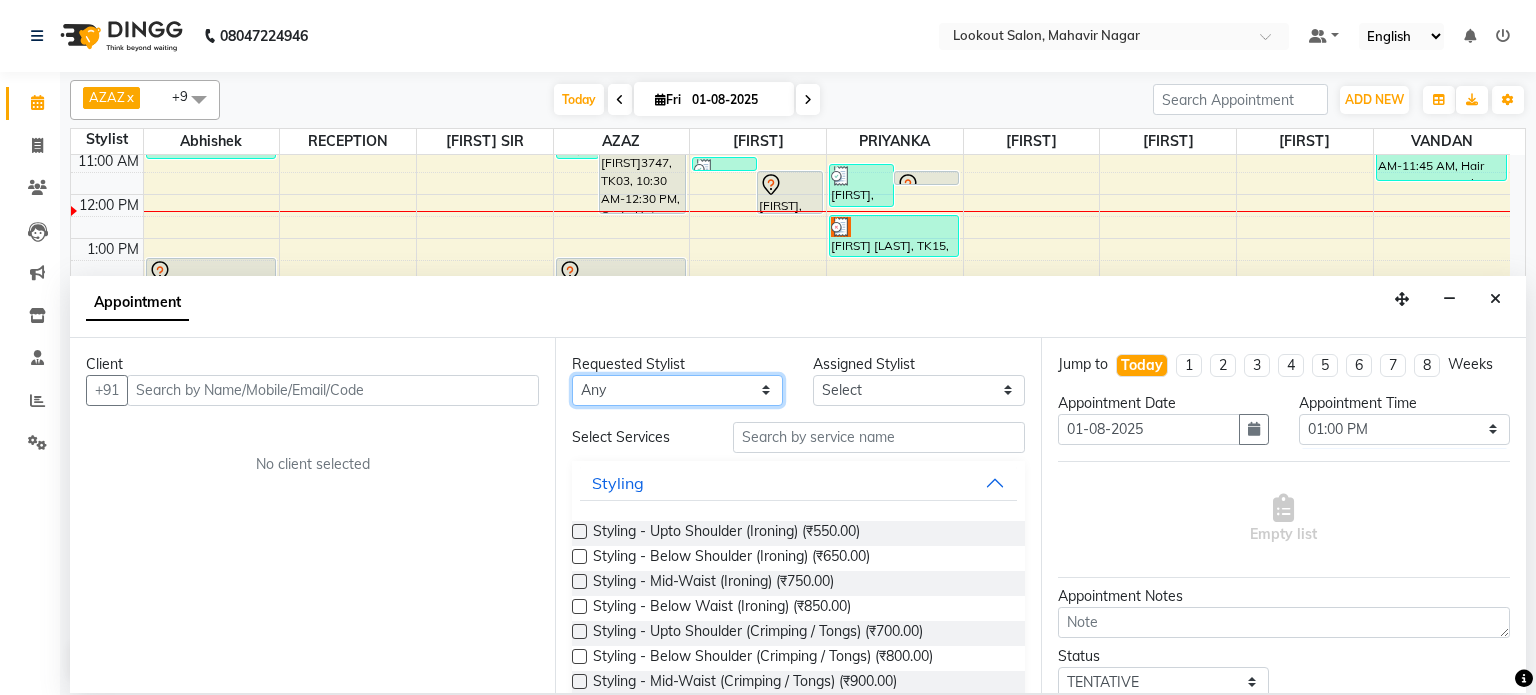click on "Select Stylist [FIRST] [FIRST] [FIRST] [FIRST] [FIRST] [FIRST] [FIRST] [FIRST] [FIRST] [FIRST] [FIRST] [FIRST]" at bounding box center (677, 390) 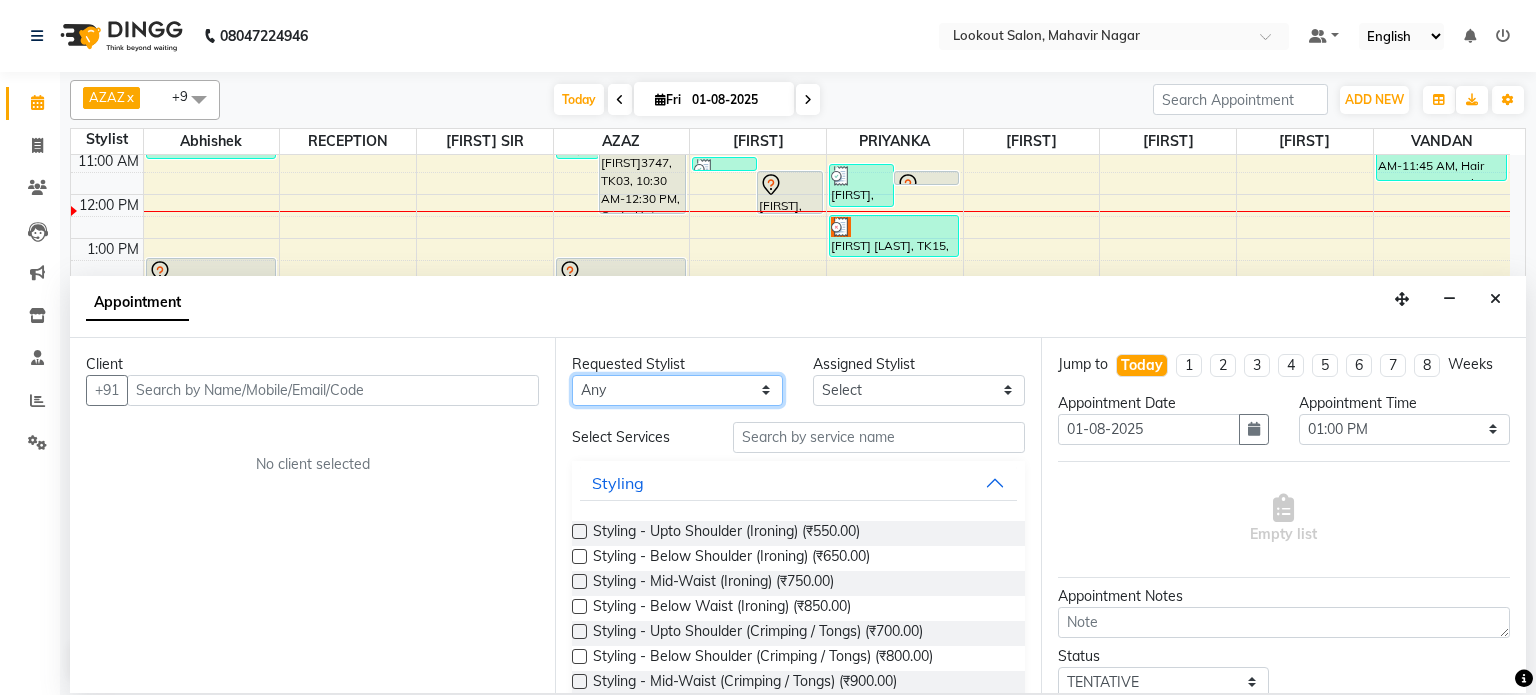 select on "11446" 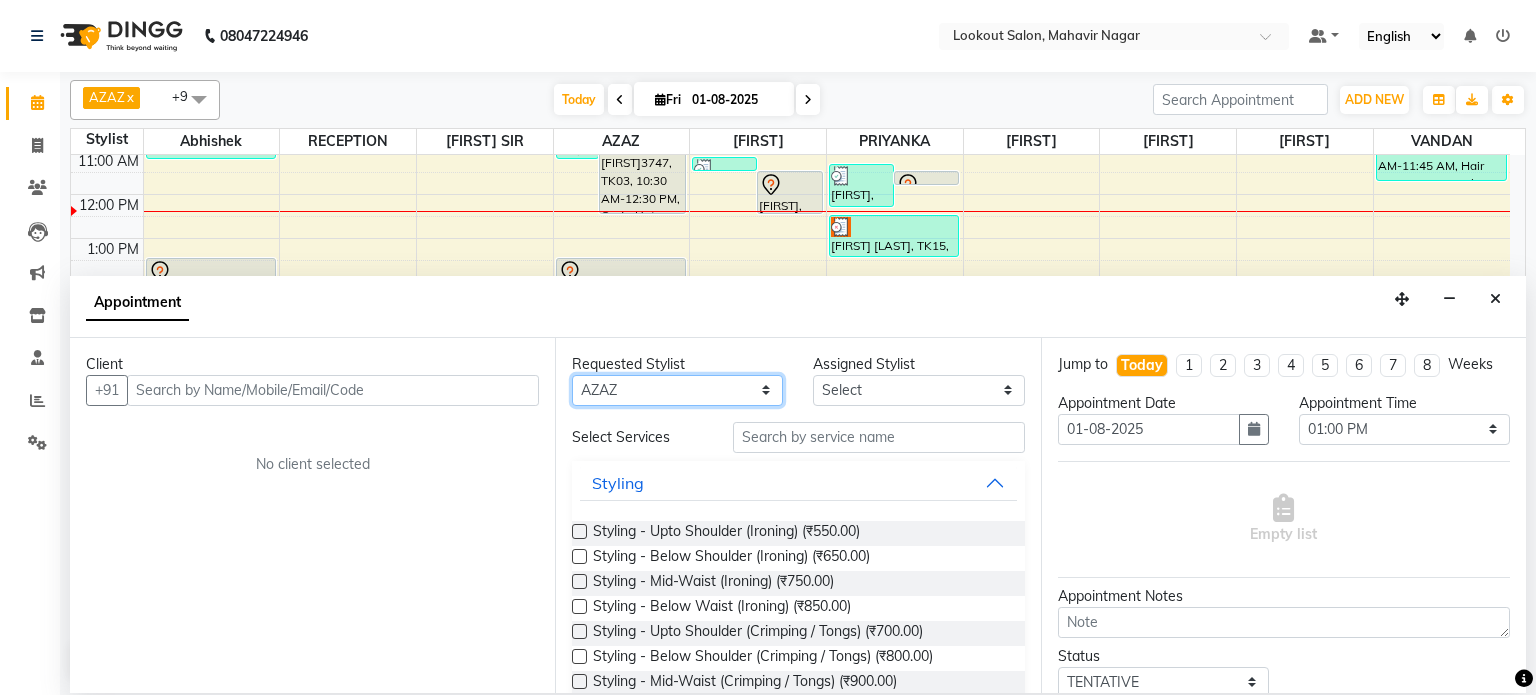 click on "Select Stylist [FIRST] [FIRST] [FIRST] [FIRST] [FIRST] [FIRST] [FIRST] [FIRST] [FIRST] [FIRST] [FIRST] [FIRST]" at bounding box center (677, 390) 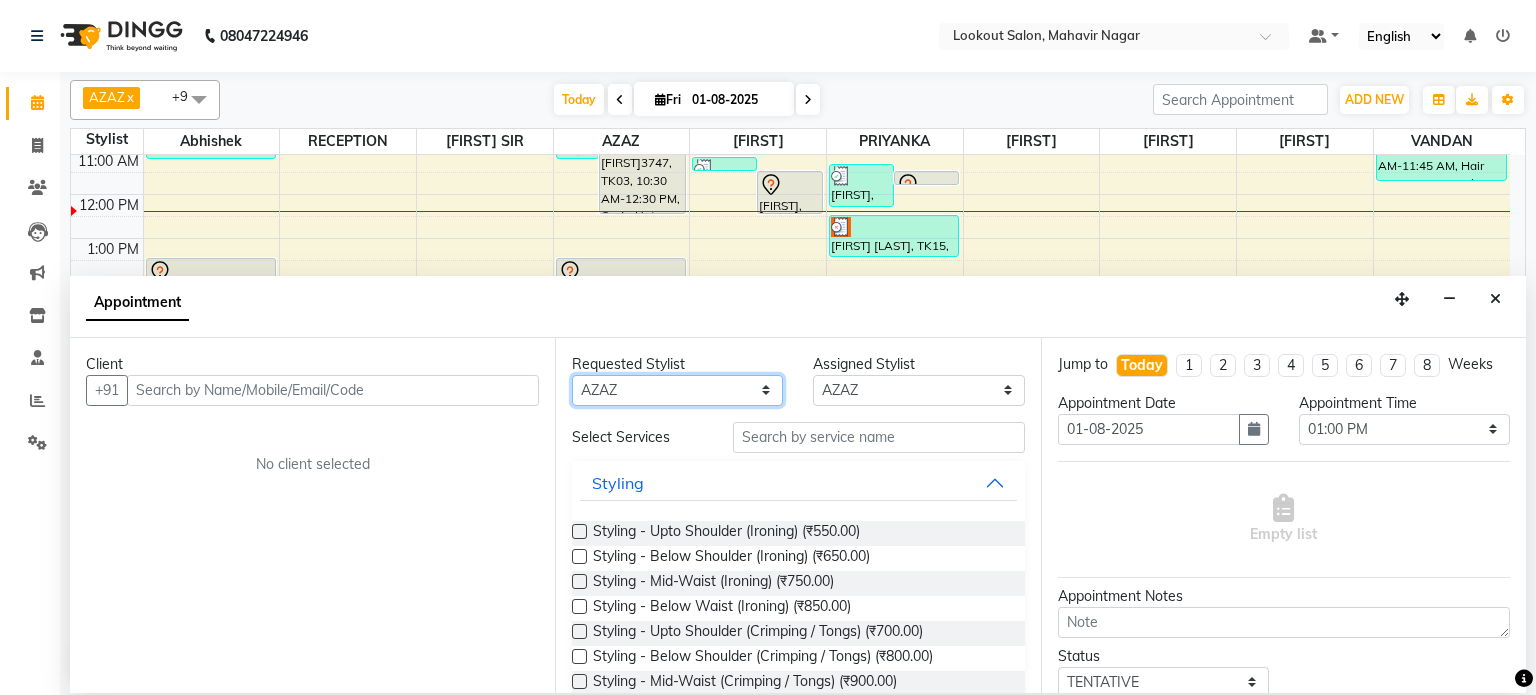 click on "Select Stylist [FIRST] [FIRST] [FIRST] [FIRST] [FIRST] [FIRST] [FIRST] [FIRST] [FIRST] [FIRST] [FIRST] [FIRST]" at bounding box center (677, 390) 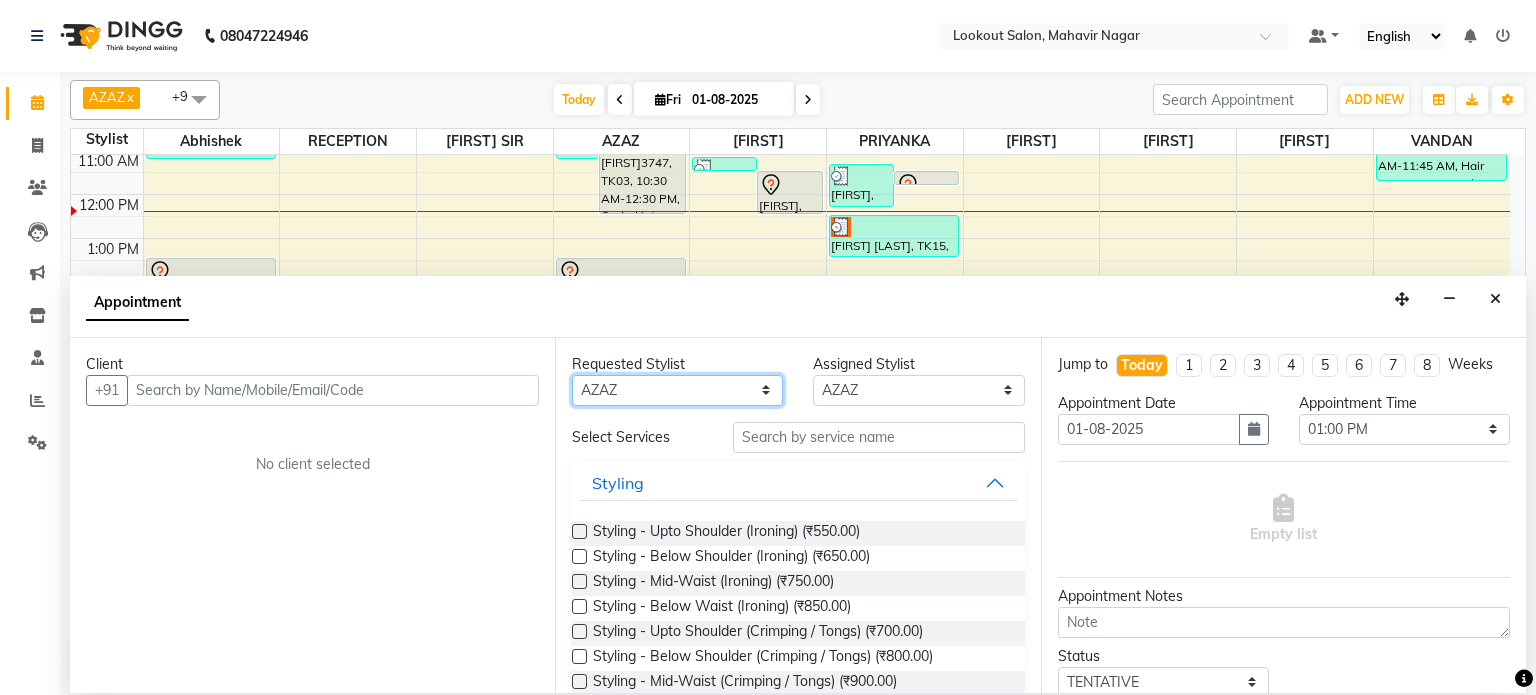 click on "Select Stylist [FIRST] [FIRST] [FIRST] [FIRST] [FIRST] [FIRST] [FIRST] [FIRST] [FIRST] [FIRST] [FIRST] [FIRST]" at bounding box center [677, 390] 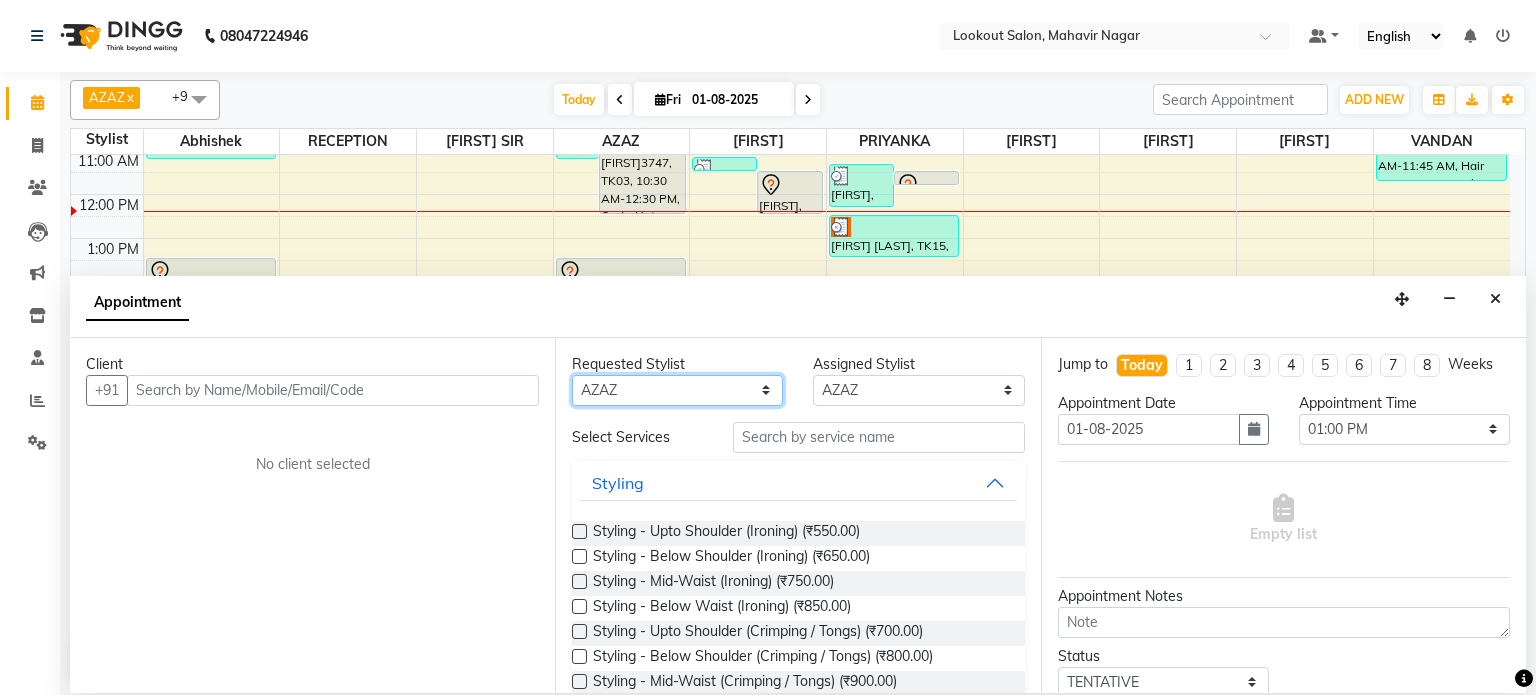 select on "[NUMBER]" 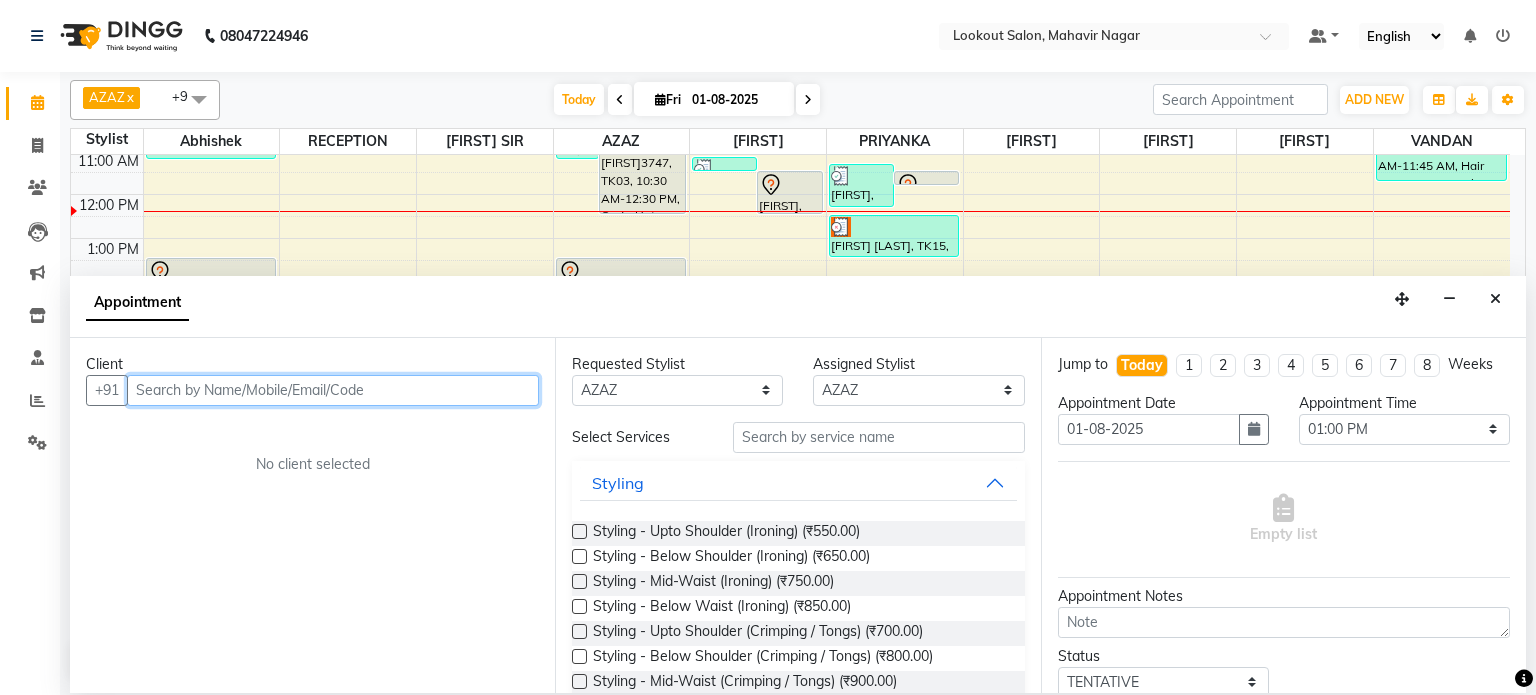 click at bounding box center (333, 390) 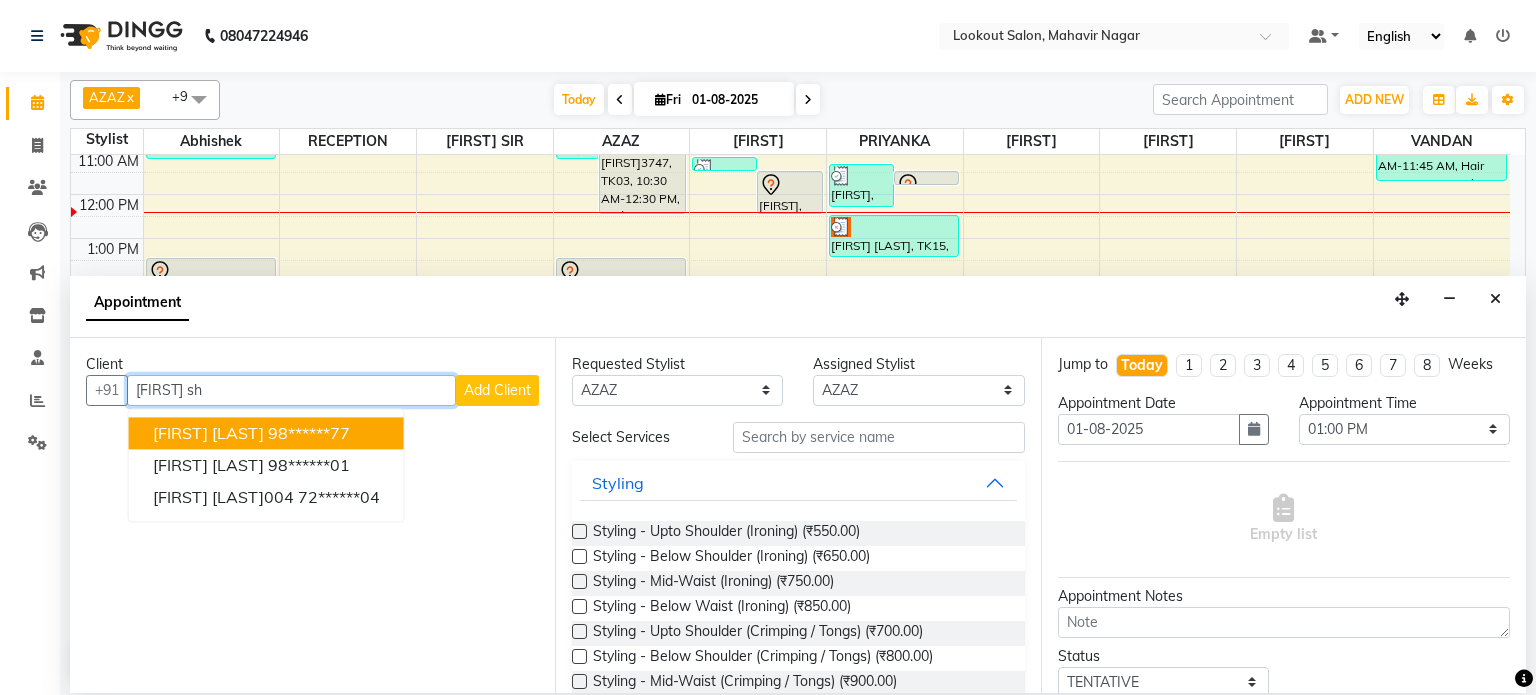 click on "98******77" at bounding box center [309, 433] 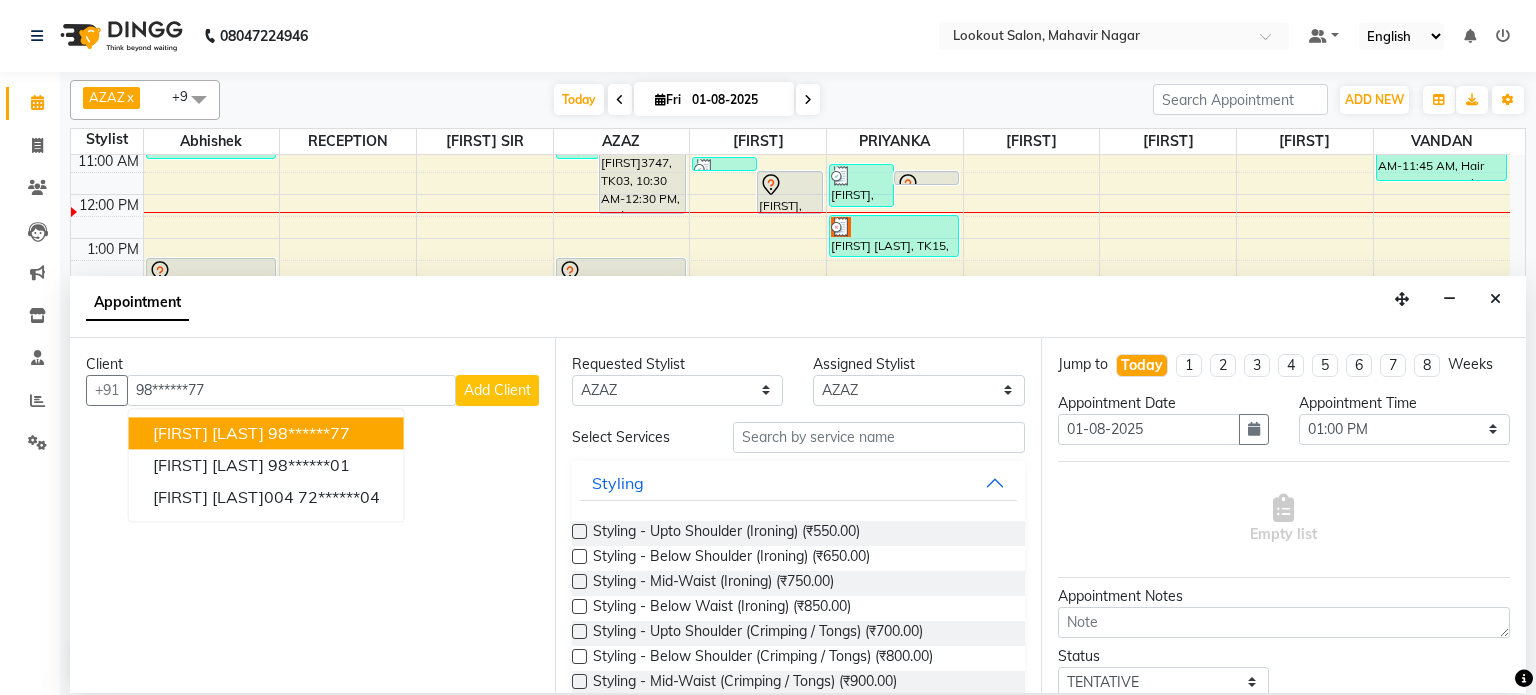 click on "Client +91 [PHONE] [FIRST] [LAST] [PHONE] [FIRST] [LAST] [PHONE] [FIRST] [LAST]004 [PHONE] Add Client  No client selected" at bounding box center [312, 515] 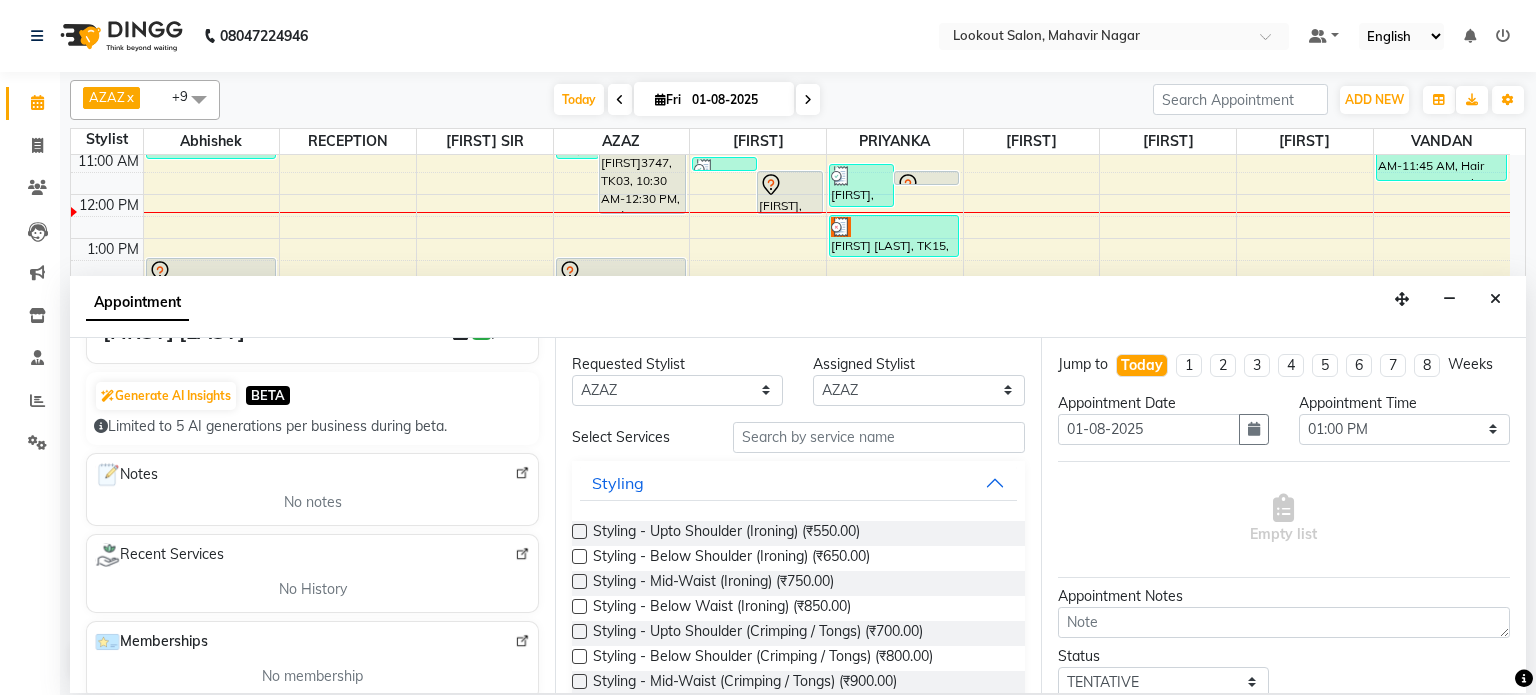scroll, scrollTop: 0, scrollLeft: 0, axis: both 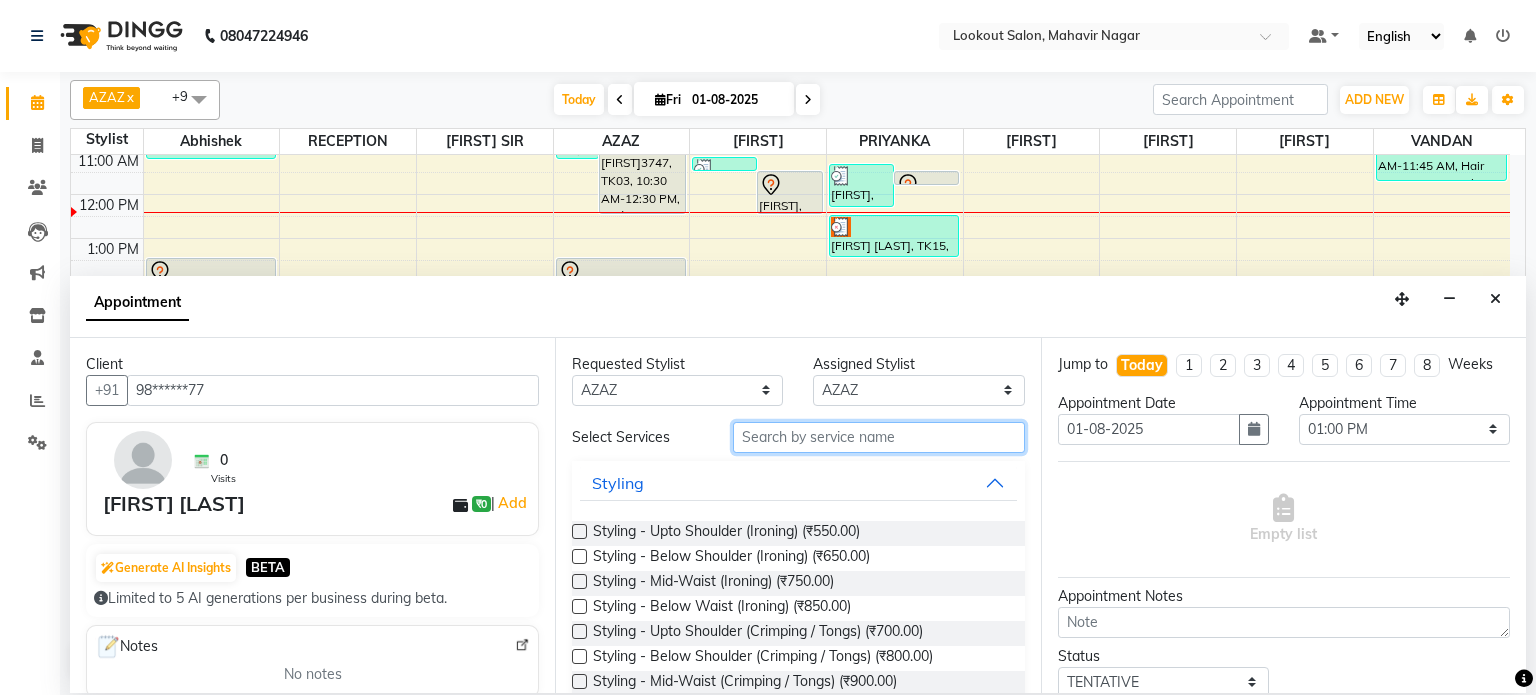 click at bounding box center (879, 437) 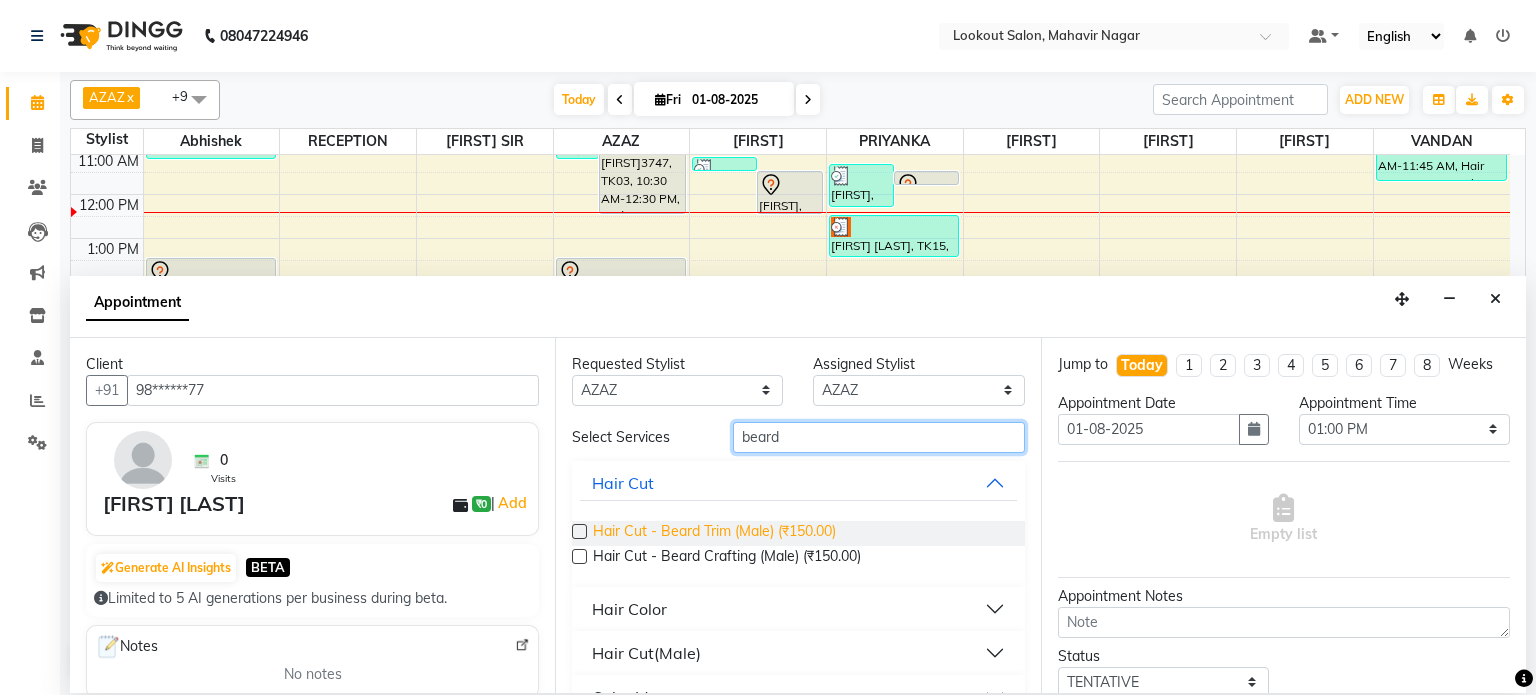 type on "beard" 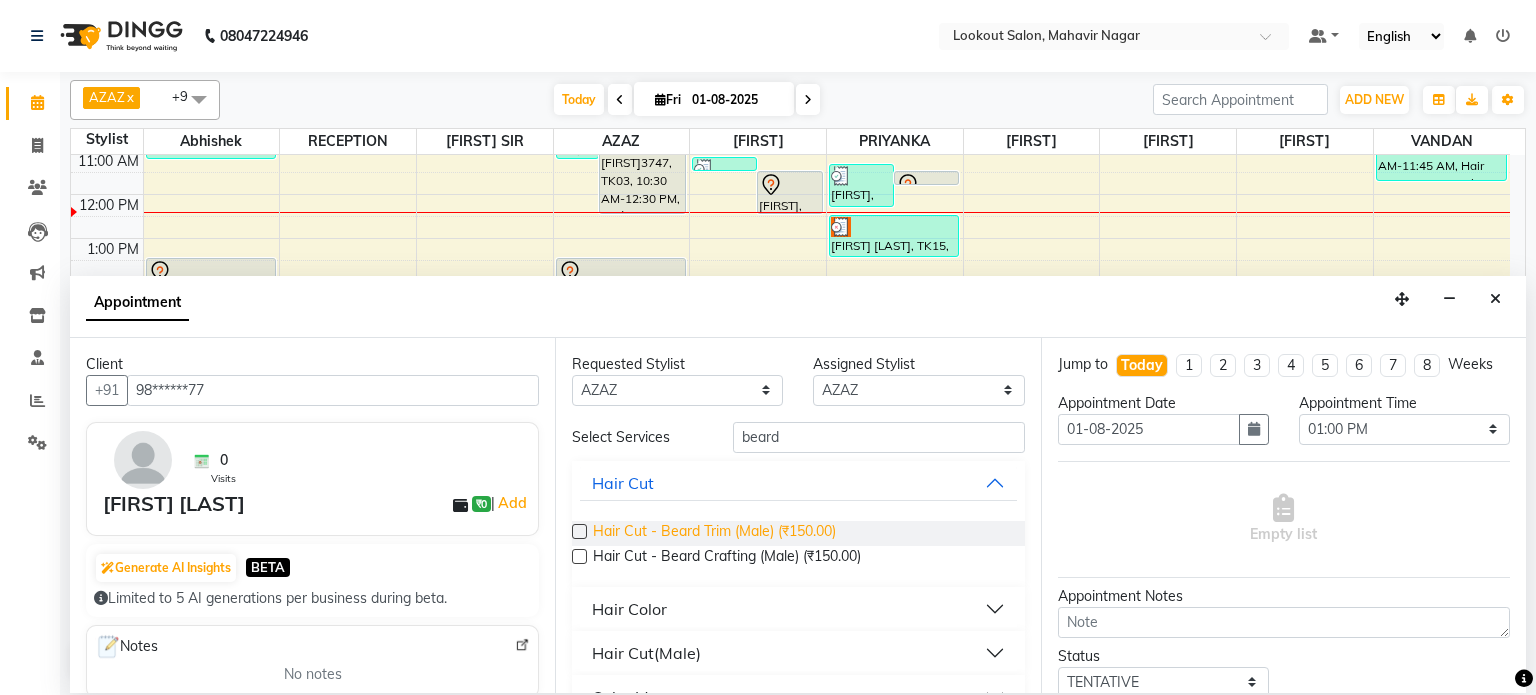 click on "Hair Cut - Beard Trim (Male) (₹150.00)" at bounding box center (714, 533) 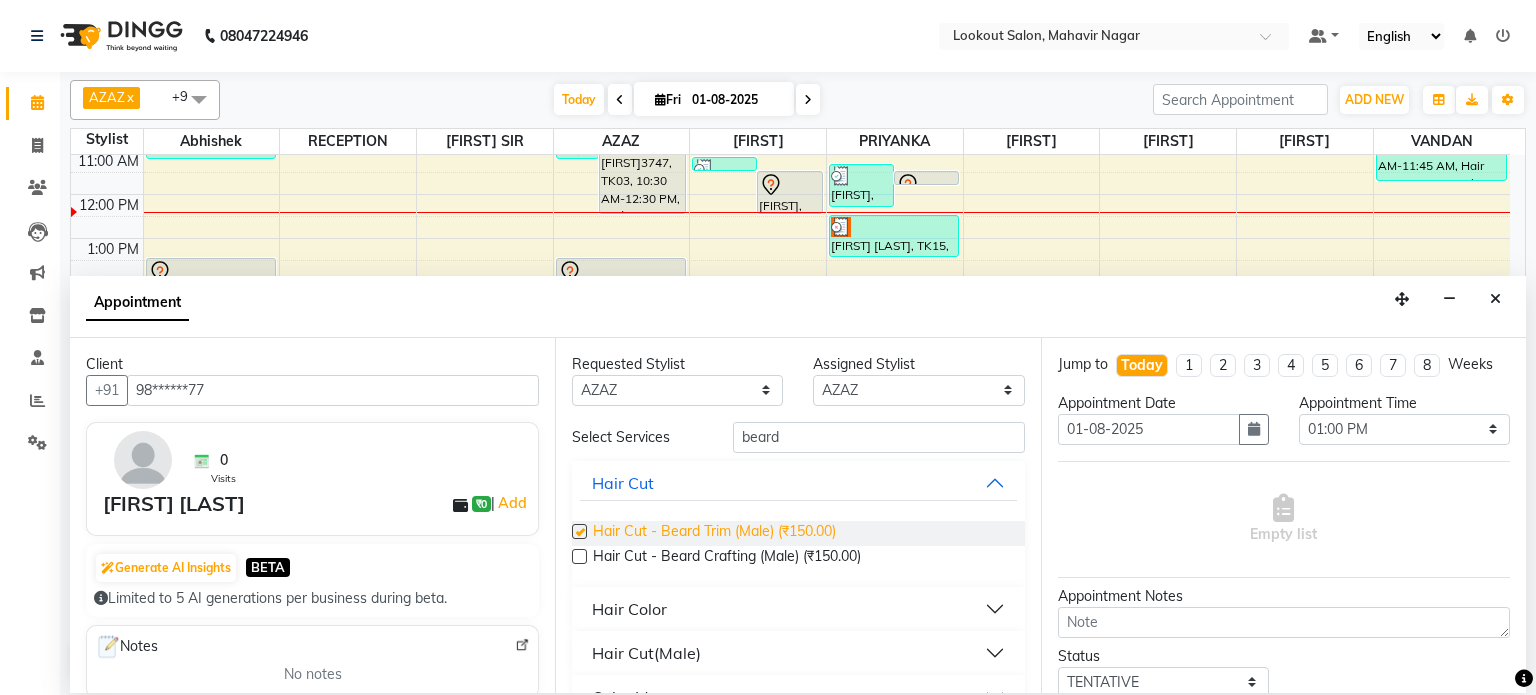 click on "Hair Cut - Beard Trim (Male) (₹150.00)" at bounding box center (714, 533) 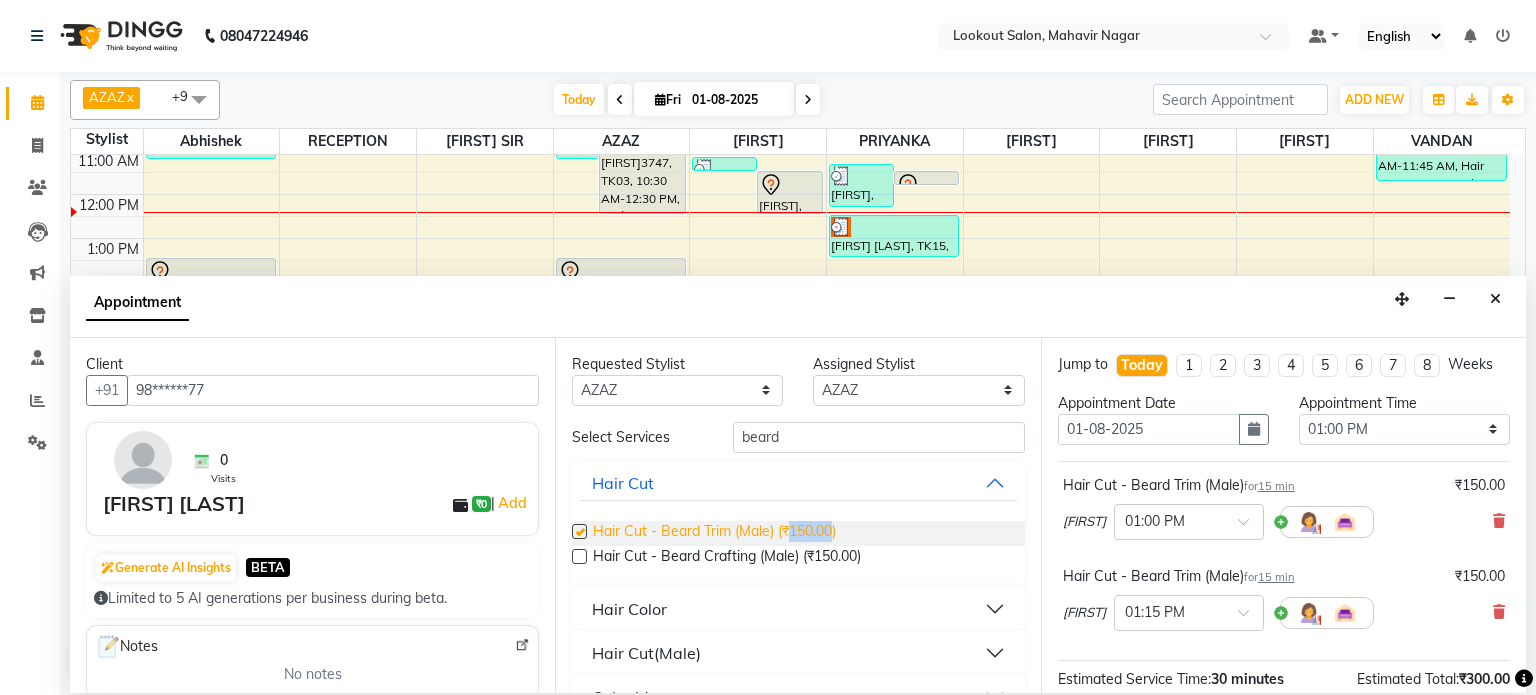 checkbox on "false" 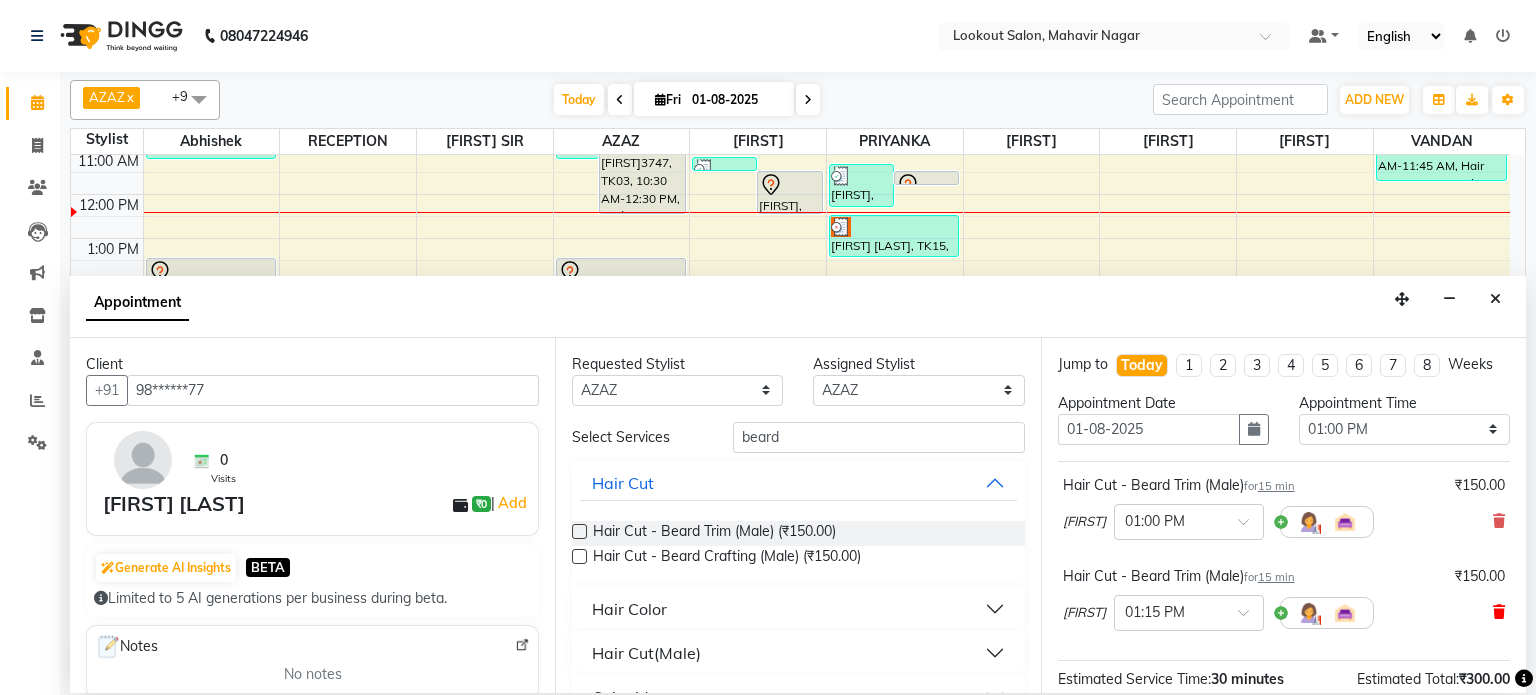 click at bounding box center (1499, 612) 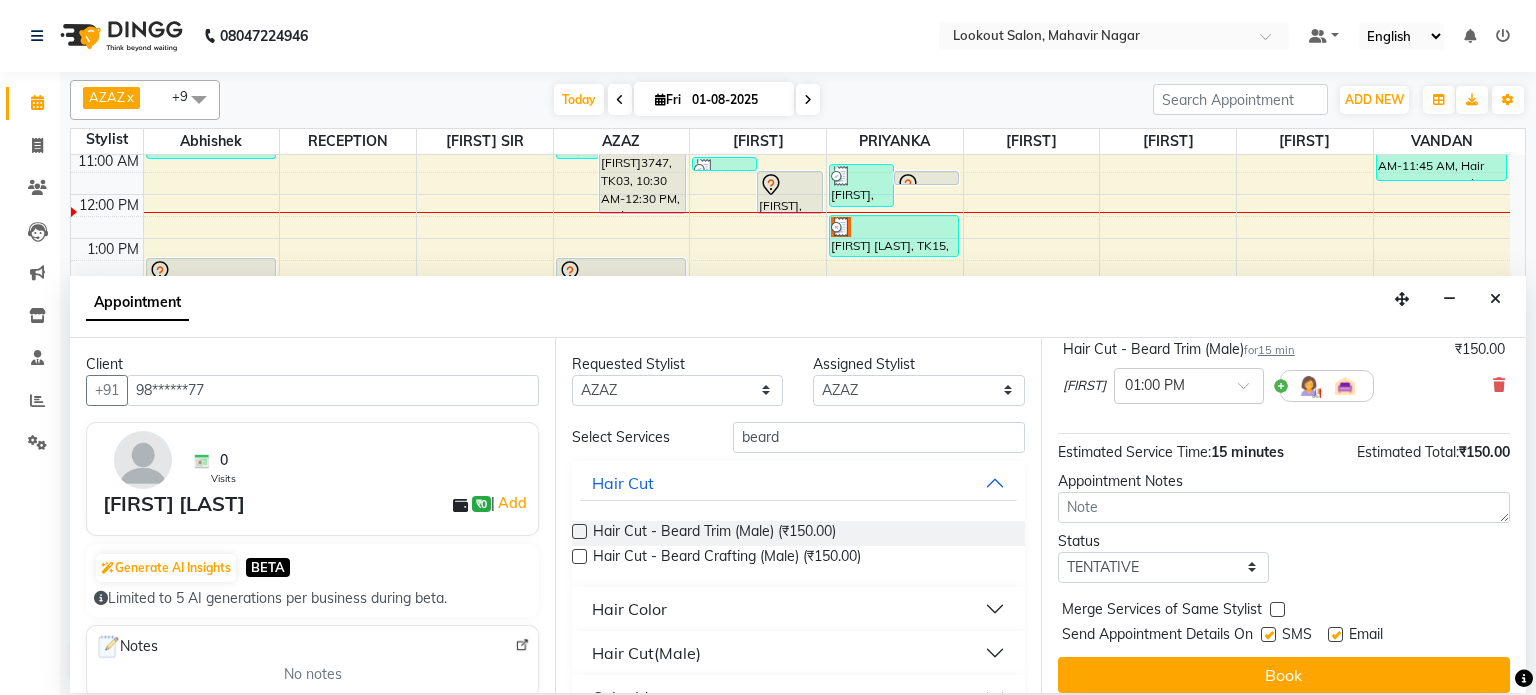 scroll, scrollTop: 151, scrollLeft: 0, axis: vertical 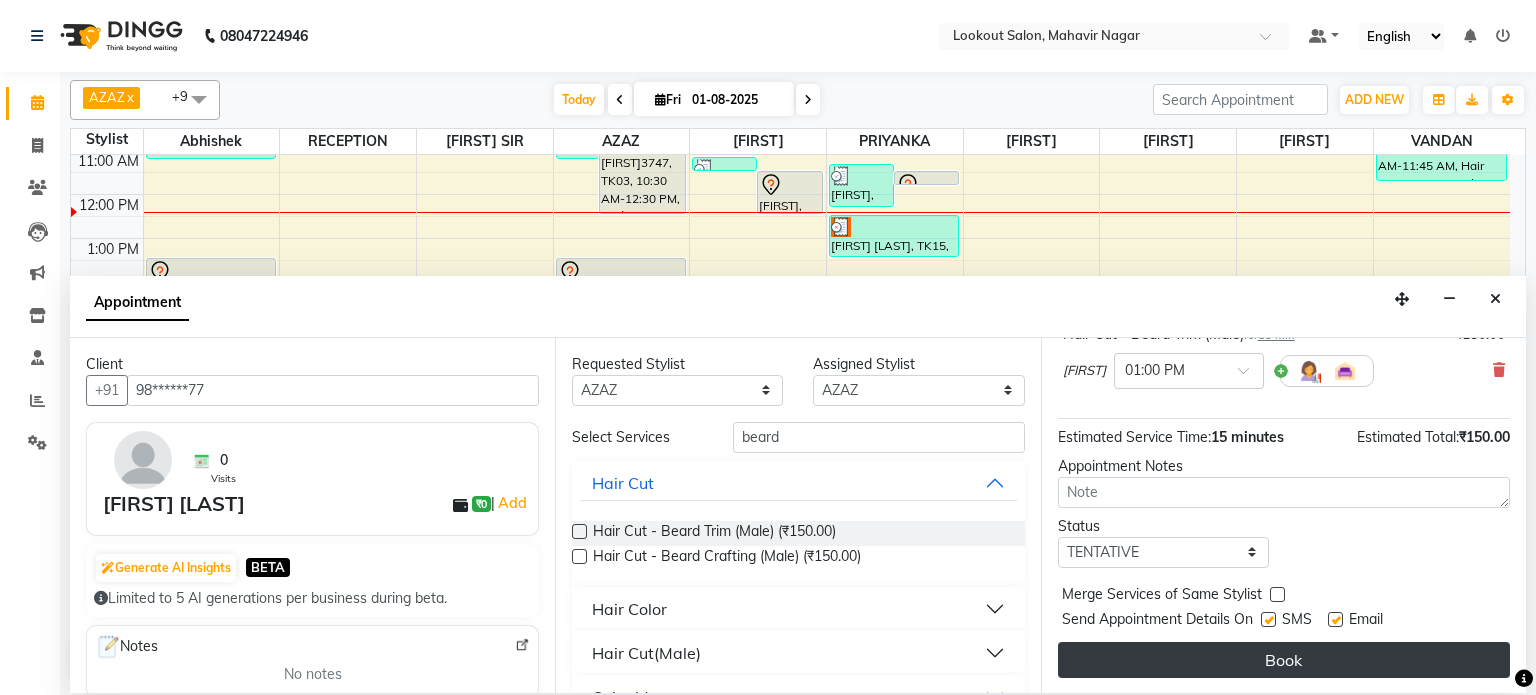 click on "Book" at bounding box center (1284, 660) 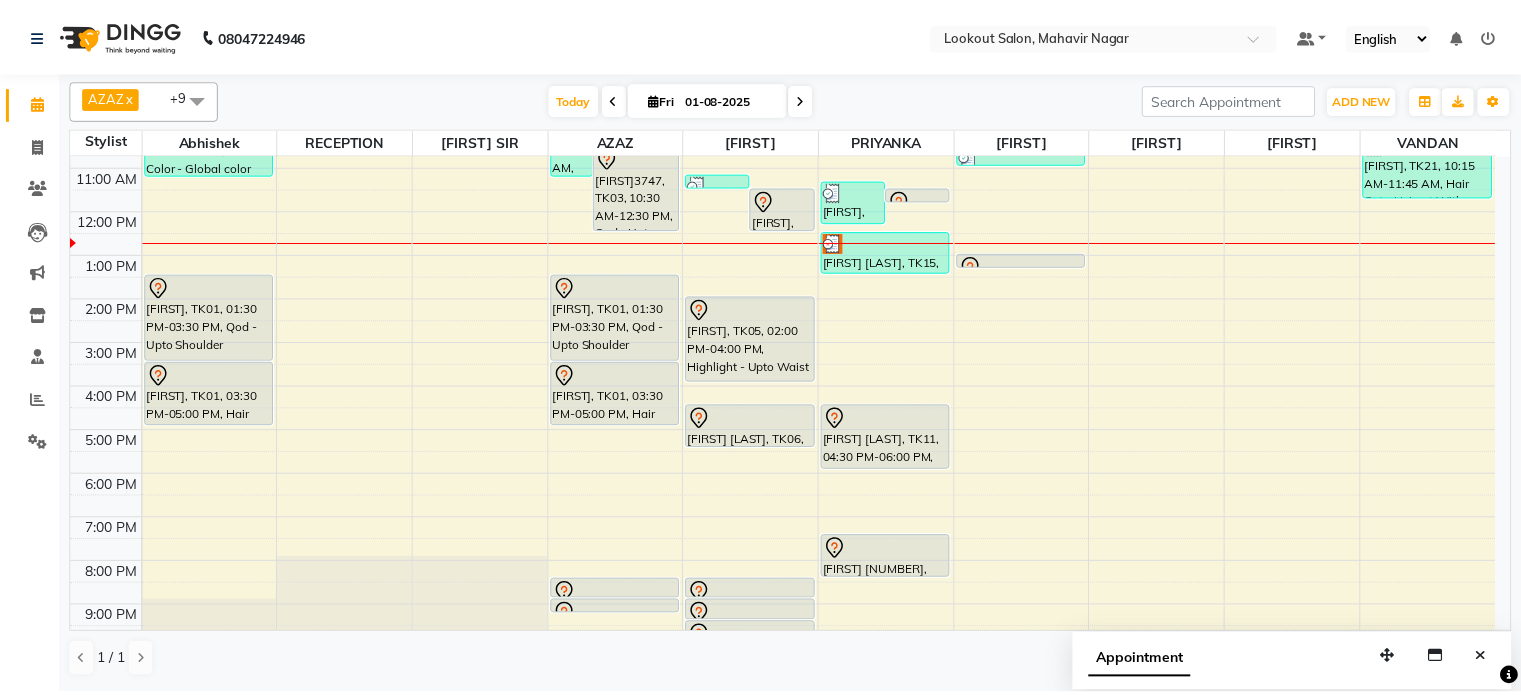 scroll, scrollTop: 0, scrollLeft: 0, axis: both 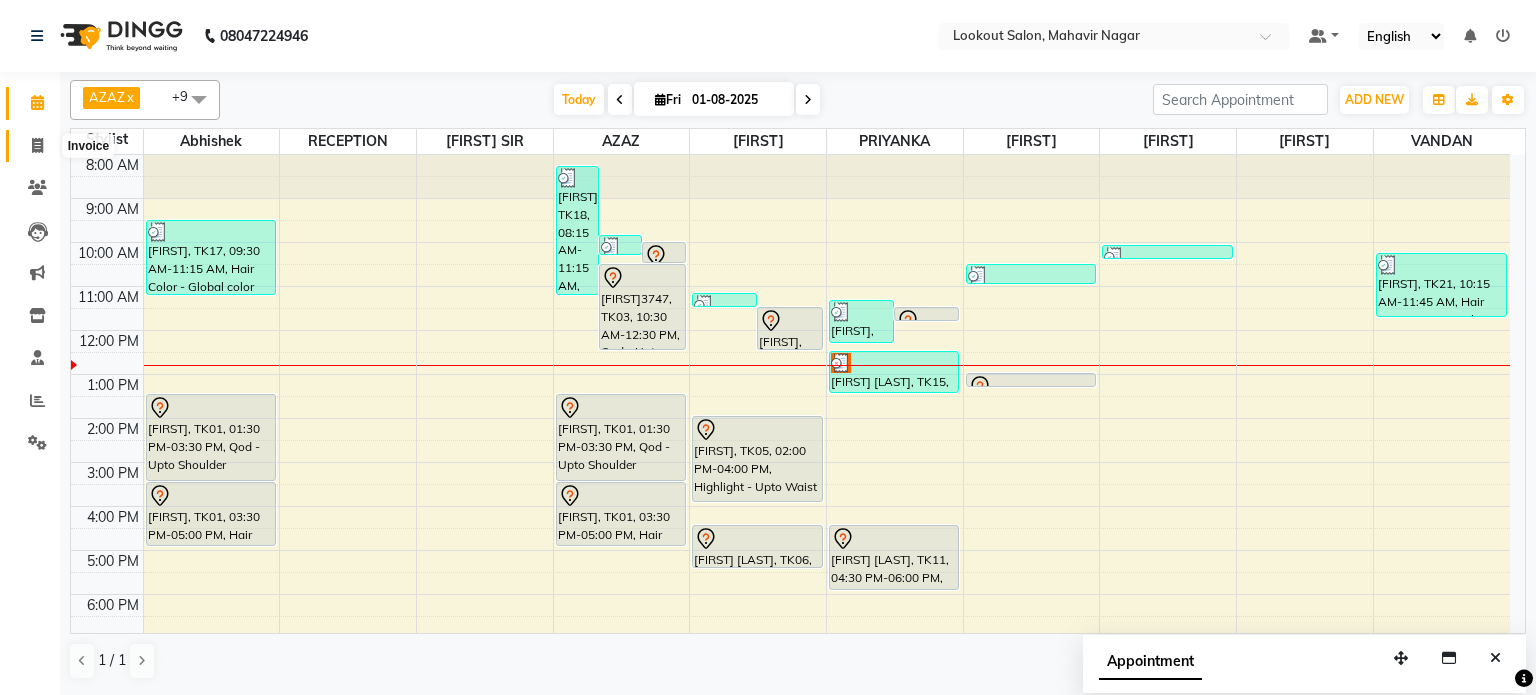 click 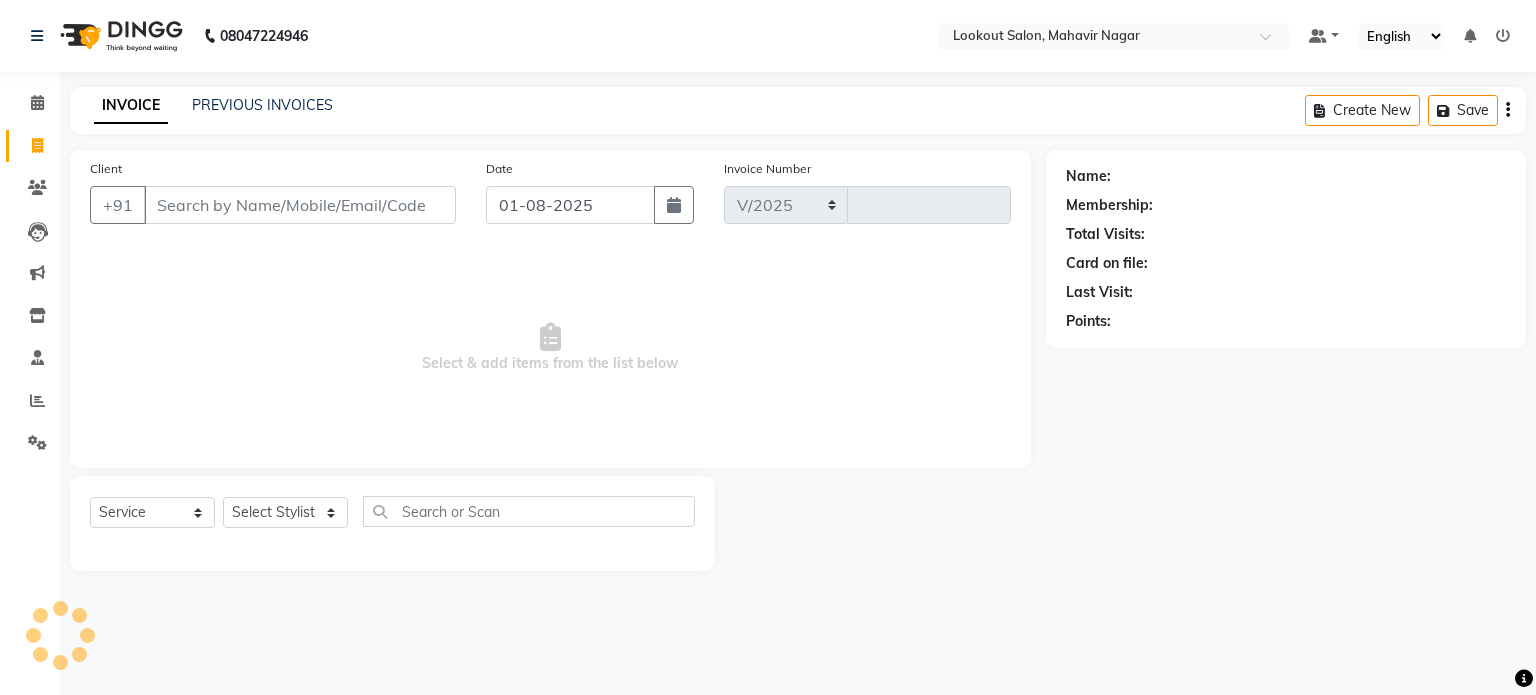 select on "150" 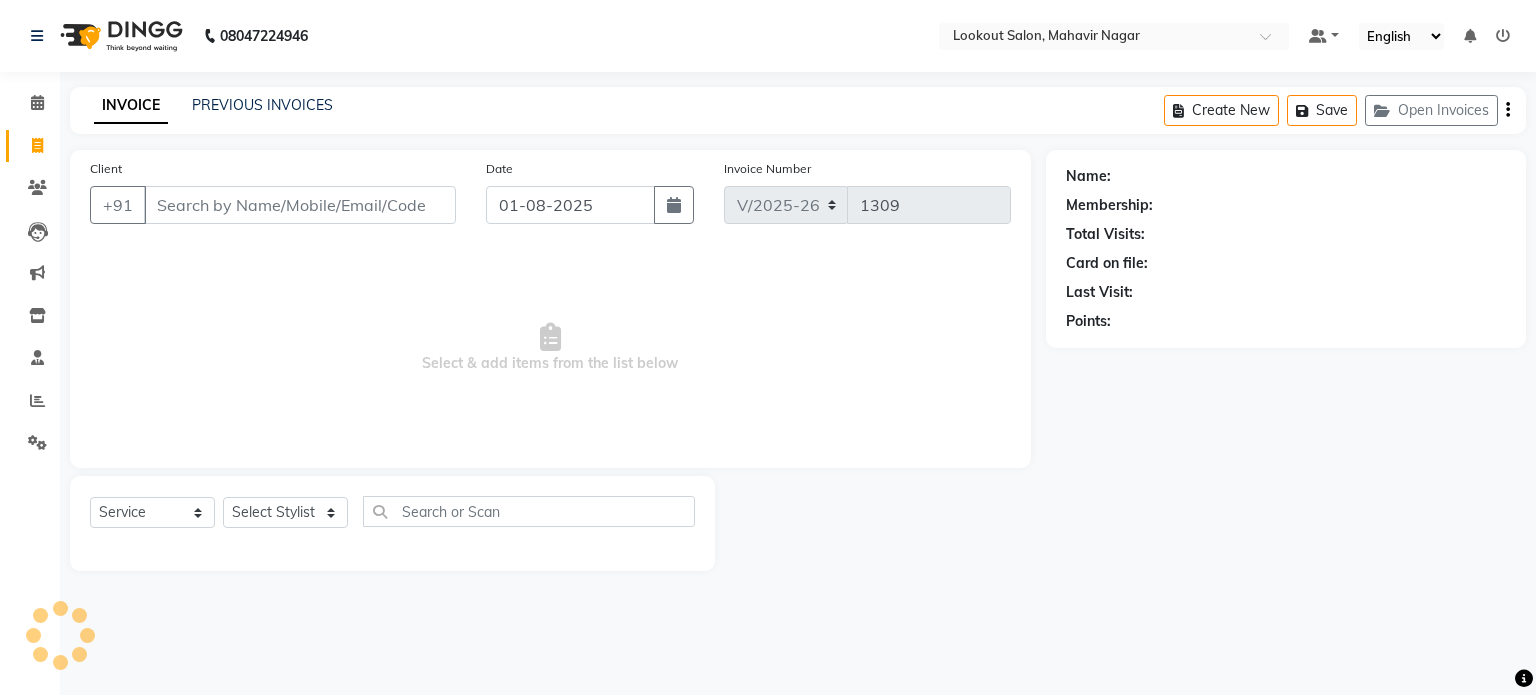 click on "Client" at bounding box center (300, 205) 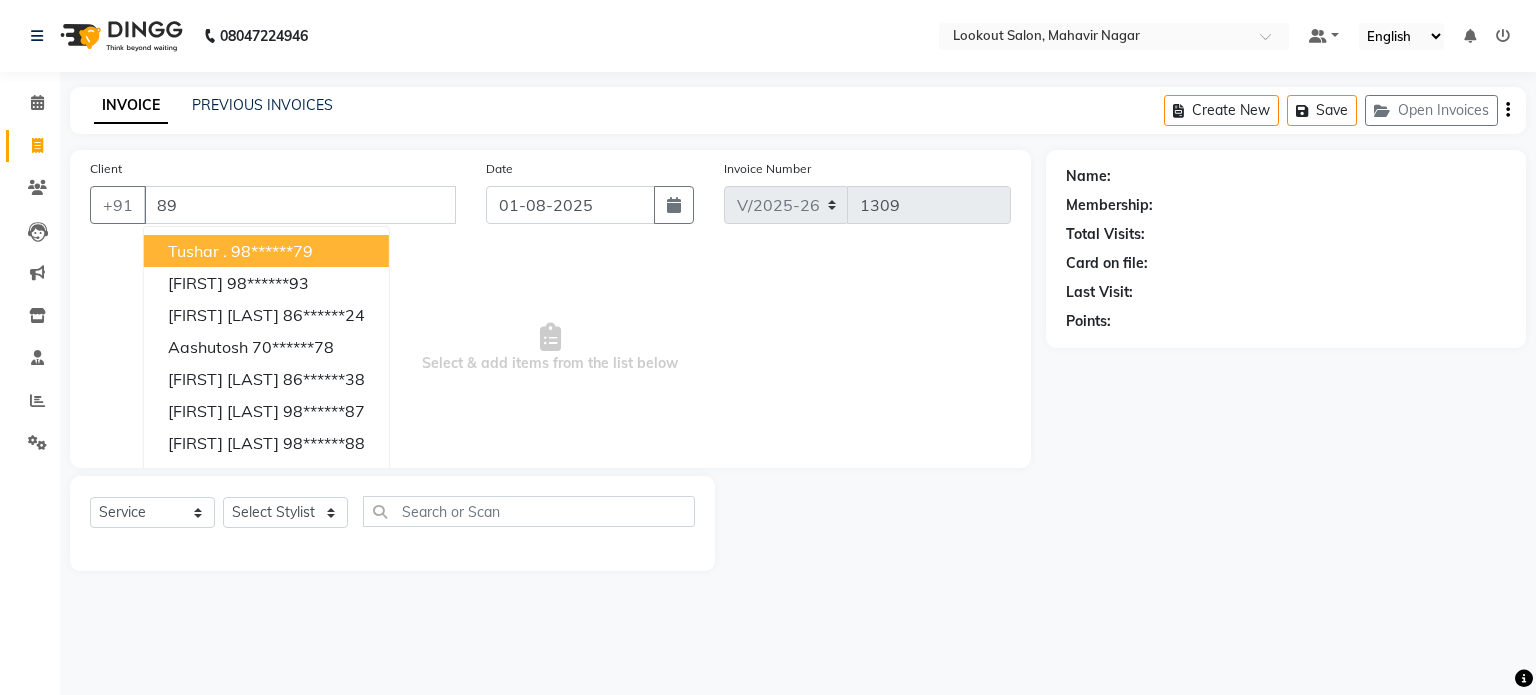 type on "8" 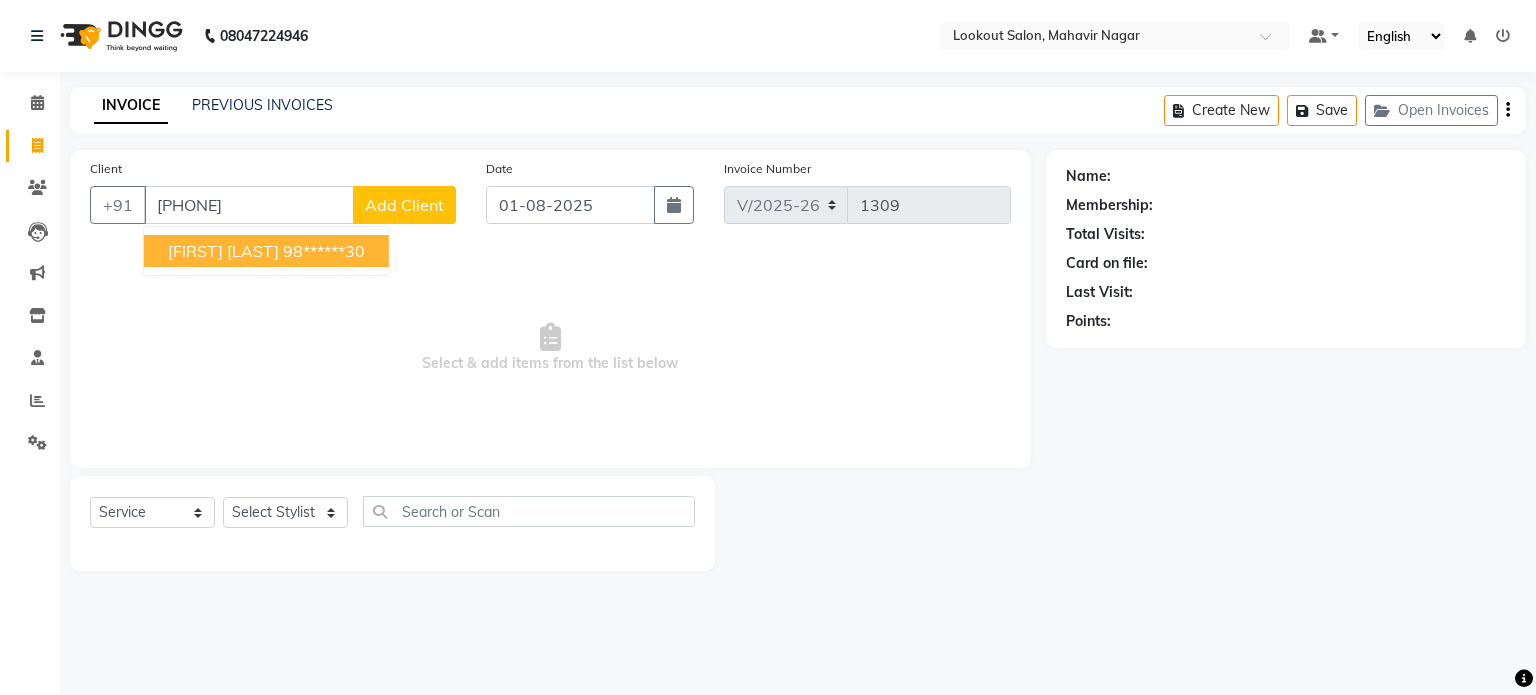 click on "manshi singh  98******30" at bounding box center [266, 251] 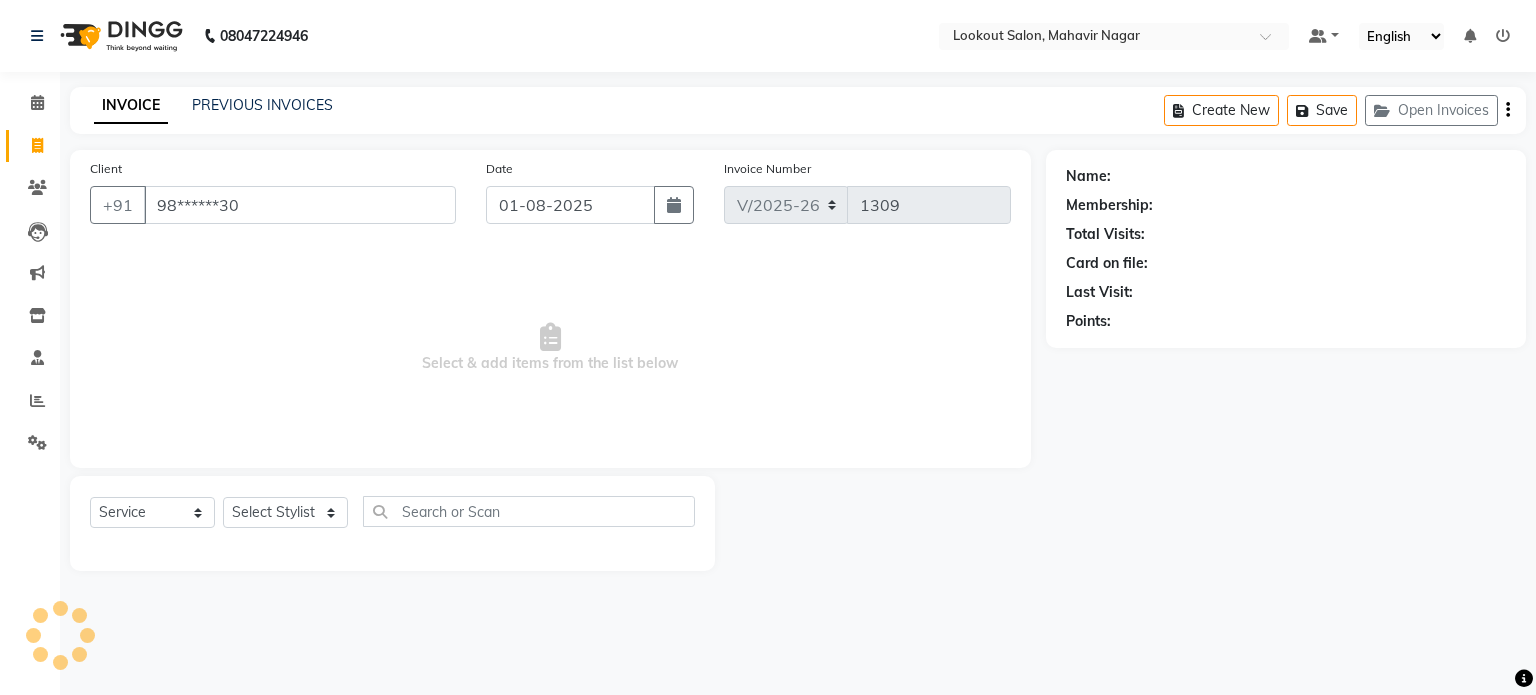type on "98******30" 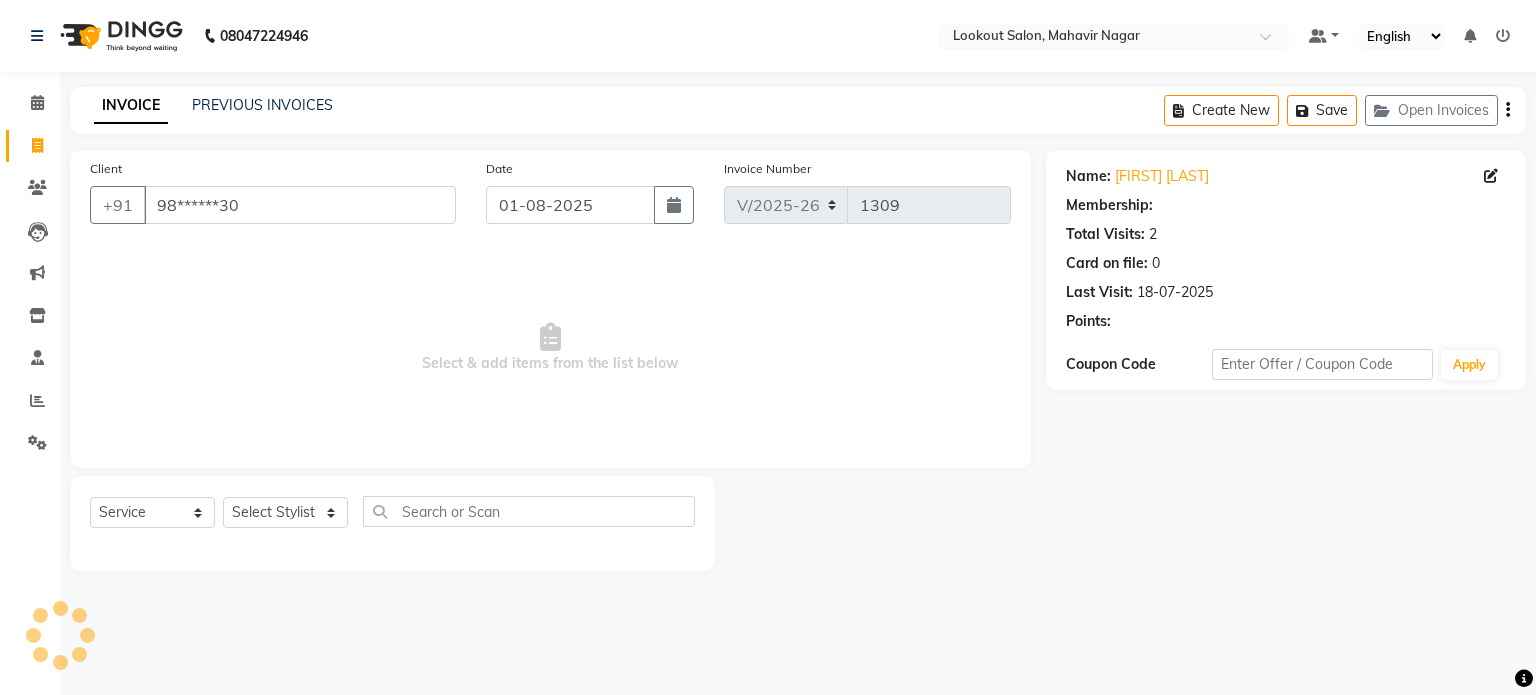 select on "1: Object" 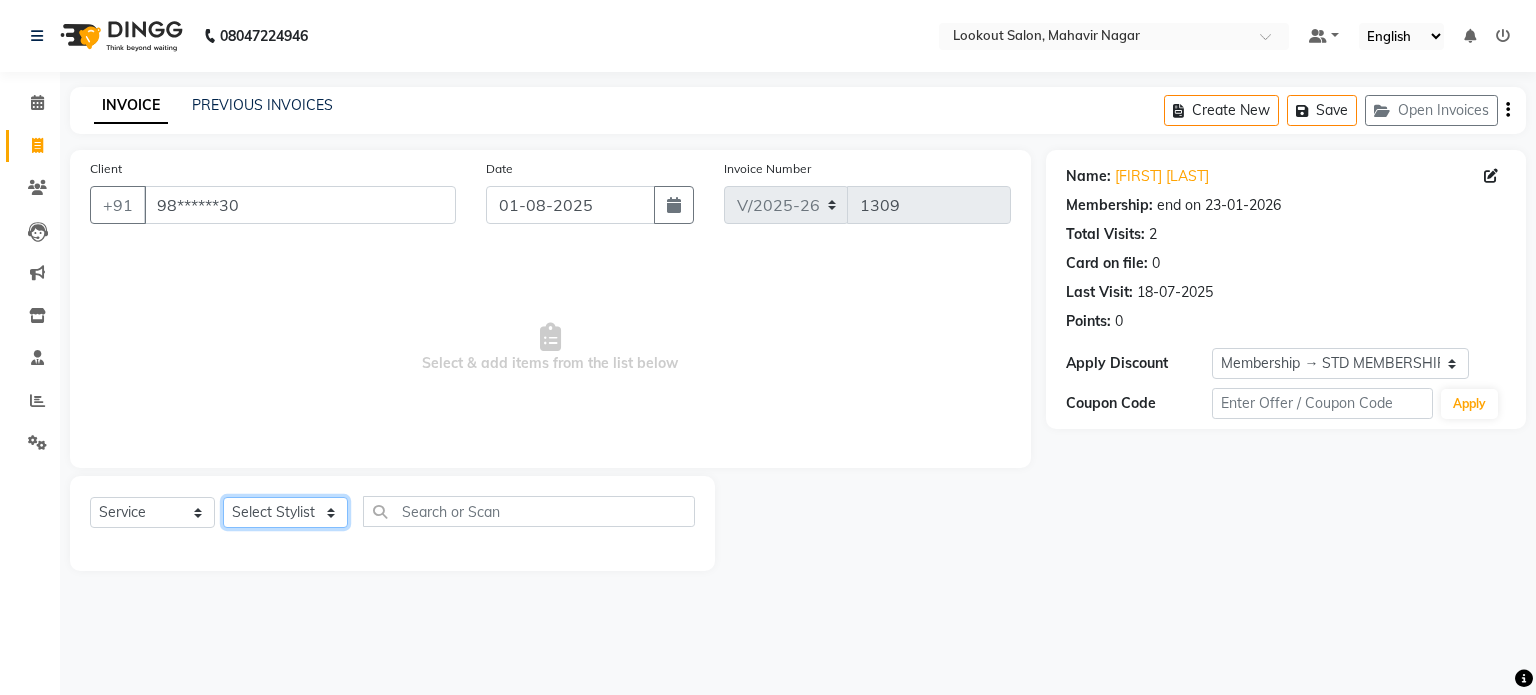click on "Select Stylist abhishek Asfaak AZAZ DHARMESH SIR kARAN PRIYANKA RECEPTION rinki  shailendar VANDAN" 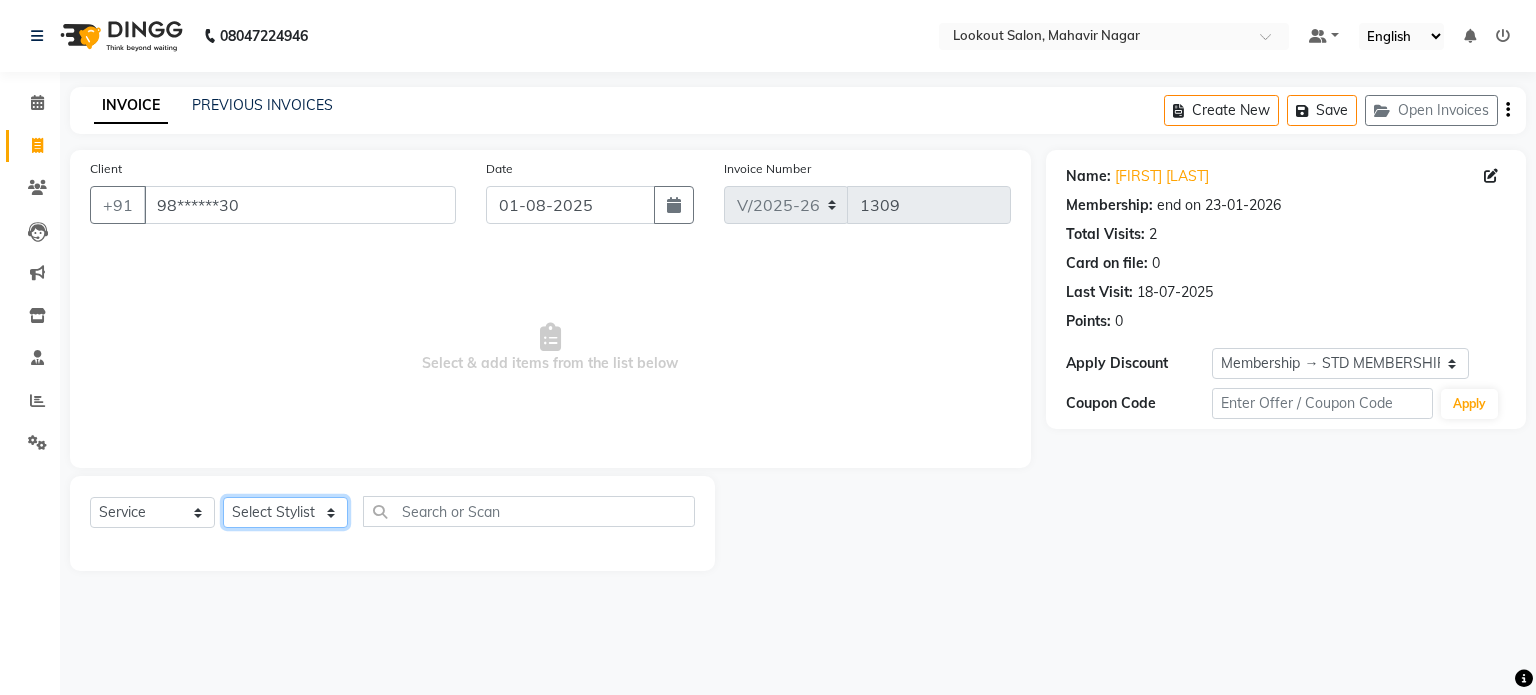 select on "85691" 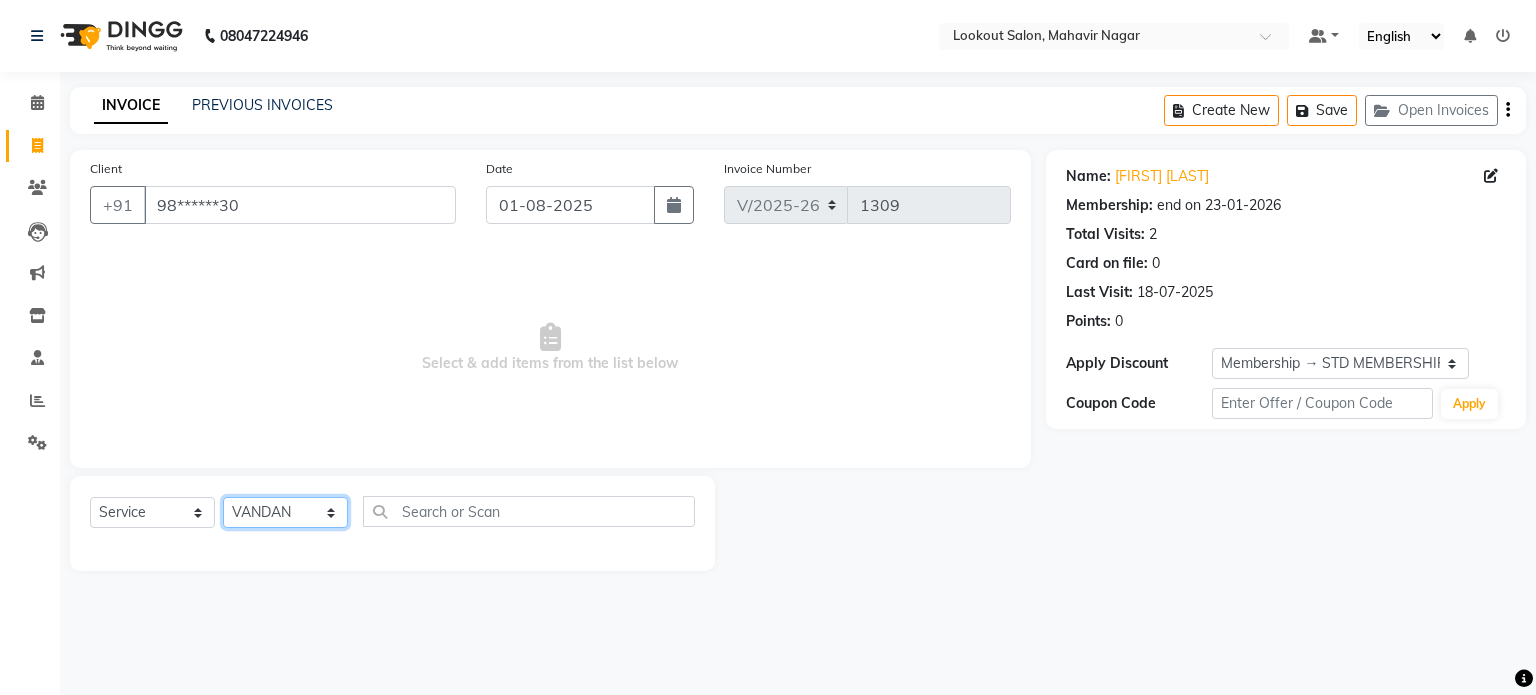 click on "Select Stylist abhishek Asfaak AZAZ DHARMESH SIR kARAN PRIYANKA RECEPTION rinki  shailendar VANDAN" 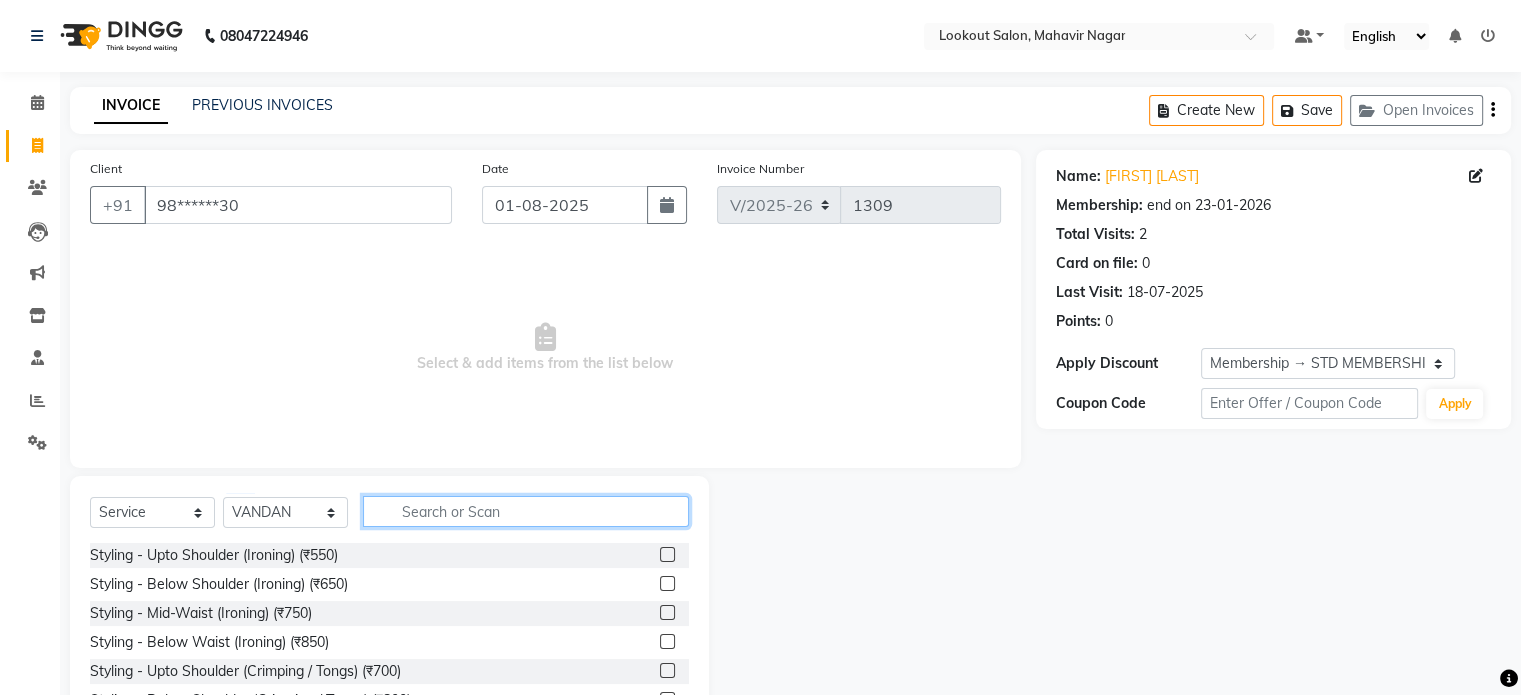 click 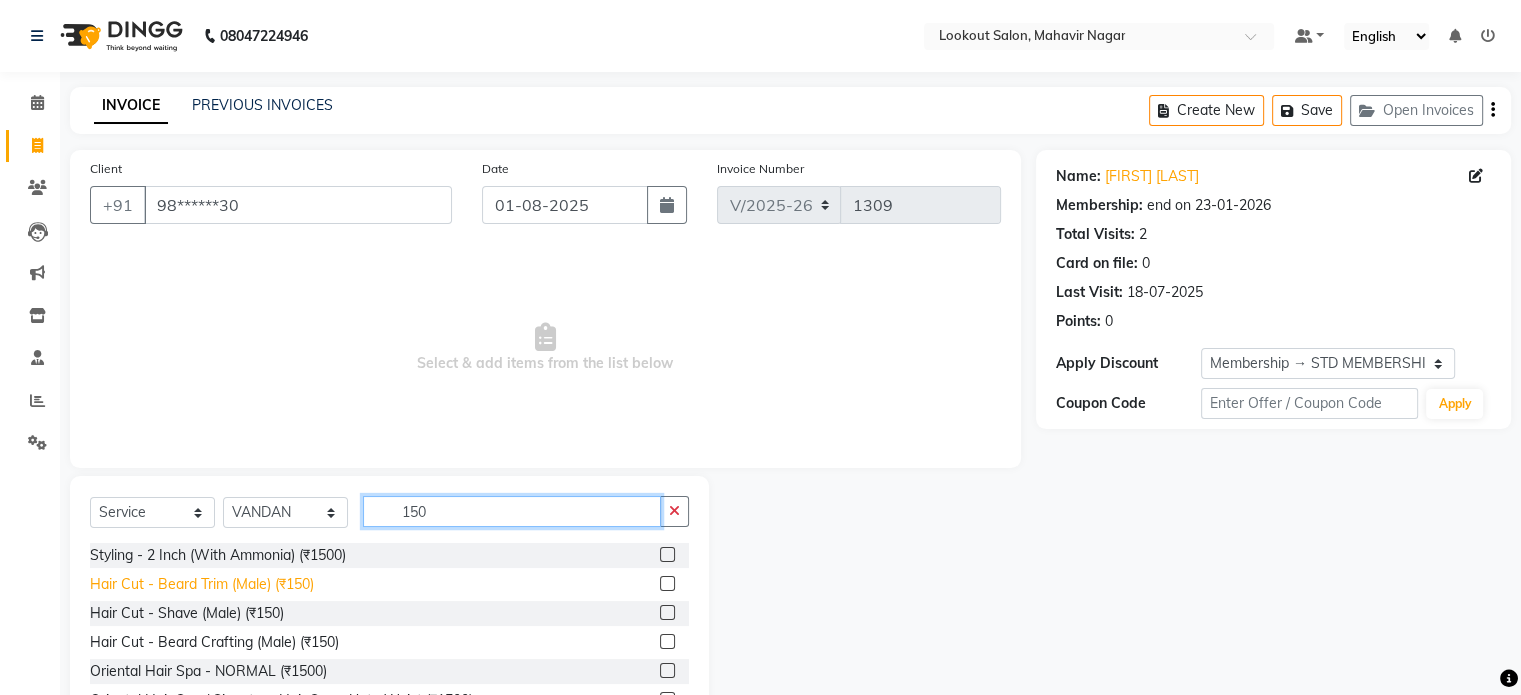 type on "150" 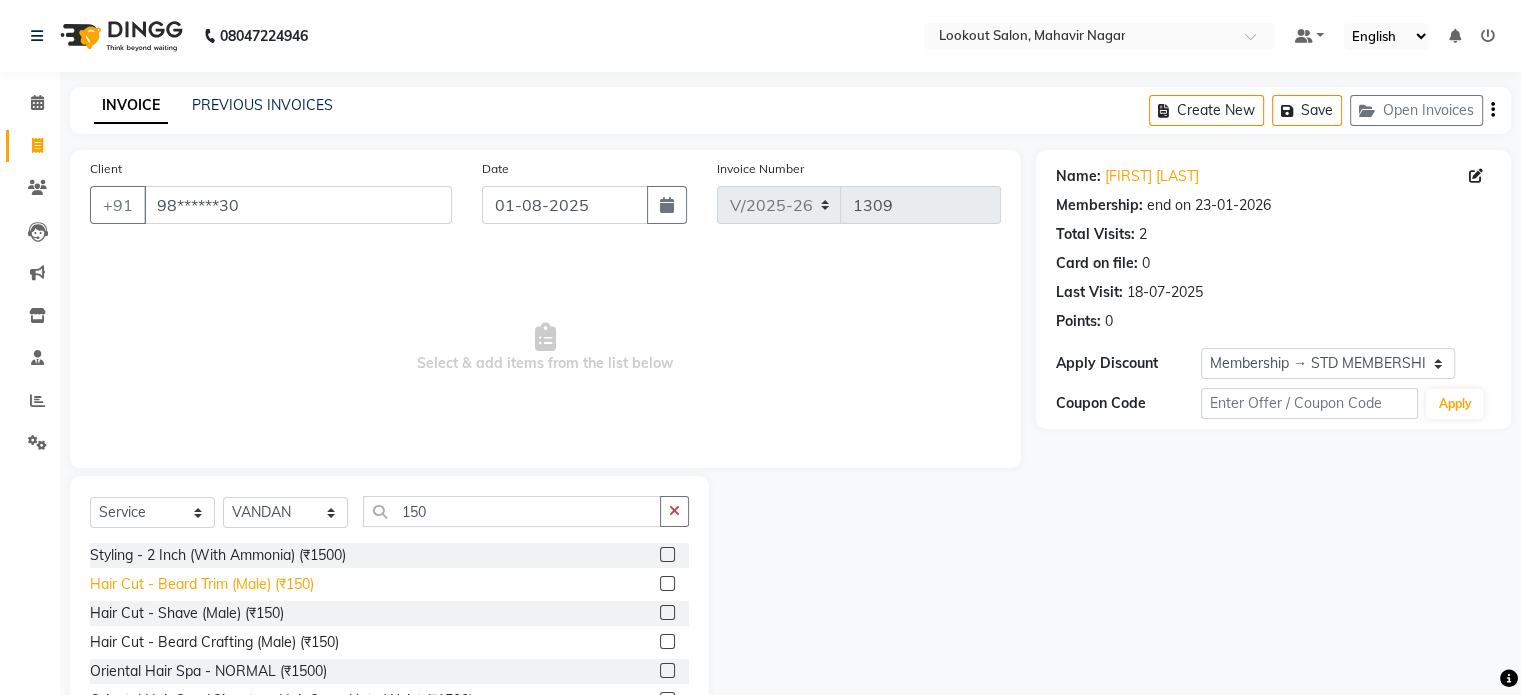 click on "Hair Cut - Beard Trim (Male) (₹150)" 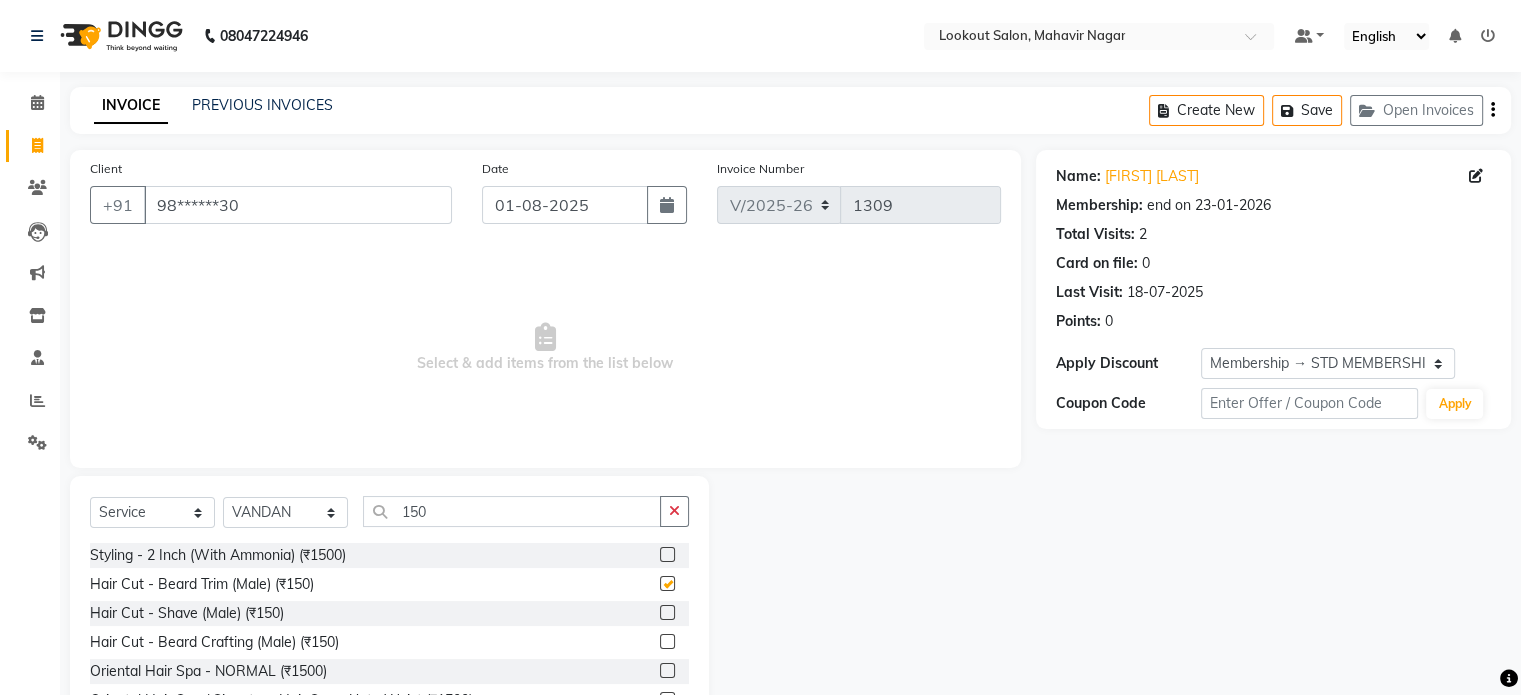 drag, startPoint x: 271, startPoint y: 589, endPoint x: 317, endPoint y: 602, distance: 47.801674 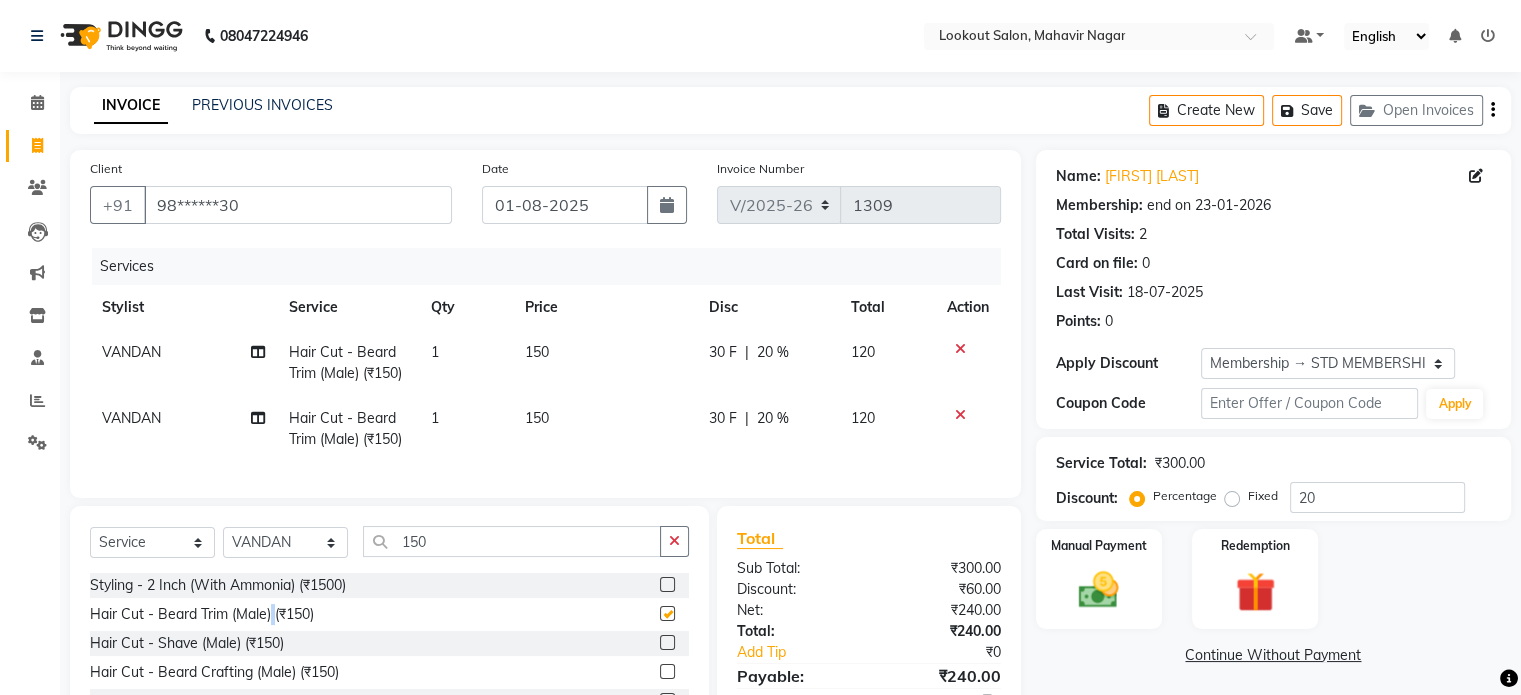 checkbox on "false" 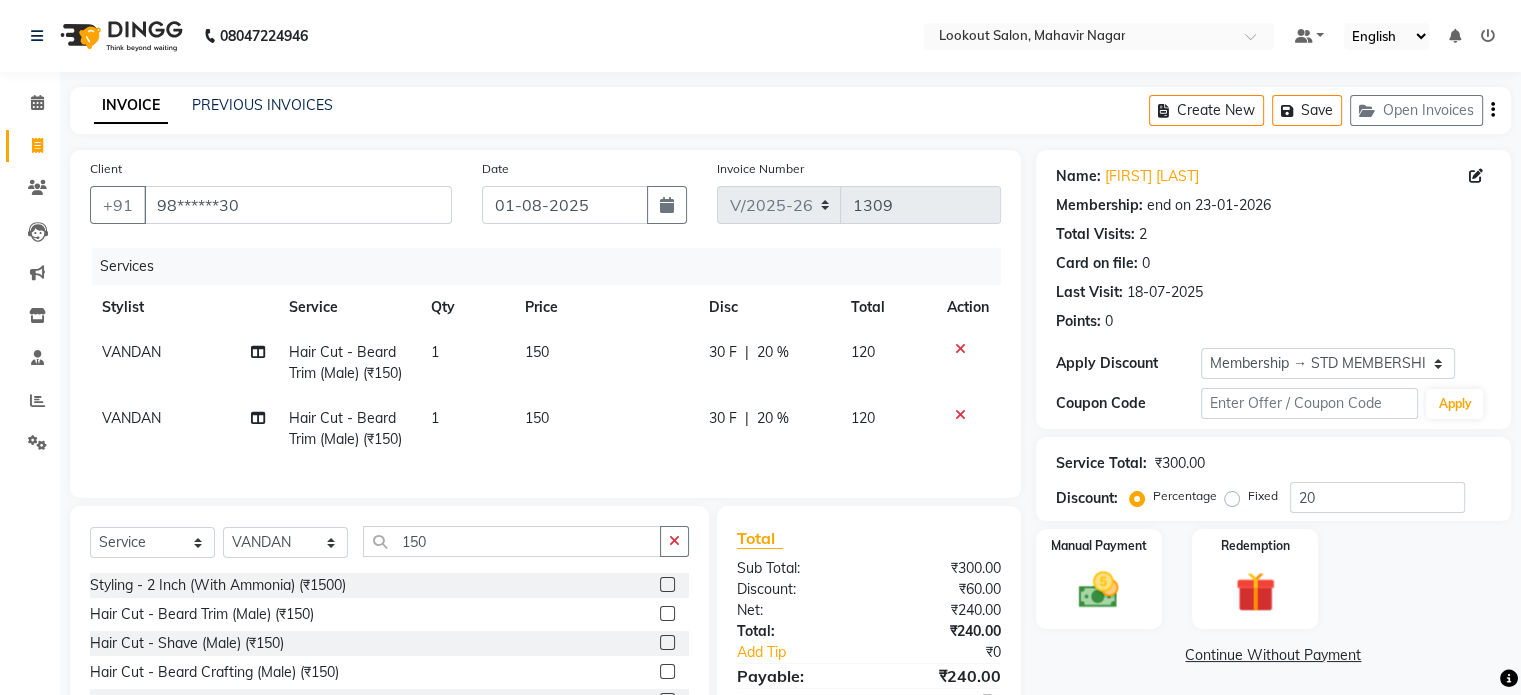 click 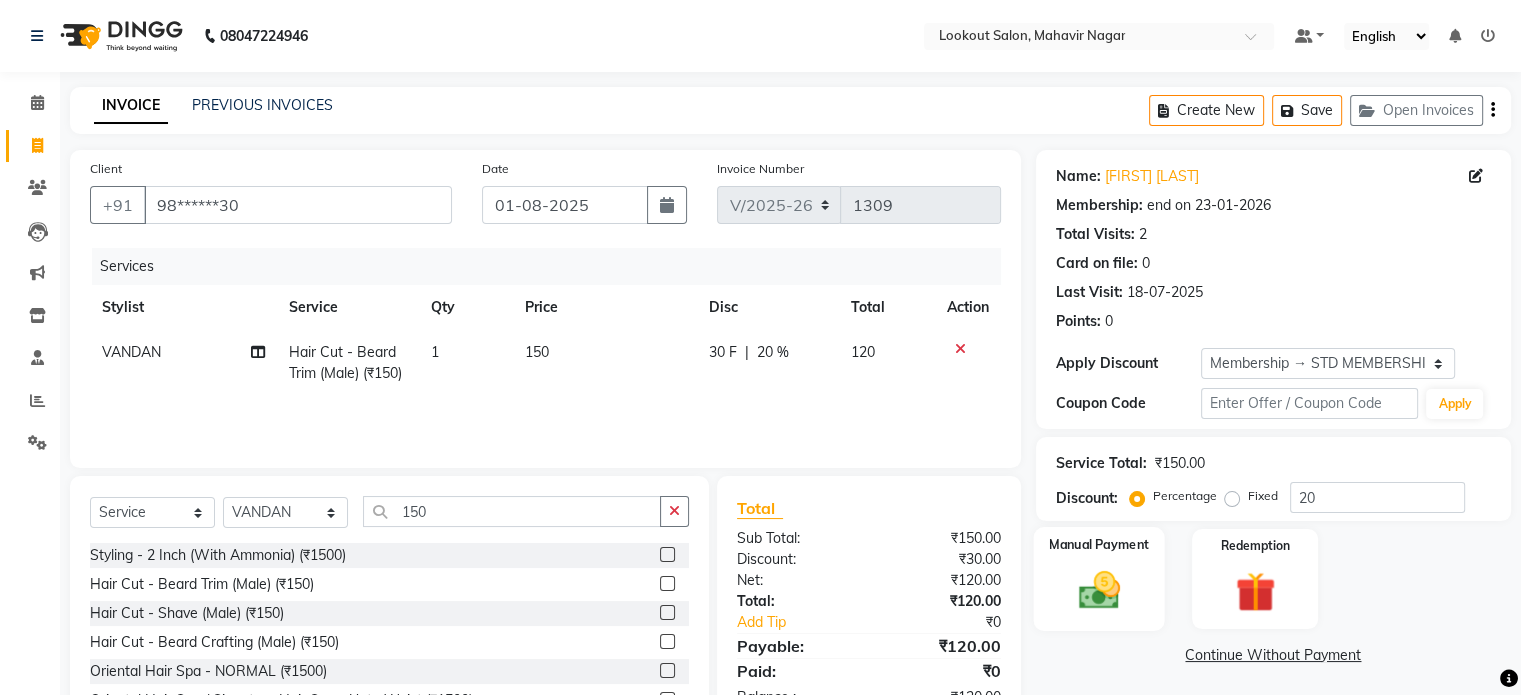 click 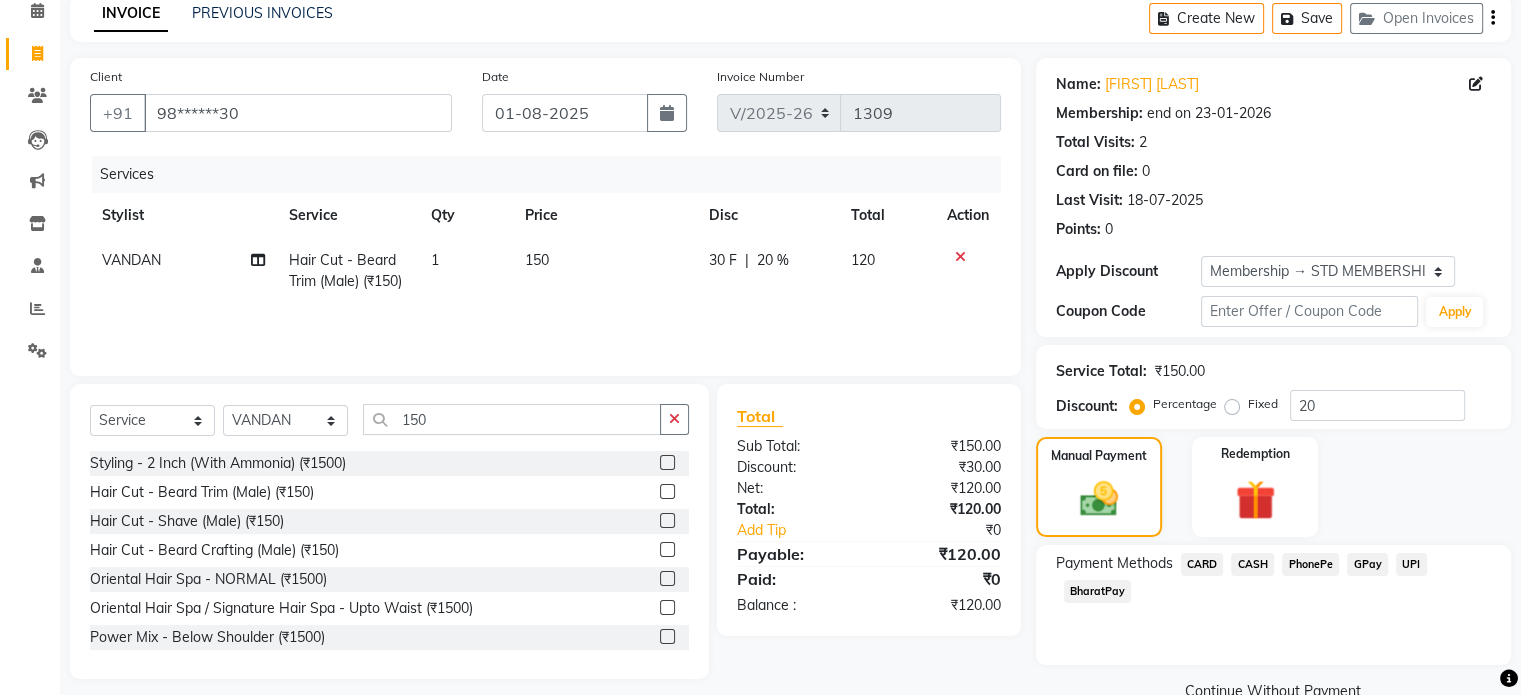 scroll, scrollTop: 132, scrollLeft: 0, axis: vertical 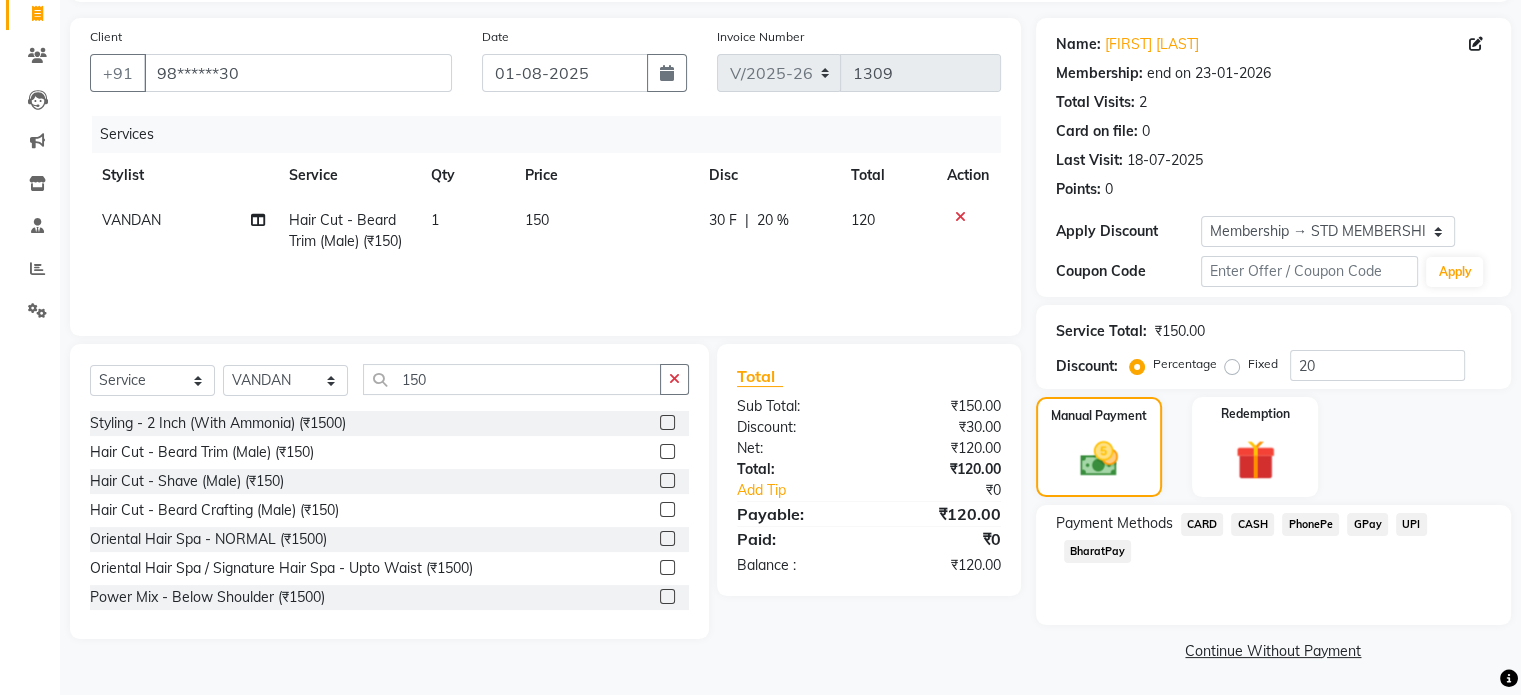click on "GPay" 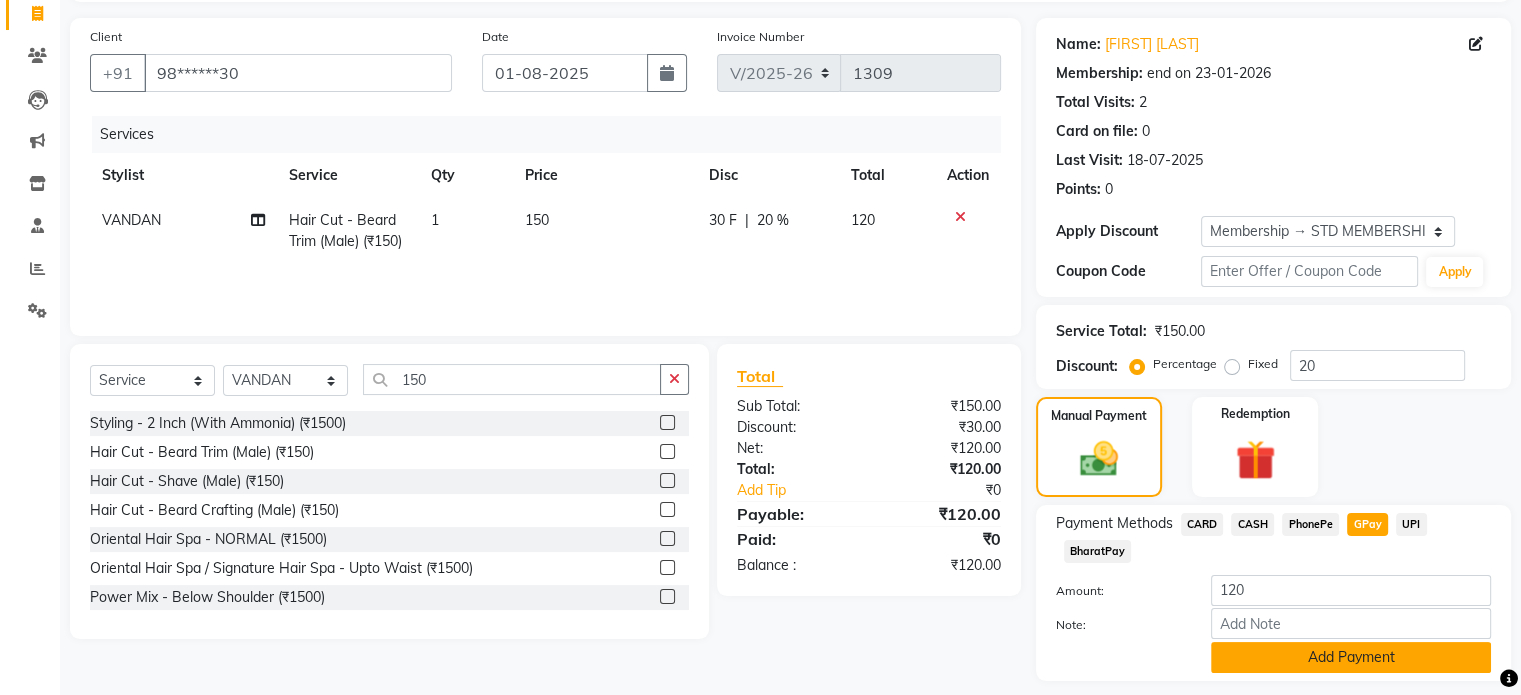 scroll, scrollTop: 191, scrollLeft: 0, axis: vertical 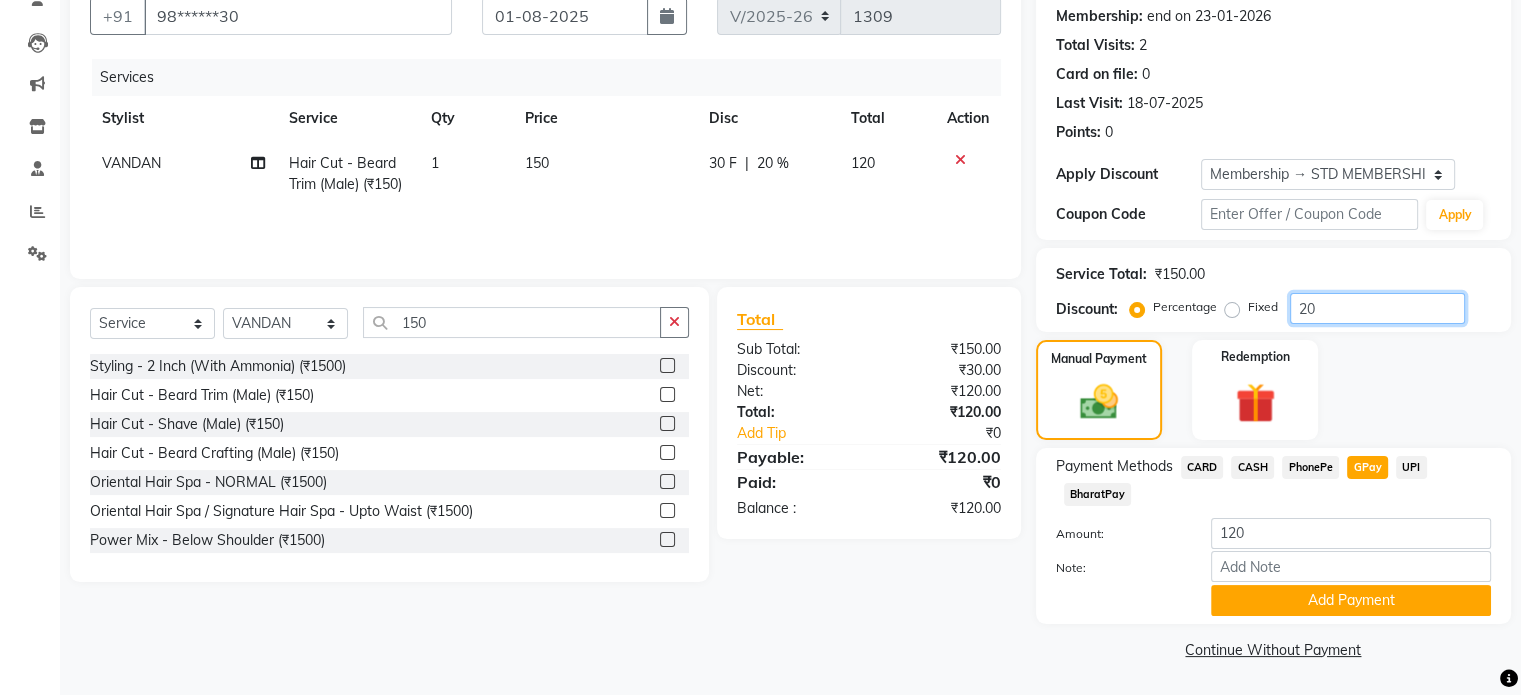 click on "20" 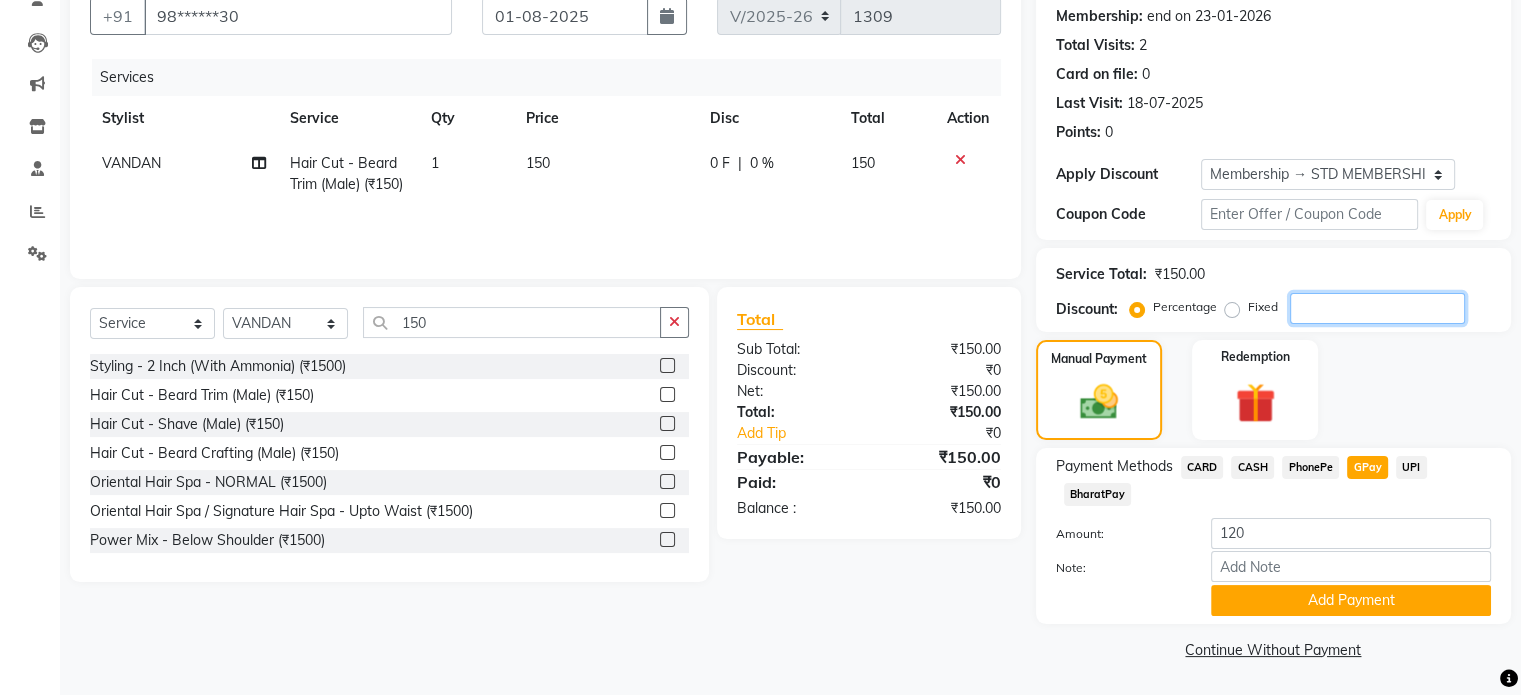 type 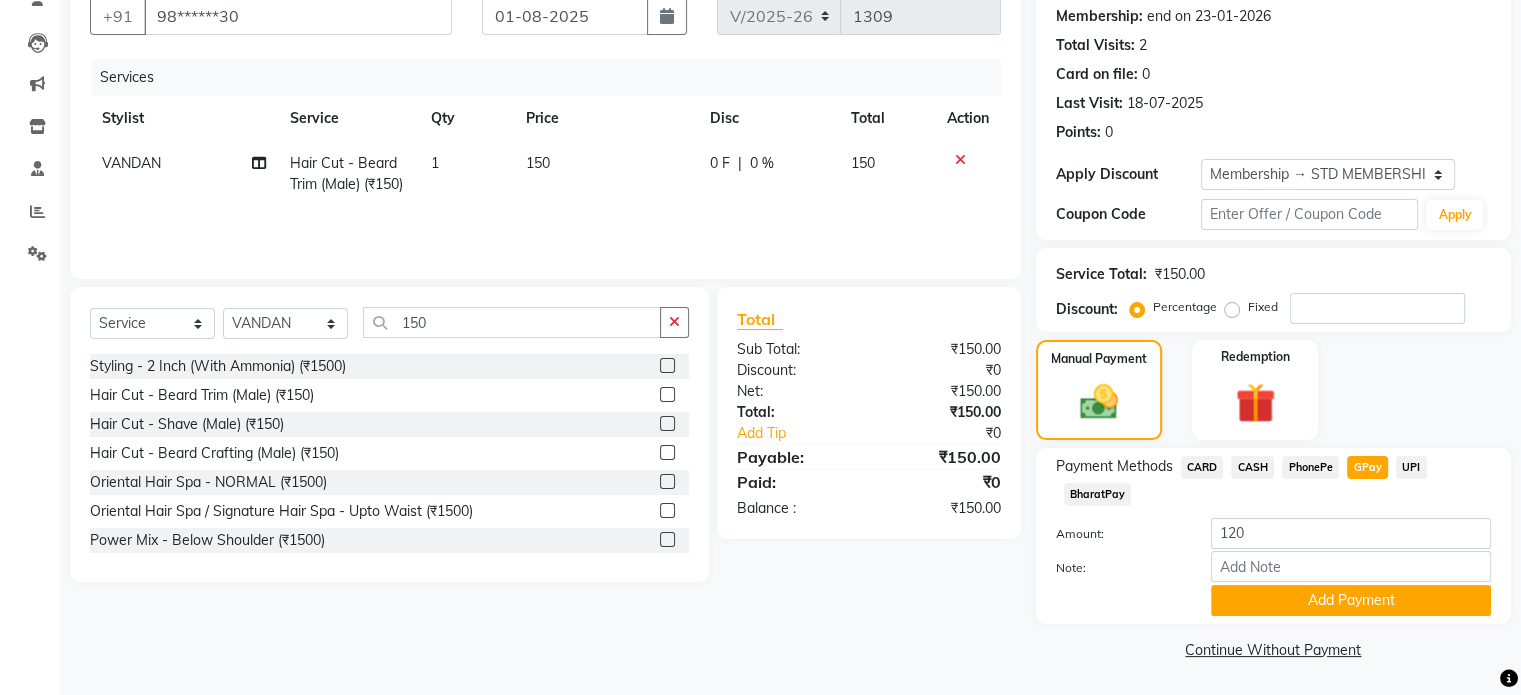click on "PhonePe" 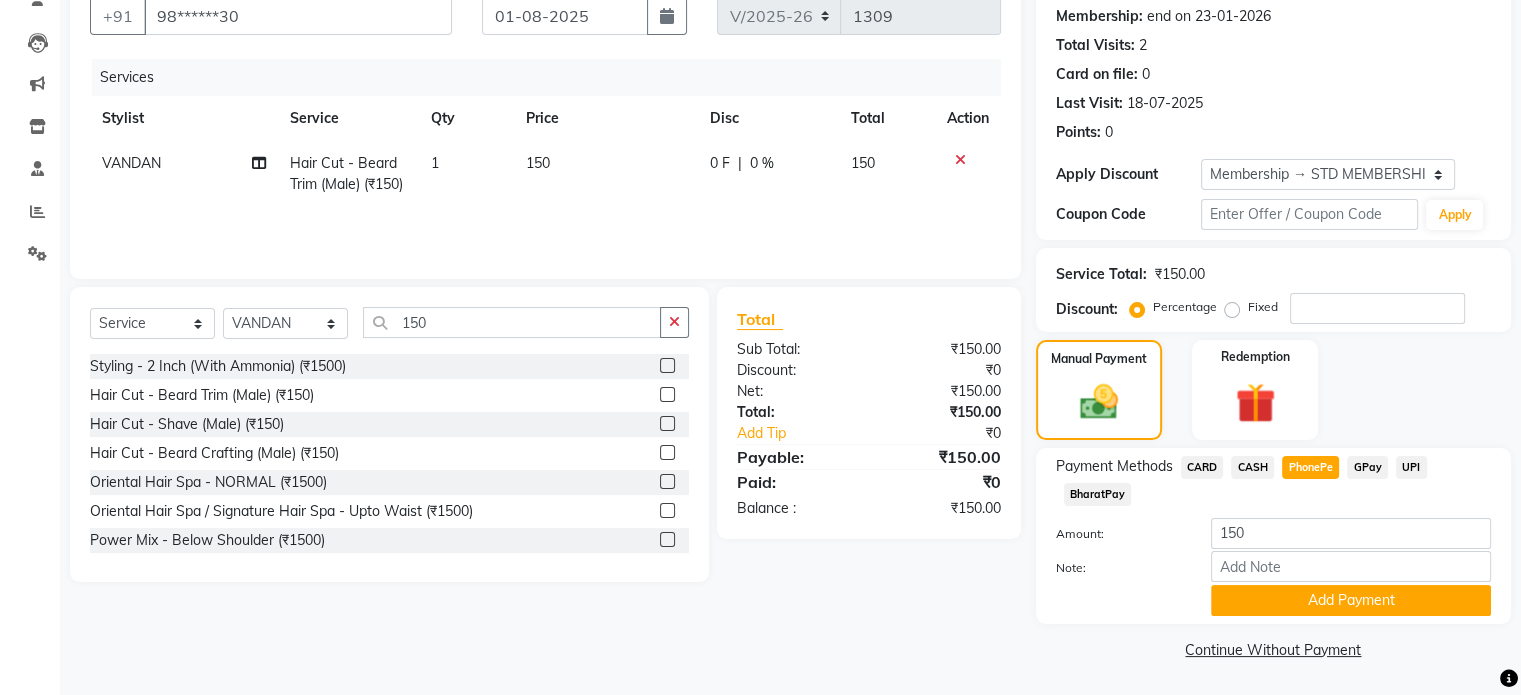 click on "GPay" 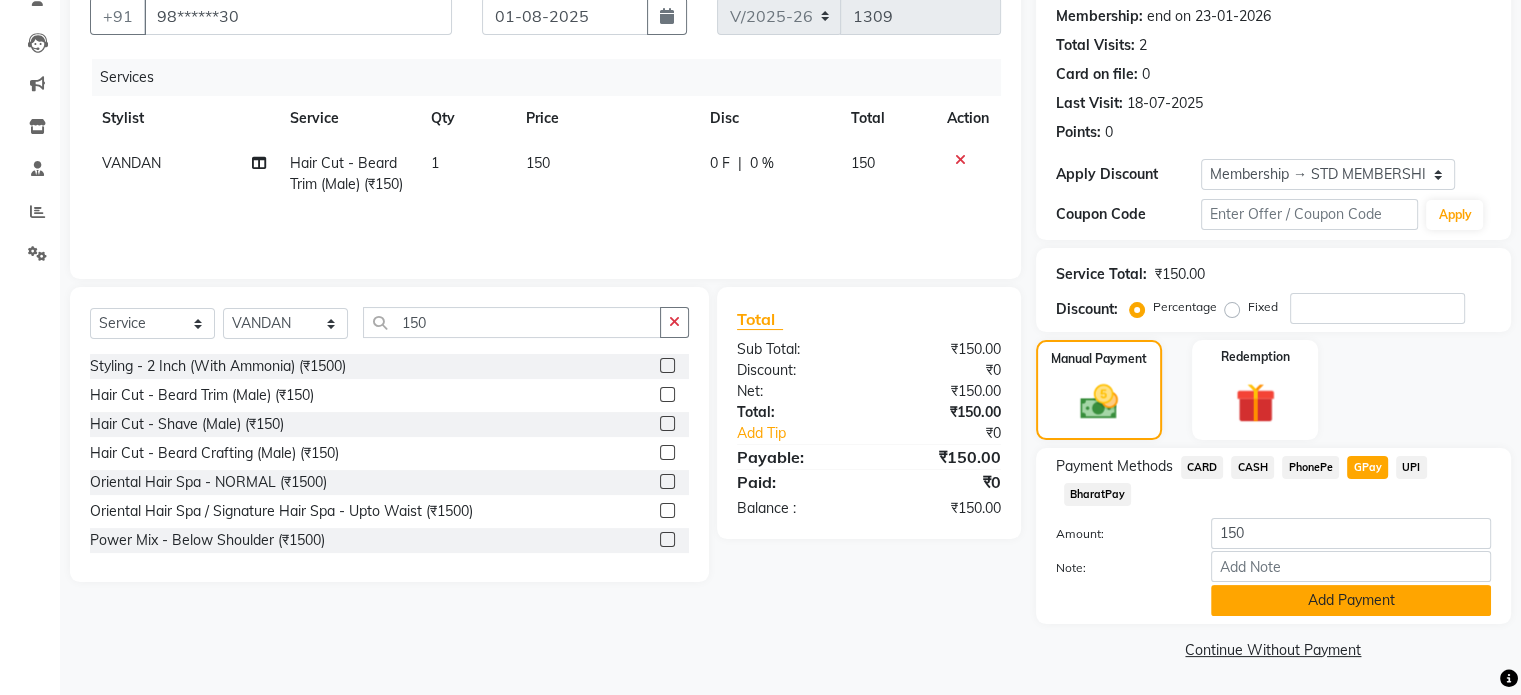 click on "Add Payment" 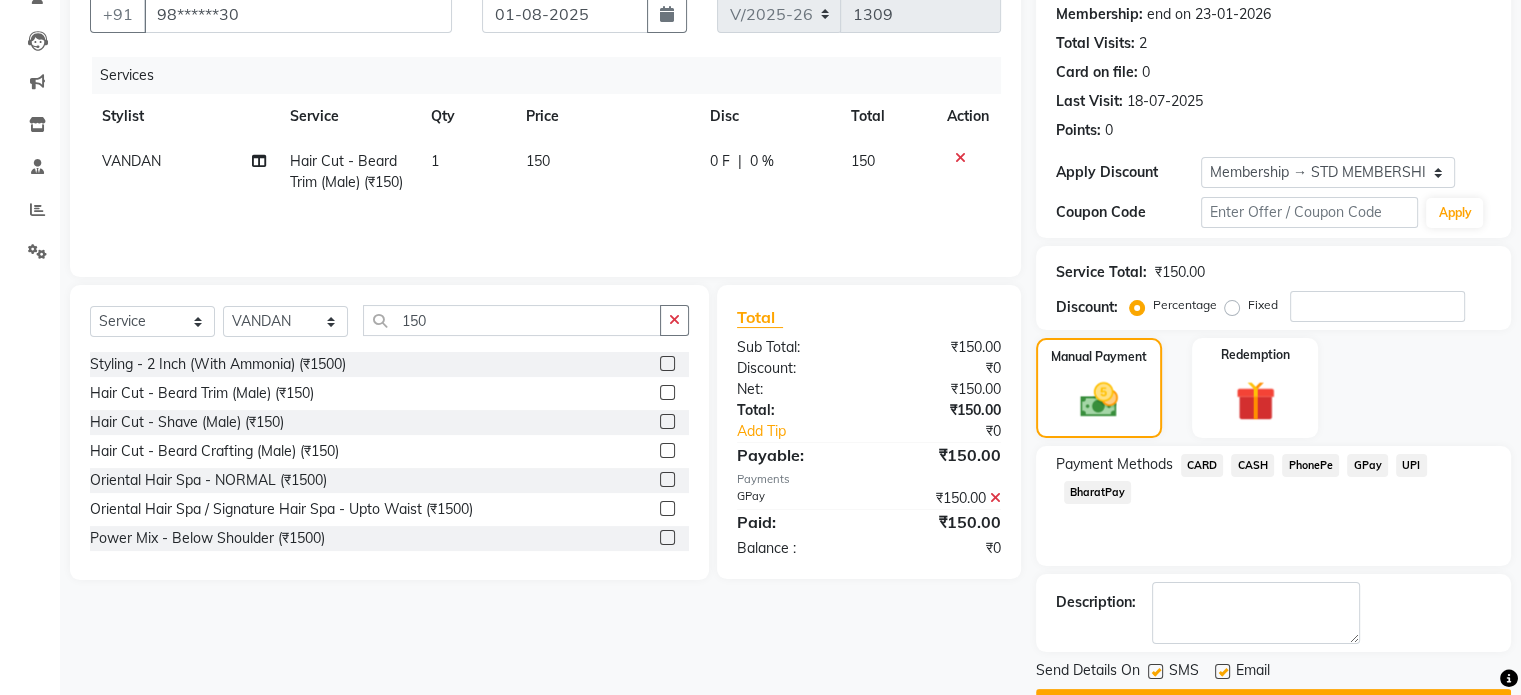scroll, scrollTop: 244, scrollLeft: 0, axis: vertical 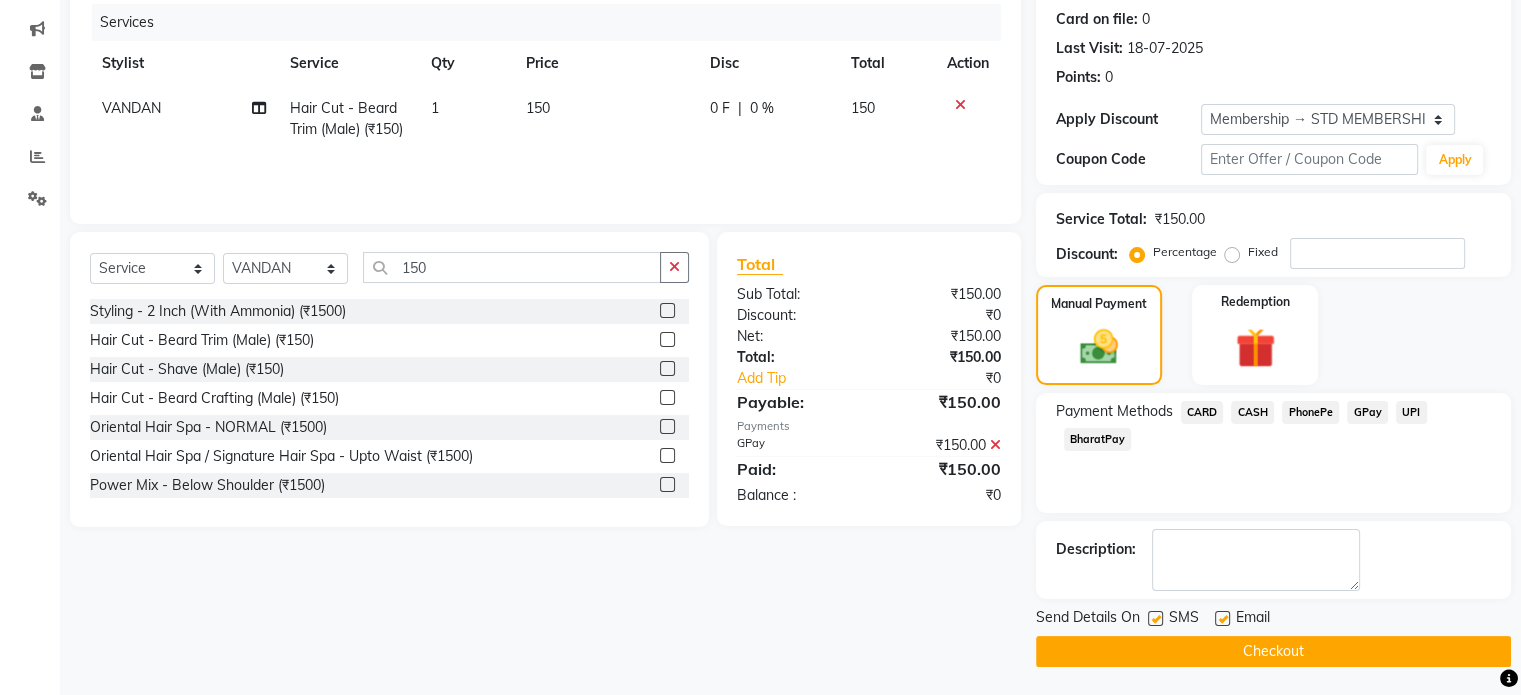 click on "Checkout" 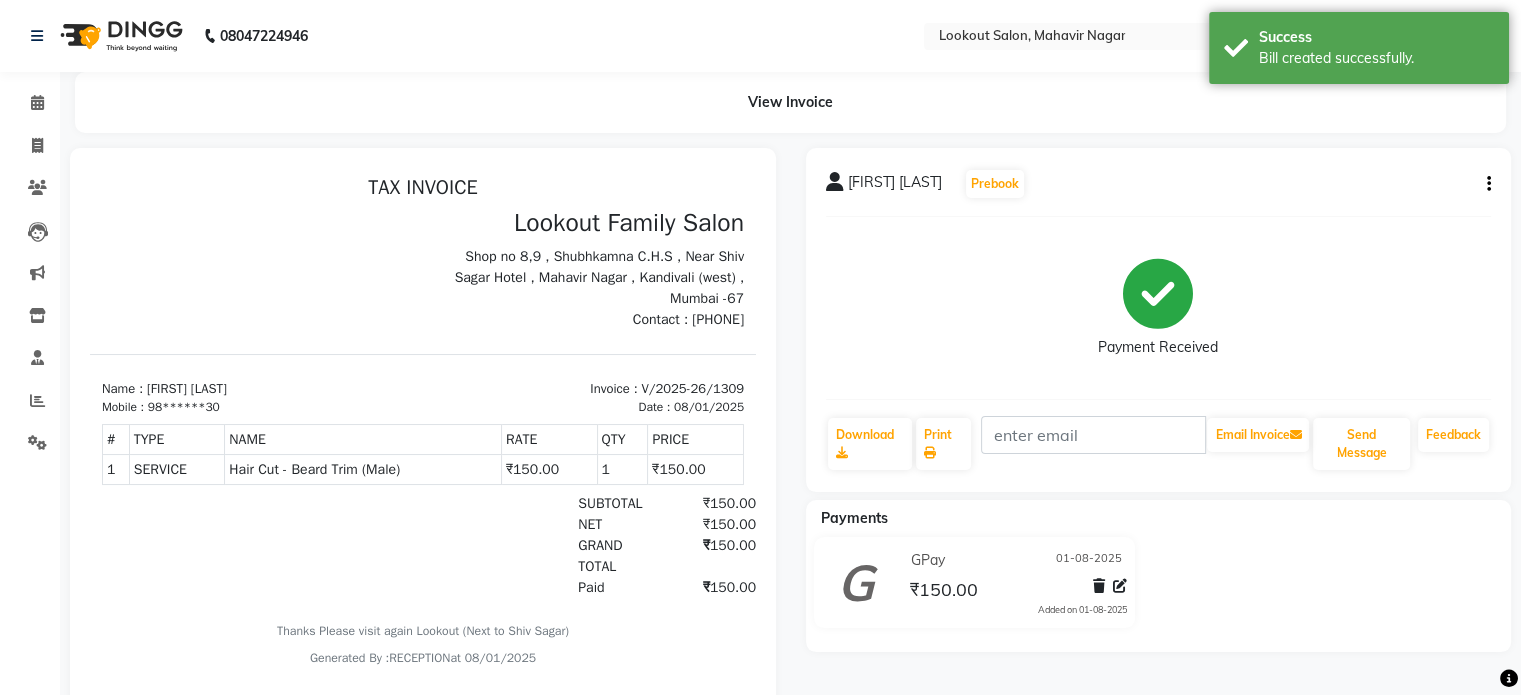 scroll, scrollTop: 0, scrollLeft: 0, axis: both 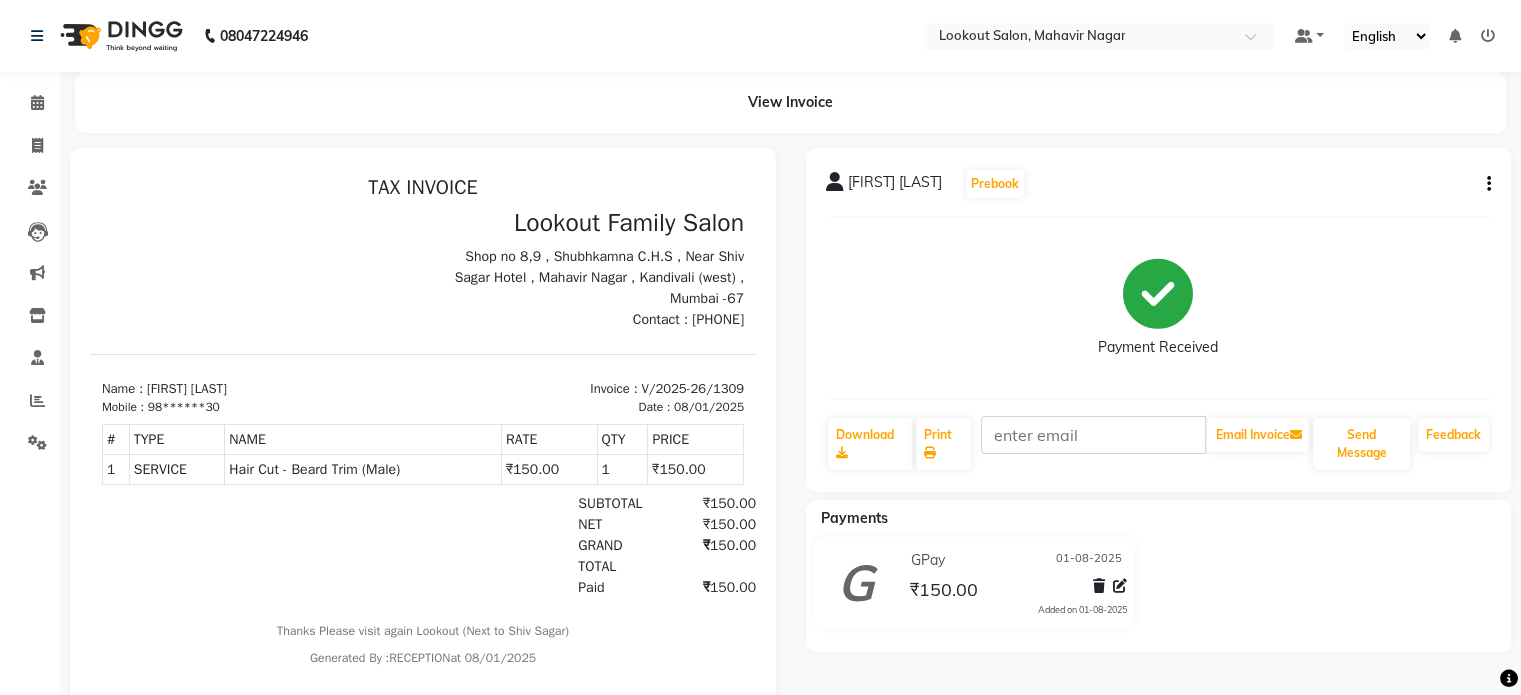 click on "Invoice" 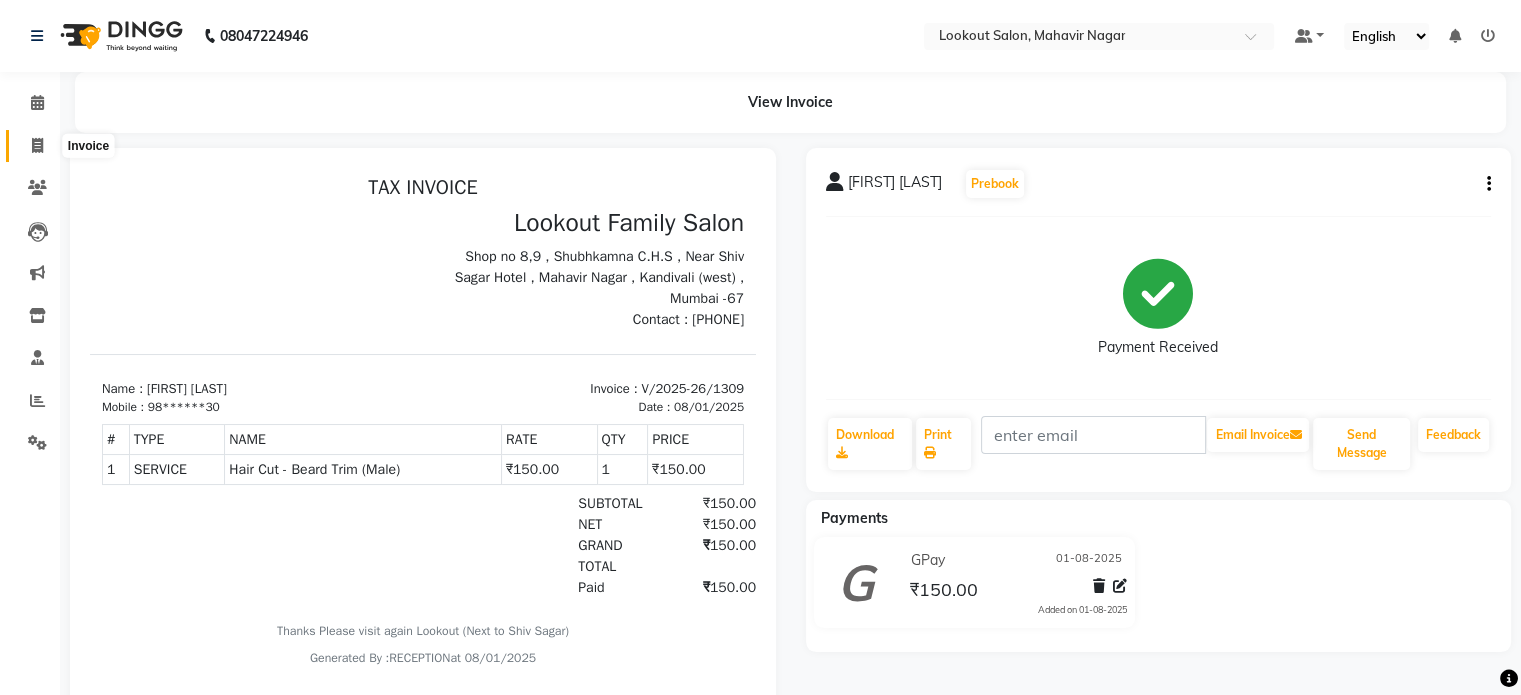 click 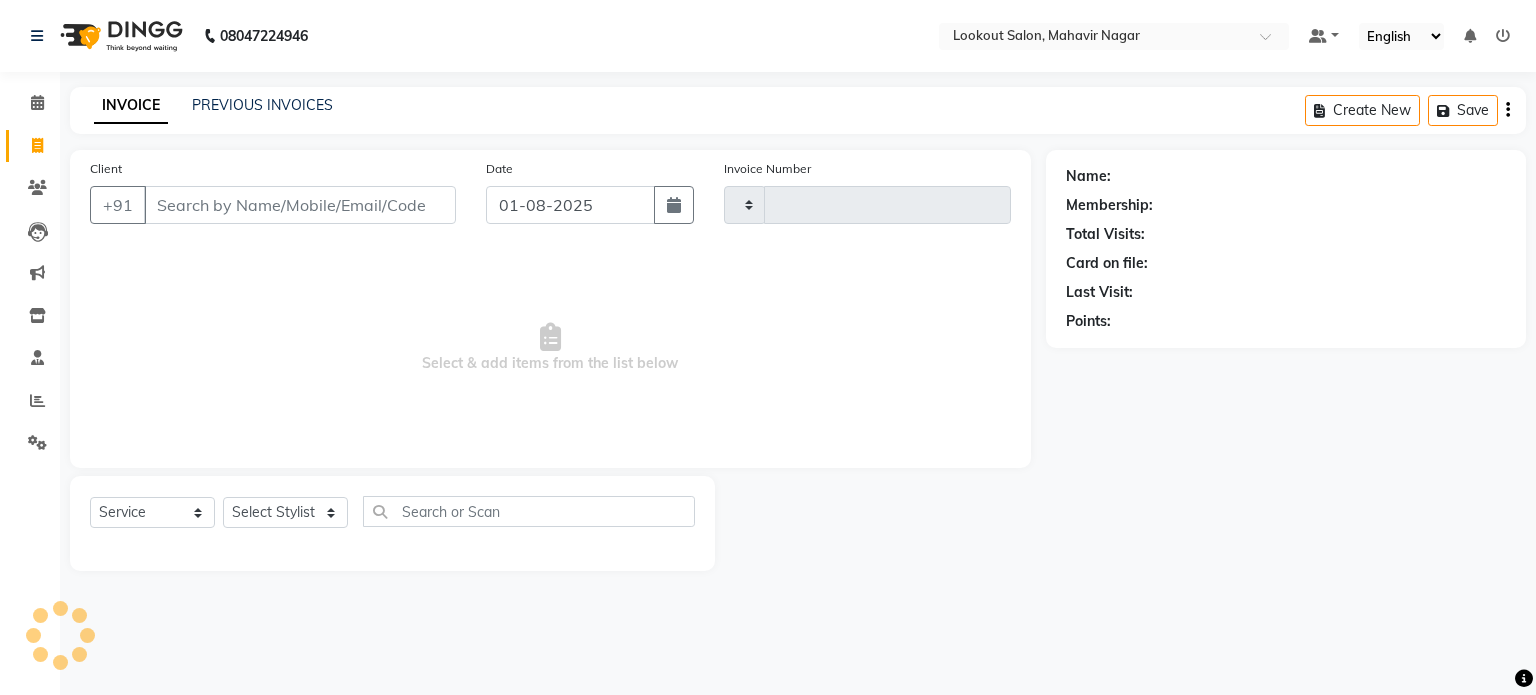 type on "1310" 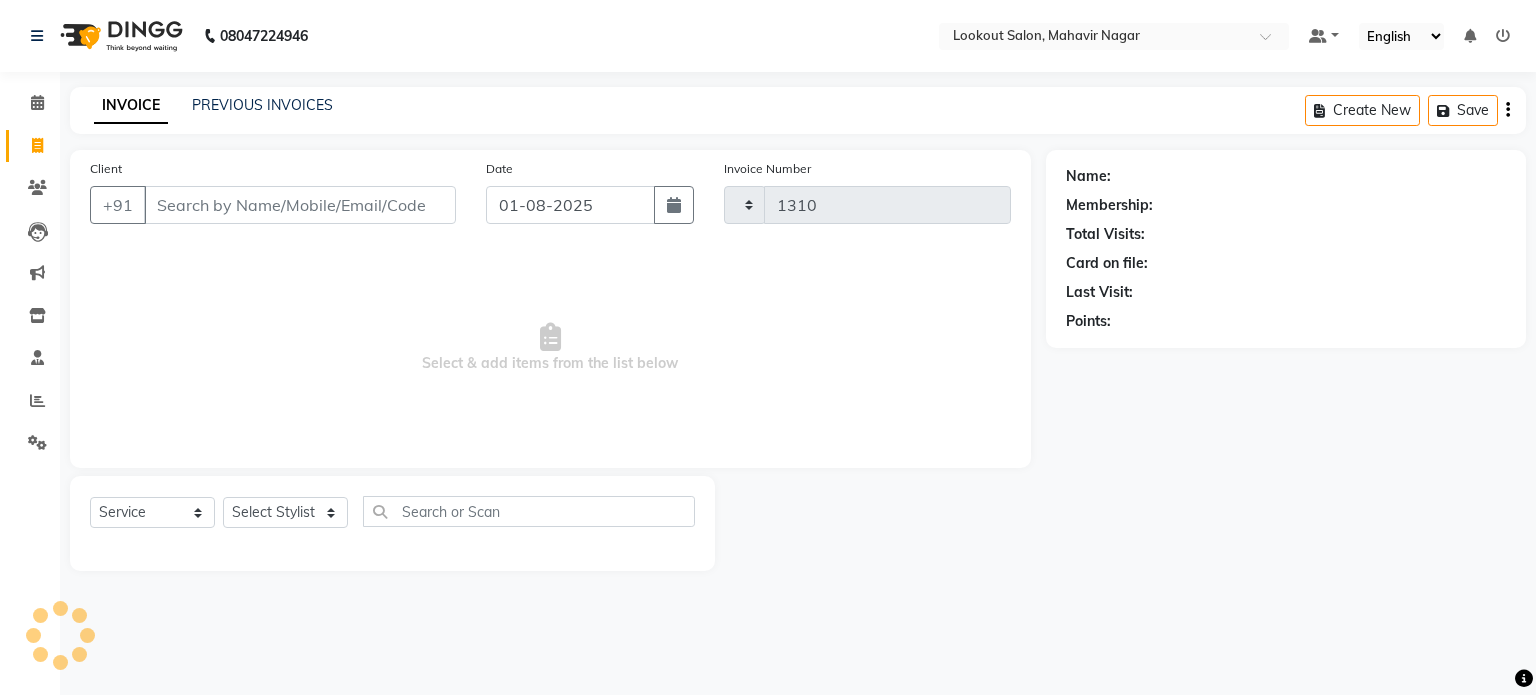 select on "150" 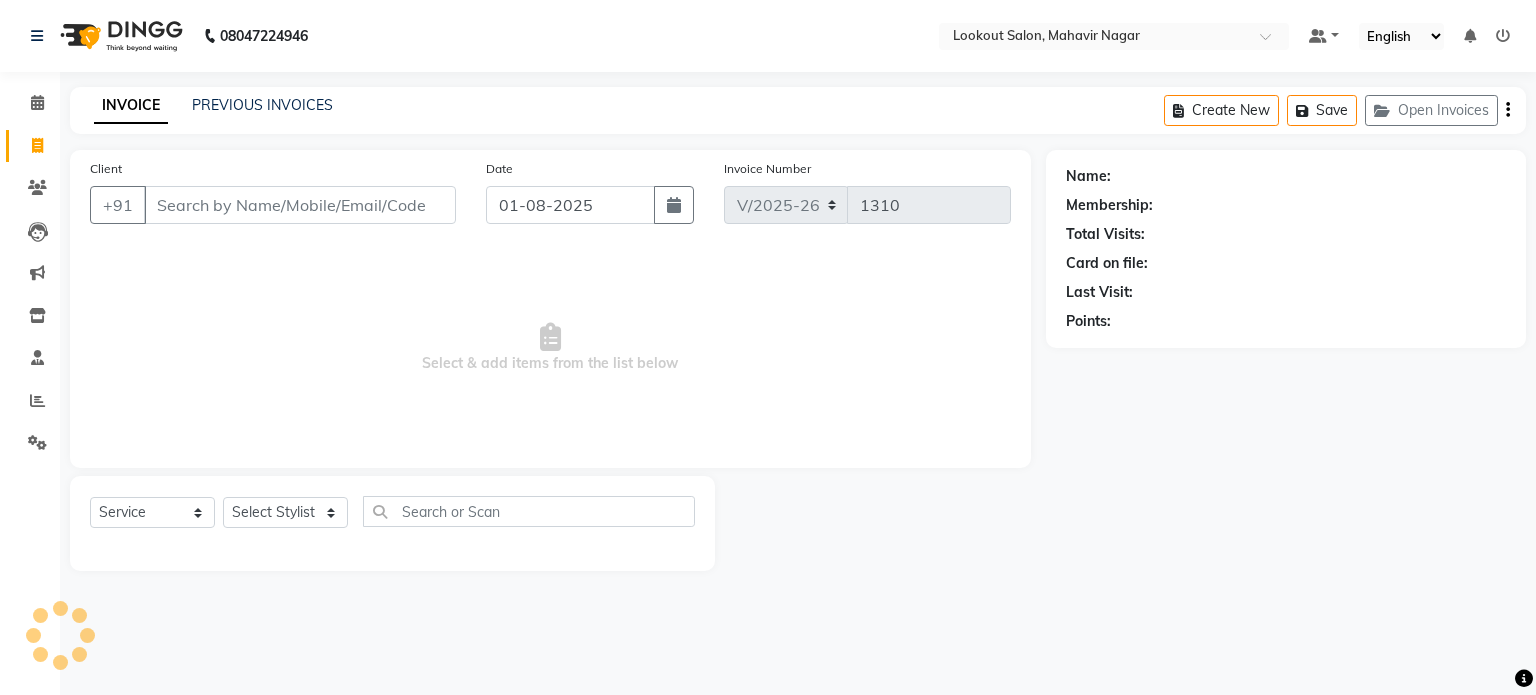 click on "Client" at bounding box center (300, 205) 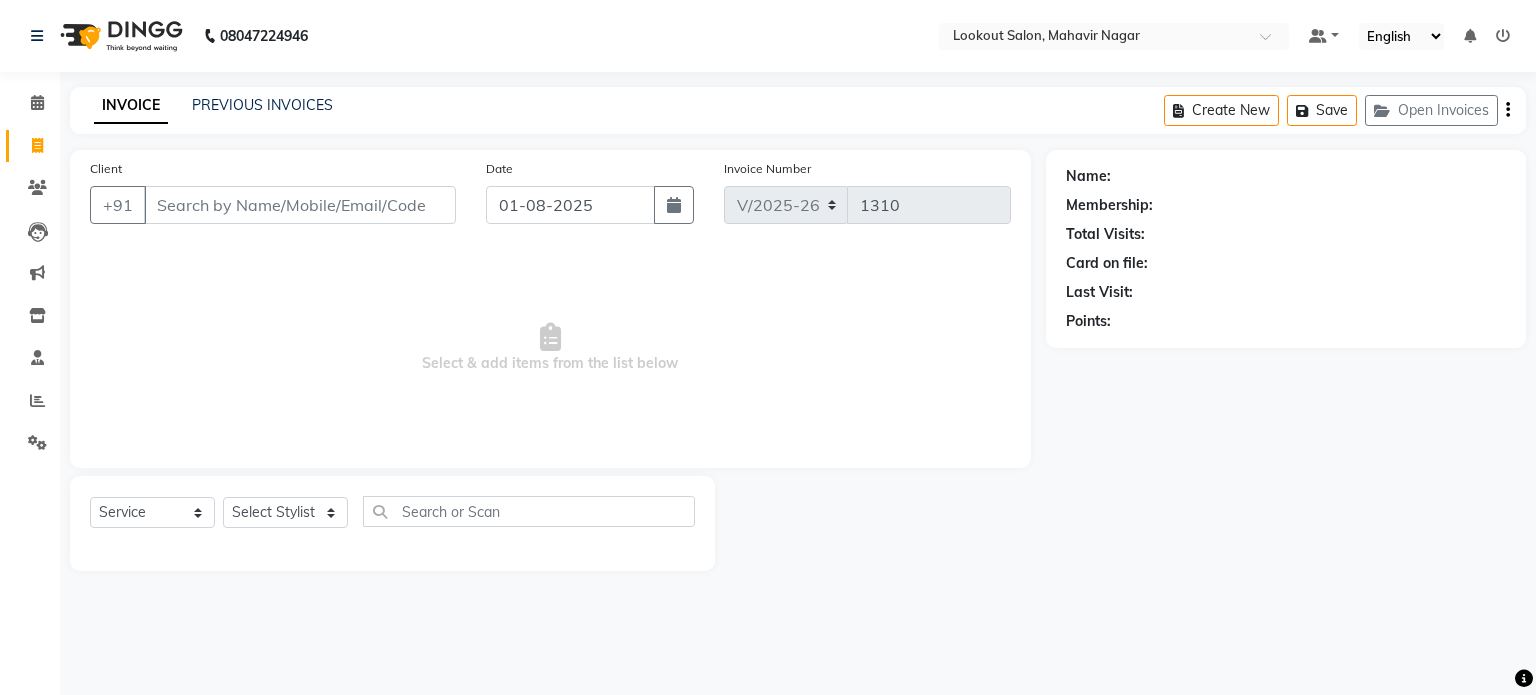 click on "Client" at bounding box center (300, 205) 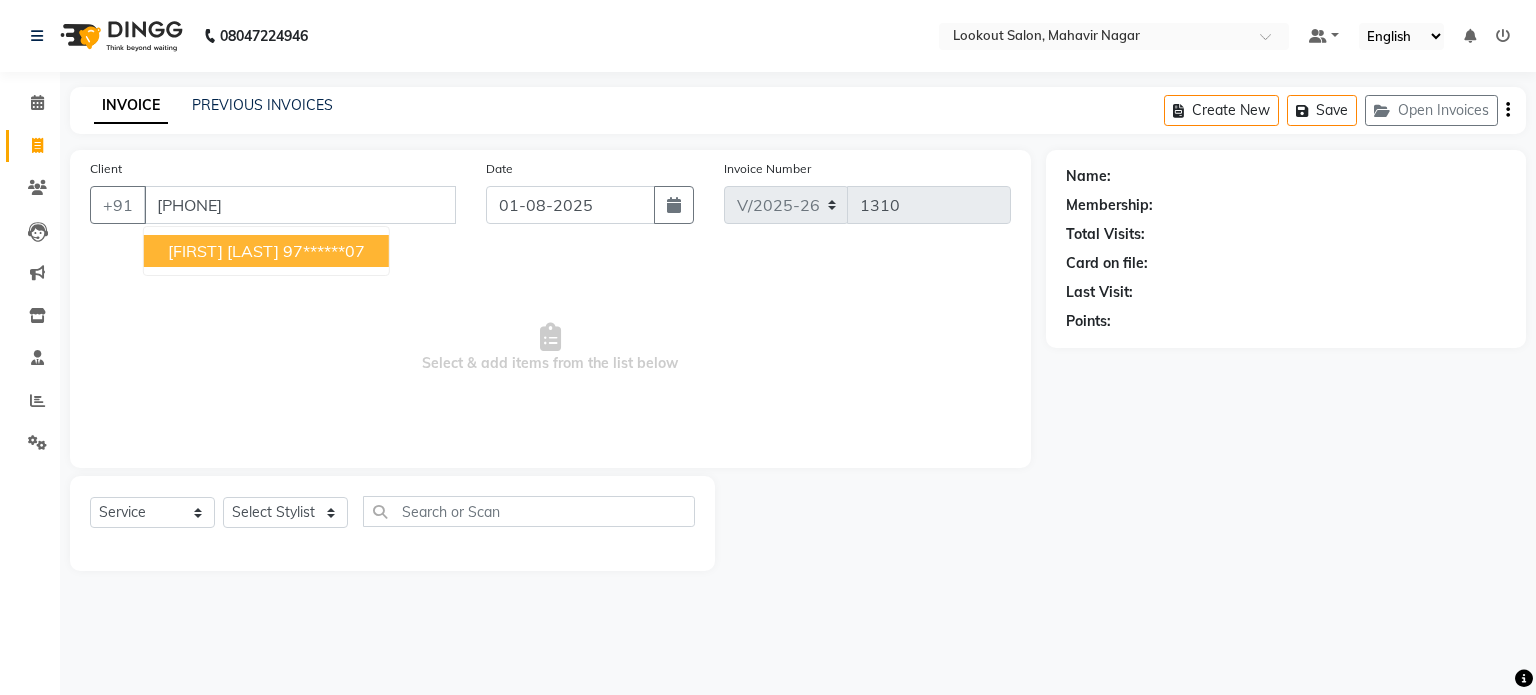type on "9769712207" 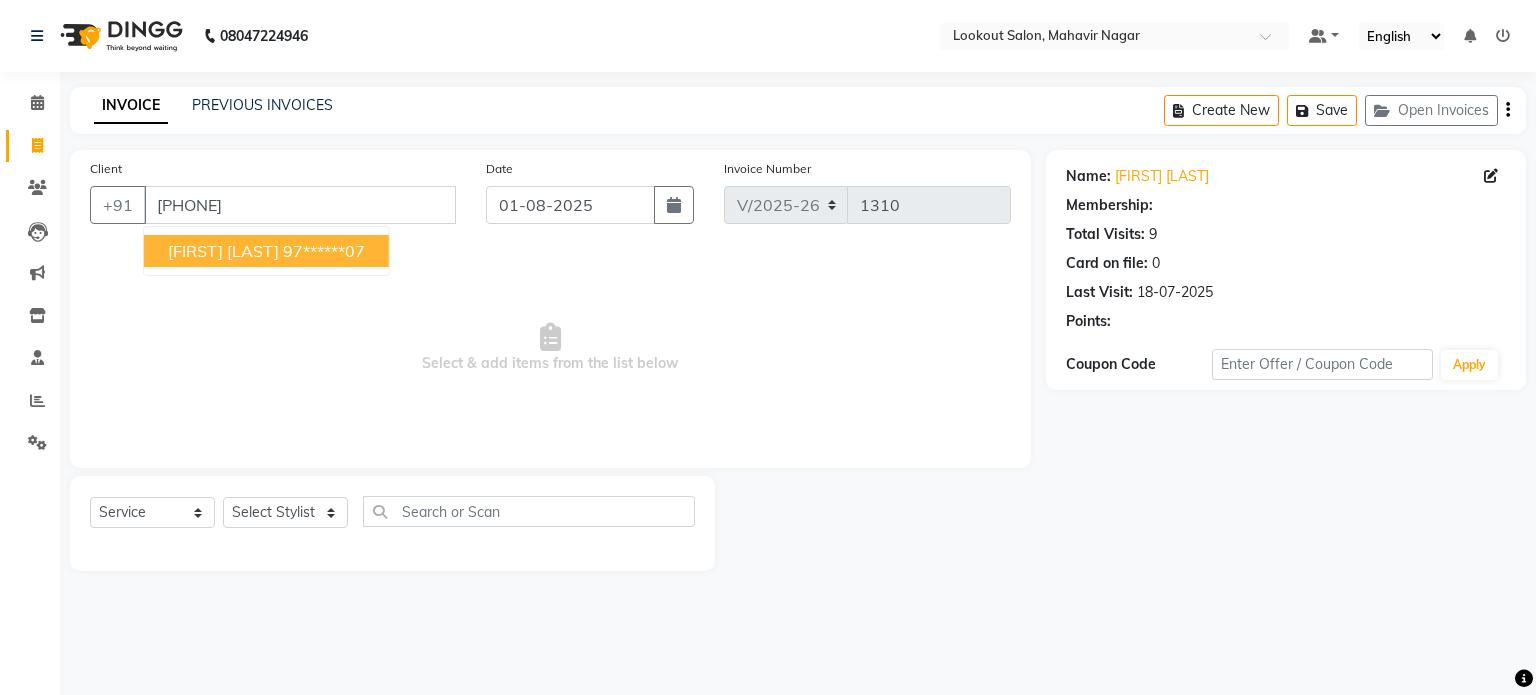 select on "1: Object" 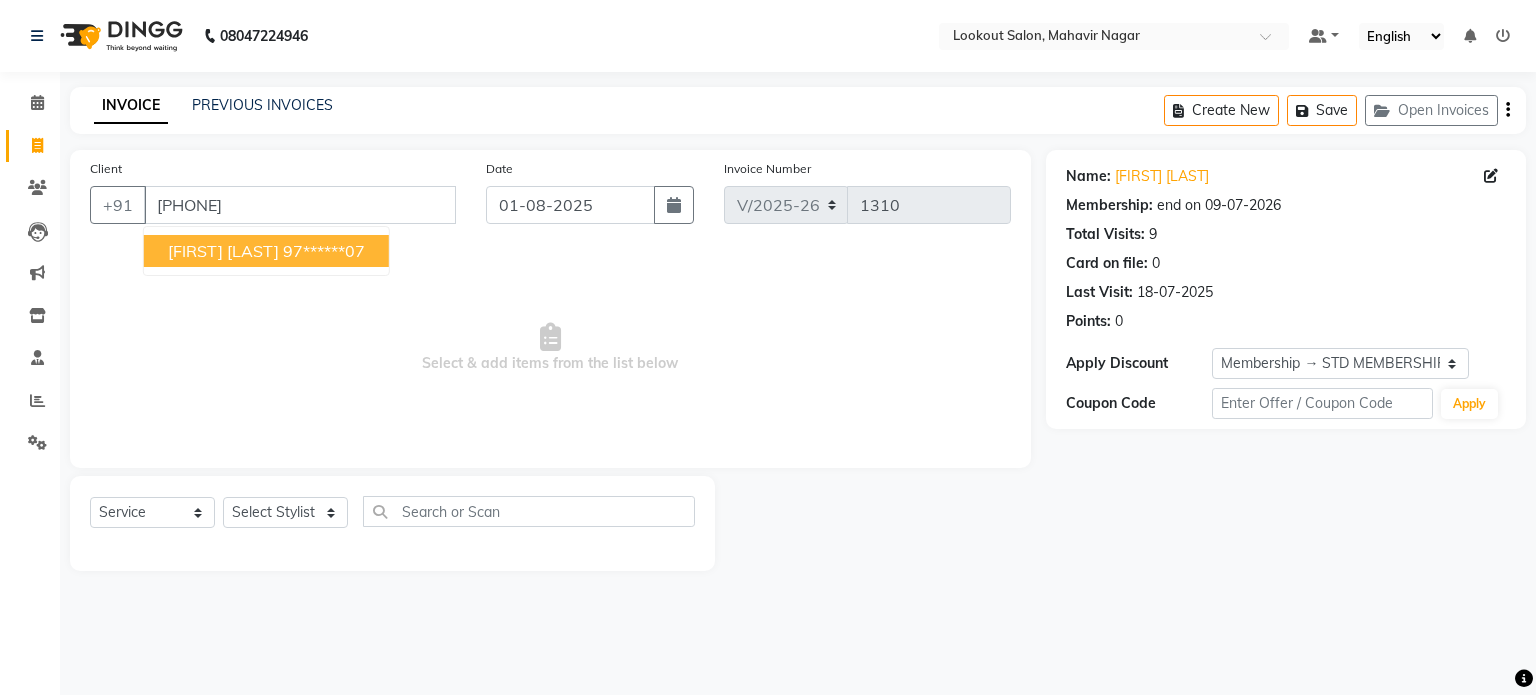 click on "MEETA SHAH  97******07" at bounding box center (266, 251) 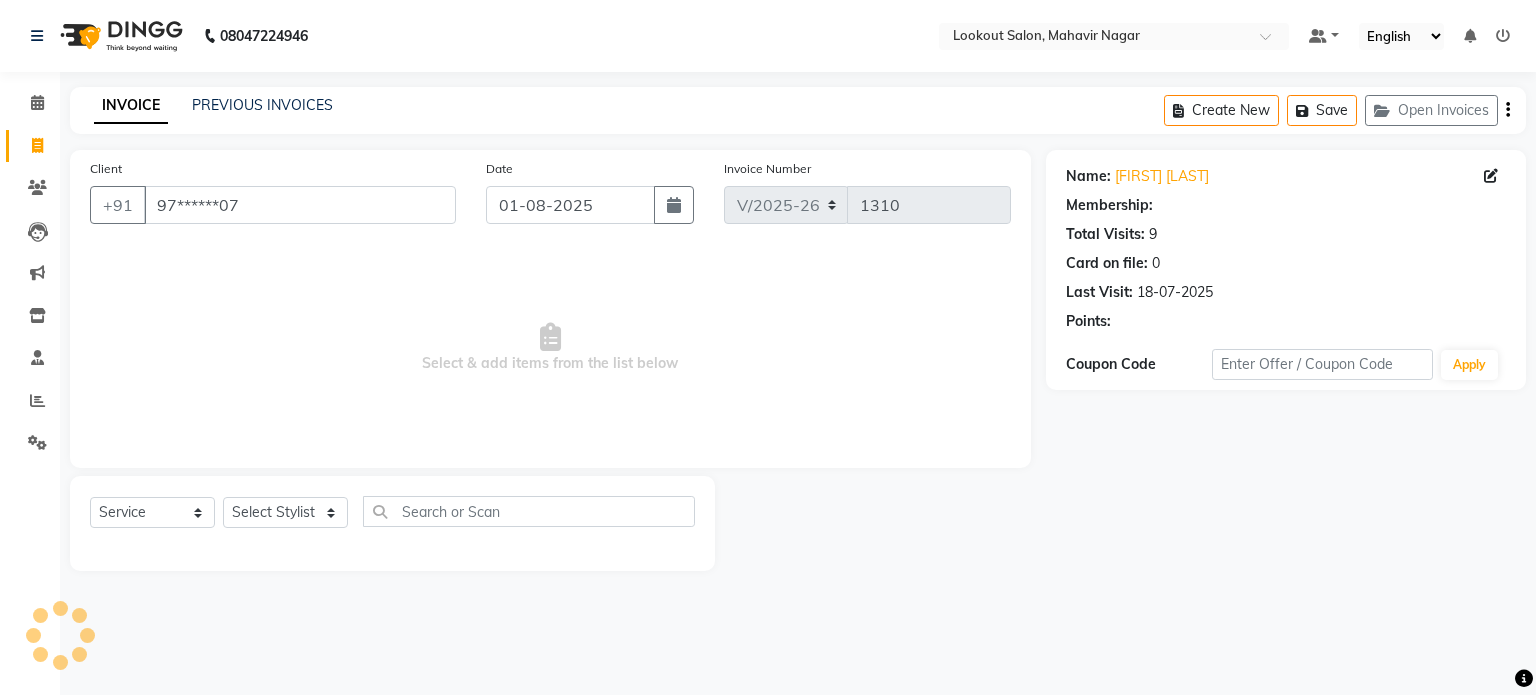 select on "1: Object" 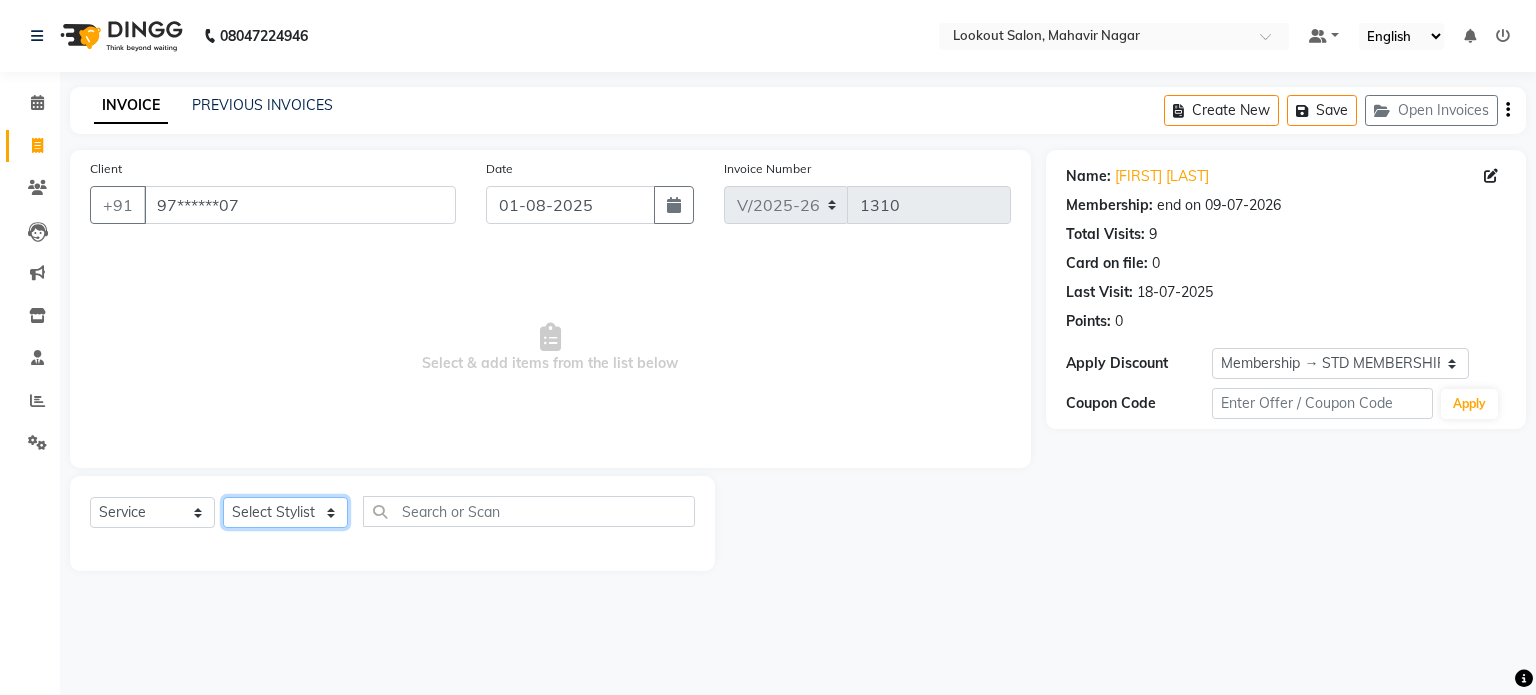 click on "Select Stylist abhishek Asfaak AZAZ DHARMESH SIR kARAN PRIYANKA RECEPTION rinki  shailendar VANDAN" 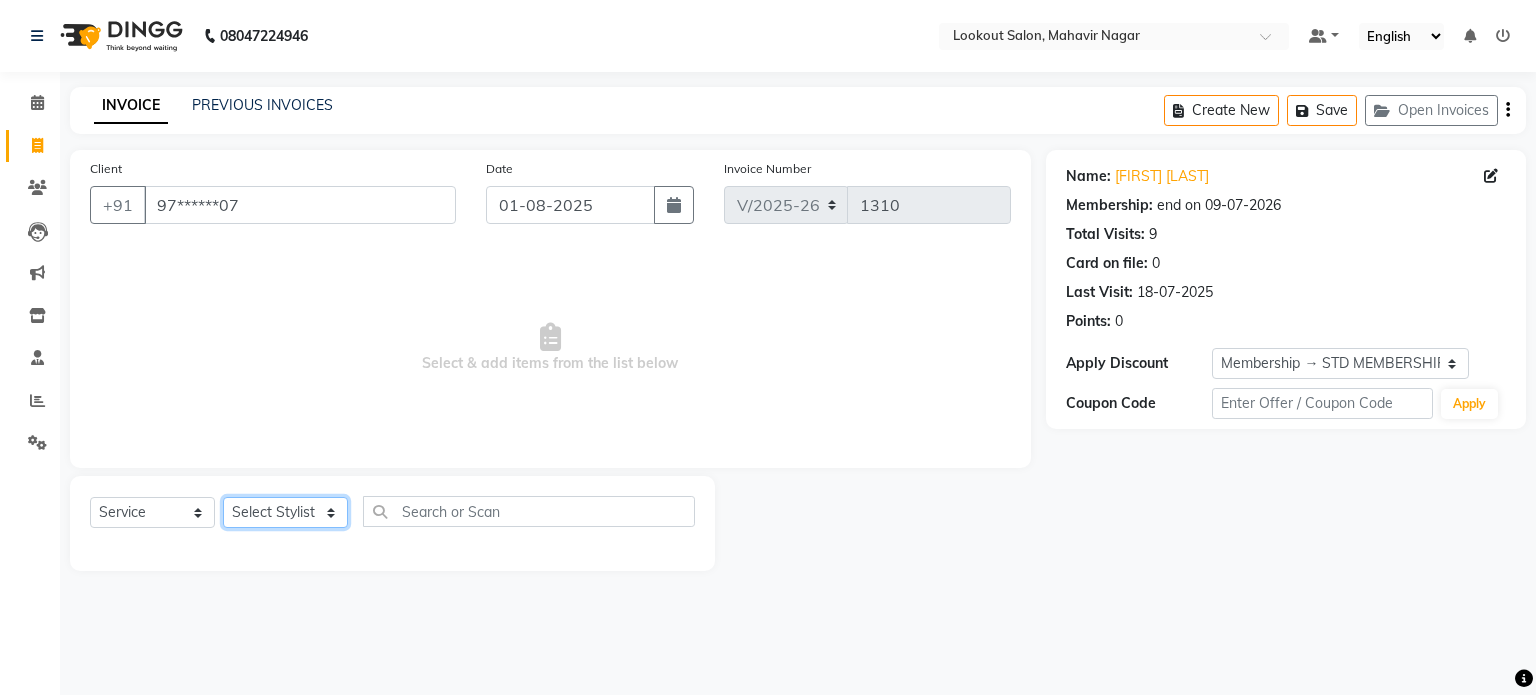select on "16862" 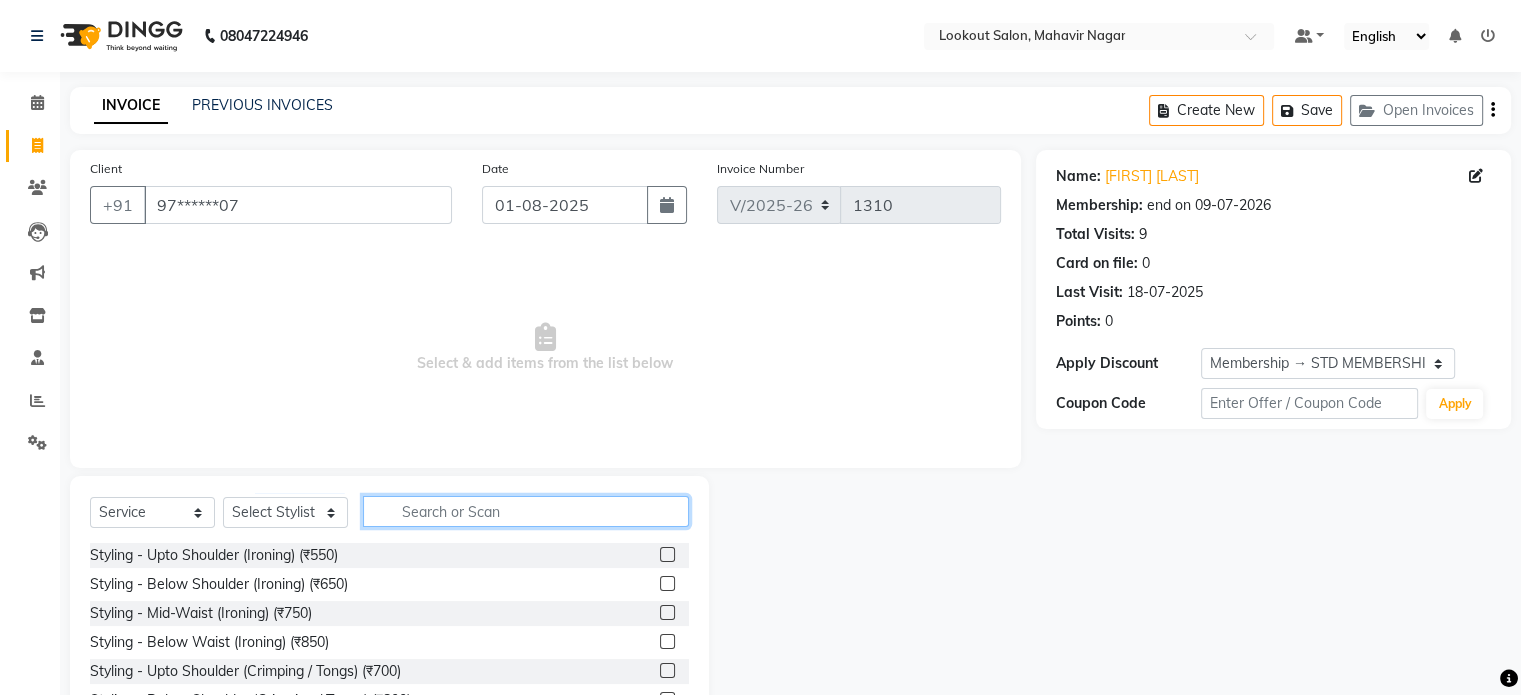 click 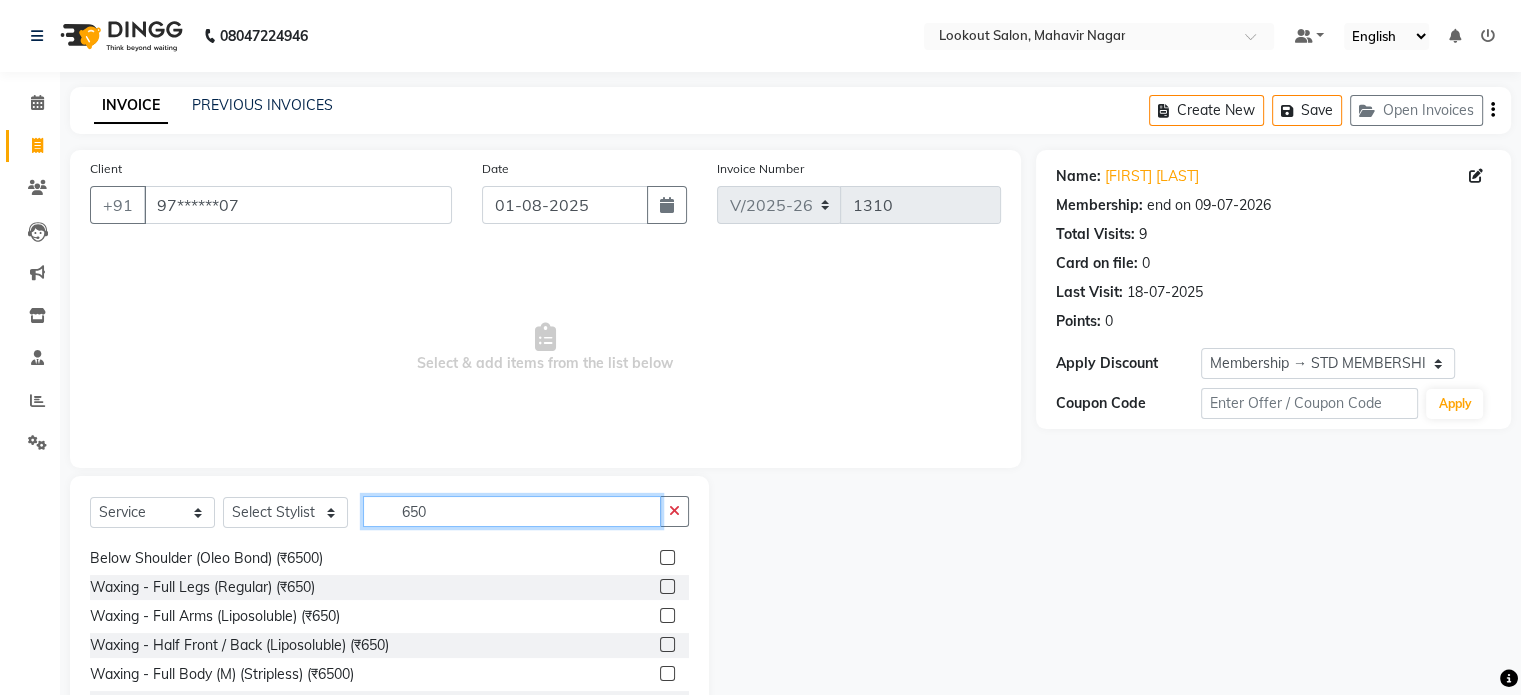 scroll, scrollTop: 300, scrollLeft: 0, axis: vertical 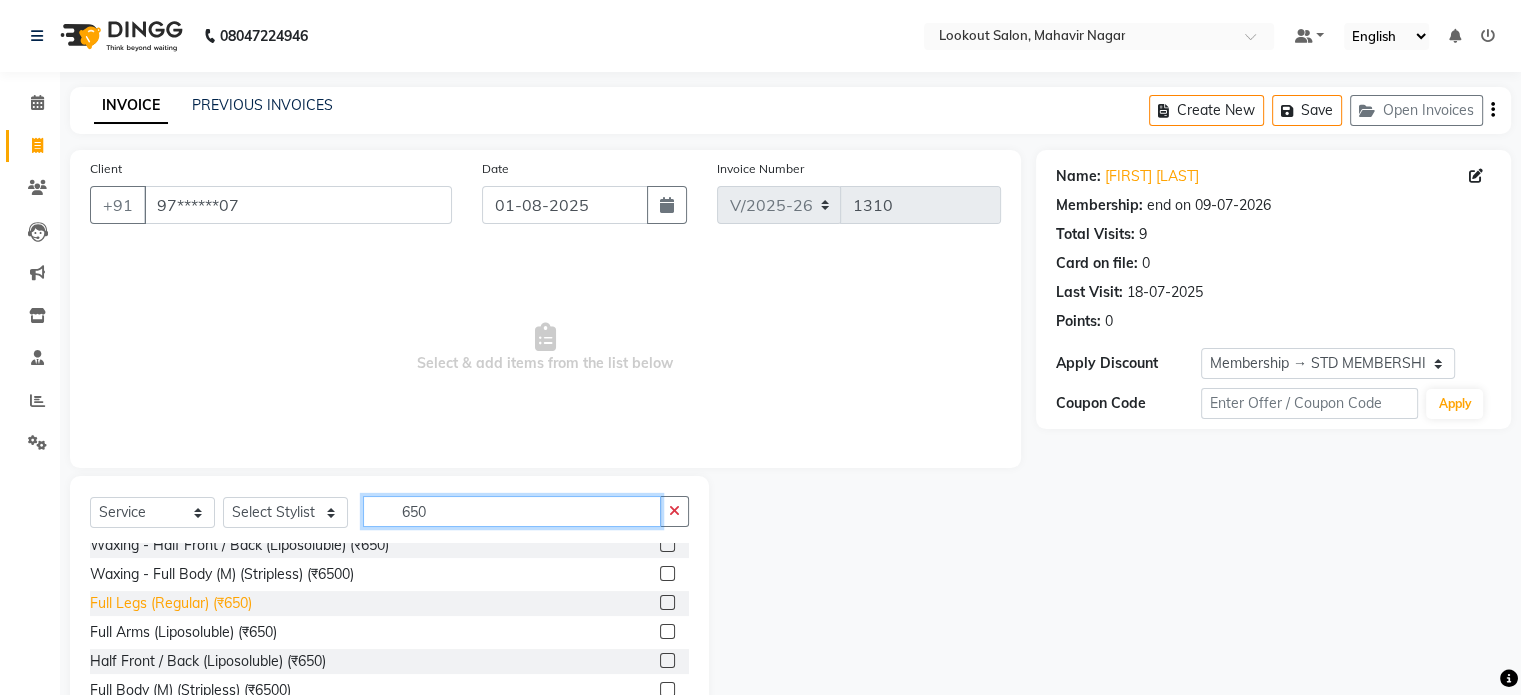 type on "650" 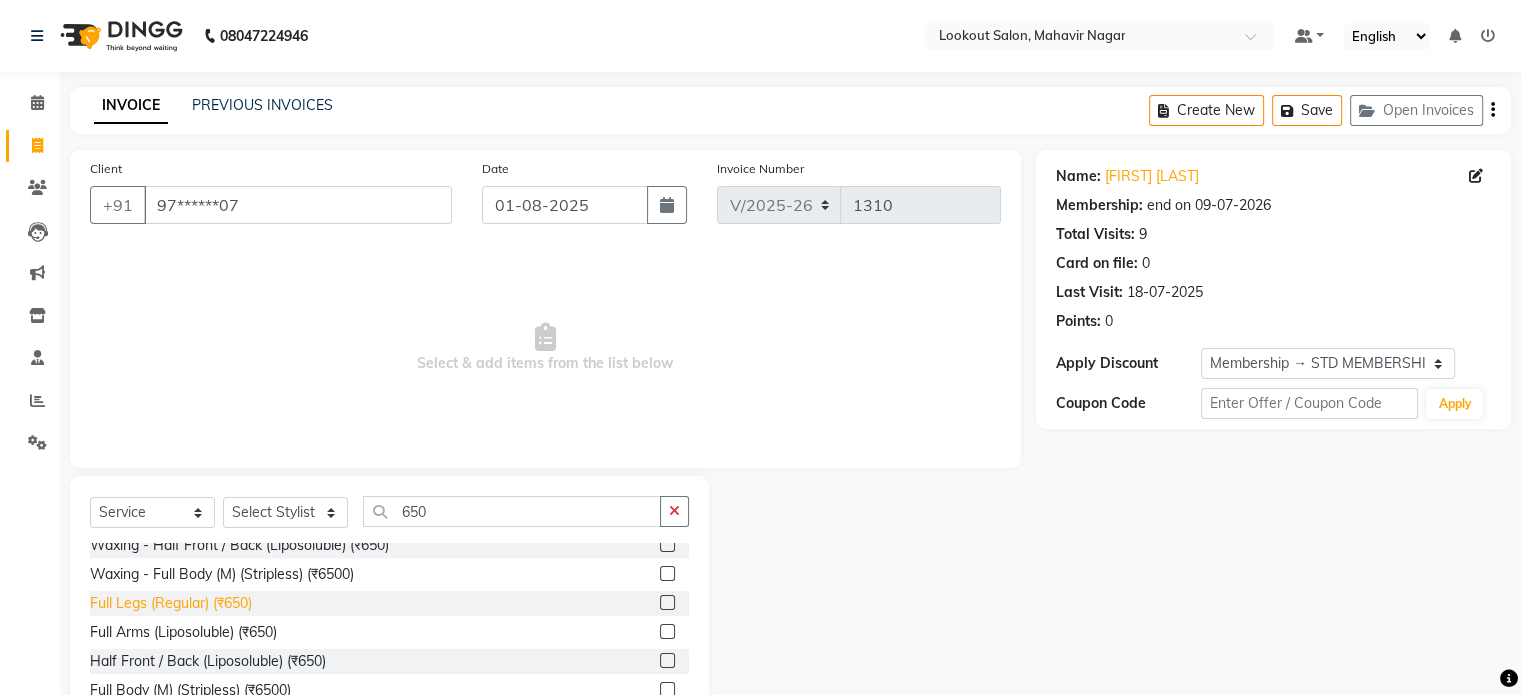 click on "Full Legs (Regular) (₹650)" 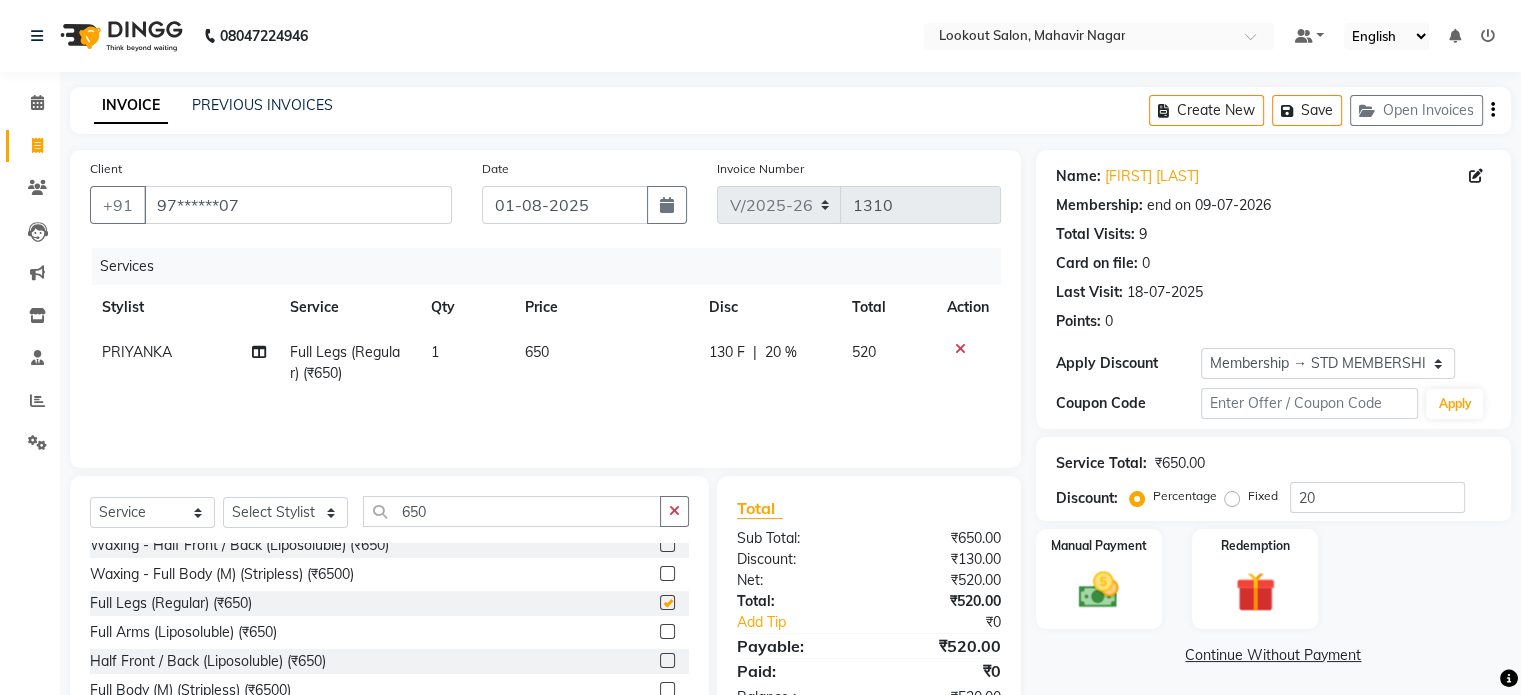 checkbox on "false" 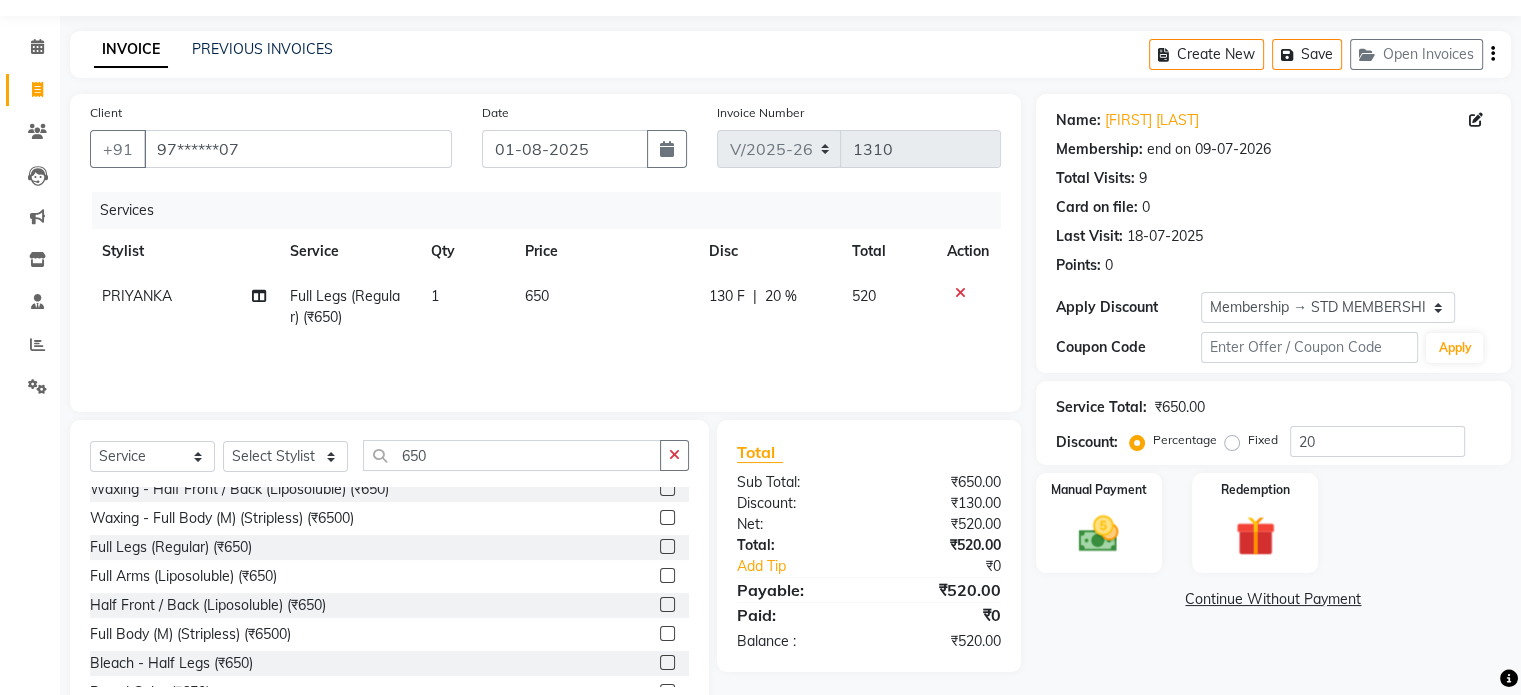 scroll, scrollTop: 106, scrollLeft: 0, axis: vertical 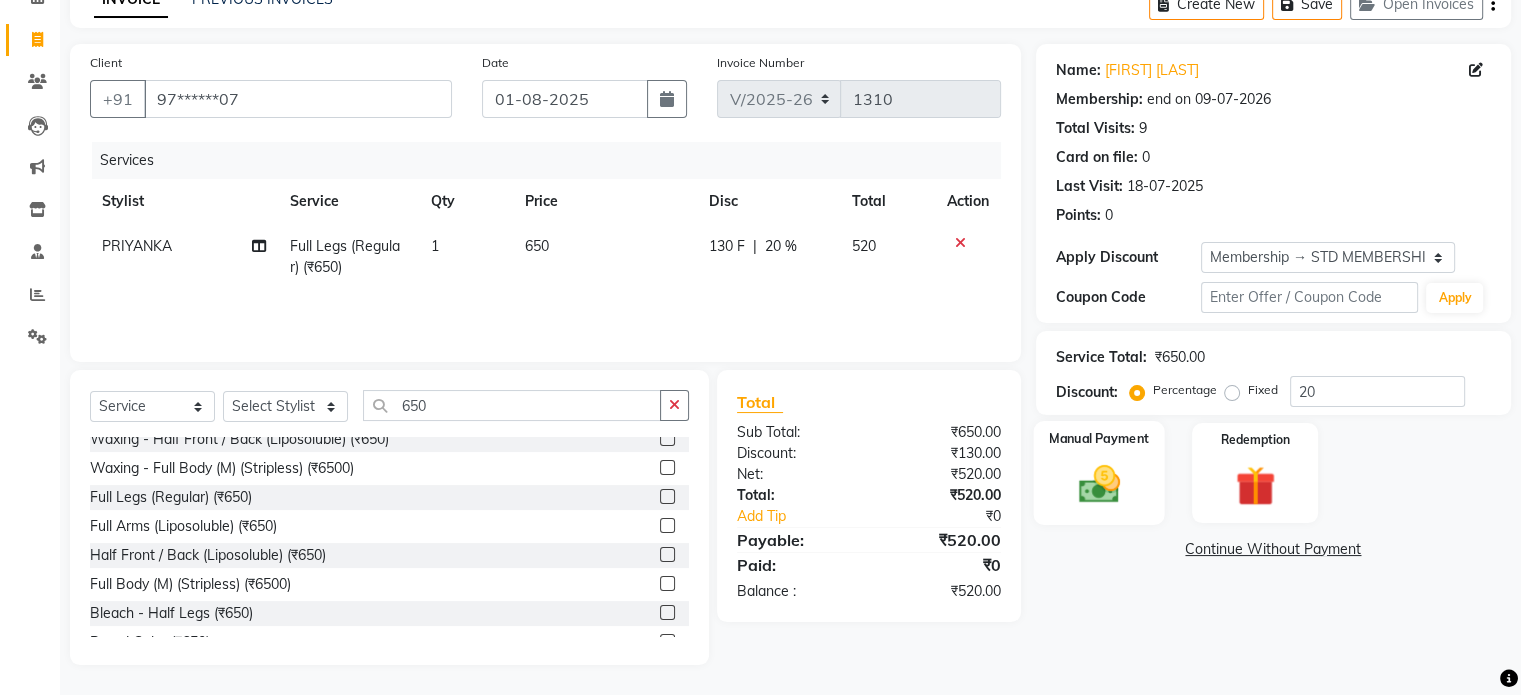 click 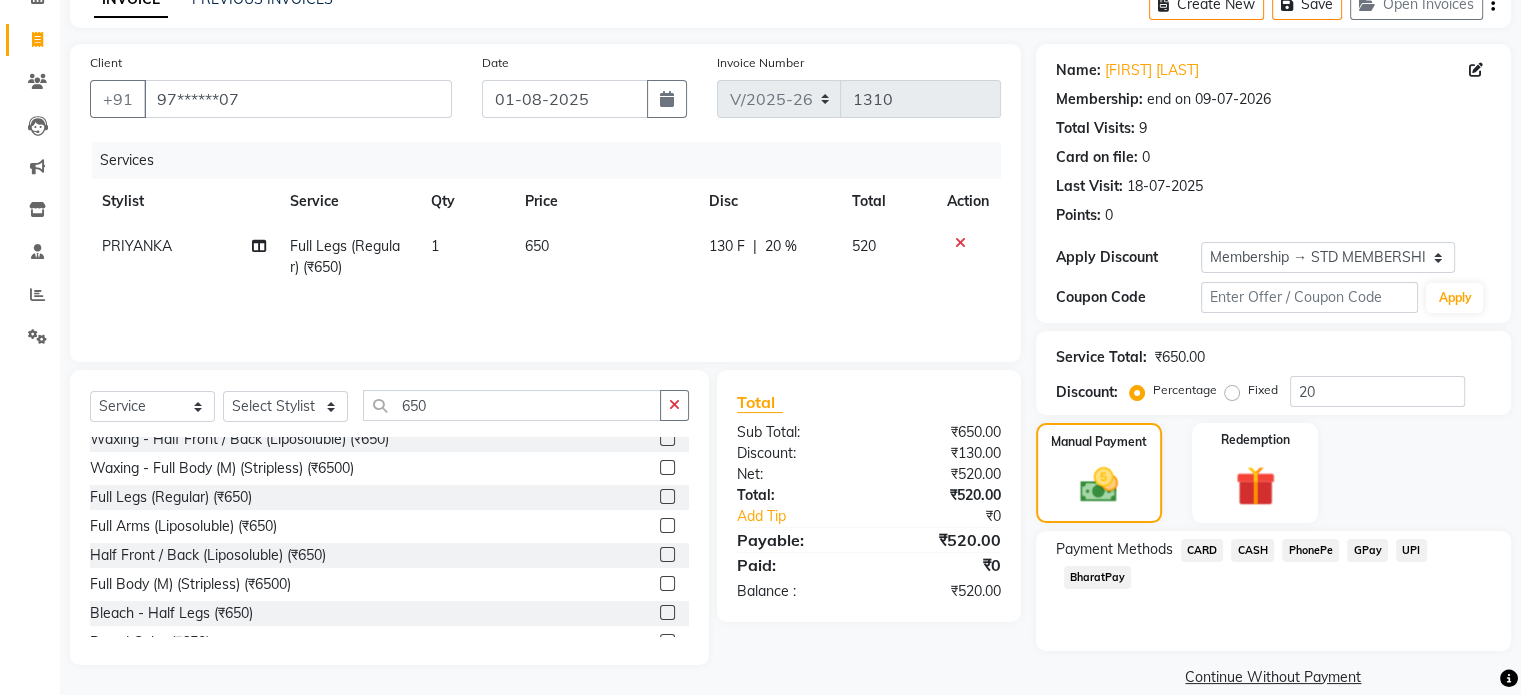 click on "CASH" 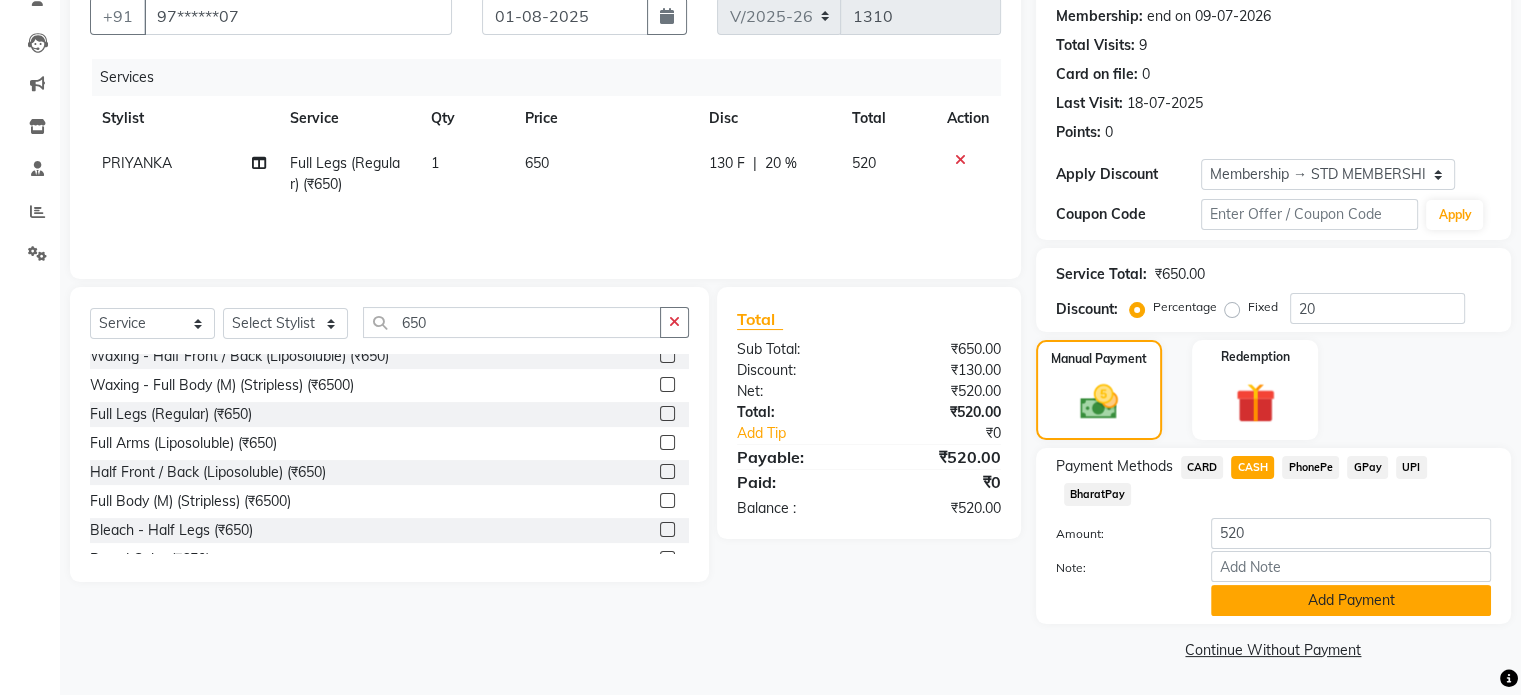 click on "Add Payment" 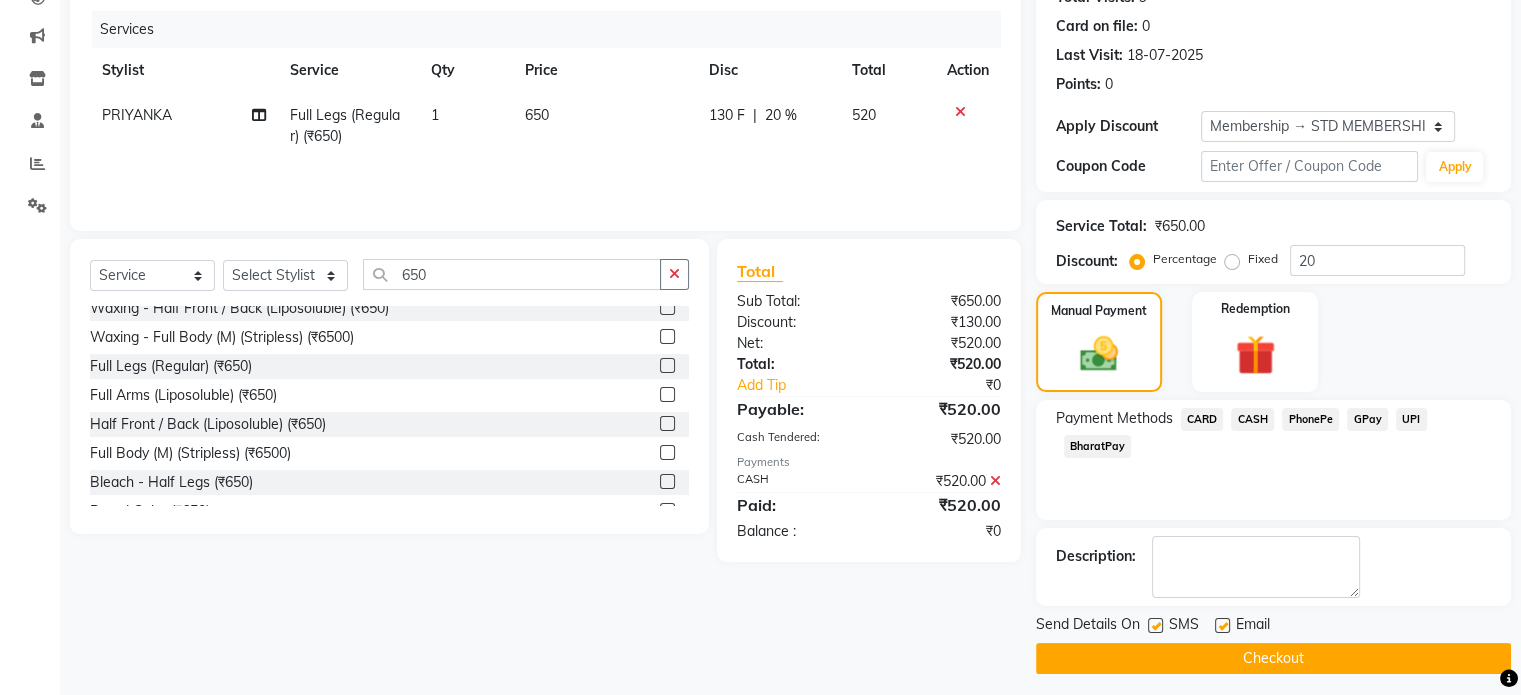scroll, scrollTop: 244, scrollLeft: 0, axis: vertical 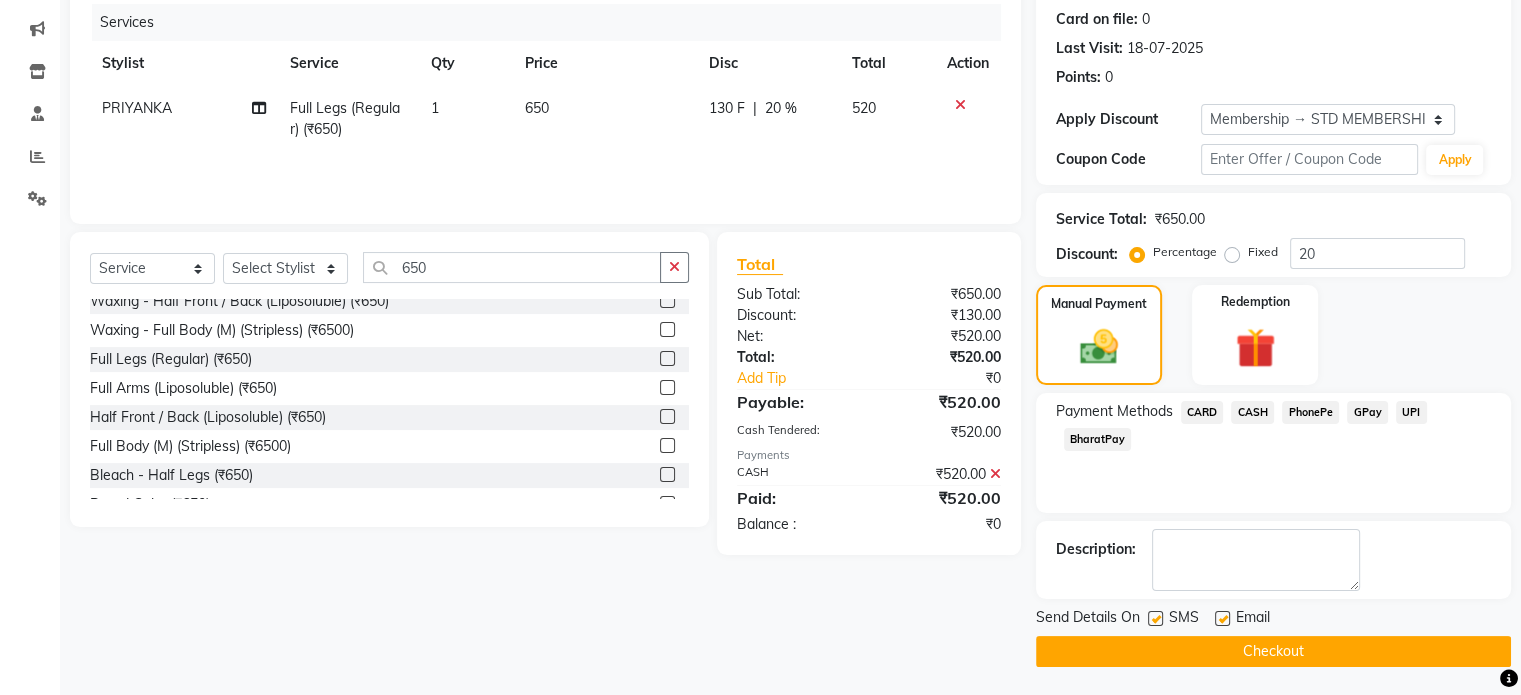 click on "Checkout" 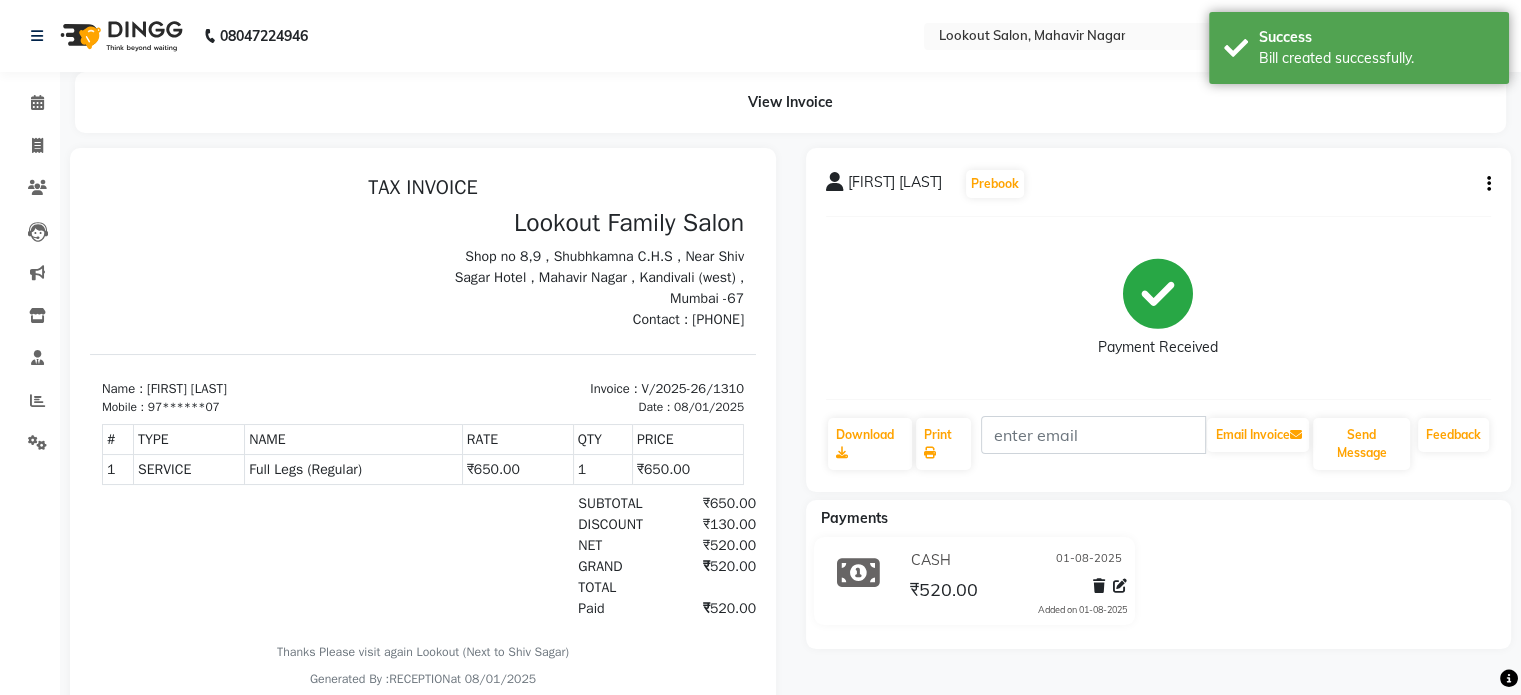 scroll, scrollTop: 0, scrollLeft: 0, axis: both 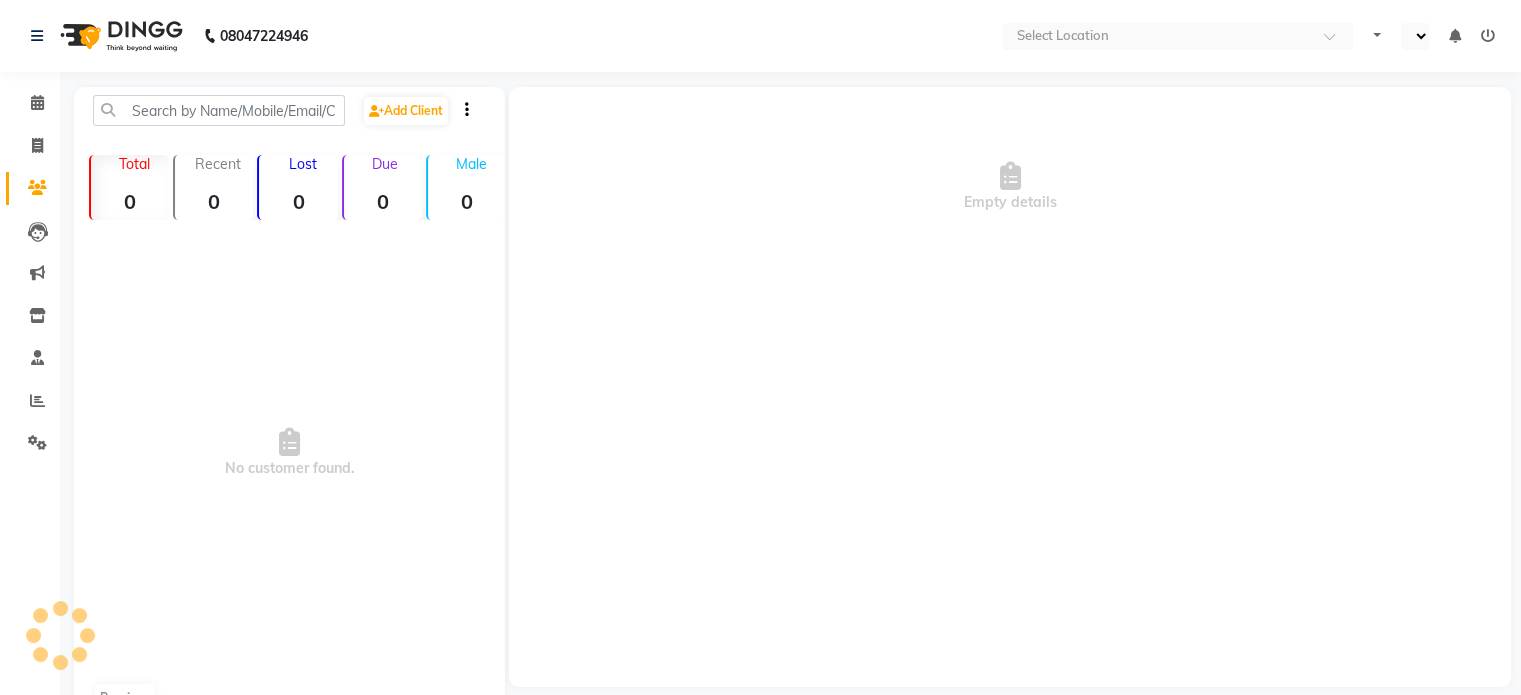 select on "en" 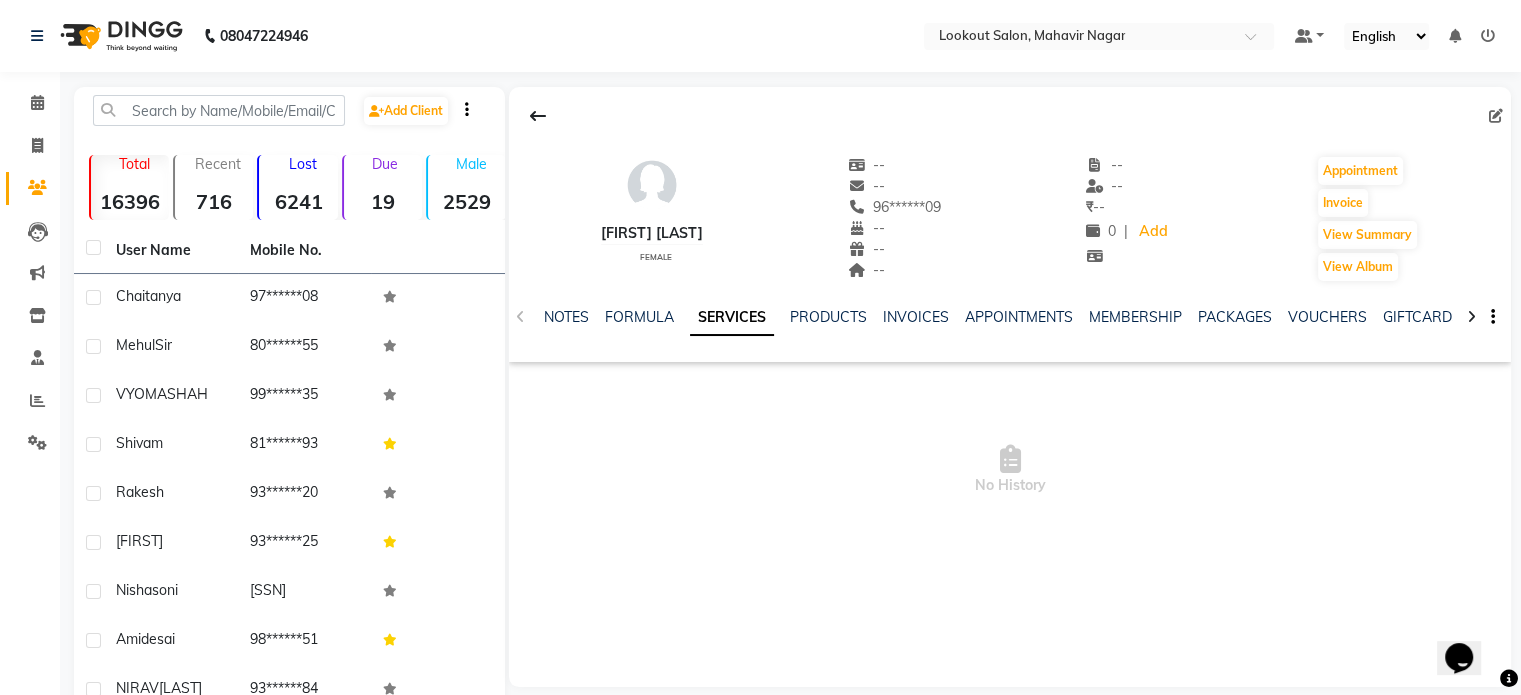 scroll, scrollTop: 0, scrollLeft: 0, axis: both 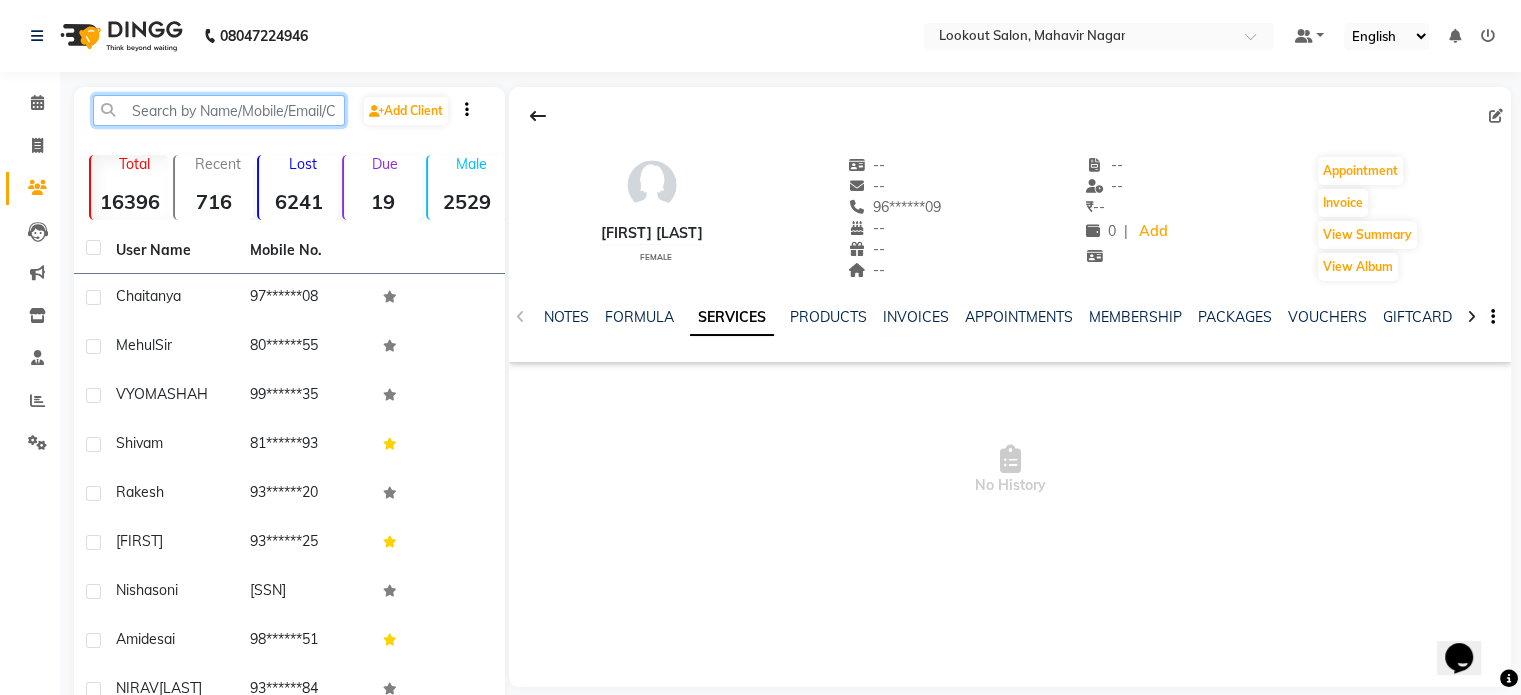 click 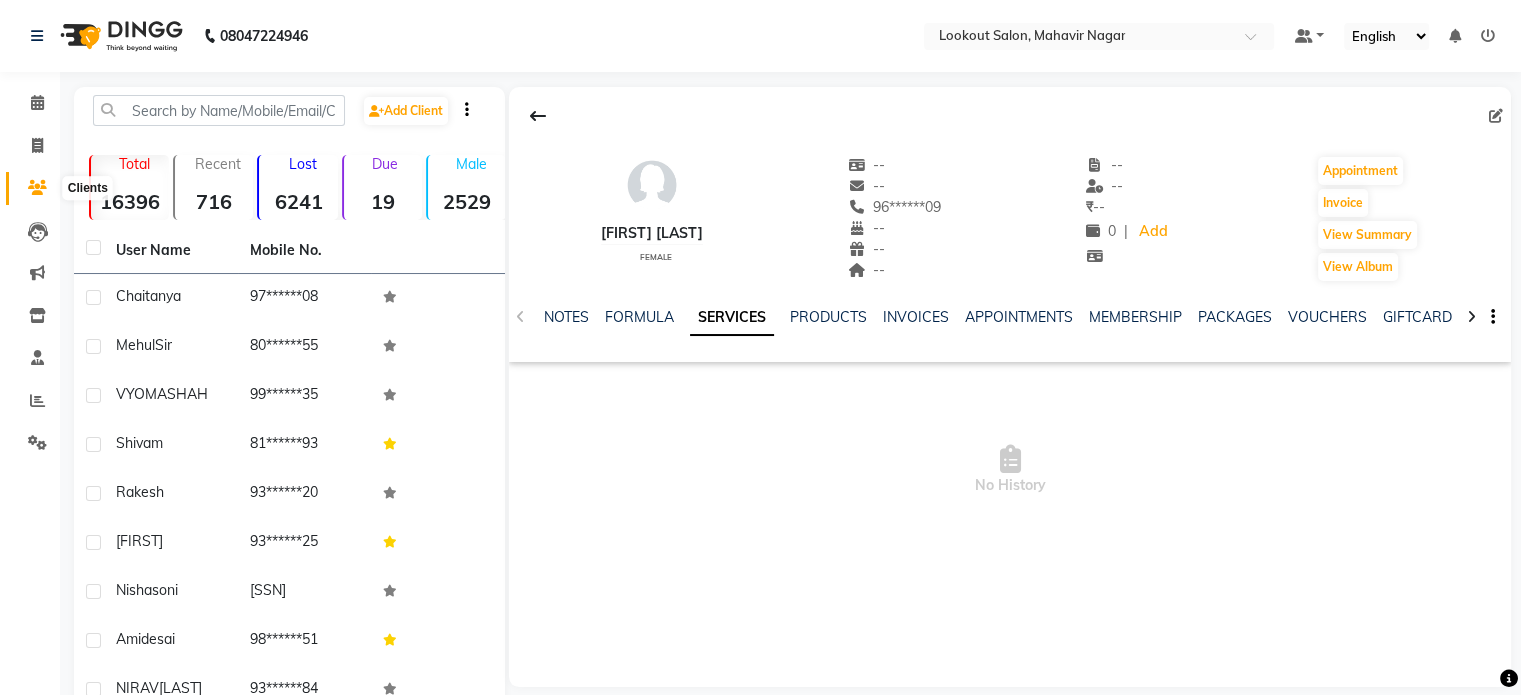 click 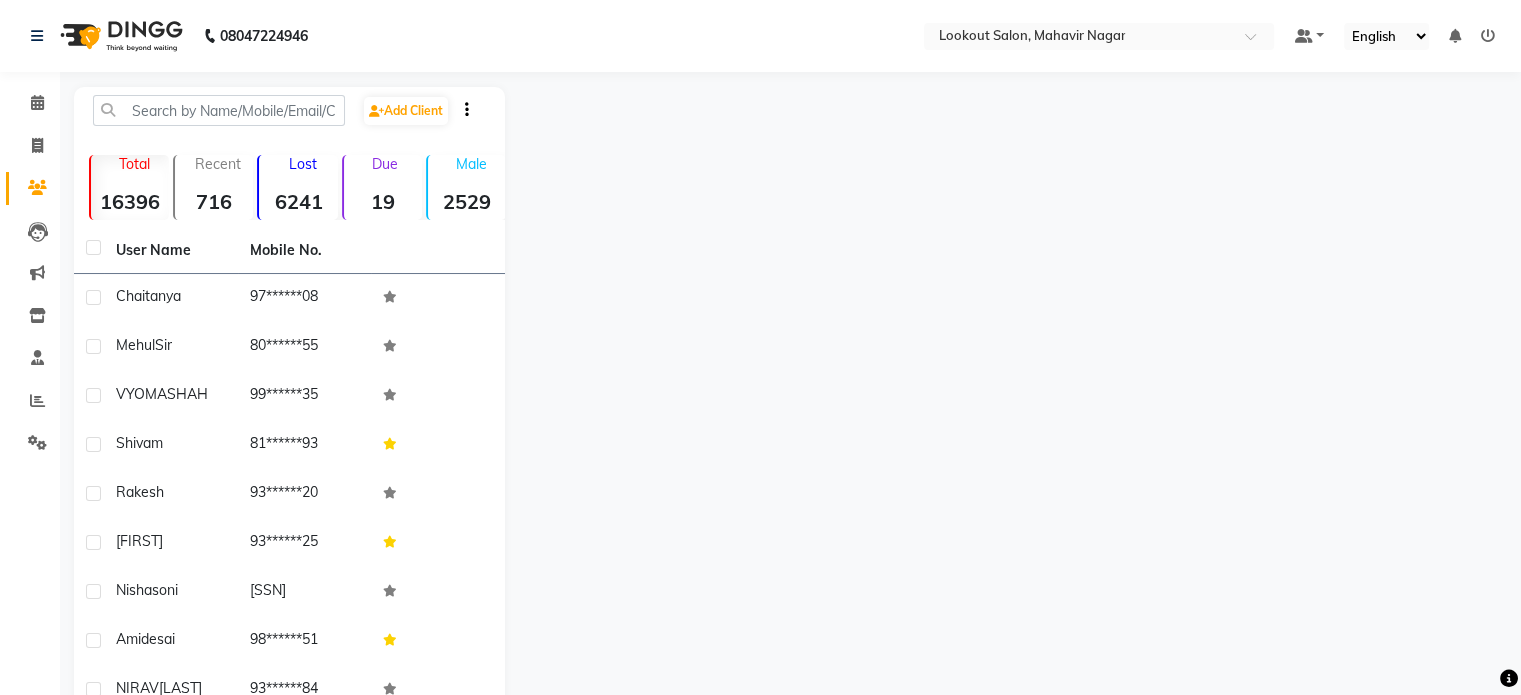 click 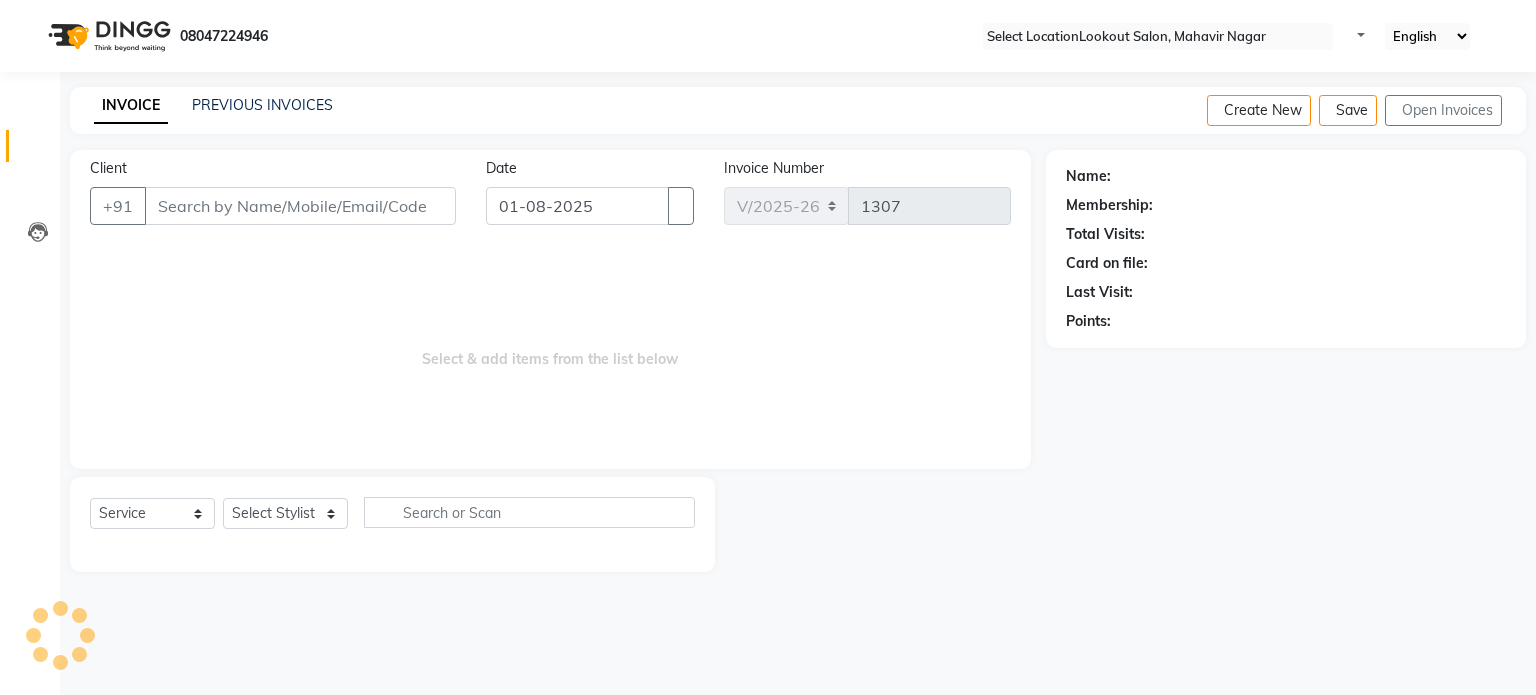 select on "150" 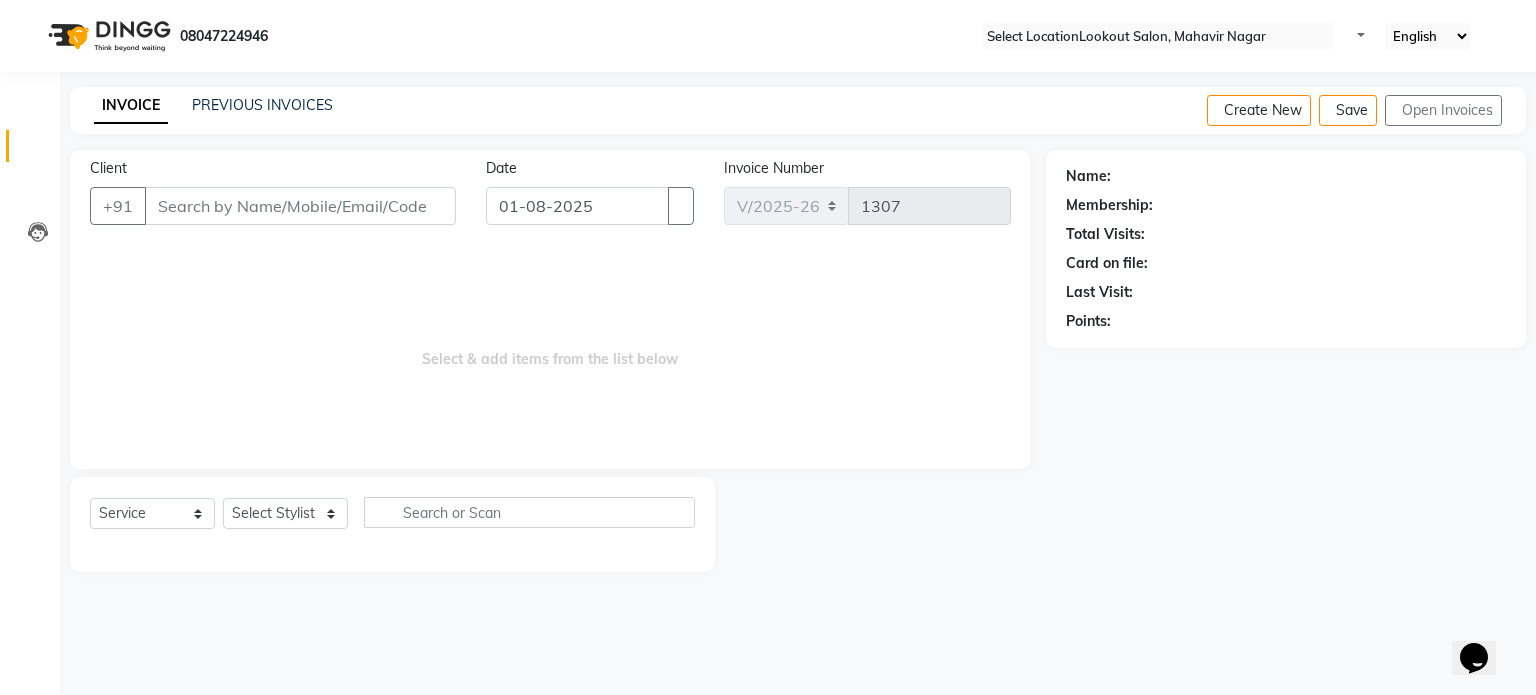 scroll, scrollTop: 0, scrollLeft: 0, axis: both 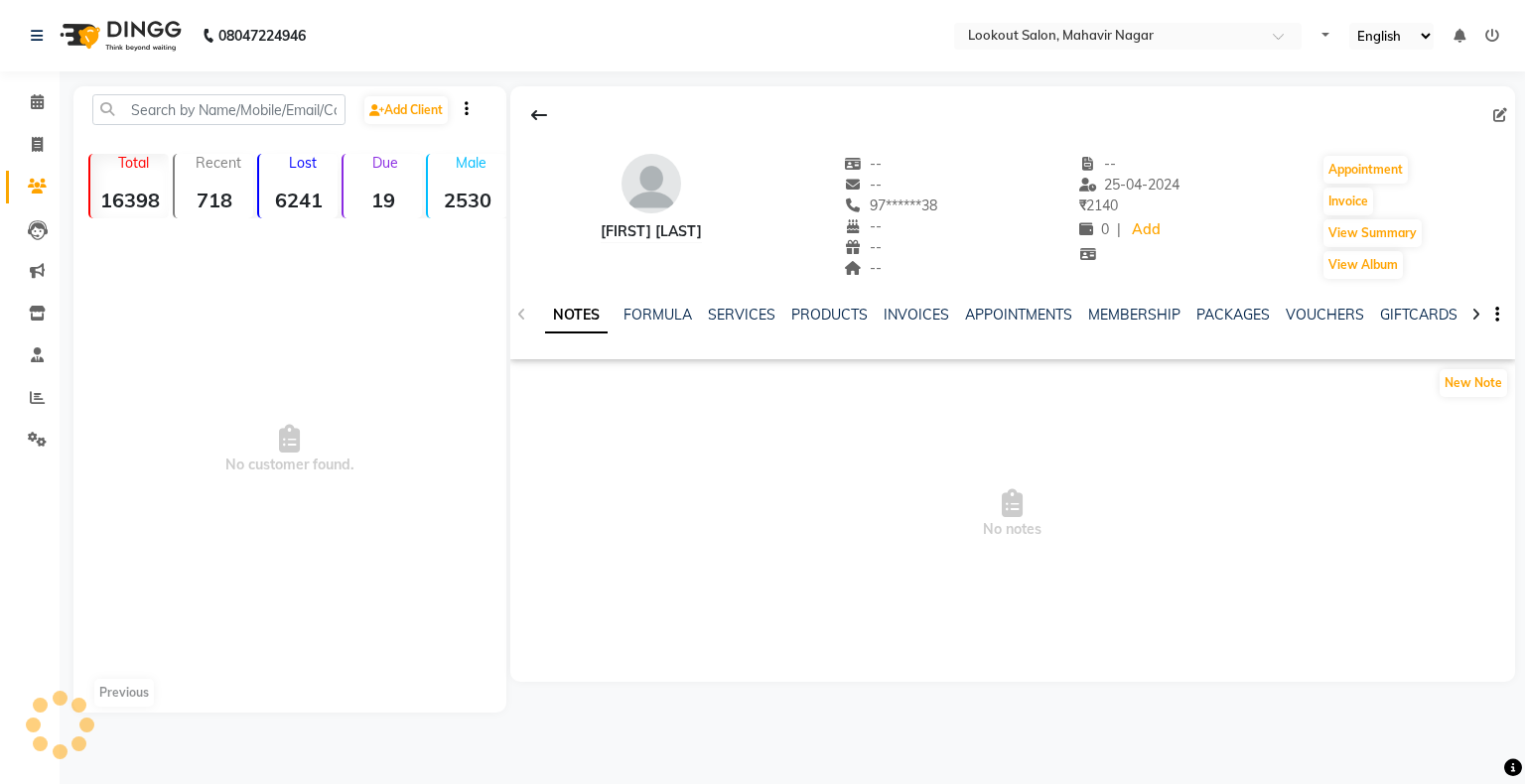 select on "en" 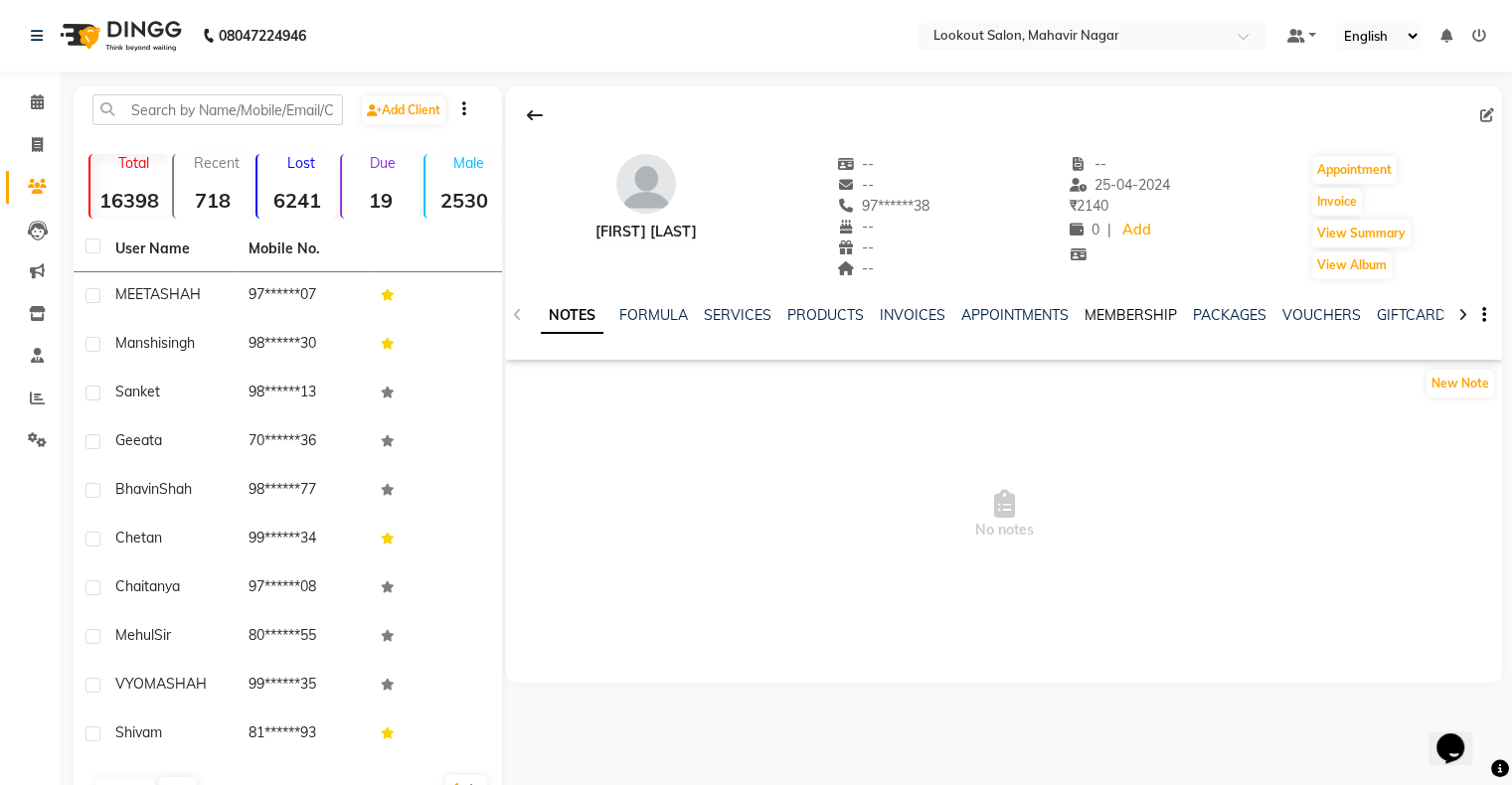 scroll, scrollTop: 0, scrollLeft: 0, axis: both 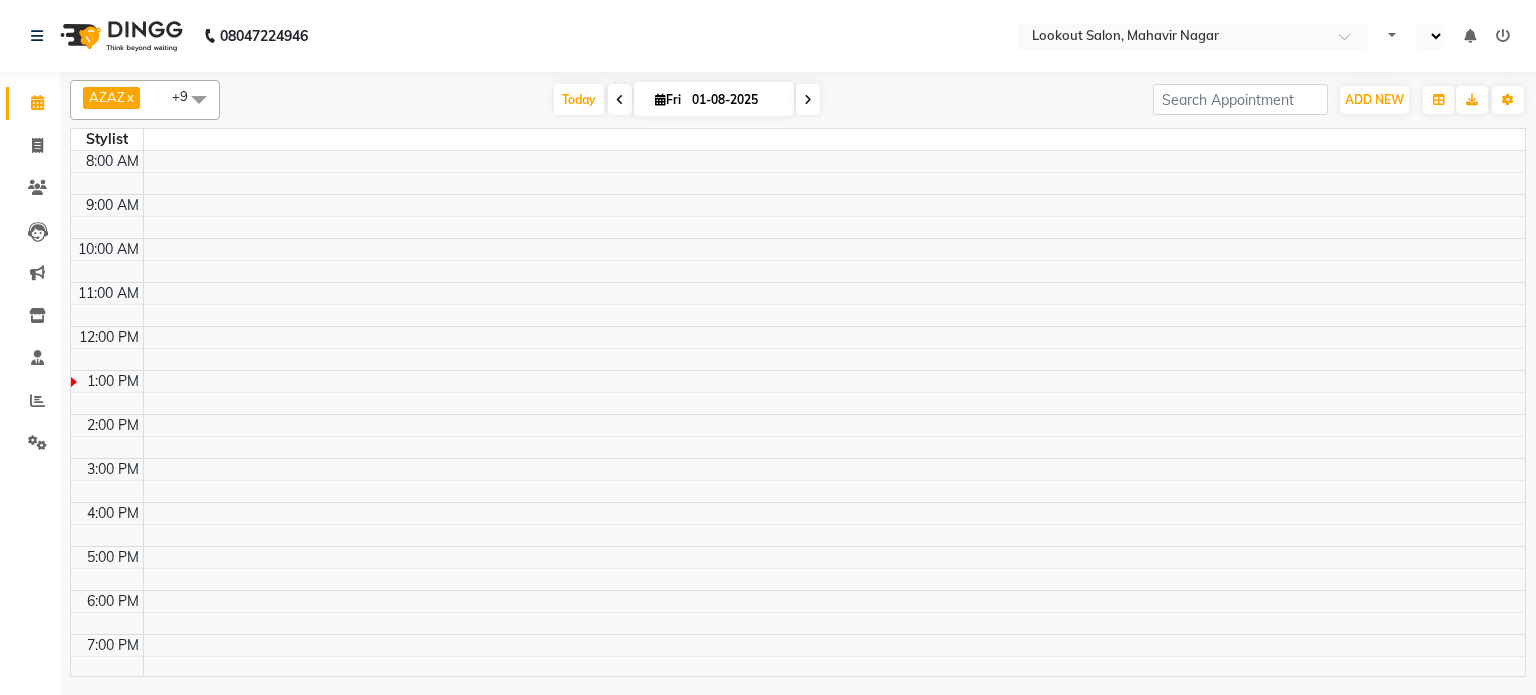 select on "en" 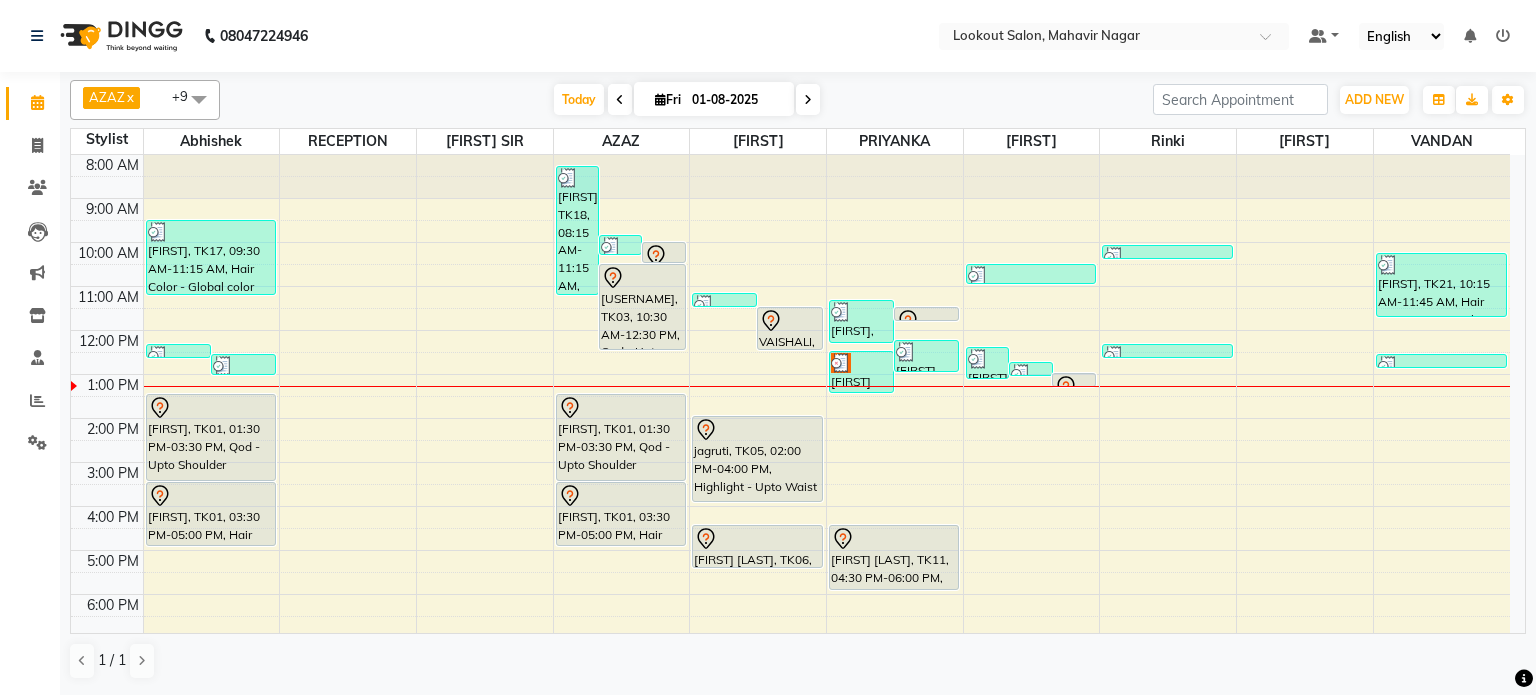 scroll, scrollTop: 0, scrollLeft: 0, axis: both 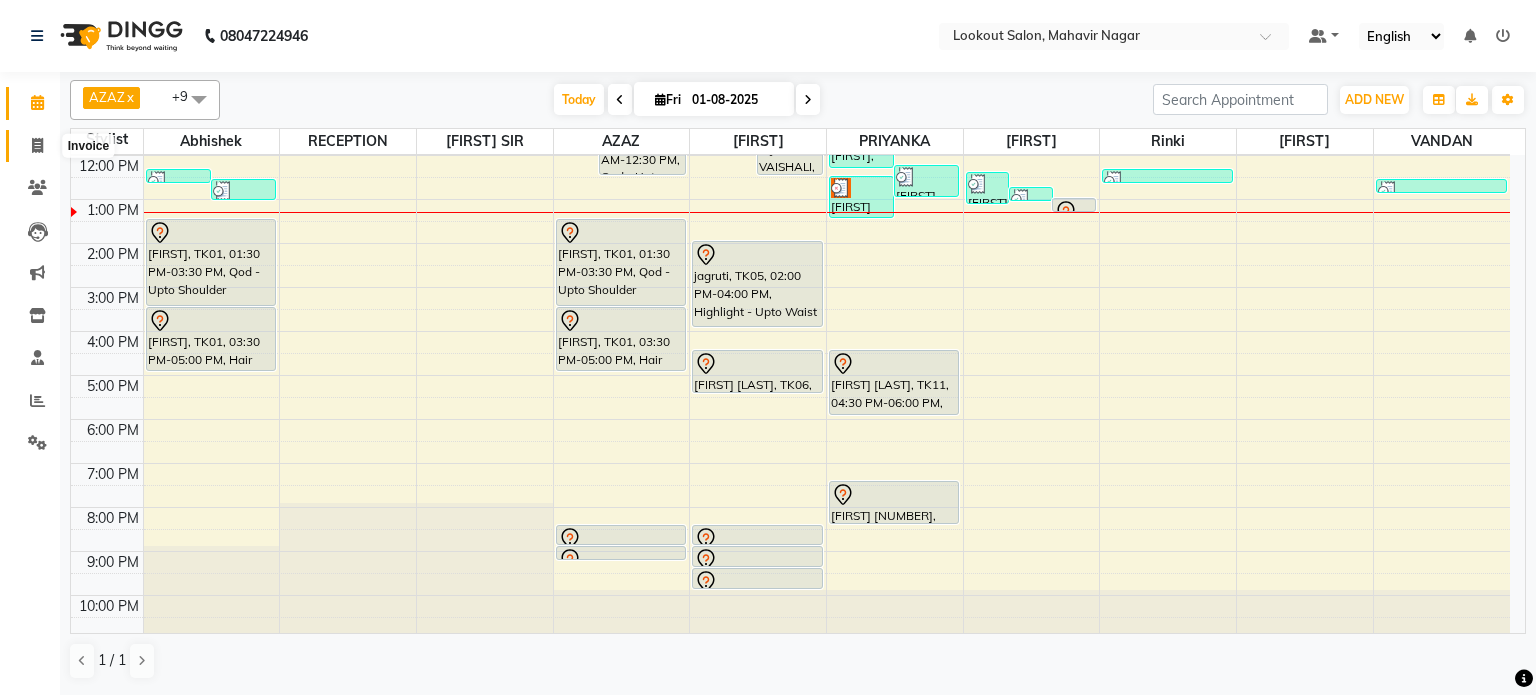 click 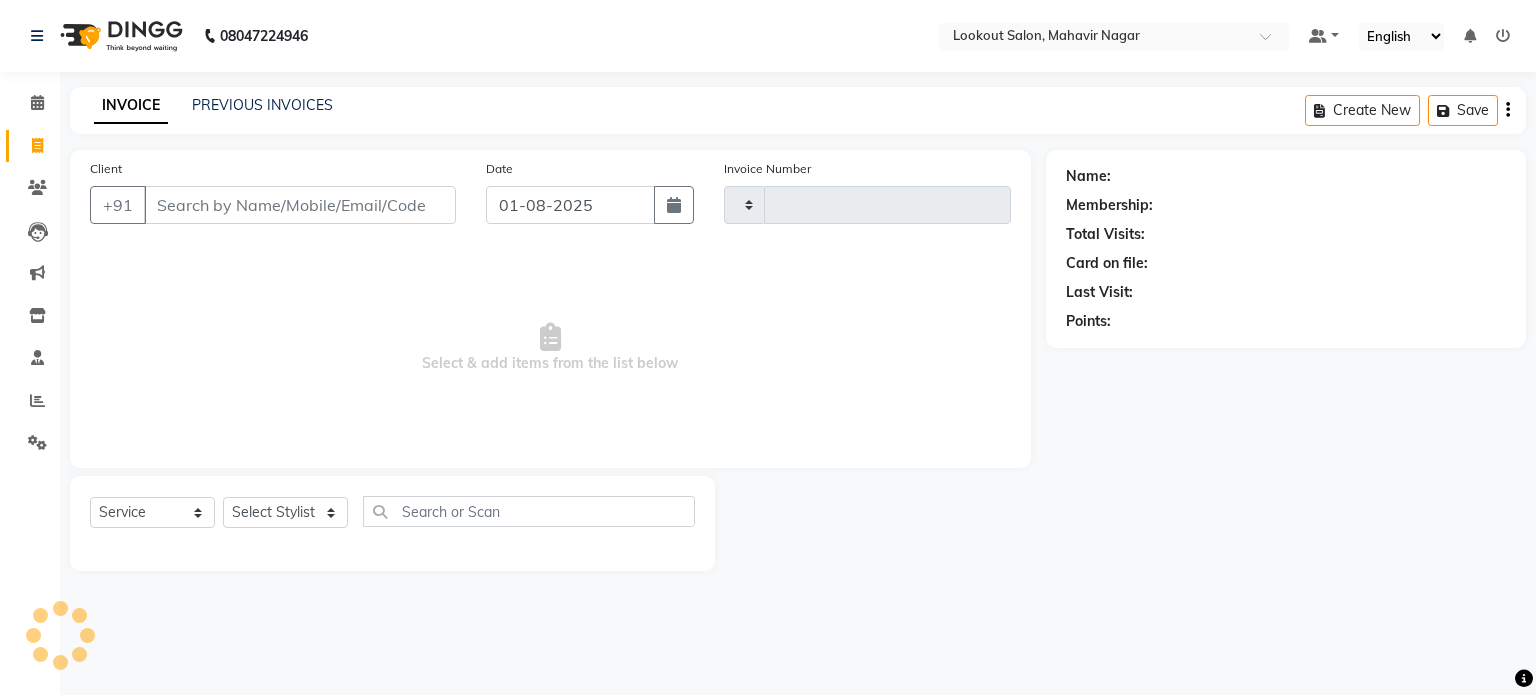 type on "1314" 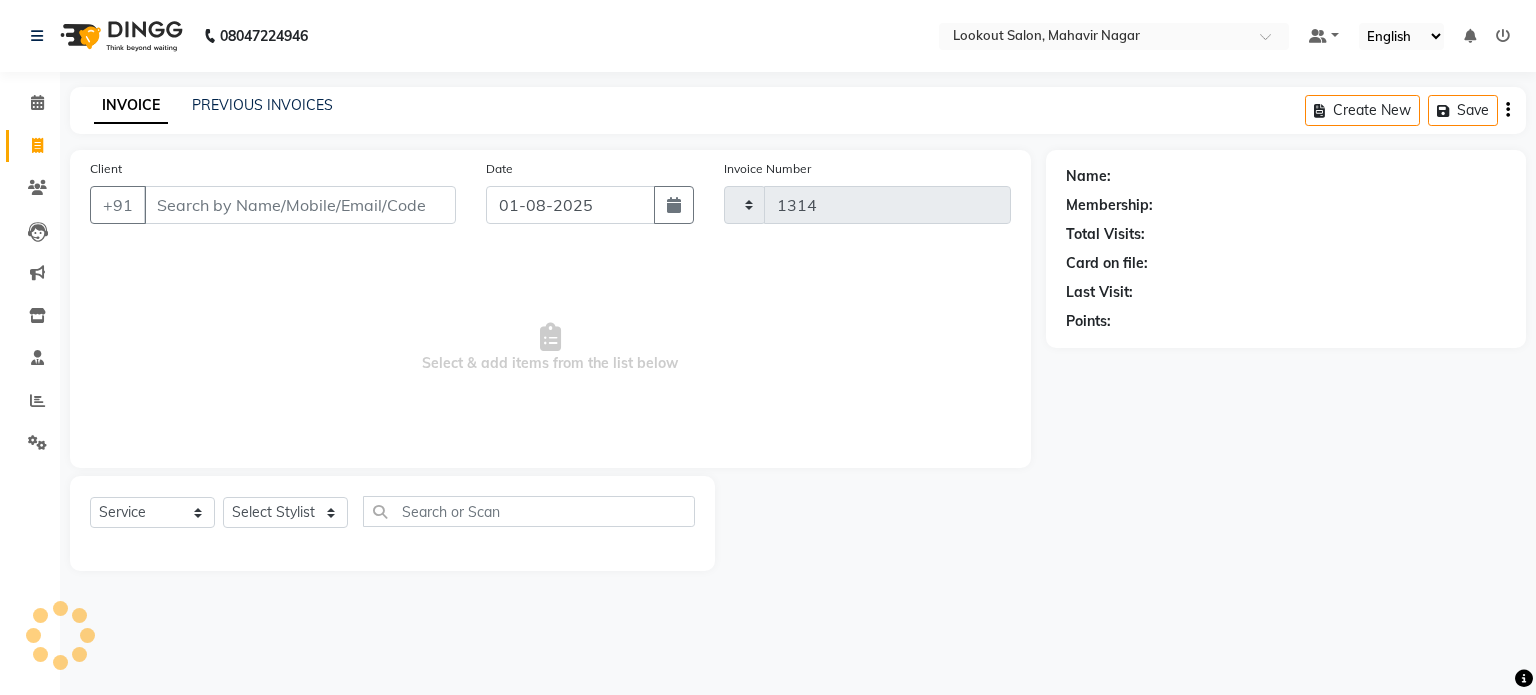 select on "150" 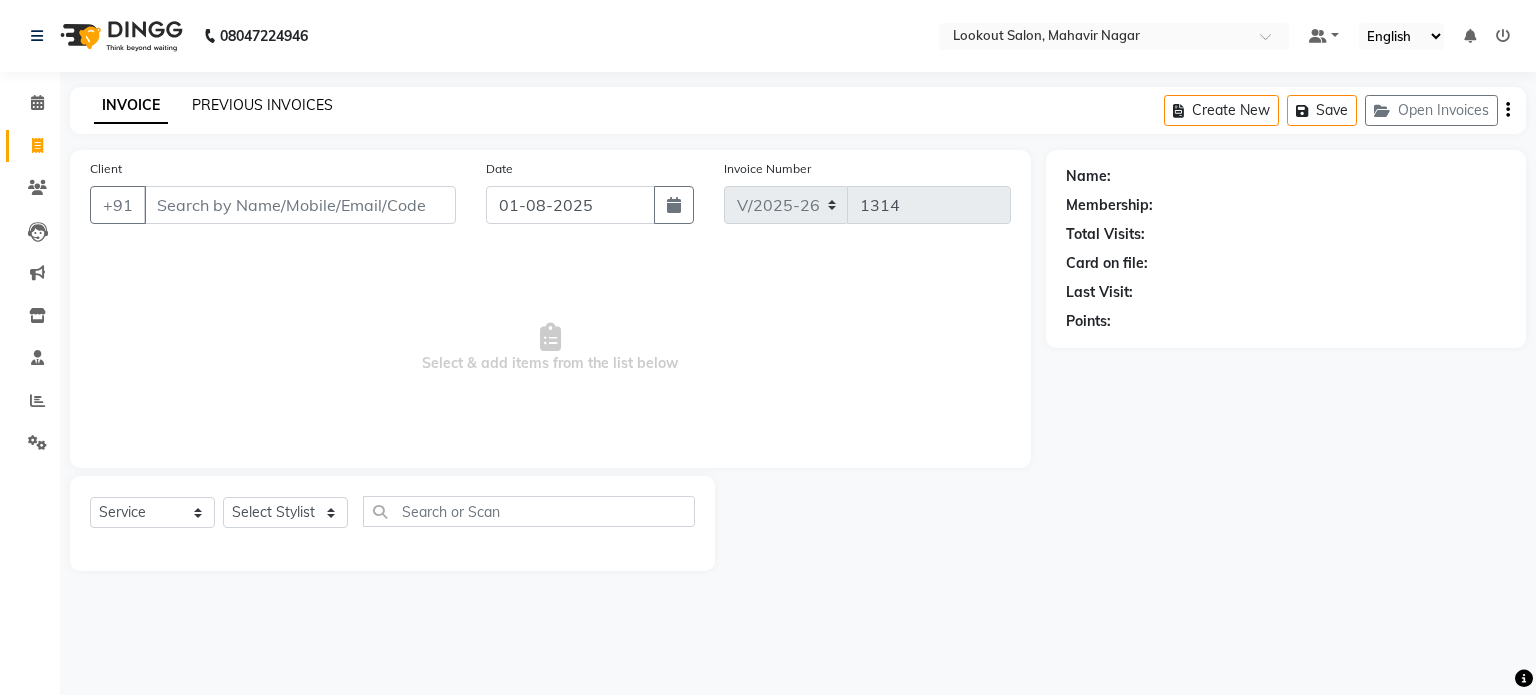click on "PREVIOUS INVOICES" 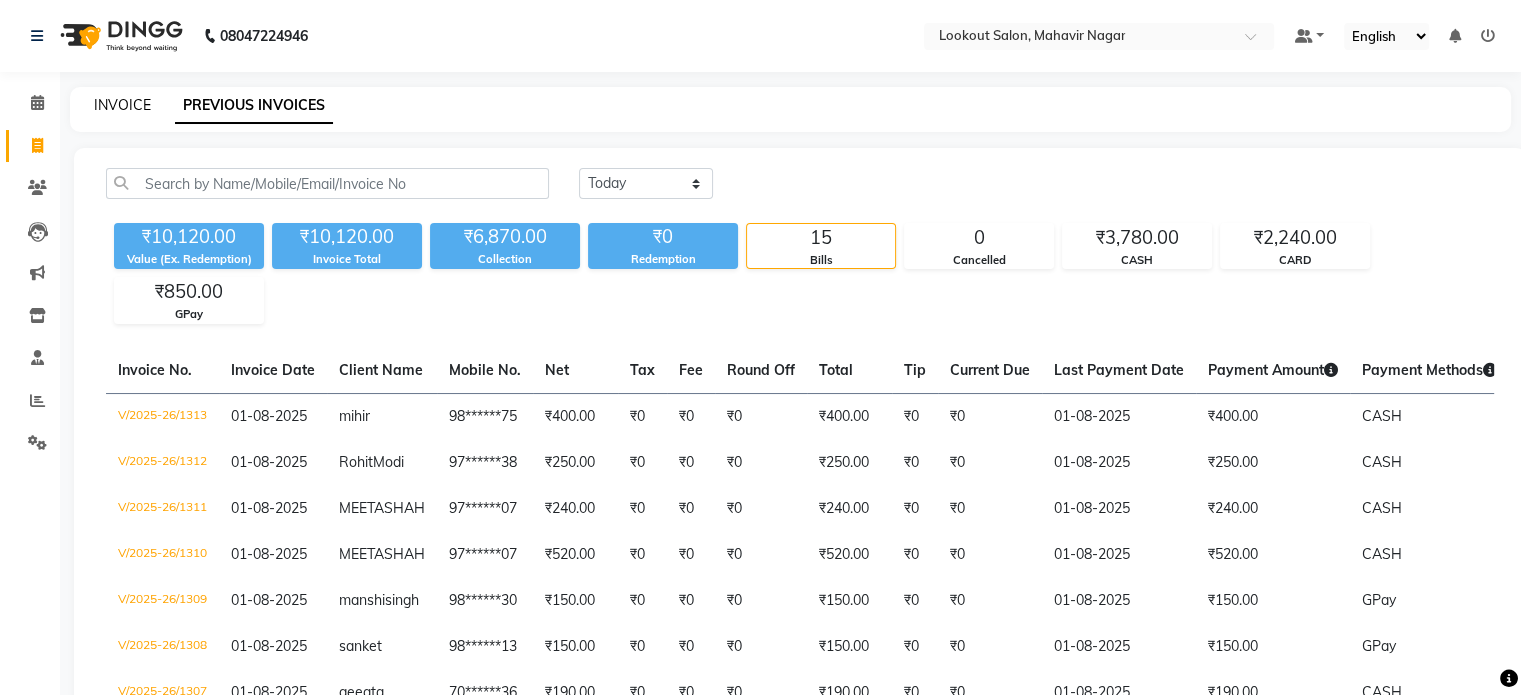 click on "INVOICE" 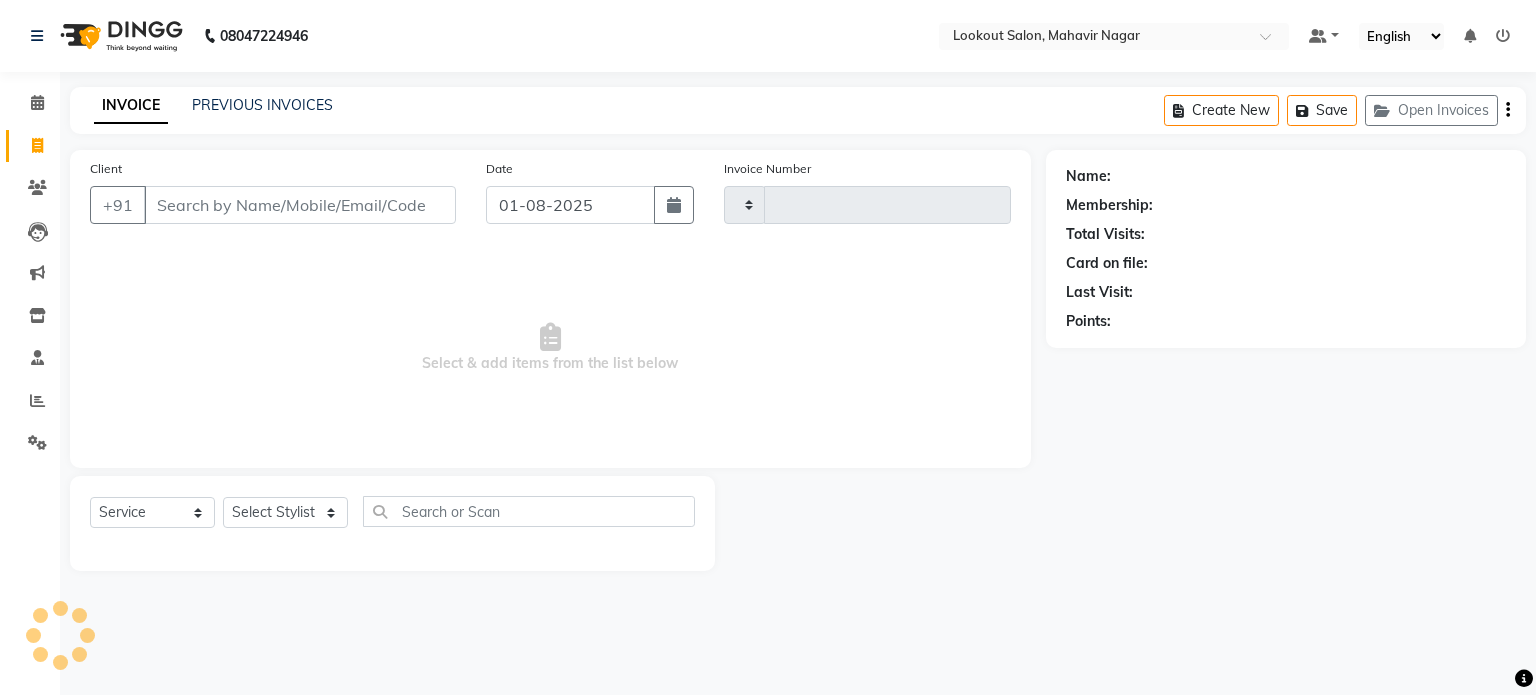 type on "1314" 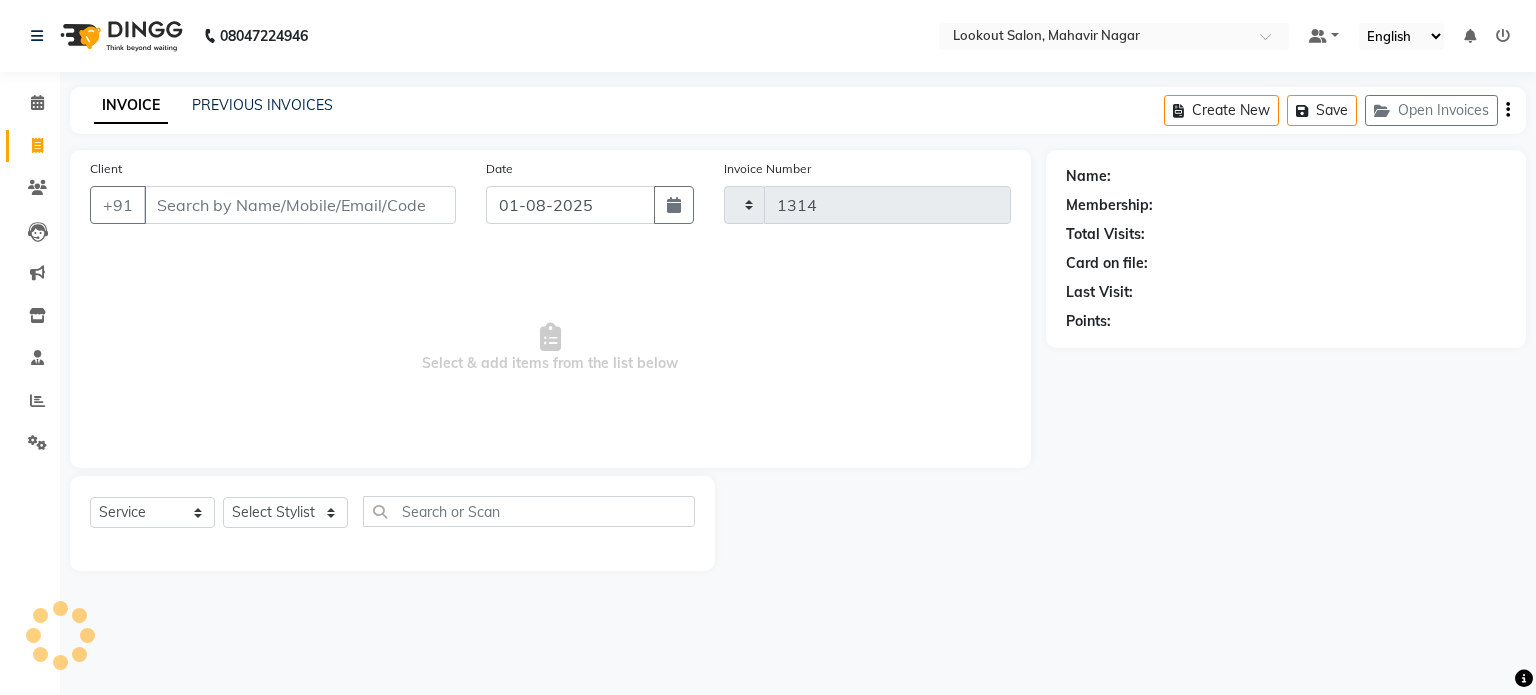 select on "150" 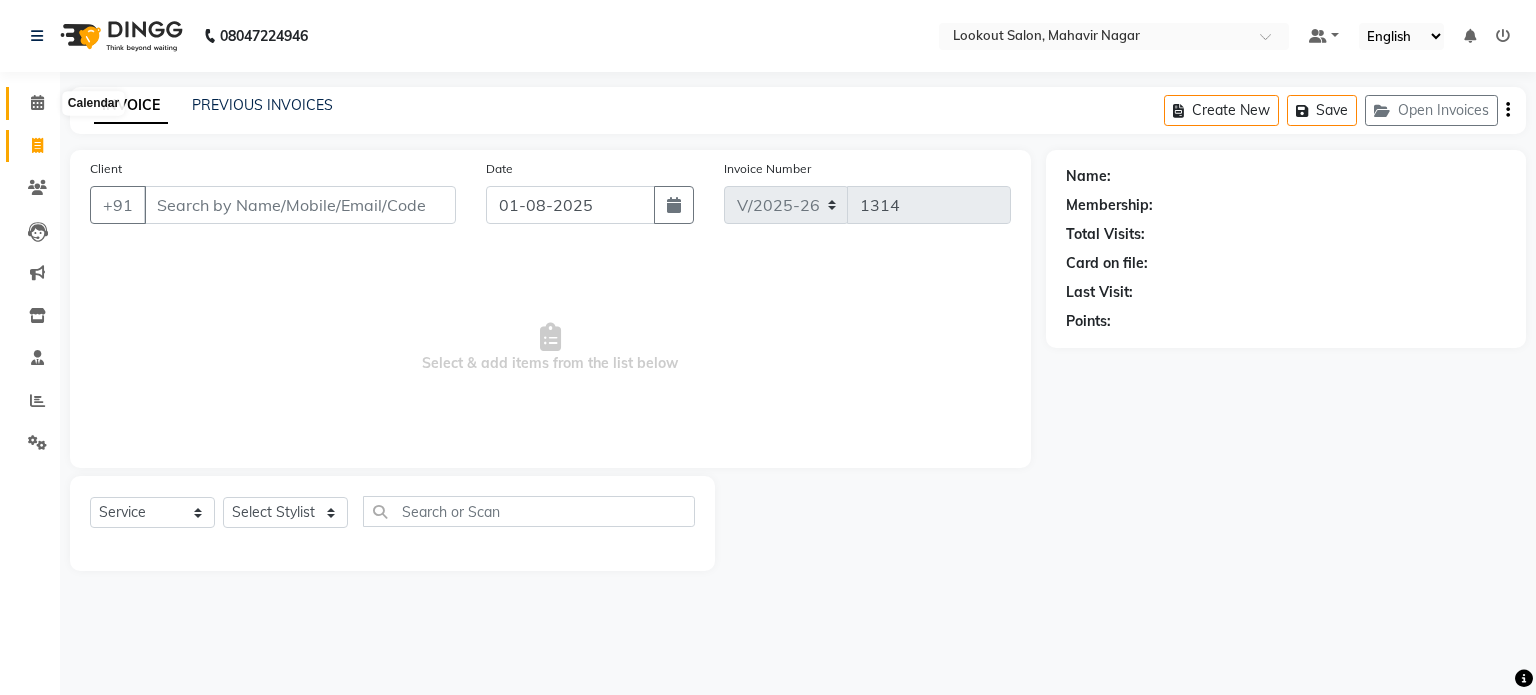 click 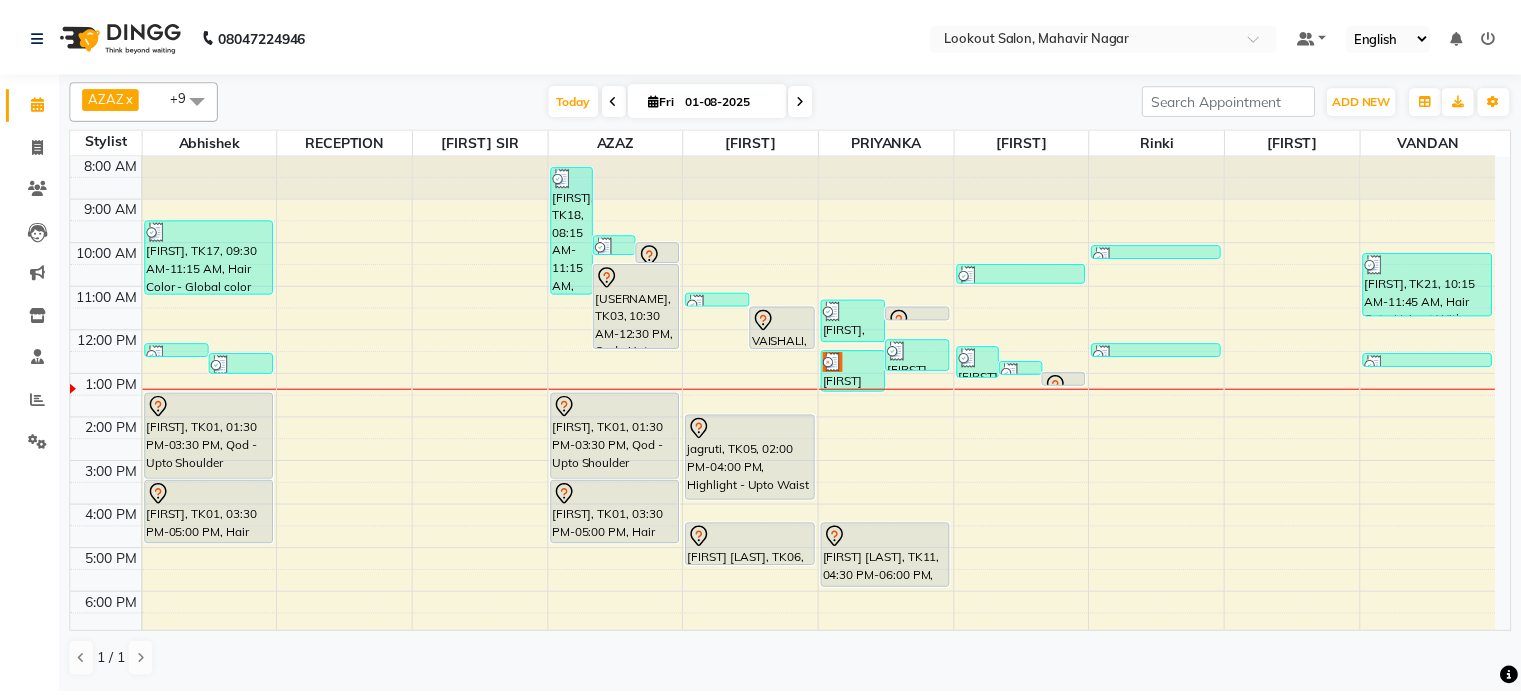 scroll, scrollTop: 0, scrollLeft: 0, axis: both 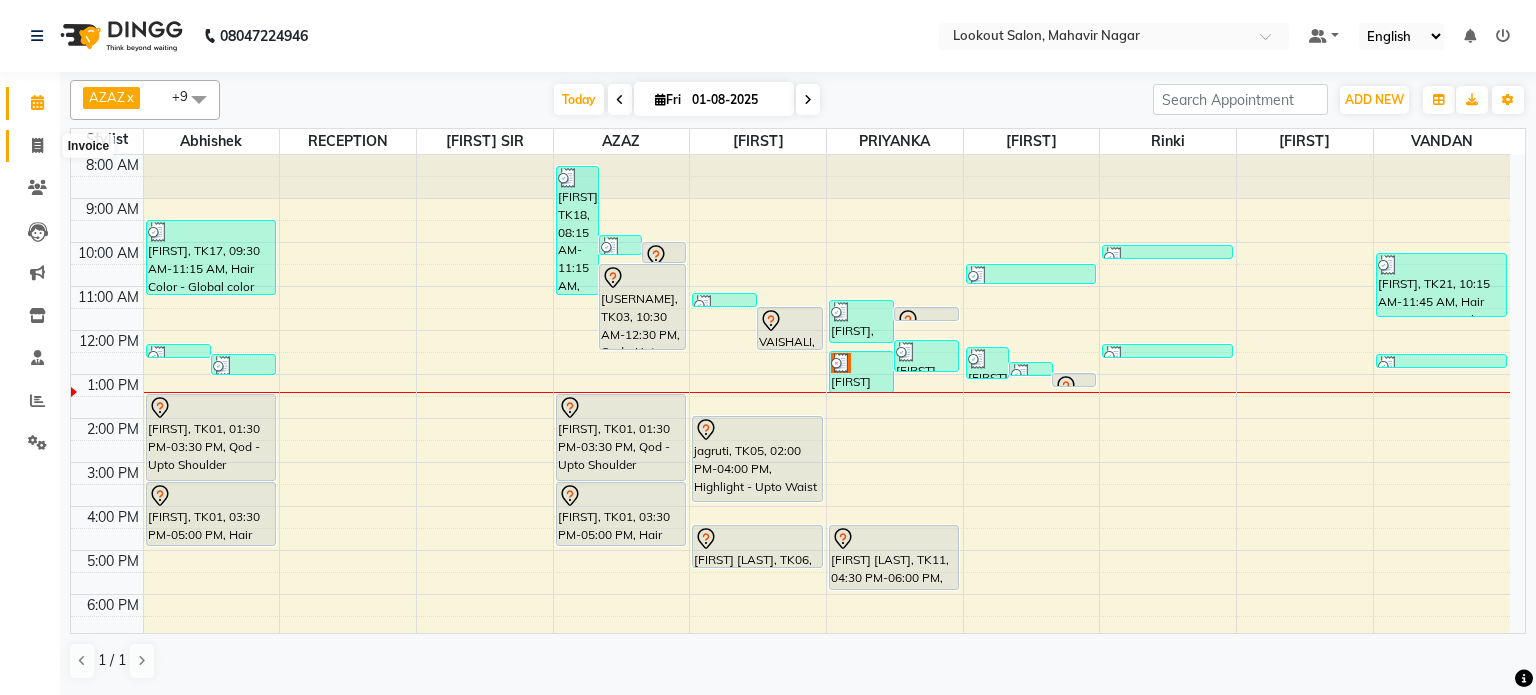 click 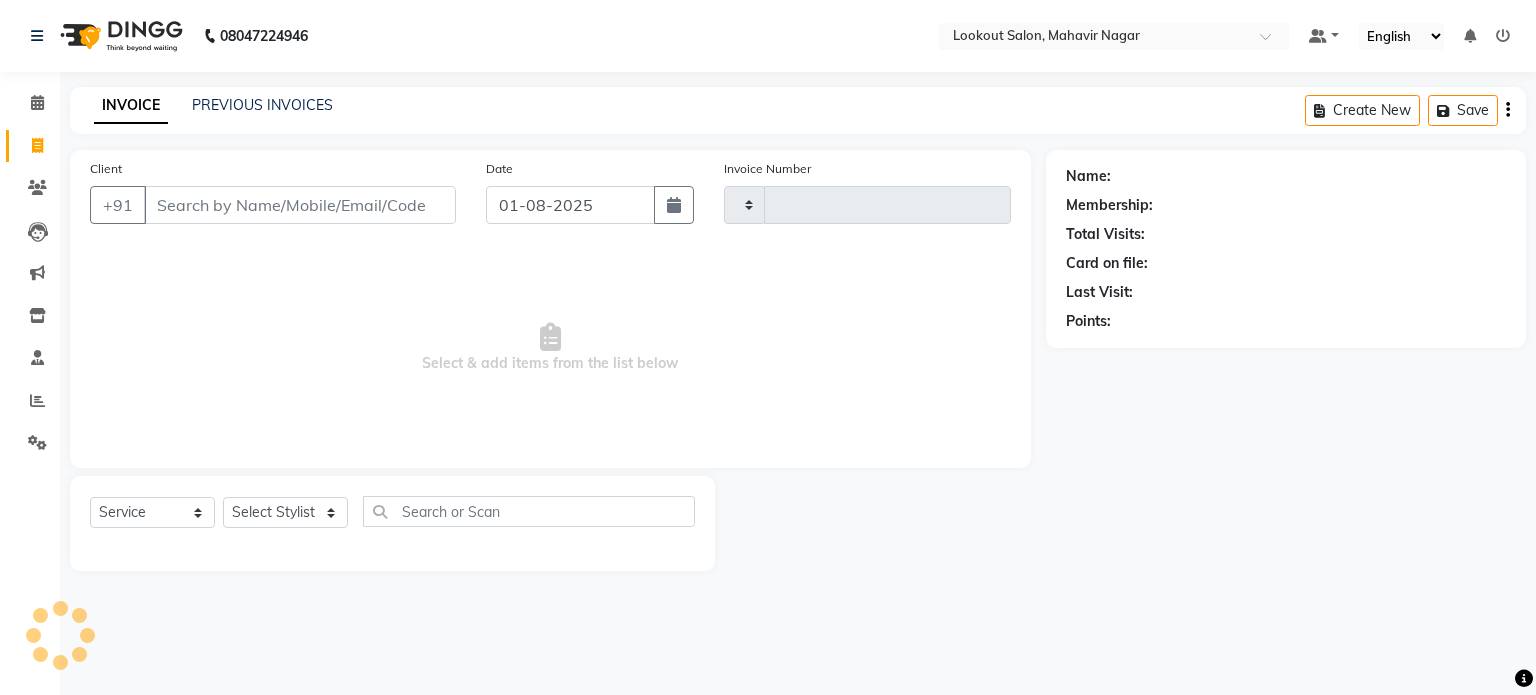 type on "1314" 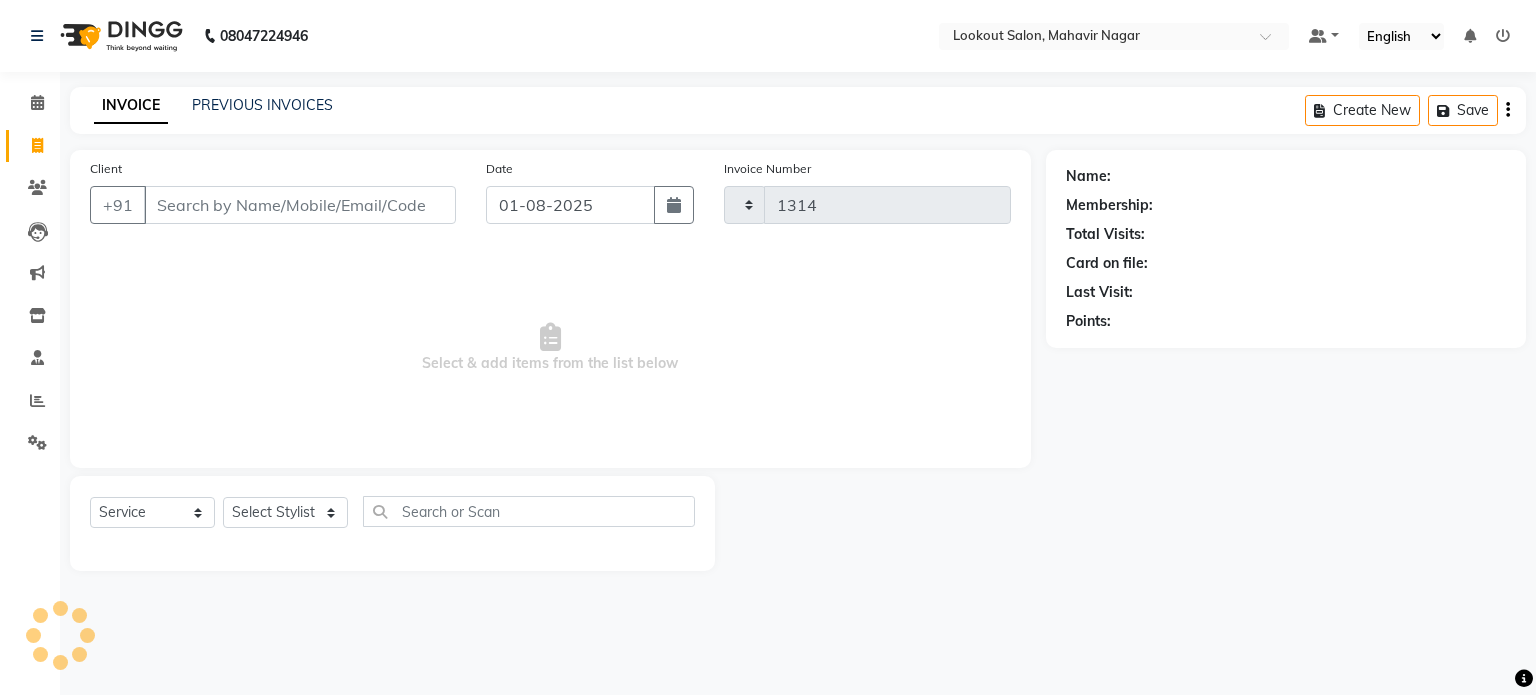 select on "150" 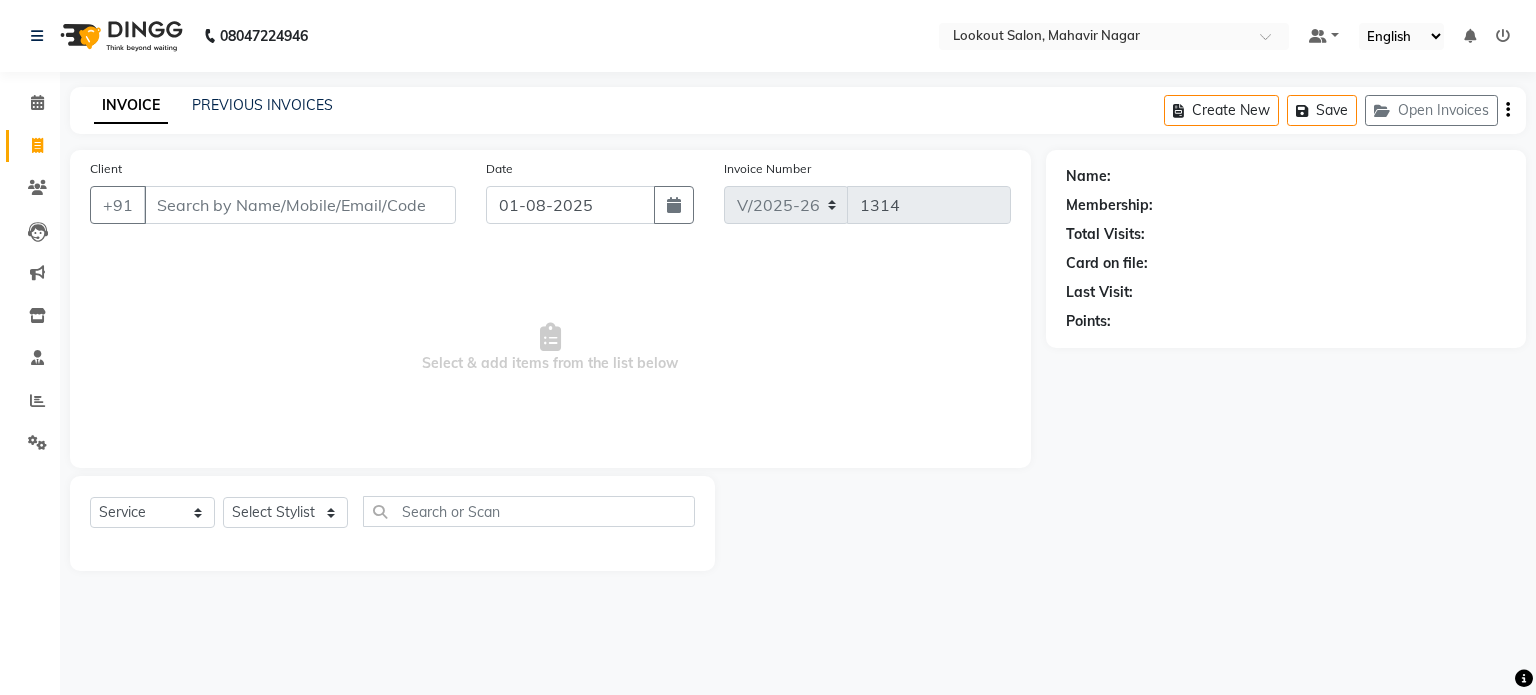 click on "Client" at bounding box center (300, 205) 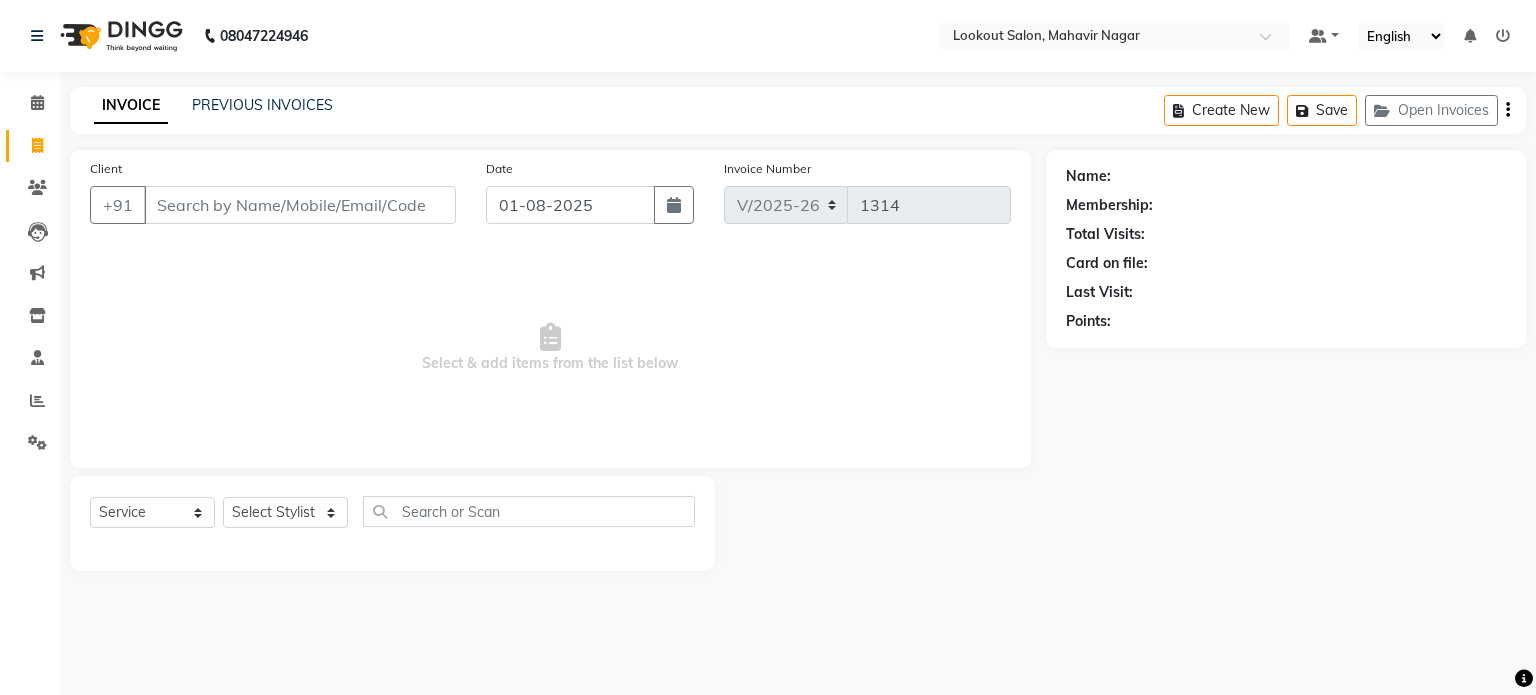 click on "Client" at bounding box center [300, 205] 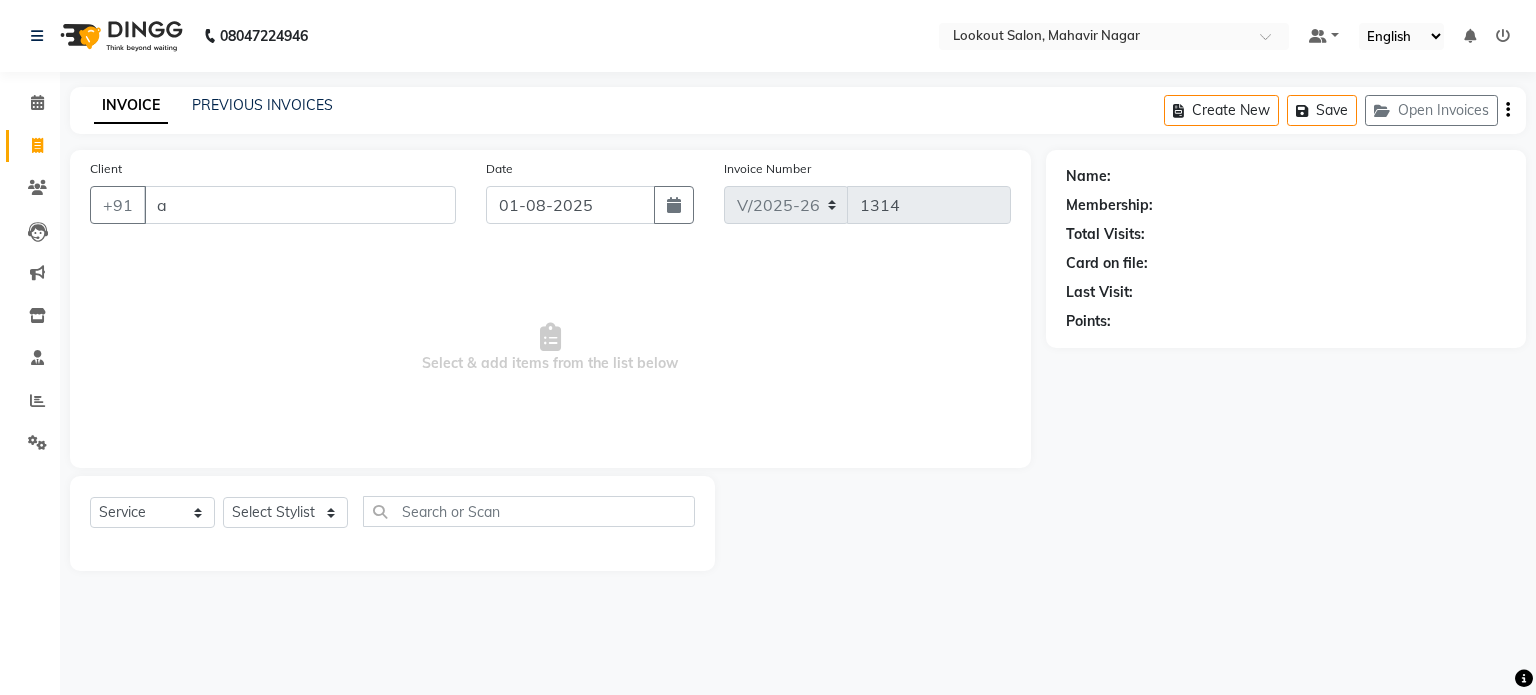 type on "a" 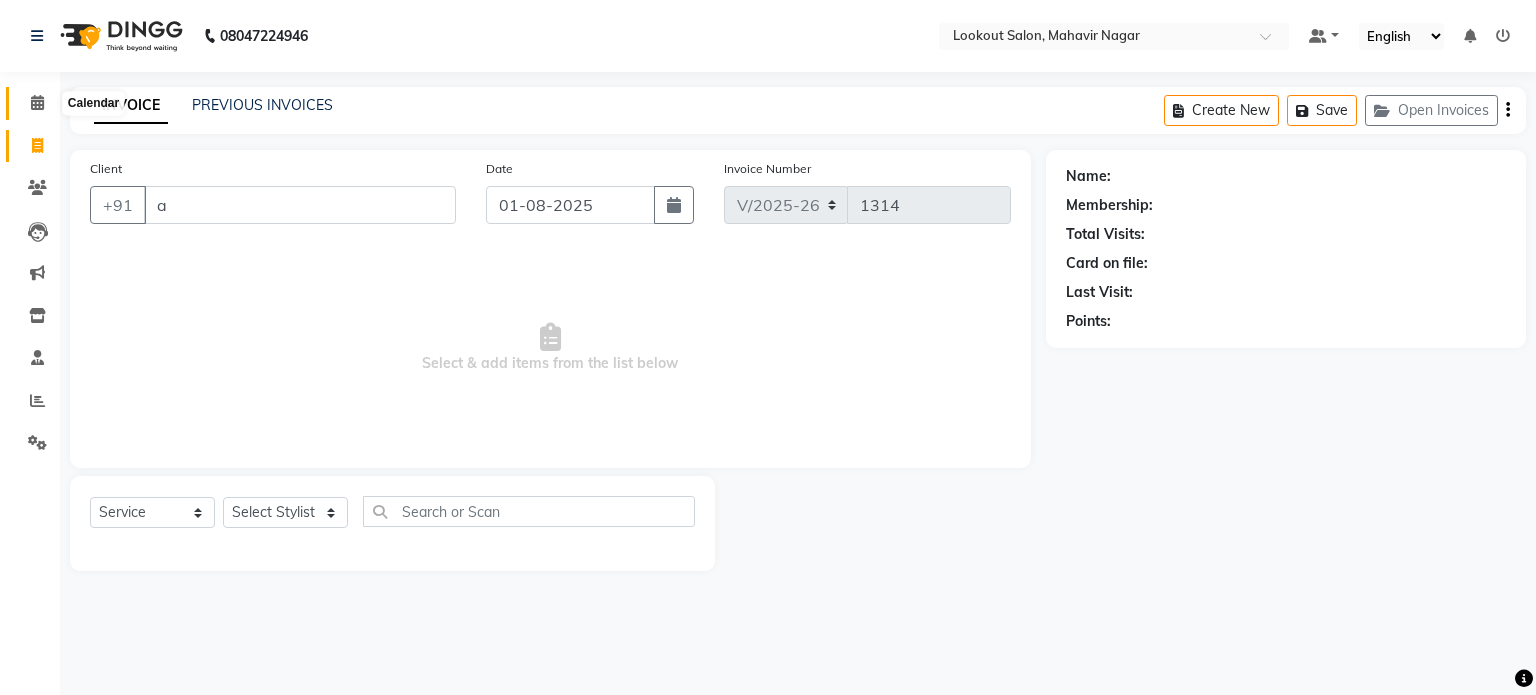 click 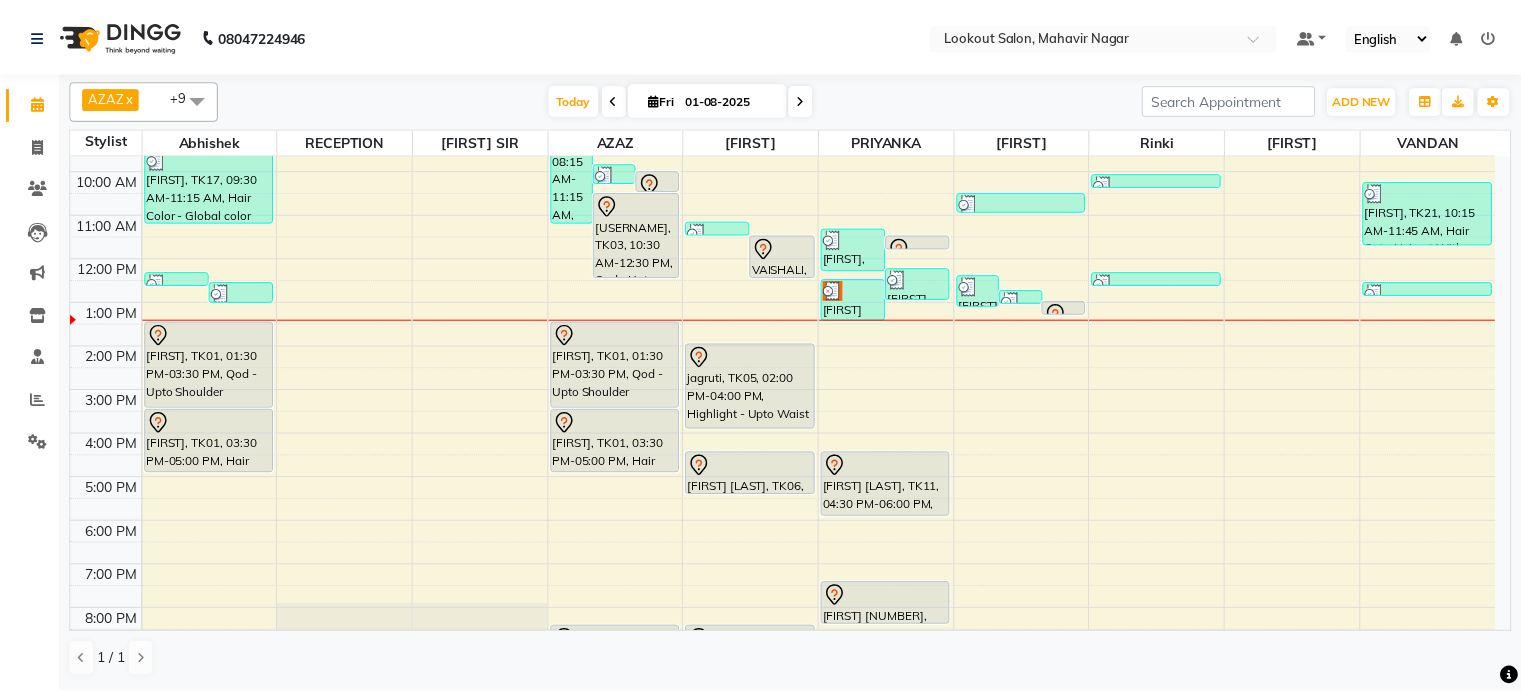 scroll, scrollTop: 0, scrollLeft: 0, axis: both 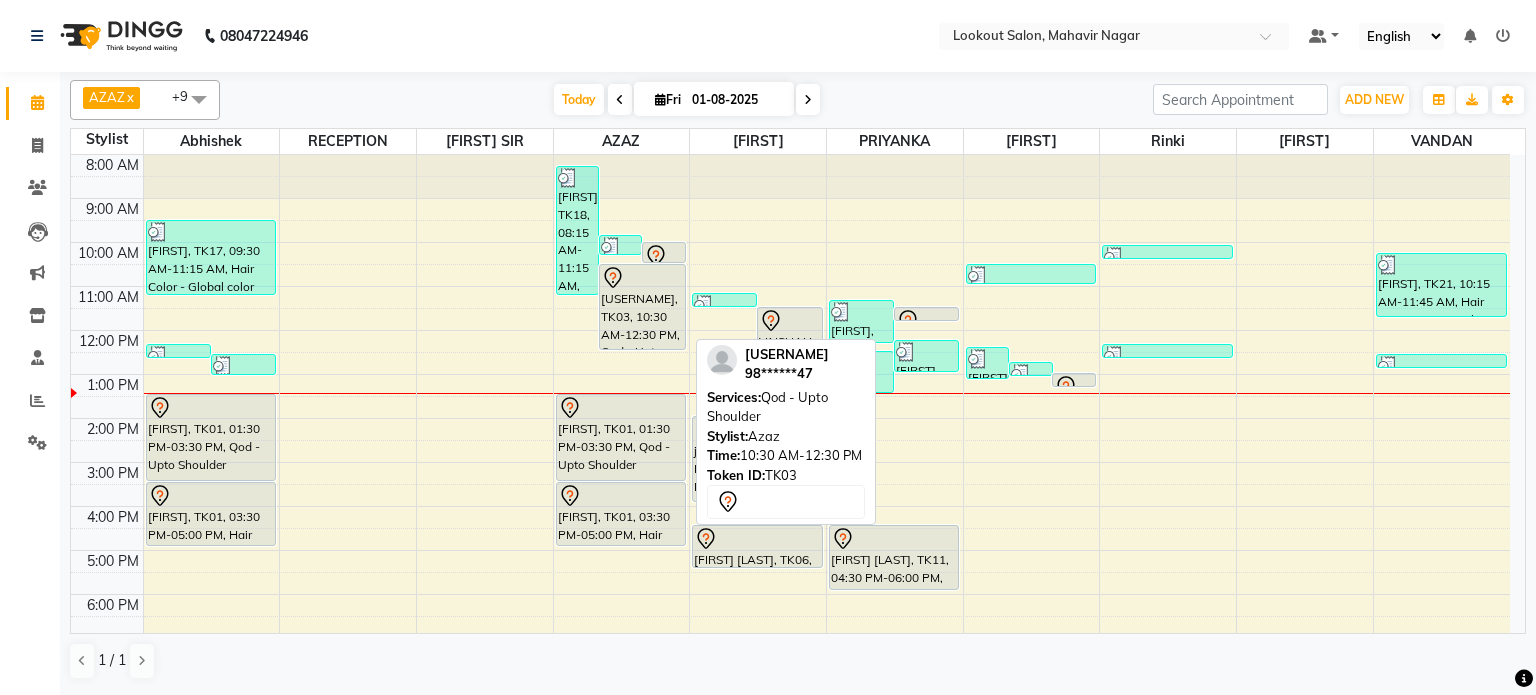 click on "Surbhi3747, TK03, 10:30 AM-12:30 PM, Qod - Upto Shoulder" at bounding box center [642, 307] 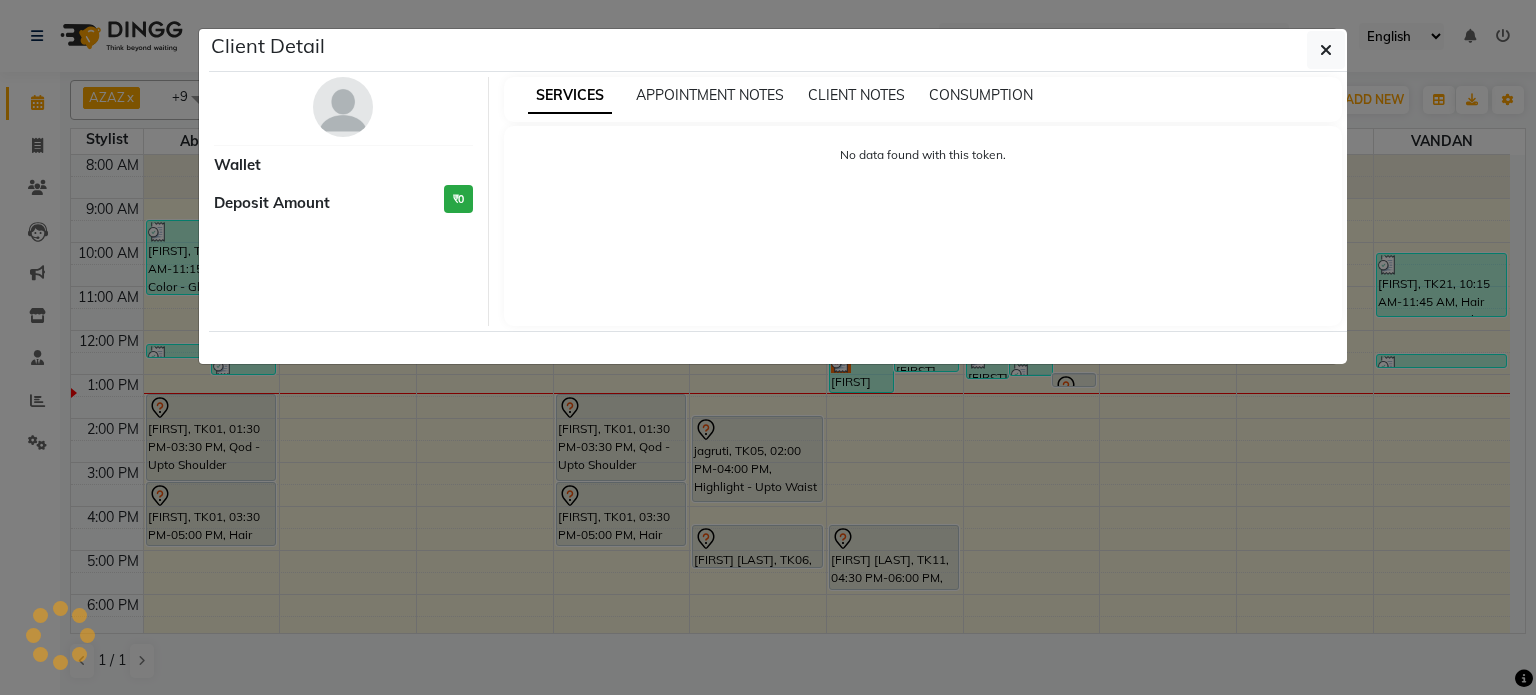 select on "7" 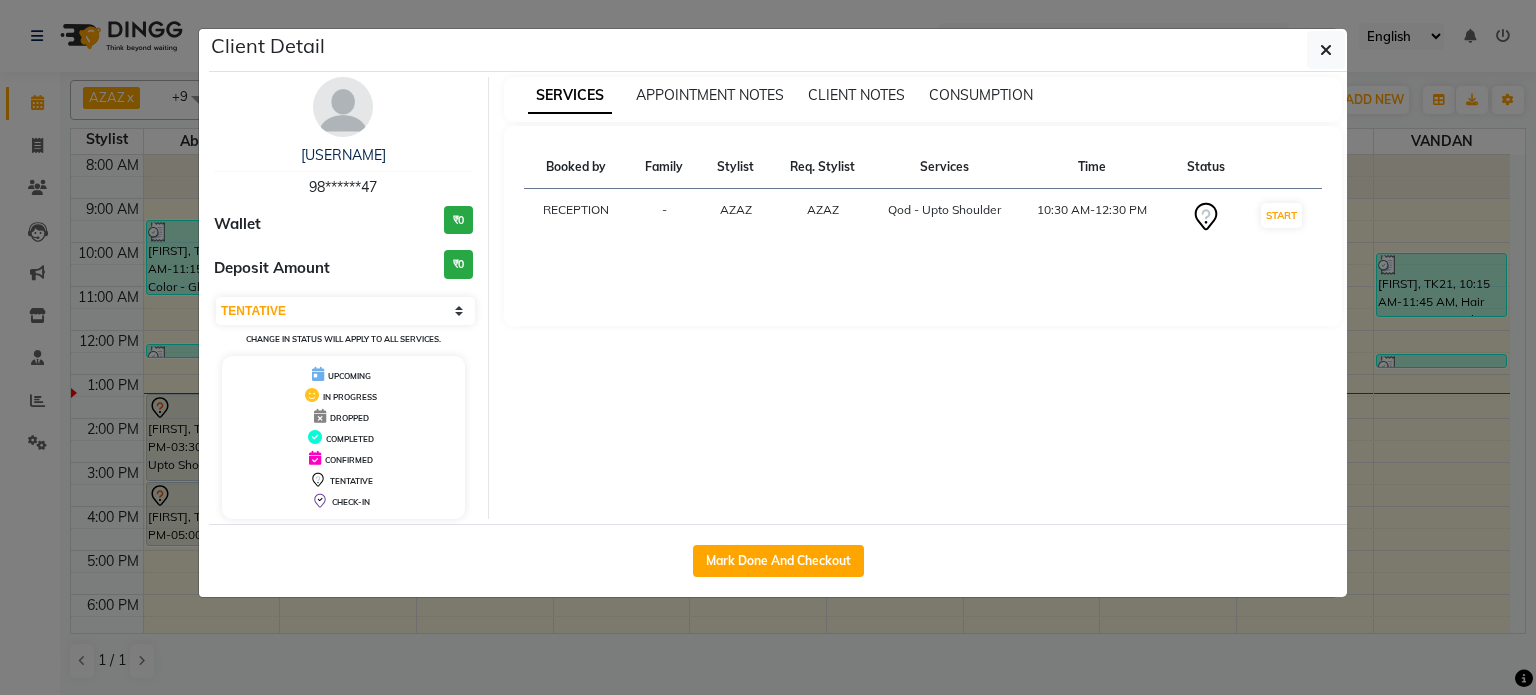 click at bounding box center (343, 107) 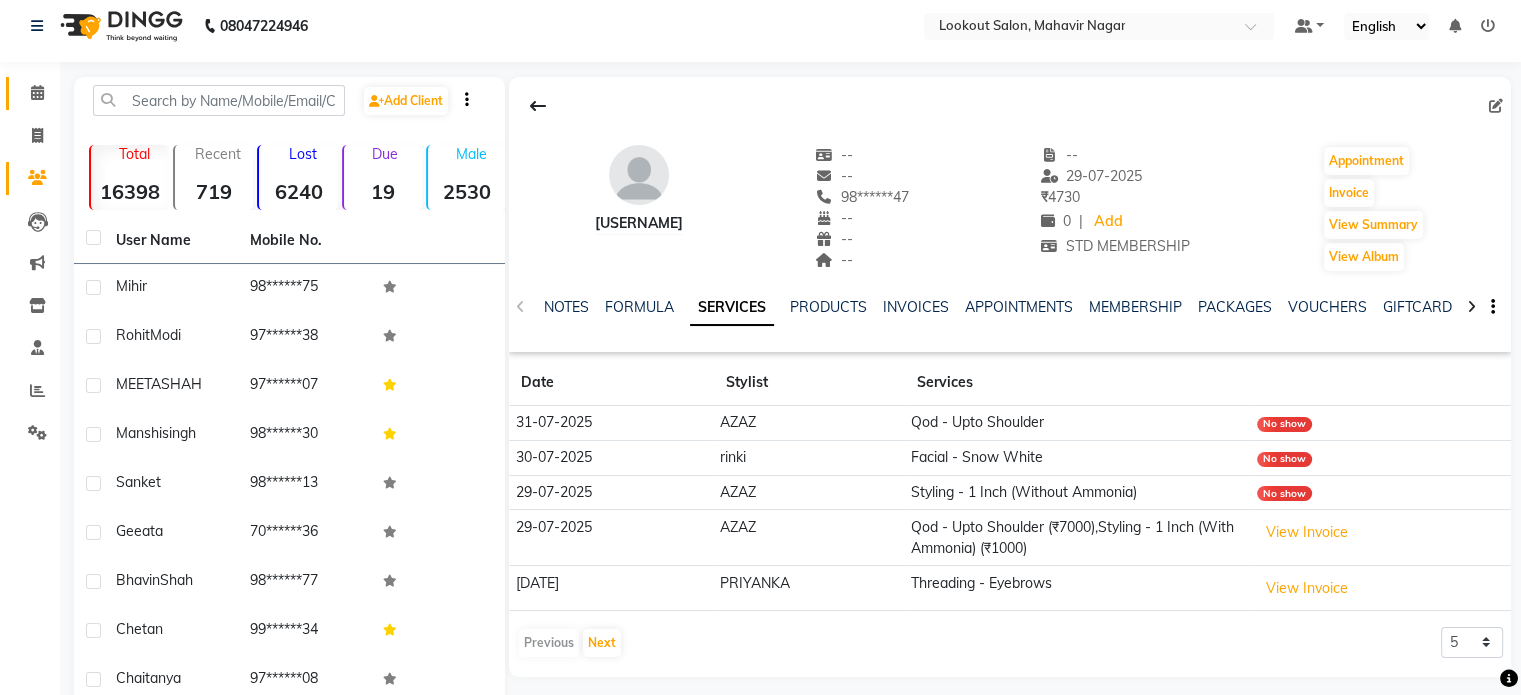 scroll, scrollTop: 0, scrollLeft: 0, axis: both 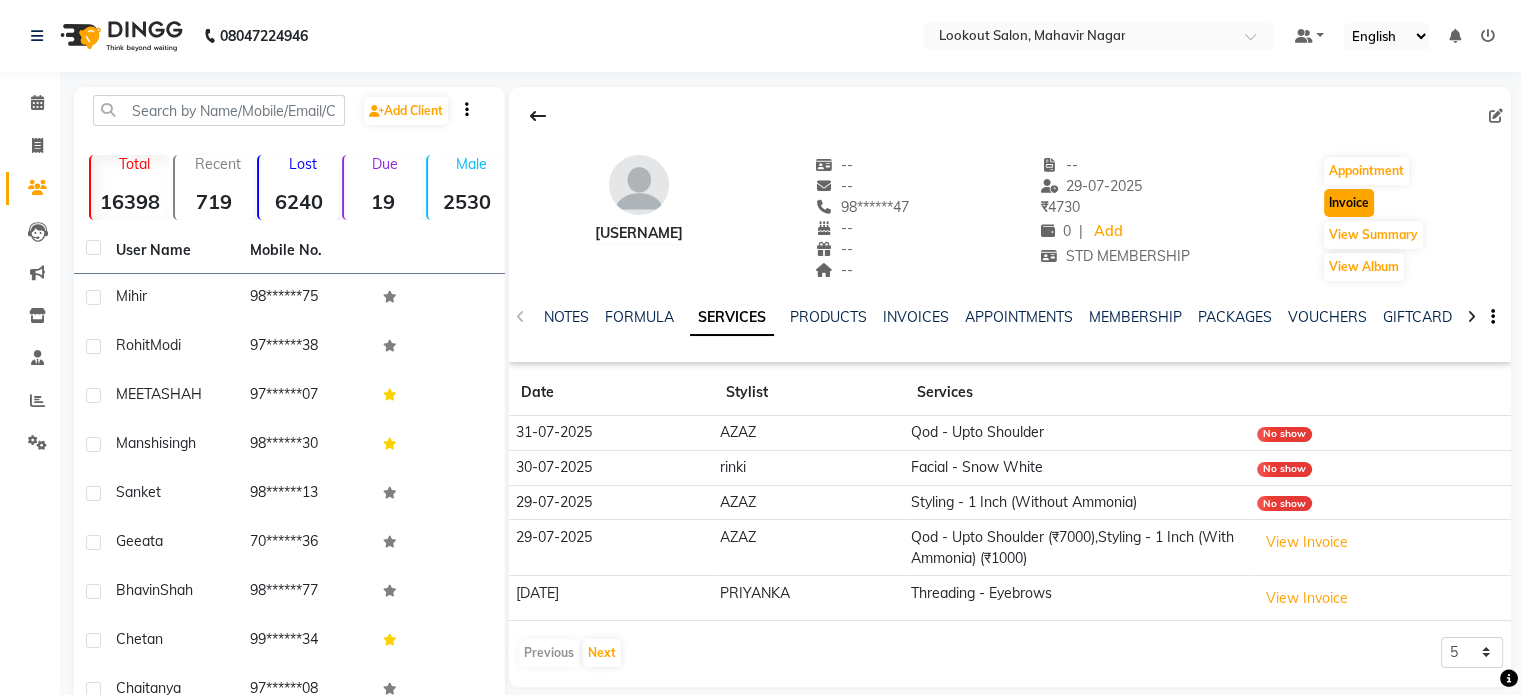 click on "Invoice" 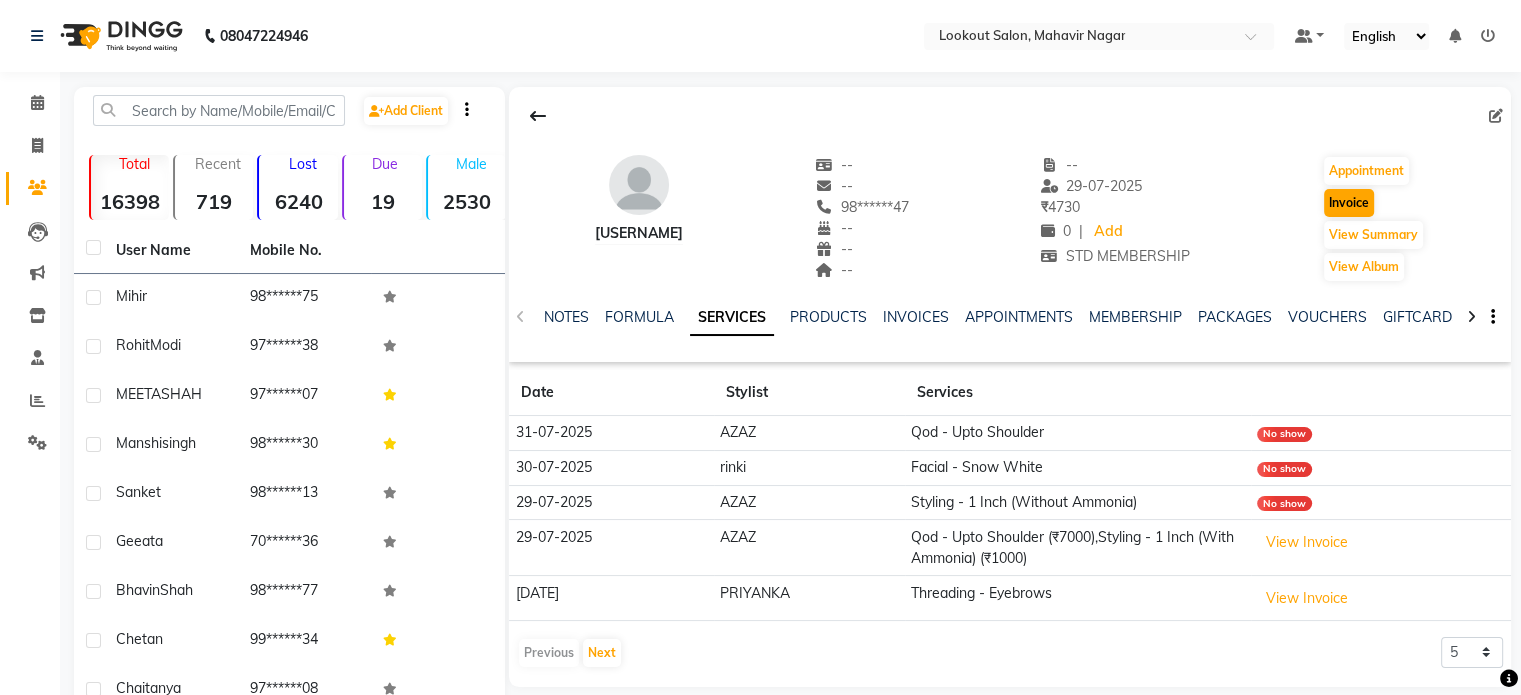 select on "service" 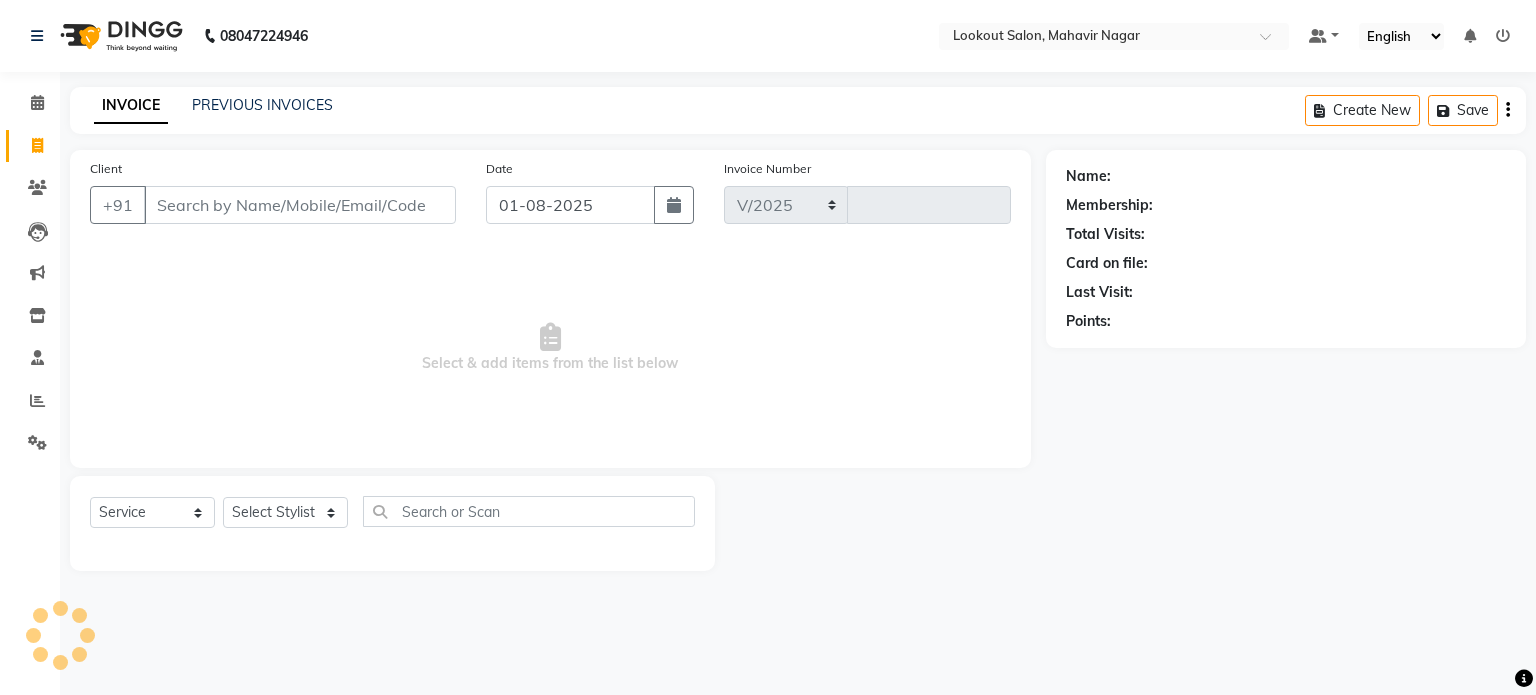 select on "150" 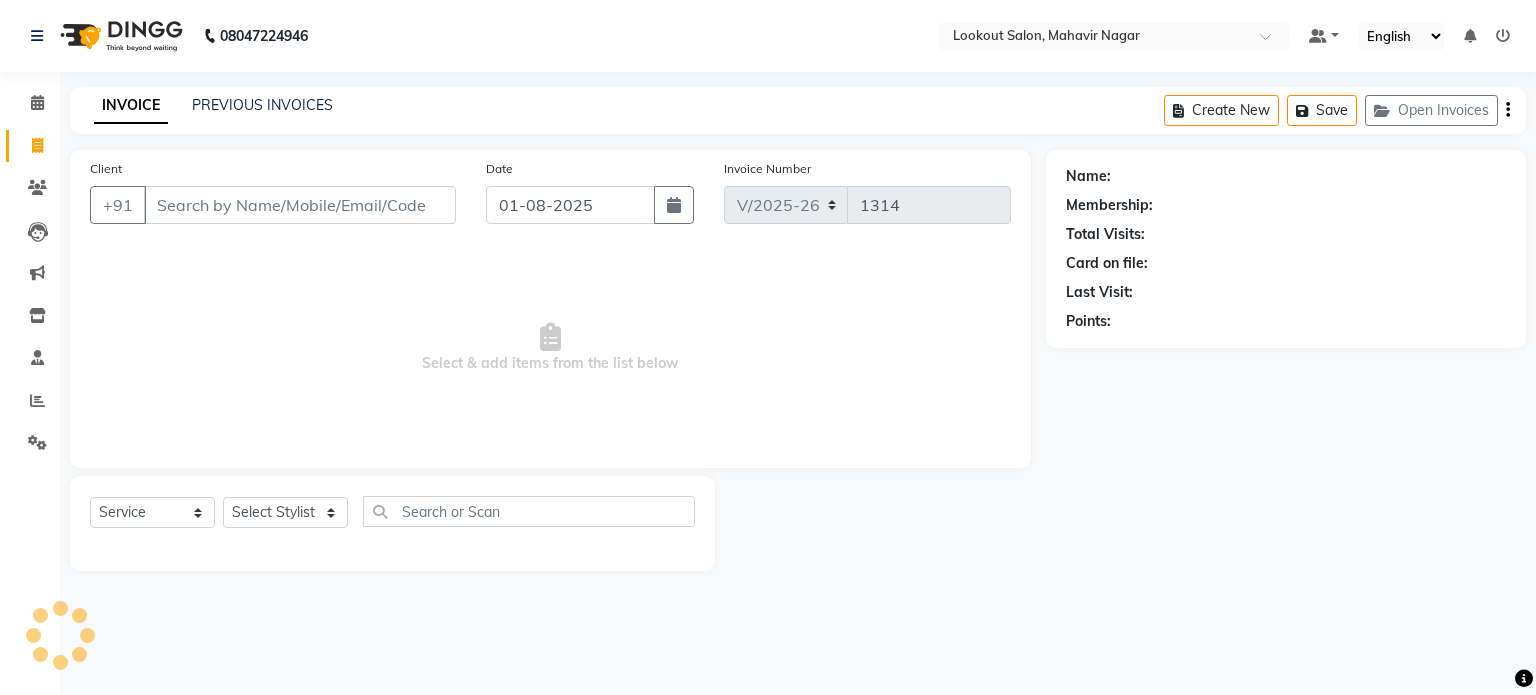 type on "98******47" 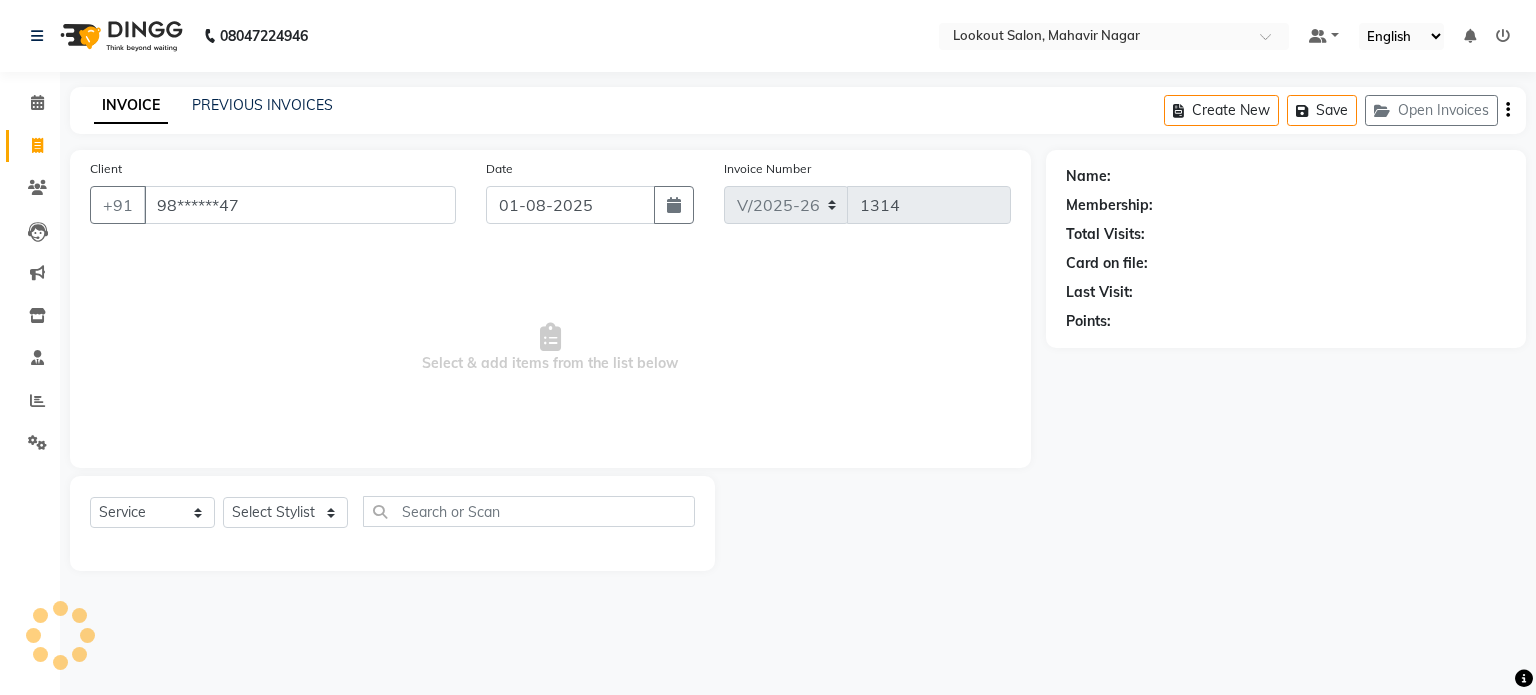 select on "1: Object" 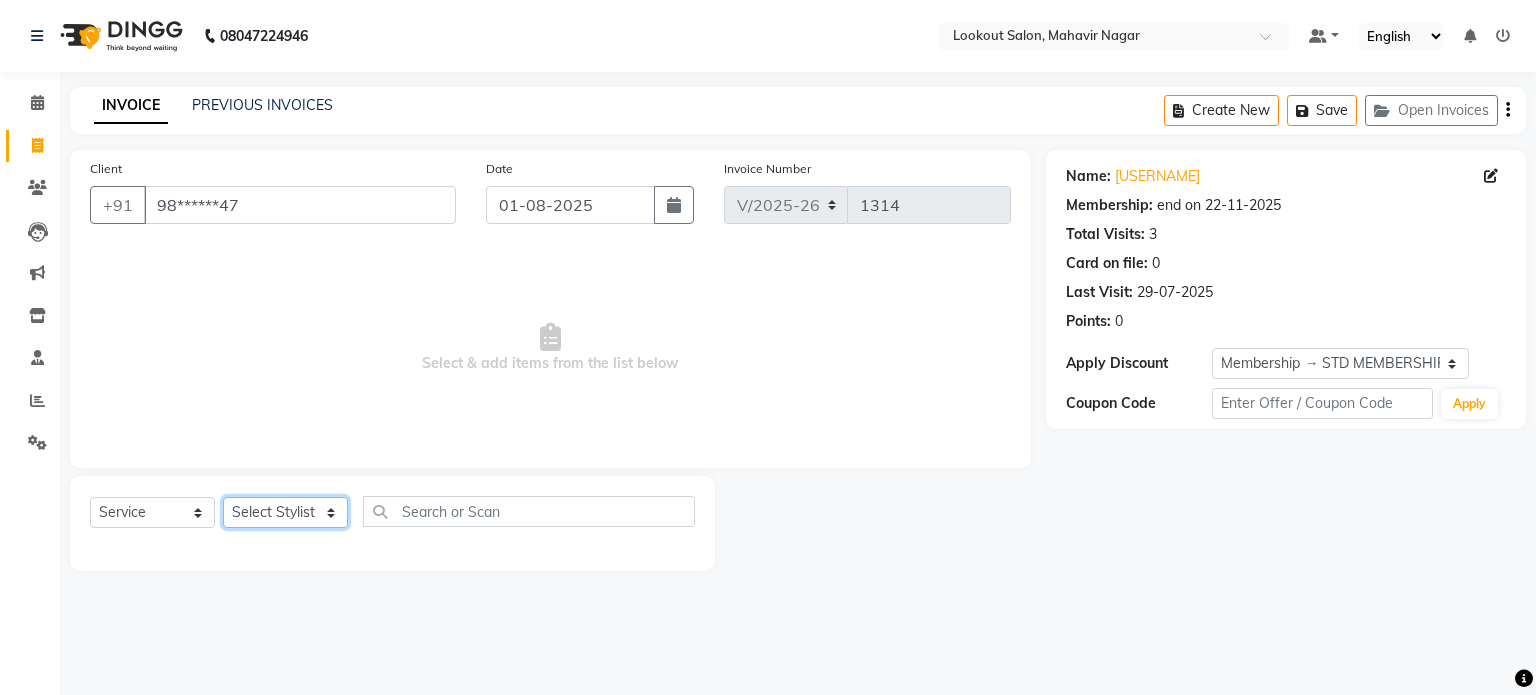 click on "Select Stylist abhishek Asfaak AZAZ DHARMESH SIR kARAN PRIYANKA RECEPTION rinki  shailendar VANDAN" 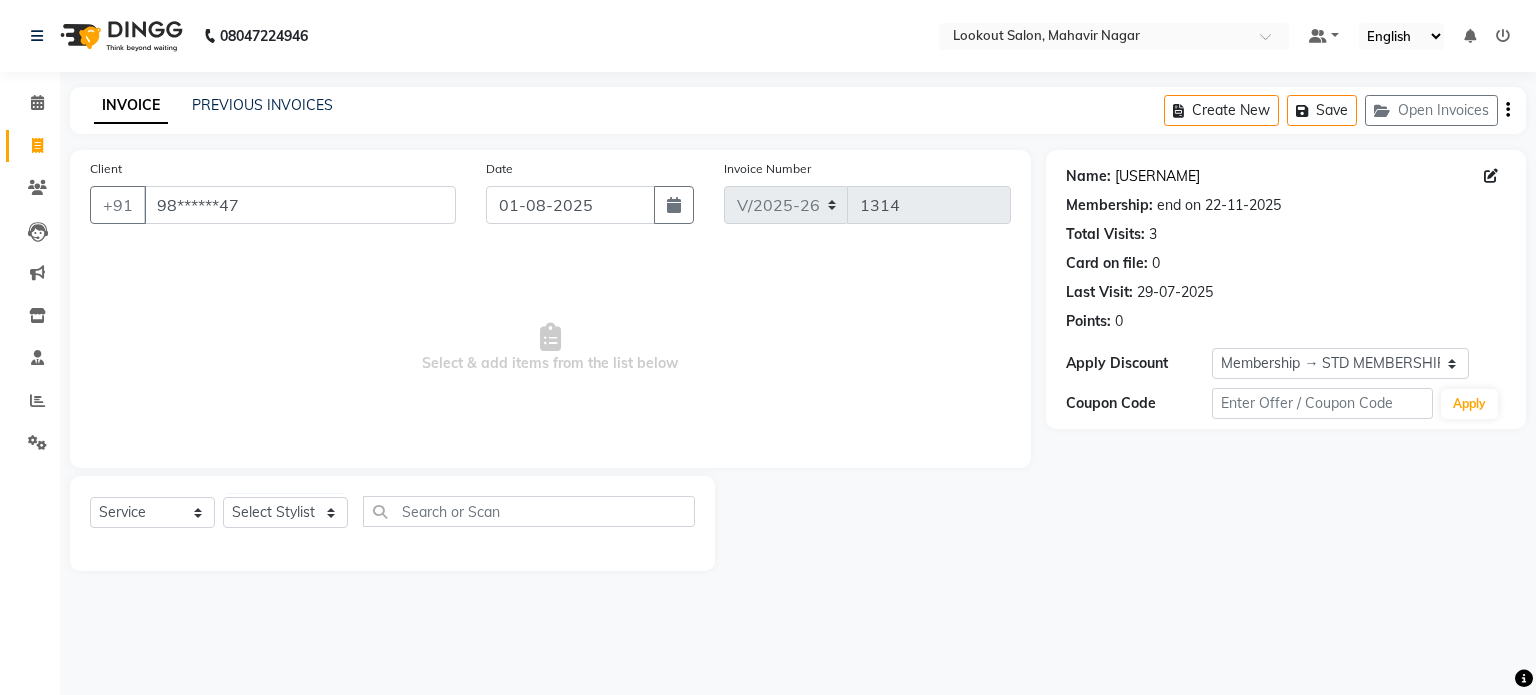 click on "[USERNAME]" 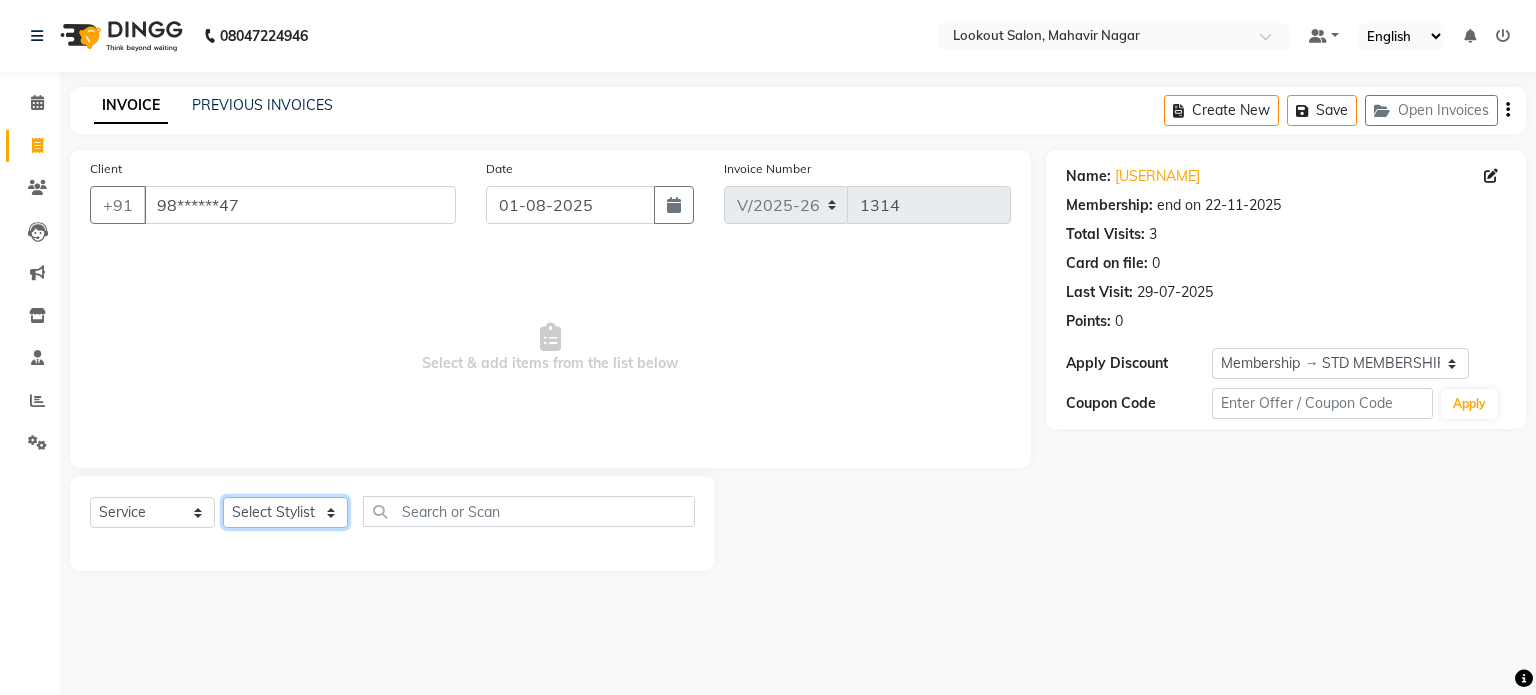 click on "Select Stylist abhishek Asfaak AZAZ DHARMESH SIR kARAN PRIYANKA RECEPTION rinki  shailendar VANDAN" 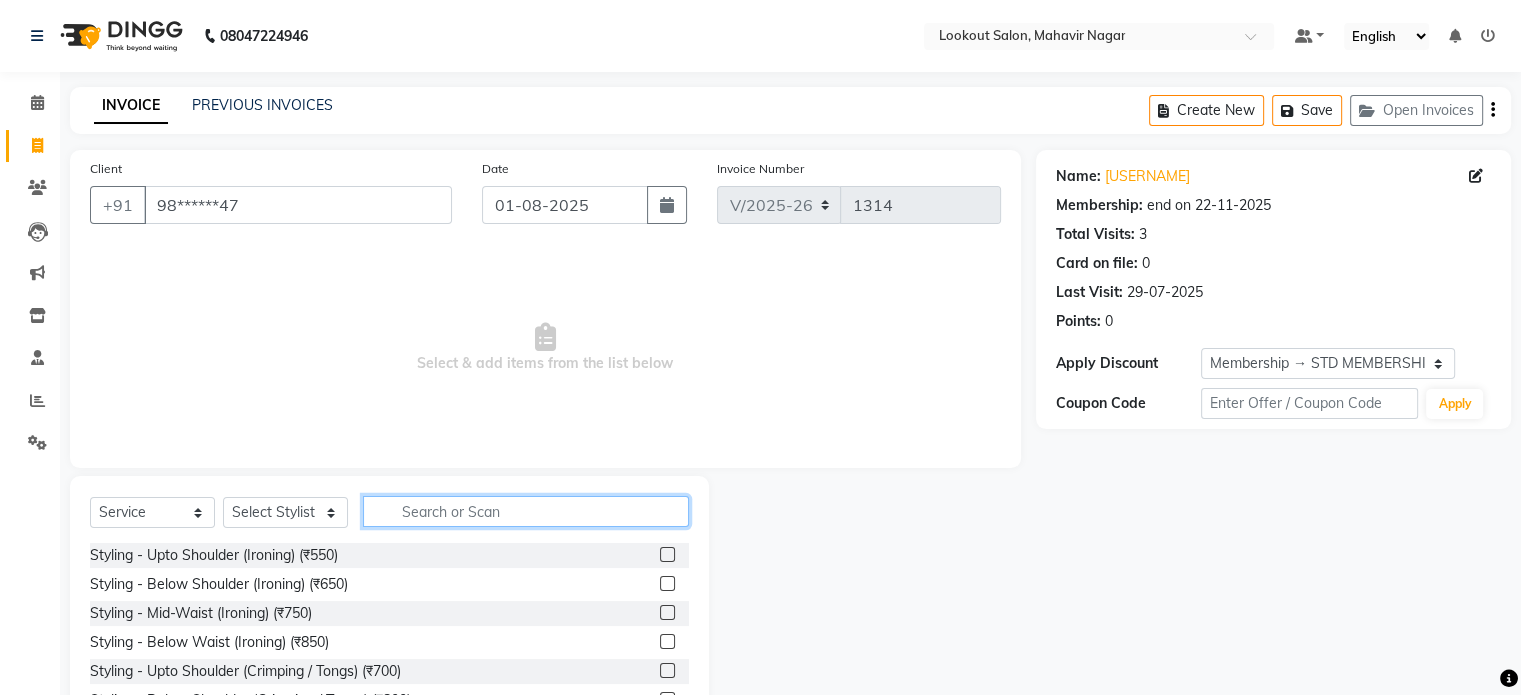 click 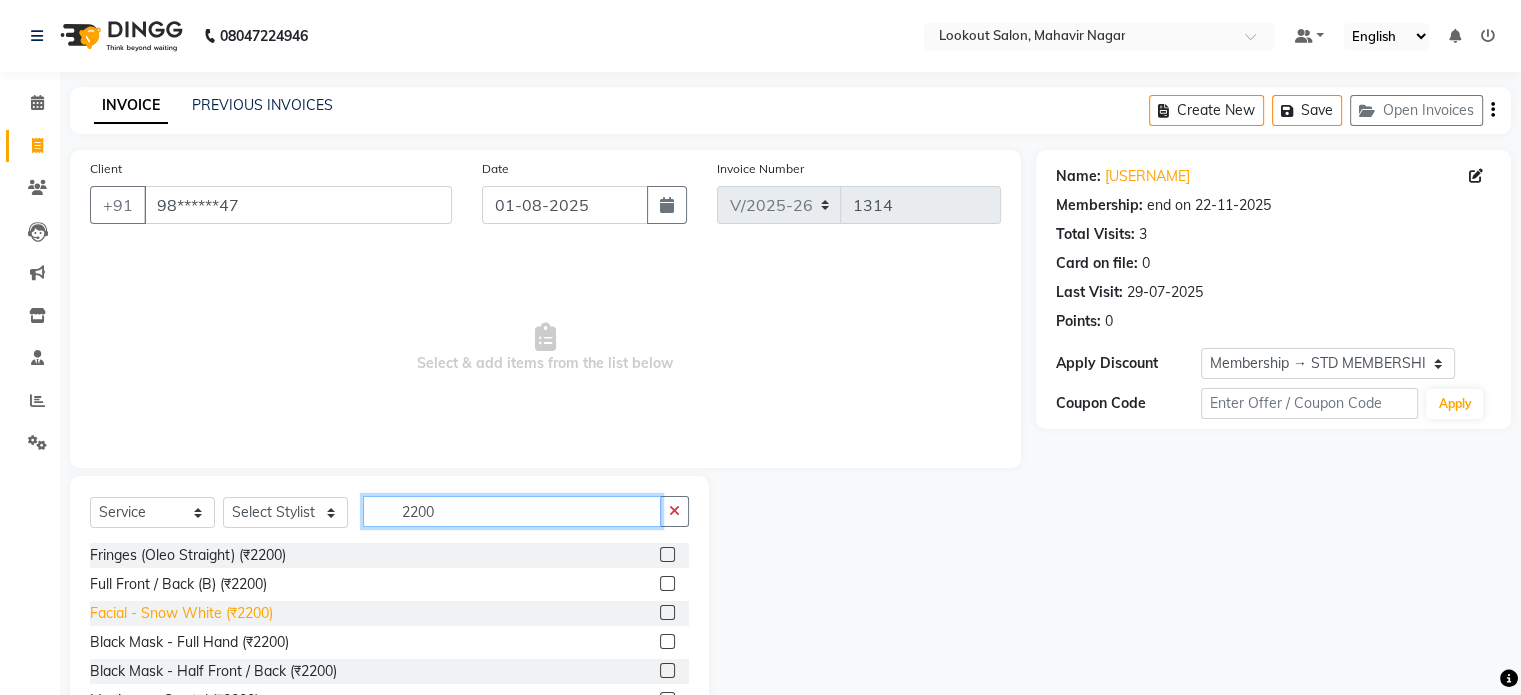type on "2200" 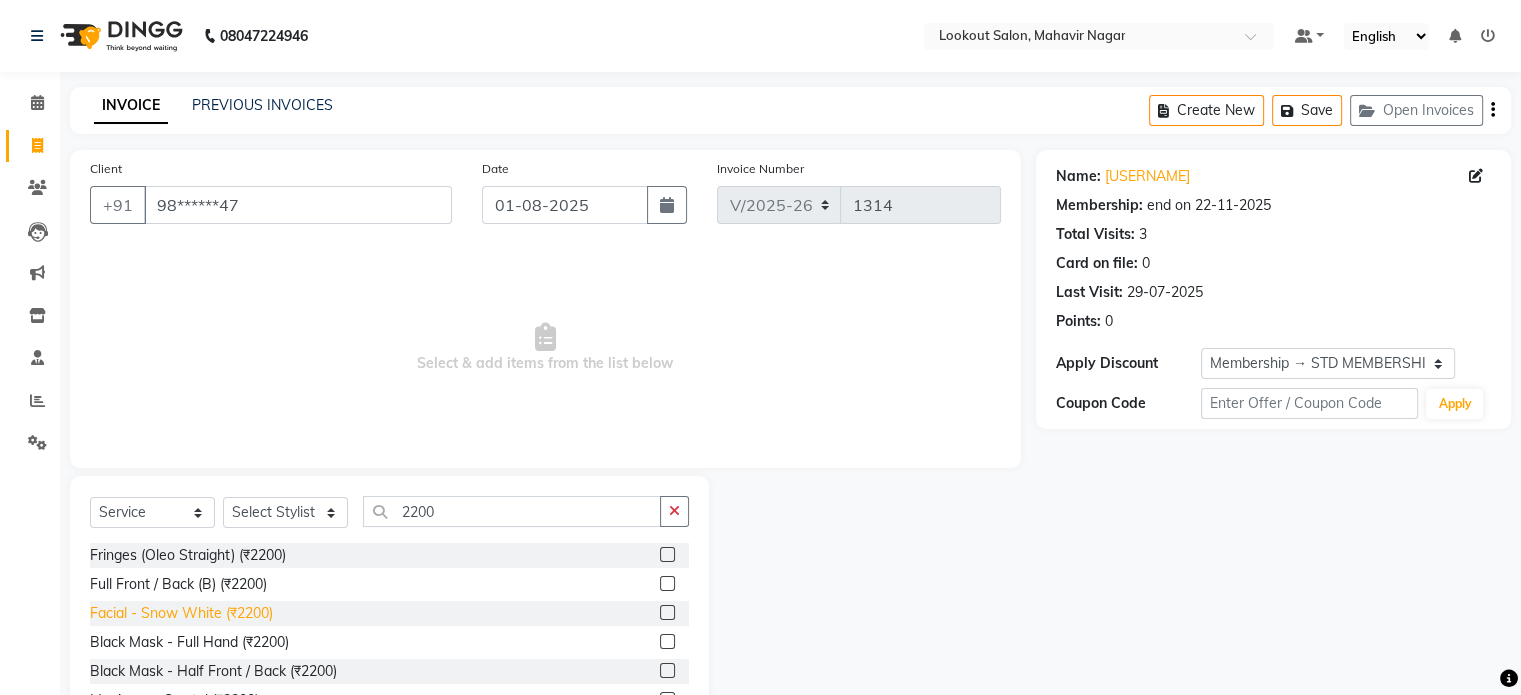 click on "Facial - Snow White (₹2200)" 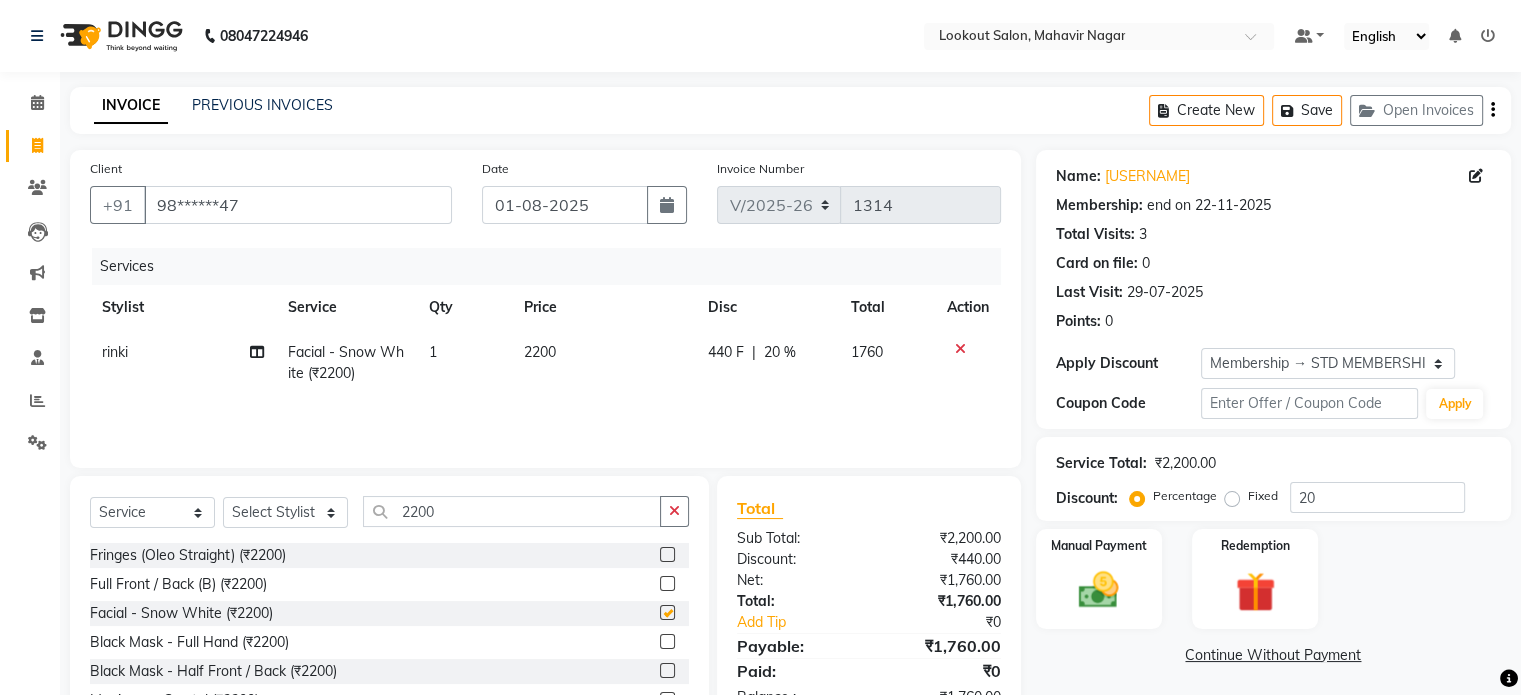 checkbox on "false" 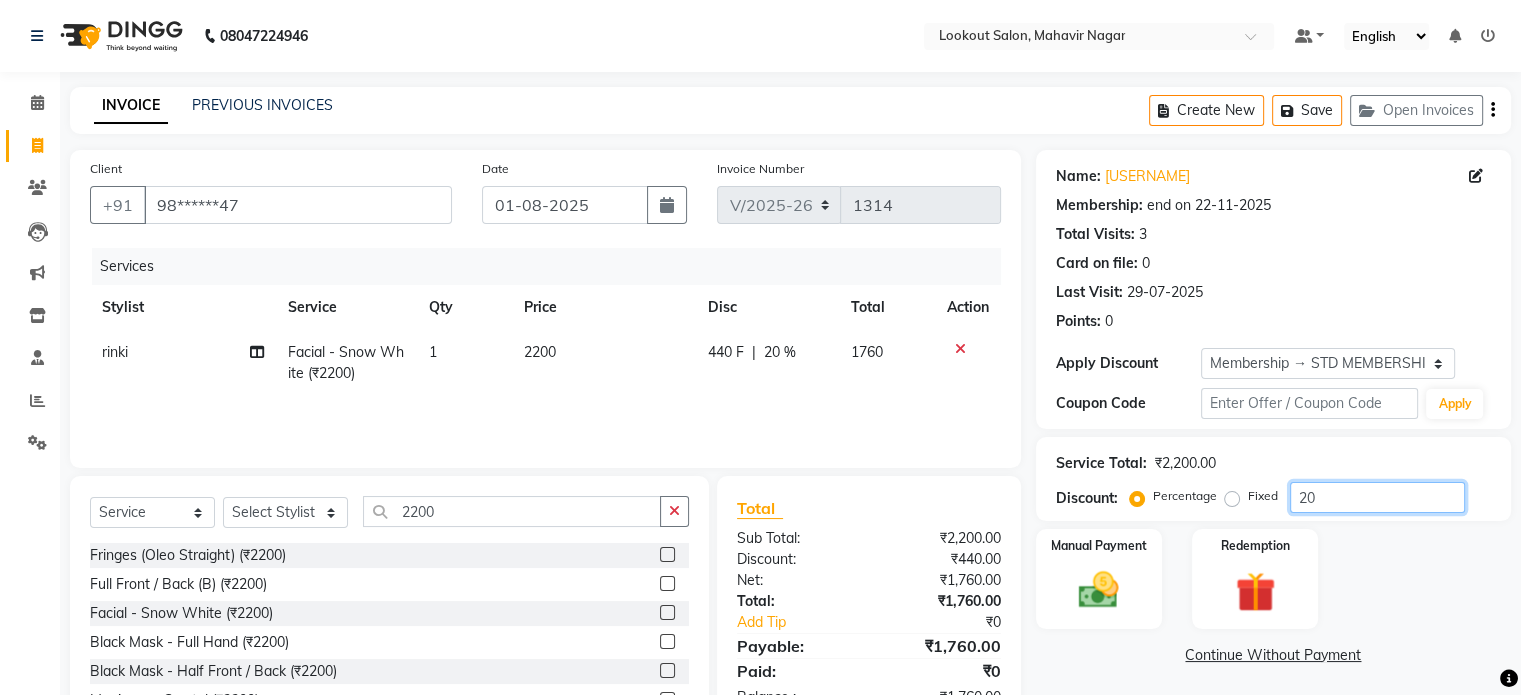 click on "20" 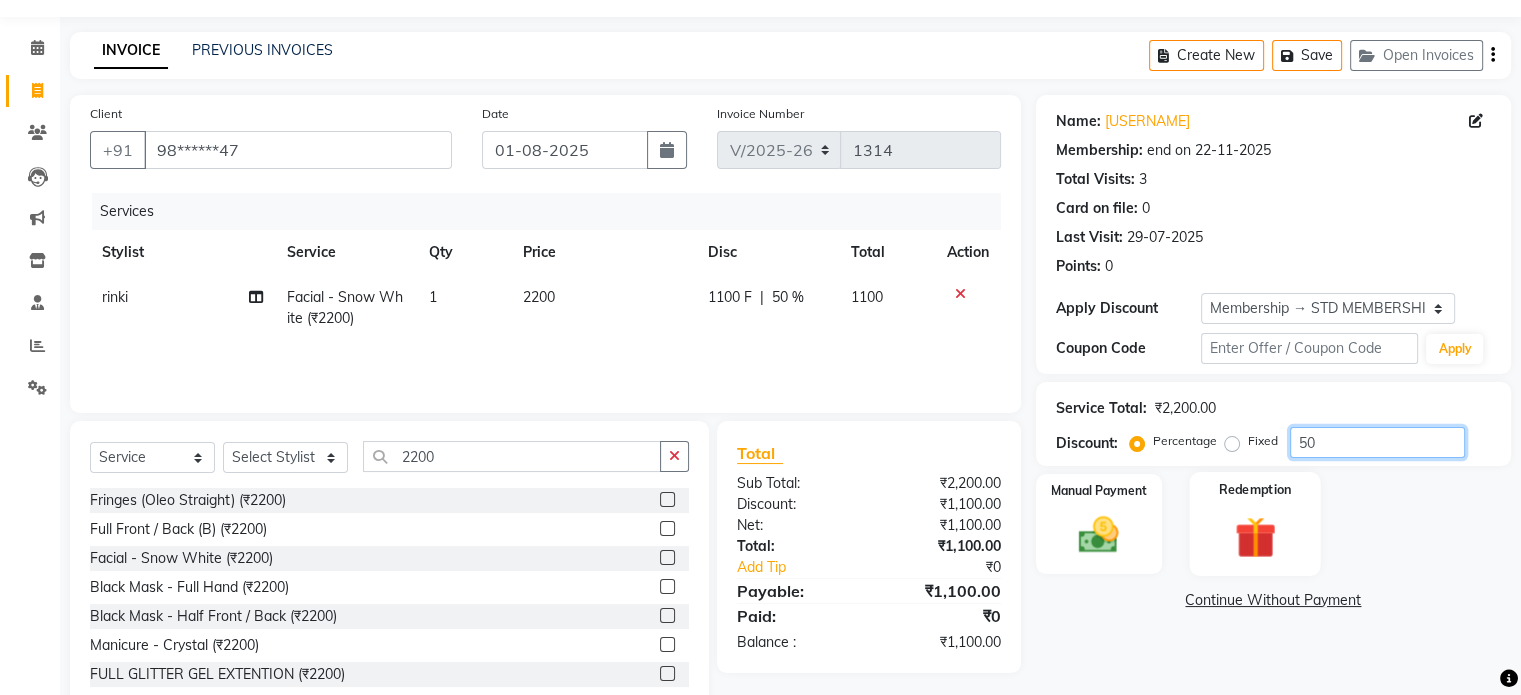 scroll, scrollTop: 106, scrollLeft: 0, axis: vertical 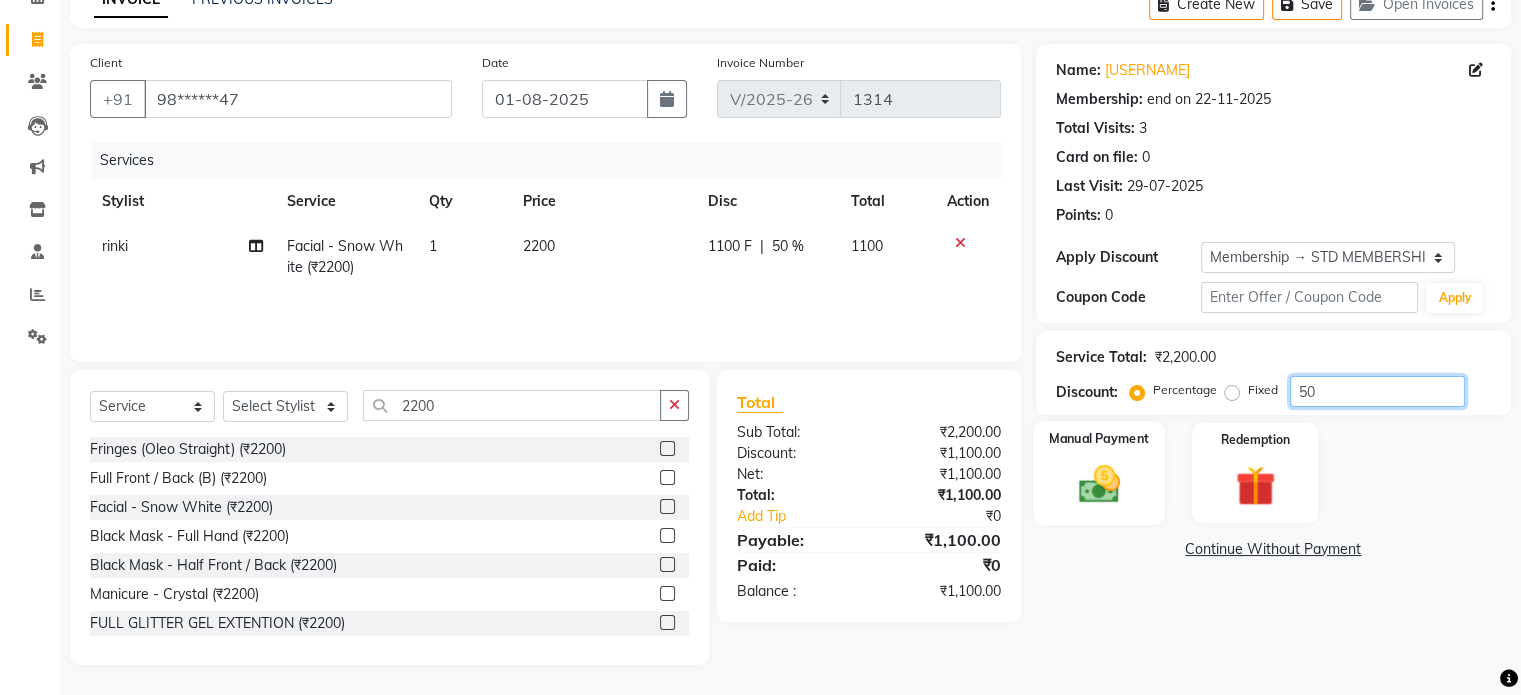 type on "50" 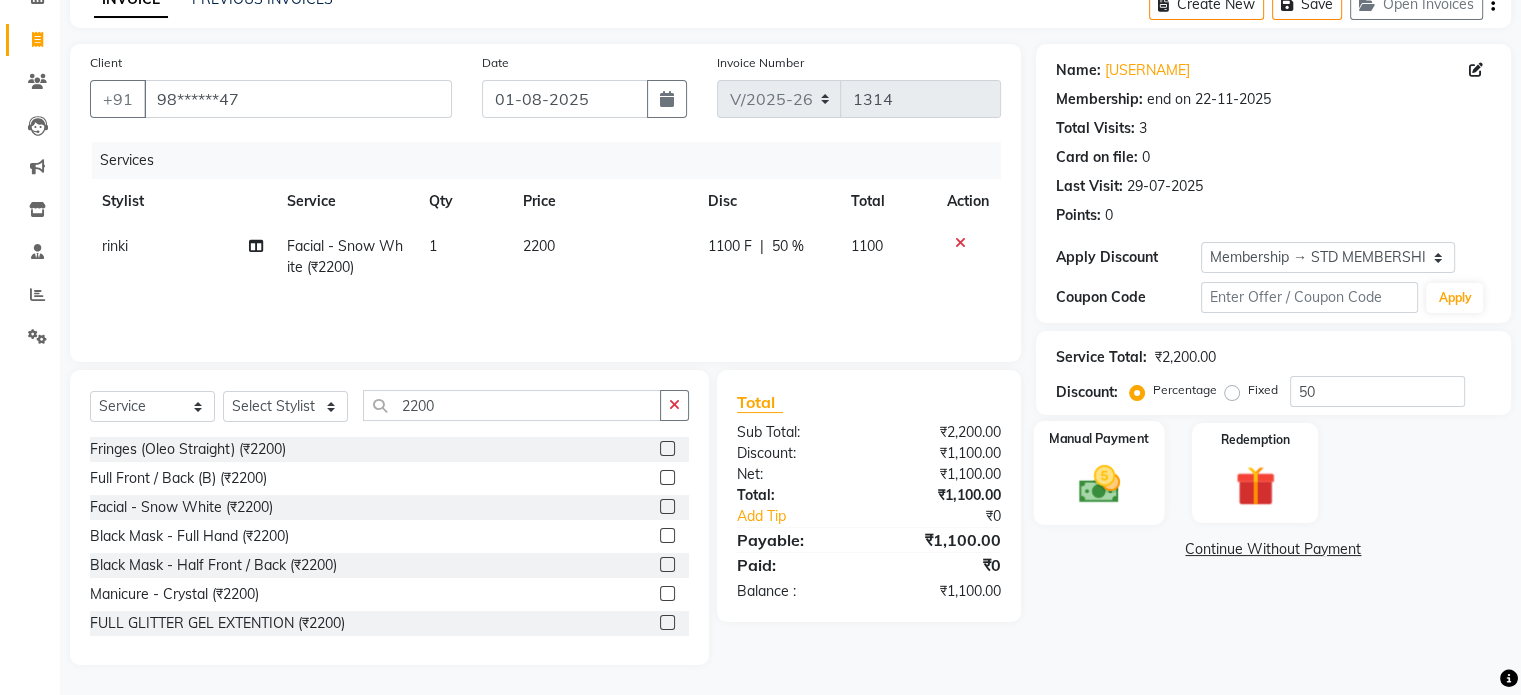 click 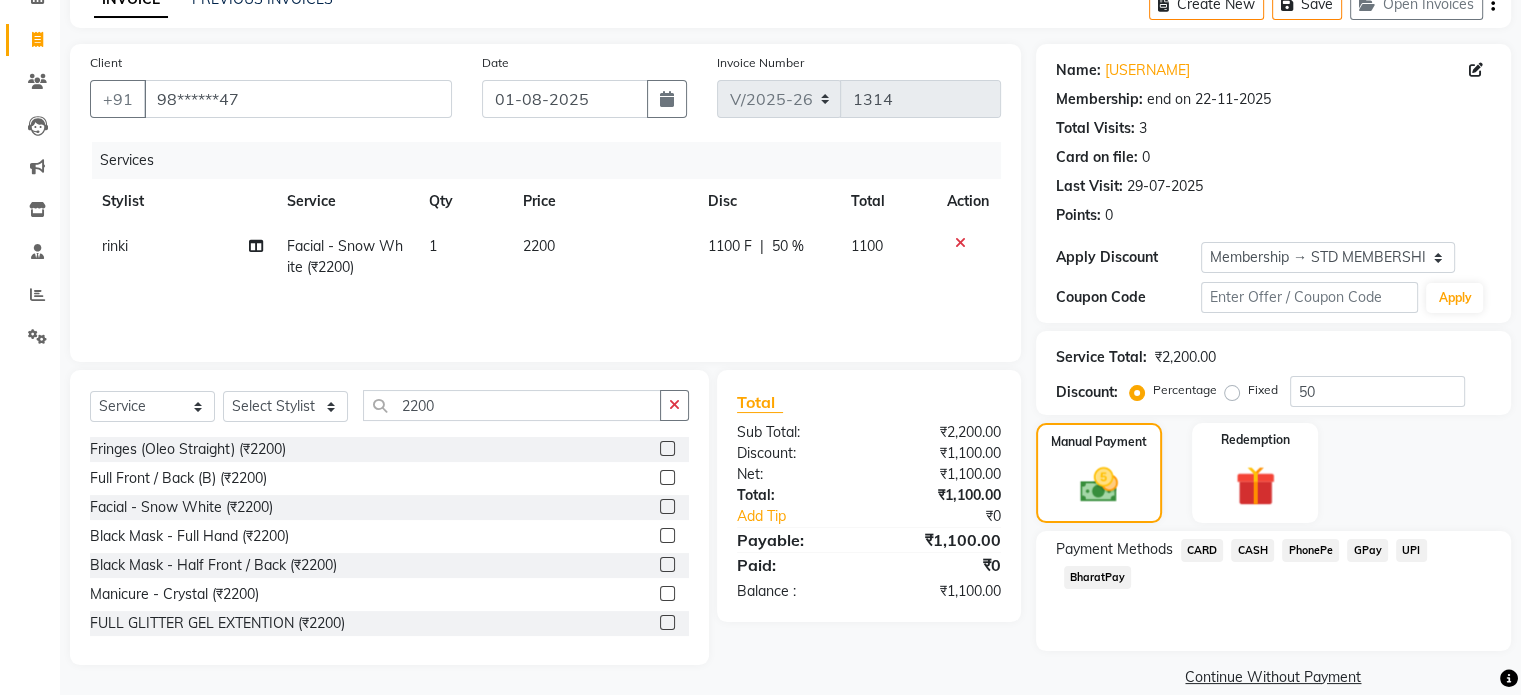 click on "CASH" 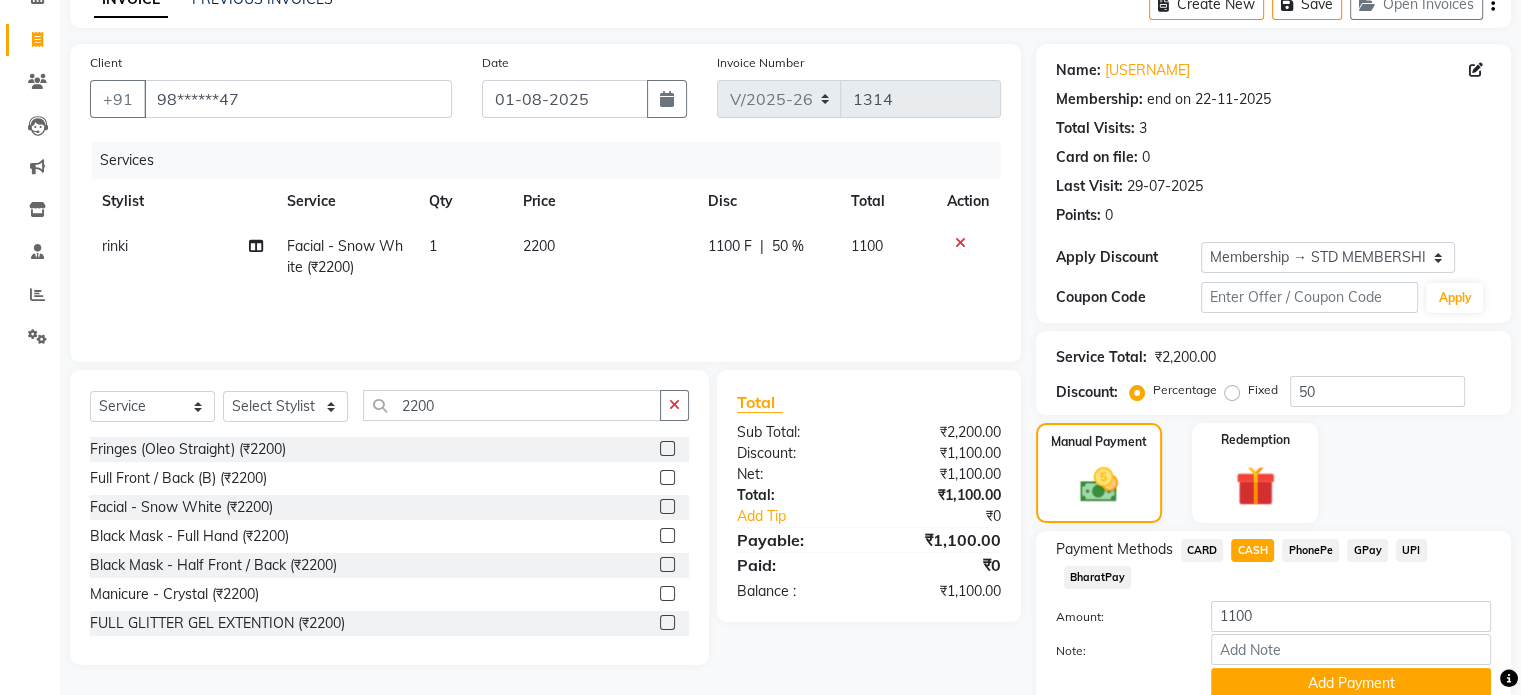 scroll, scrollTop: 191, scrollLeft: 0, axis: vertical 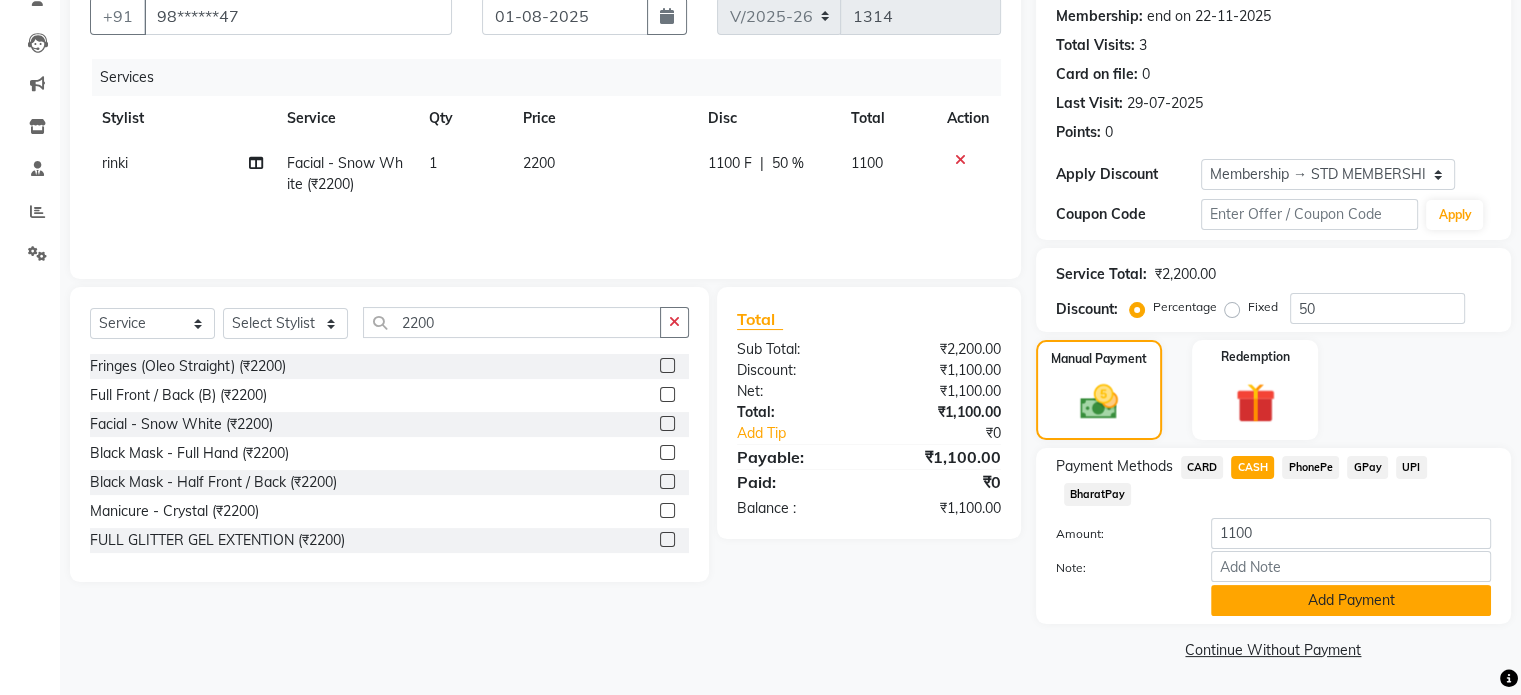 click on "Add Payment" 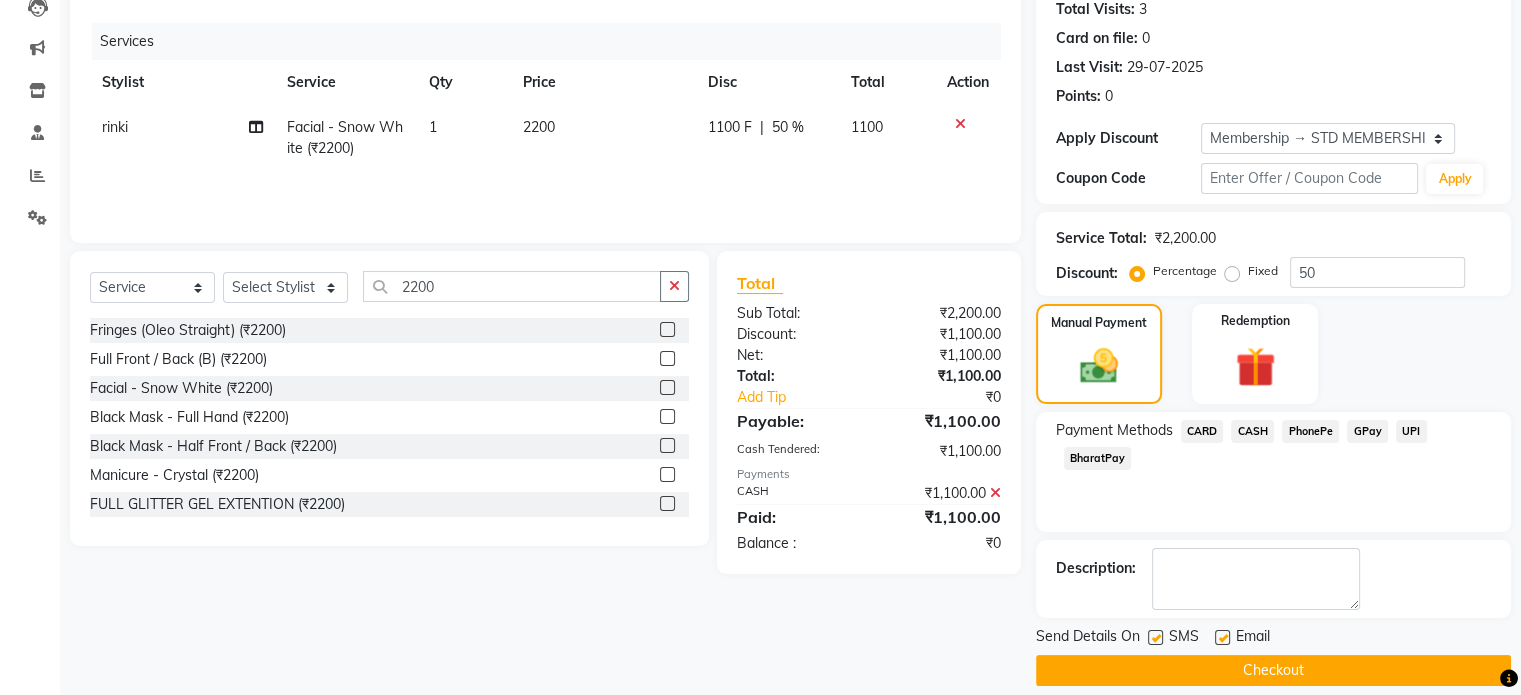 scroll, scrollTop: 244, scrollLeft: 0, axis: vertical 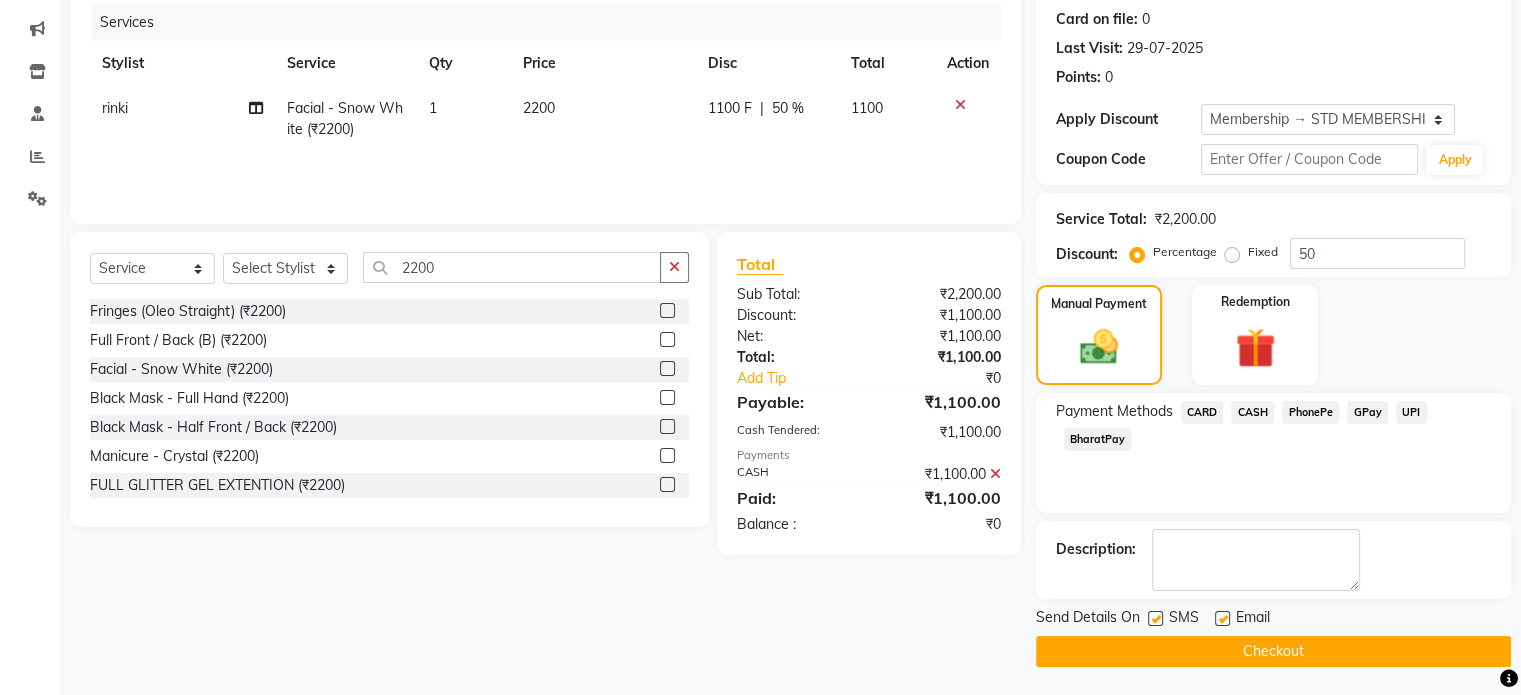 click on "Checkout" 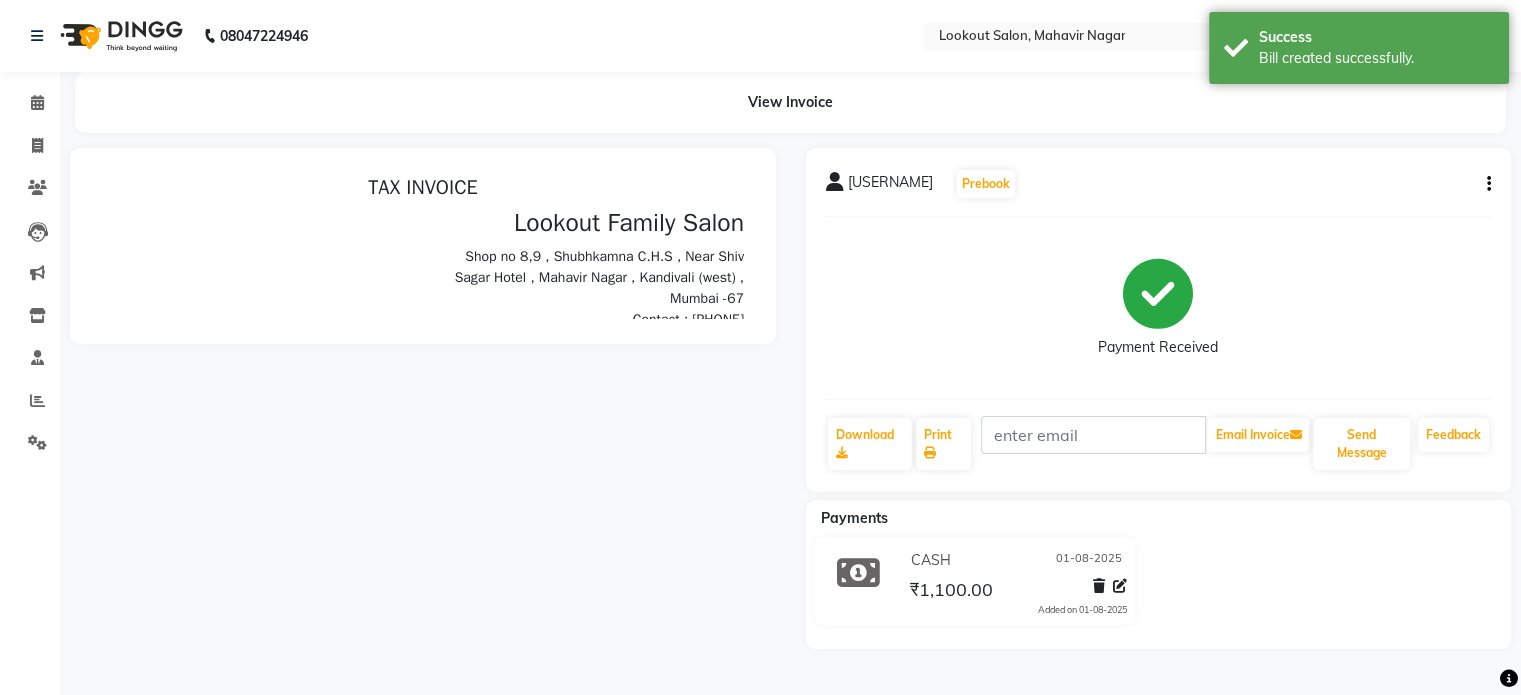 scroll, scrollTop: 0, scrollLeft: 0, axis: both 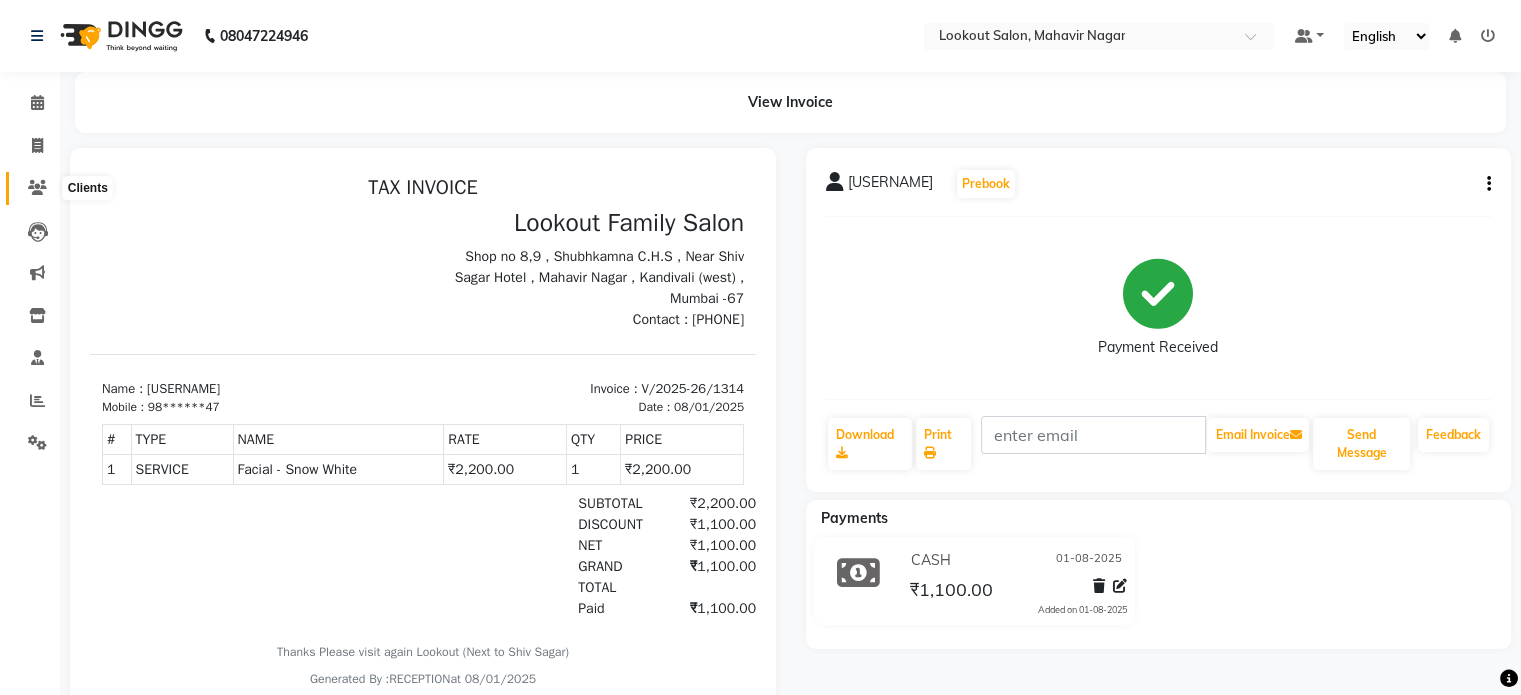 click 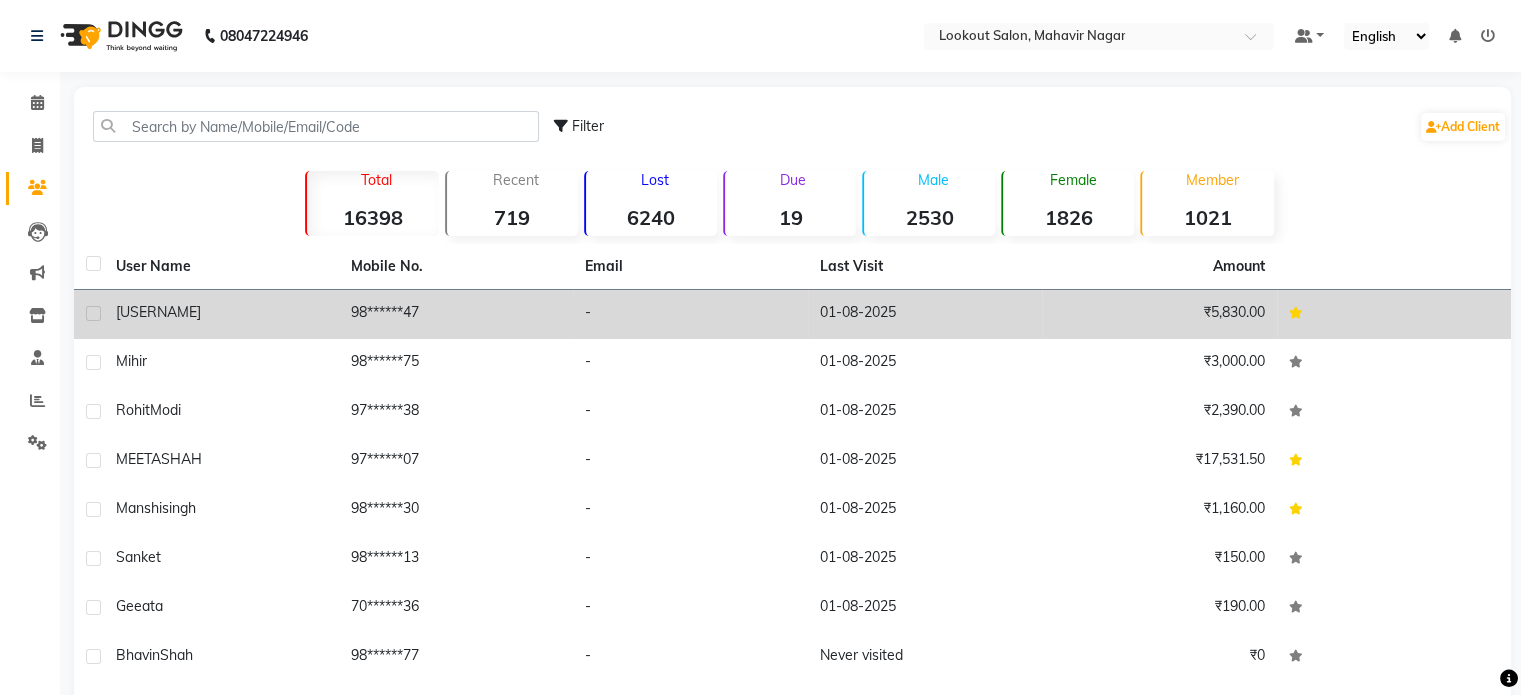 click on "98******47" 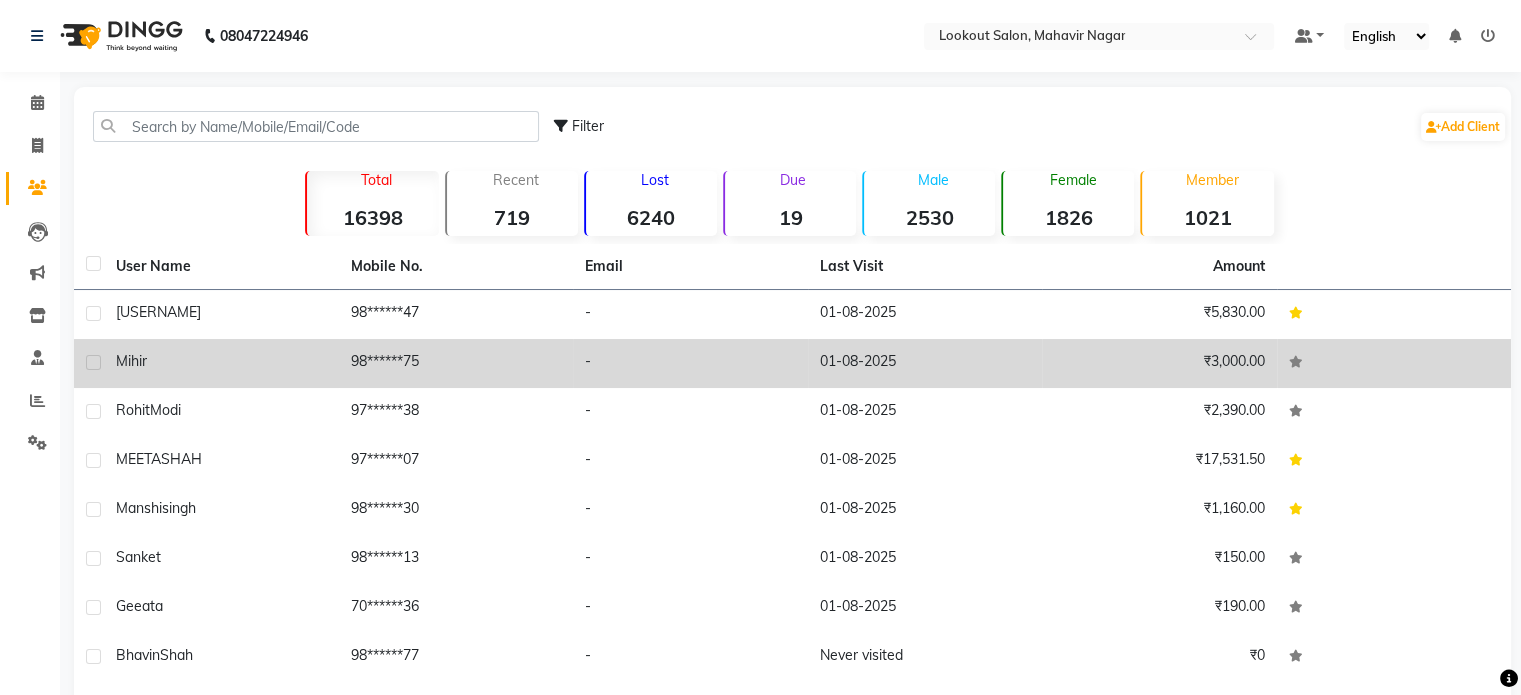 click 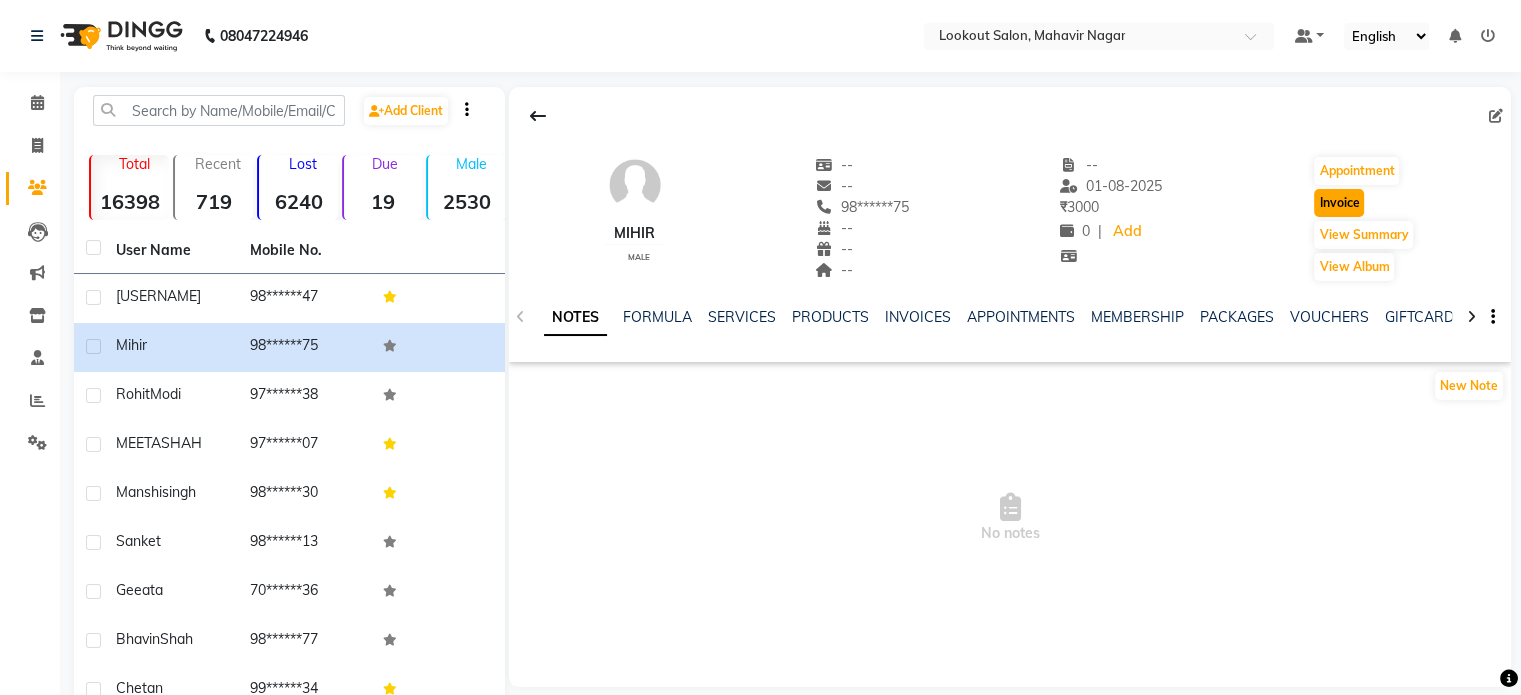click on "Invoice" 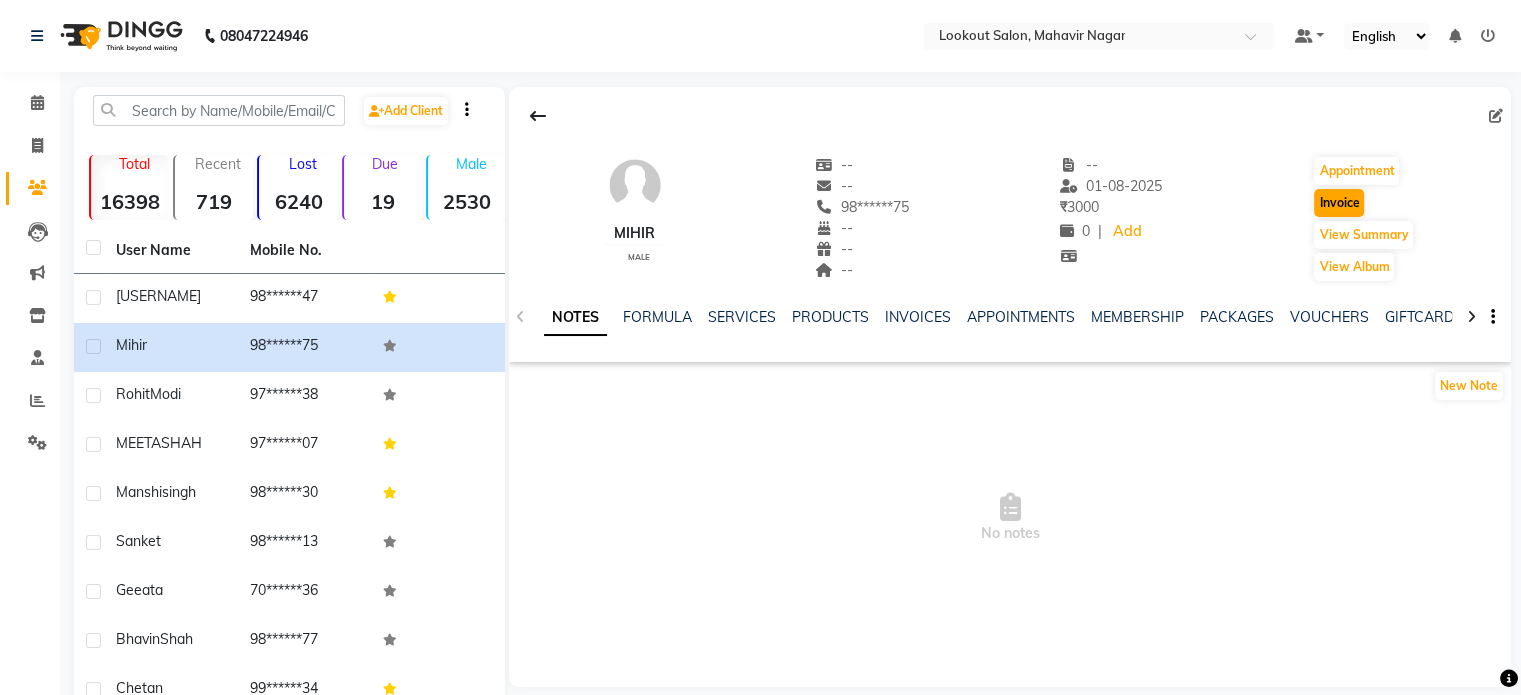select on "service" 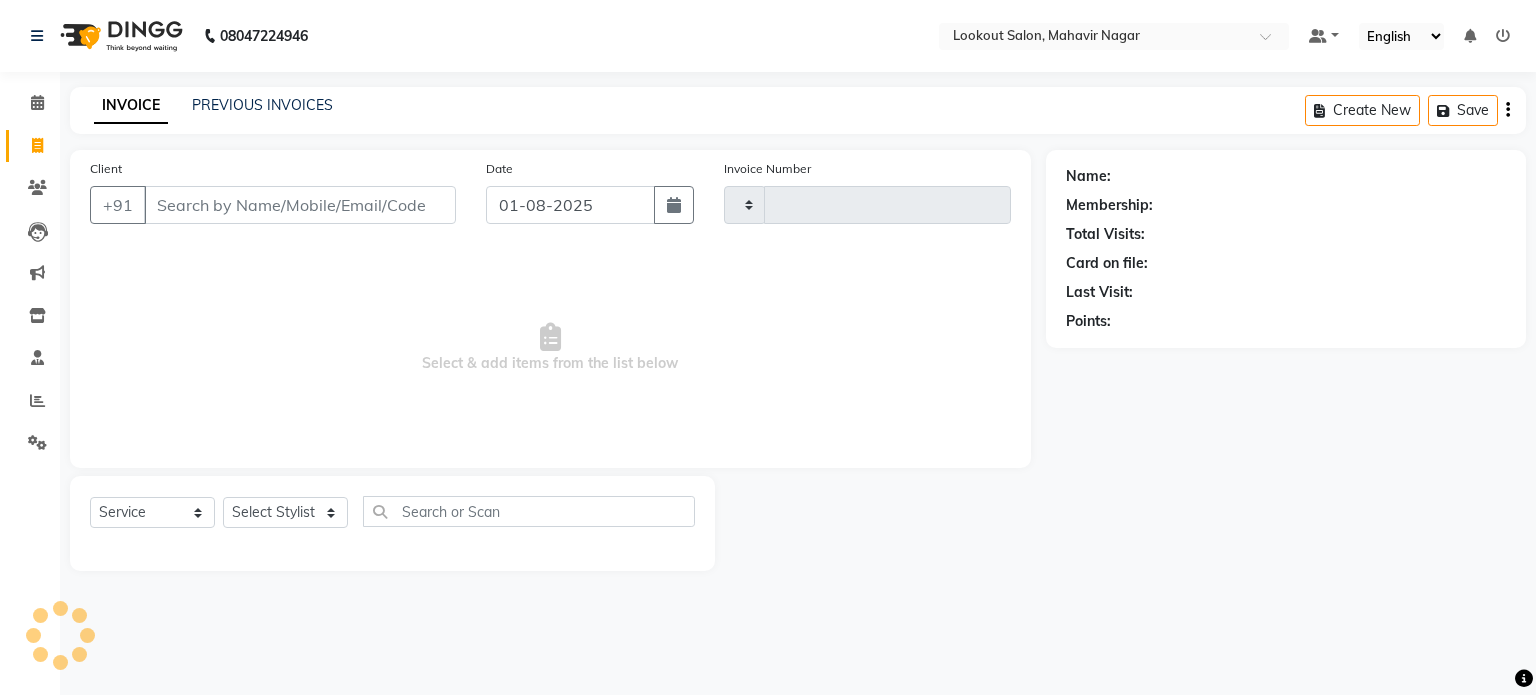 type on "1315" 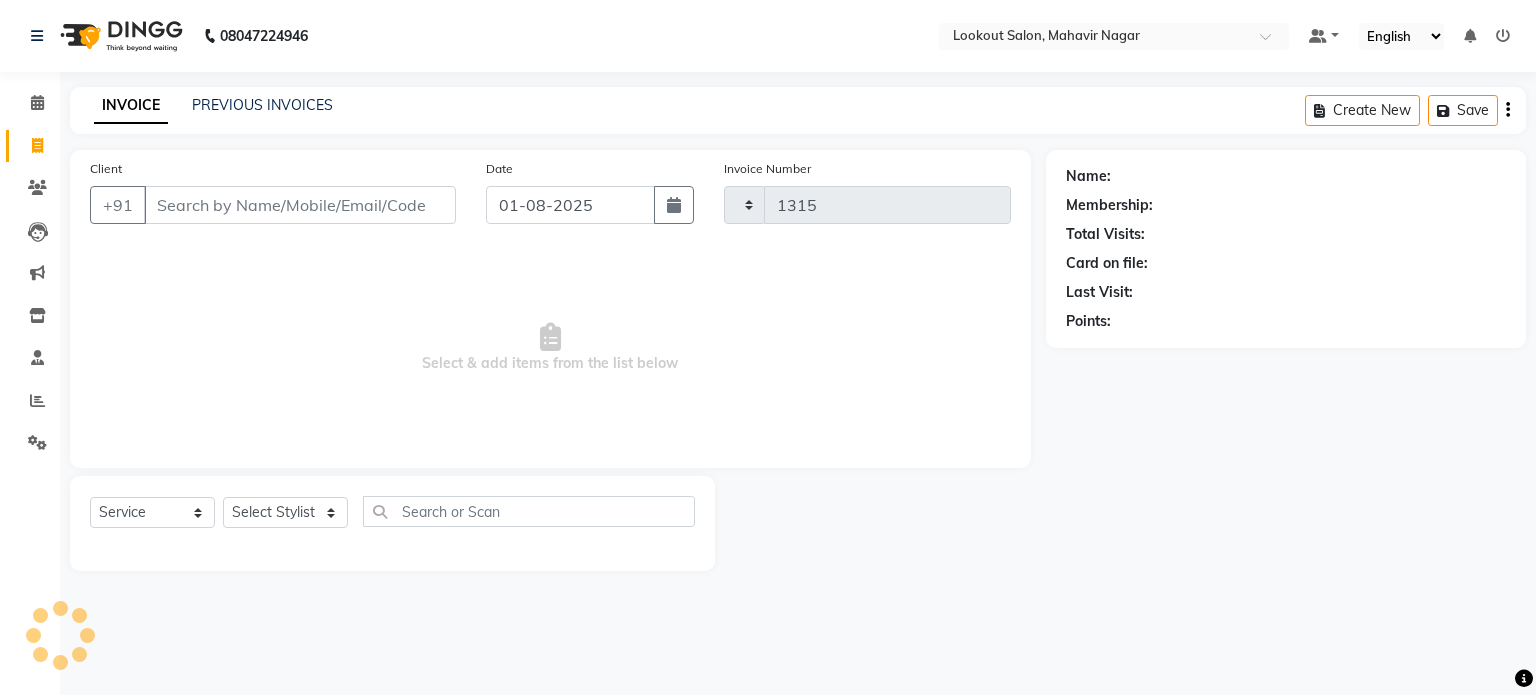 select on "150" 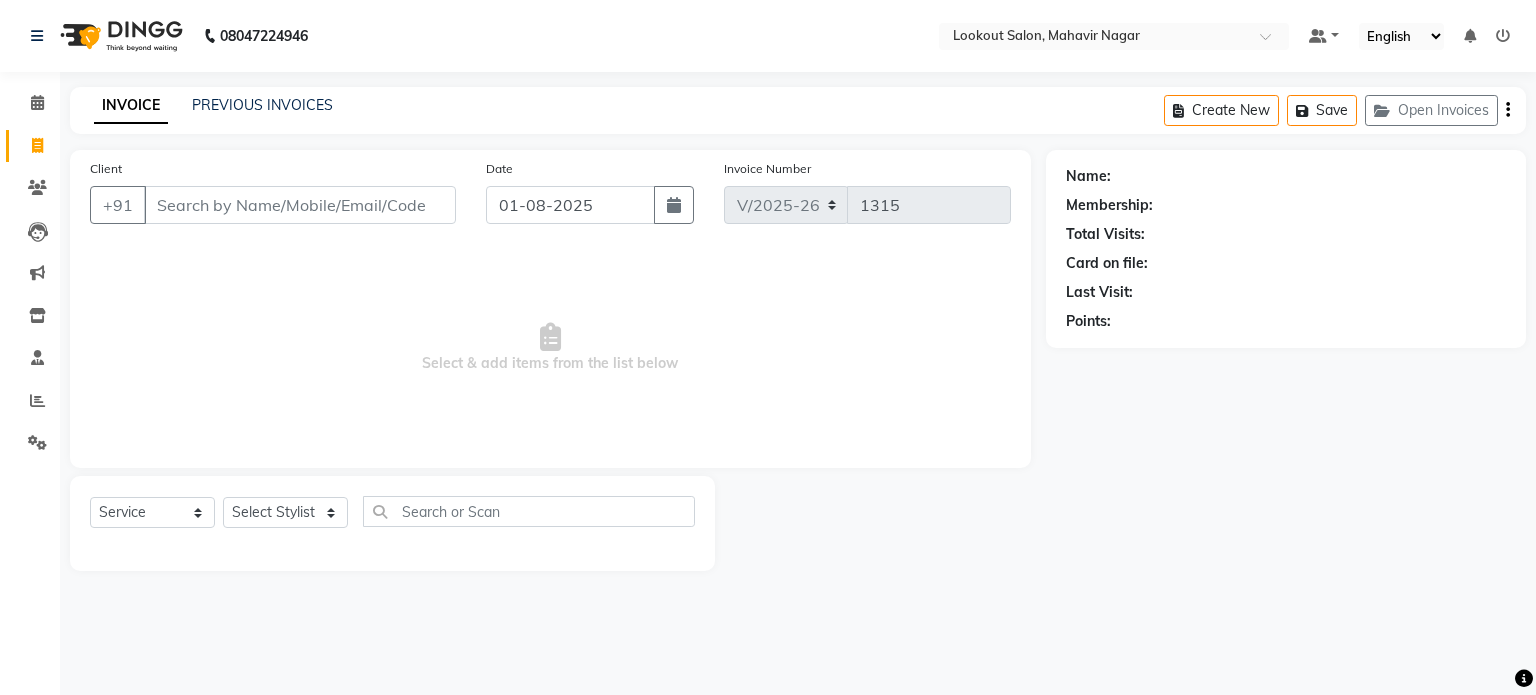 type on "98******75" 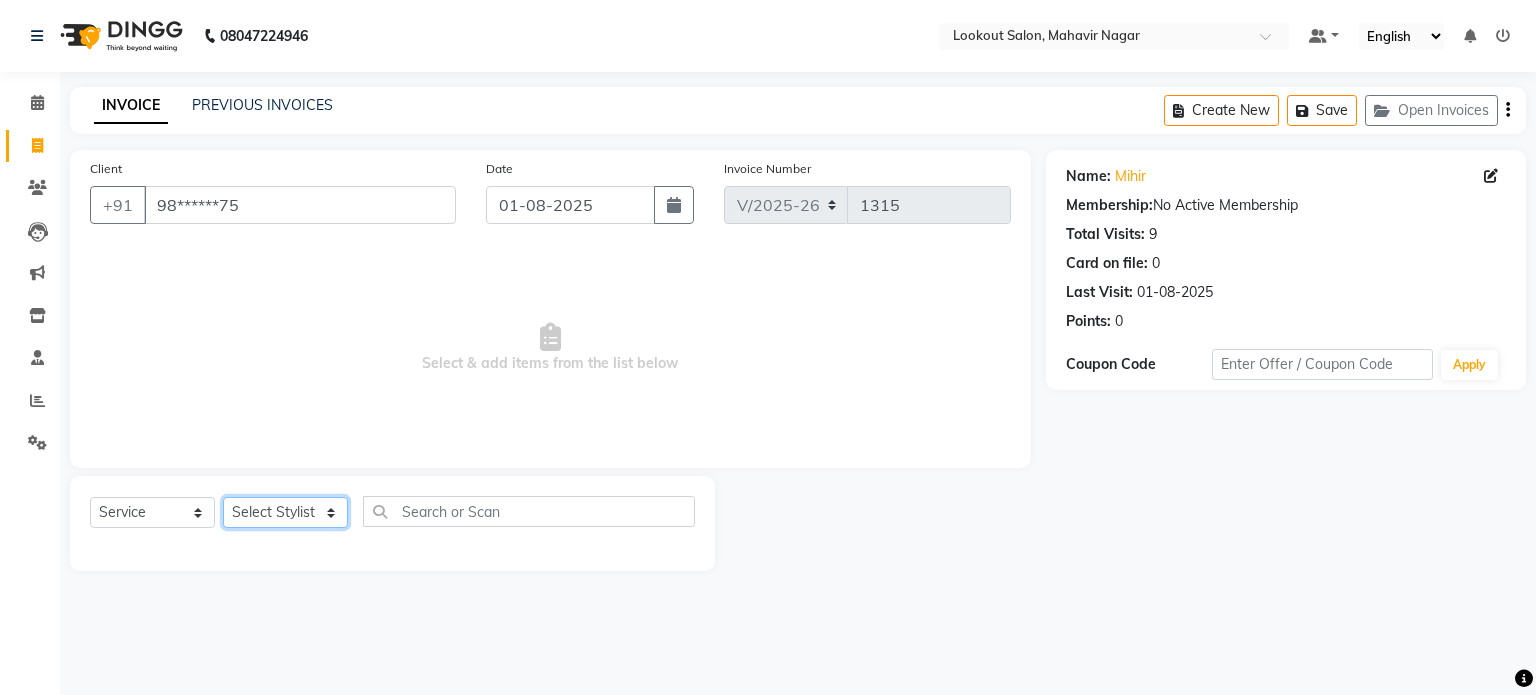 click on "Select Stylist abhishek Asfaak AZAZ DHARMESH SIR kARAN PRIYANKA RECEPTION rinki  shailendar VANDAN" 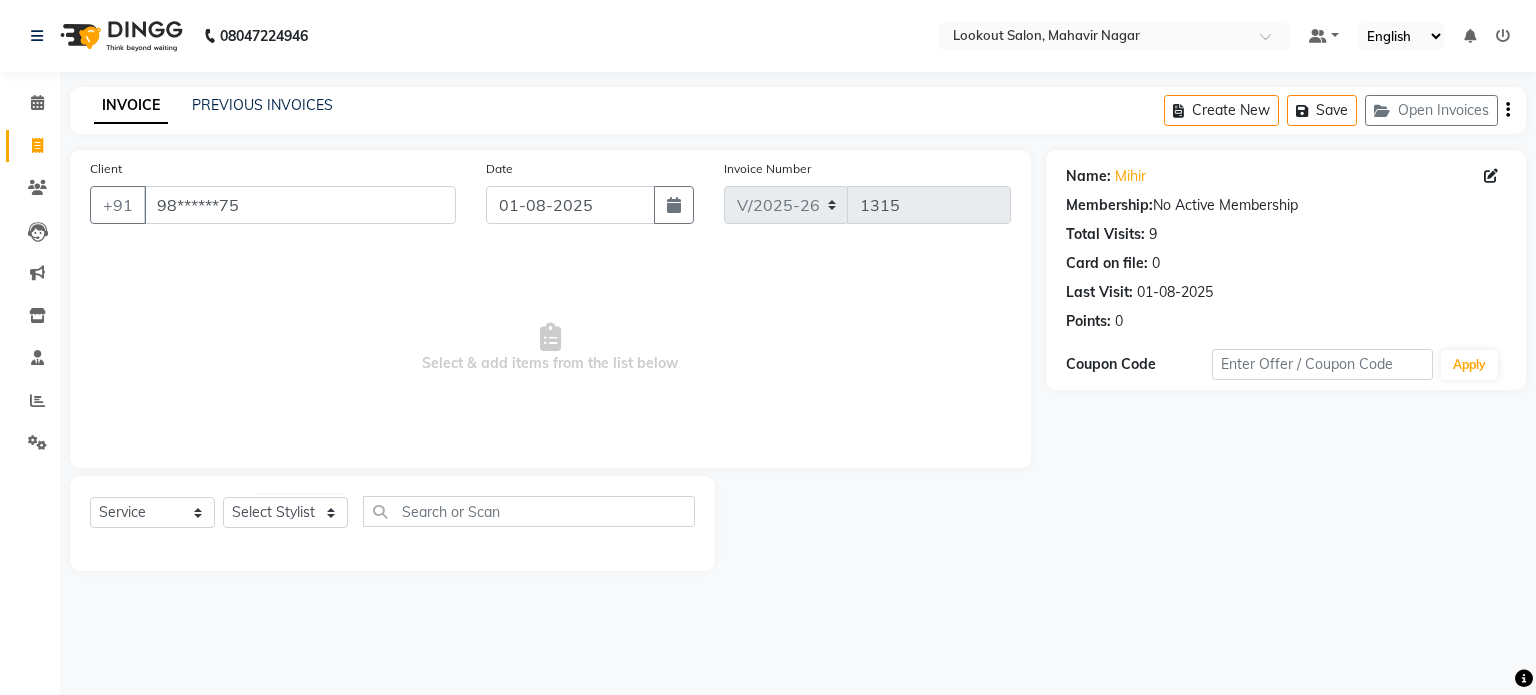click 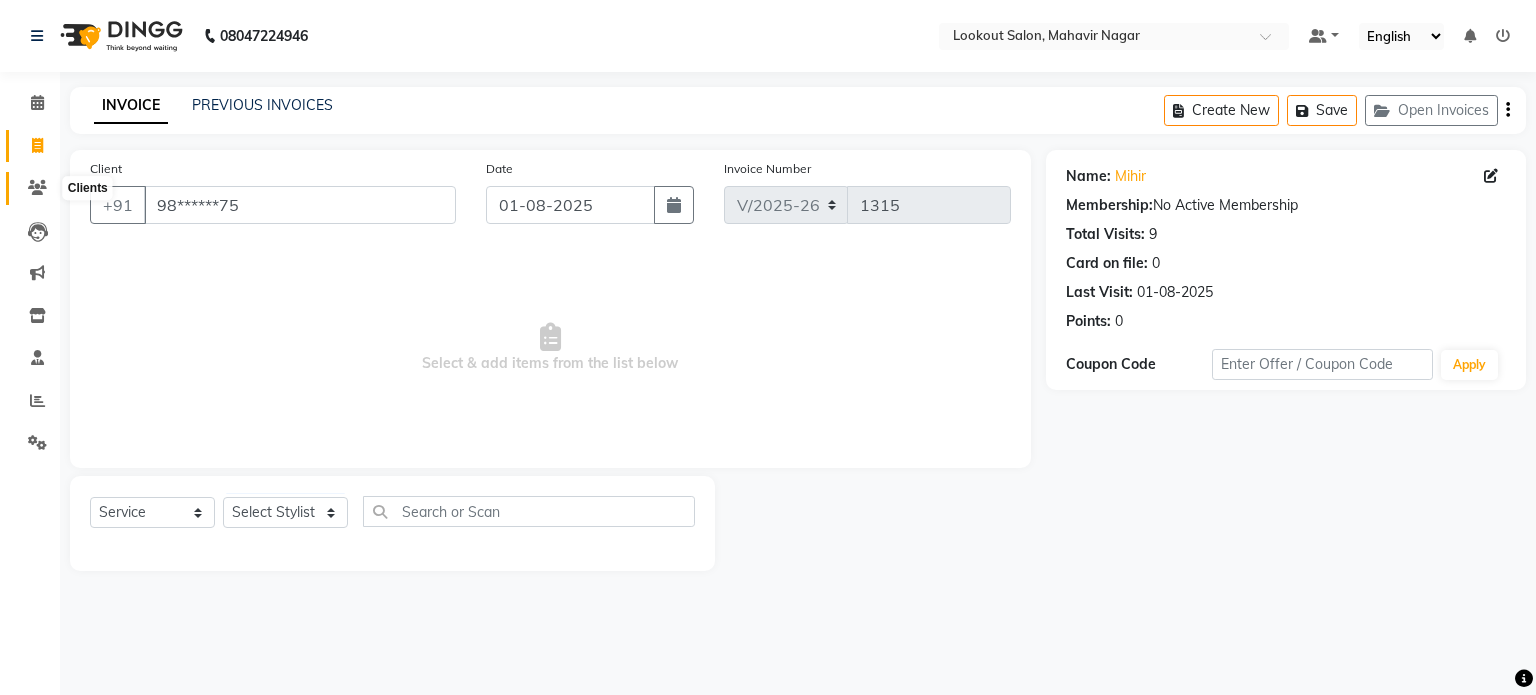 click 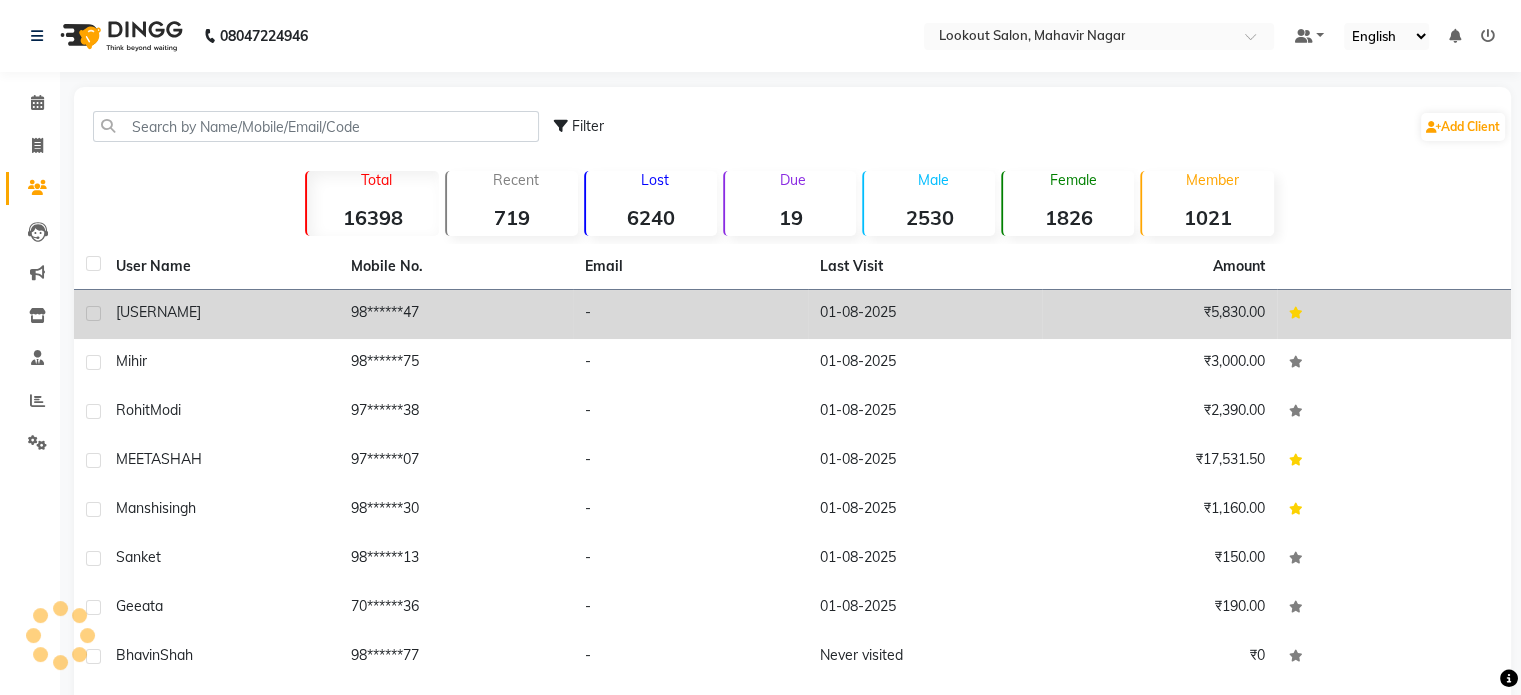 click on "[USERNAME]" 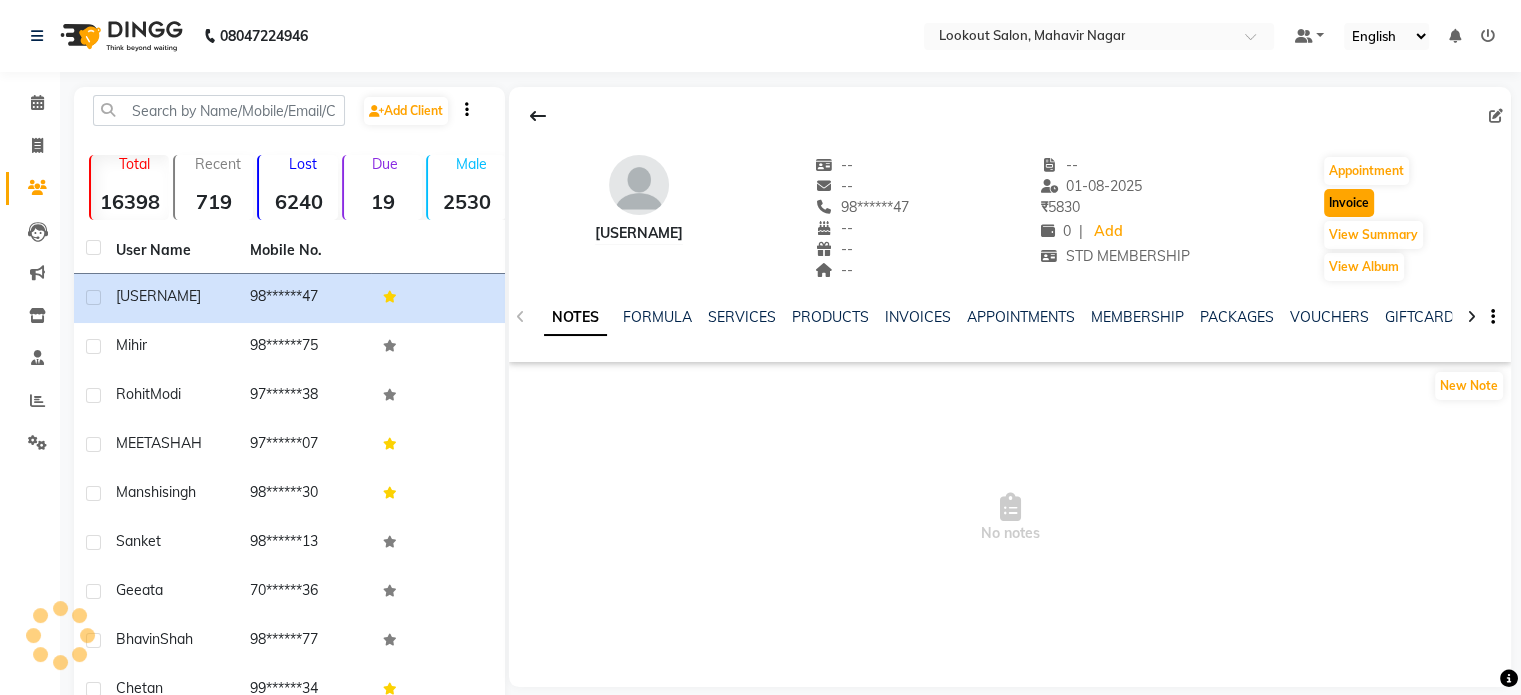 click on "Invoice" 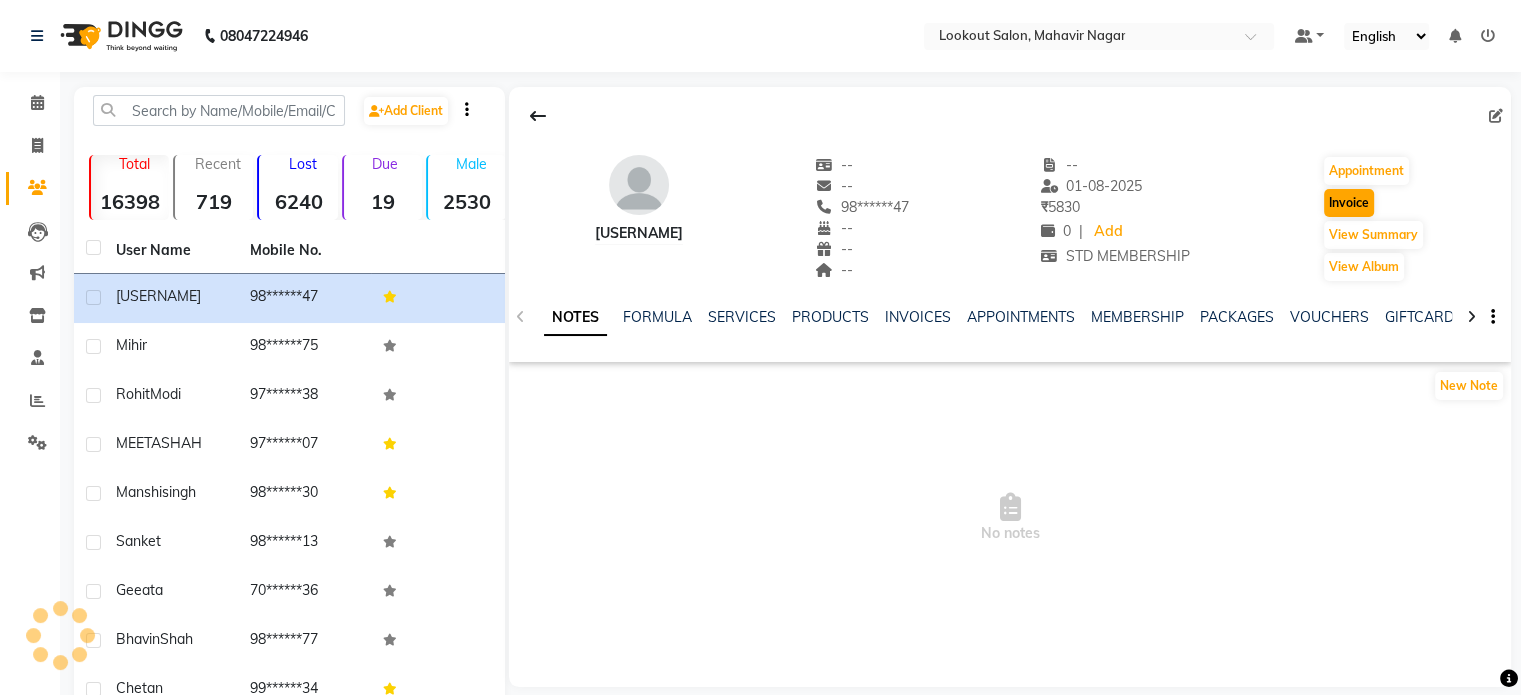 select on "service" 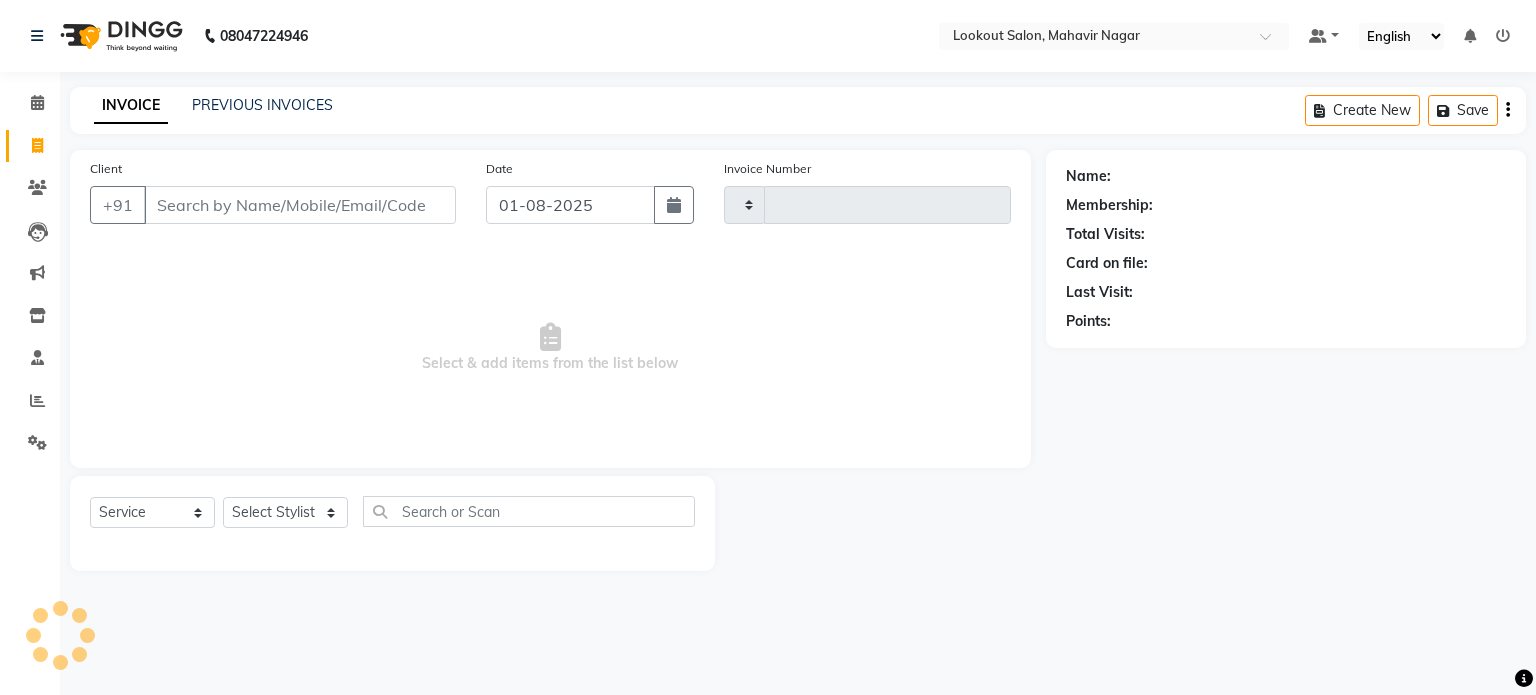 type on "1315" 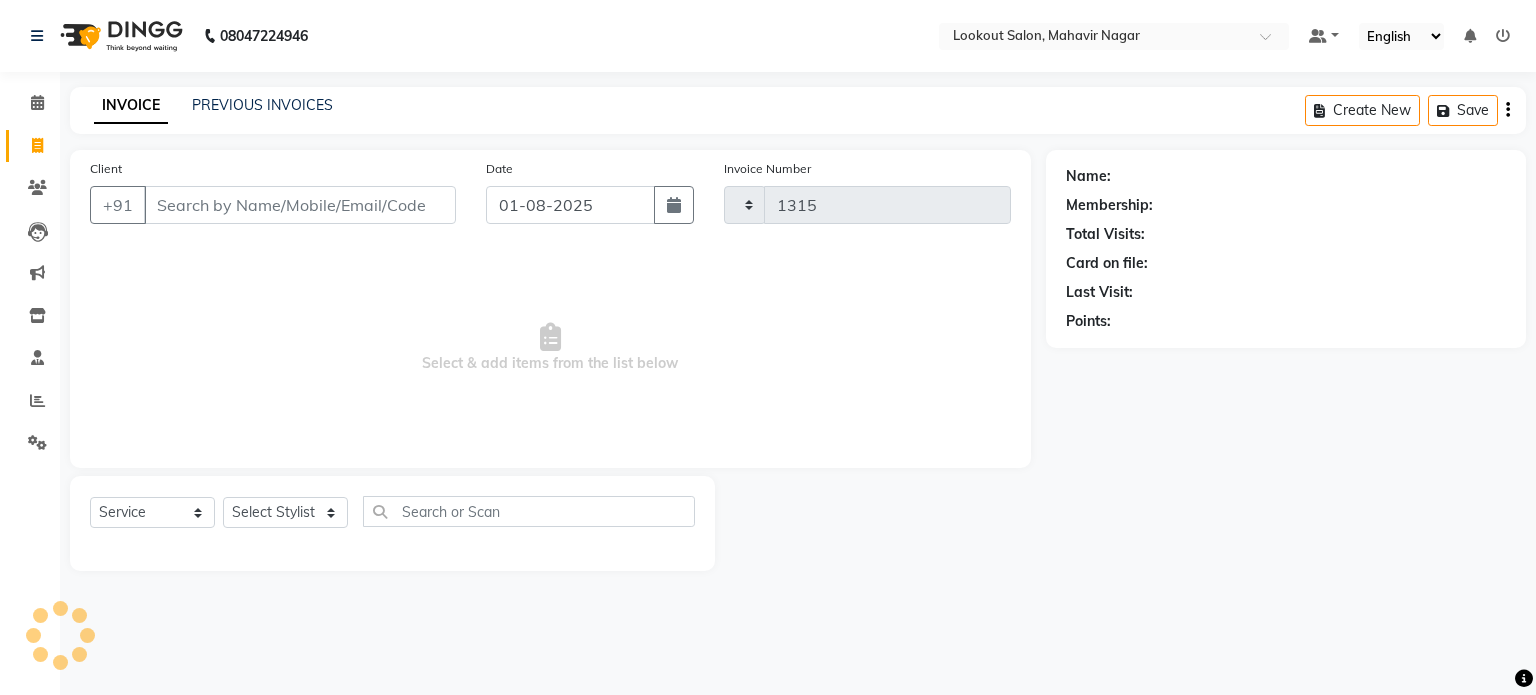 select on "150" 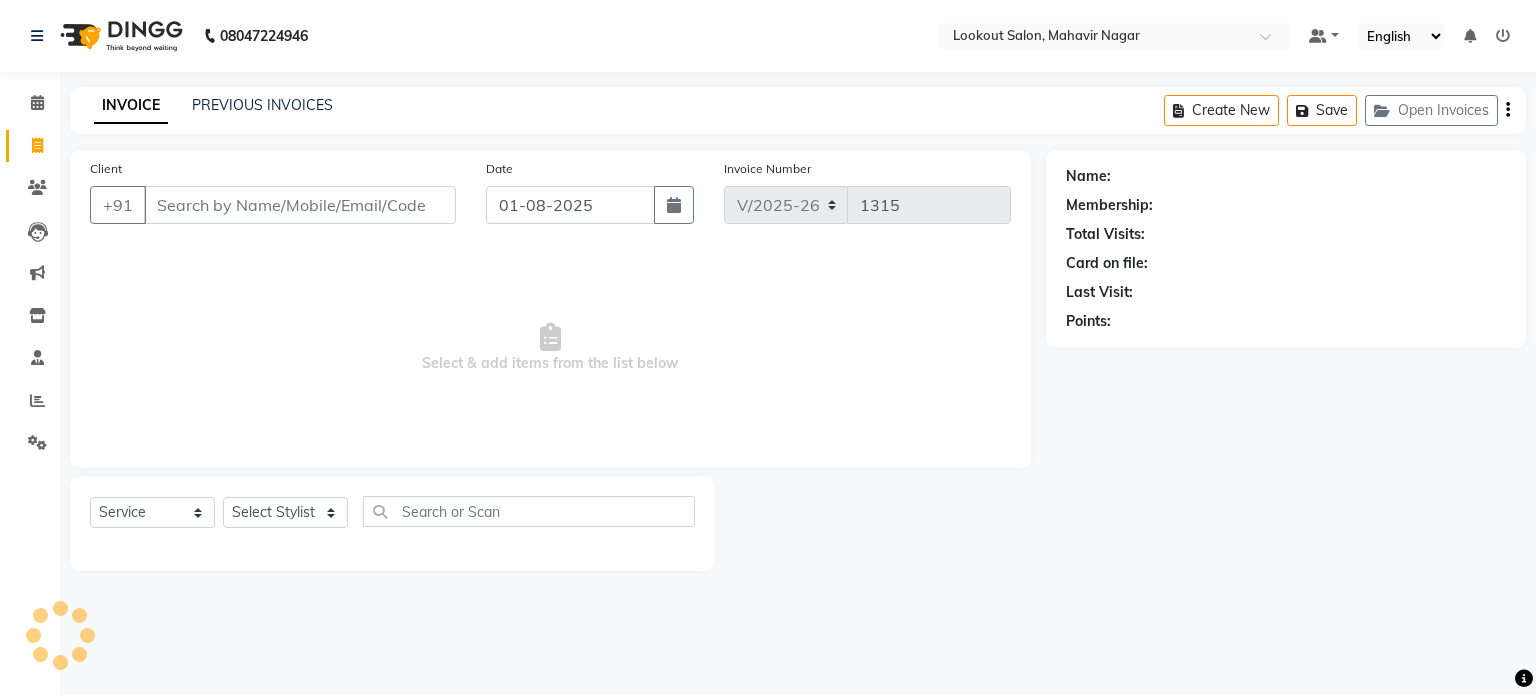 type on "98******47" 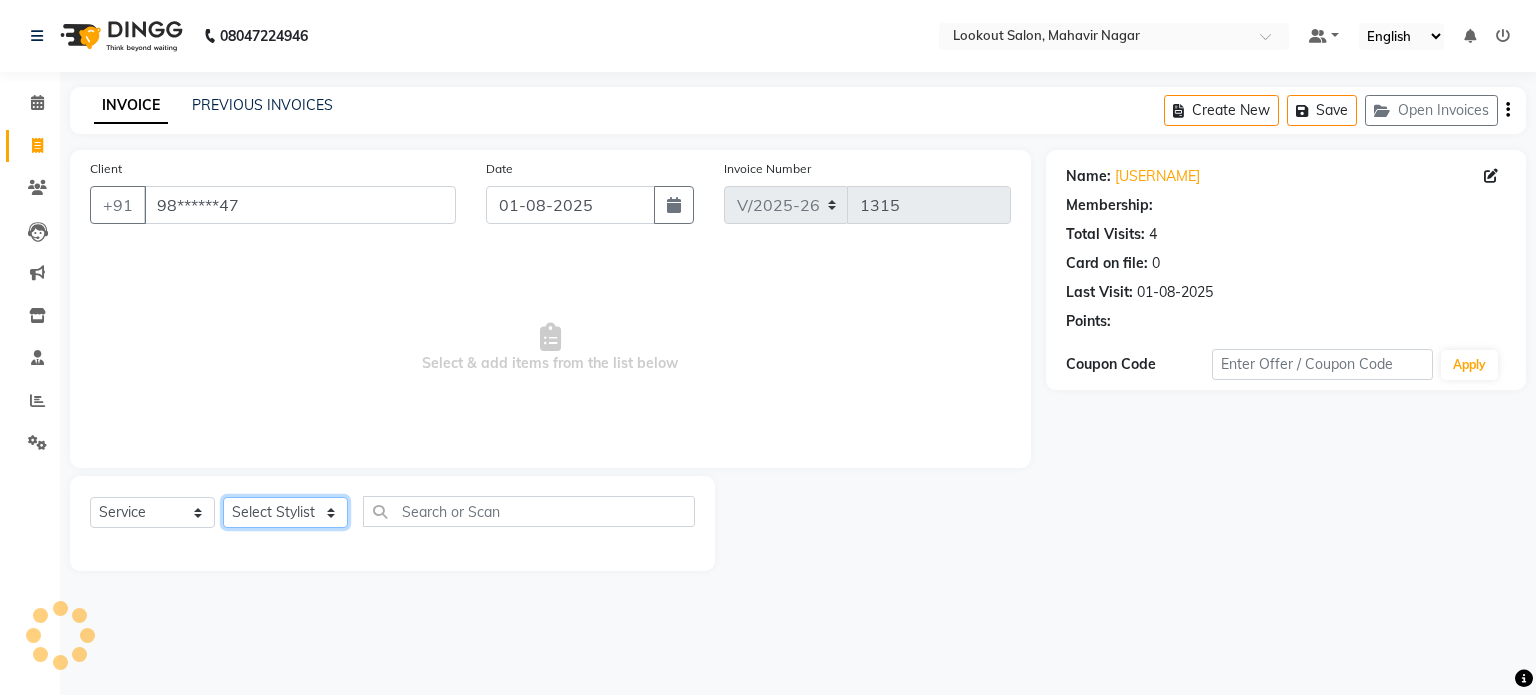 click on "Select Stylist abhishek Asfaak AZAZ DHARMESH SIR kARAN PRIYANKA RECEPTION rinki  shailendar VANDAN" 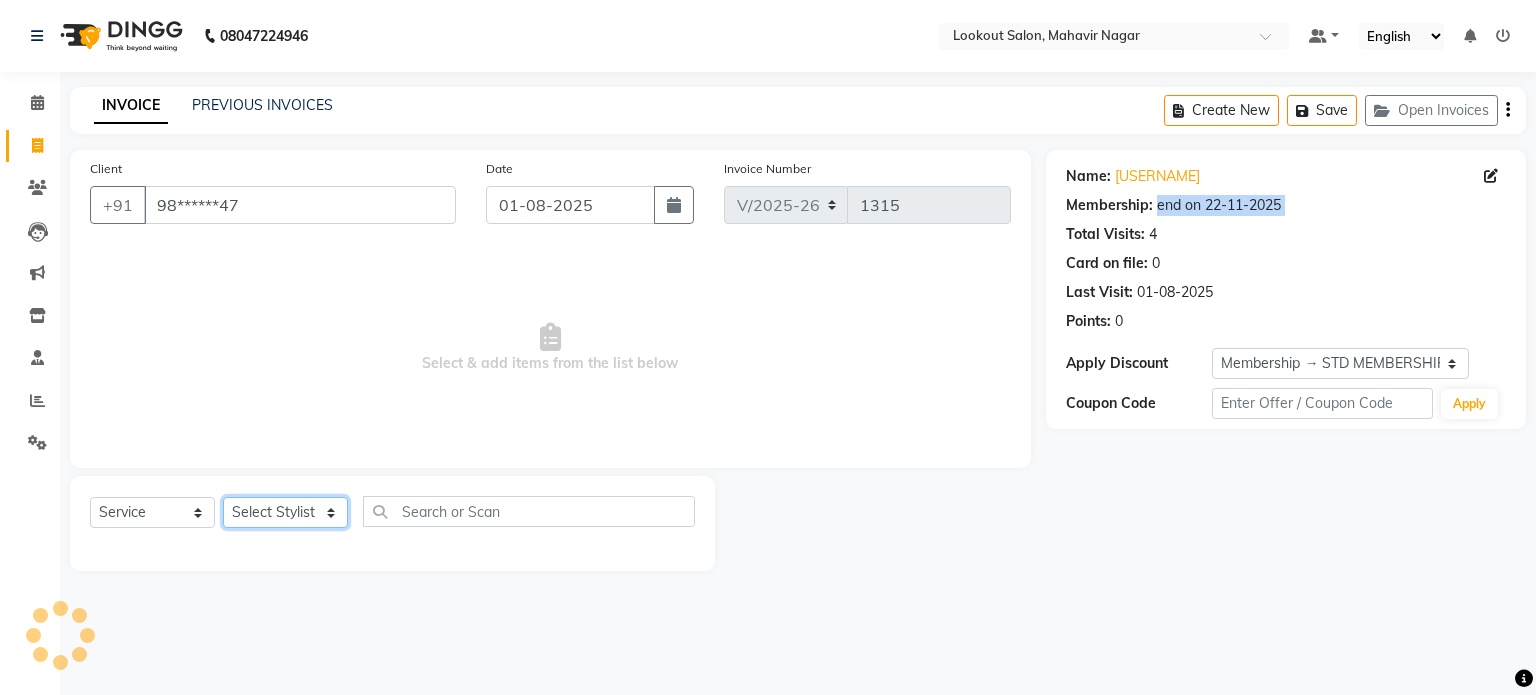 select on "11446" 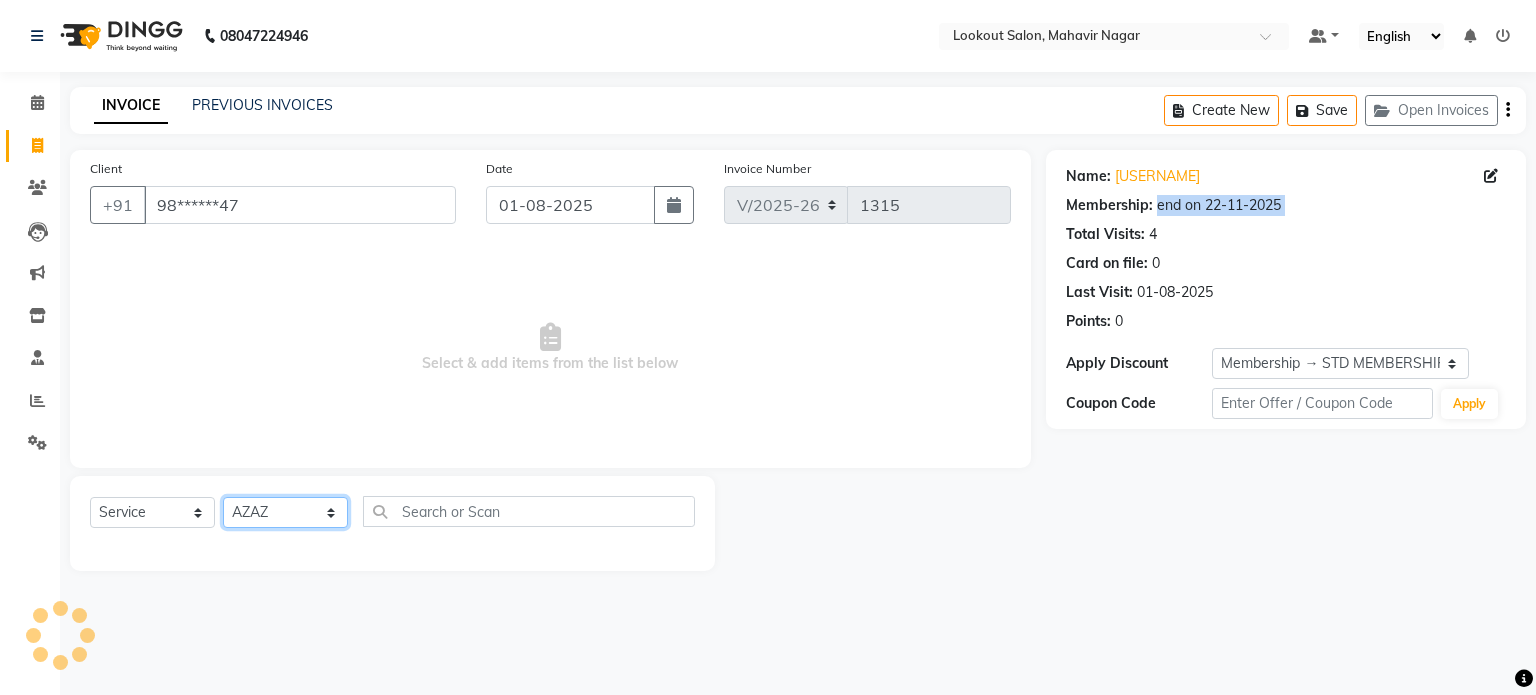 click on "Select Stylist abhishek Asfaak AZAZ DHARMESH SIR kARAN PRIYANKA RECEPTION rinki  shailendar VANDAN" 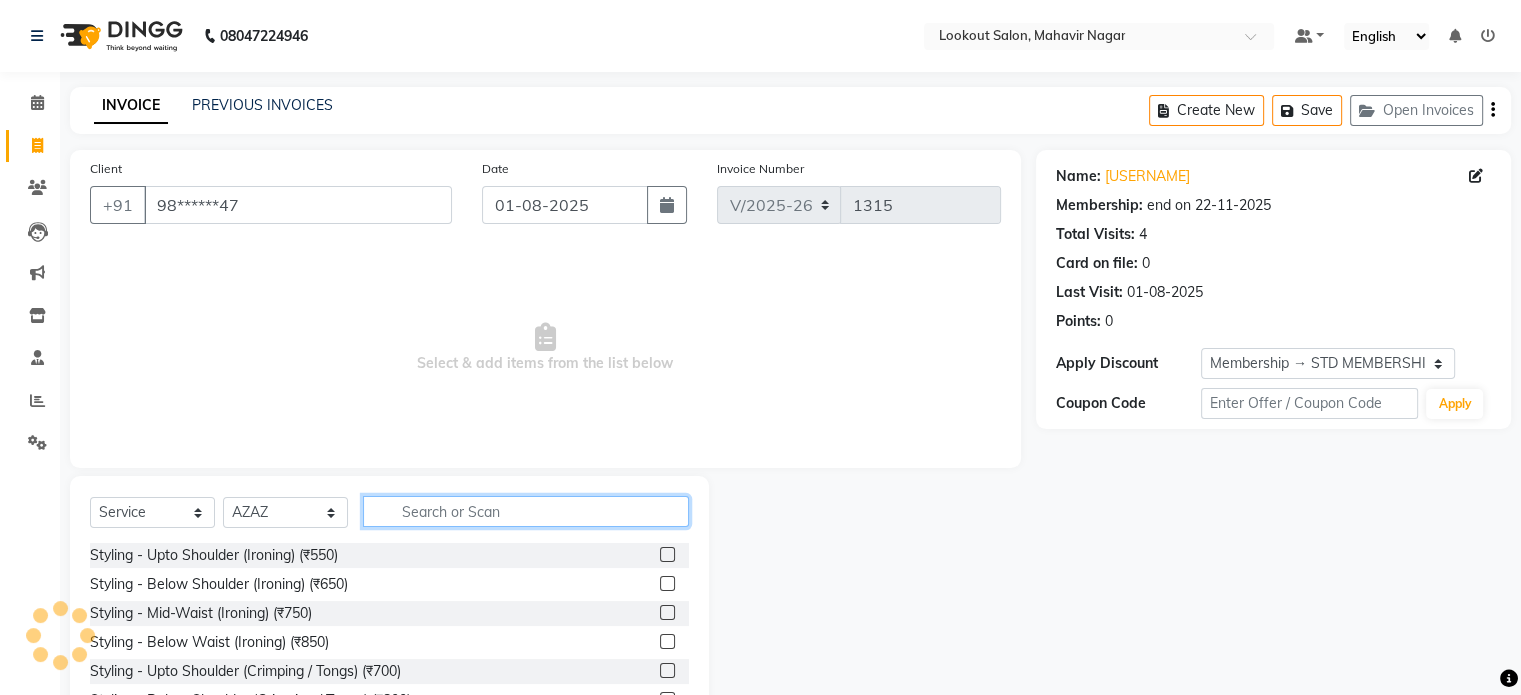 click 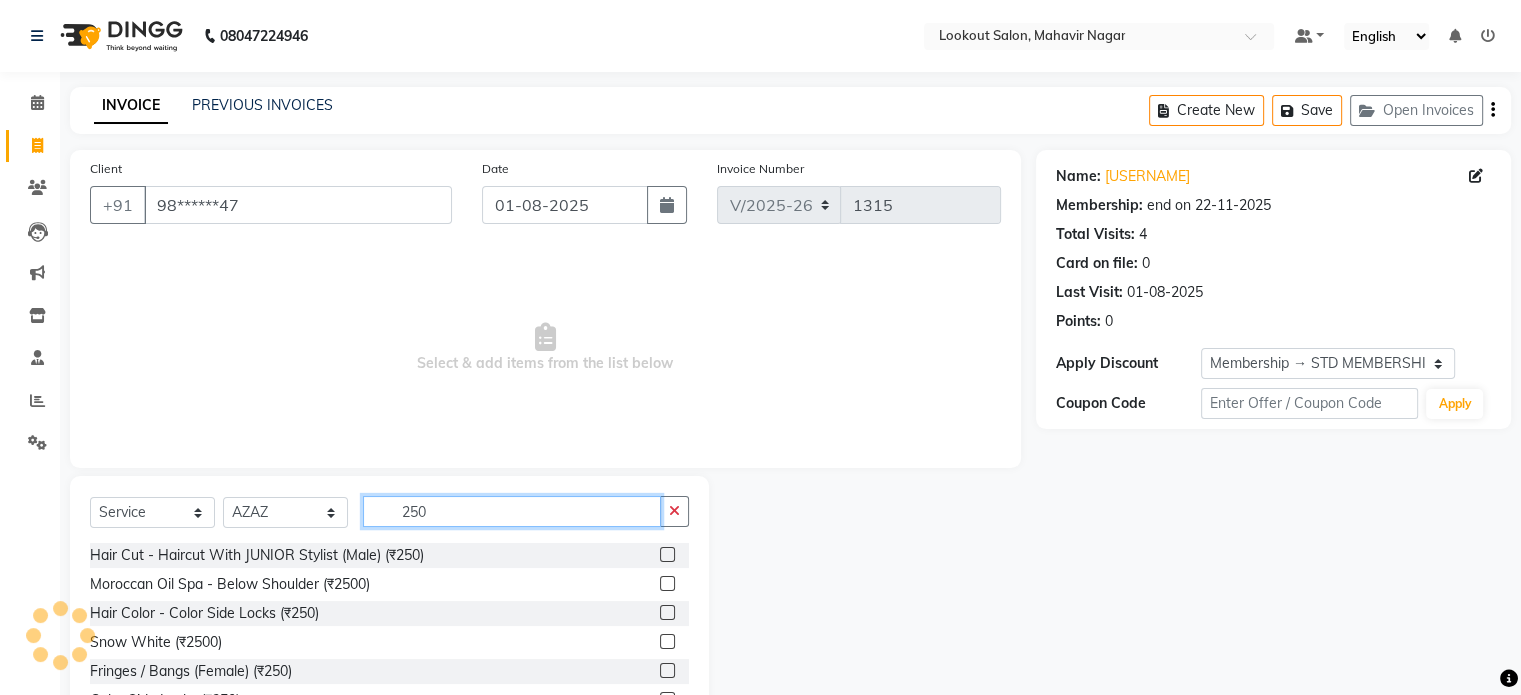 type on "250" 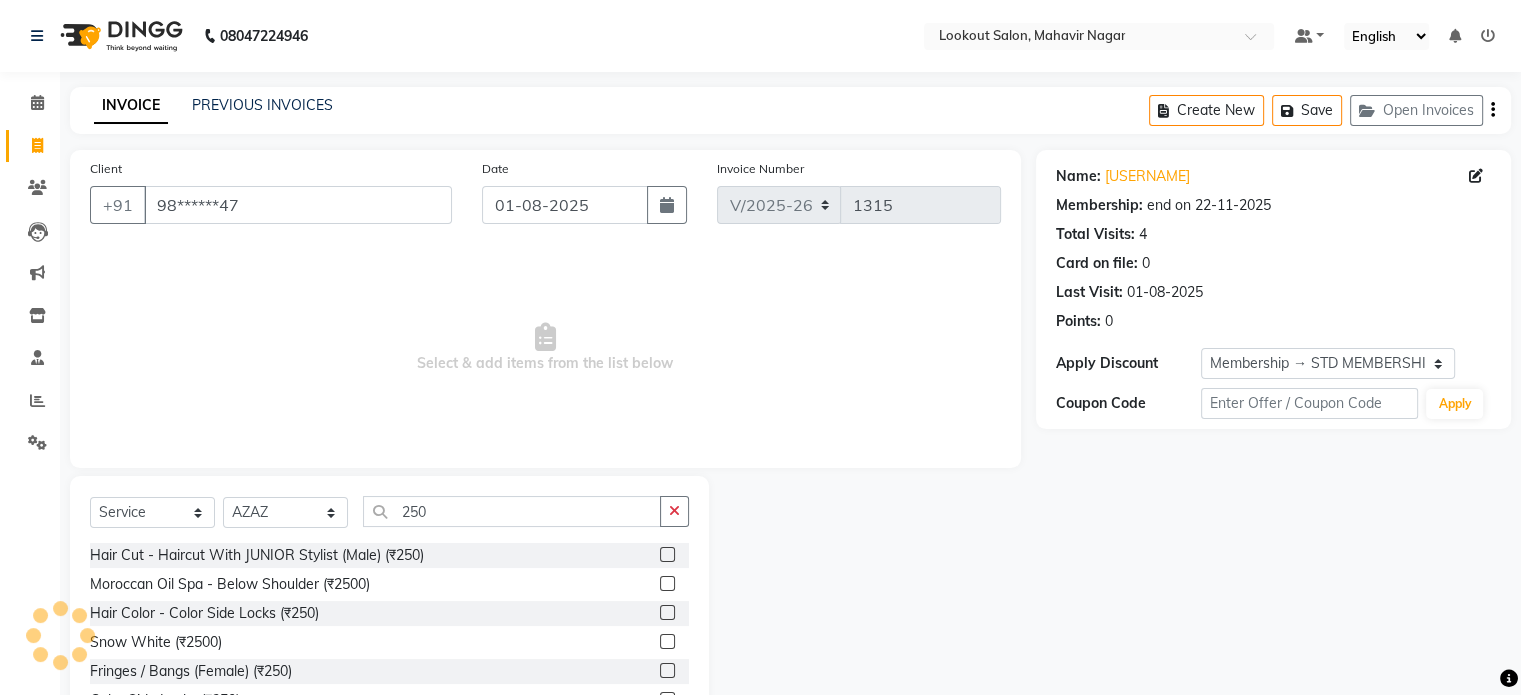 click on "Hair Cut - Haircut With JUNIOR Stylist (Male) (₹250)  Moroccan Oil Spa - Below Shoulder (₹2500)  Hair Color - Color Side Locks (₹250)  Snow White (₹2500)  Fringes / Bangs (Female) (₹250)  Color Side Locks (₹250)  Pre lightening - Below Waist (₹2500)  Under Arms (D) (₹250)" 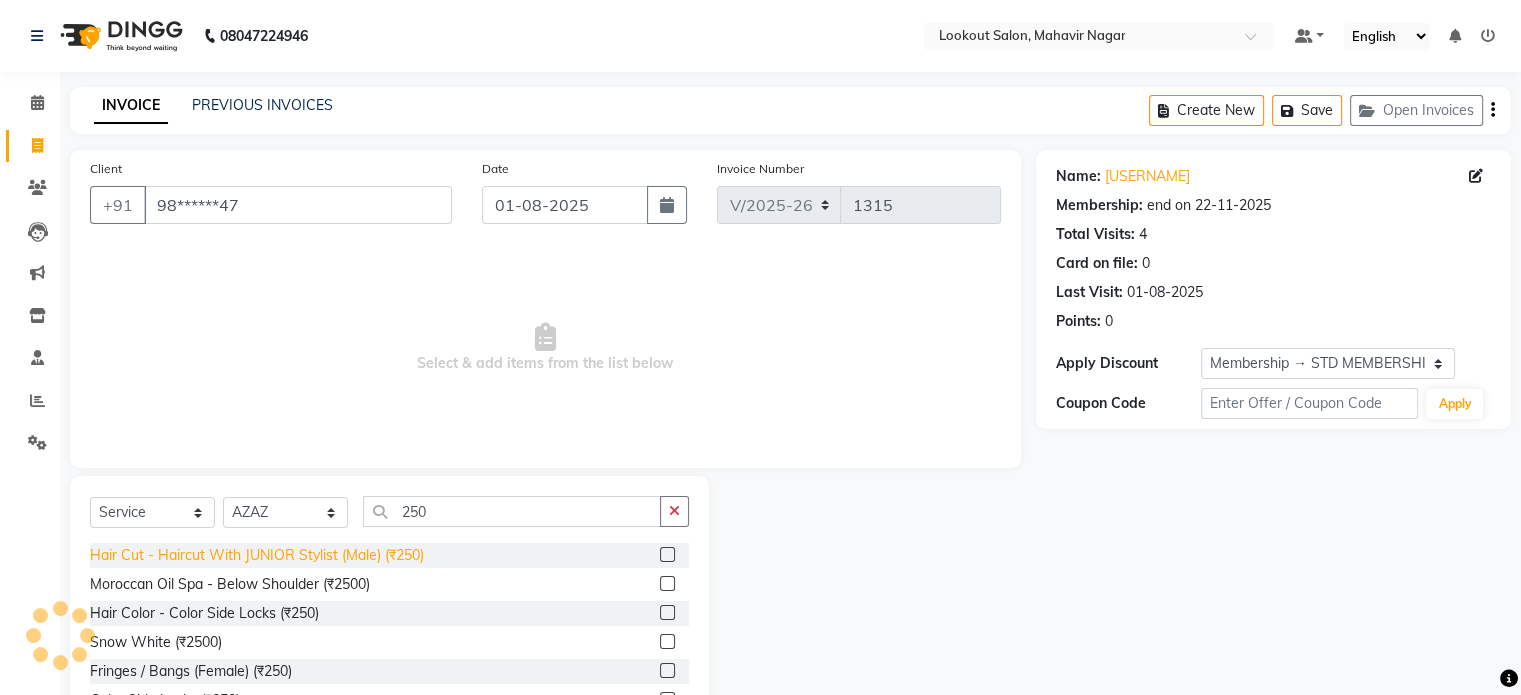 click on "Hair Cut - Haircut With JUNIOR Stylist (Male) (₹250)" 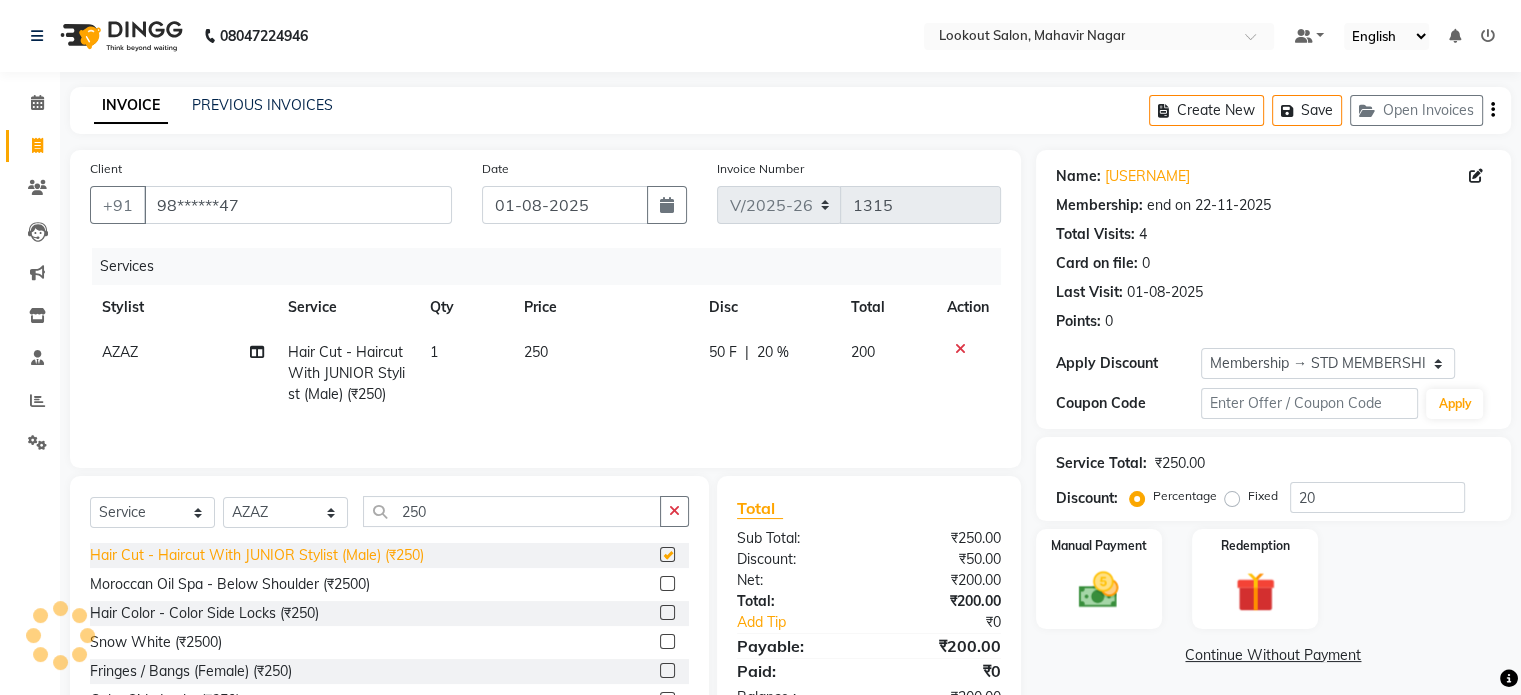 checkbox on "false" 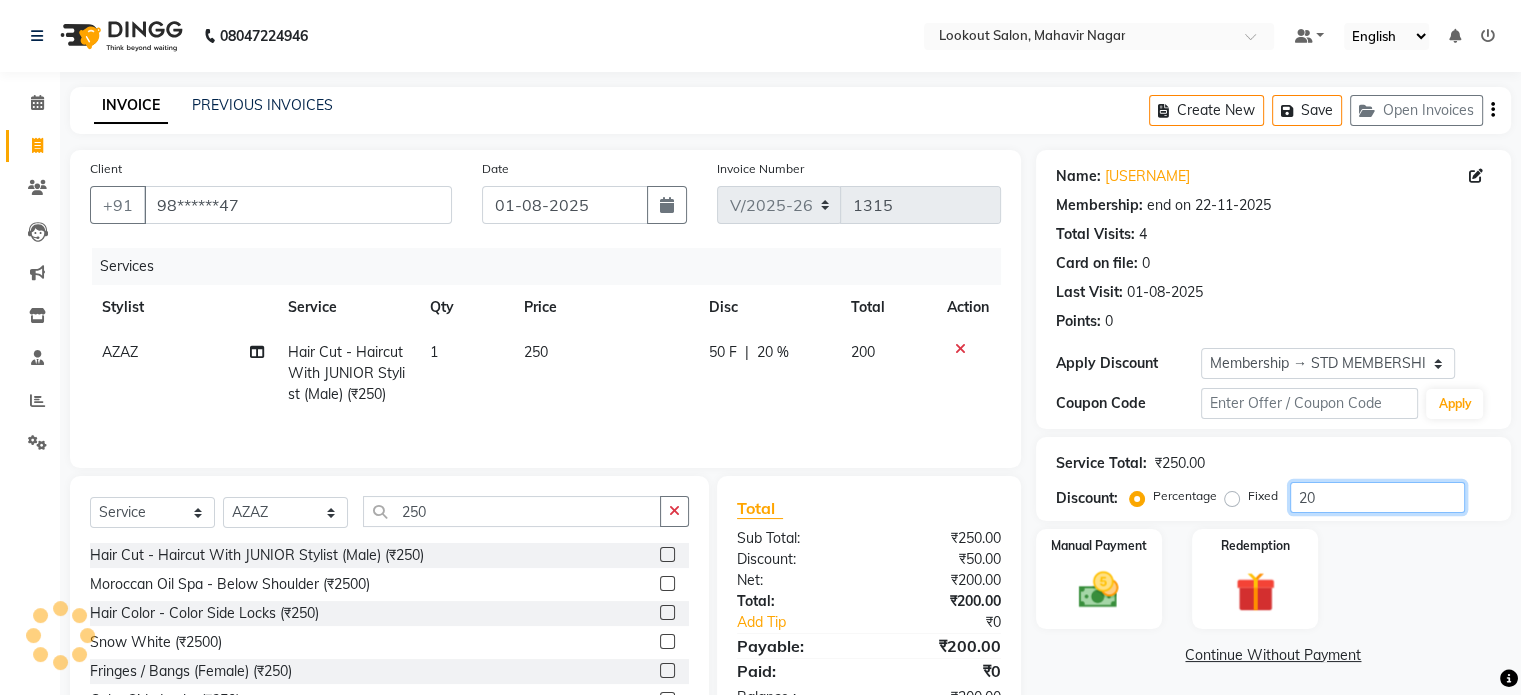 click on "20" 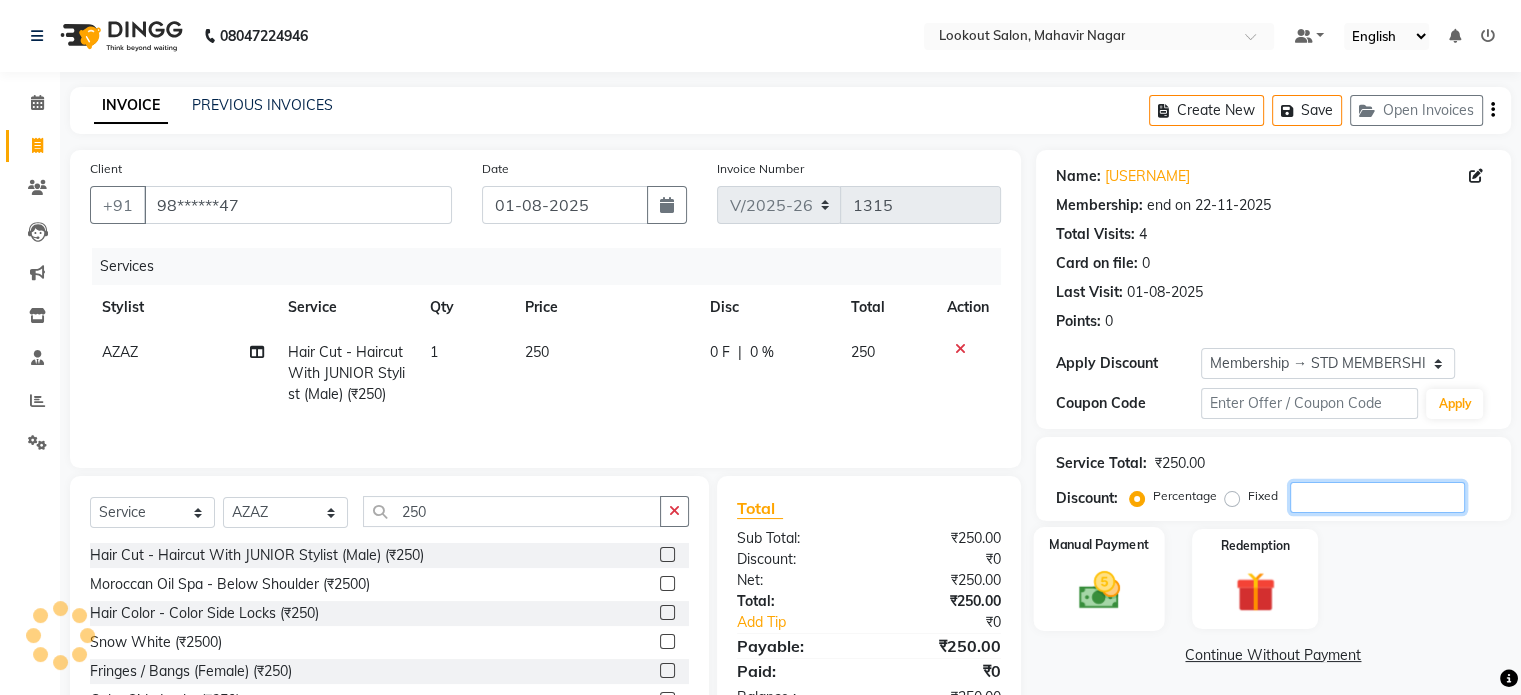 type 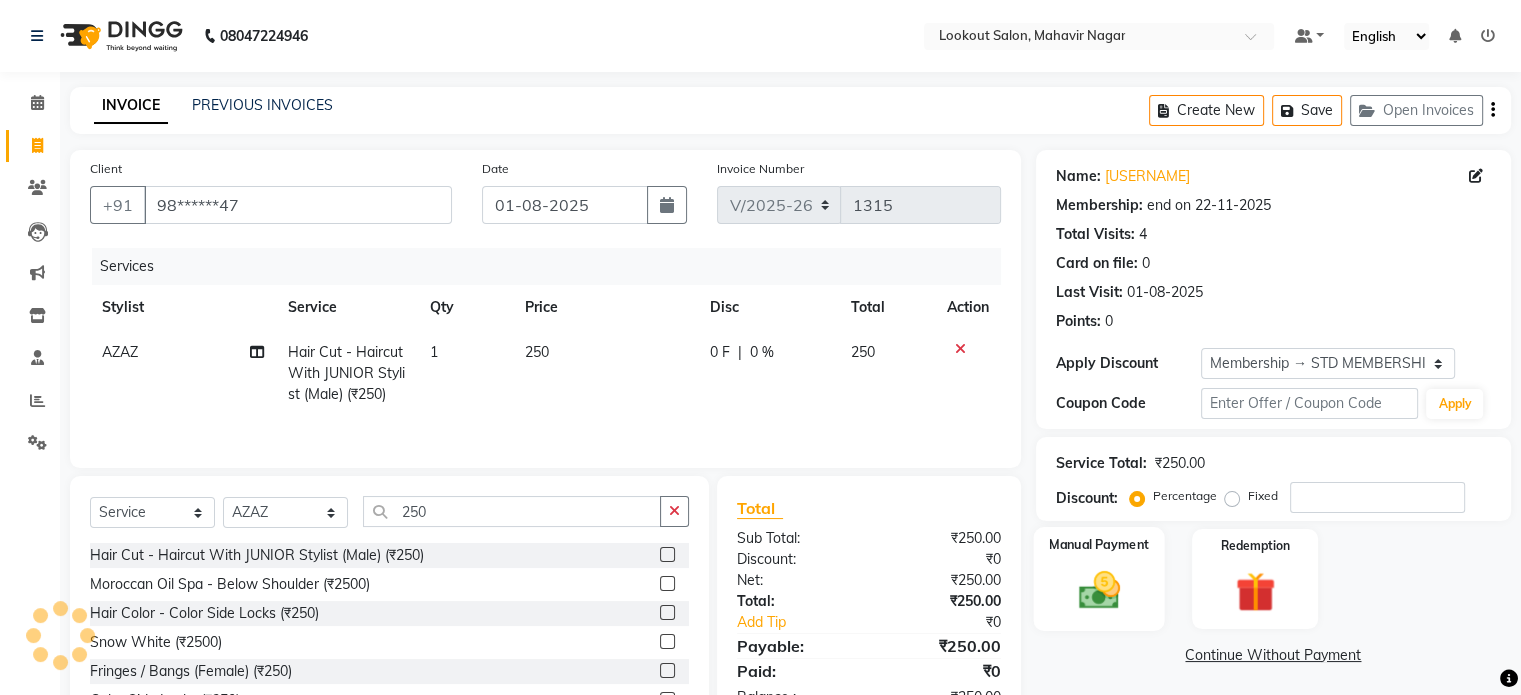 click 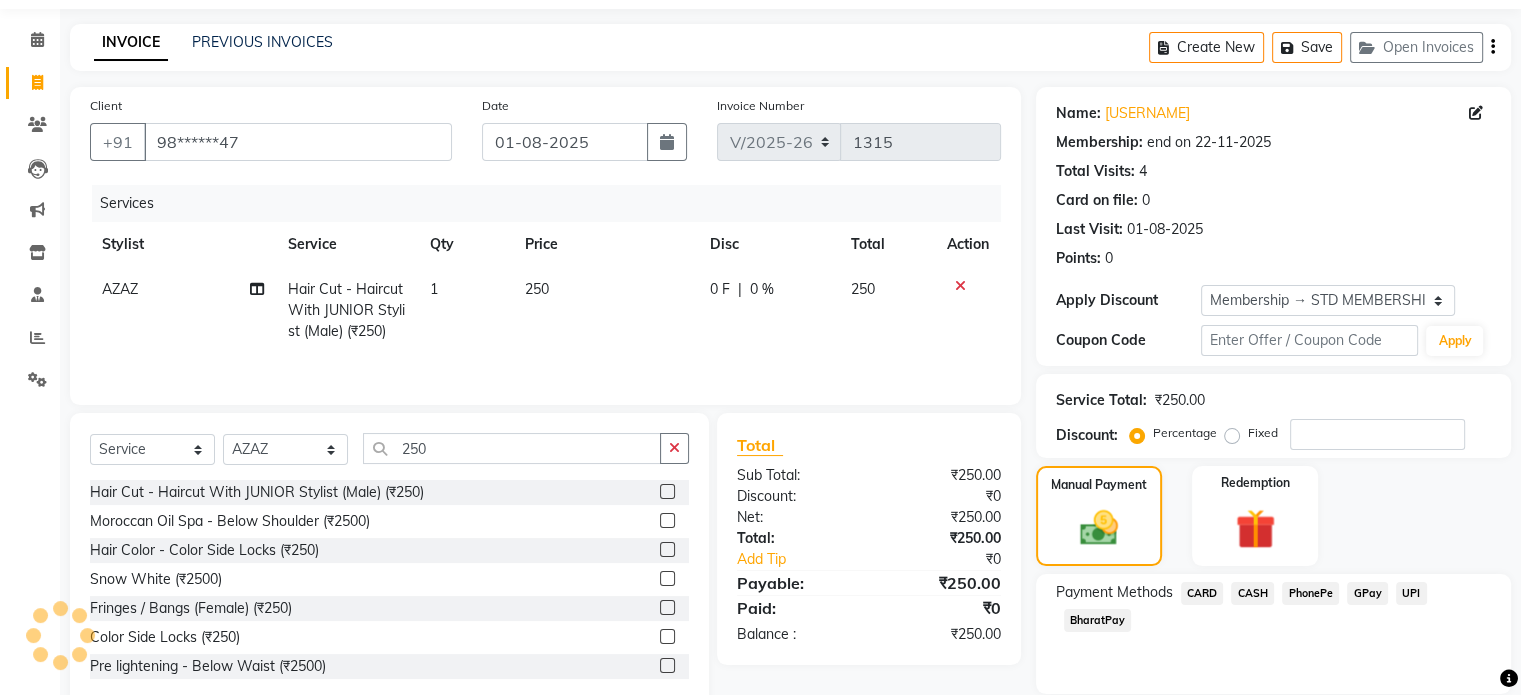 scroll, scrollTop: 132, scrollLeft: 0, axis: vertical 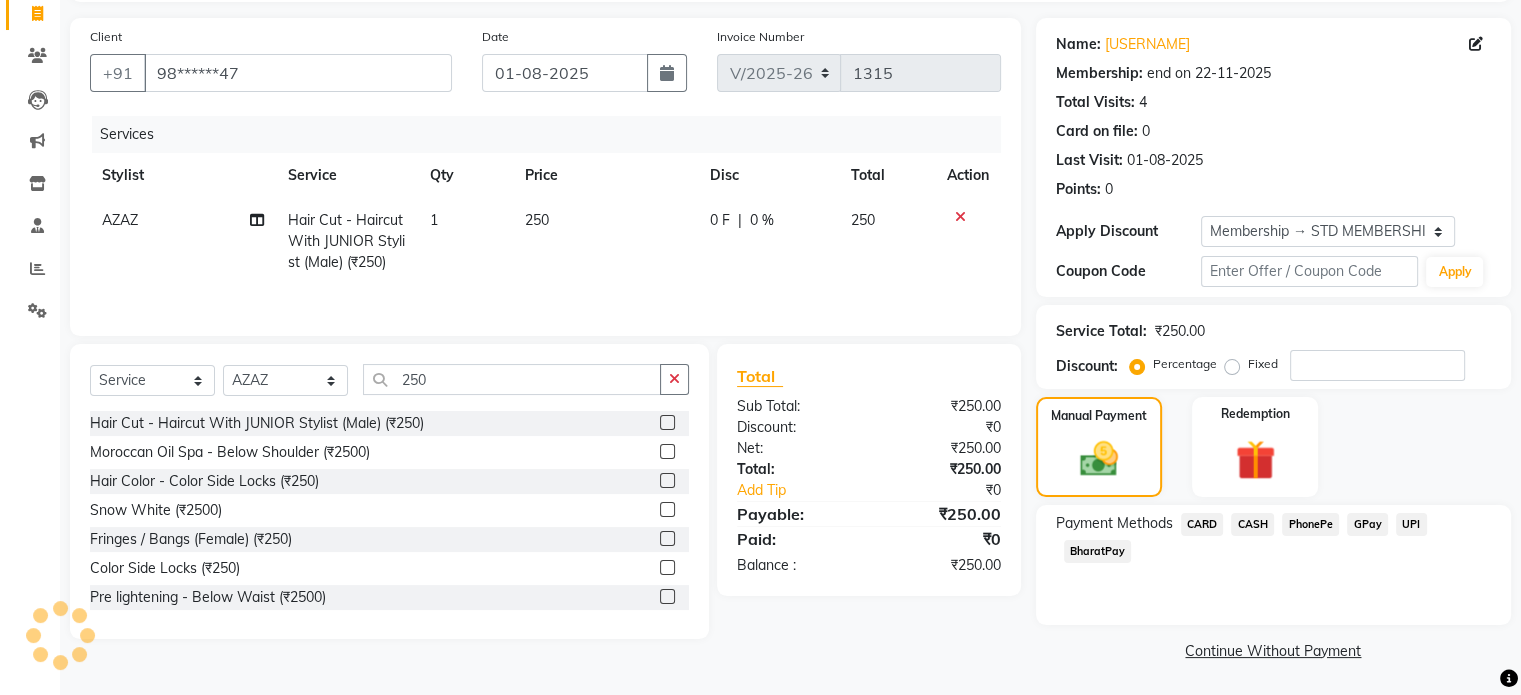 click on "CASH" 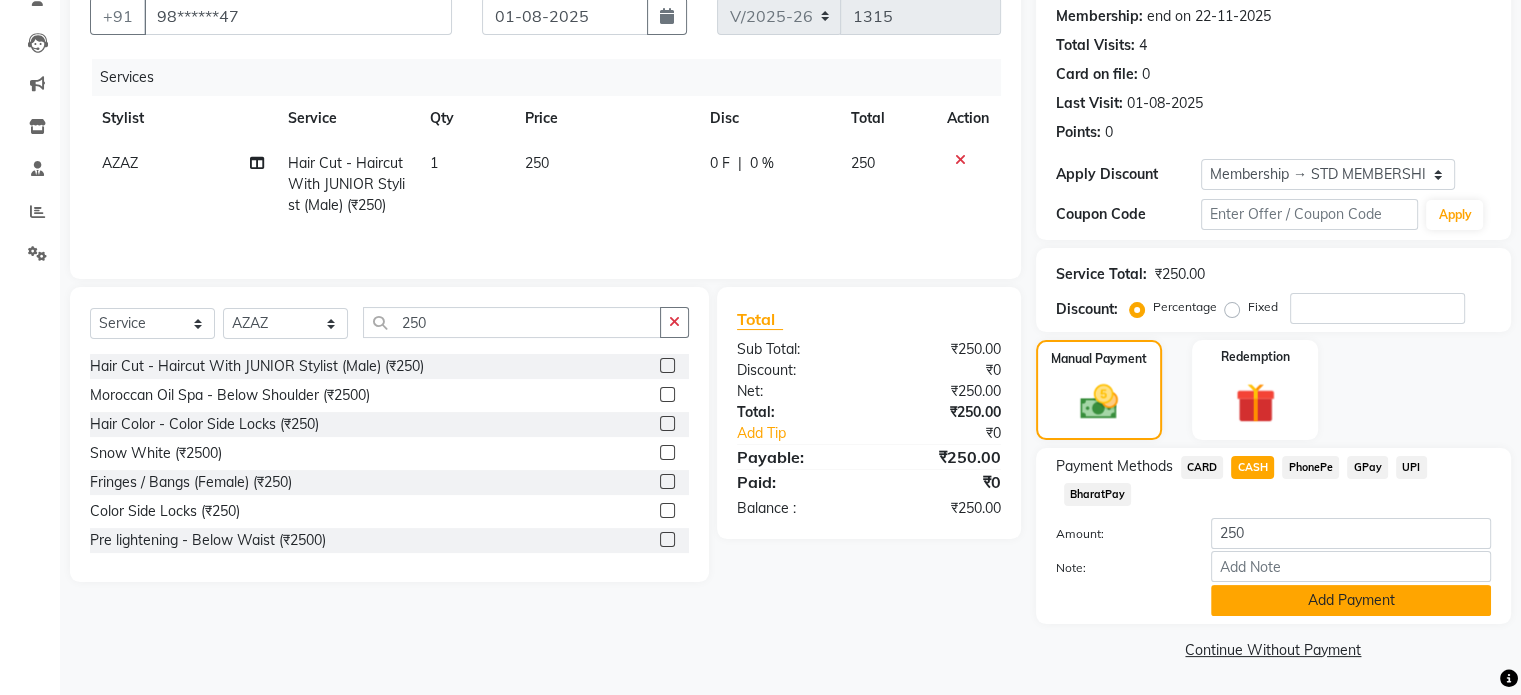 click on "Add Payment" 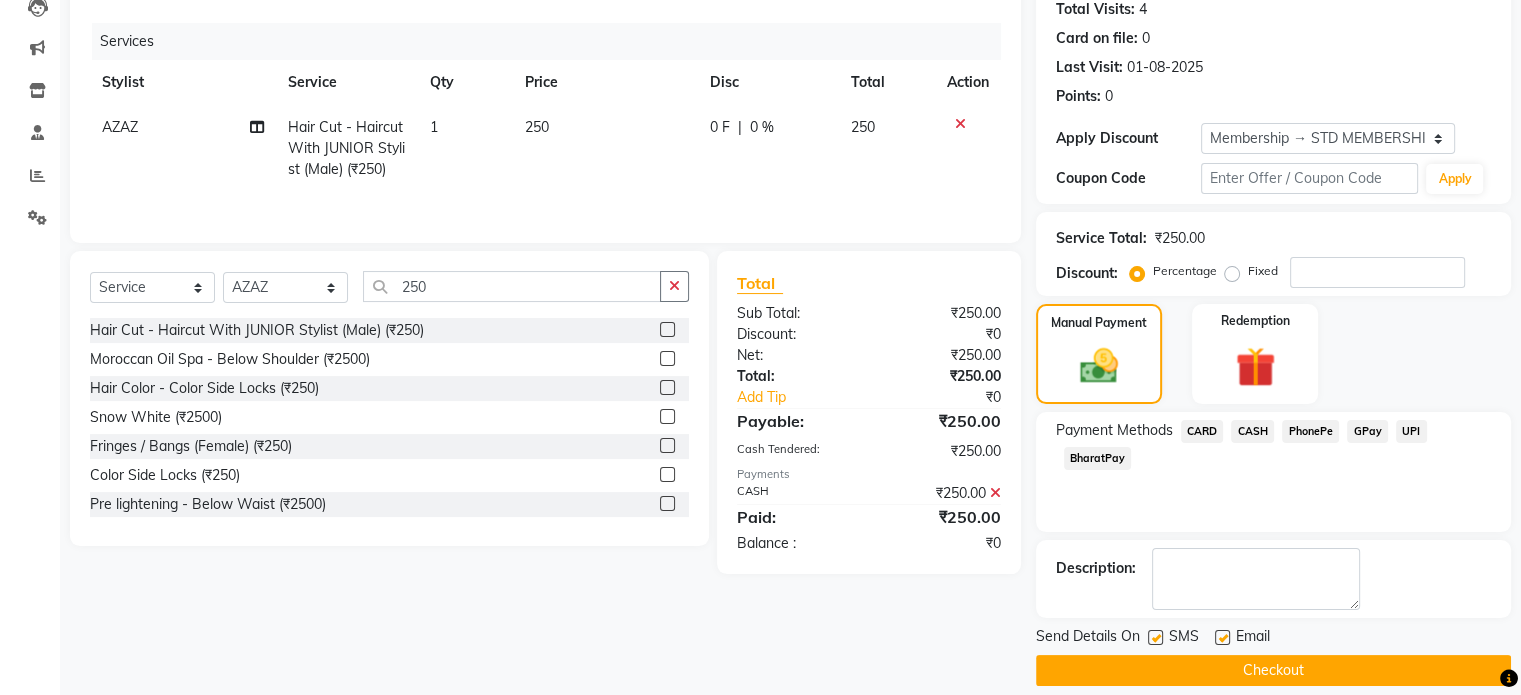 scroll, scrollTop: 244, scrollLeft: 0, axis: vertical 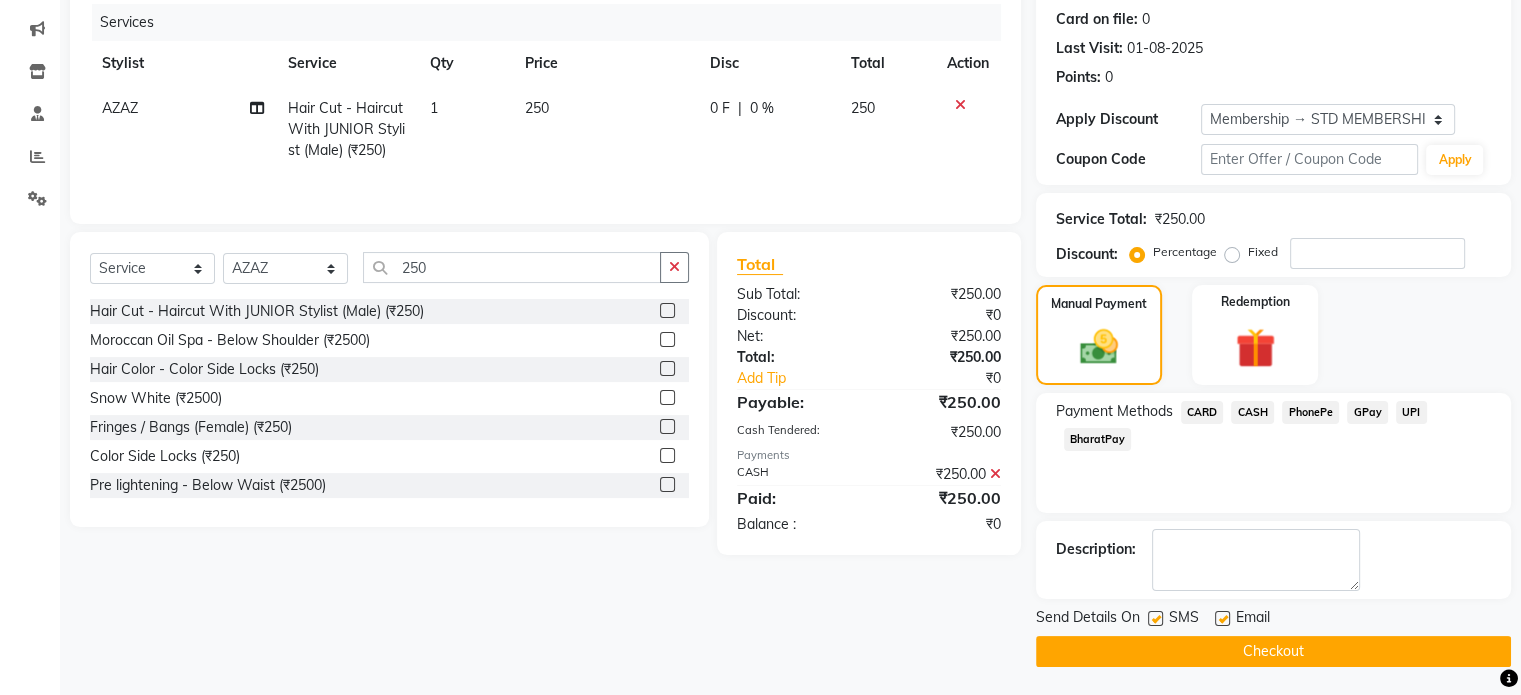 click on "Checkout" 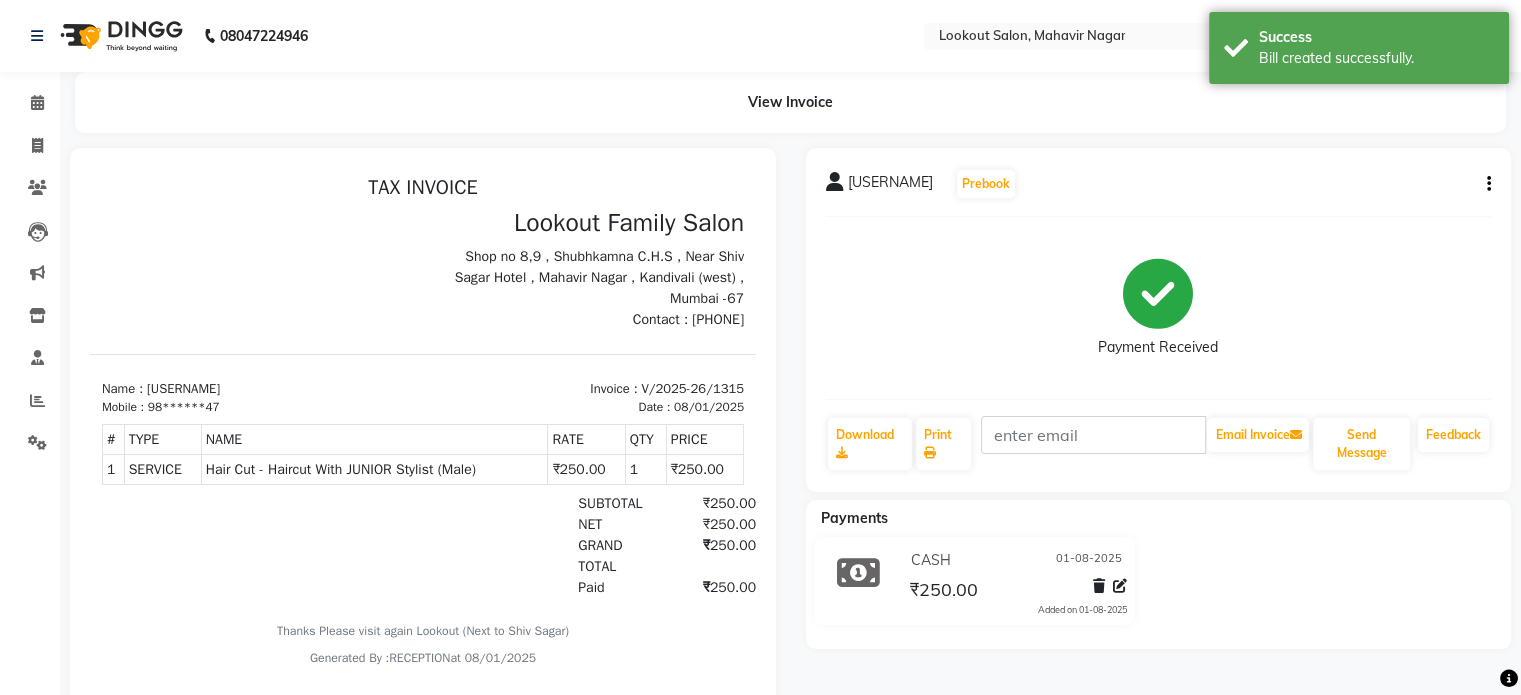 scroll, scrollTop: 0, scrollLeft: 0, axis: both 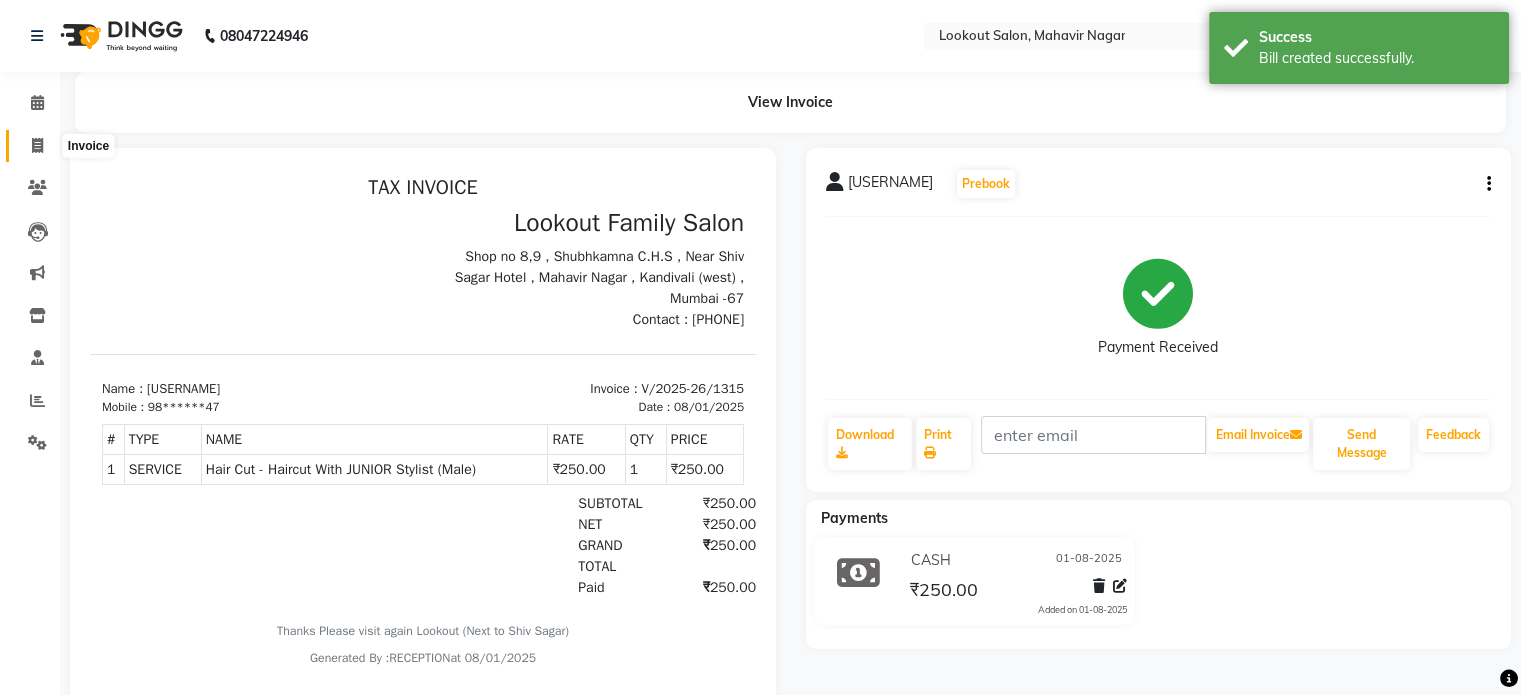 click 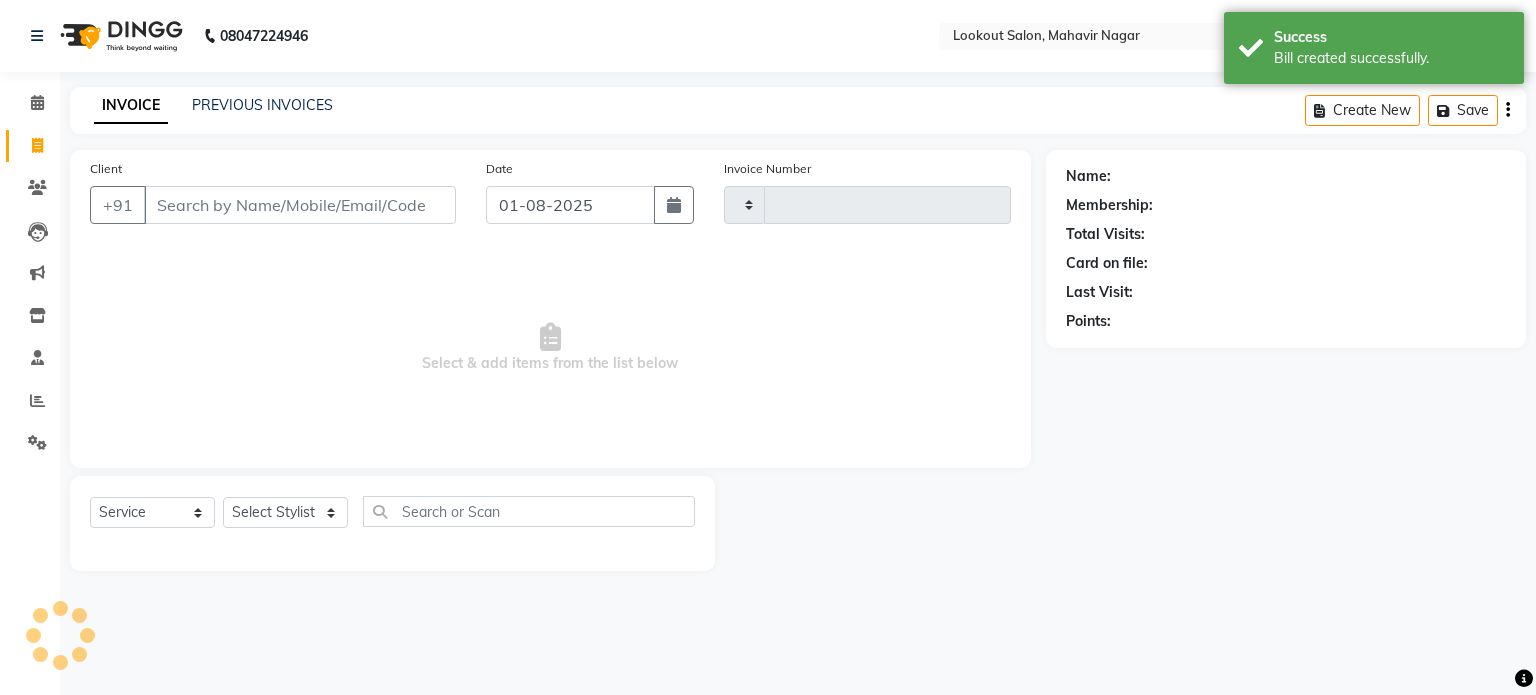 type on "1316" 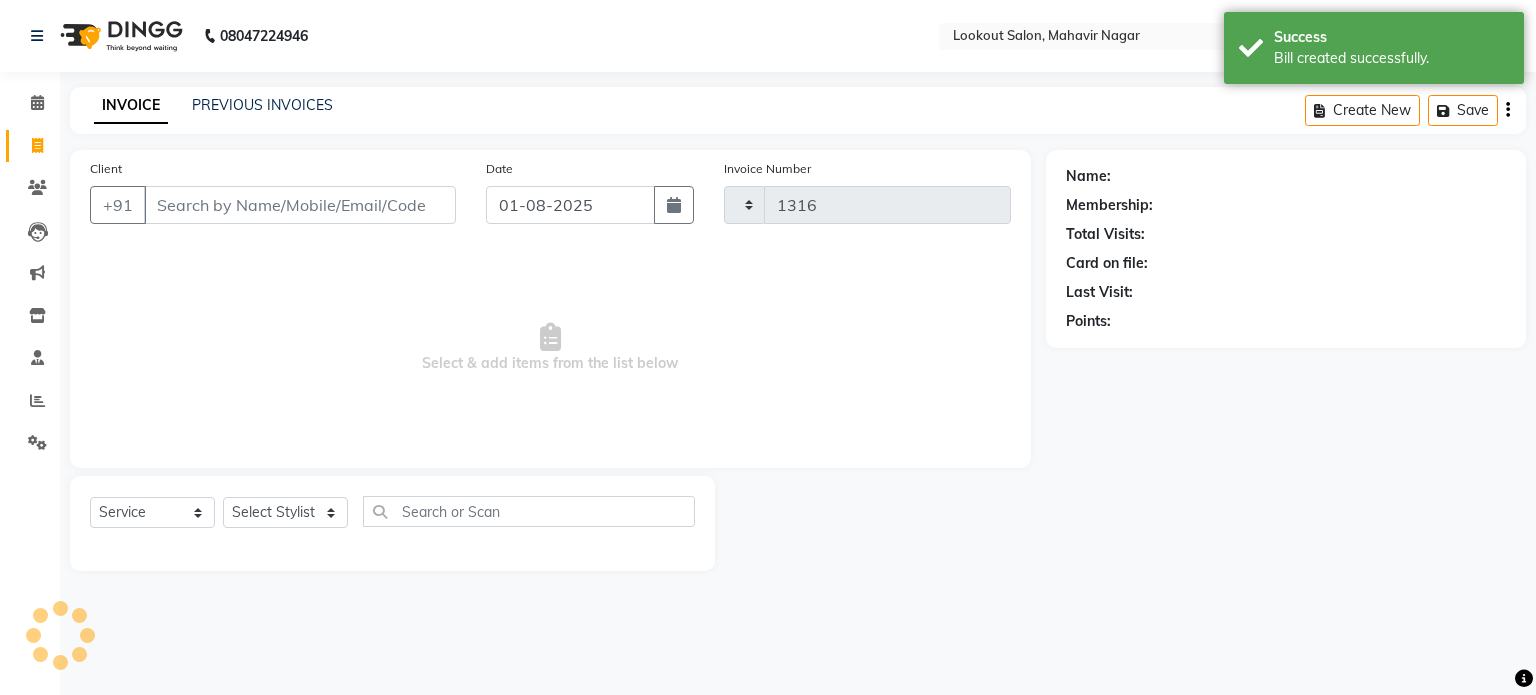 select on "150" 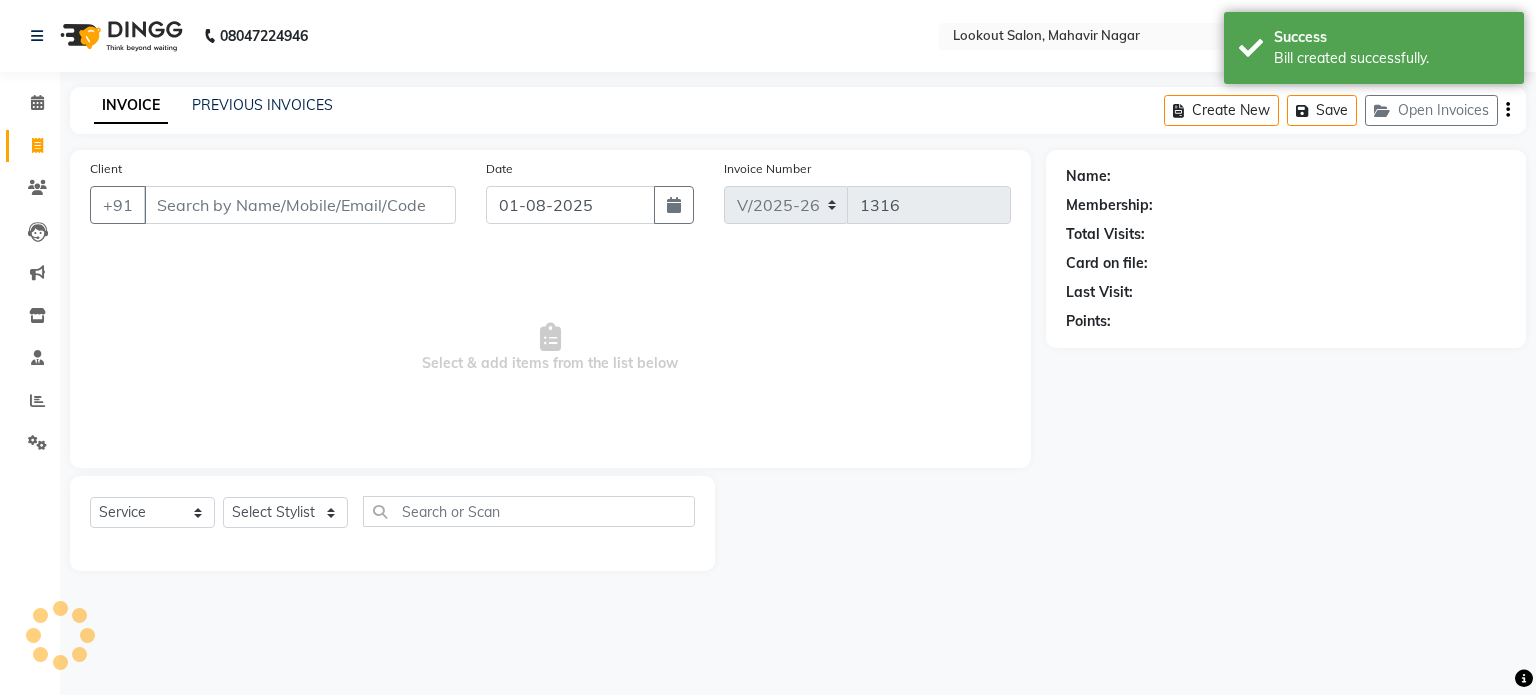 click on "Client" at bounding box center [300, 205] 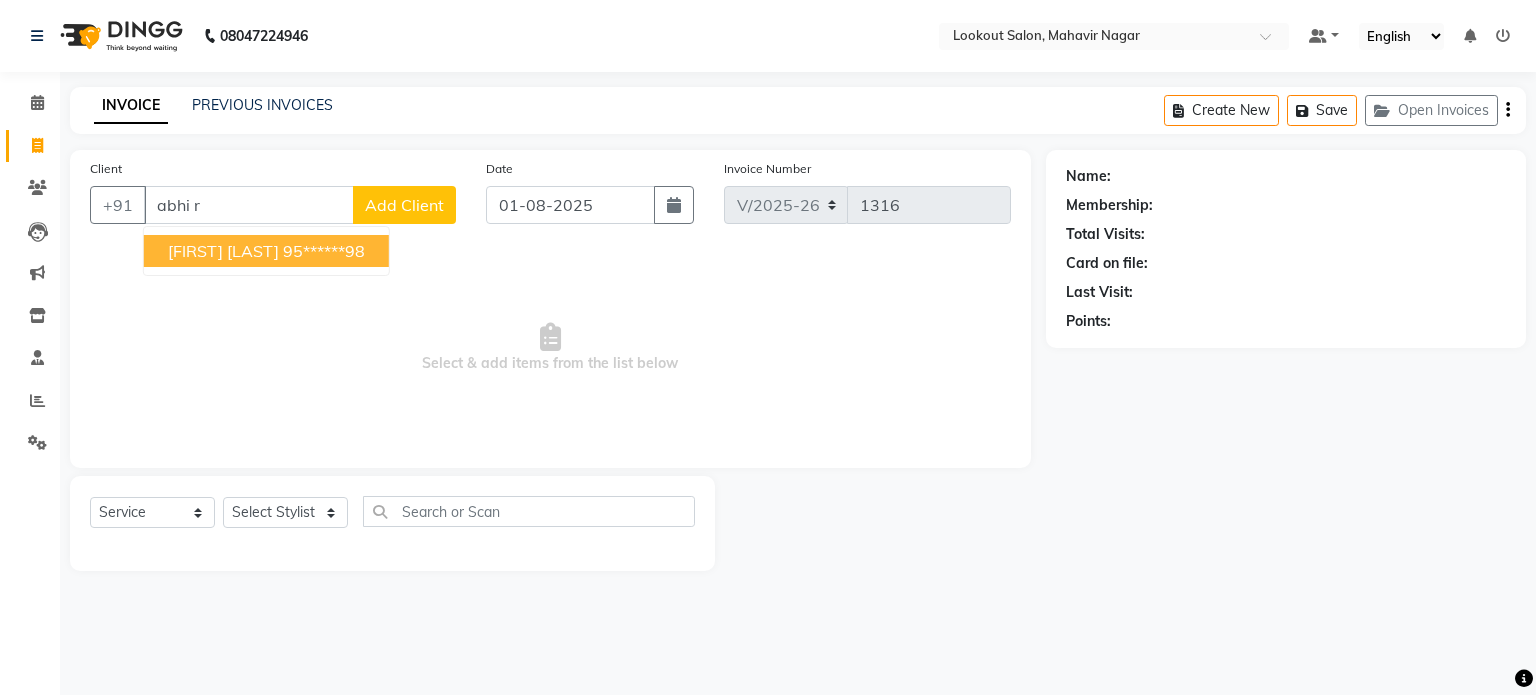 click on "95******98" at bounding box center [324, 251] 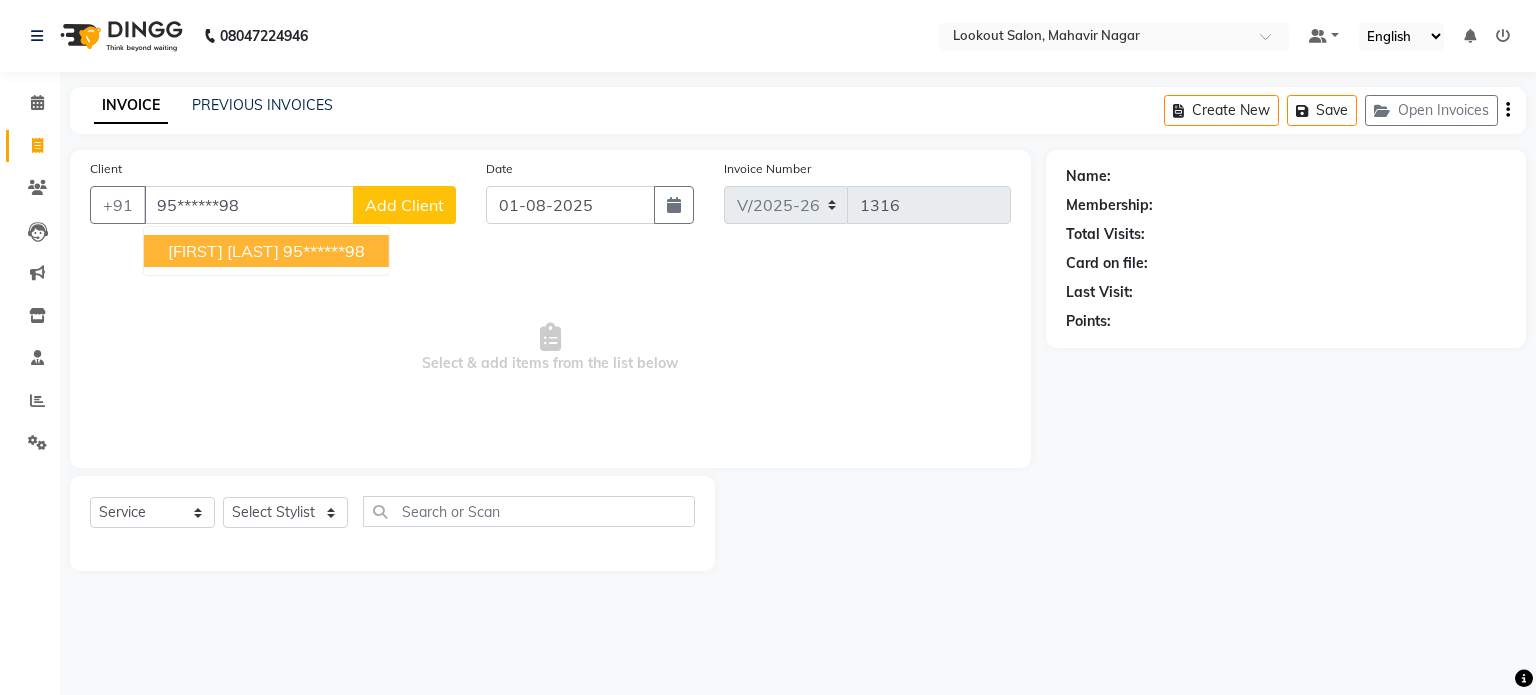 click on "Select & add items from the list below" at bounding box center [550, 348] 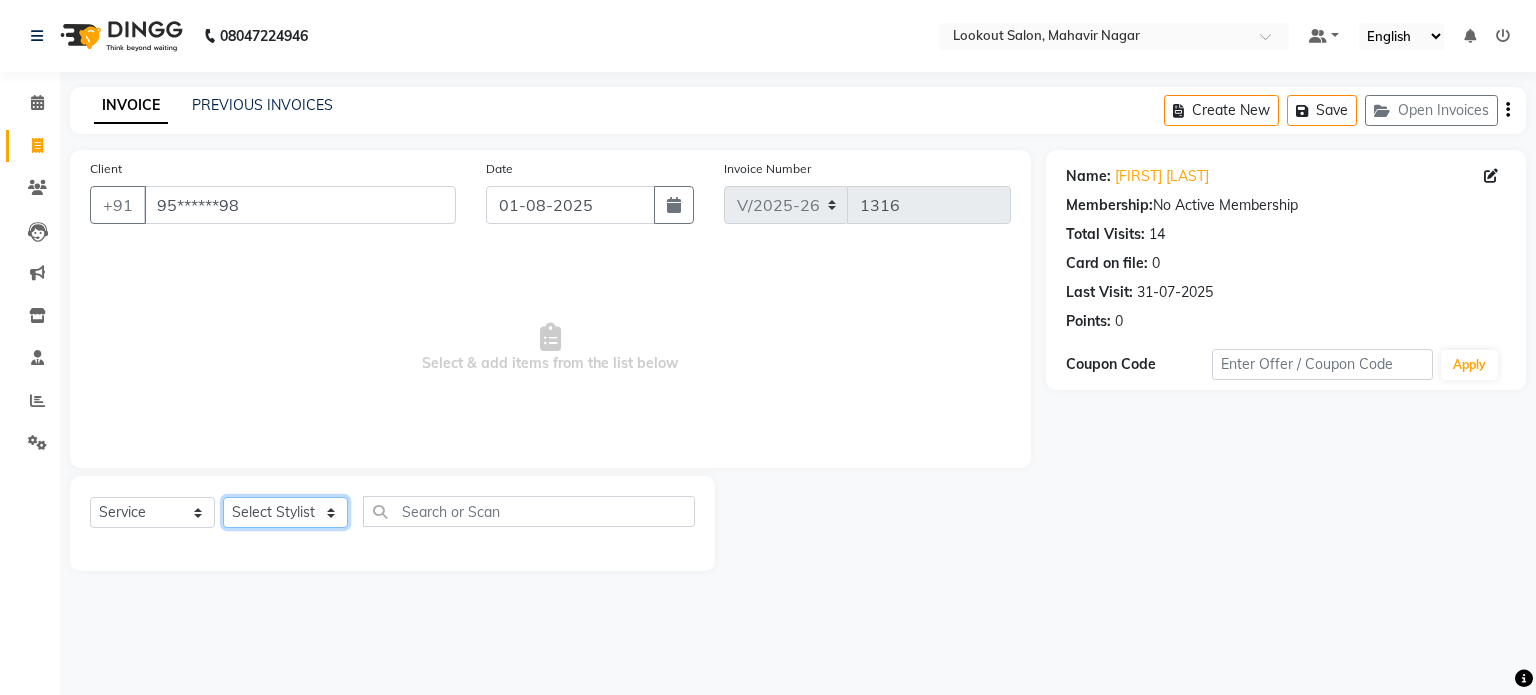 click on "Select Stylist abhishek Asfaak AZAZ DHARMESH SIR kARAN PRIYANKA RECEPTION rinki  shailendar VANDAN" 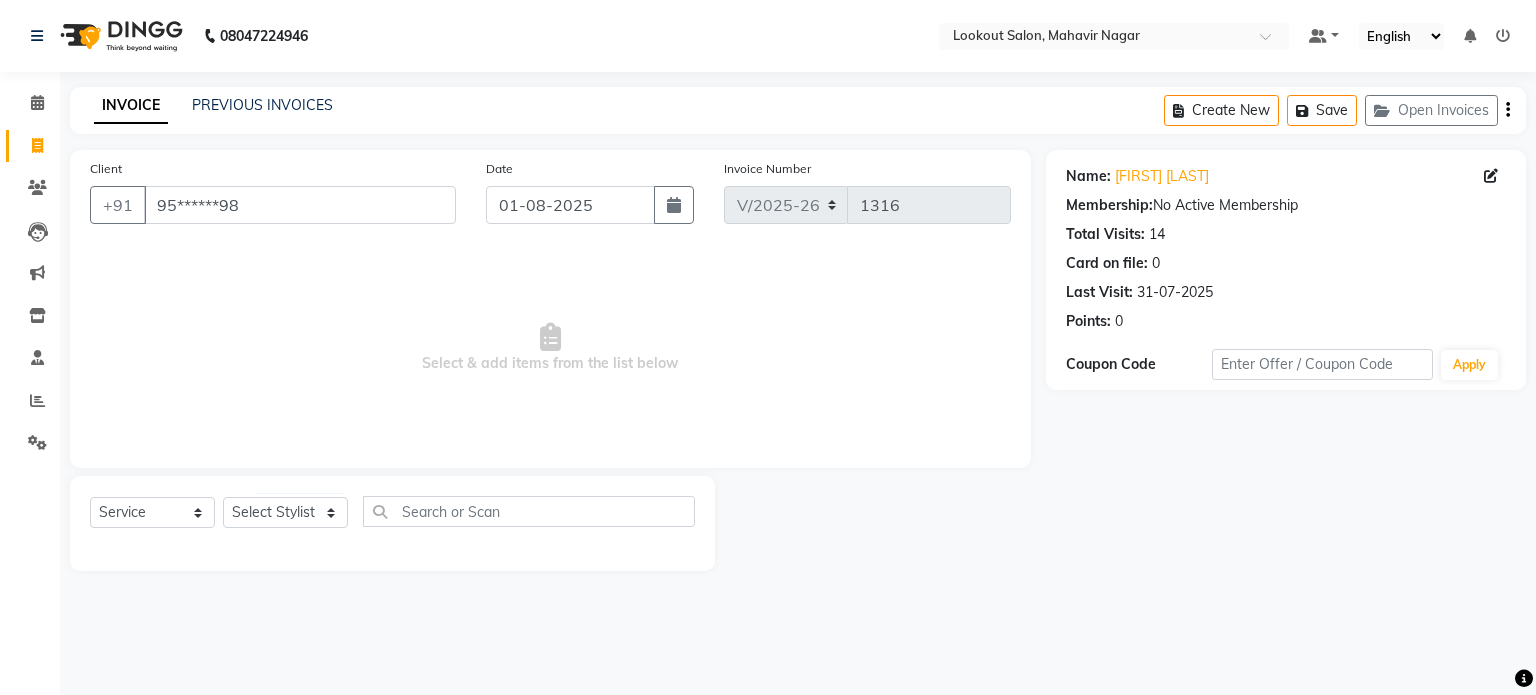 click on "Select  Service  Product  Membership  Package Voucher Prepaid Gift Card  Select Stylist abhishek Asfaak AZAZ DHARMESH SIR kARAN PRIYANKA RECEPTION rinki  shailendar VANDAN" 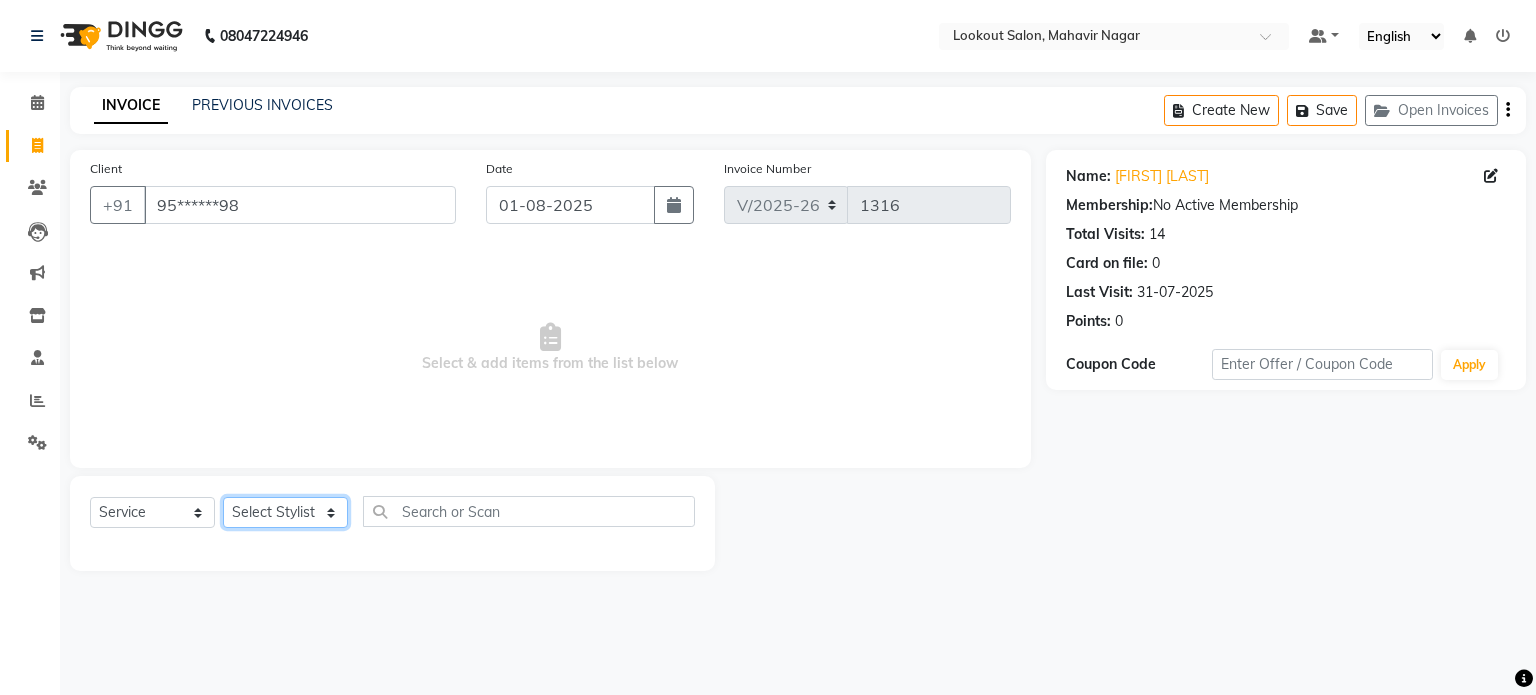 click on "Select Stylist abhishek Asfaak AZAZ DHARMESH SIR kARAN PRIYANKA RECEPTION rinki  shailendar VANDAN" 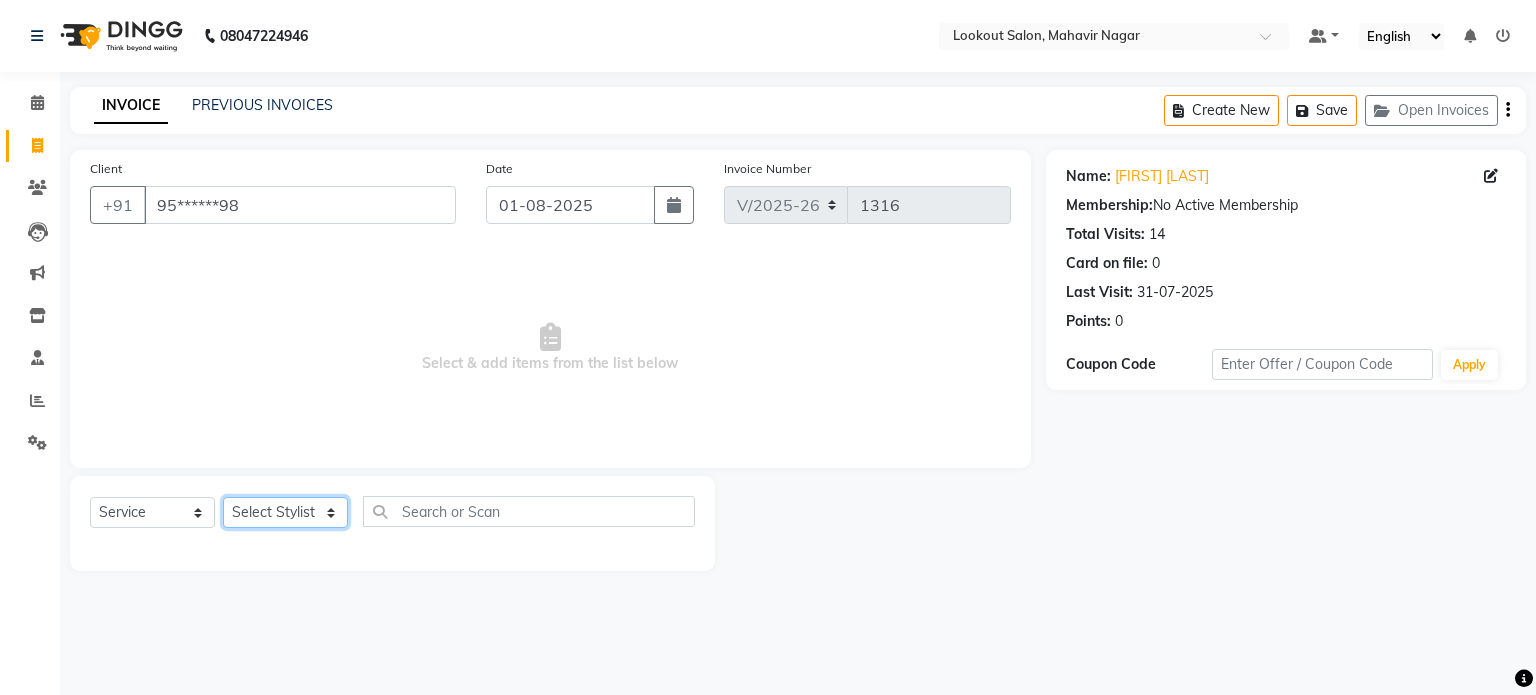 select on "4284" 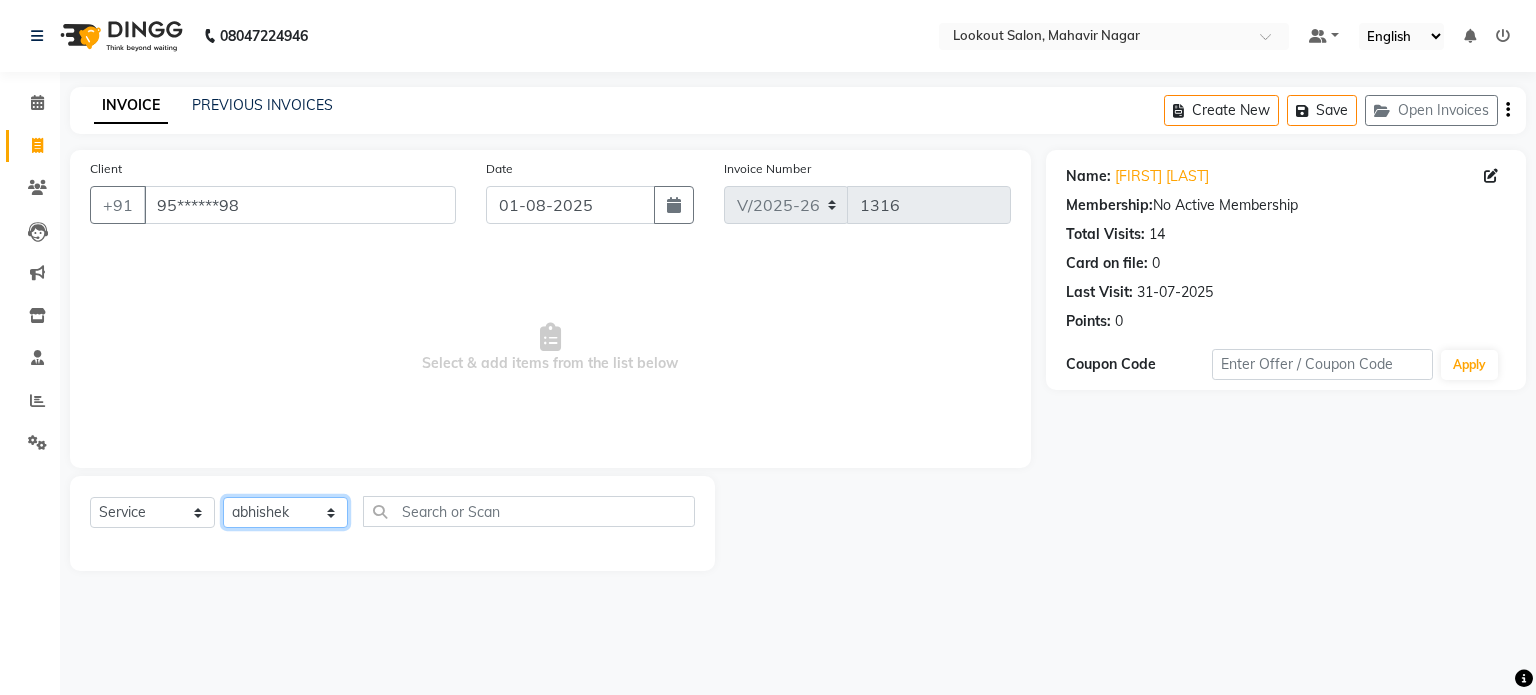 click on "Select Stylist abhishek Asfaak AZAZ DHARMESH SIR kARAN PRIYANKA RECEPTION rinki  shailendar VANDAN" 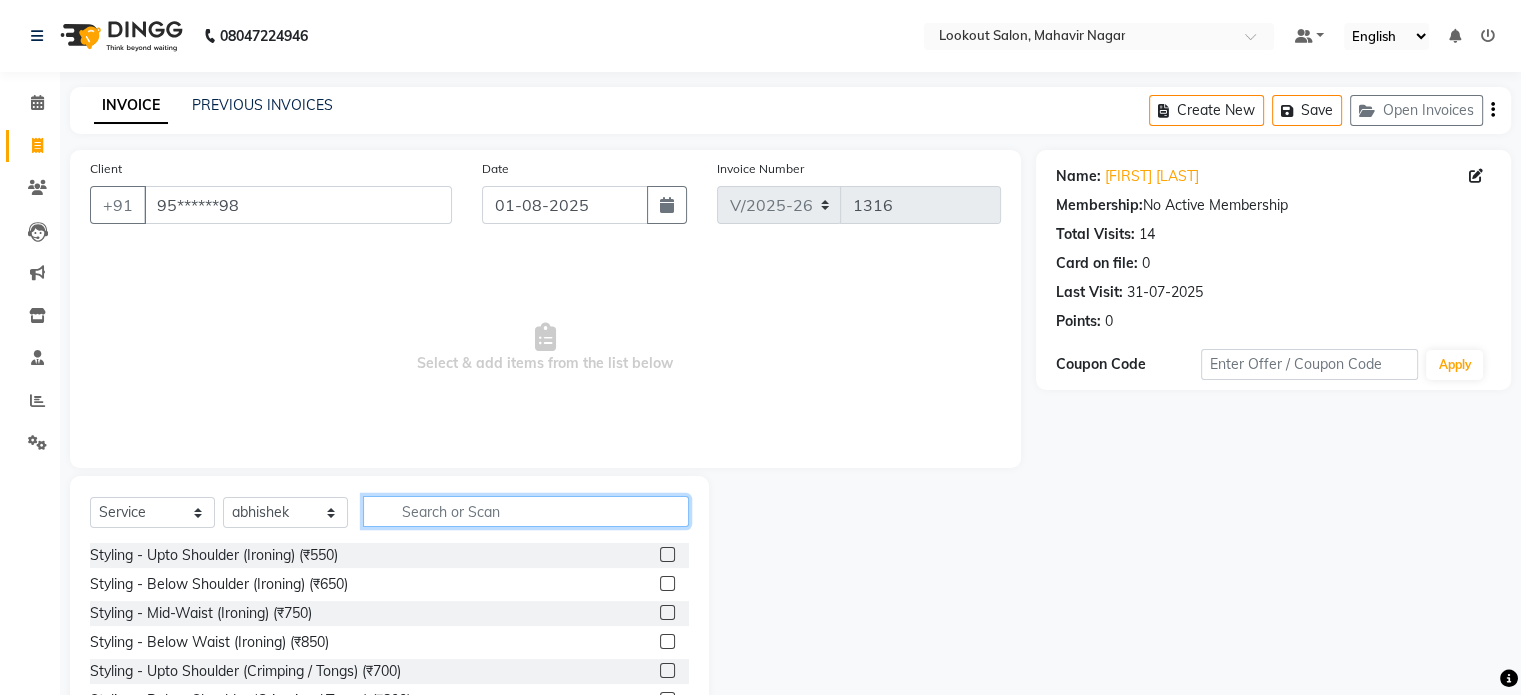 click 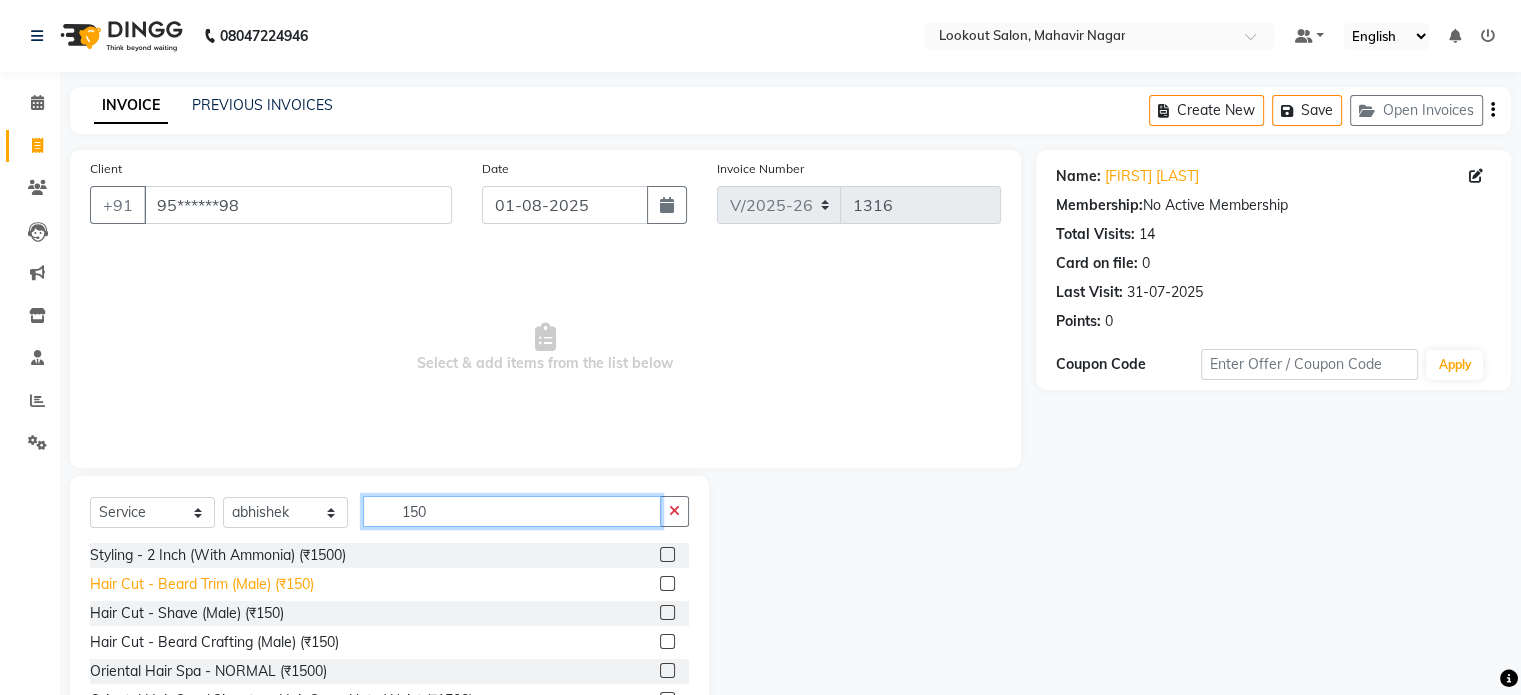 type on "150" 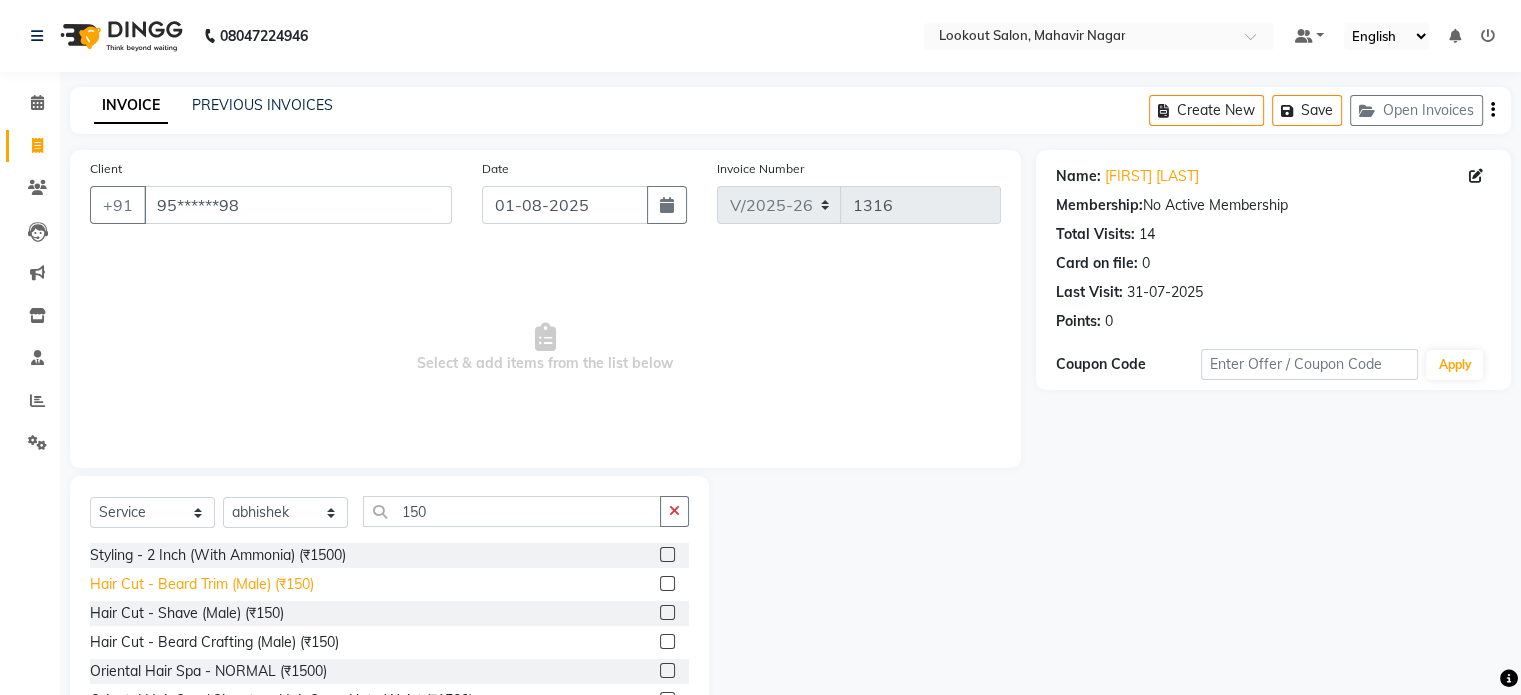 click on "Hair Cut - Beard Trim (Male) (₹150)" 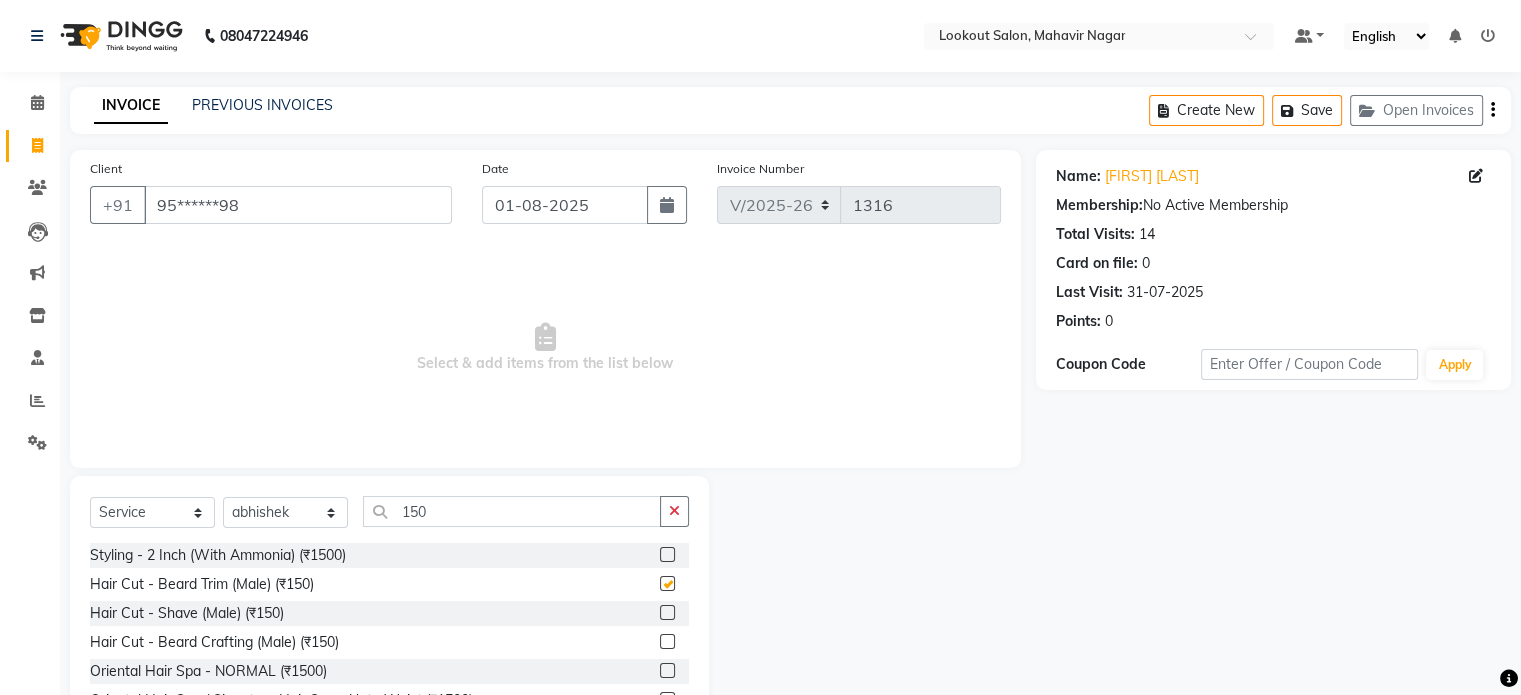 checkbox on "false" 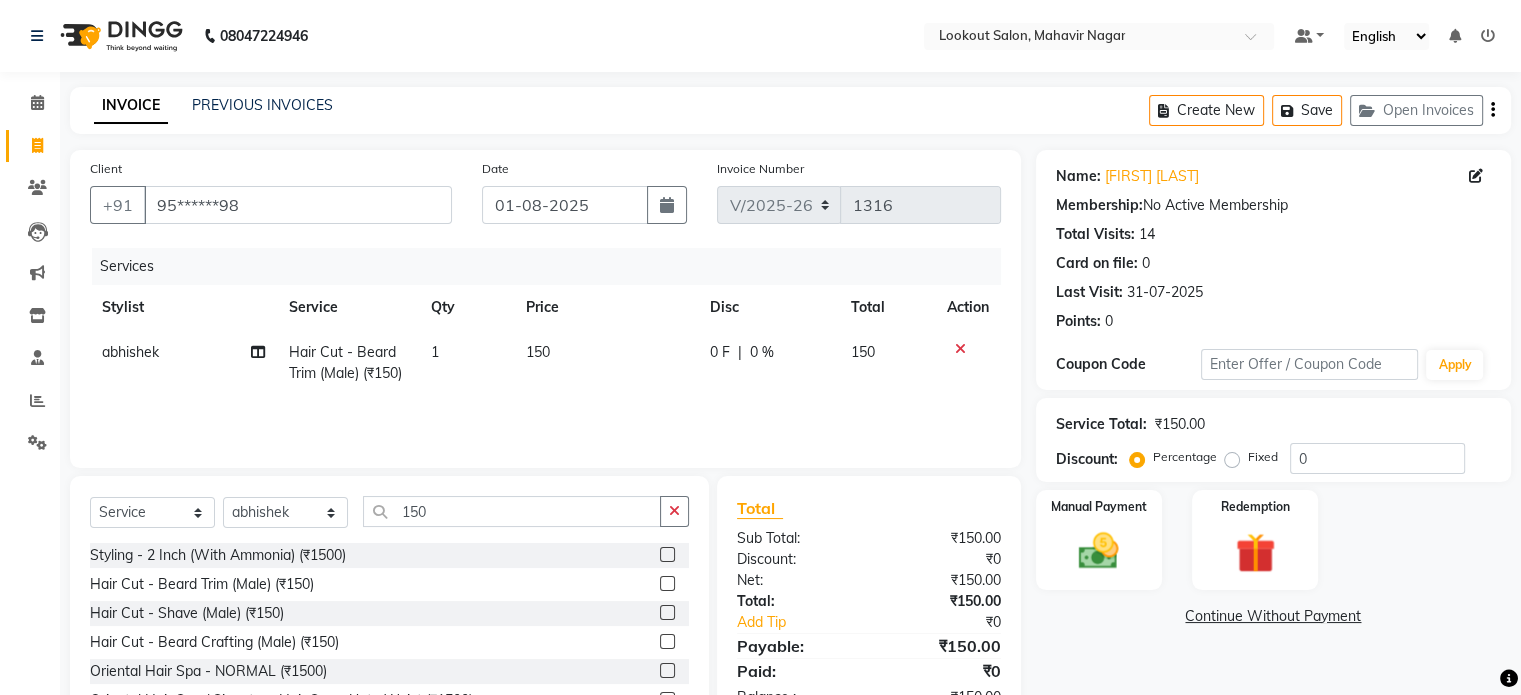 click on "Name: Abhi Rathod Membership:  No Active Membership  Total Visits:  14 Card on file:  0 Last Visit:   31-07-2025 Points:   0  Coupon Code Apply Service Total:  ₹150.00  Discount:  Percentage   Fixed  0 Manual Payment Redemption  Continue Without Payment" 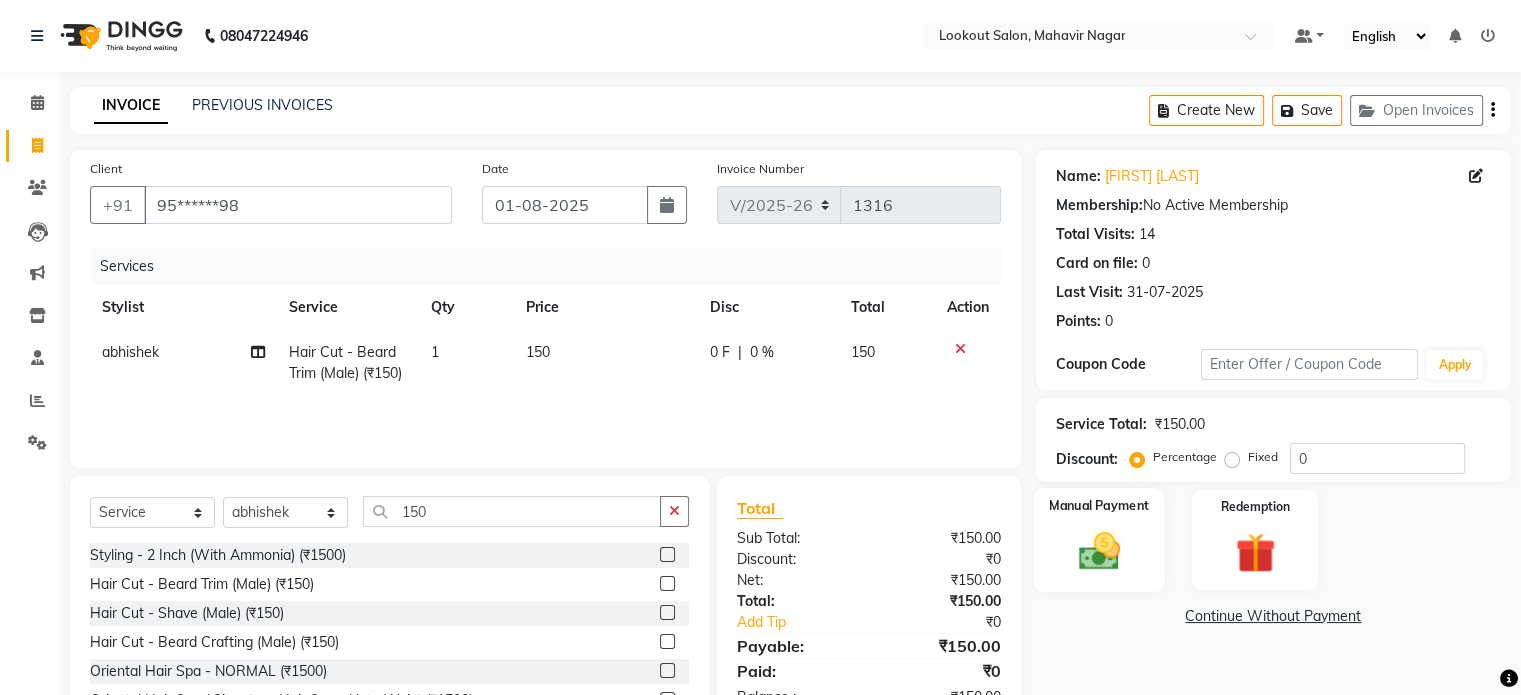 click 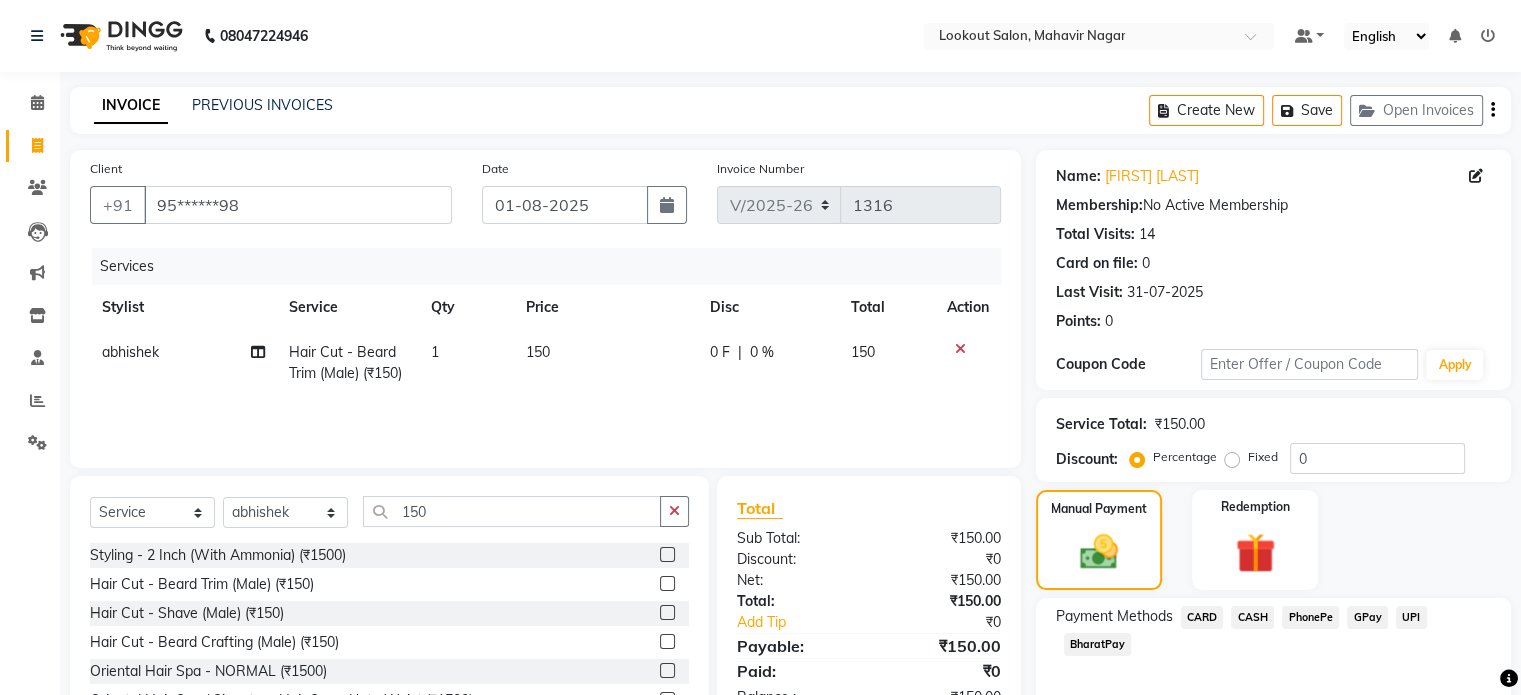 click on "CASH" 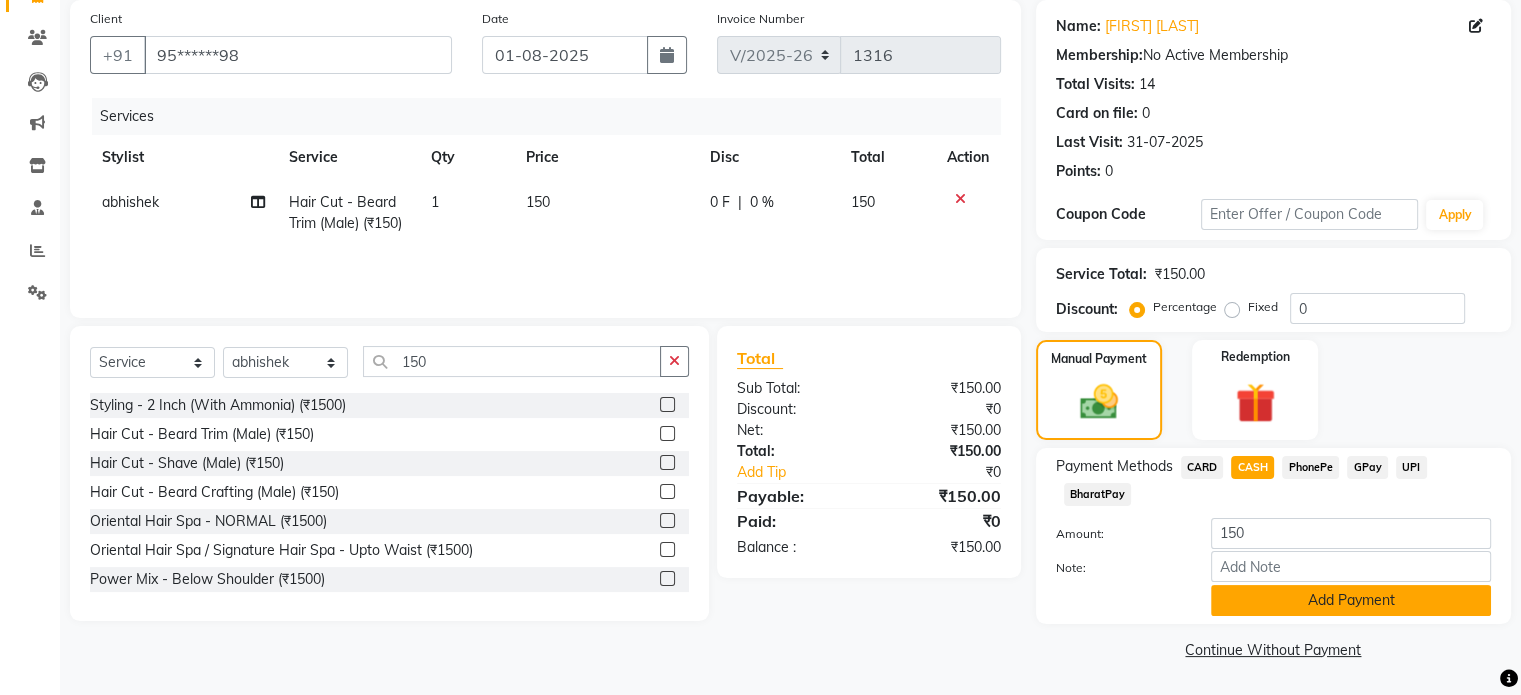 click on "Add Payment" 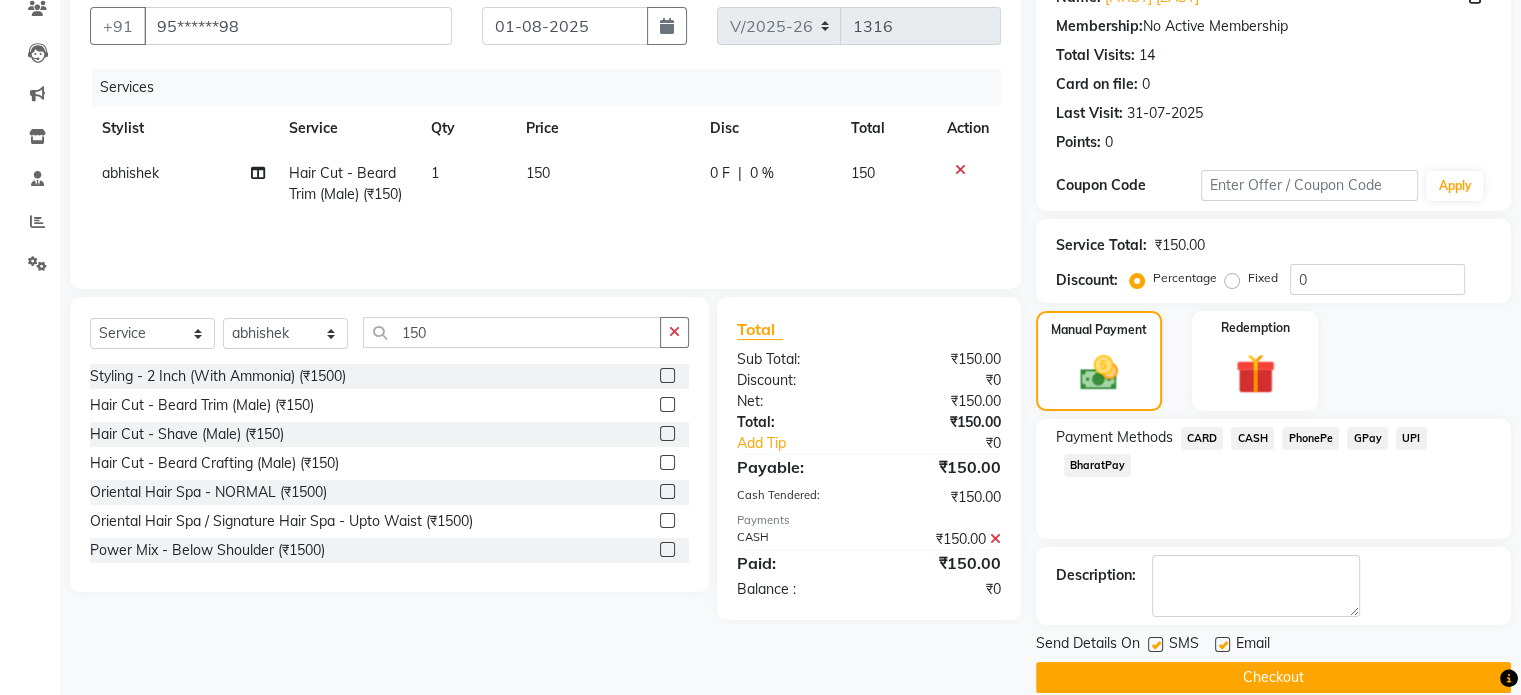 scroll, scrollTop: 205, scrollLeft: 0, axis: vertical 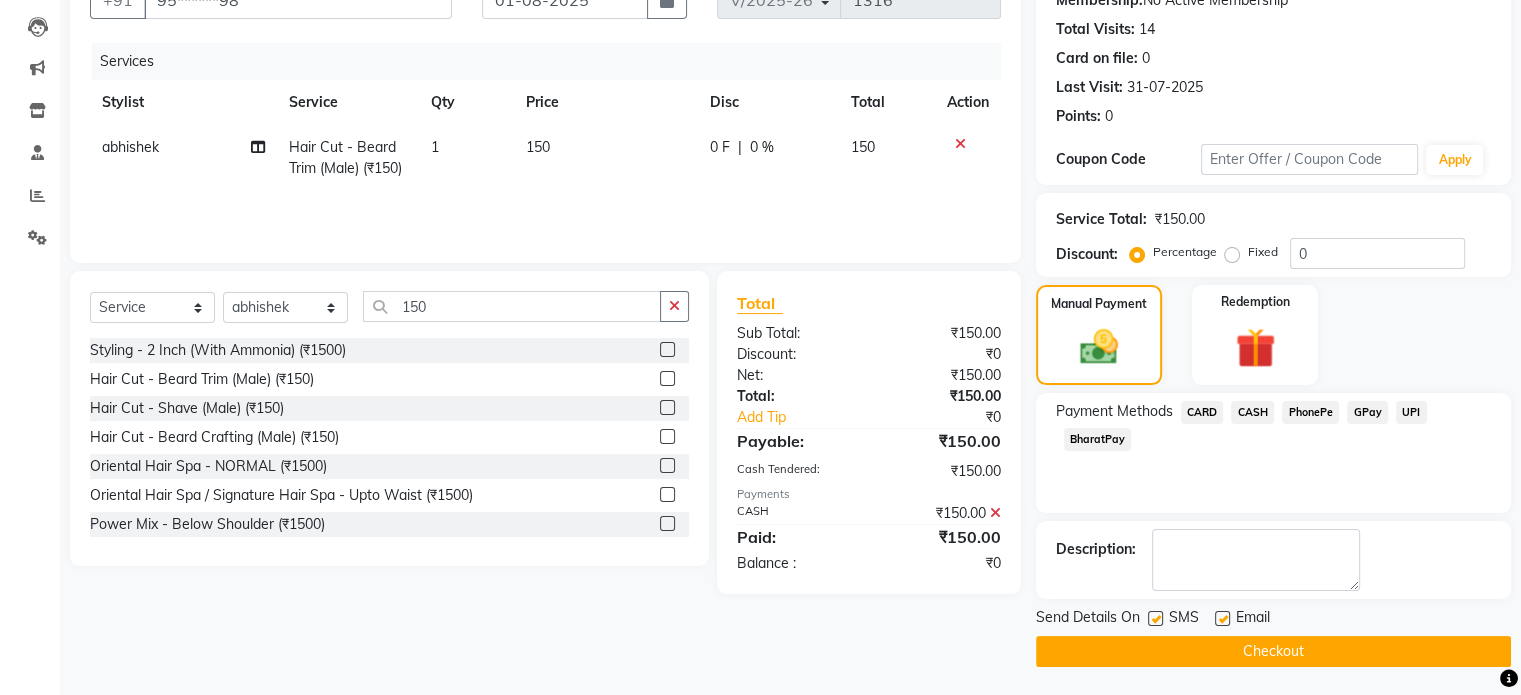 click on "Checkout" 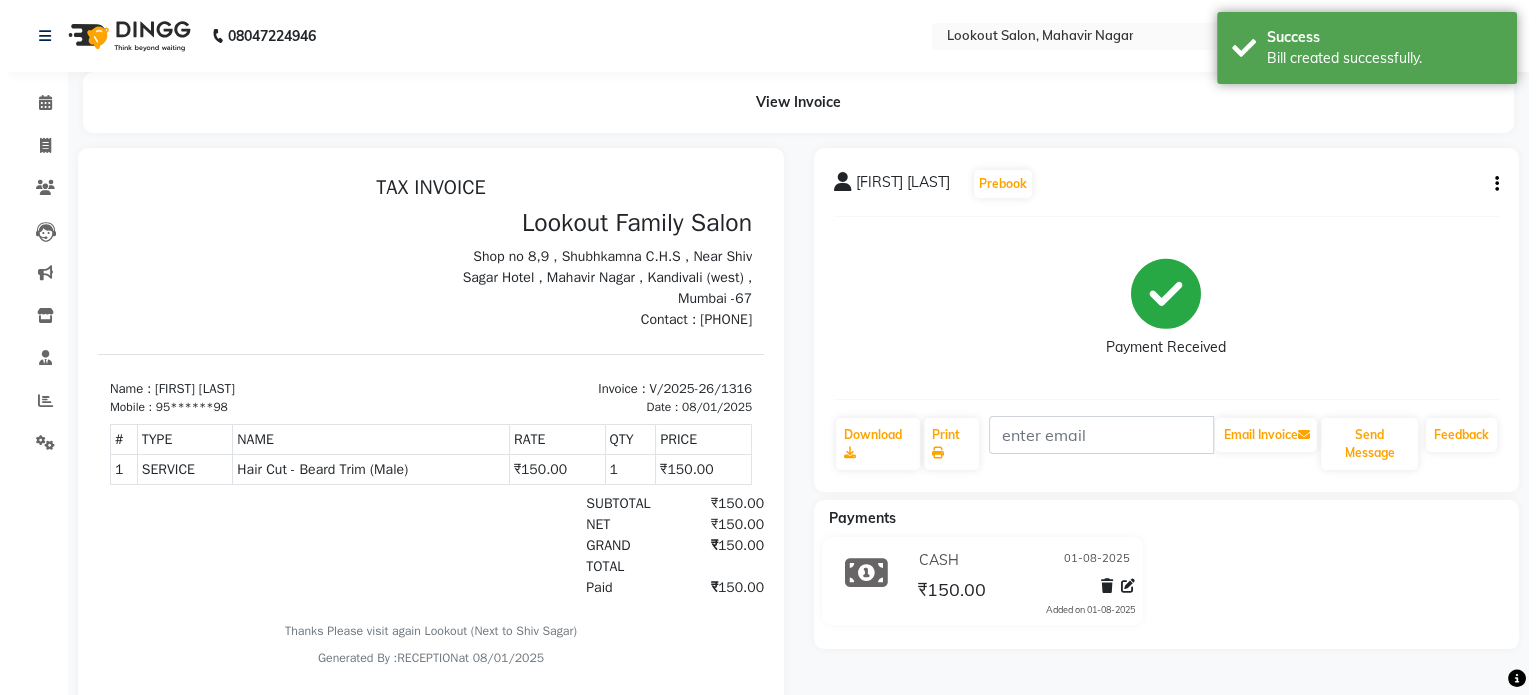 scroll, scrollTop: 0, scrollLeft: 0, axis: both 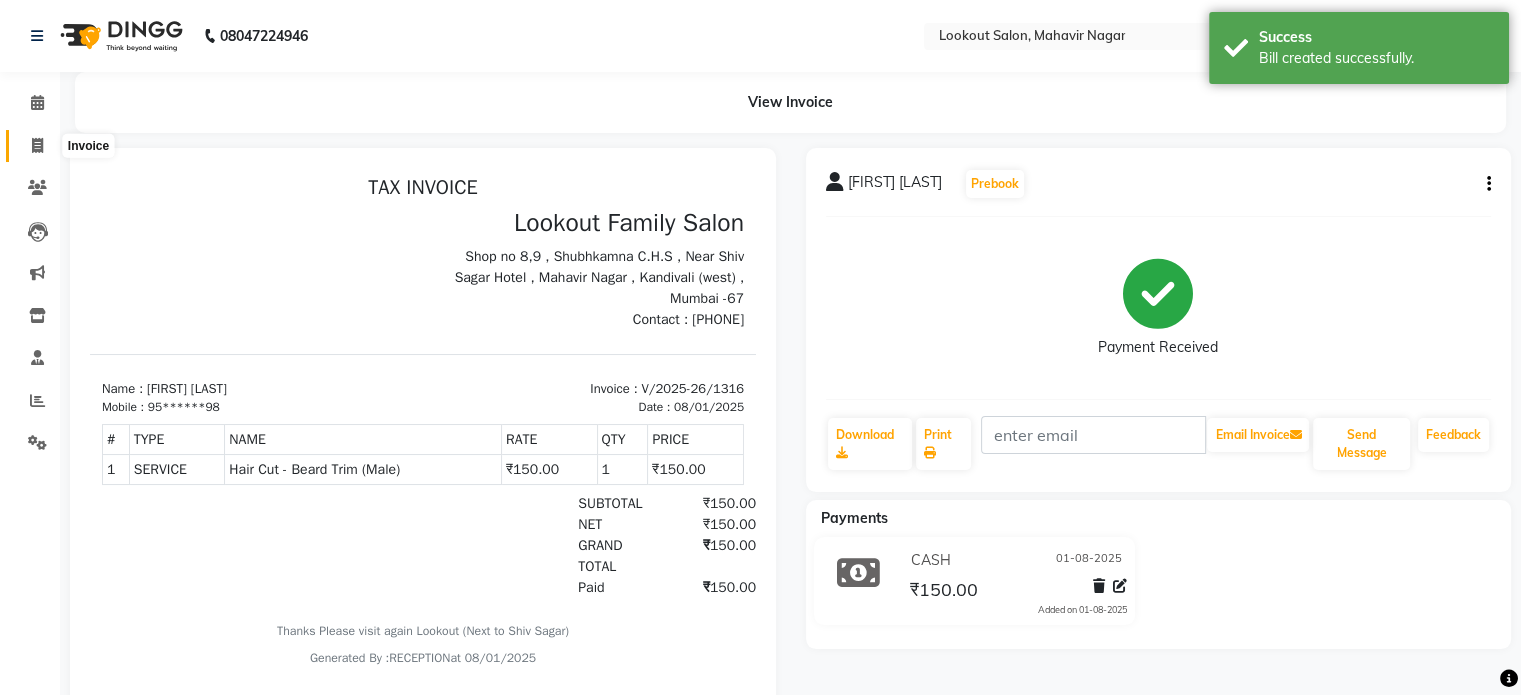 click 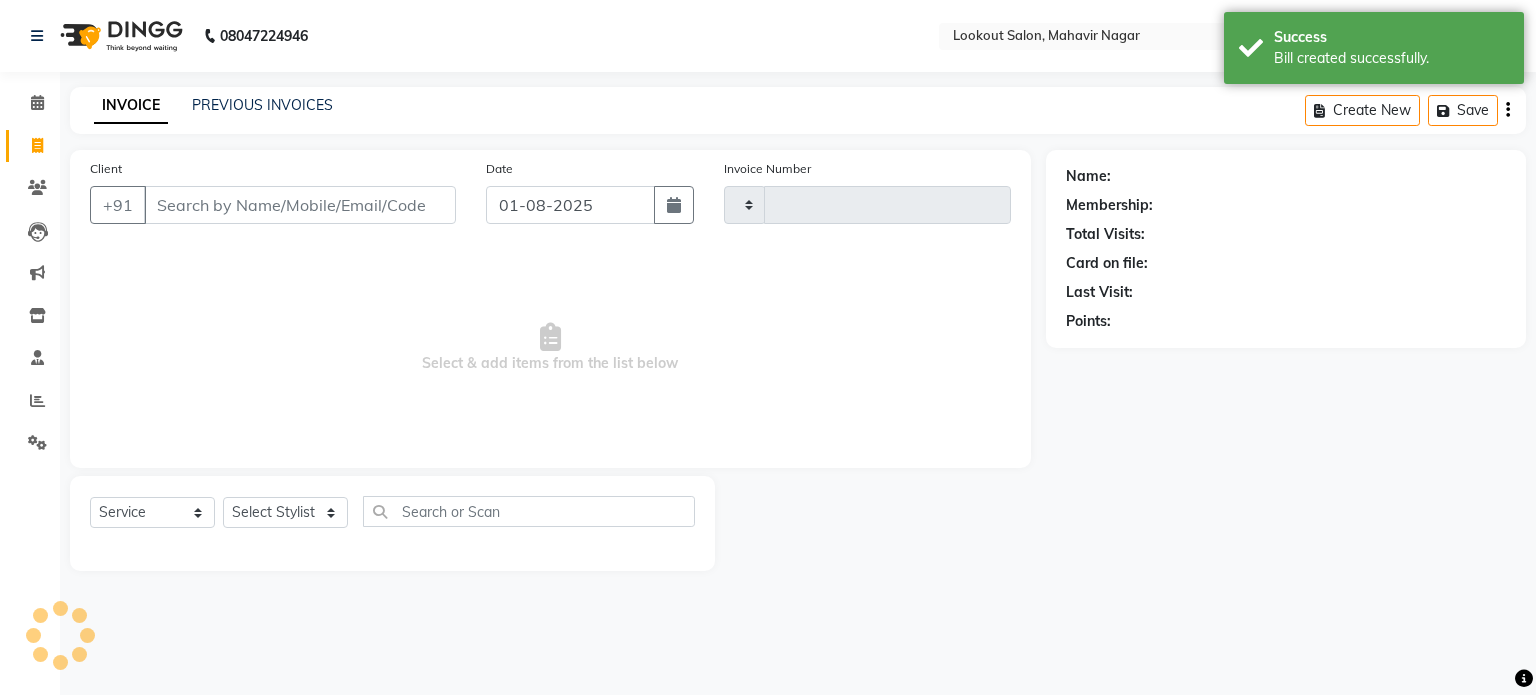 type on "1317" 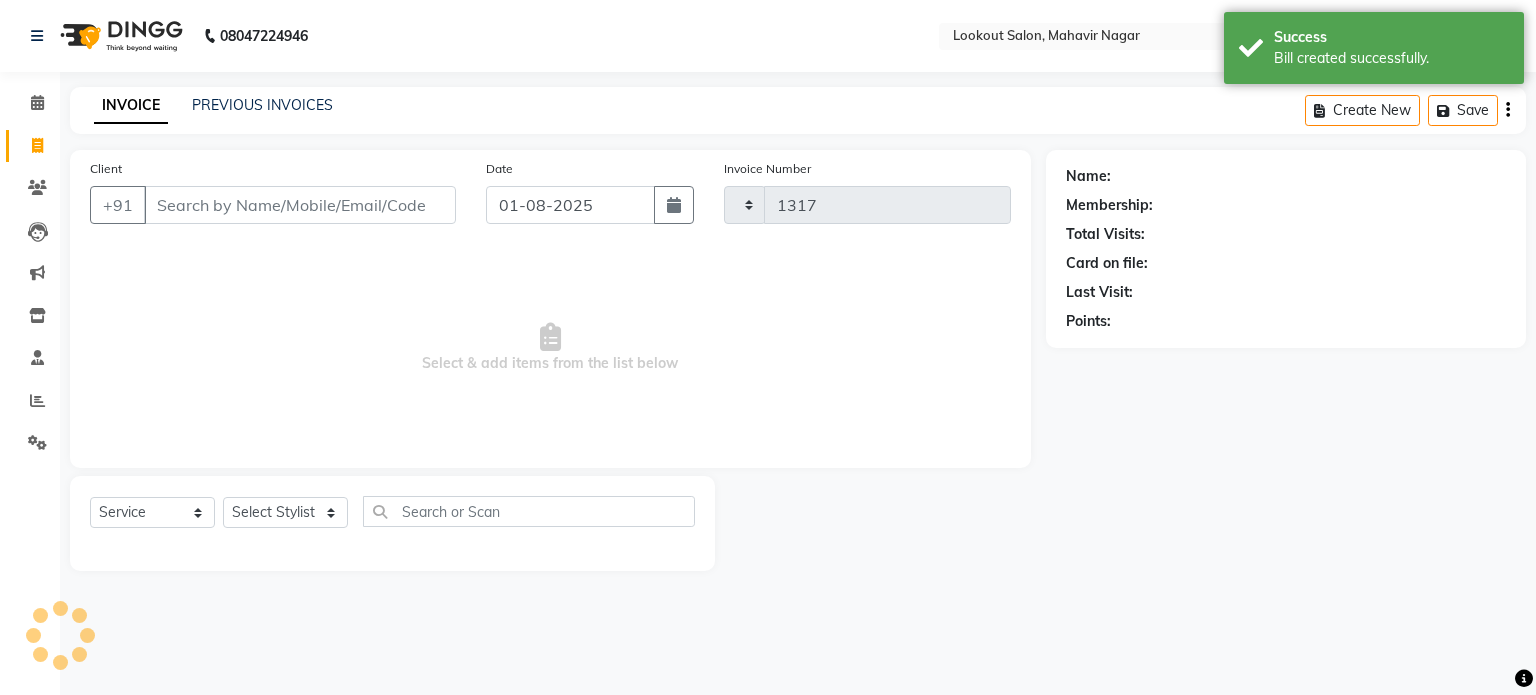select on "150" 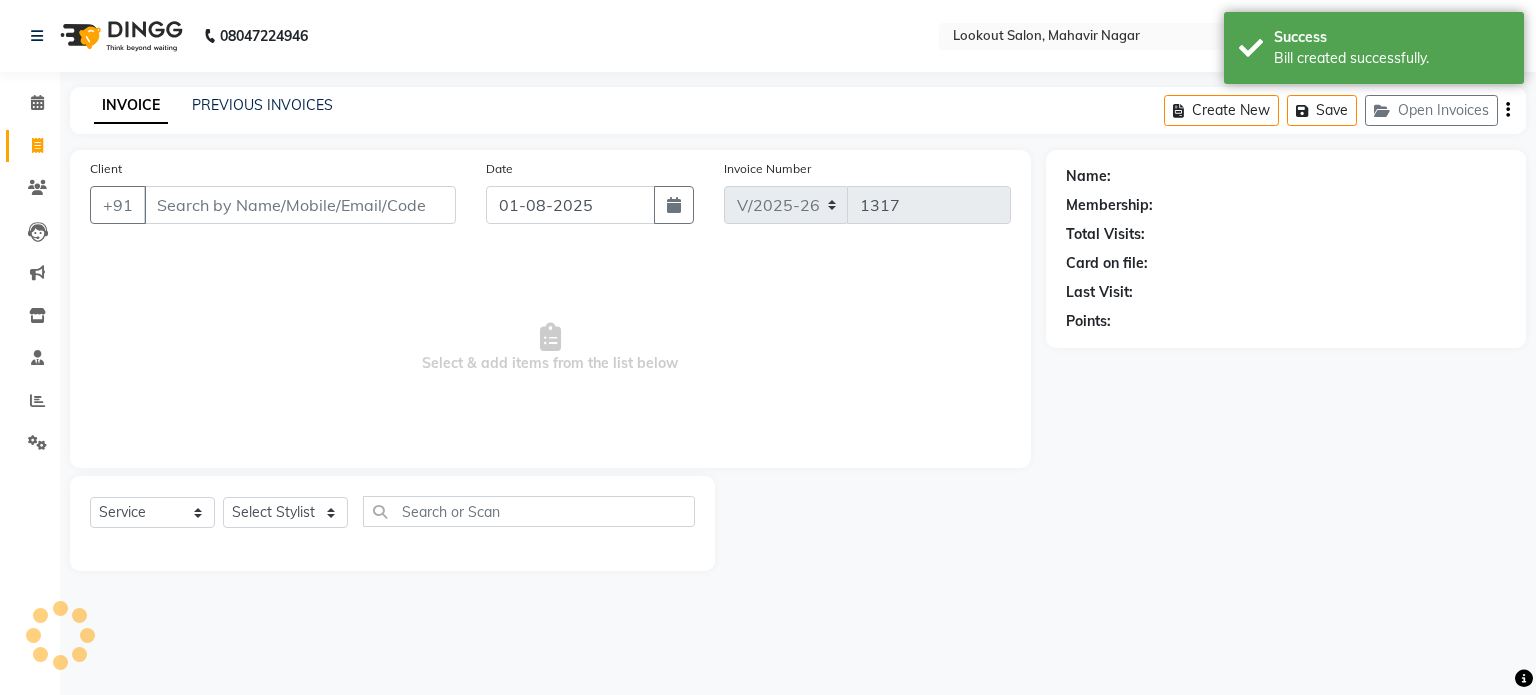 click on "Client" at bounding box center [300, 205] 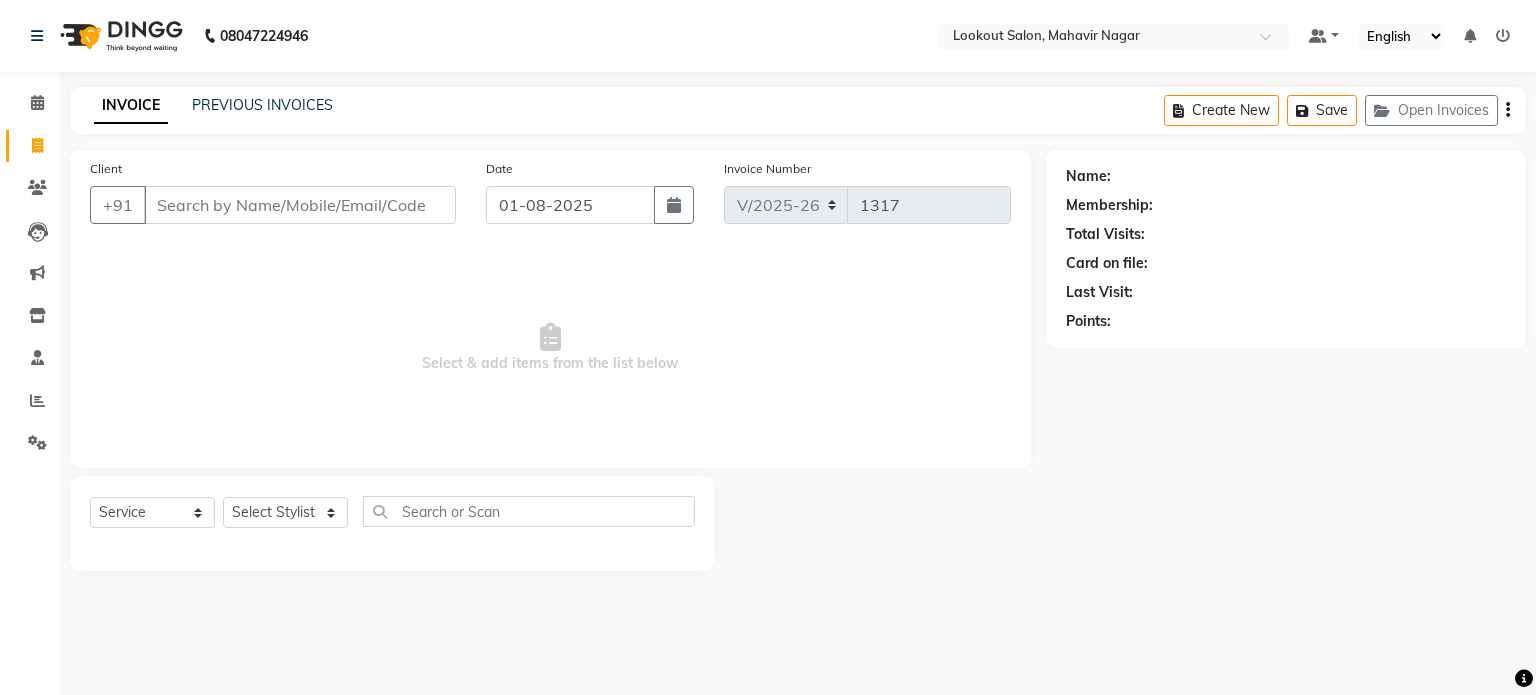 click on "Client" at bounding box center [300, 205] 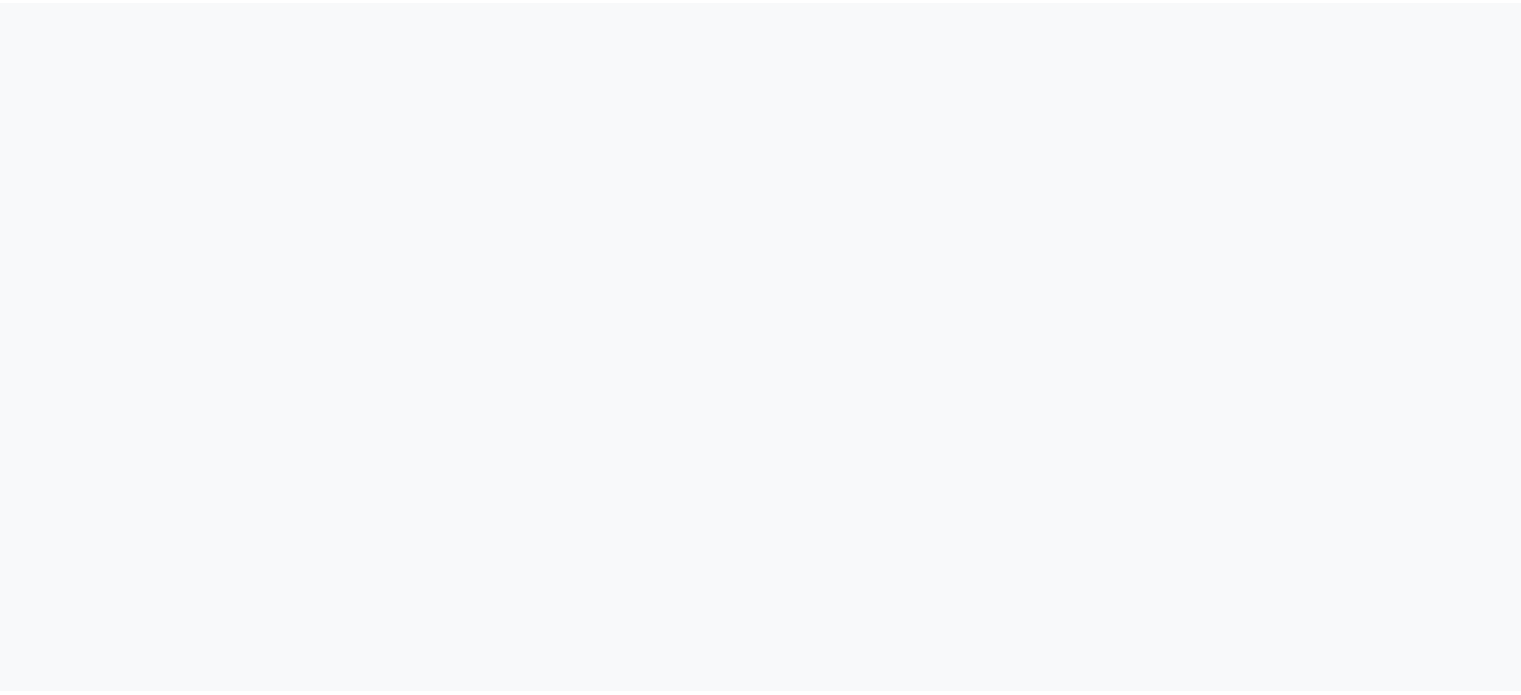 scroll, scrollTop: 0, scrollLeft: 0, axis: both 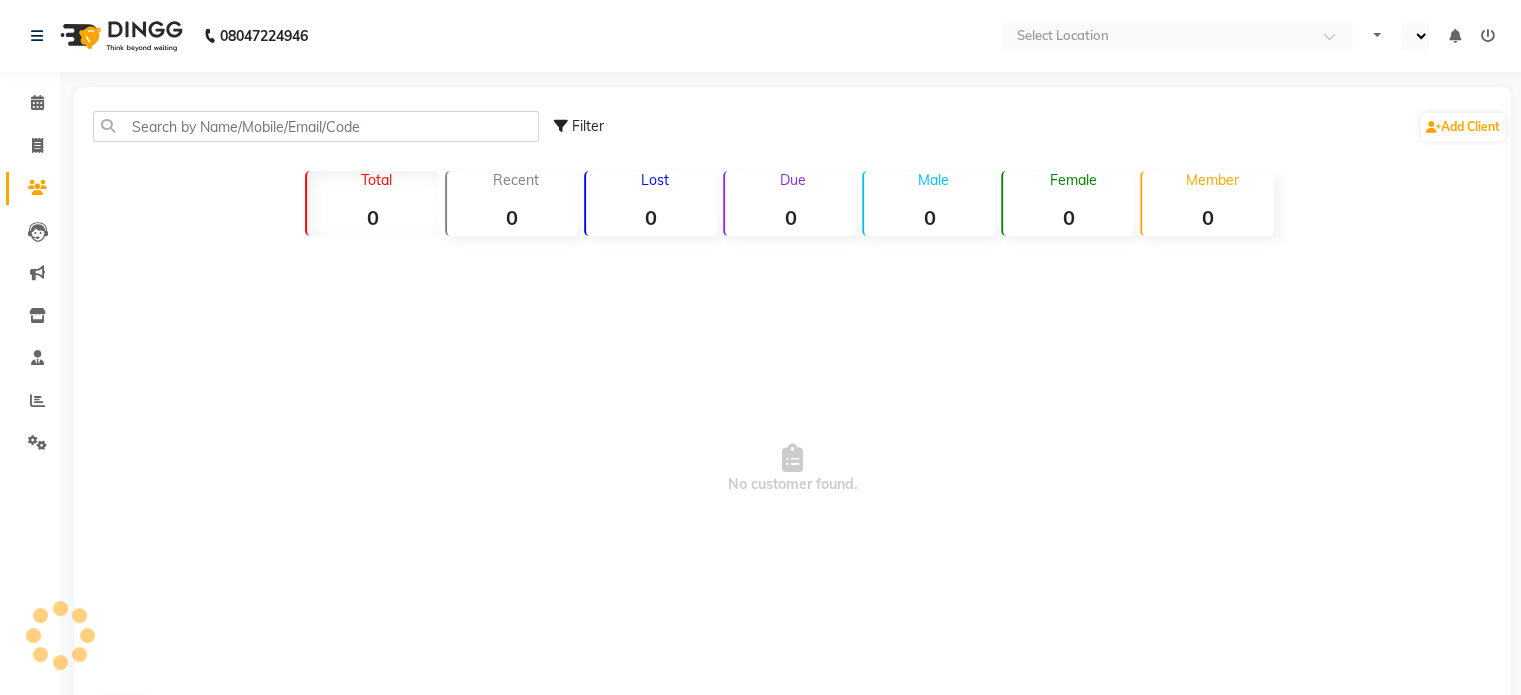 select on "en" 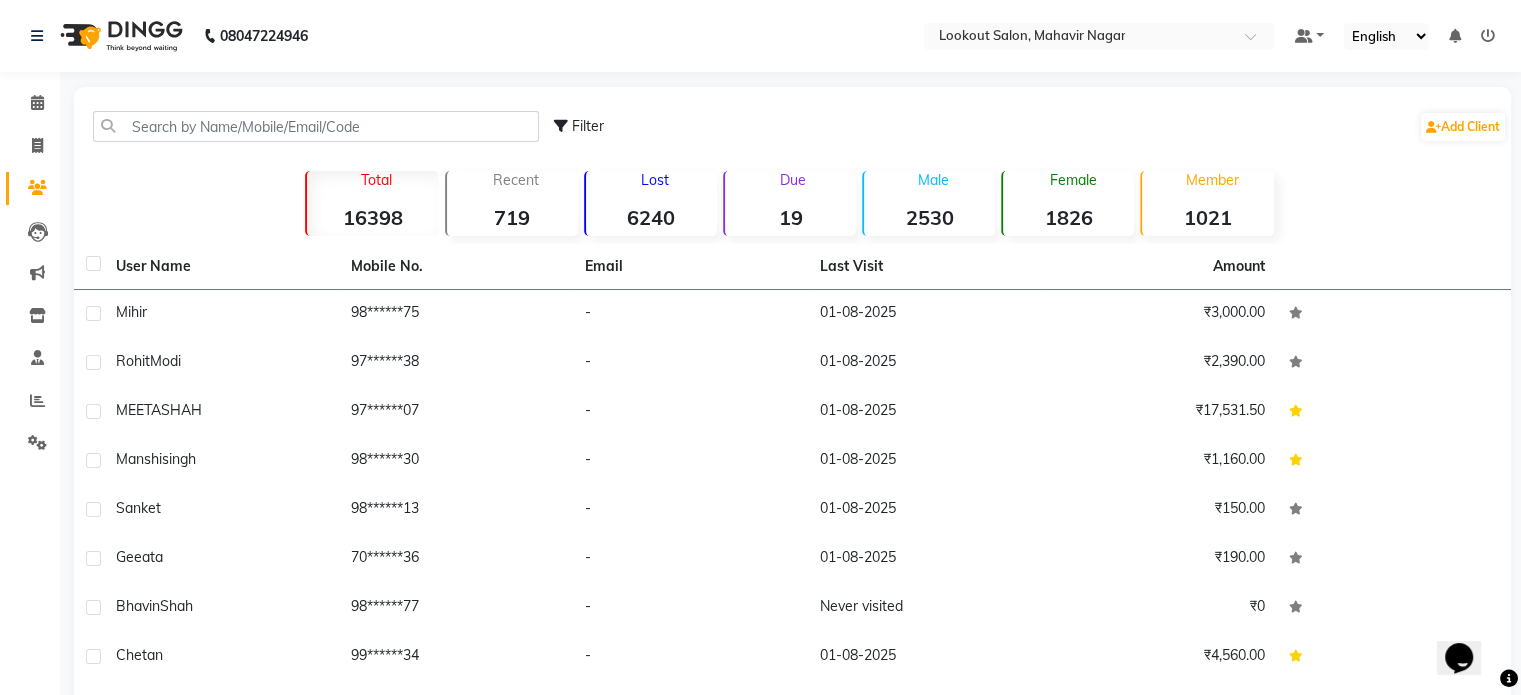 scroll, scrollTop: 0, scrollLeft: 0, axis: both 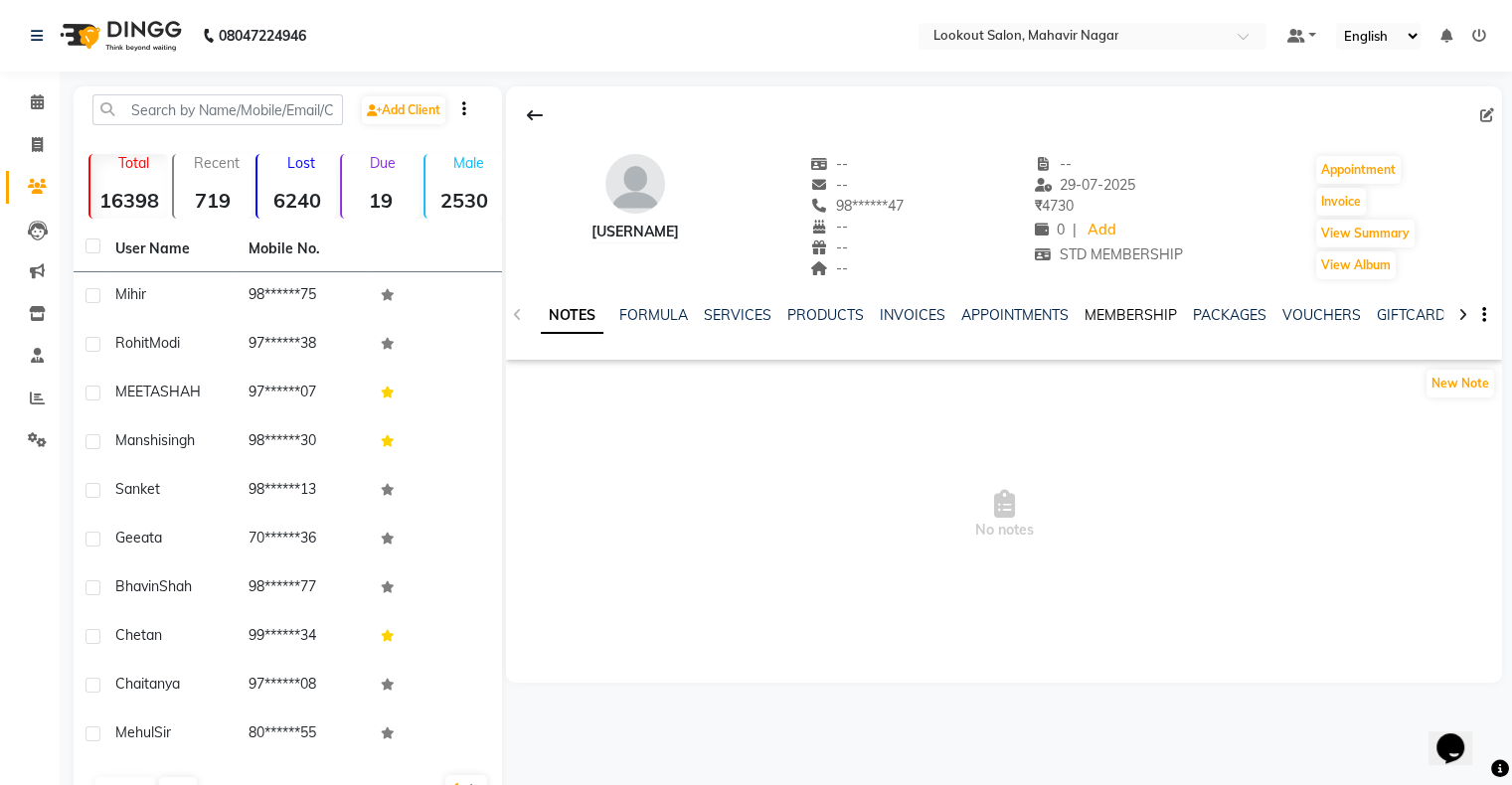 click on "MEMBERSHIP" 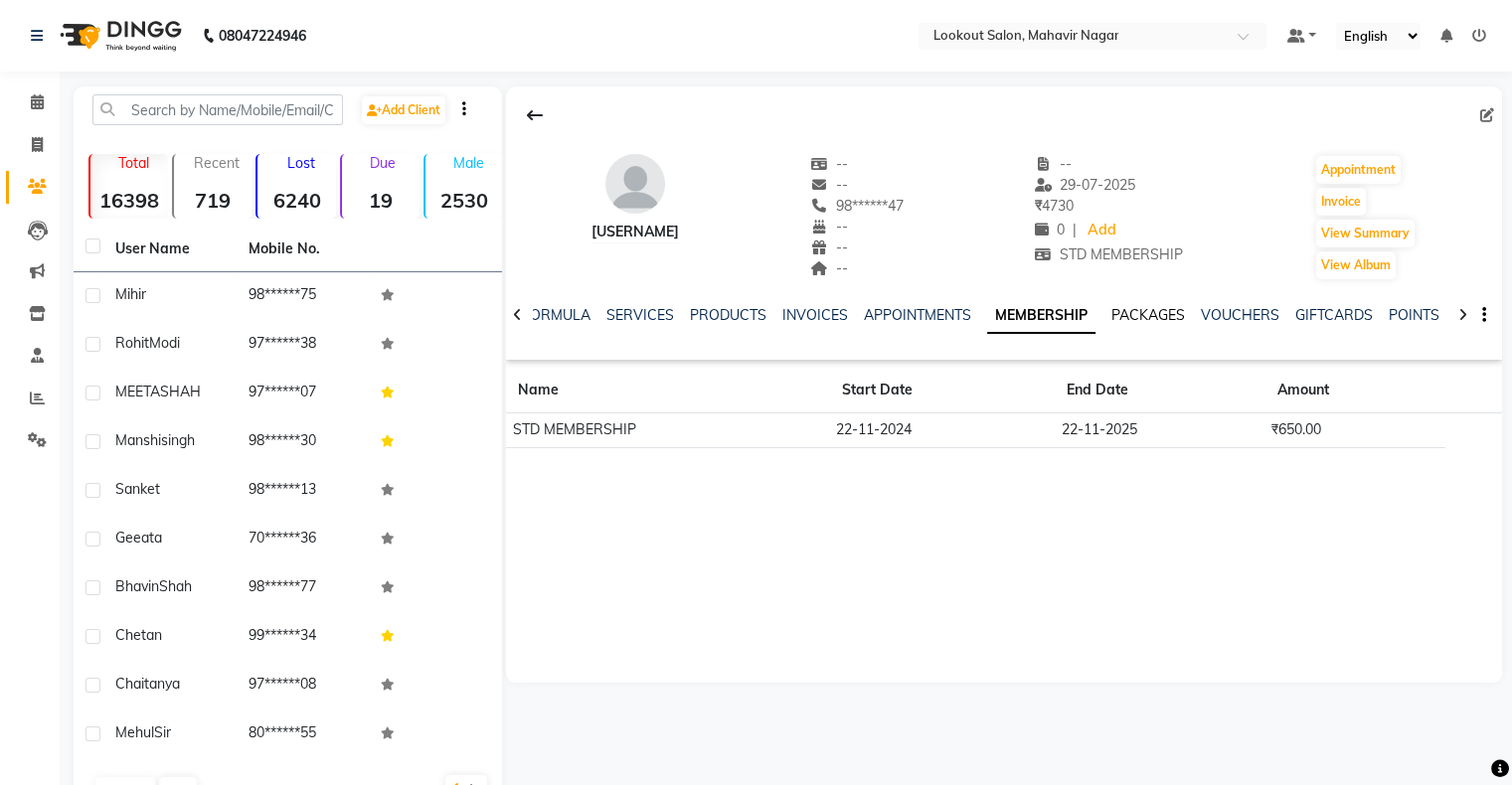 click on "PACKAGES" 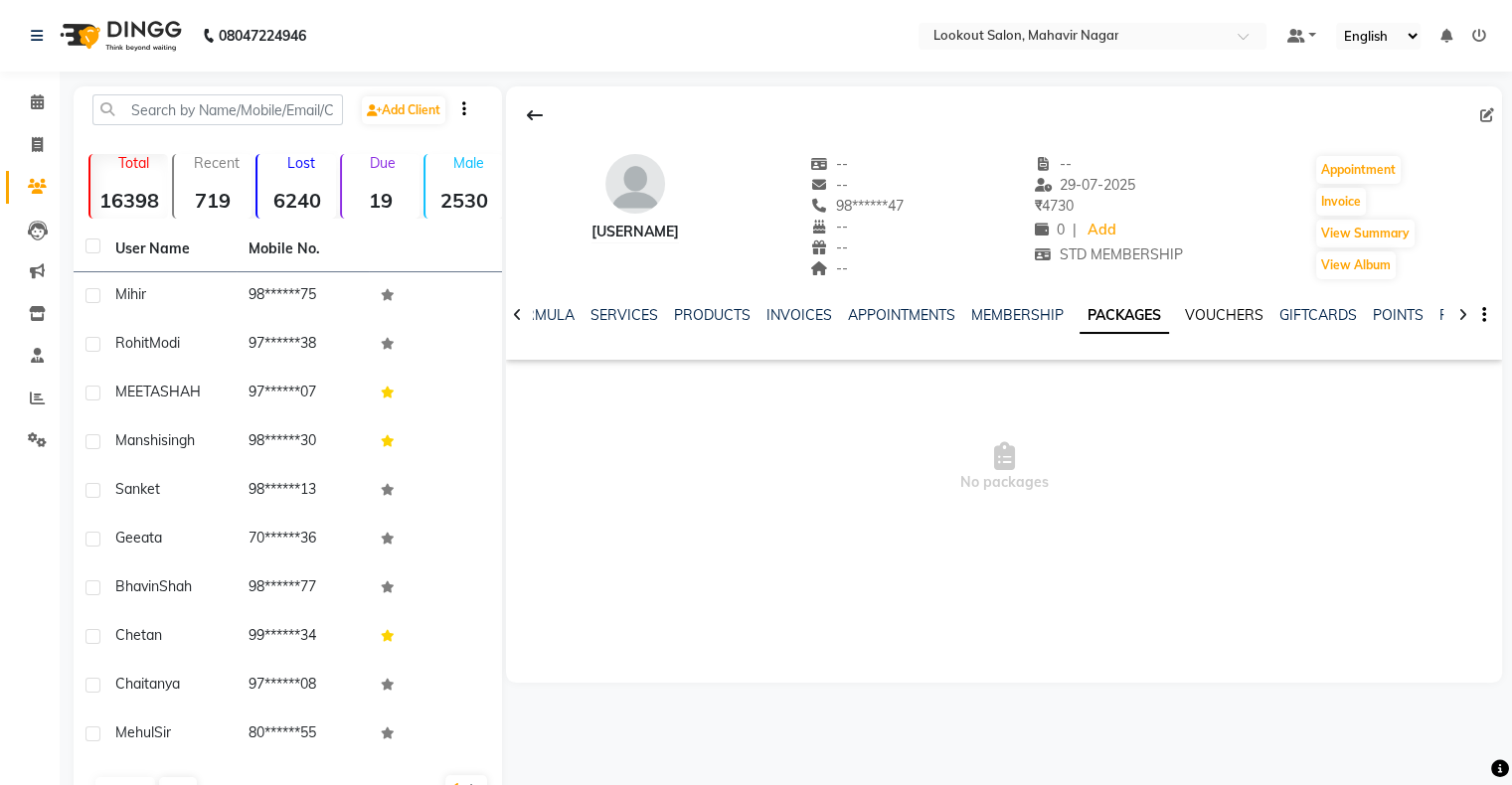 click on "VOUCHERS" 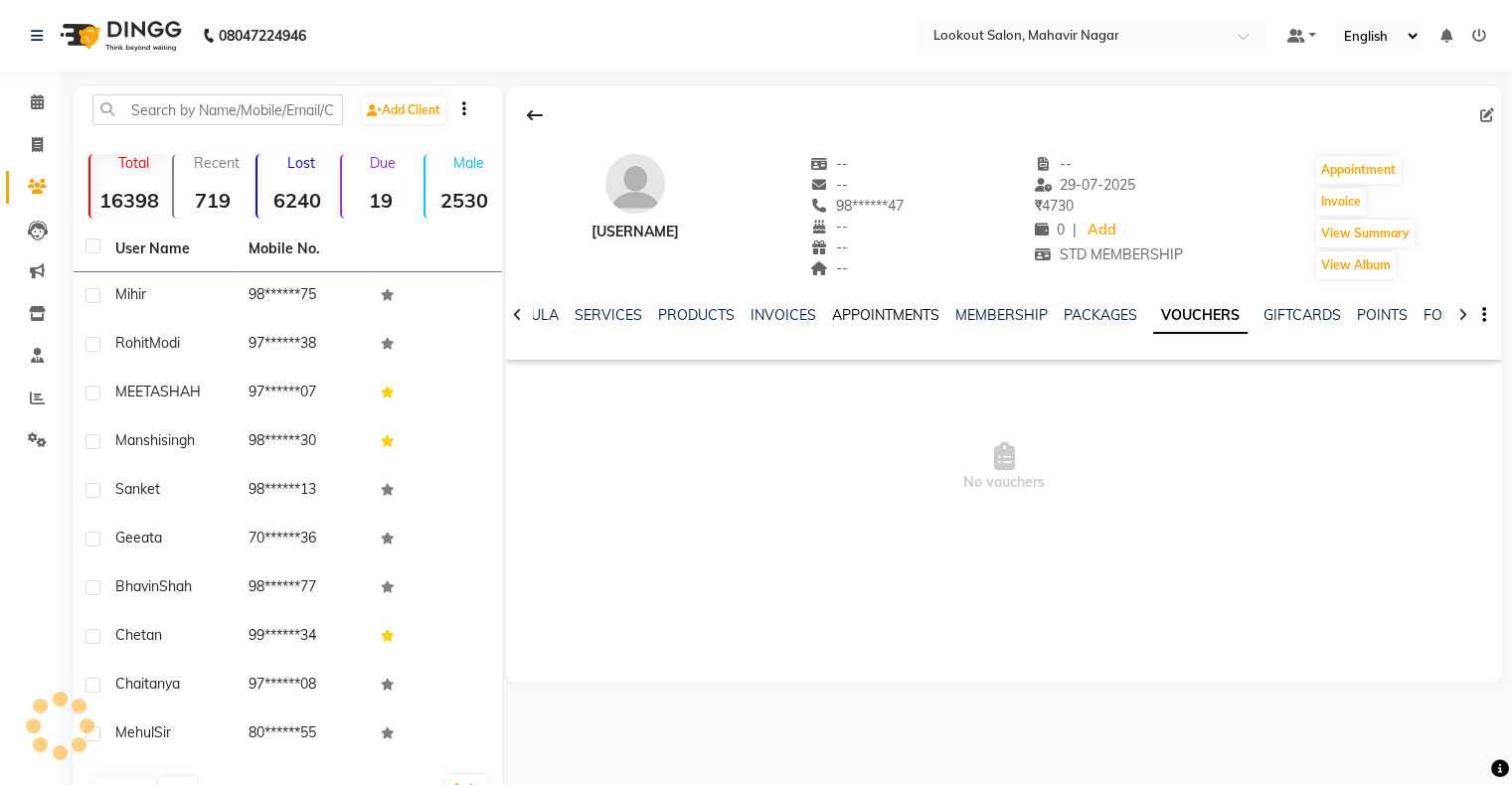 click on "APPOINTMENTS" 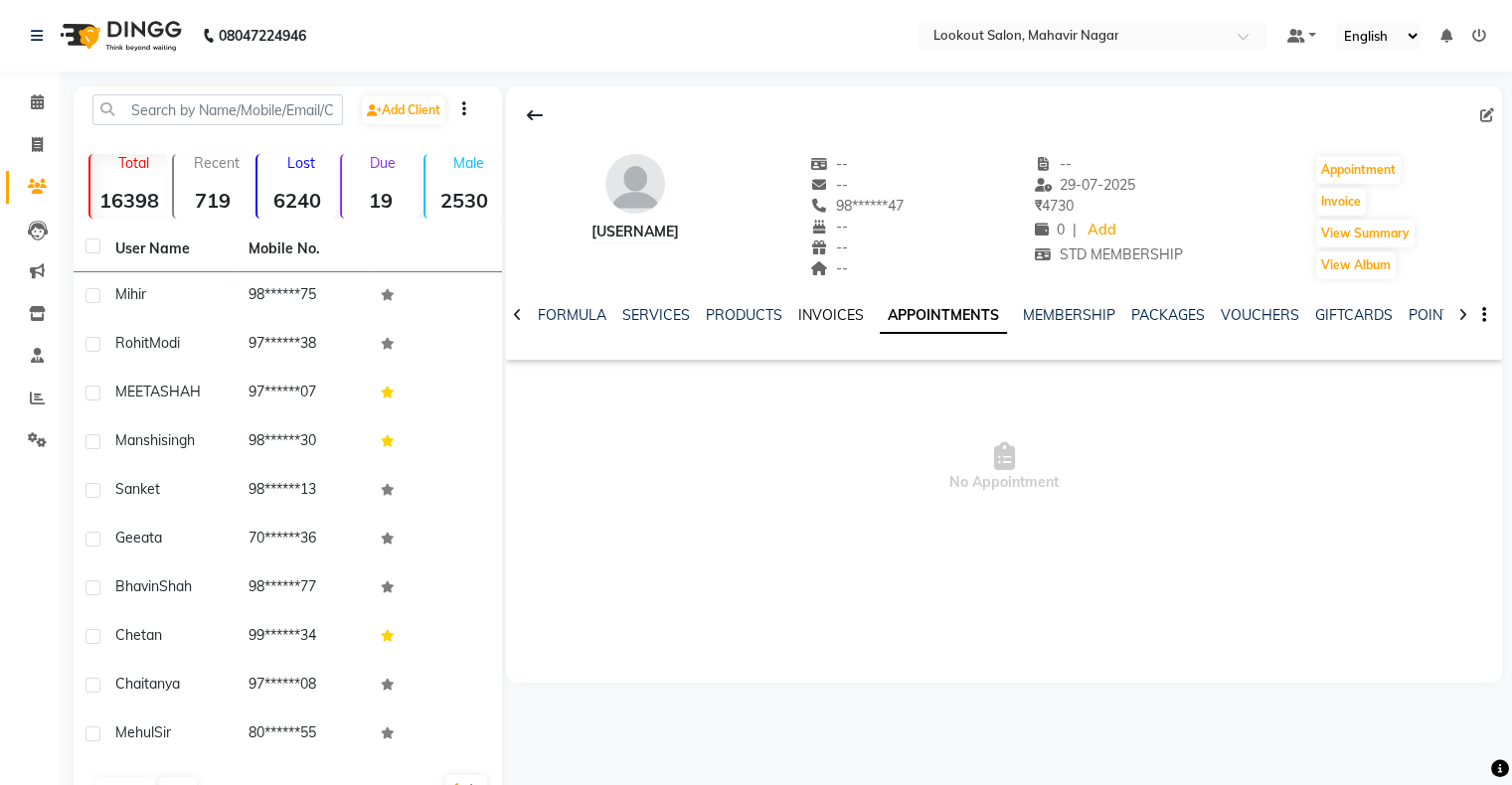 click on "INVOICES" 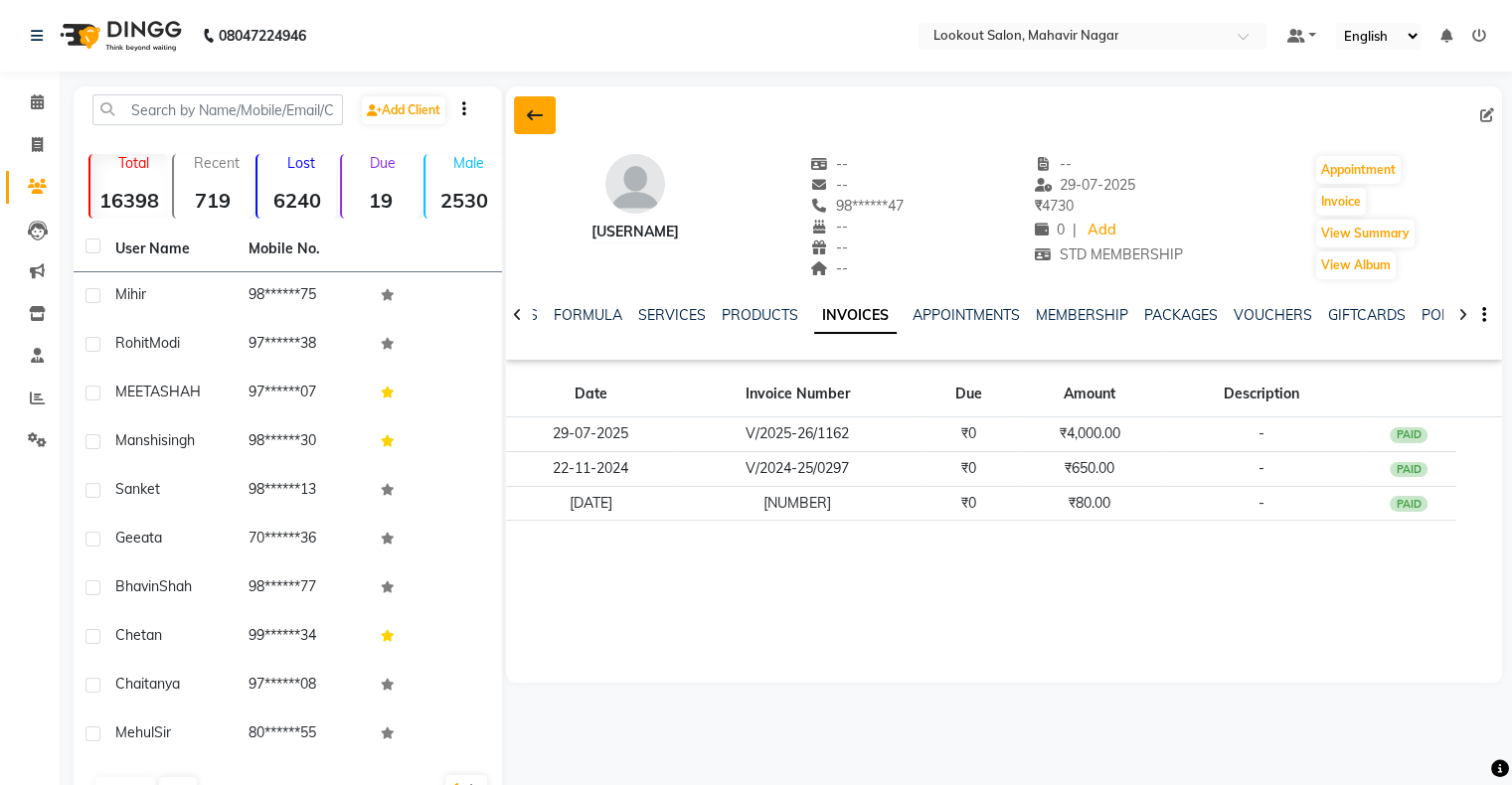 click 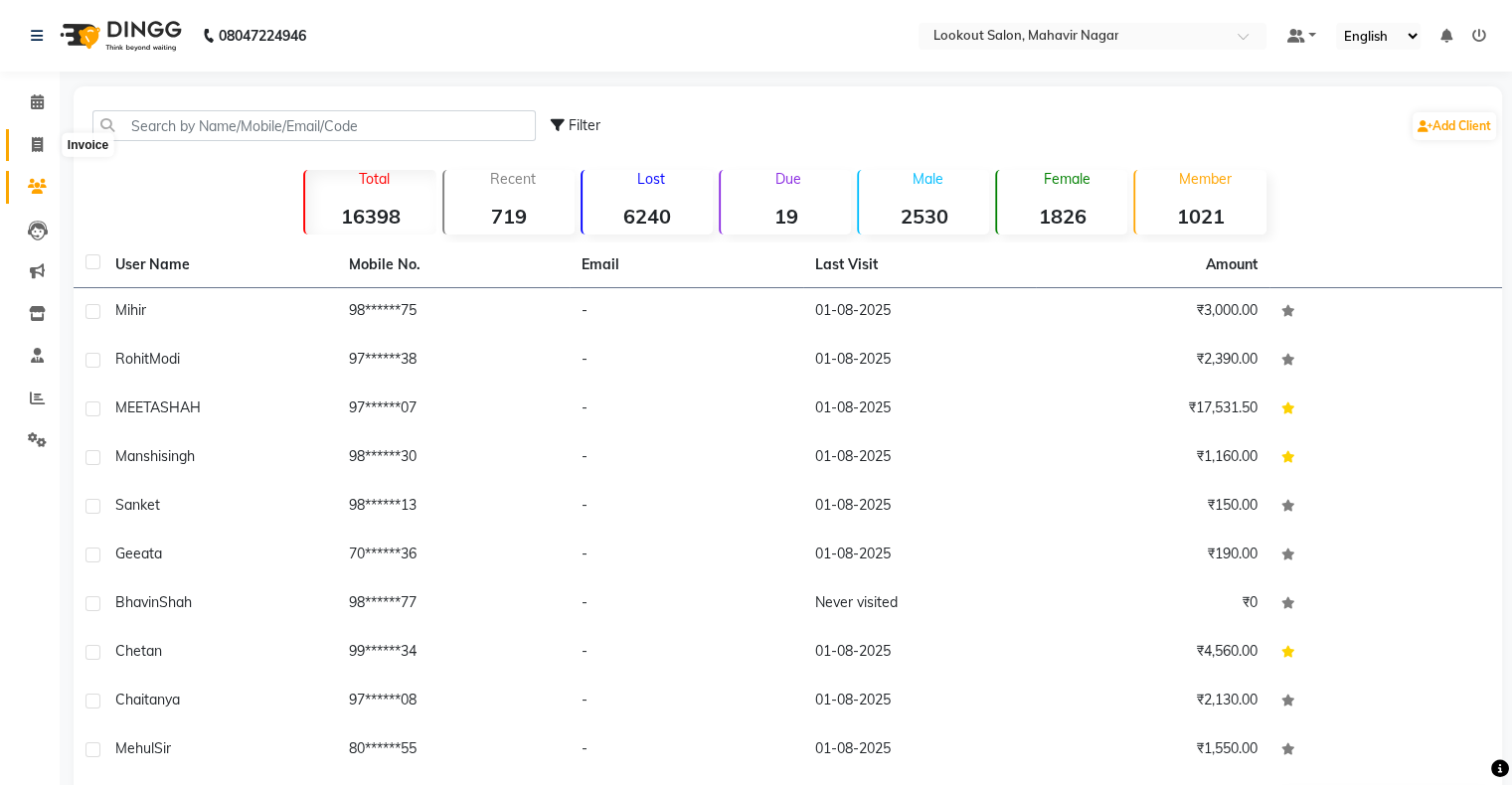 click 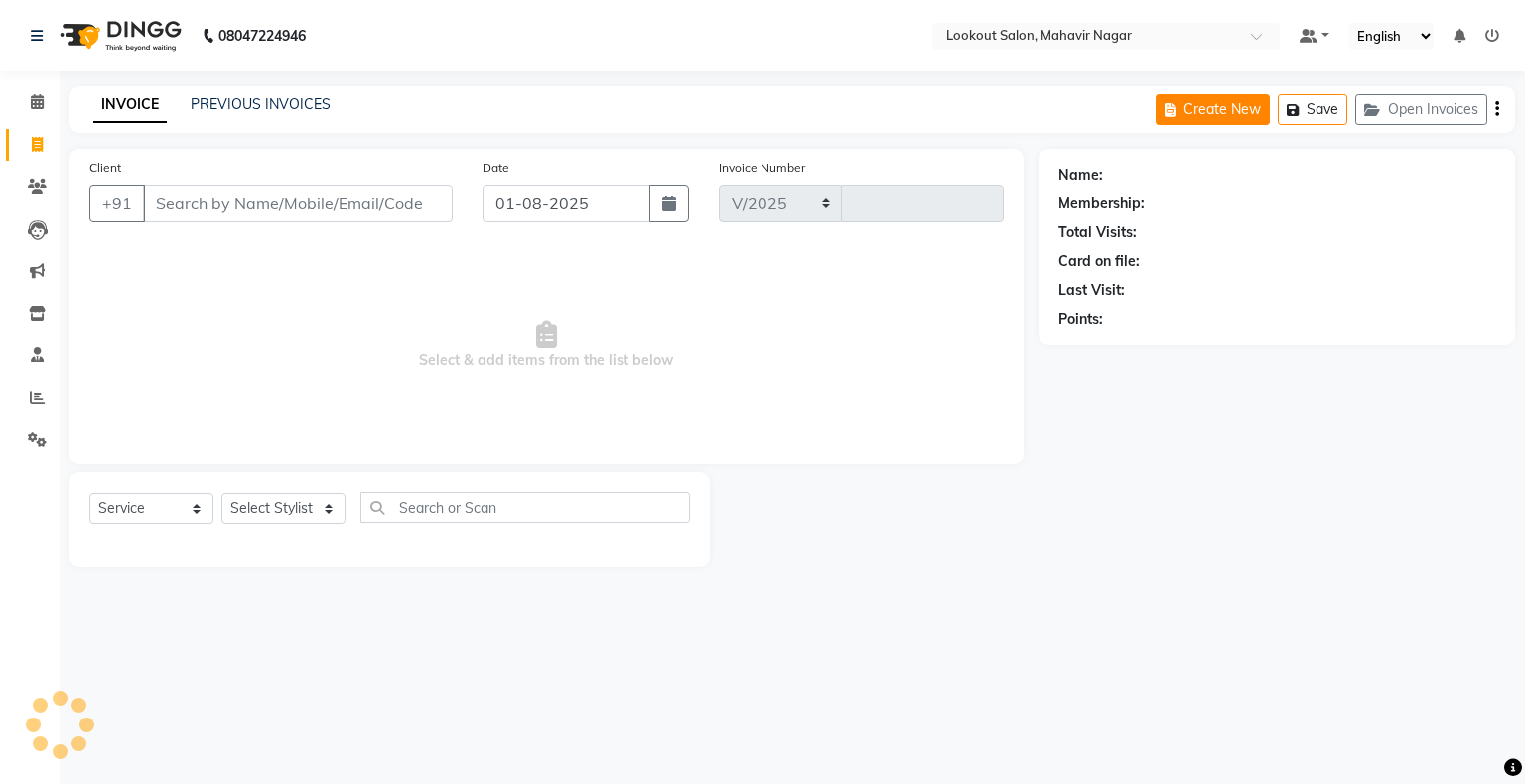 select on "150" 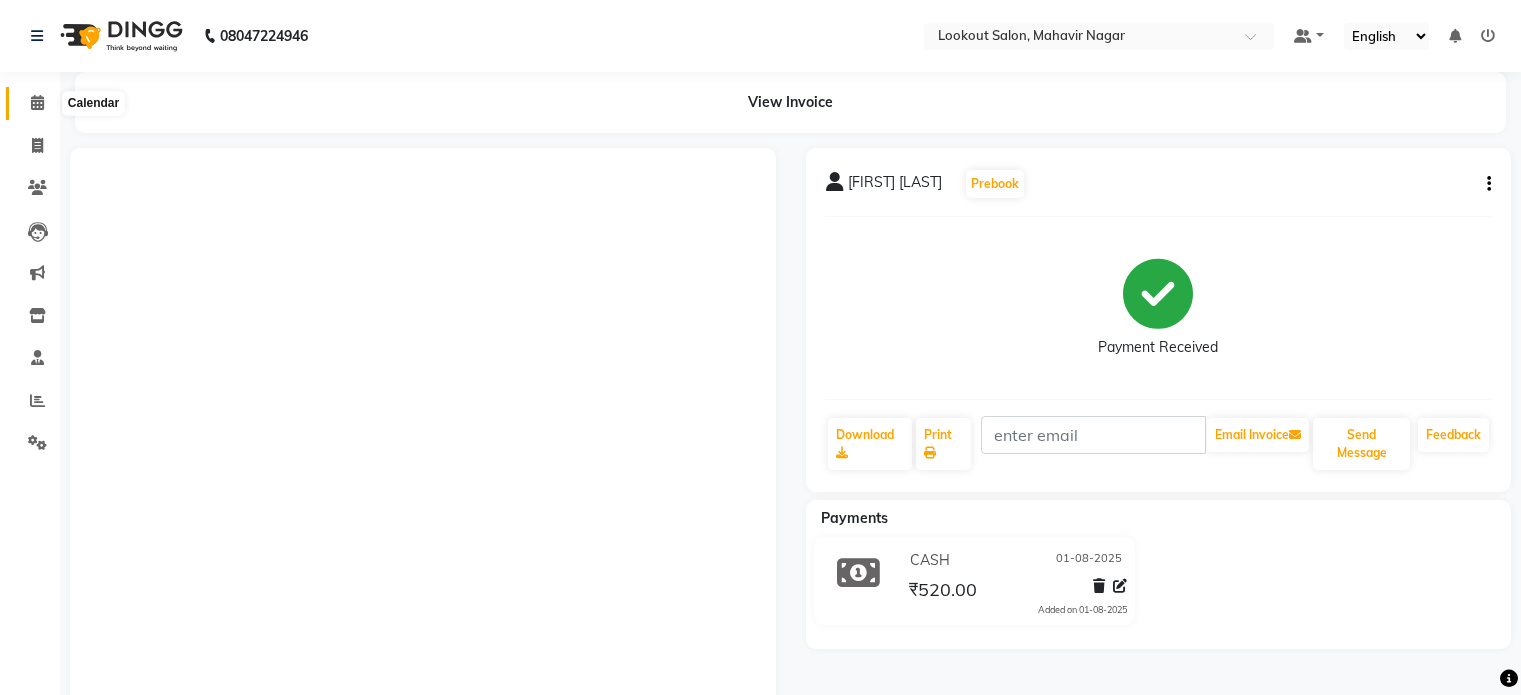 scroll, scrollTop: 0, scrollLeft: 0, axis: both 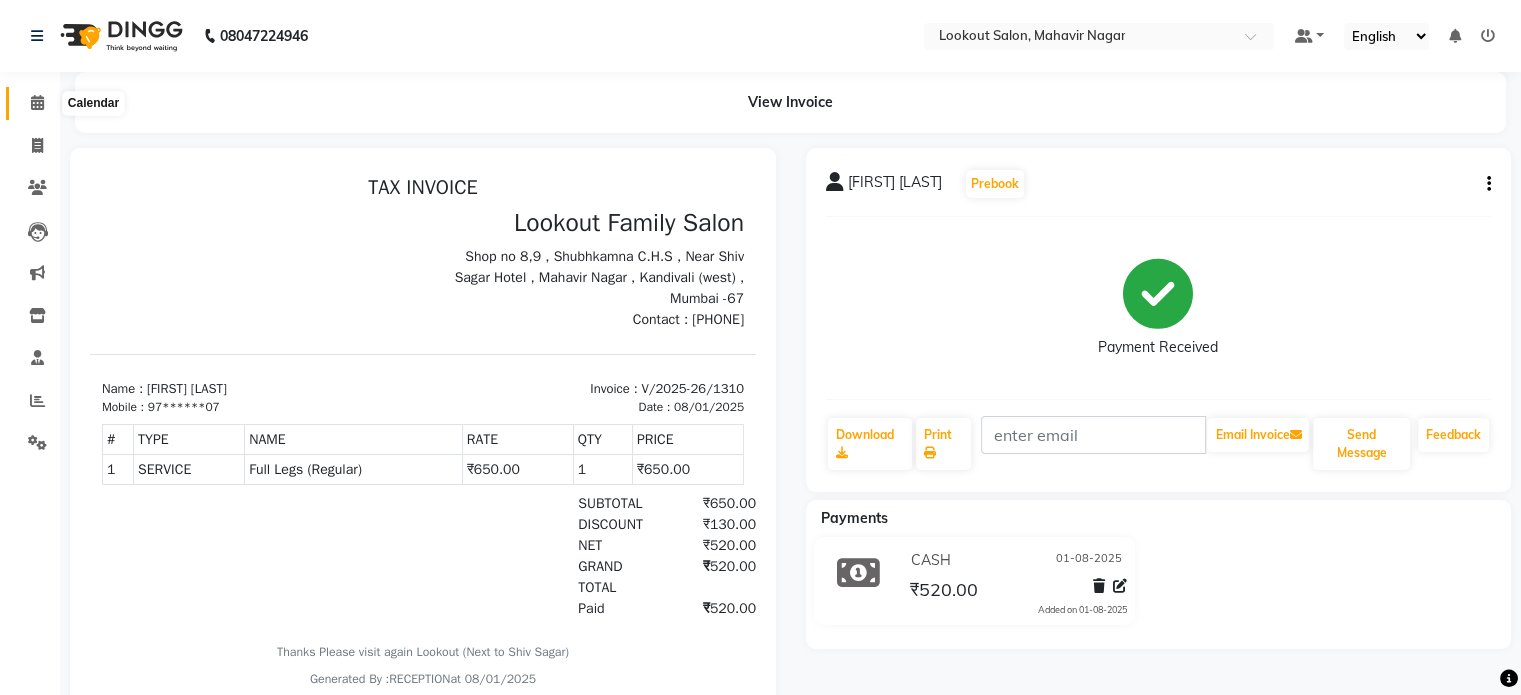 click 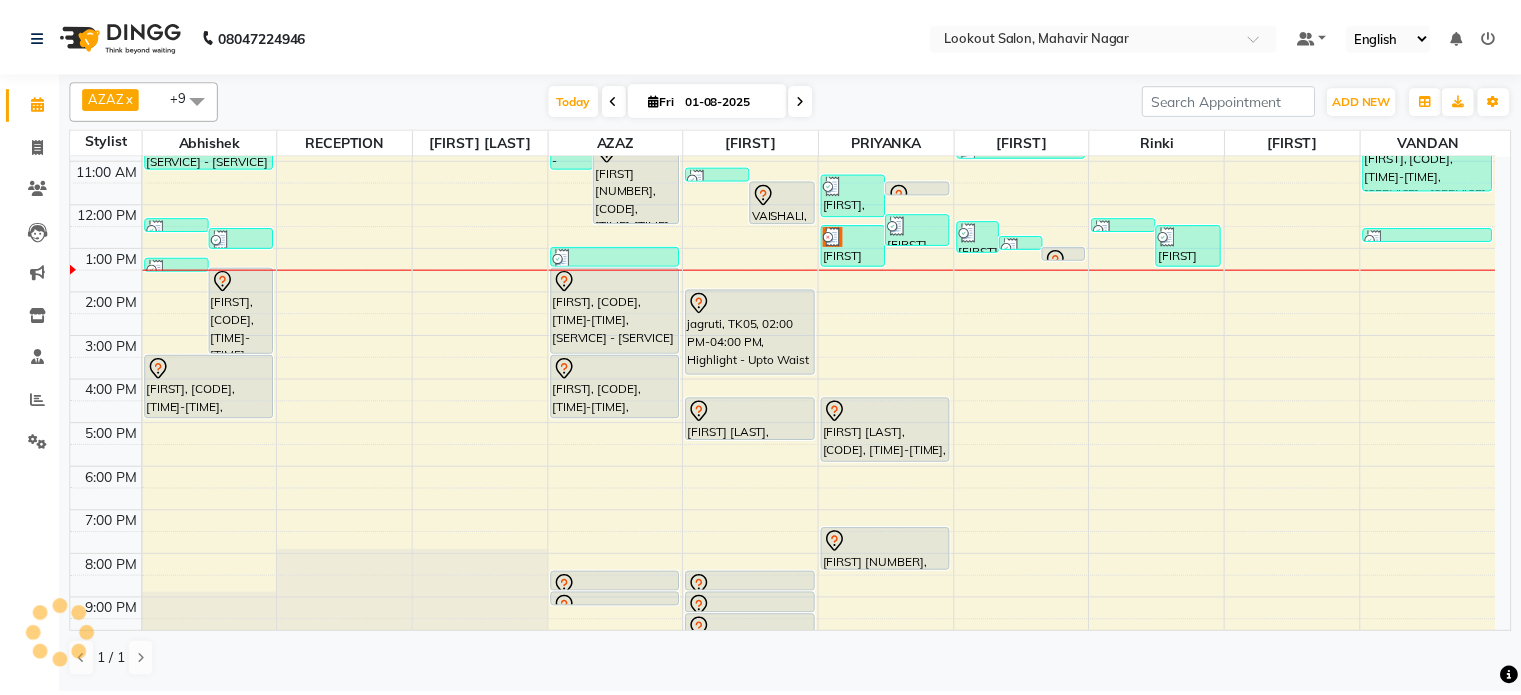 scroll, scrollTop: 0, scrollLeft: 0, axis: both 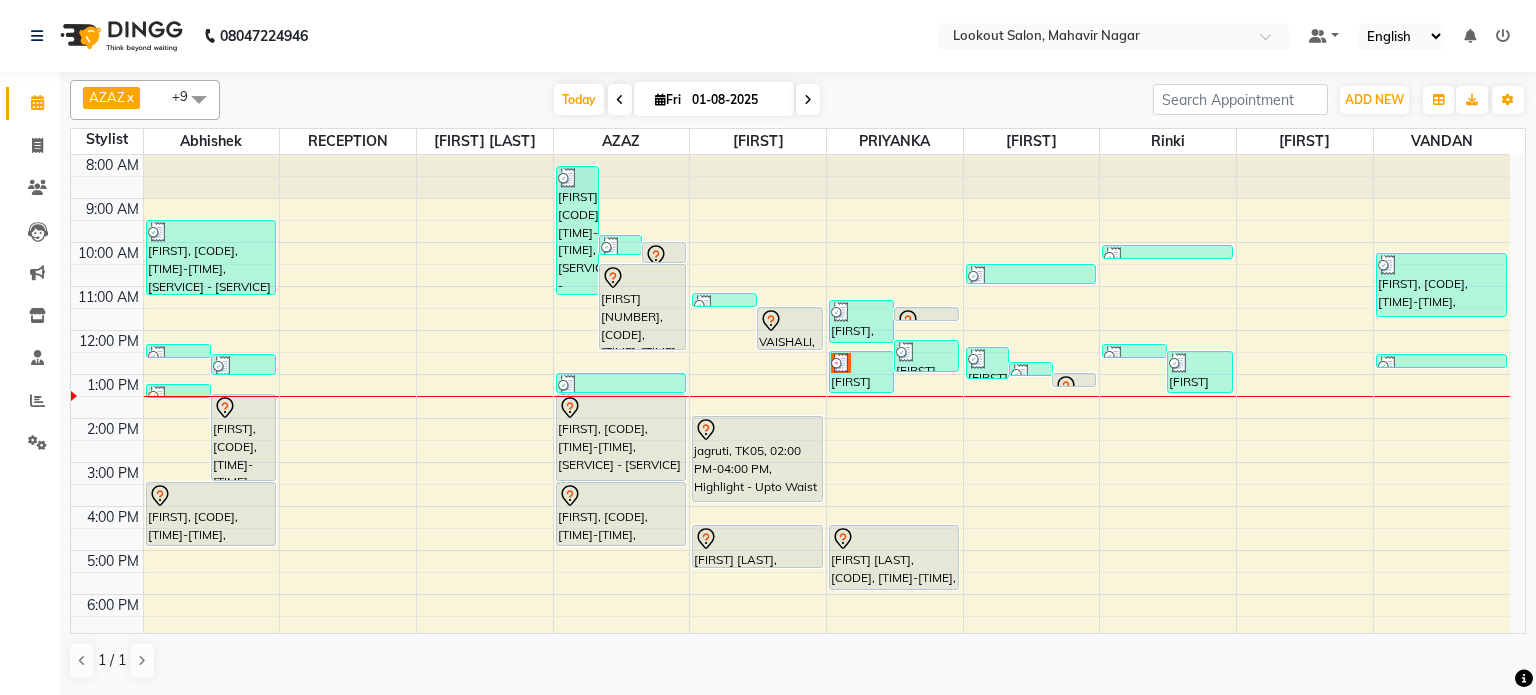 click on "[TIME] [TIME] [TIME] [TIME] [TIME] [TIME] [TIME] [TIME] [TIME] [TIME] [TIME] [TIME] [TIME] [TIME] [TIME]     [FIRST], [CODE], [TIME]-[TIME], [SERVICE] - [SERVICE] ([SERVICE])     [FIRST] [LAST], [CODE], [TIME]-[TIME], [SERVICE] - [SERVICE] ([SERVICE])     [FIRST] [LAST], [CODE], [TIME]-[TIME], [SERVICE] - [SERVICE] ([SERVICE])             [FIRST], [CODE], [TIME]-[TIME], [SERVICE] - [SERVICE]     [FIRST], [CODE], [TIME]-[TIME], [SERVICE] - [SERVICE] ([SERVICE]),[SERVICE] - [SERVICE] ([SERVICE]),[SERVICE] - [SERVICE] ([SERVICE])             [FIRST], [CODE], [TIME]-[TIME], [SERVICE] - [SERVICE] - [SERVICE]     [FIRST], [CODE], [TIME]-[TIME], [SERVICE] - [SERVICE] ([SERVICE]),[SERVICE] - [SERVICE] ([SERVICE])     [FIRST] [LAST], [CODE], [TIME]-[TIME], [SERVICE] - [SERVICE] ([SERVICE])             [FIRST] [LAST], [CODE], [TIME]-[TIME], [SERVICE] - [SERVICE]" at bounding box center (790, 484) 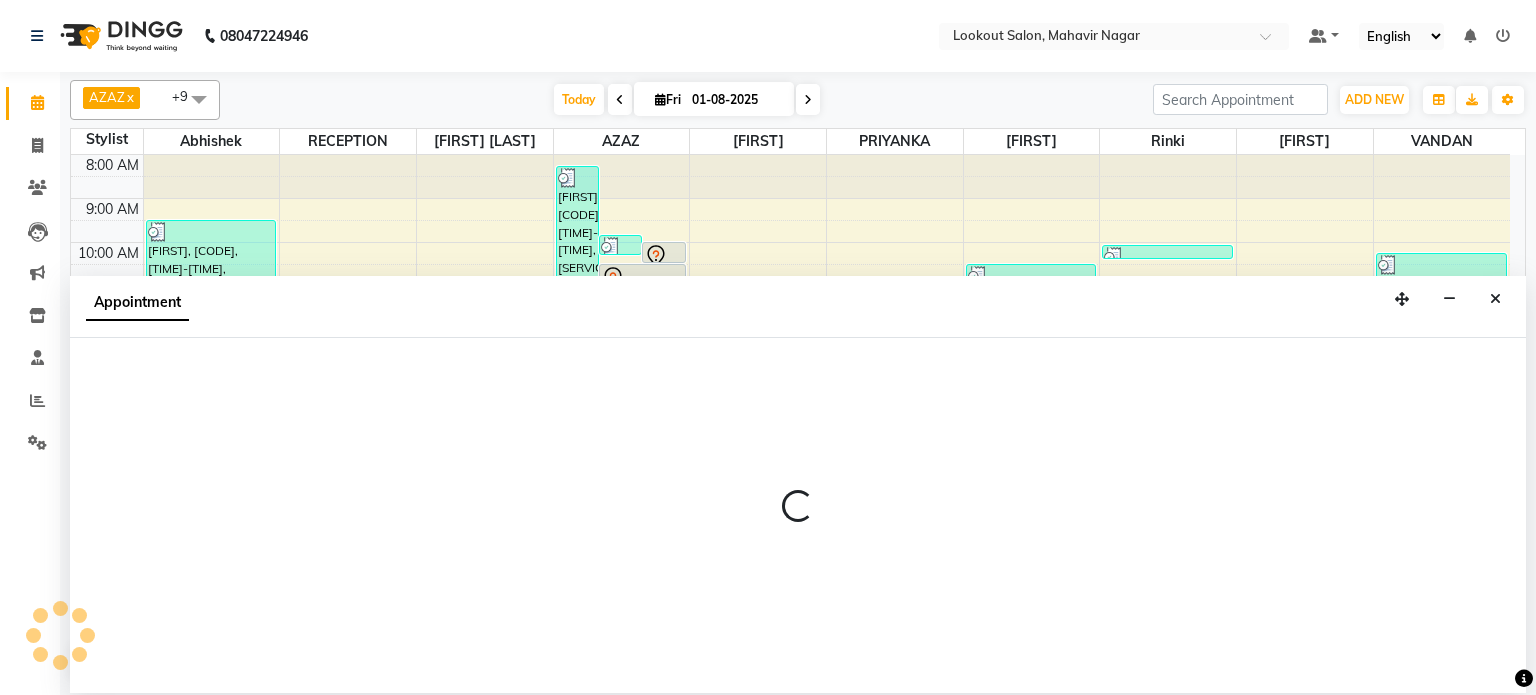 click at bounding box center (798, 515) 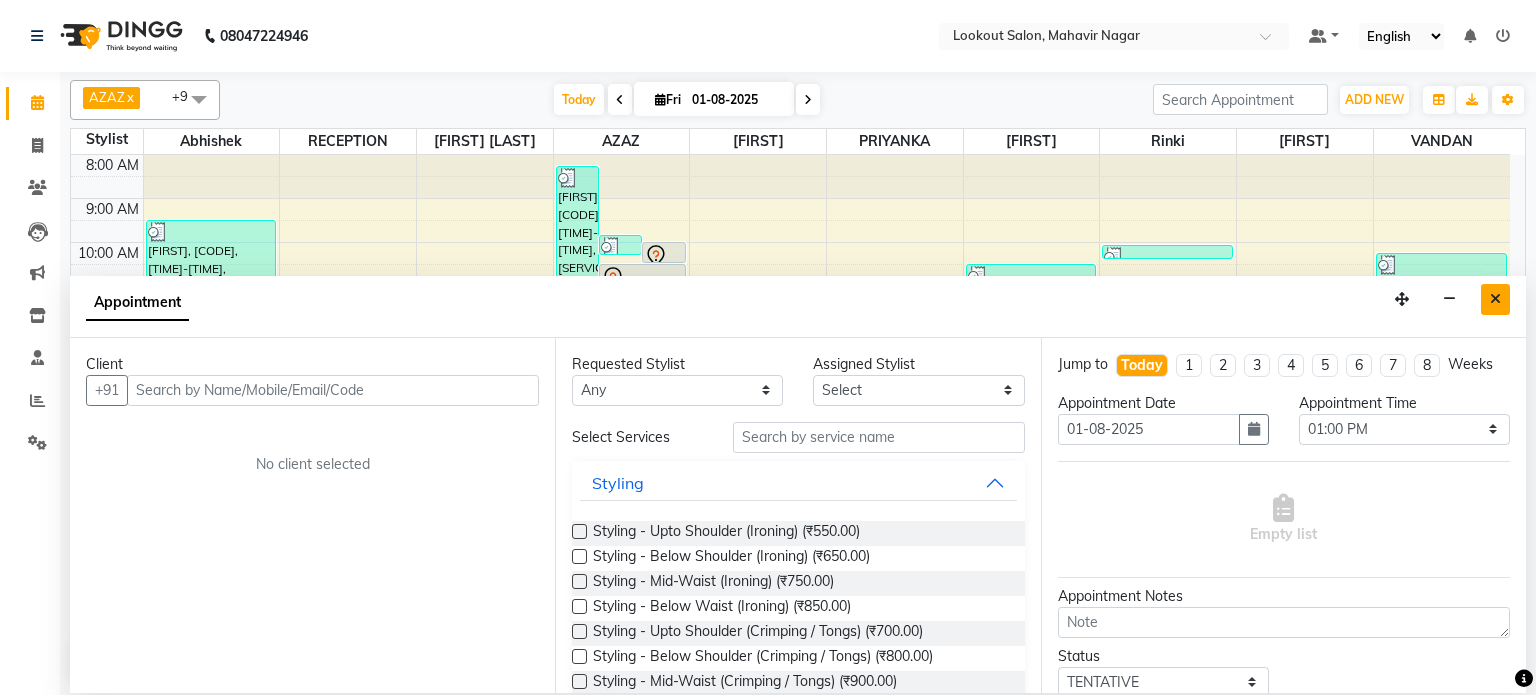 click at bounding box center [1495, 299] 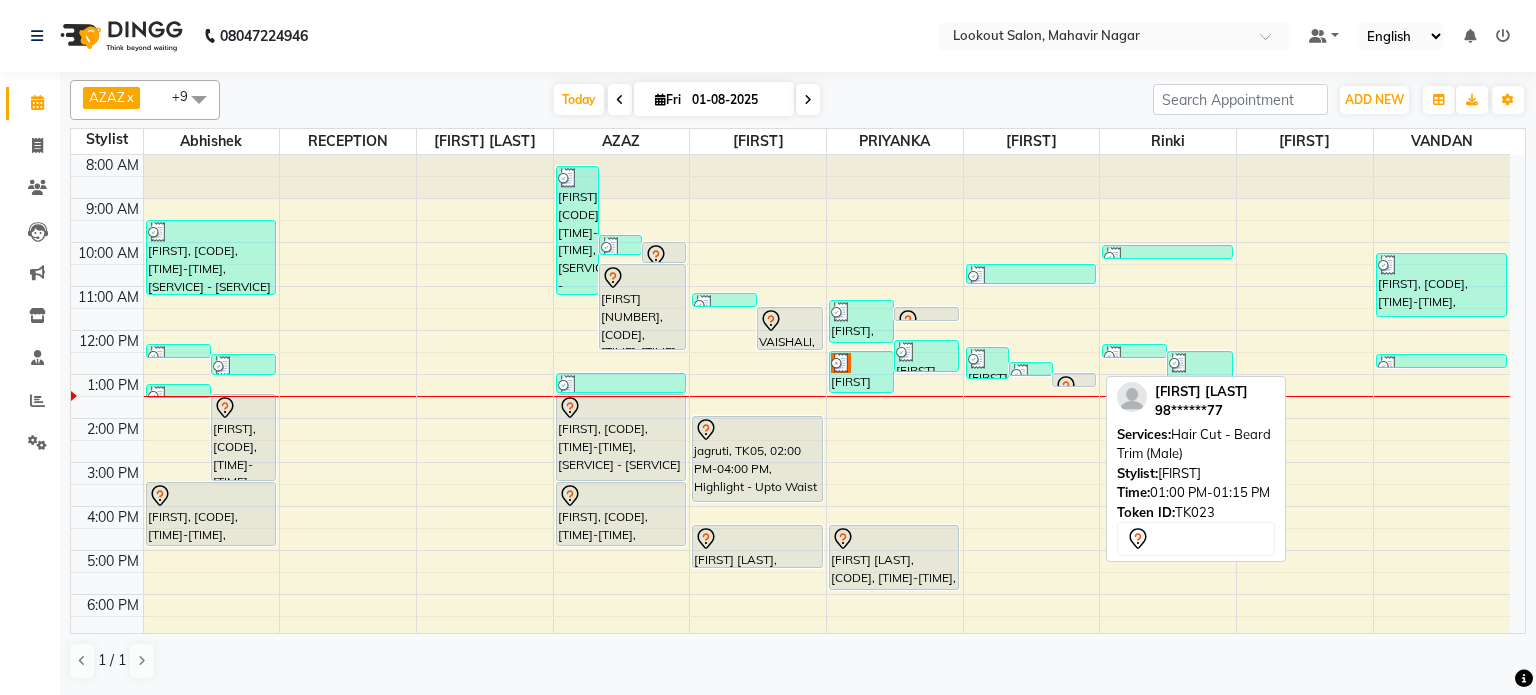 click at bounding box center [1073, 387] 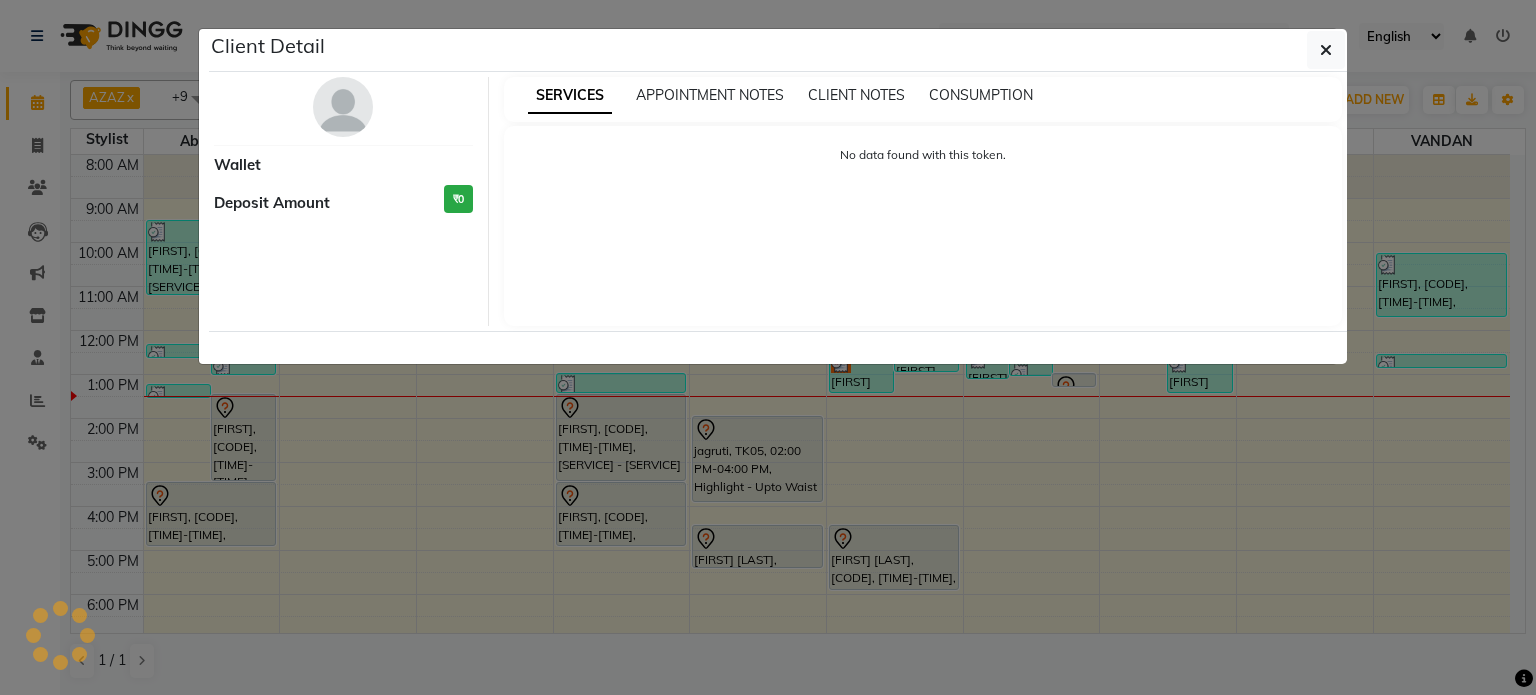 select on "7" 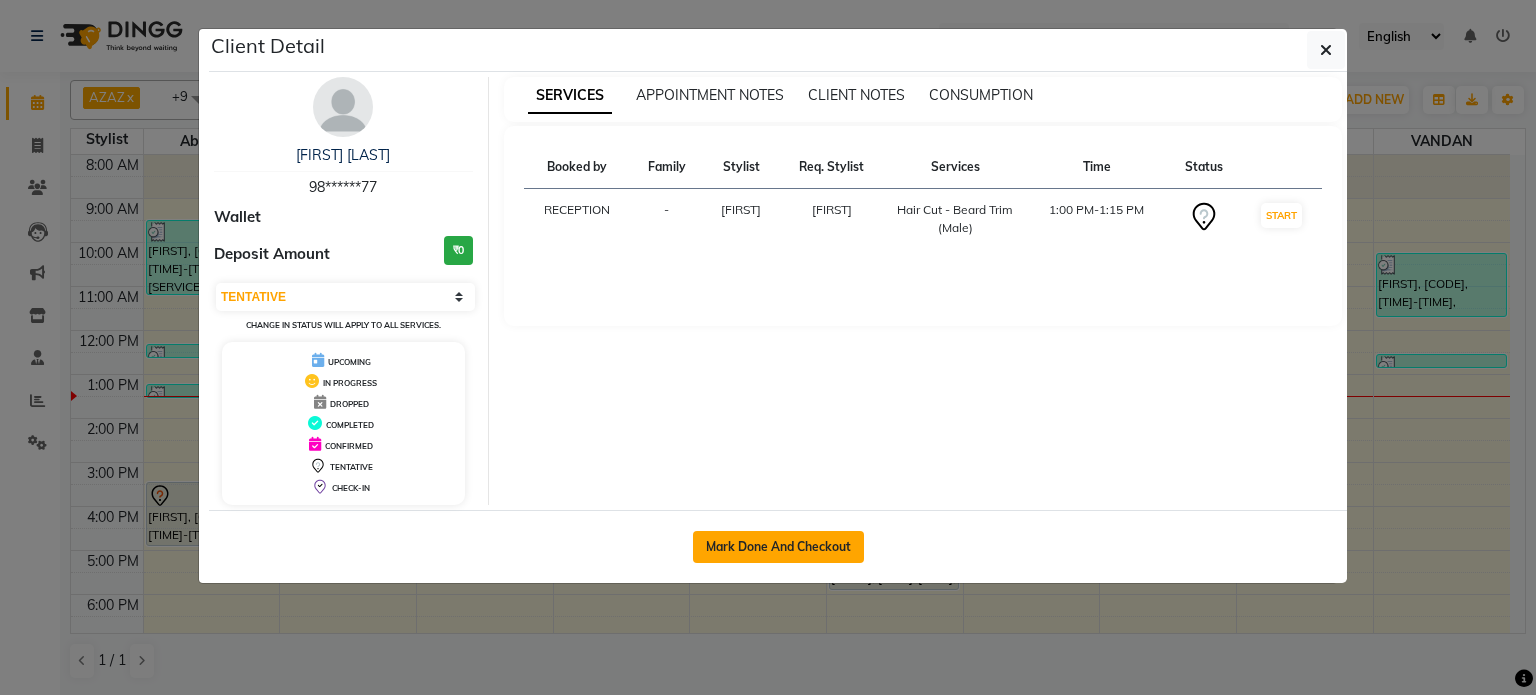 click on "Mark Done And Checkout" 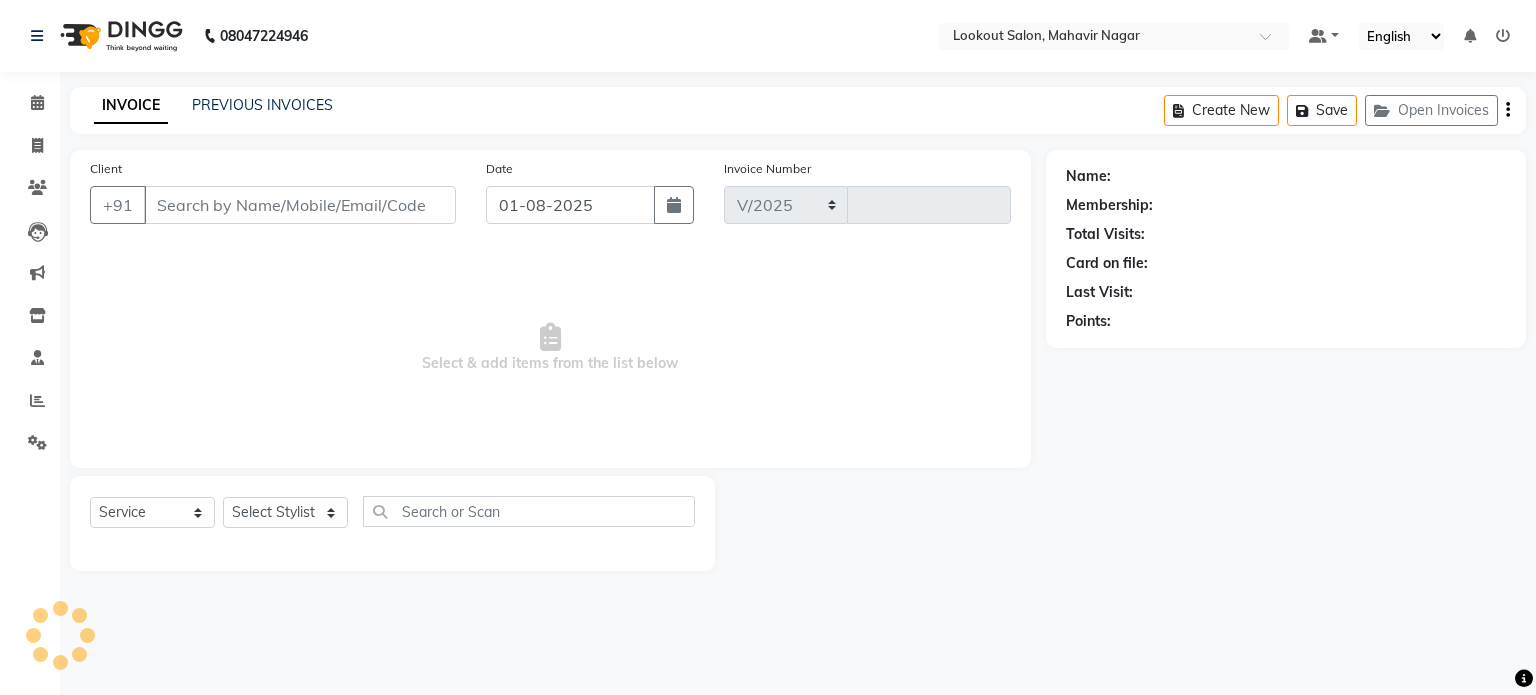 select on "150" 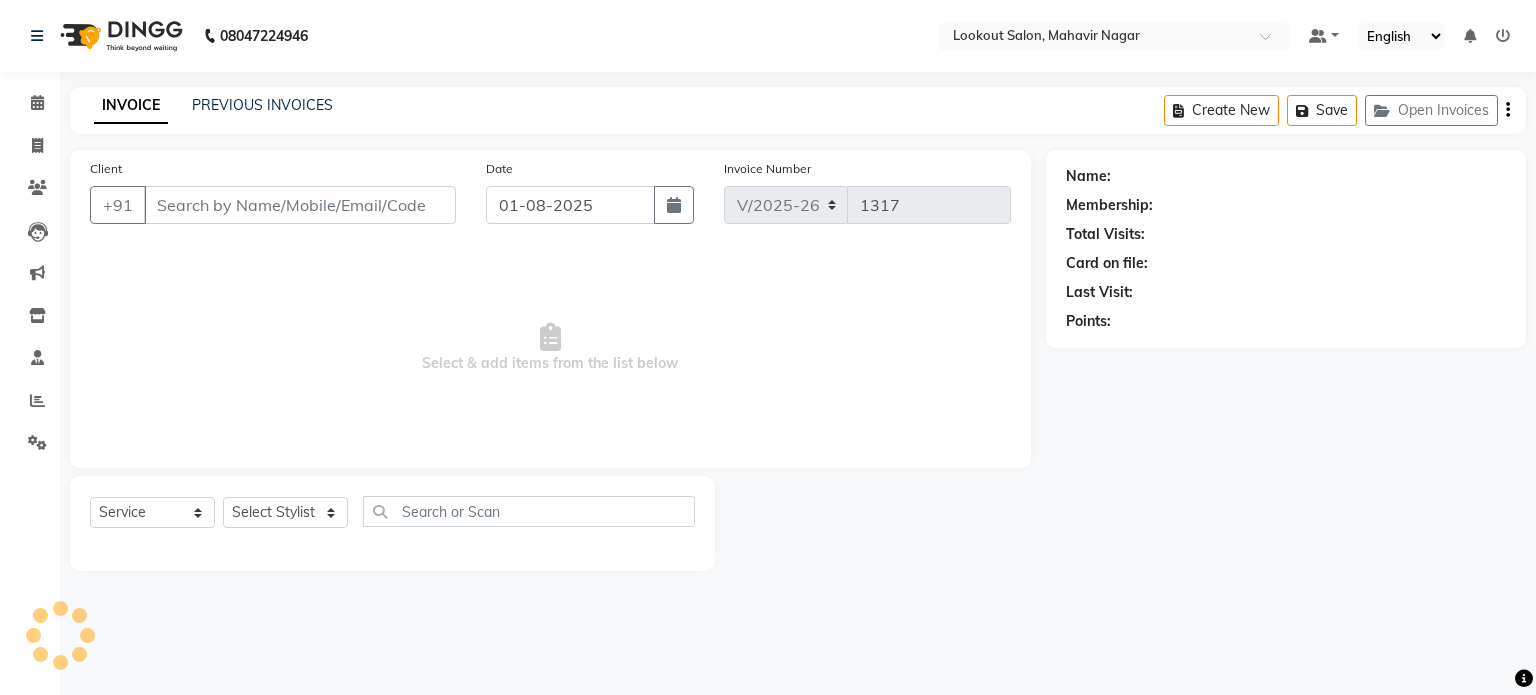 type on "98******77" 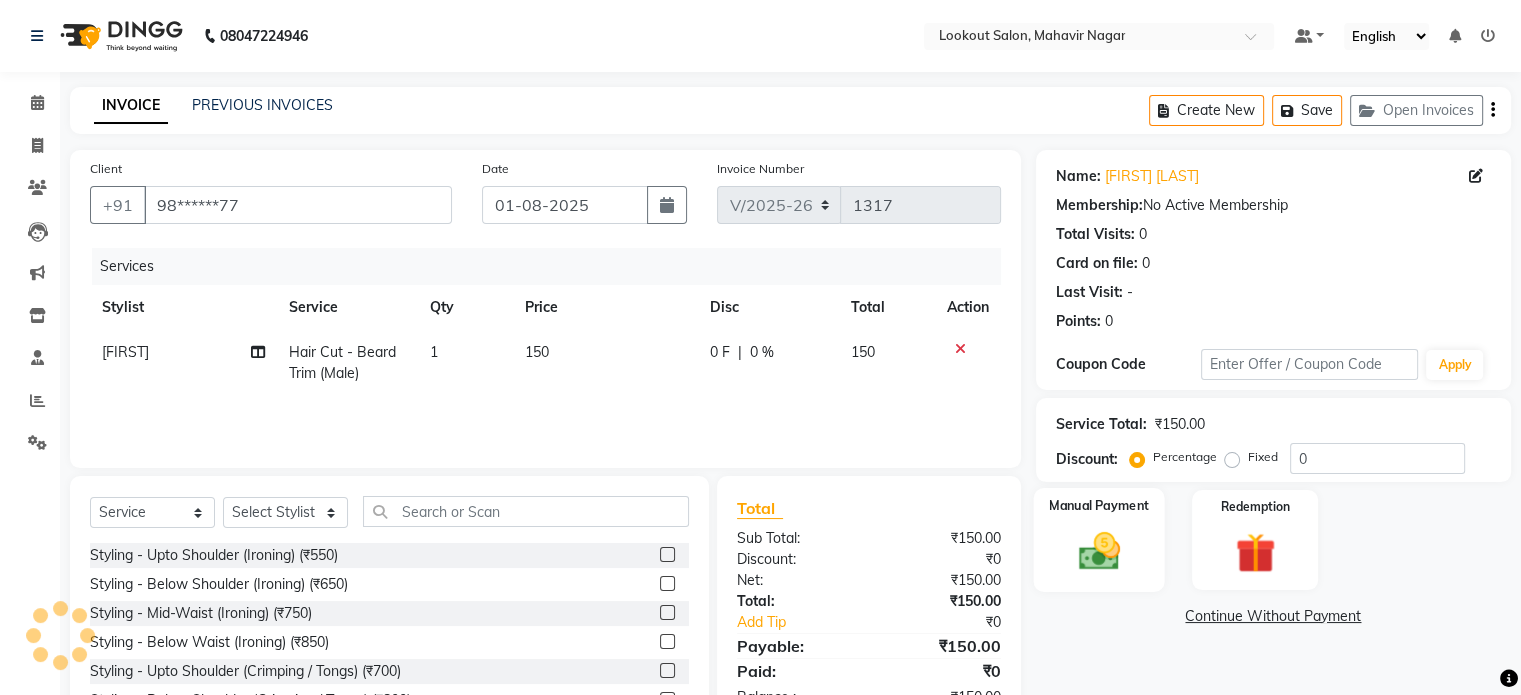 click on "Manual Payment" 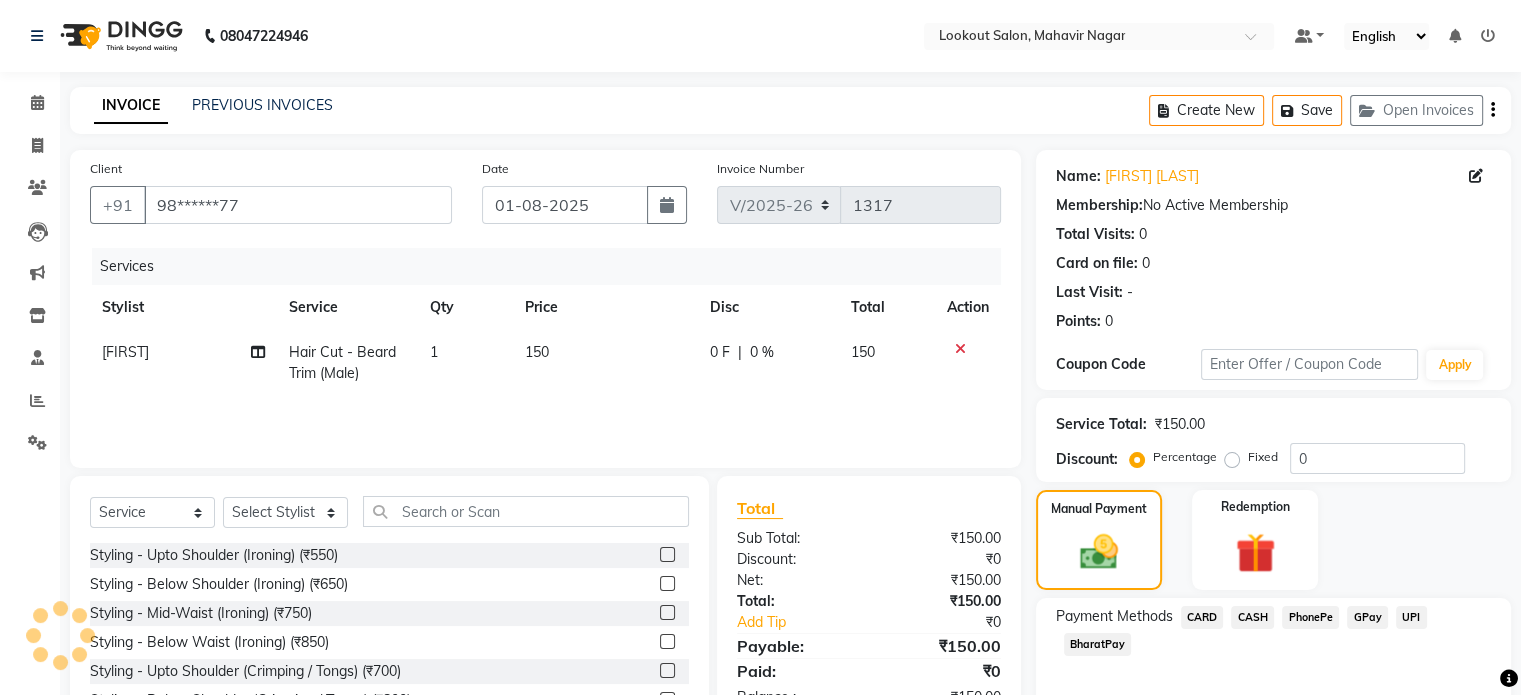 scroll, scrollTop: 106, scrollLeft: 0, axis: vertical 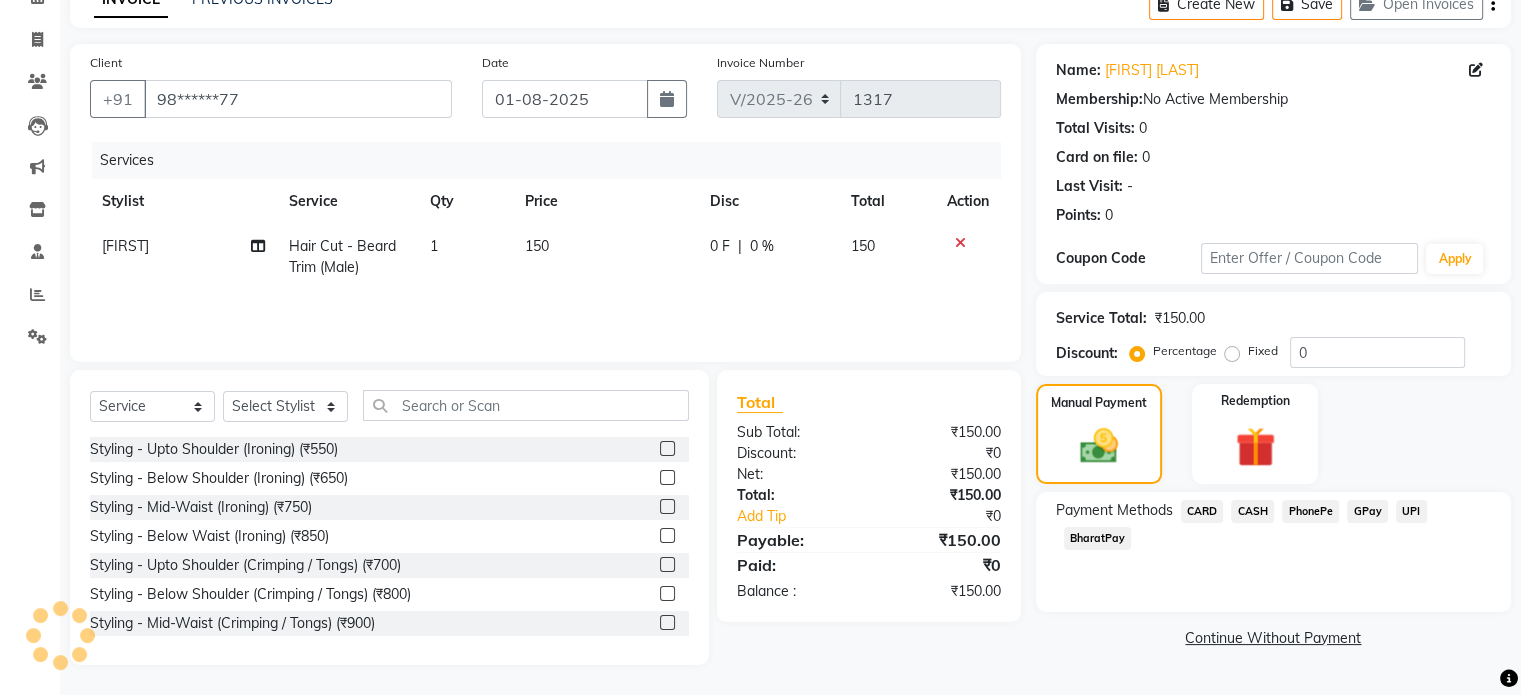 click on "CASH" 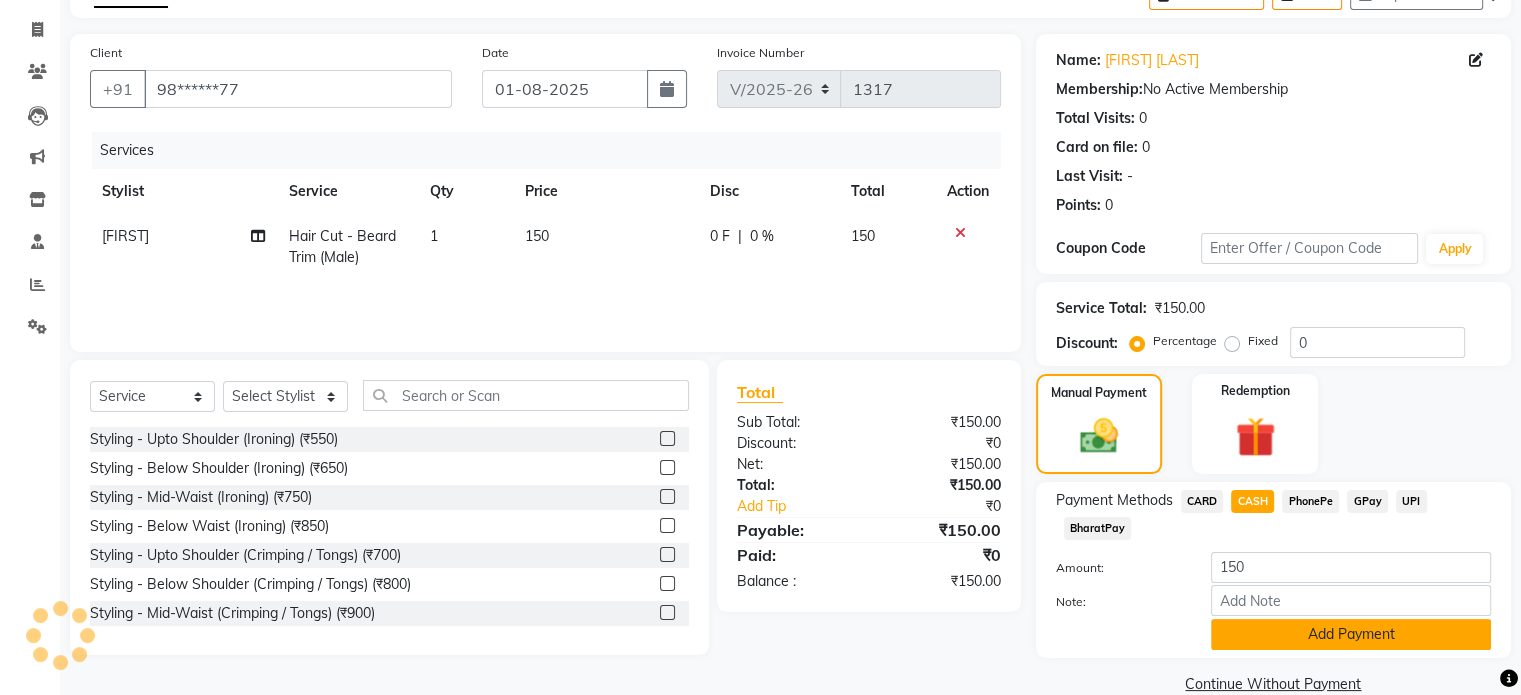scroll, scrollTop: 152, scrollLeft: 0, axis: vertical 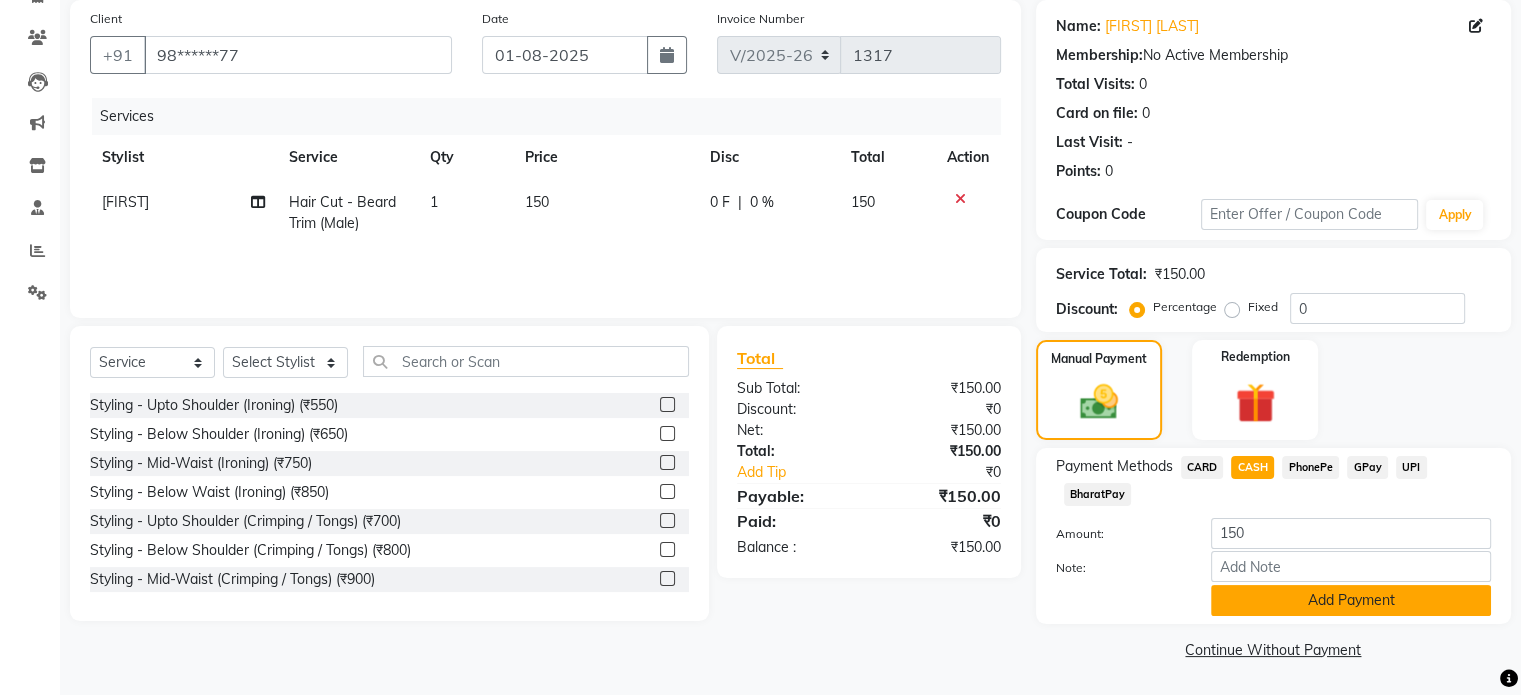 click on "Add Payment" 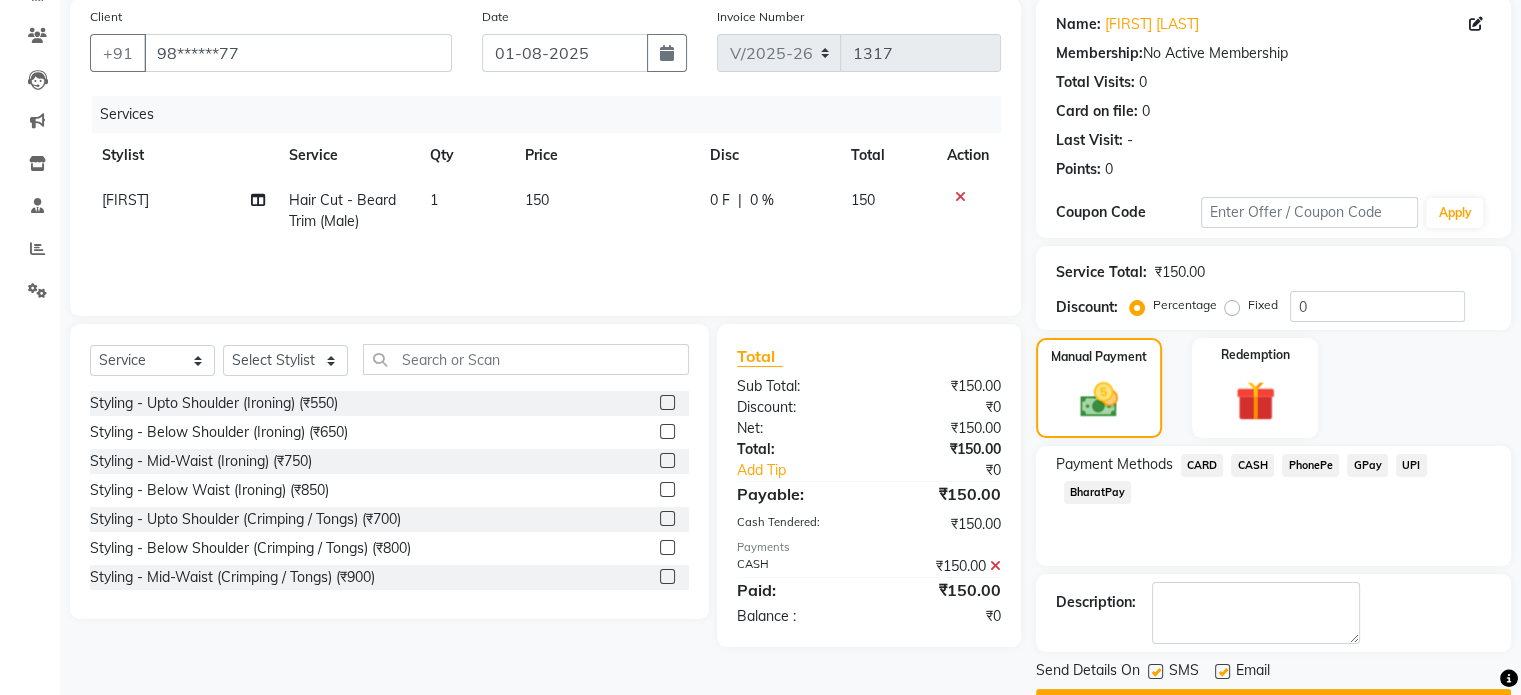 scroll, scrollTop: 205, scrollLeft: 0, axis: vertical 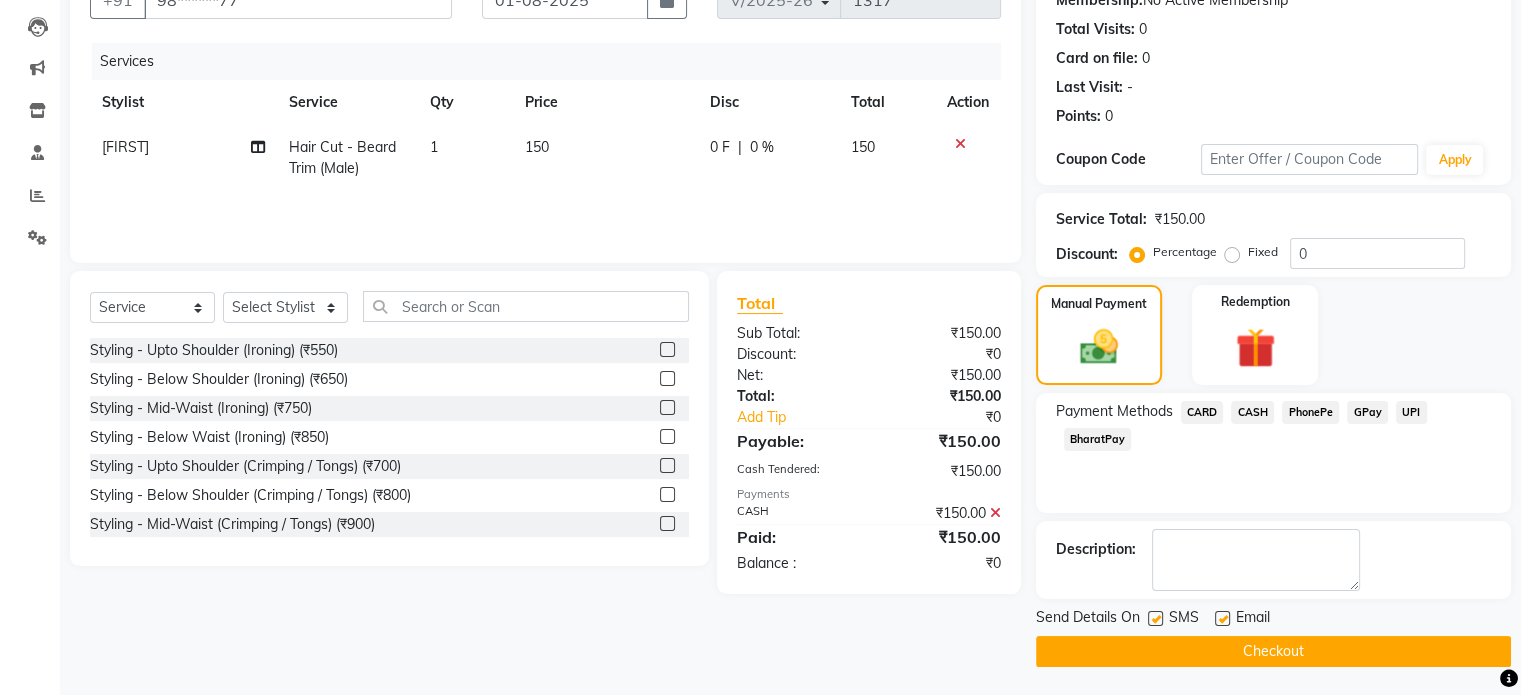 click on "Checkout" 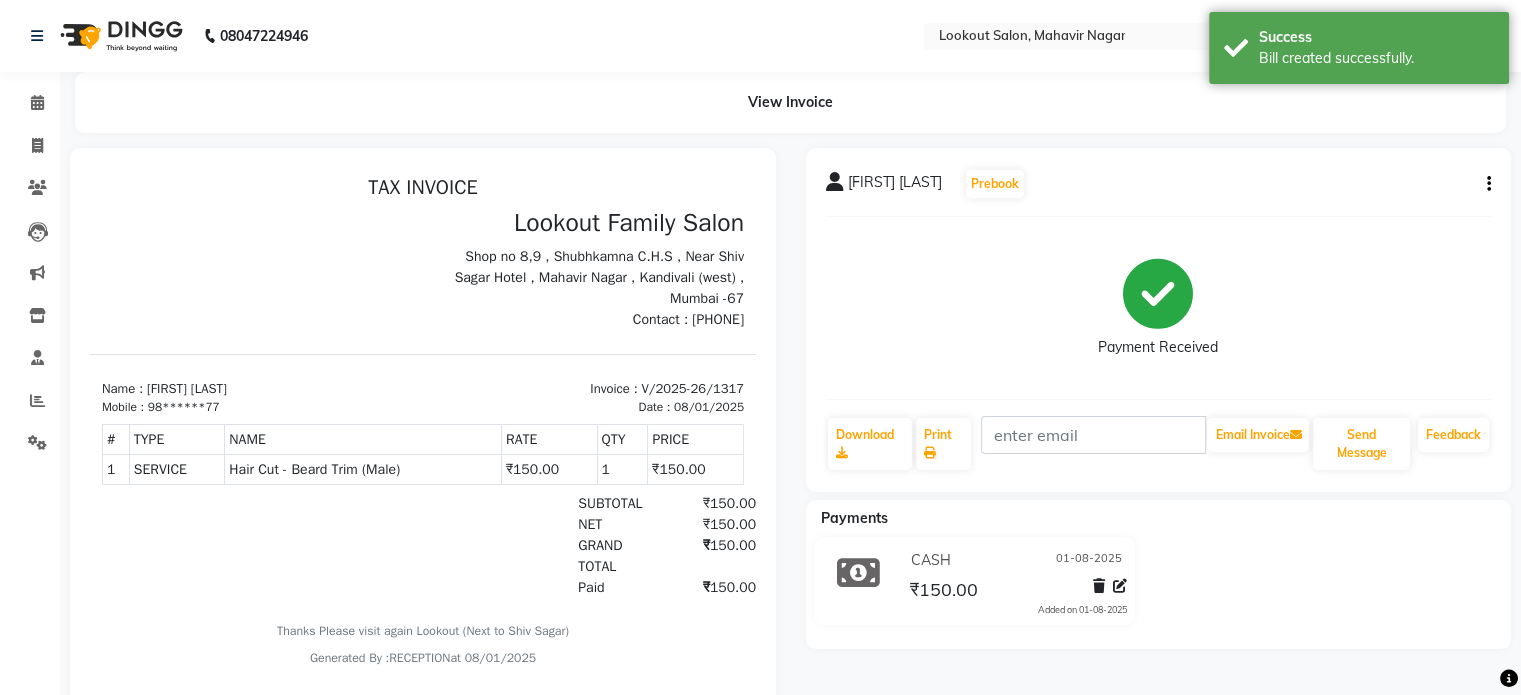 scroll, scrollTop: 0, scrollLeft: 0, axis: both 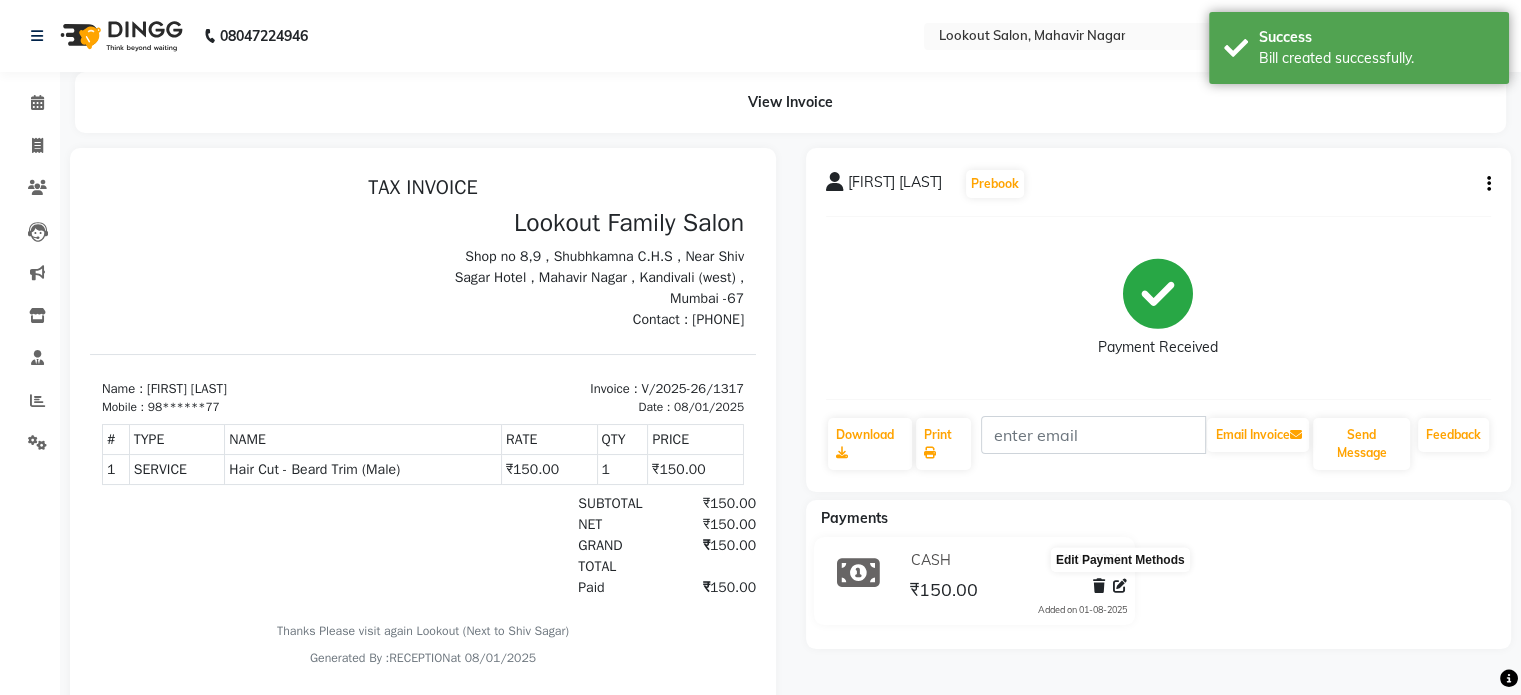 click 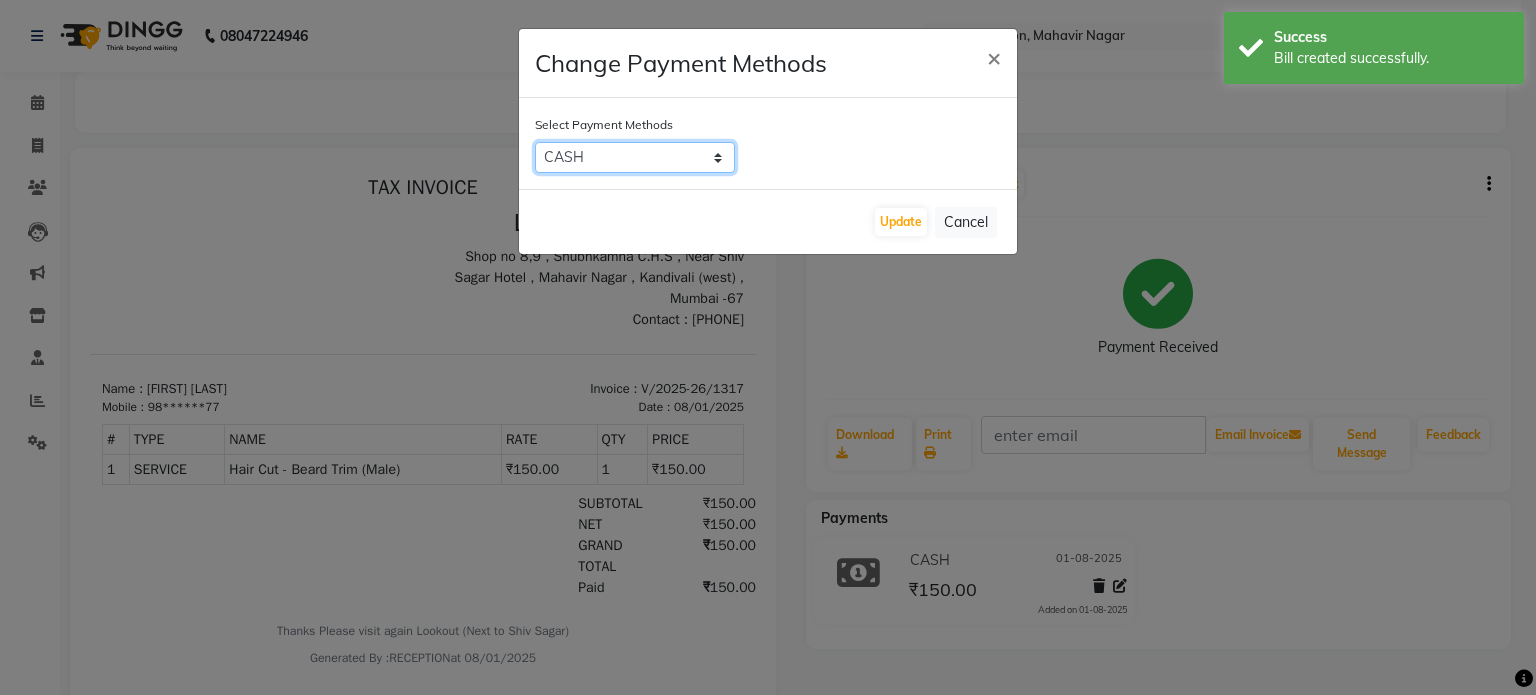 click on "CARD CASH PhonePe GPay UPI BharatPay" 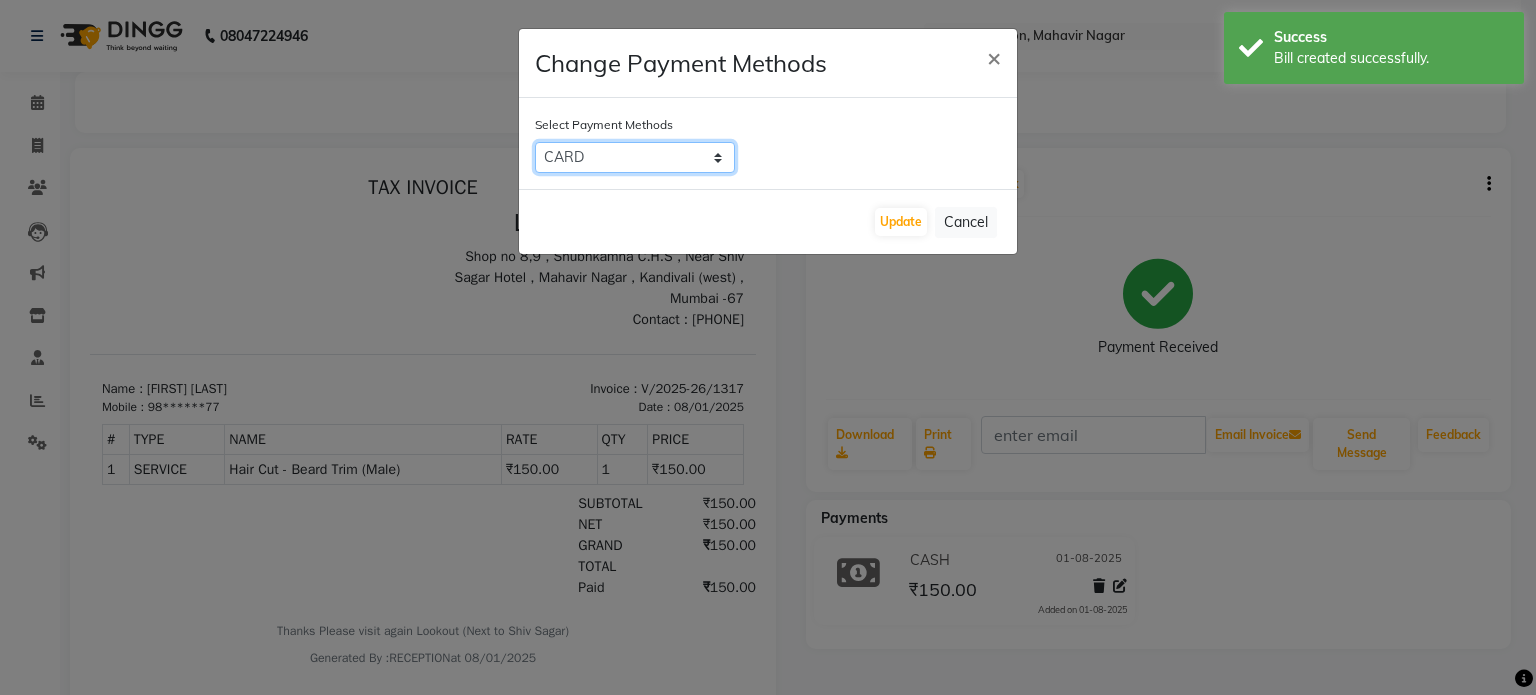 click on "CARD CASH PhonePe GPay UPI BharatPay" 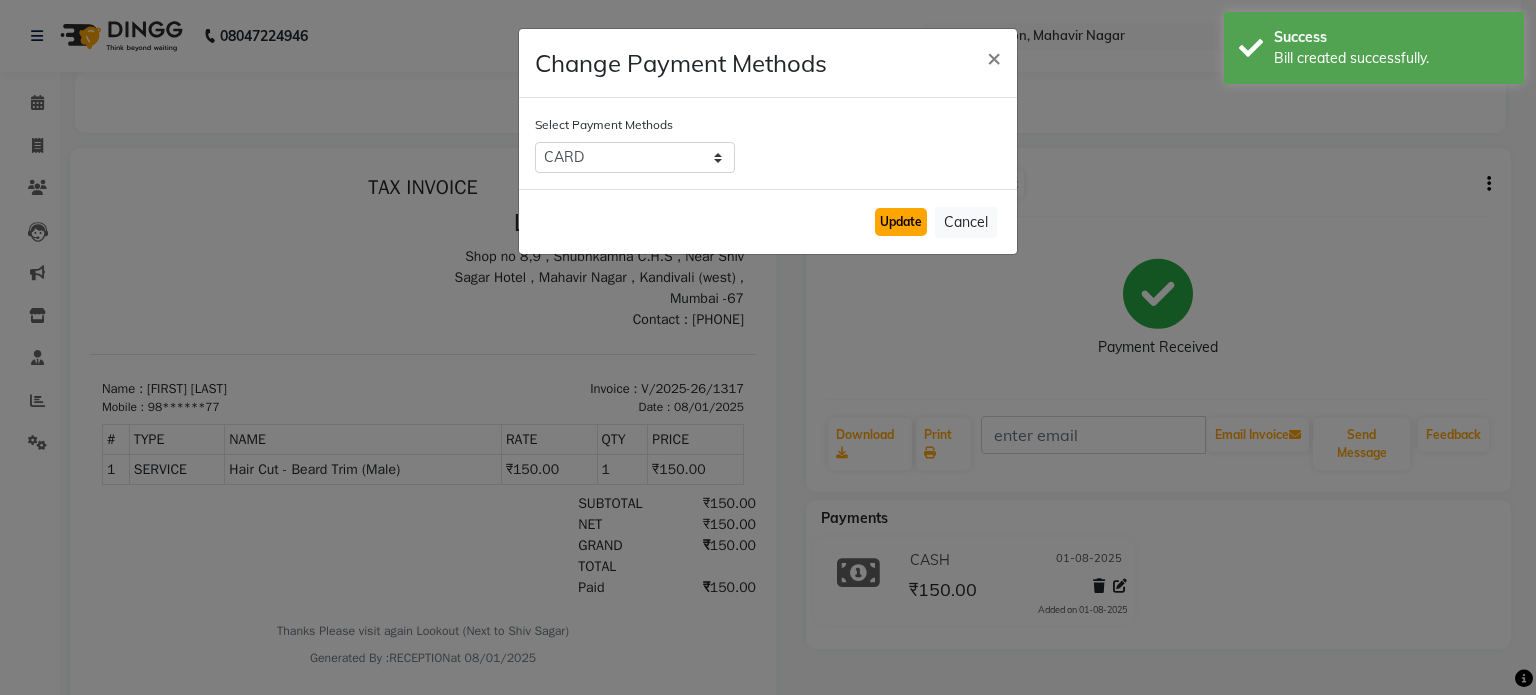 click on "Update" 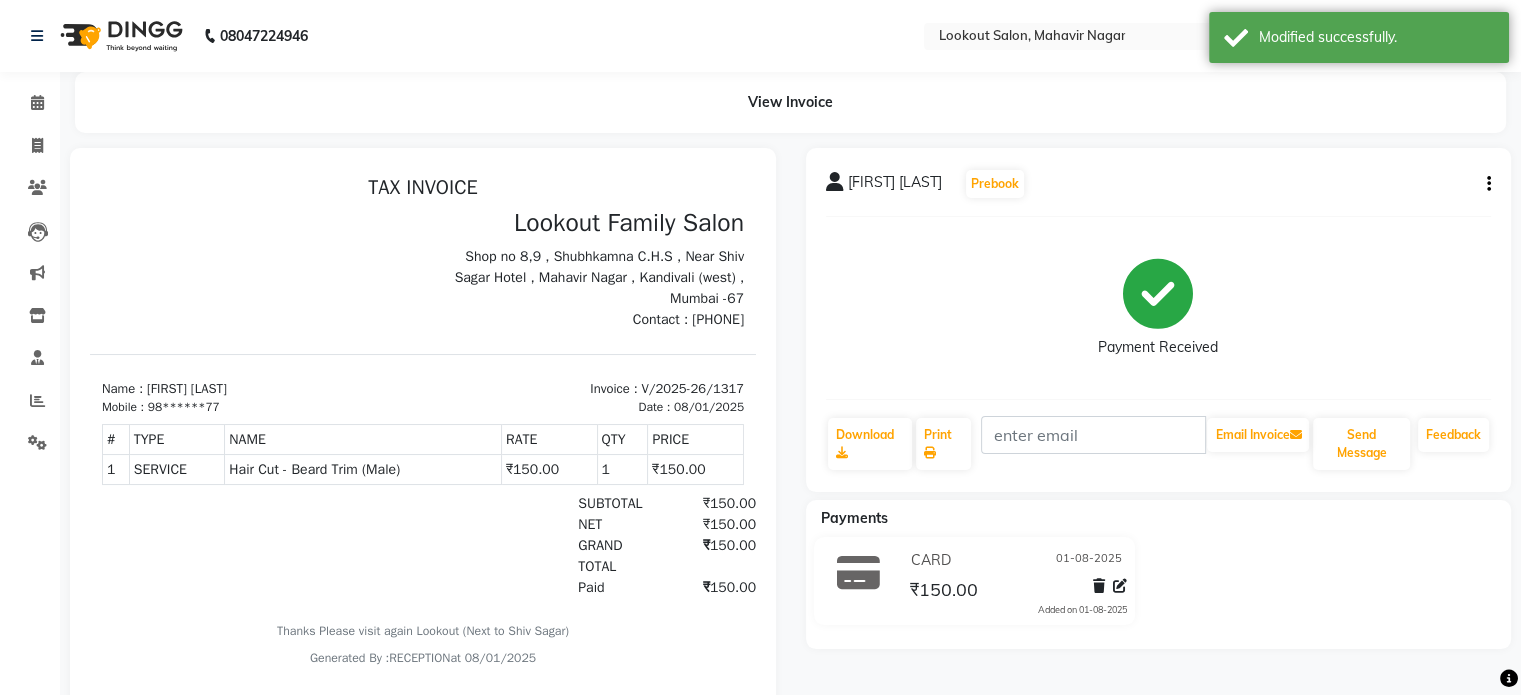 click on "Invoice" 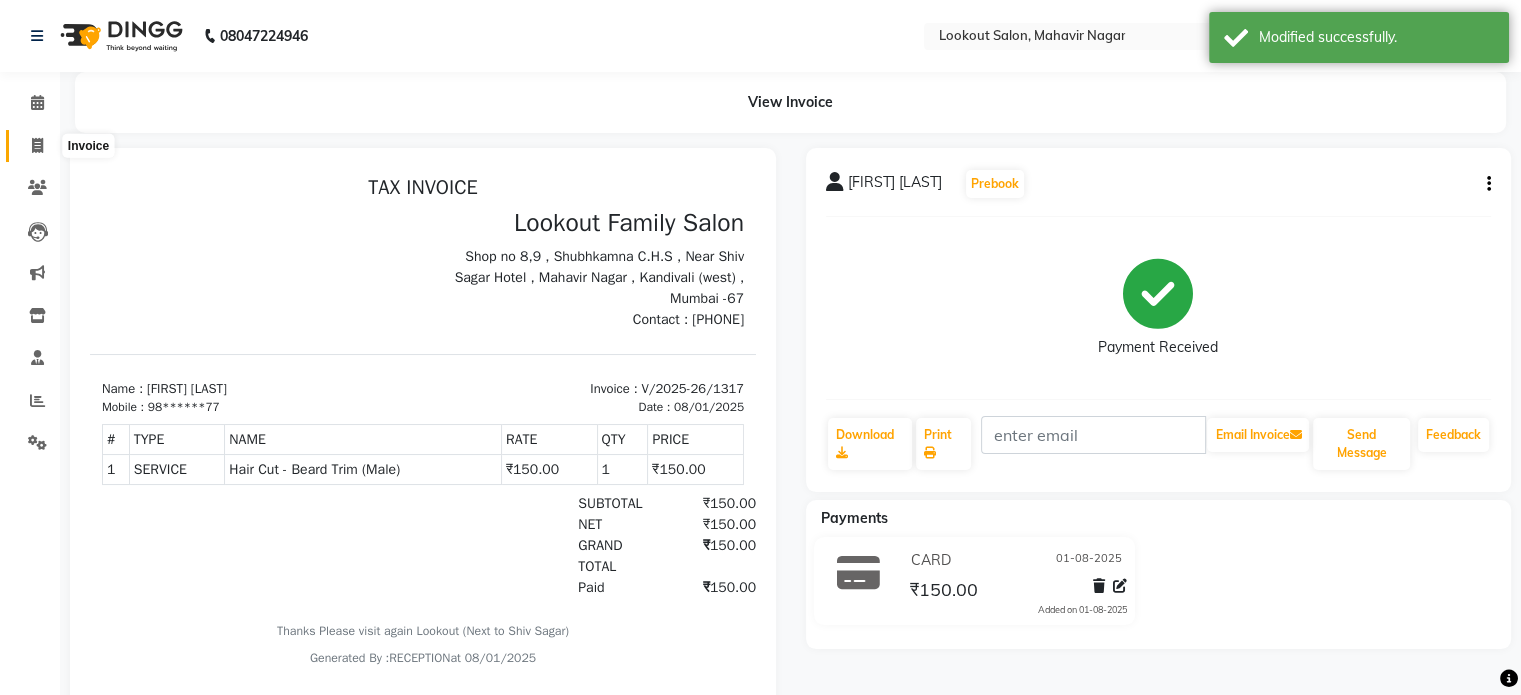 click 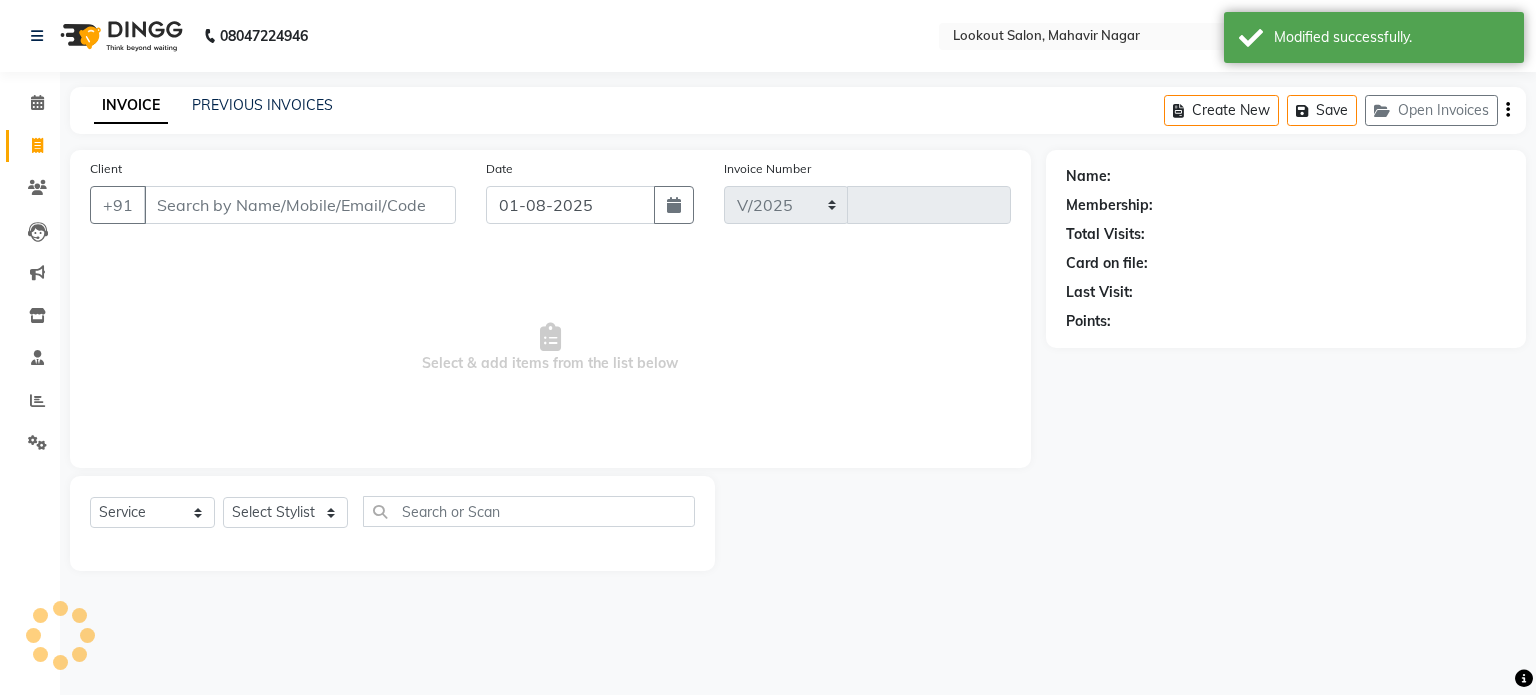 select on "150" 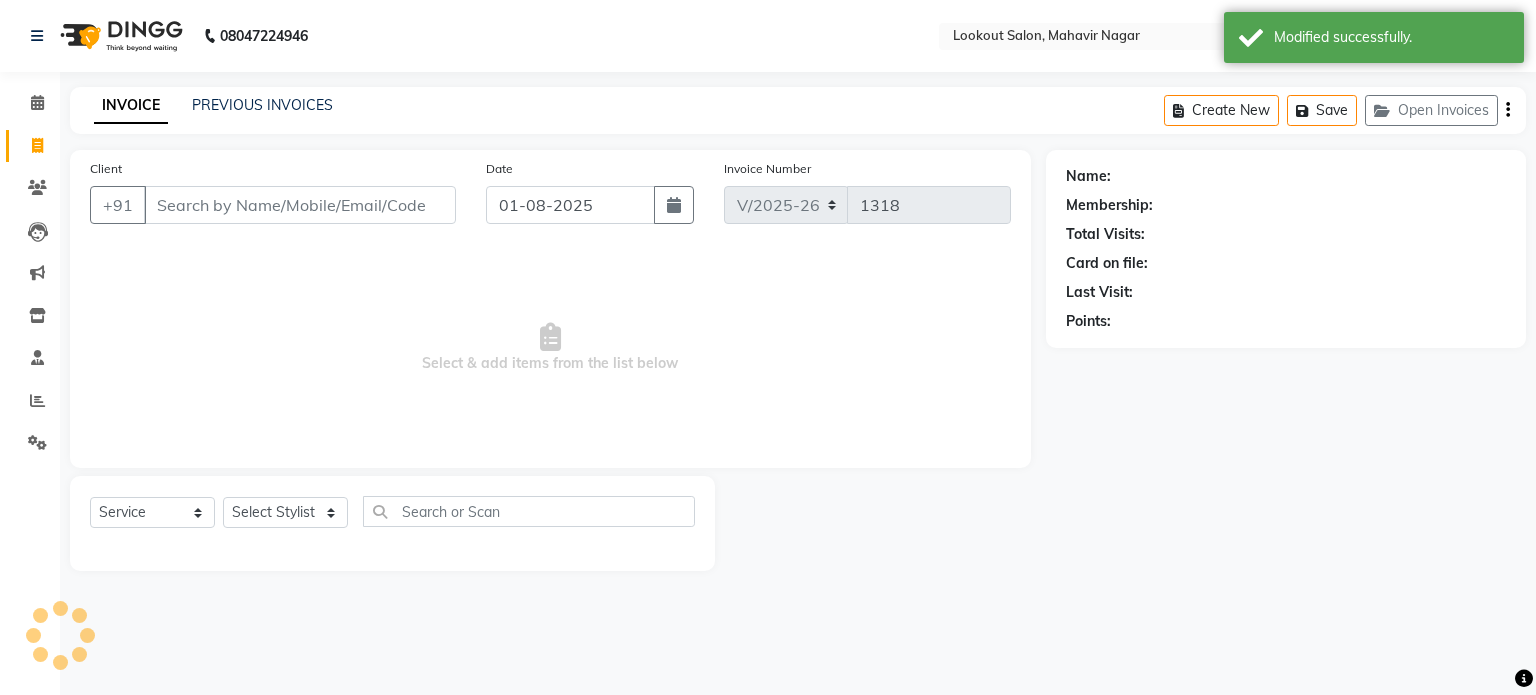 click on "Client" at bounding box center (300, 205) 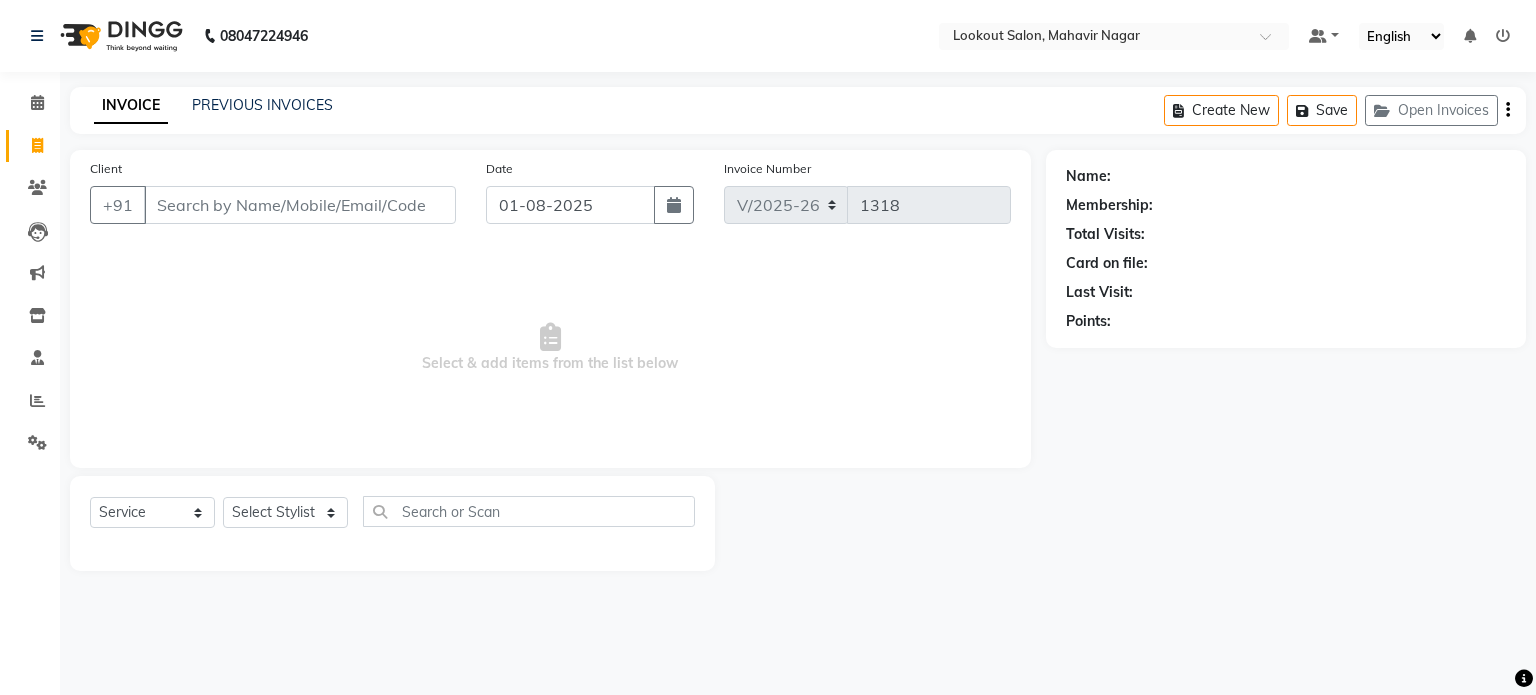click on "Client" at bounding box center [300, 205] 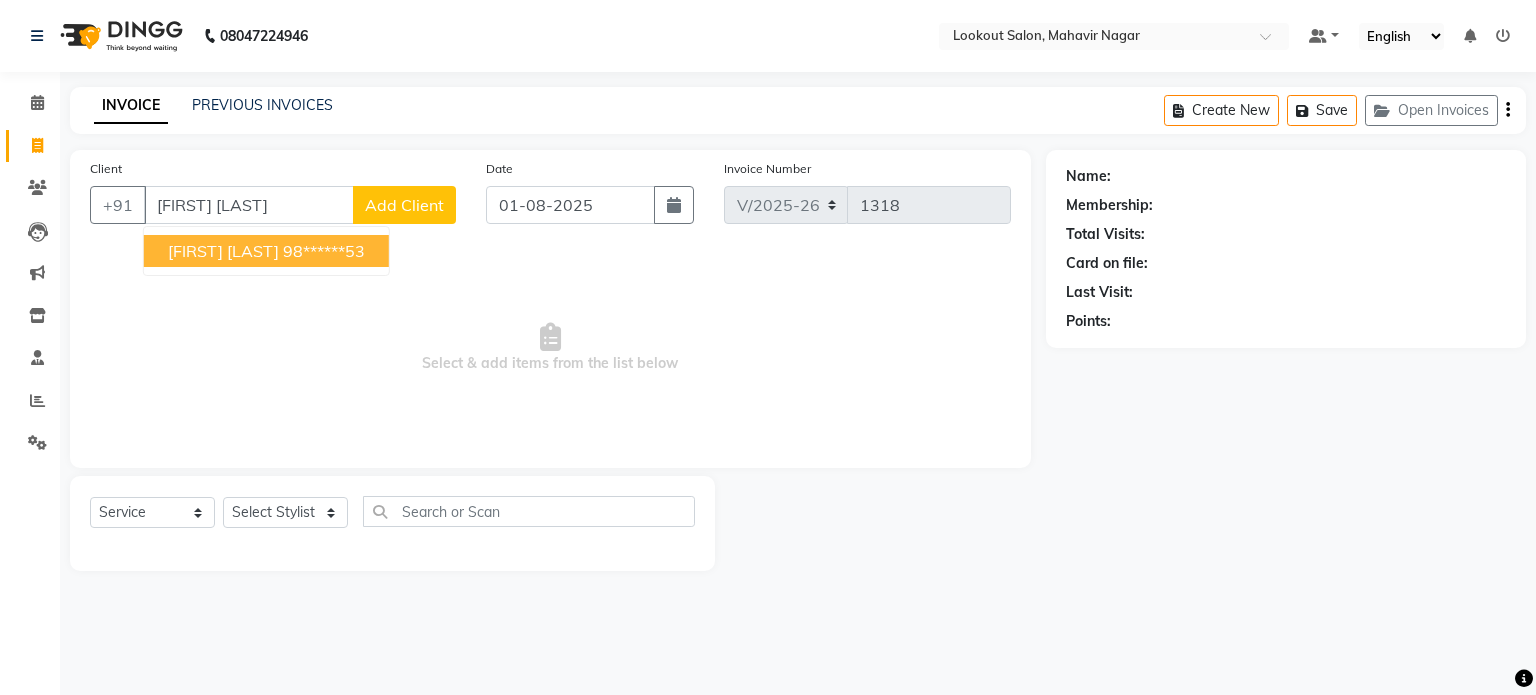 click on "98******53" at bounding box center [324, 251] 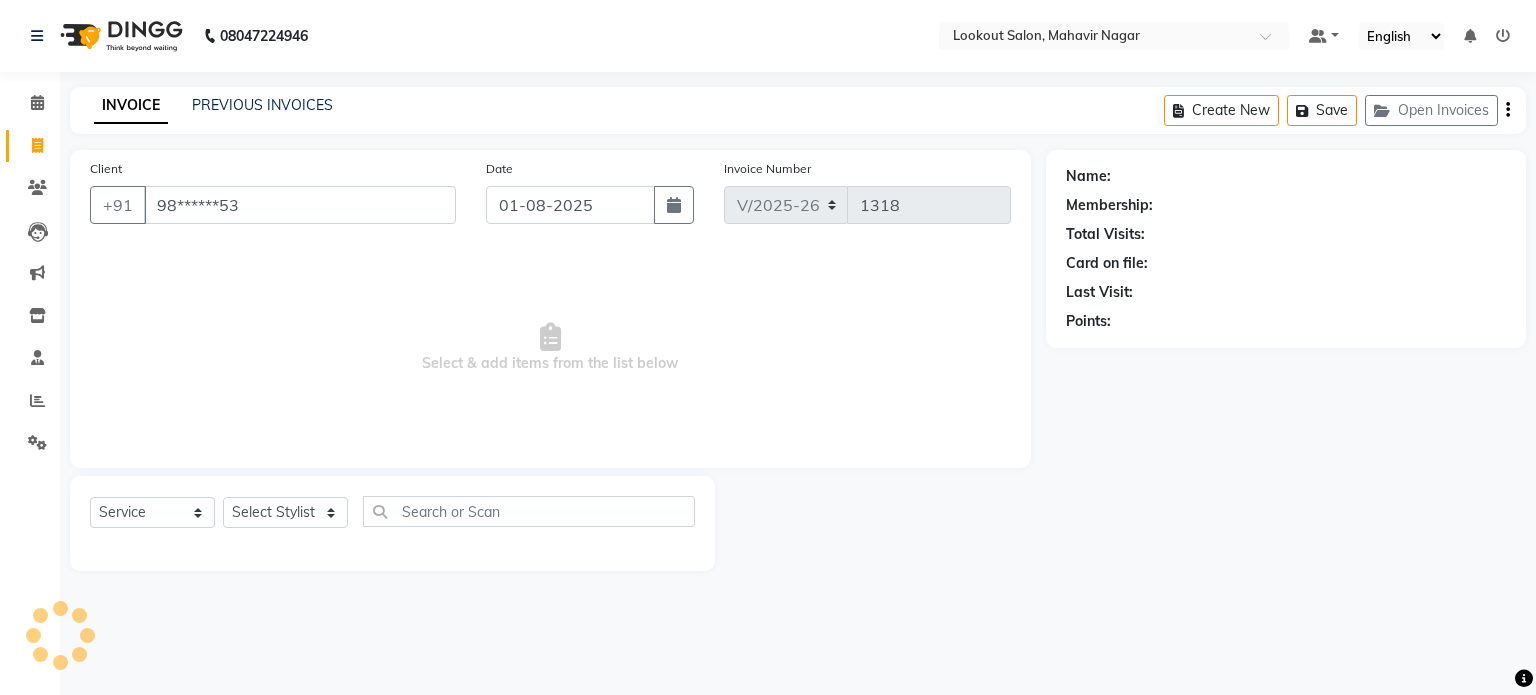 type on "98******53" 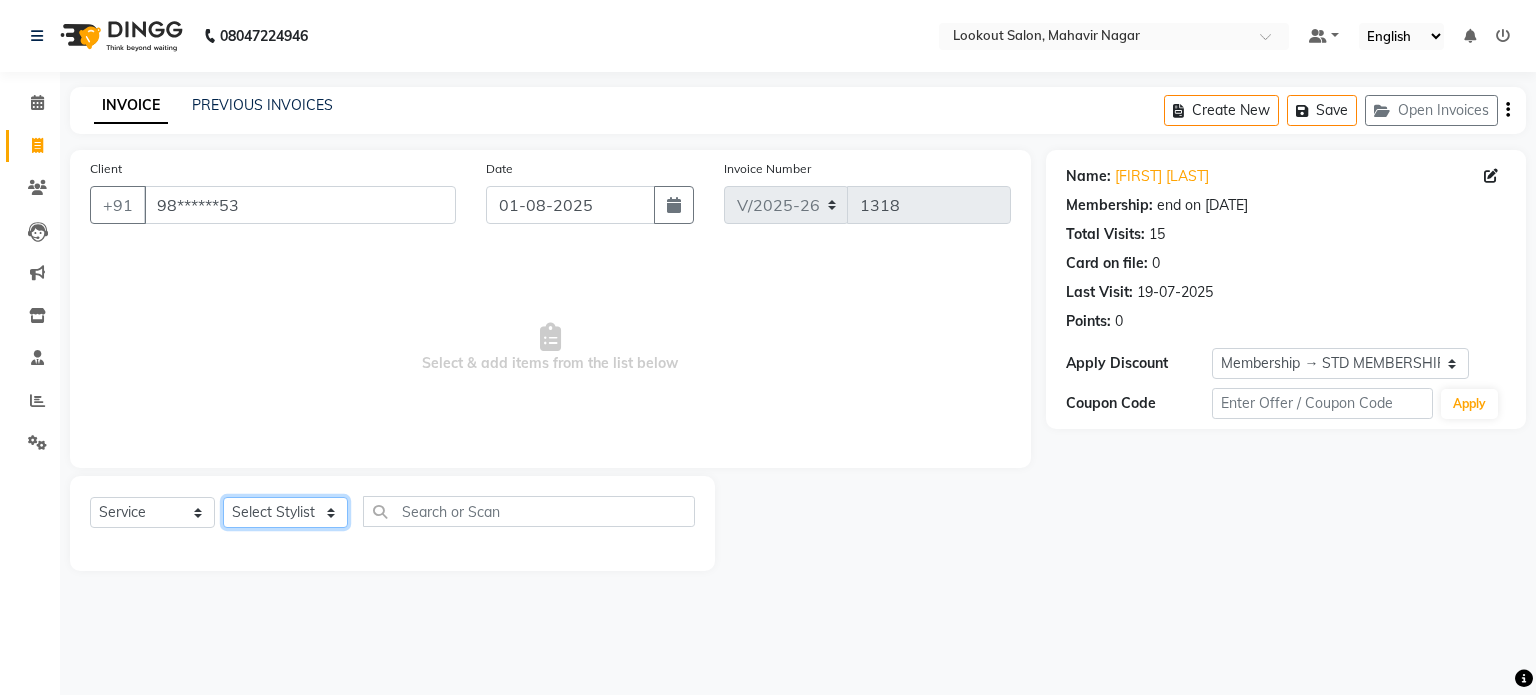 click on "Select Stylist [FIRST] [FIRST] [FIRST] [FIRST] [FIRST] [FIRST] [FIRST] [FIRST] [FIRST] [FIRST] [FIRST]" 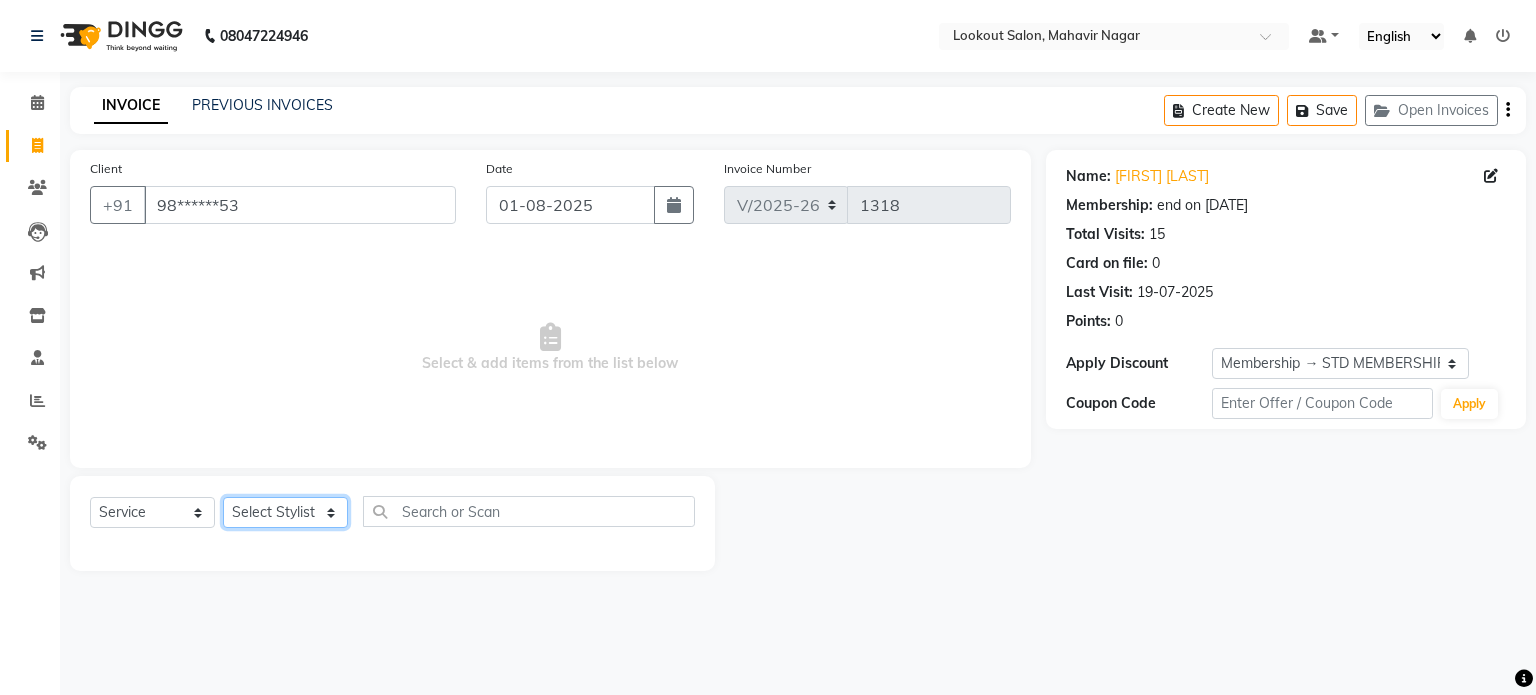 select on "11446" 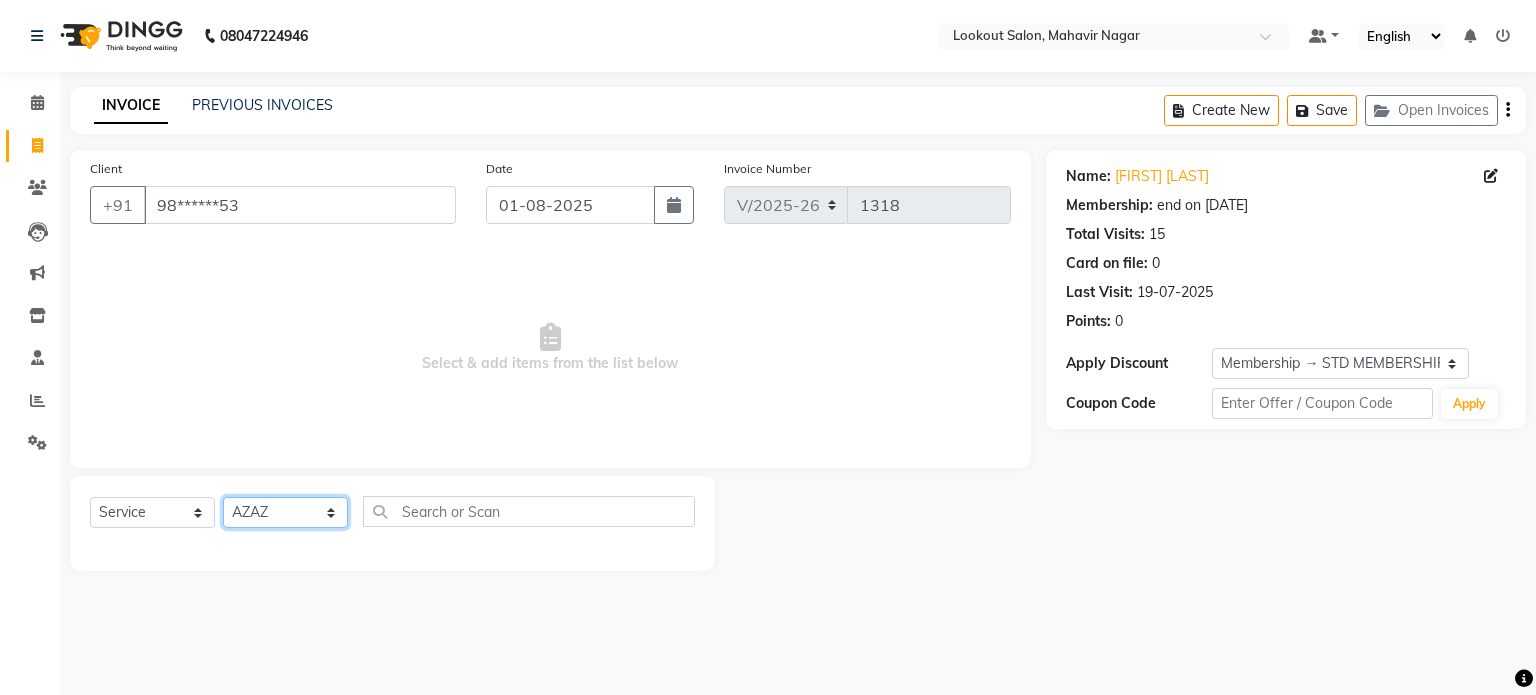 click on "Select Stylist [FIRST] [FIRST] [FIRST] [FIRST] [FIRST] [FIRST] [FIRST] [FIRST] [FIRST] [FIRST] [FIRST]" 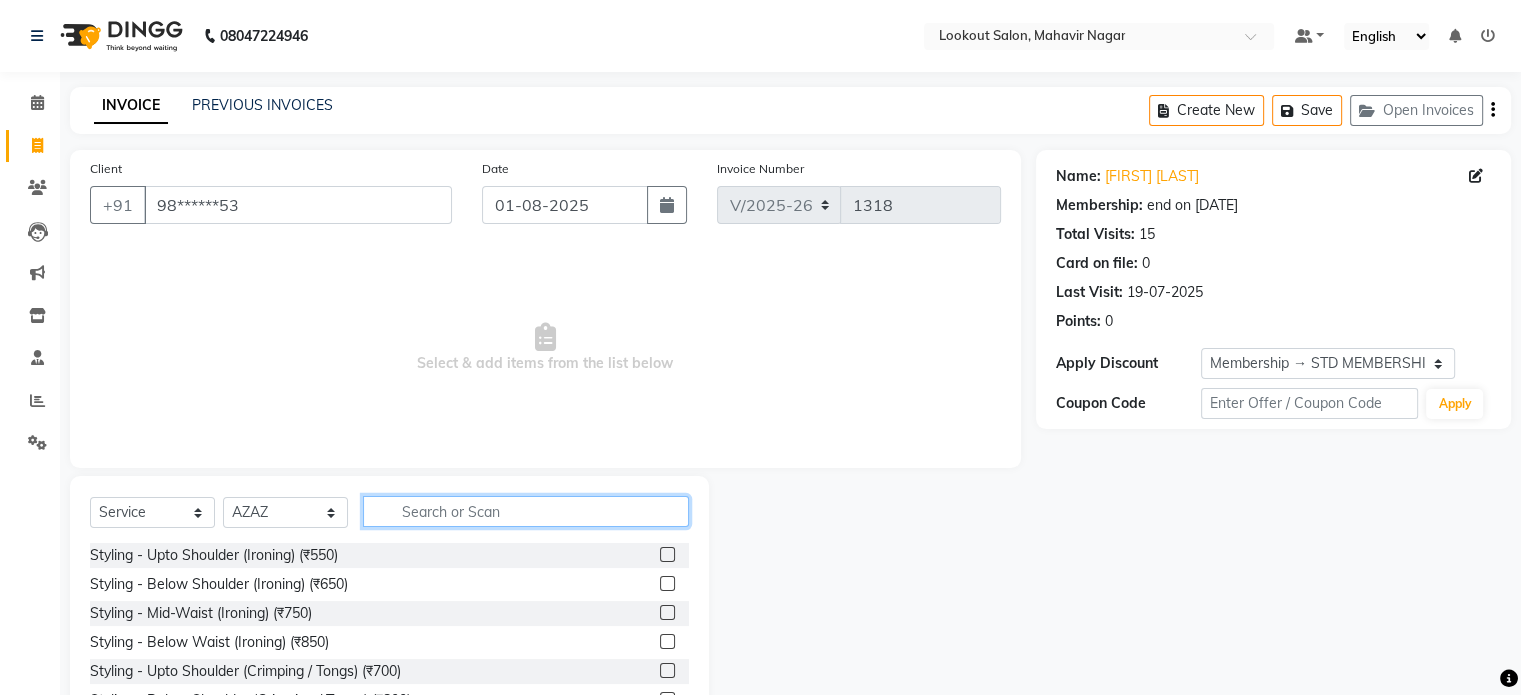 click 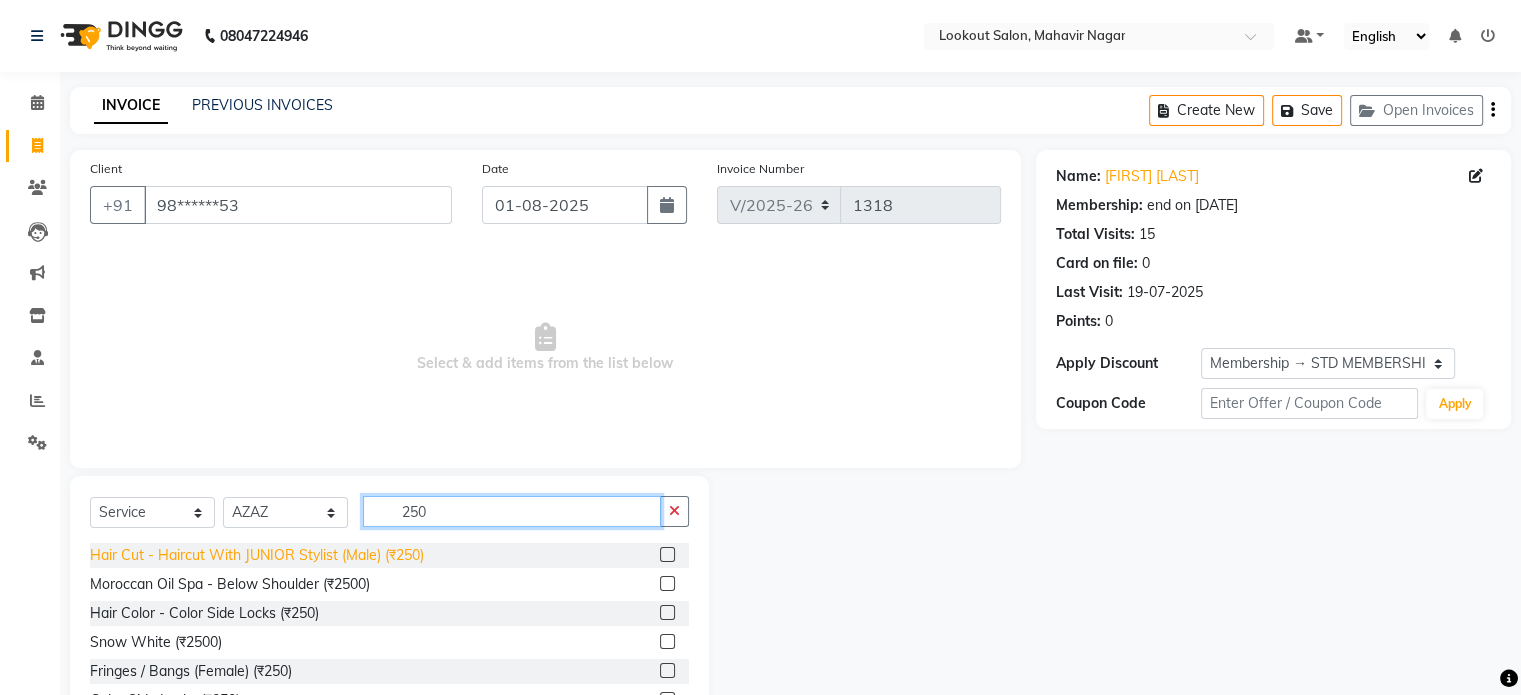 type on "250" 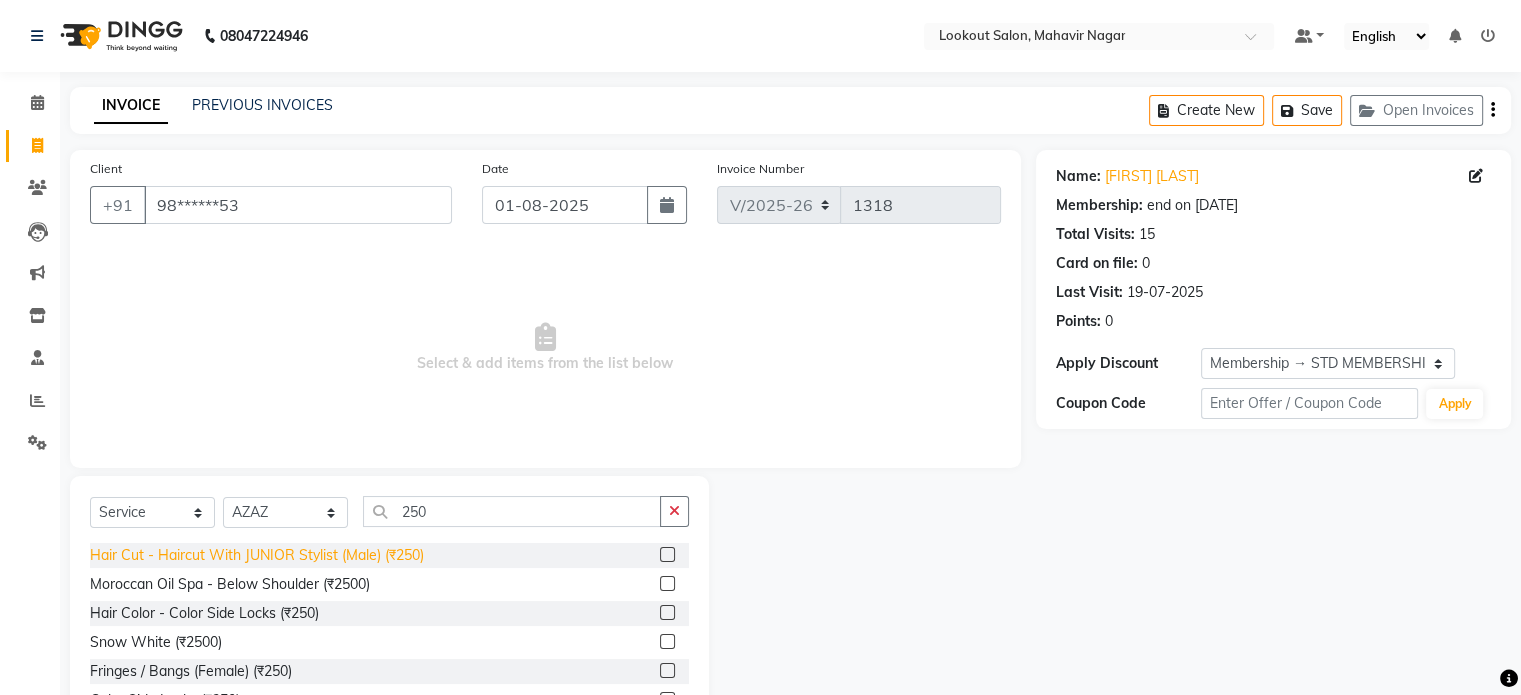 click on "Hair Cut - Haircut With JUNIOR Stylist (Male) (₹250)" 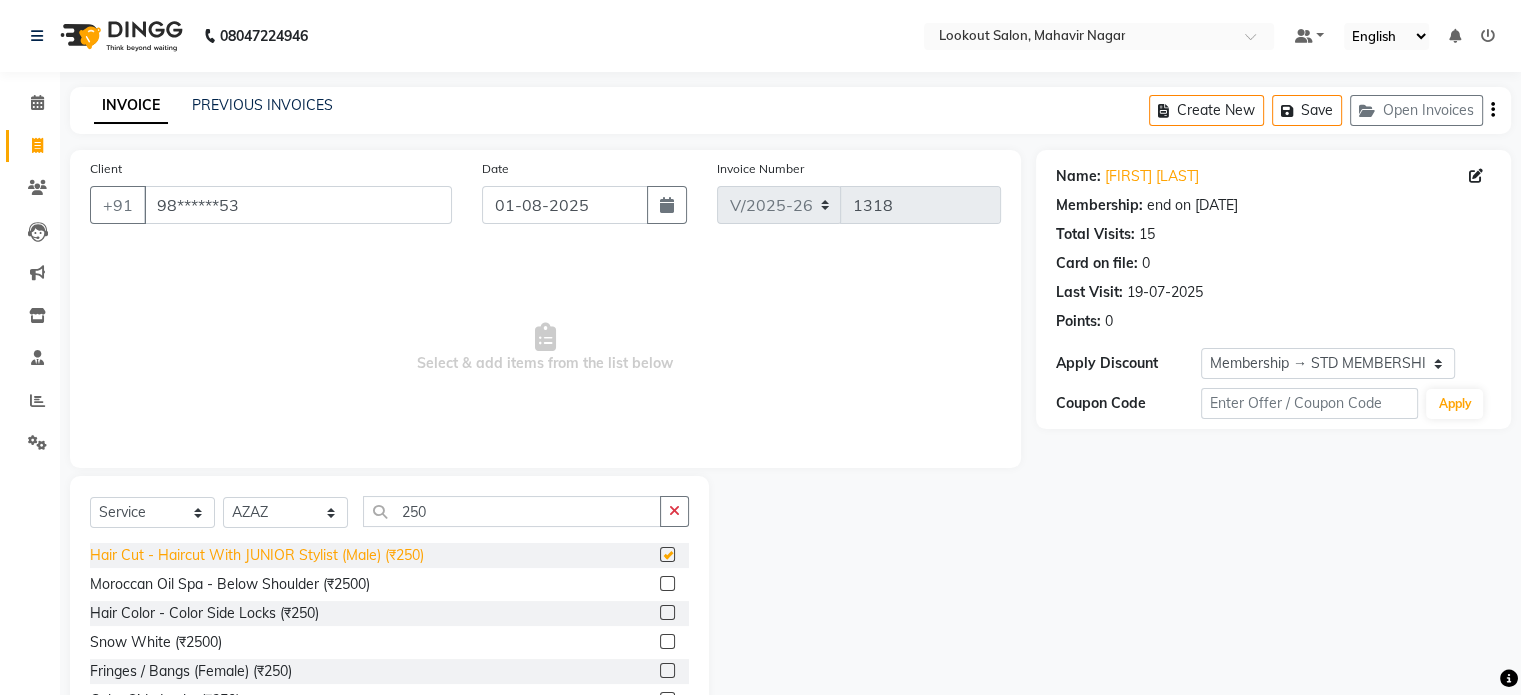 click on "Hair Cut - Haircut With JUNIOR Stylist (Male) (₹250)" 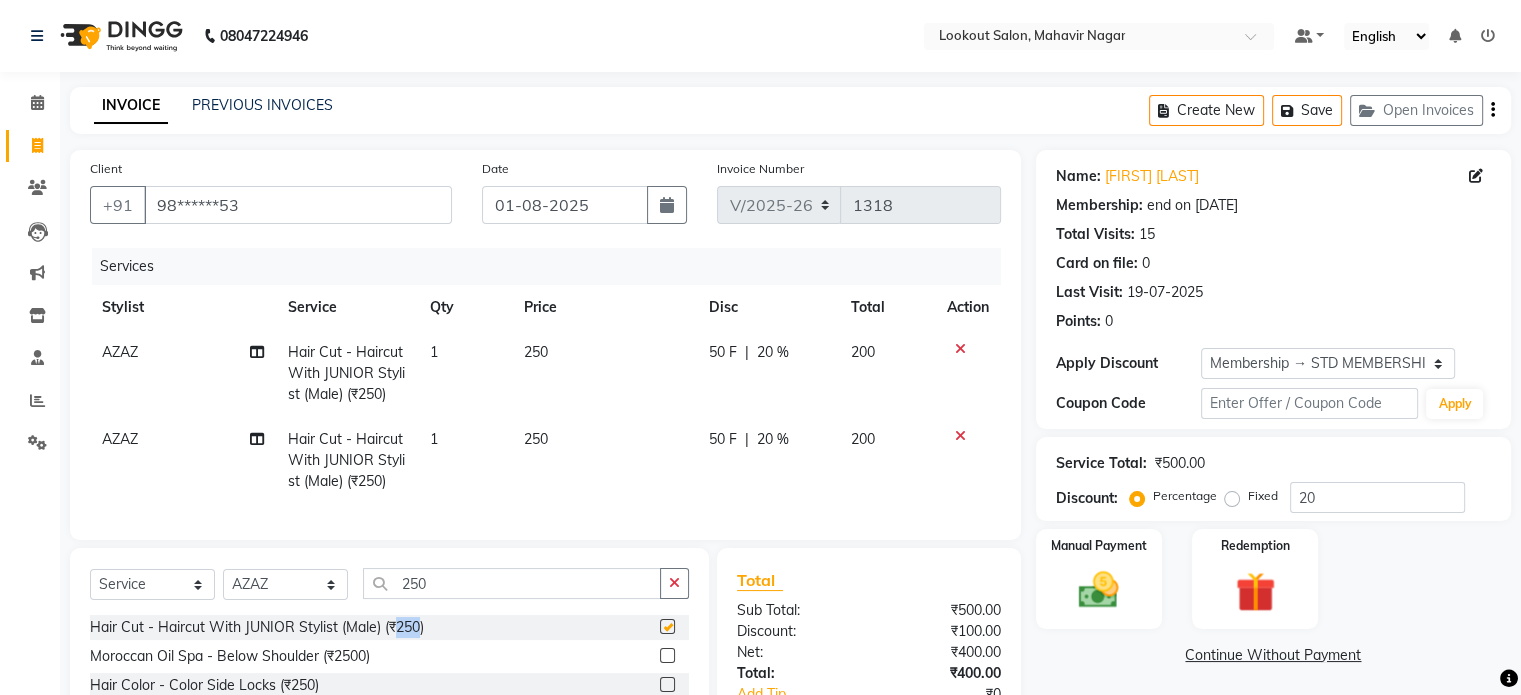 checkbox on "false" 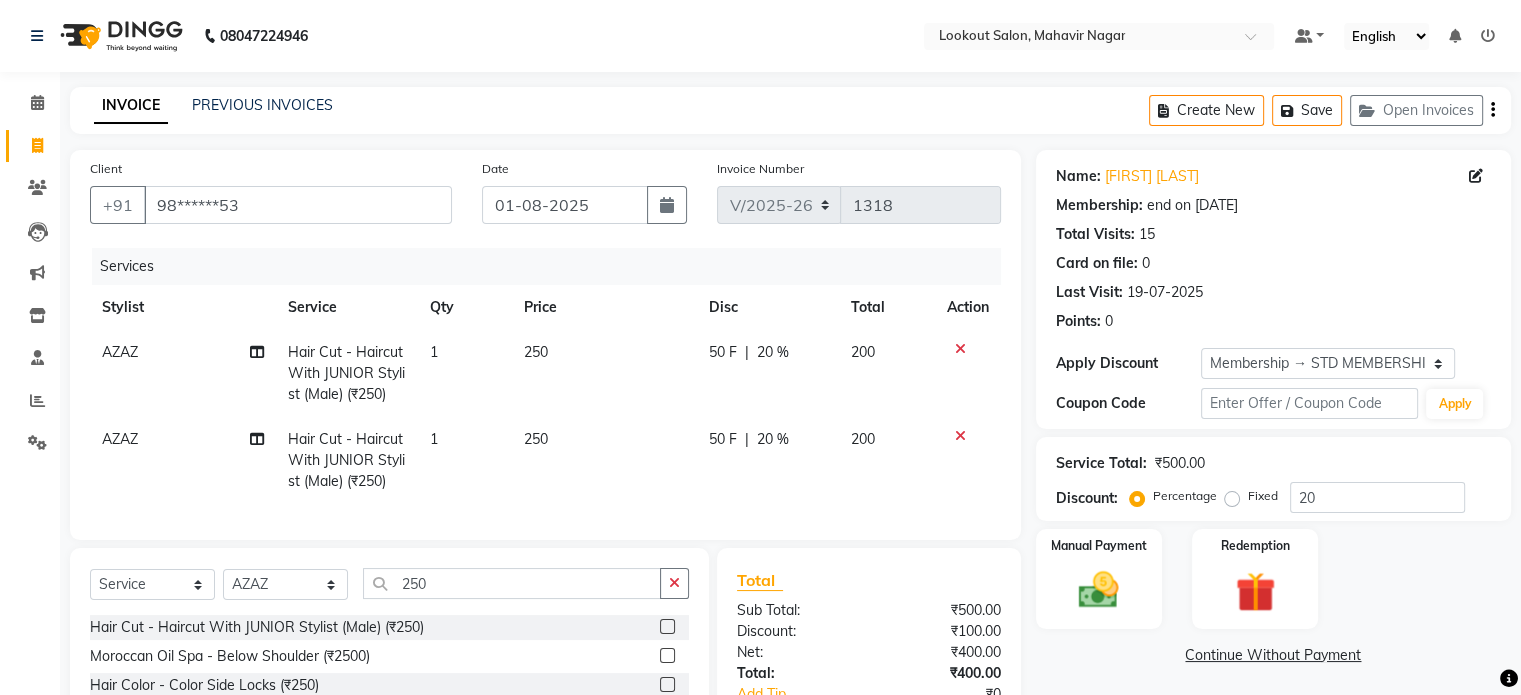 click 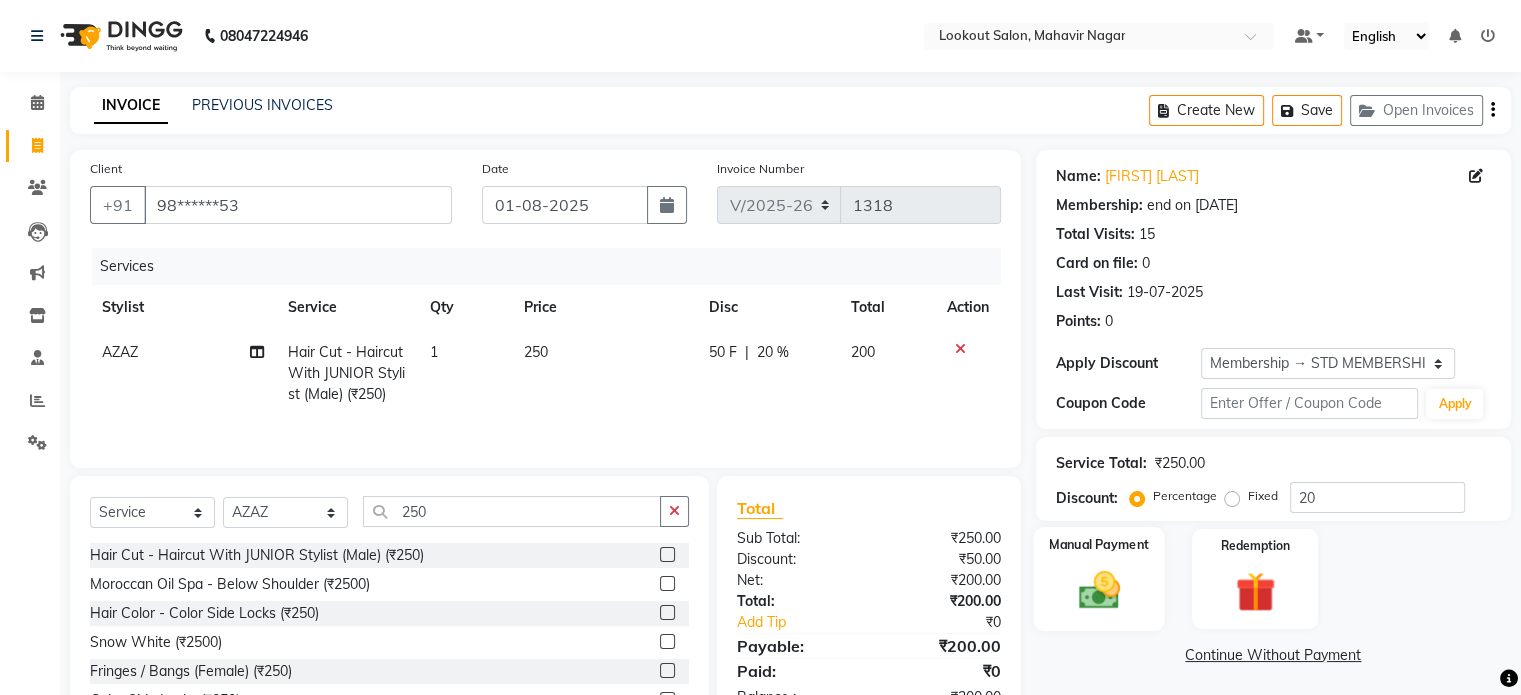click on "Manual Payment" 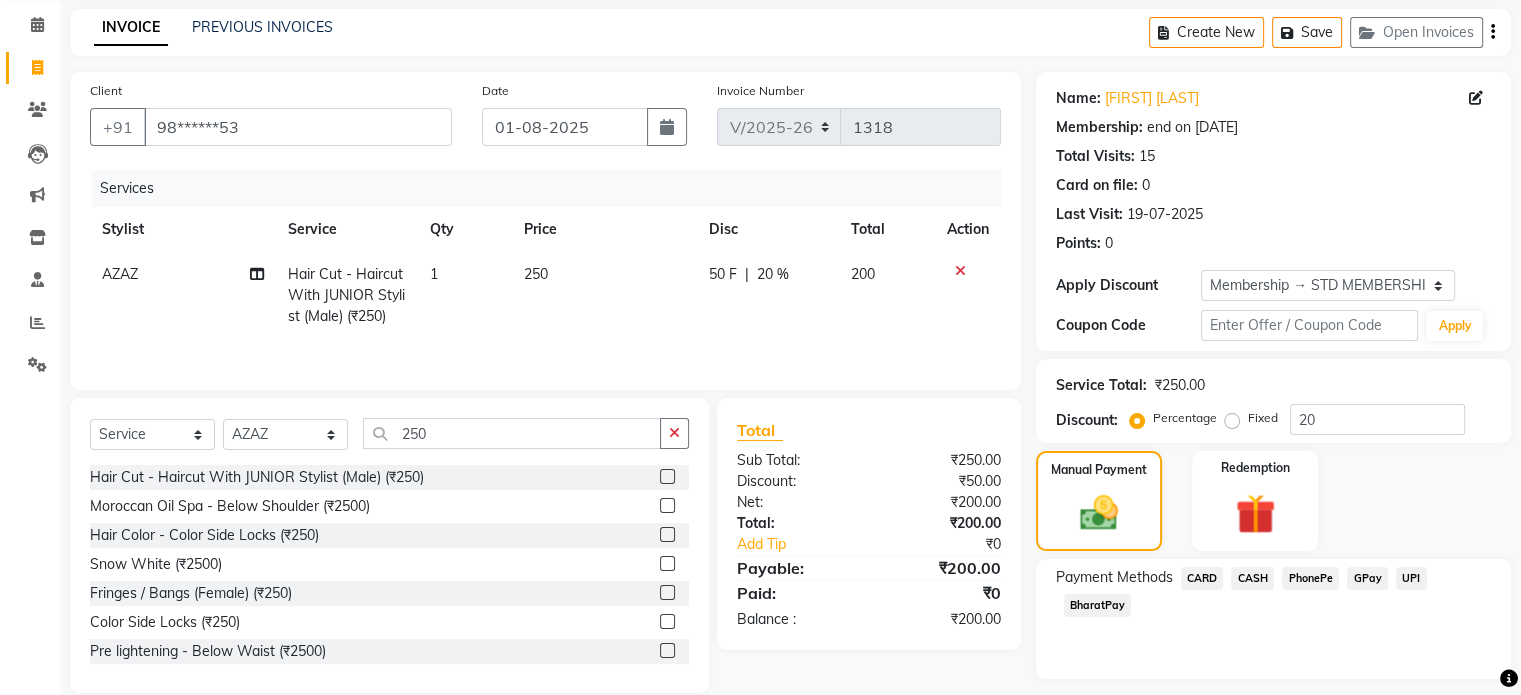scroll, scrollTop: 132, scrollLeft: 0, axis: vertical 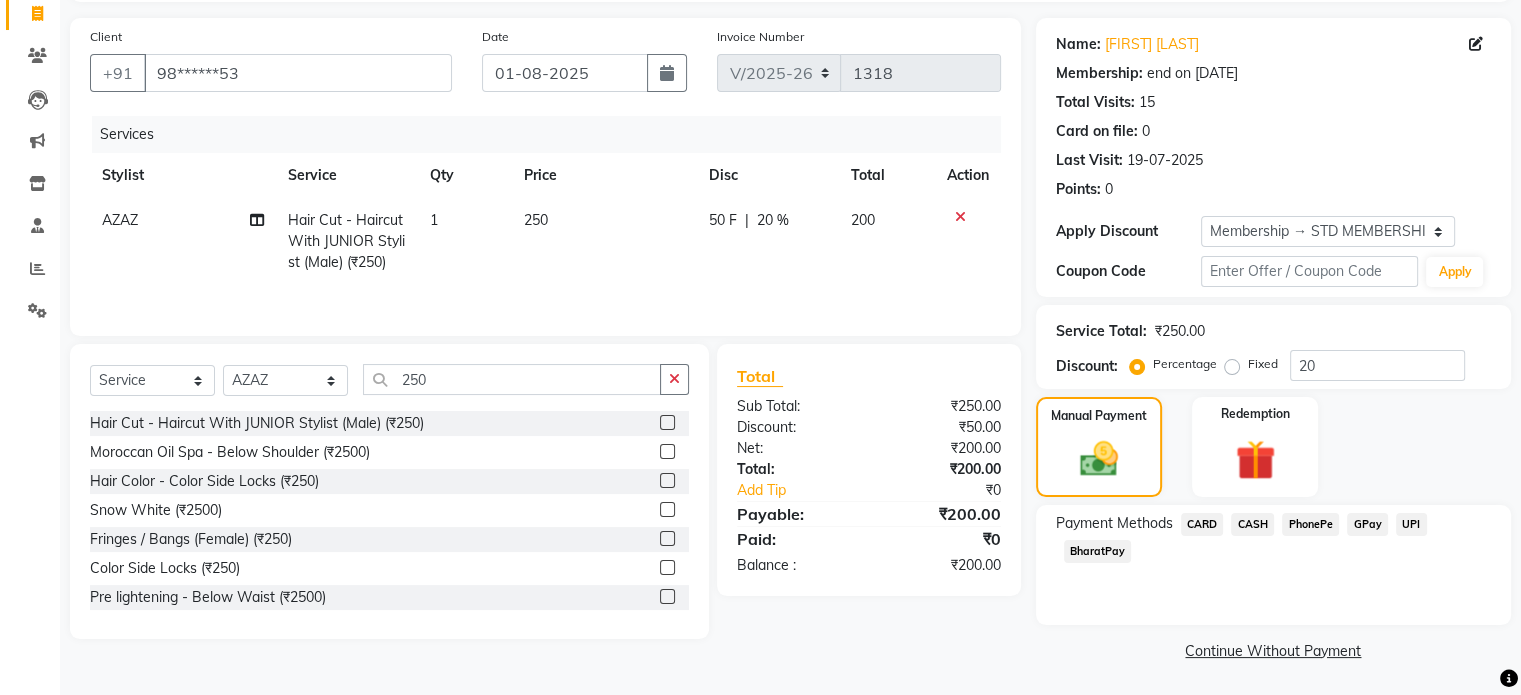 click on "CASH" 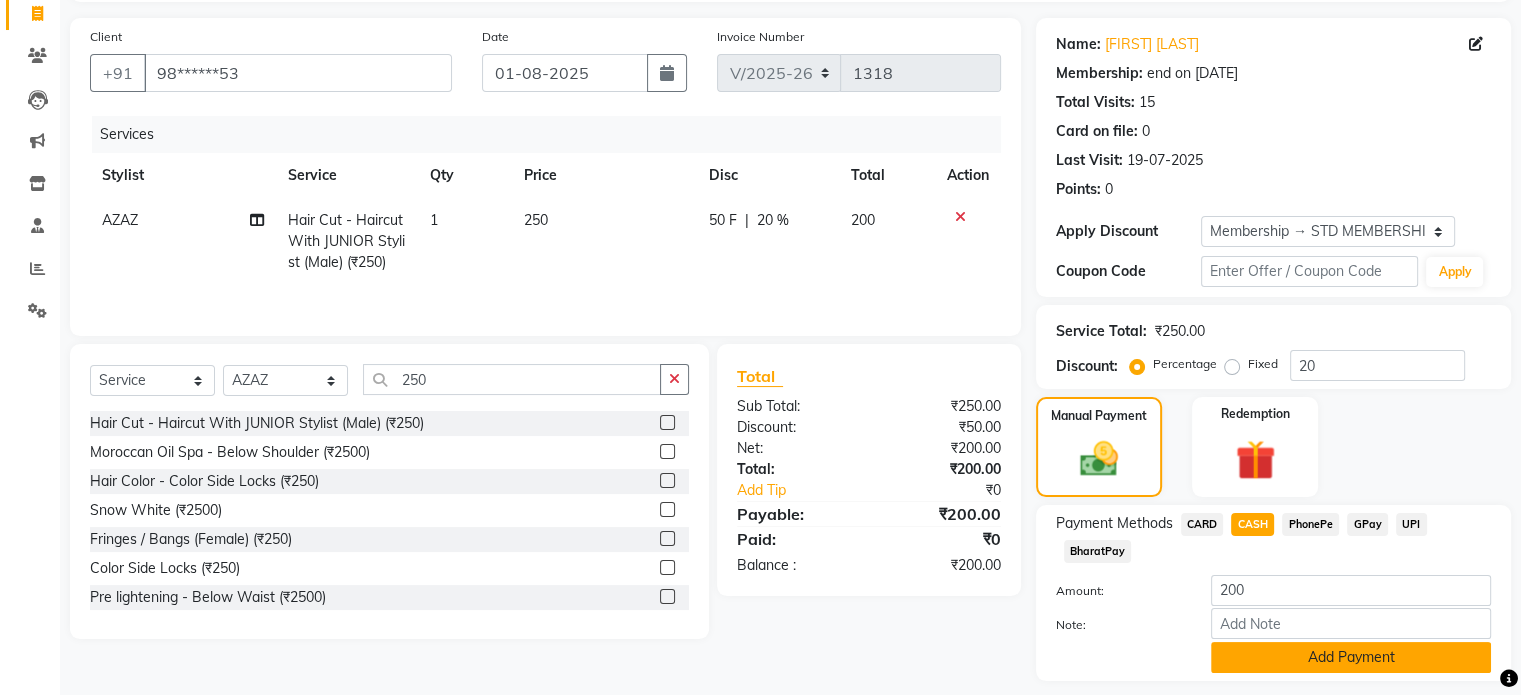 click on "Add Payment" 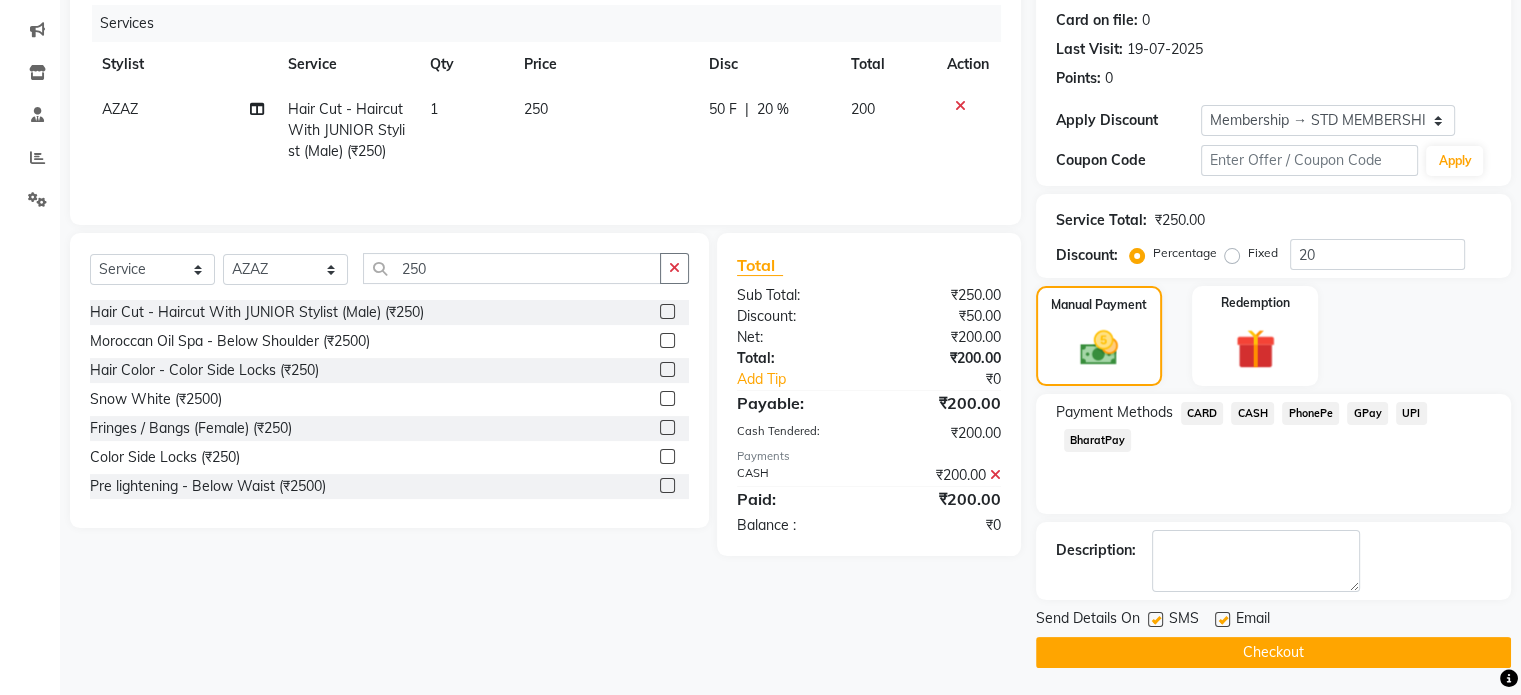 scroll, scrollTop: 244, scrollLeft: 0, axis: vertical 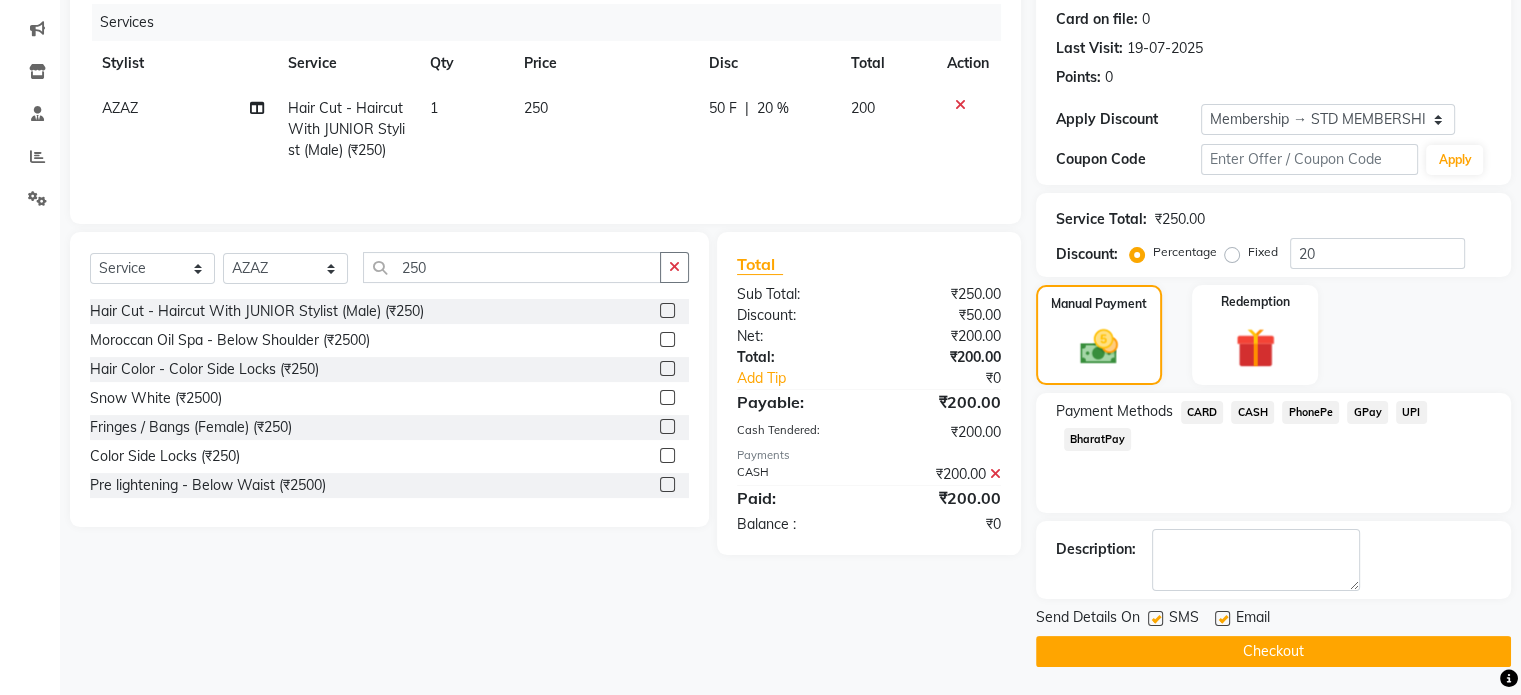 click on "Checkout" 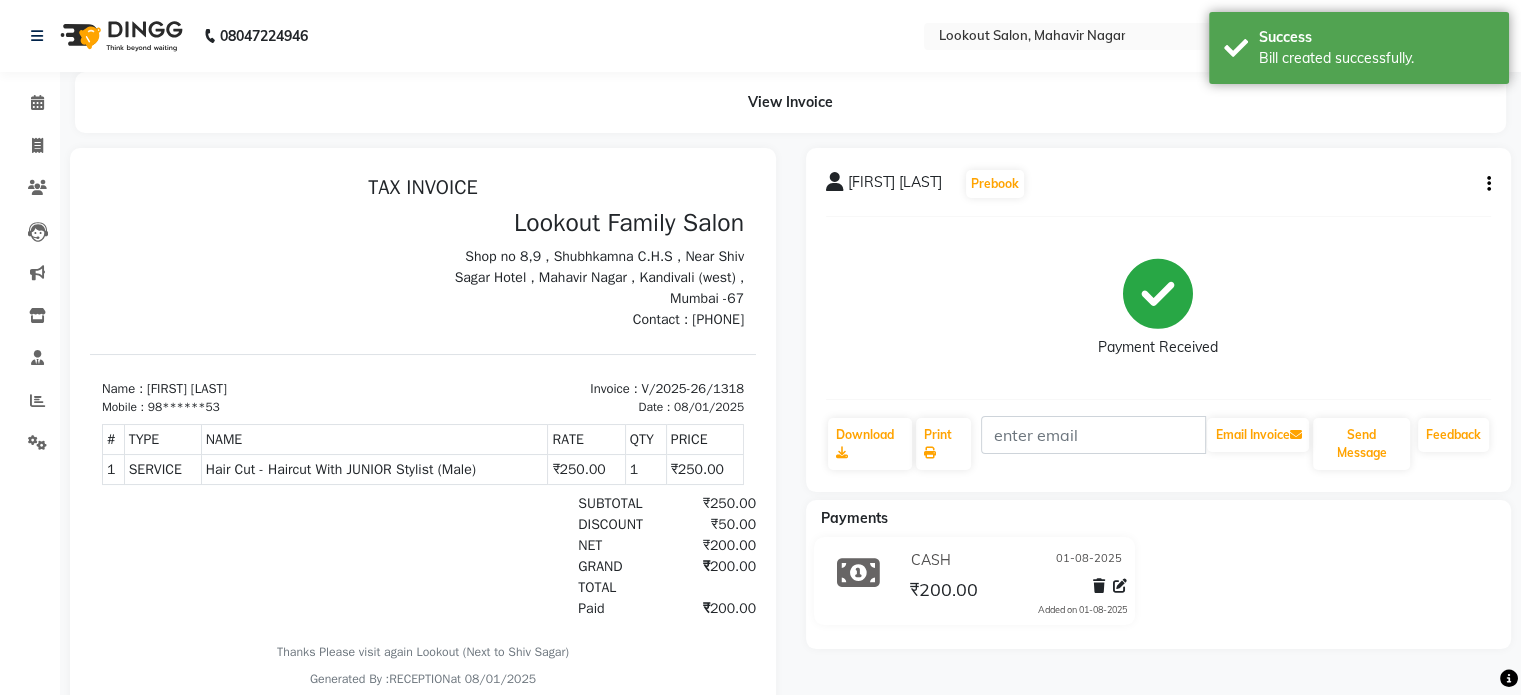 scroll, scrollTop: 0, scrollLeft: 0, axis: both 